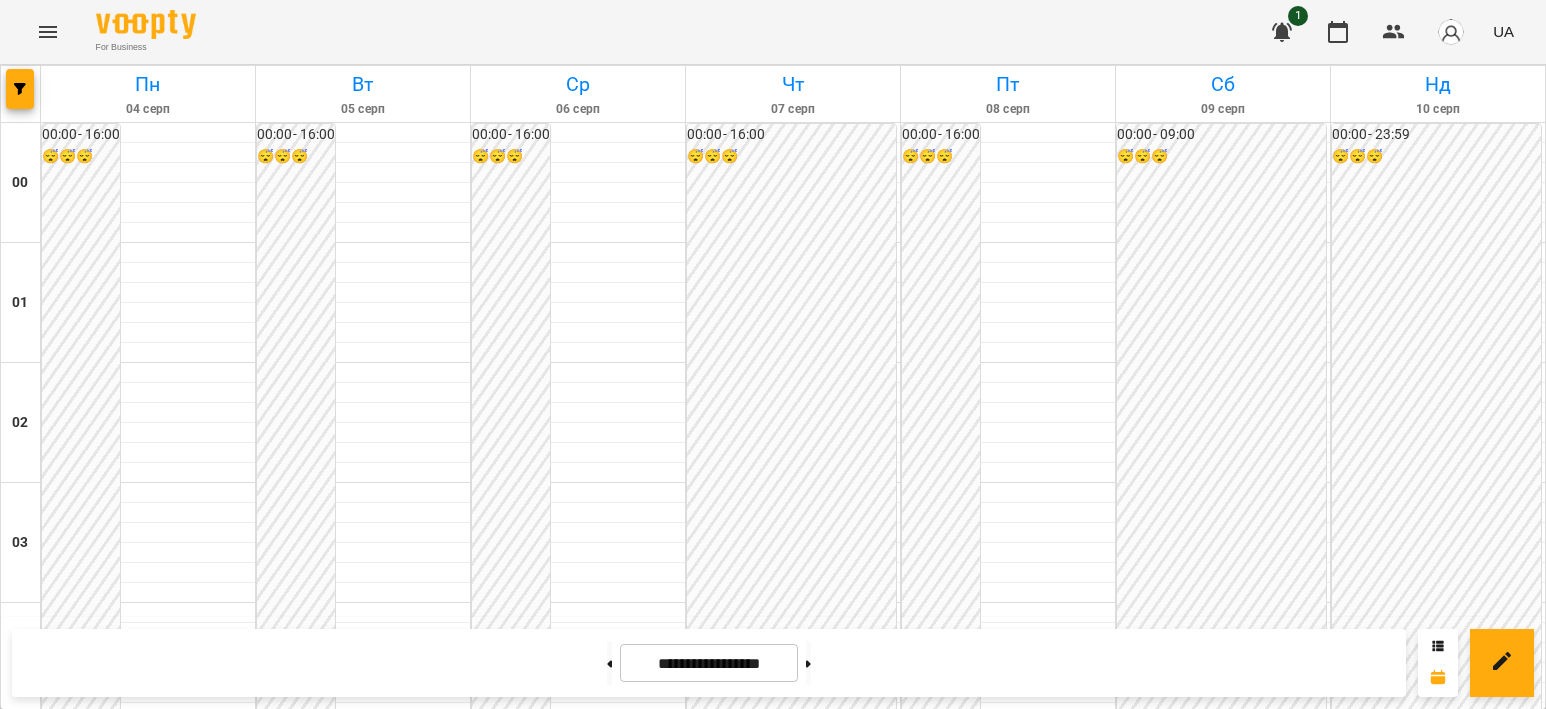 scroll, scrollTop: 0, scrollLeft: 0, axis: both 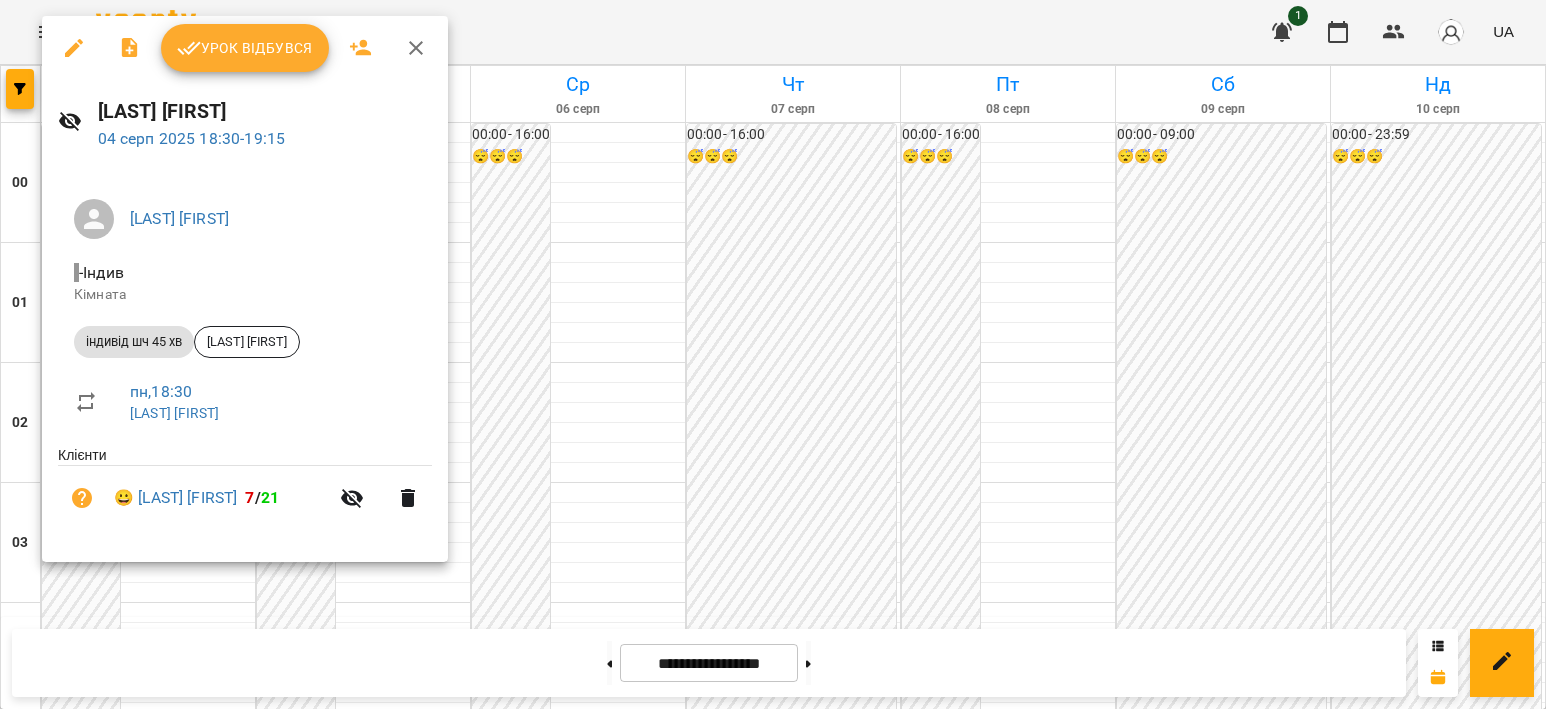 click on "Урок відбувся" at bounding box center [245, 48] 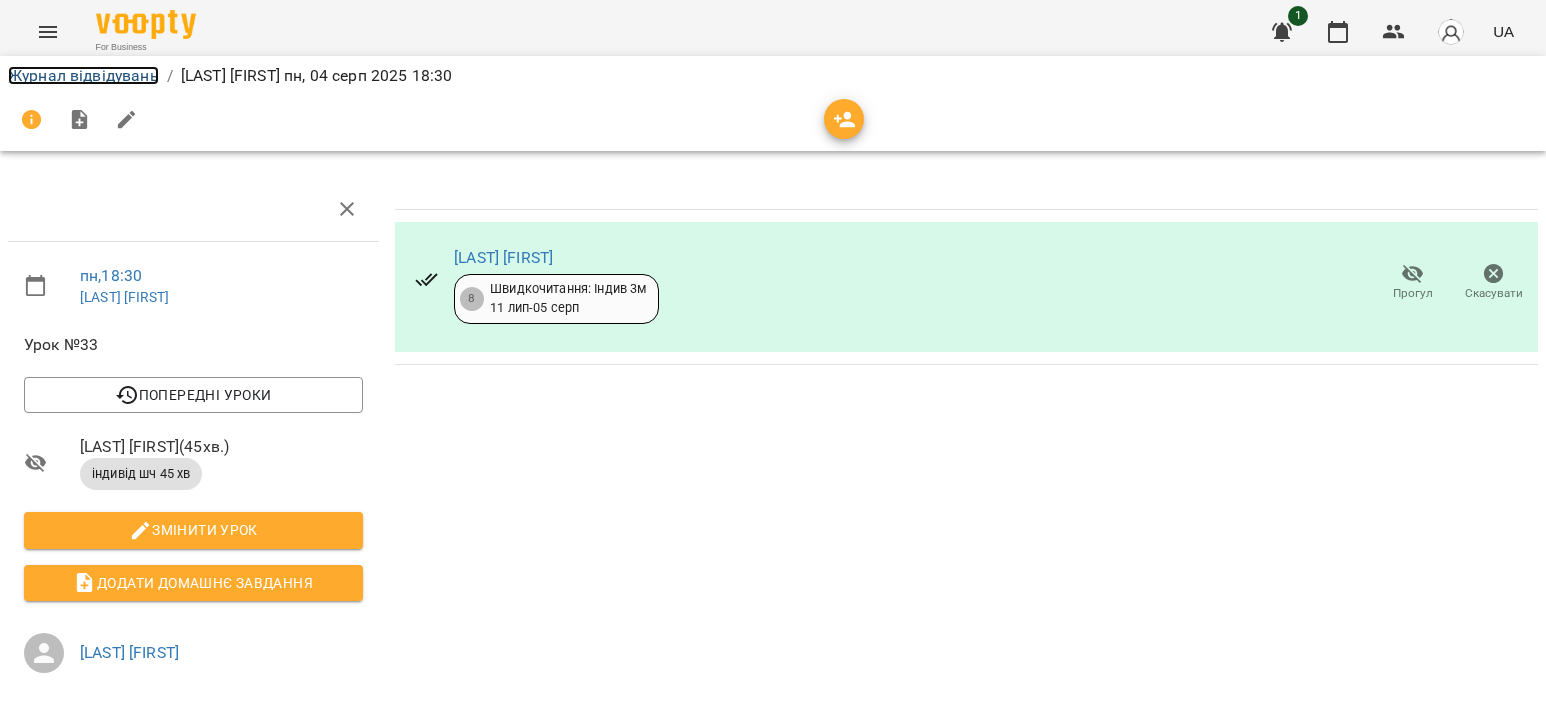 click on "Журнал відвідувань" at bounding box center [83, 75] 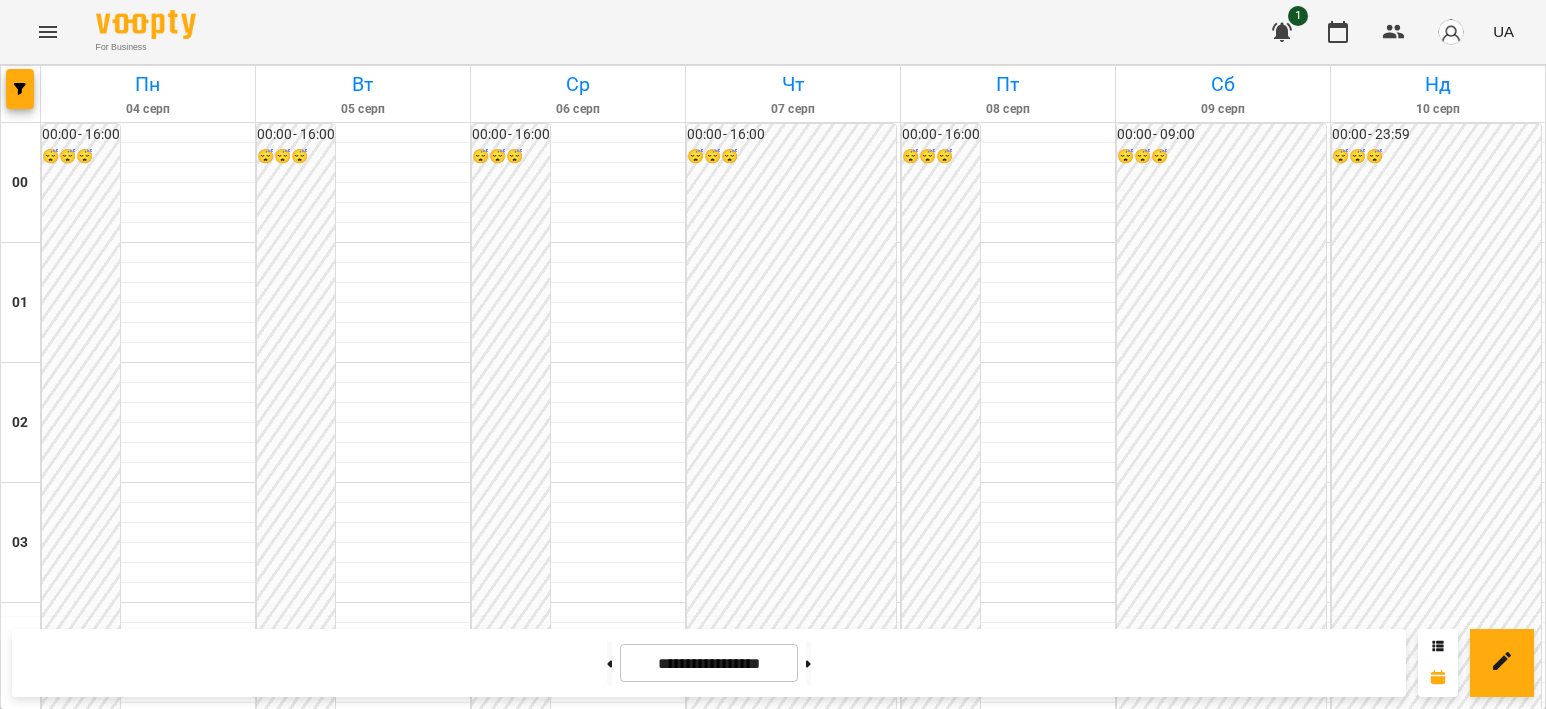 scroll, scrollTop: 2084, scrollLeft: 0, axis: vertical 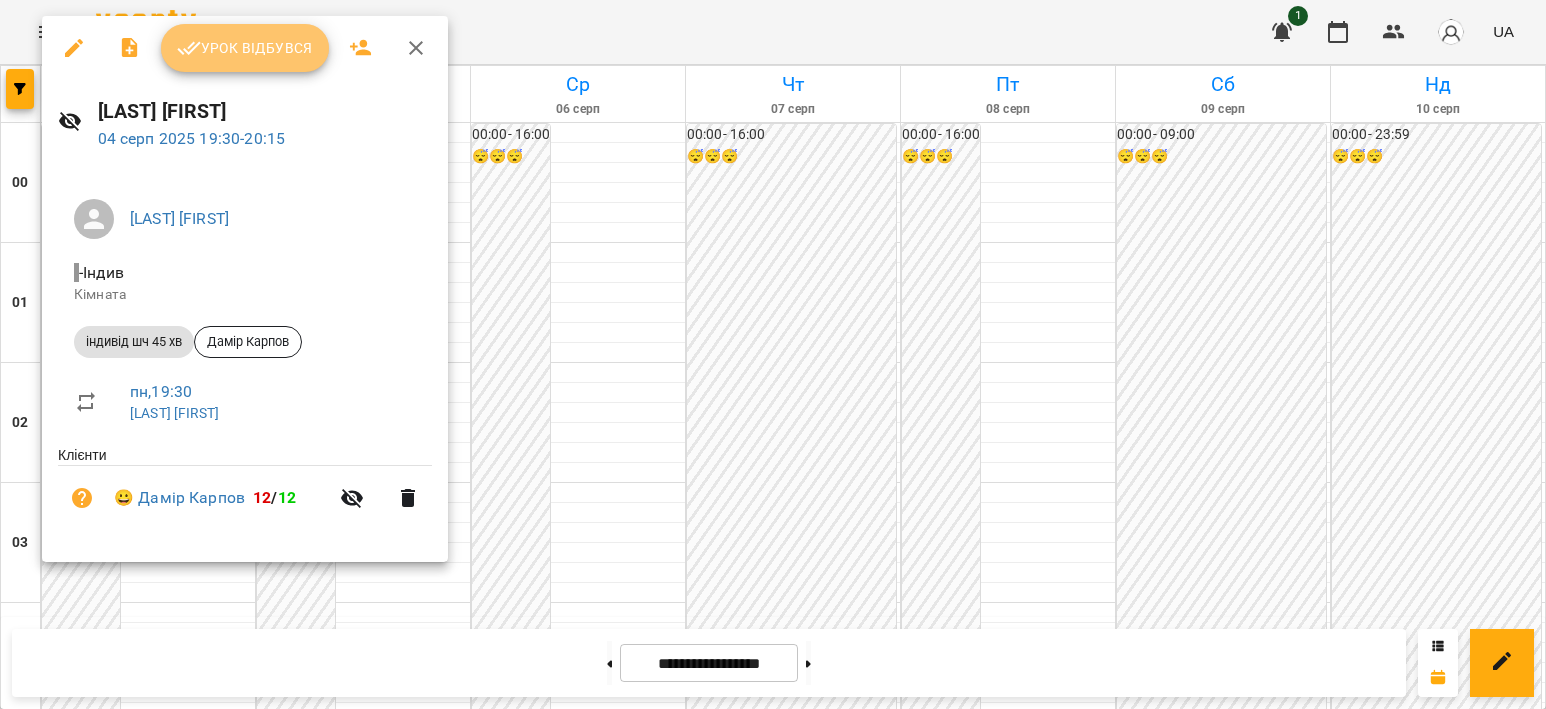 click on "Урок відбувся" at bounding box center [245, 48] 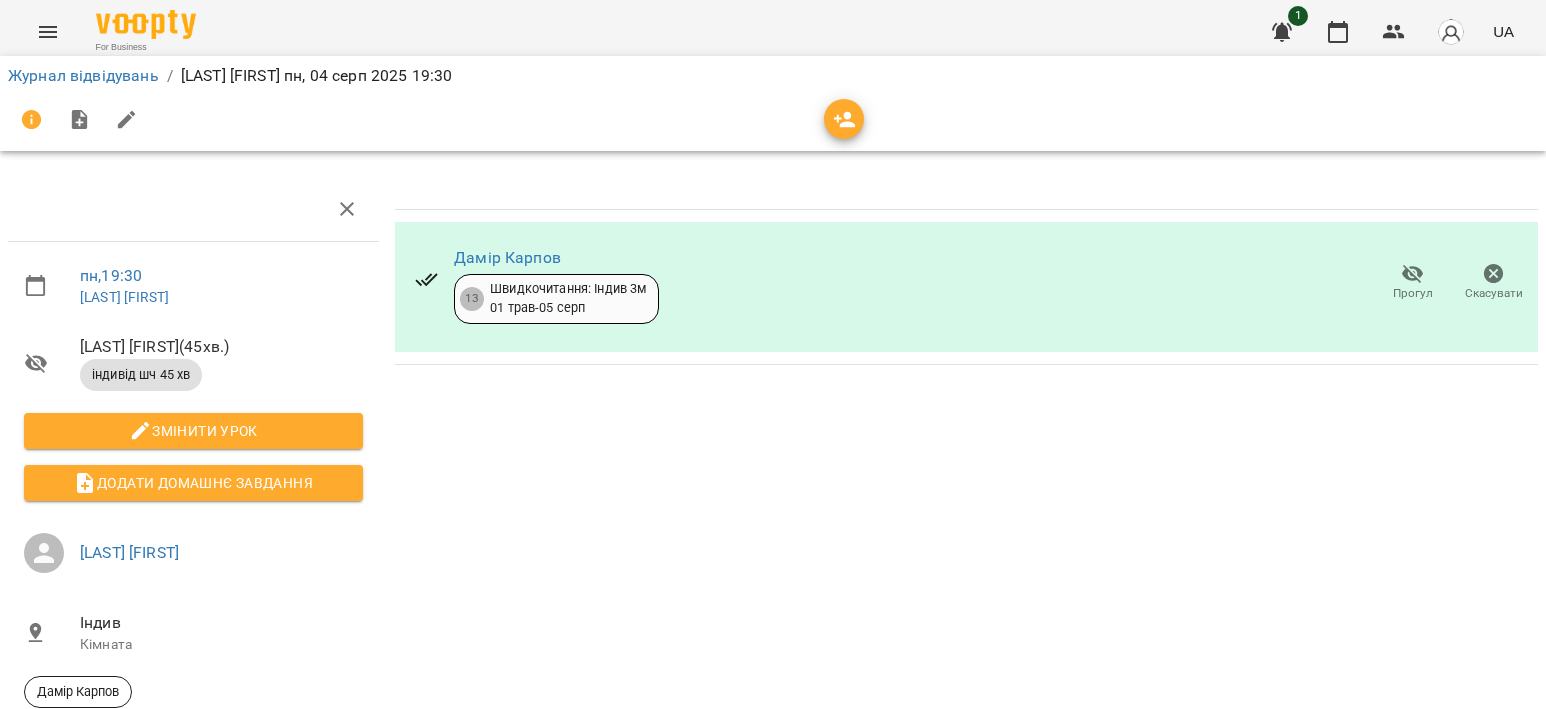 click 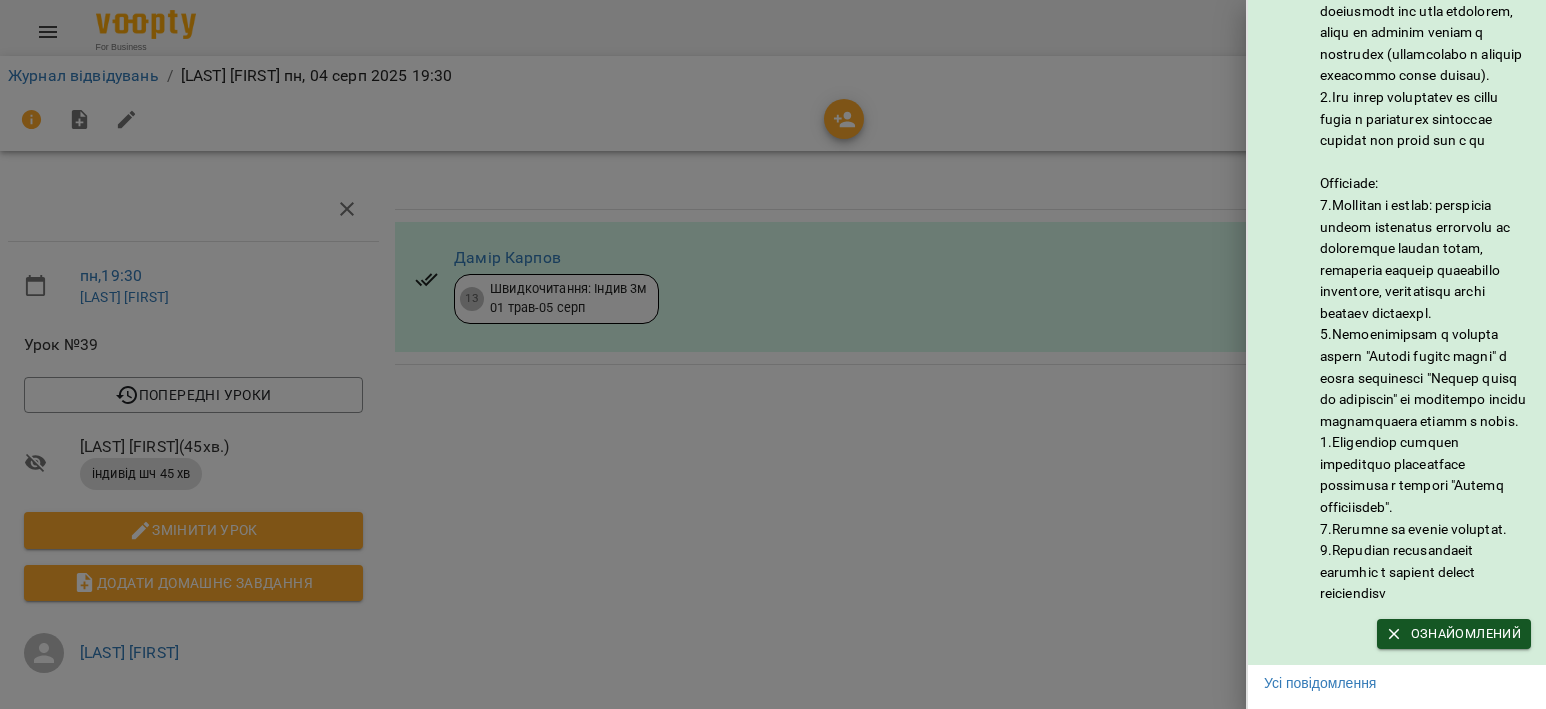 scroll, scrollTop: 171, scrollLeft: 0, axis: vertical 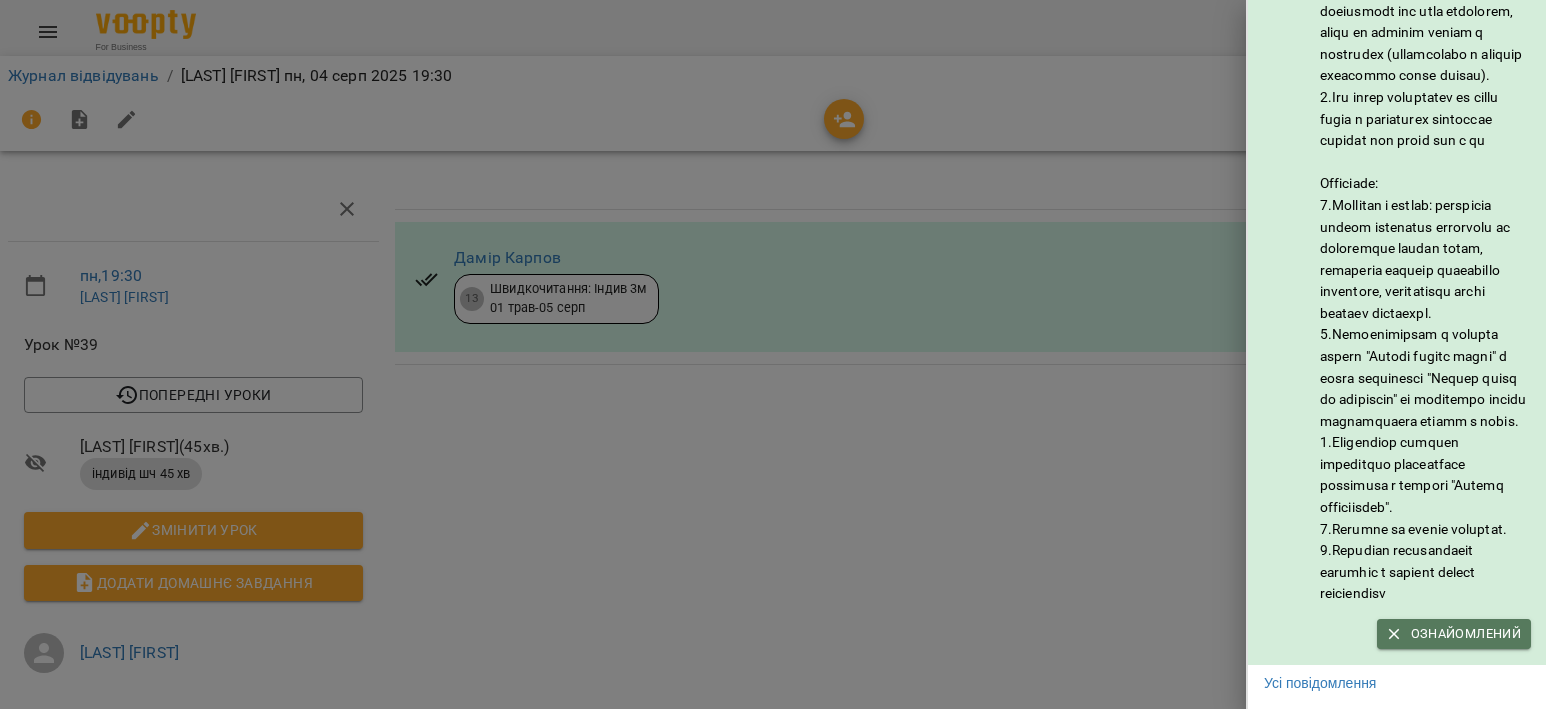 click on "Ознайомлений" at bounding box center (1454, 634) 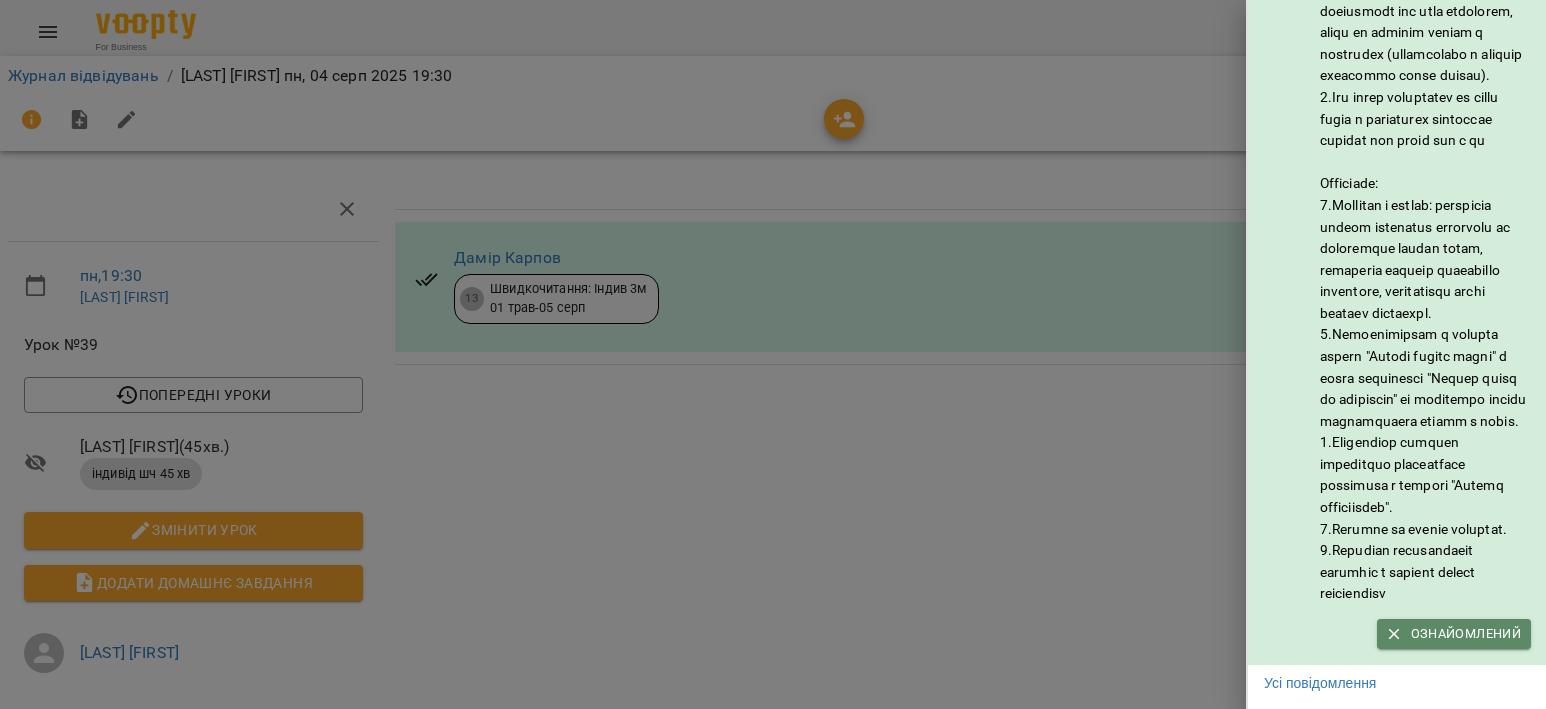 scroll, scrollTop: 0, scrollLeft: 0, axis: both 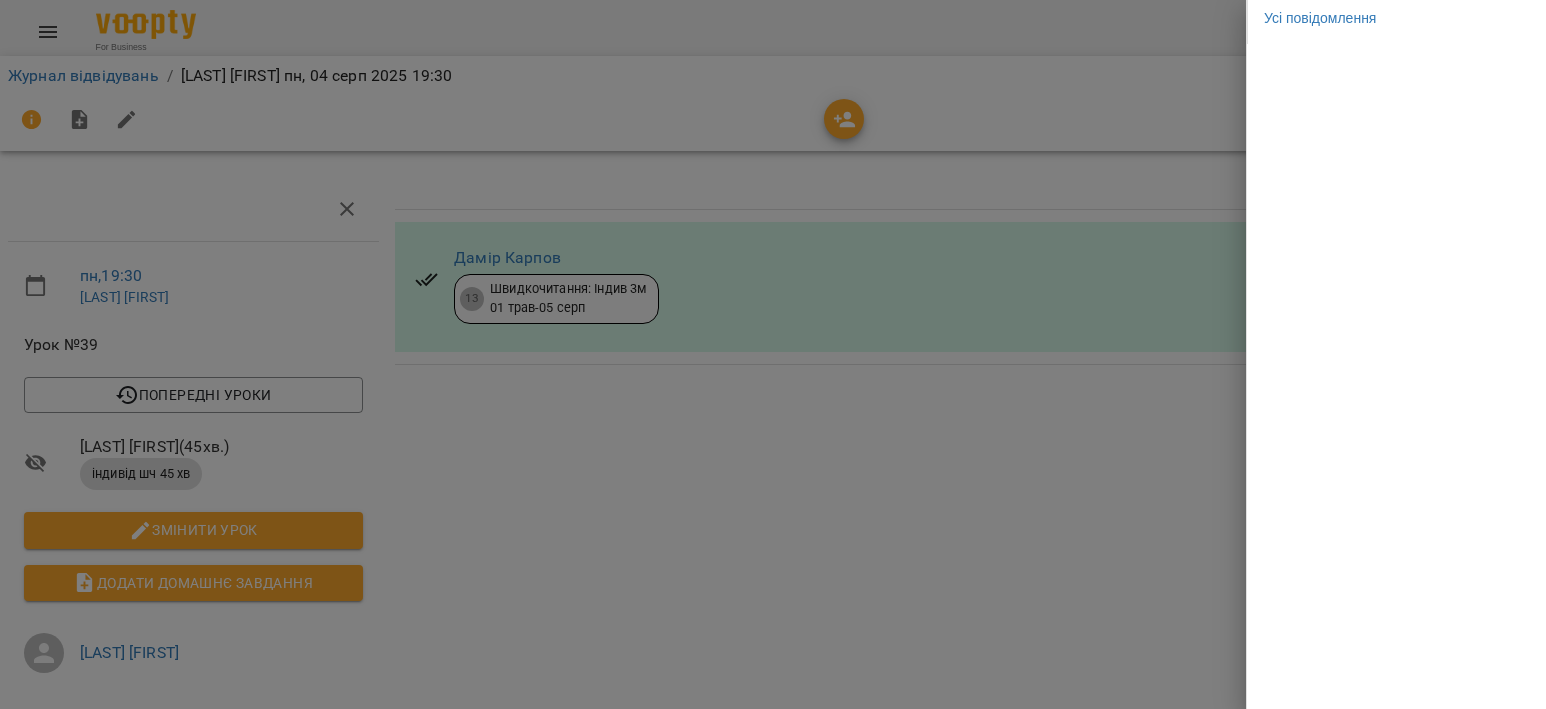 click at bounding box center [773, 354] 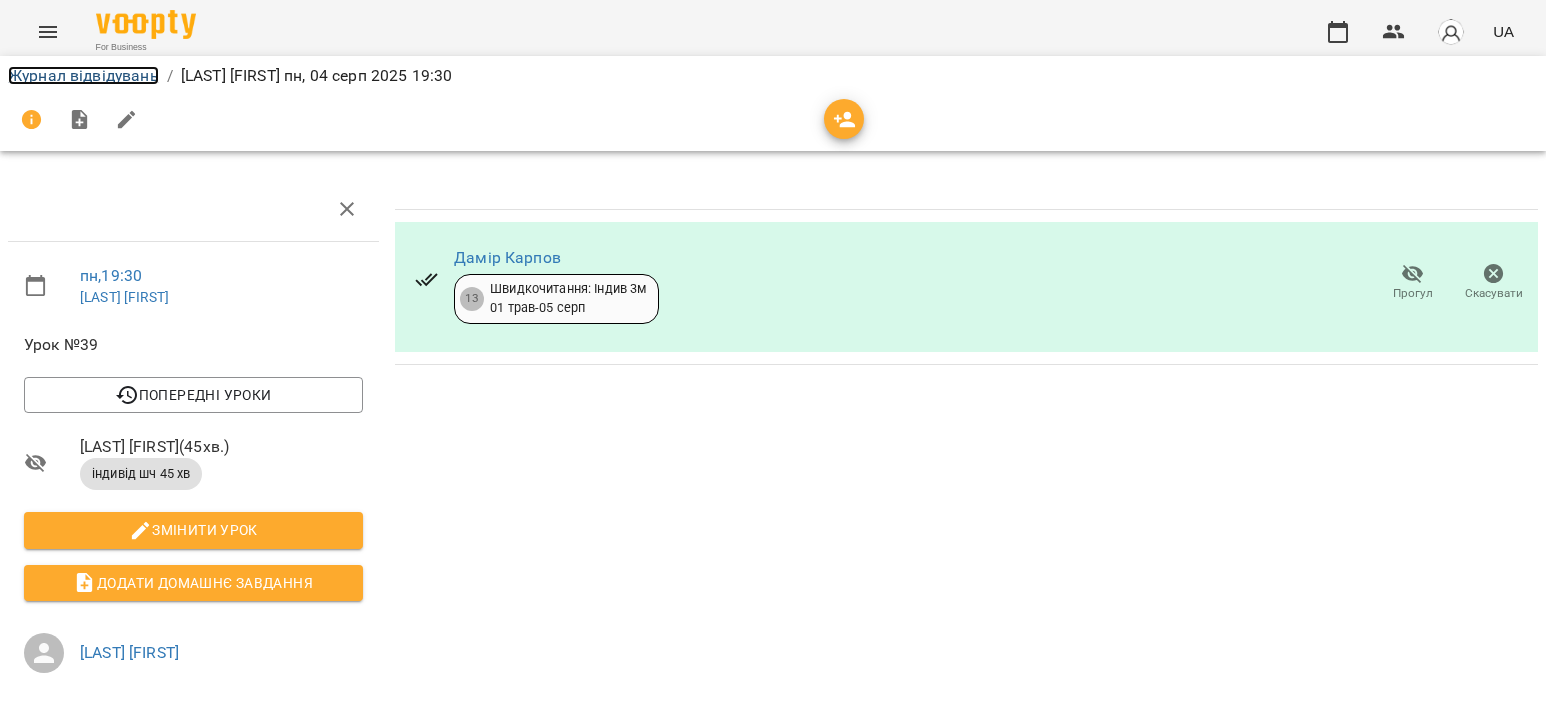click on "Журнал відвідувань" at bounding box center [83, 75] 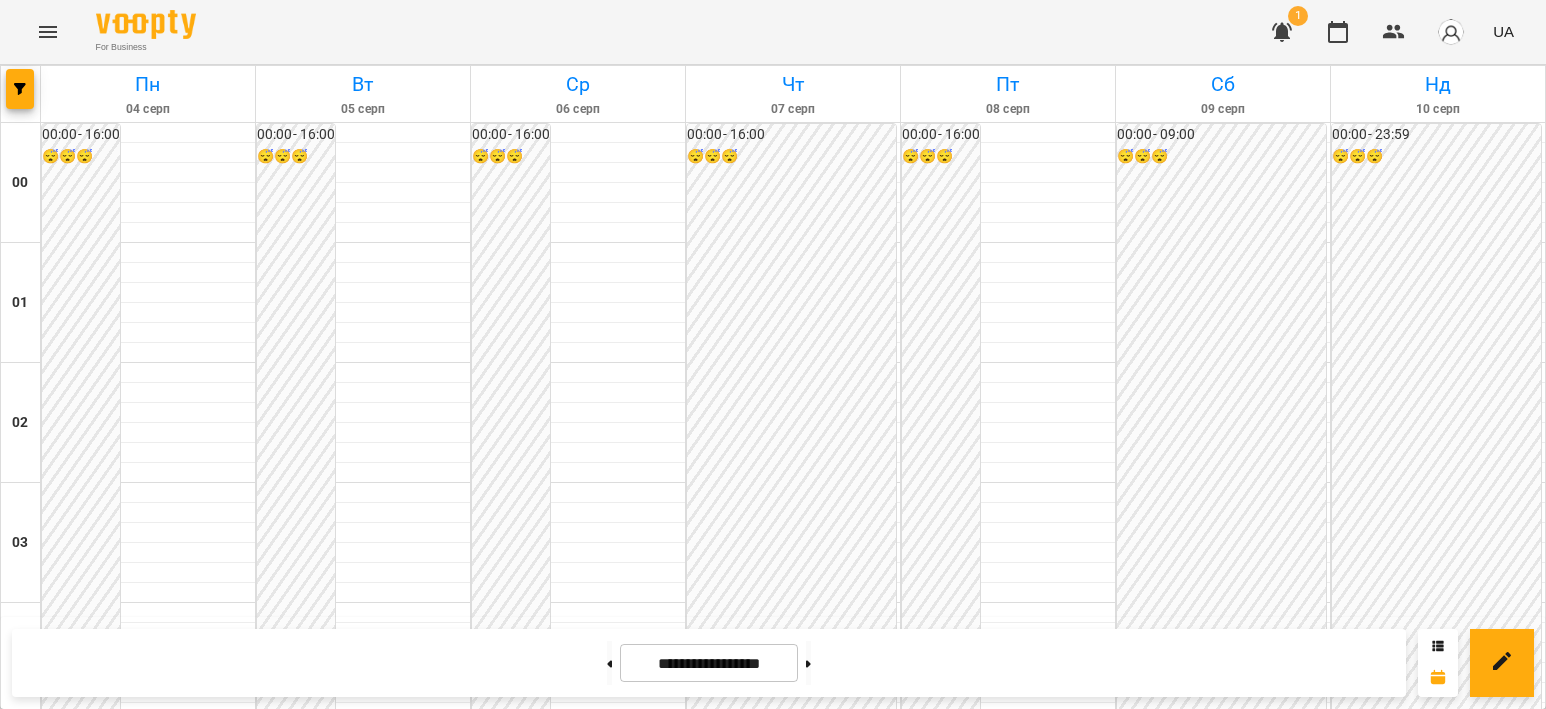 scroll, scrollTop: 1984, scrollLeft: 0, axis: vertical 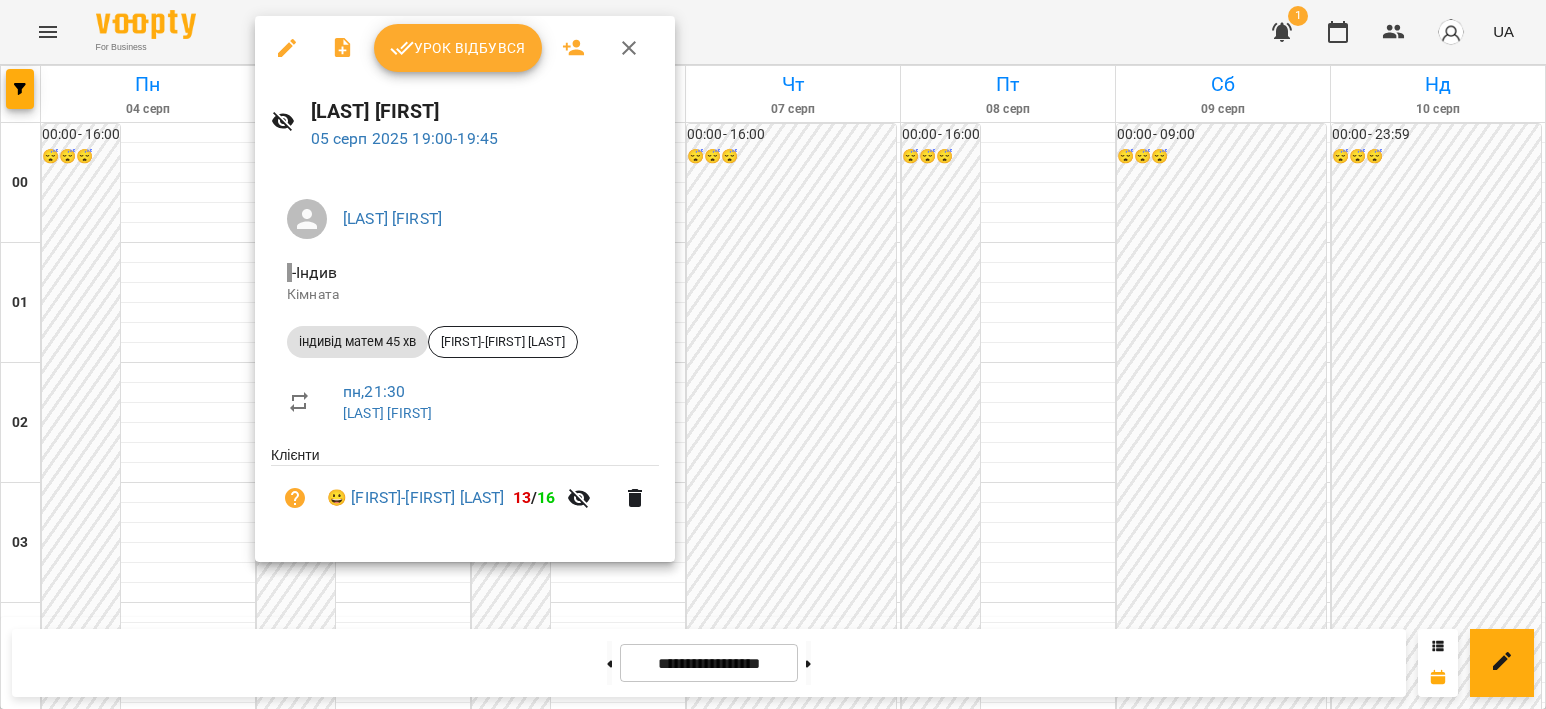 click on "Урок відбувся" at bounding box center [458, 48] 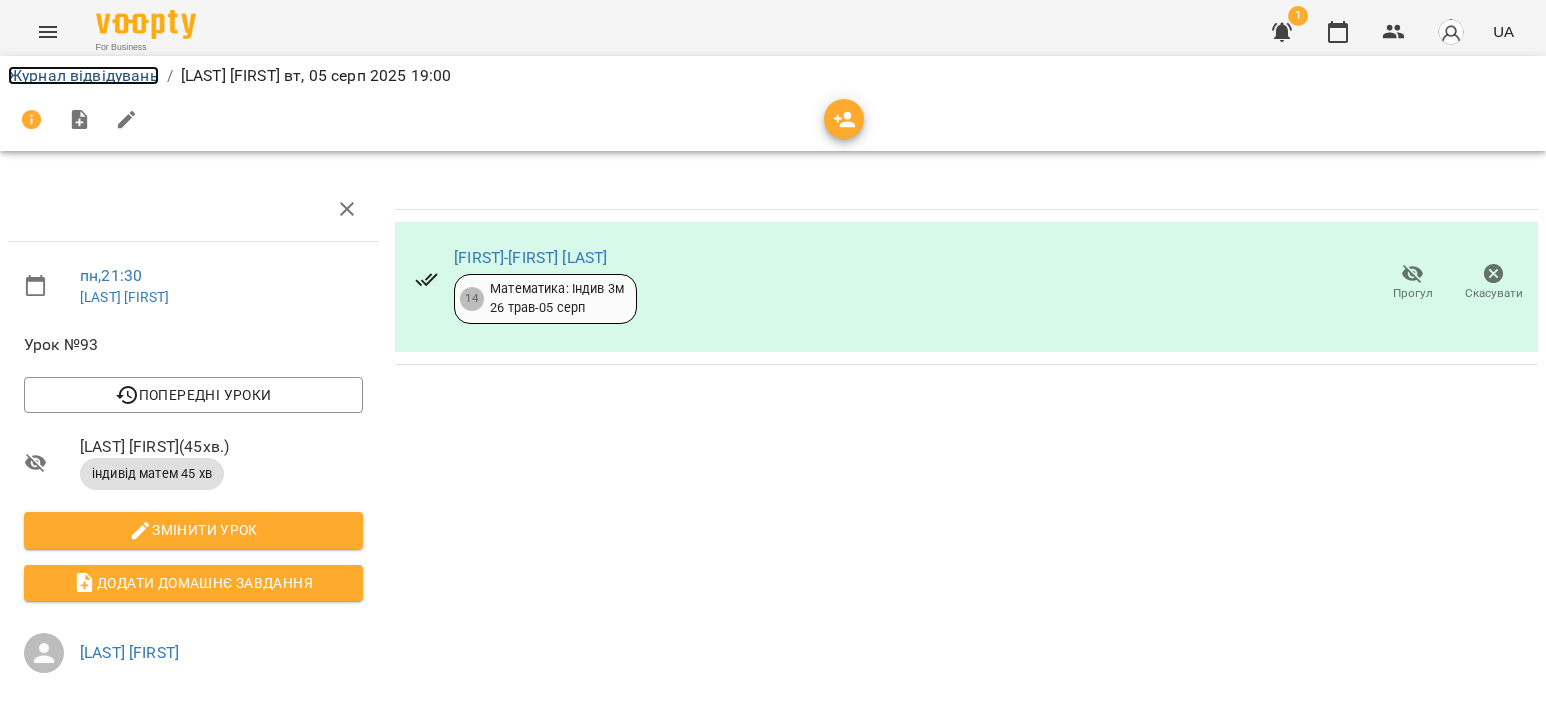 click on "Журнал відвідувань" at bounding box center (83, 75) 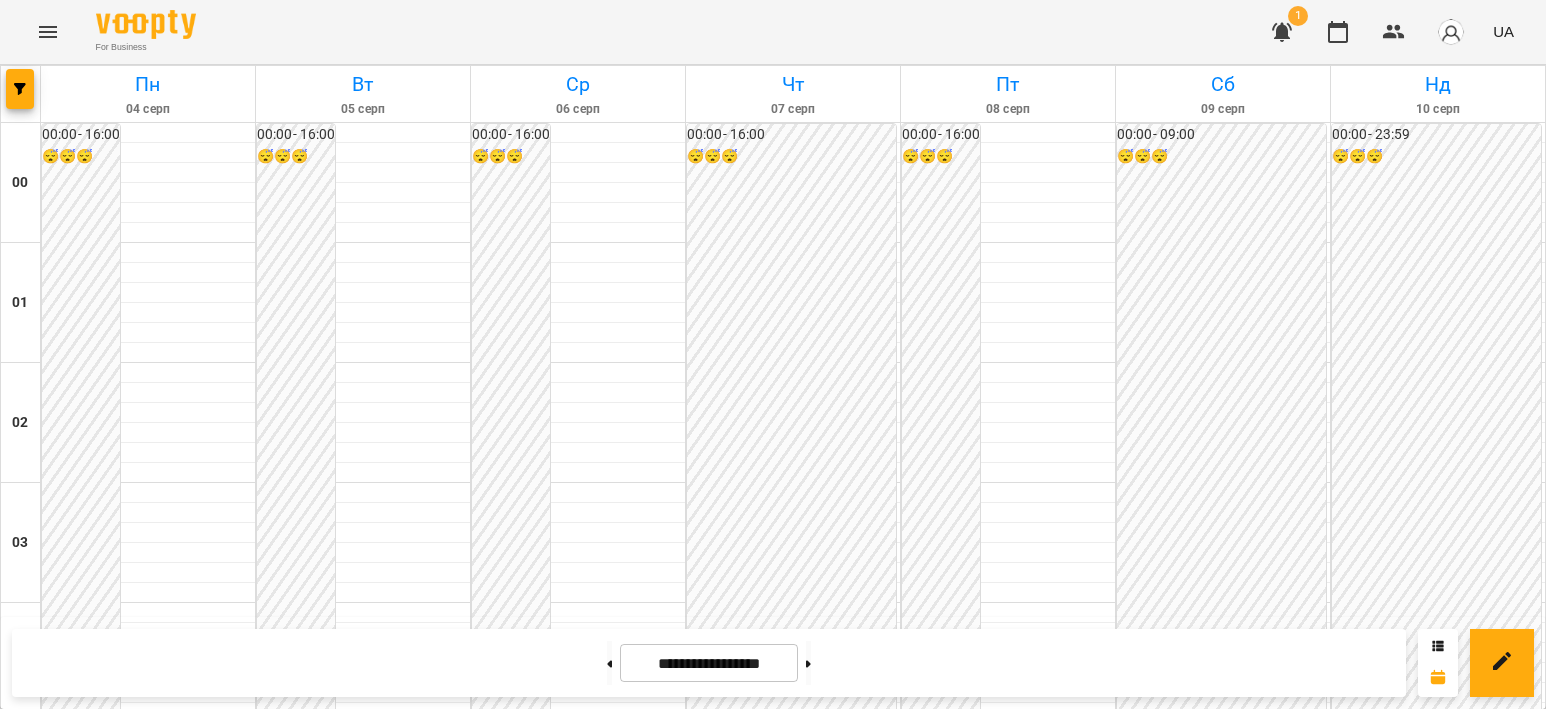 scroll, scrollTop: 2000, scrollLeft: 0, axis: vertical 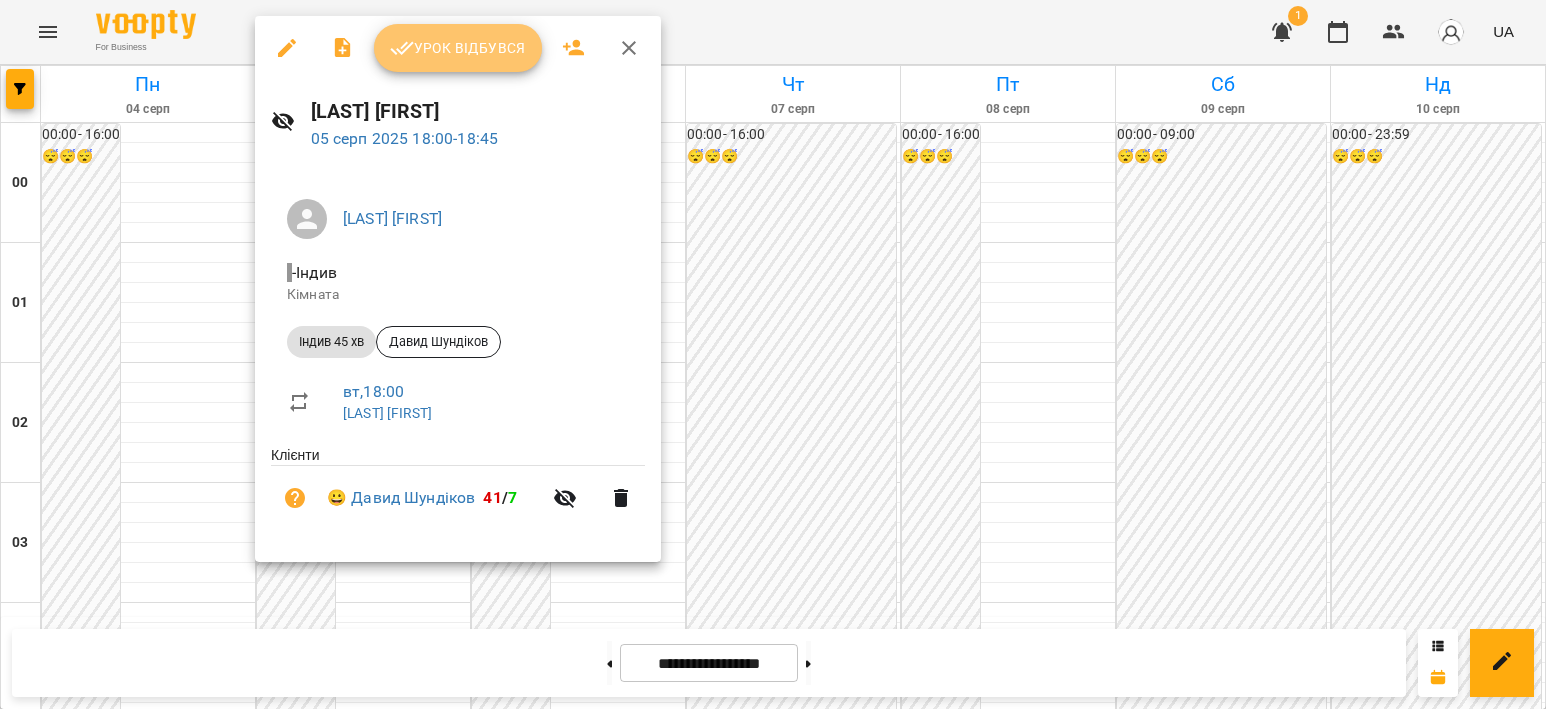 click on "Урок відбувся" at bounding box center [458, 48] 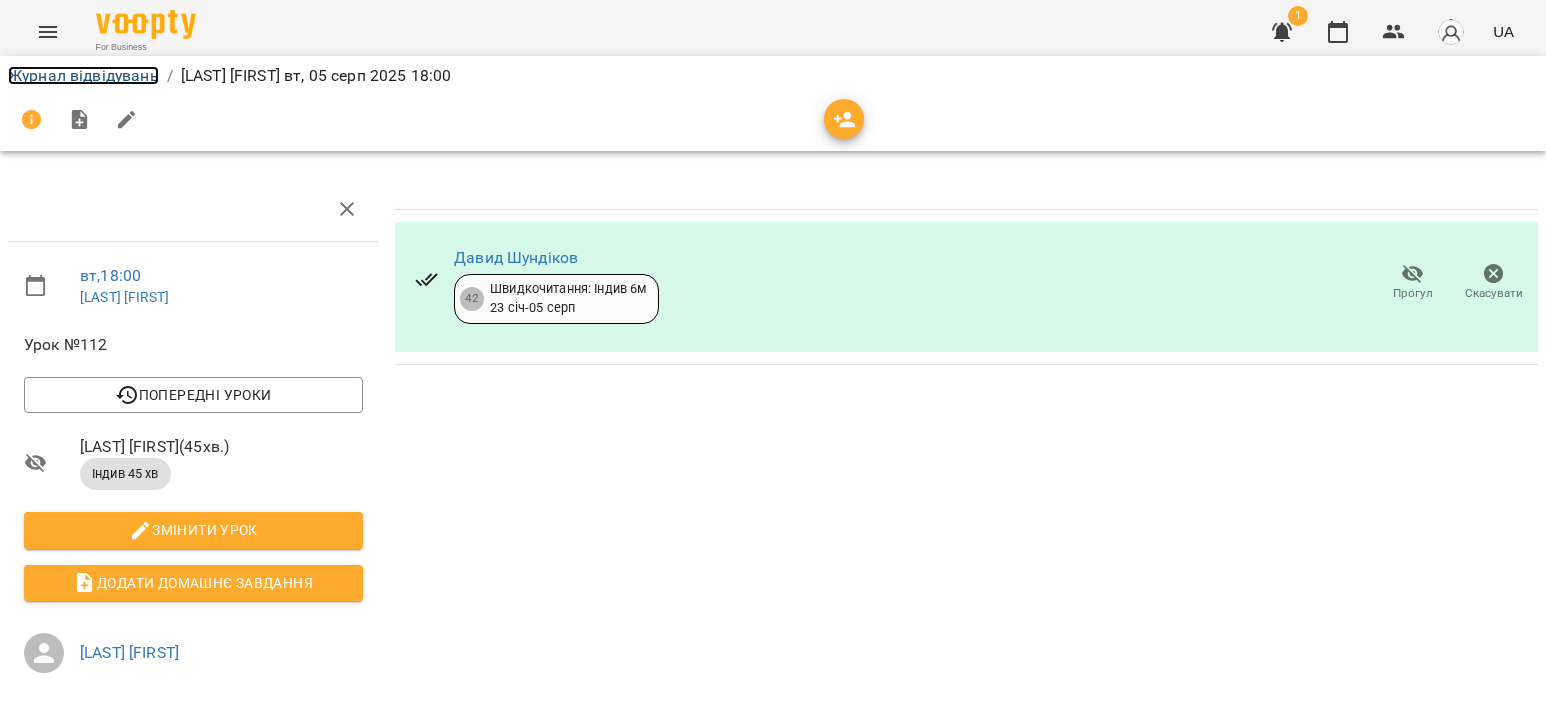 click on "Журнал відвідувань" at bounding box center (83, 75) 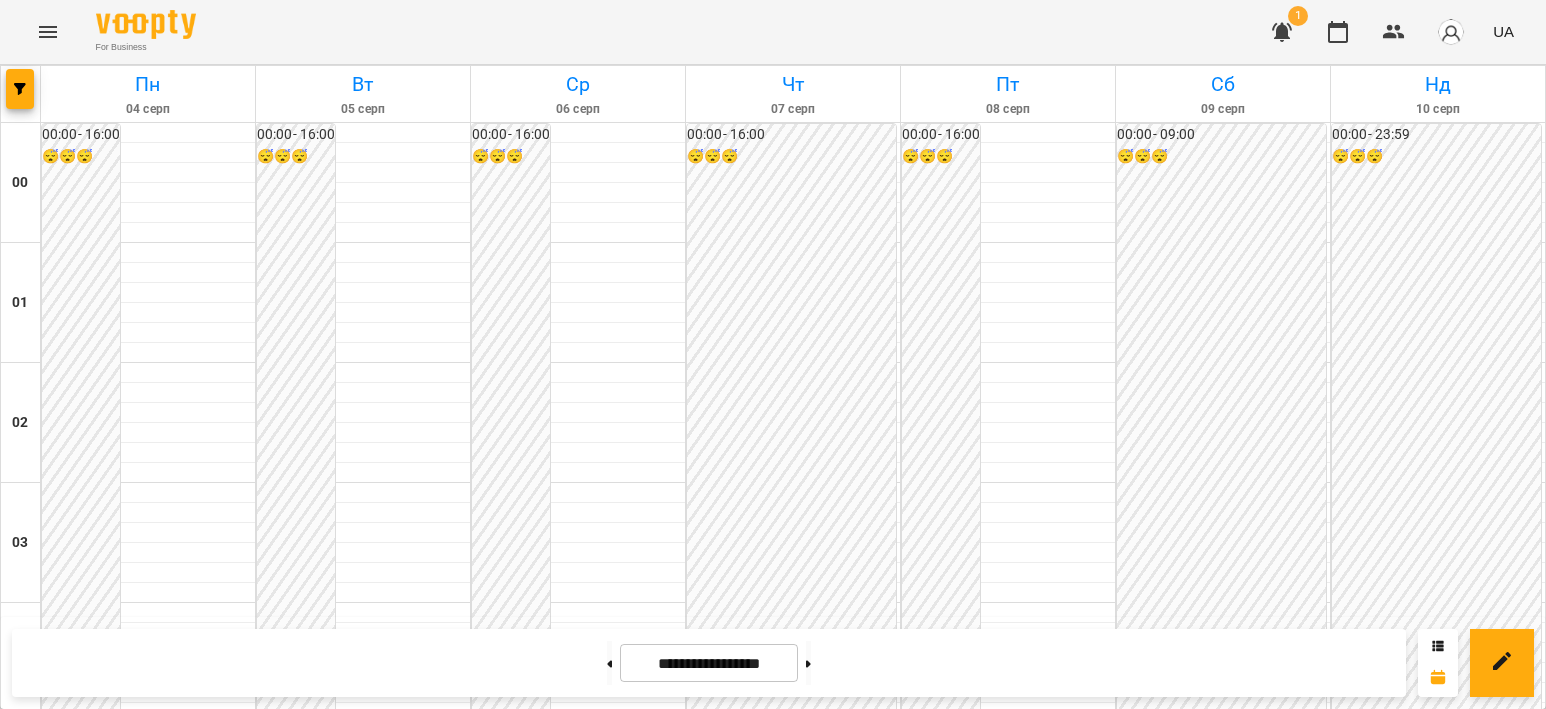 scroll, scrollTop: 1900, scrollLeft: 0, axis: vertical 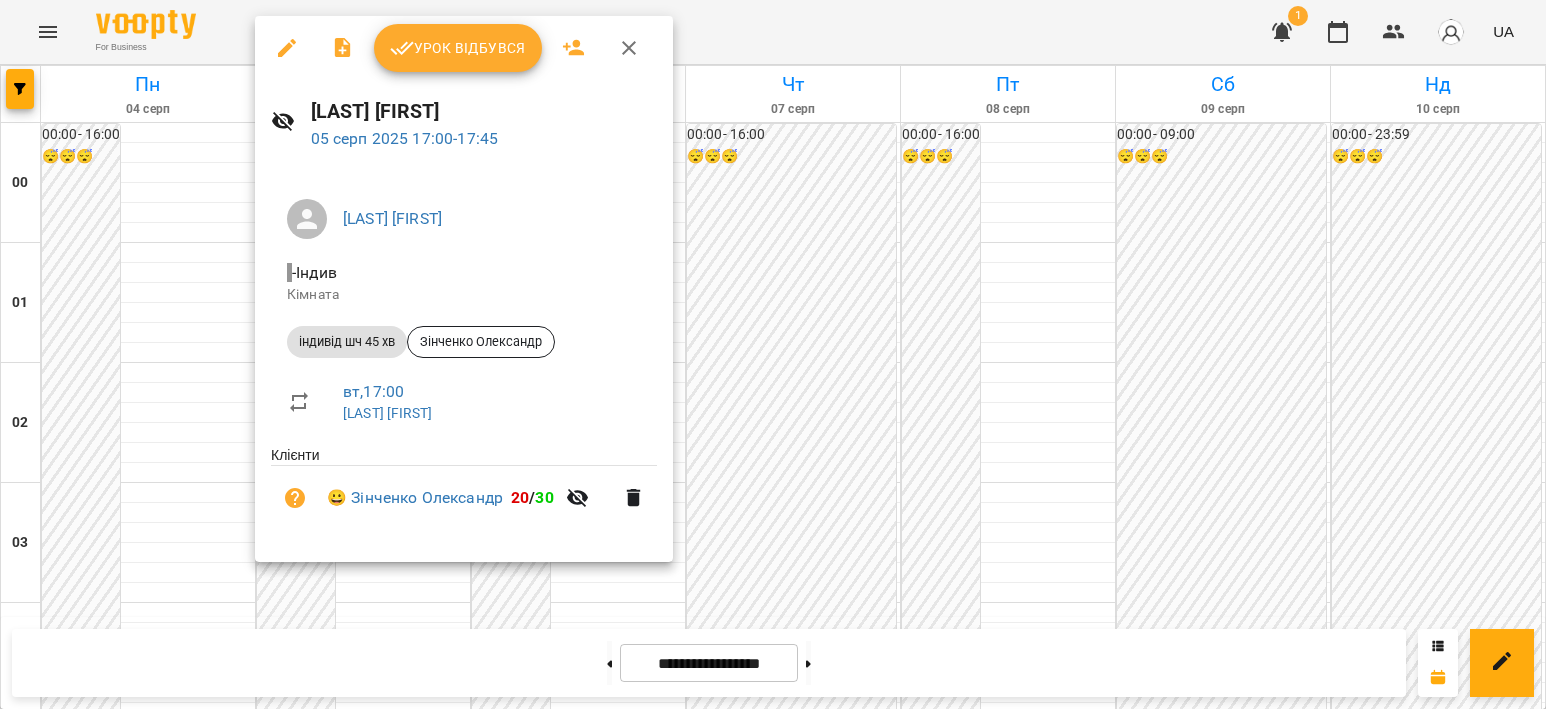 click on "Урок відбувся" at bounding box center (458, 48) 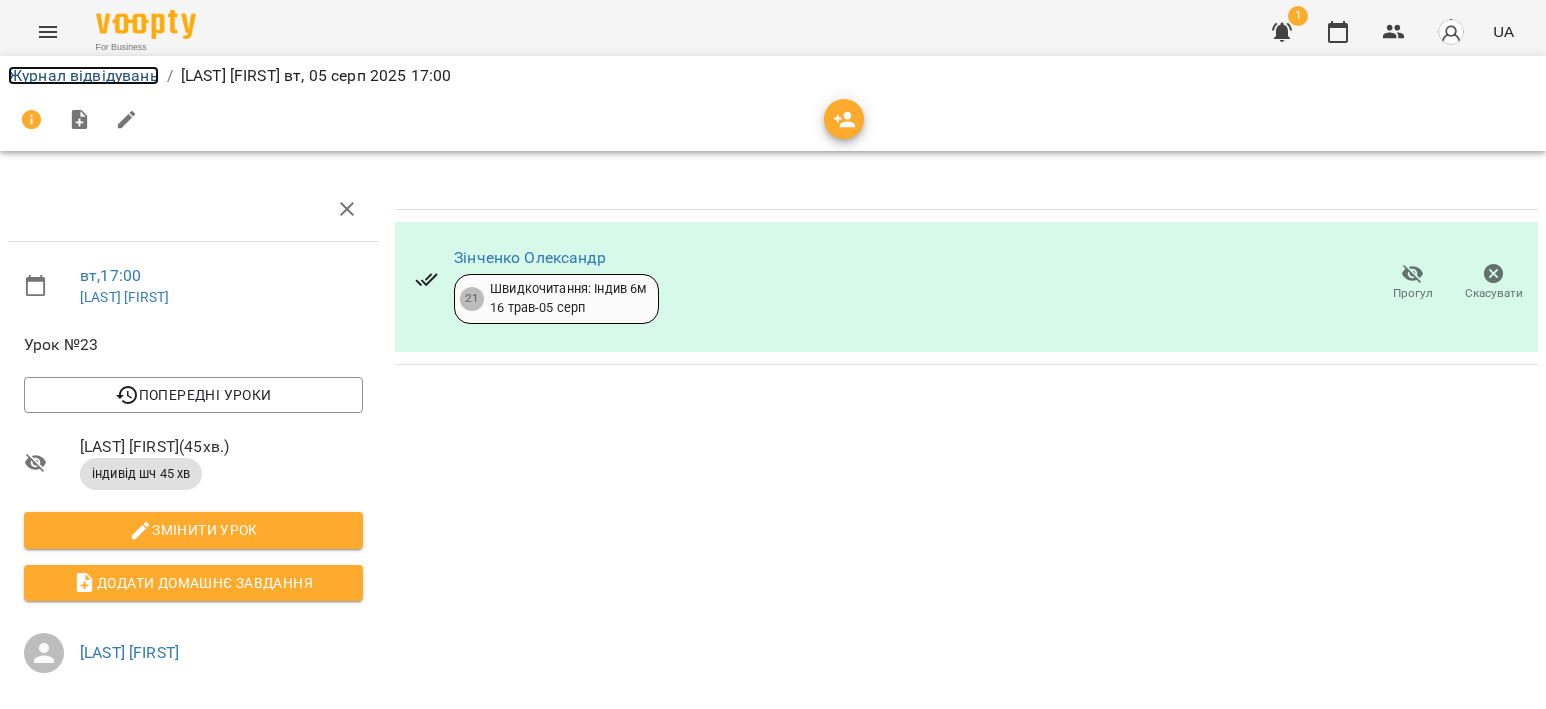 click on "Журнал відвідувань" at bounding box center [83, 75] 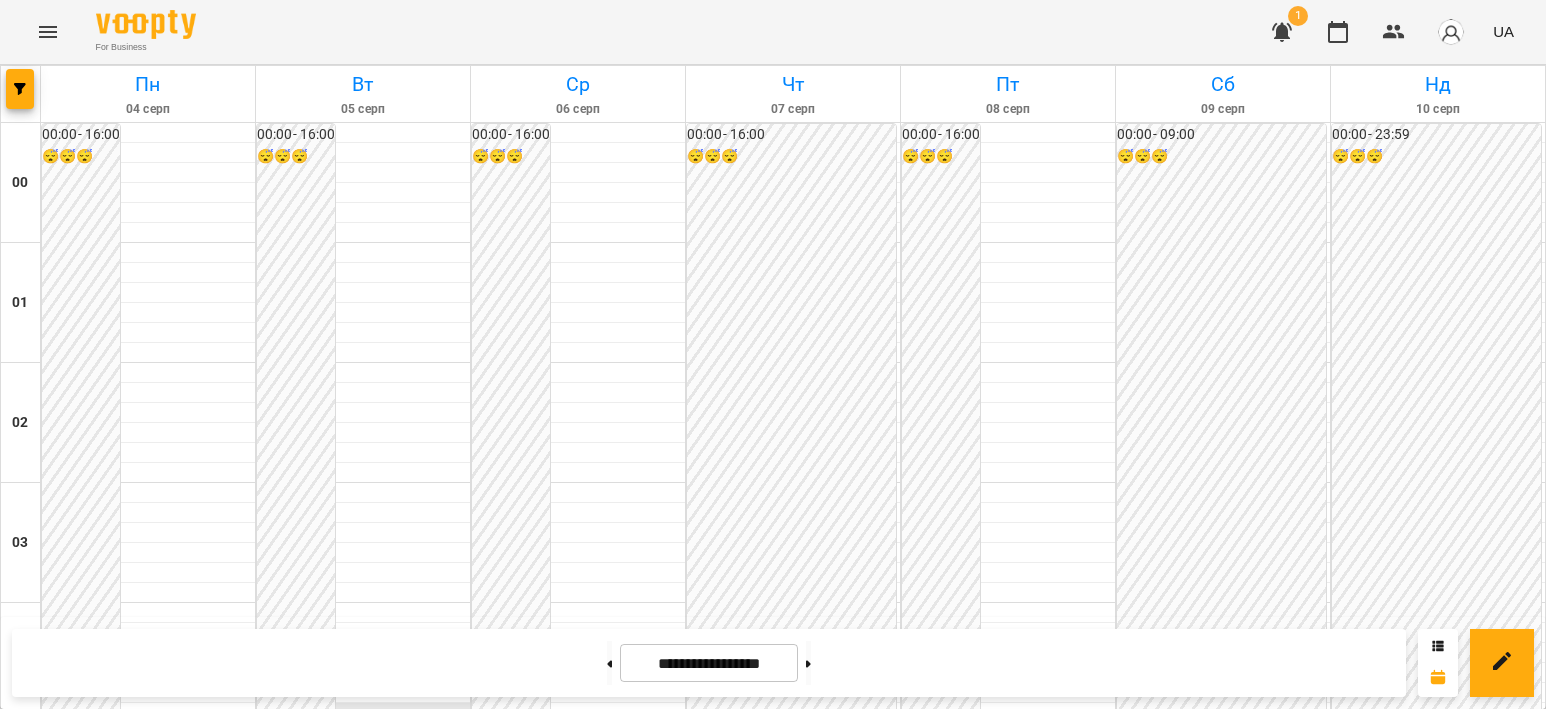 scroll, scrollTop: 1800, scrollLeft: 0, axis: vertical 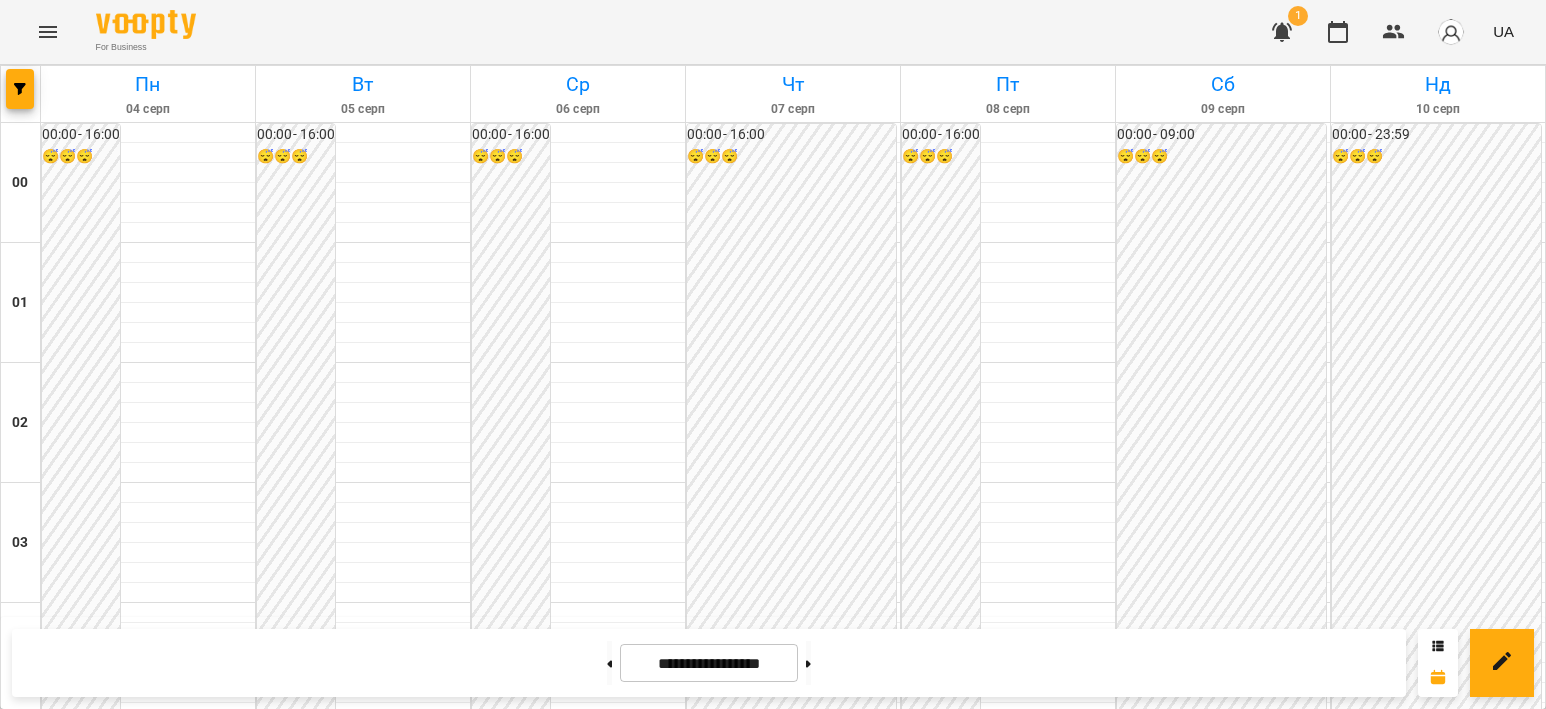 click on "15:00" at bounding box center [363, 1951] 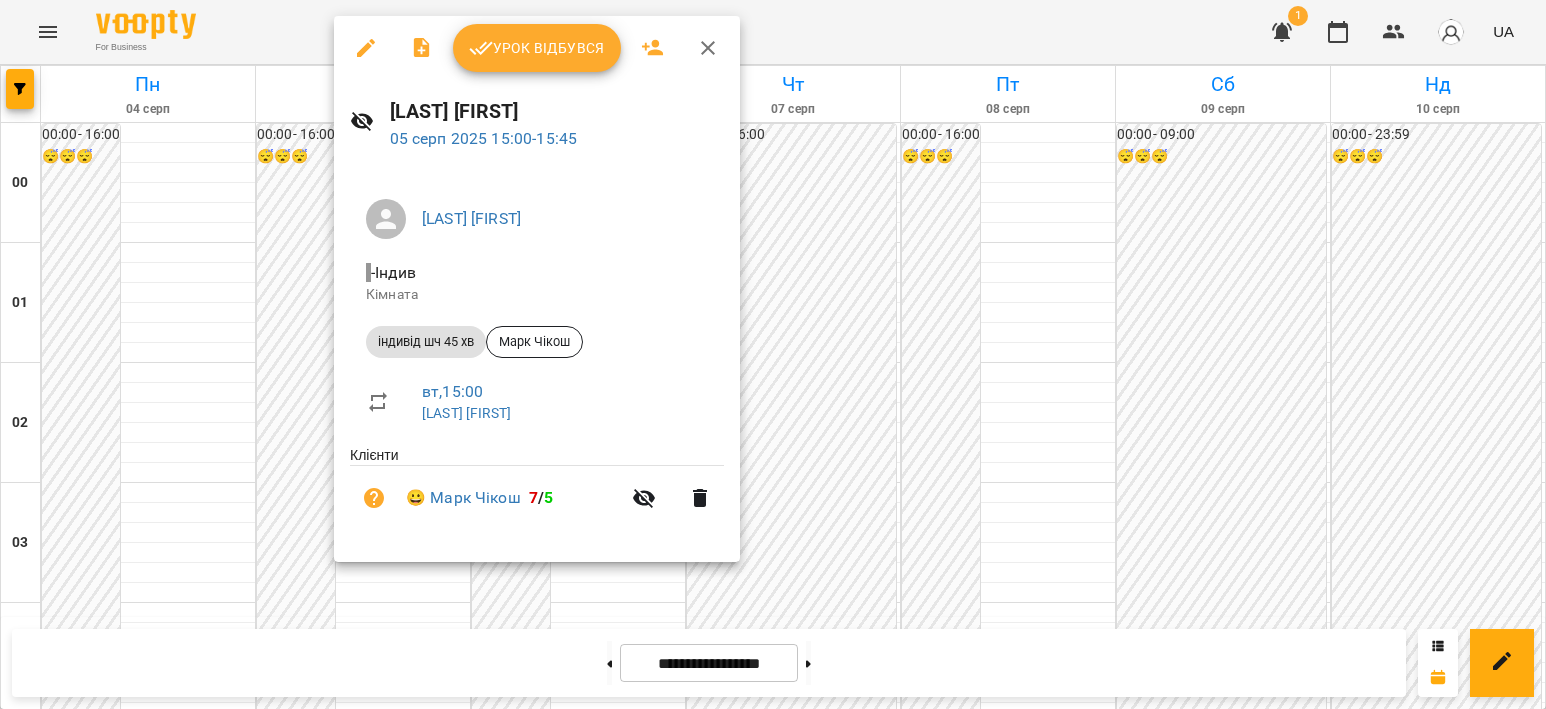 click on "Урок відбувся" at bounding box center (537, 48) 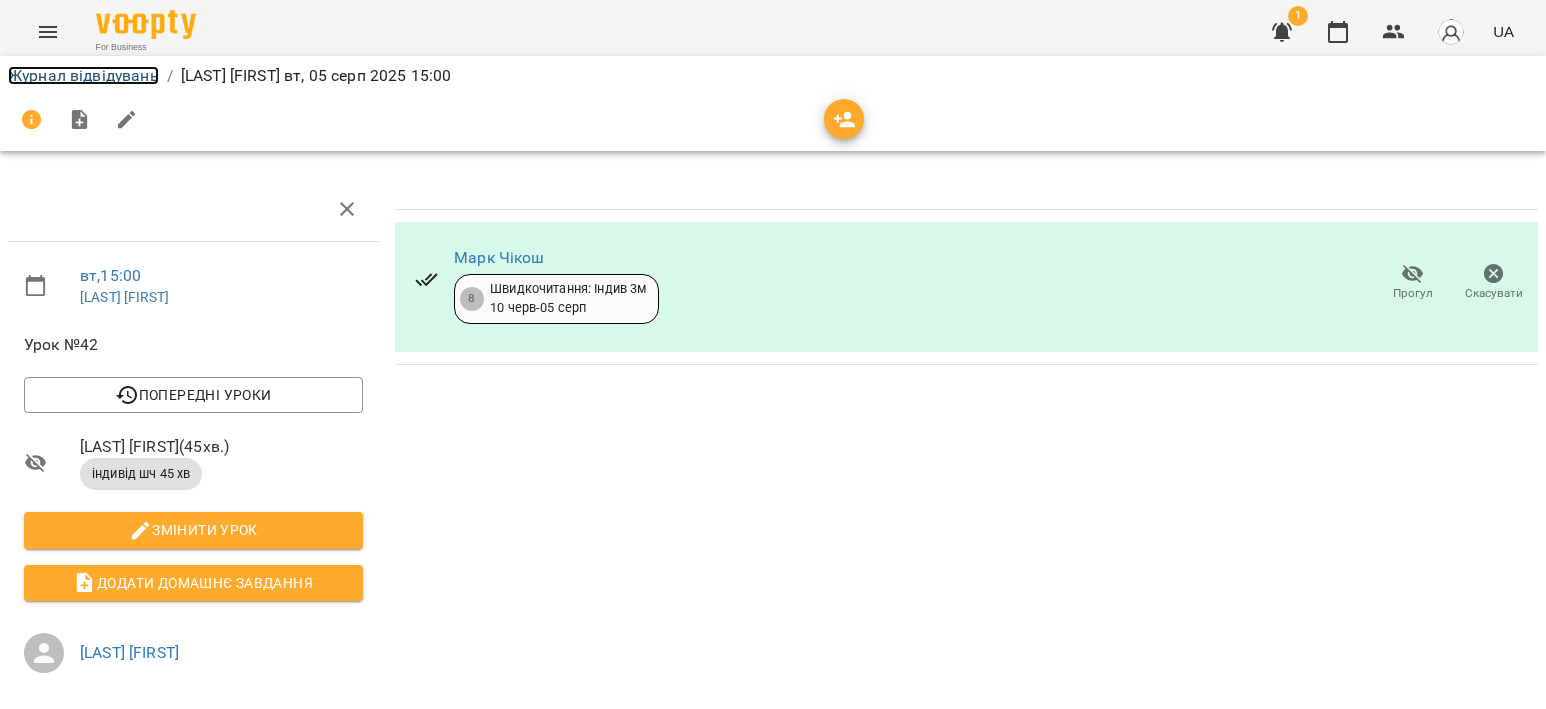 click on "Журнал відвідувань" at bounding box center (83, 75) 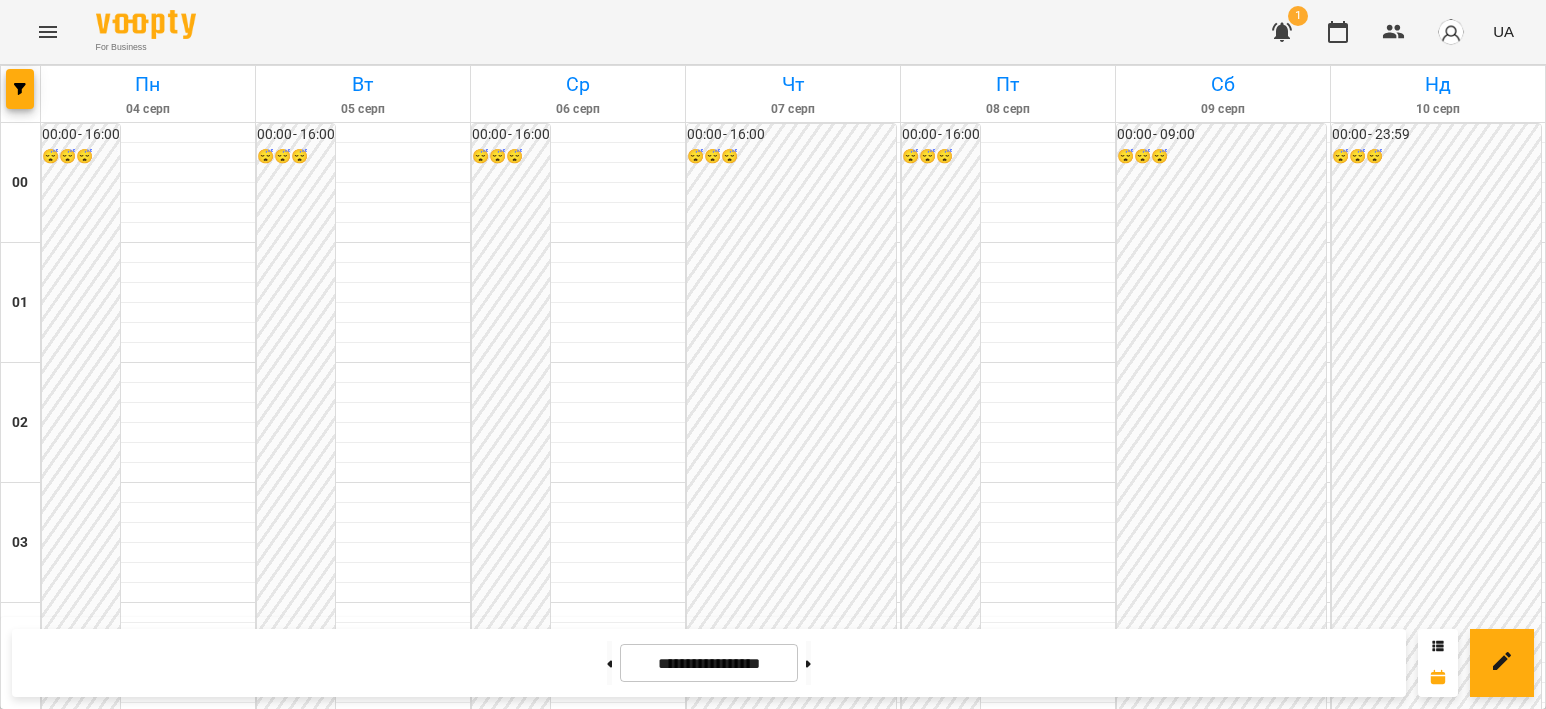 scroll, scrollTop: 1800, scrollLeft: 0, axis: vertical 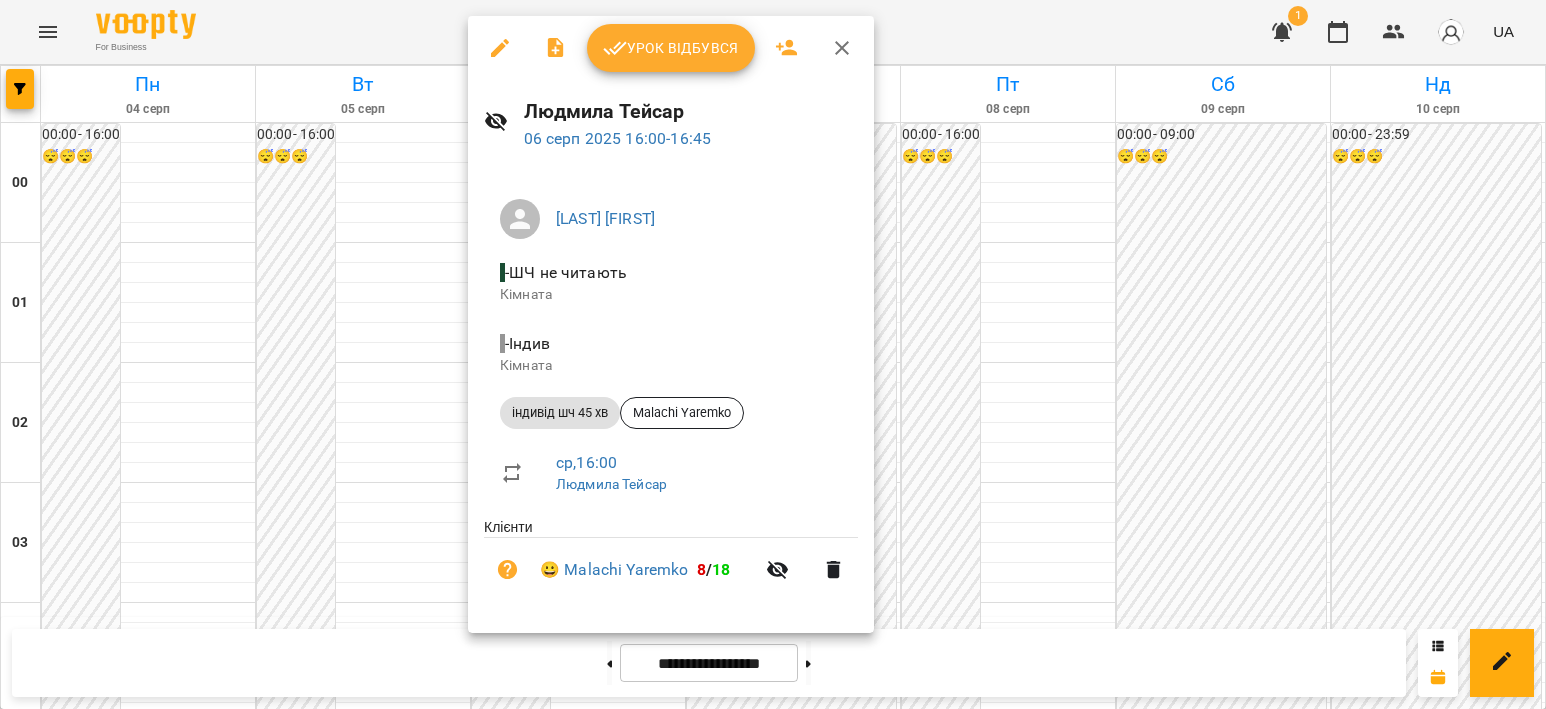 click at bounding box center [773, 354] 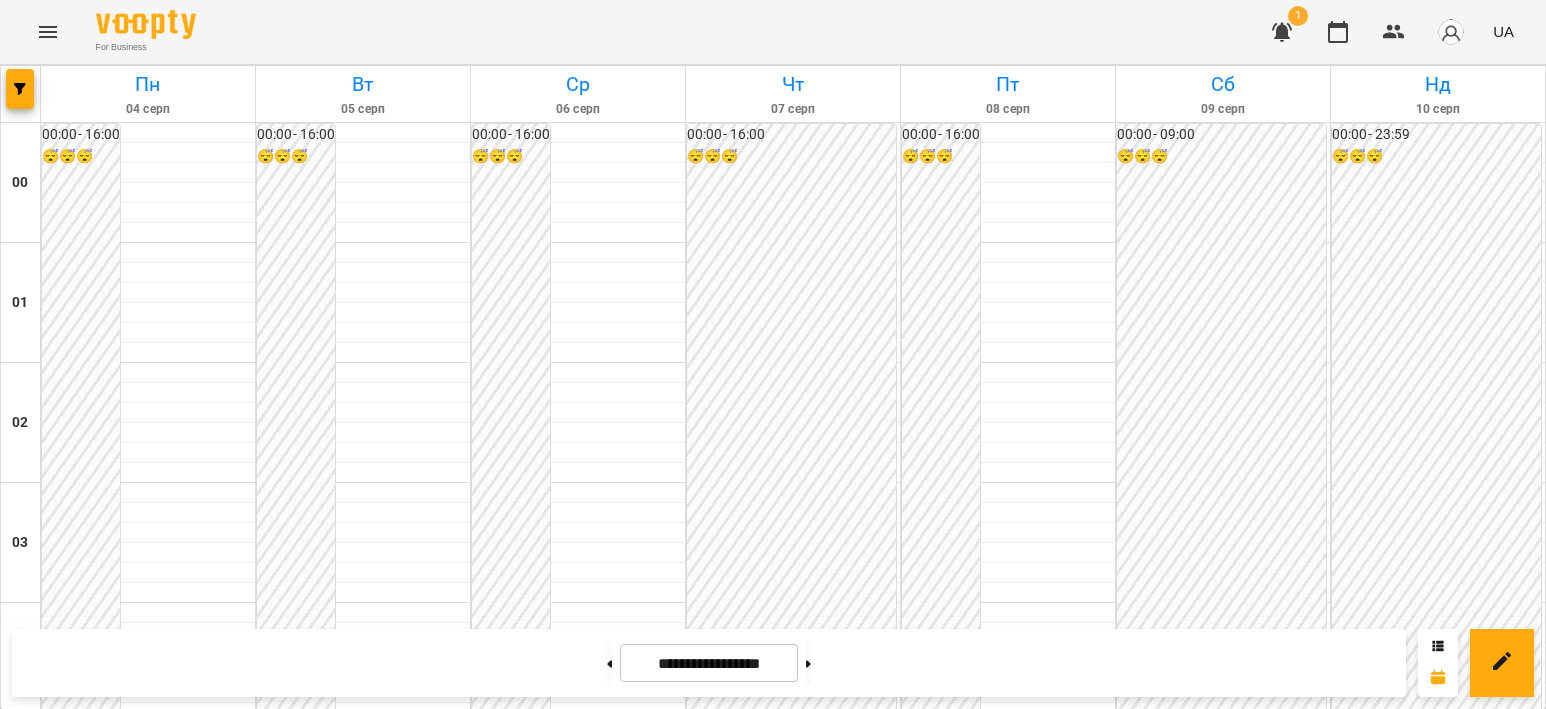 click on "індивід шч 45 хв - [LAST] [FIRST]" at bounding box center [578, 2237] 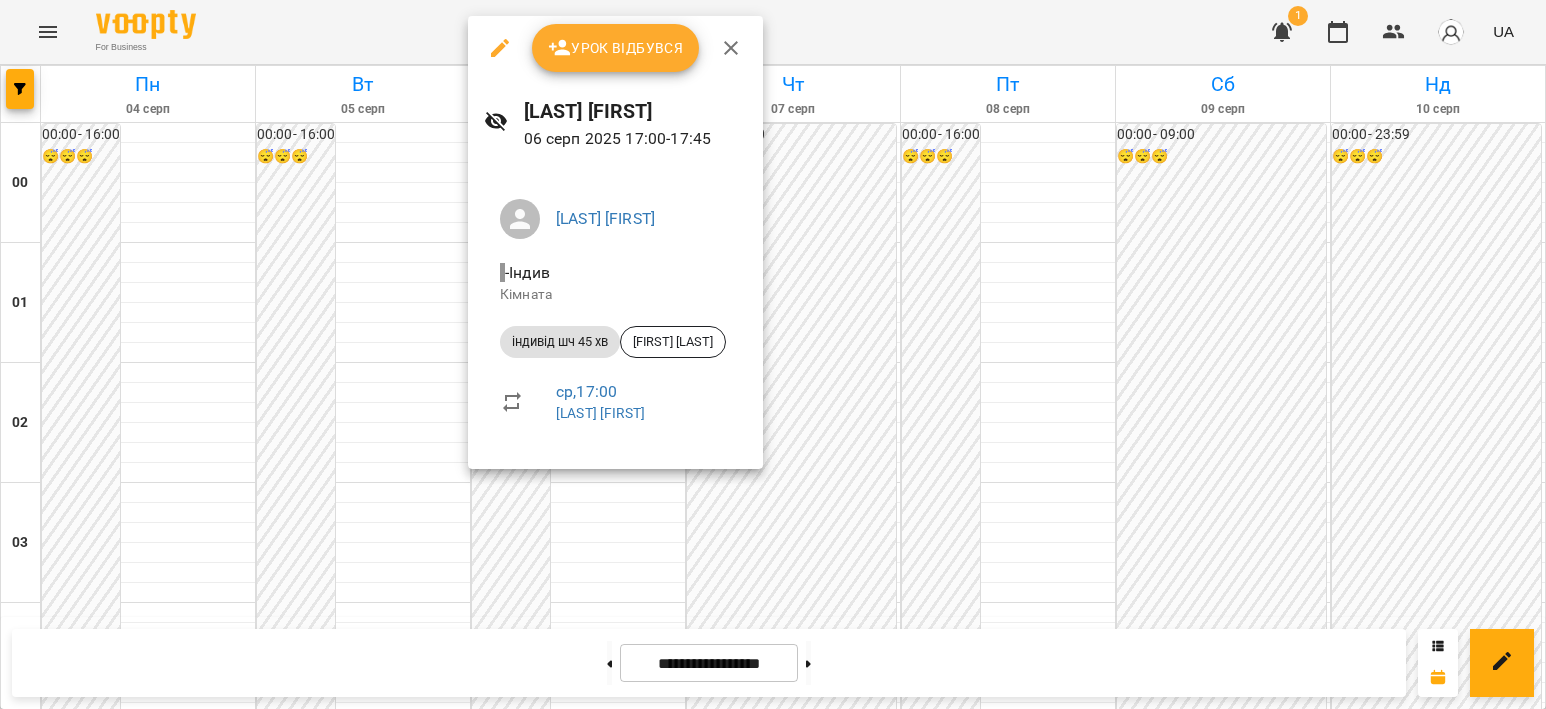 click at bounding box center [773, 354] 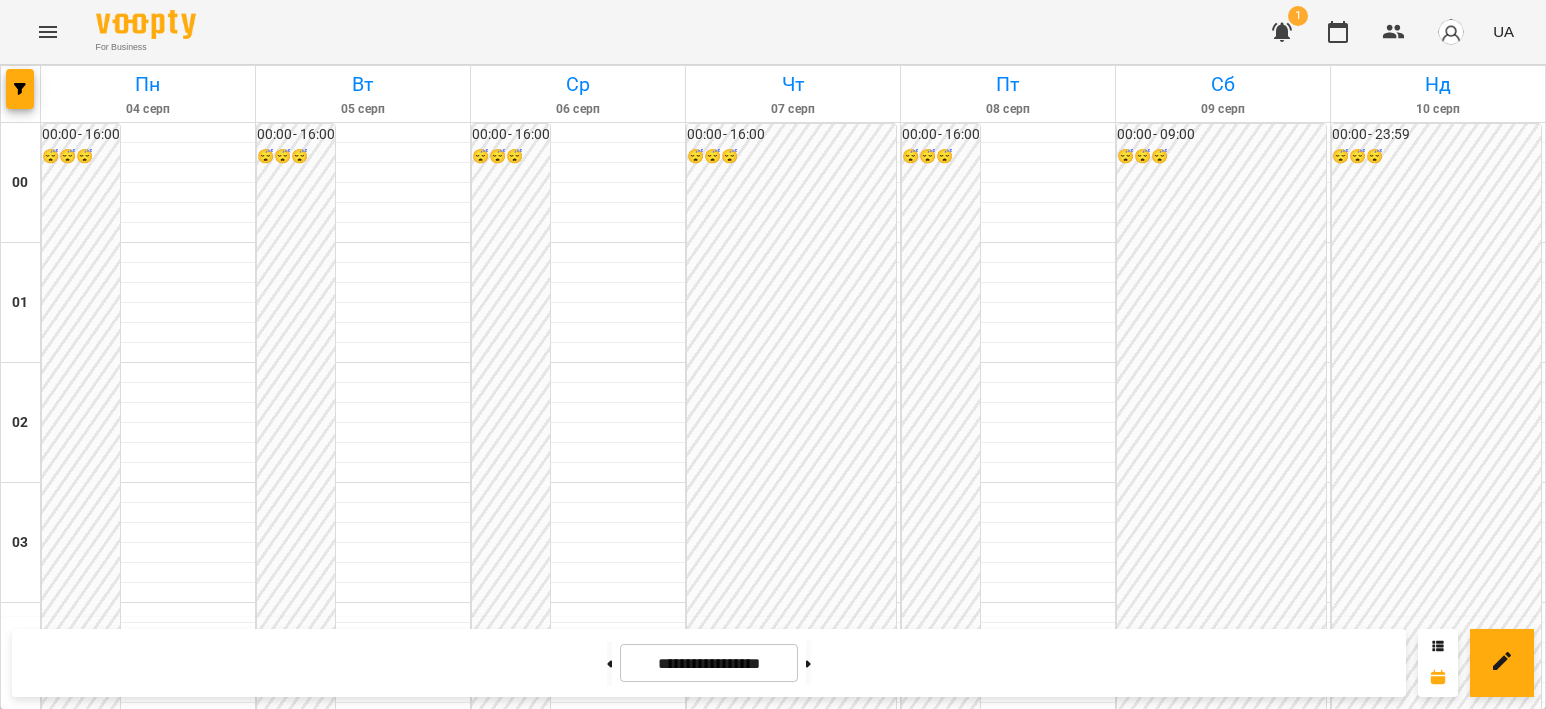 click on "17:00 [LAST] [FIRST]" at bounding box center (578, 2191) 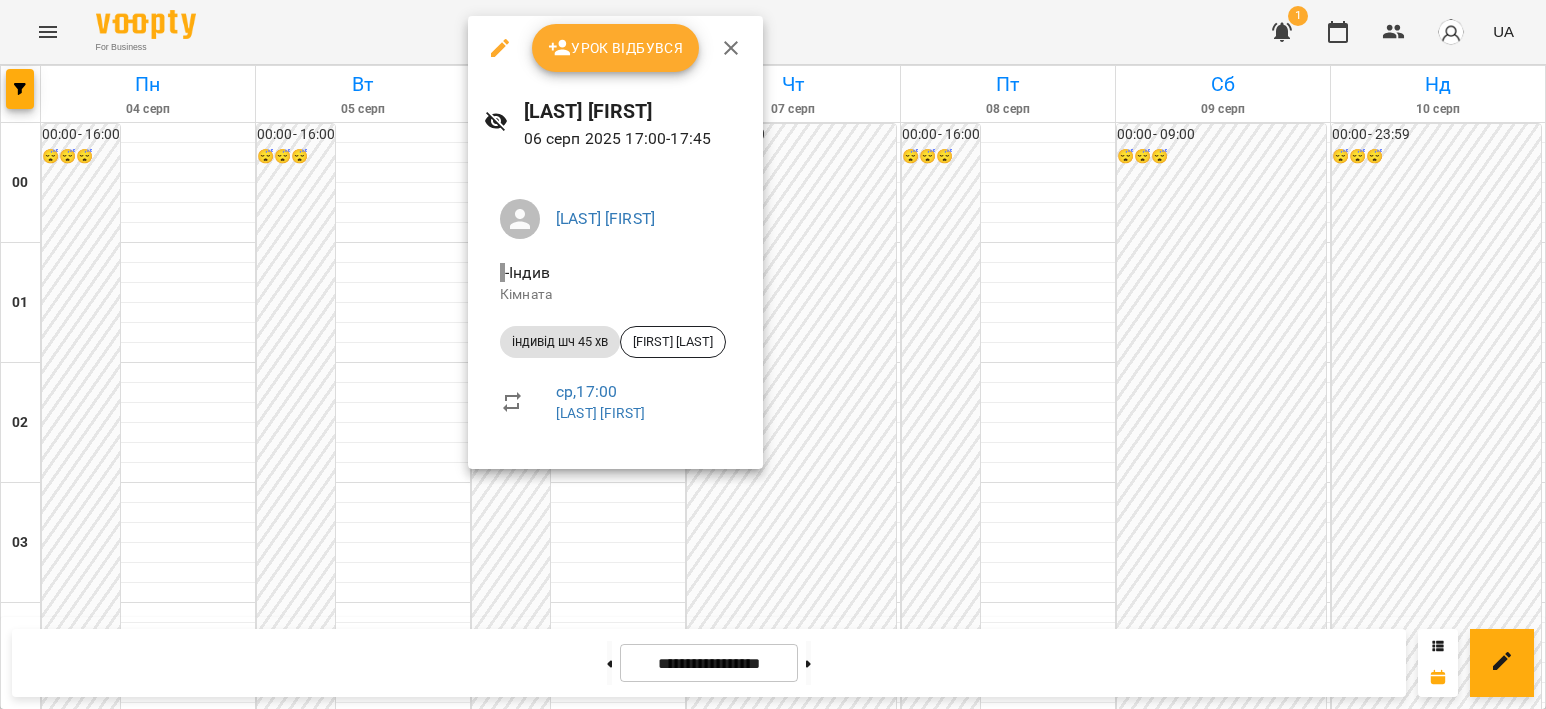 drag, startPoint x: 357, startPoint y: 271, endPoint x: 479, endPoint y: 415, distance: 188.73262 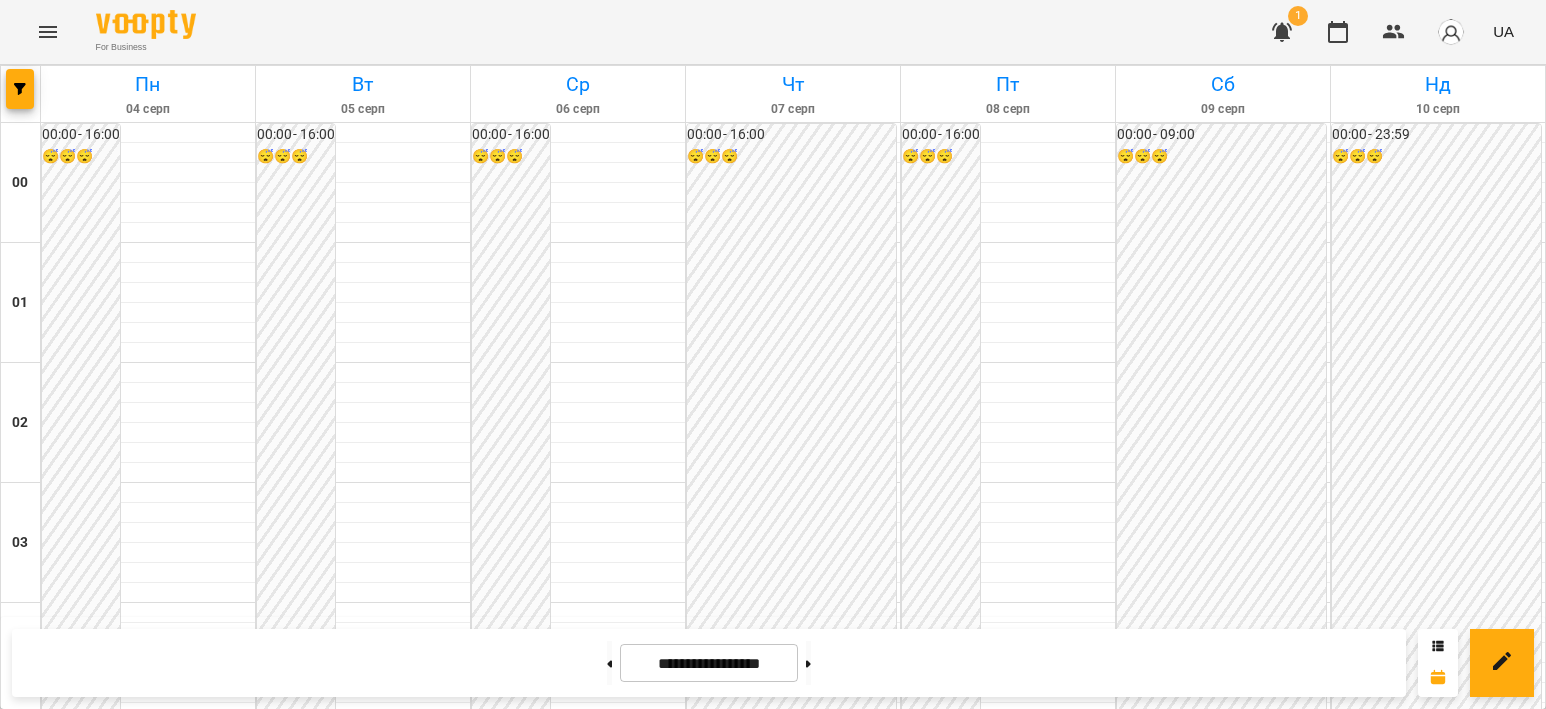 click on "індивід шч 45 хв - [LAST] [FIRST]" at bounding box center (578, 2237) 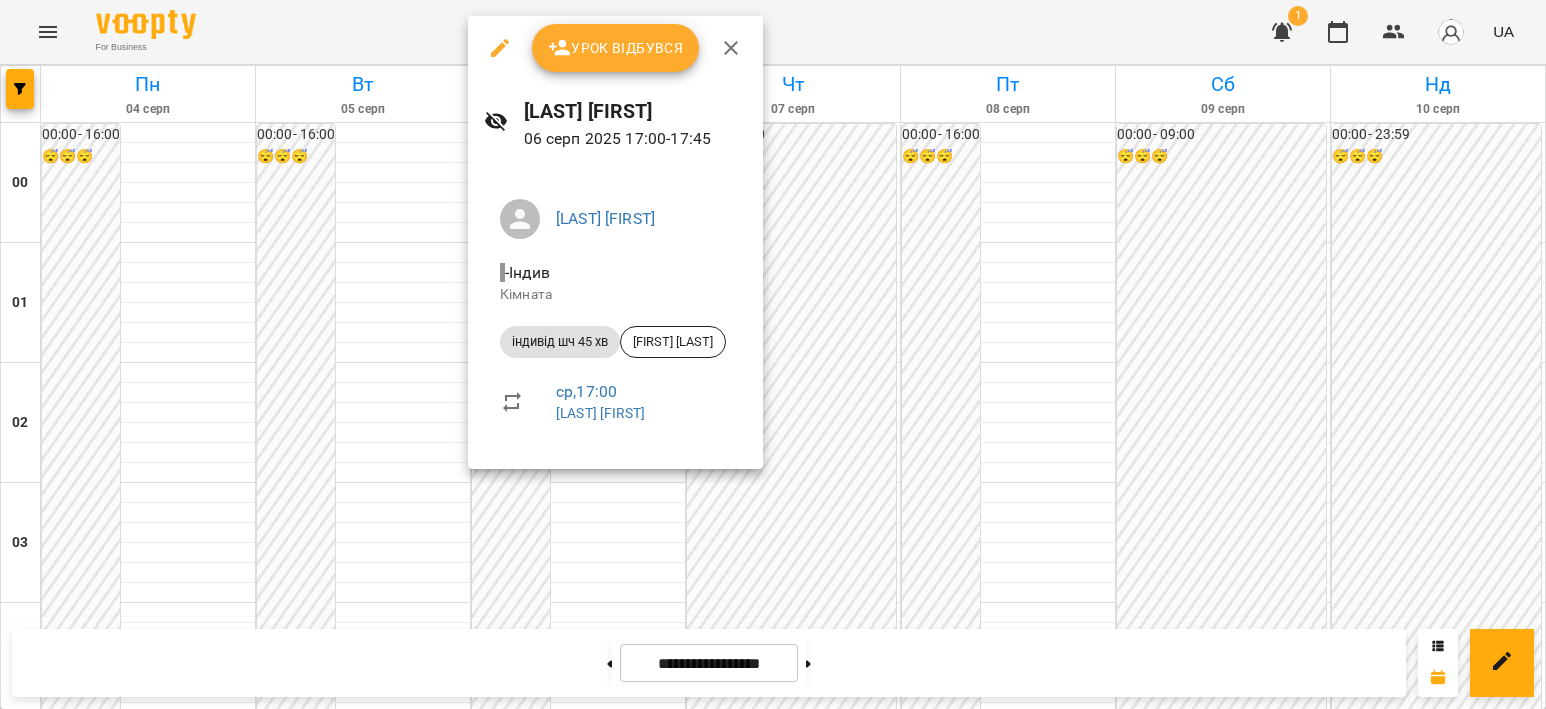 click 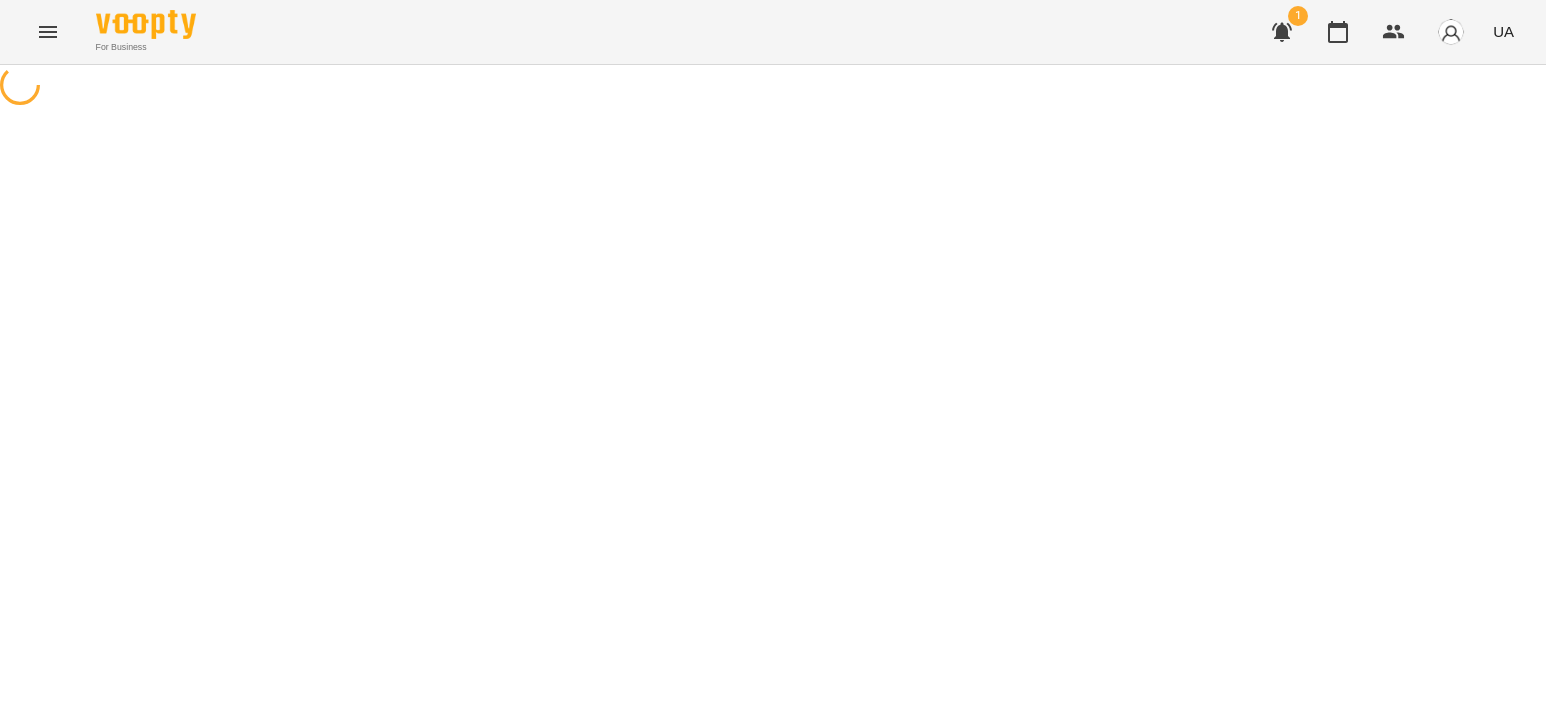 select on "**********" 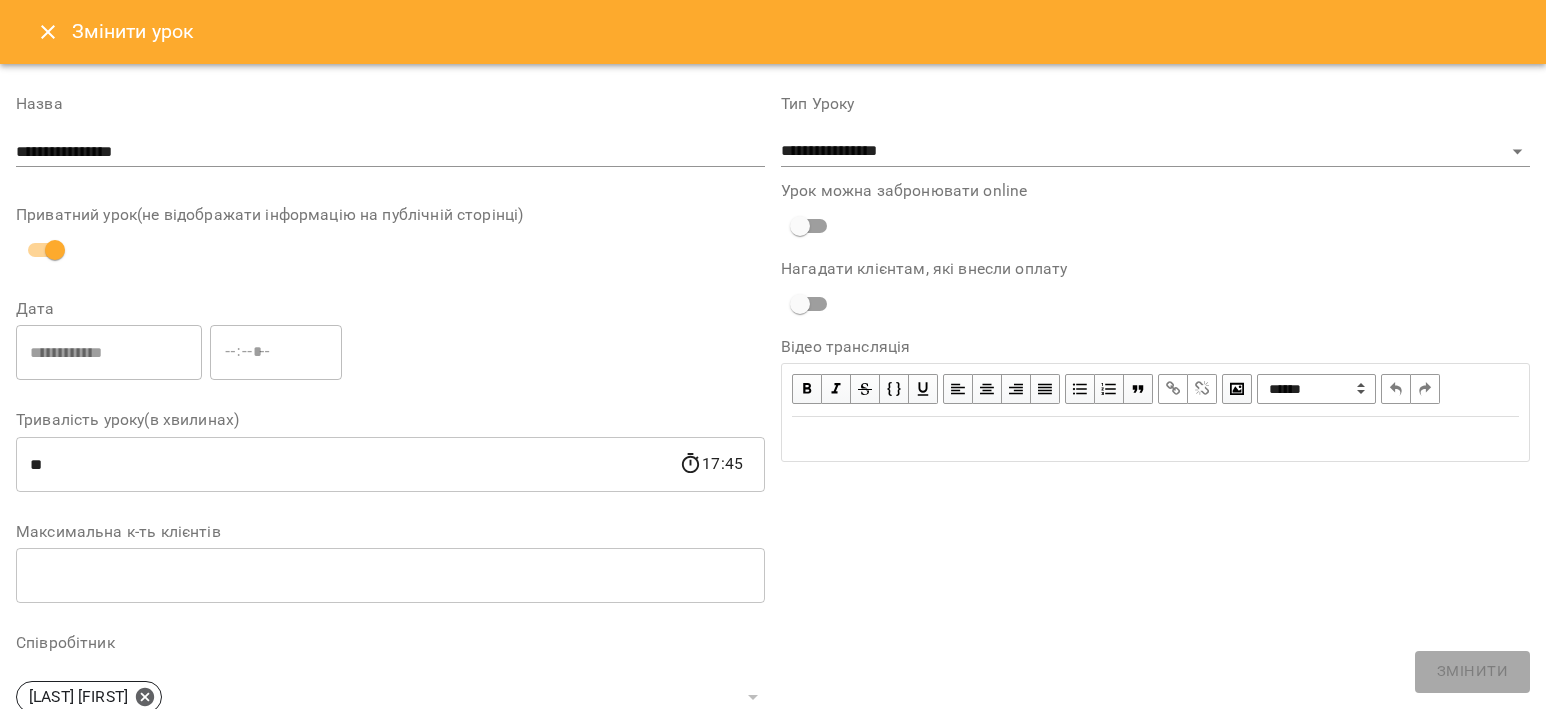 click 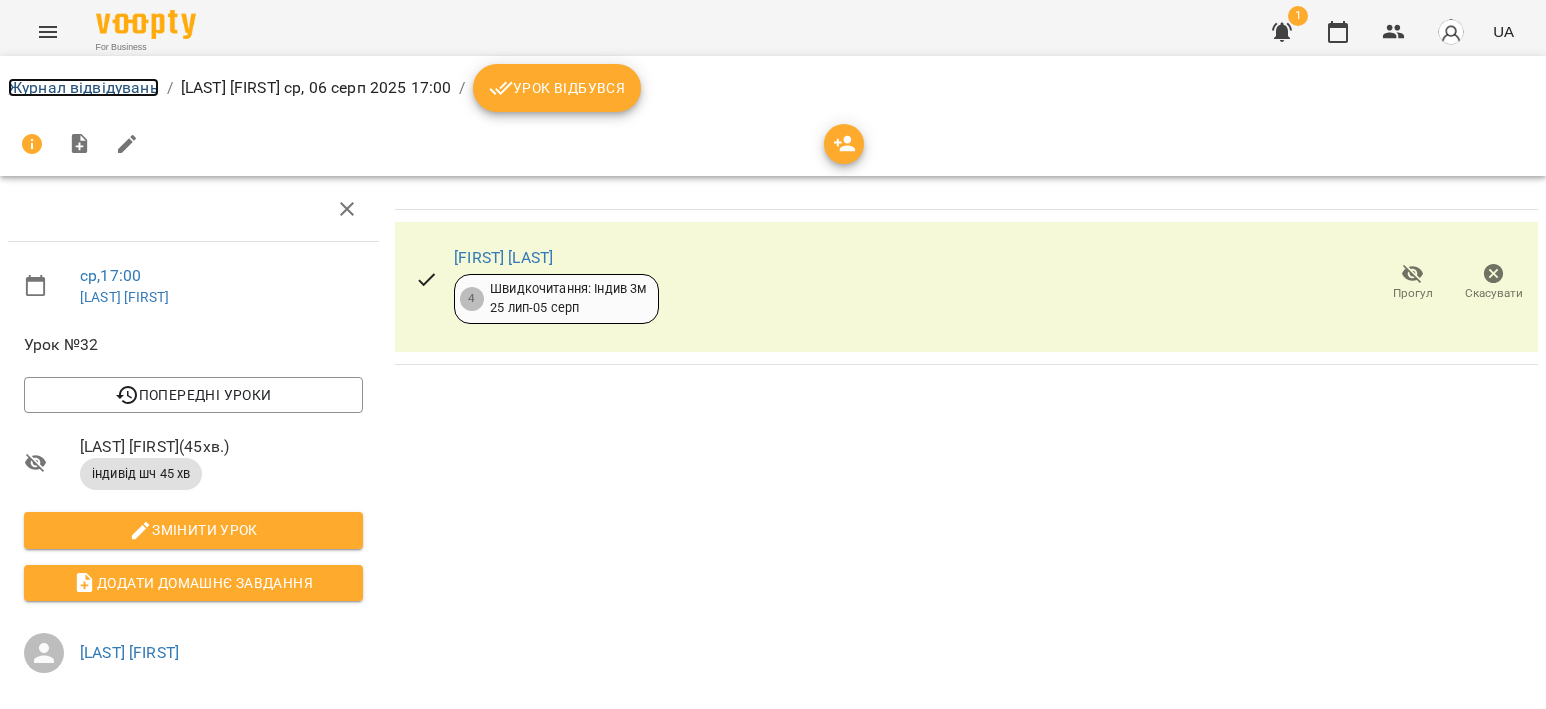 click on "Журнал відвідувань" at bounding box center [83, 87] 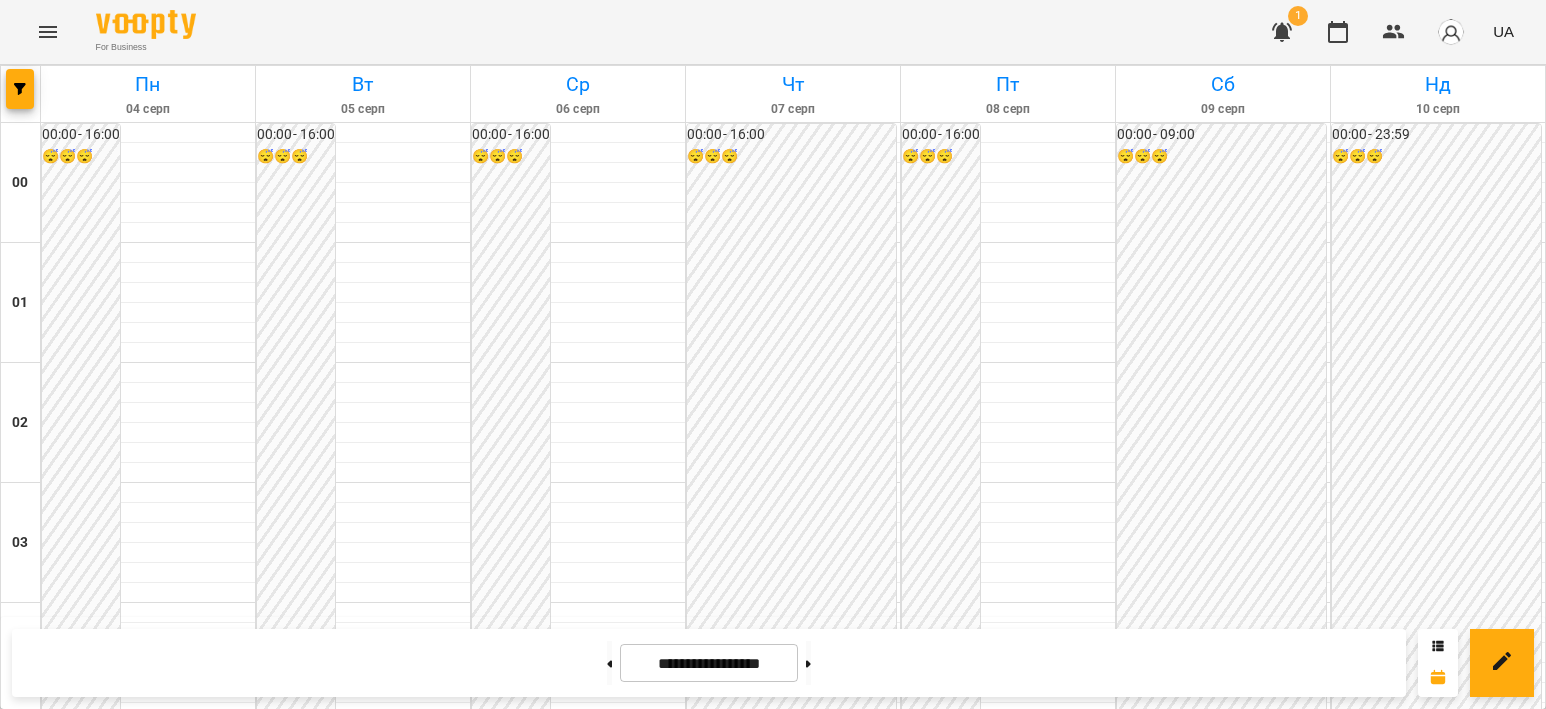 scroll, scrollTop: 2000, scrollLeft: 0, axis: vertical 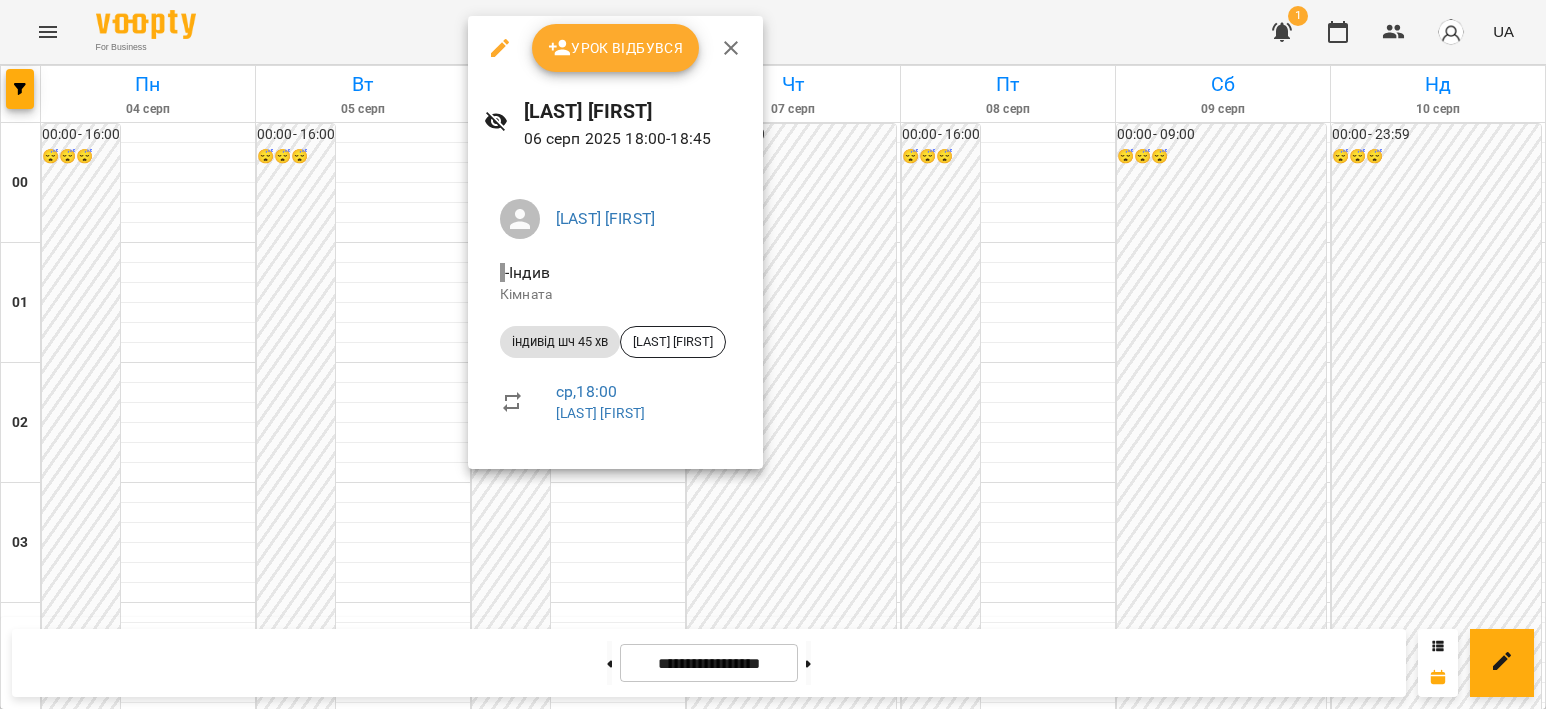 click at bounding box center [773, 354] 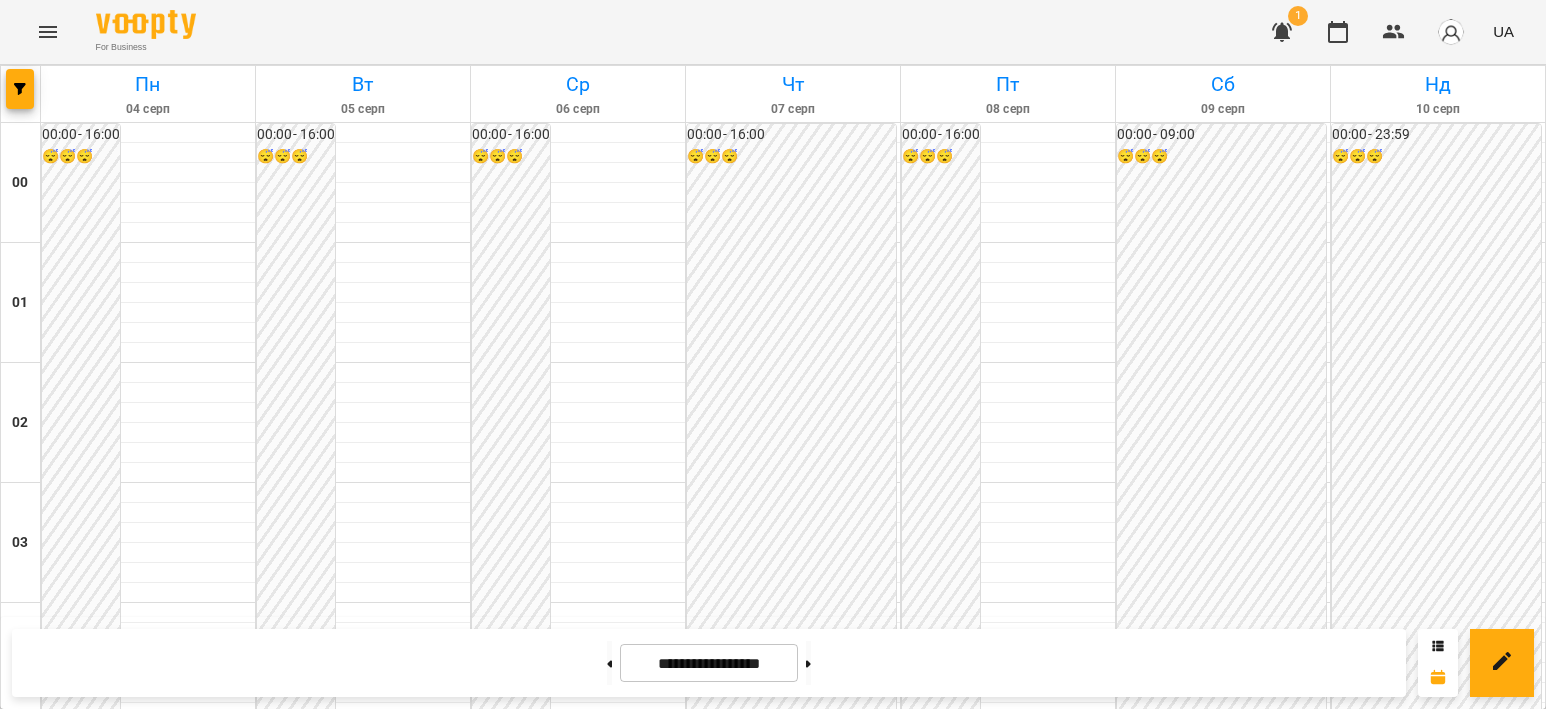 click on "індивід шч 45 хв - [FIRST] [LAST]" at bounding box center [578, 2477] 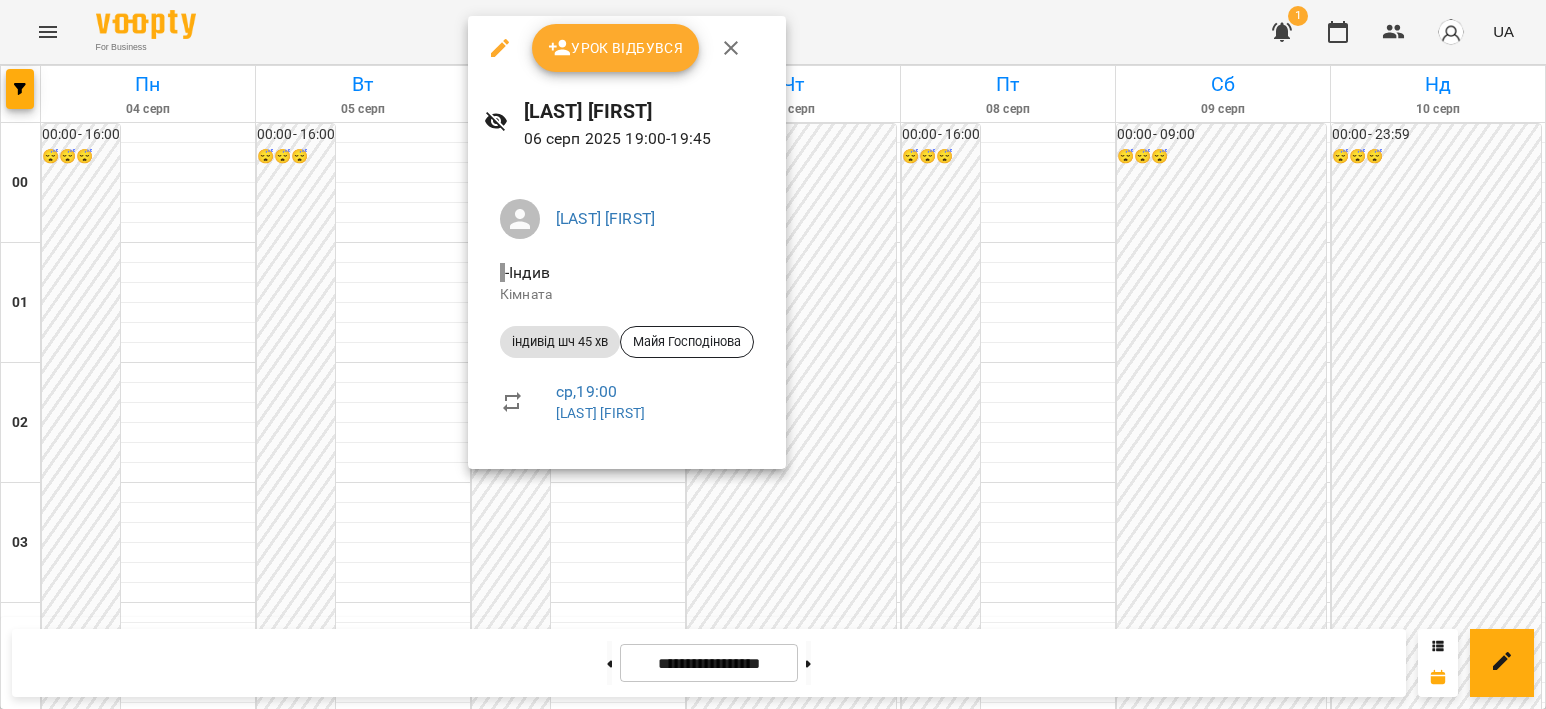 click at bounding box center [773, 354] 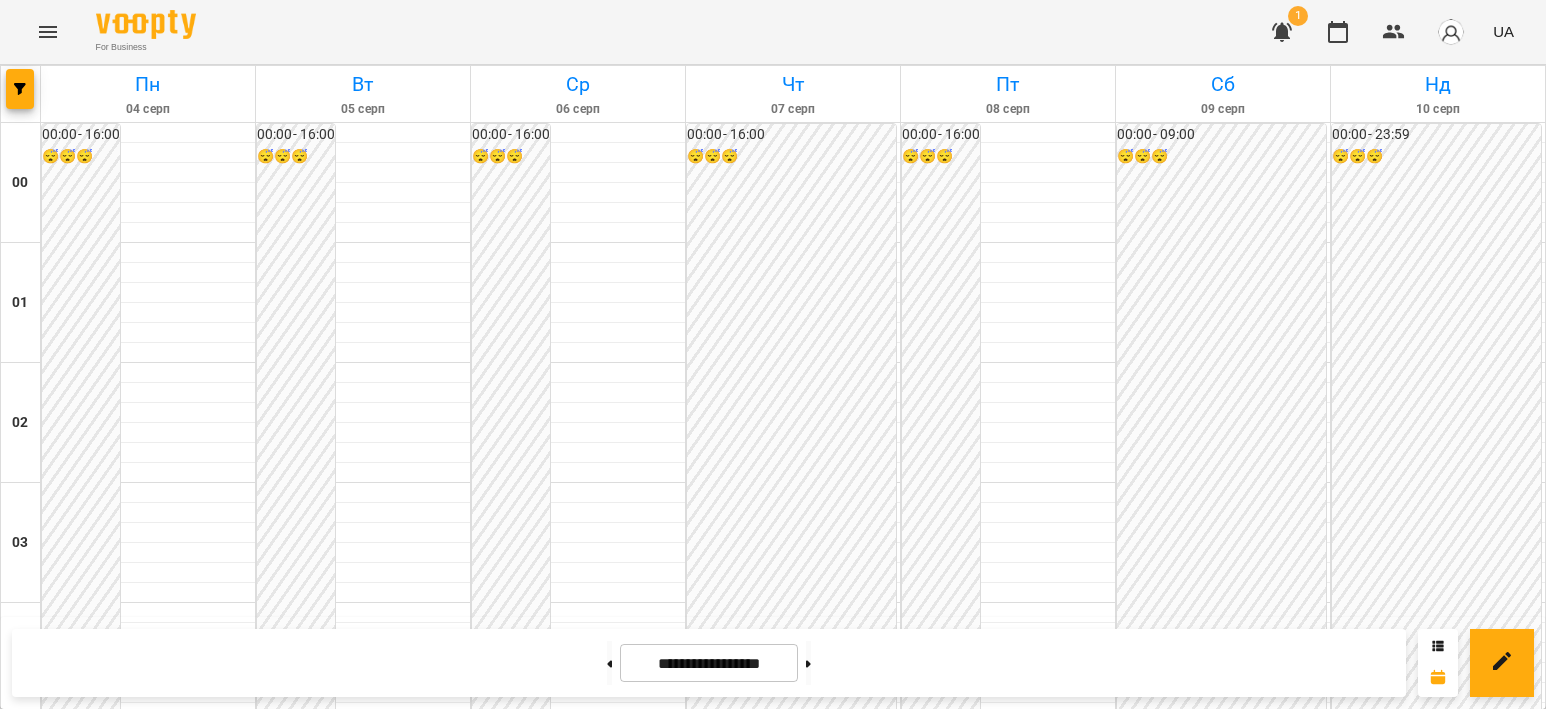 scroll, scrollTop: 2100, scrollLeft: 0, axis: vertical 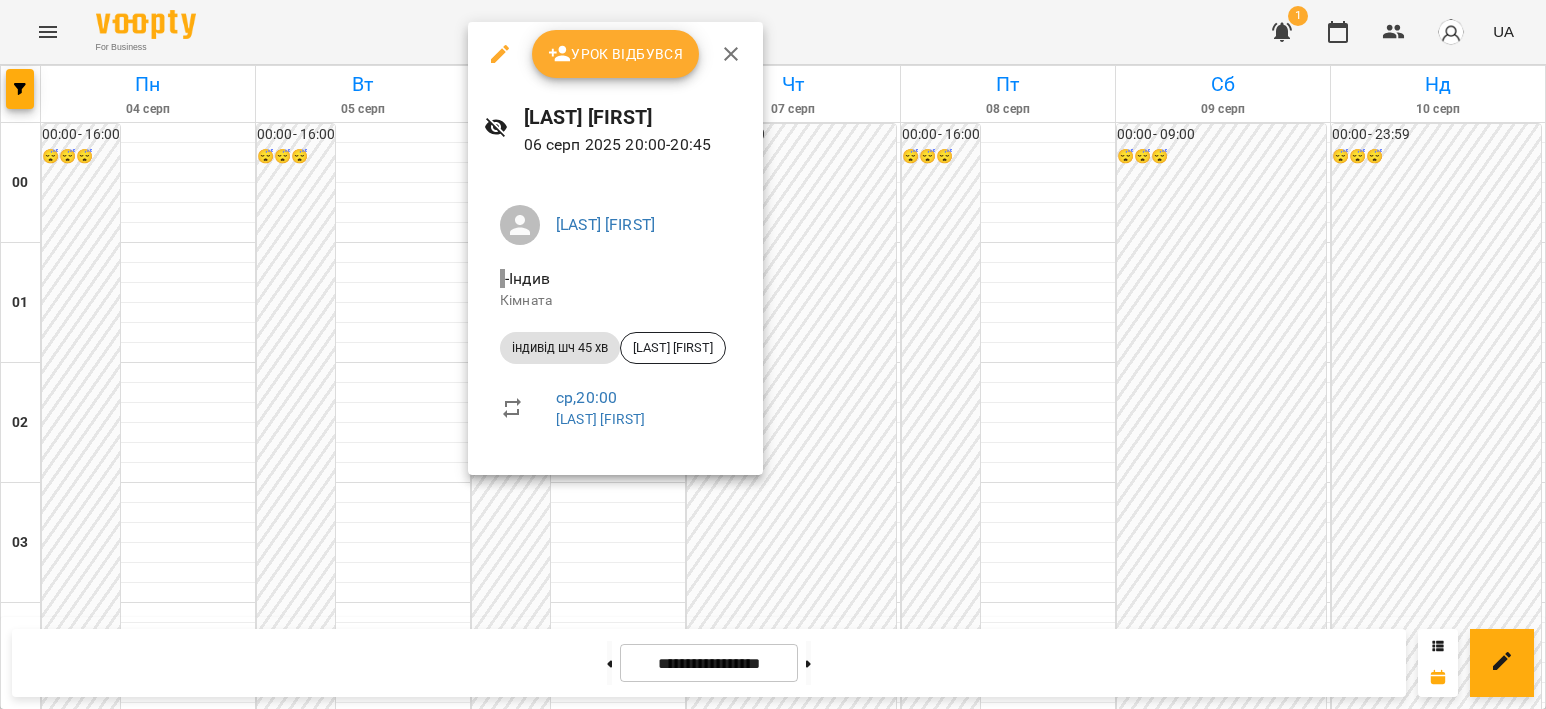 click at bounding box center (773, 354) 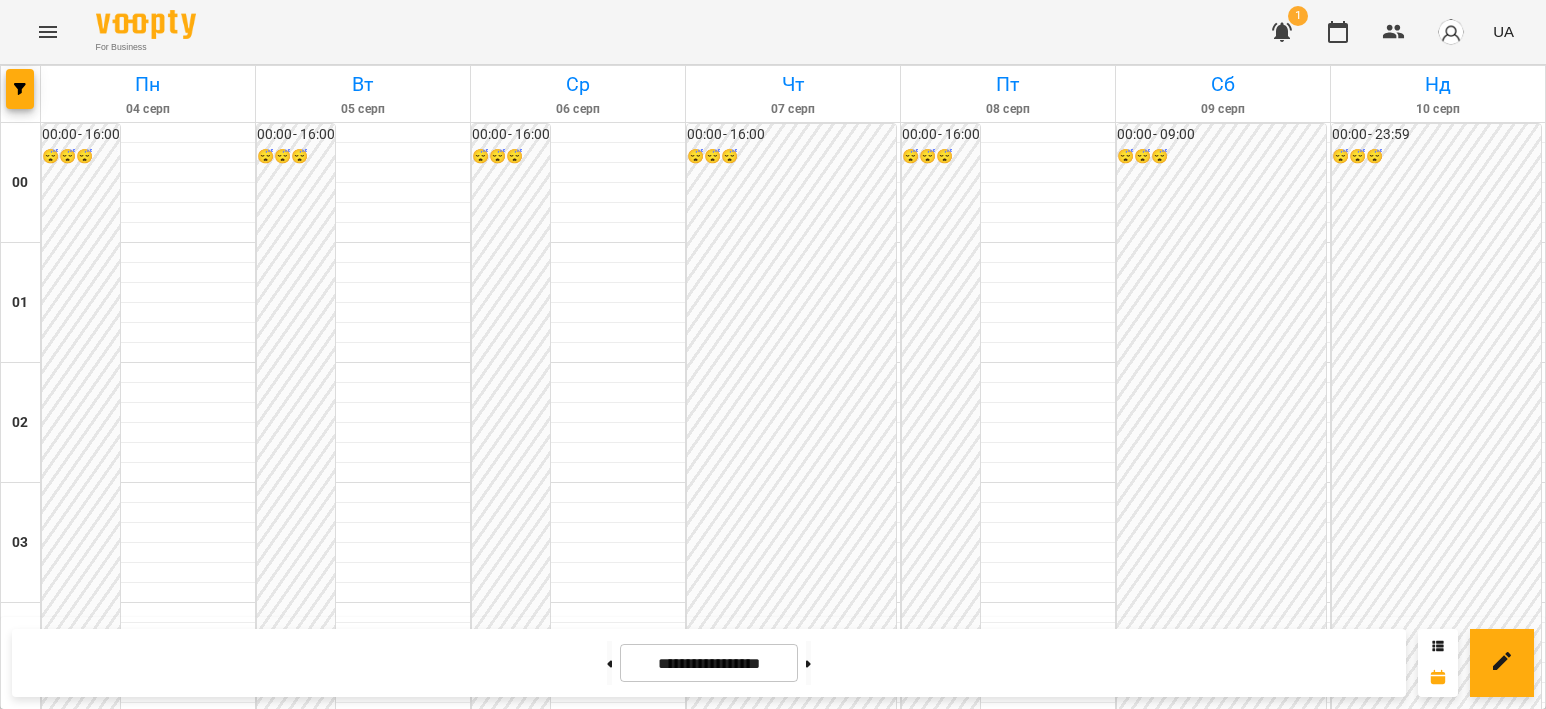 scroll, scrollTop: 2300, scrollLeft: 0, axis: vertical 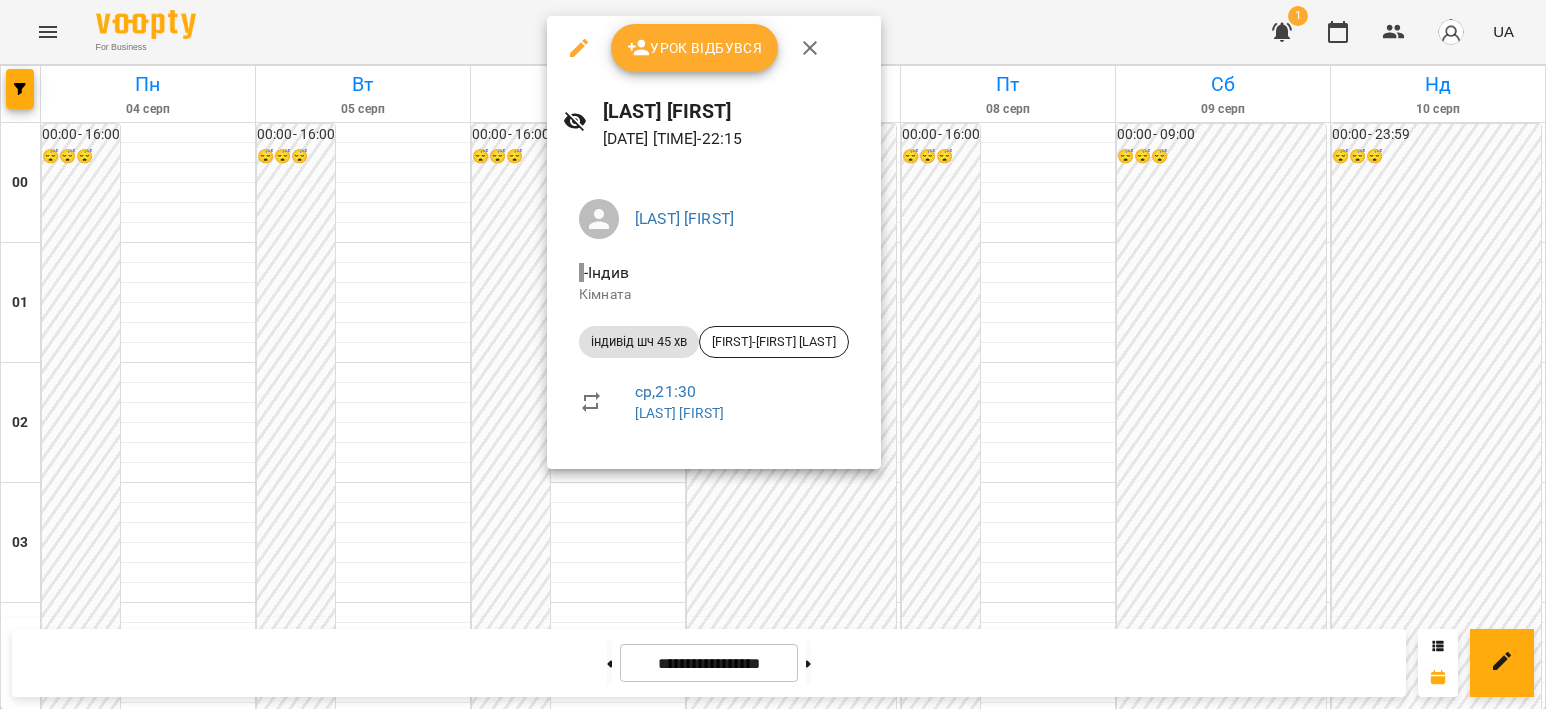 click at bounding box center [579, 48] 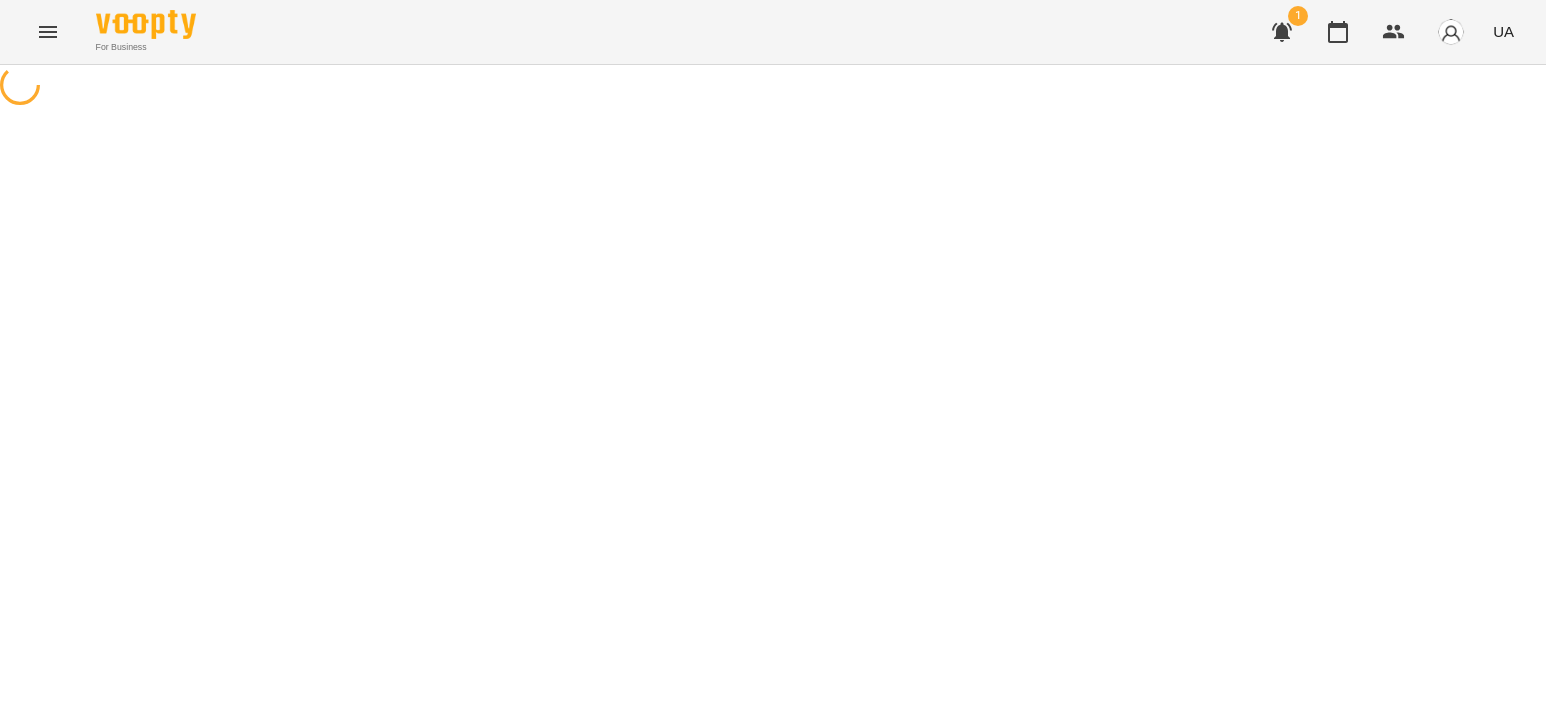 select on "**********" 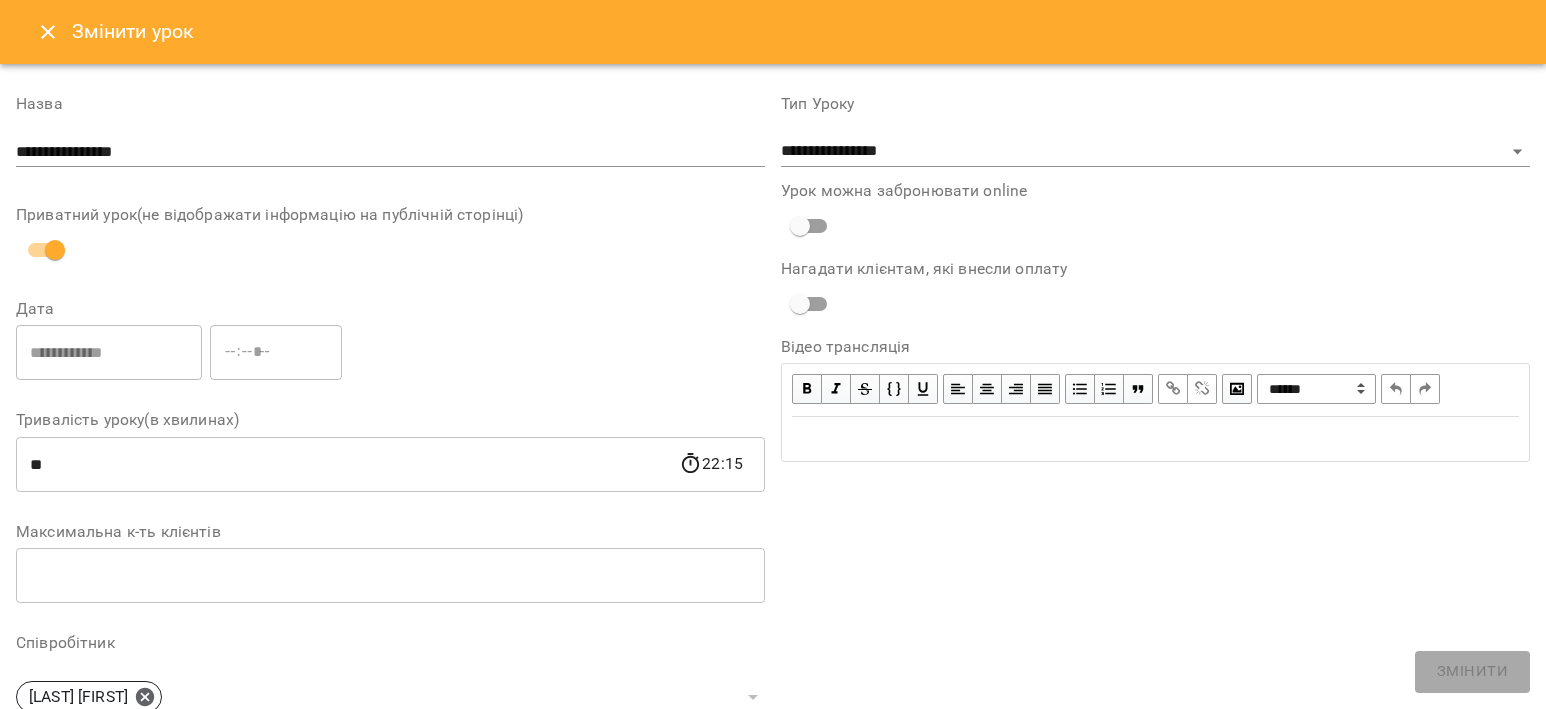 click 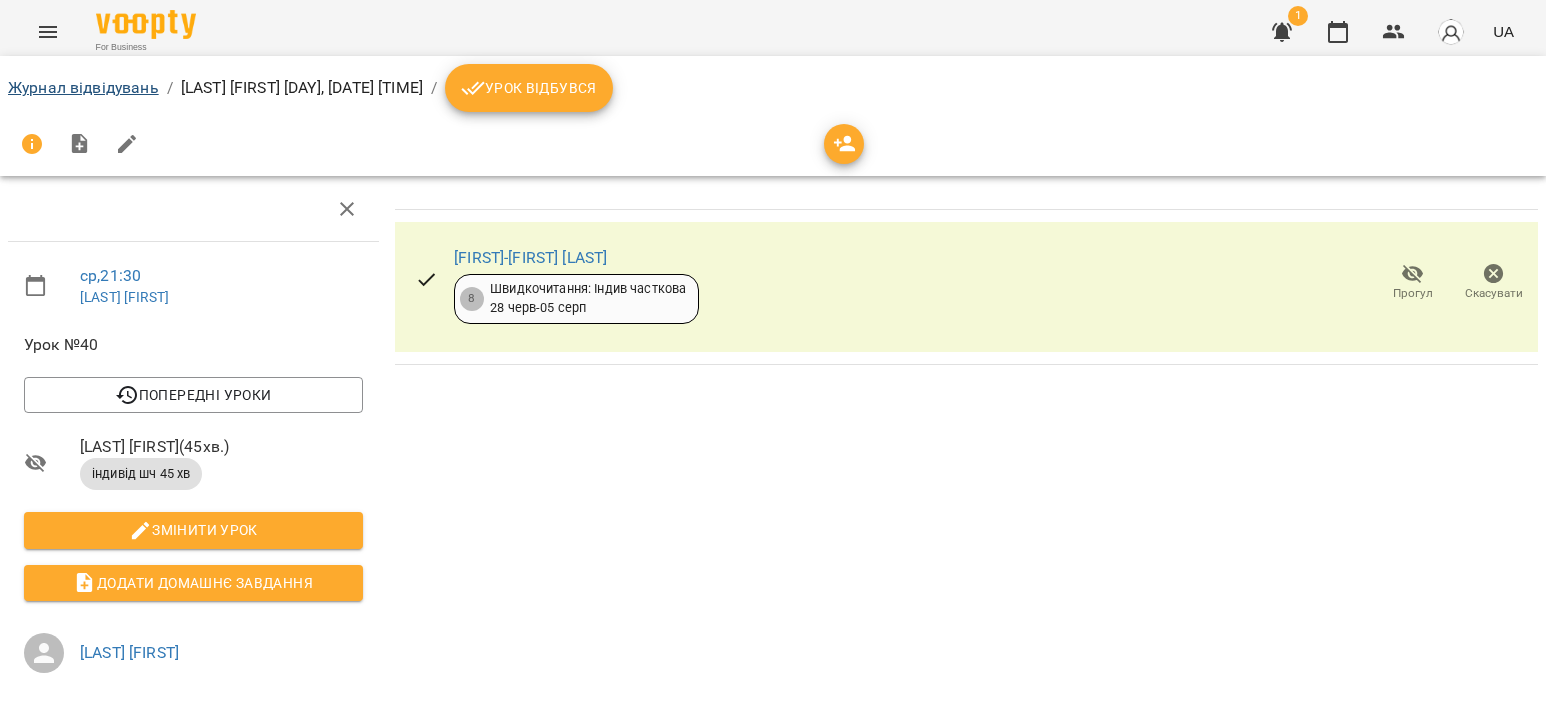 drag, startPoint x: 62, startPoint y: 111, endPoint x: 73, endPoint y: 86, distance: 27.313 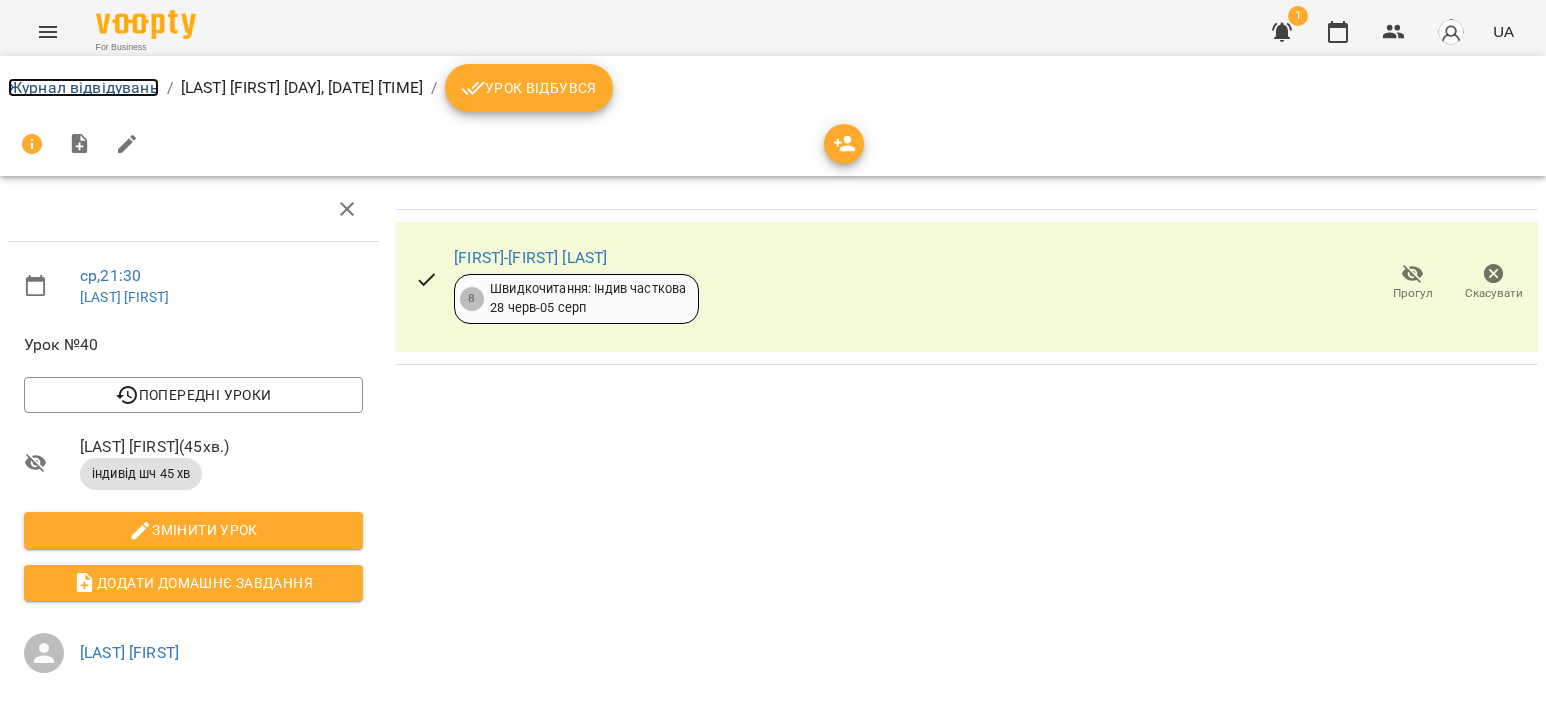 drag, startPoint x: 73, startPoint y: 86, endPoint x: 268, endPoint y: 7, distance: 210.39487 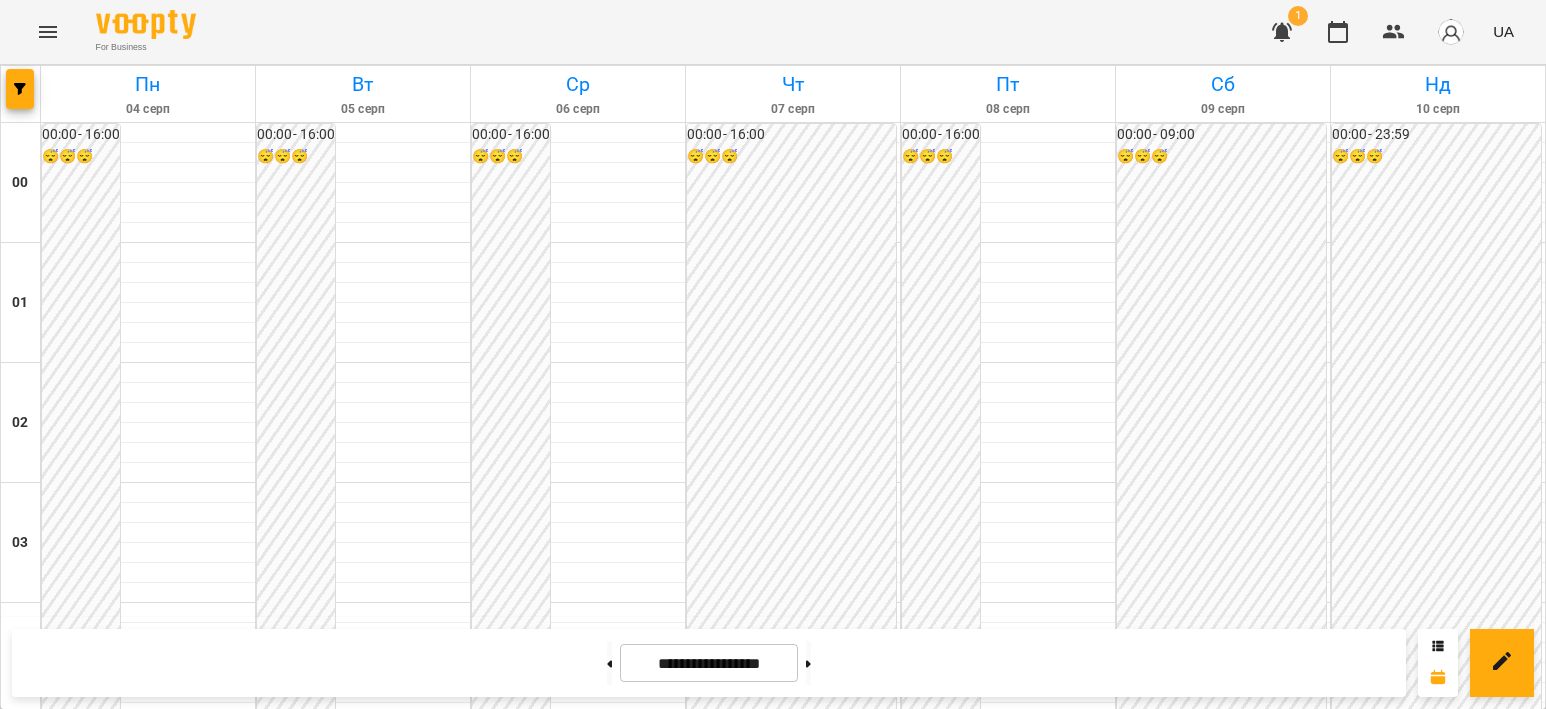scroll, scrollTop: 2264, scrollLeft: 0, axis: vertical 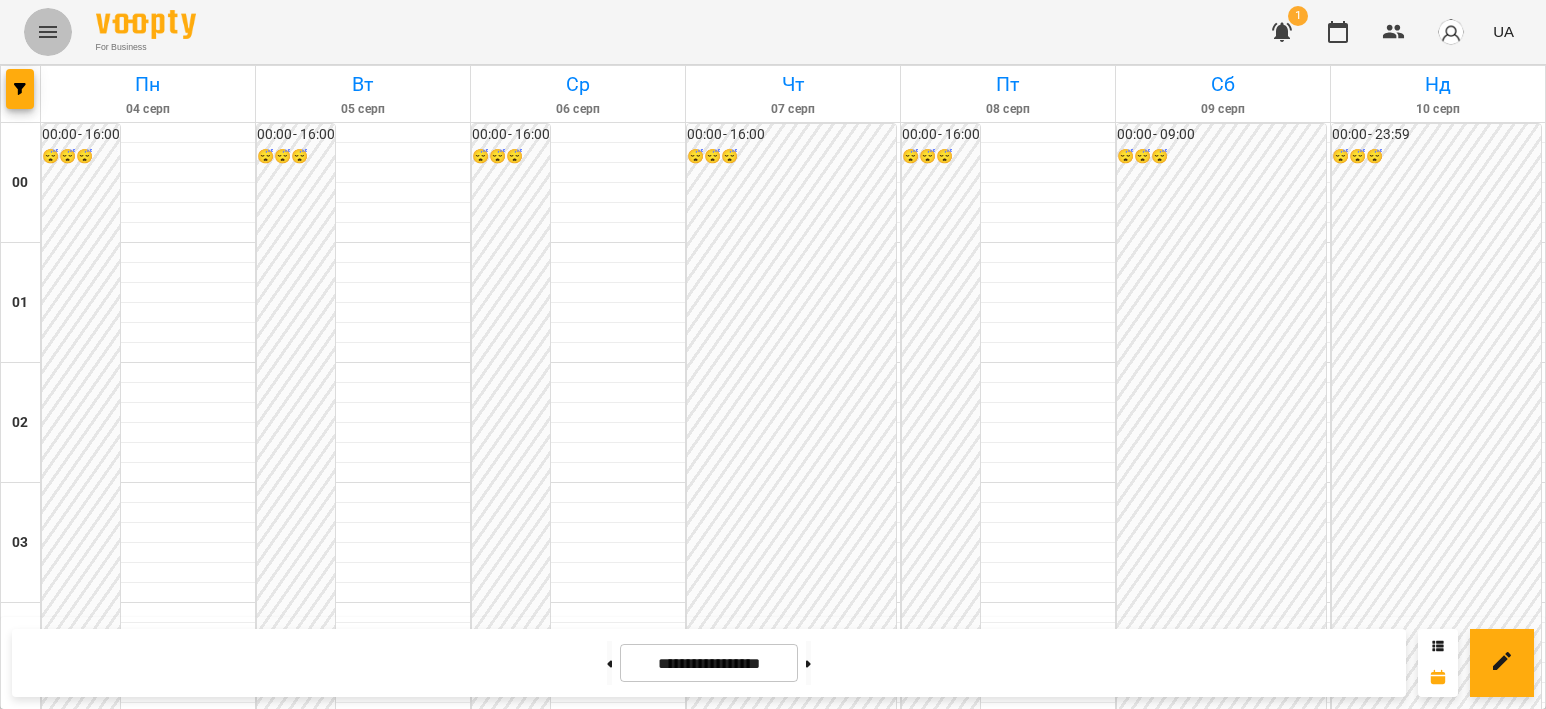 click 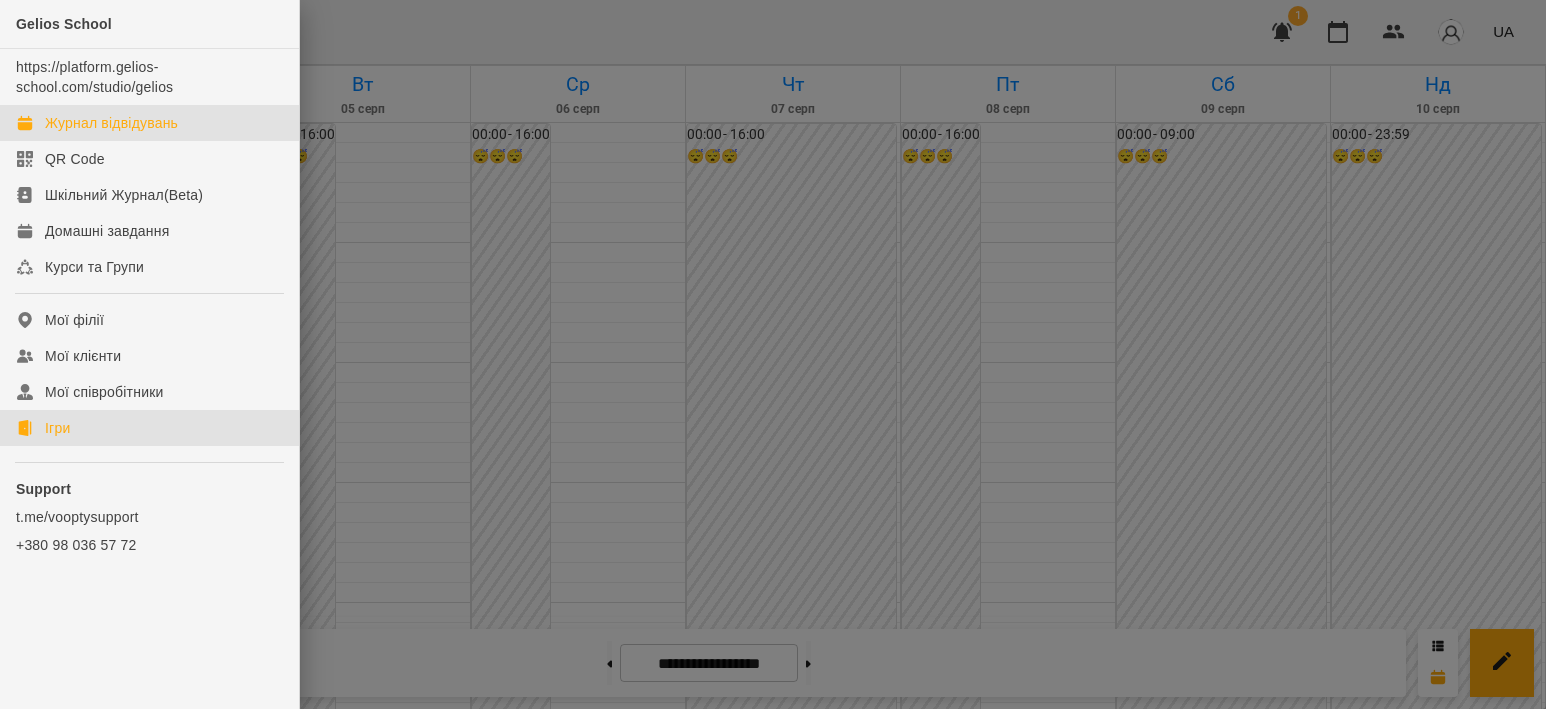 click on "Ігри" 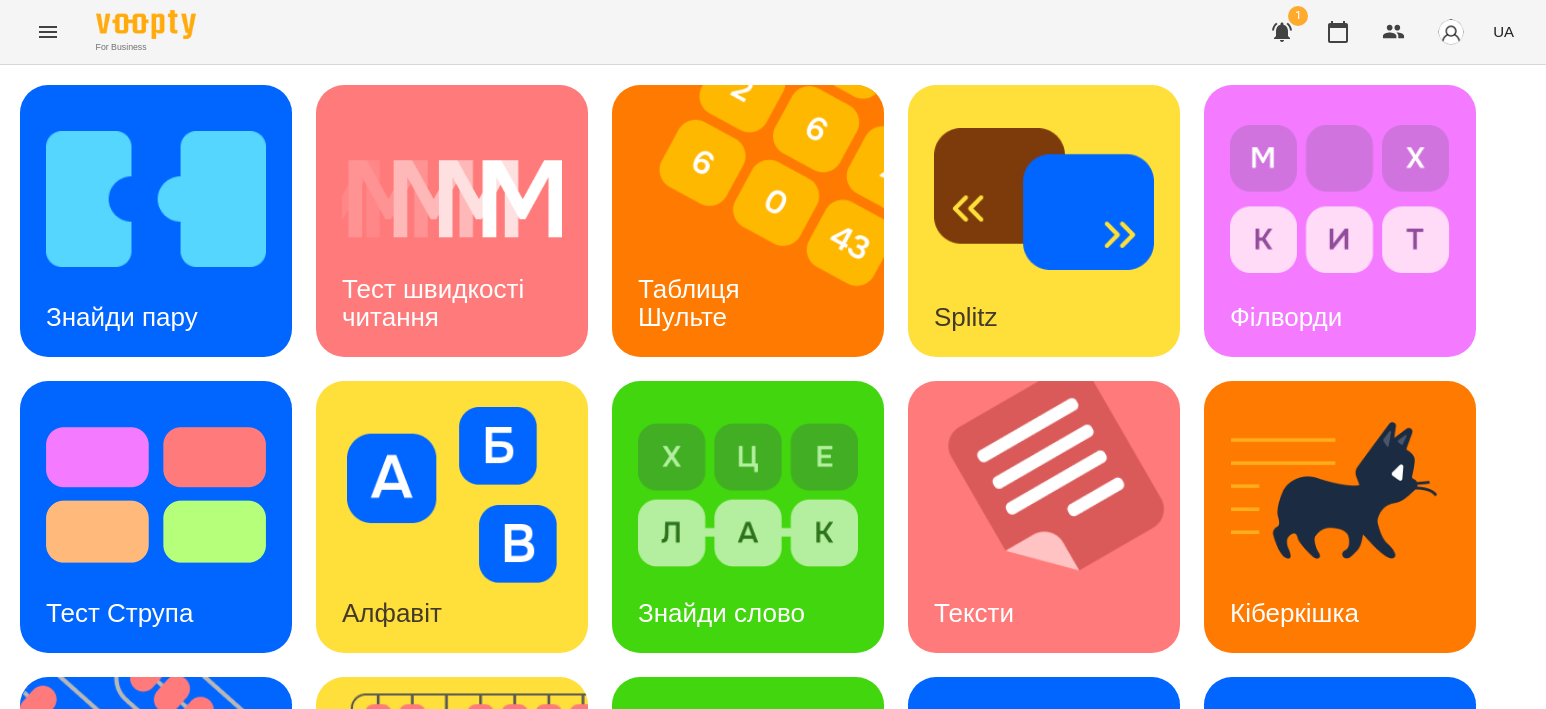 click at bounding box center (48, 32) 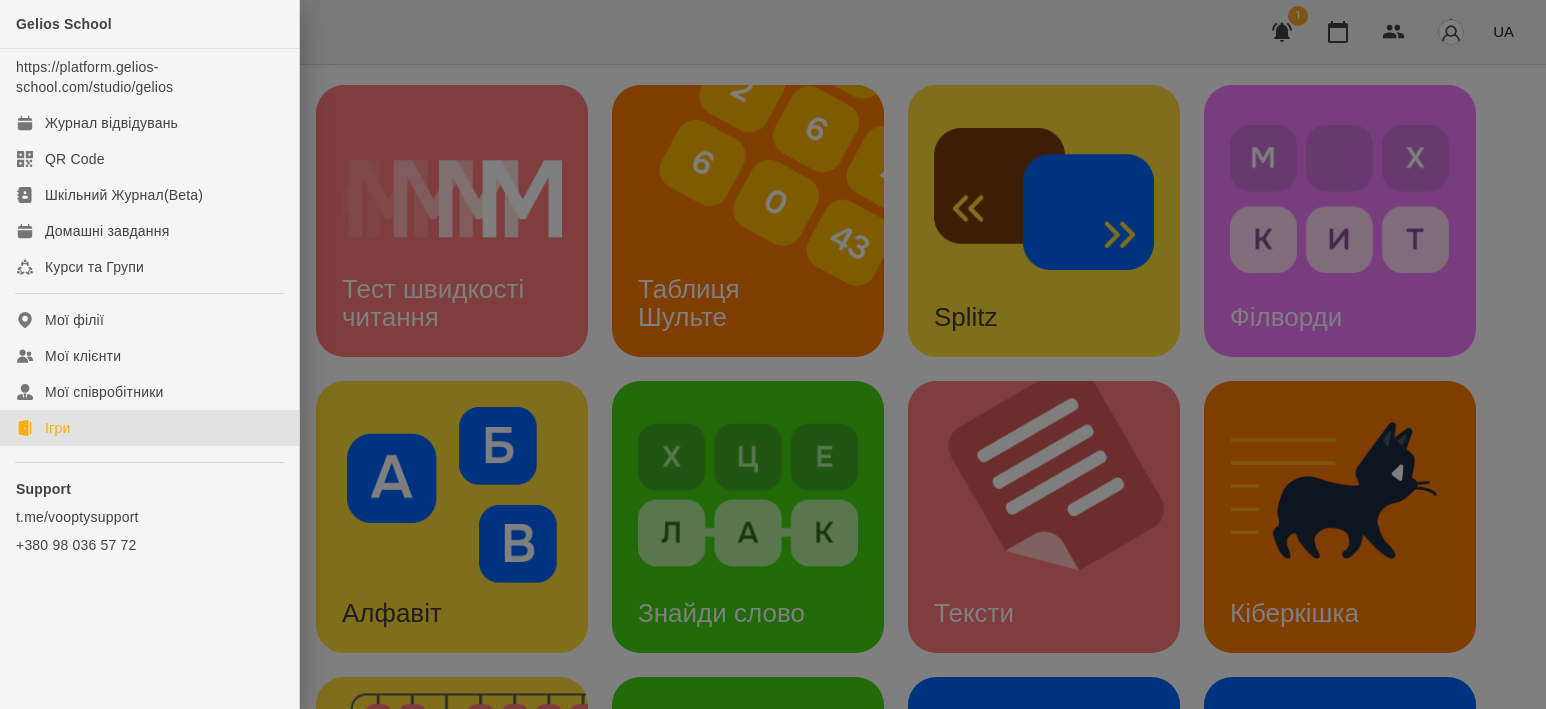 click at bounding box center (773, 354) 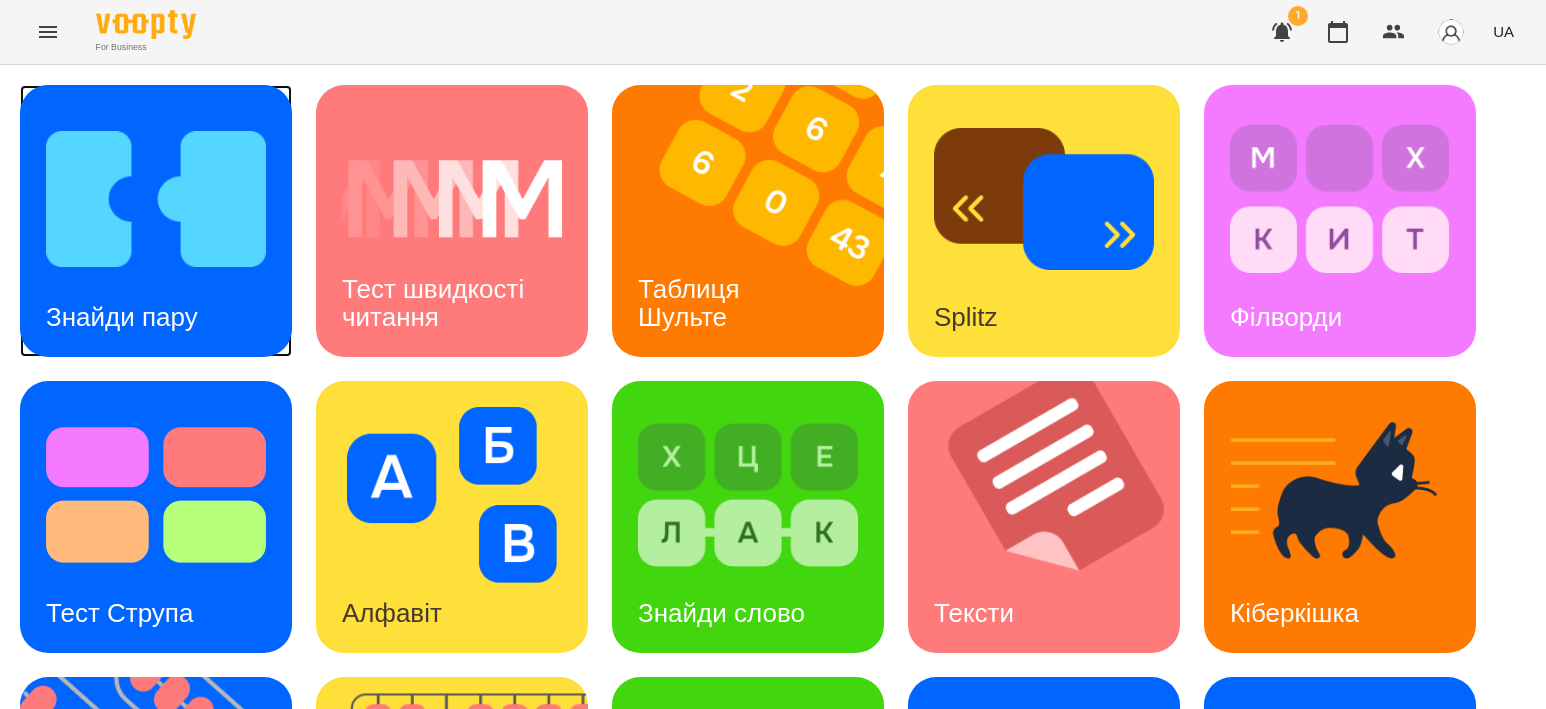 click at bounding box center [156, 199] 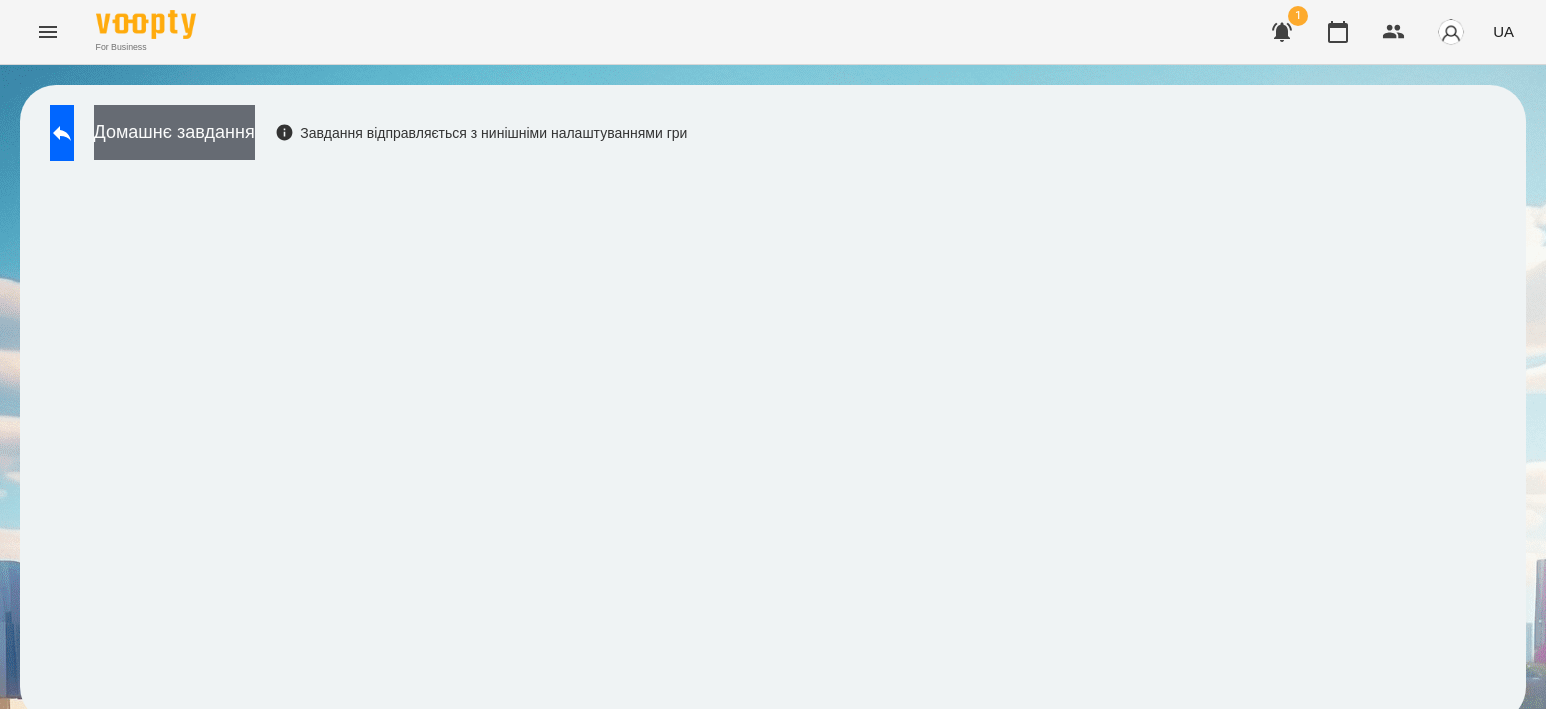 click on "Домашнє завдання" at bounding box center [174, 132] 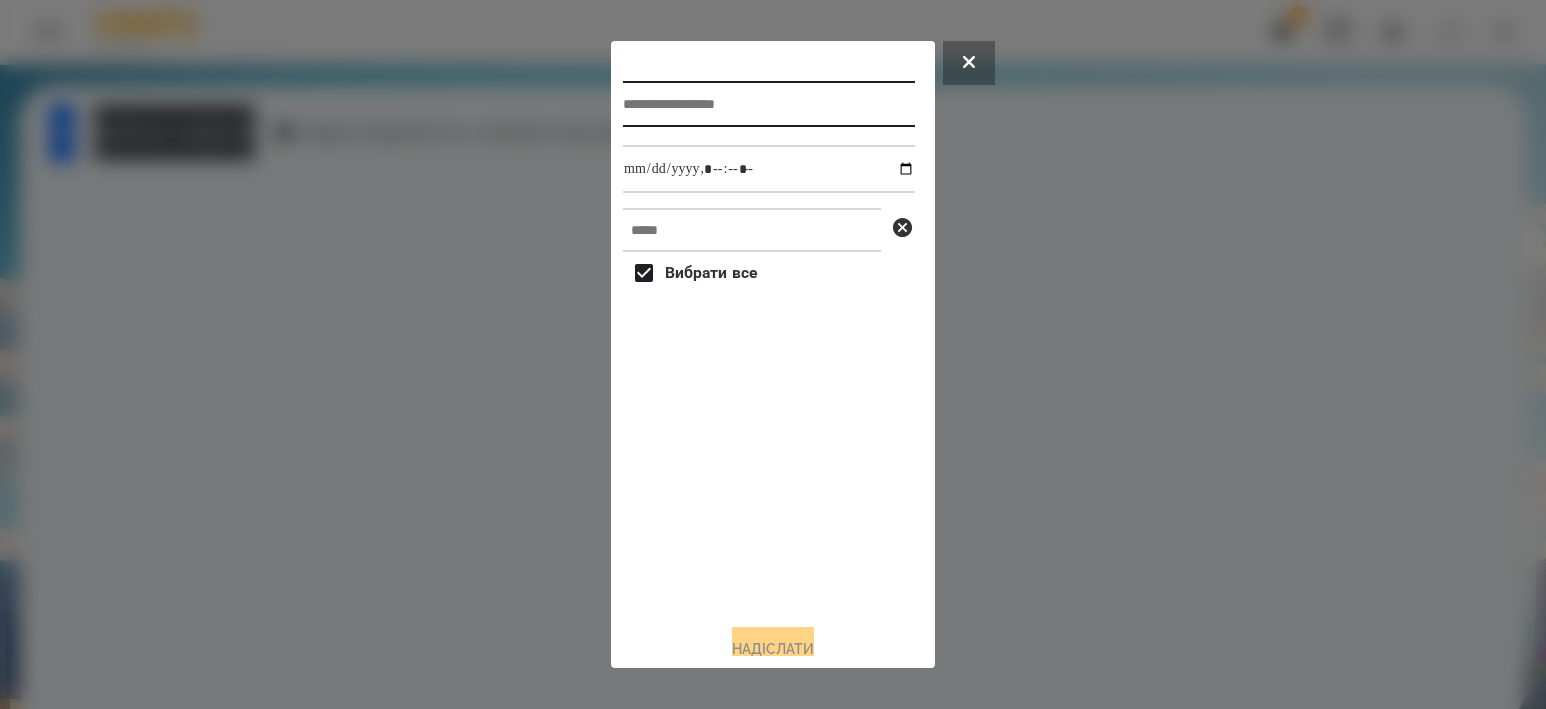click at bounding box center [769, 104] 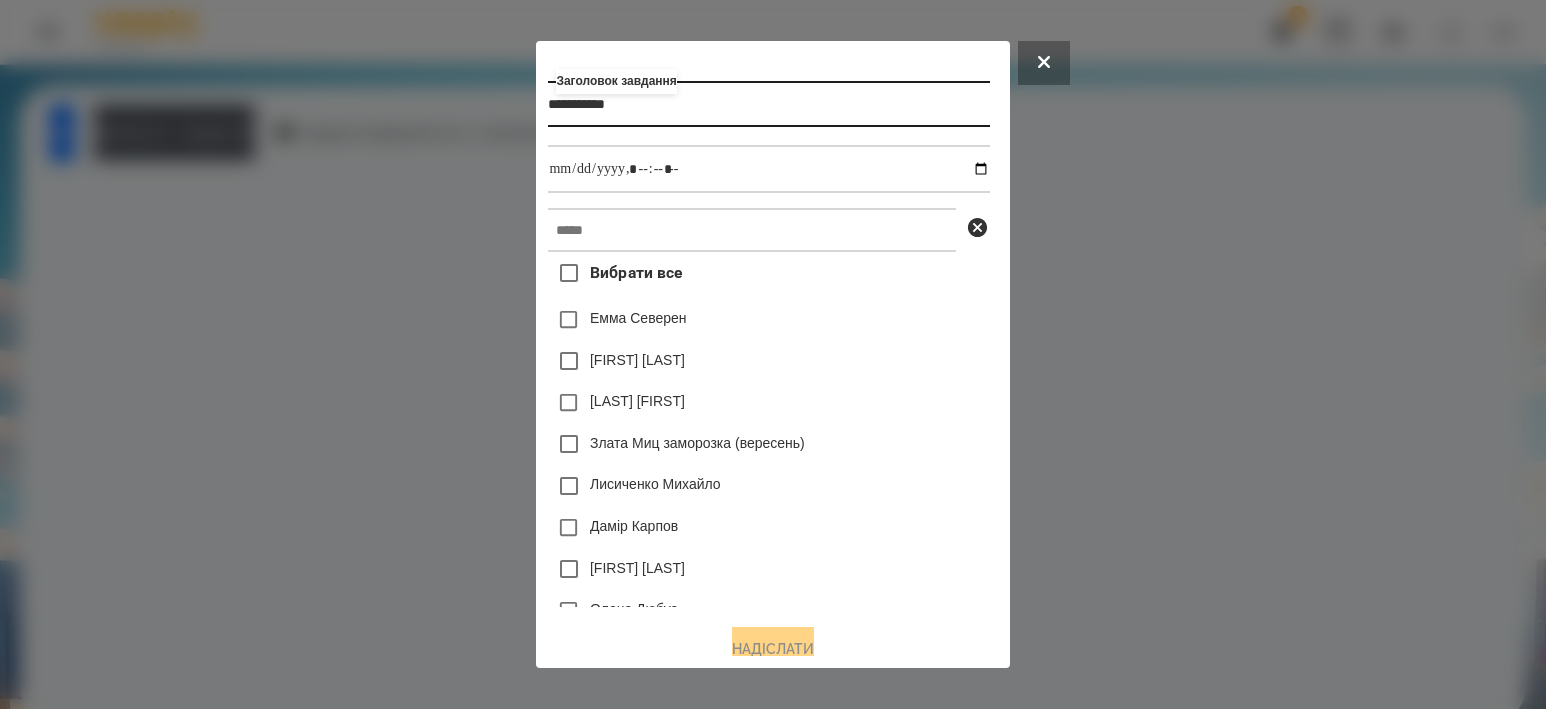 type on "**********" 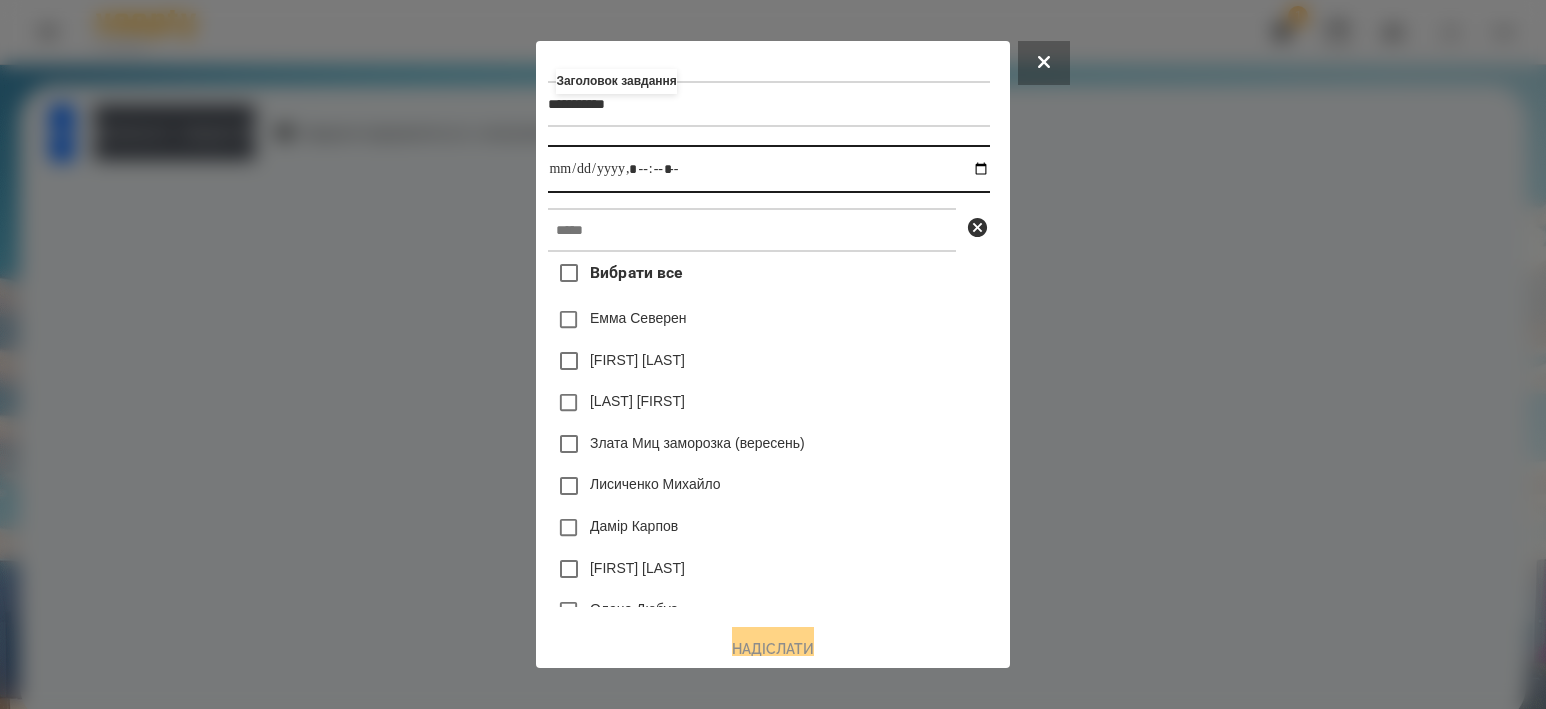 click at bounding box center (768, 169) 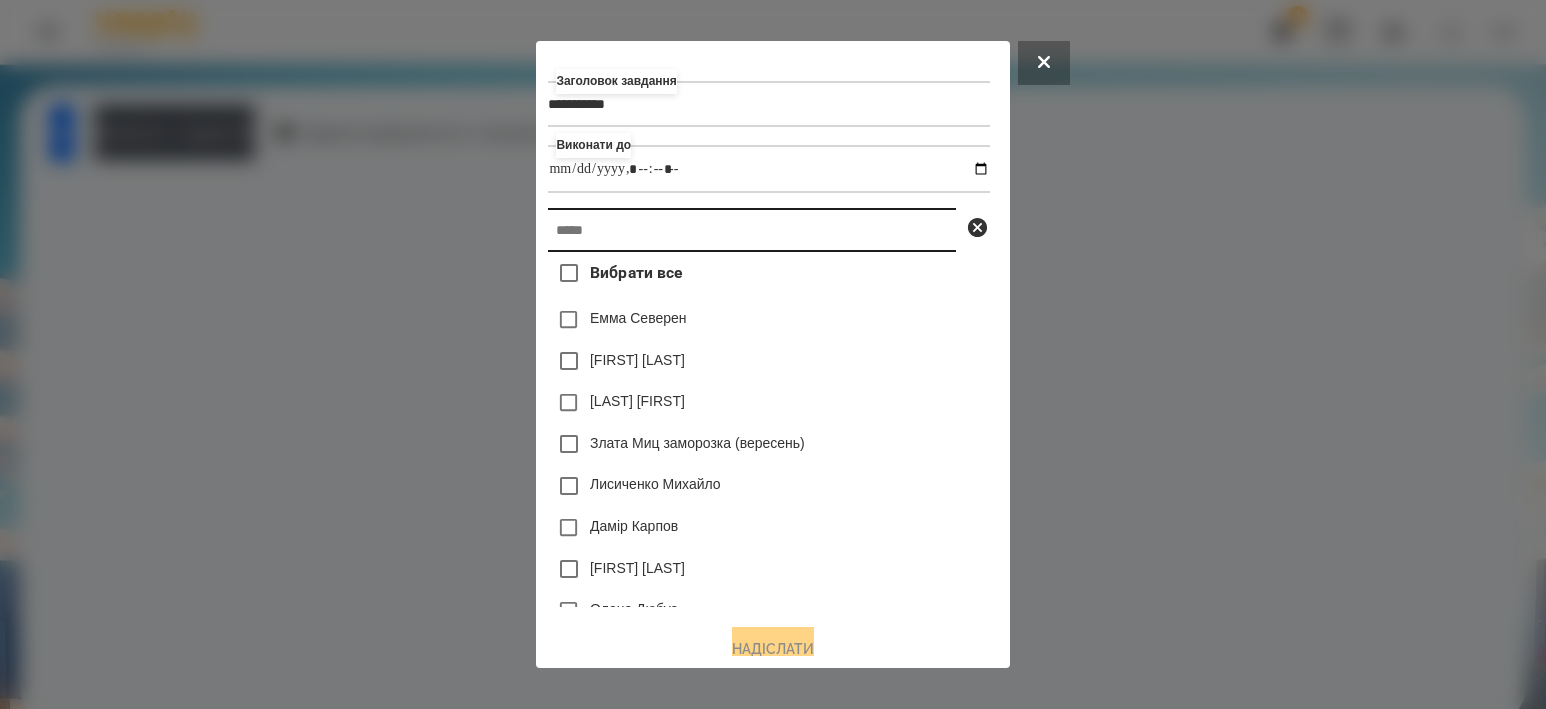 type on "**********" 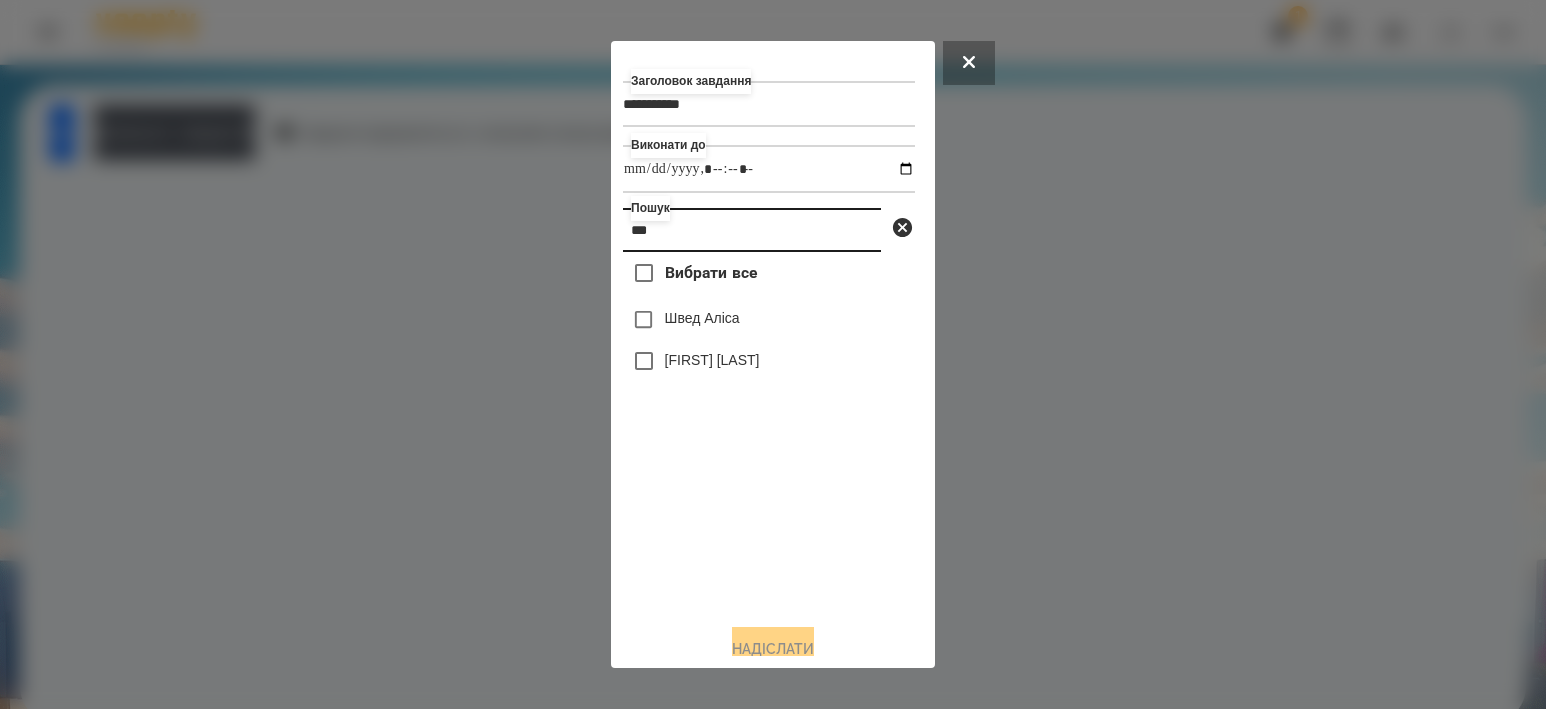 type on "***" 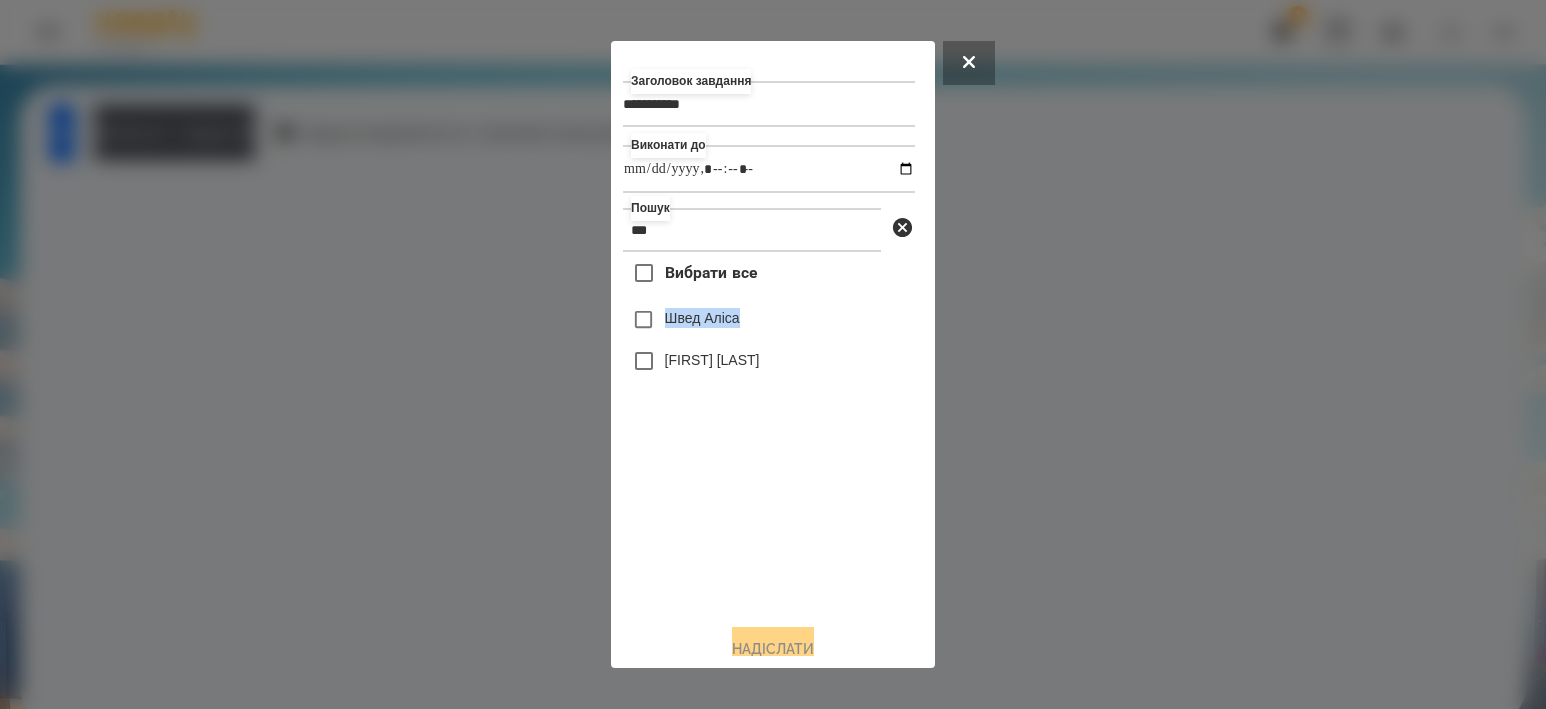click on "Швед Аліса" at bounding box center (769, 320) 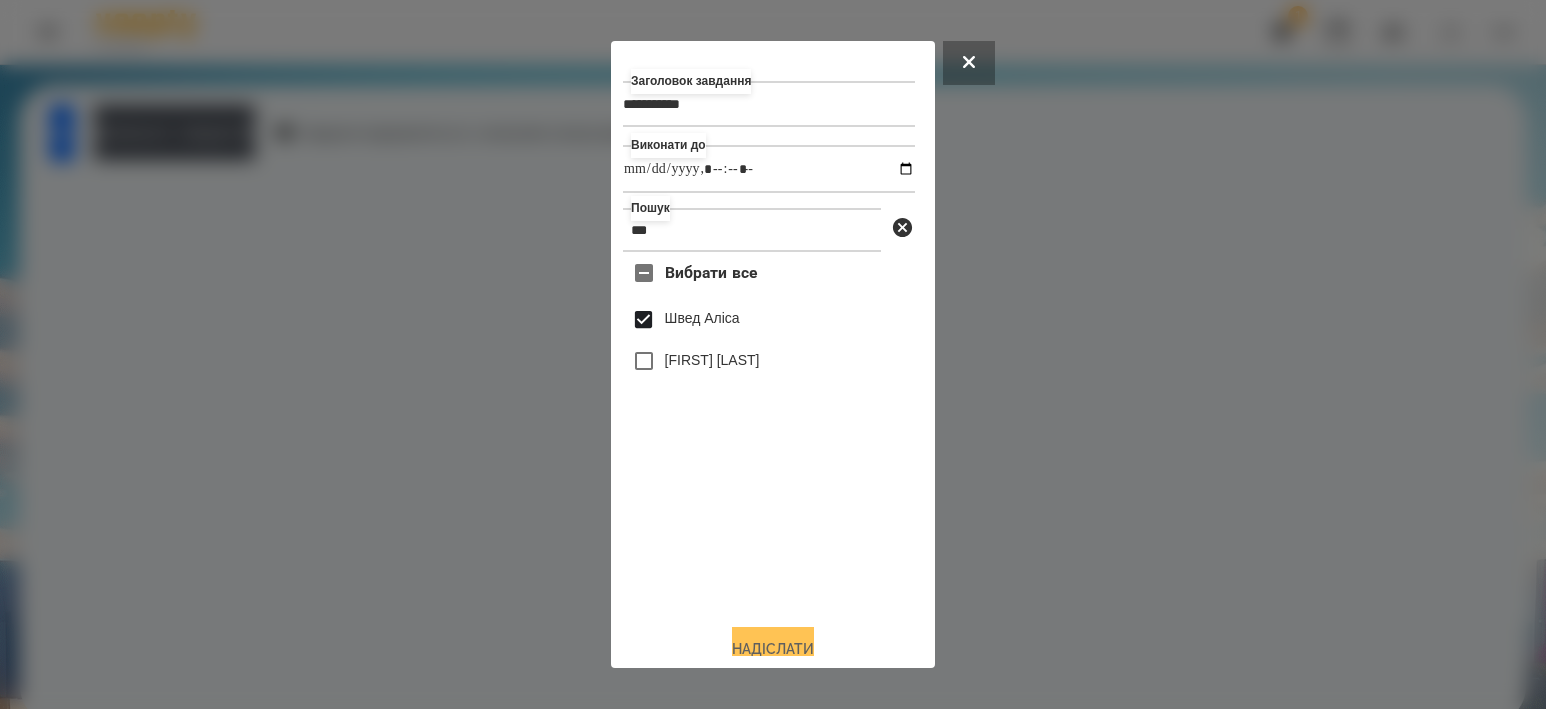 click on "Надіслати" at bounding box center [773, 649] 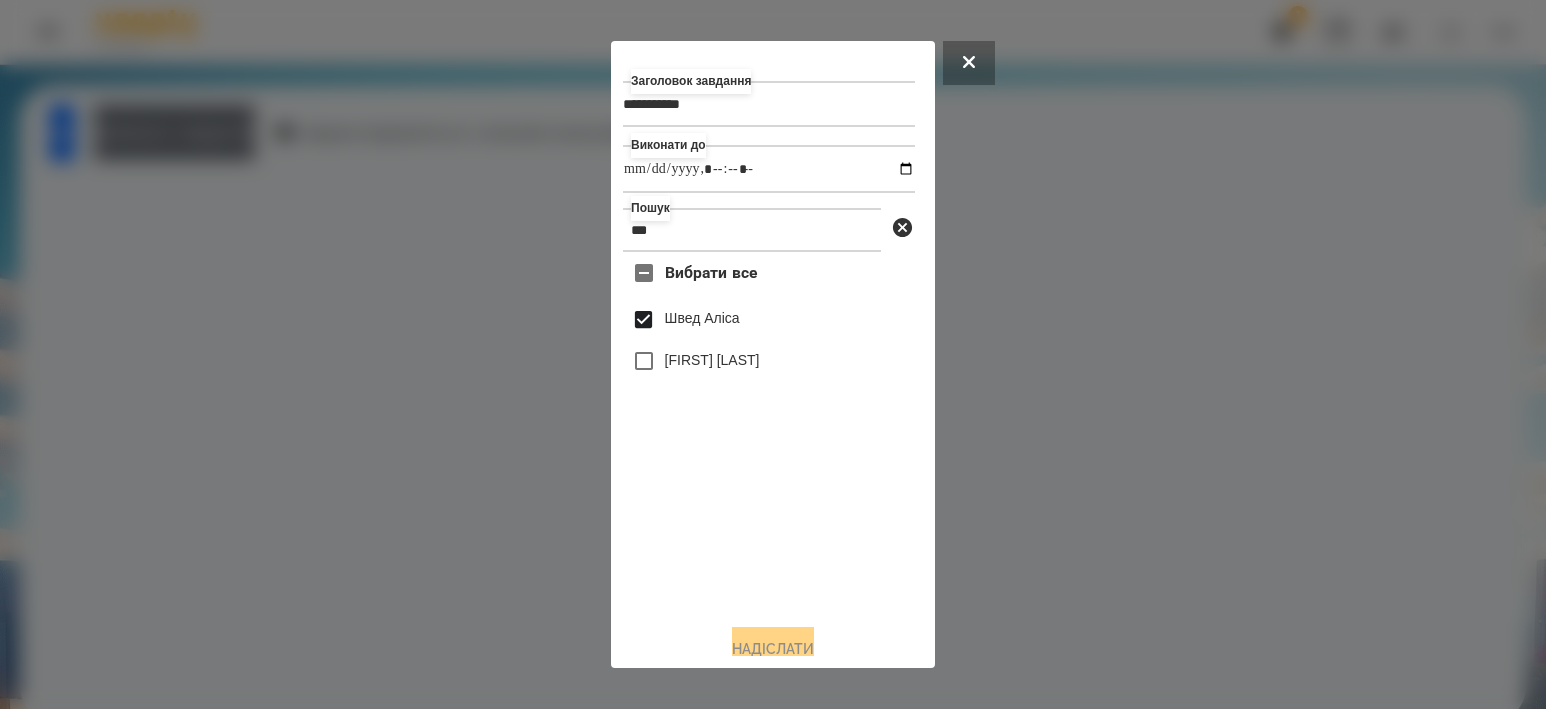 click on "Домашнє завдання" at bounding box center (174, 132) 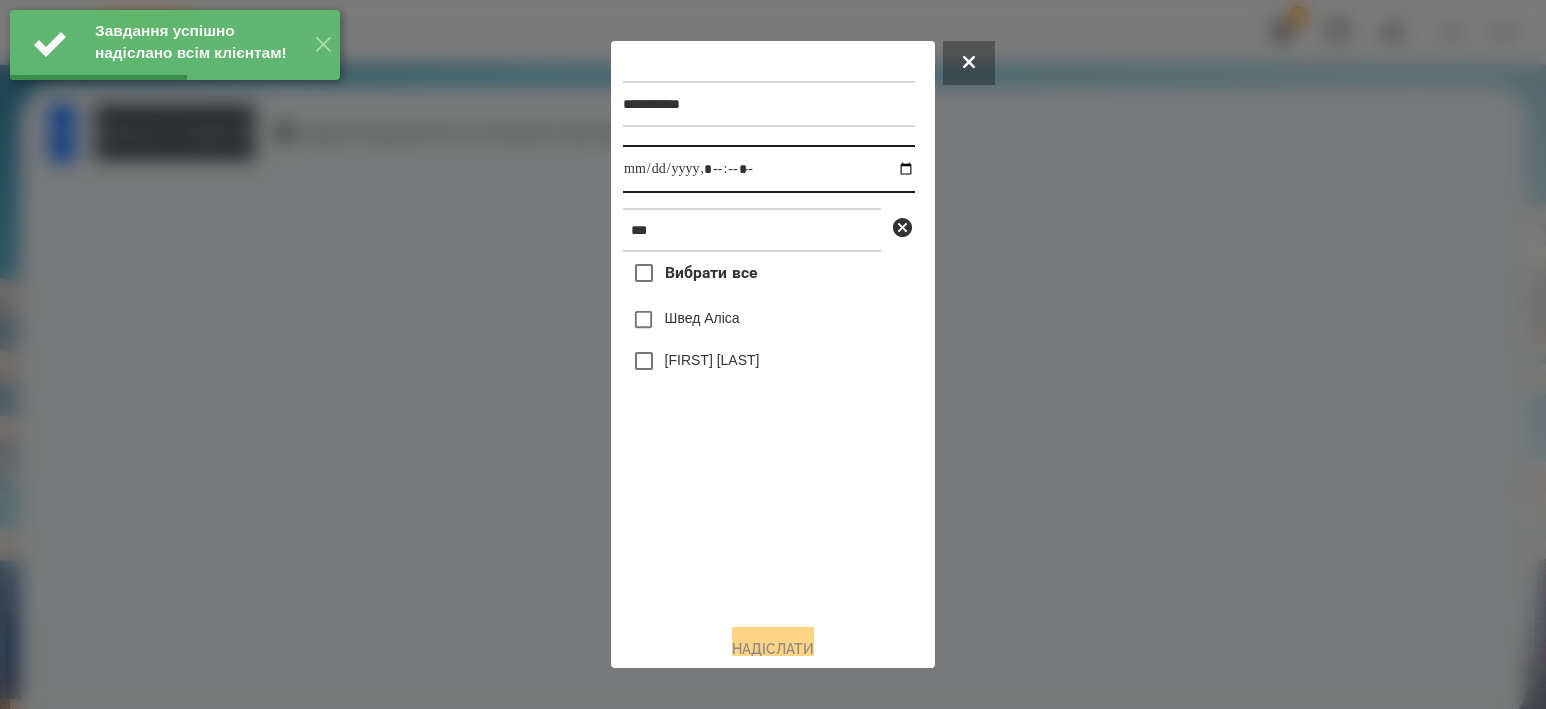 click at bounding box center [769, 169] 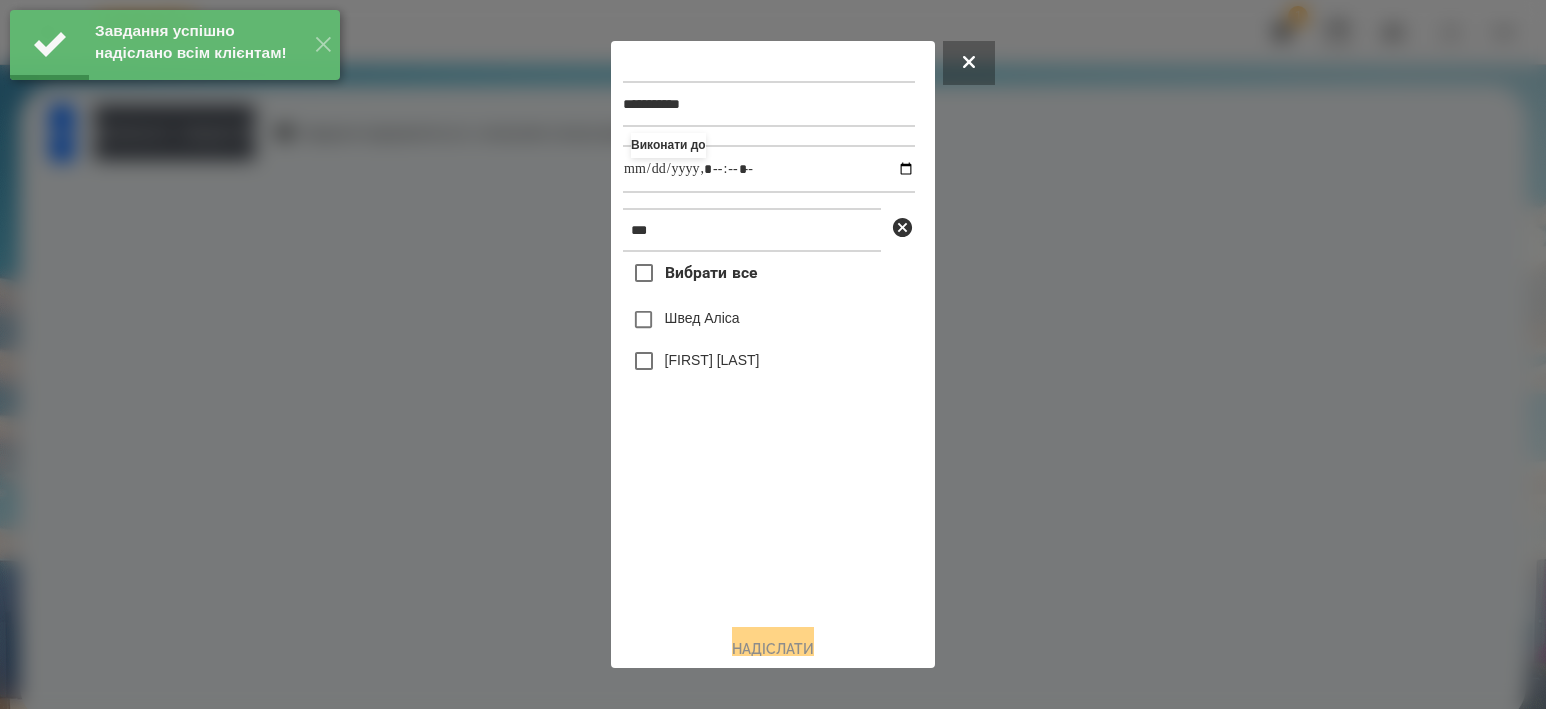 type on "**********" 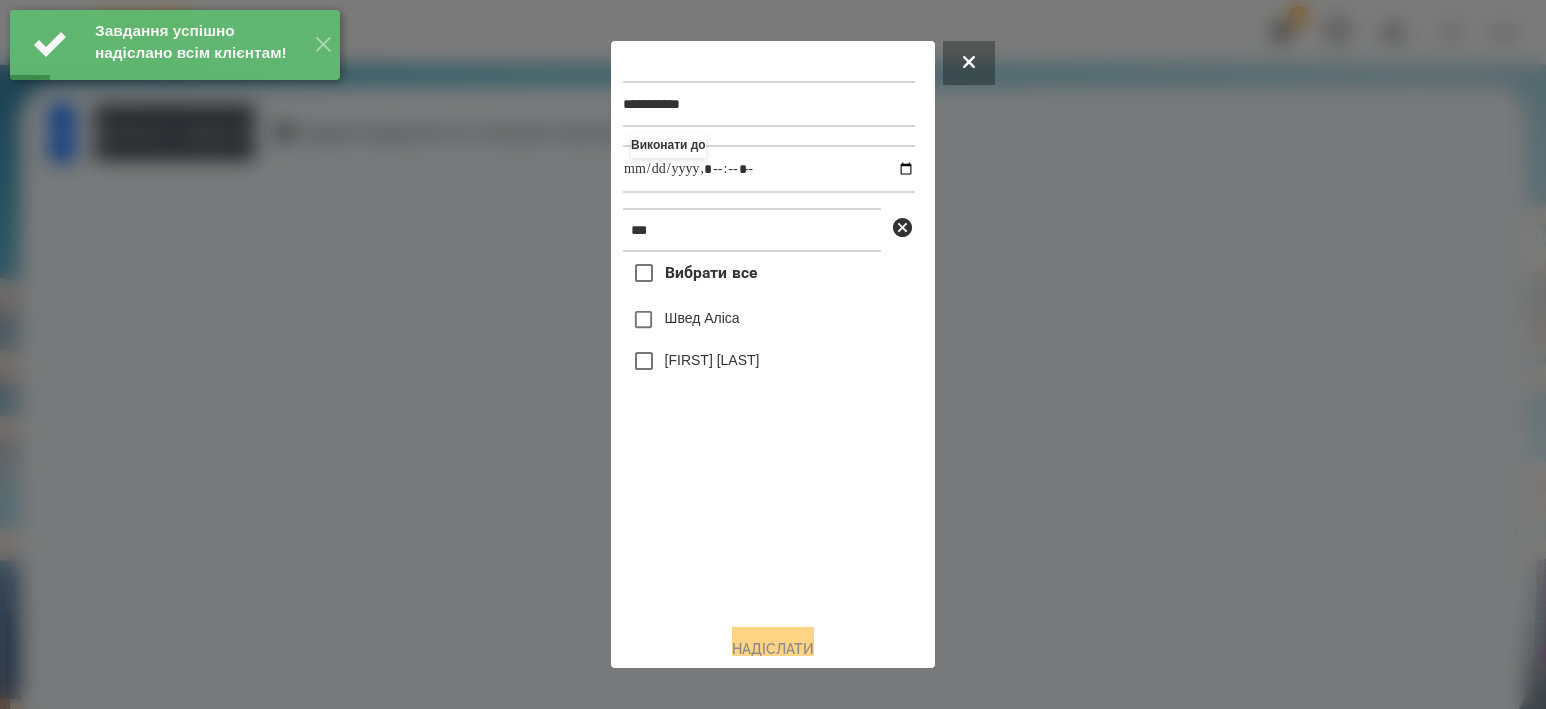 click on "Швед Аліса" at bounding box center (702, 318) 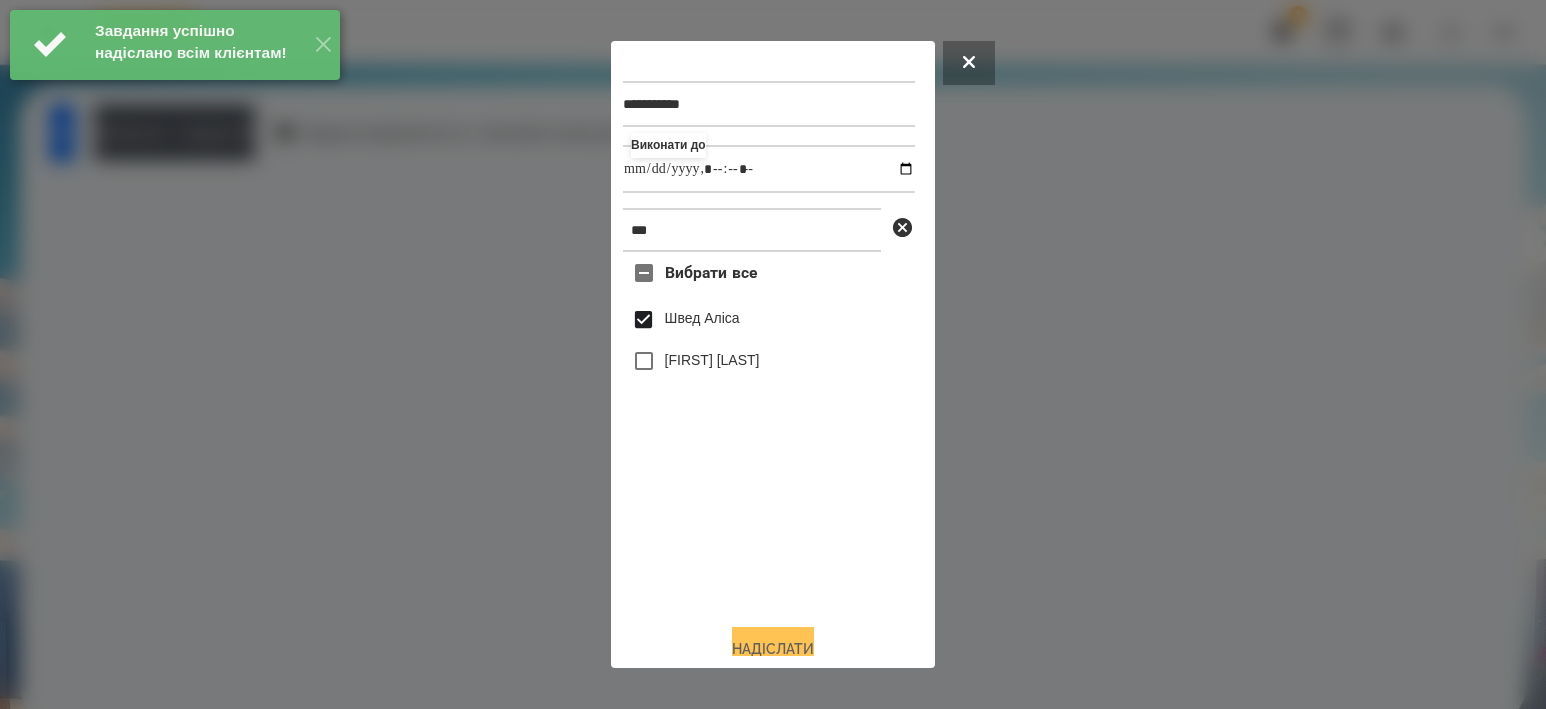 click on "Надіслати" at bounding box center (773, 649) 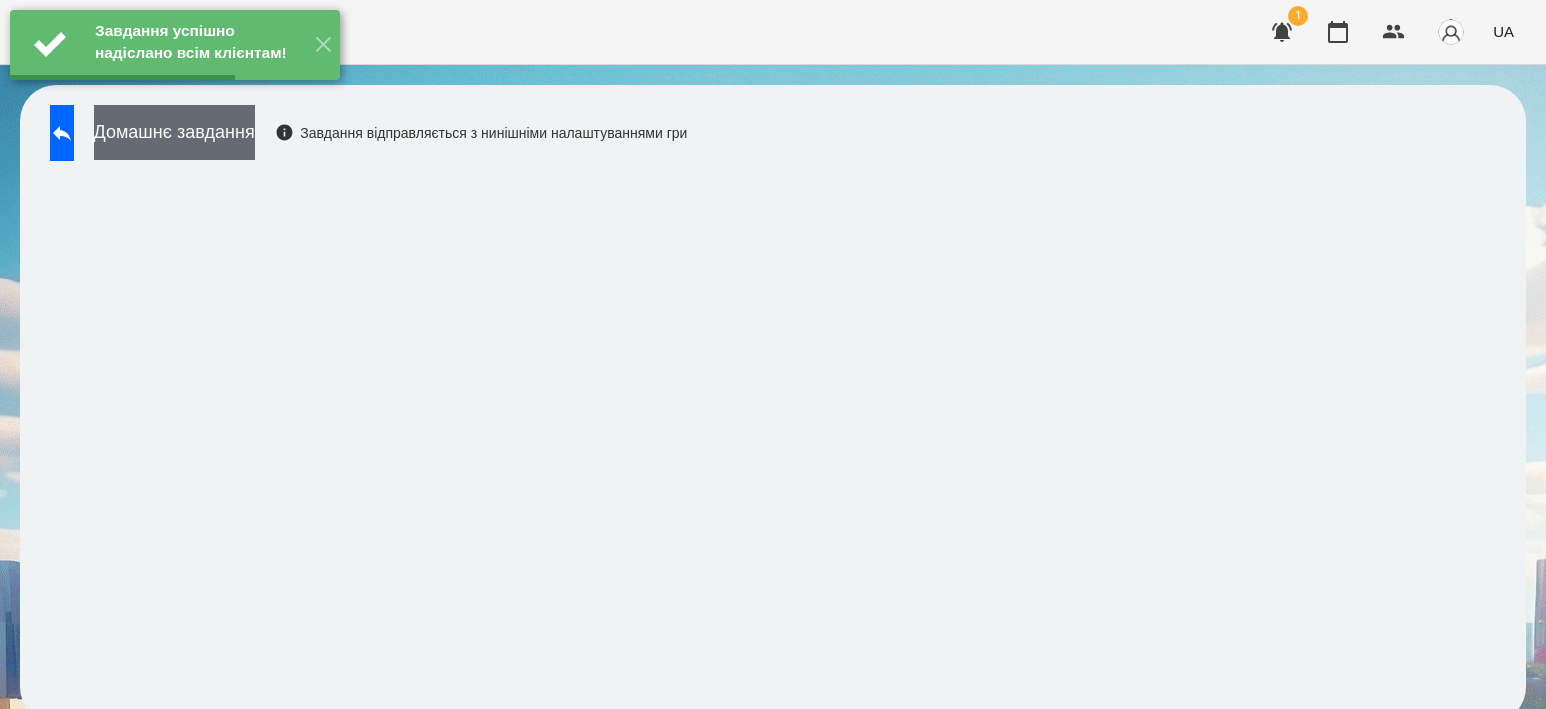 click on "Домашнє завдання" at bounding box center (174, 132) 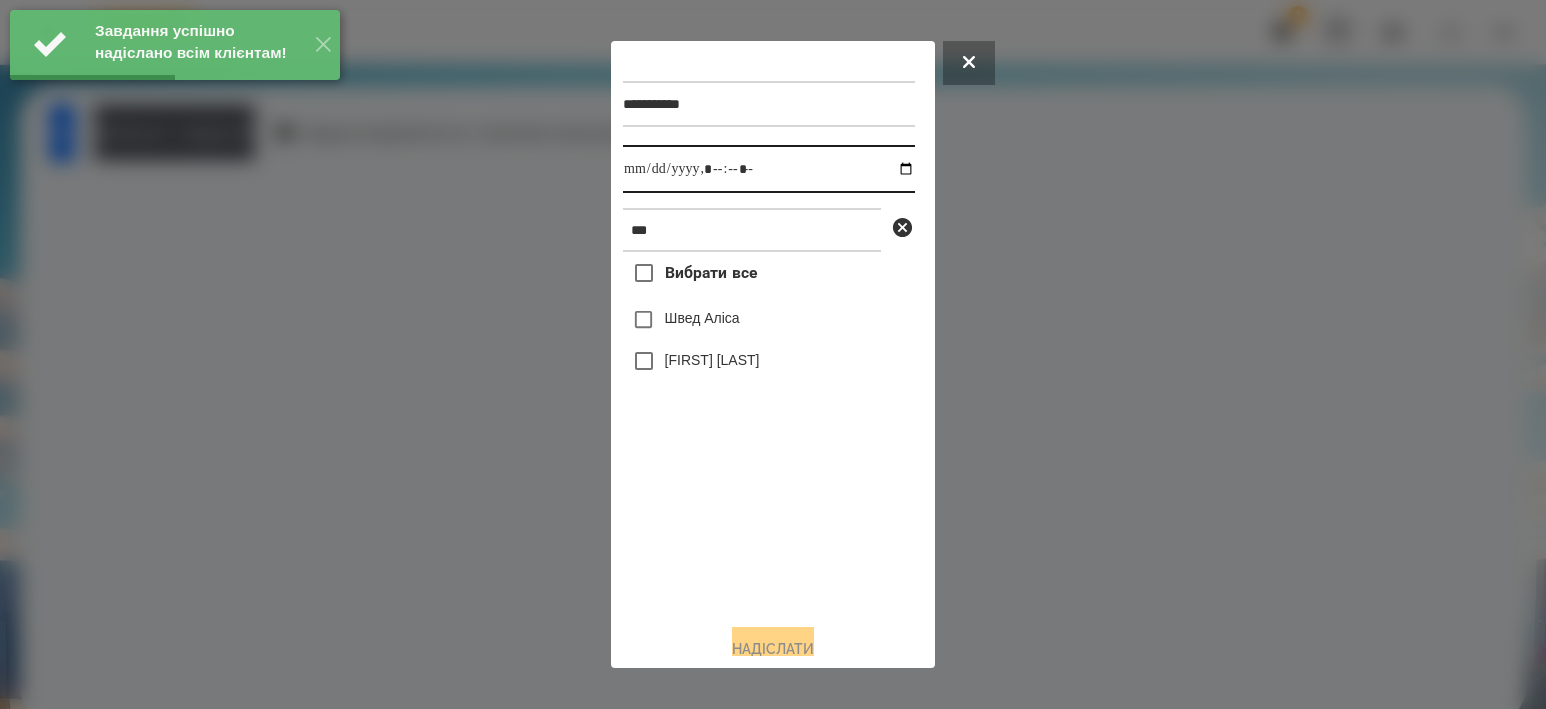click at bounding box center [769, 169] 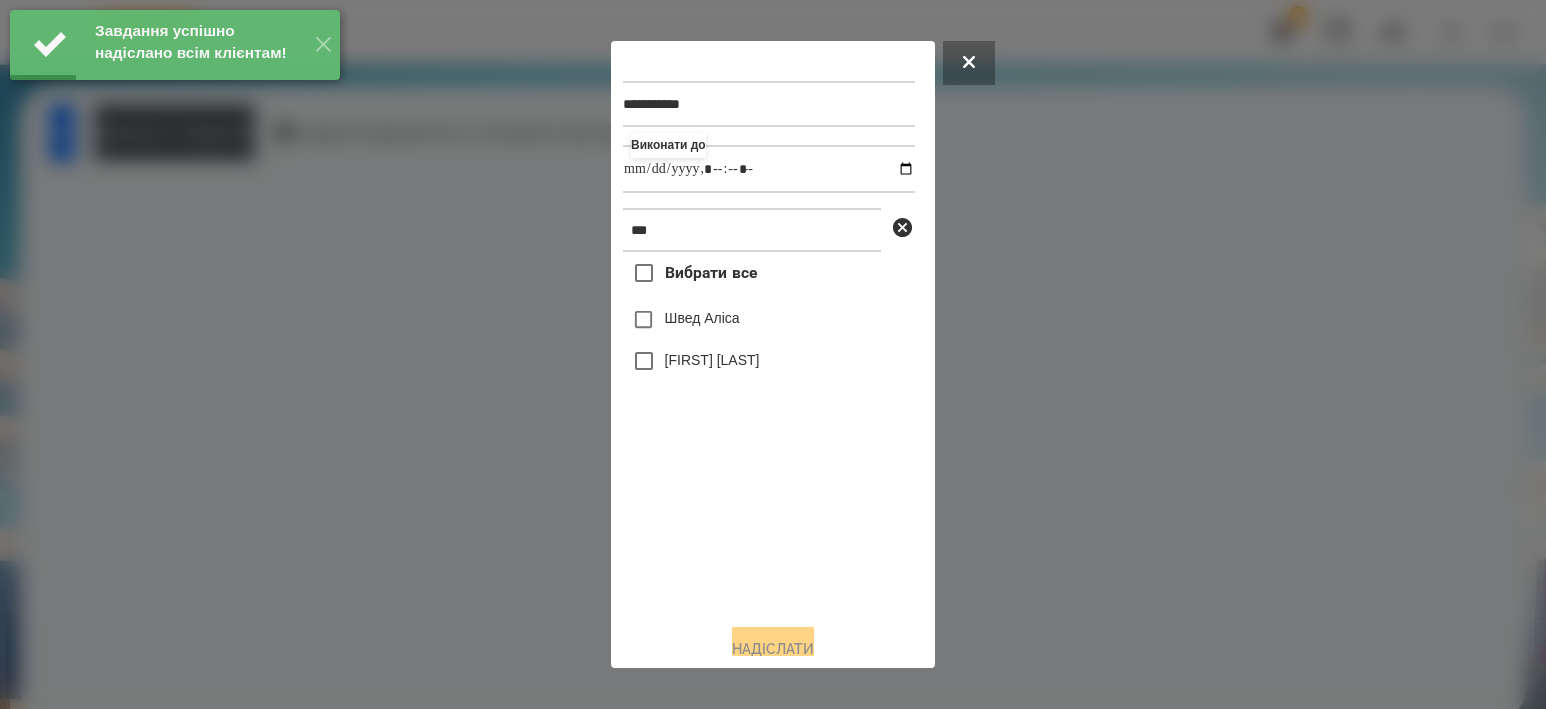 type on "**********" 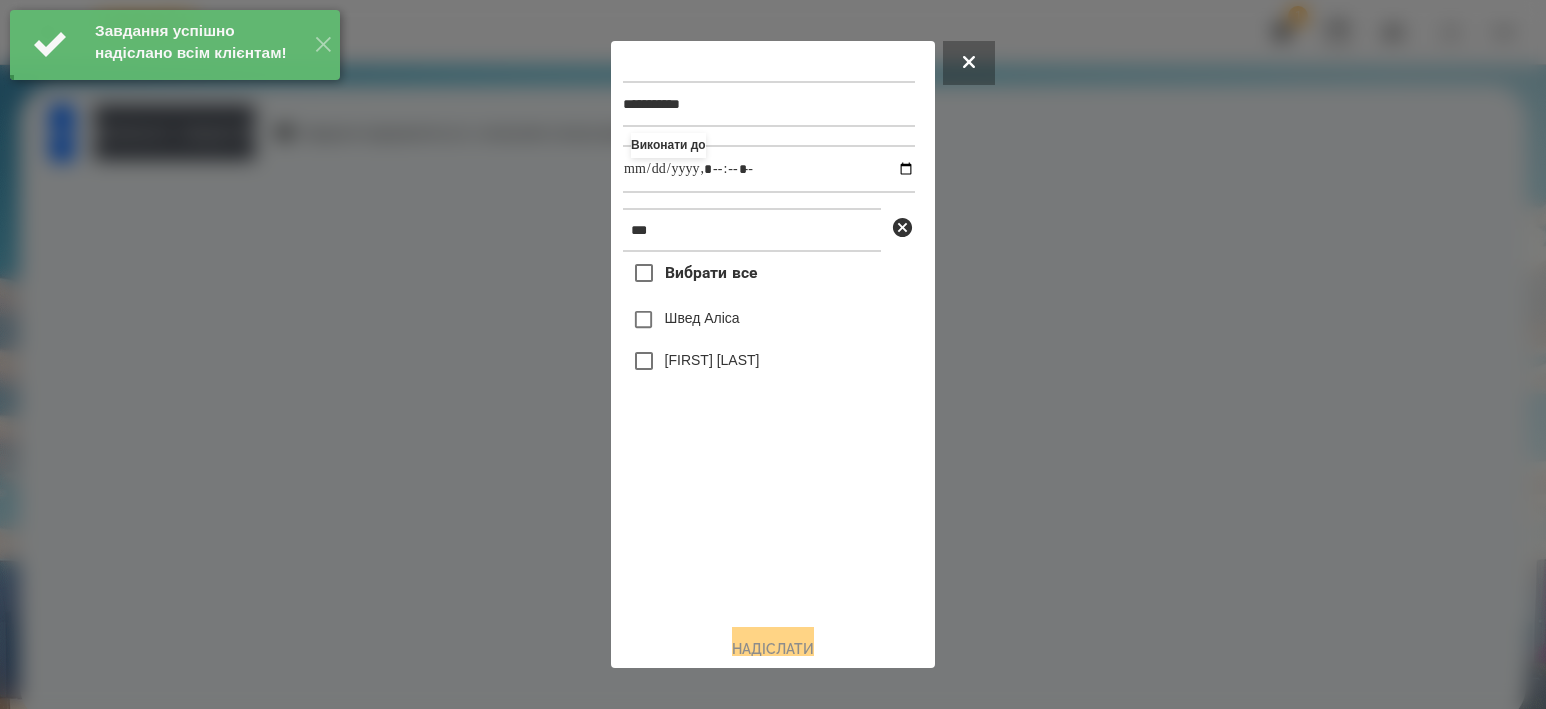 click on "Швед Аліса" at bounding box center (702, 318) 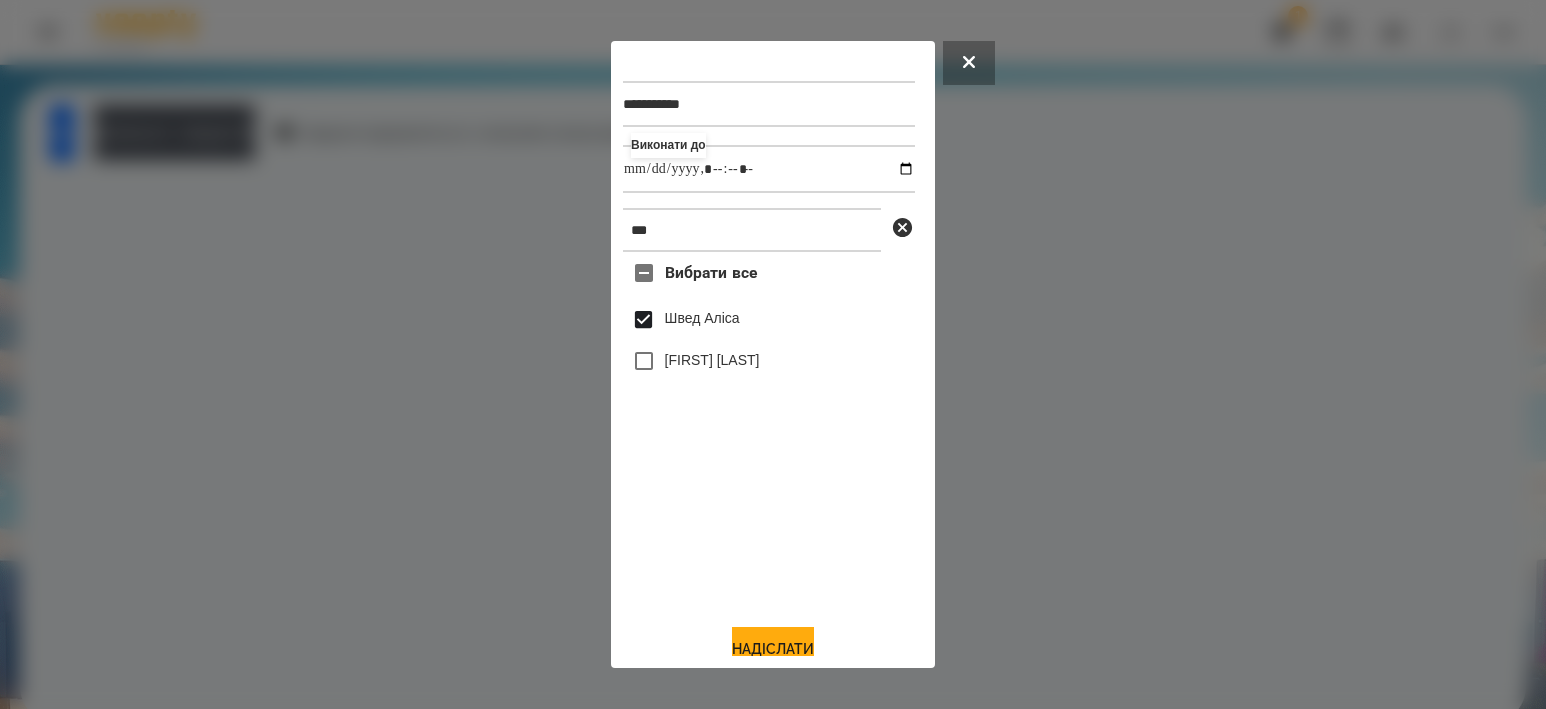 click on "**********" at bounding box center [773, 354] 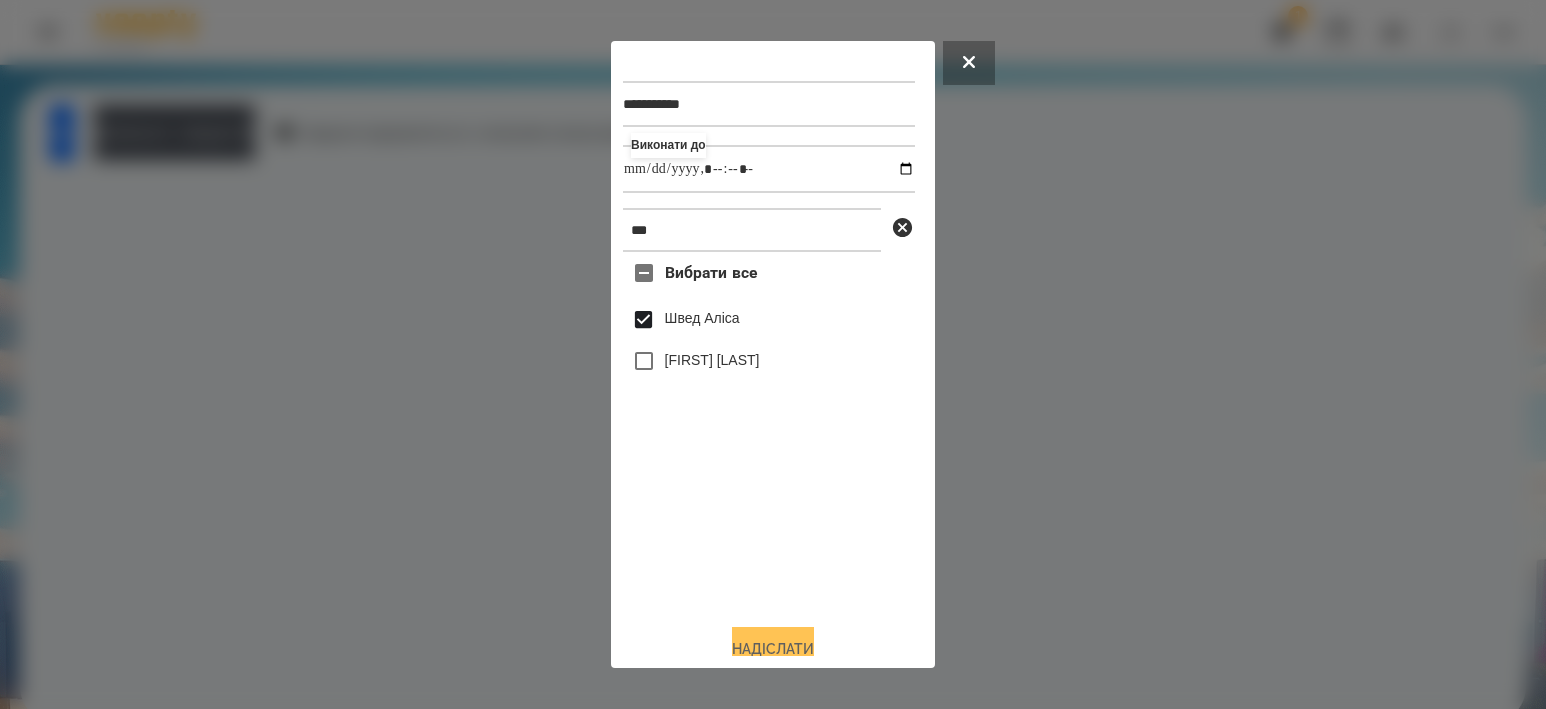 click on "Надіслати" at bounding box center [773, 649] 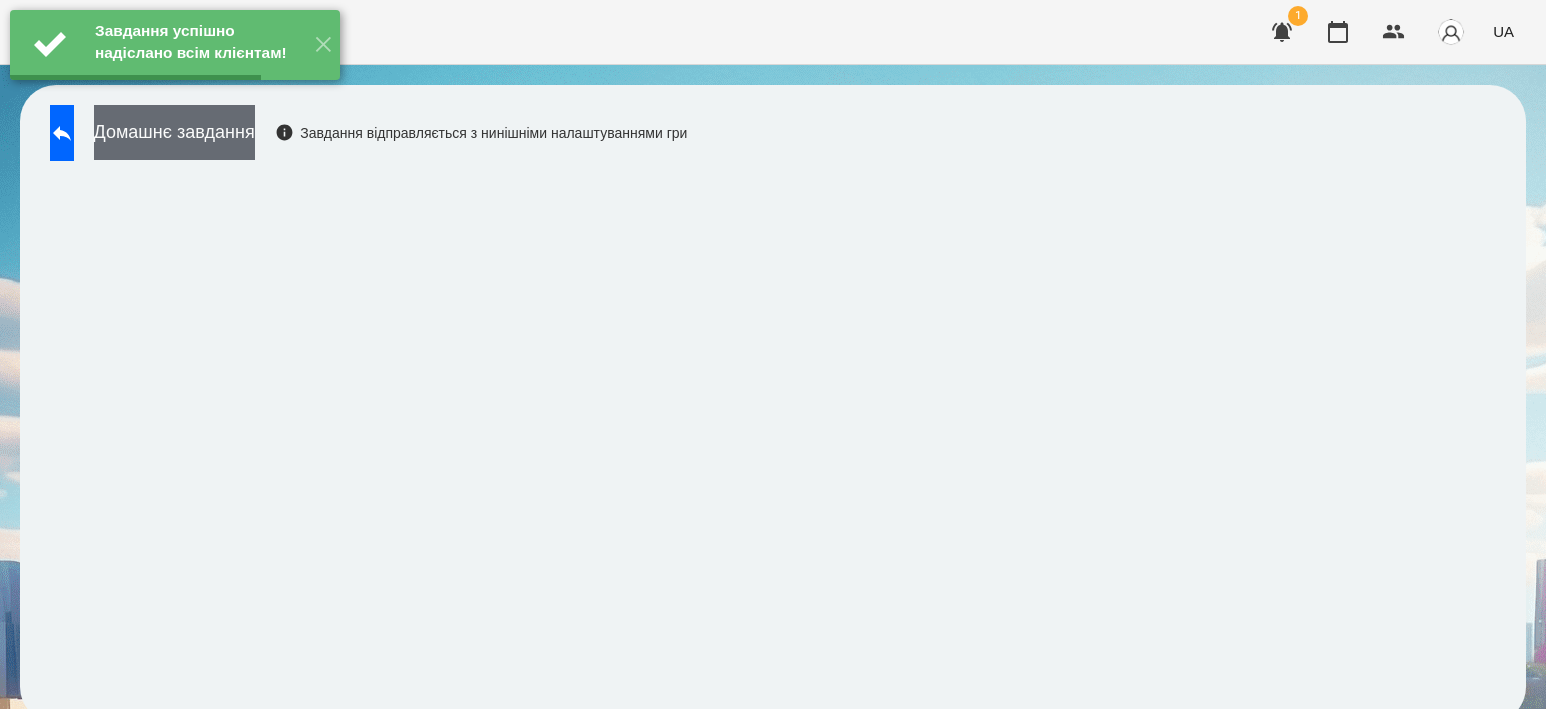 click on "Домашнє завдання" at bounding box center (174, 132) 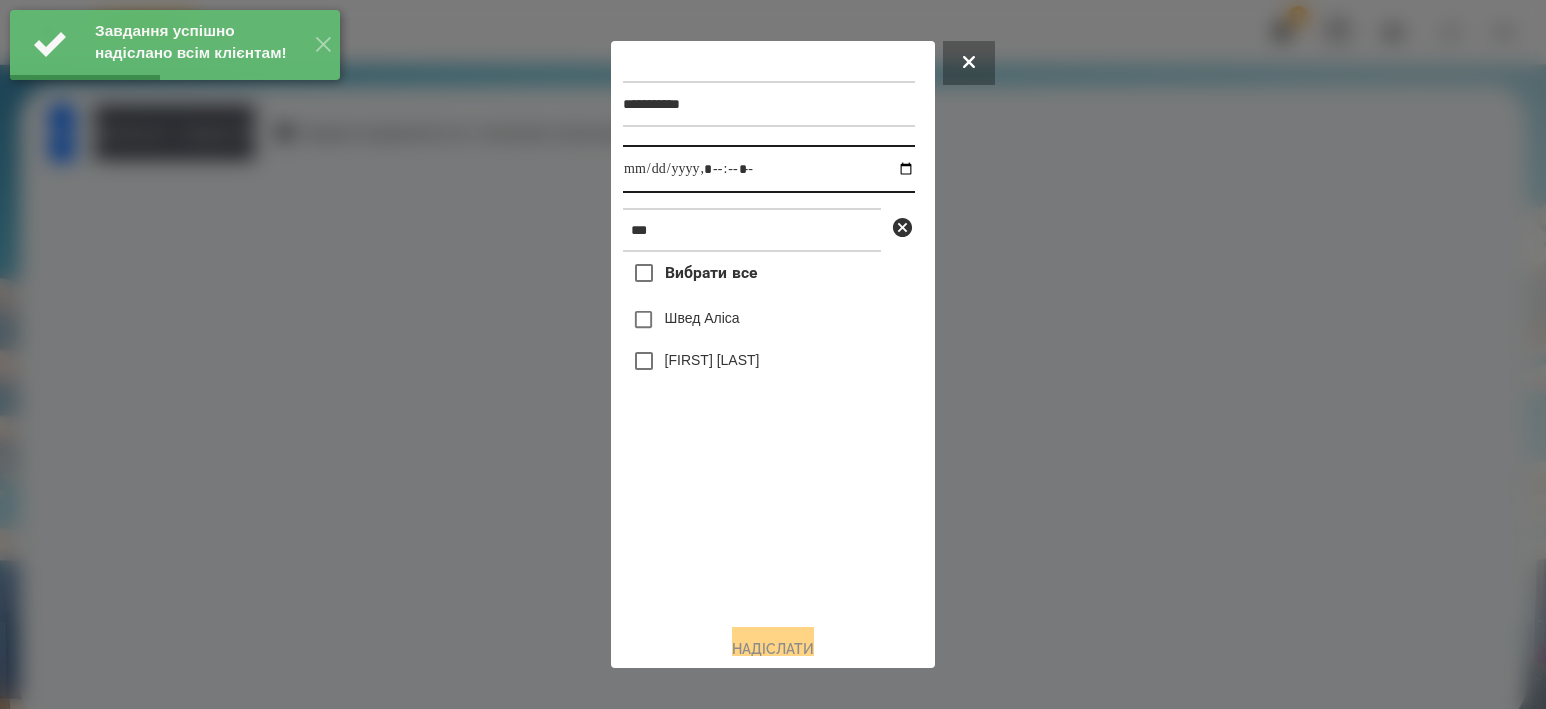 click at bounding box center (769, 169) 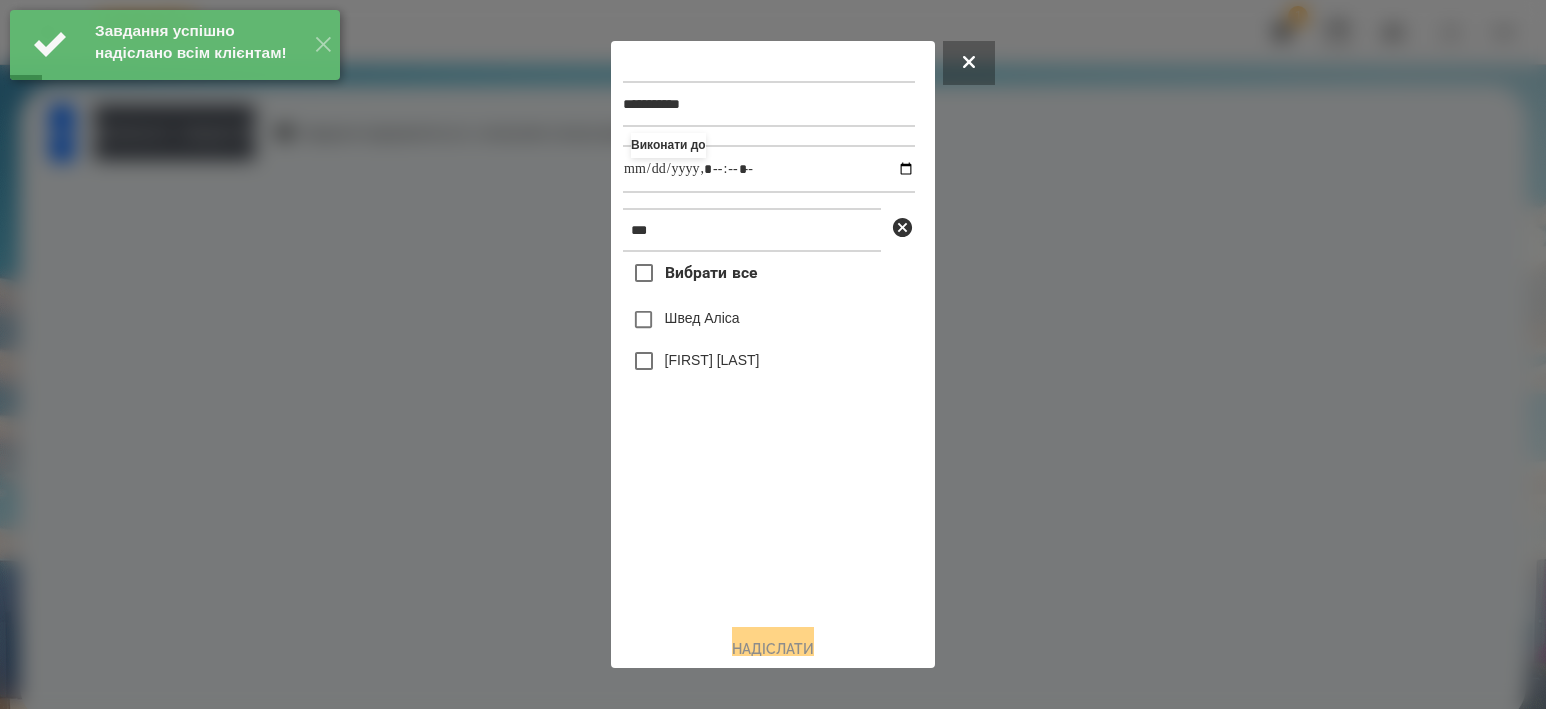 type on "**********" 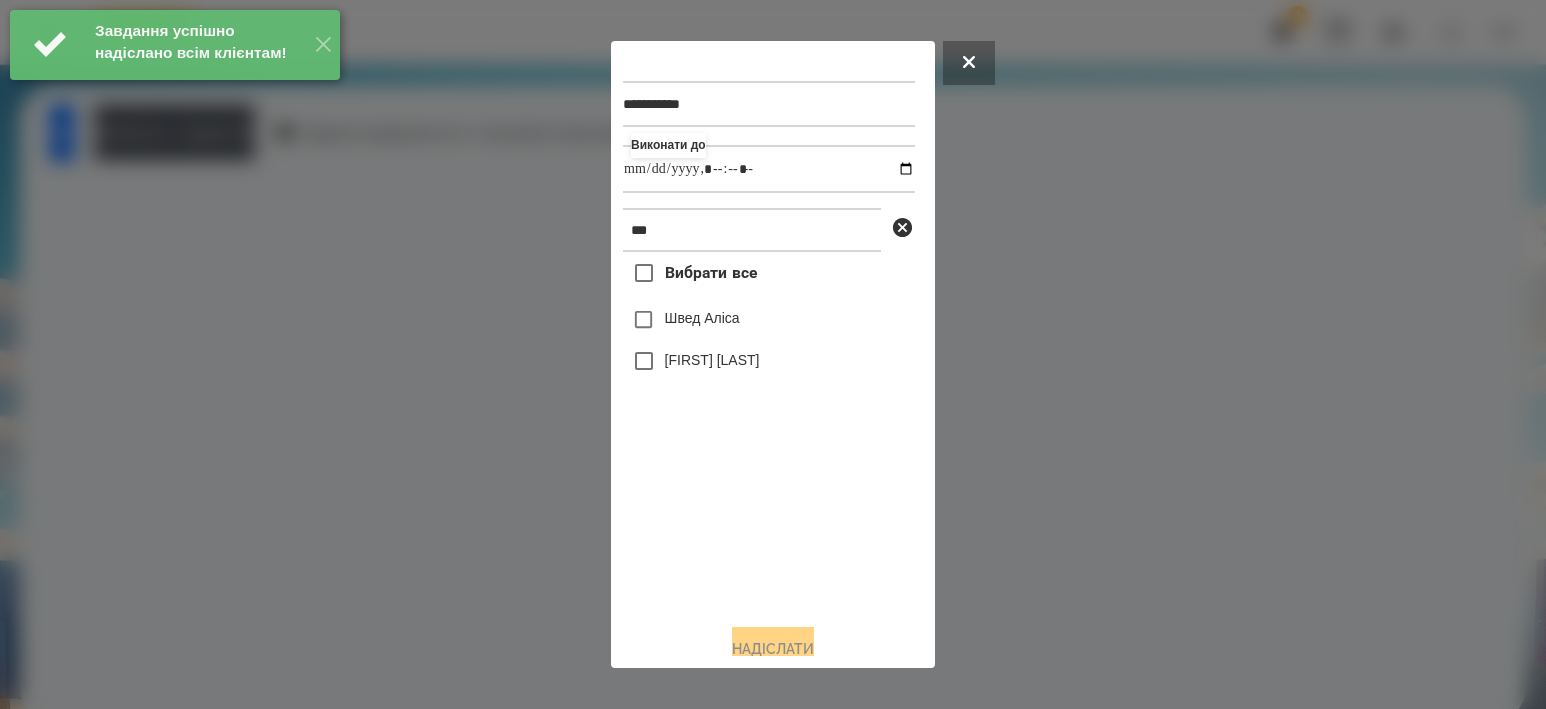 drag, startPoint x: 737, startPoint y: 319, endPoint x: 725, endPoint y: 481, distance: 162.44383 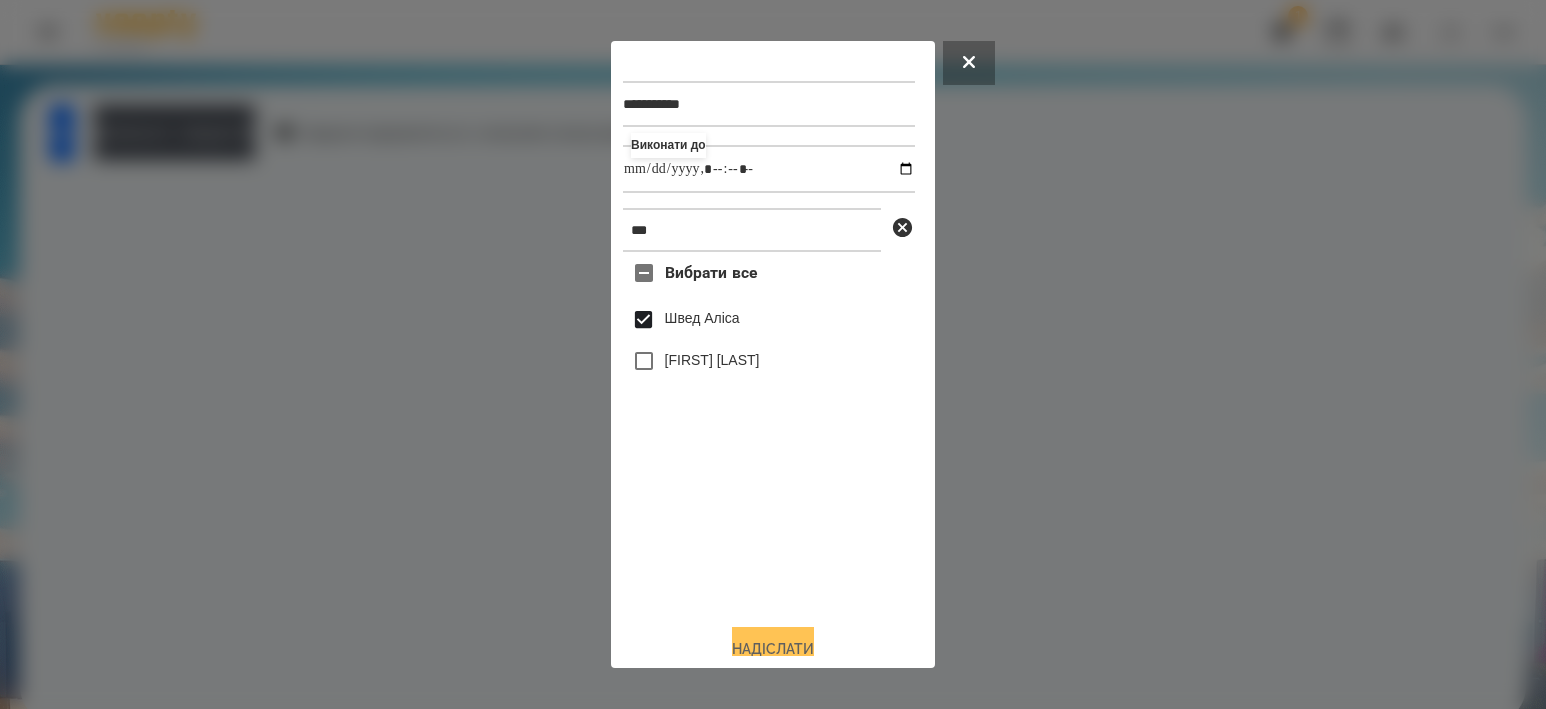 click on "Надіслати" at bounding box center (773, 649) 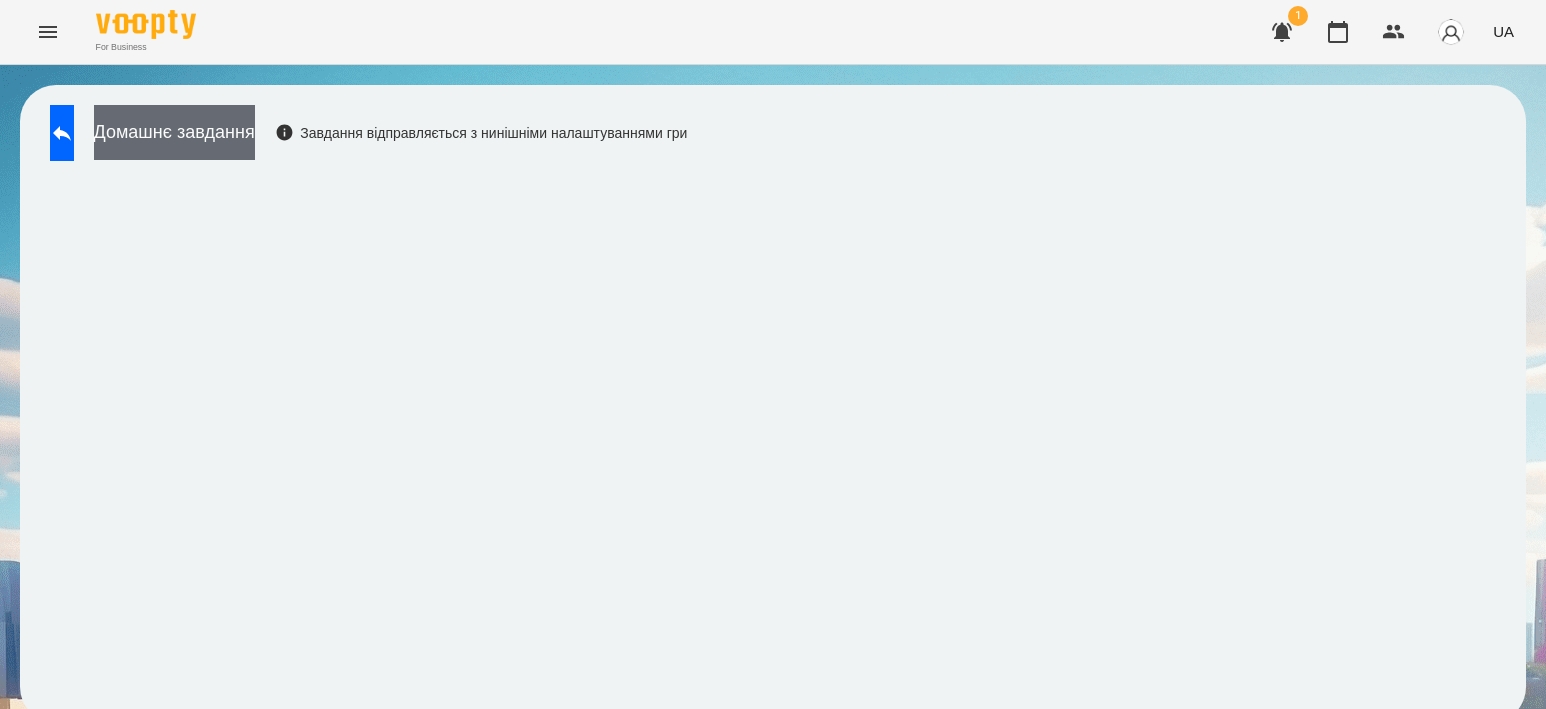 click on "Домашнє завдання" at bounding box center [174, 132] 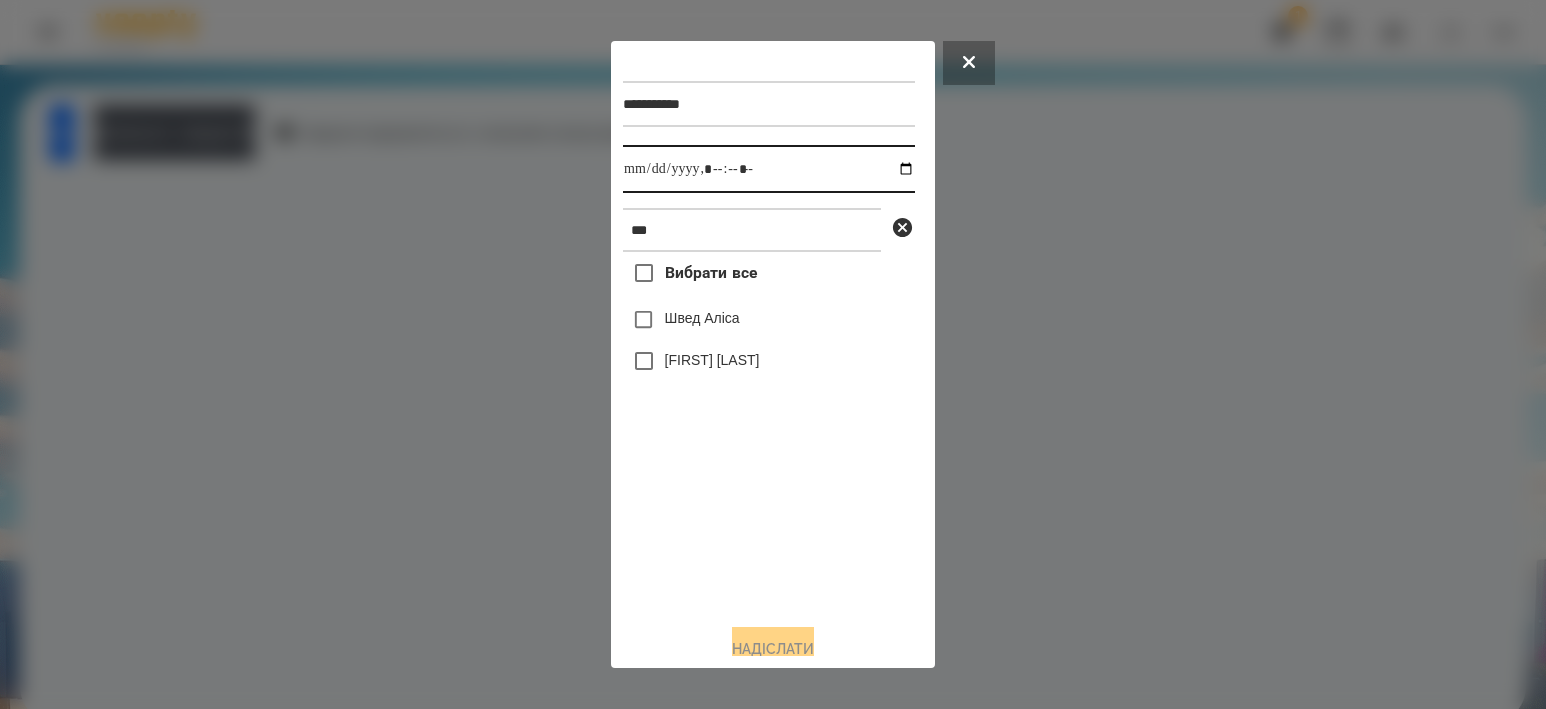click at bounding box center (769, 169) 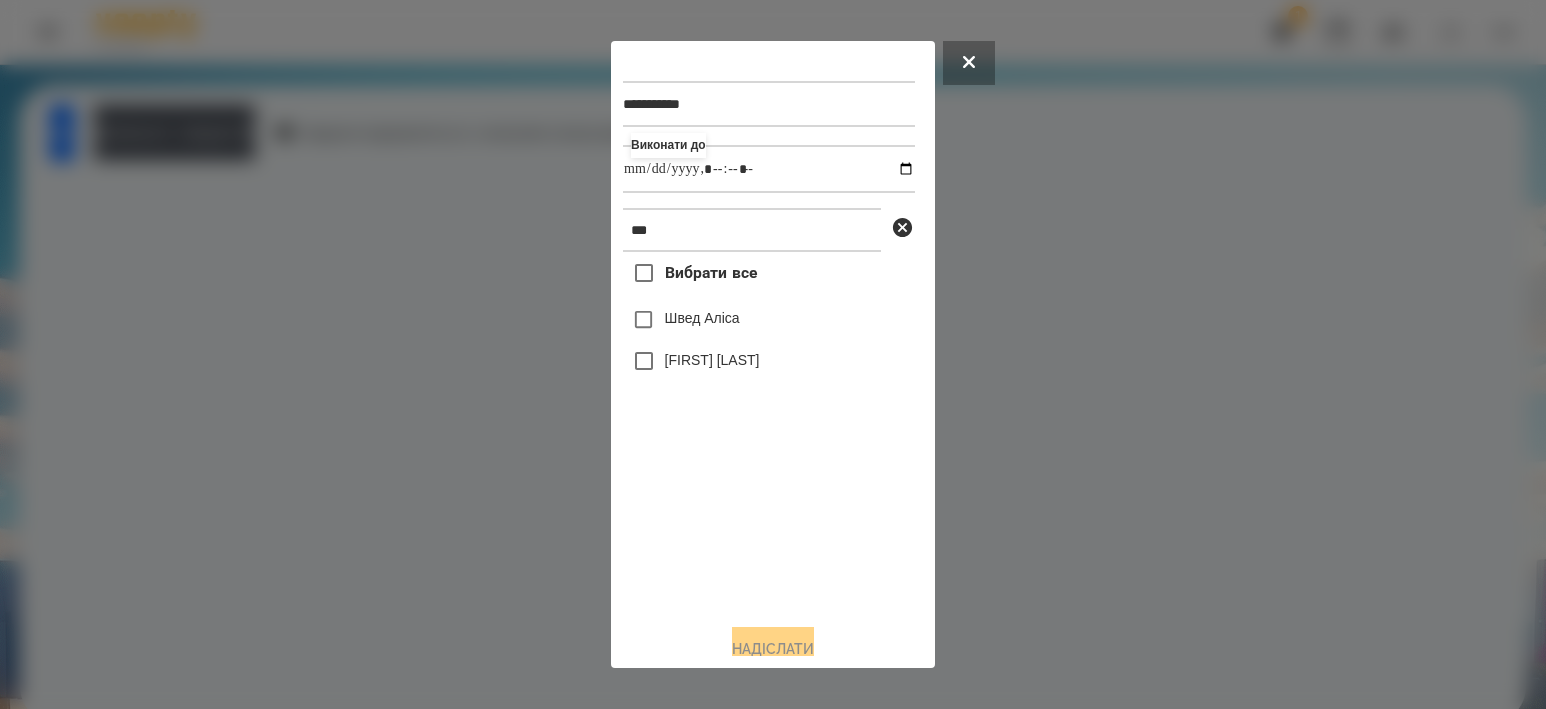 type on "**********" 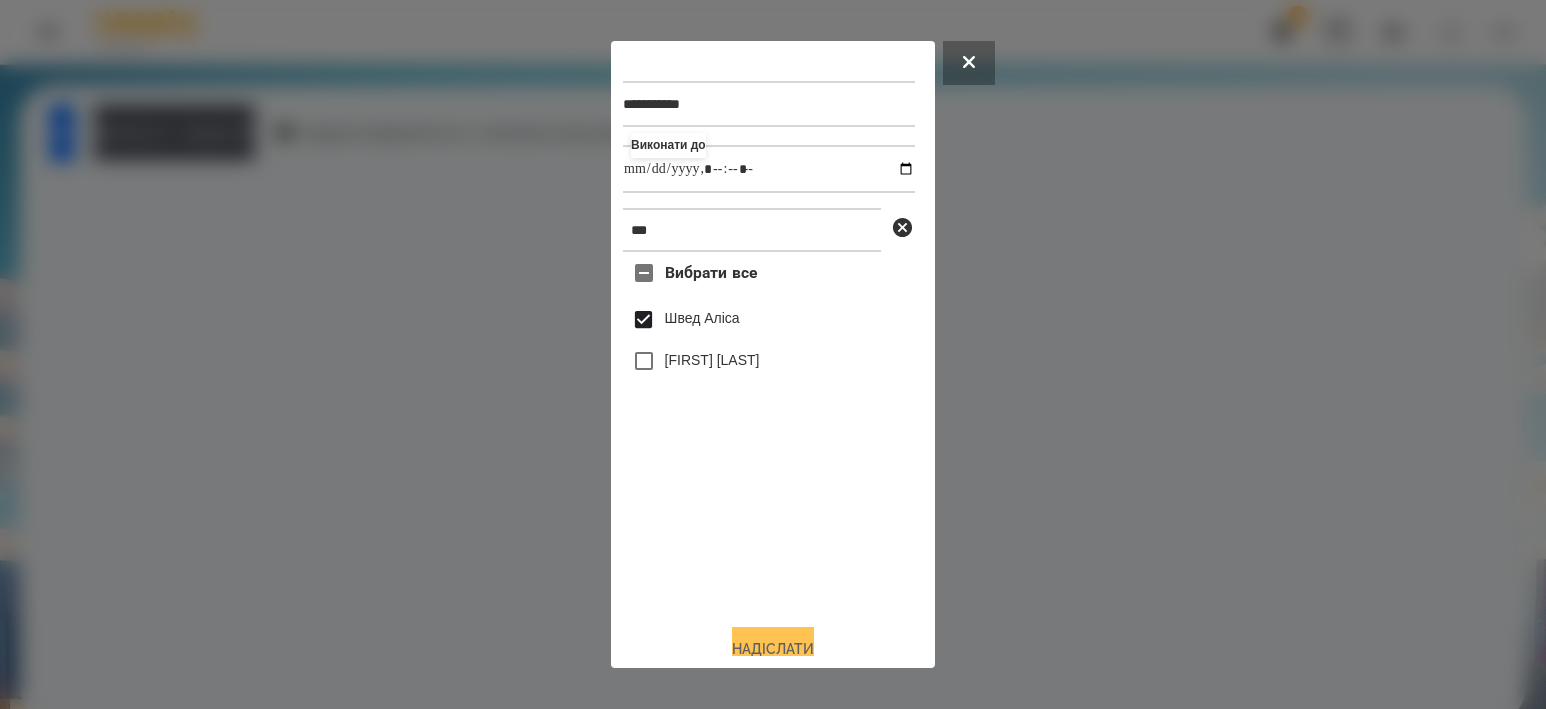 click on "Надіслати" at bounding box center (773, 649) 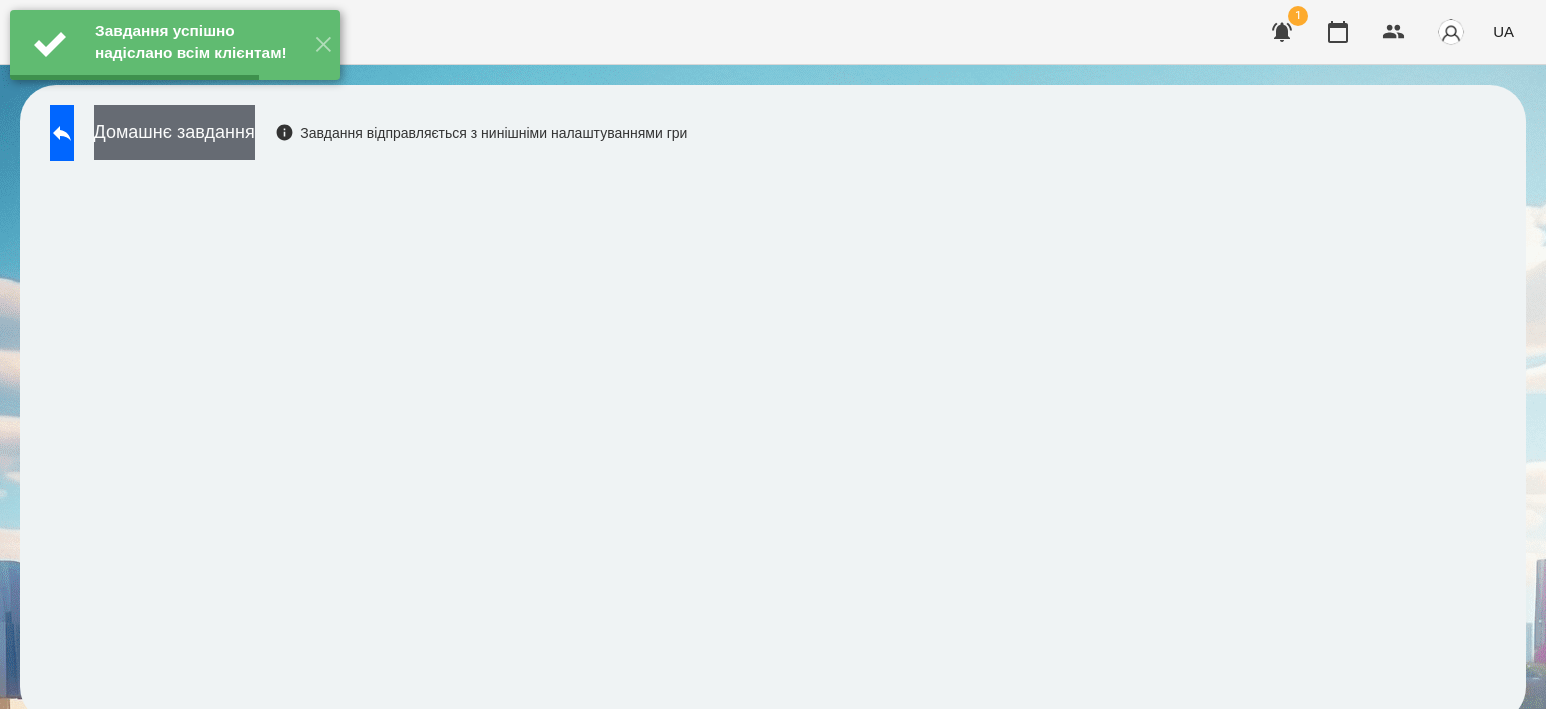 click on "Домашнє завдання" at bounding box center (174, 132) 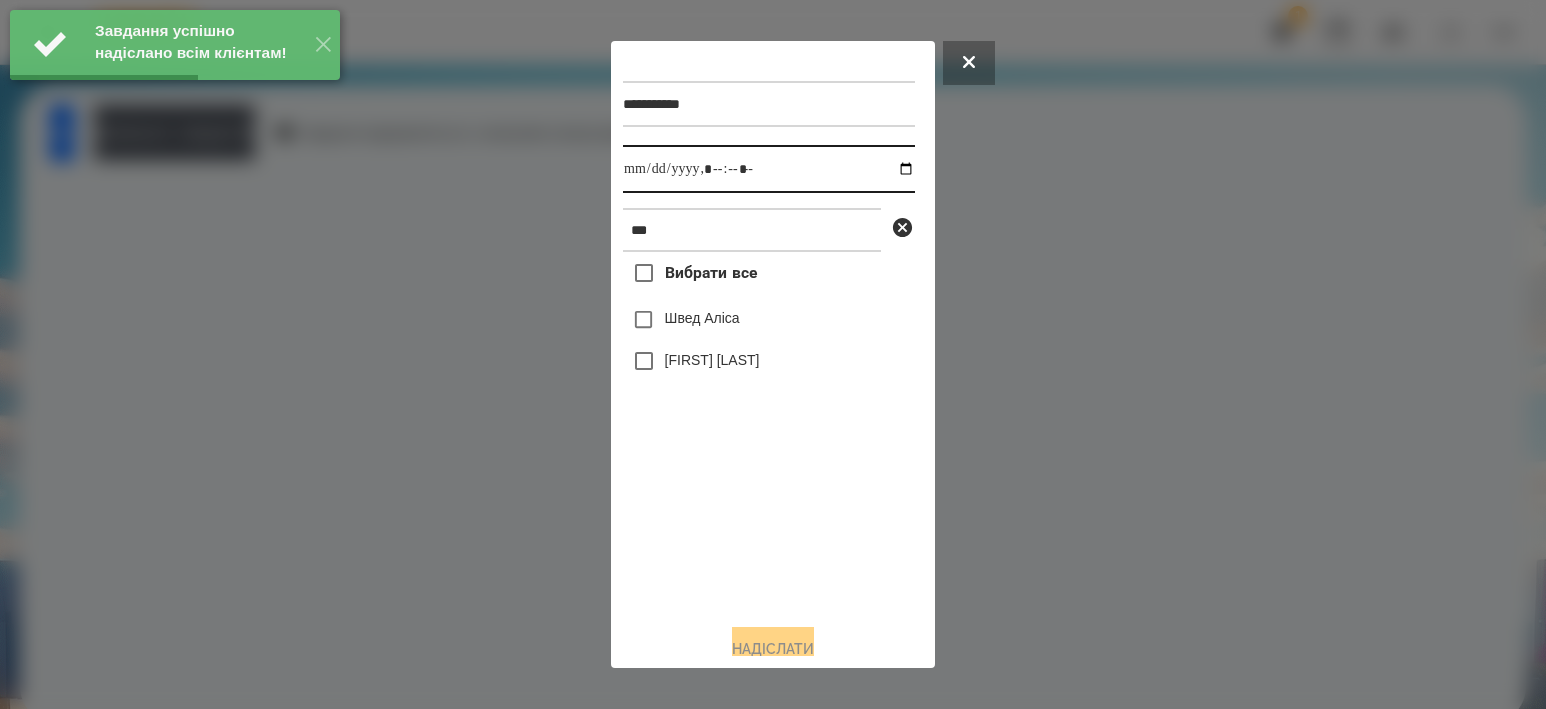 click at bounding box center [769, 169] 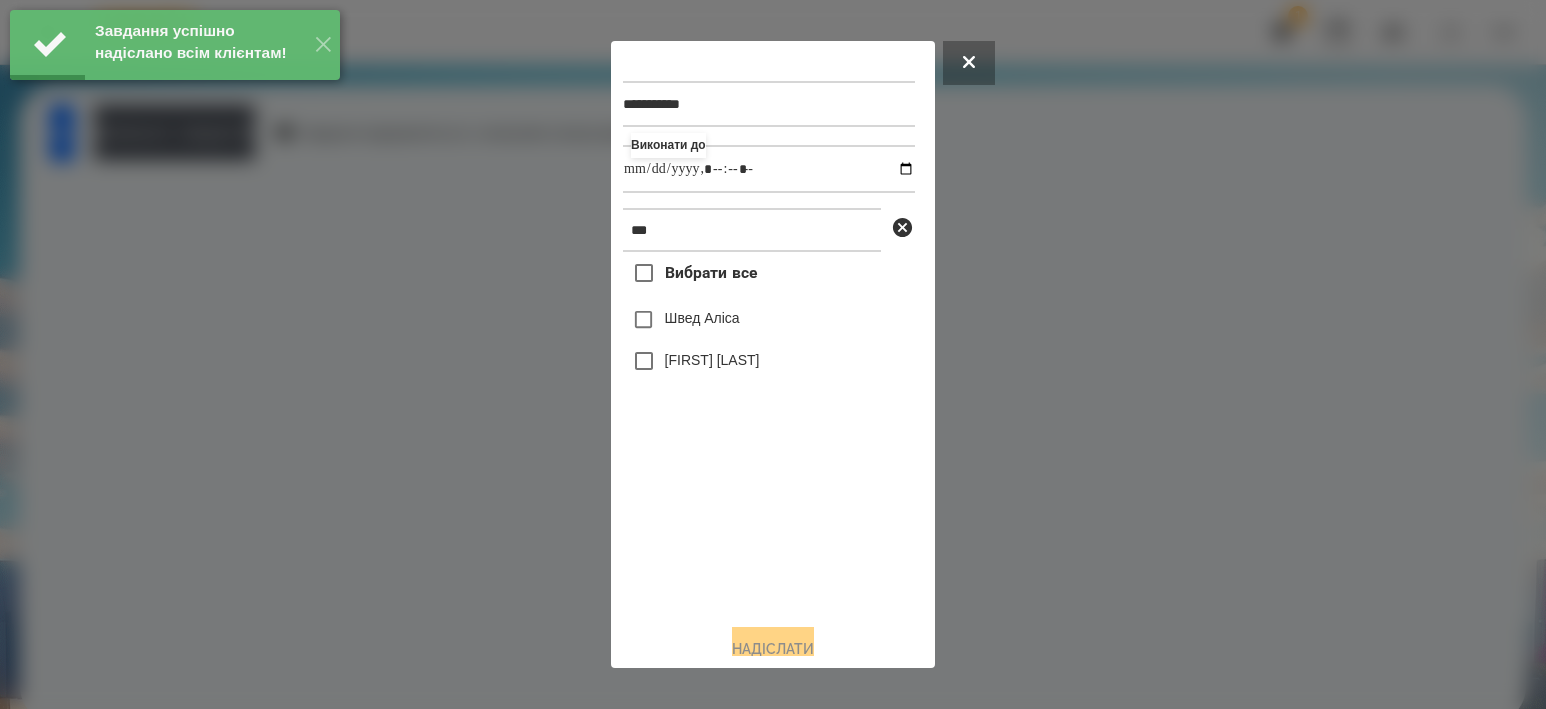 type on "**********" 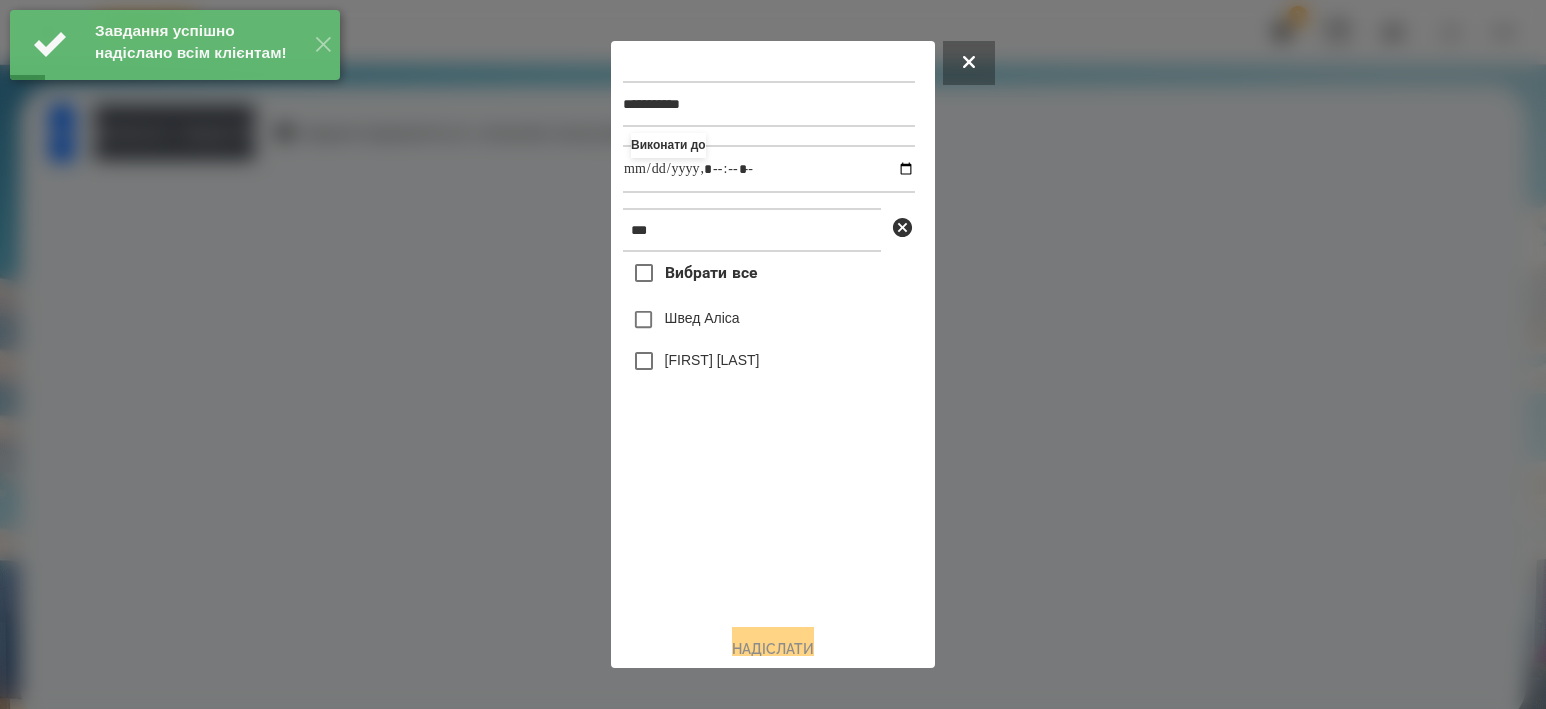 click on "Швед Аліса" at bounding box center (702, 318) 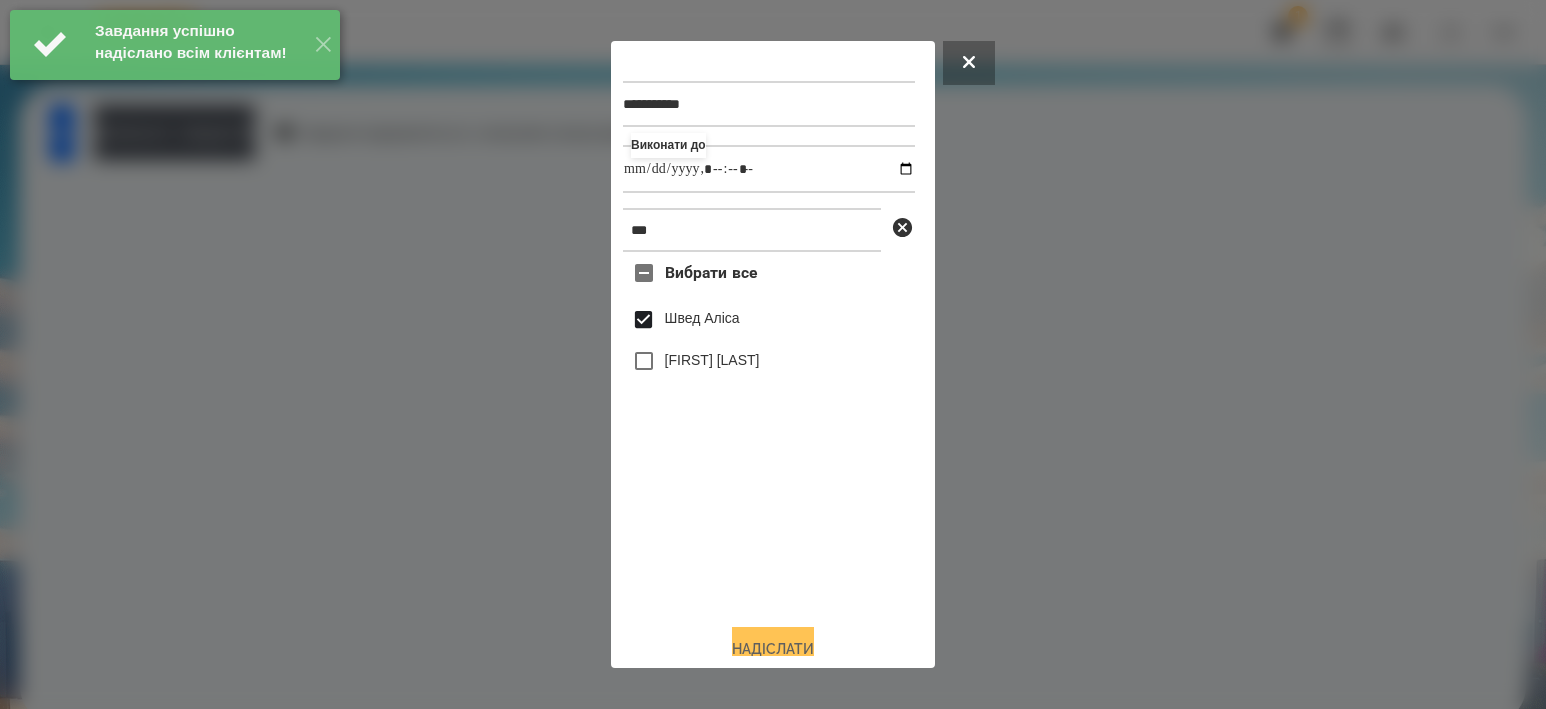 click on "Надіслати" at bounding box center (773, 649) 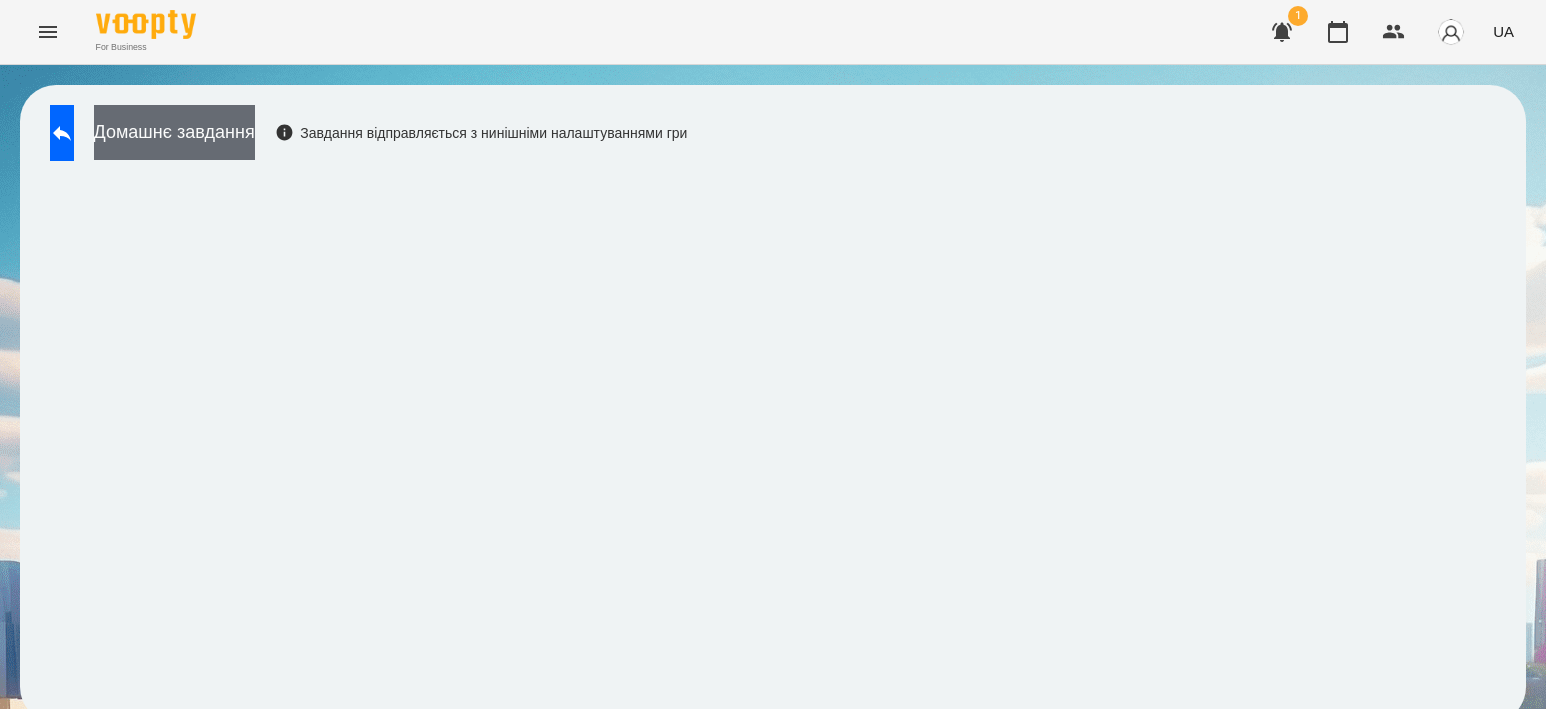 click on "Домашнє завдання" at bounding box center (174, 132) 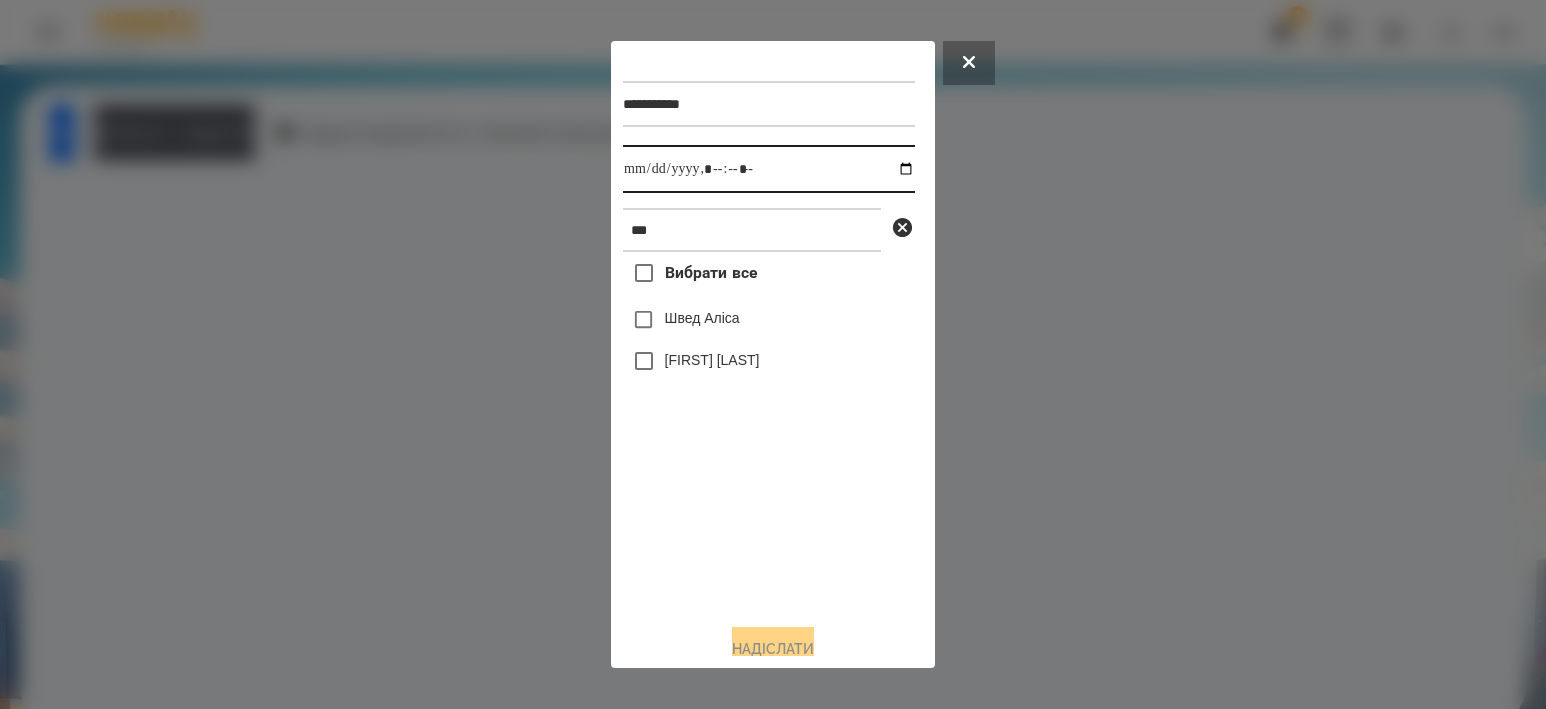 click at bounding box center [769, 169] 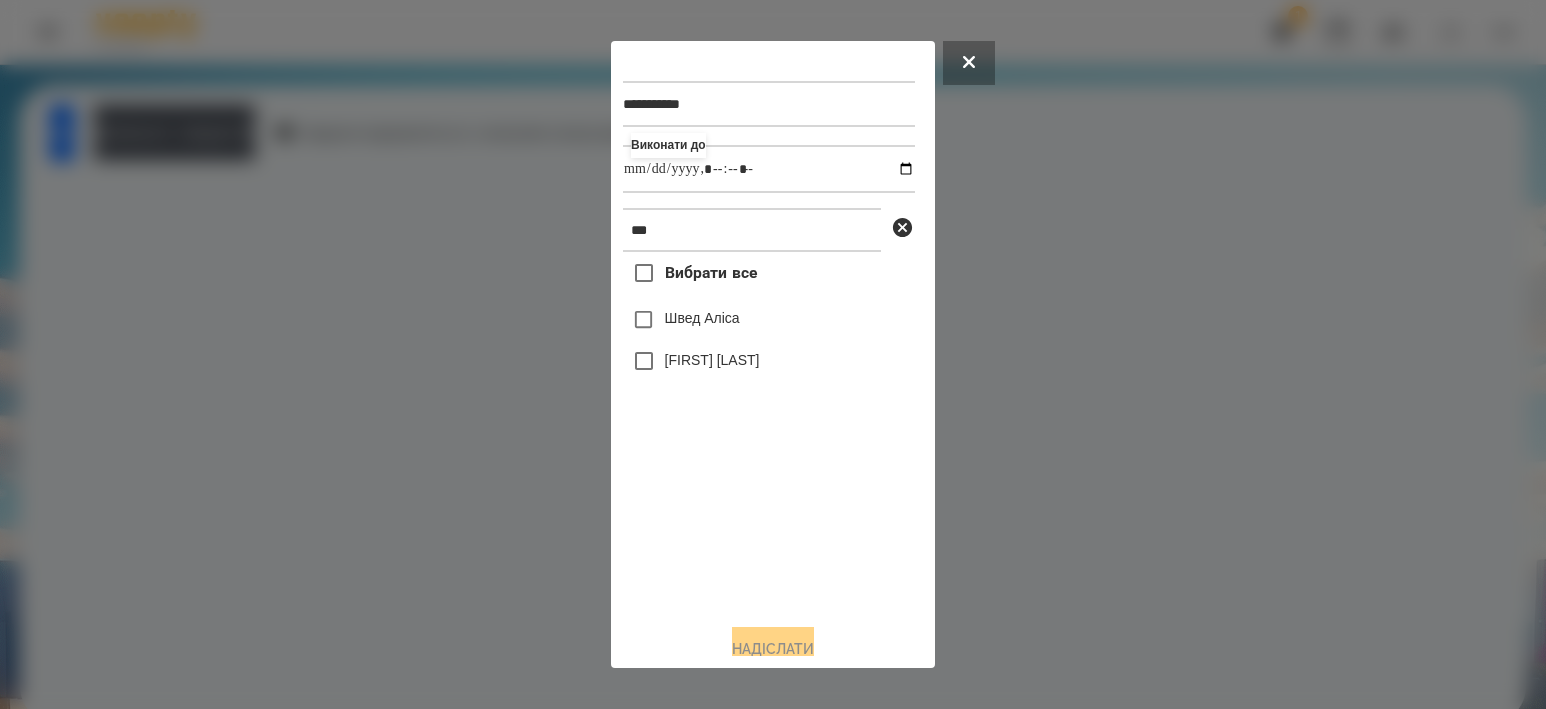 type on "**********" 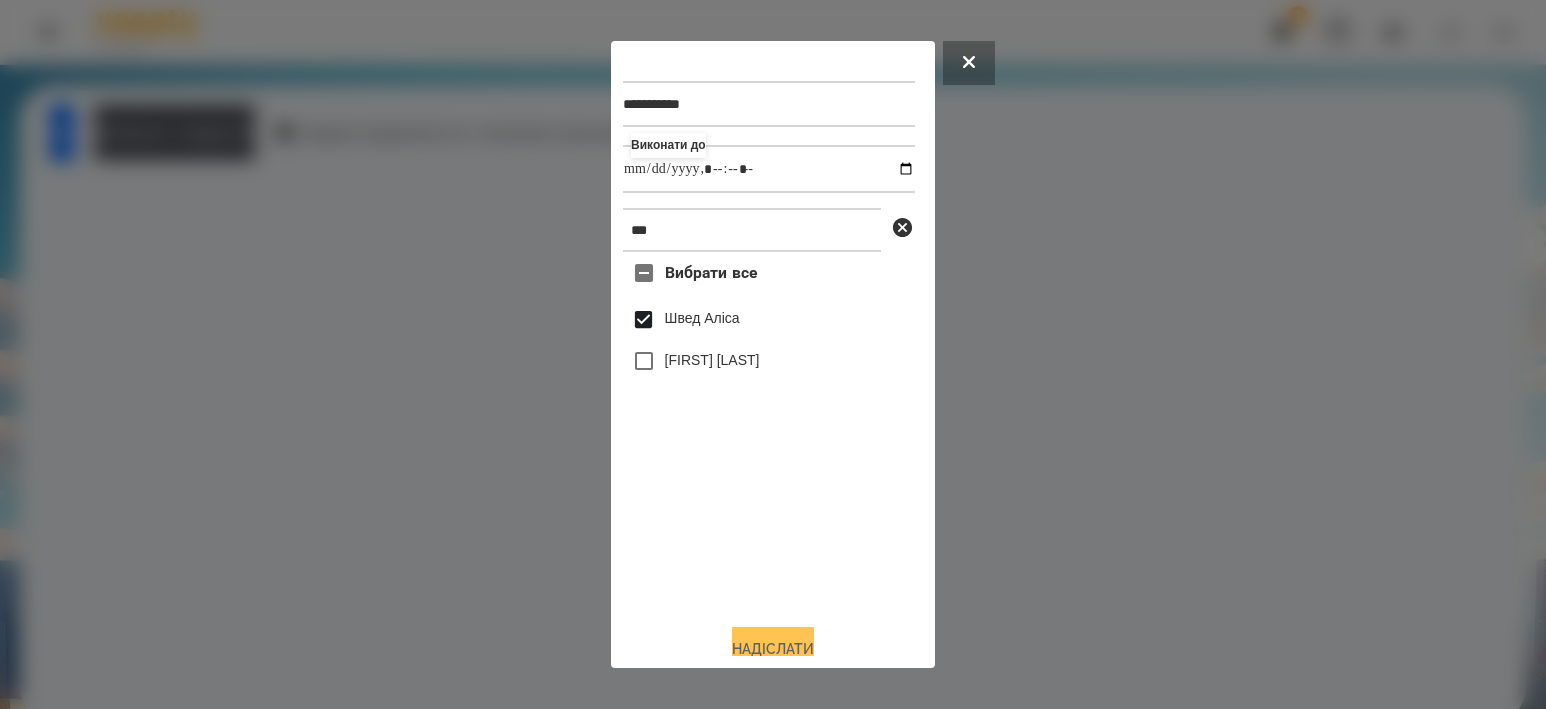 click on "Надіслати" at bounding box center [773, 649] 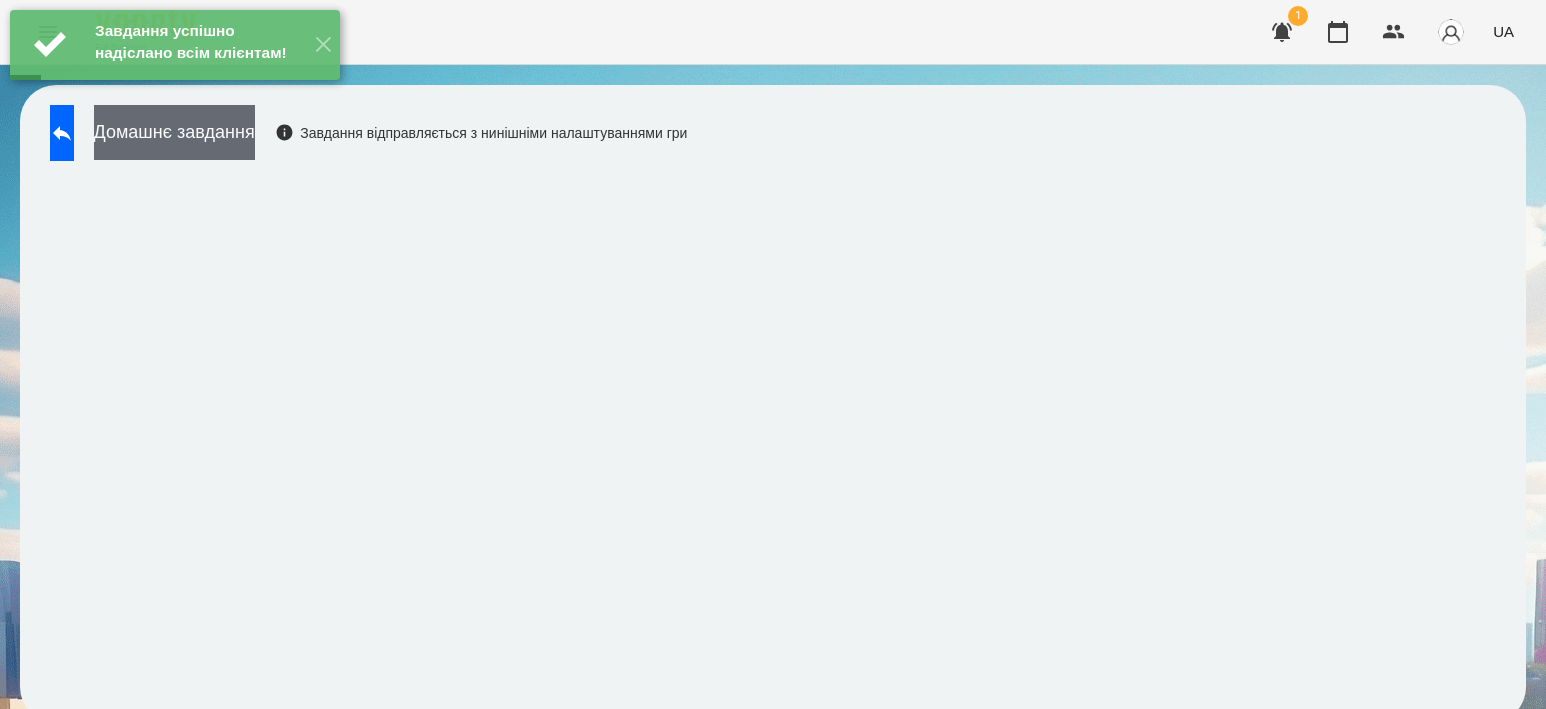click on "Домашнє завдання" at bounding box center (174, 132) 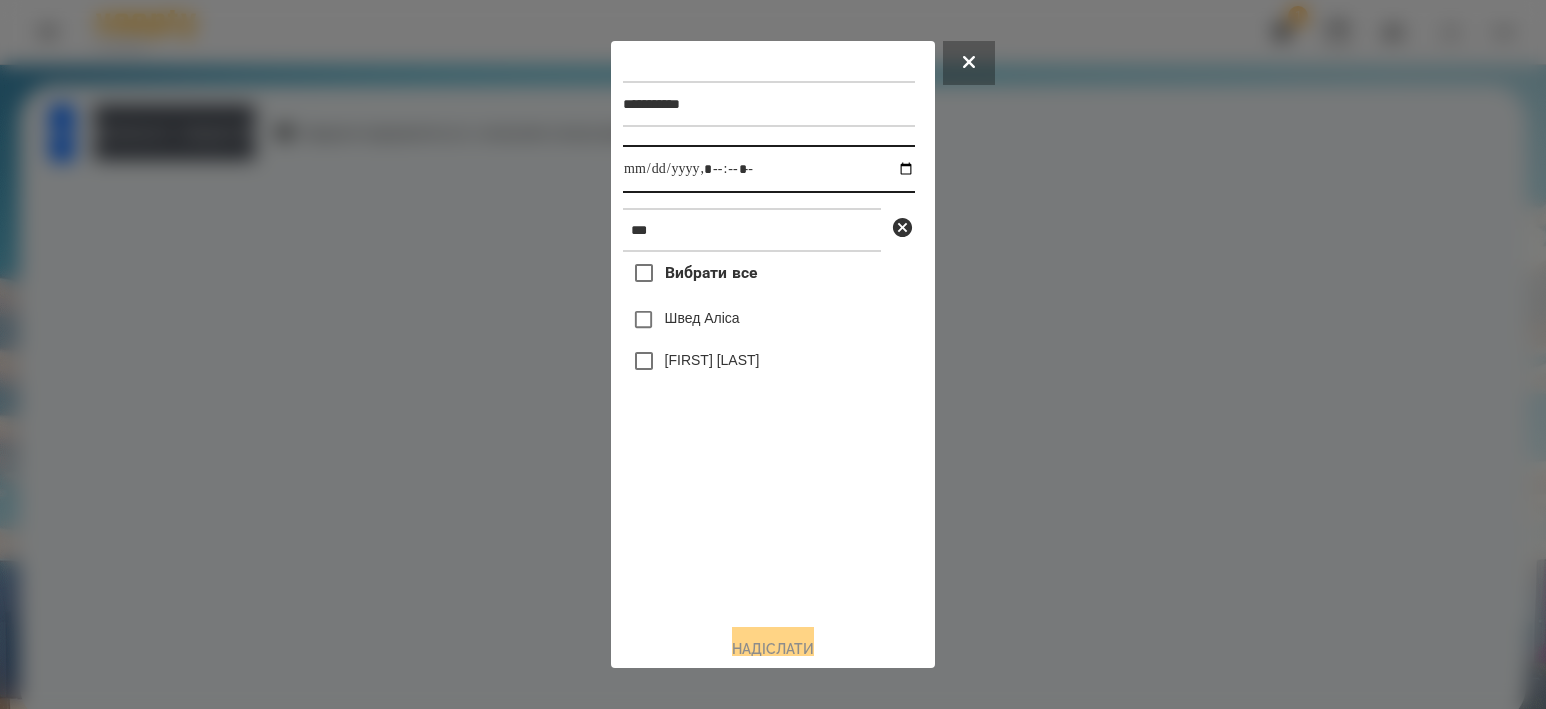 click at bounding box center [769, 169] 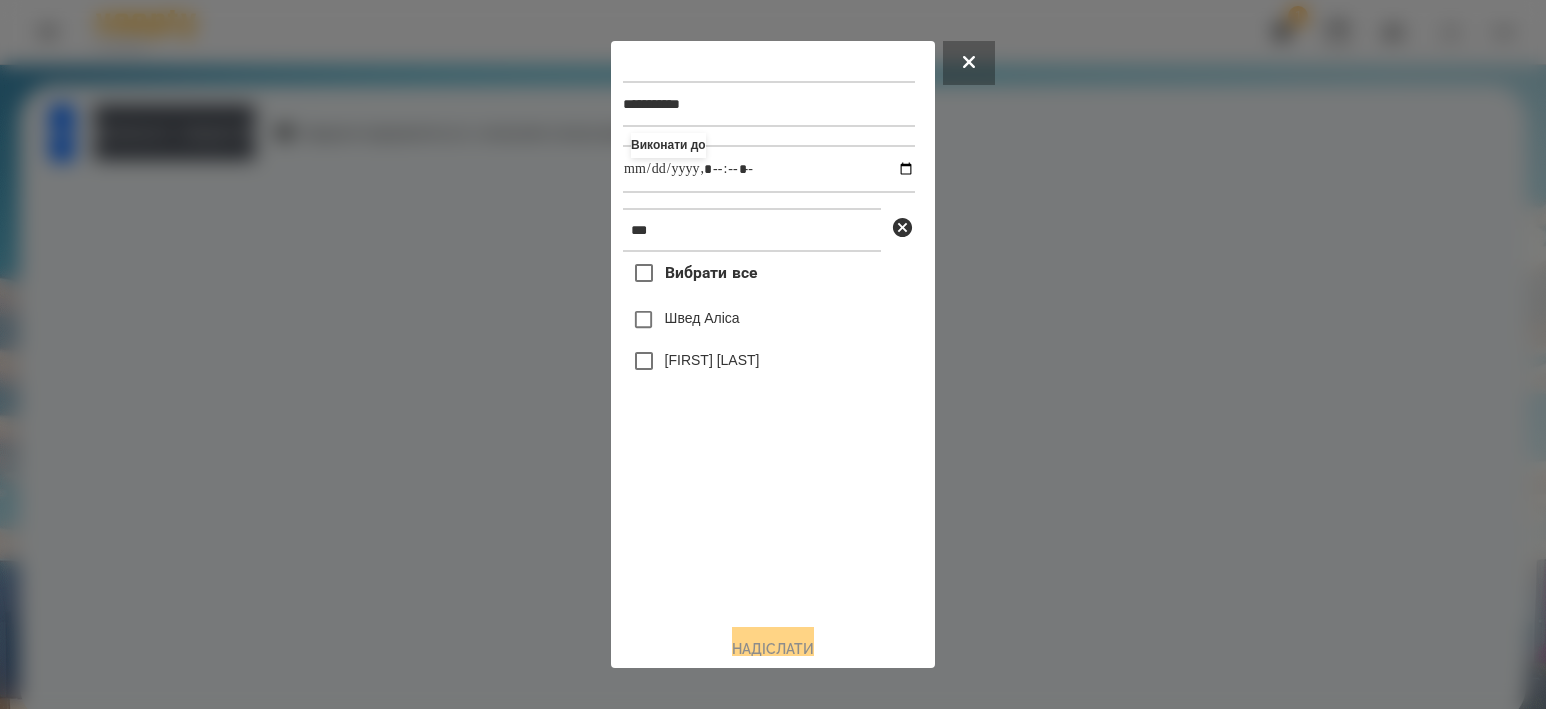 type on "**********" 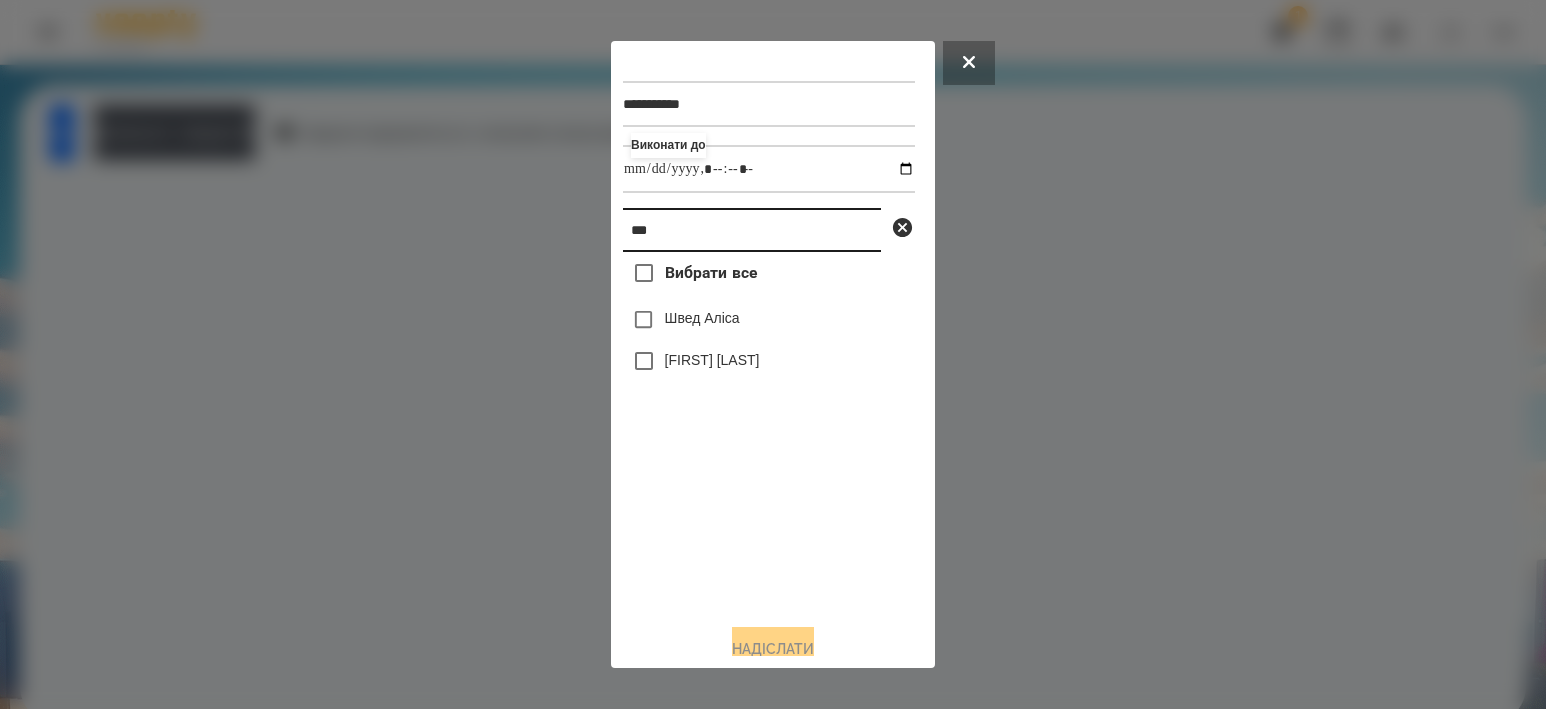 drag, startPoint x: 692, startPoint y: 245, endPoint x: 510, endPoint y: 241, distance: 182.04395 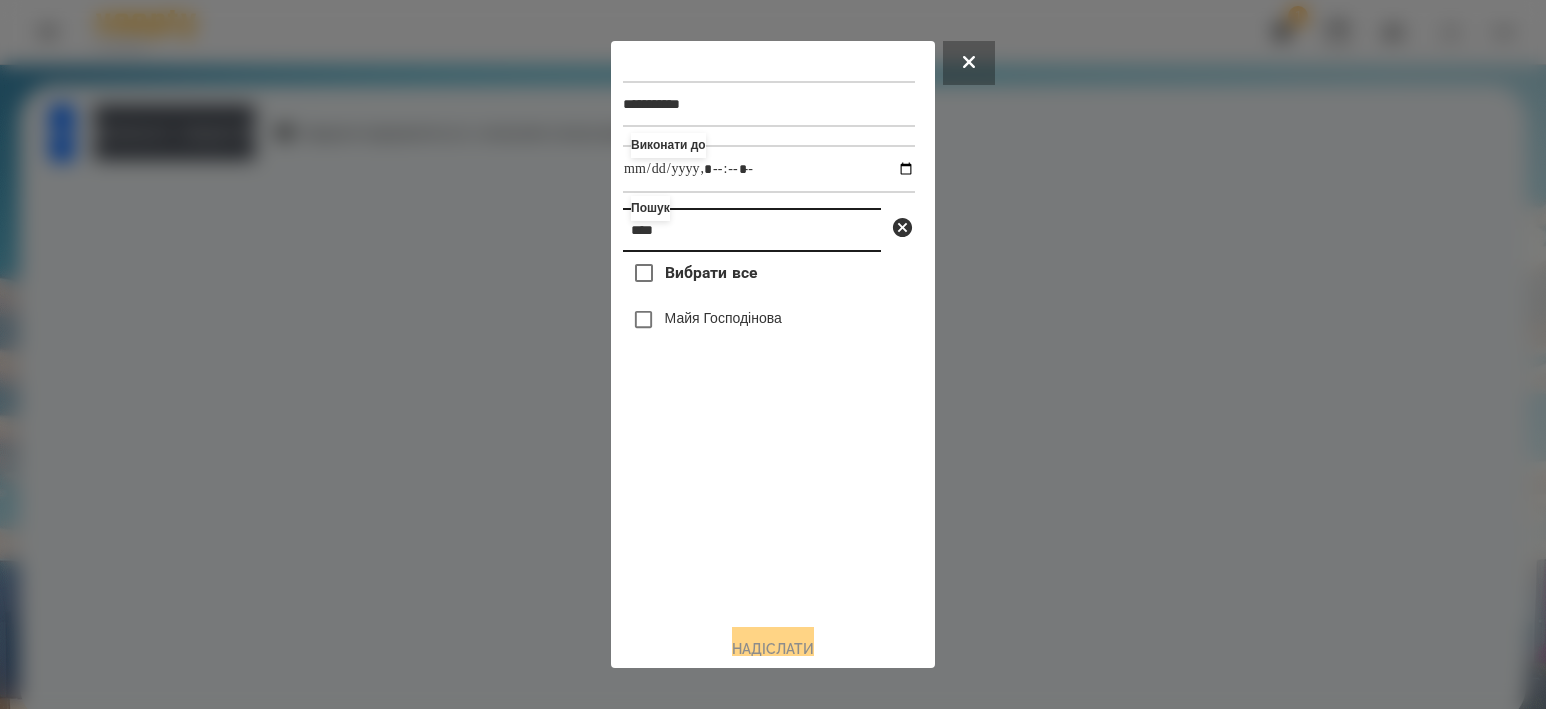 type on "****" 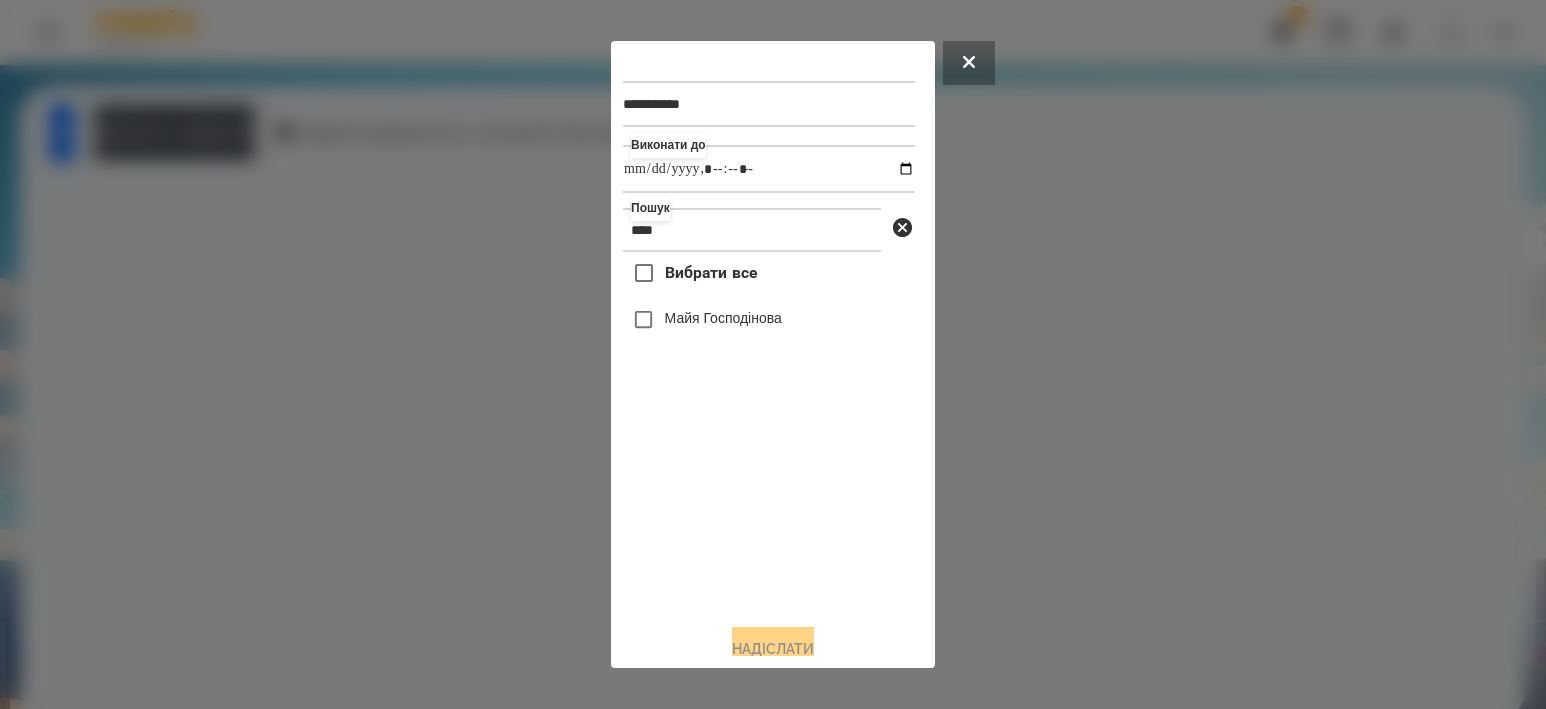 click on "Майя Господінова" at bounding box center [723, 318] 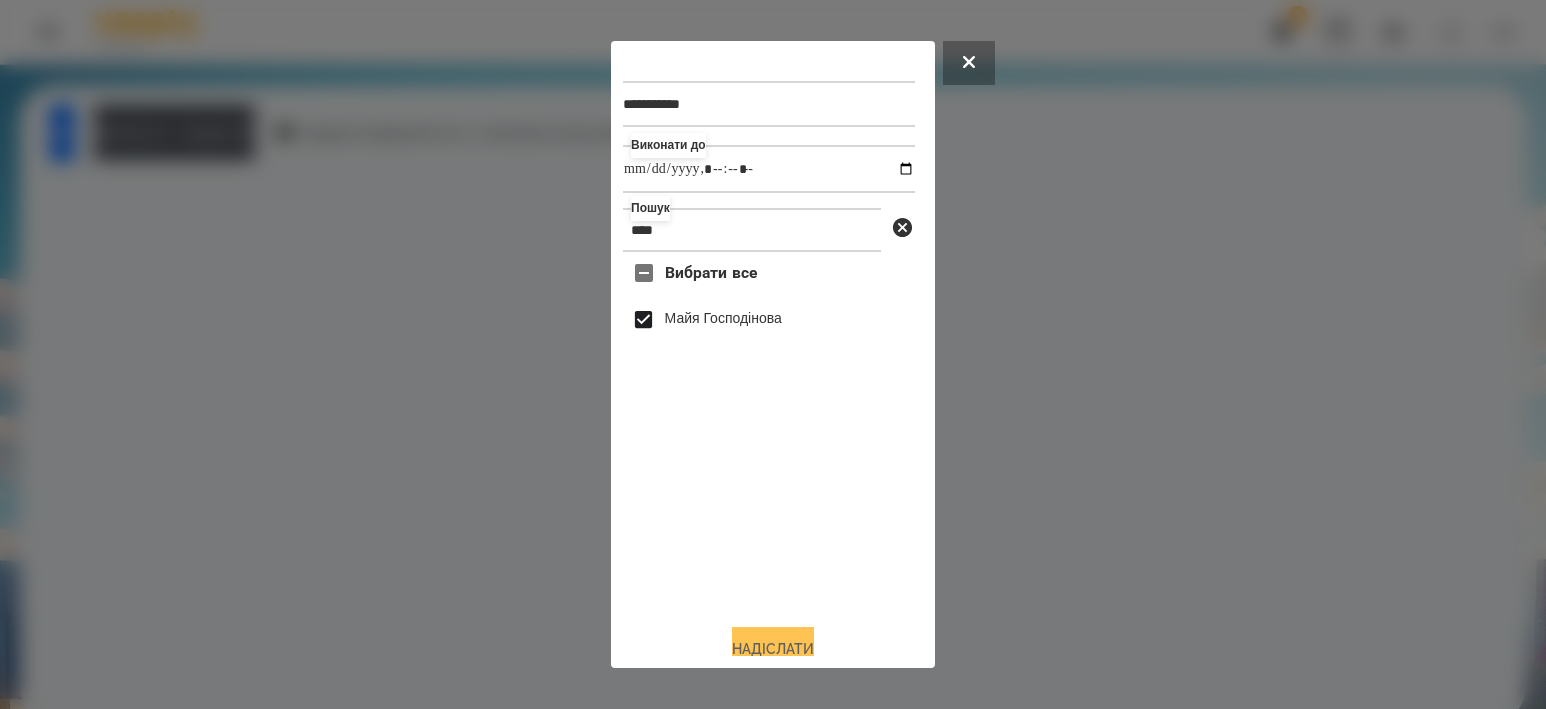 click on "Надіслати" at bounding box center (773, 649) 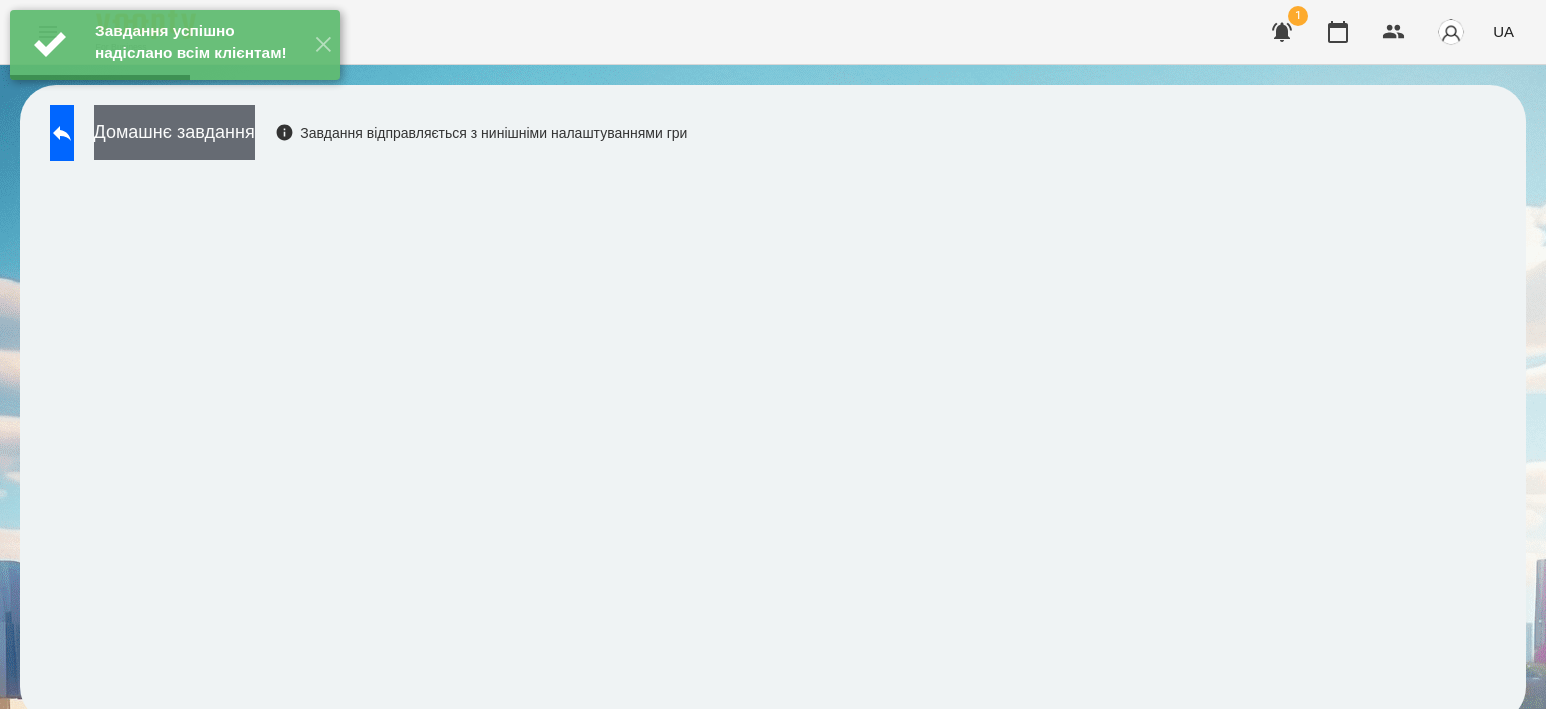 click on "Домашнє завдання" at bounding box center [174, 132] 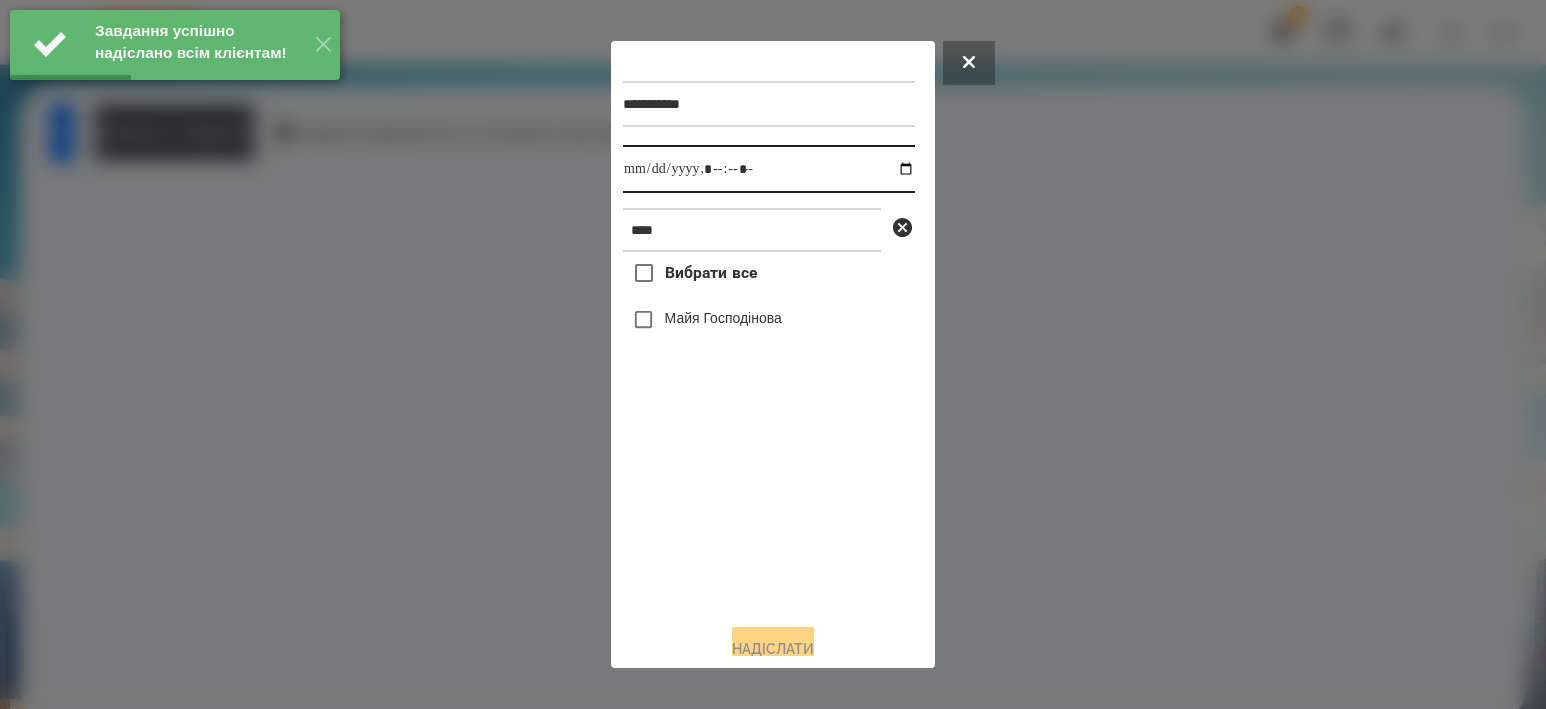 click at bounding box center (769, 169) 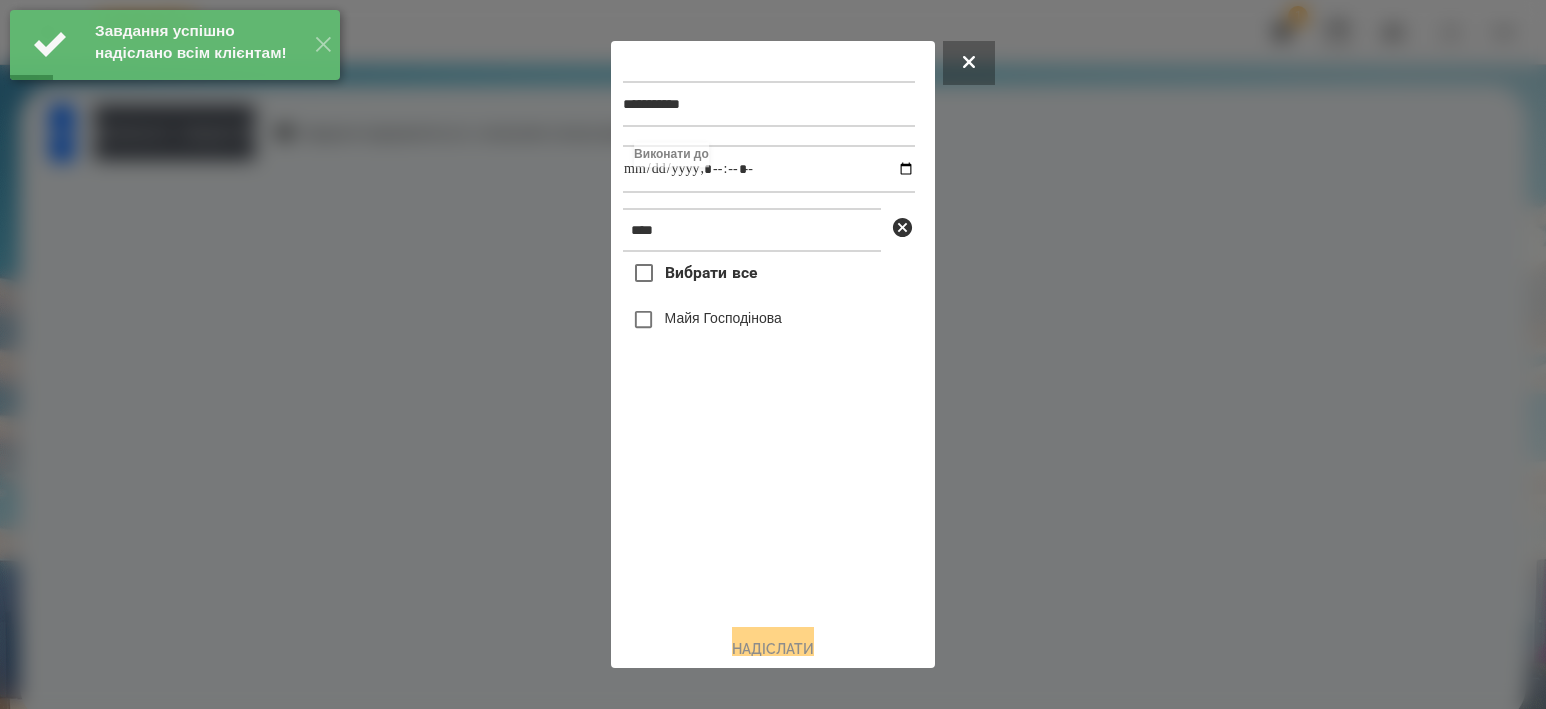 type on "**********" 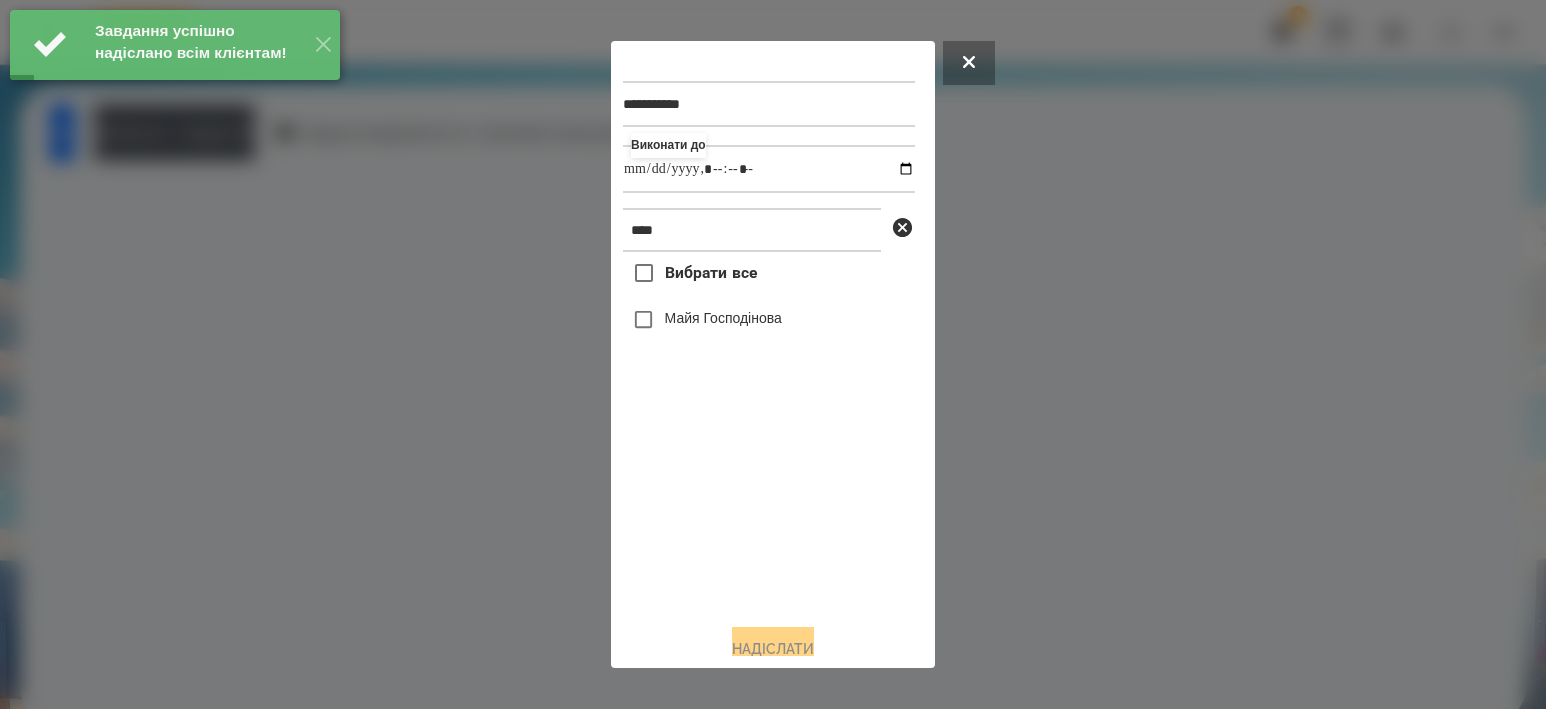 drag, startPoint x: 732, startPoint y: 530, endPoint x: 697, endPoint y: 324, distance: 208.95215 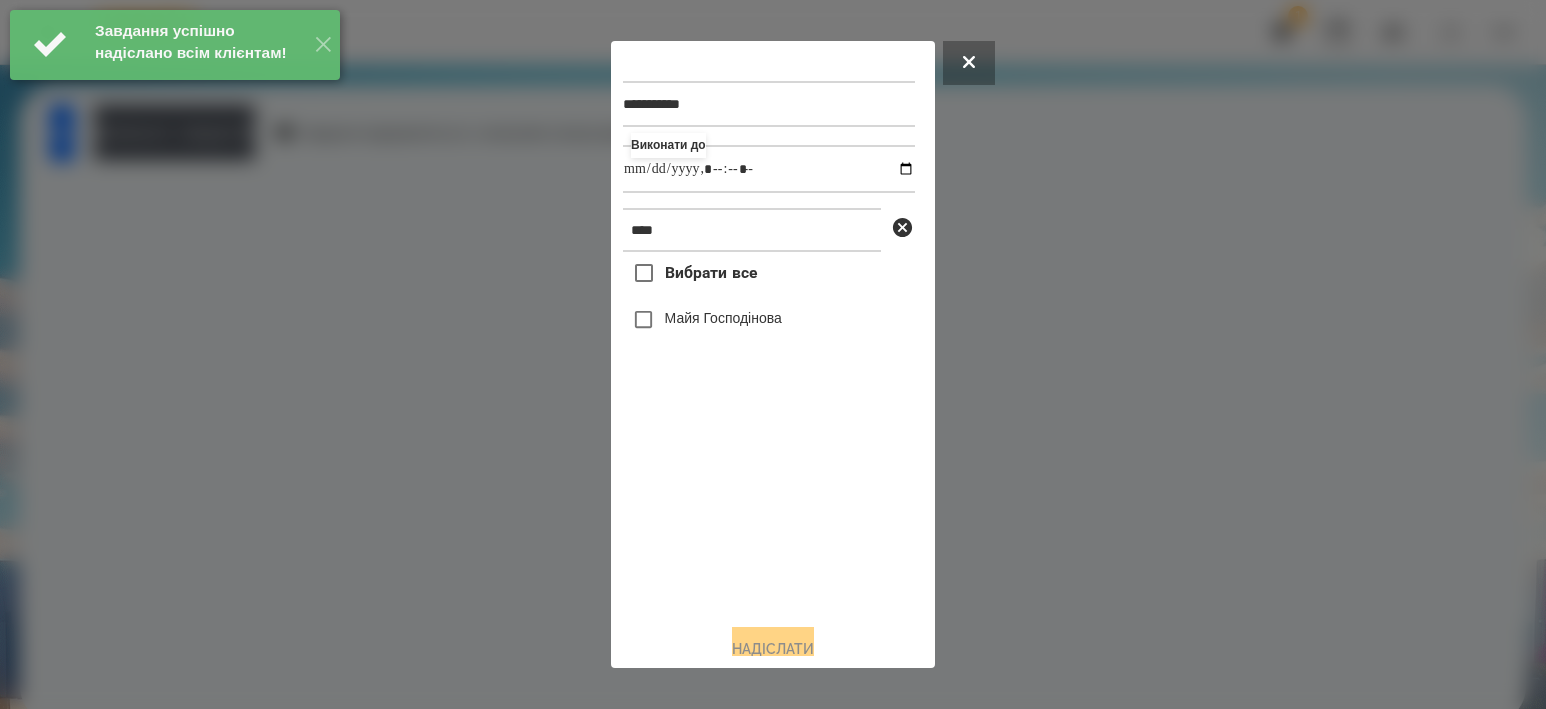 drag, startPoint x: 693, startPoint y: 323, endPoint x: 699, endPoint y: 459, distance: 136.1323 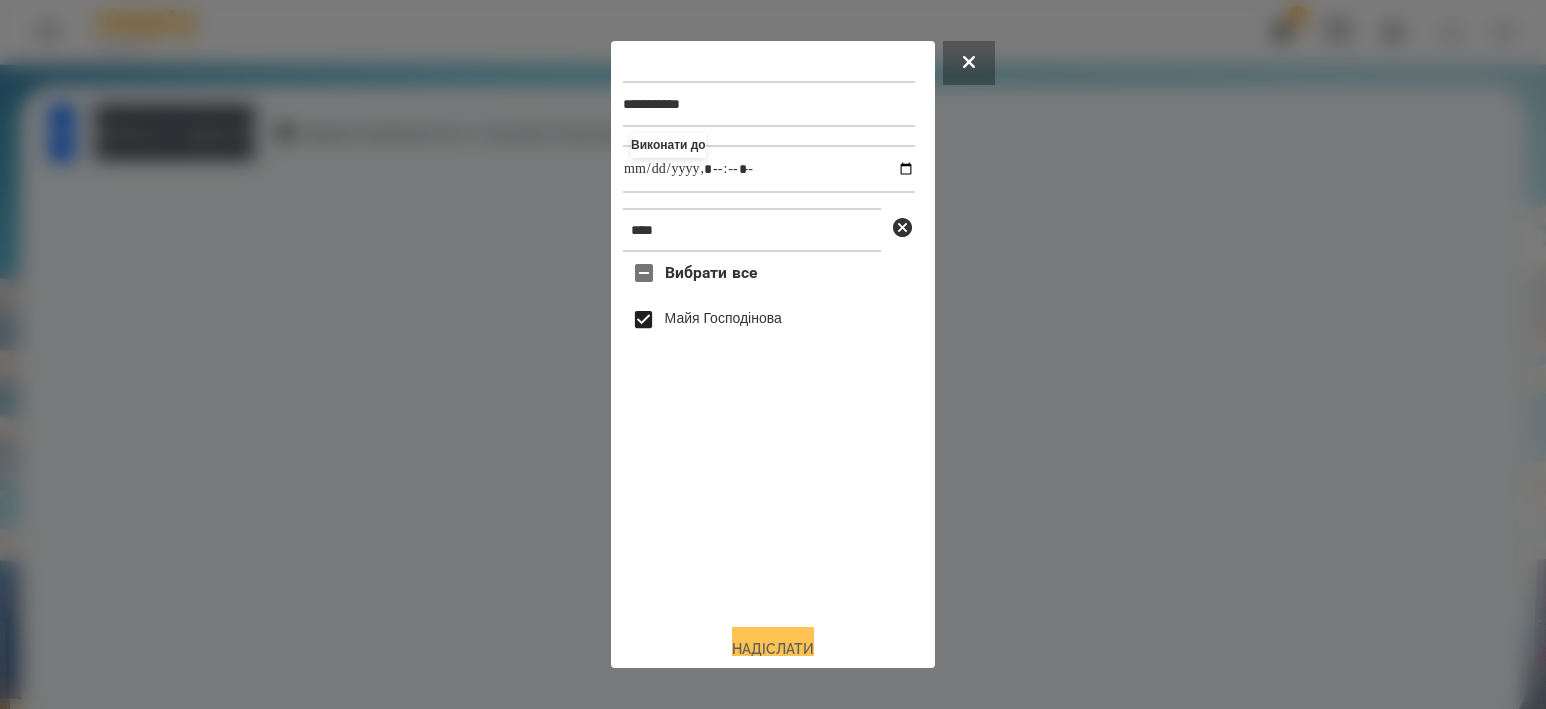 click on "Надіслати" at bounding box center (773, 649) 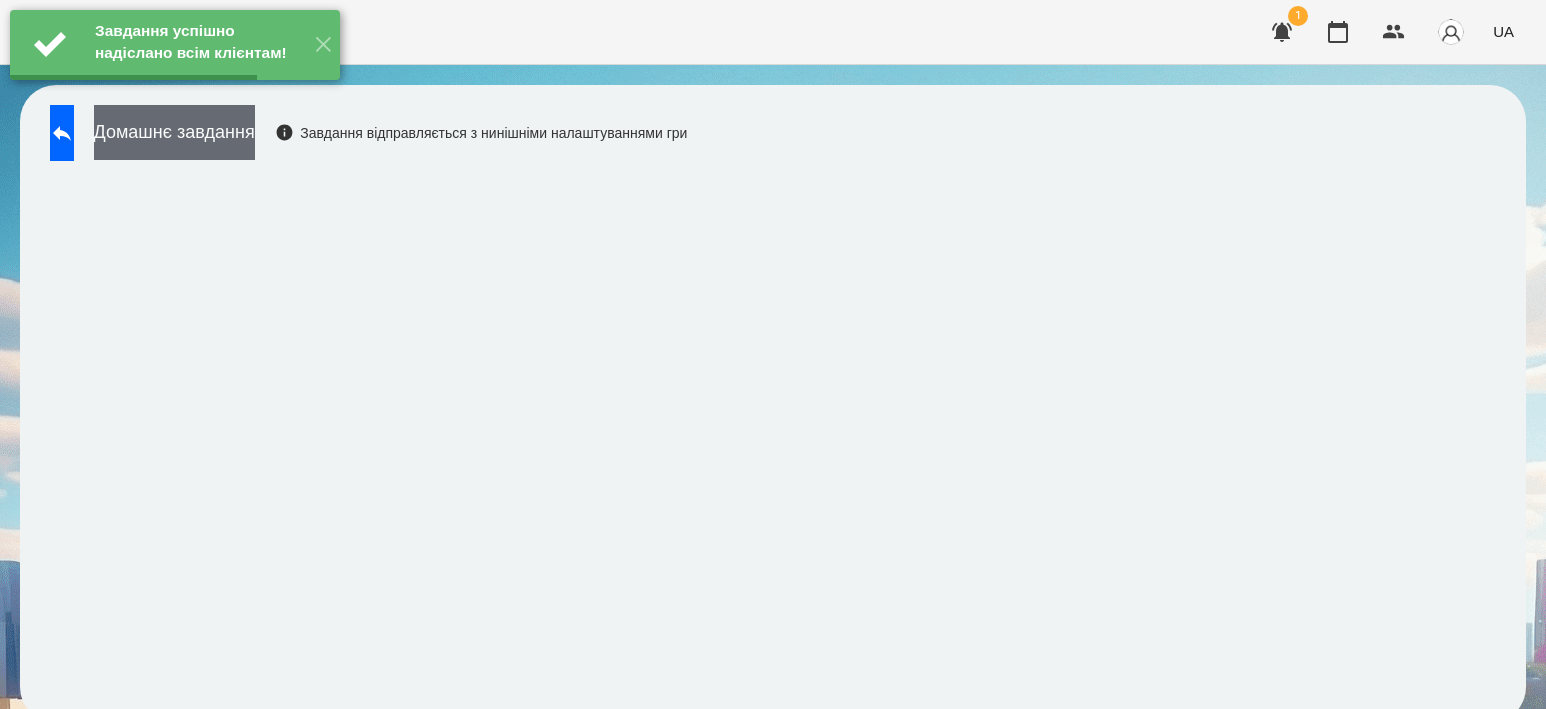 click on "Домашнє завдання" at bounding box center [174, 132] 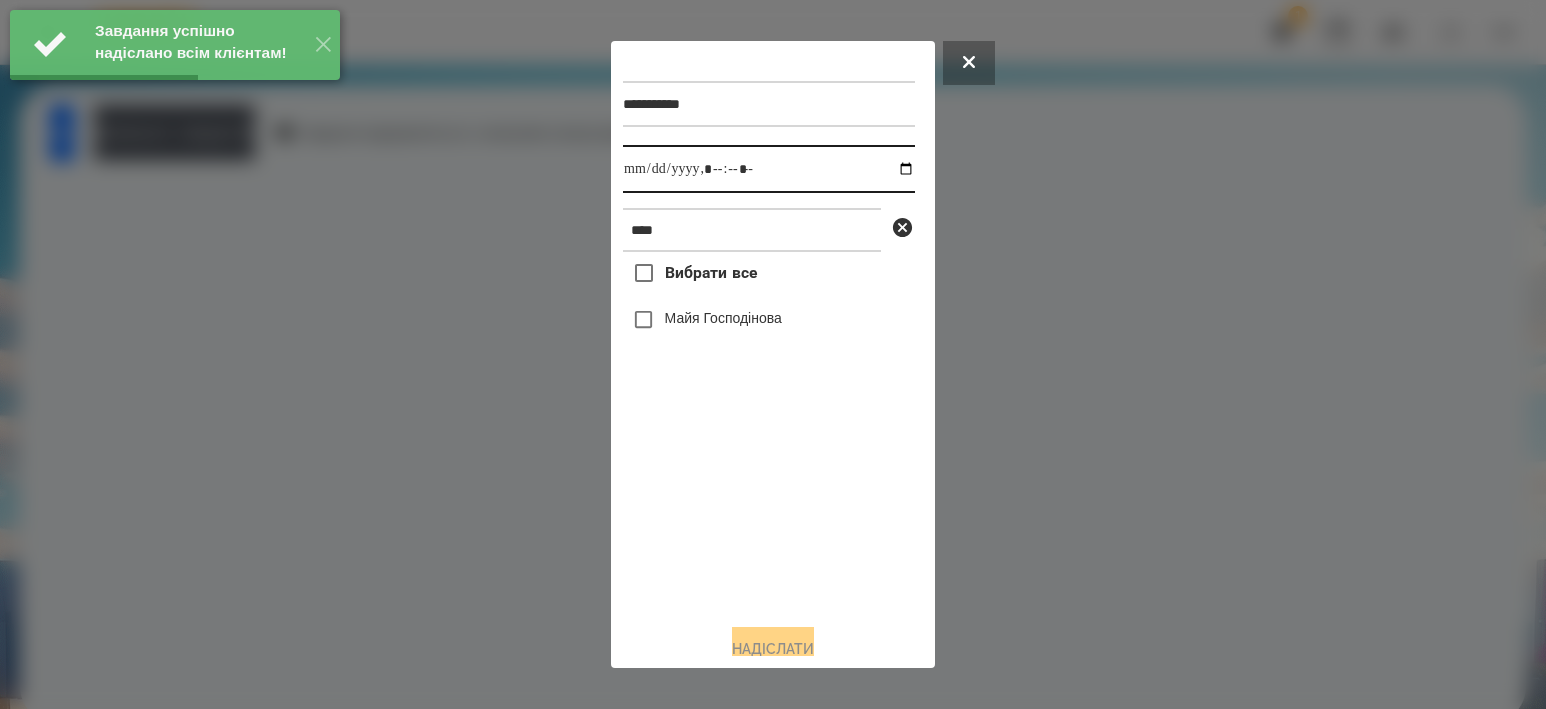 click at bounding box center (769, 169) 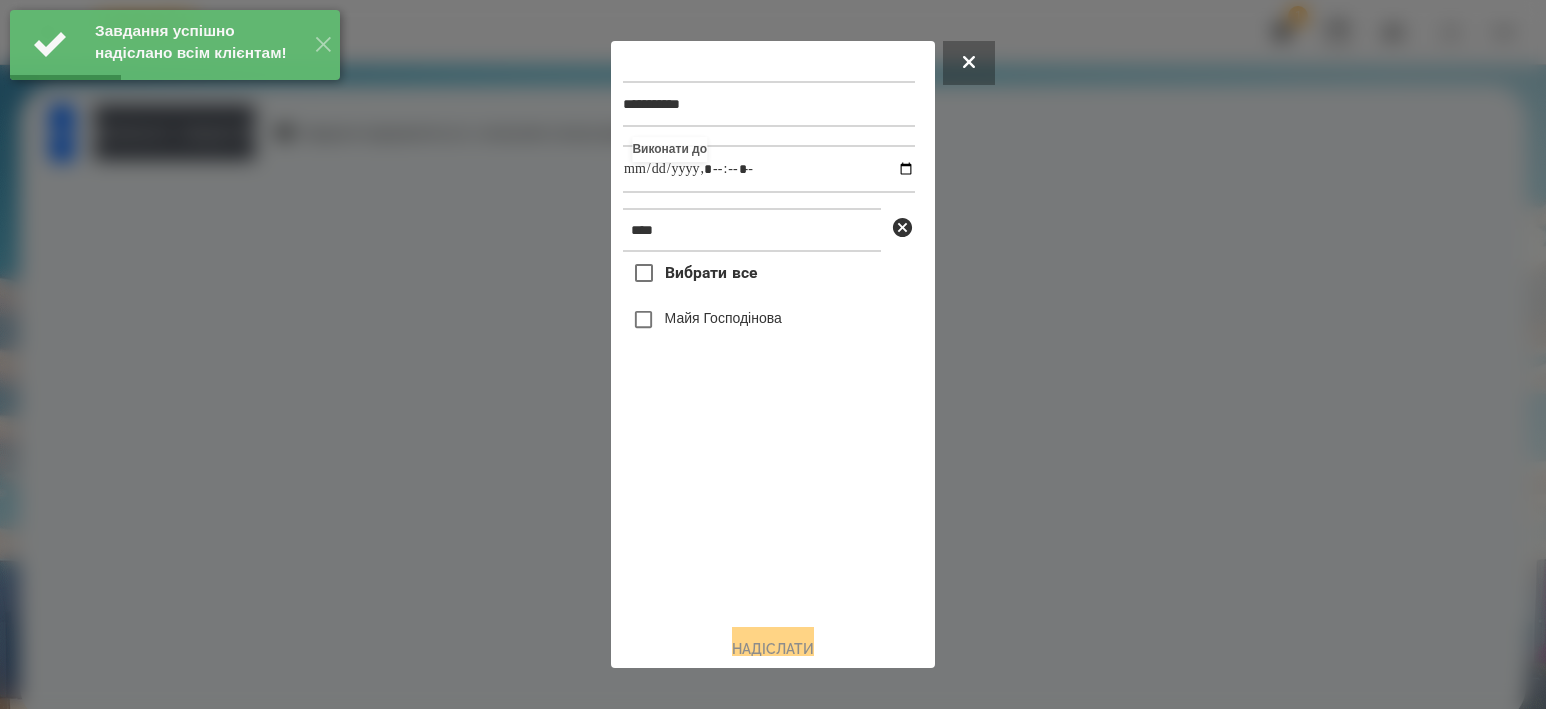 type on "**********" 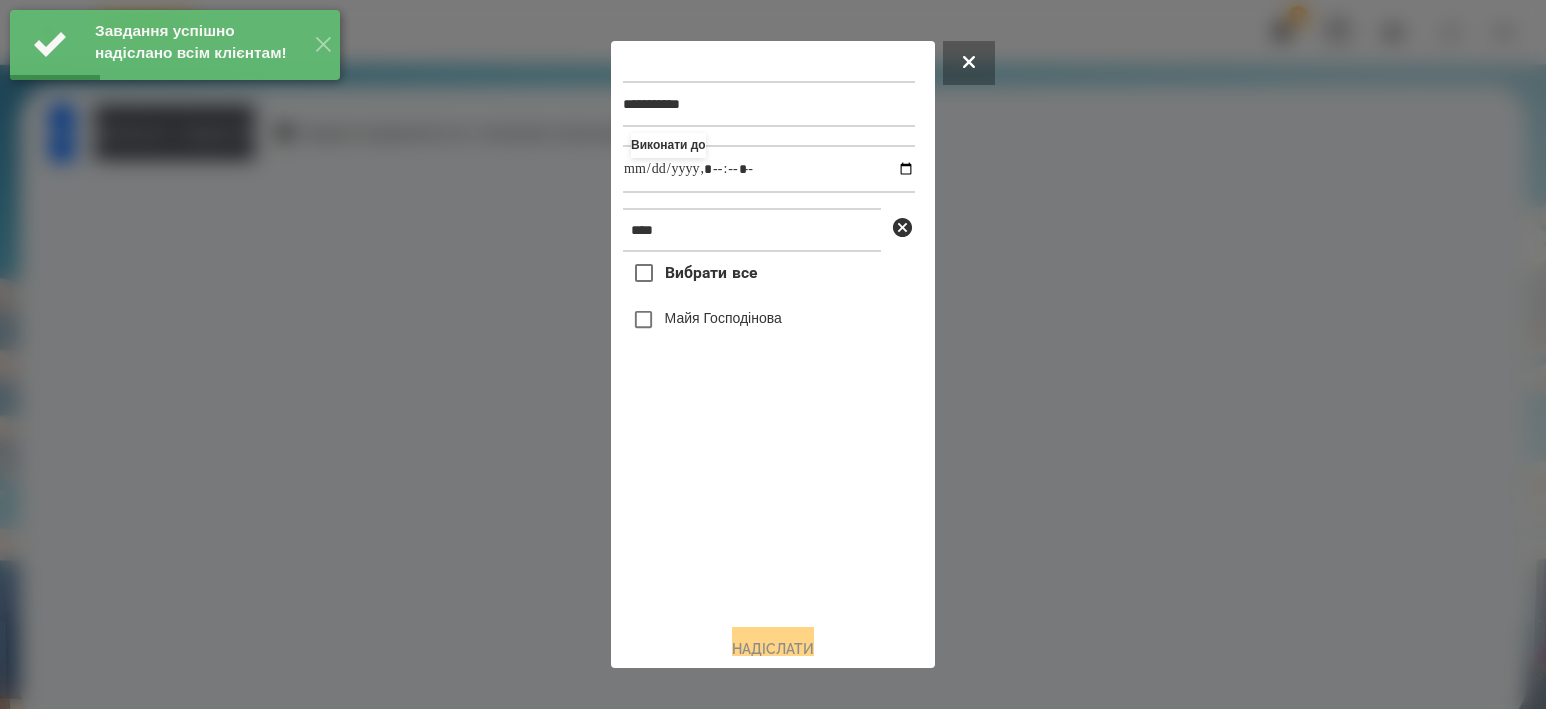 drag, startPoint x: 704, startPoint y: 529, endPoint x: 708, endPoint y: 386, distance: 143.05594 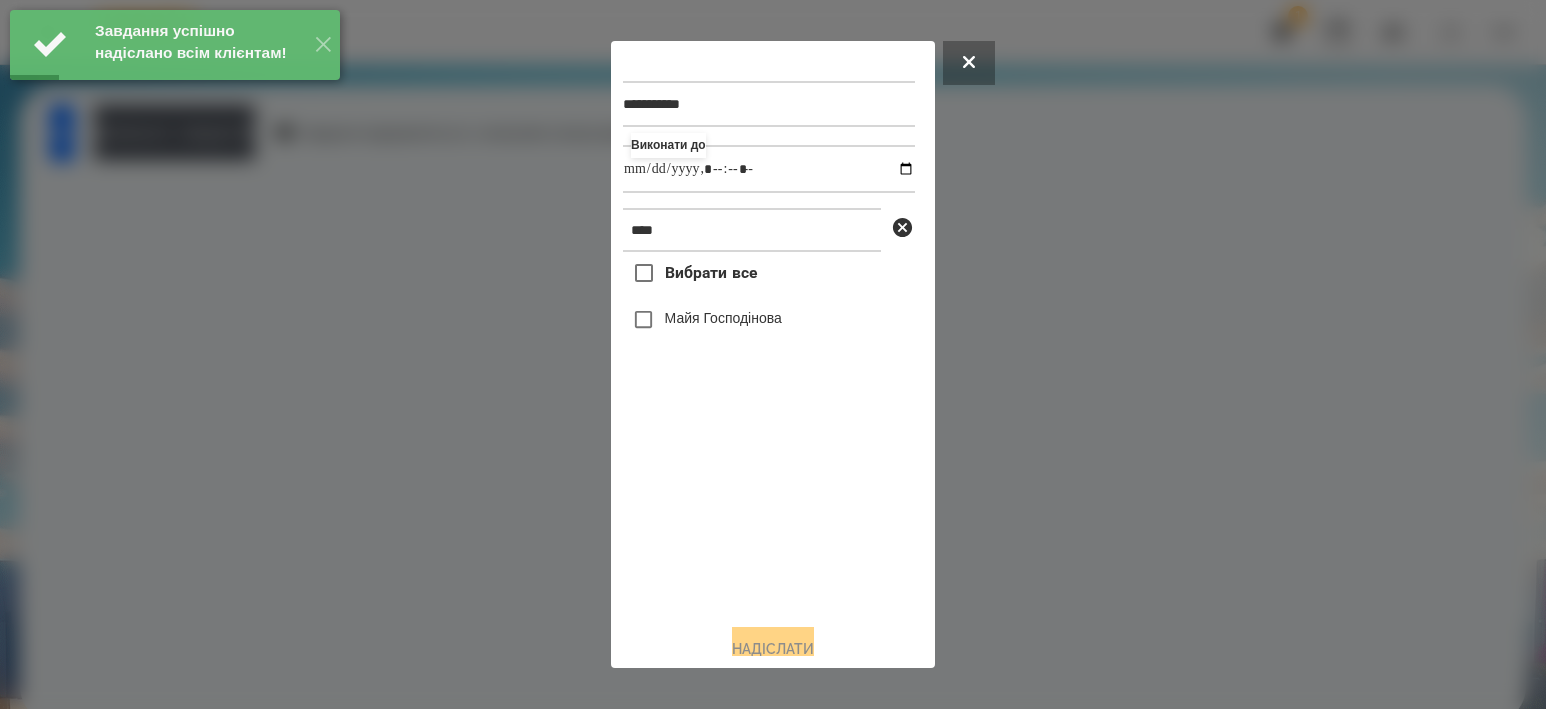 click on "Майя Господінова" at bounding box center (723, 318) 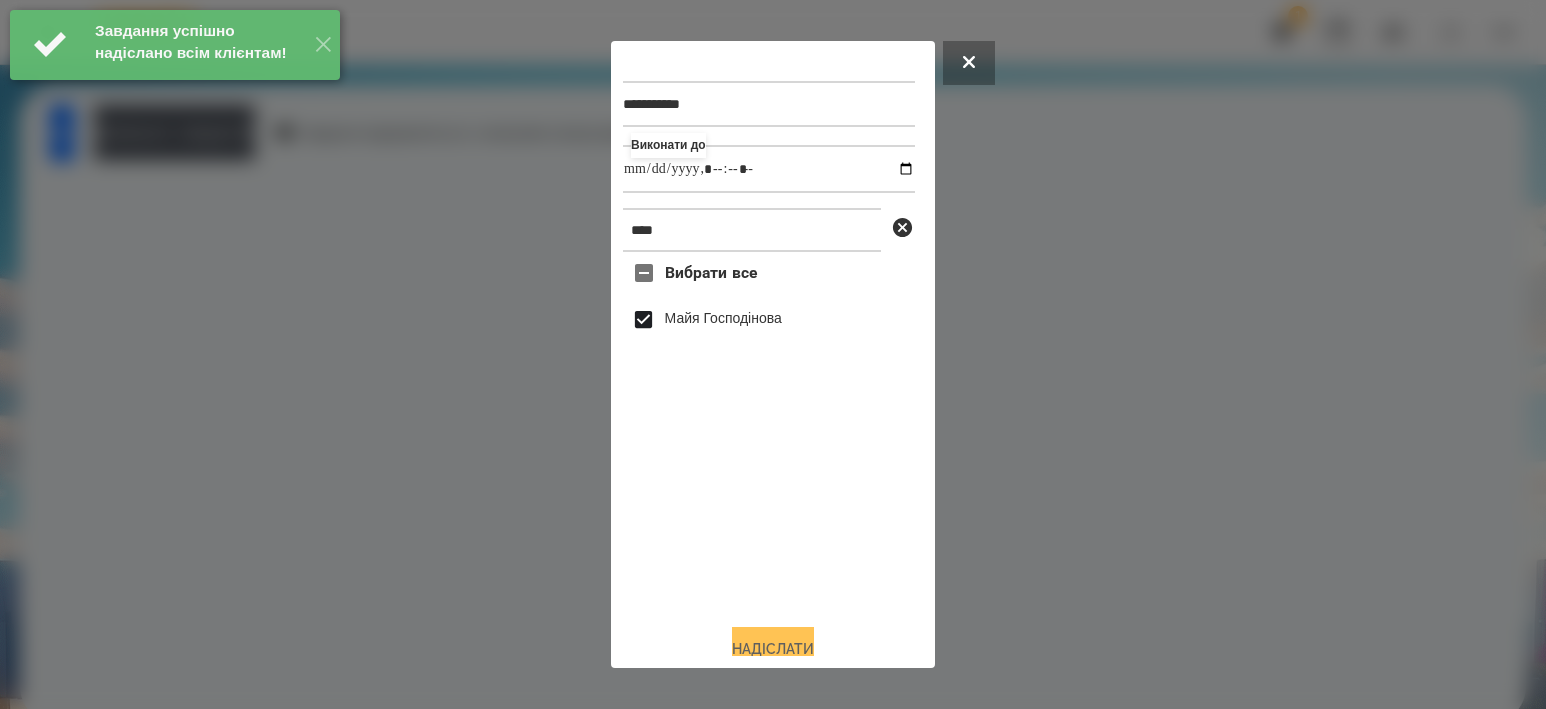click on "Надіслати" at bounding box center (773, 649) 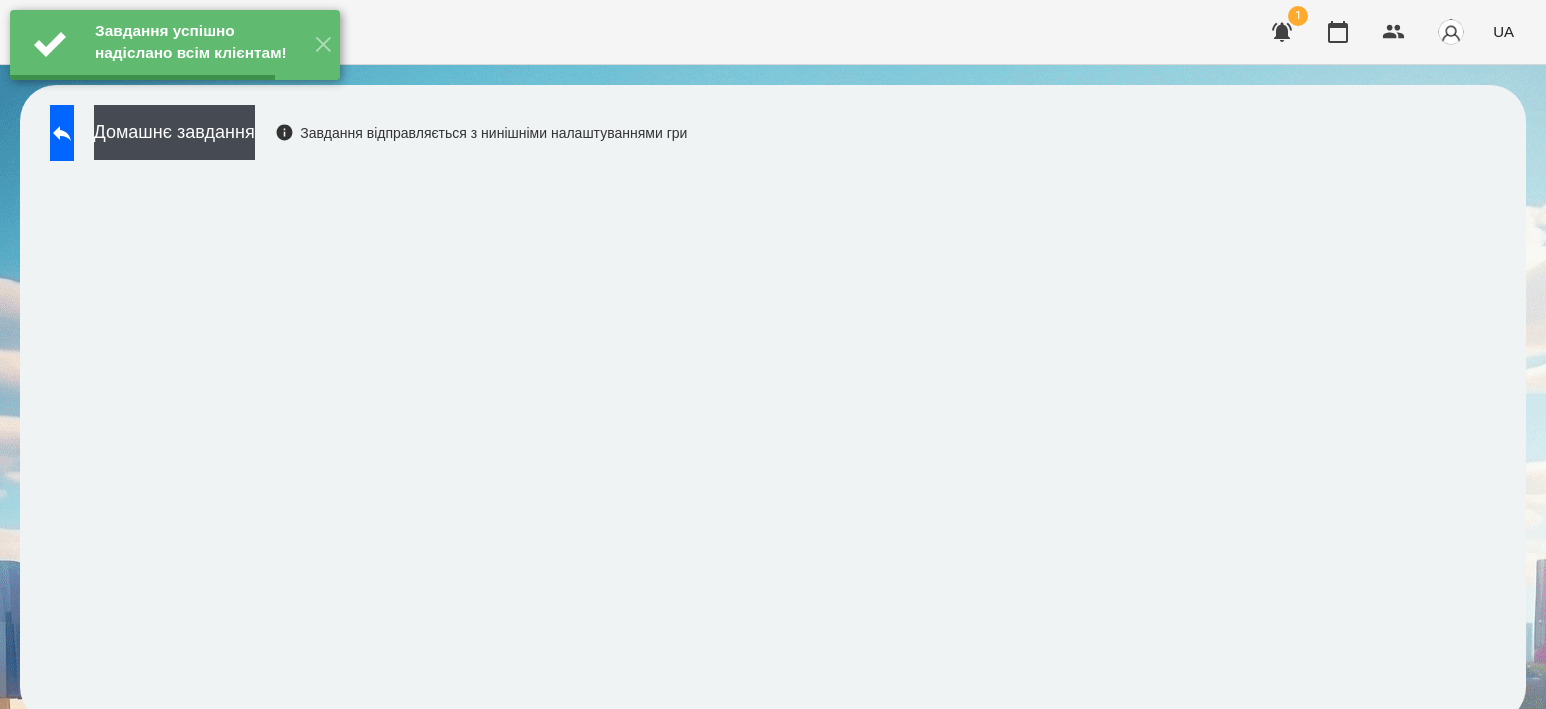 click on "Домашнє завдання" at bounding box center [174, 132] 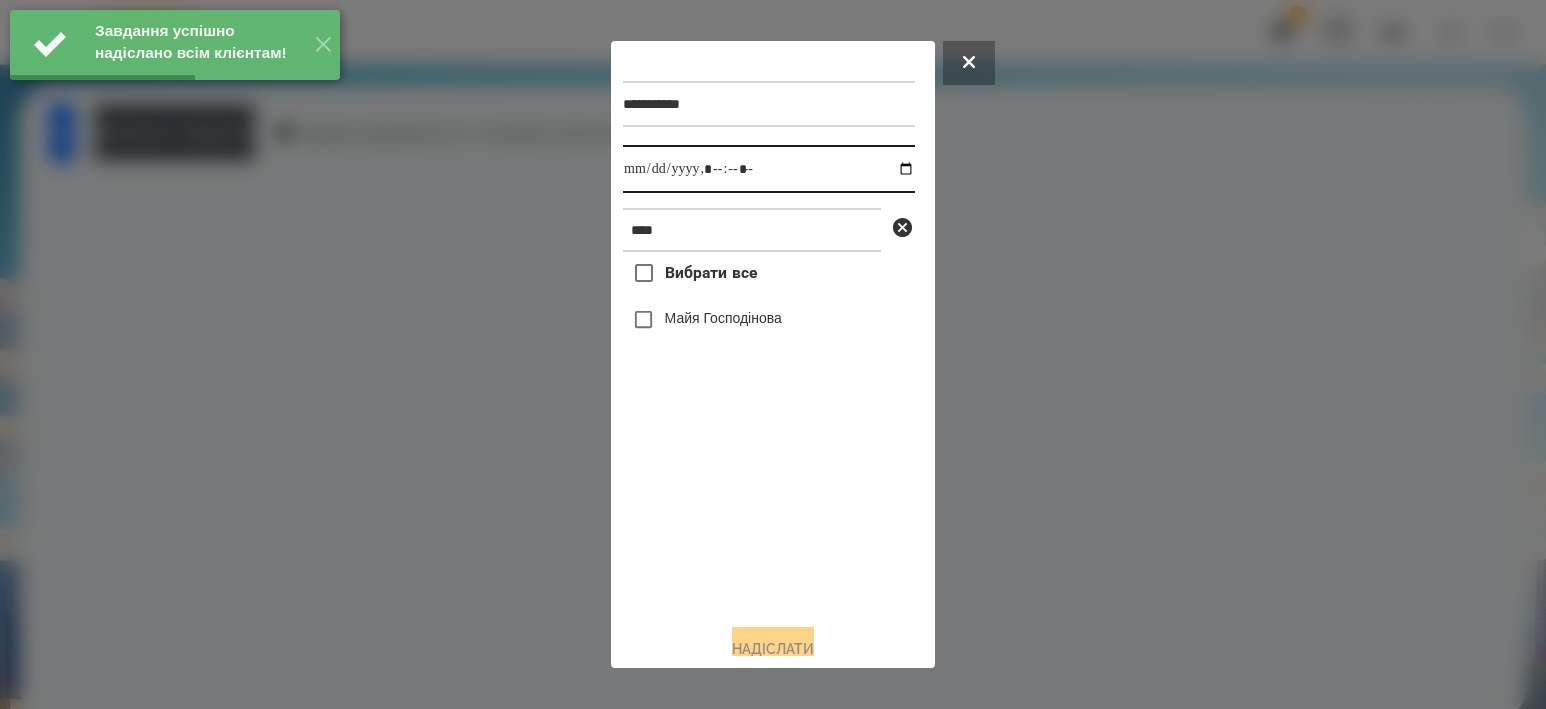 click at bounding box center [769, 169] 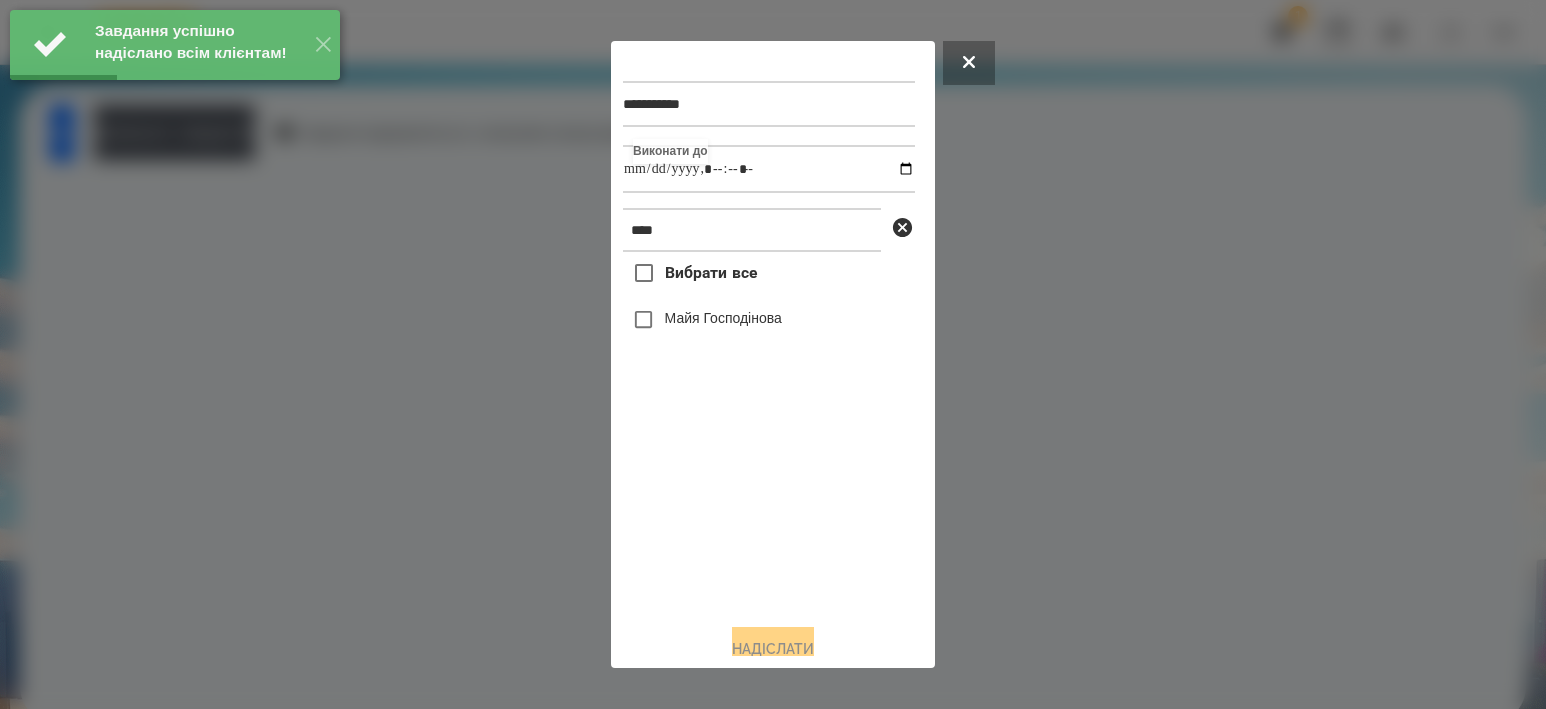 type on "**********" 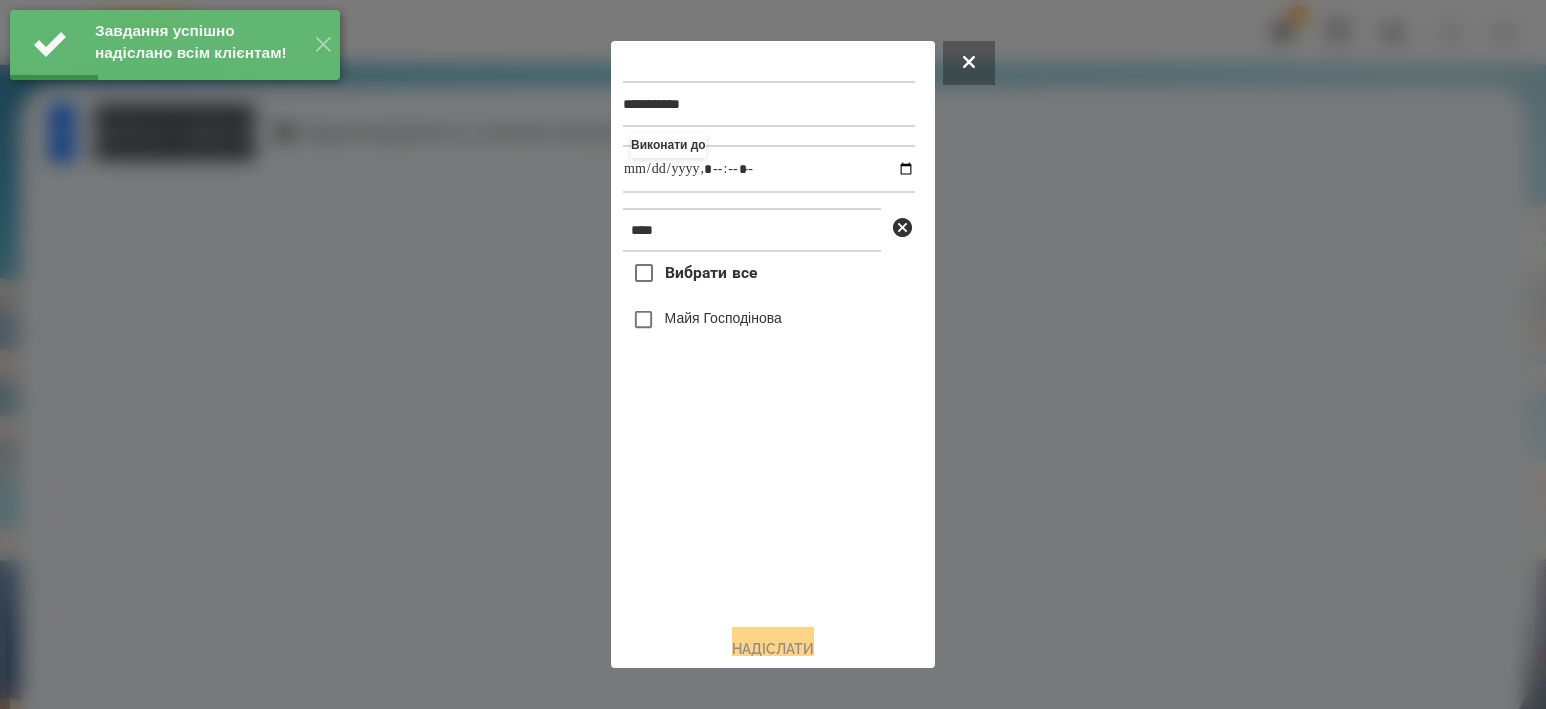 drag, startPoint x: 799, startPoint y: 507, endPoint x: 748, endPoint y: 366, distance: 149.93999 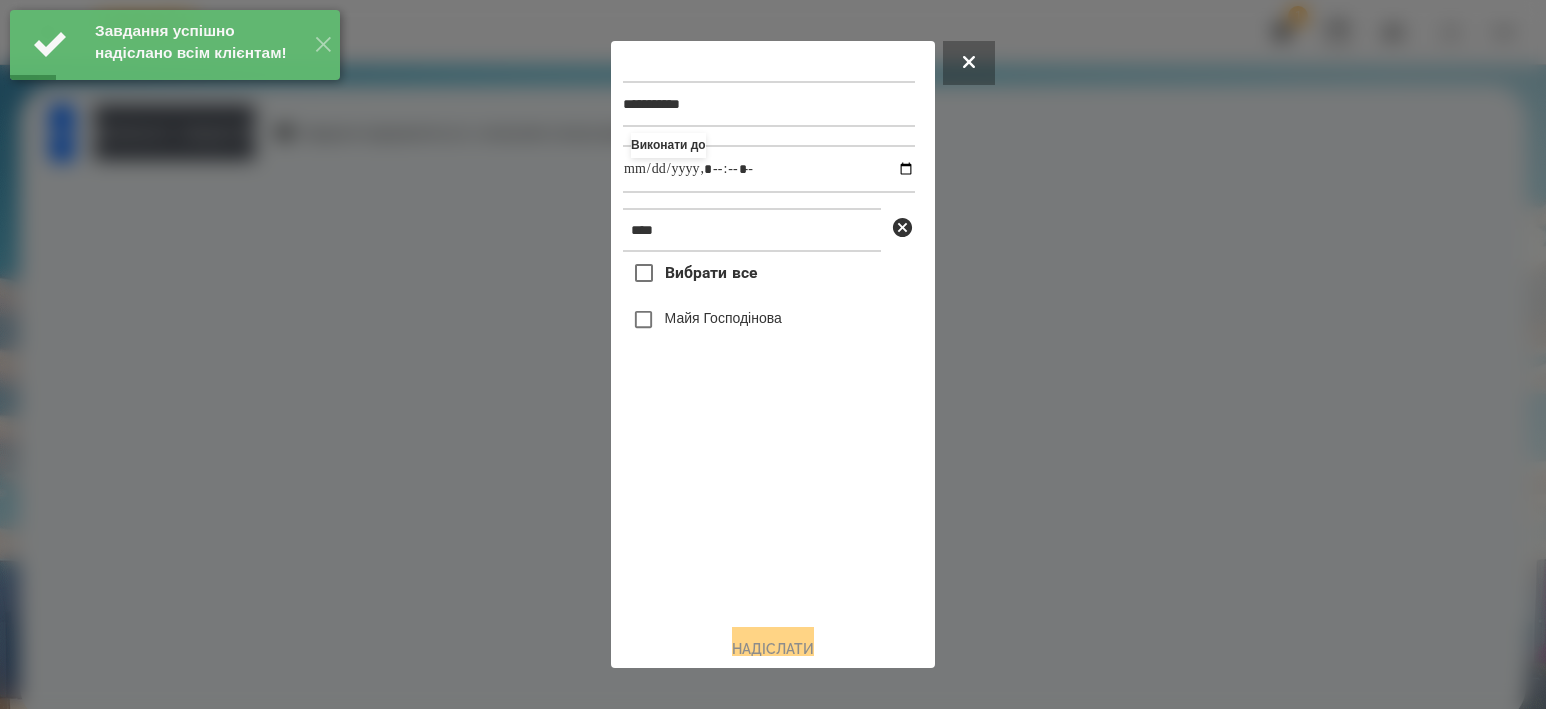 click on "Майя Господінова" at bounding box center [723, 318] 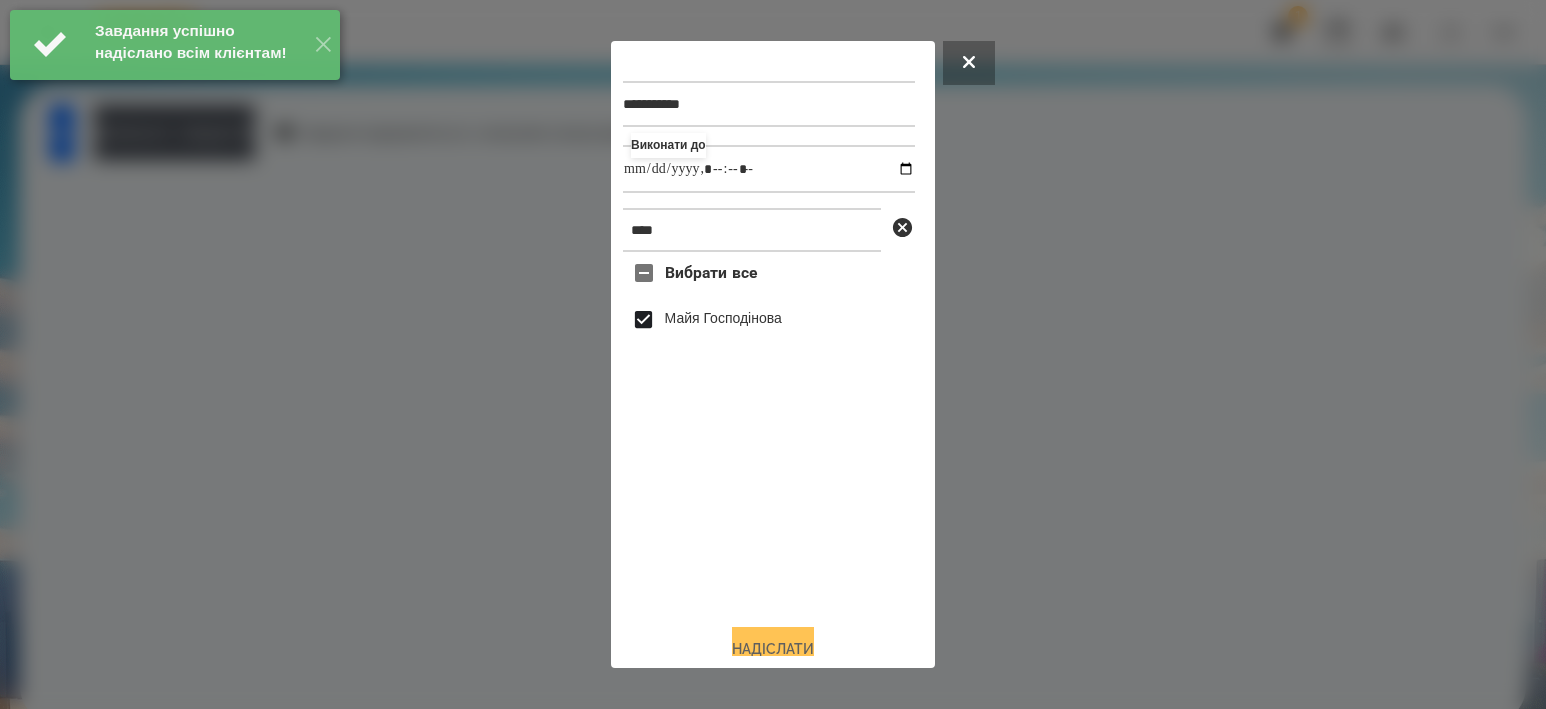 click on "Надіслати" at bounding box center [773, 649] 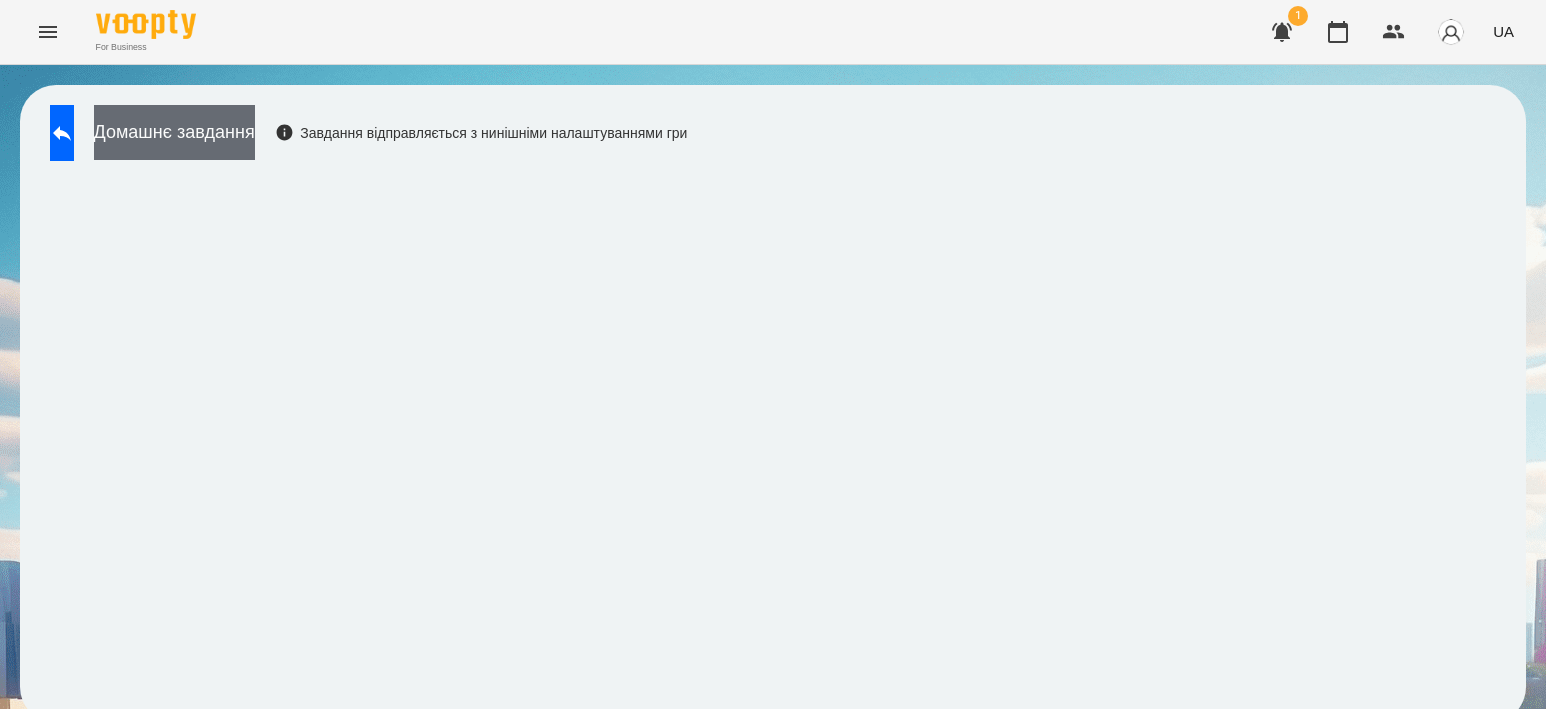 click on "Домашнє завдання Завдання відправляється з нинішніми налаштуваннями гри" at bounding box center [363, 138] 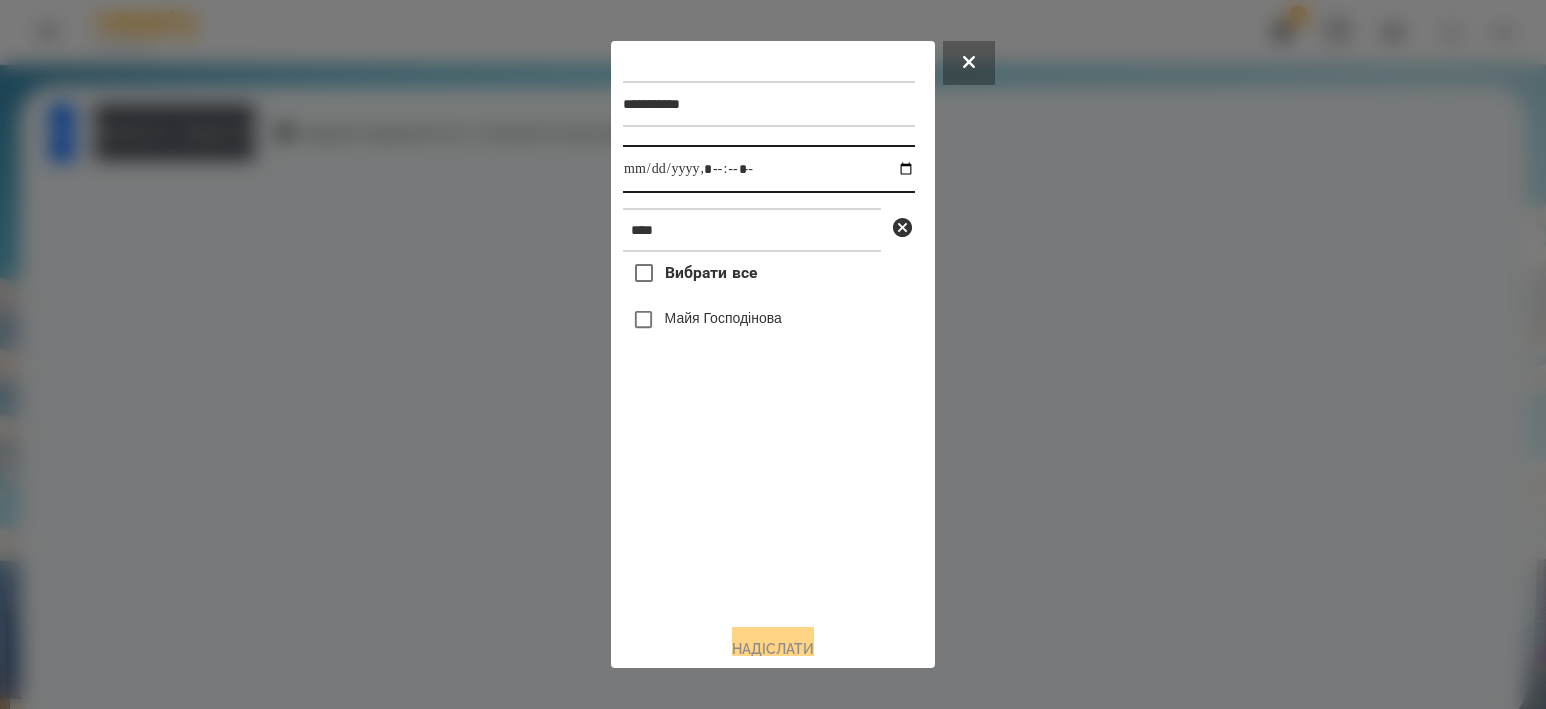 click at bounding box center (769, 169) 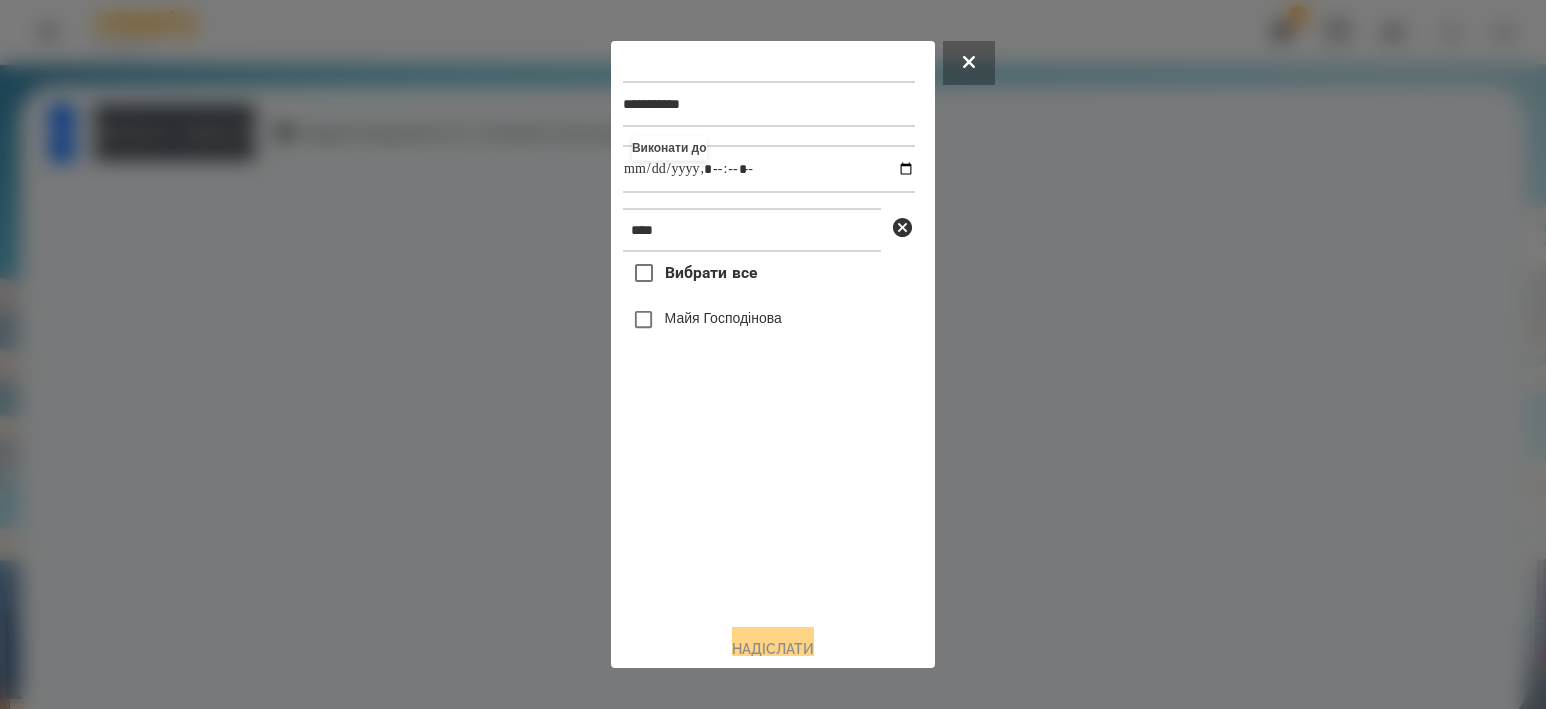 type on "**********" 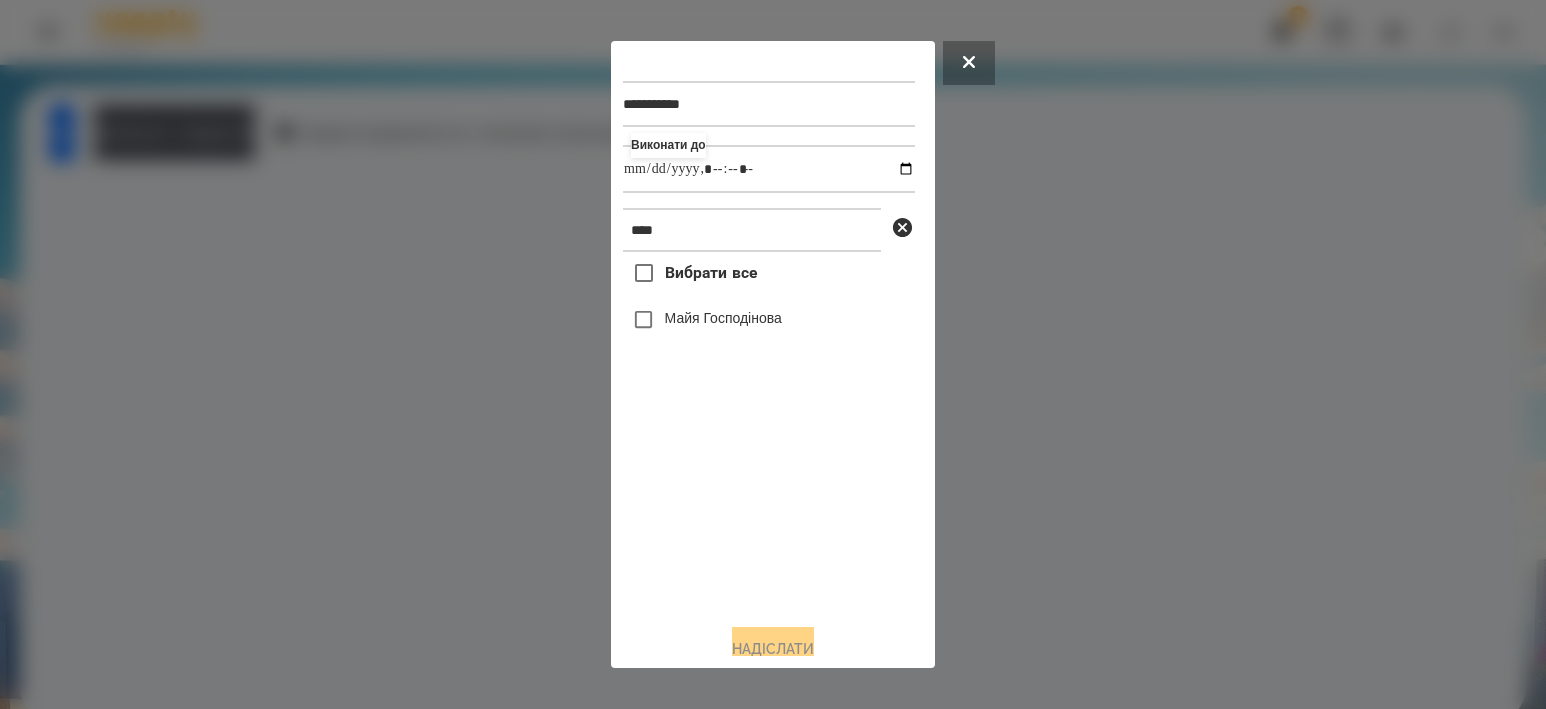 drag, startPoint x: 804, startPoint y: 520, endPoint x: 767, endPoint y: 365, distance: 159.35495 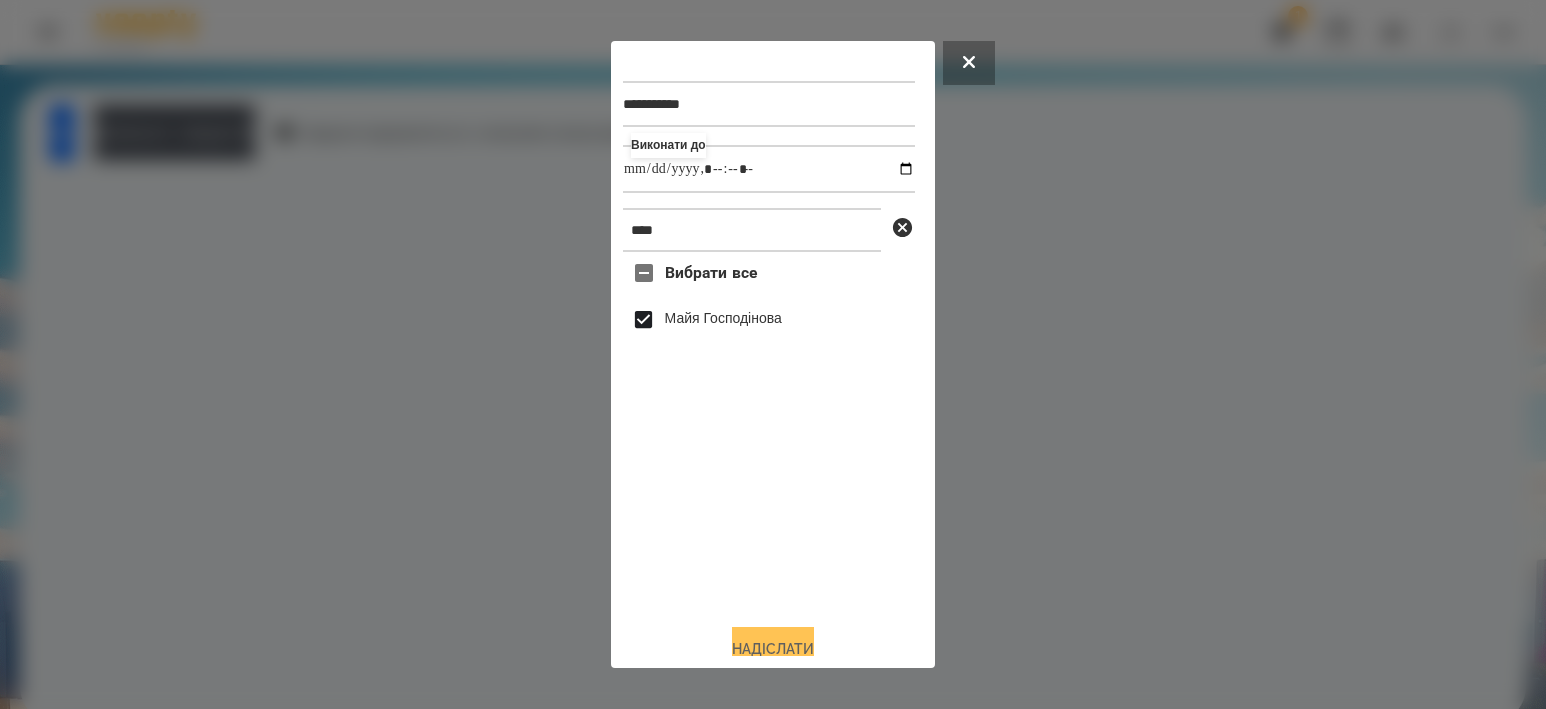 click on "Надіслати" at bounding box center (773, 649) 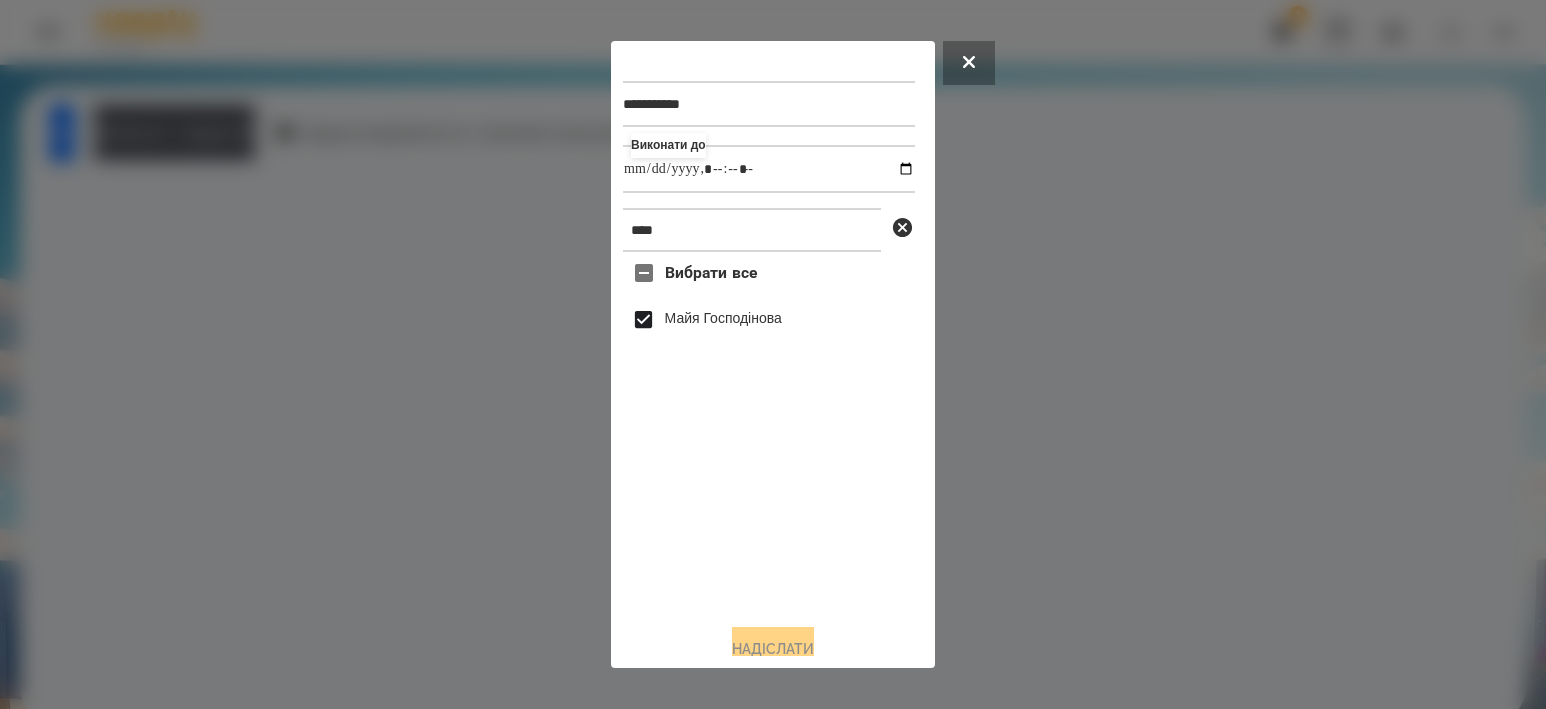 click at bounding box center [773, 354] 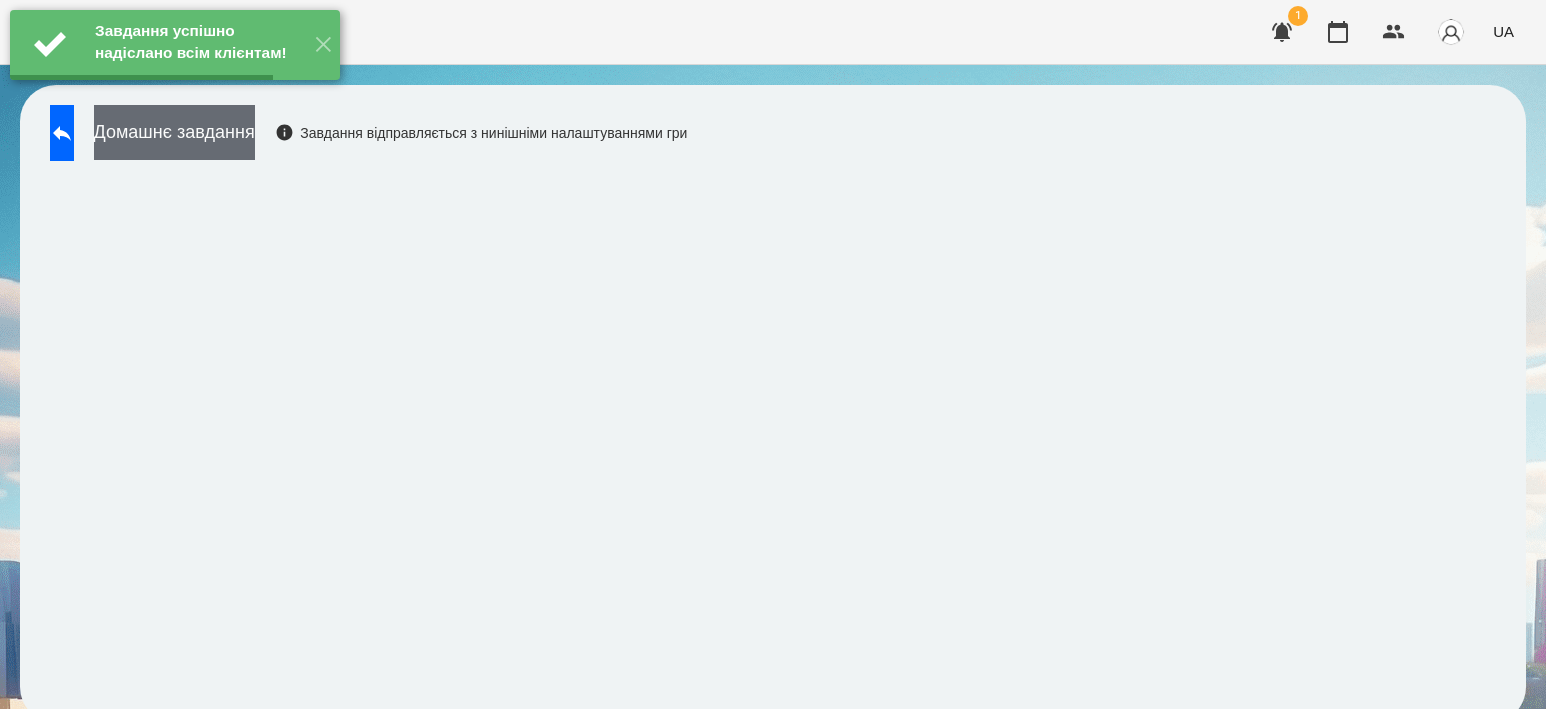 click on "Домашнє завдання" at bounding box center [174, 132] 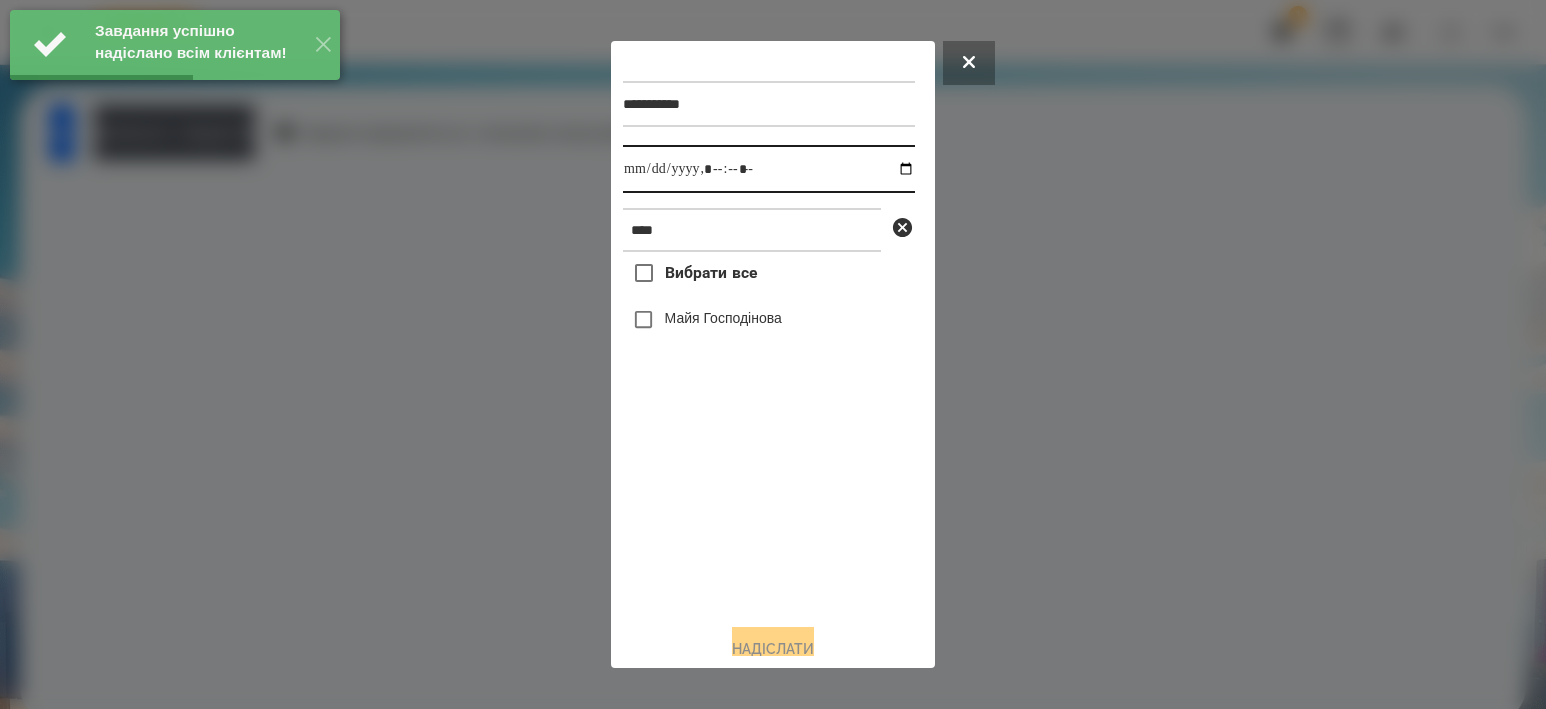 click at bounding box center [769, 169] 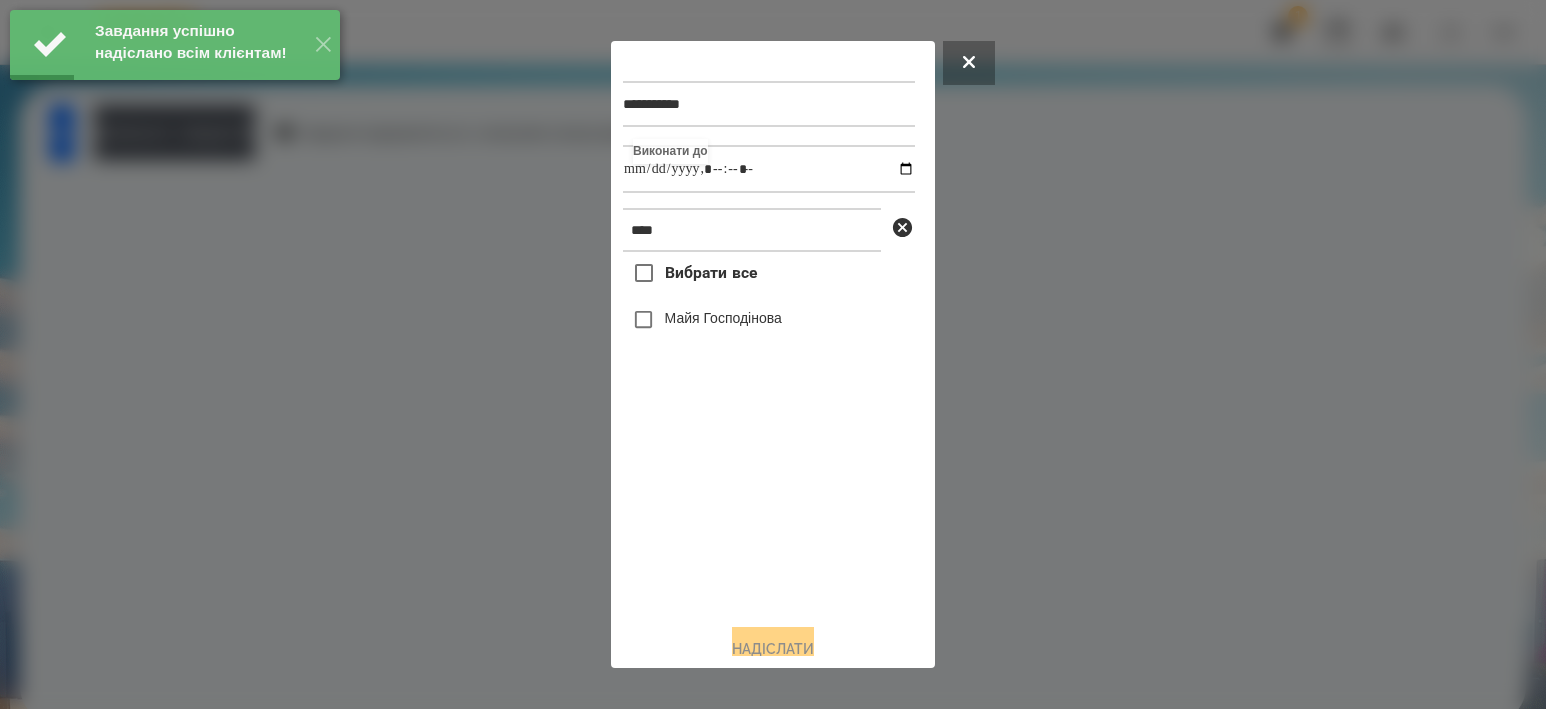 type on "**********" 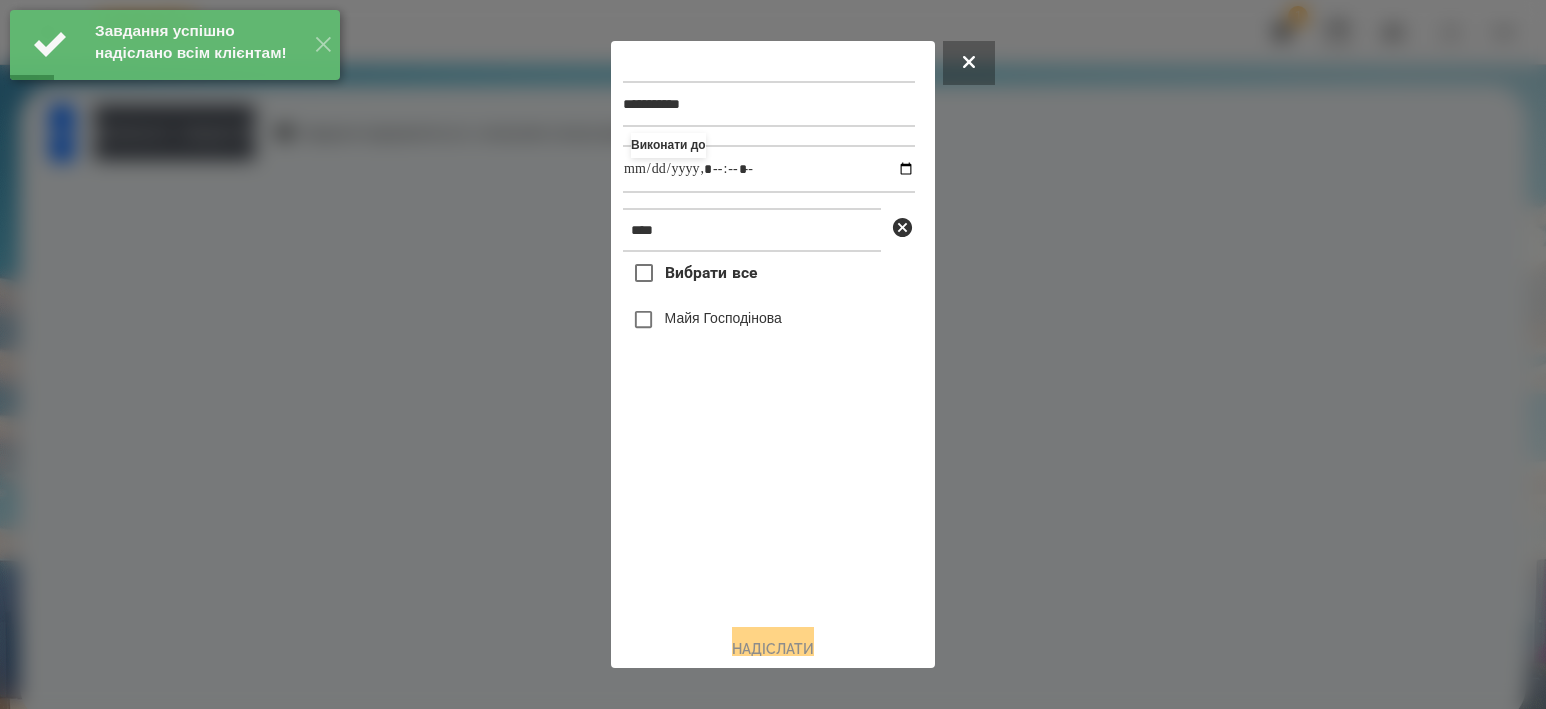 drag, startPoint x: 729, startPoint y: 516, endPoint x: 729, endPoint y: 392, distance: 124 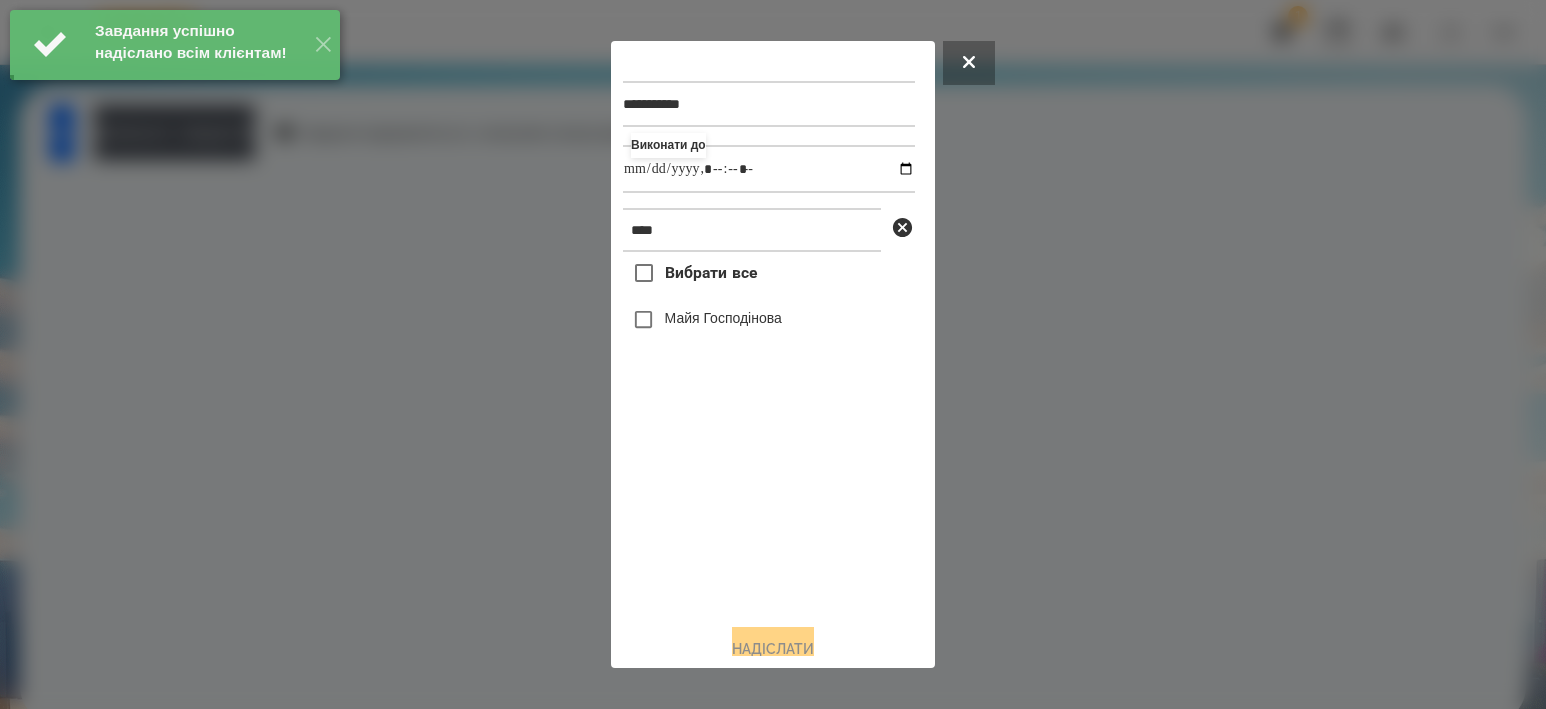 click on "Майя Господінова" at bounding box center [723, 318] 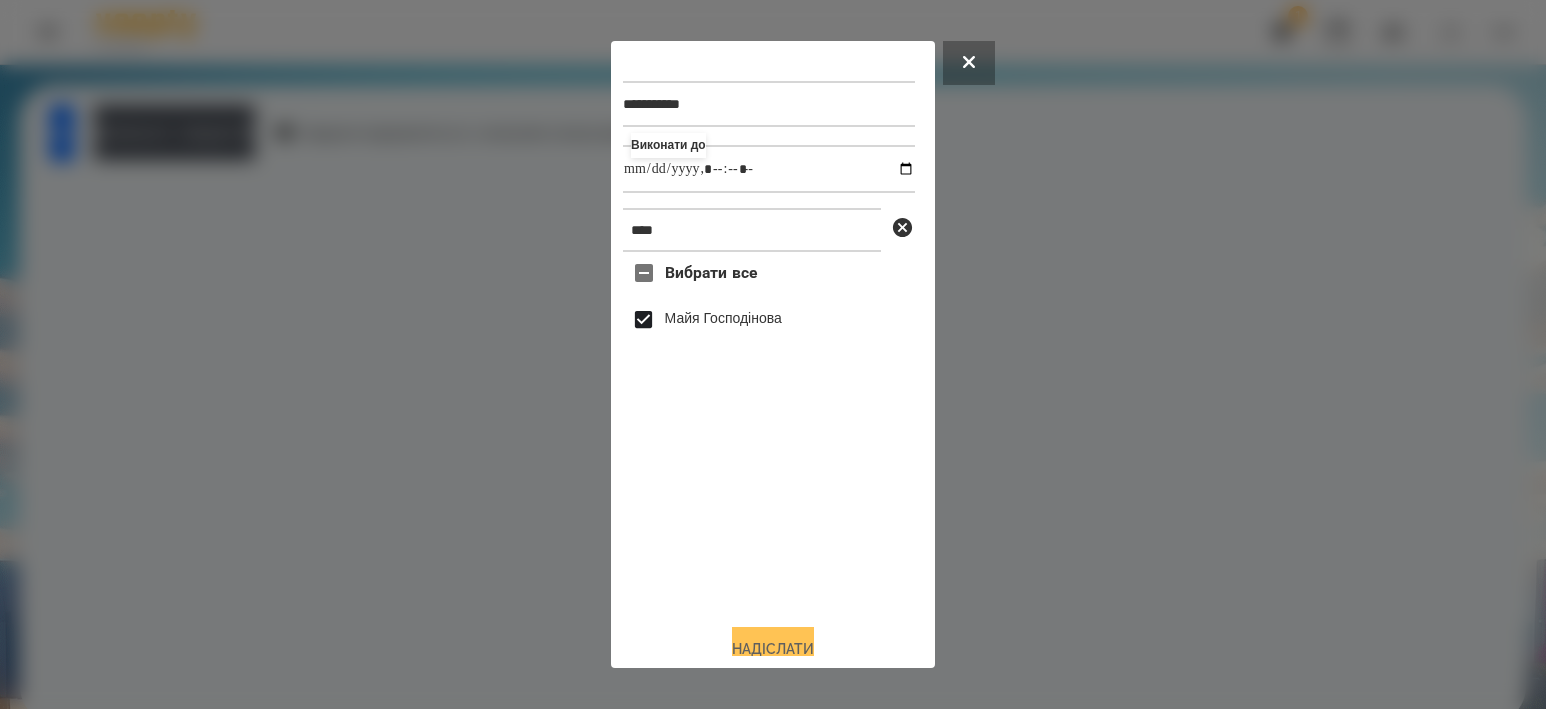 click on "Надіслати" at bounding box center [773, 649] 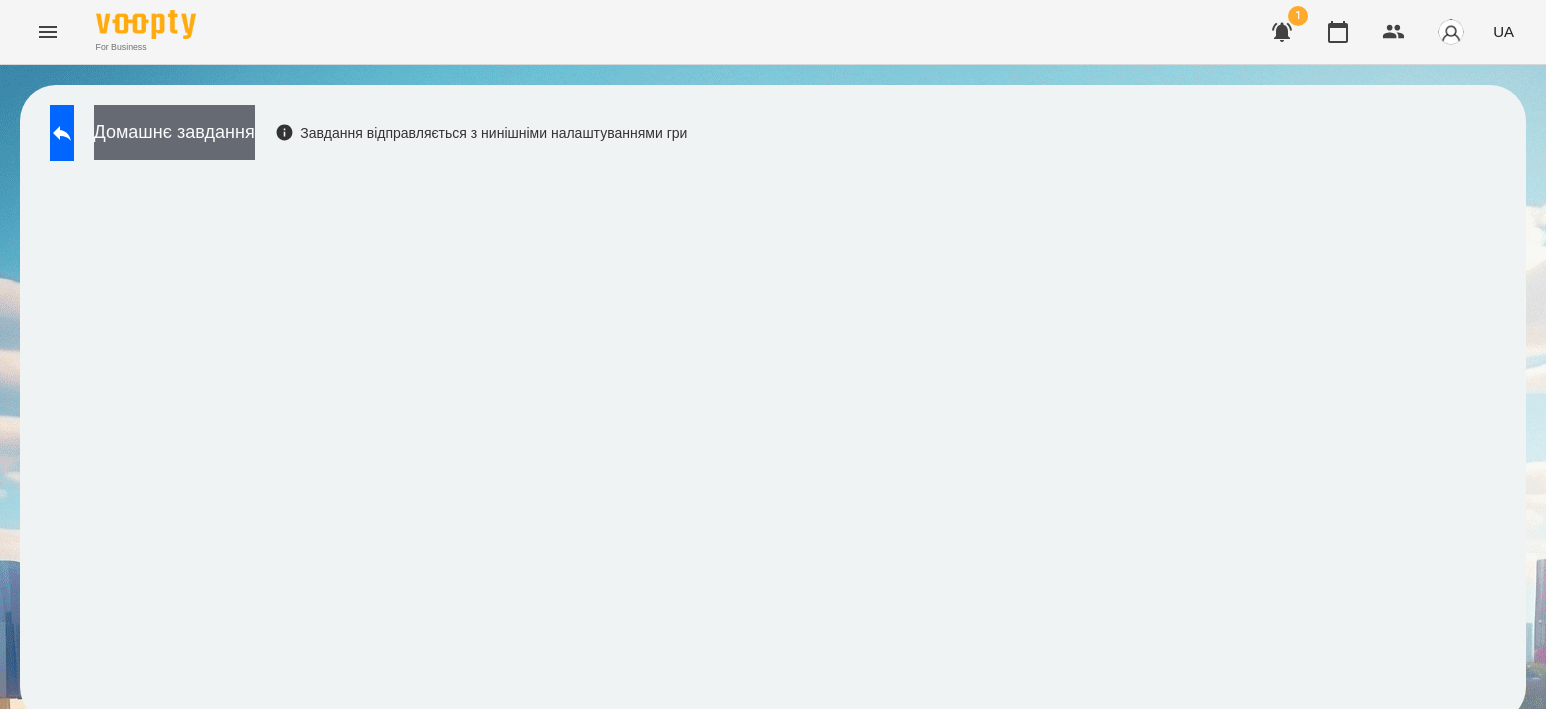 click on "Домашнє завдання" at bounding box center (174, 132) 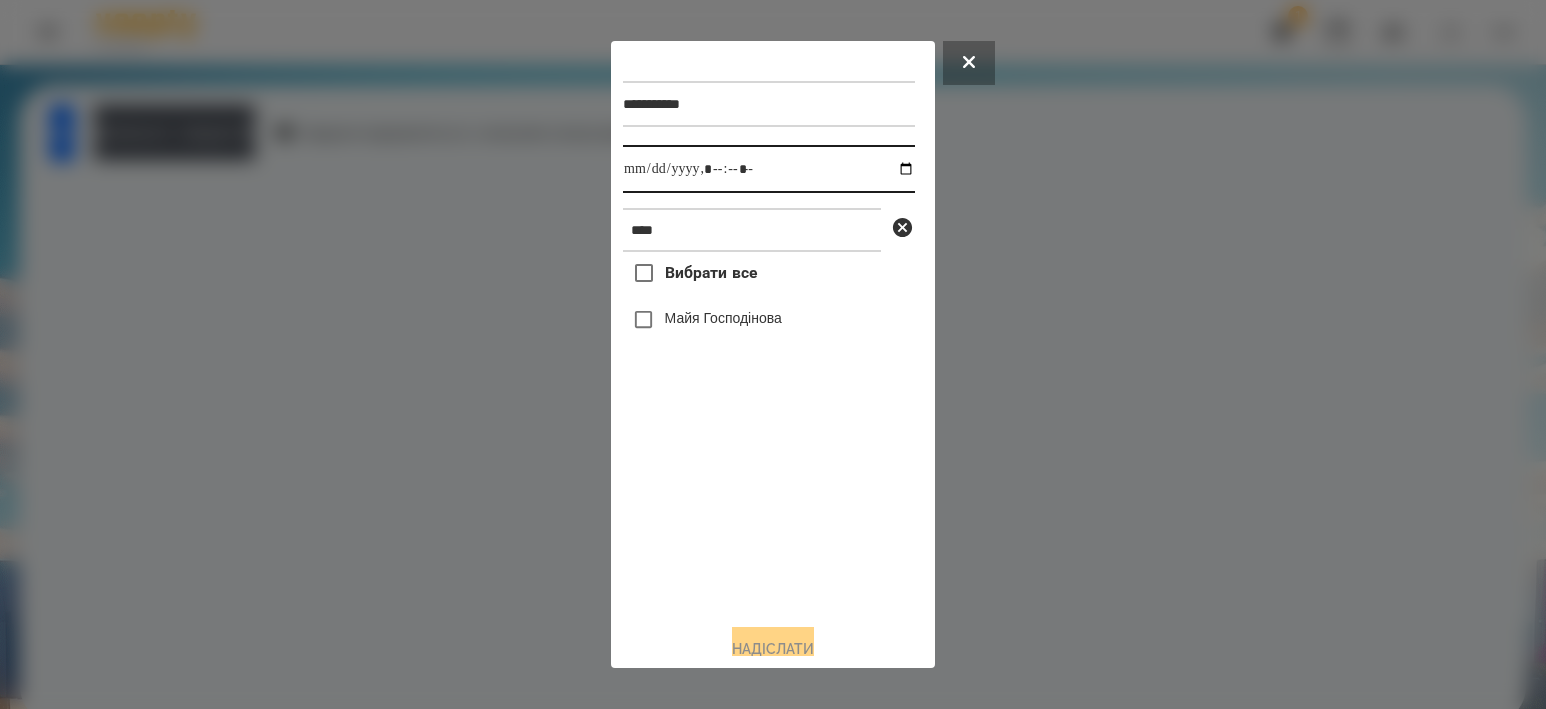drag, startPoint x: 870, startPoint y: 177, endPoint x: 887, endPoint y: 171, distance: 18.027756 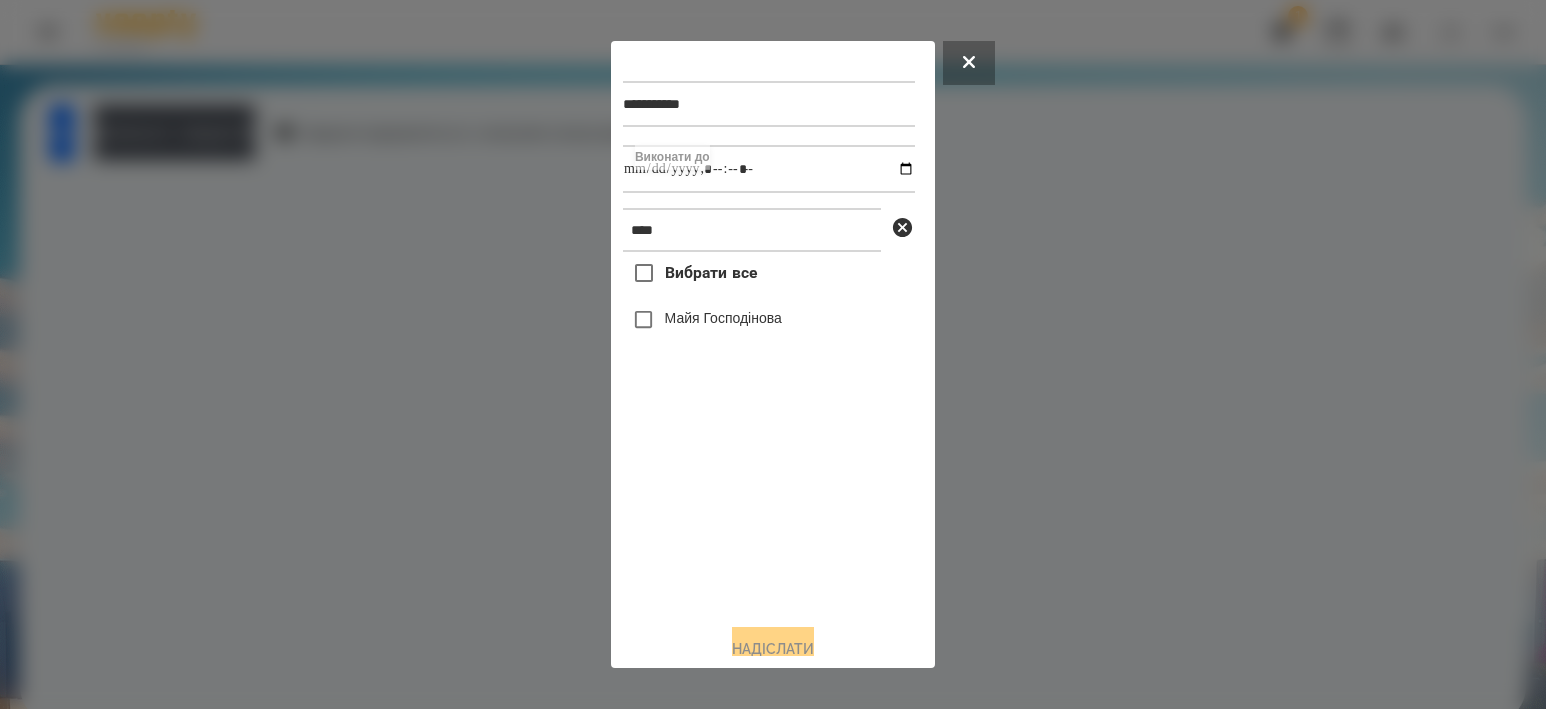 type on "**********" 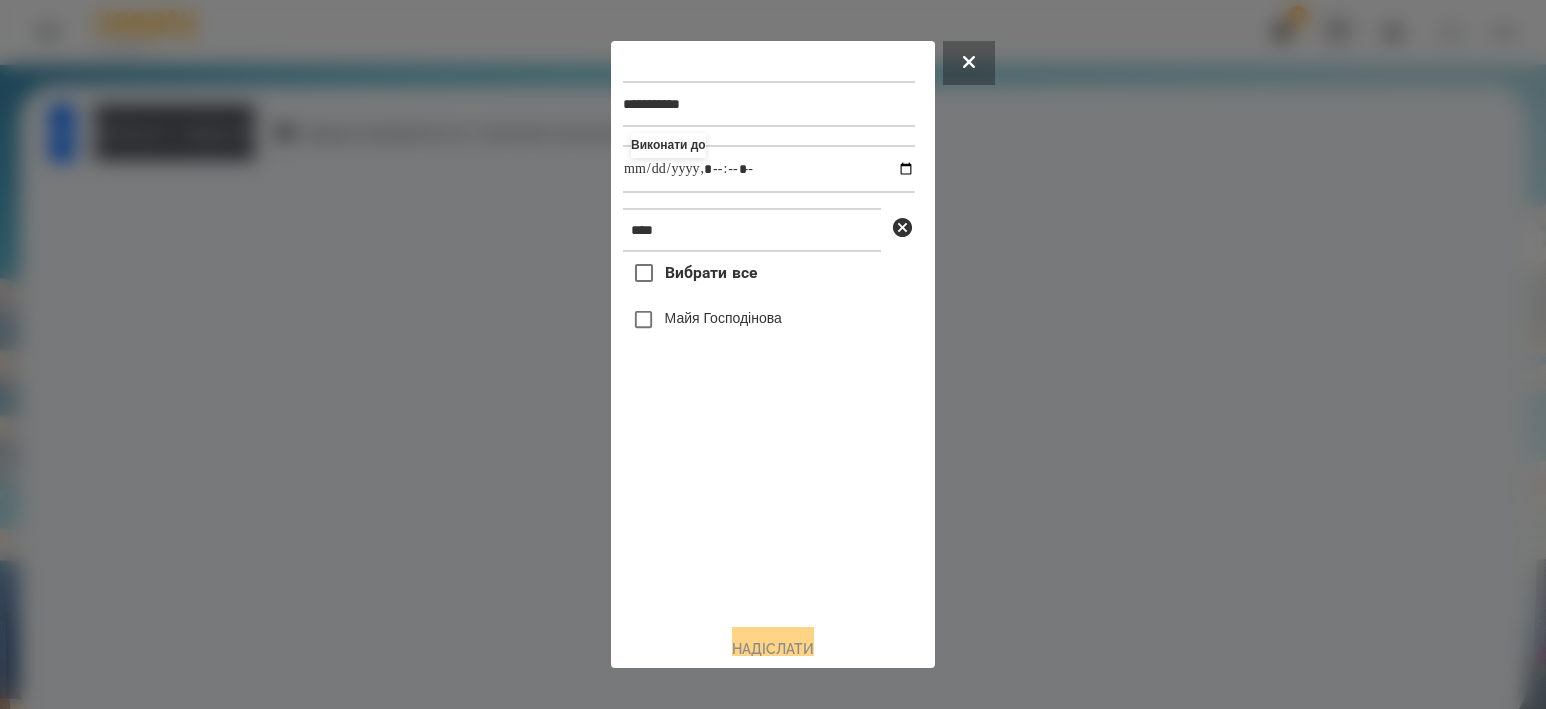 drag, startPoint x: 716, startPoint y: 525, endPoint x: 698, endPoint y: 349, distance: 176.91806 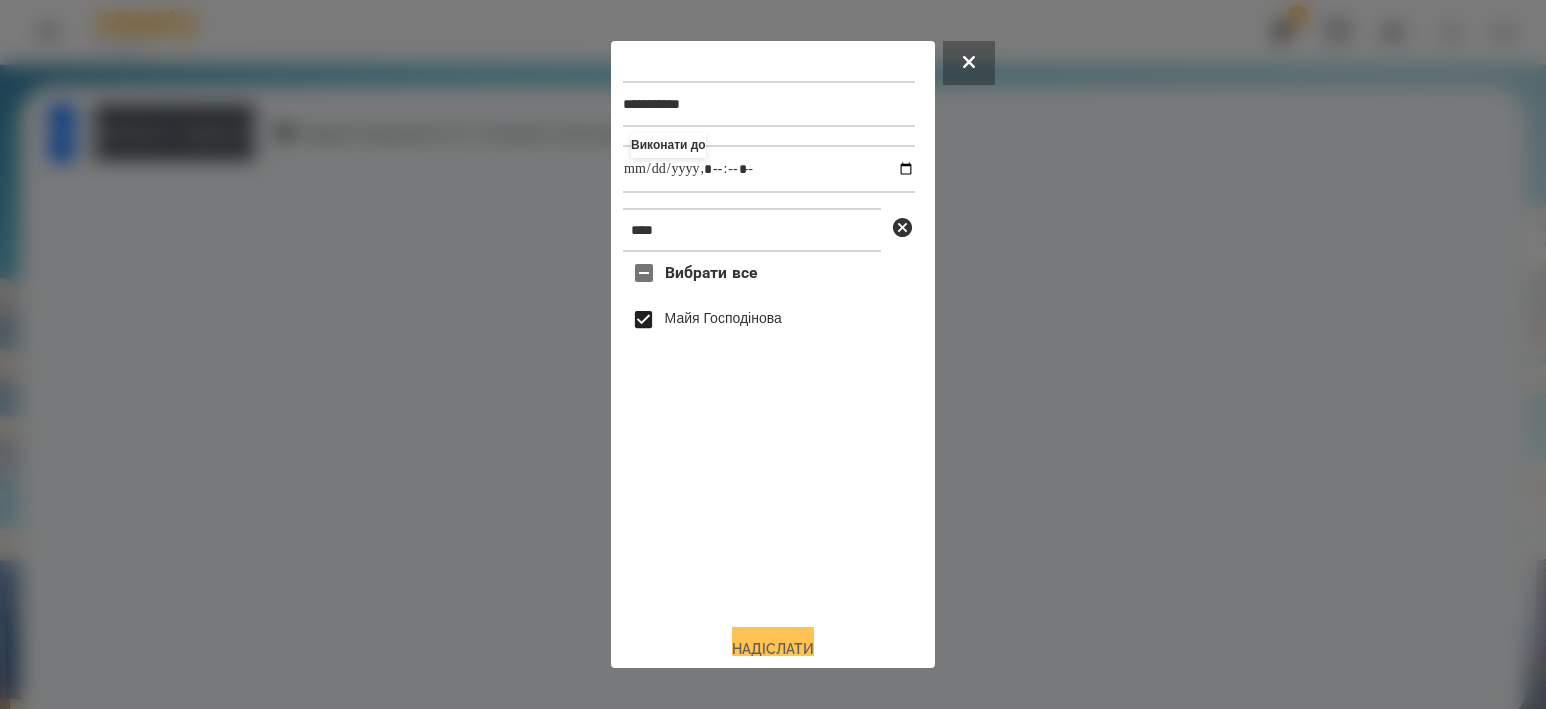 click on "Надіслати" at bounding box center (773, 649) 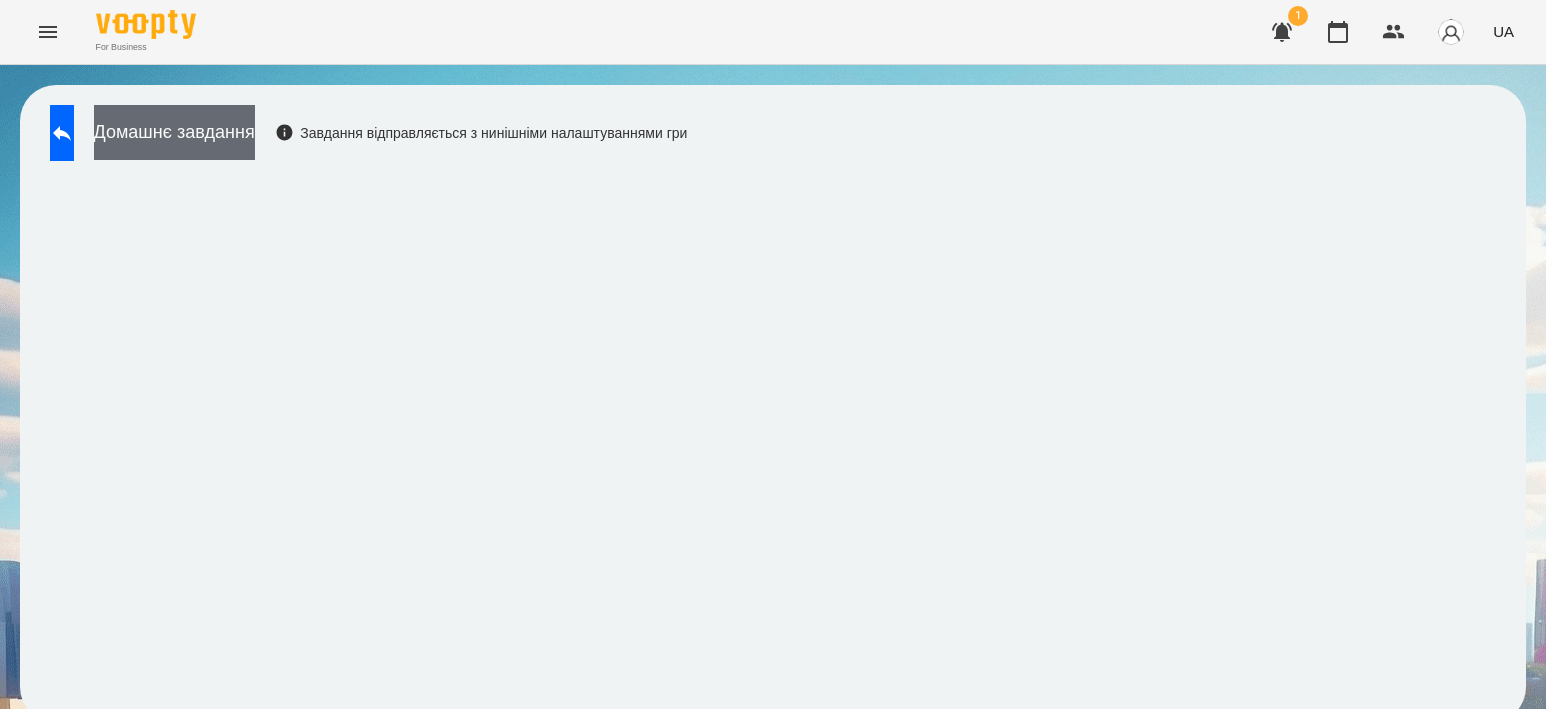 click on "Домашнє завдання" at bounding box center (174, 132) 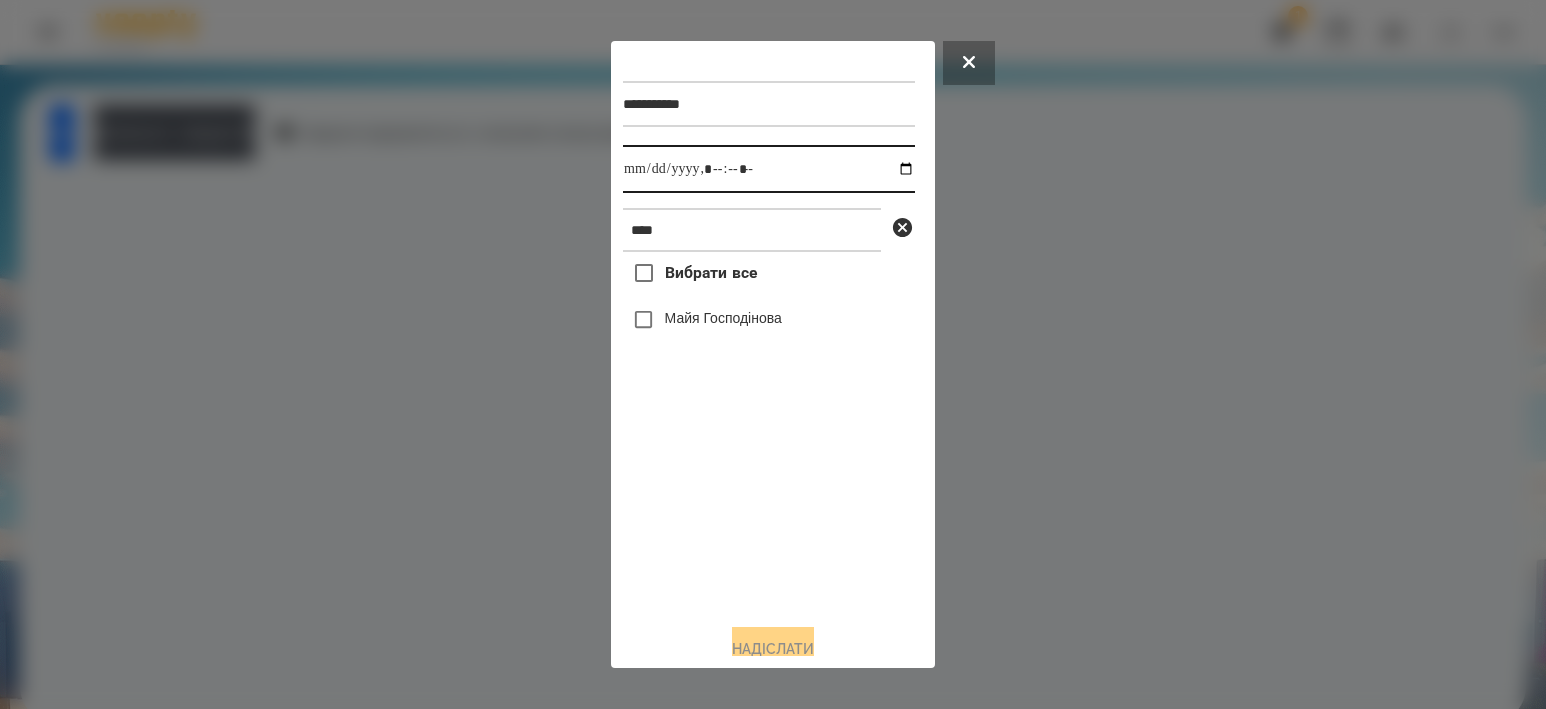 click at bounding box center (769, 169) 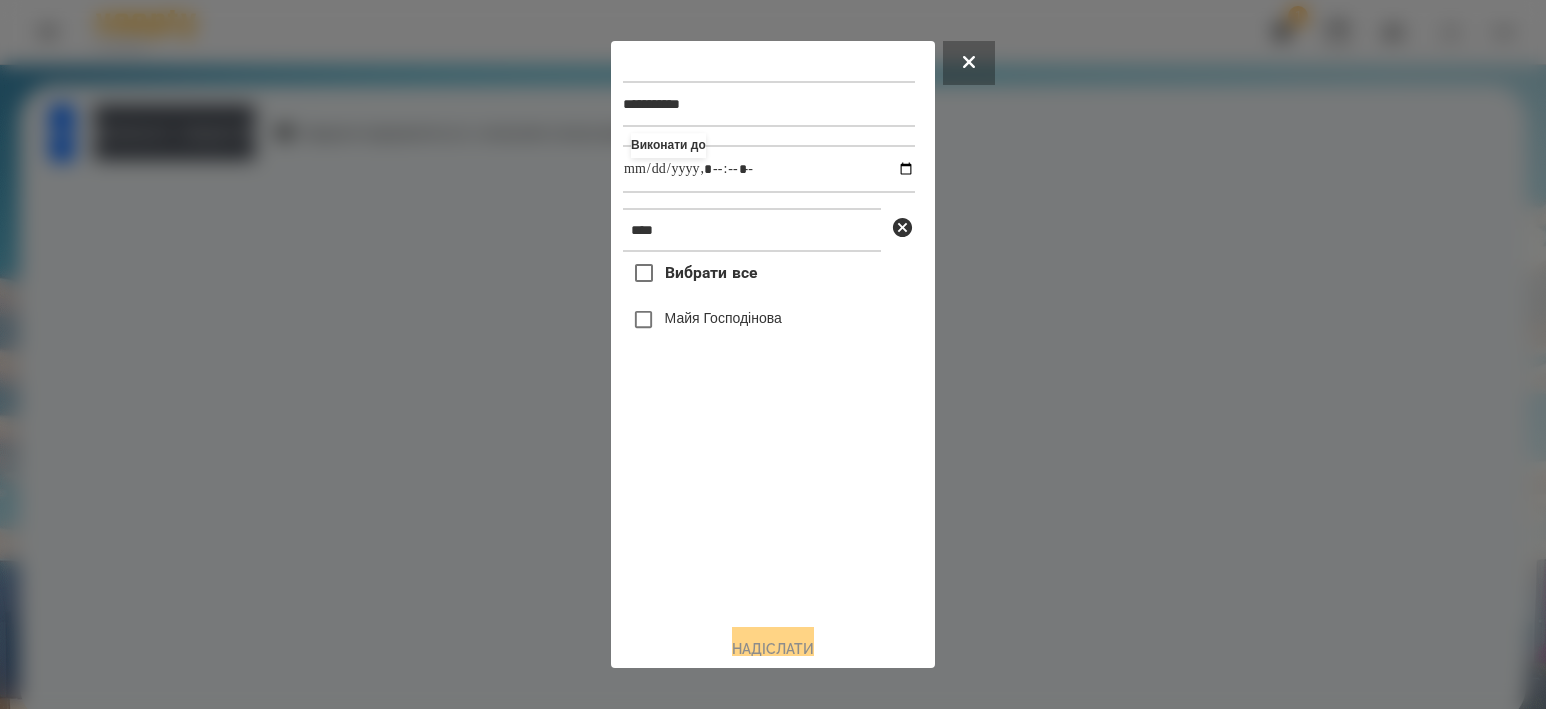 type on "**********" 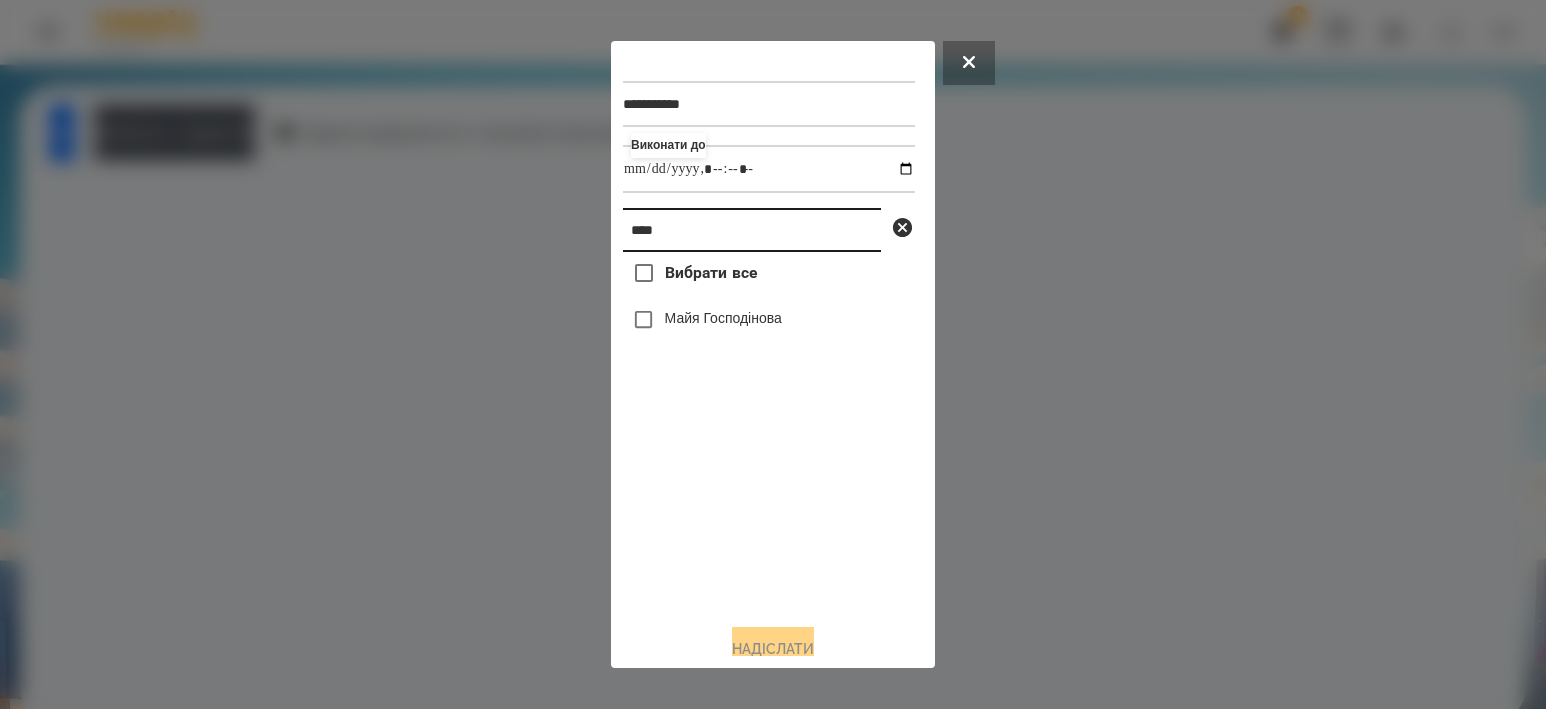 drag, startPoint x: 698, startPoint y: 235, endPoint x: 439, endPoint y: 219, distance: 259.49374 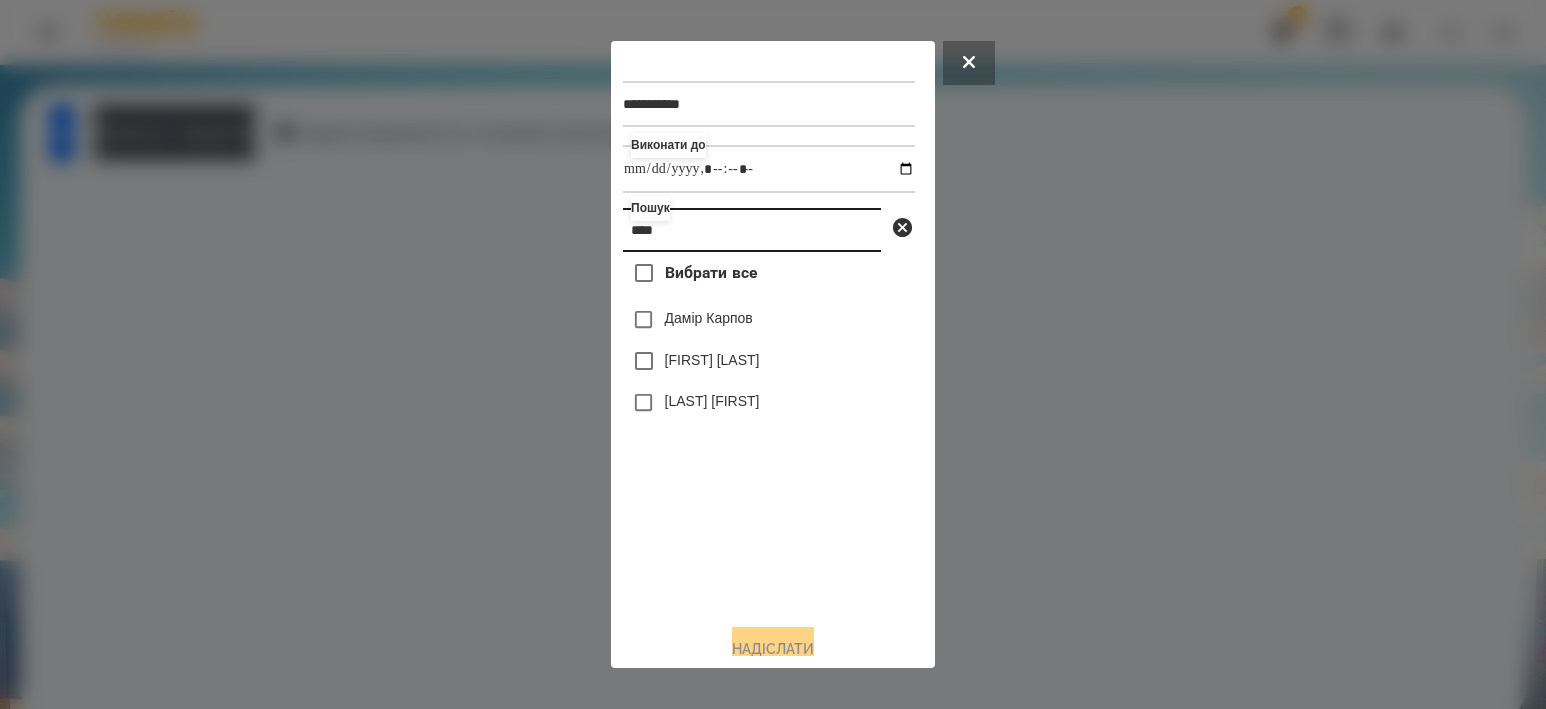 type on "****" 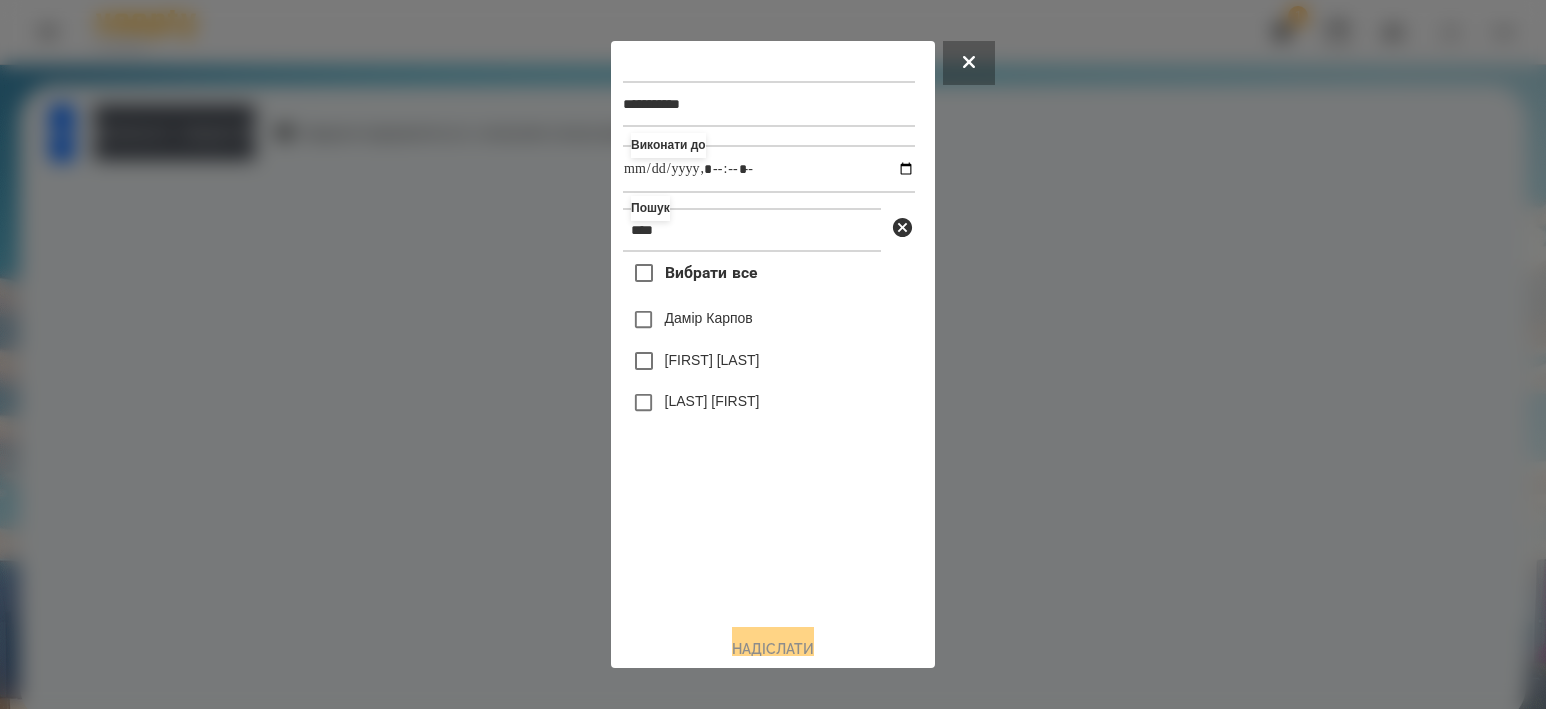 click on "Дамір Карпов" at bounding box center [709, 318] 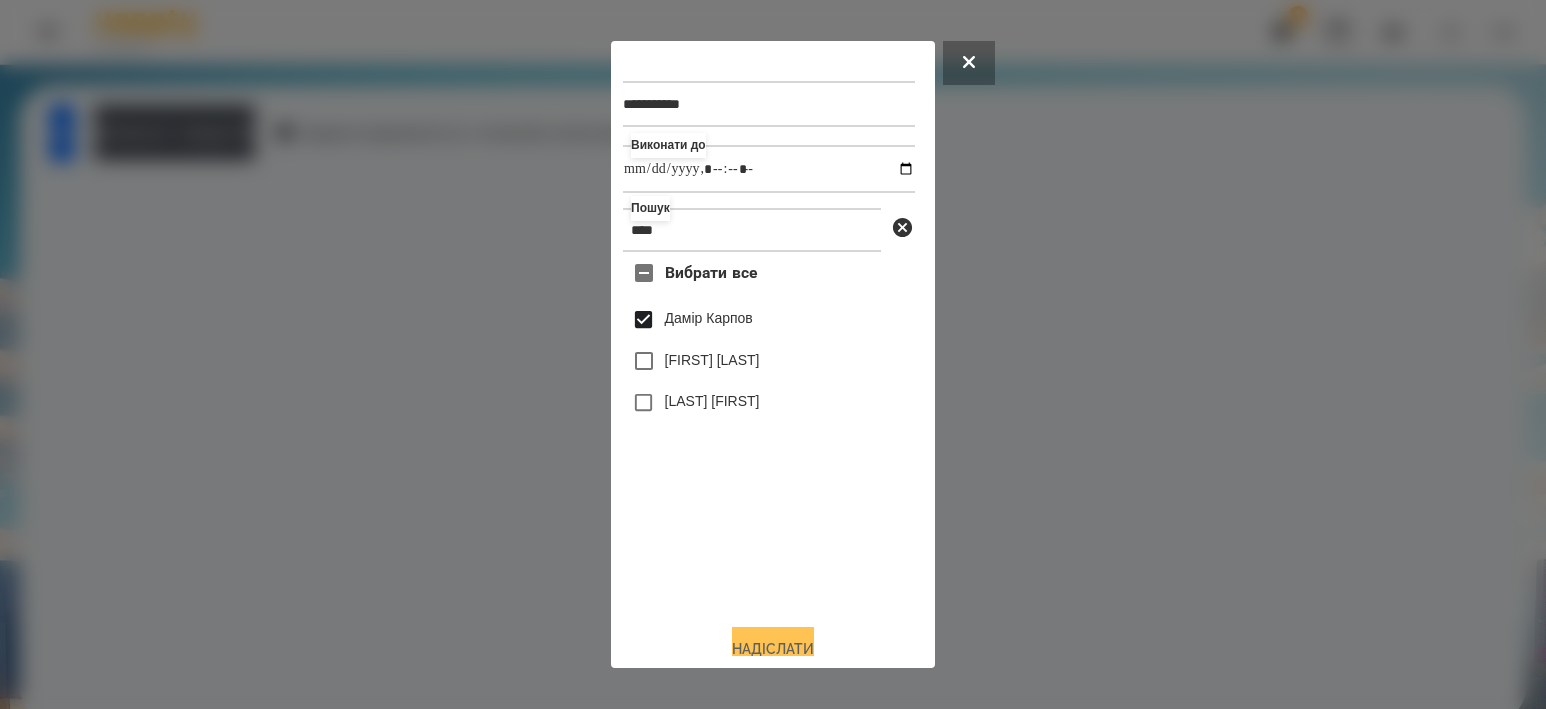 click on "Надіслати" at bounding box center [773, 649] 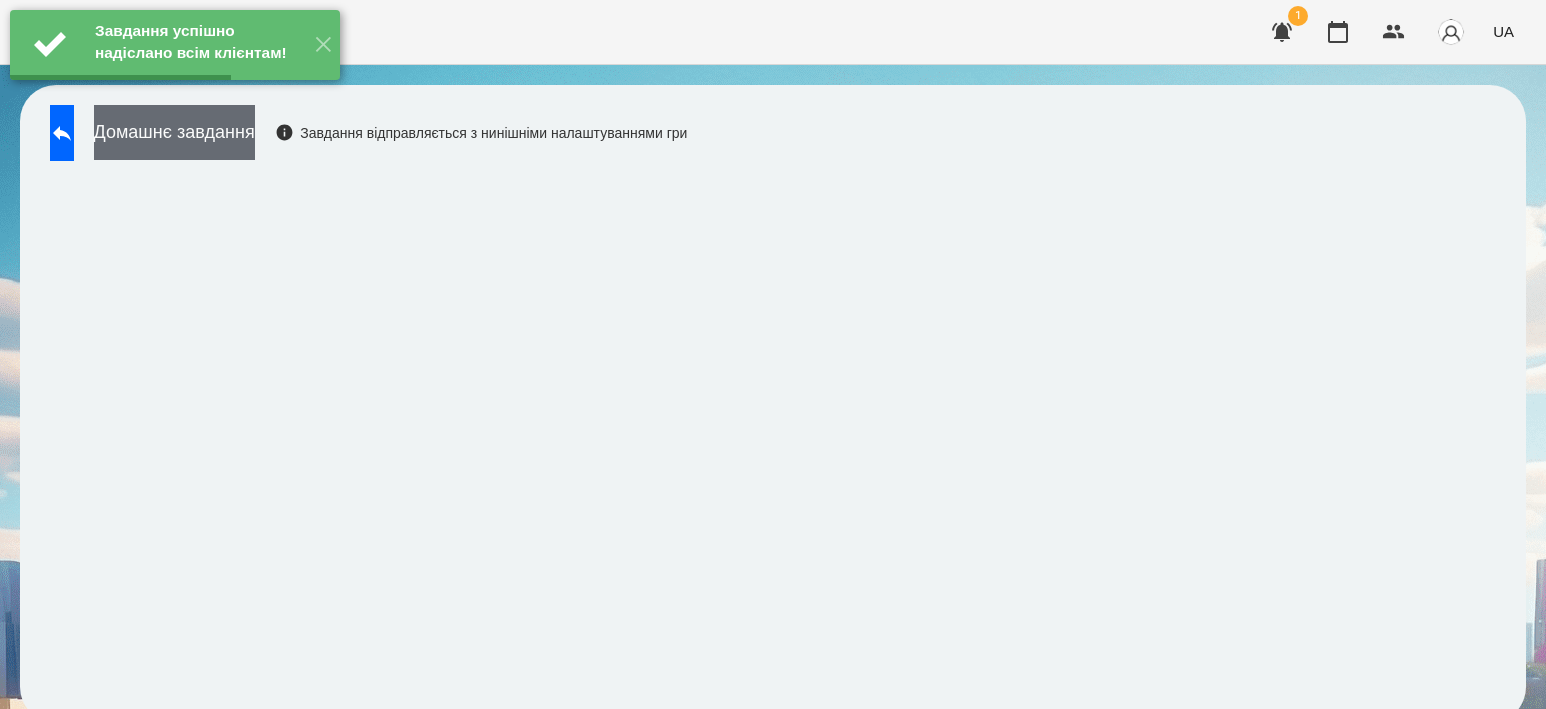 click on "Домашнє завдання" at bounding box center (174, 132) 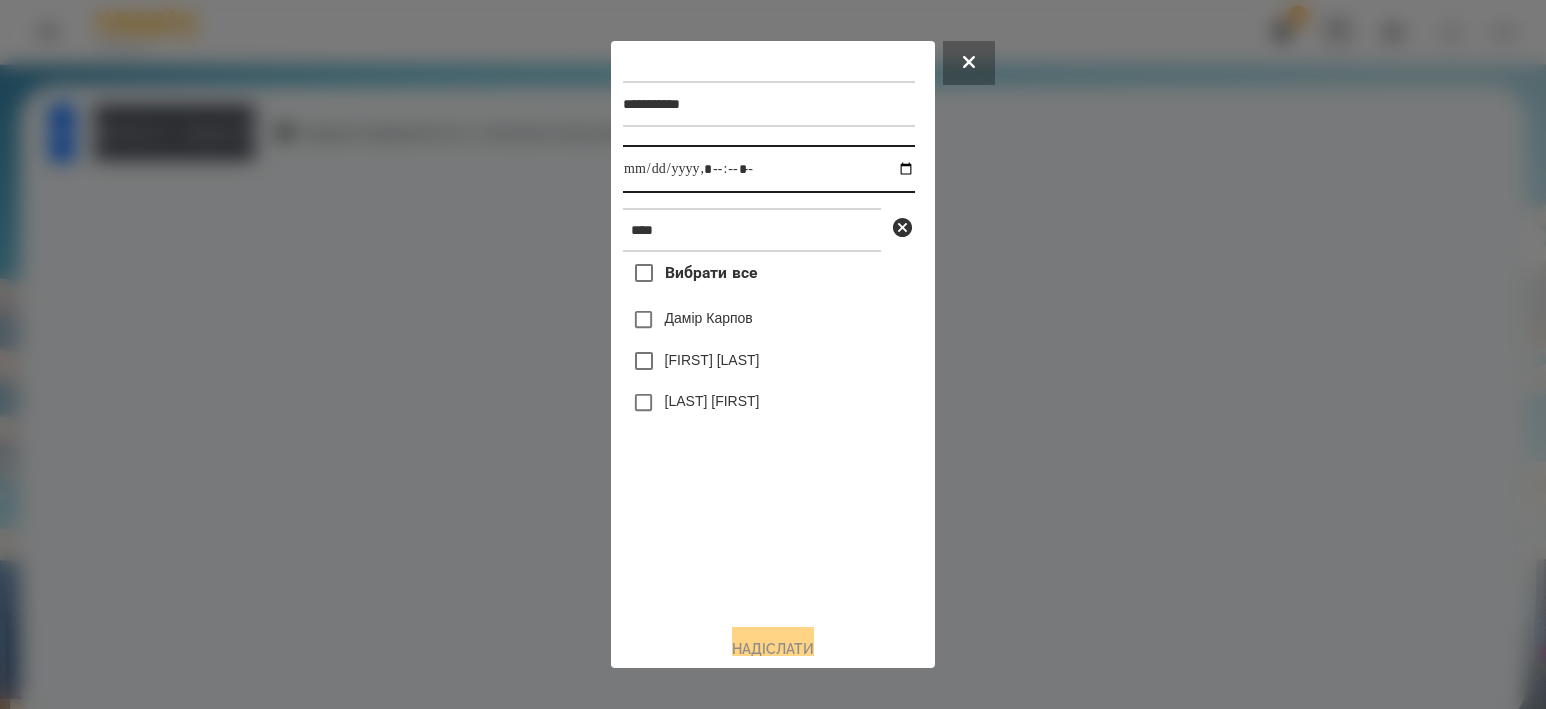 click at bounding box center (769, 169) 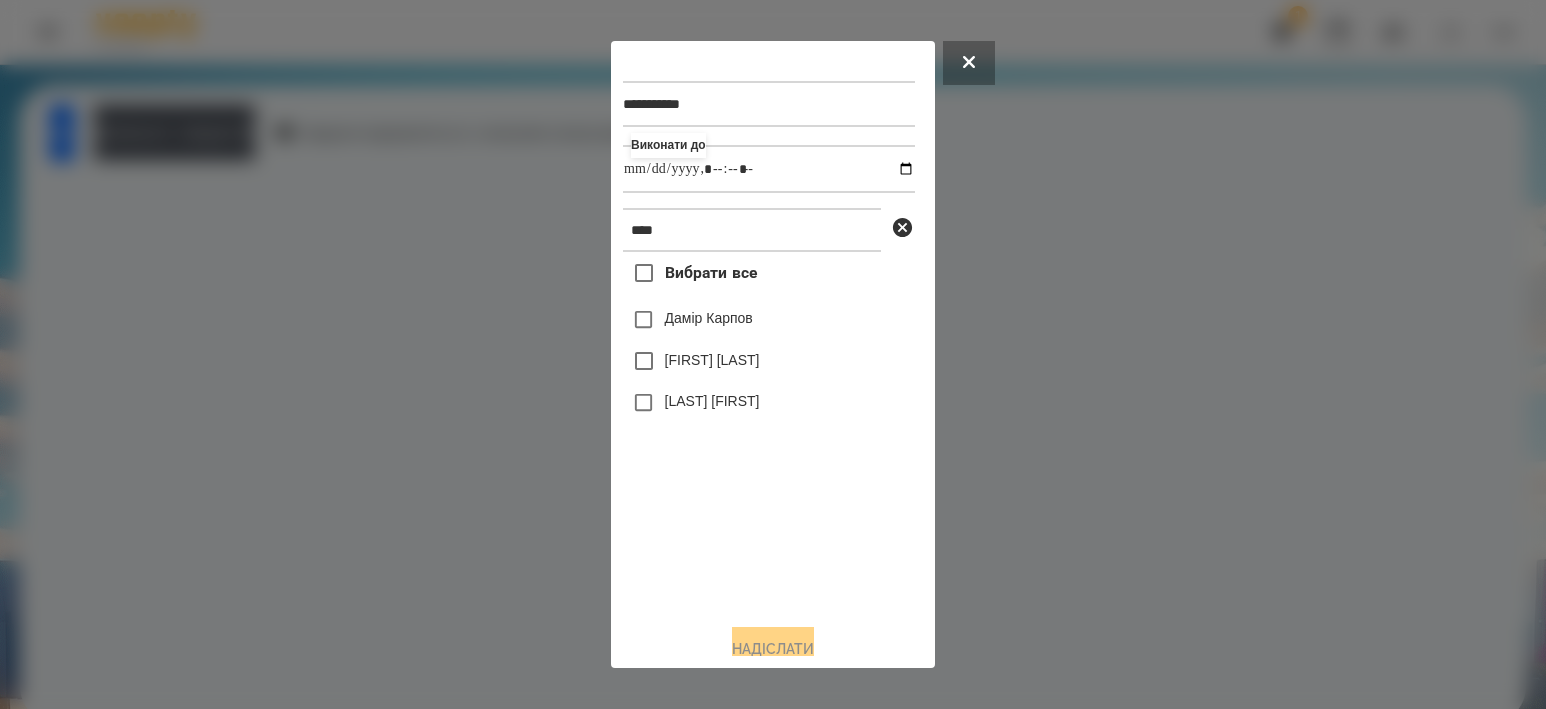 type on "**********" 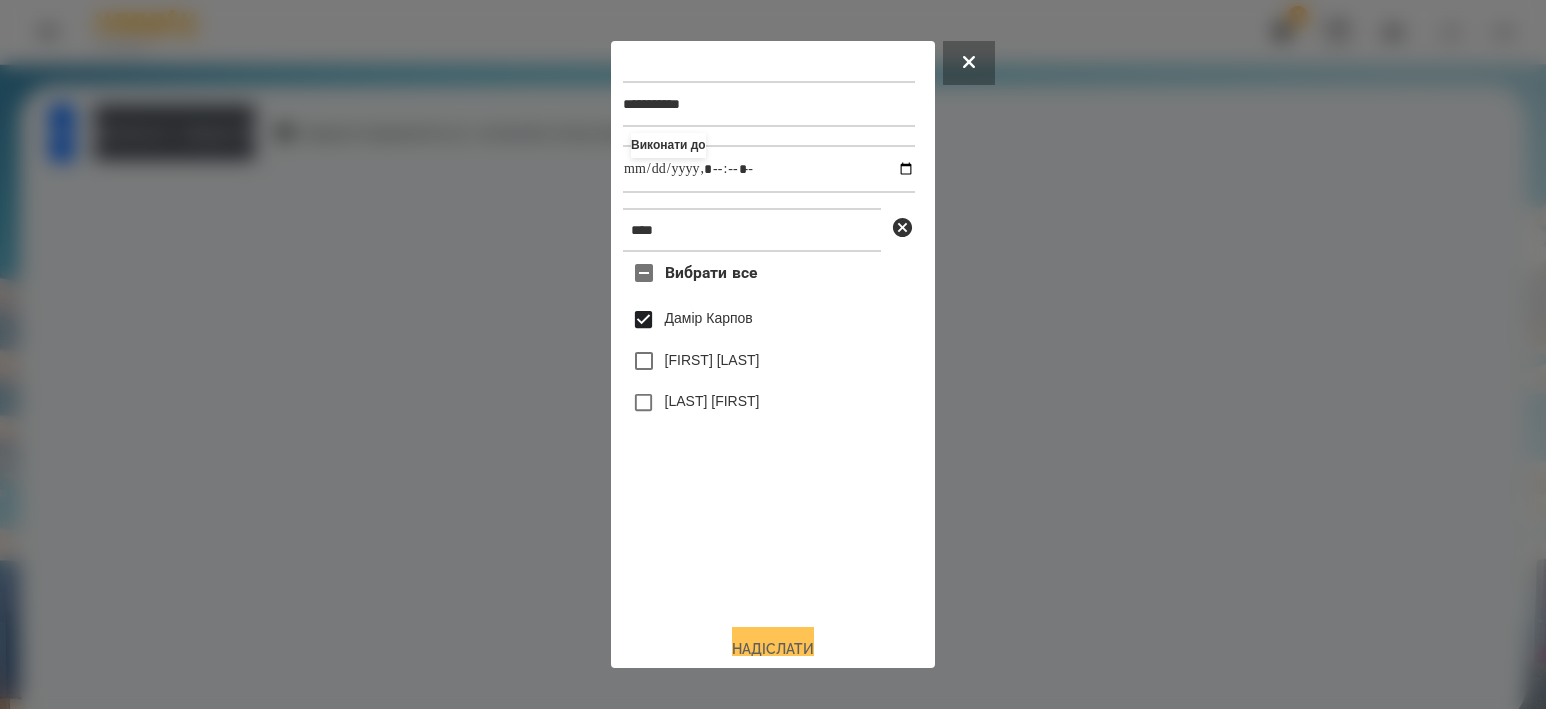click on "Надіслати" at bounding box center (773, 649) 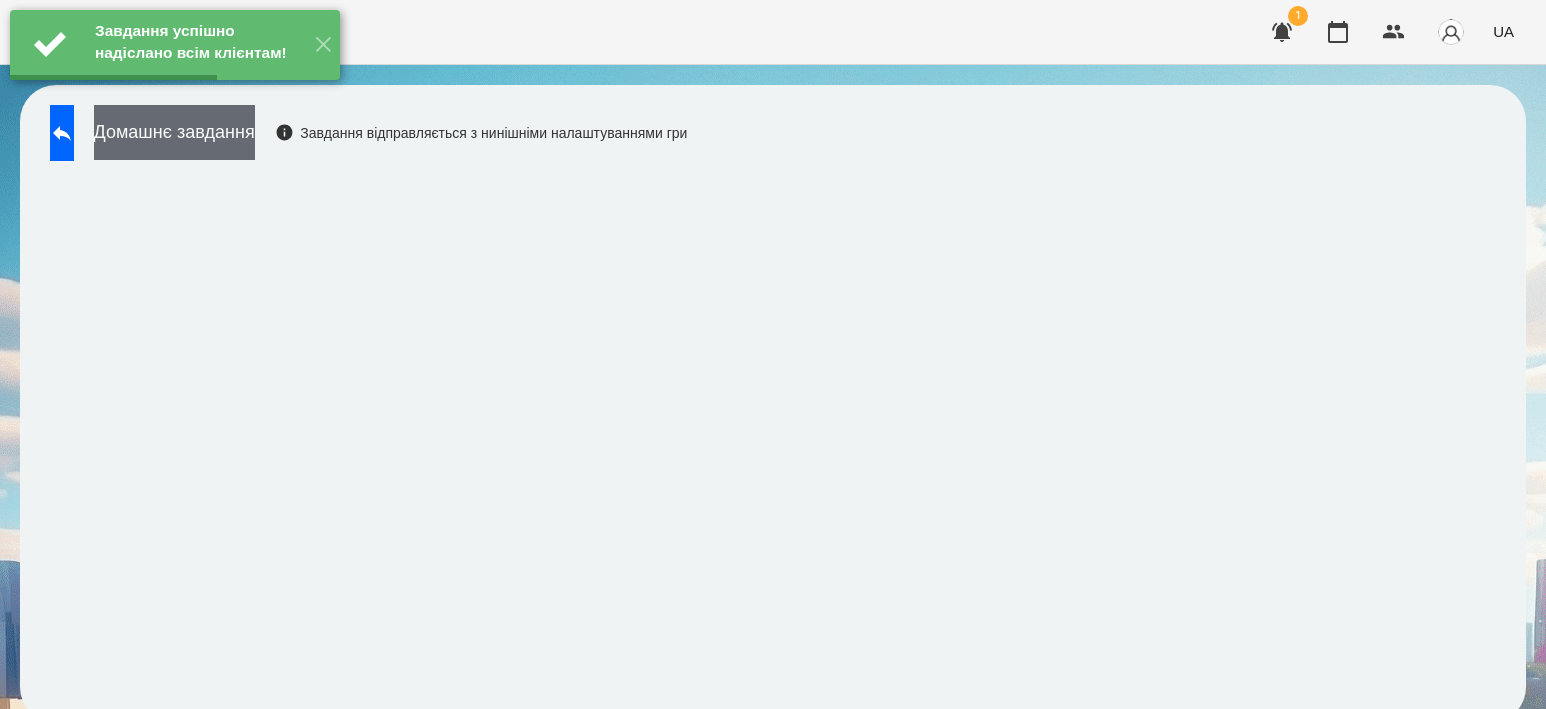 click on "Домашнє завдання" at bounding box center (174, 132) 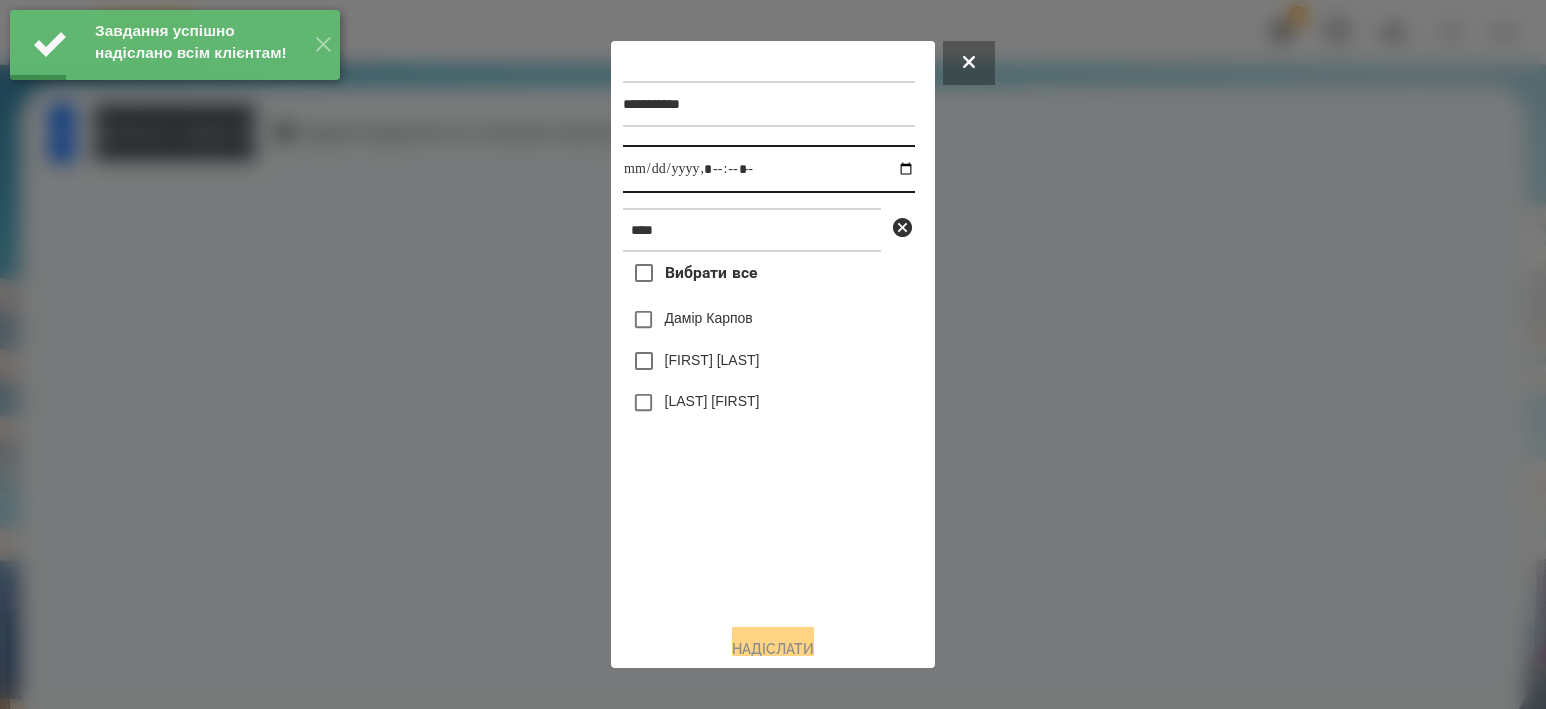 click at bounding box center [769, 169] 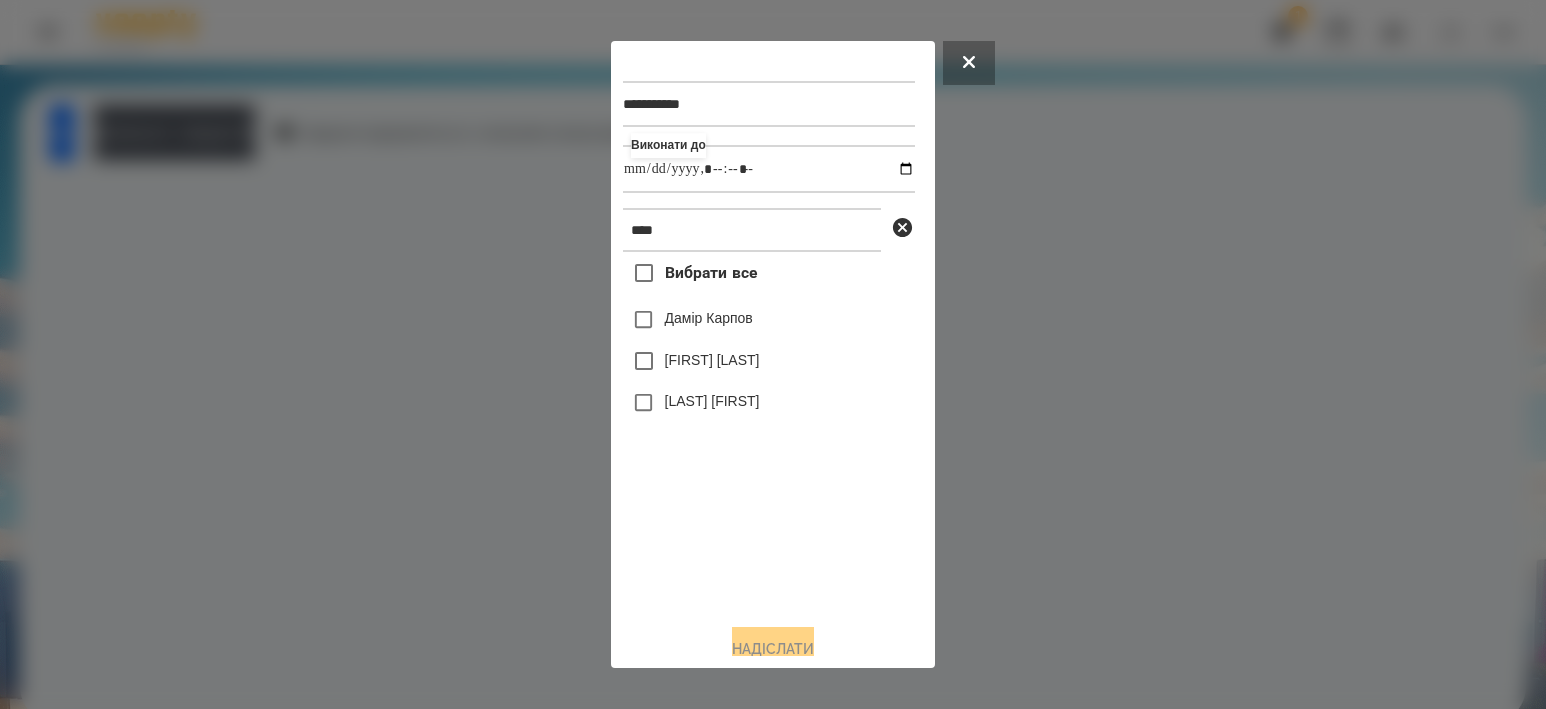 type on "**********" 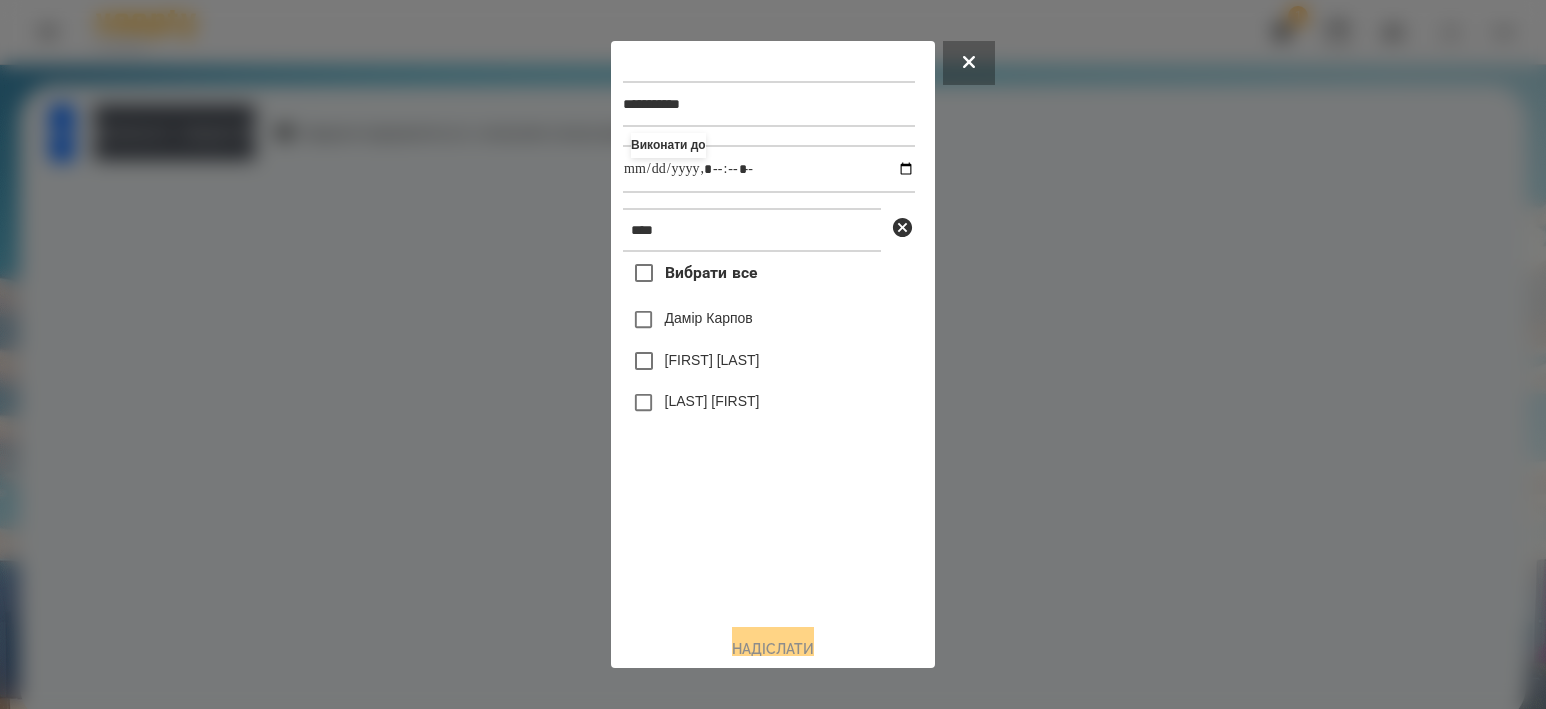 click on "Дамір Карпов" at bounding box center (709, 318) 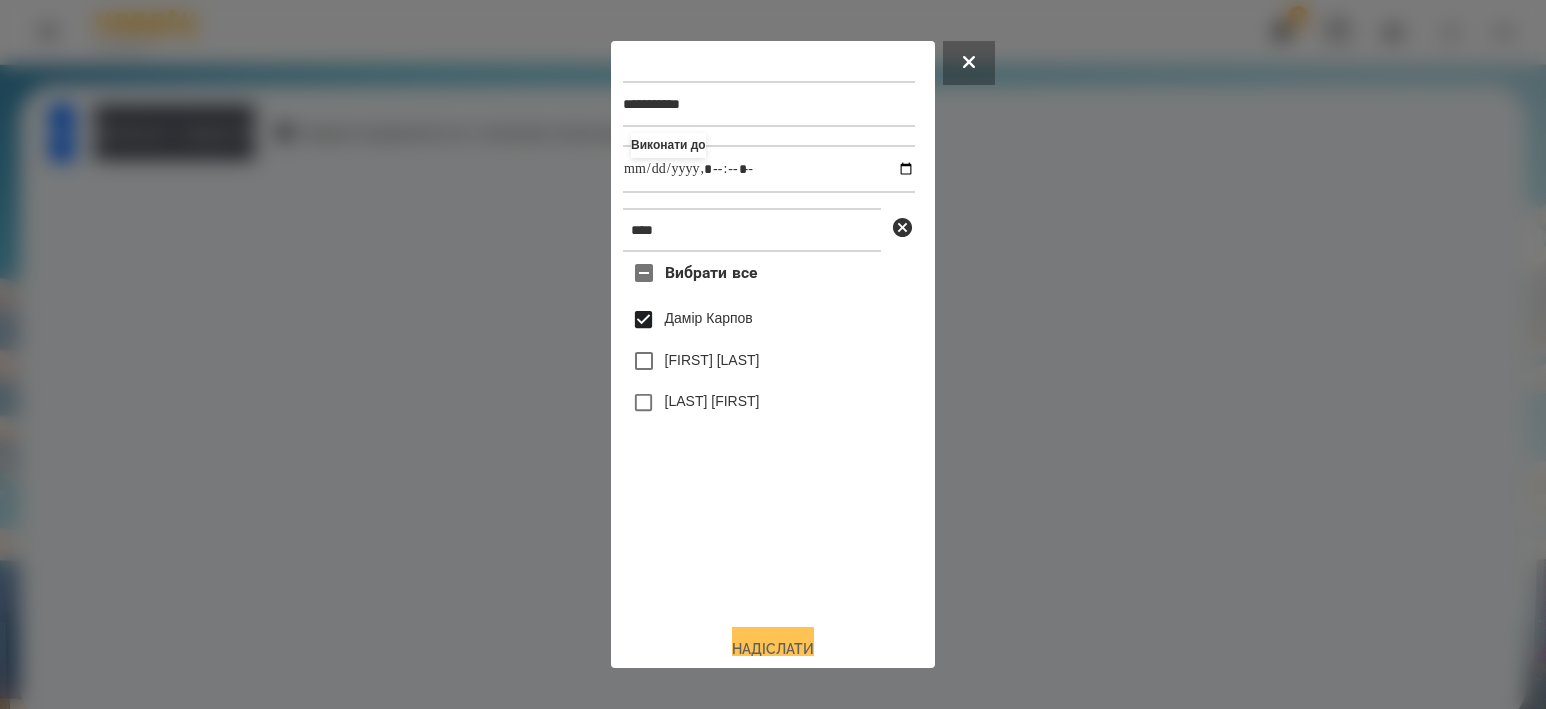 click on "Надіслати" at bounding box center [773, 649] 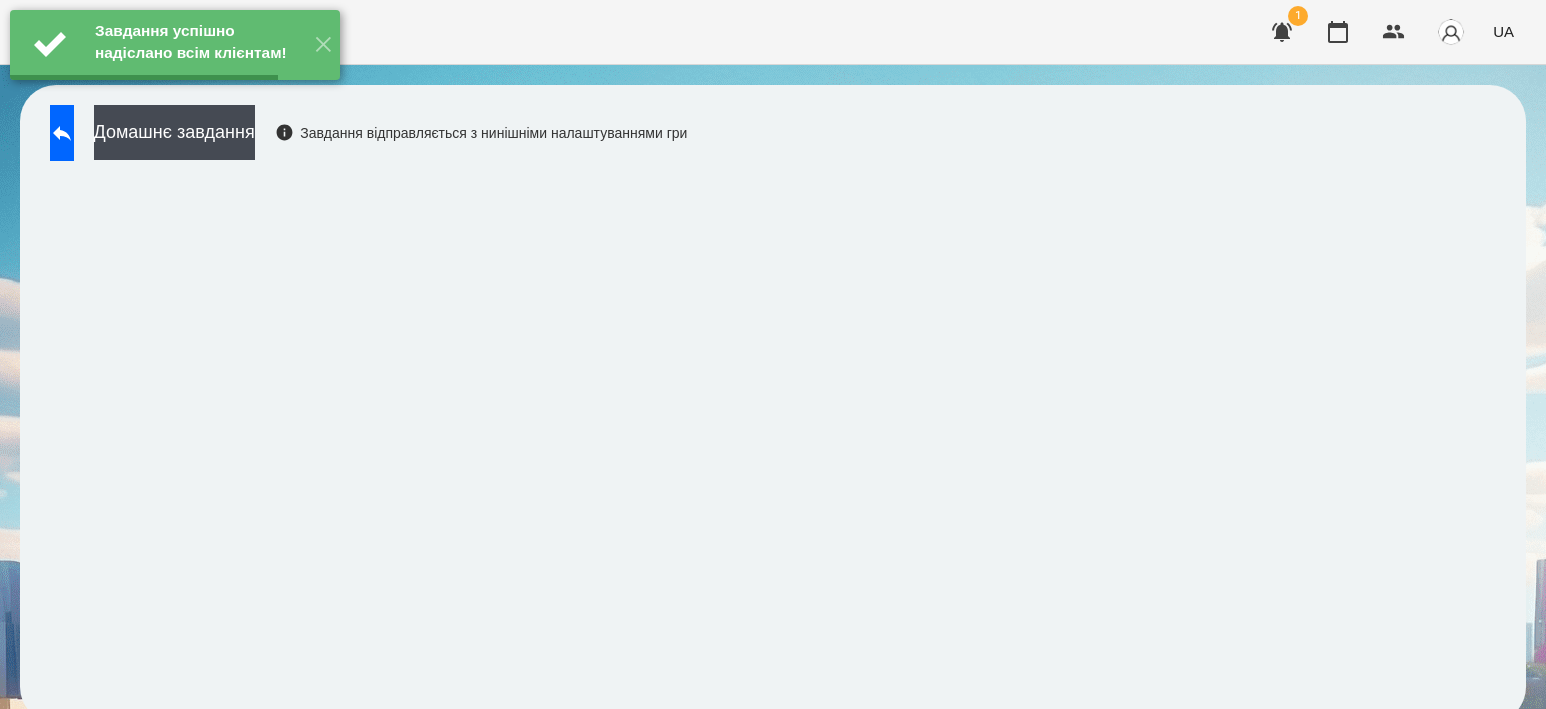 click on "Домашнє завдання" at bounding box center (174, 132) 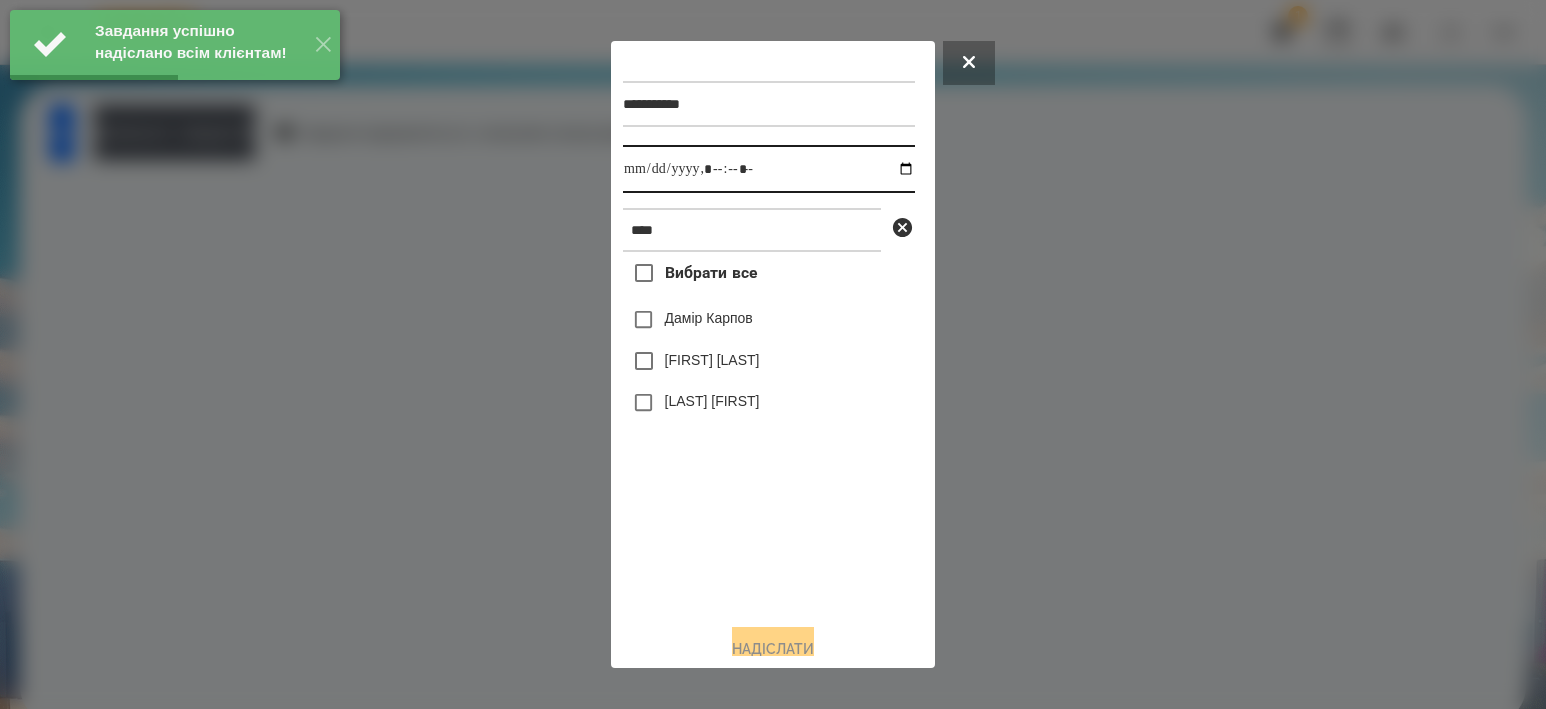 click at bounding box center (769, 169) 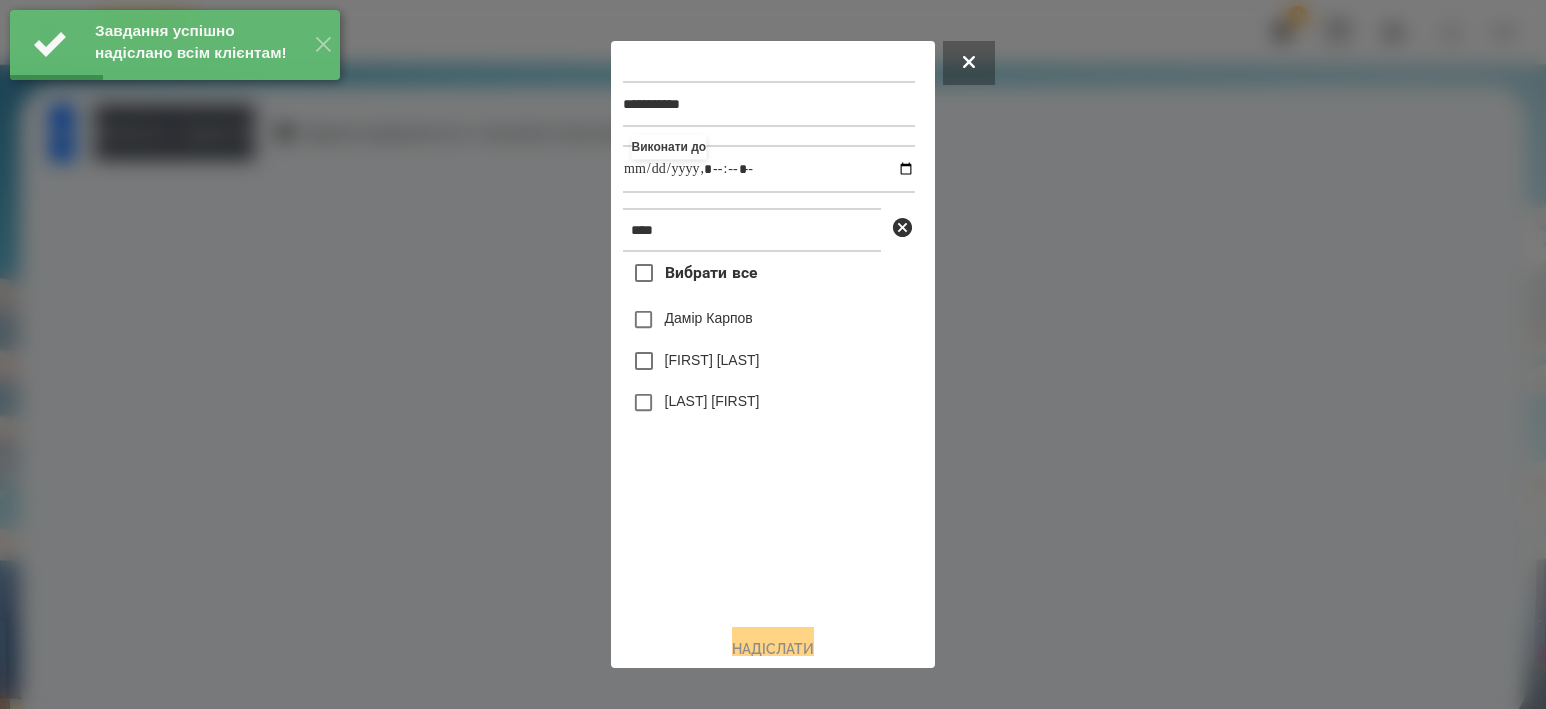 type on "**********" 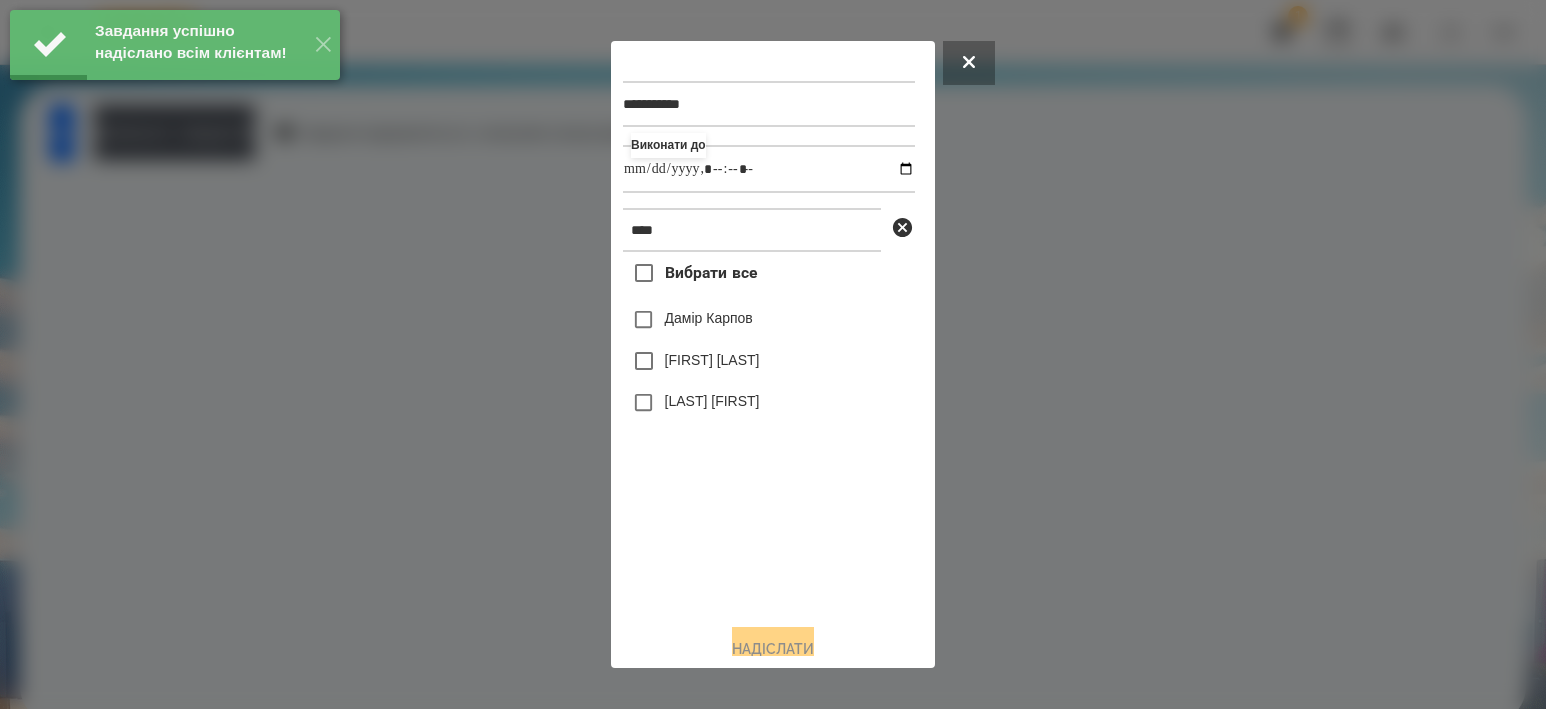 drag, startPoint x: 818, startPoint y: 512, endPoint x: 780, endPoint y: 383, distance: 134.48048 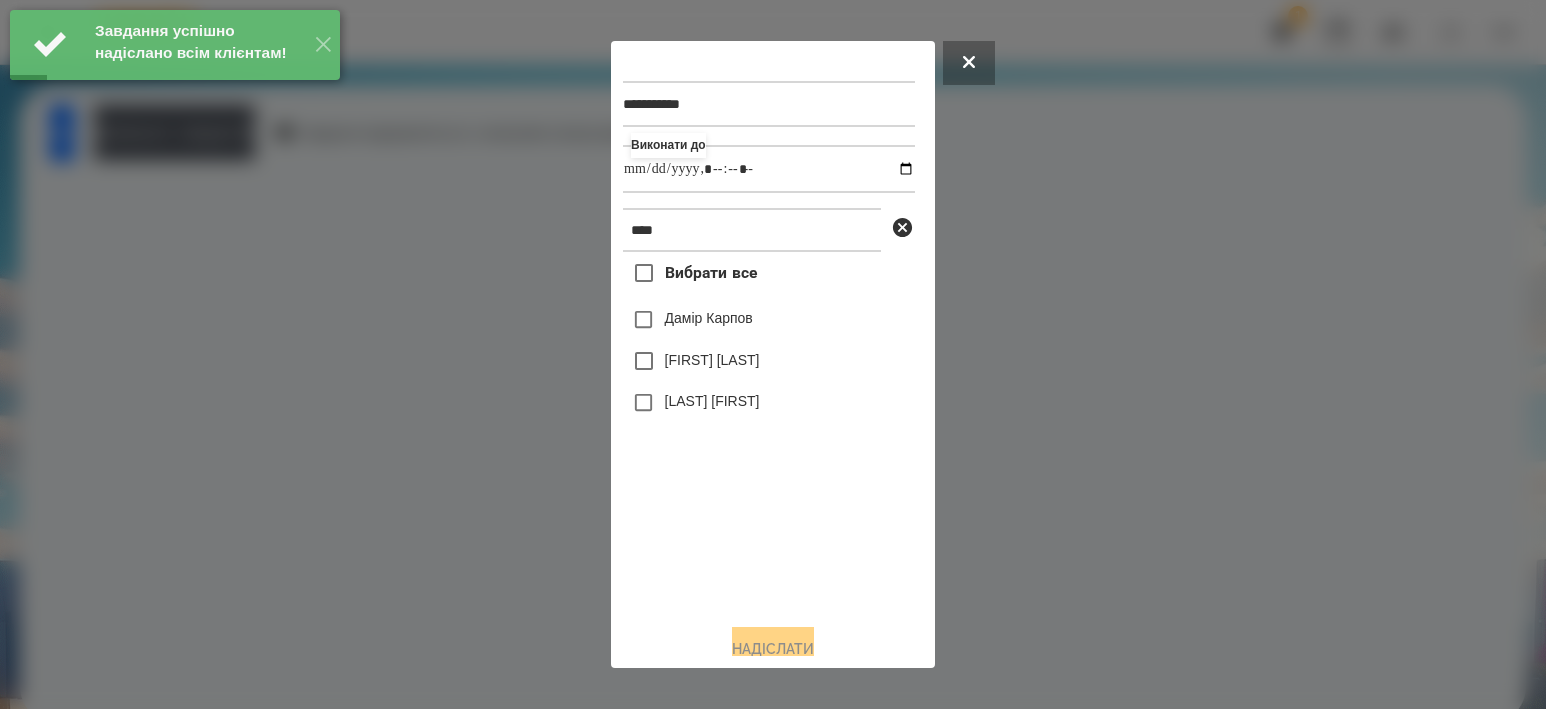 click on "Дамір Карпов" at bounding box center (709, 318) 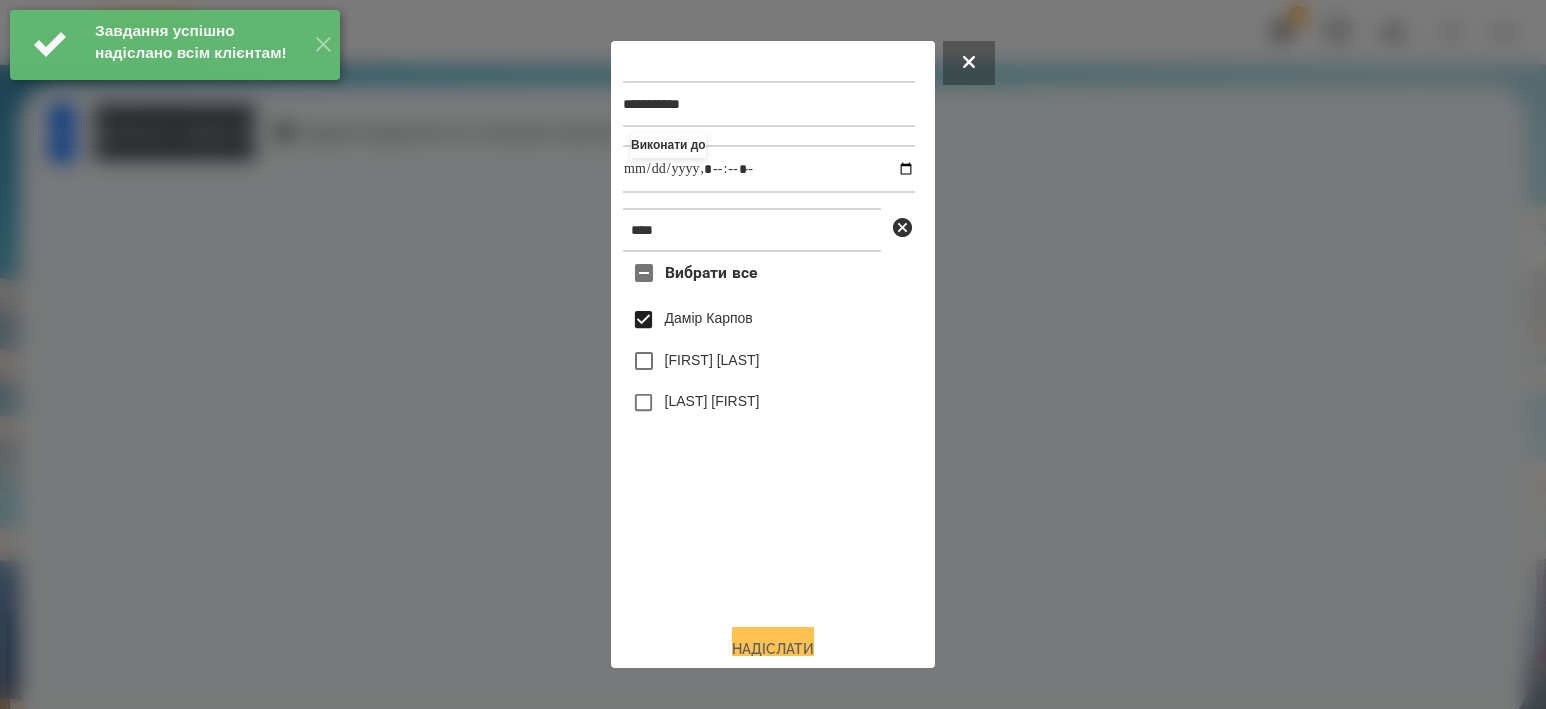click on "Надіслати" at bounding box center (773, 649) 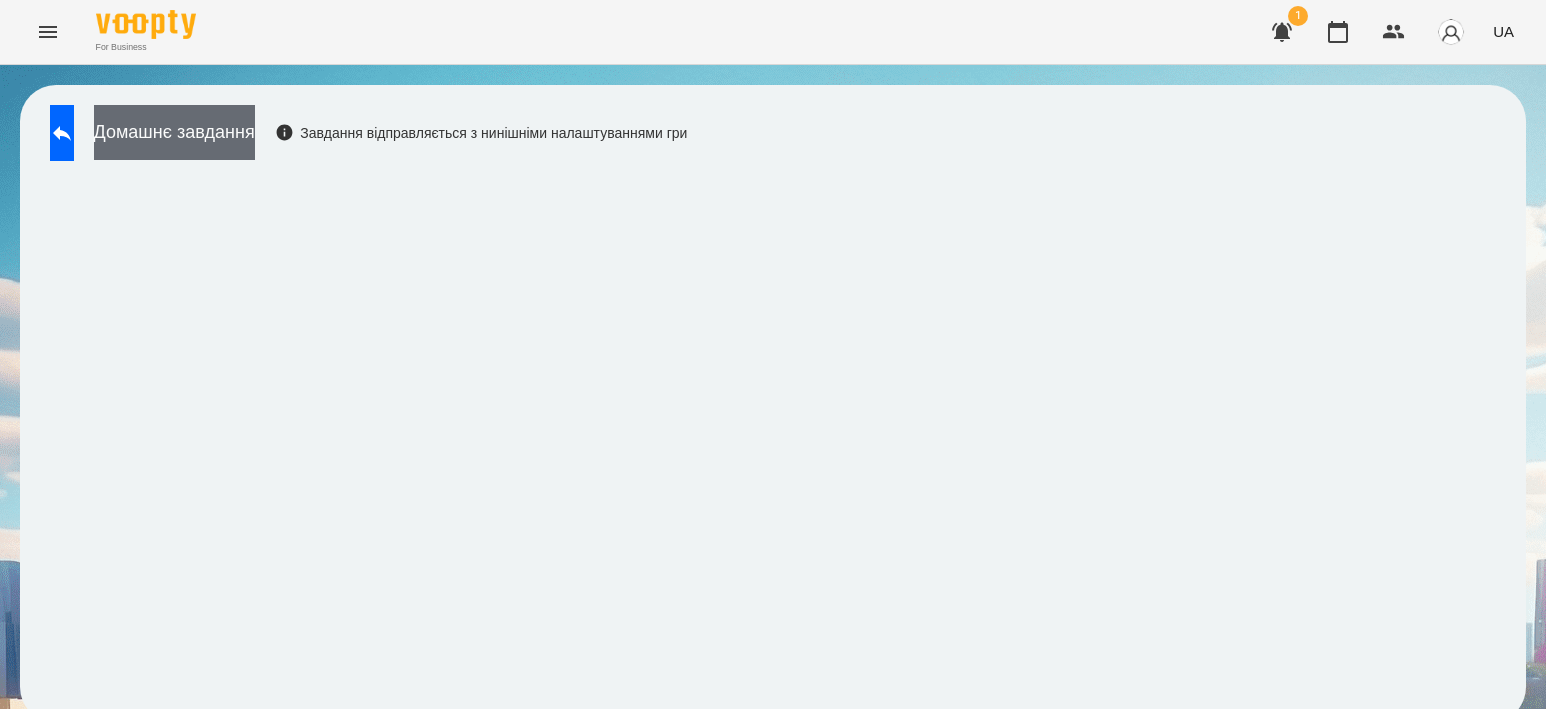 click on "Домашнє завдання" at bounding box center [174, 132] 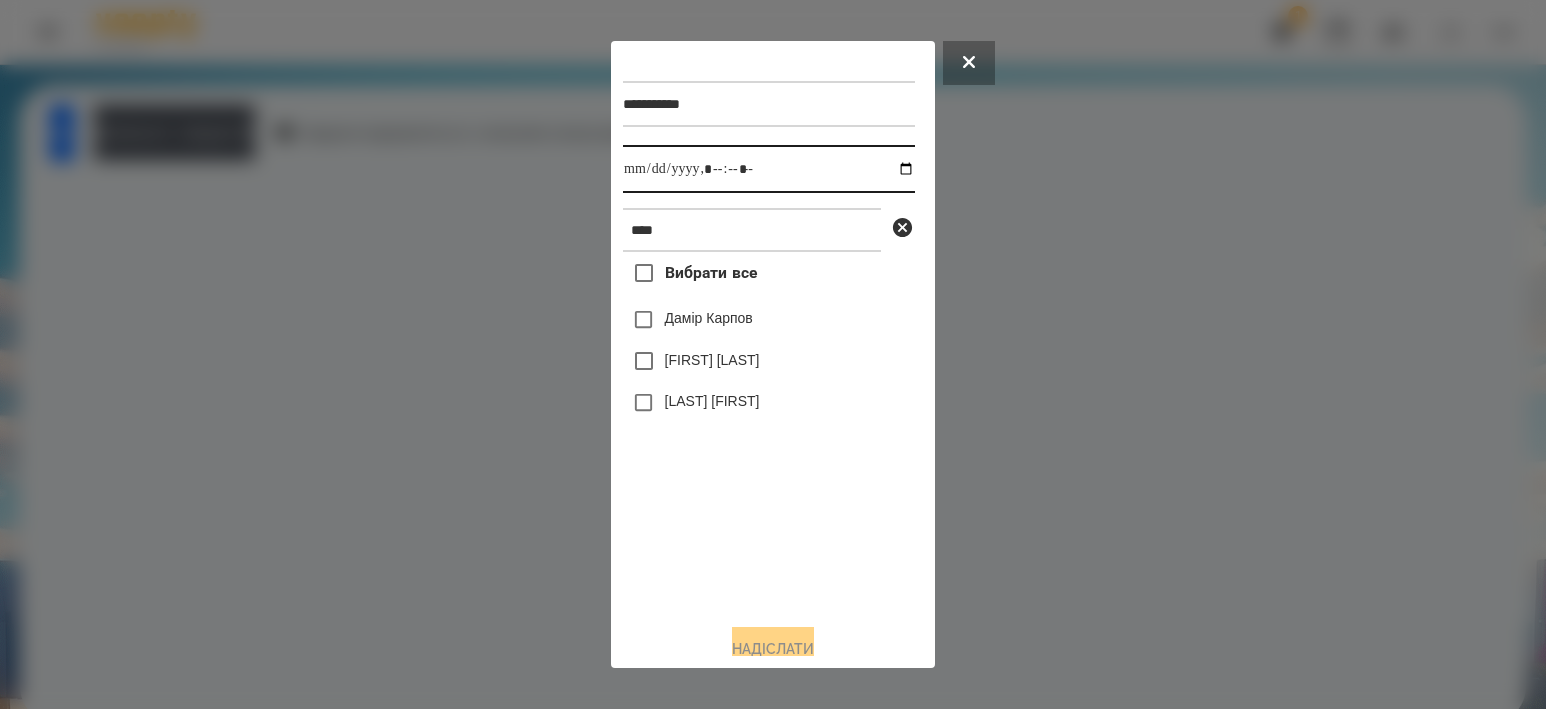 click at bounding box center [769, 169] 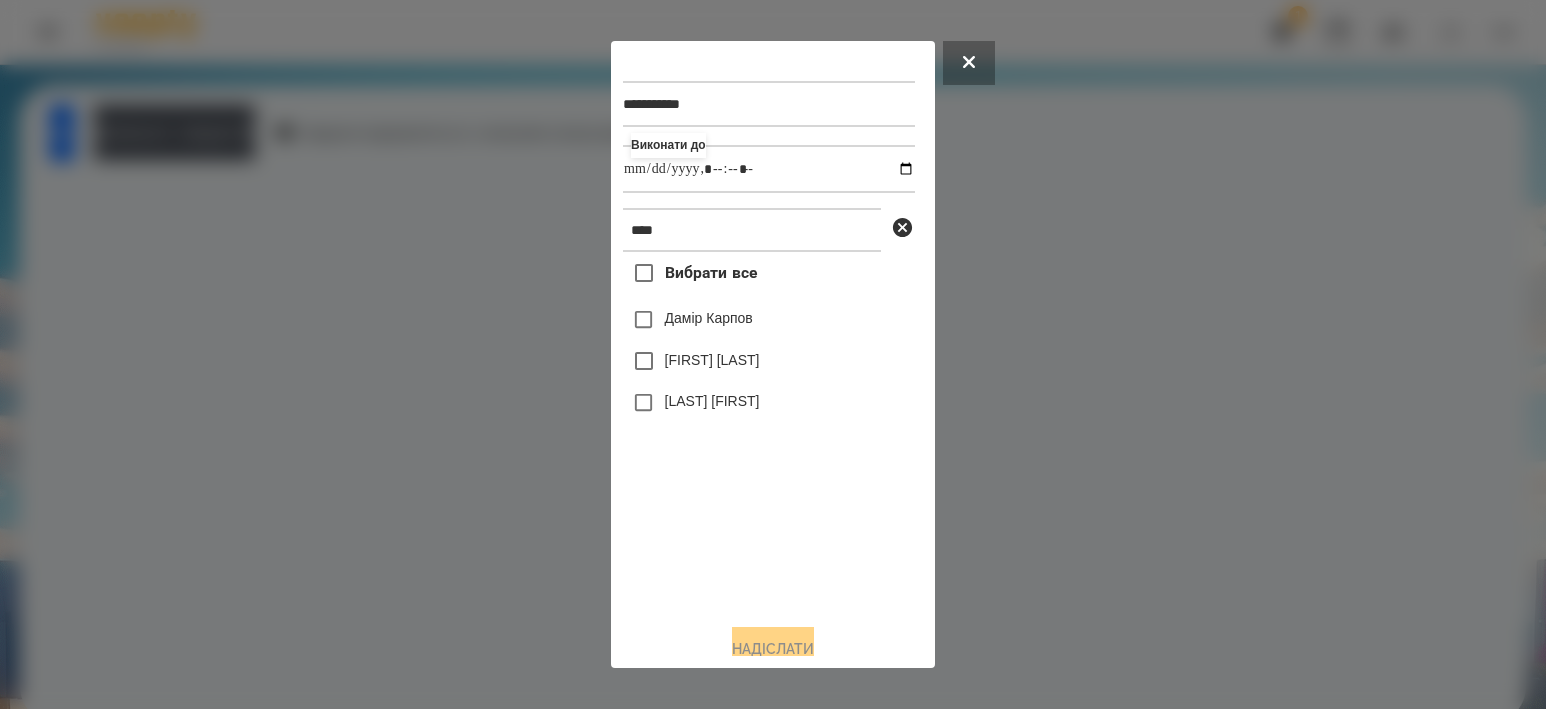 type on "**********" 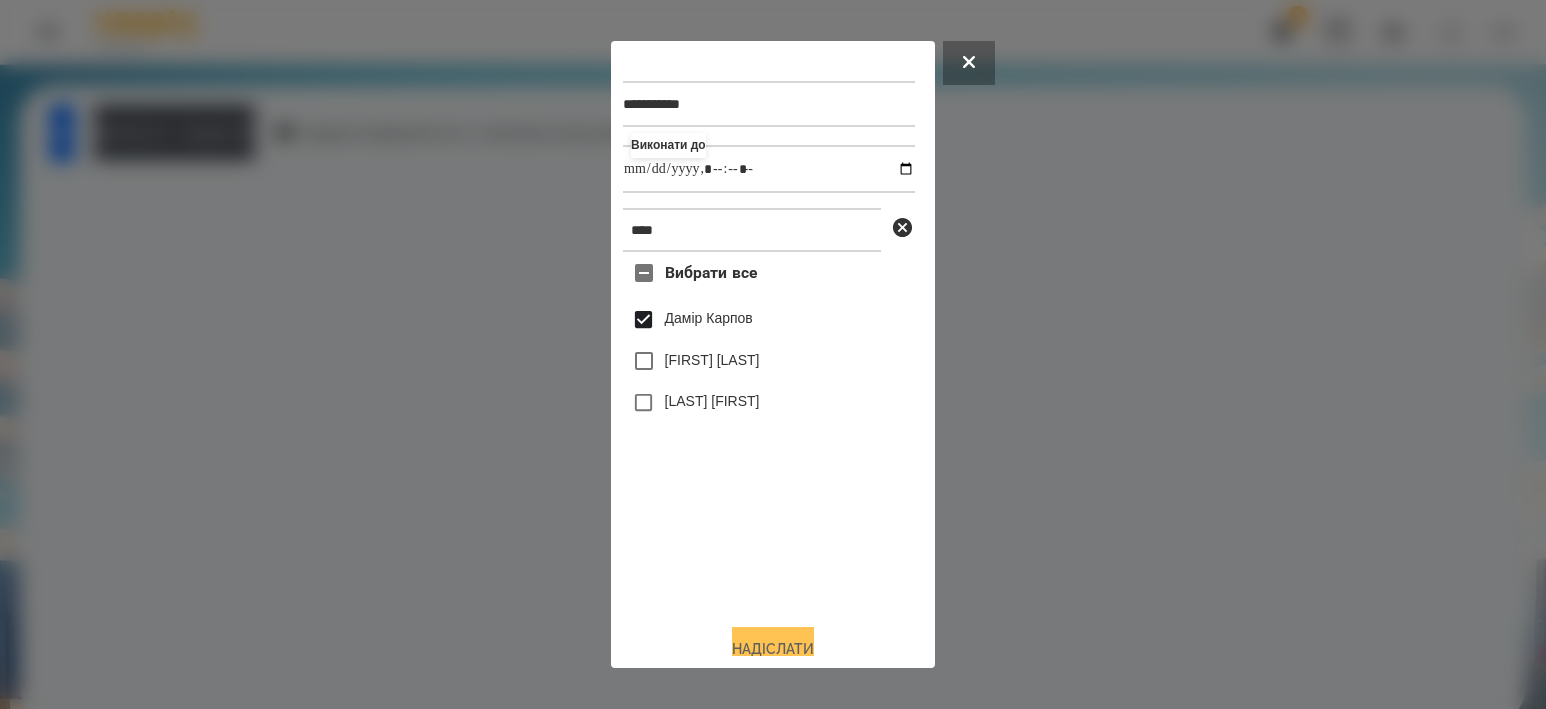 click on "Надіслати" at bounding box center (773, 649) 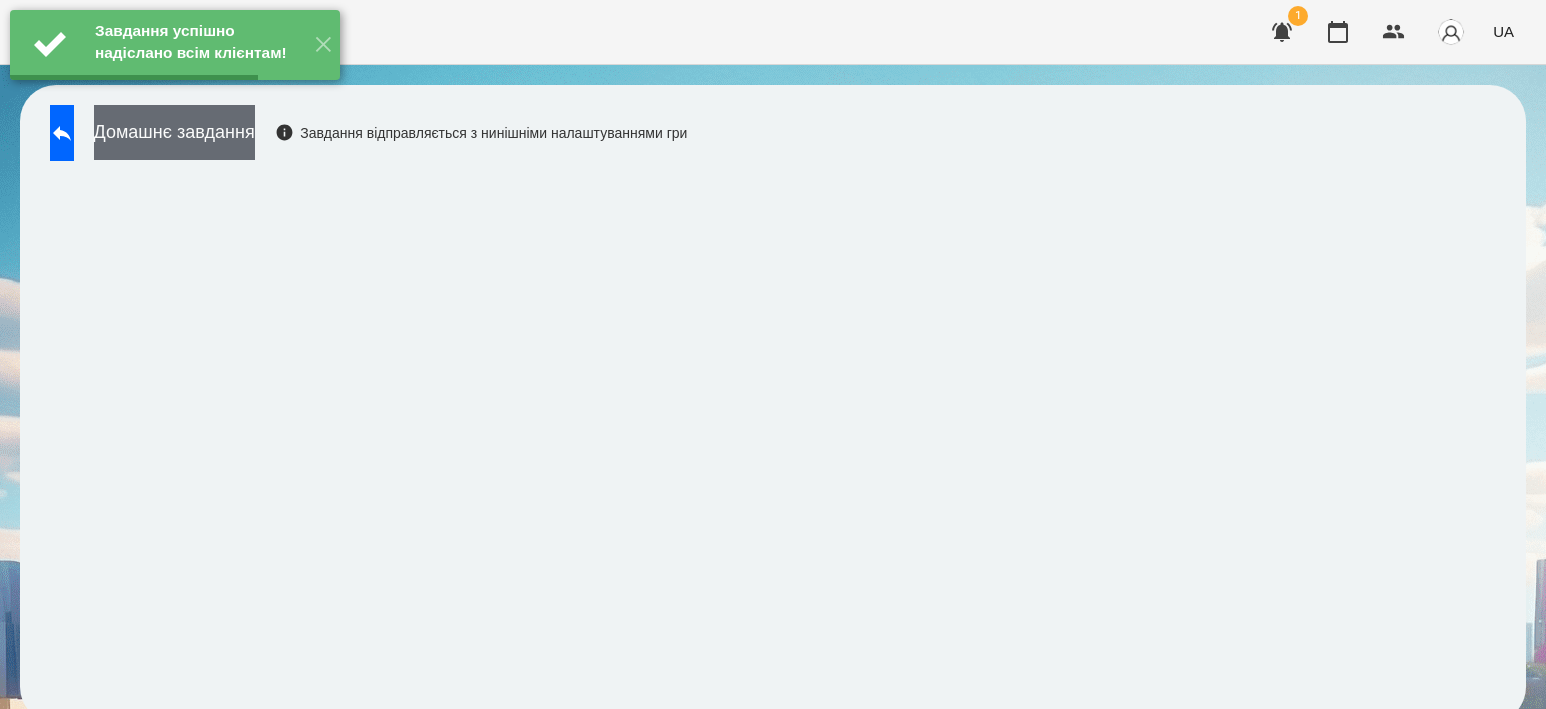 click on "Домашнє завдання" at bounding box center (174, 132) 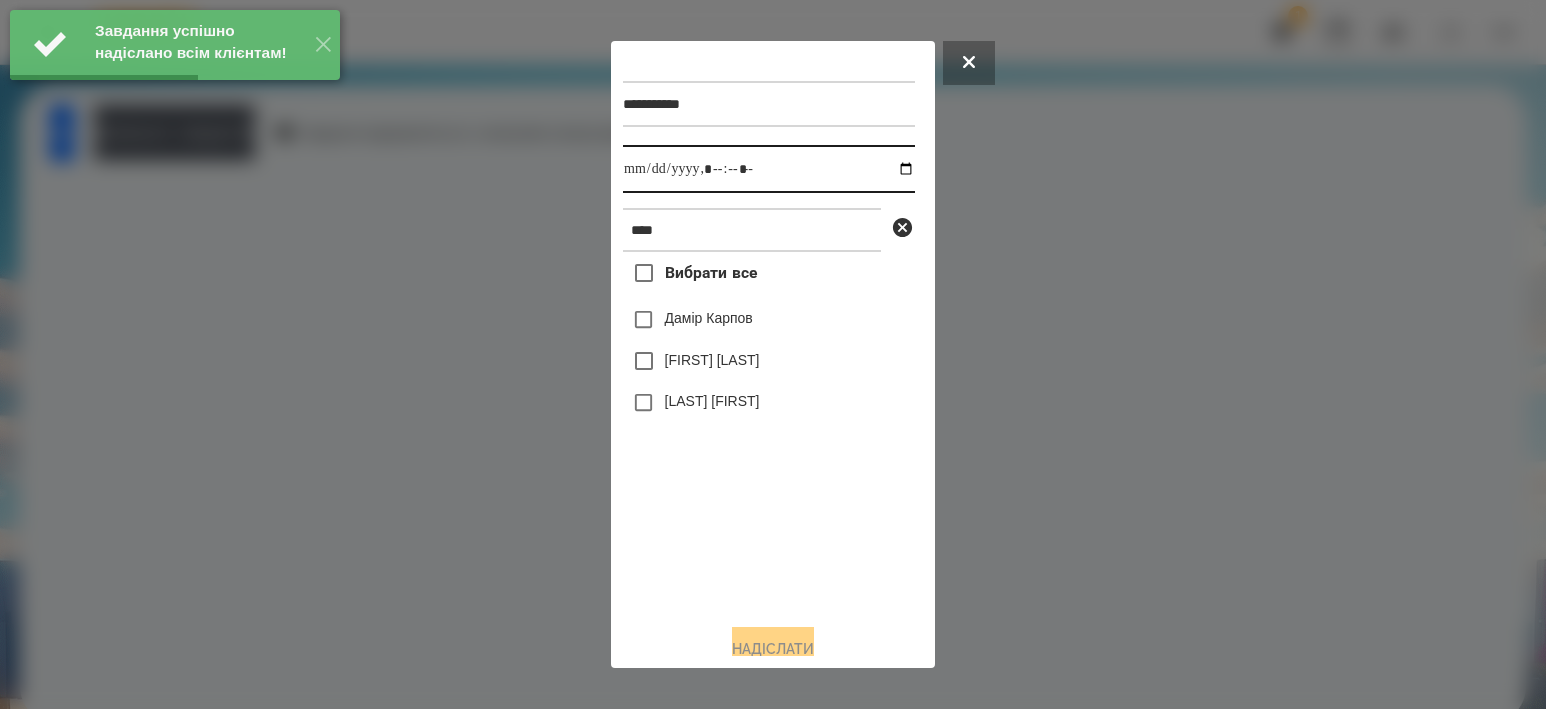 click at bounding box center (769, 169) 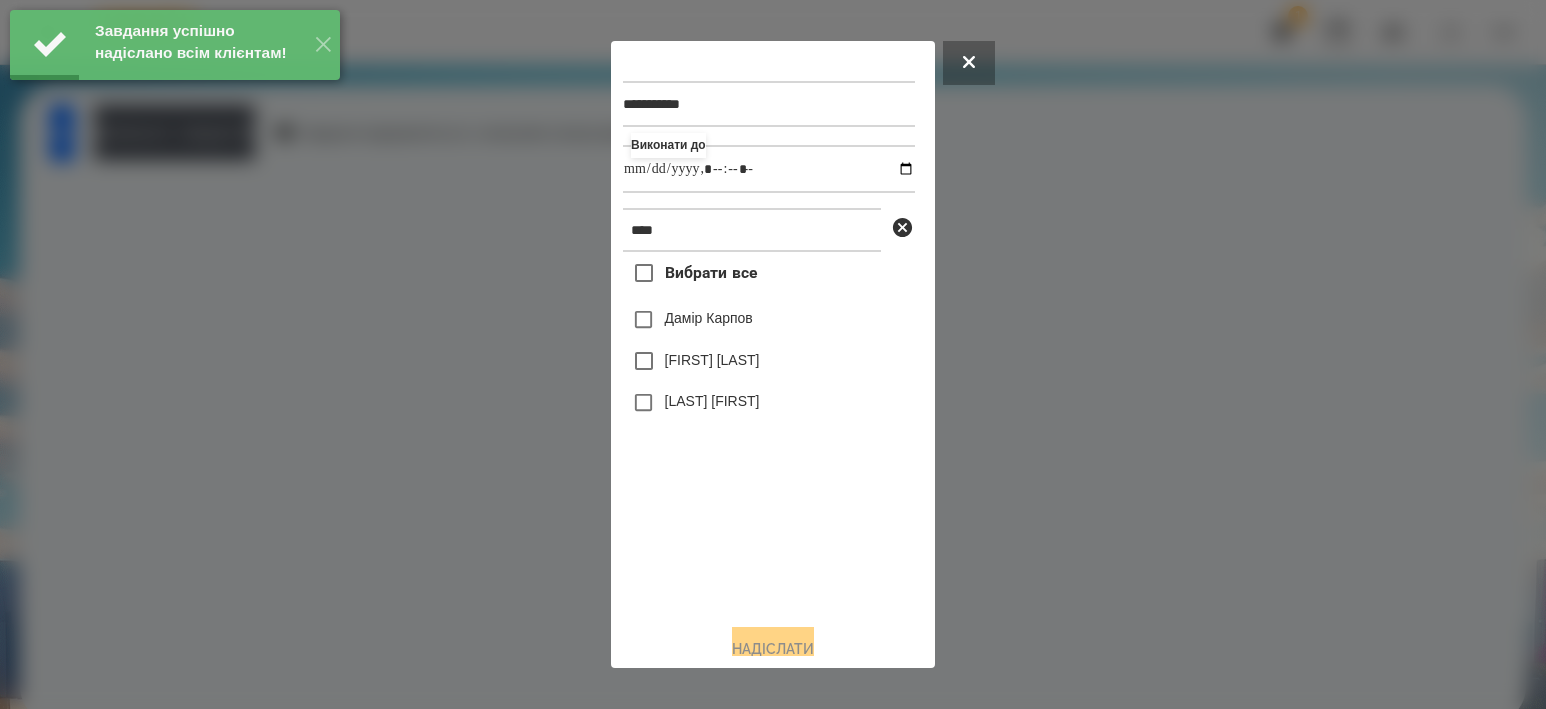 type on "**********" 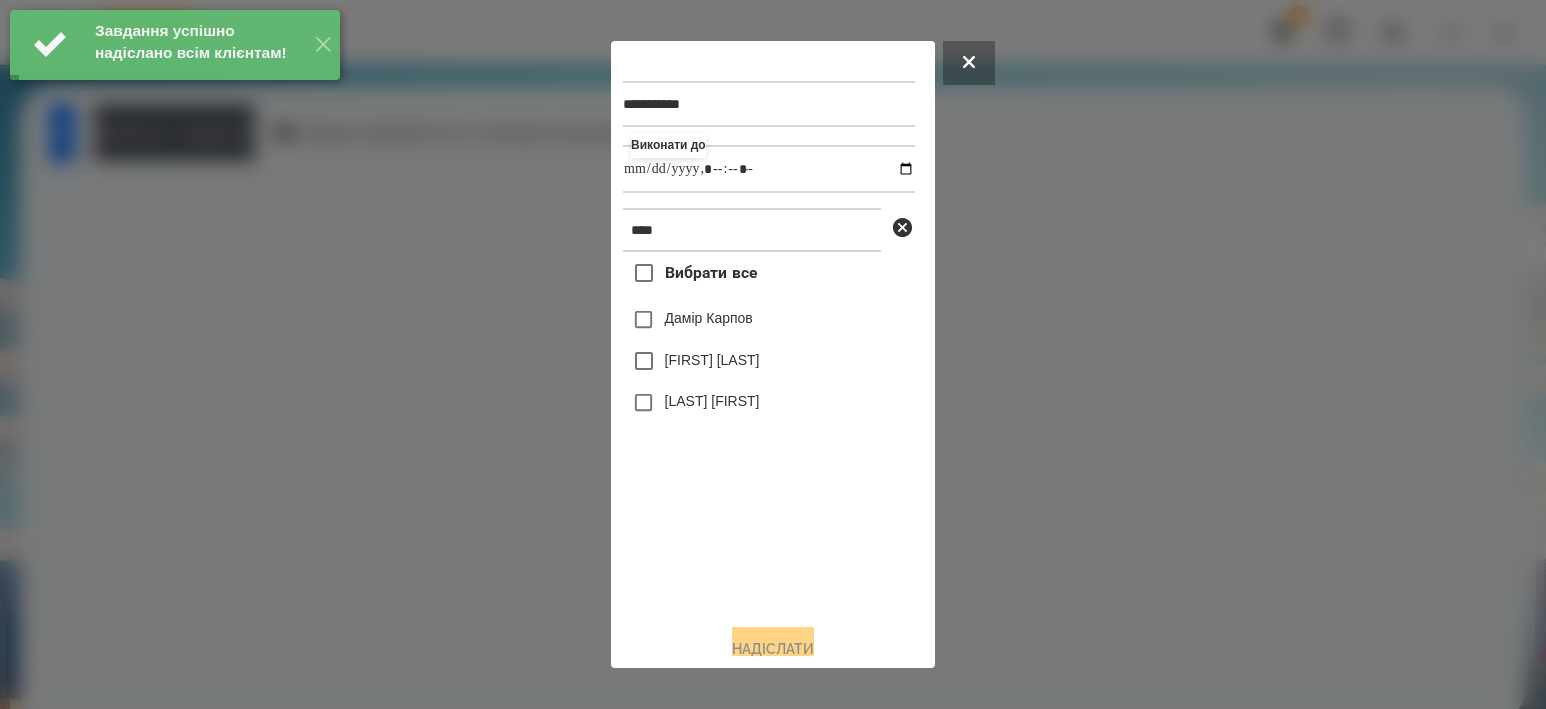 click on "Дамір Карпов" at bounding box center (709, 318) 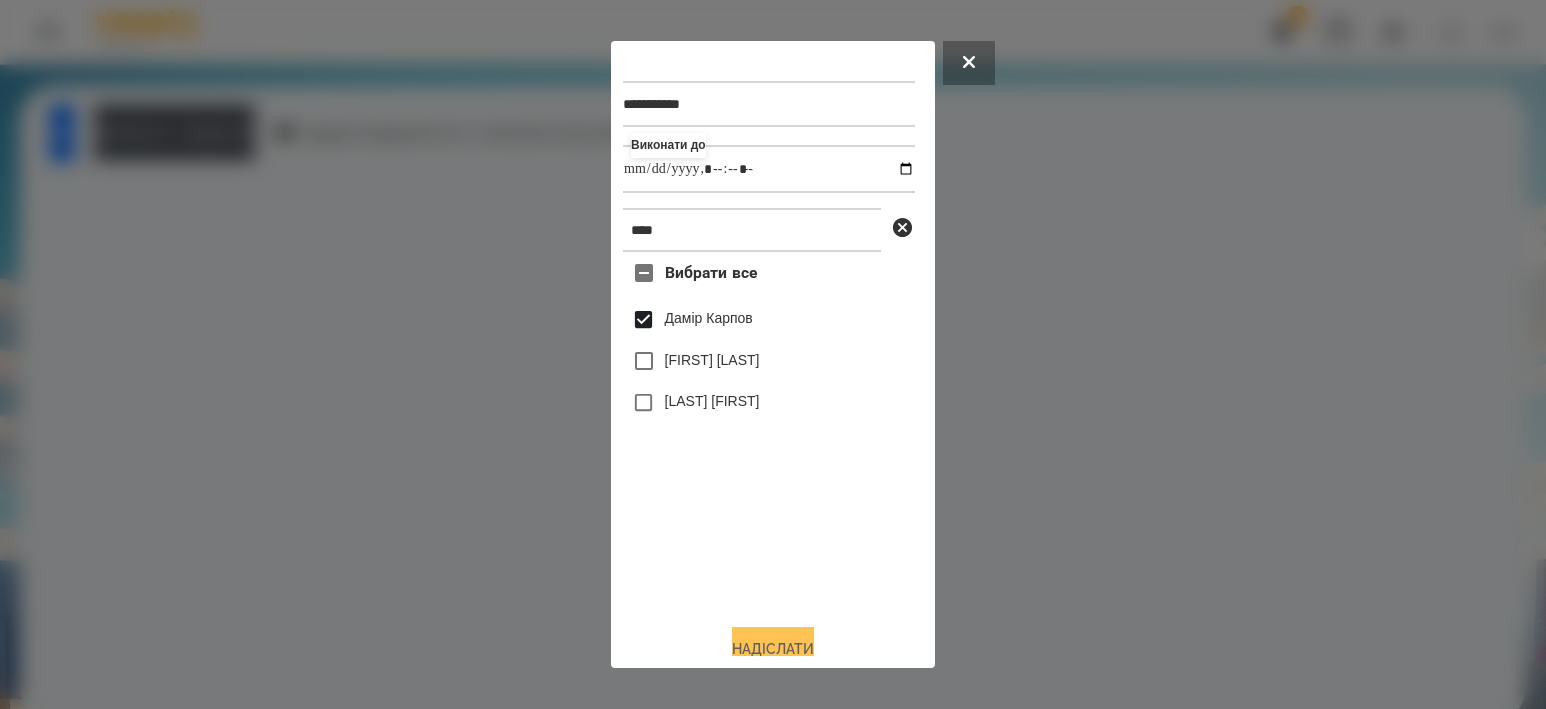 click on "Надіслати" at bounding box center [773, 649] 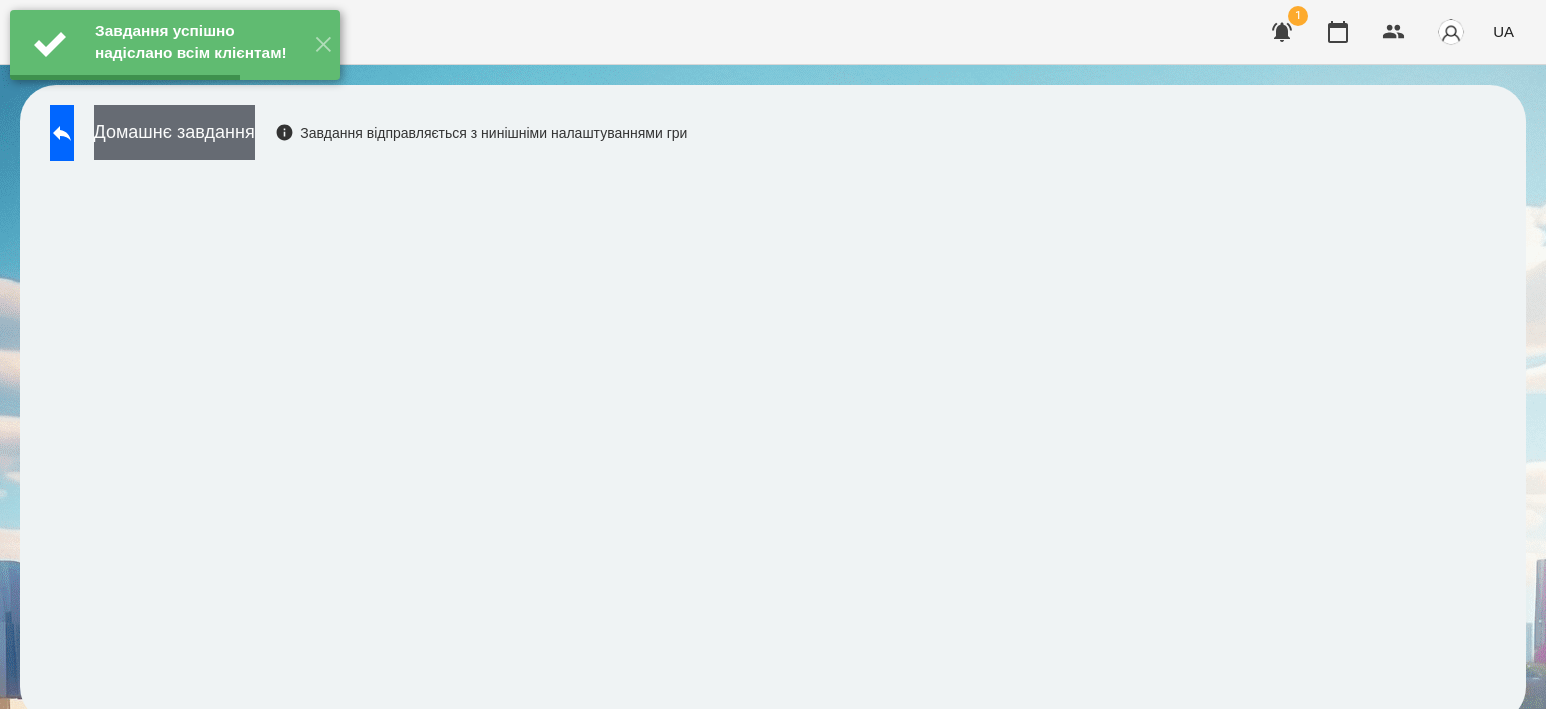 click on "Домашнє завдання" at bounding box center [174, 132] 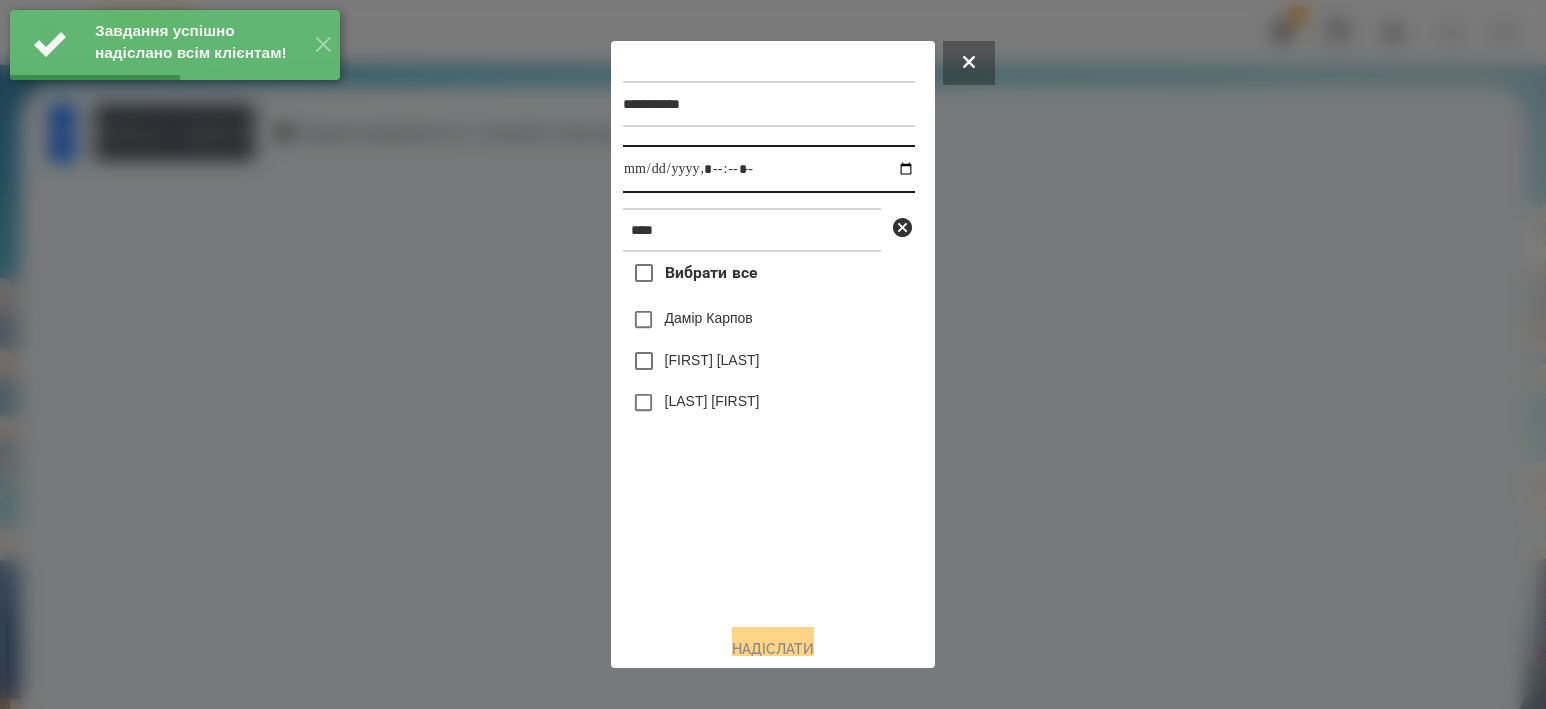 click at bounding box center (769, 169) 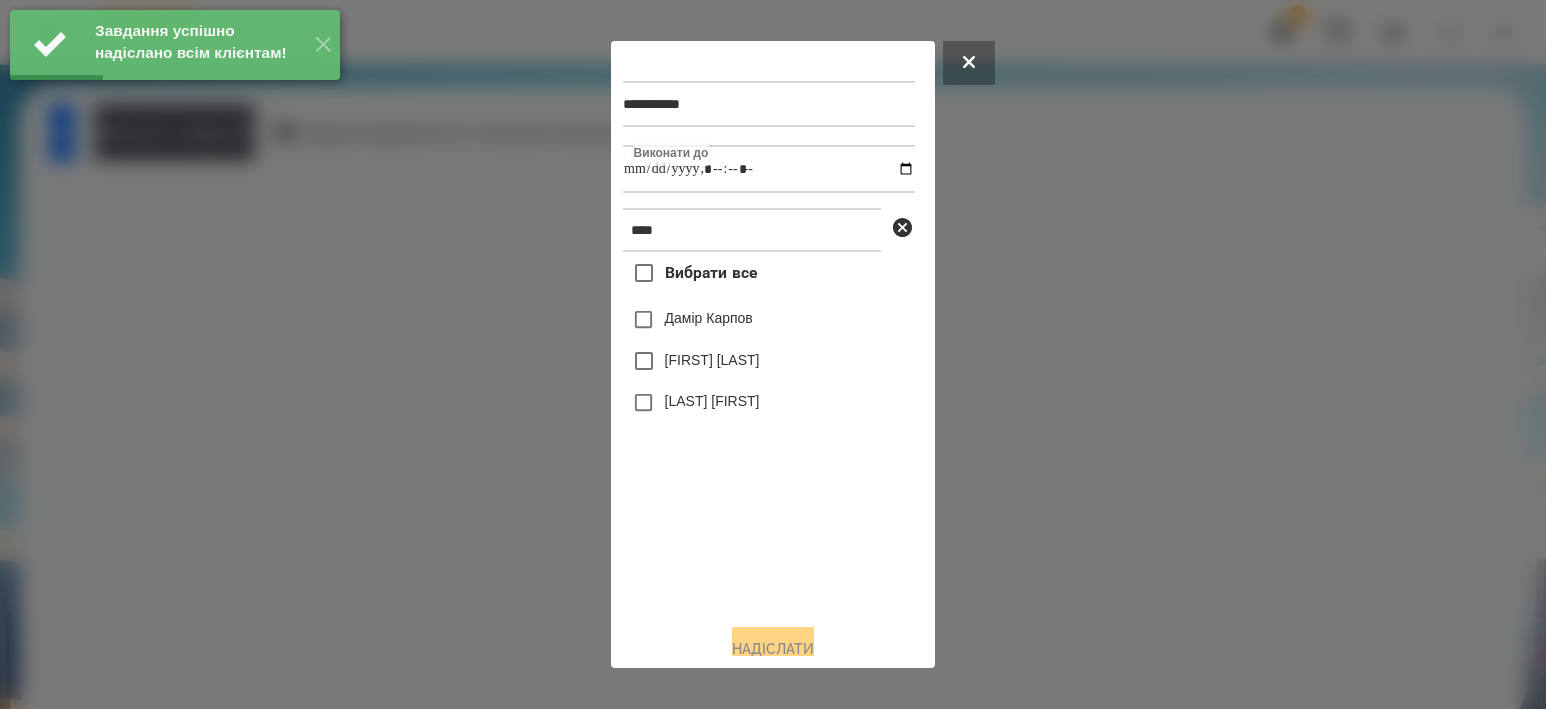 type on "**********" 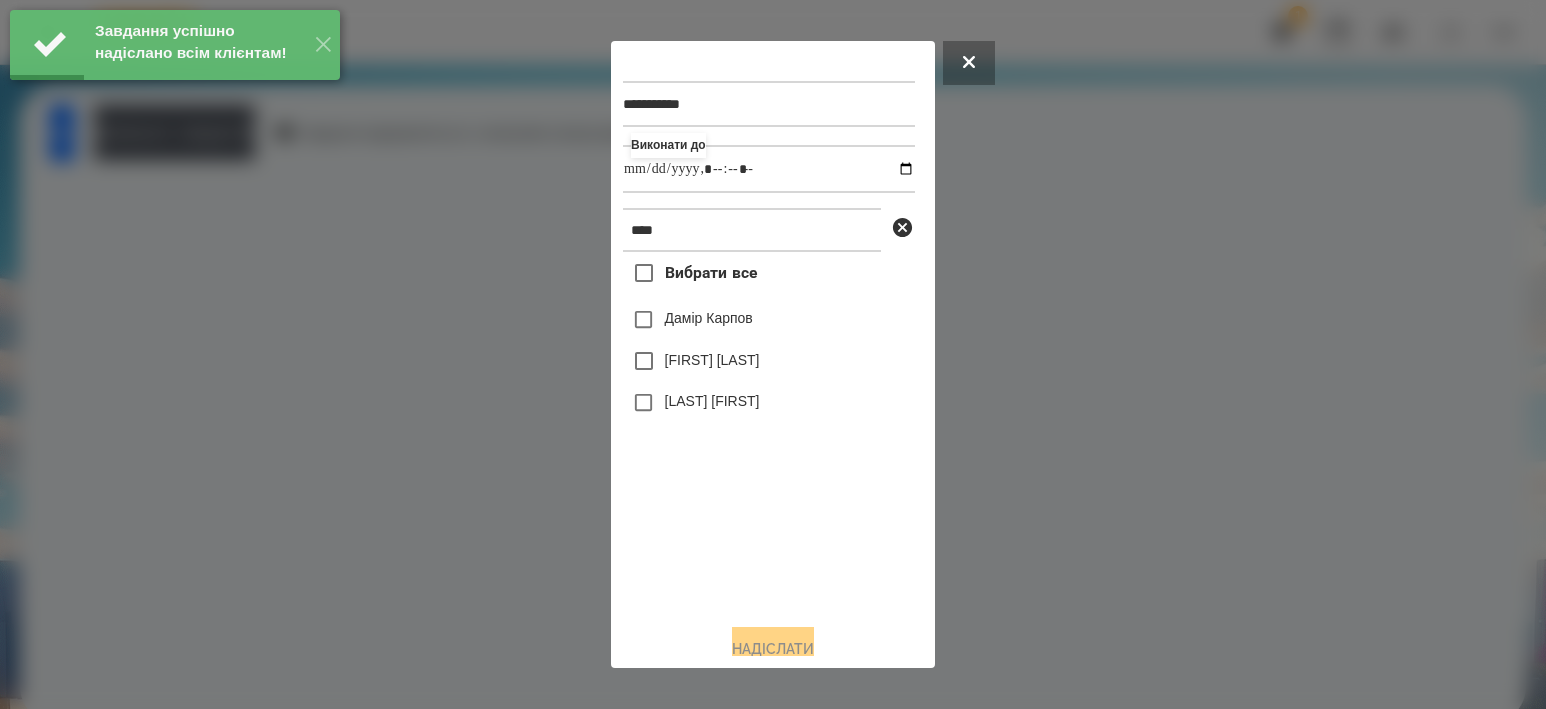 drag, startPoint x: 769, startPoint y: 572, endPoint x: 758, endPoint y: 482, distance: 90.66973 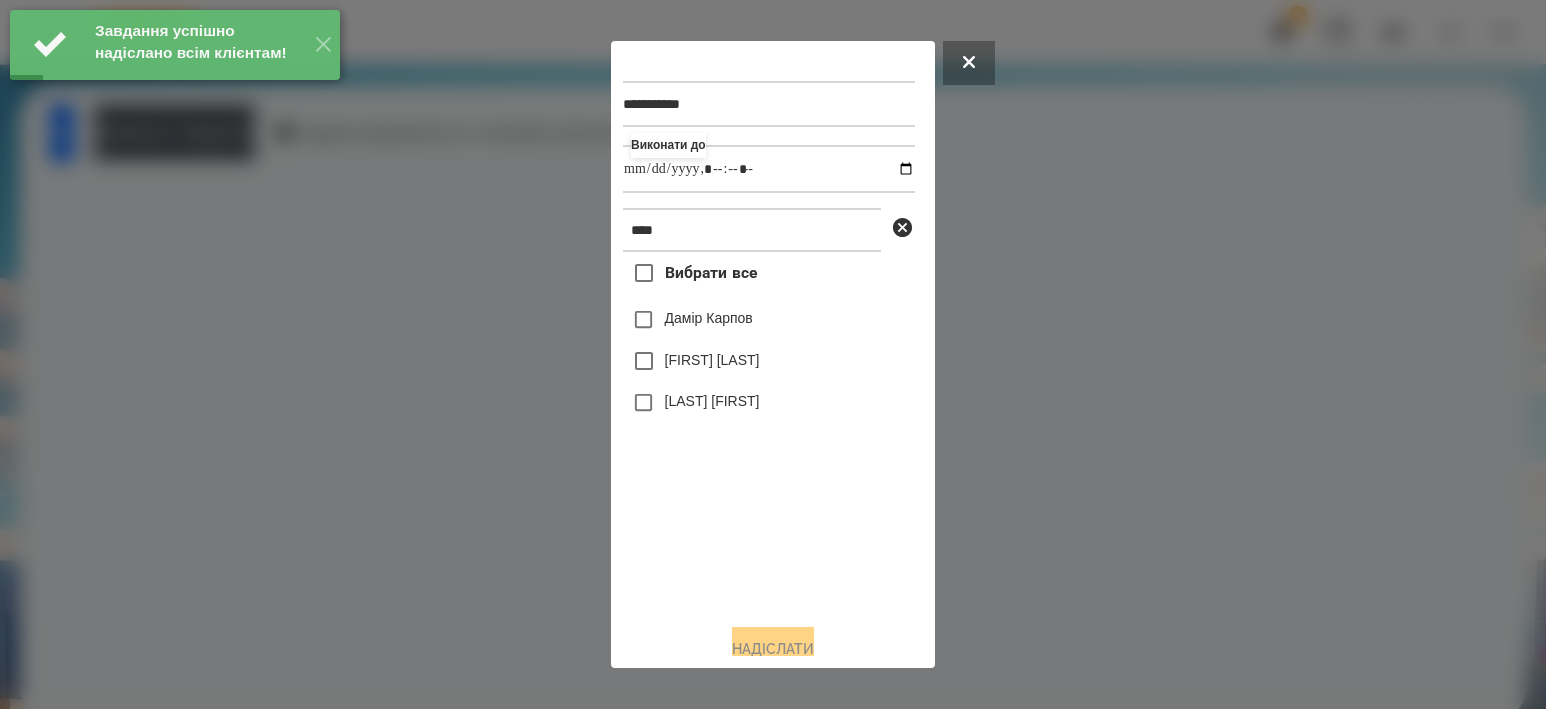 click on "Дамір Карпов" at bounding box center (709, 318) 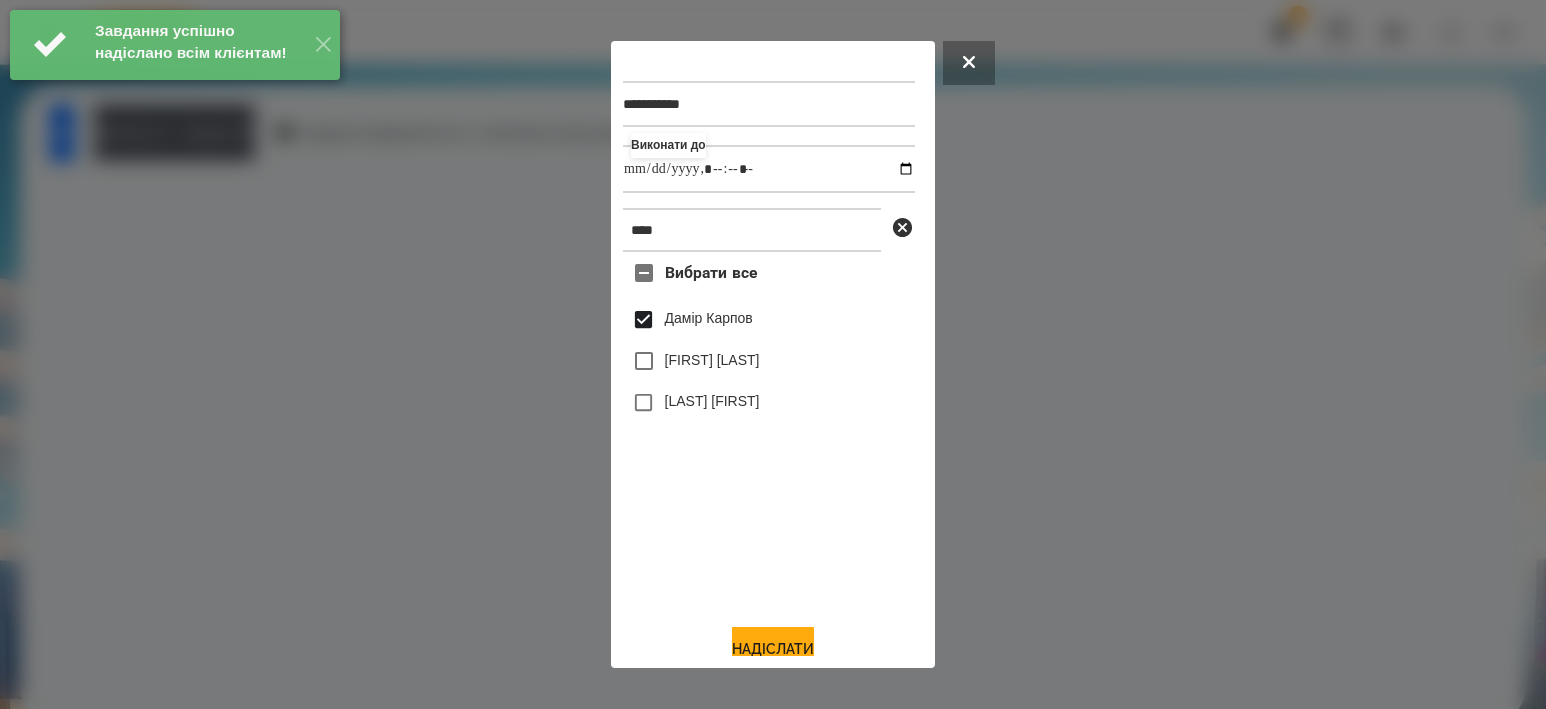 click on "**********" at bounding box center (773, 354) 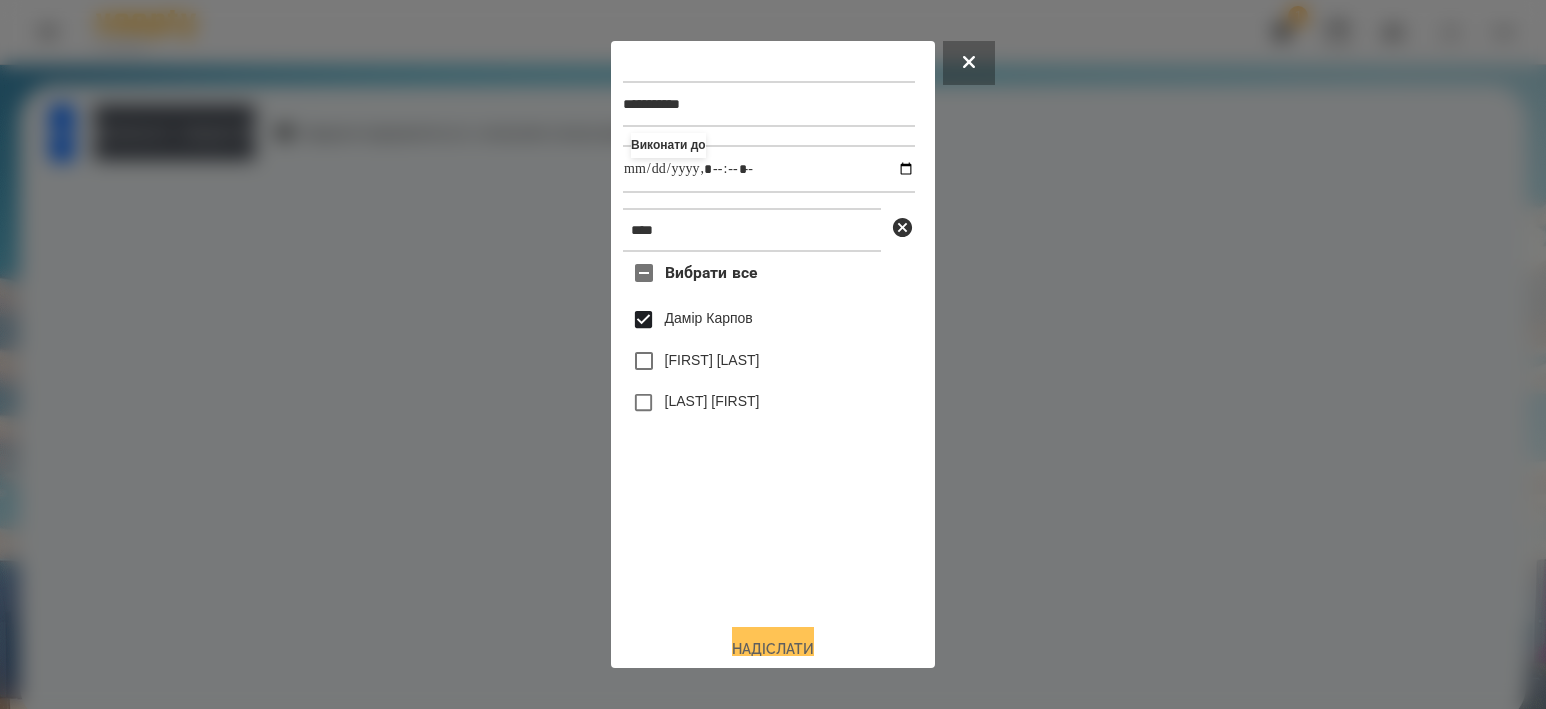 click on "Надіслати" at bounding box center [773, 649] 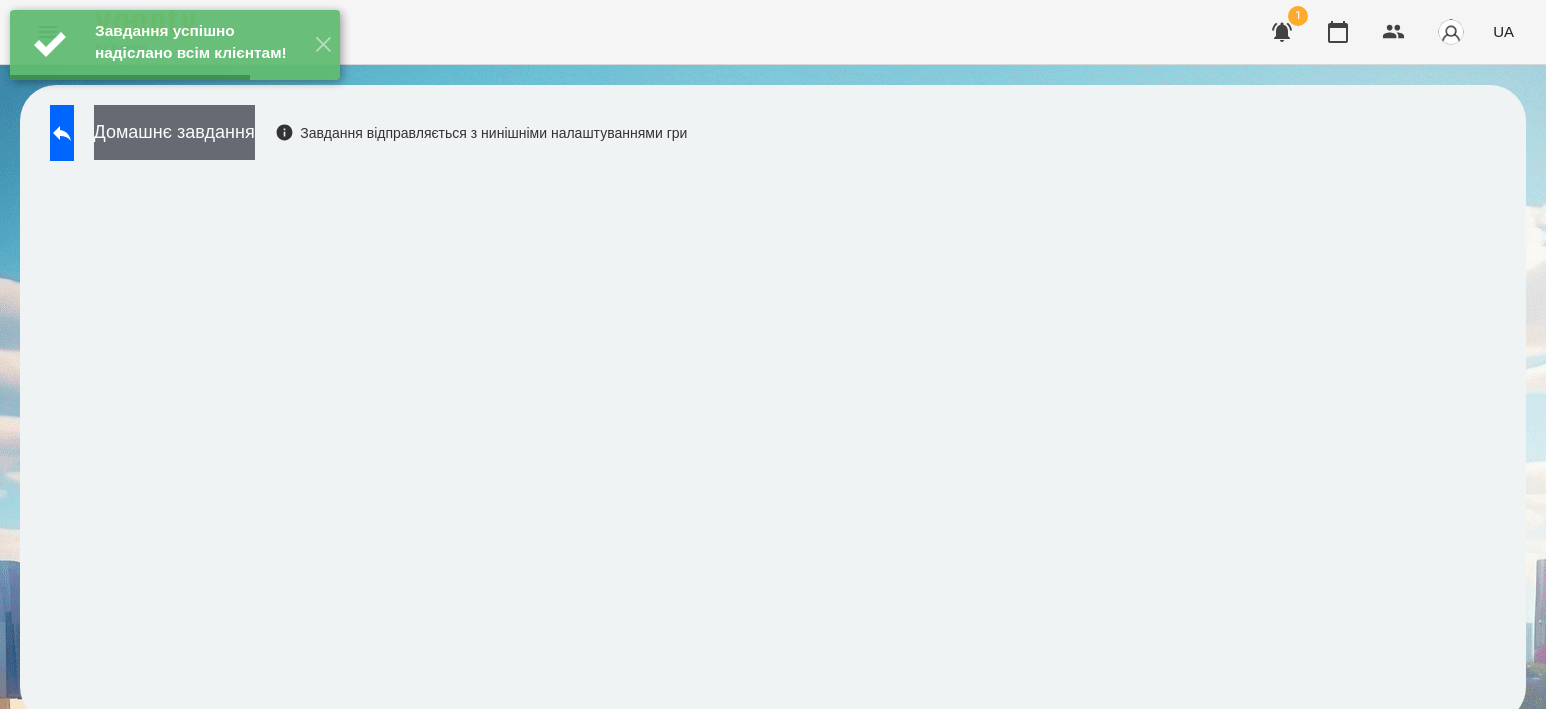 click on "Домашнє завдання" at bounding box center [174, 132] 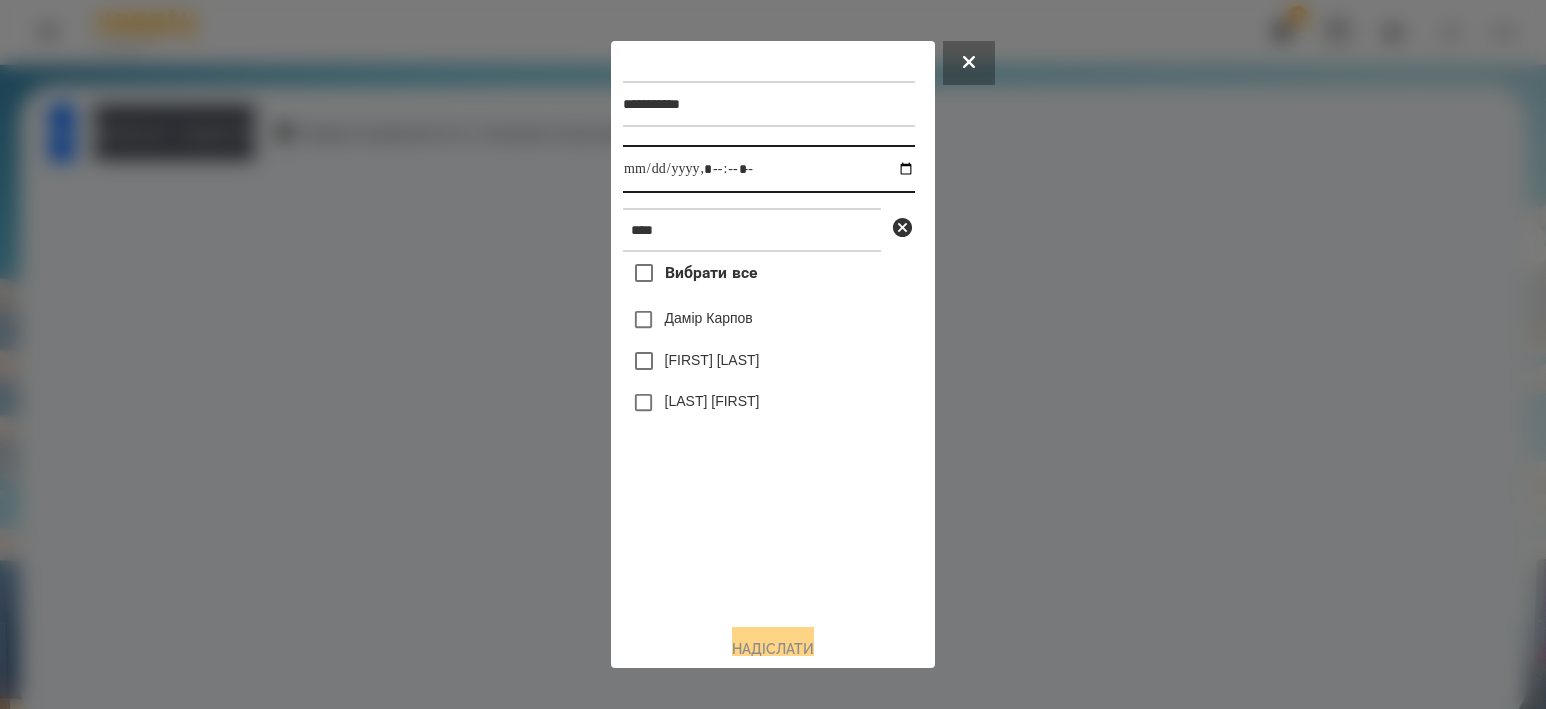 click at bounding box center (769, 169) 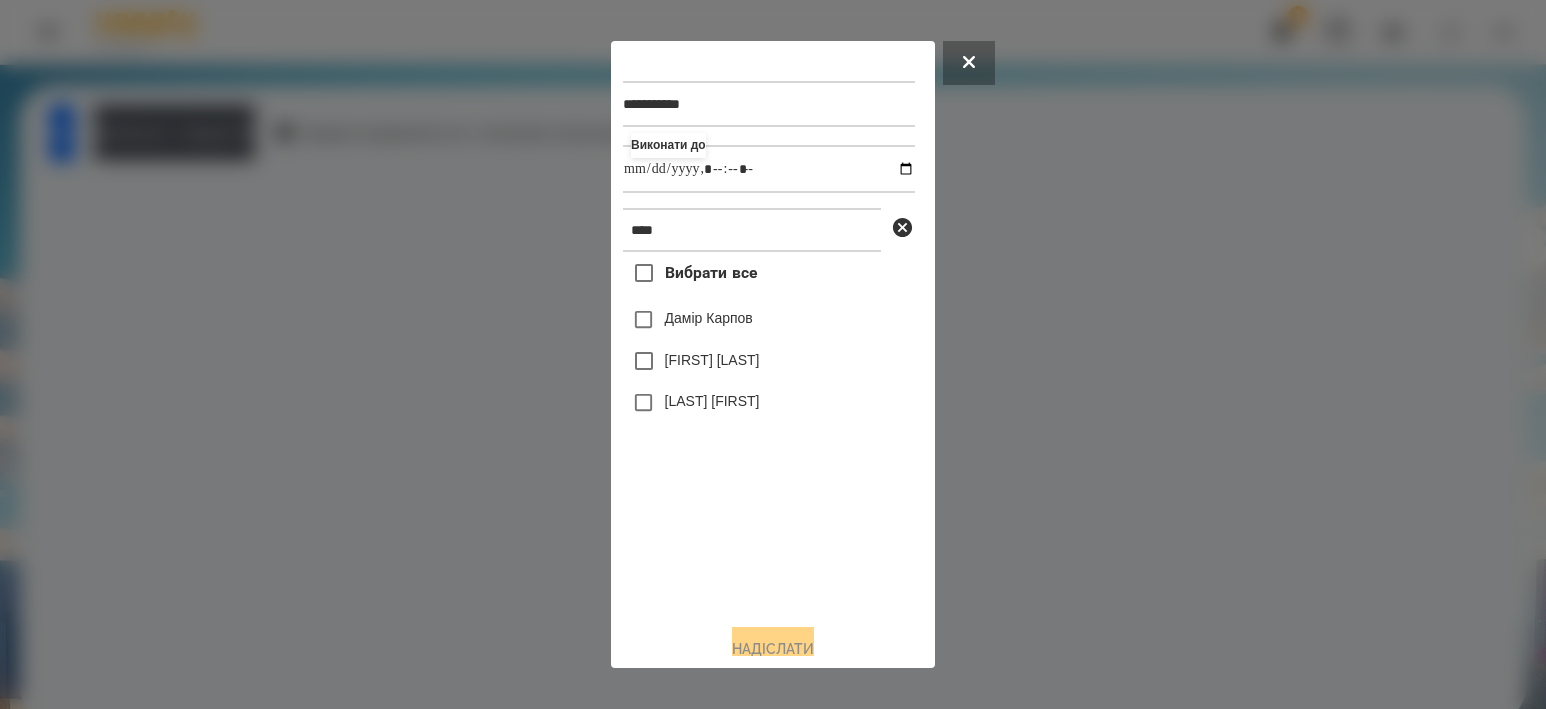 type on "**********" 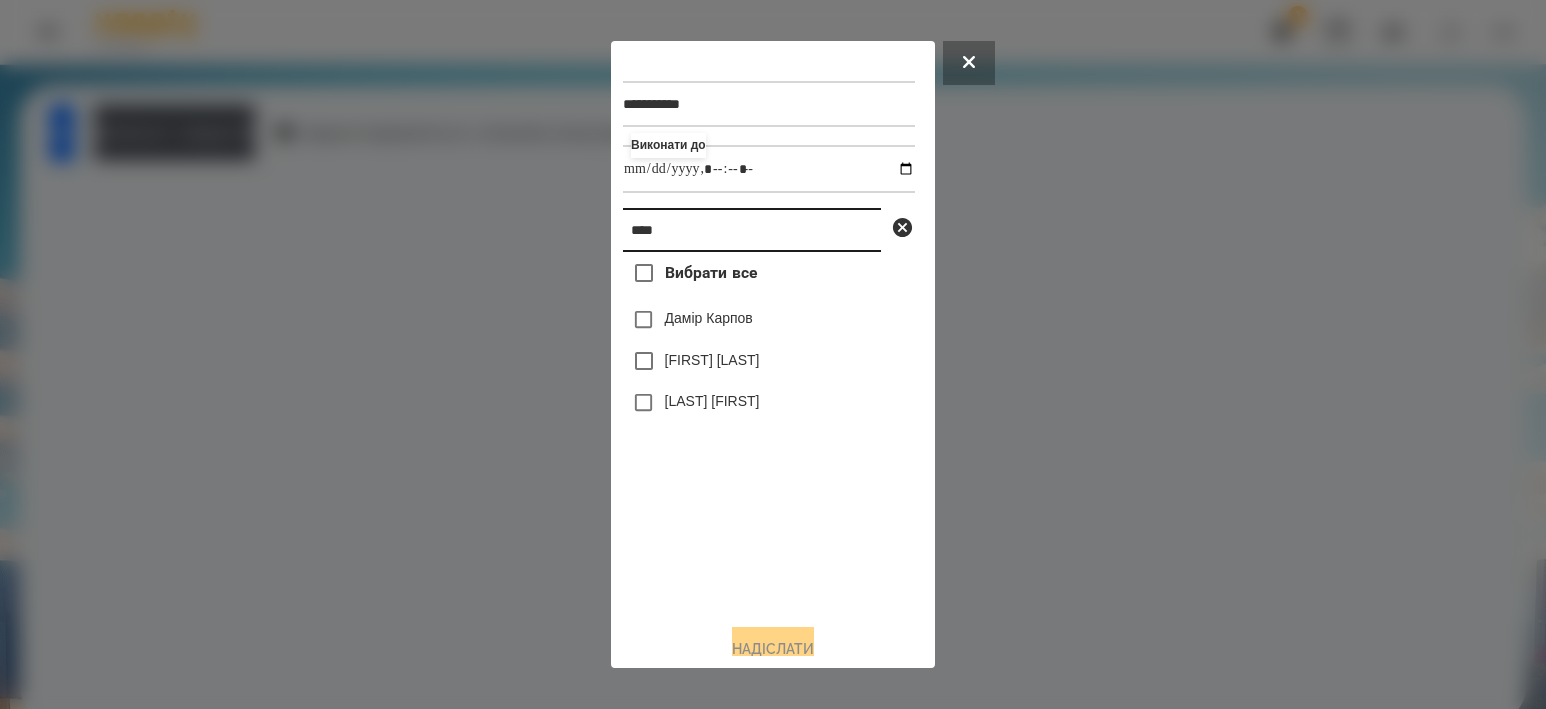 drag, startPoint x: 541, startPoint y: 234, endPoint x: 350, endPoint y: 231, distance: 191.02356 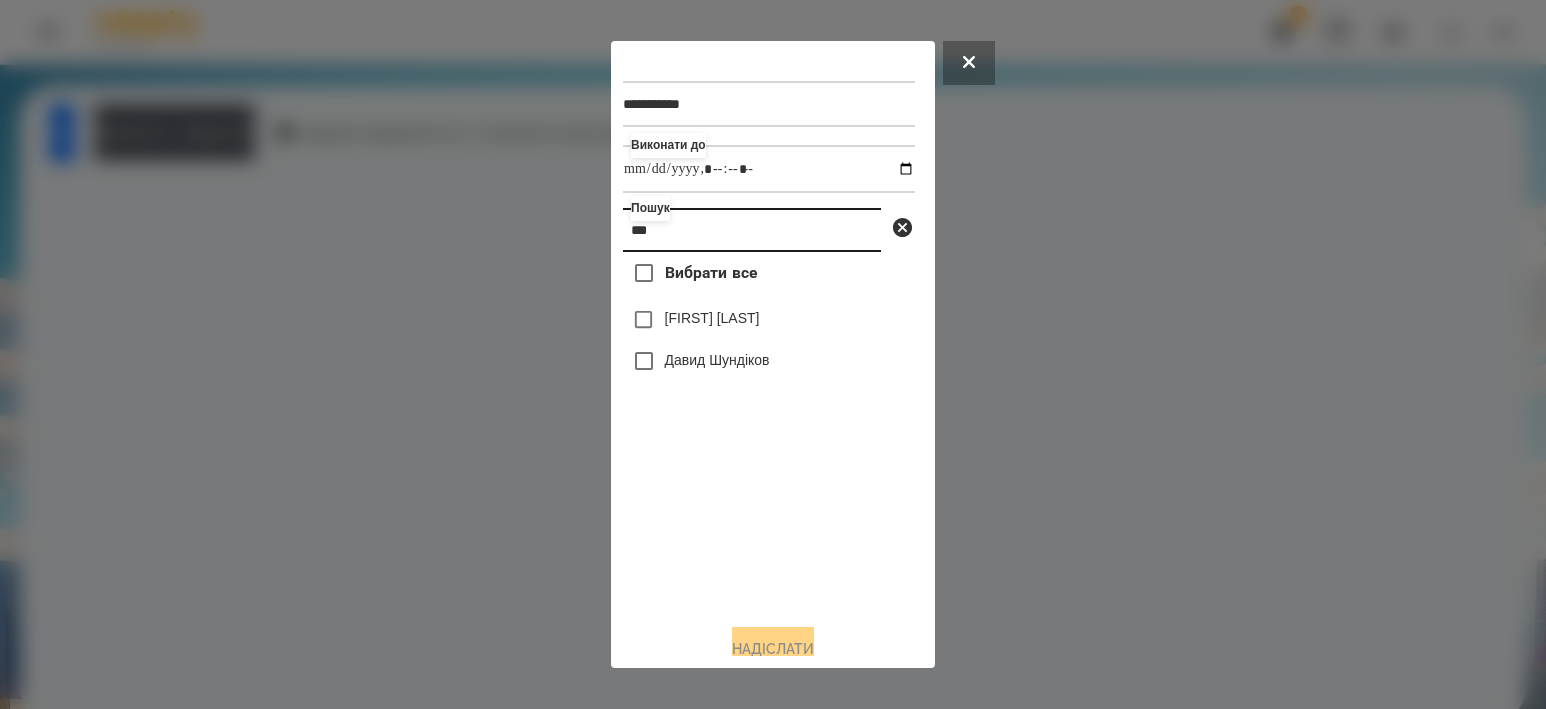 type on "***" 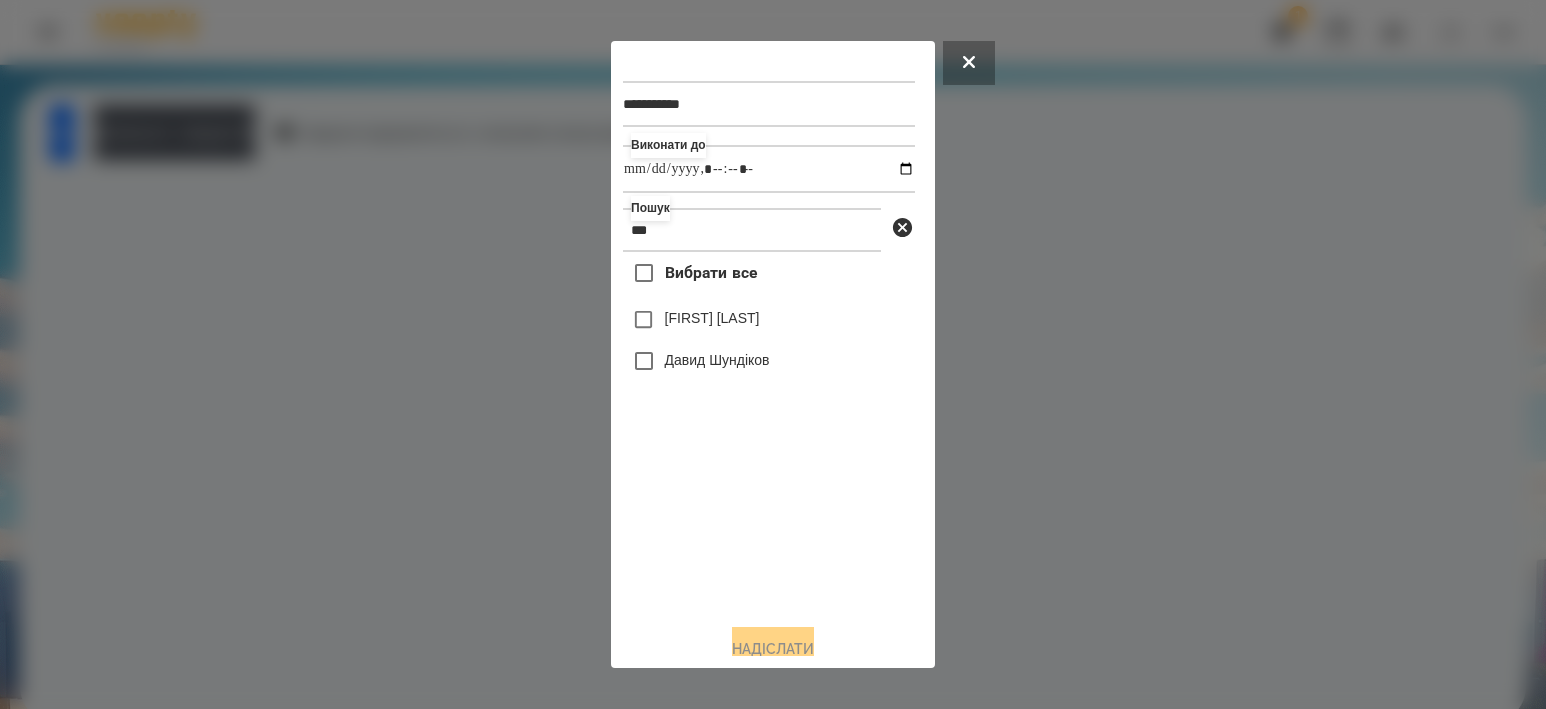 click on "Давид Шундіков" at bounding box center [717, 360] 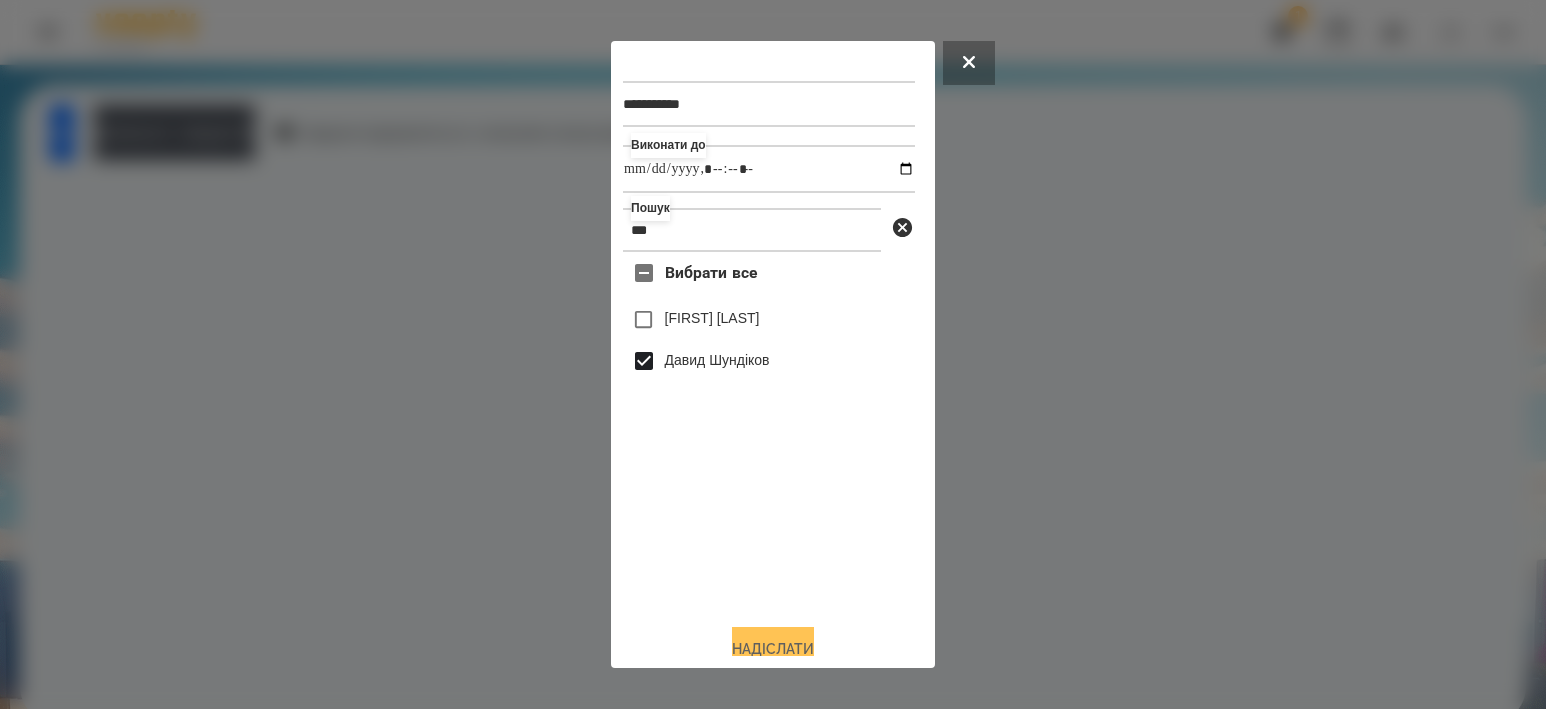 click on "Надіслати" at bounding box center [773, 649] 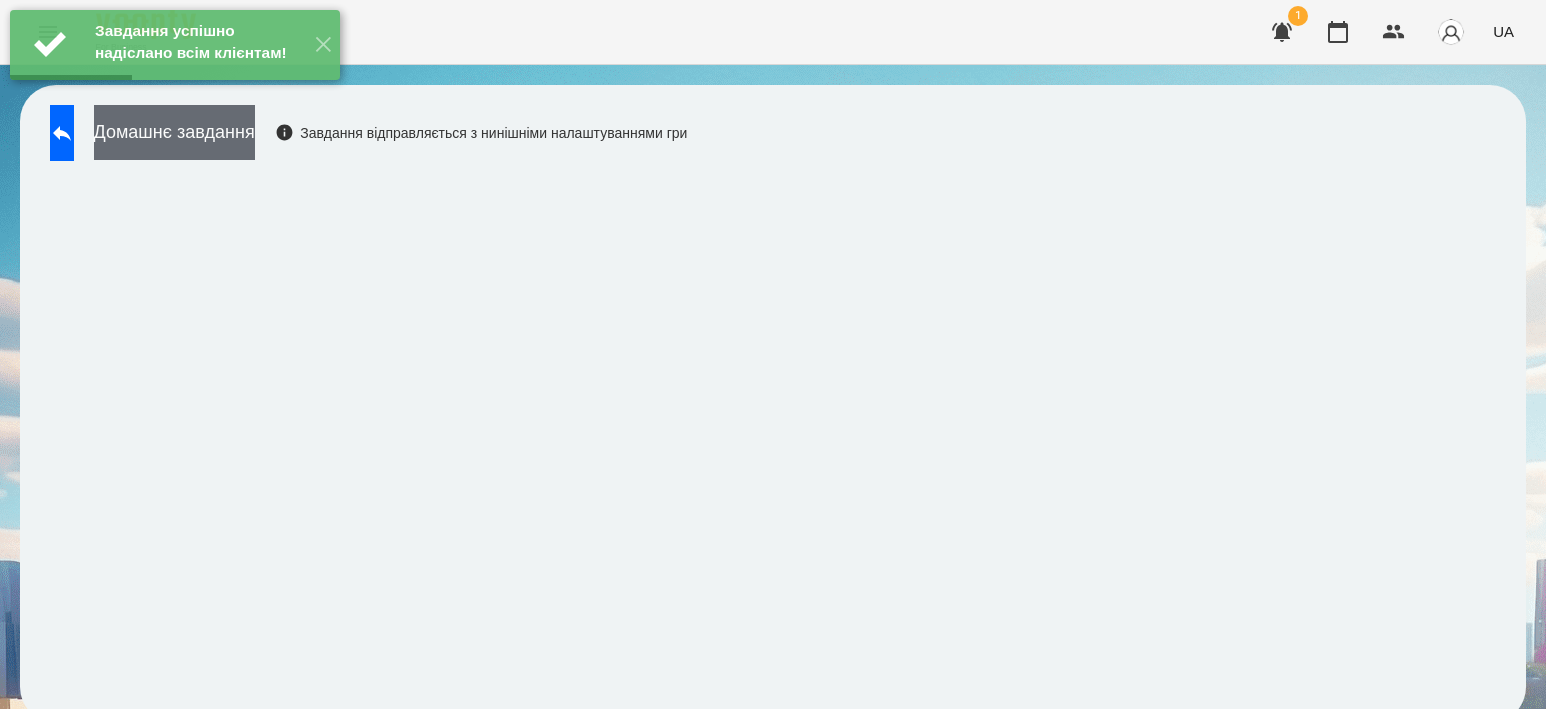 click on "Домашнє завдання" at bounding box center (174, 132) 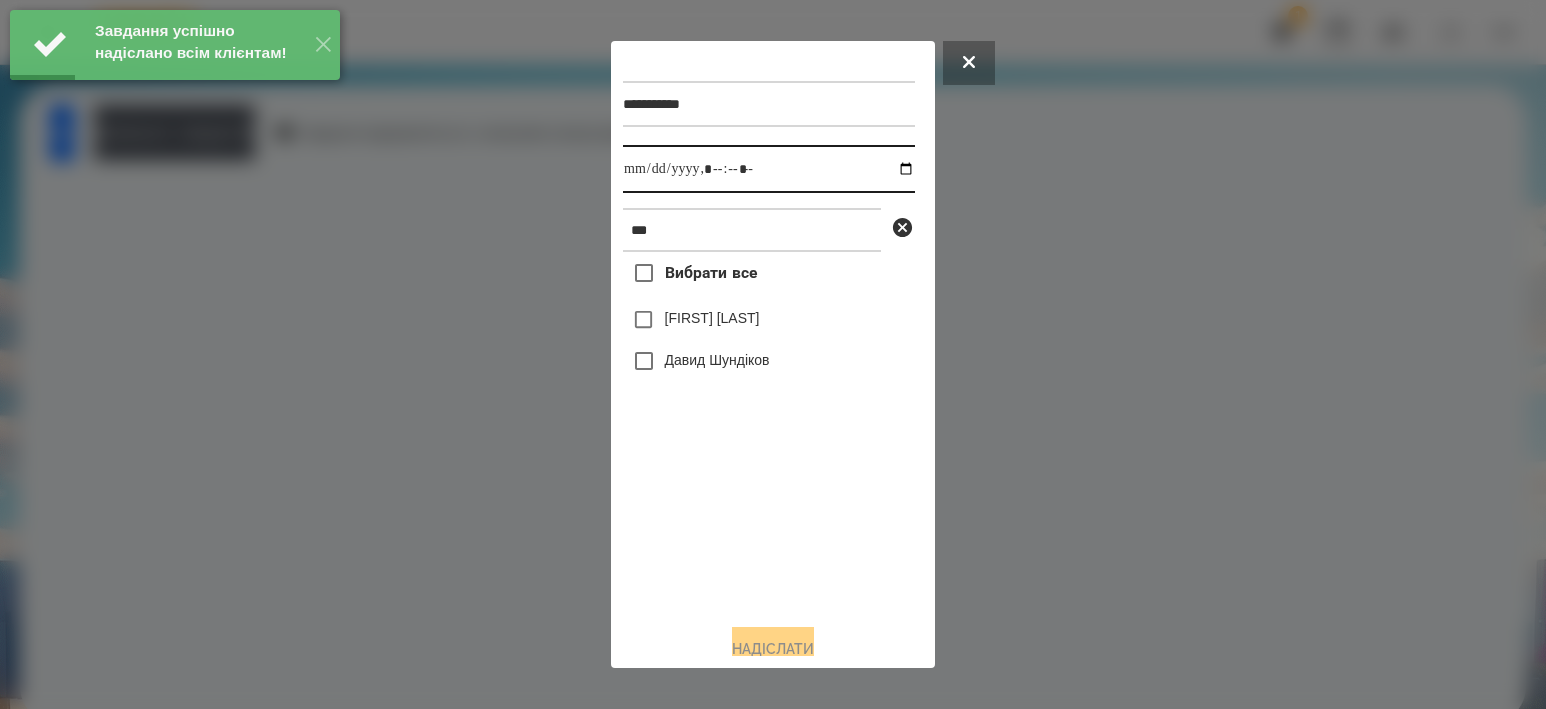 drag, startPoint x: 884, startPoint y: 172, endPoint x: 878, endPoint y: 197, distance: 25.70992 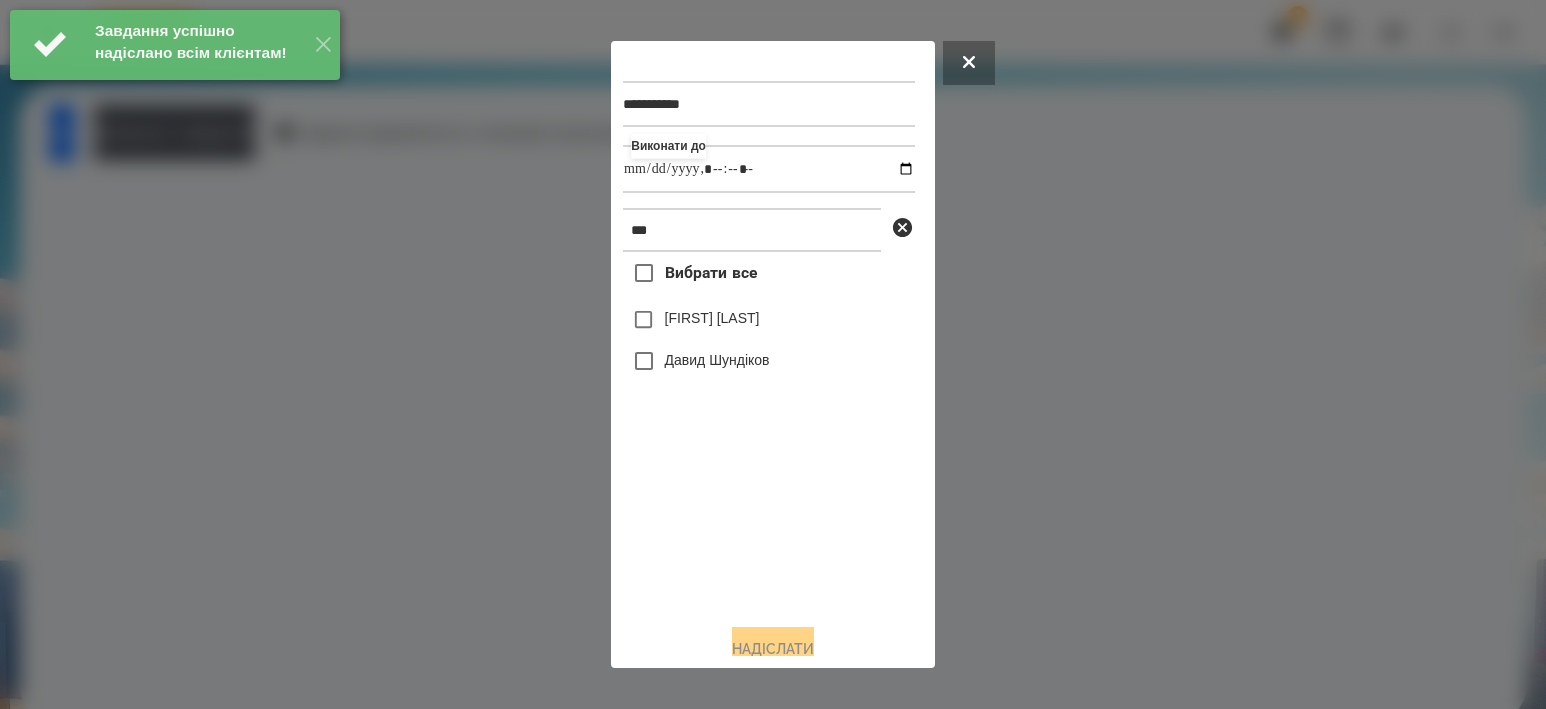 type on "**********" 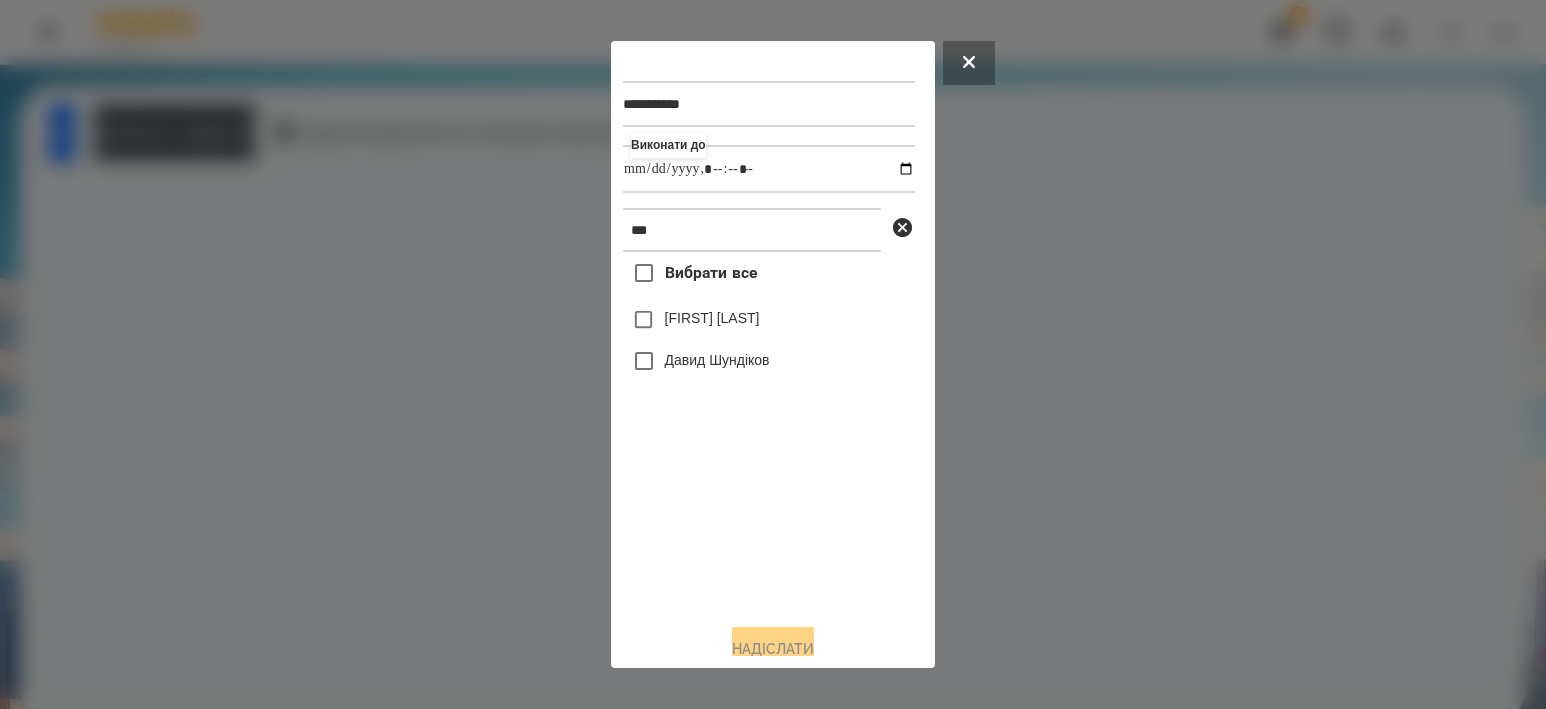 click on "Давид Шундіков" at bounding box center [717, 360] 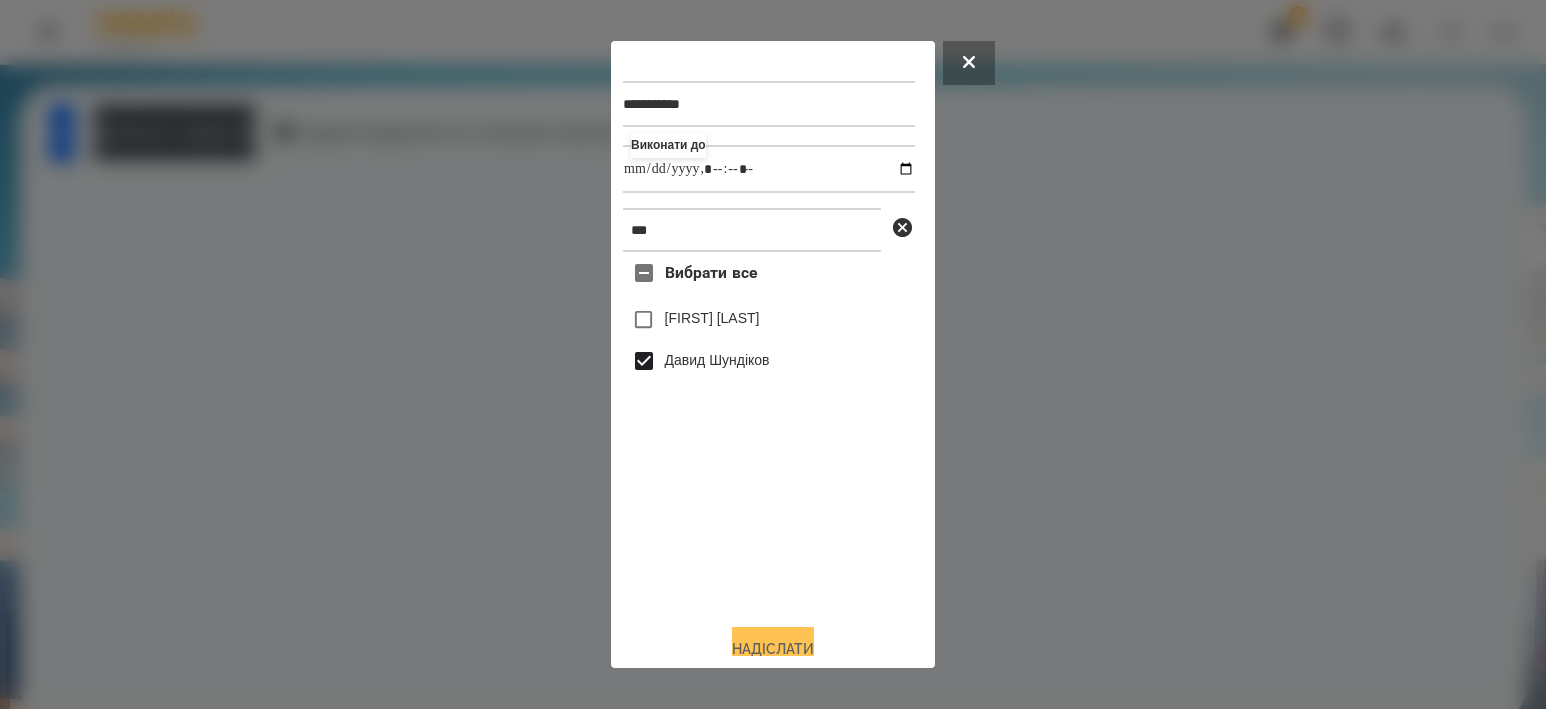 click on "Надіслати" at bounding box center [773, 649] 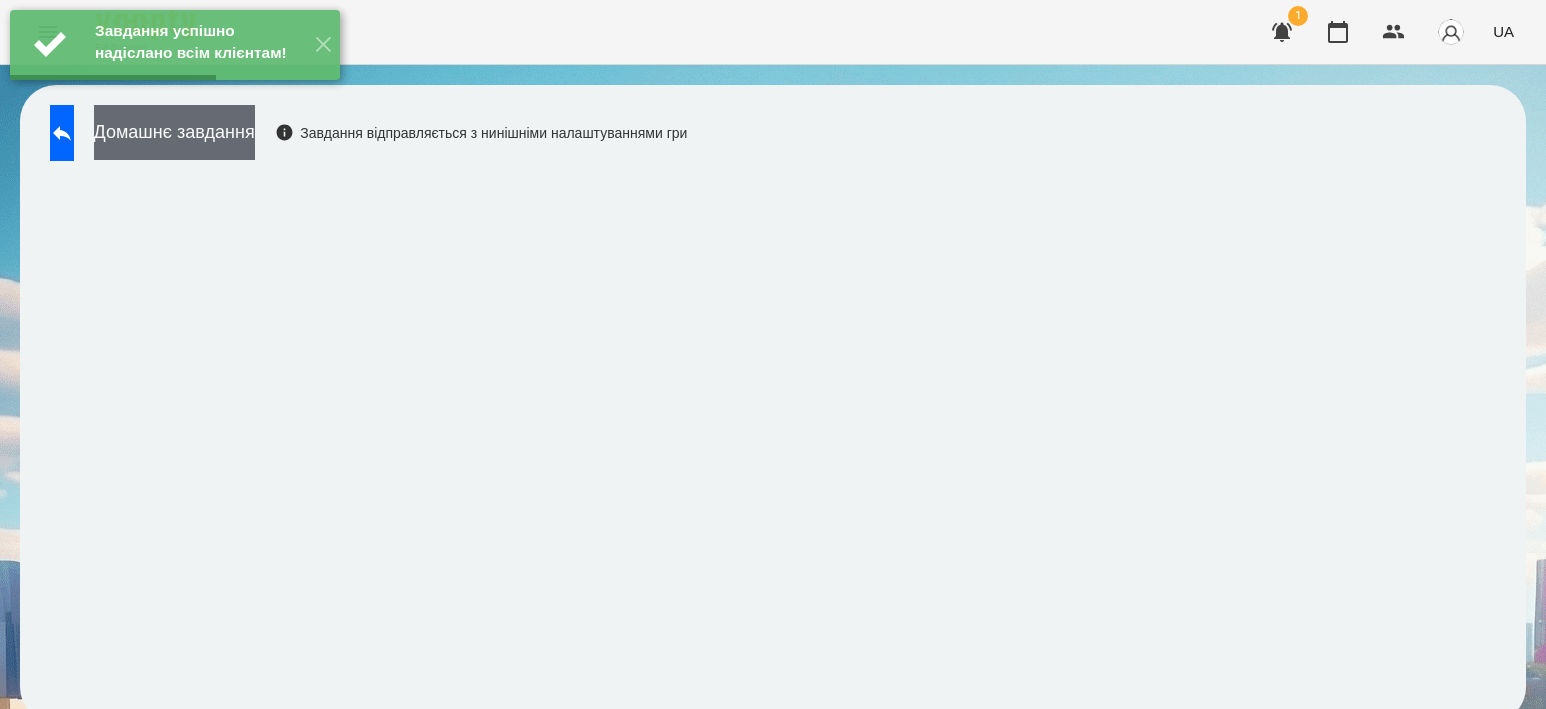 click on "Домашнє завдання" at bounding box center [174, 132] 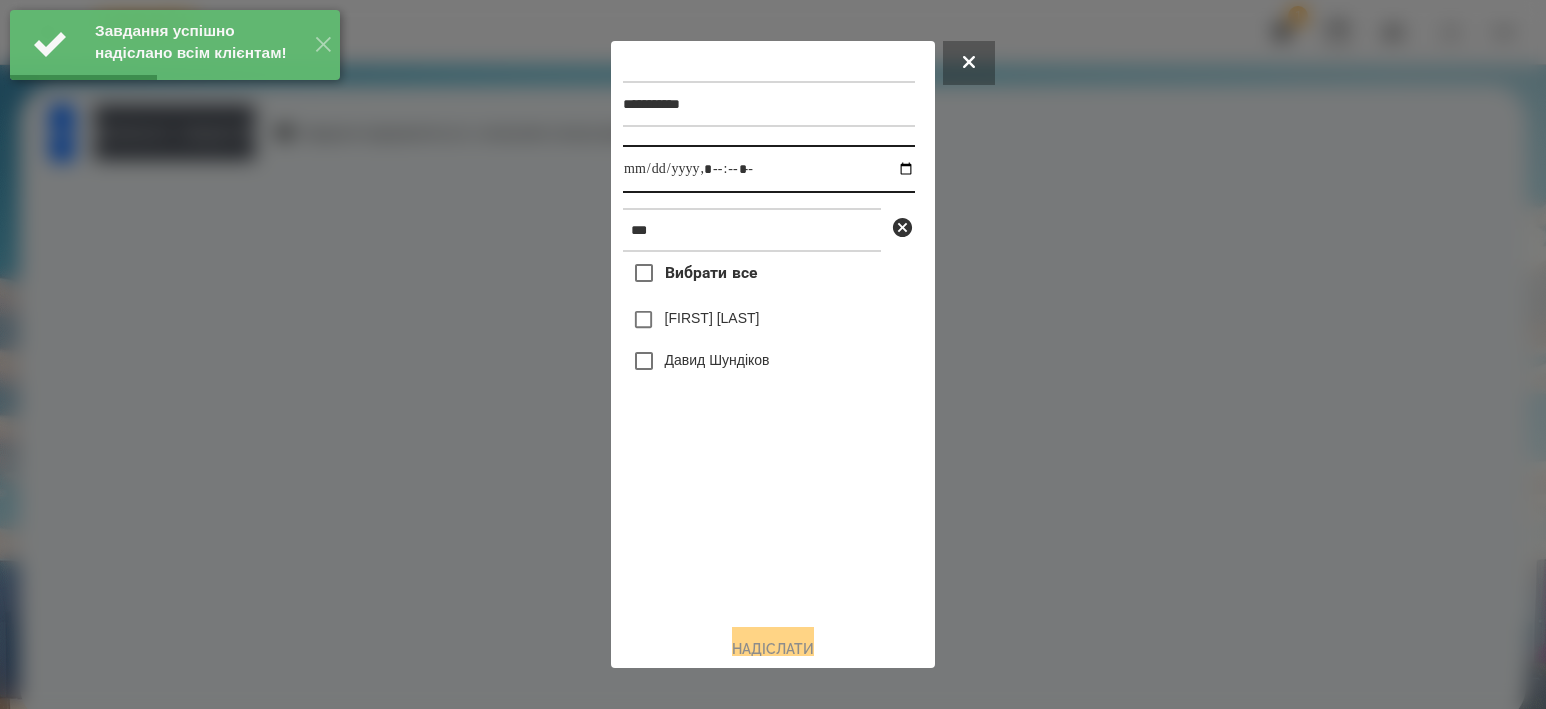 click at bounding box center [769, 169] 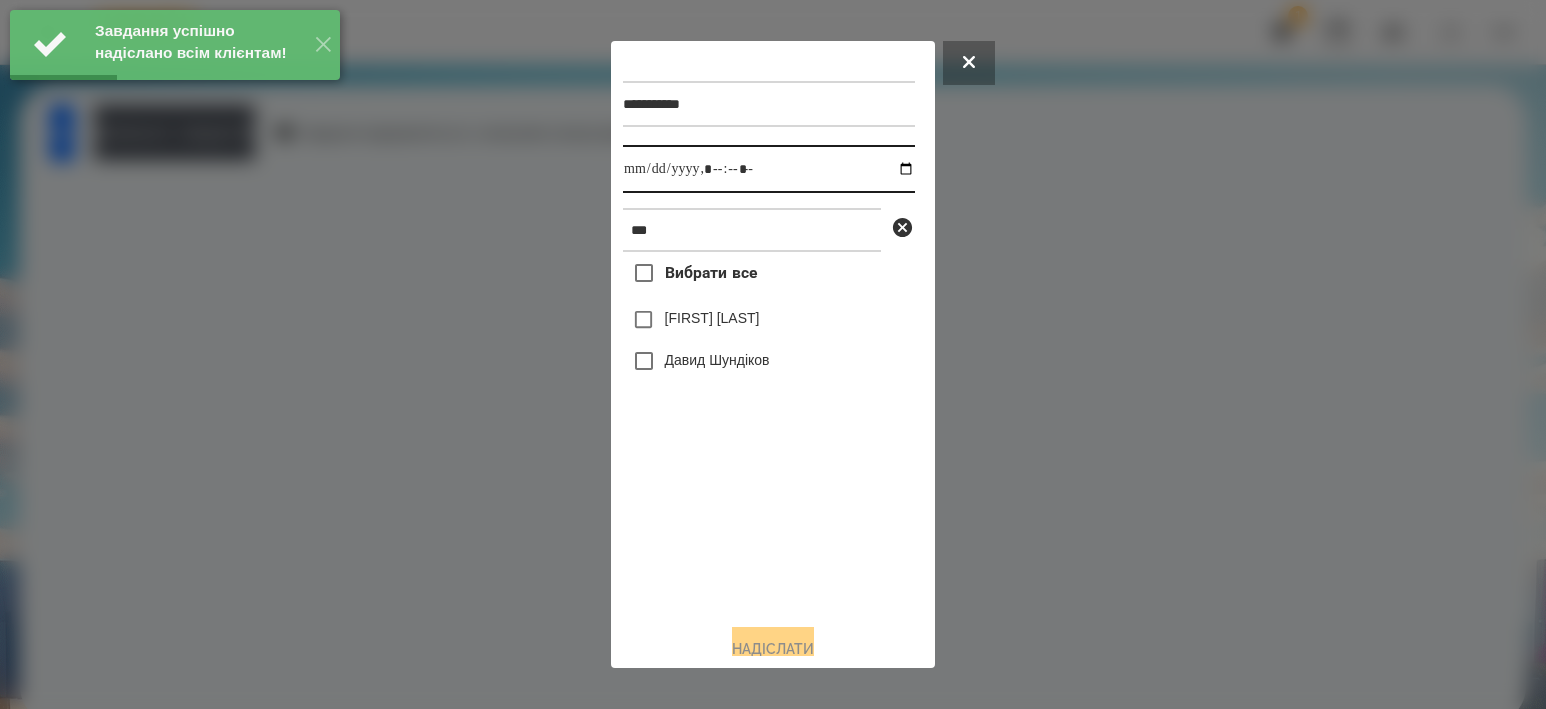click at bounding box center (769, 169) 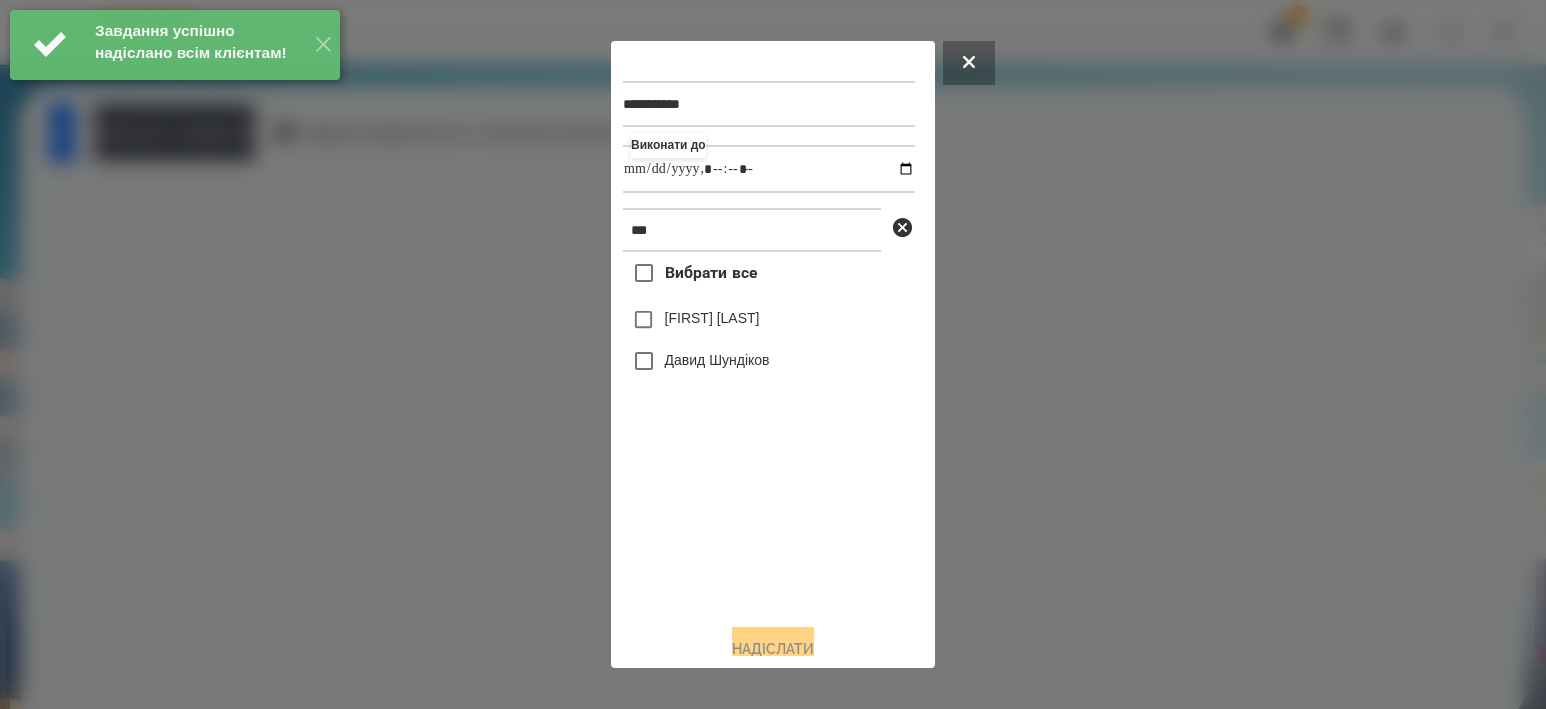 type on "**********" 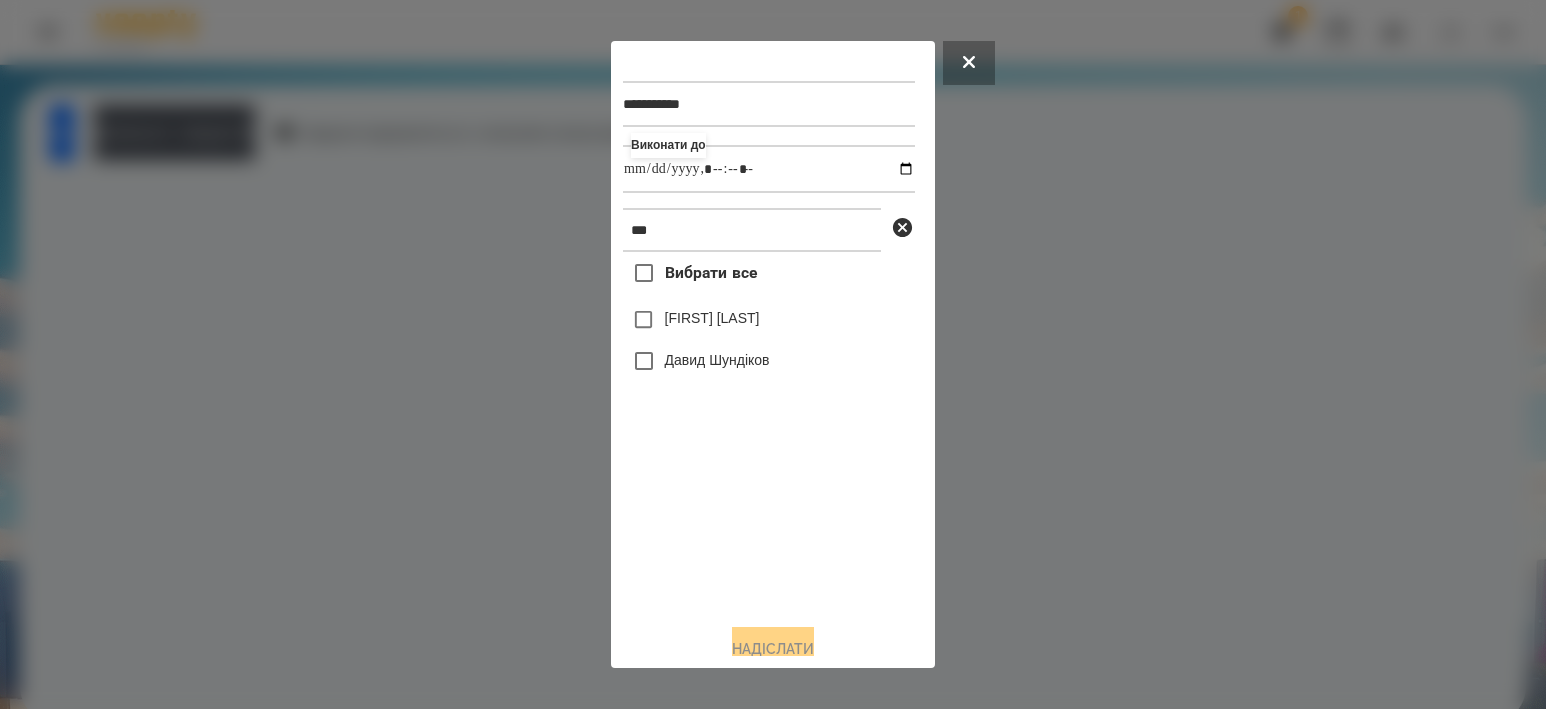 drag, startPoint x: 744, startPoint y: 506, endPoint x: 757, endPoint y: 363, distance: 143.58969 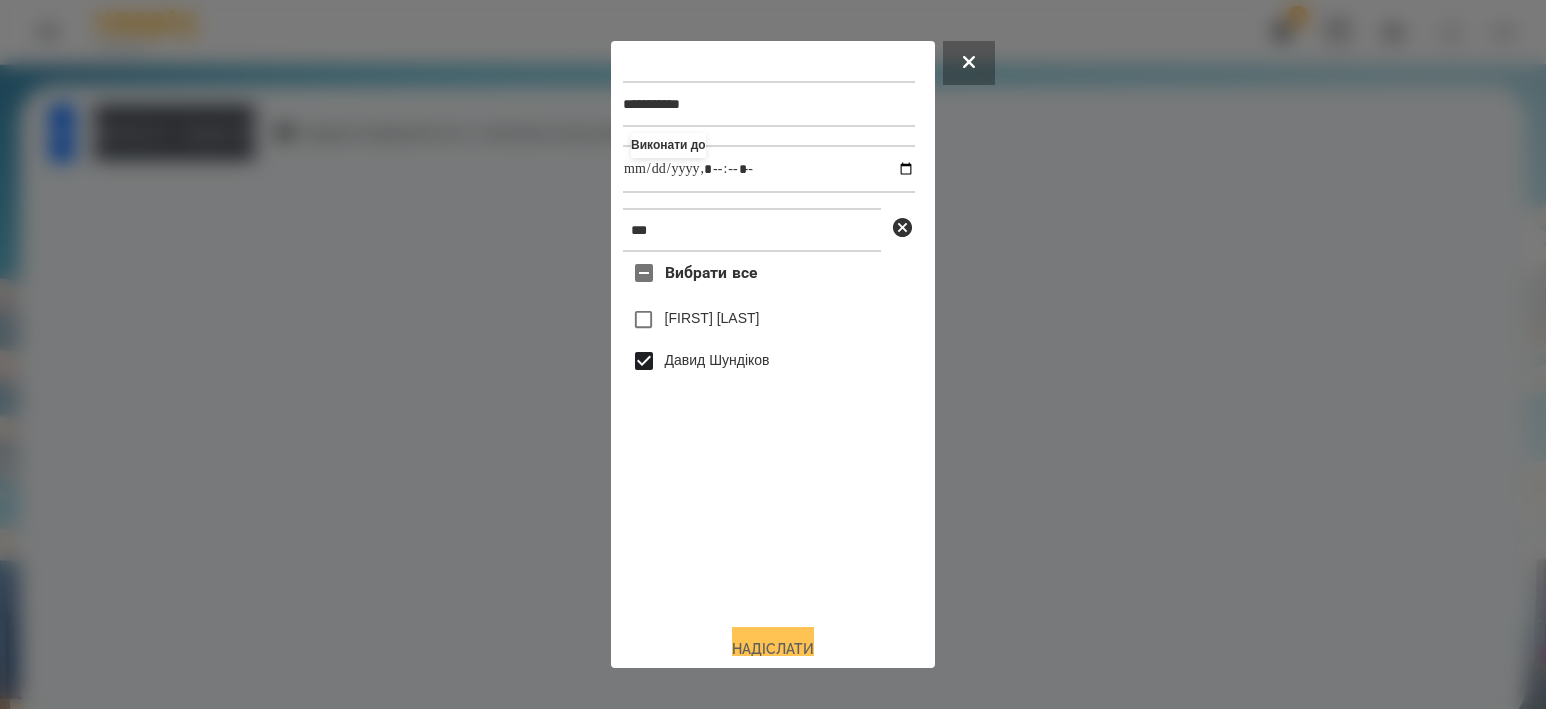 click on "Надіслати" at bounding box center [773, 649] 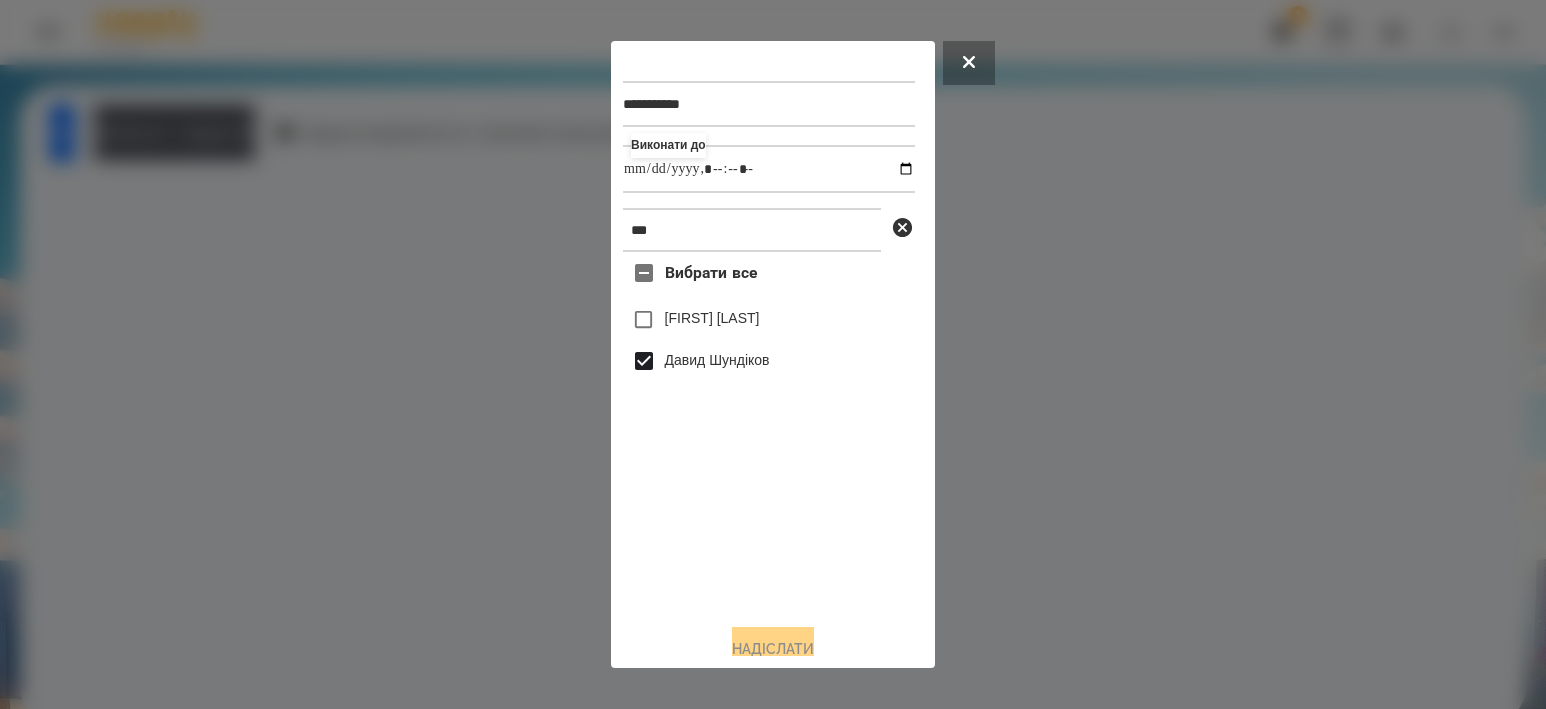 click at bounding box center (773, 354) 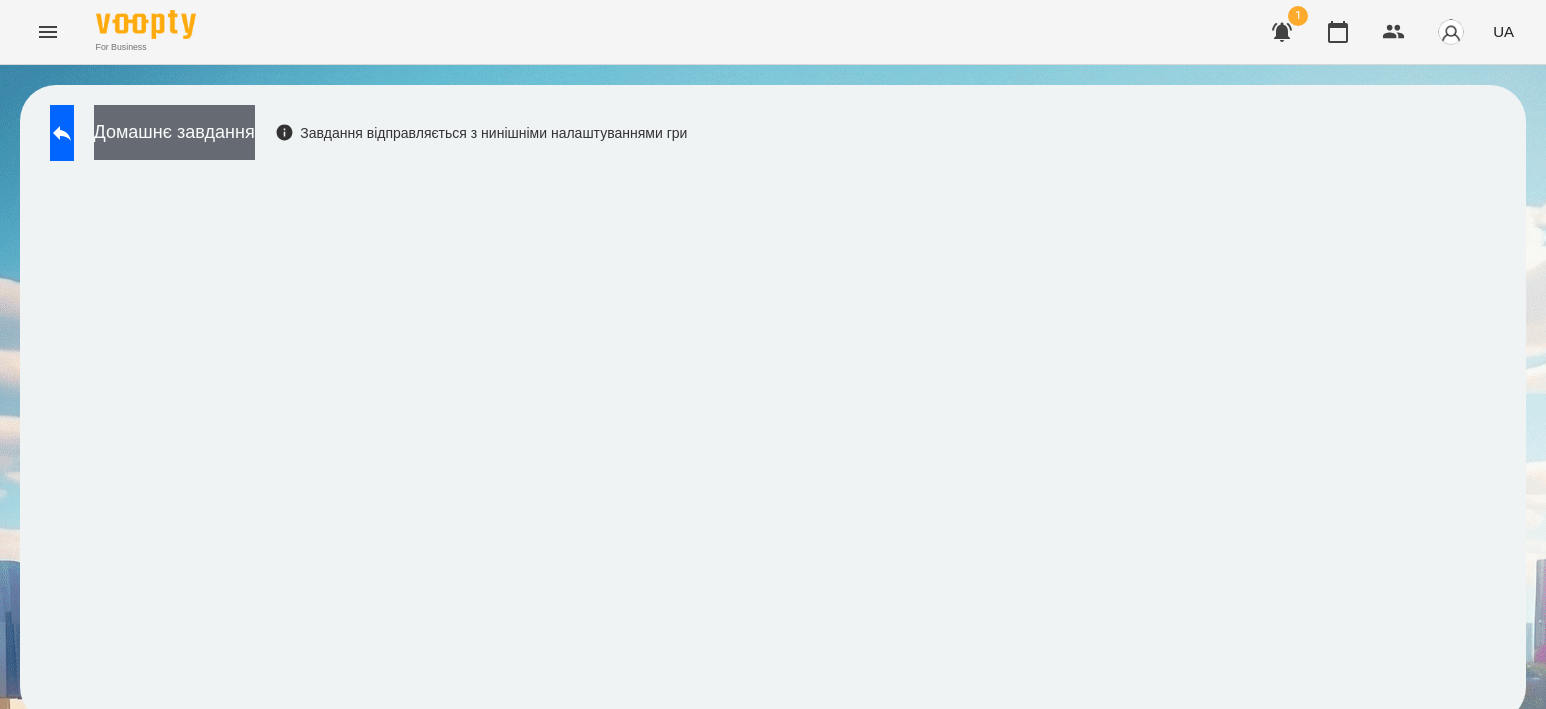 click on "Домашнє завдання" at bounding box center [174, 132] 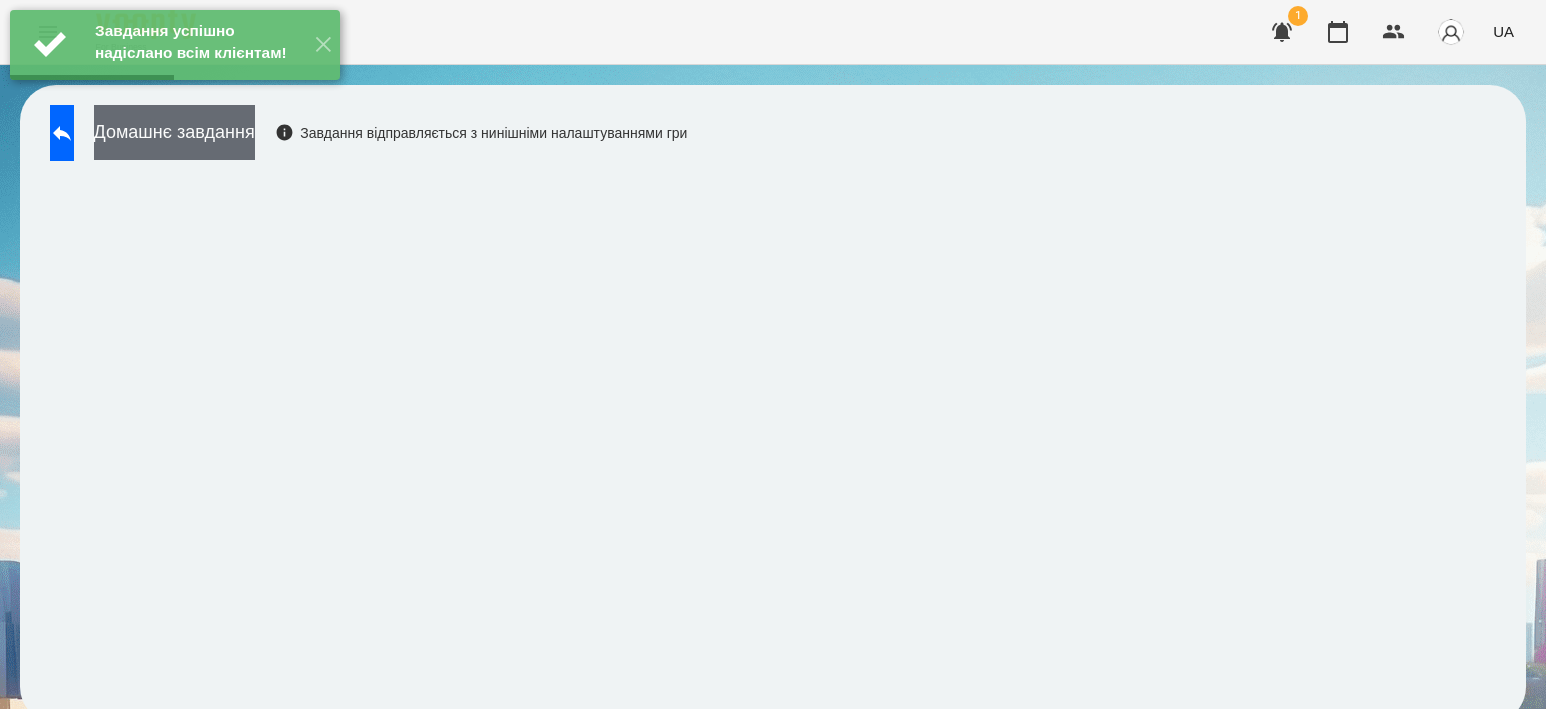 click on "Домашнє завдання" at bounding box center [174, 132] 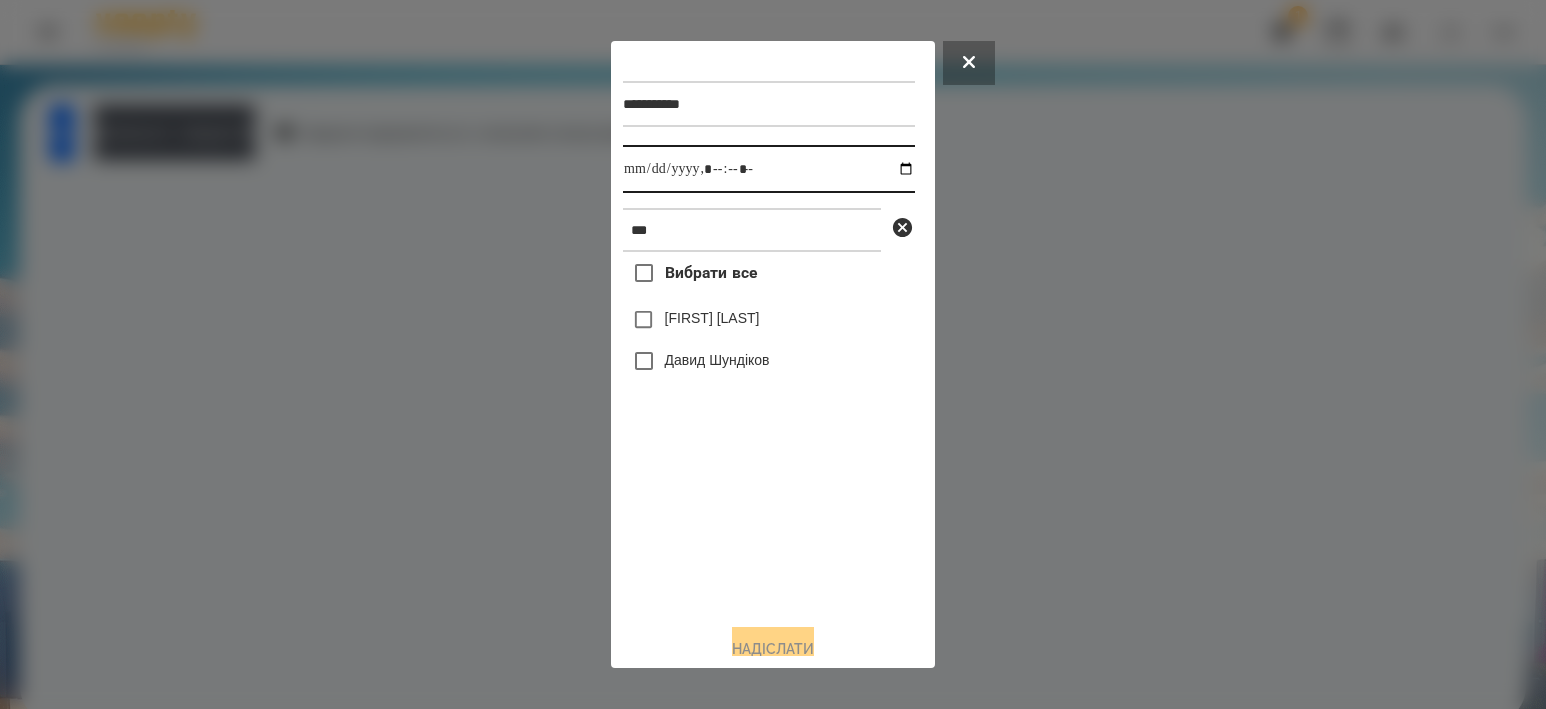 click at bounding box center (769, 169) 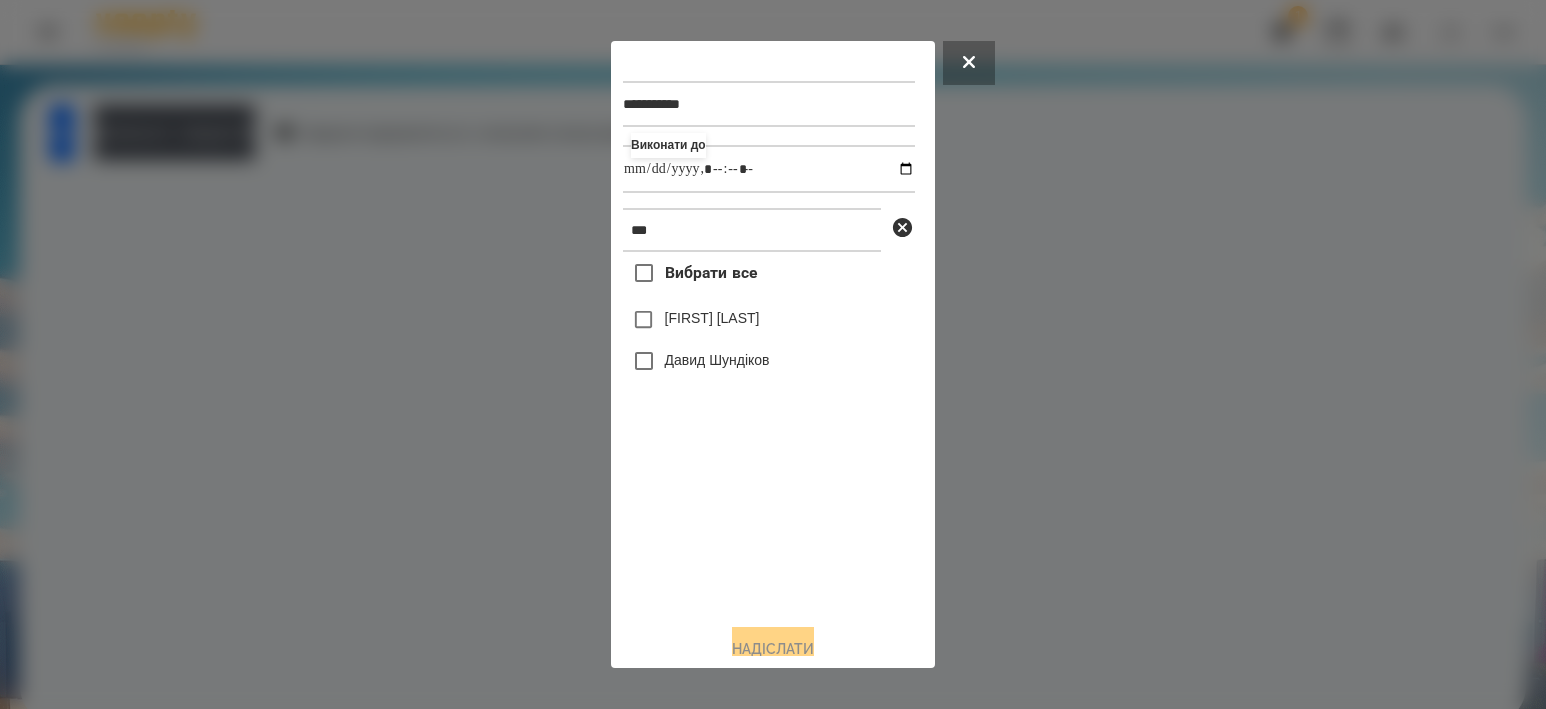 type on "**********" 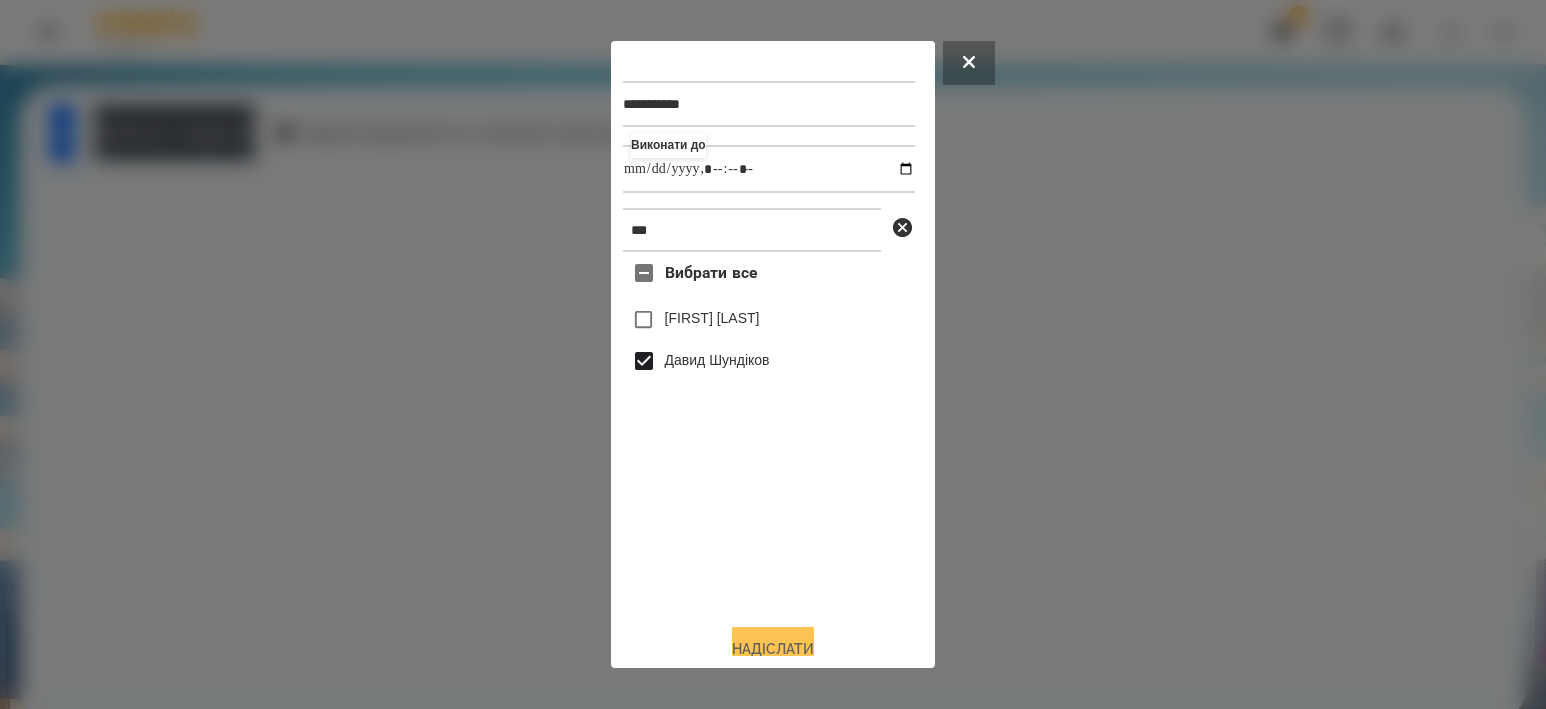 click on "Надіслати" at bounding box center (773, 649) 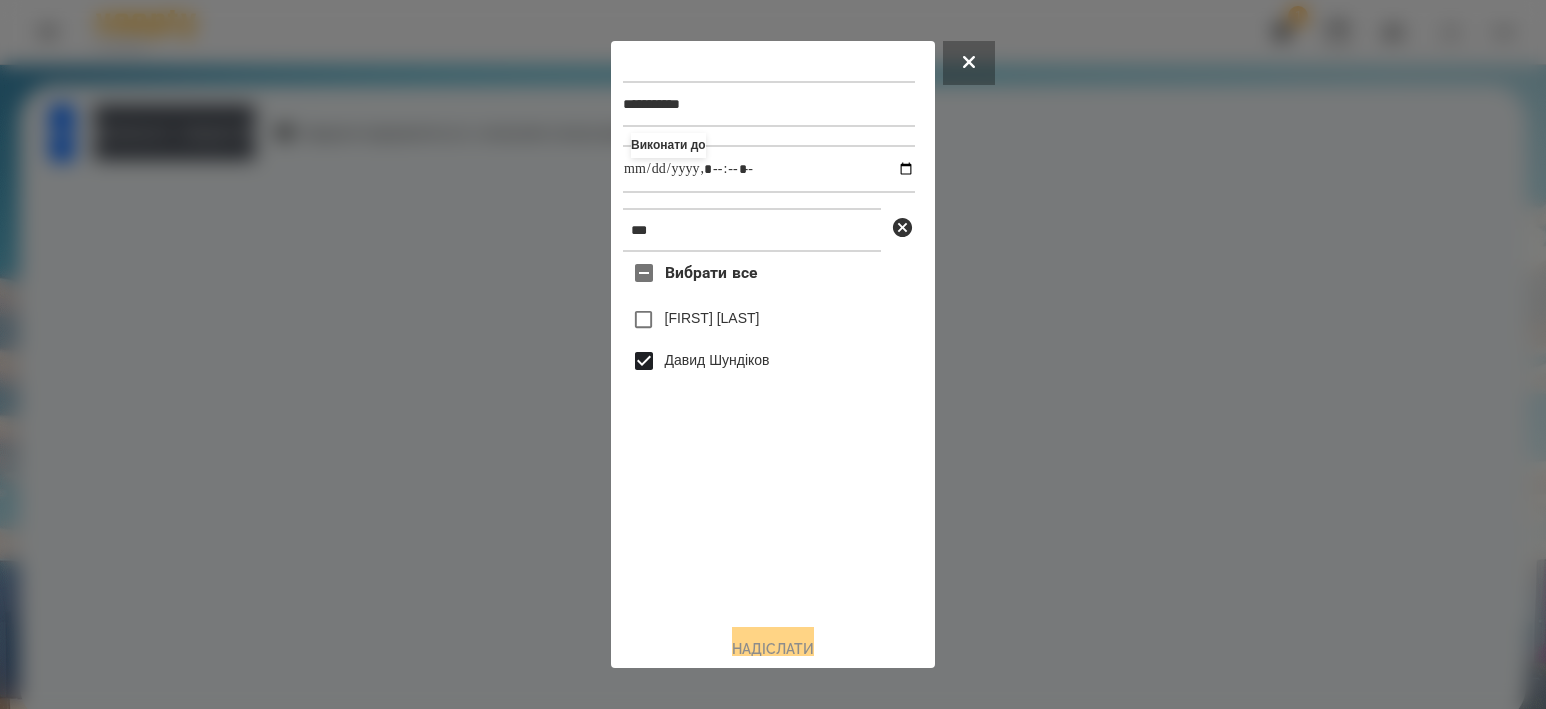 click at bounding box center (773, 354) 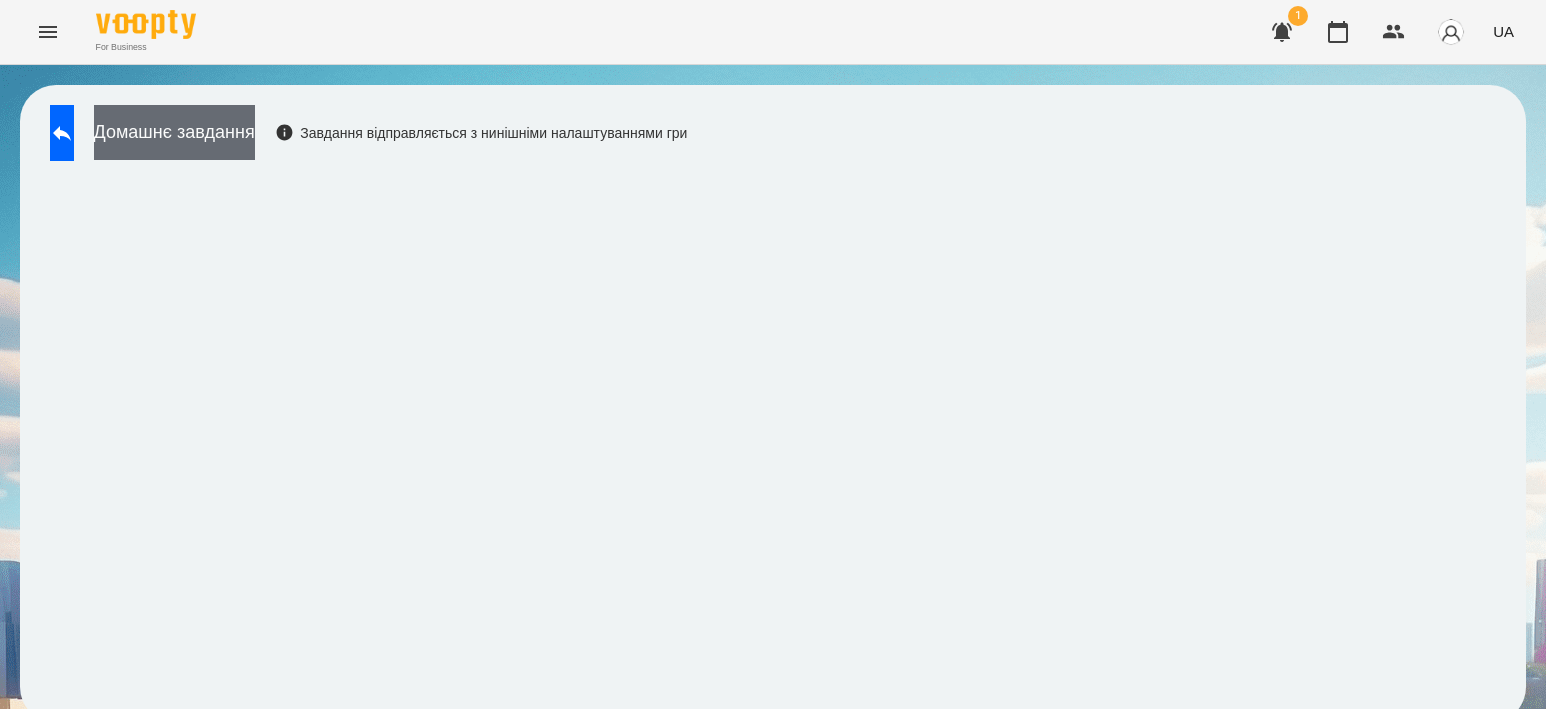 click on "Домашнє завдання" at bounding box center (174, 132) 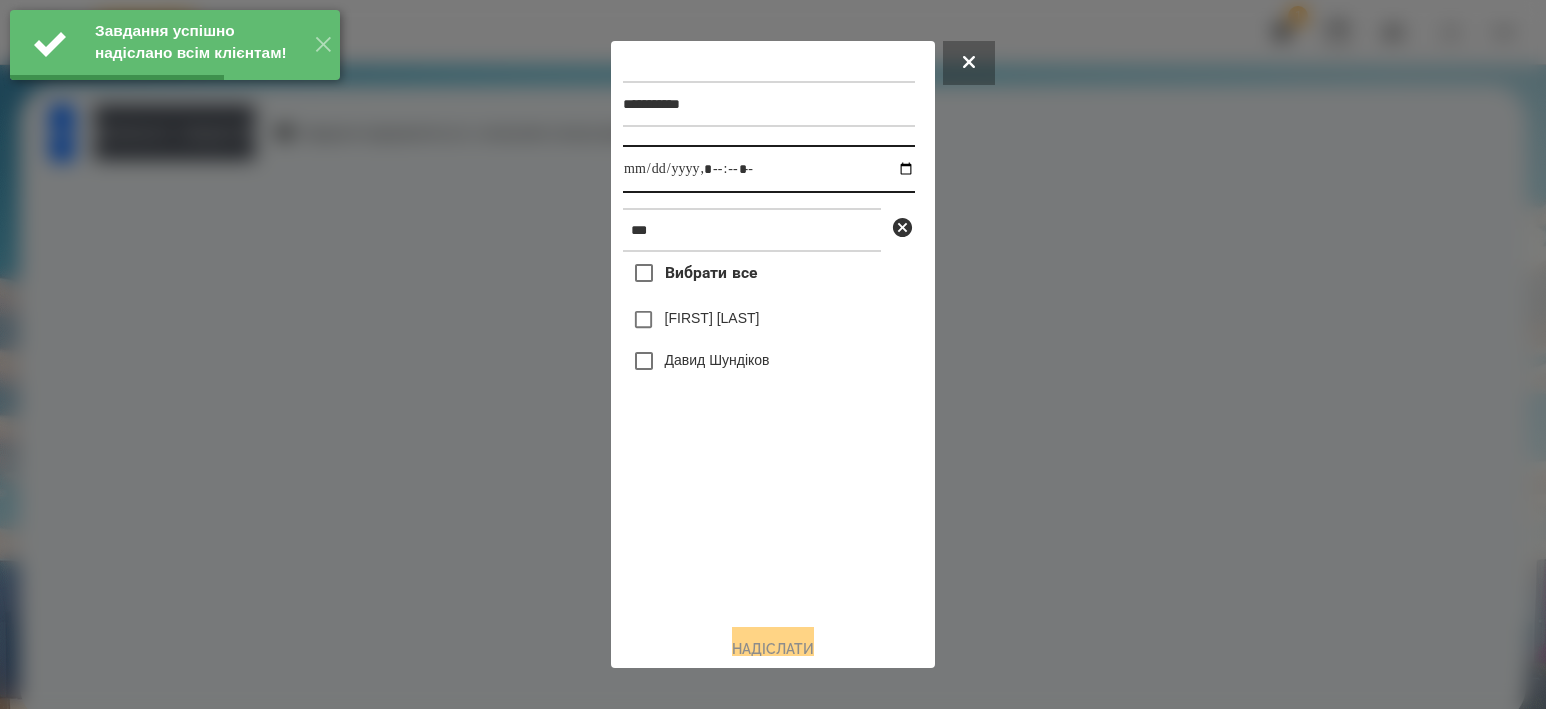 click at bounding box center (769, 169) 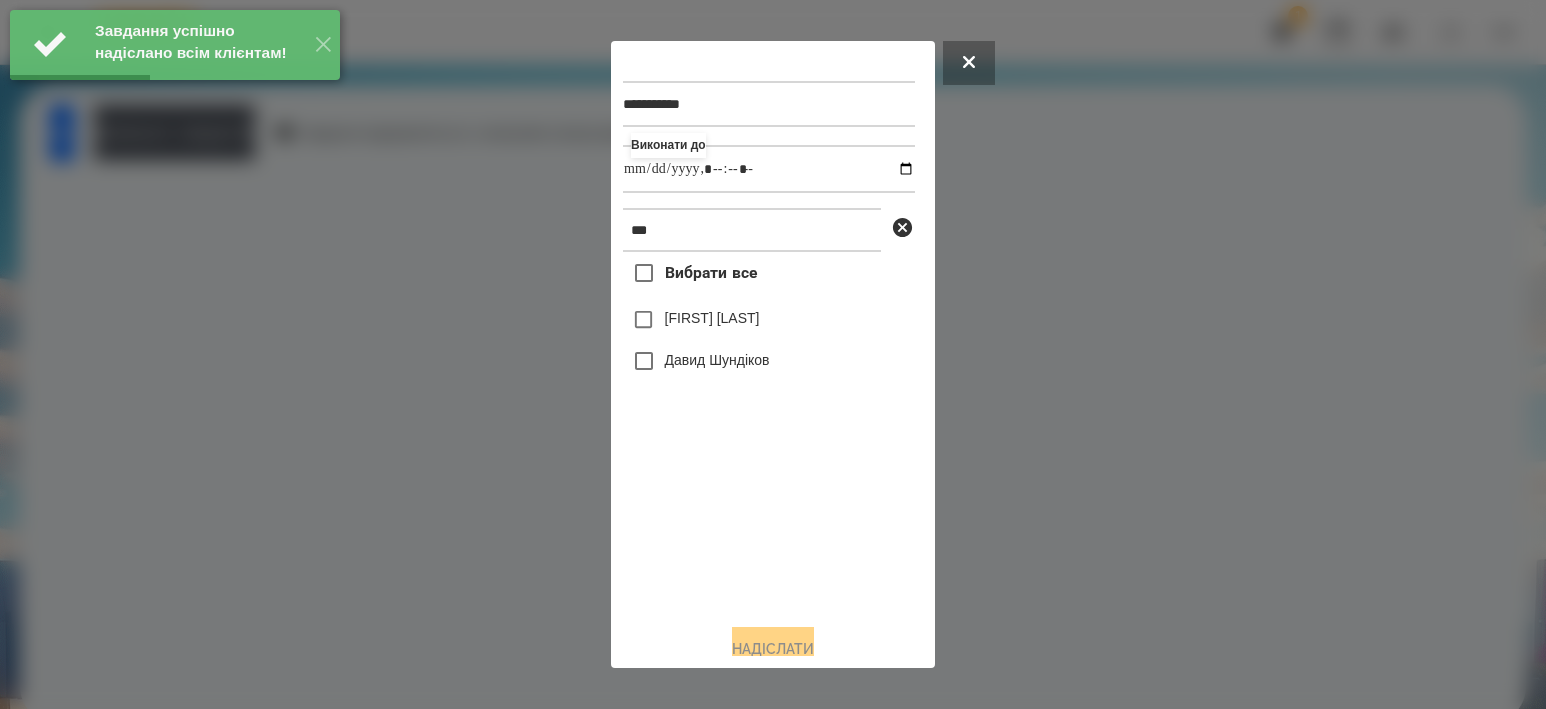 type on "**********" 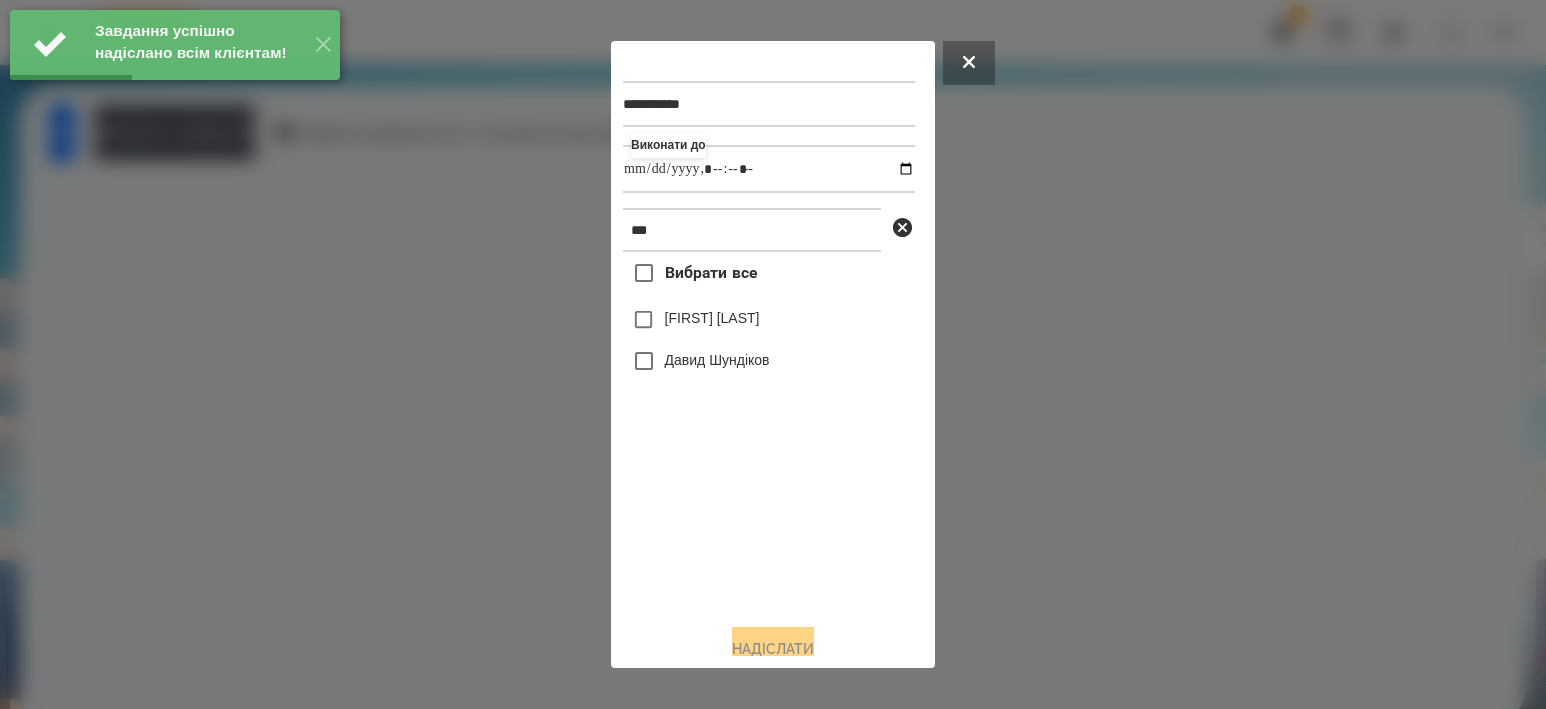 drag, startPoint x: 830, startPoint y: 500, endPoint x: 803, endPoint y: 446, distance: 60.373837 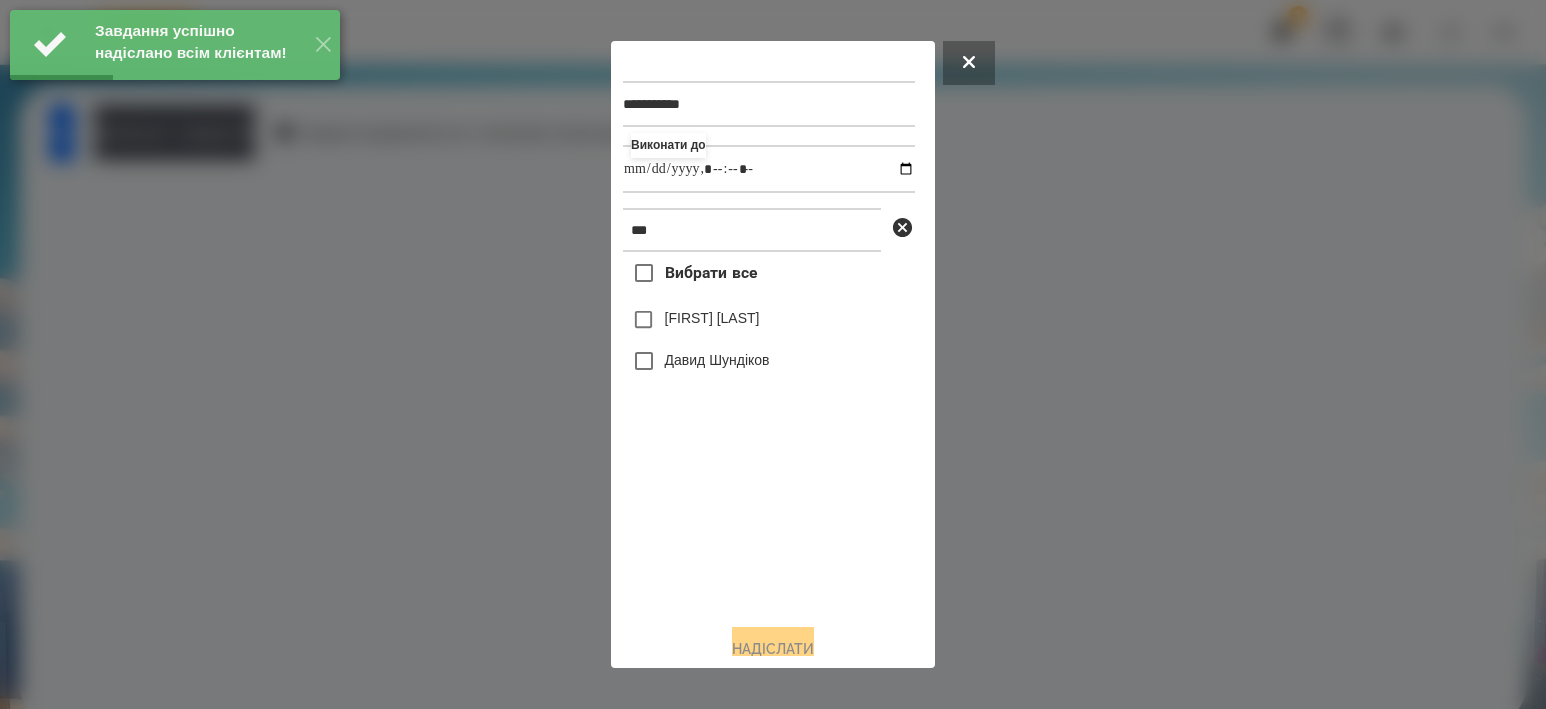 click on "Давид Шундіков" at bounding box center [717, 360] 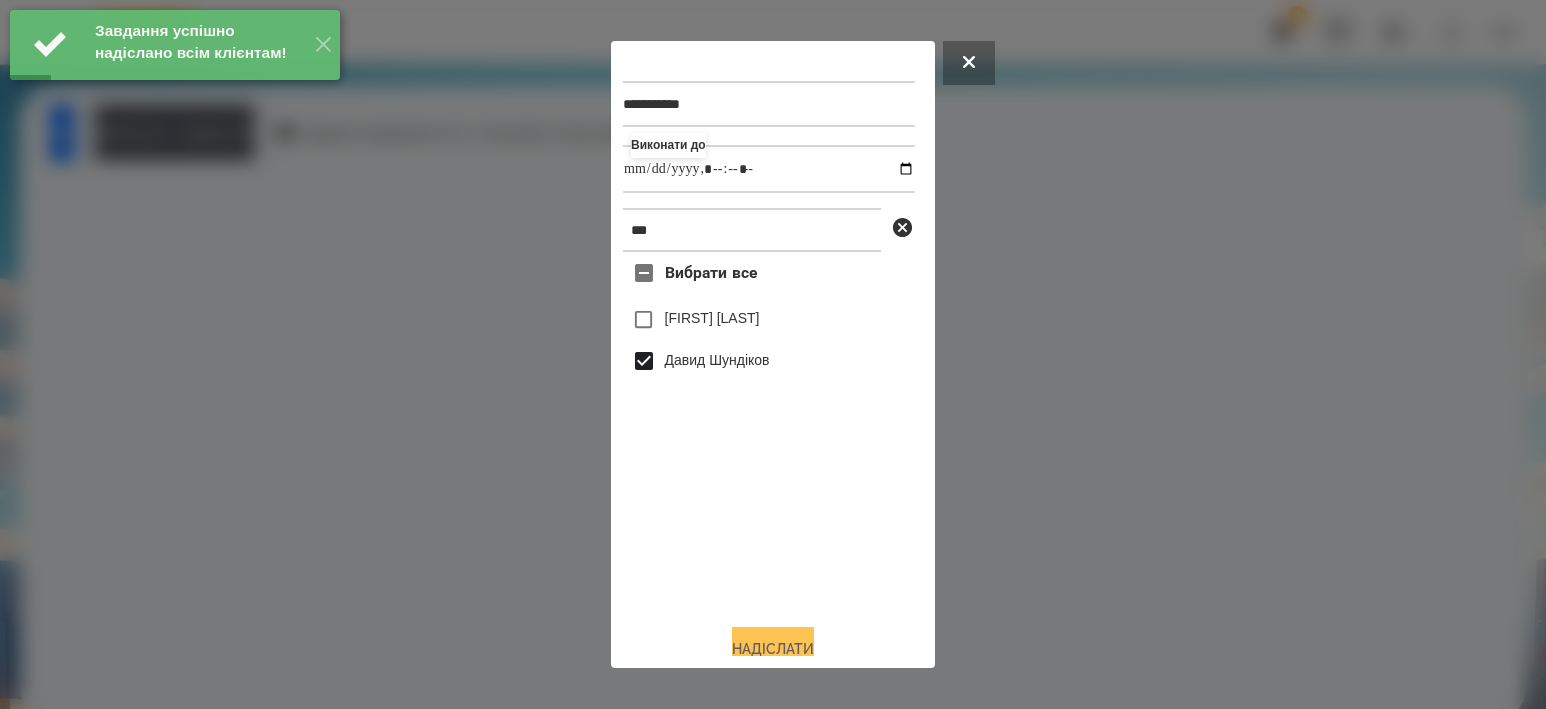 click on "Надіслати" at bounding box center [773, 649] 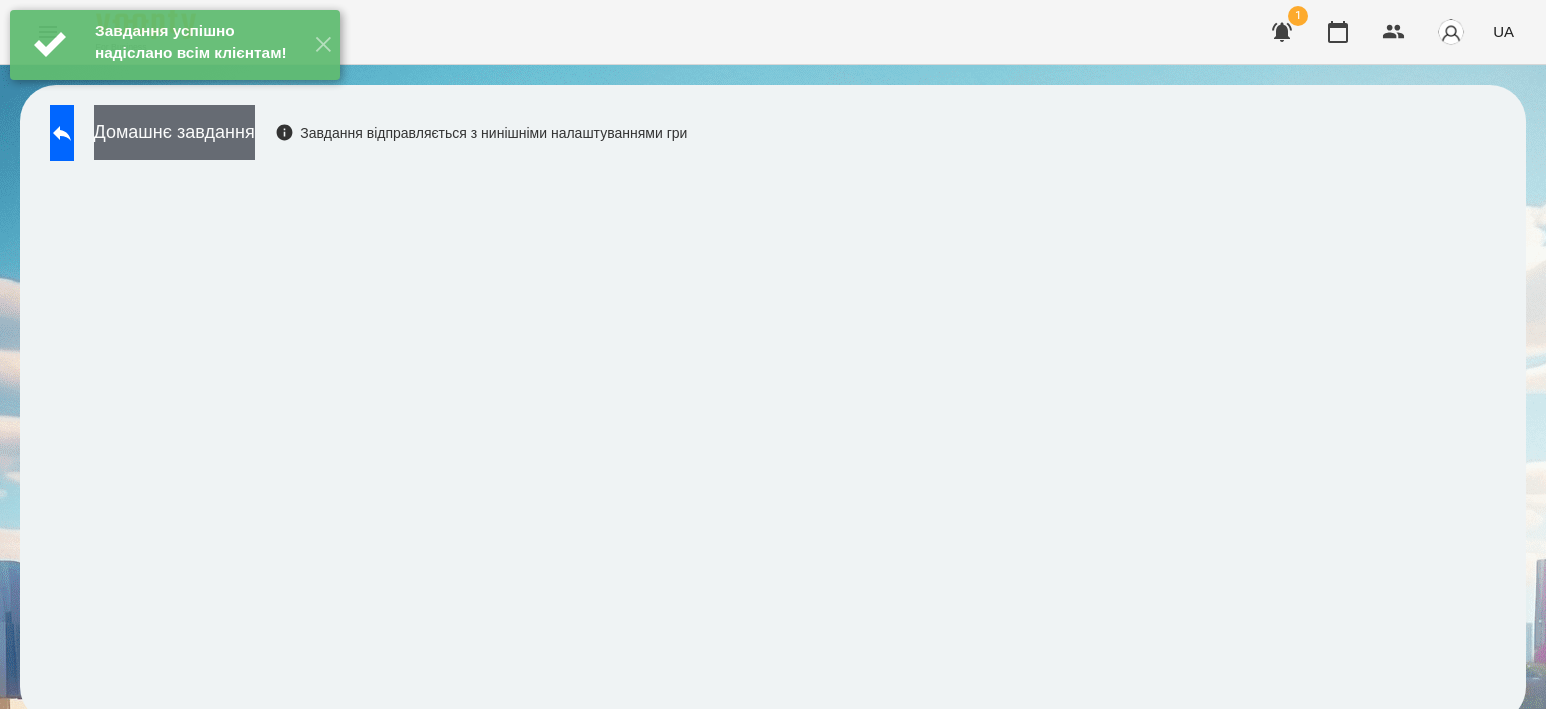 click on "Домашнє завдання" at bounding box center [174, 132] 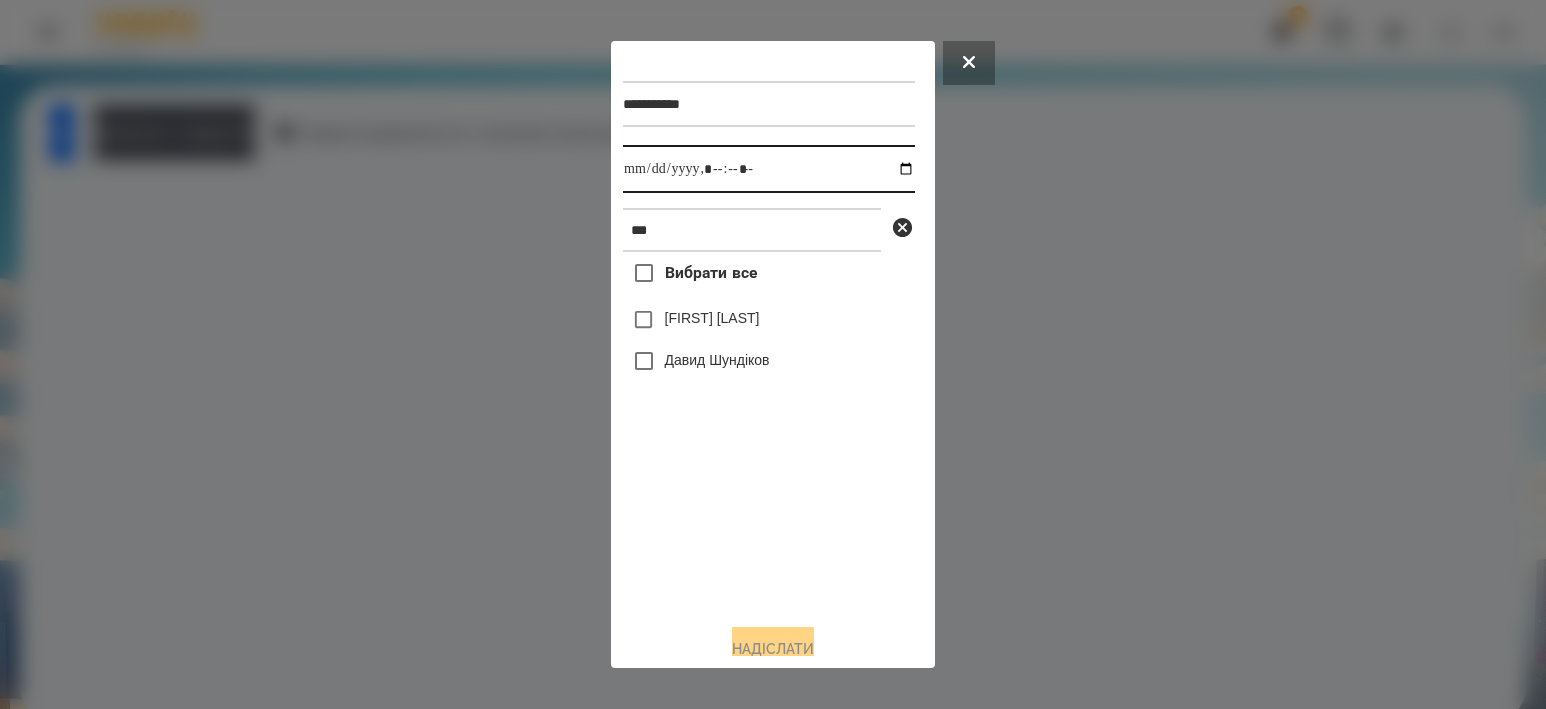 click at bounding box center [769, 169] 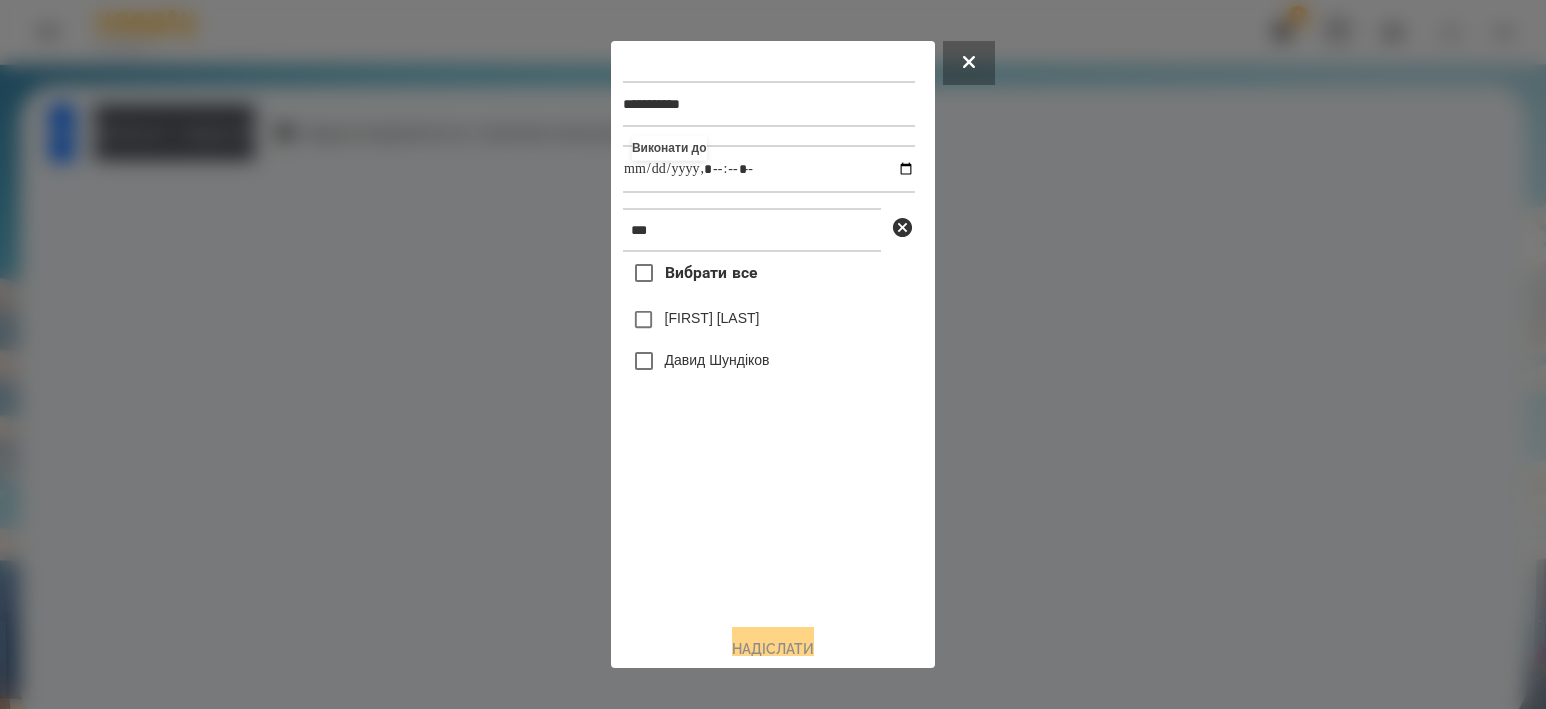 type on "**********" 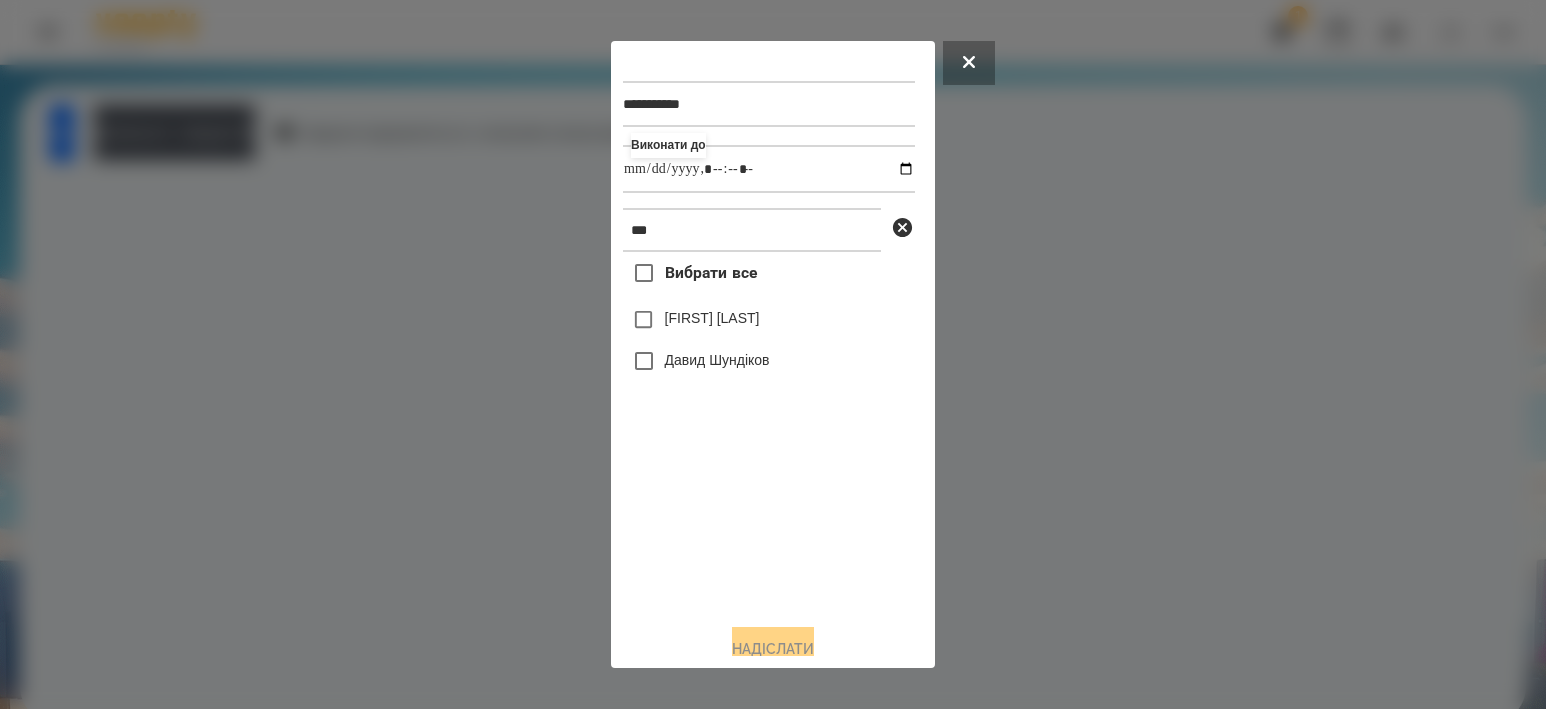 click on "Давид Шундіков" at bounding box center (717, 360) 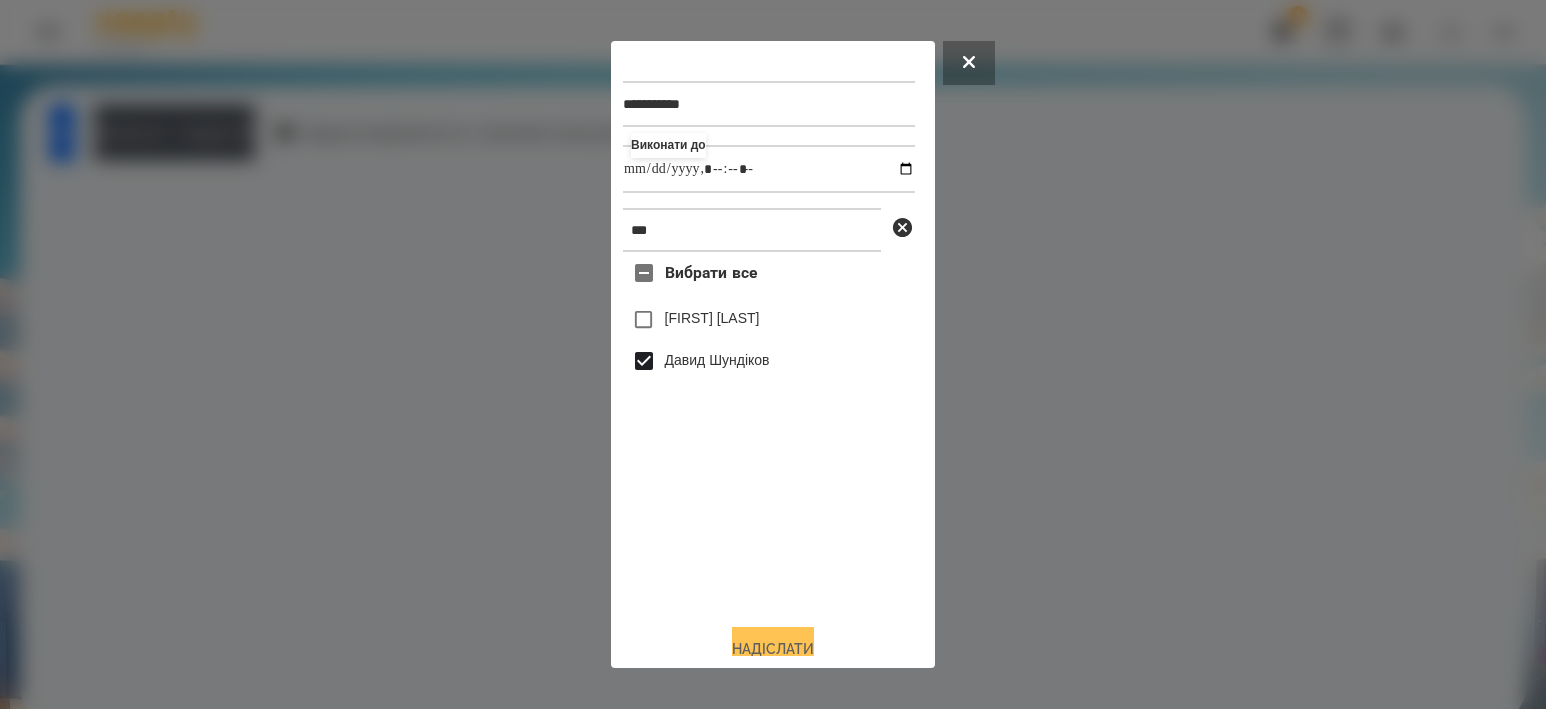 click on "Надіслати" at bounding box center [773, 649] 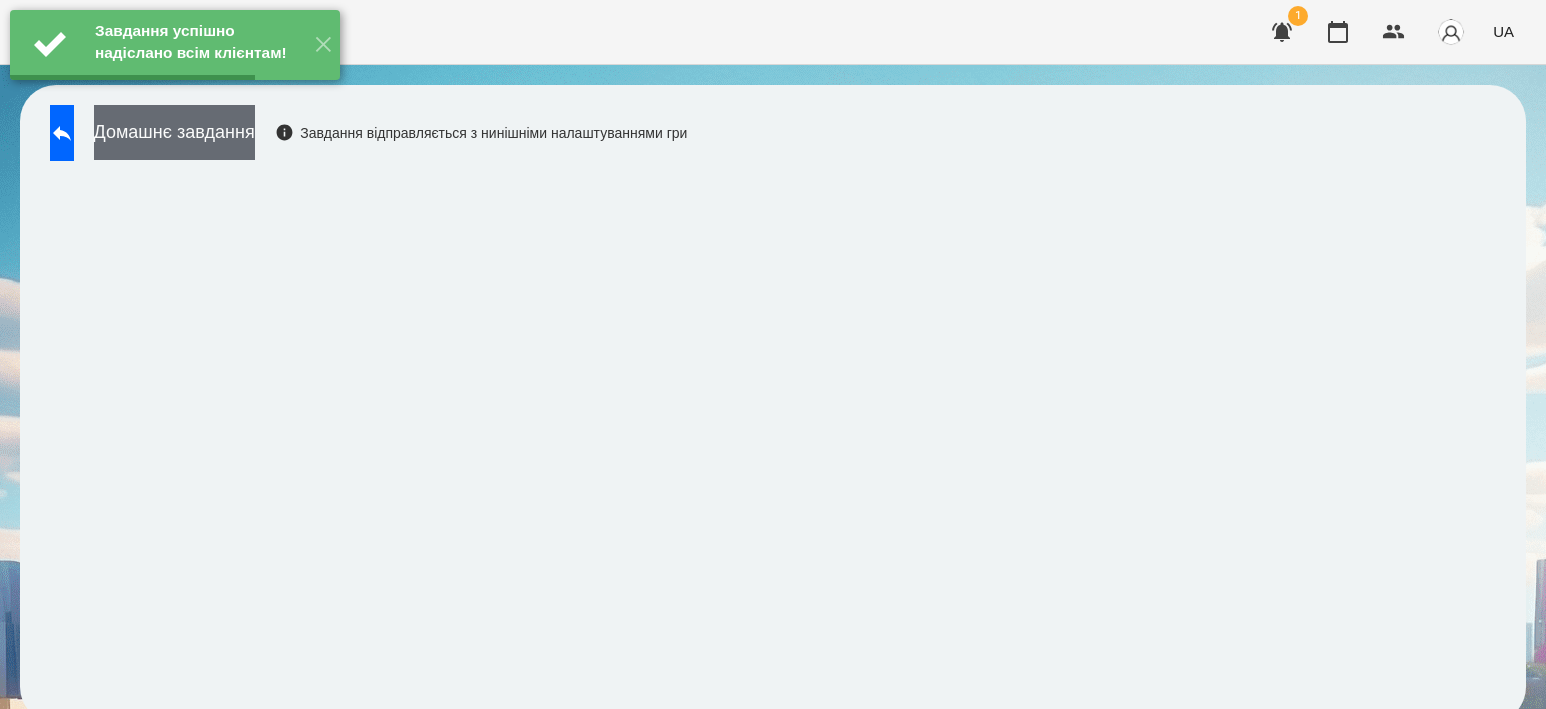 click on "Домашнє завдання" at bounding box center (174, 132) 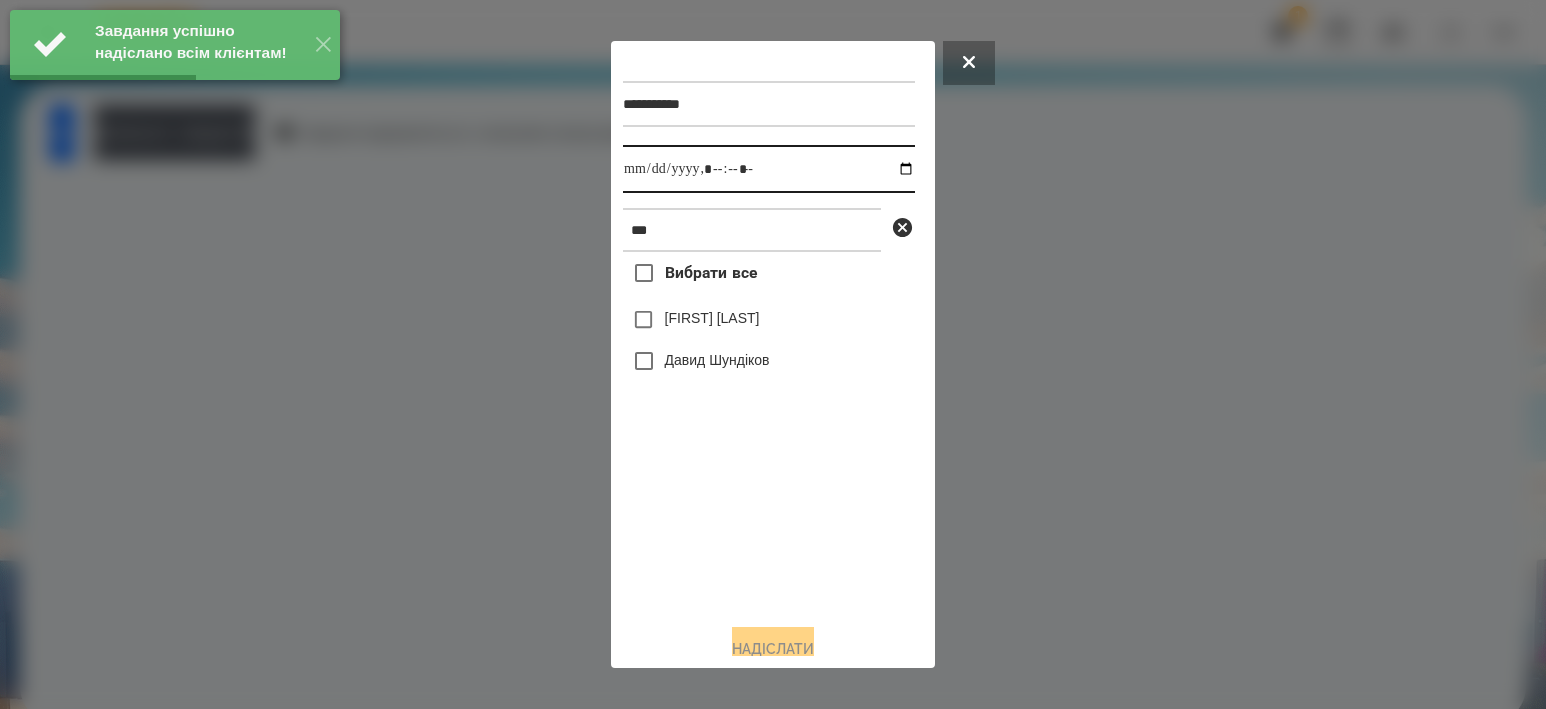 click at bounding box center [769, 169] 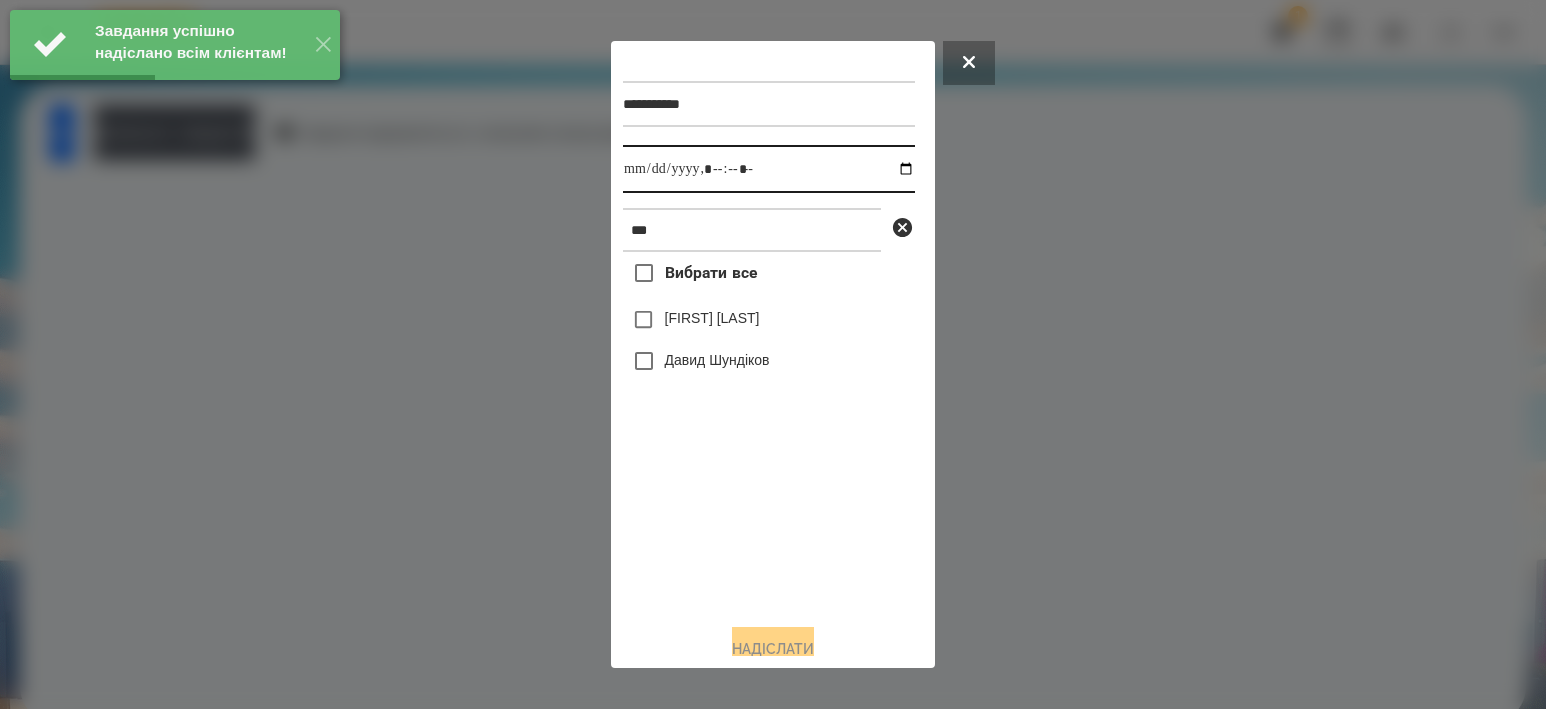 click at bounding box center (769, 169) 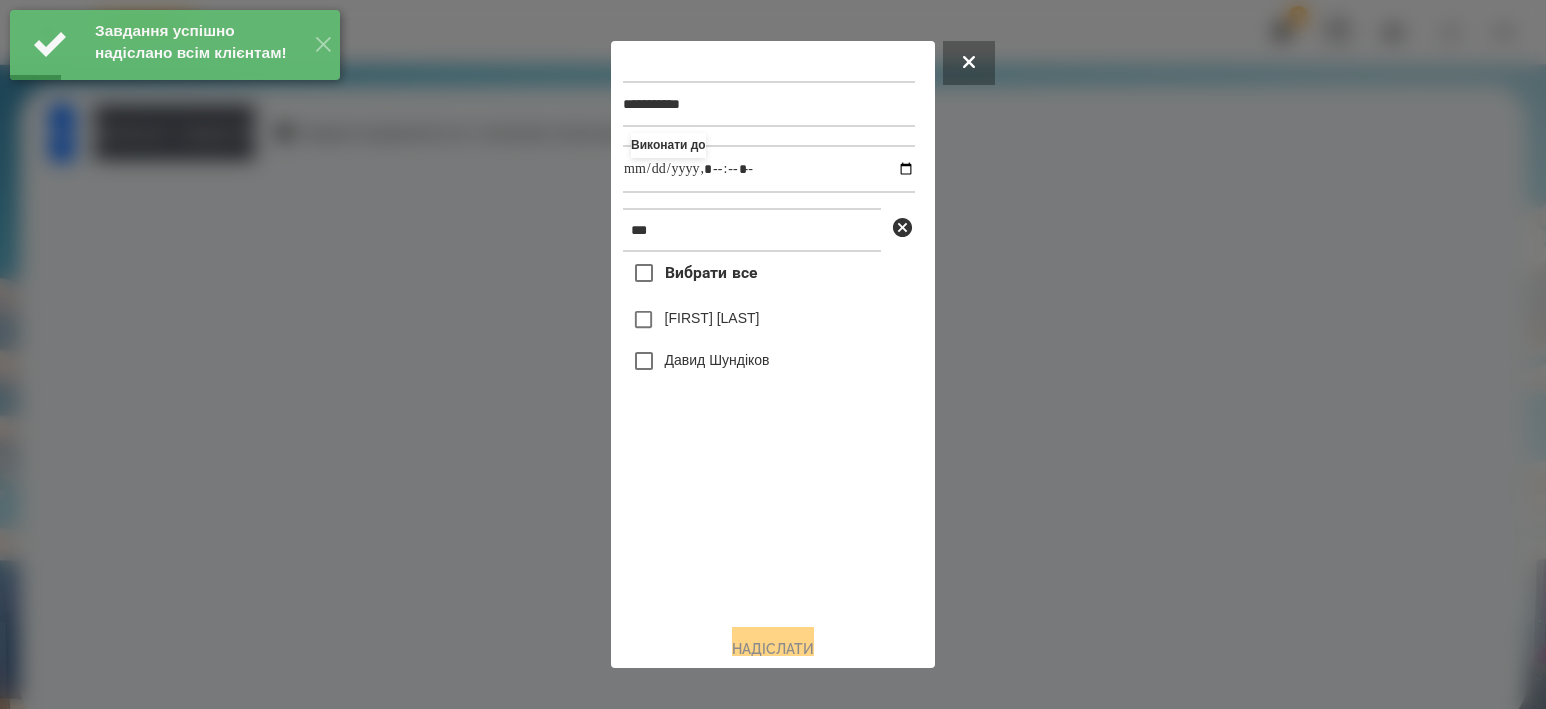 type on "**********" 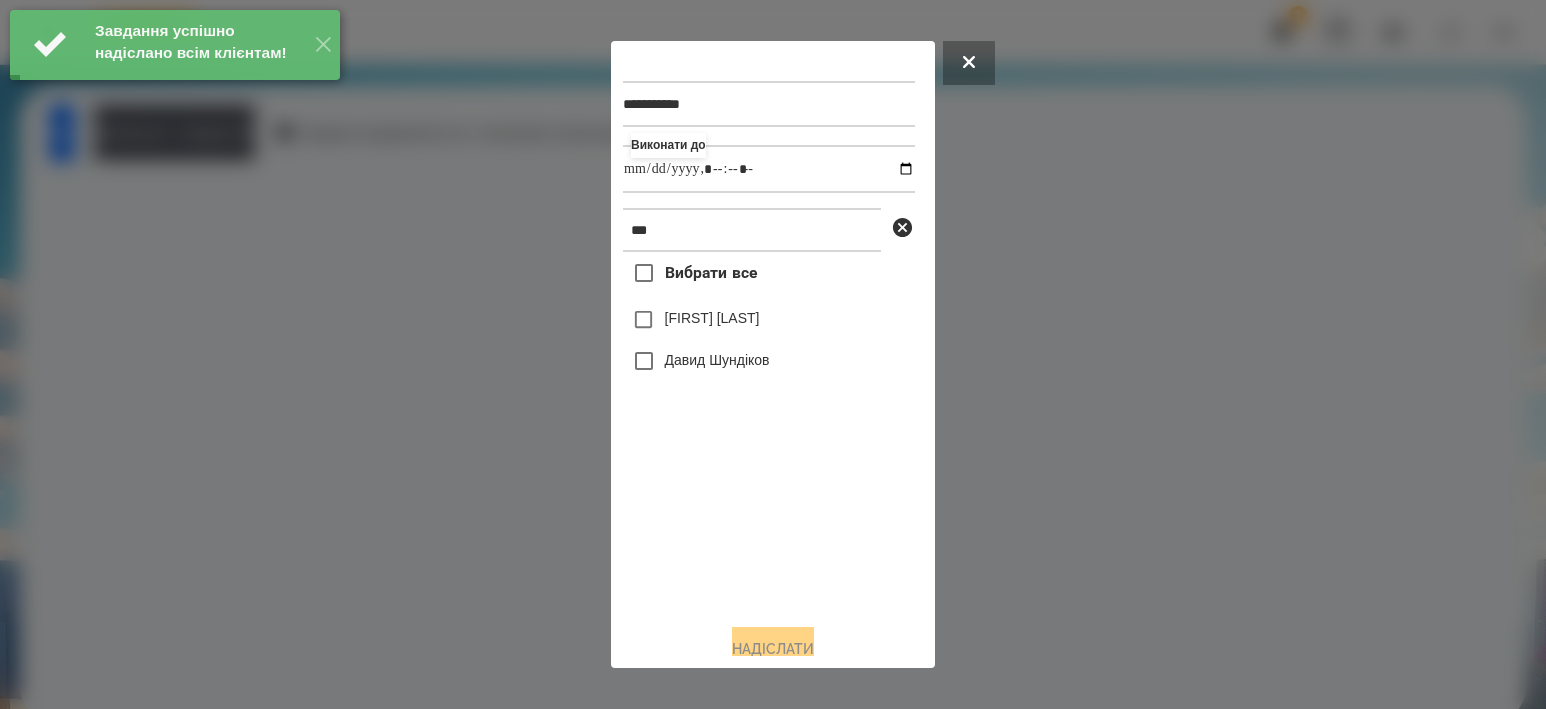 click on "Давид Шундіков" at bounding box center [717, 360] 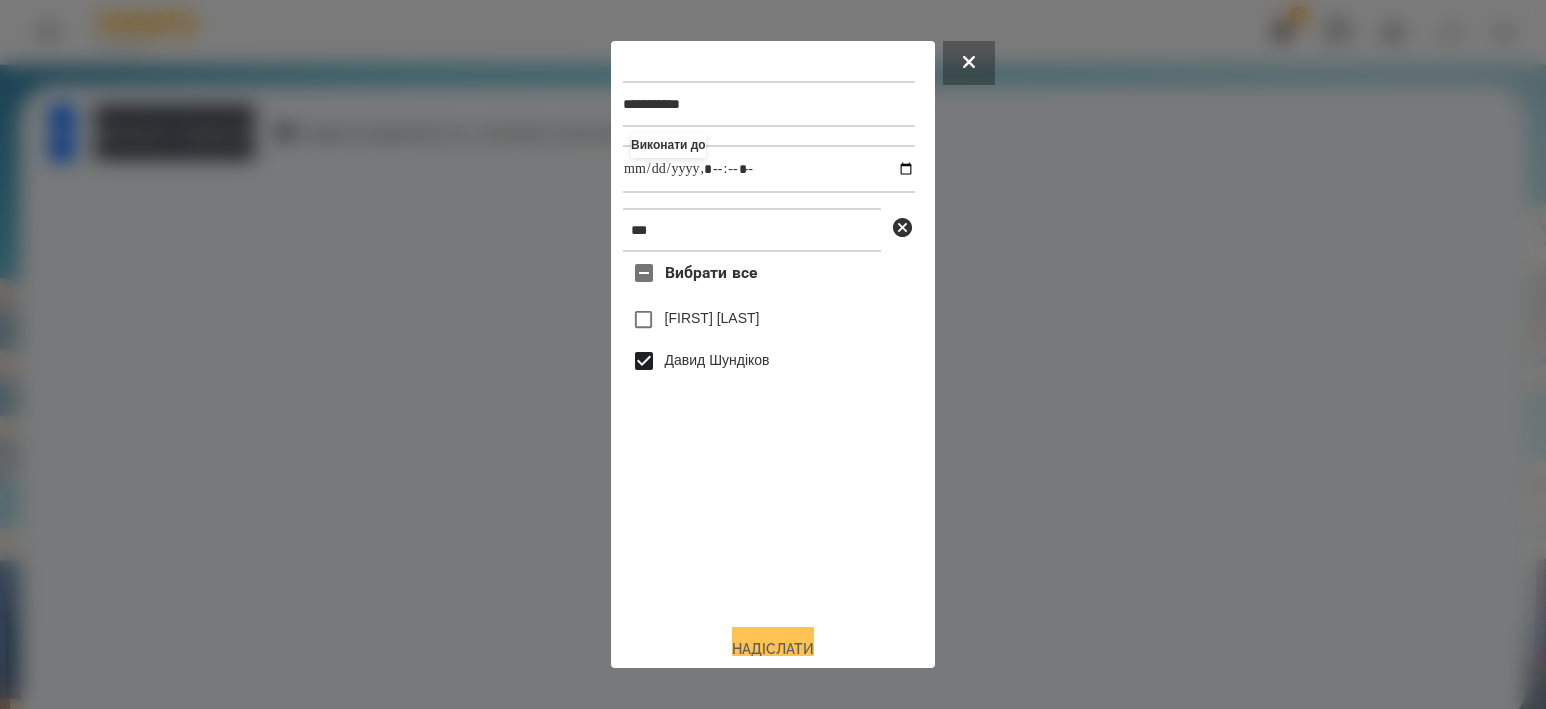 click on "Надіслати" at bounding box center [773, 649] 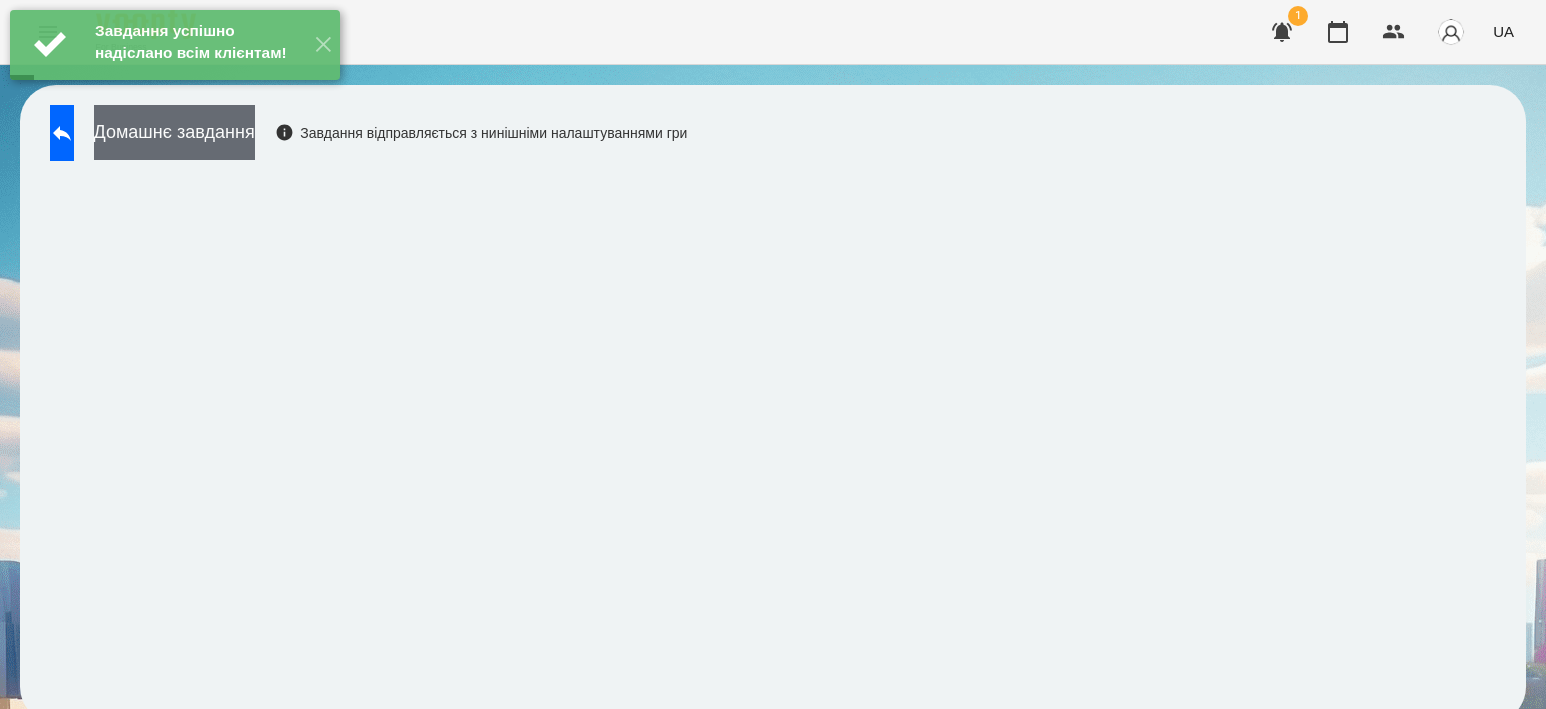 click on "Домашнє завдання" at bounding box center (174, 132) 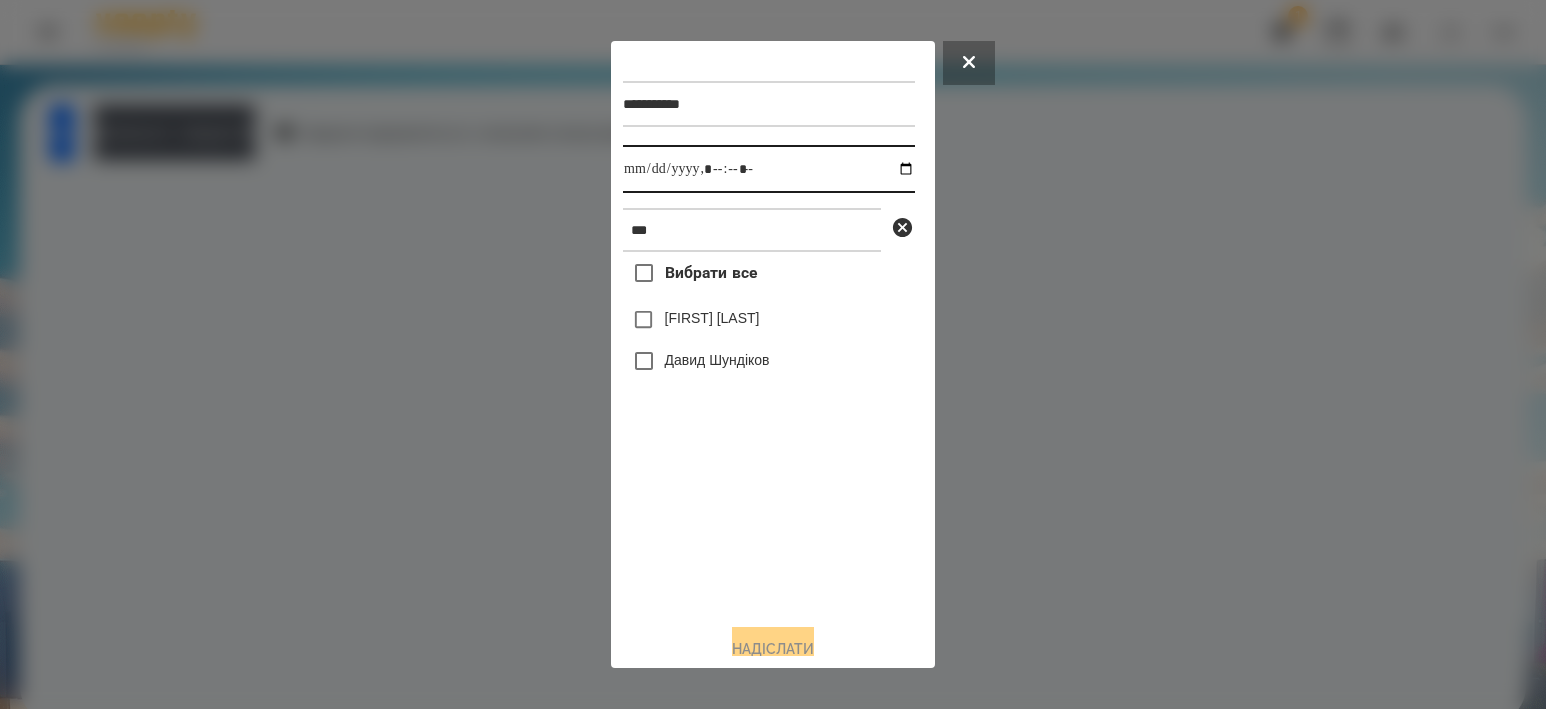 click at bounding box center (769, 169) 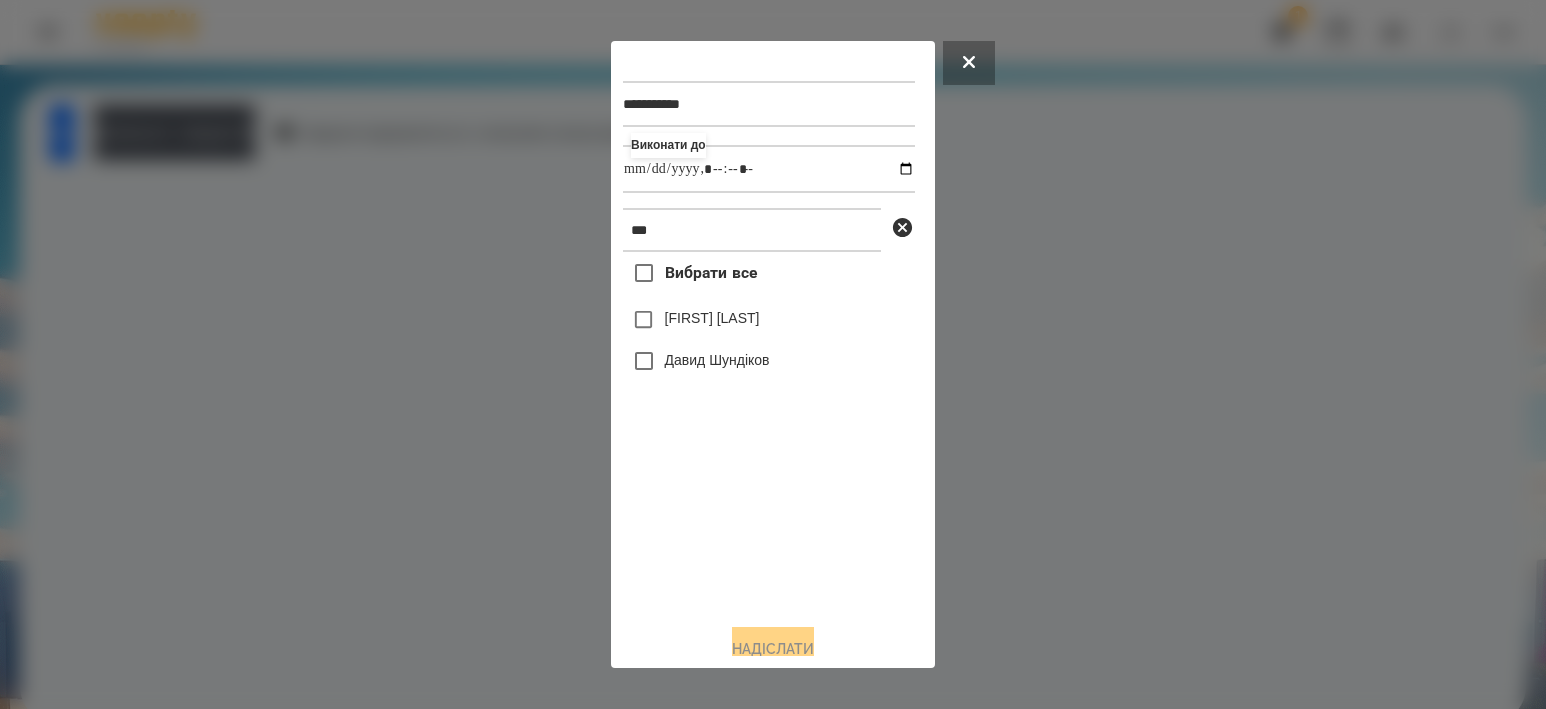 type on "**********" 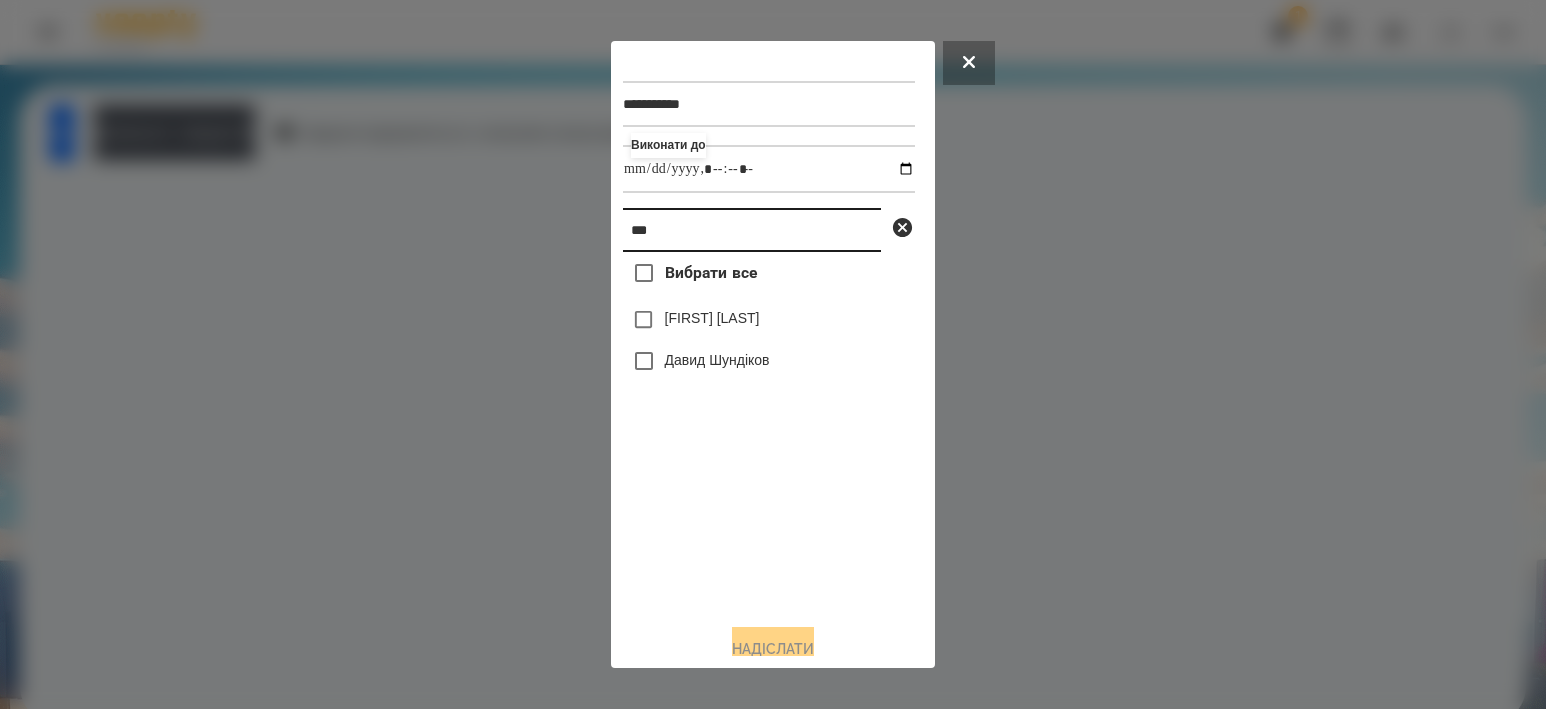 drag, startPoint x: 684, startPoint y: 237, endPoint x: 513, endPoint y: 210, distance: 173.11845 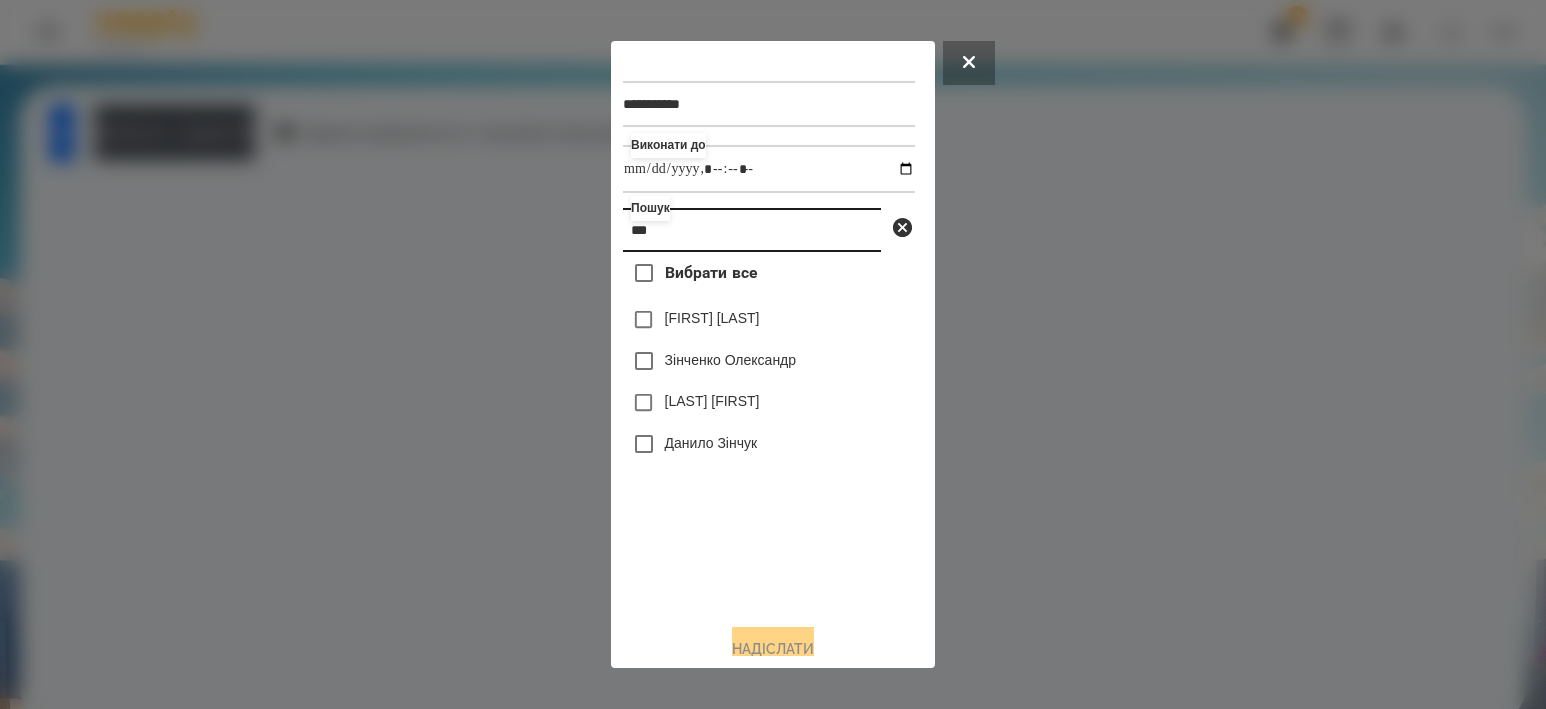 type on "***" 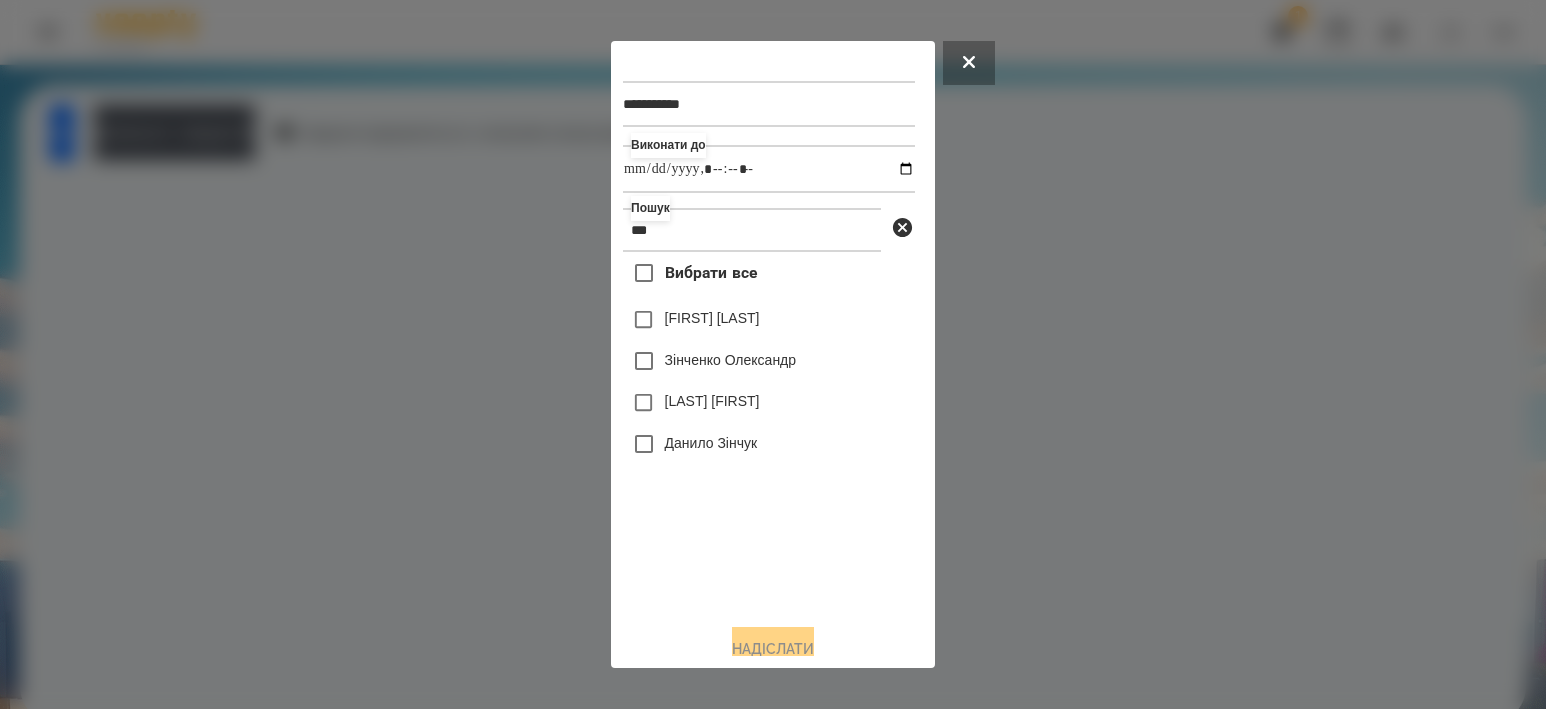 click on "[LAST] [FIRST]" at bounding box center [769, 403] 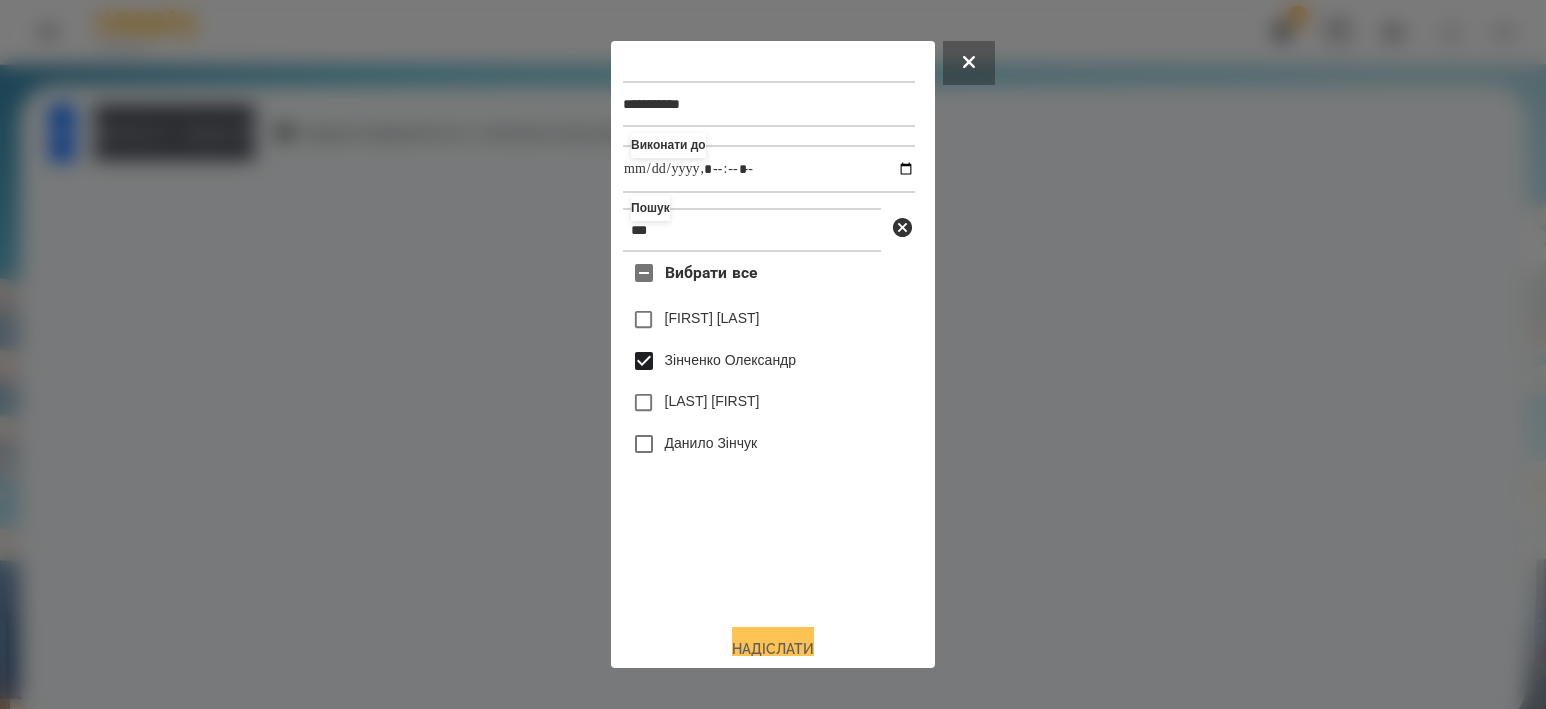 click on "Надіслати" at bounding box center (773, 649) 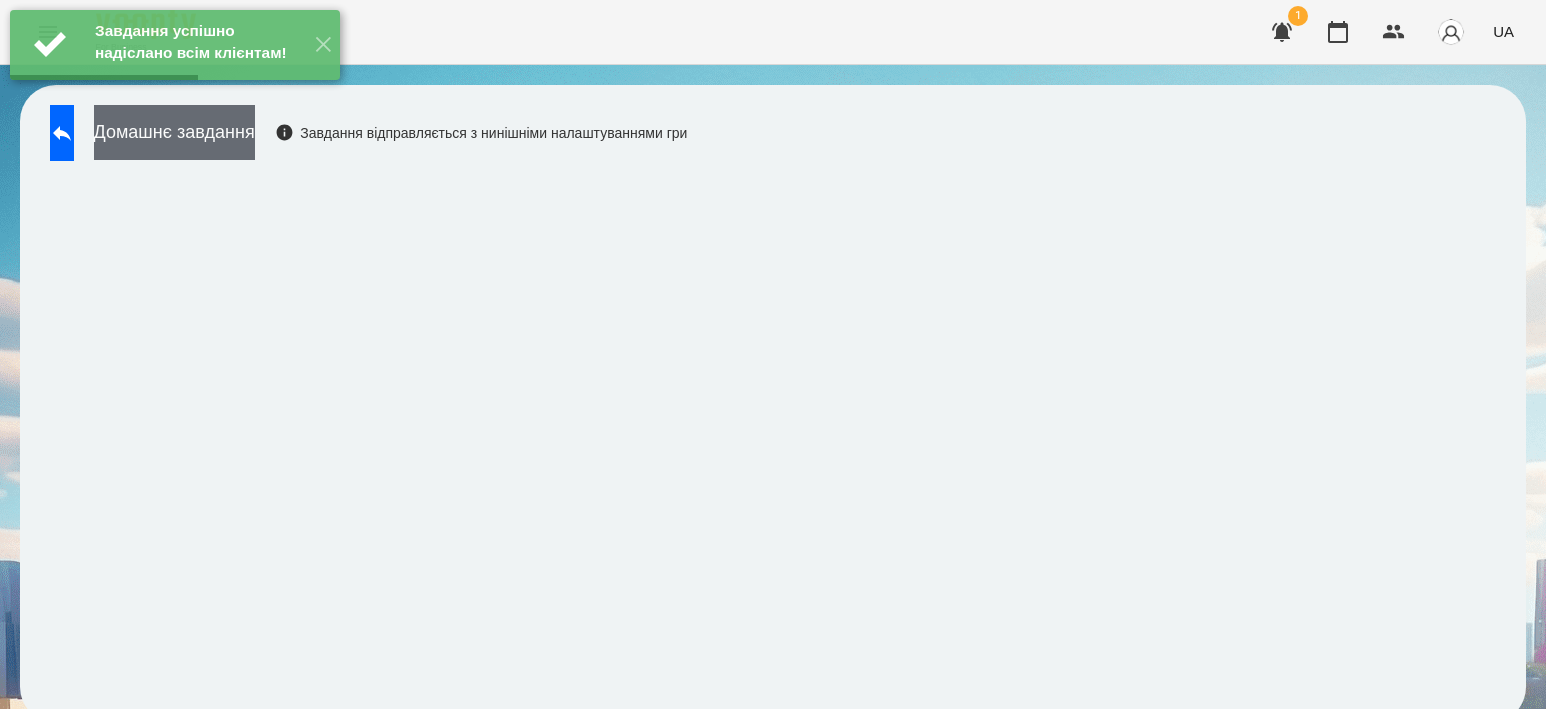 click on "Домашнє завдання" at bounding box center (174, 132) 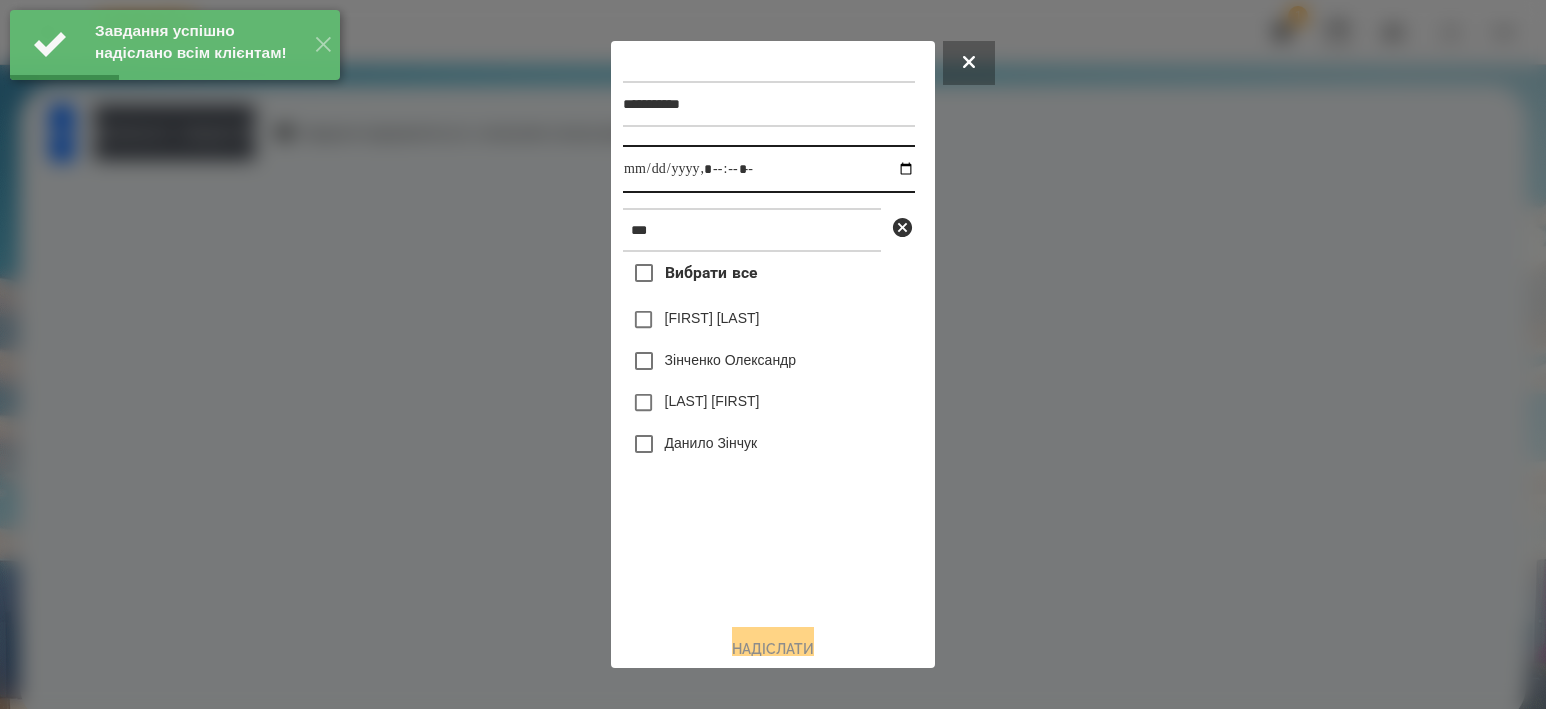 click at bounding box center (769, 169) 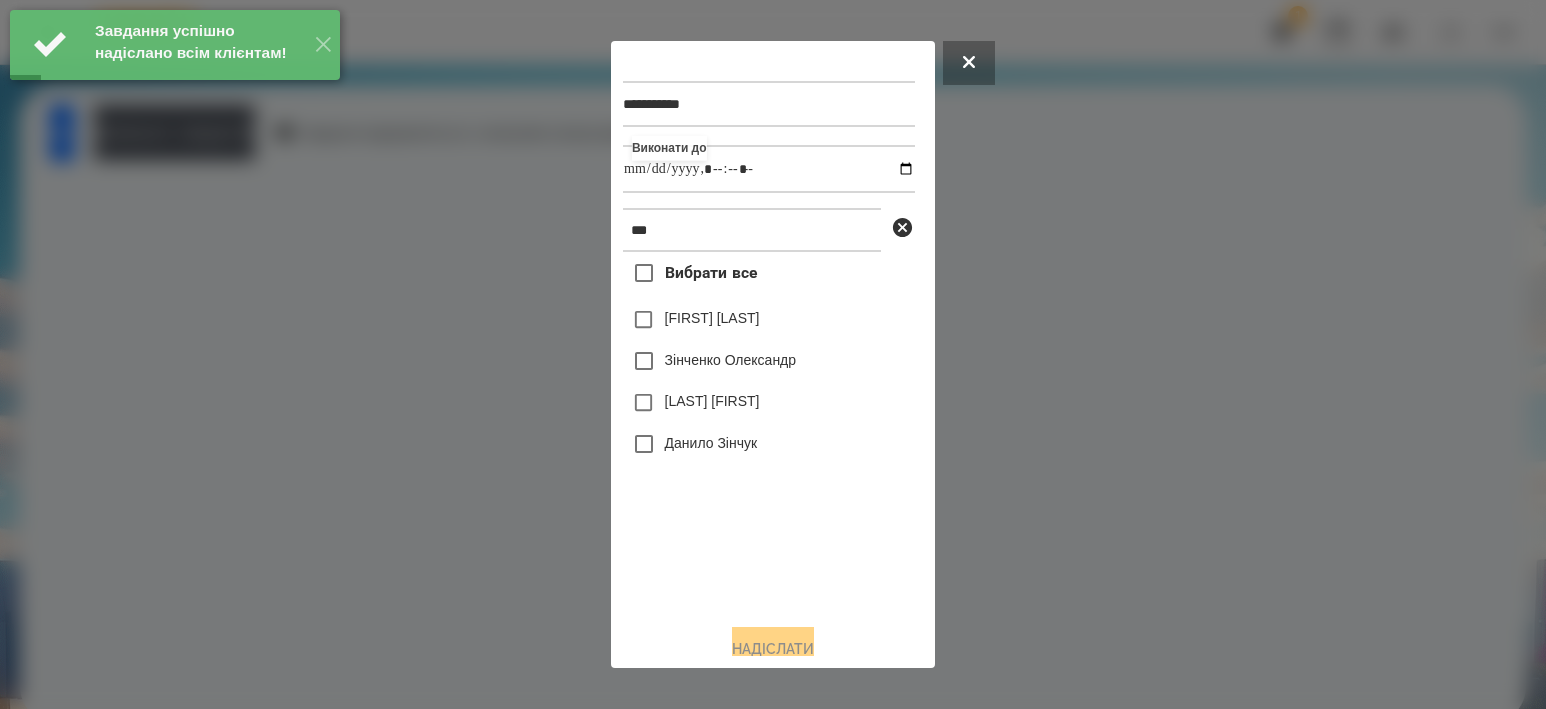 type on "**********" 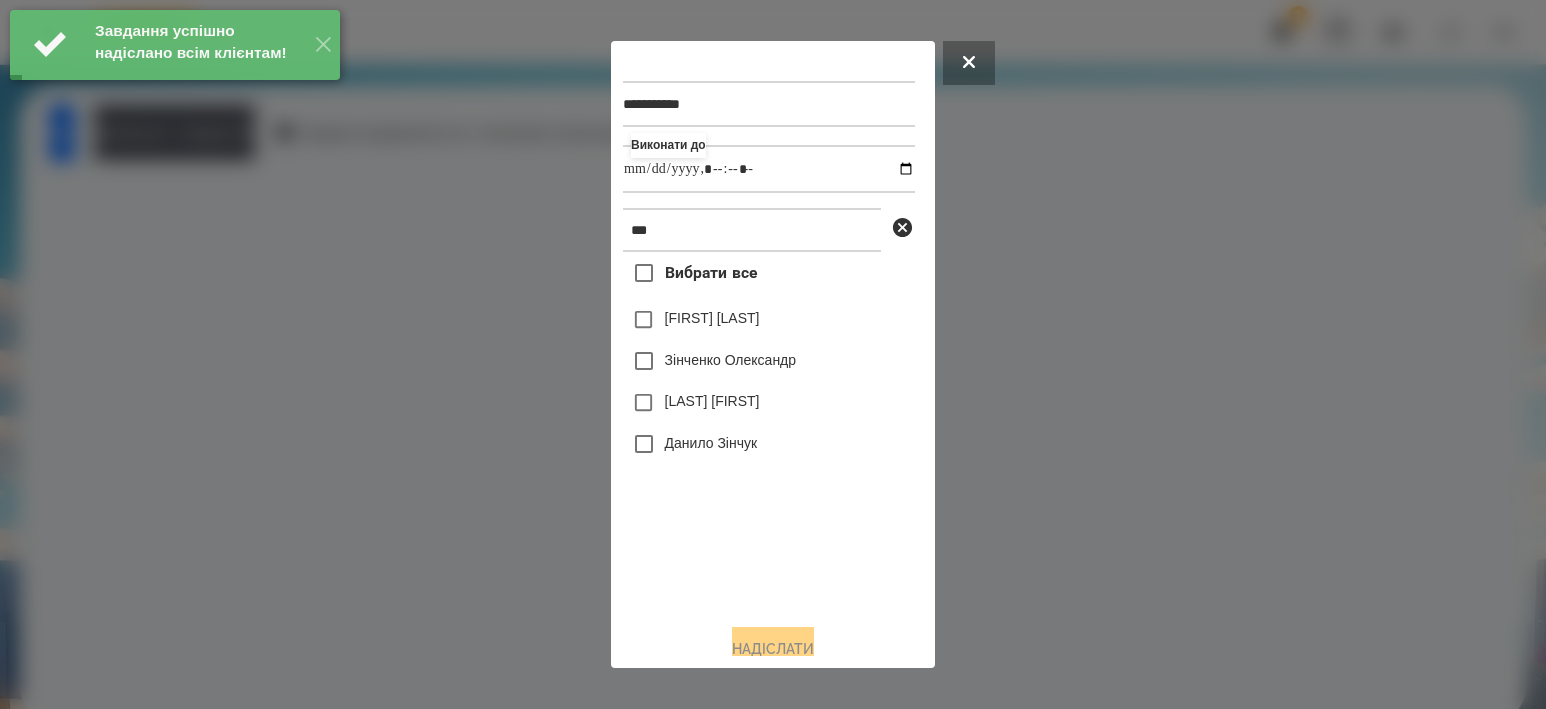 drag, startPoint x: 745, startPoint y: 562, endPoint x: 761, endPoint y: 383, distance: 179.71365 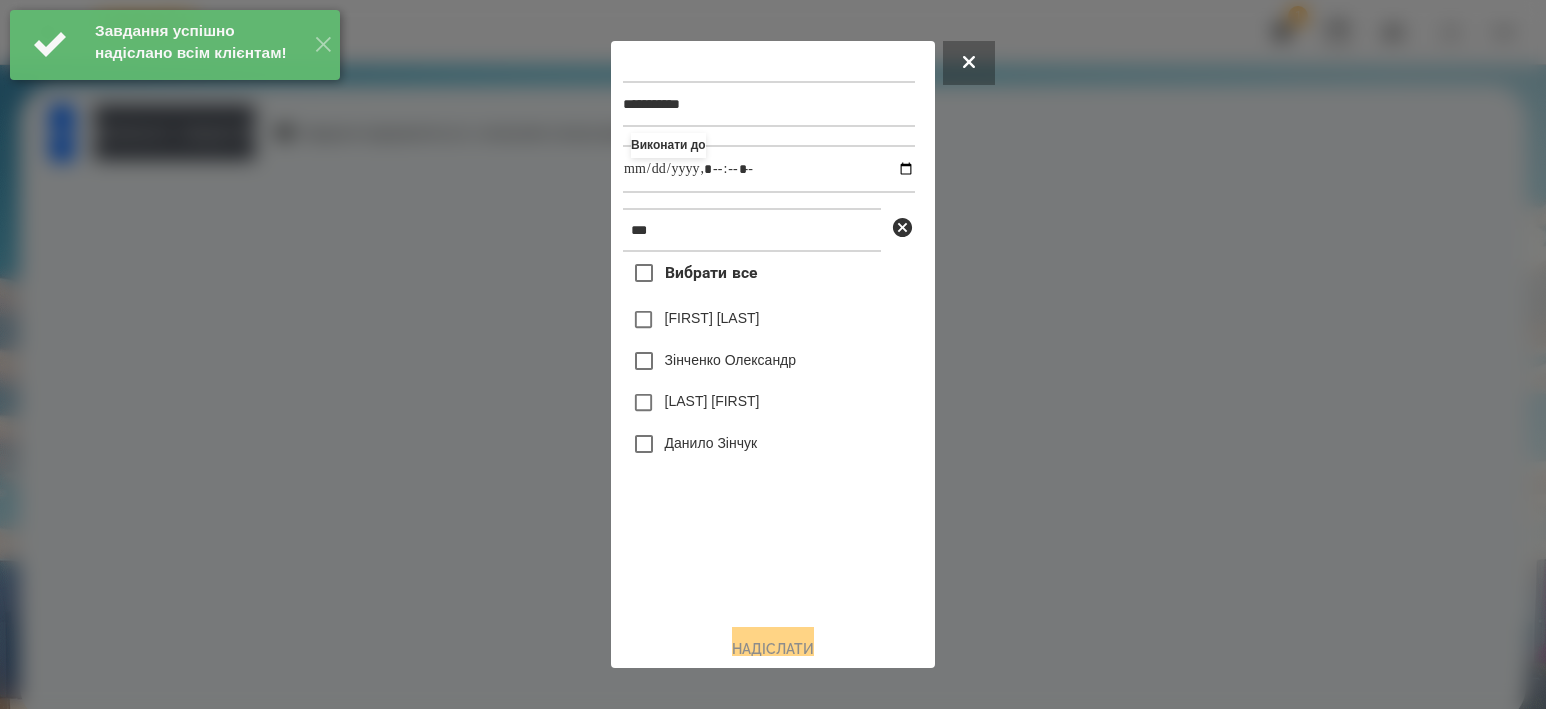 drag, startPoint x: 739, startPoint y: 365, endPoint x: 748, endPoint y: 475, distance: 110.36757 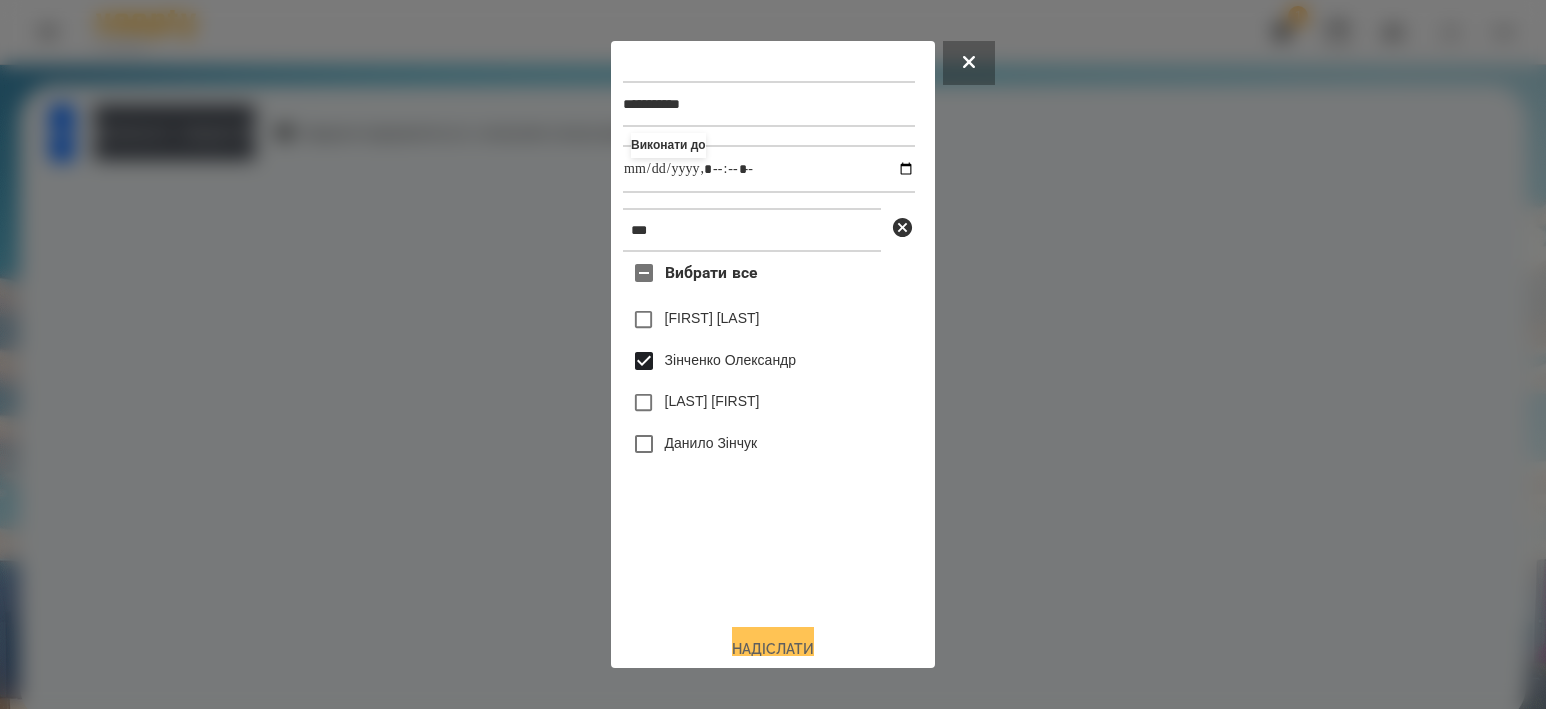 click on "Надіслати" at bounding box center [773, 649] 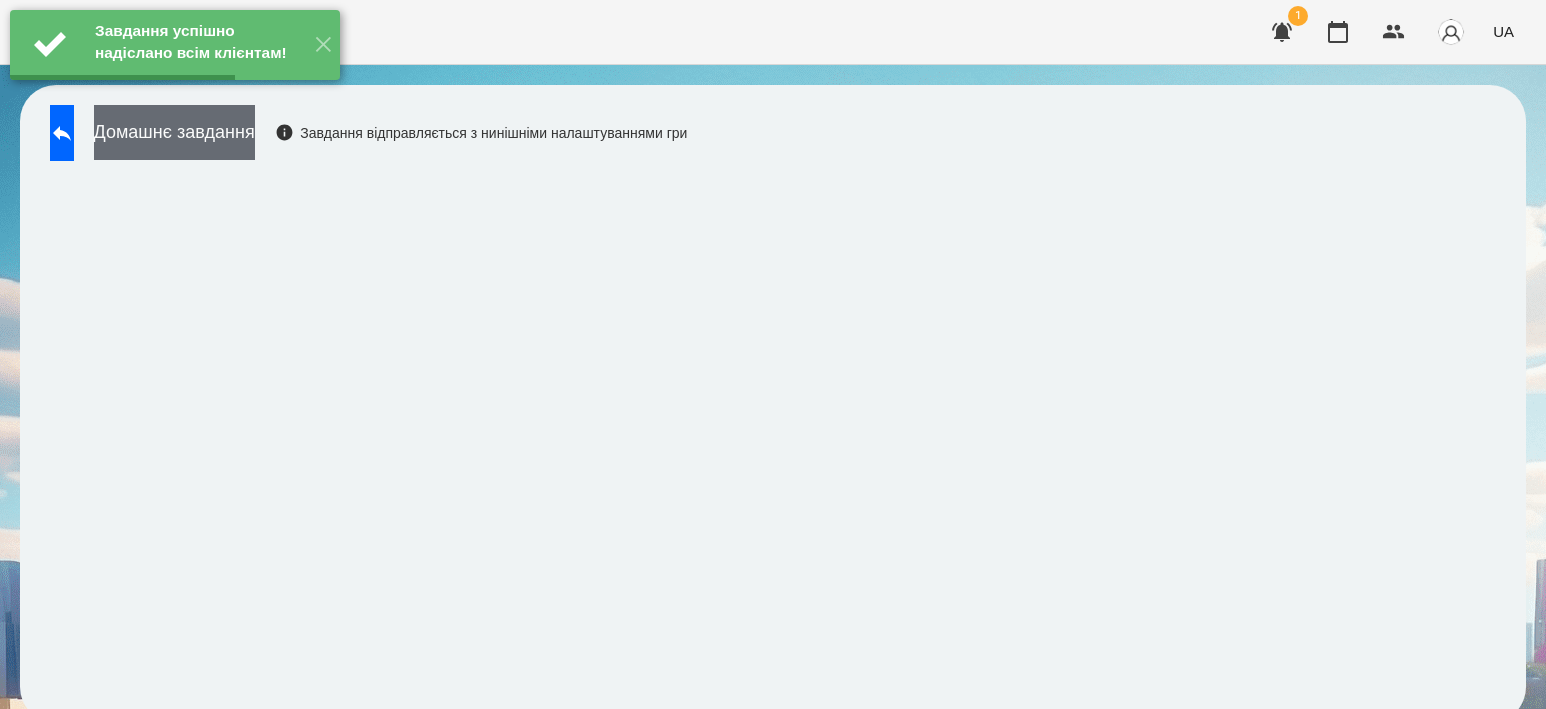 click on "Домашнє завдання" at bounding box center [174, 132] 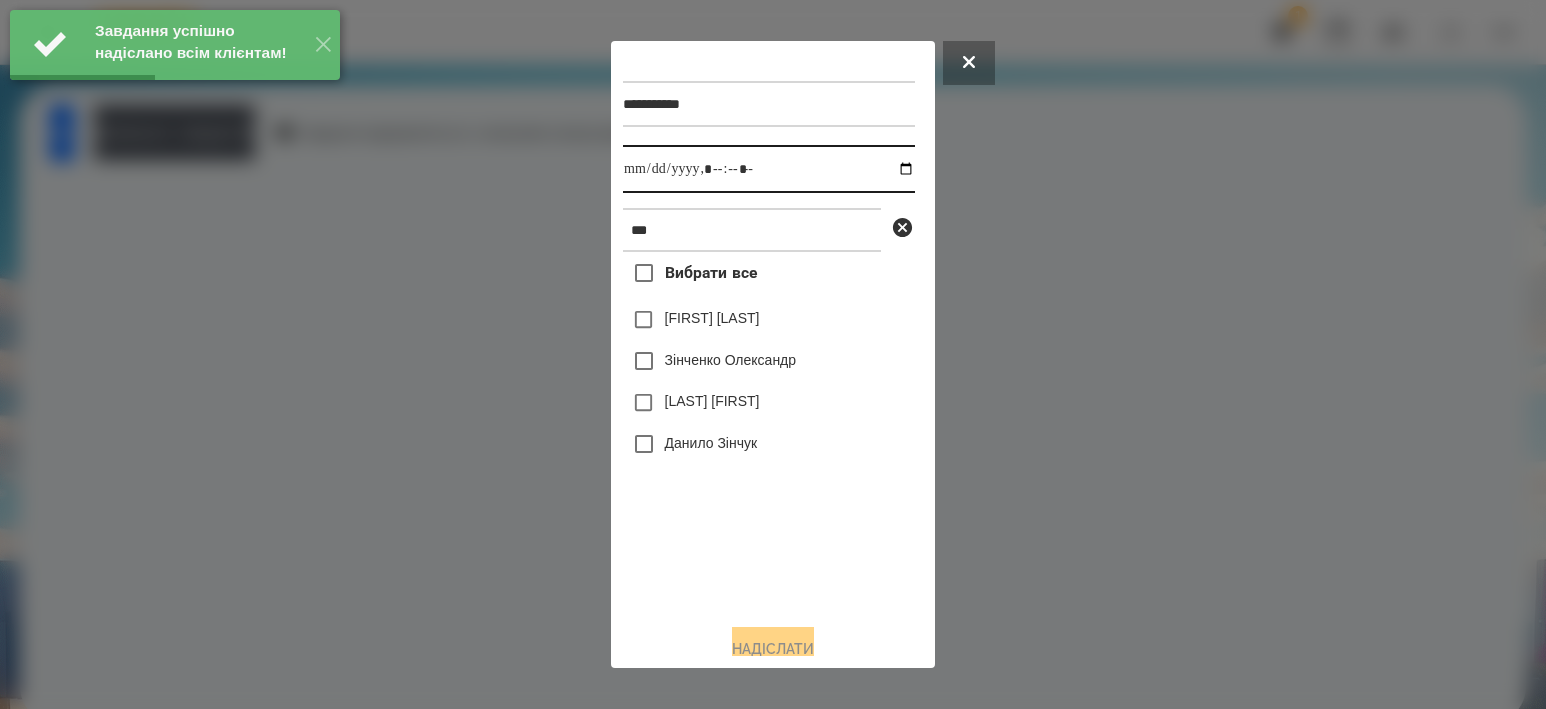 click at bounding box center [769, 169] 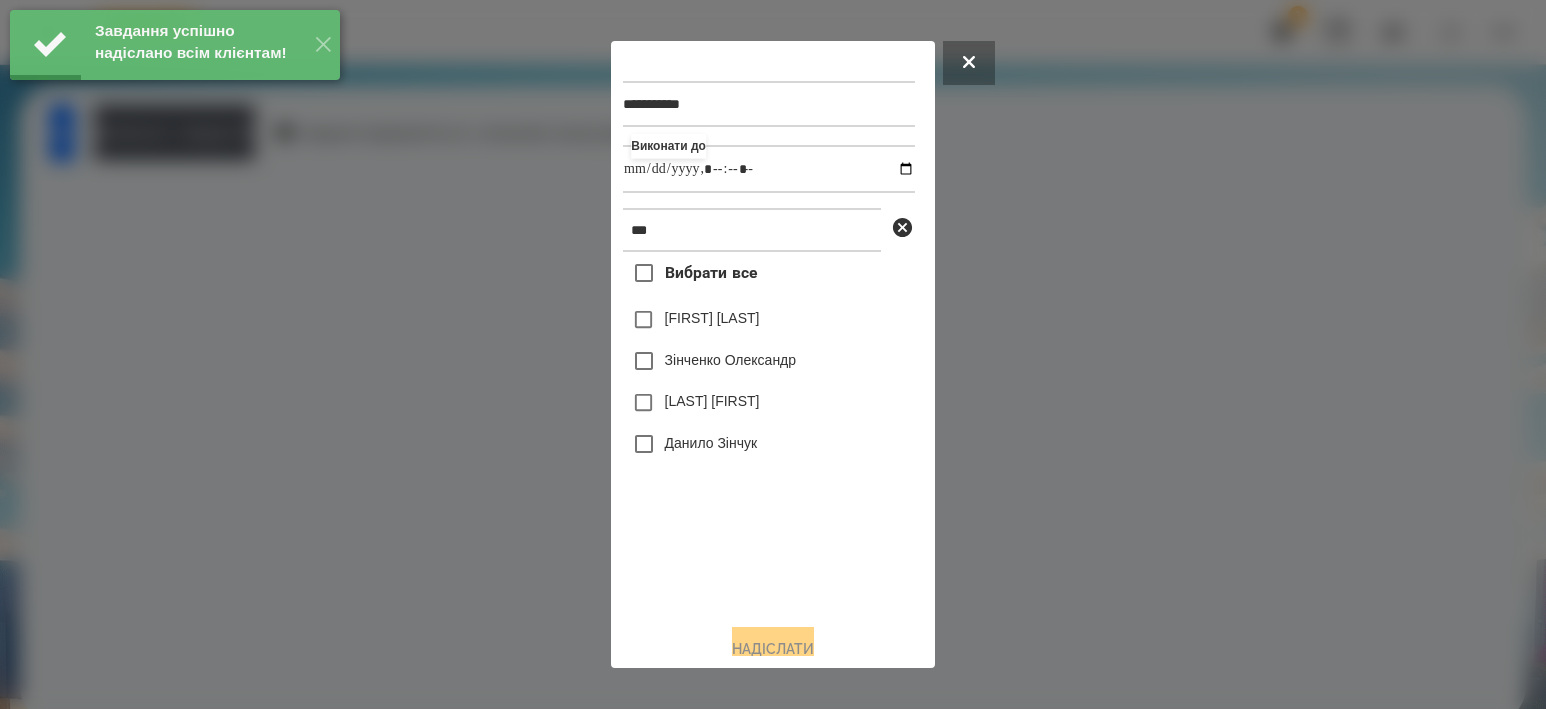 type on "**********" 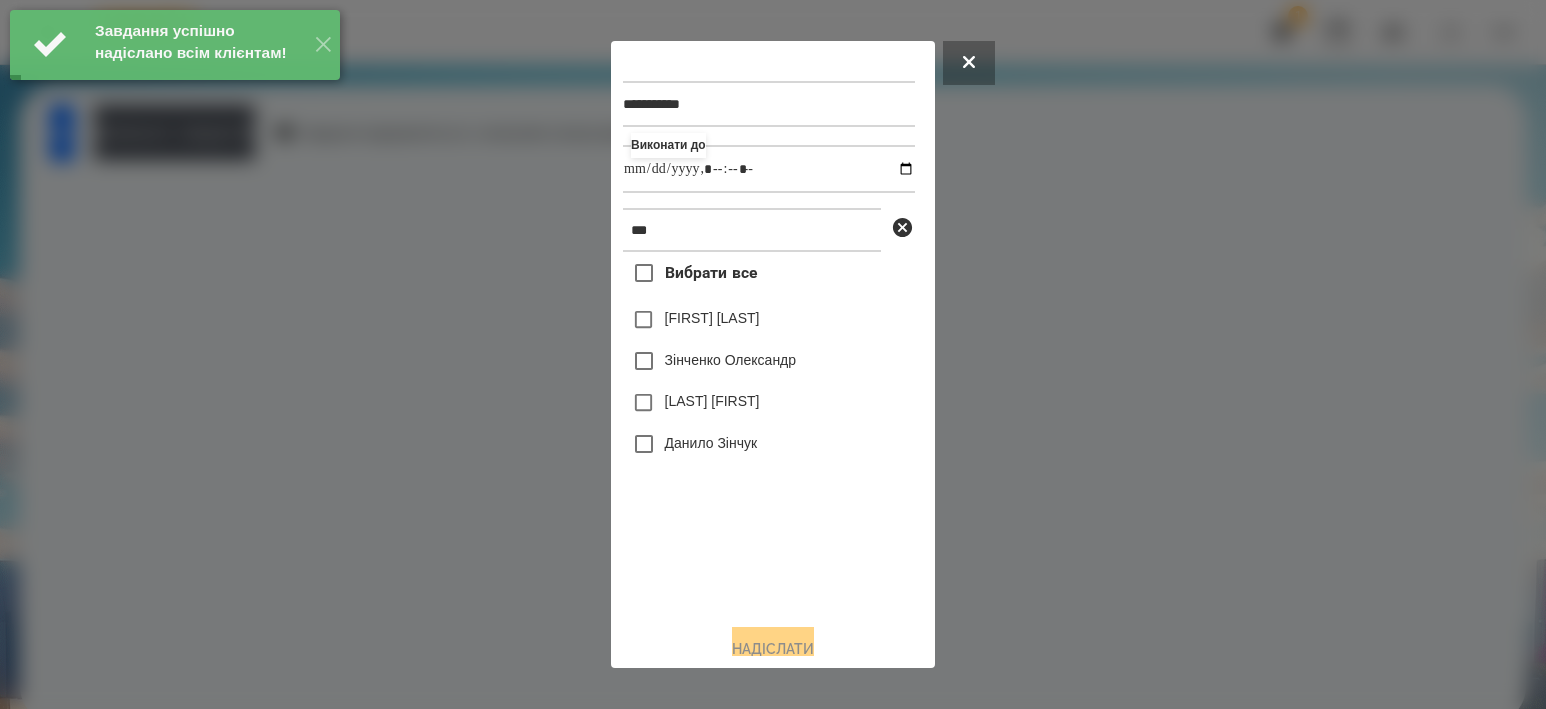 click on "Зінченко Олександр" at bounding box center (769, 361) 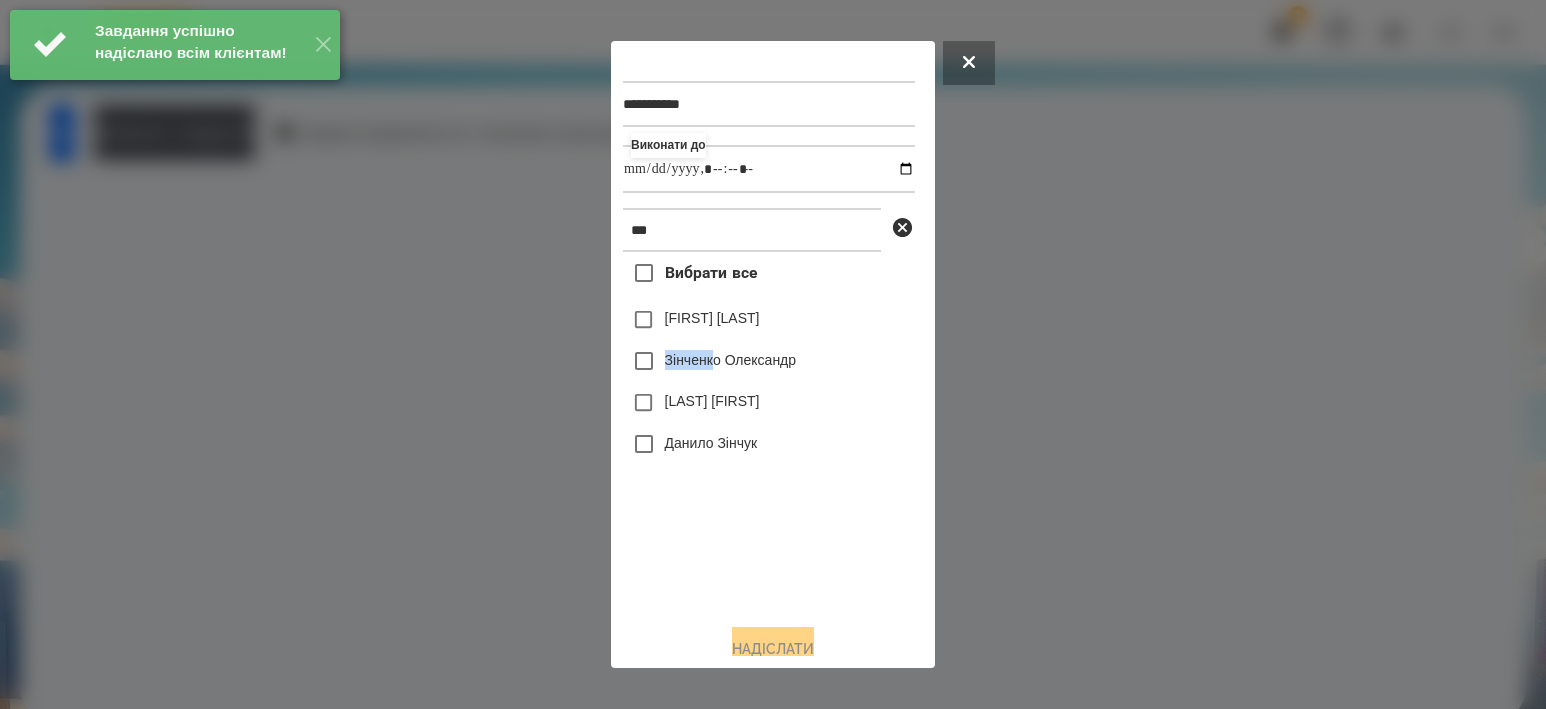 click on "Зінченко Олександр" at bounding box center [731, 360] 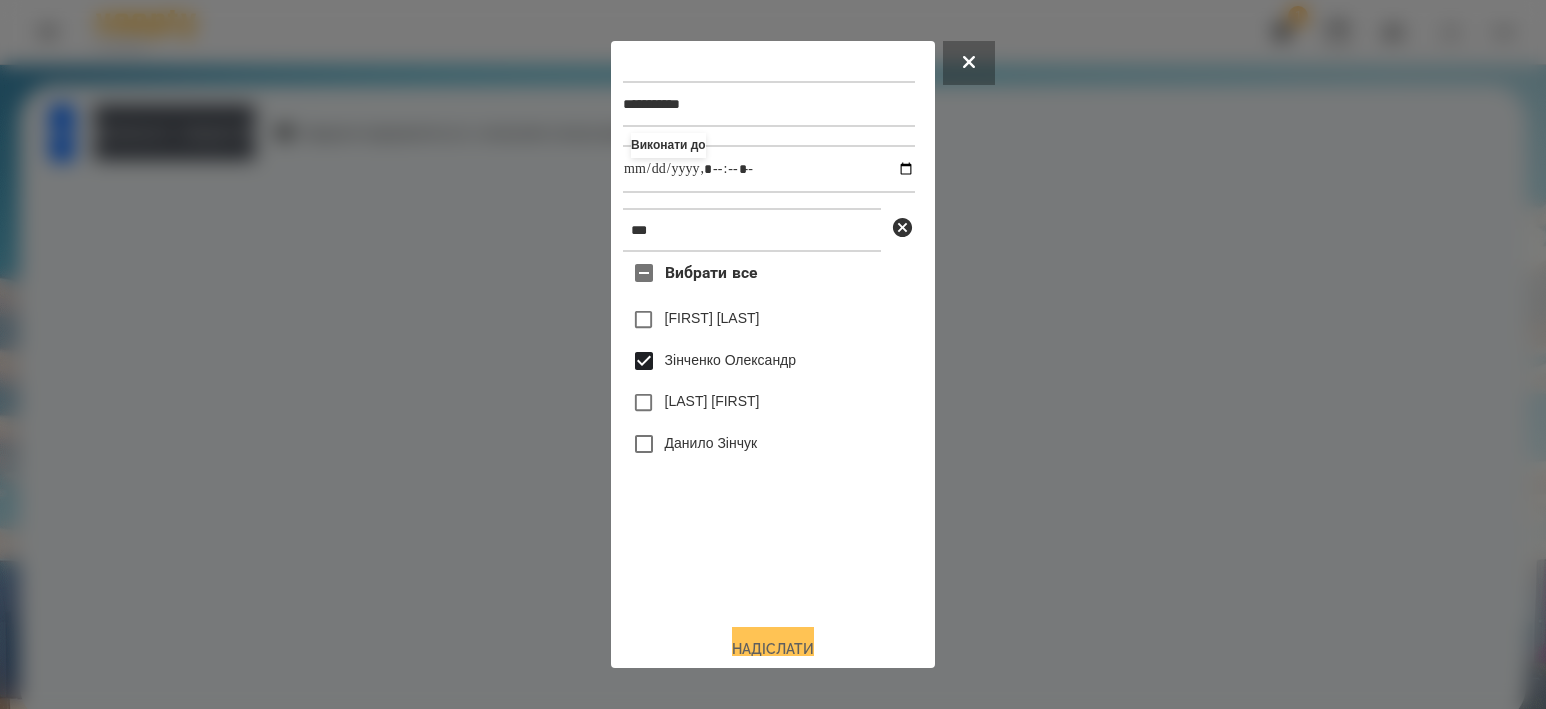 click on "Надіслати" at bounding box center (773, 649) 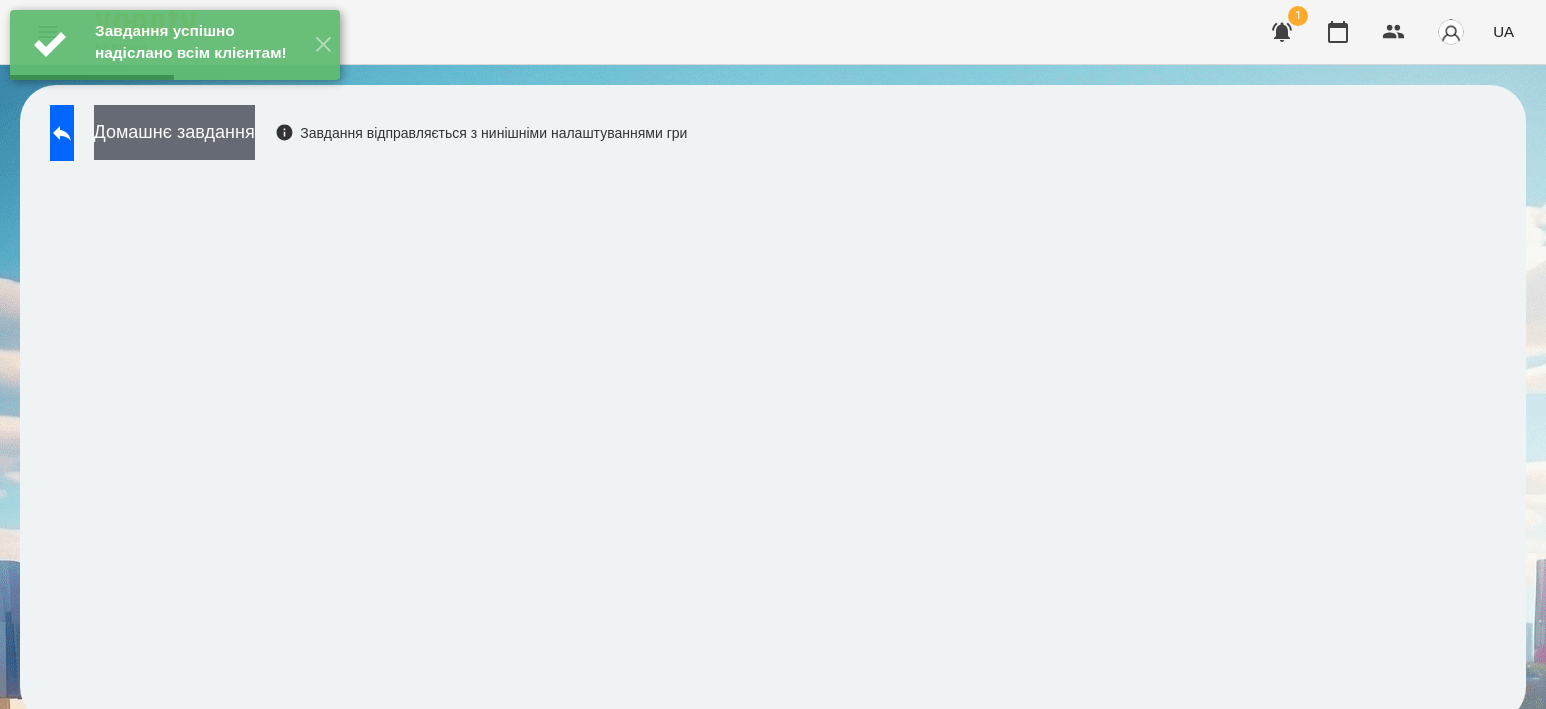 click on "Домашнє завдання" at bounding box center (174, 132) 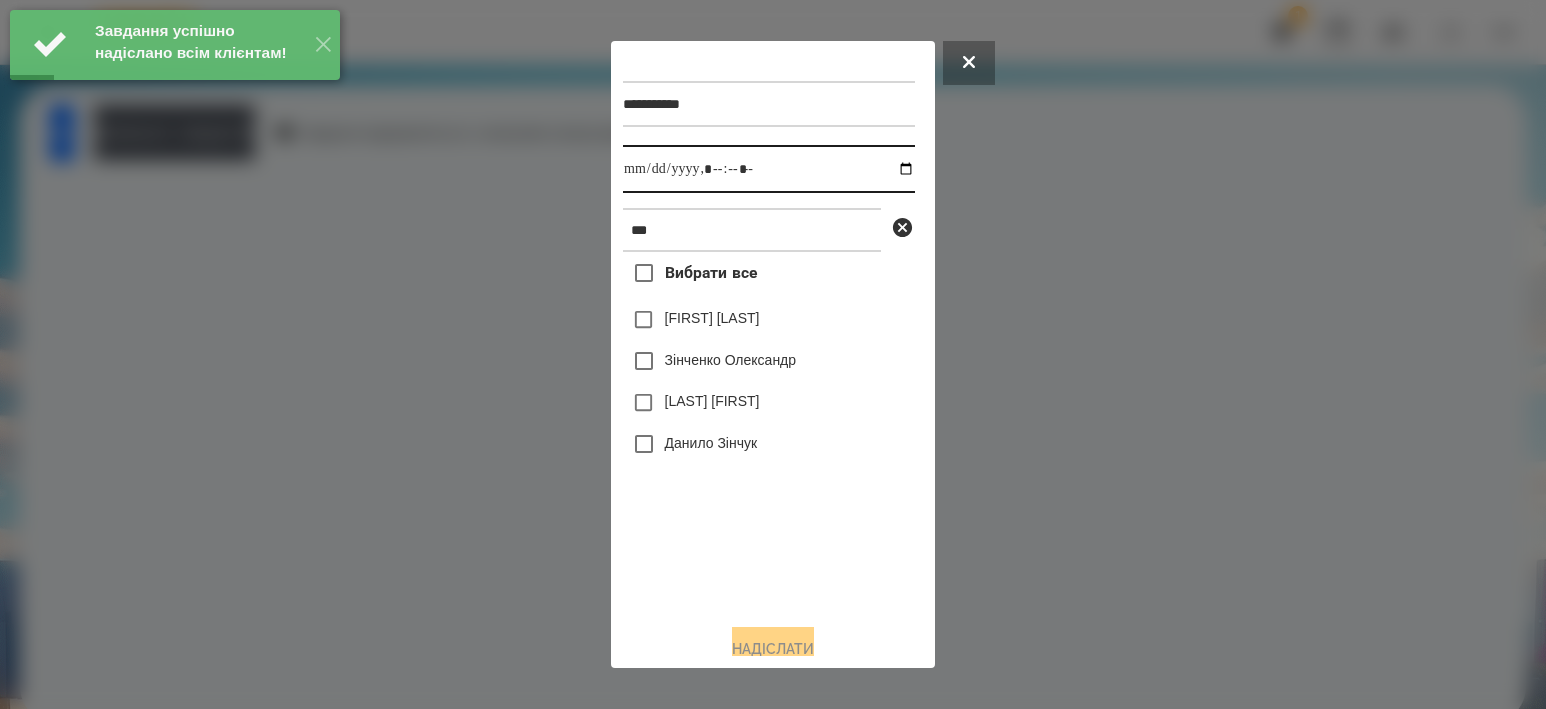 click at bounding box center (769, 169) 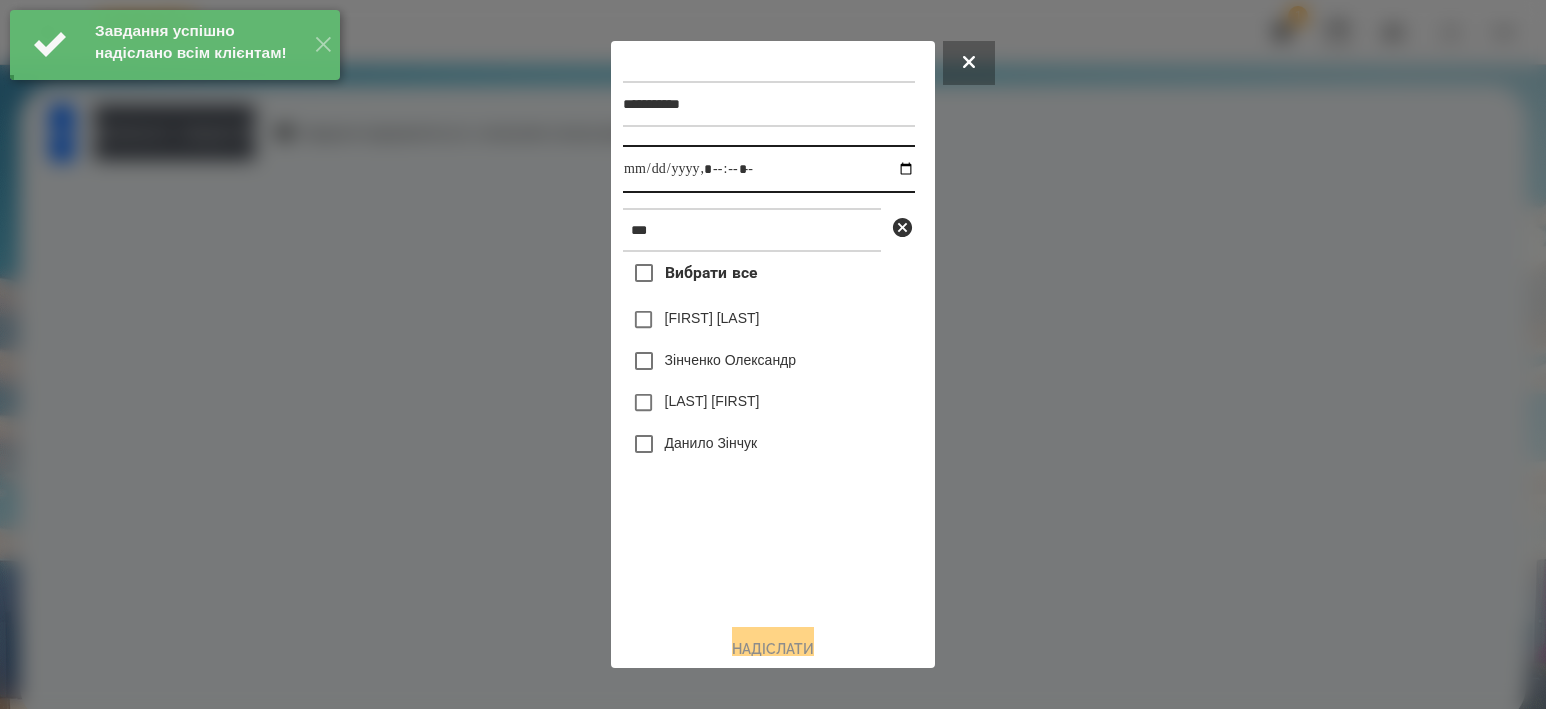 click at bounding box center [769, 169] 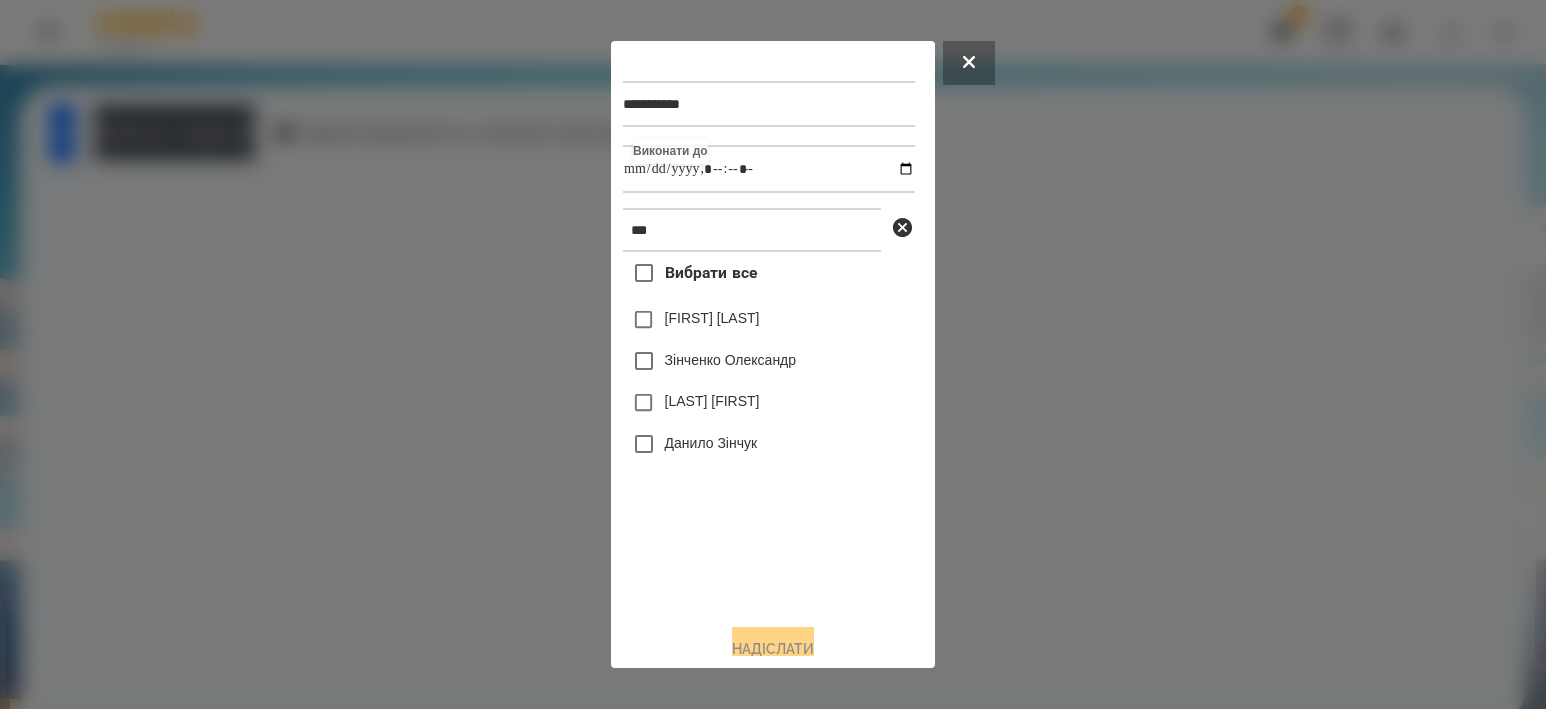 type on "**********" 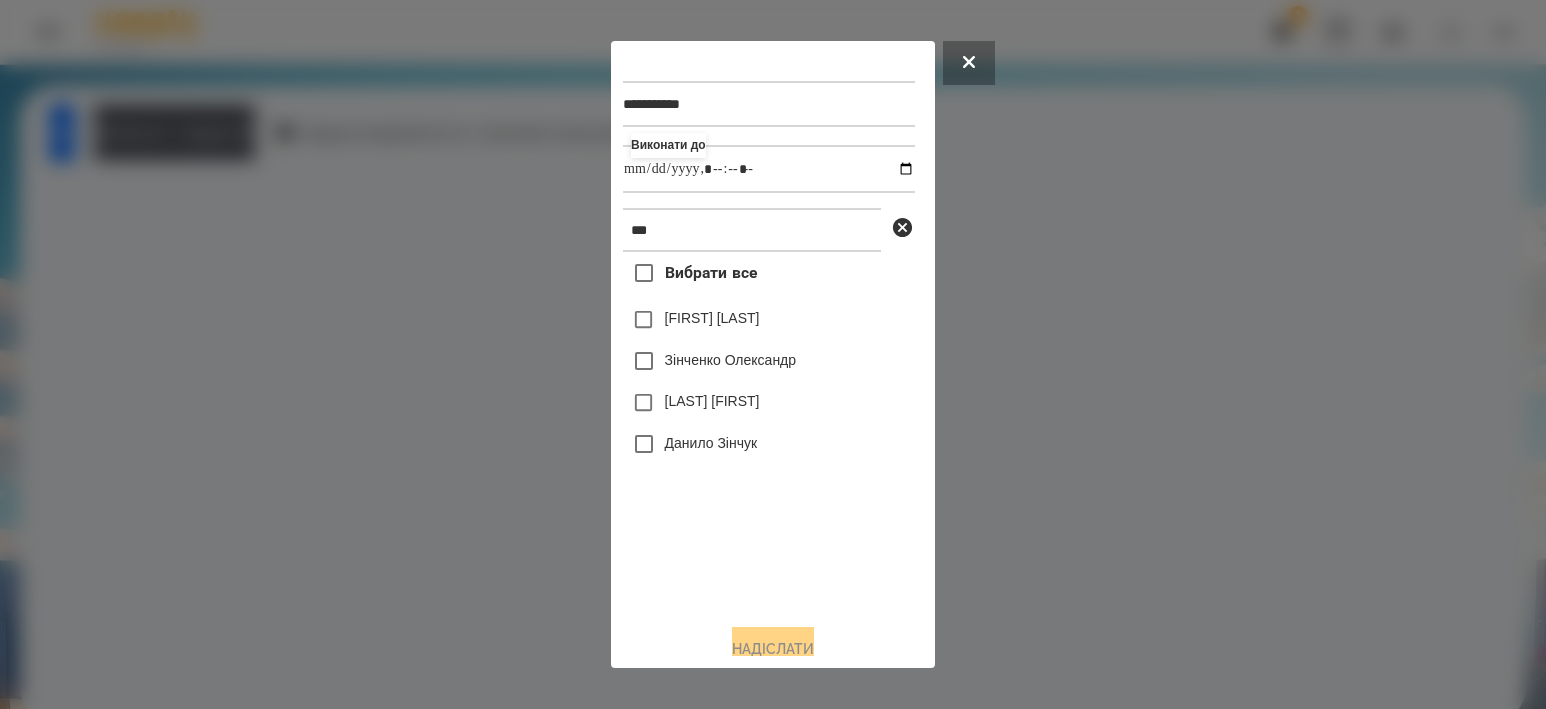 drag, startPoint x: 805, startPoint y: 540, endPoint x: 791, endPoint y: 454, distance: 87.13208 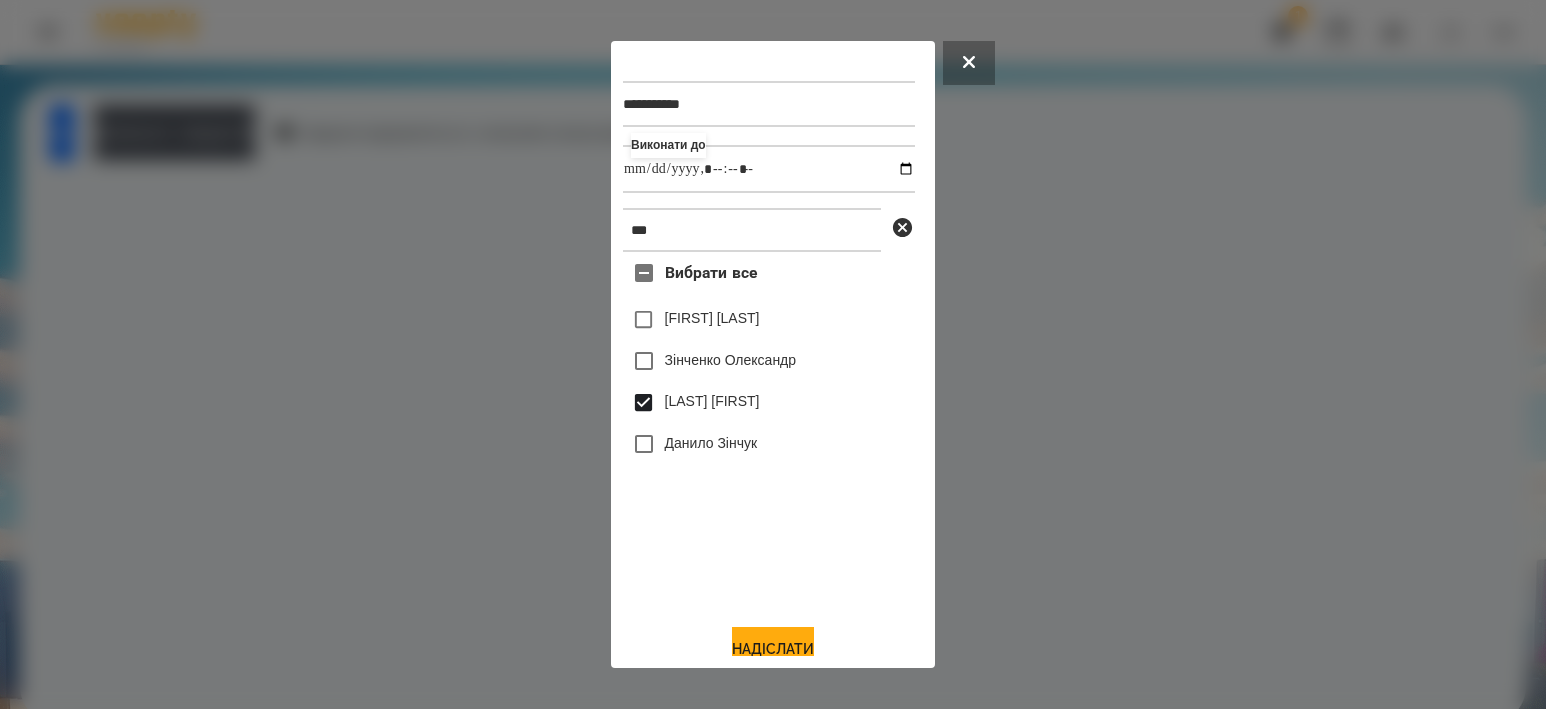 click on "Зінченко Олександр" at bounding box center [731, 360] 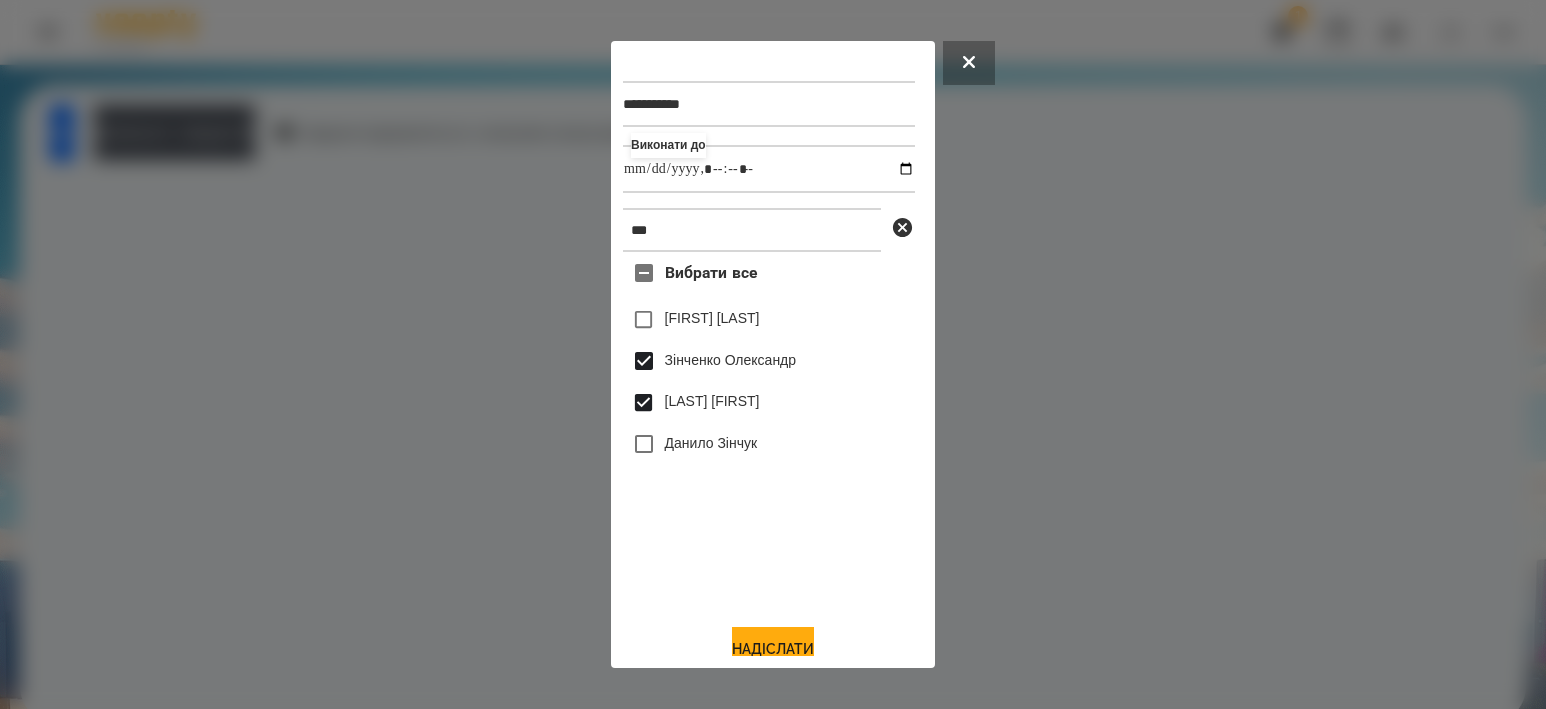 click on "[LAST] [FIRST]" at bounding box center [712, 401] 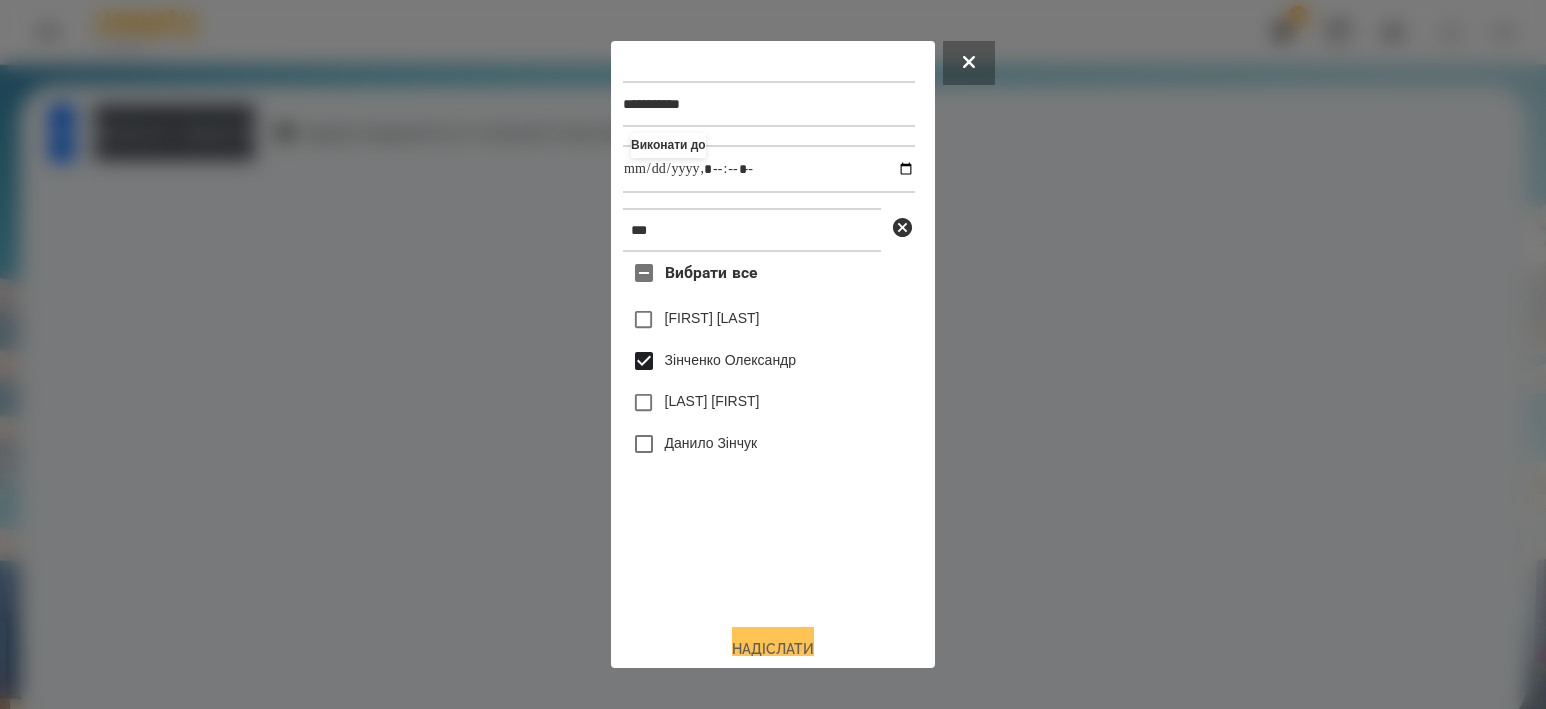 click on "Надіслати" at bounding box center (773, 649) 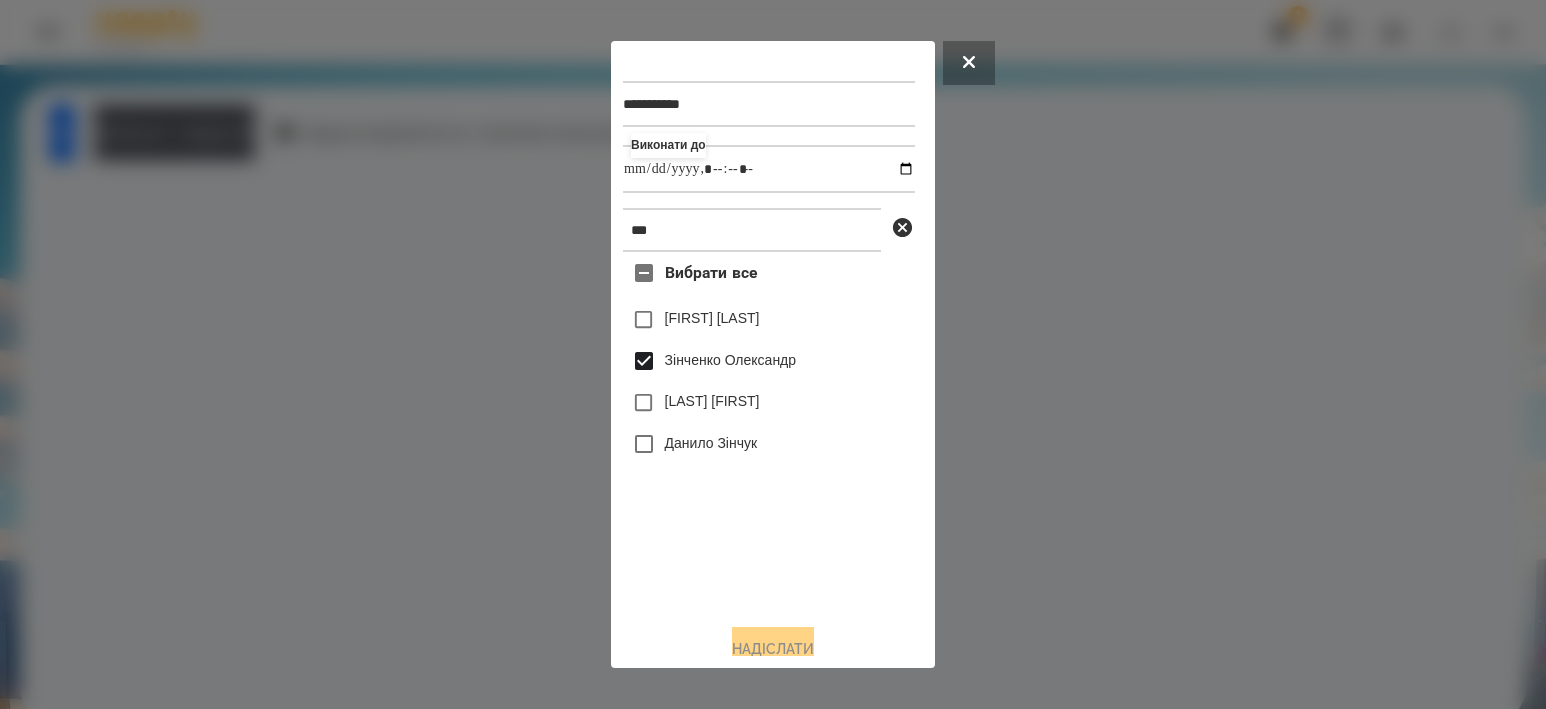 click at bounding box center (773, 354) 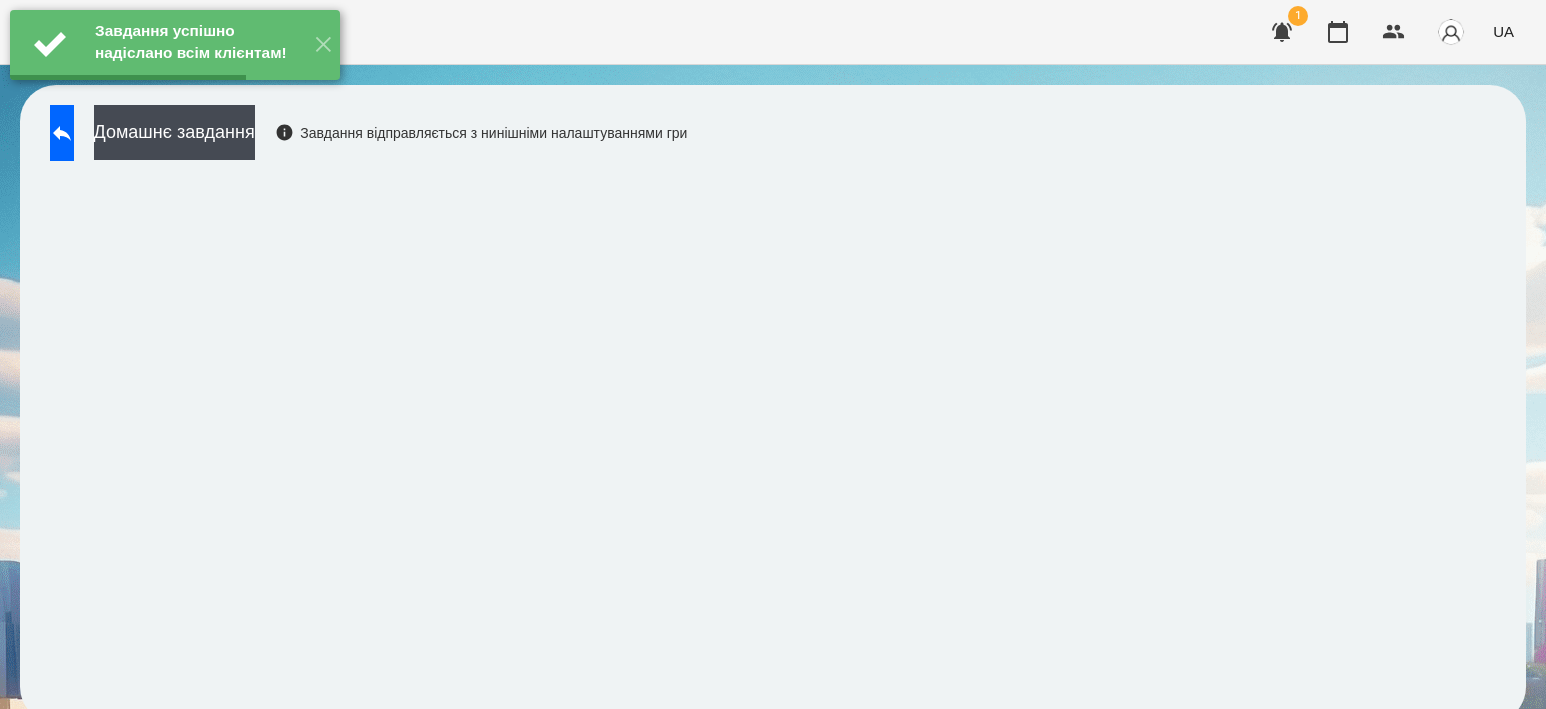 click on "Домашнє завдання" at bounding box center (174, 132) 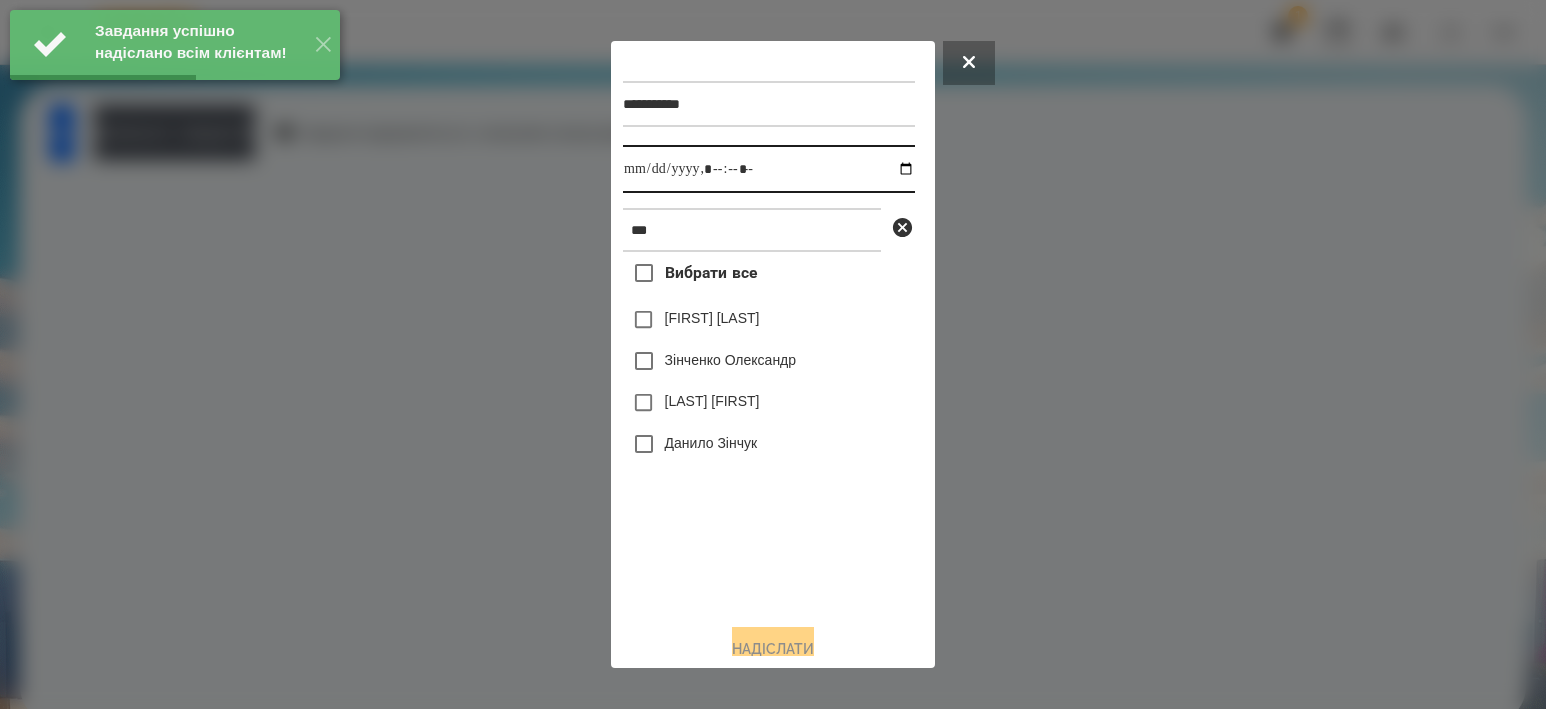 click at bounding box center (769, 169) 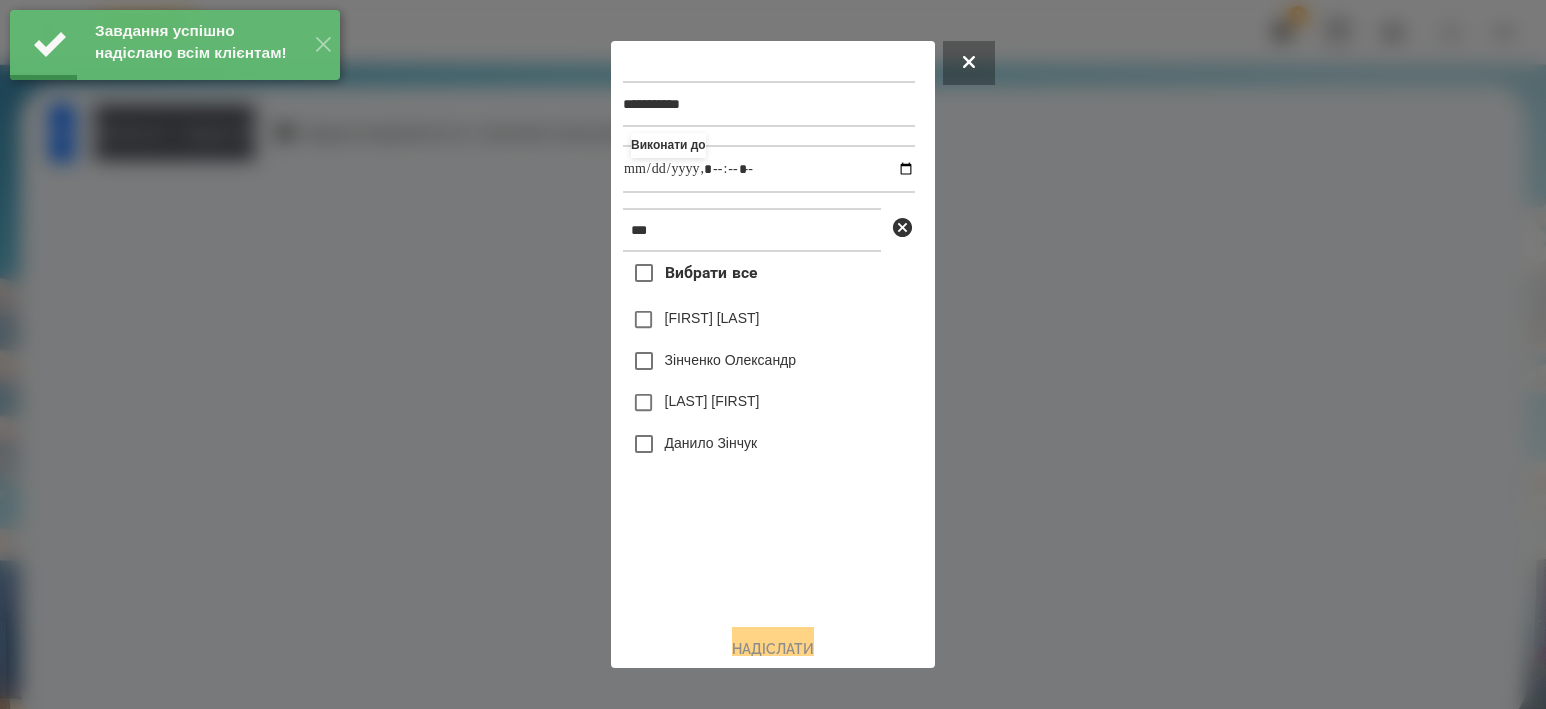 type on "**********" 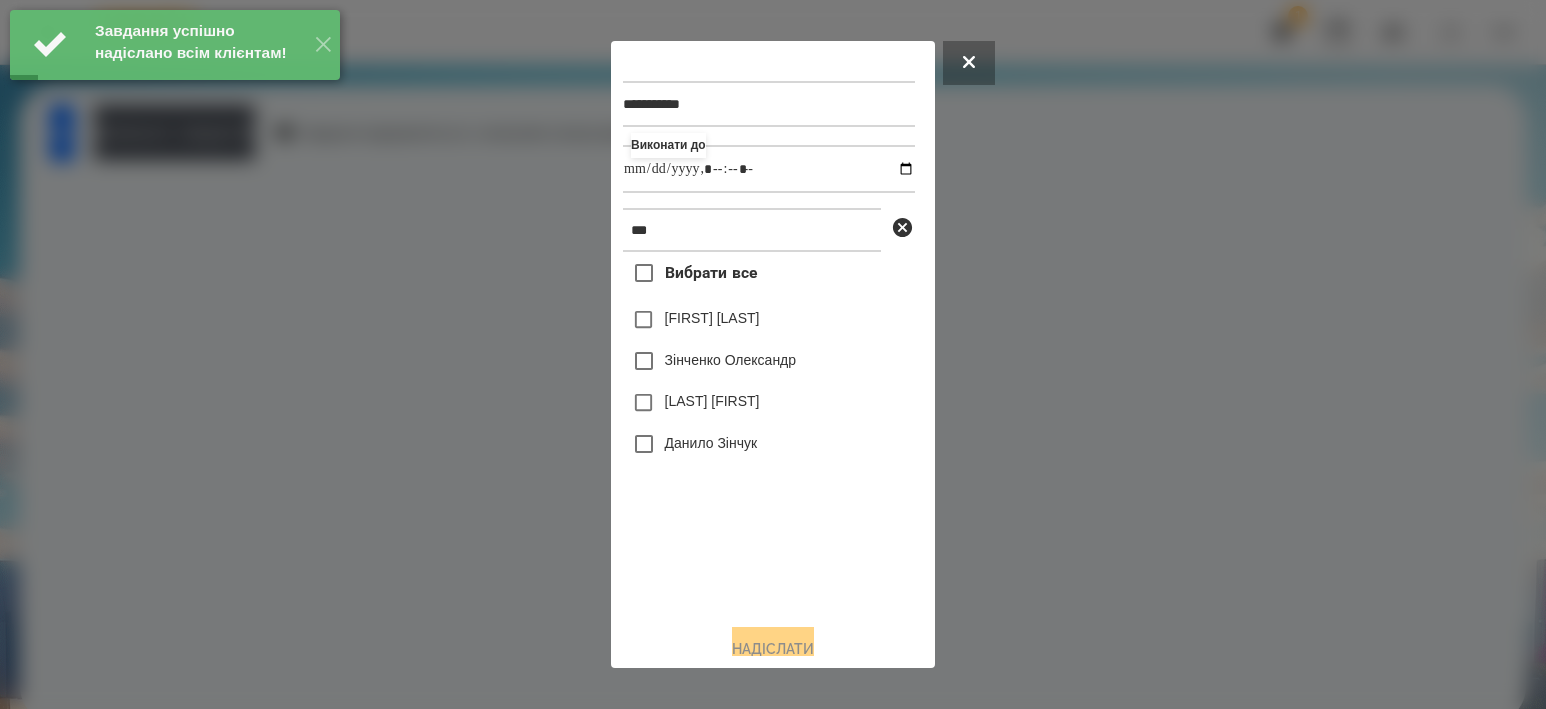 click on "Зінченко Олександр" at bounding box center (731, 360) 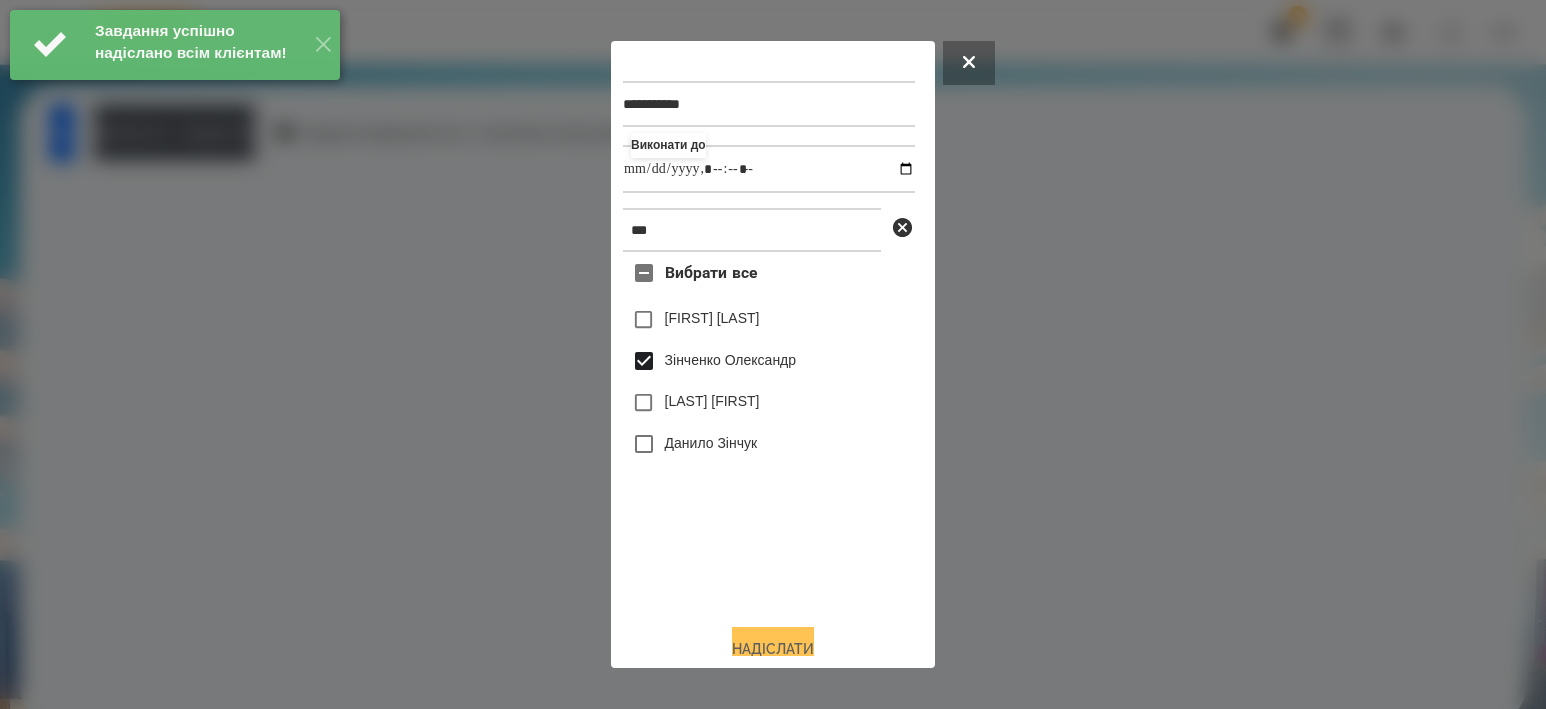 click on "Надіслати" at bounding box center [773, 649] 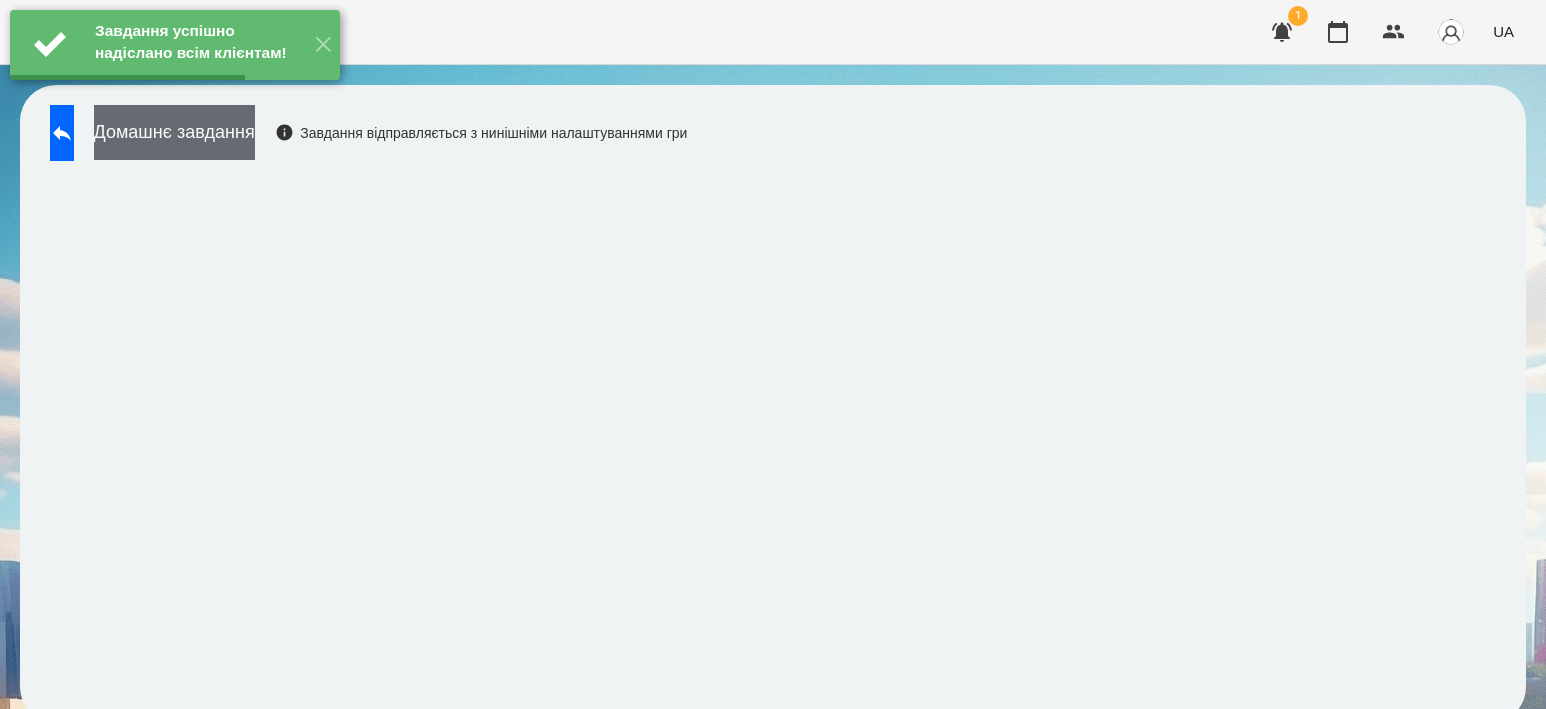 click on "Домашнє завдання" at bounding box center (174, 132) 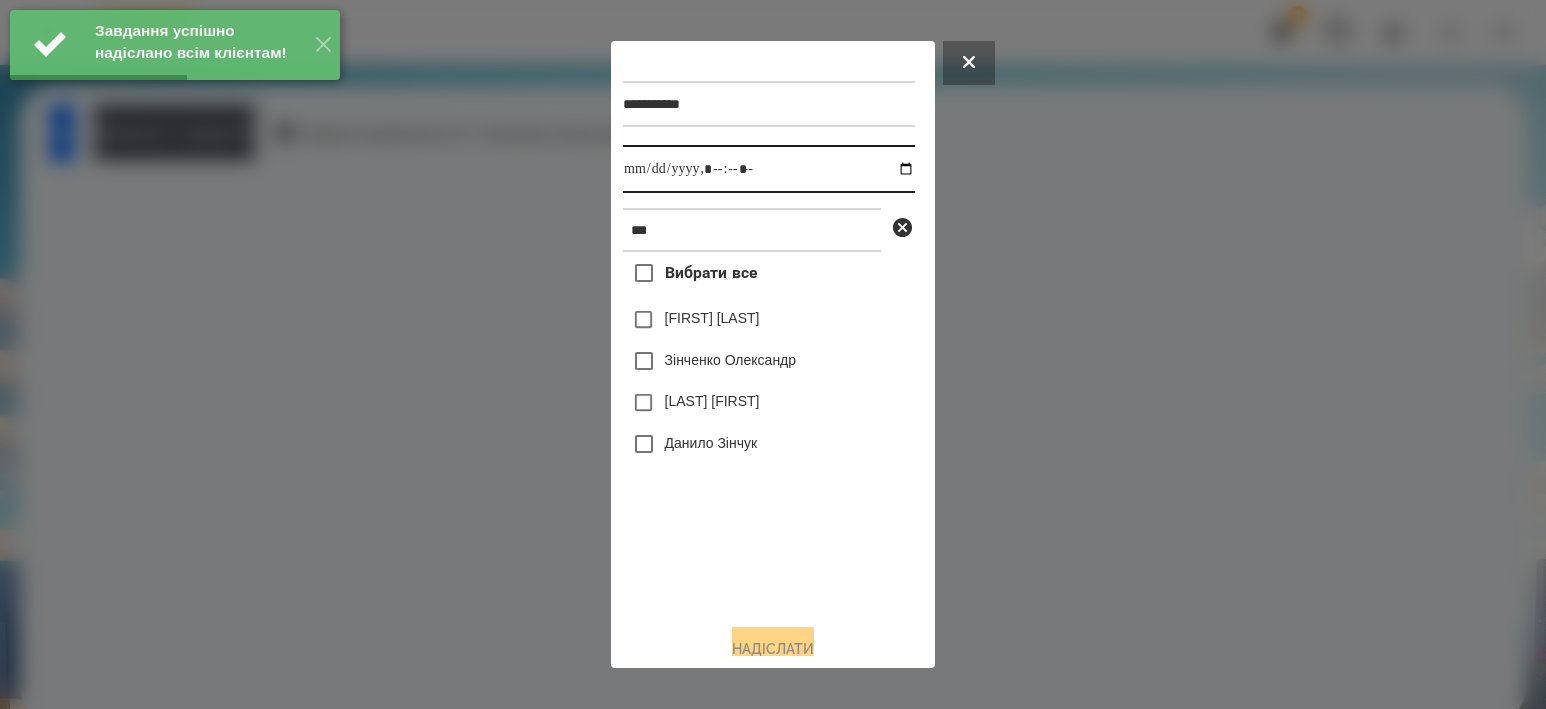 click at bounding box center (769, 169) 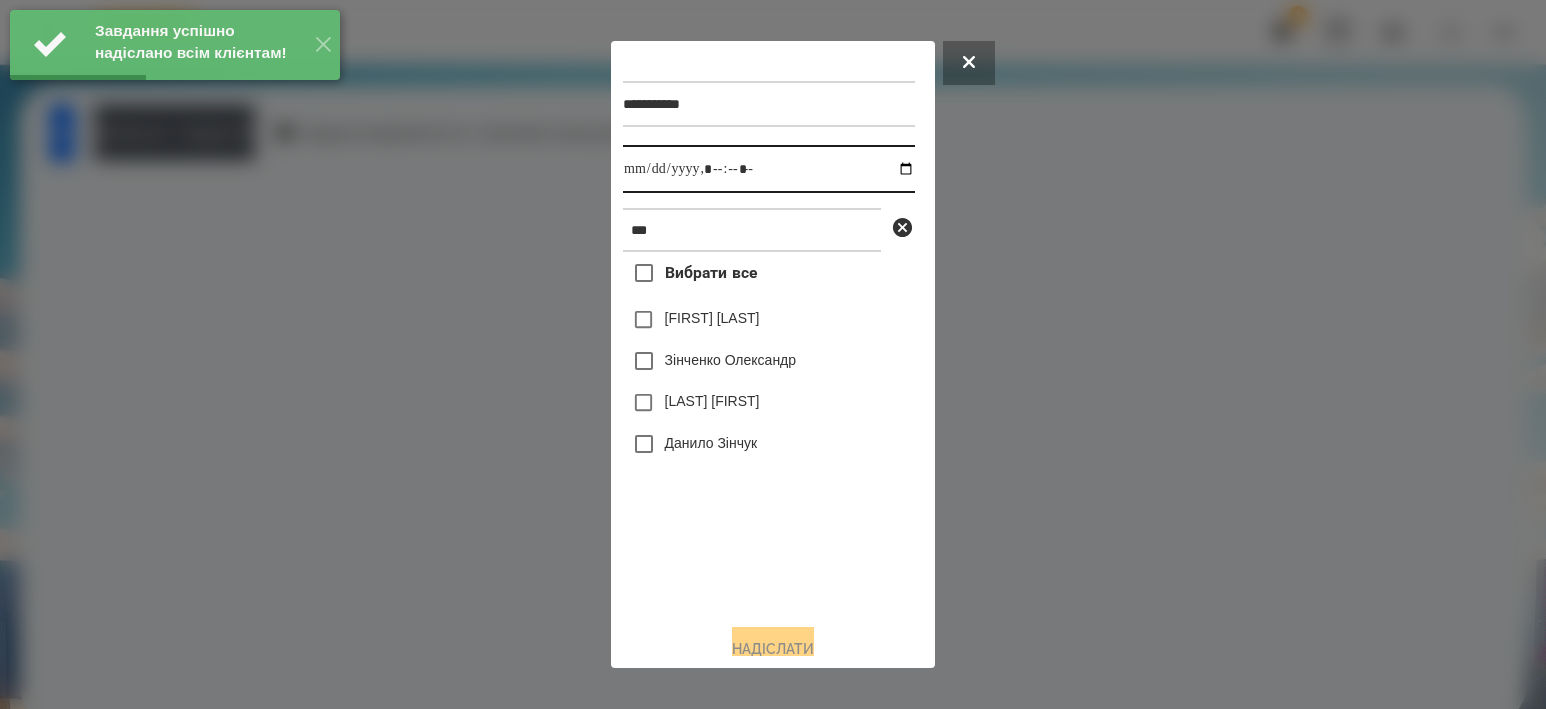 click at bounding box center [769, 169] 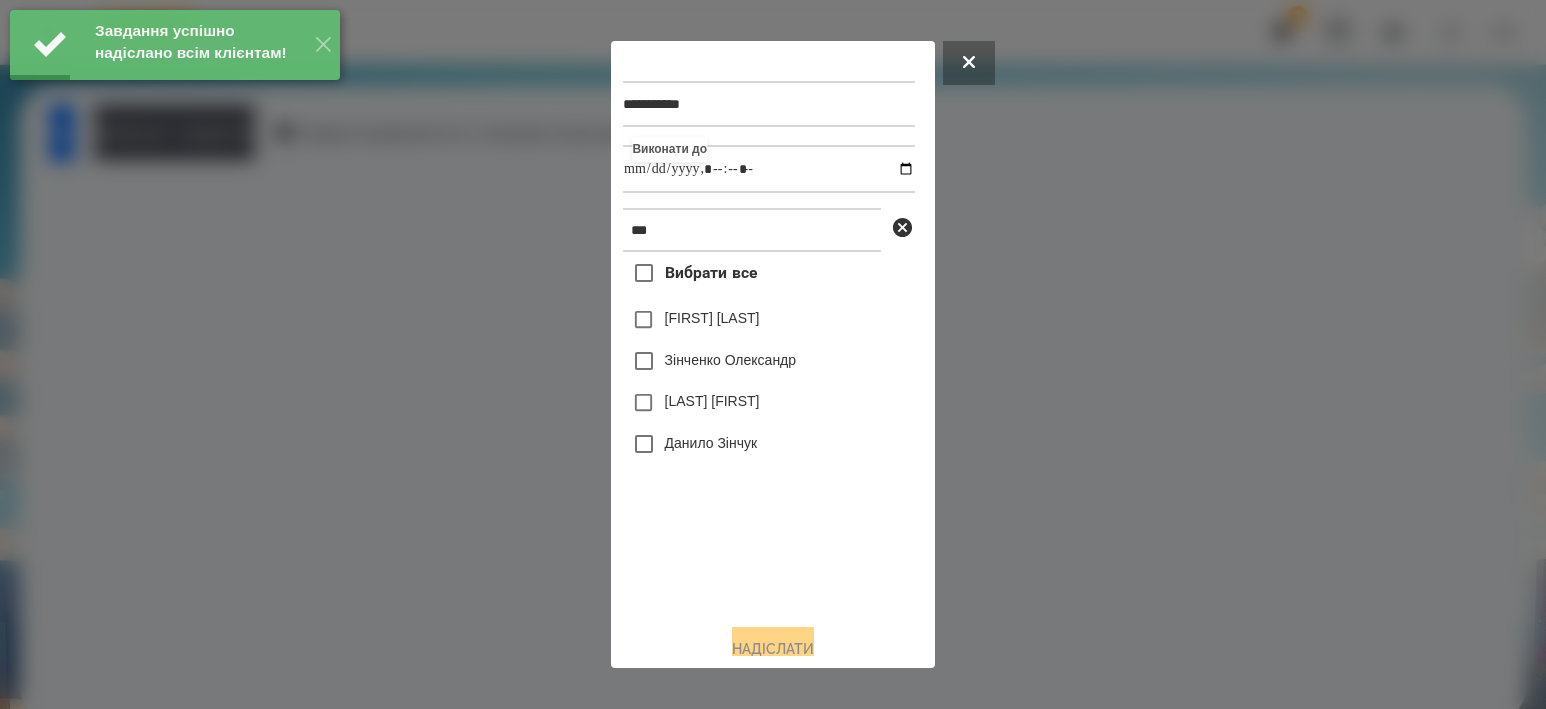 type on "**********" 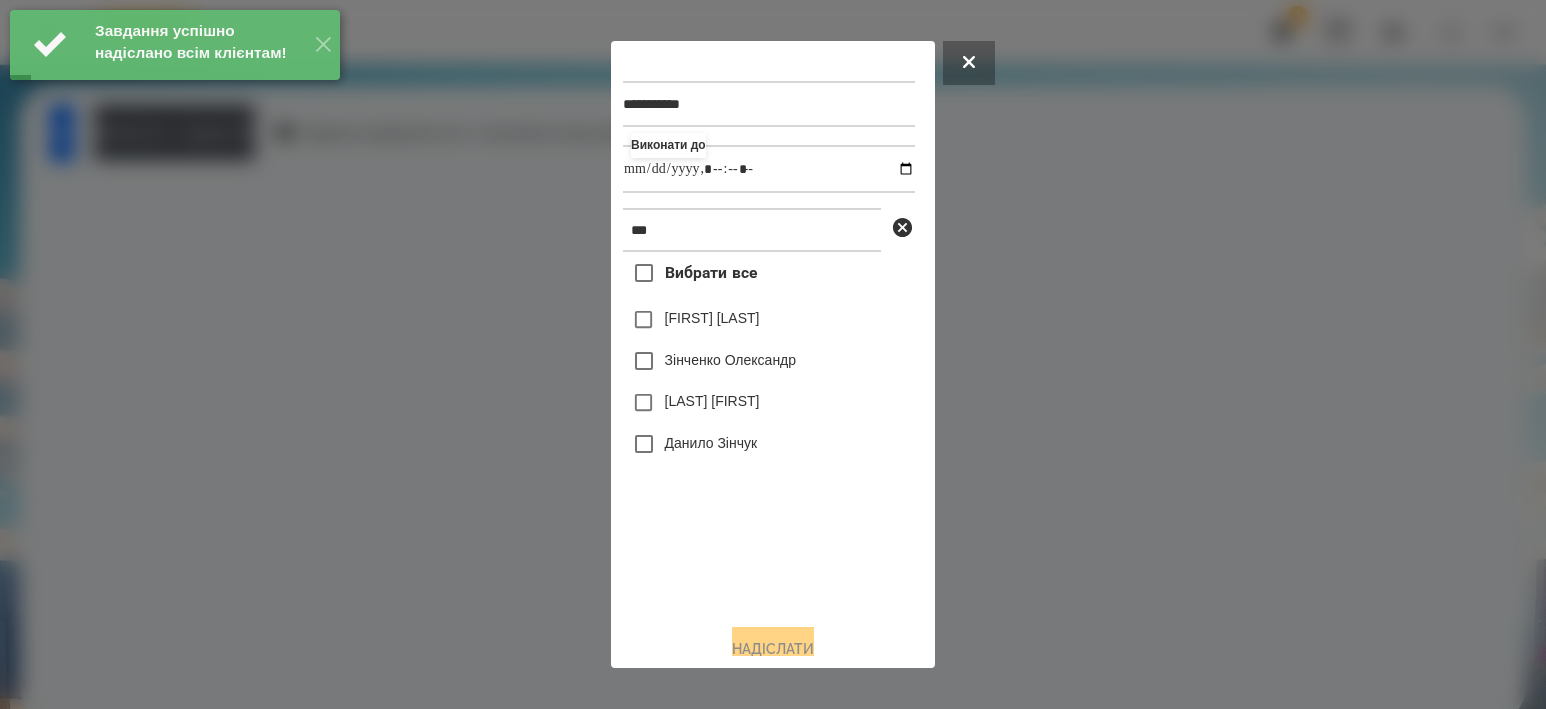 click on "Зінченко Олександр" at bounding box center (731, 360) 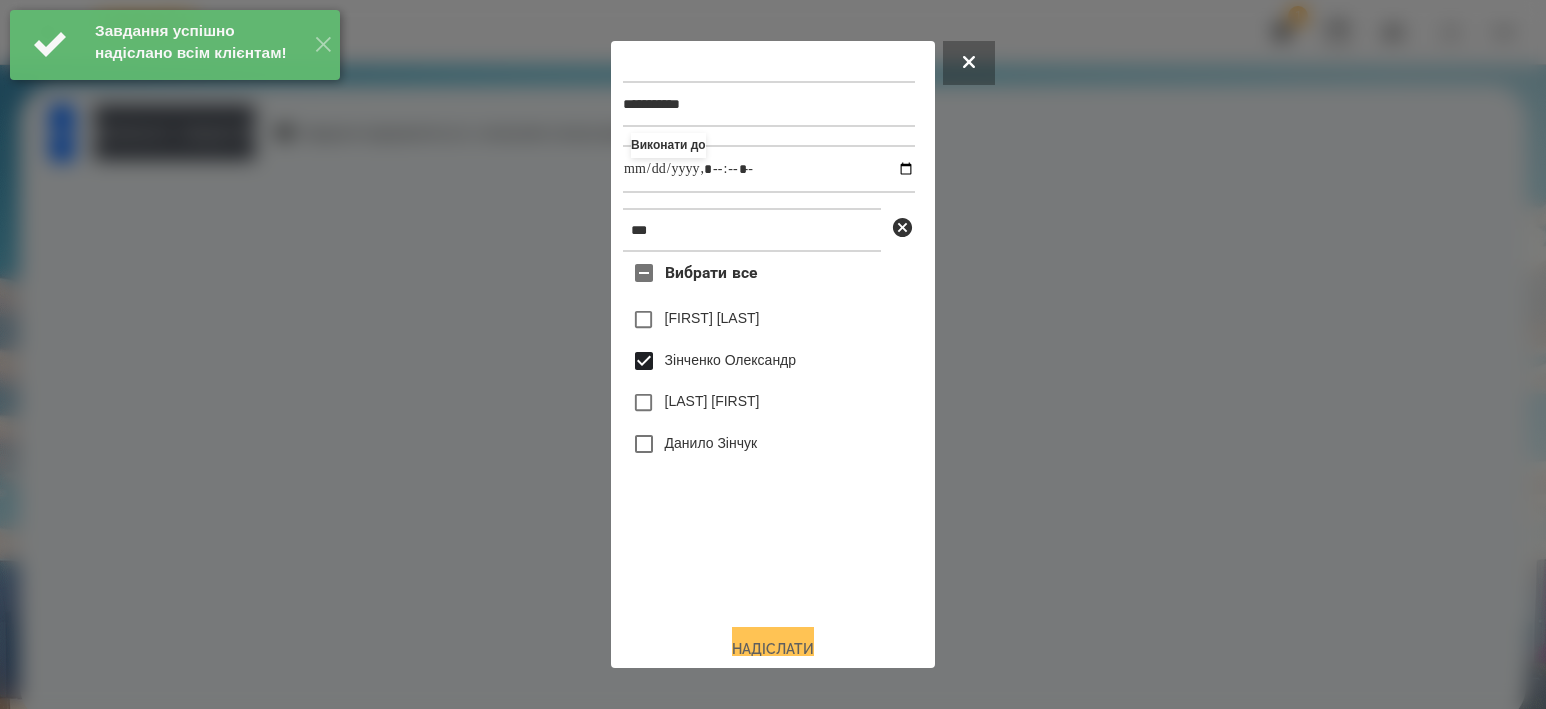 click on "Надіслати" at bounding box center [773, 649] 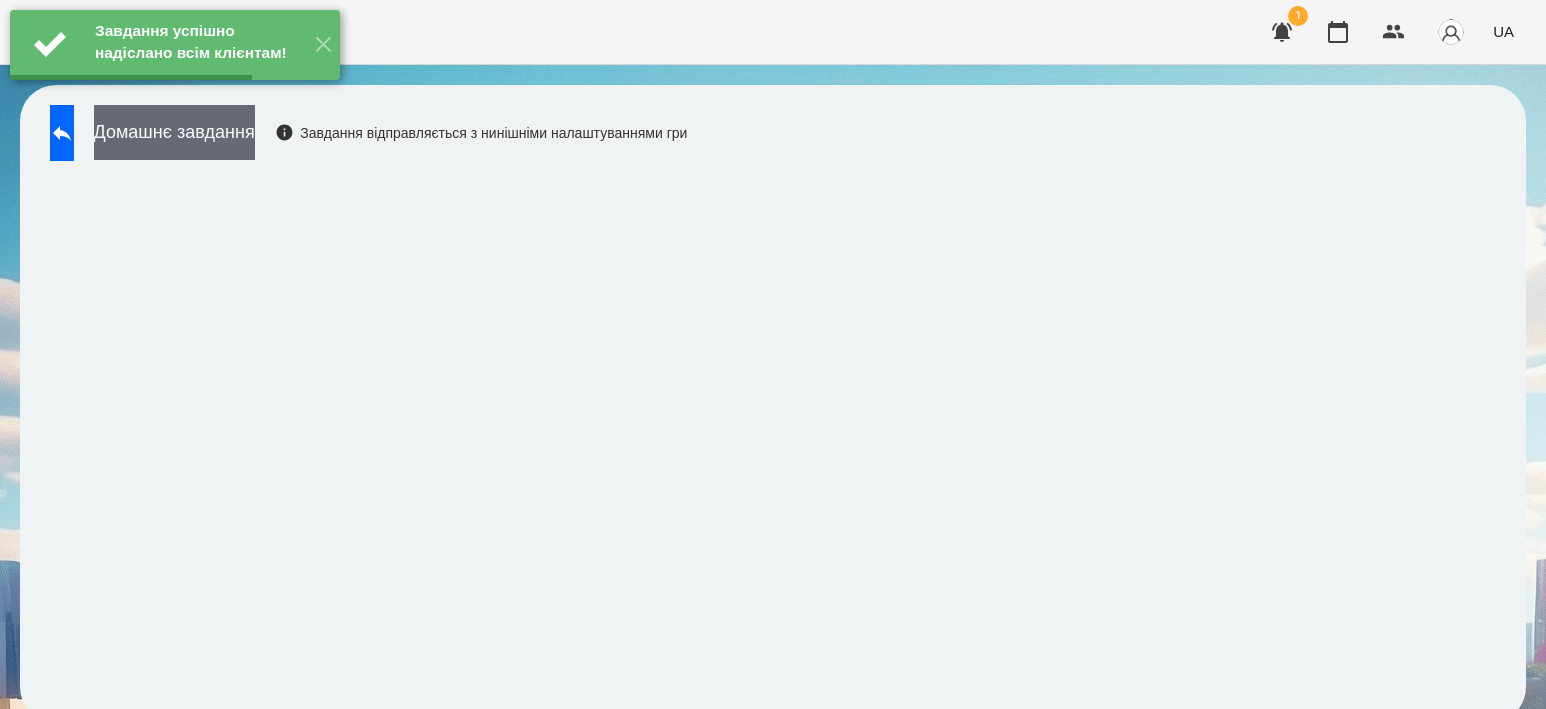 click on "Домашнє завдання" at bounding box center [174, 132] 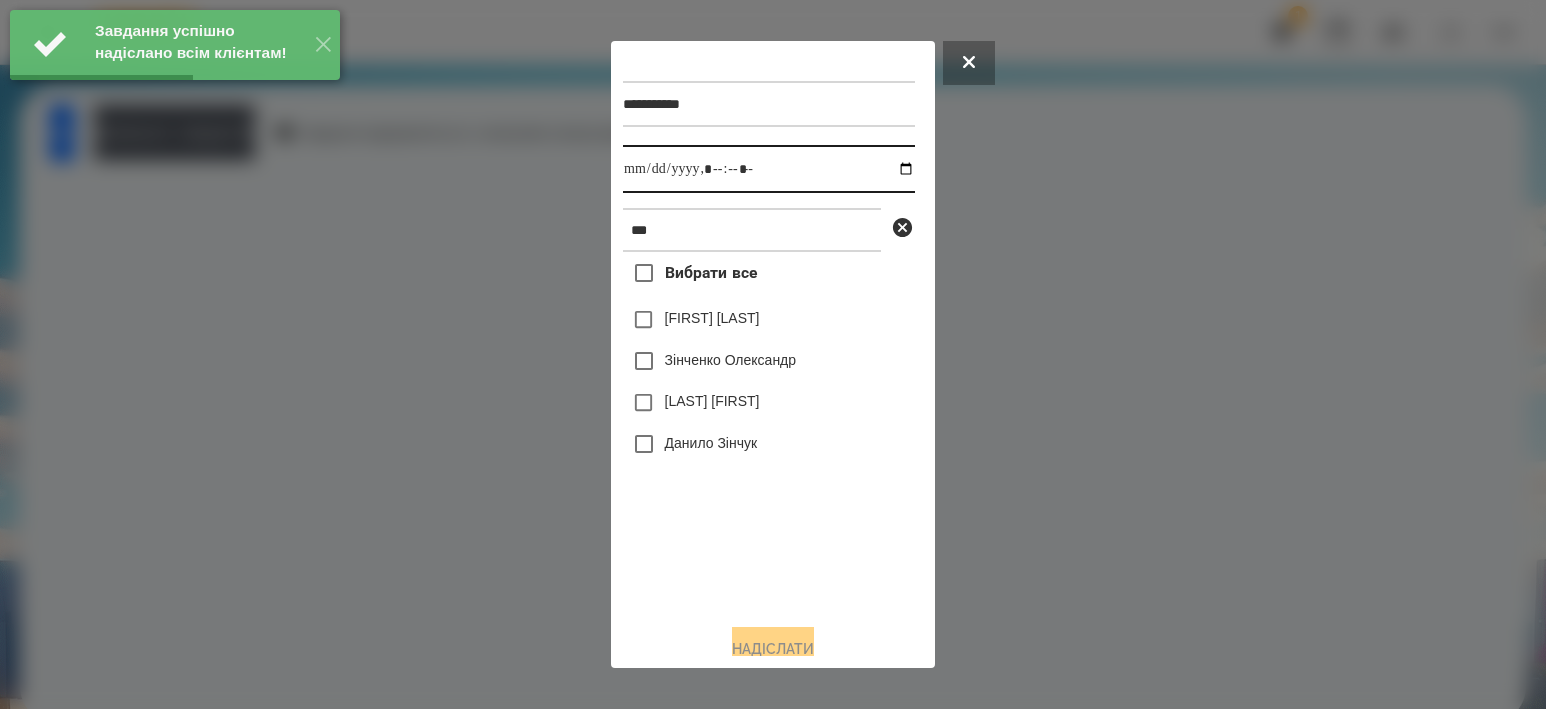click at bounding box center (769, 169) 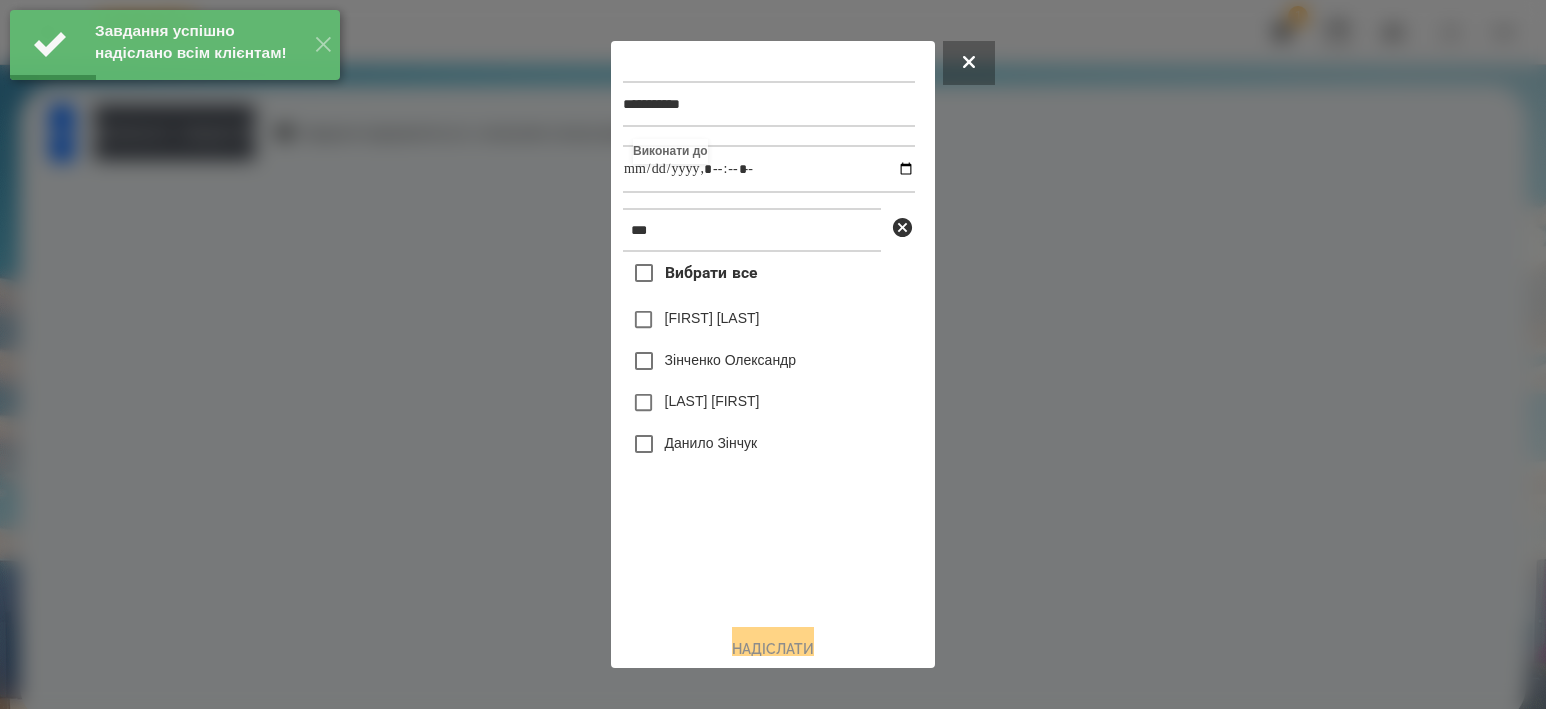 type on "**********" 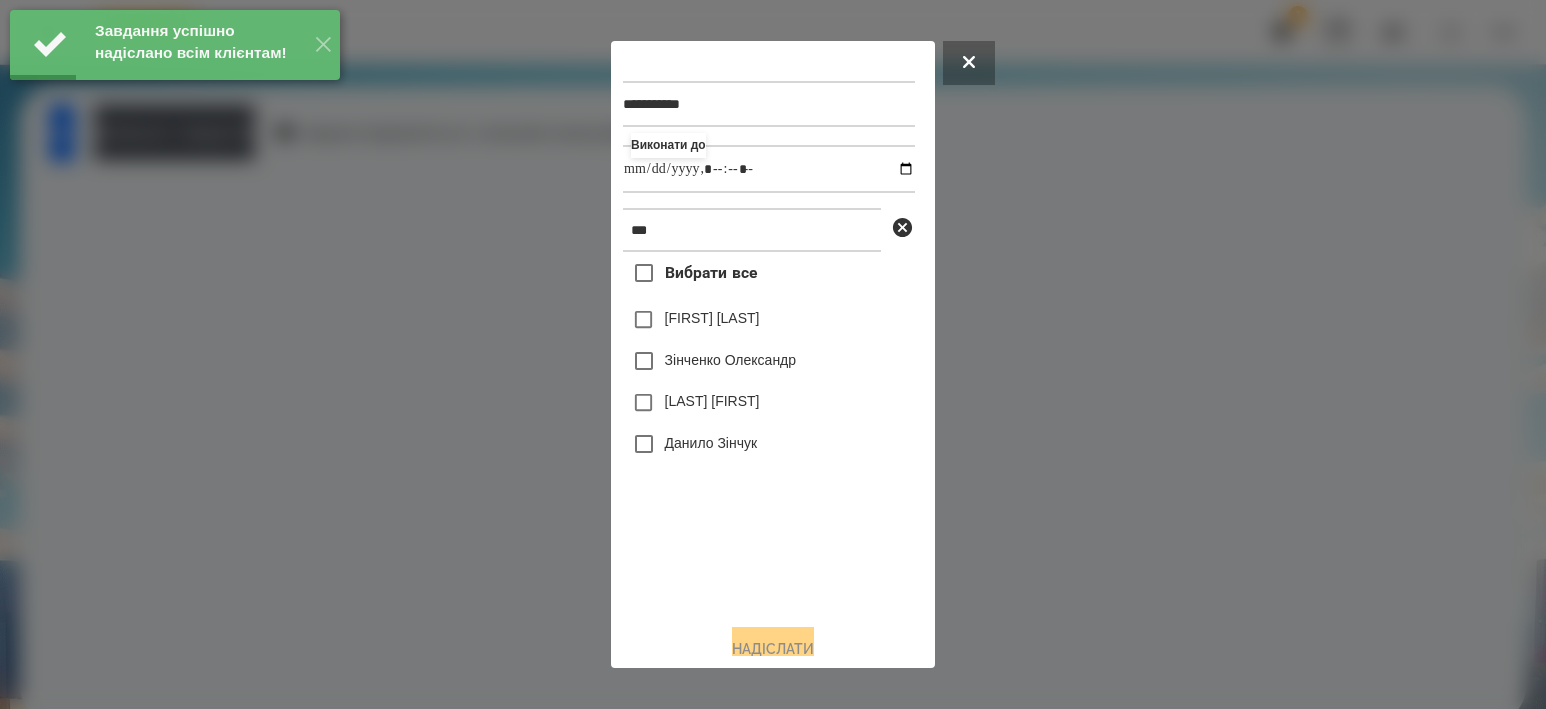 click on "Вибрати все [FIRST] [LAST] [FIRST] [LAST] [FIRST] [LAST]" at bounding box center [769, 429] 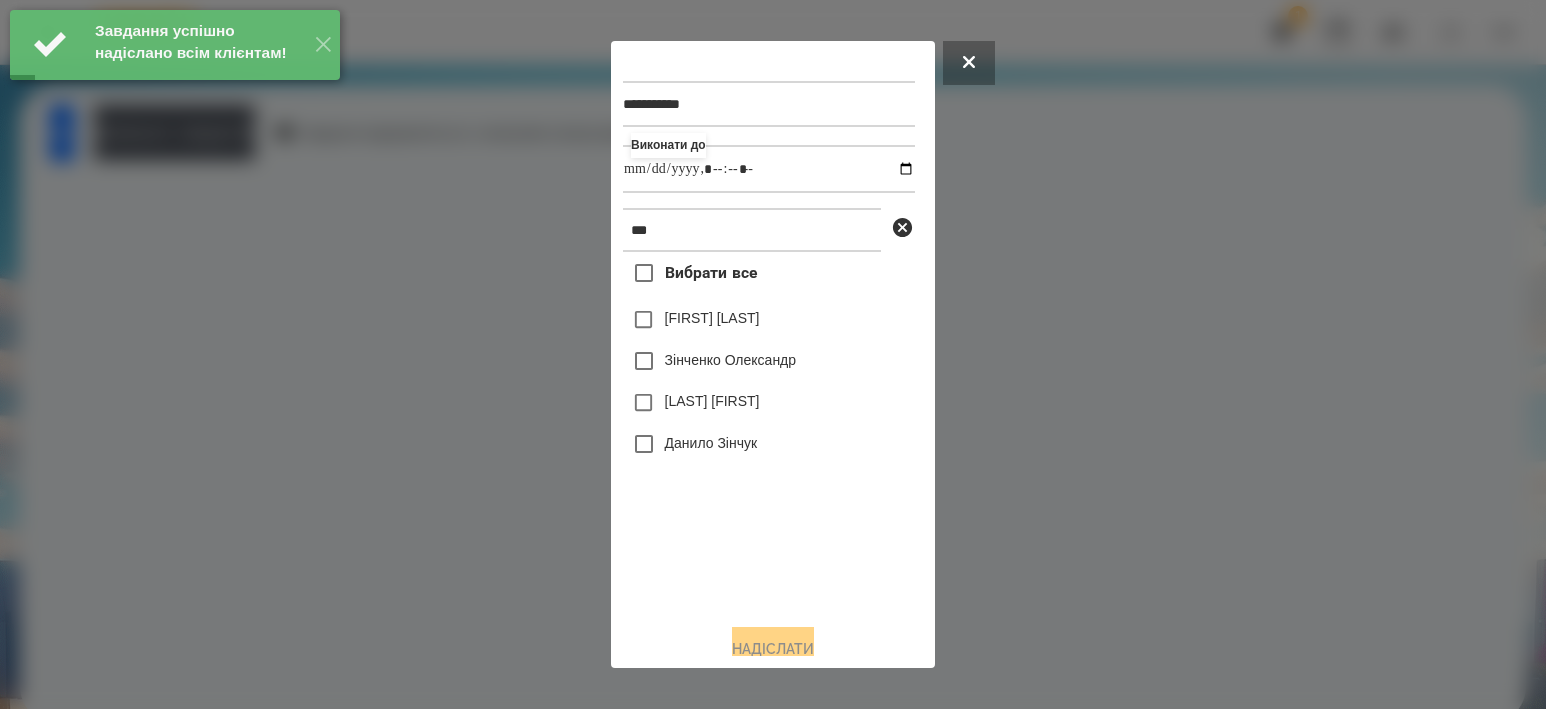 click on "Зінченко Олександр" at bounding box center [769, 361] 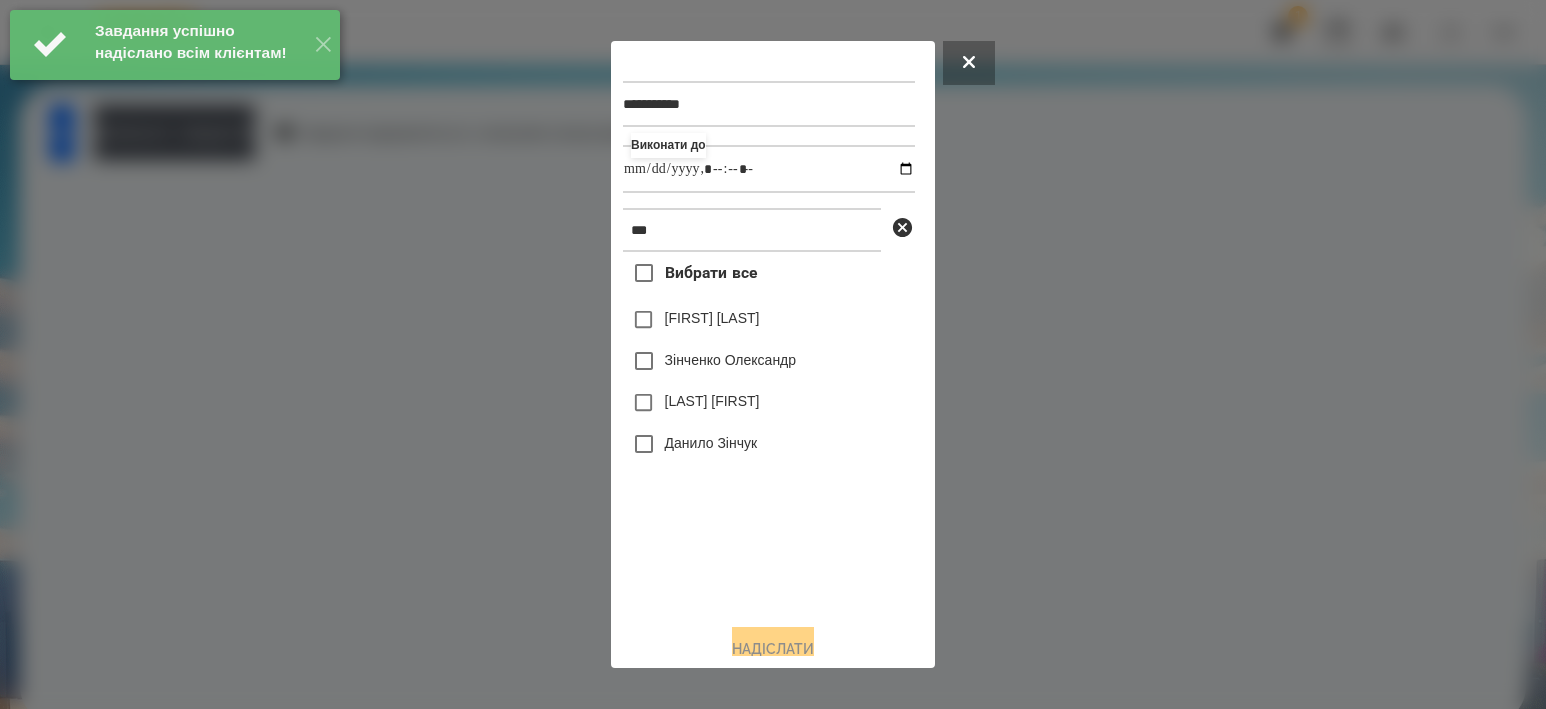 click on "Зінченко Олександр" at bounding box center (731, 360) 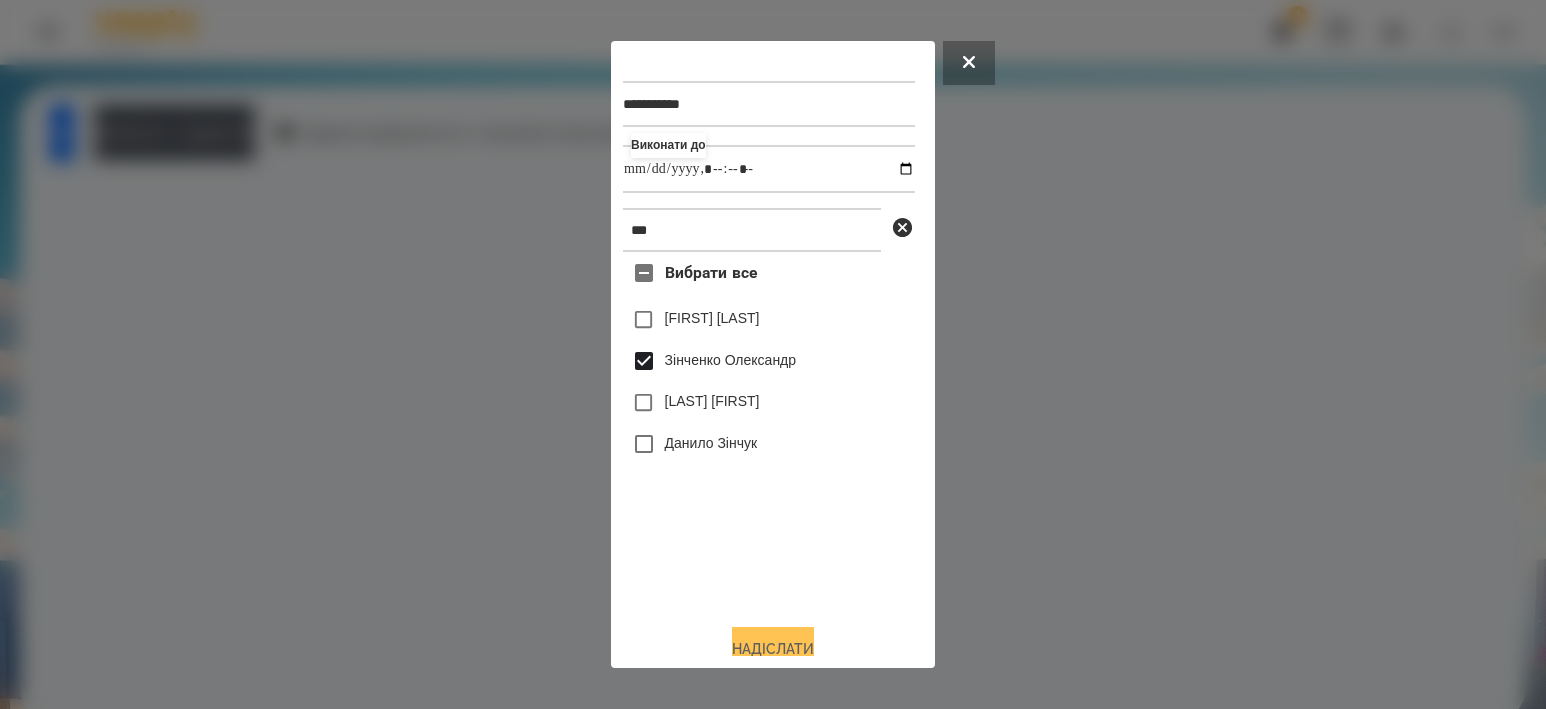 click on "Надіслати" at bounding box center [773, 649] 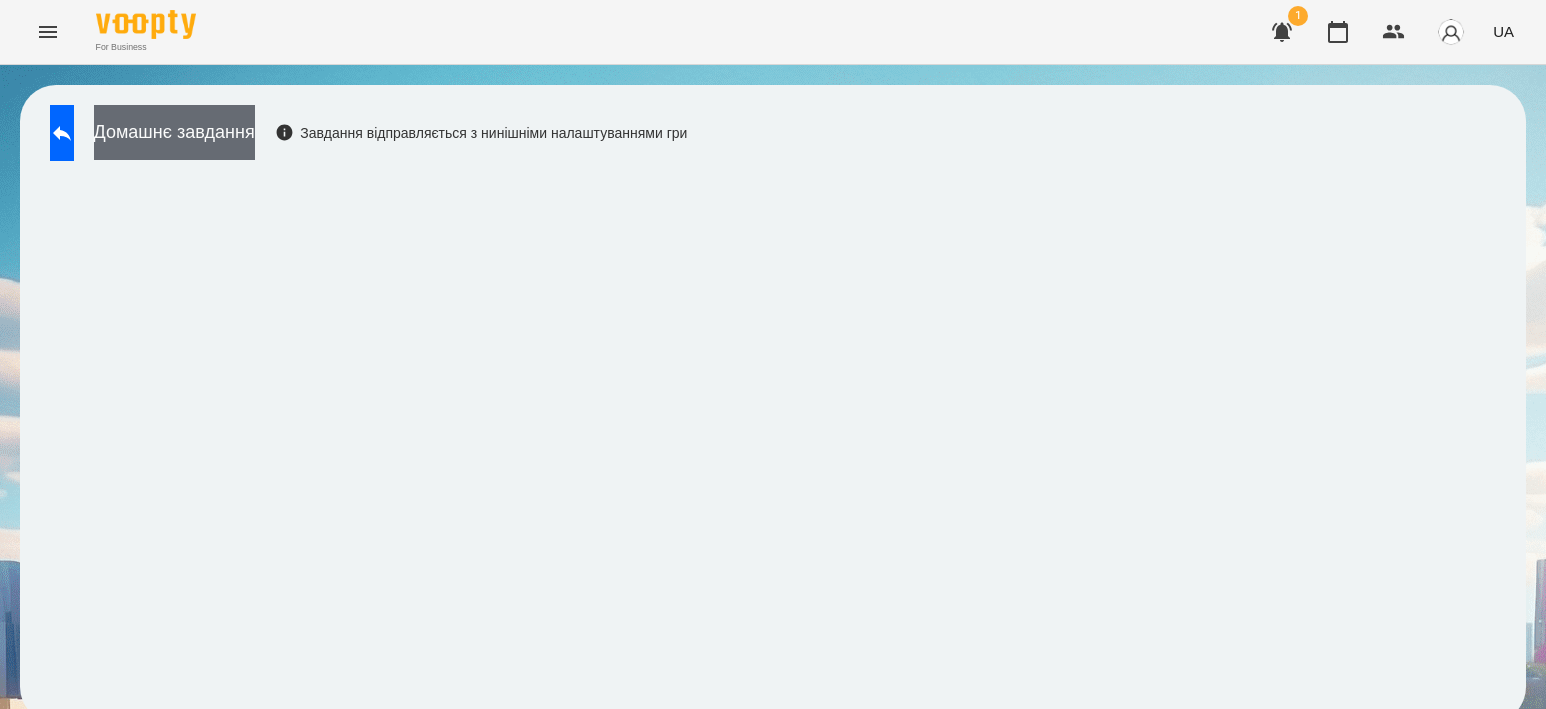 click on "Домашнє завдання" at bounding box center [174, 132] 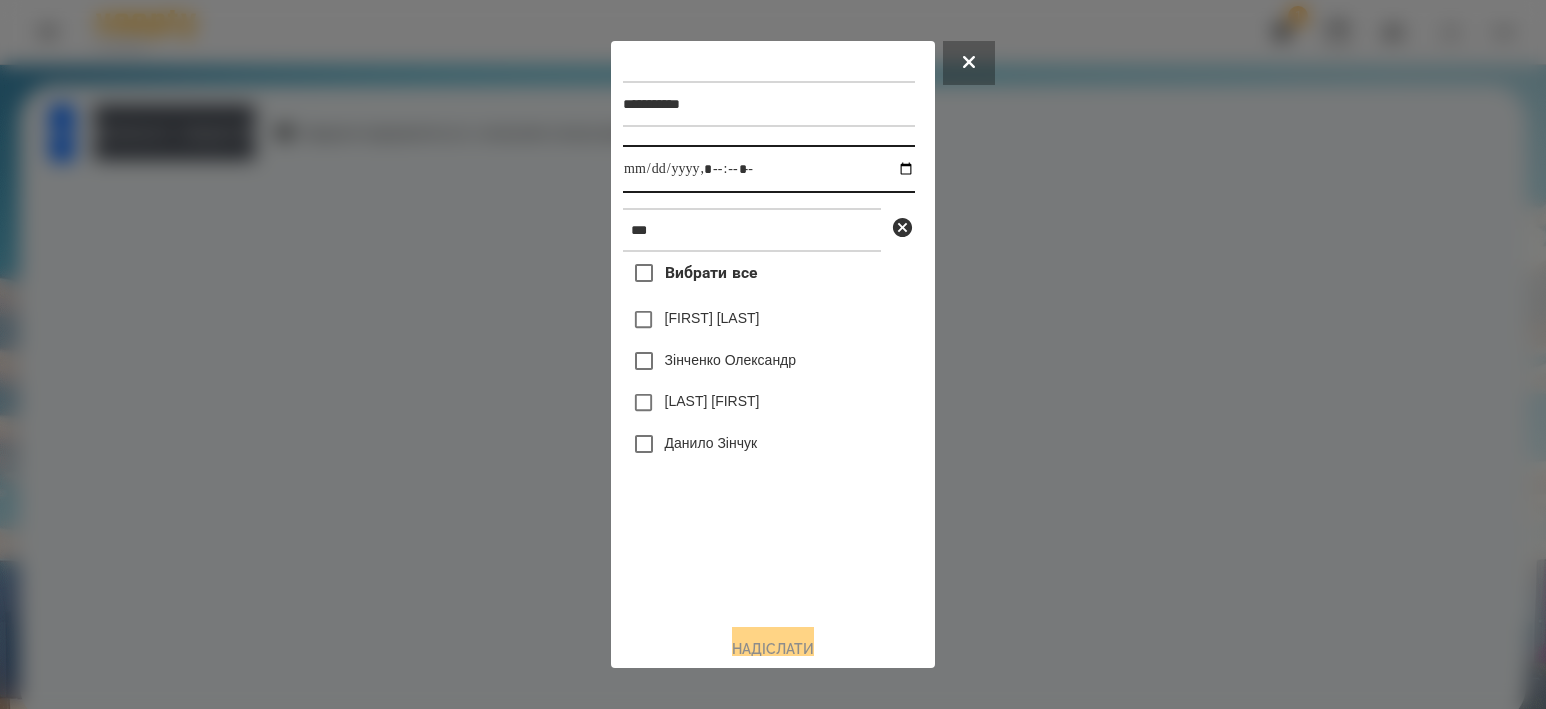 click at bounding box center [769, 169] 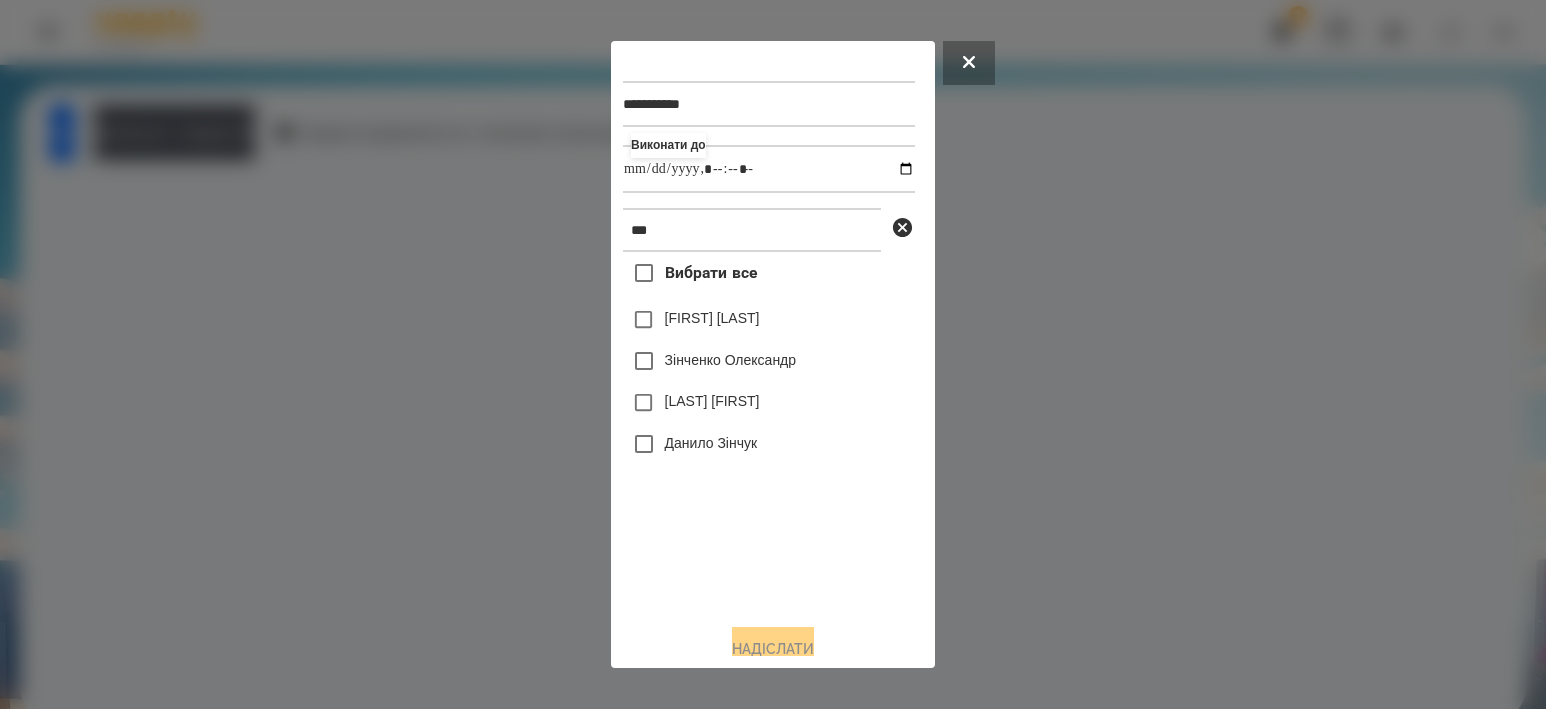 type on "**********" 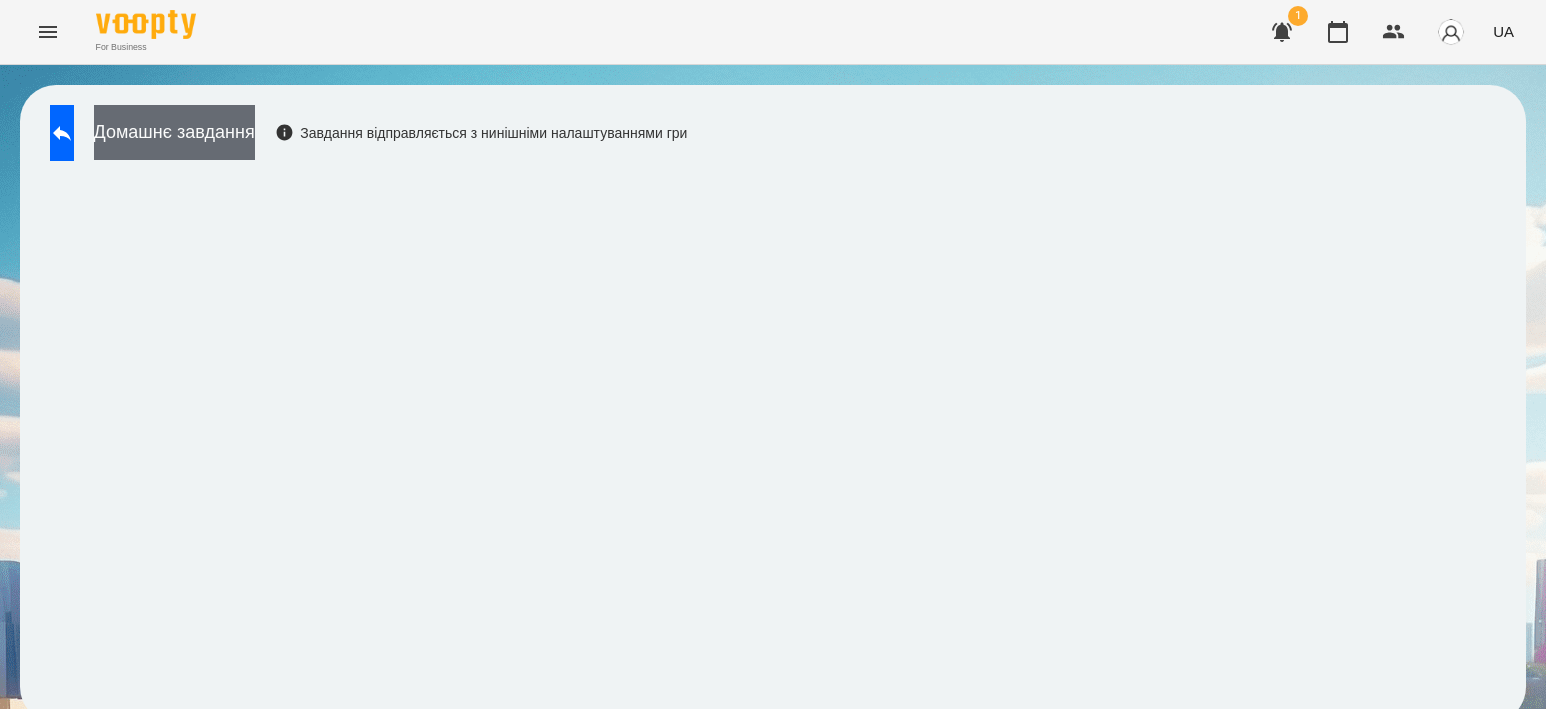 click on "Домашнє завдання" at bounding box center (174, 132) 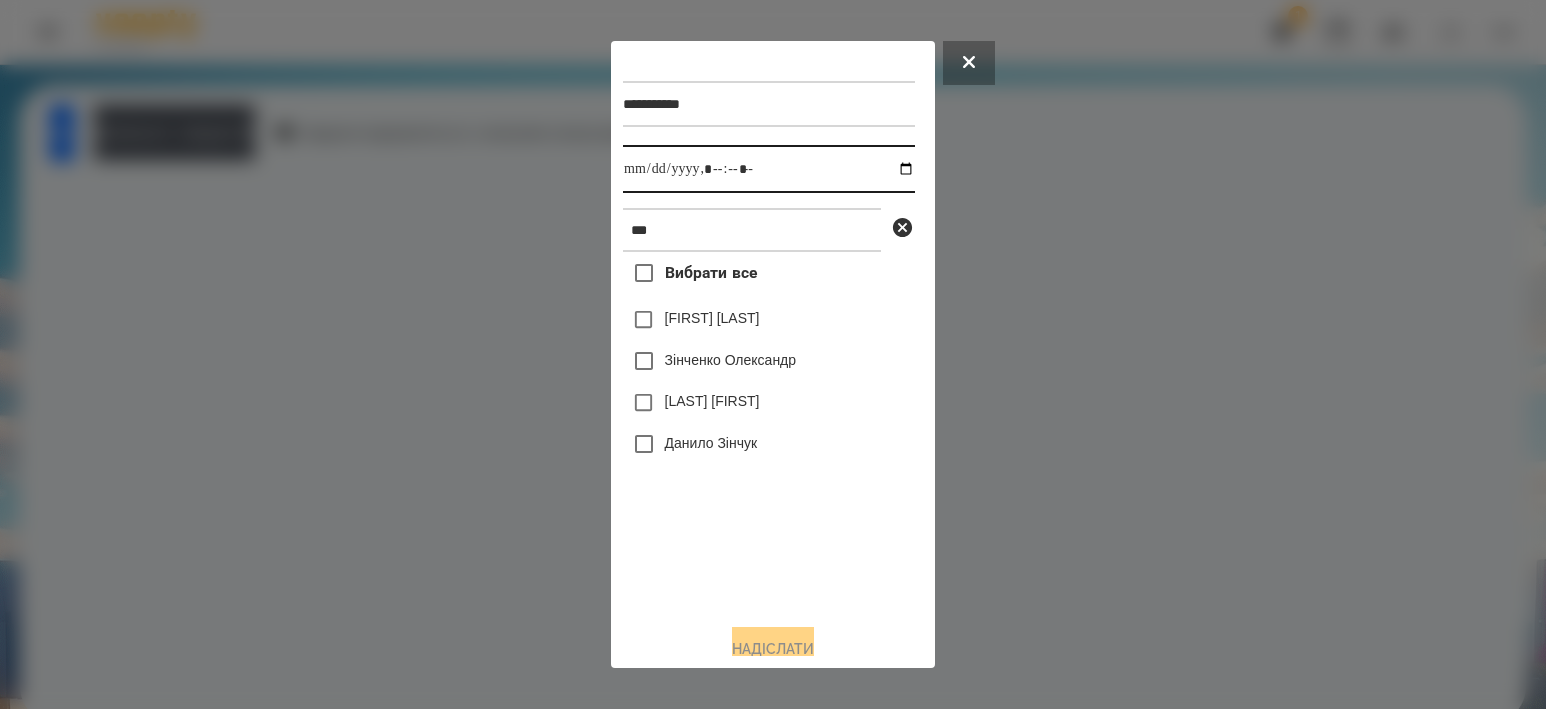 click at bounding box center [769, 169] 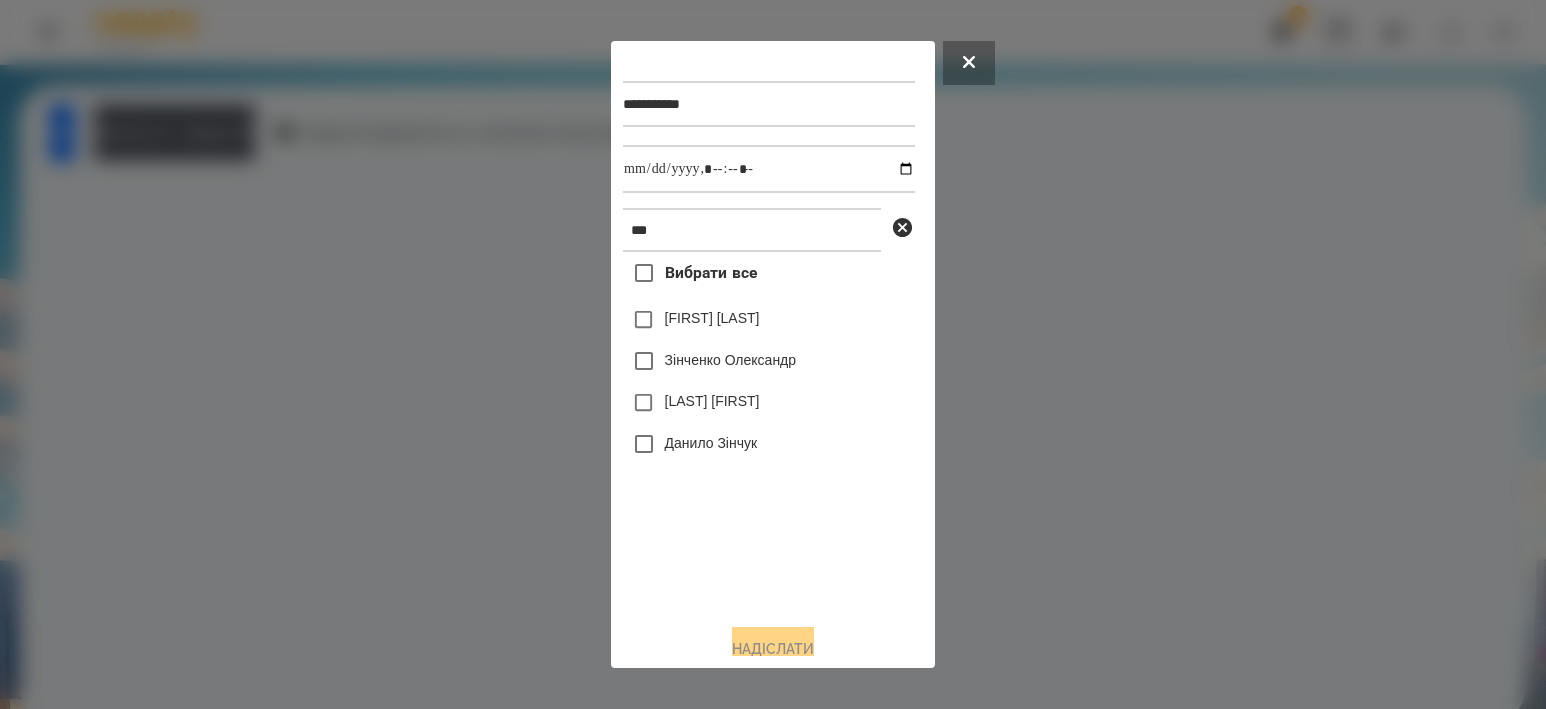 drag, startPoint x: 730, startPoint y: 553, endPoint x: 732, endPoint y: 541, distance: 12.165525 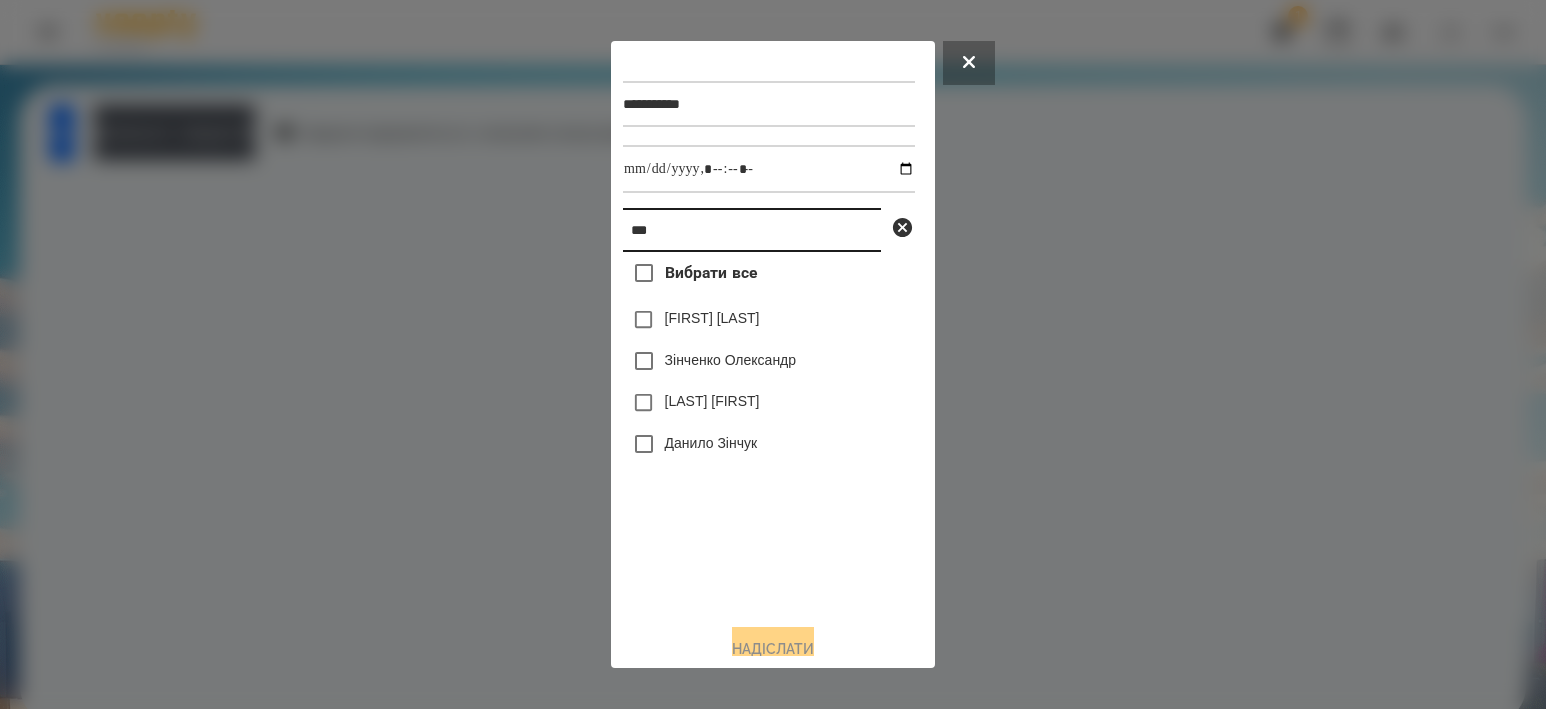 drag, startPoint x: 703, startPoint y: 238, endPoint x: 573, endPoint y: 222, distance: 130.98091 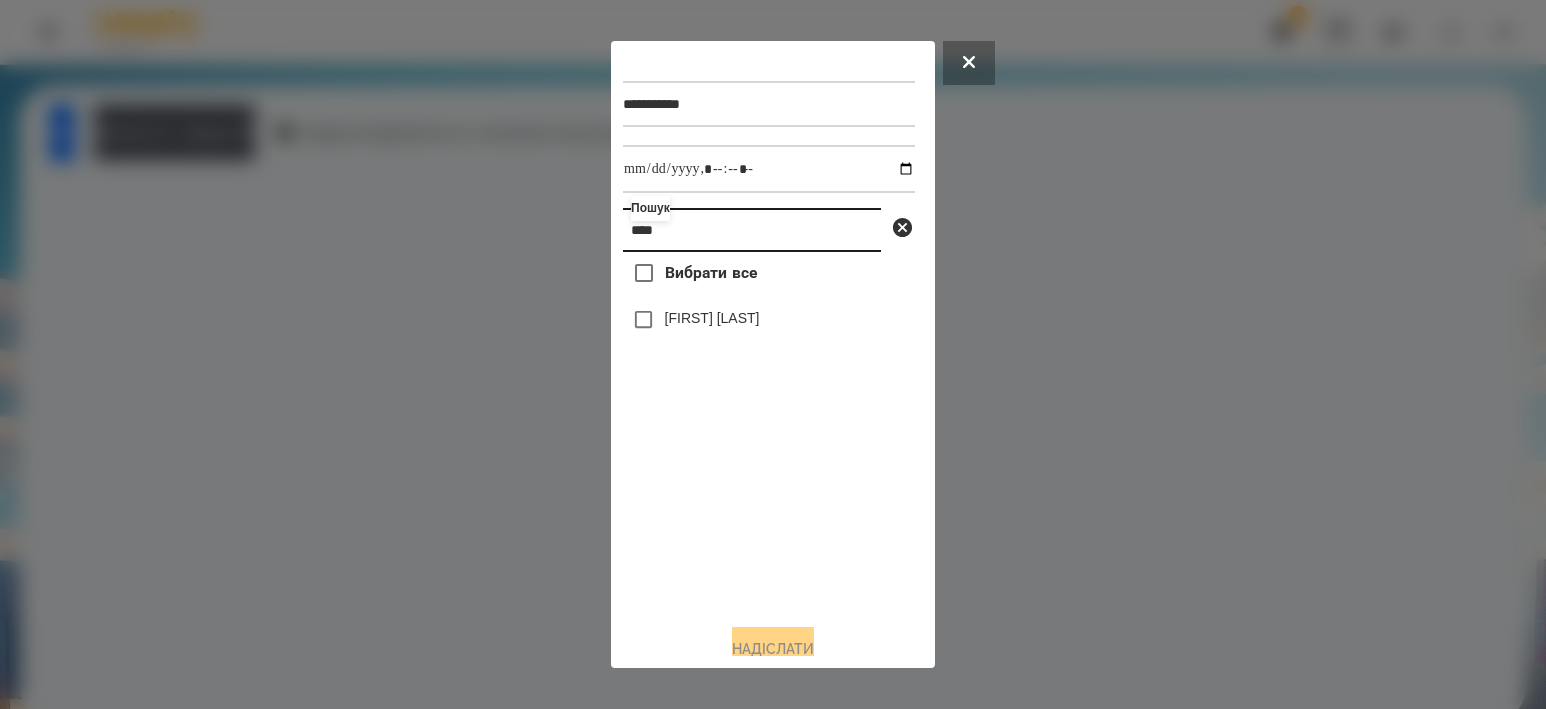 type on "****" 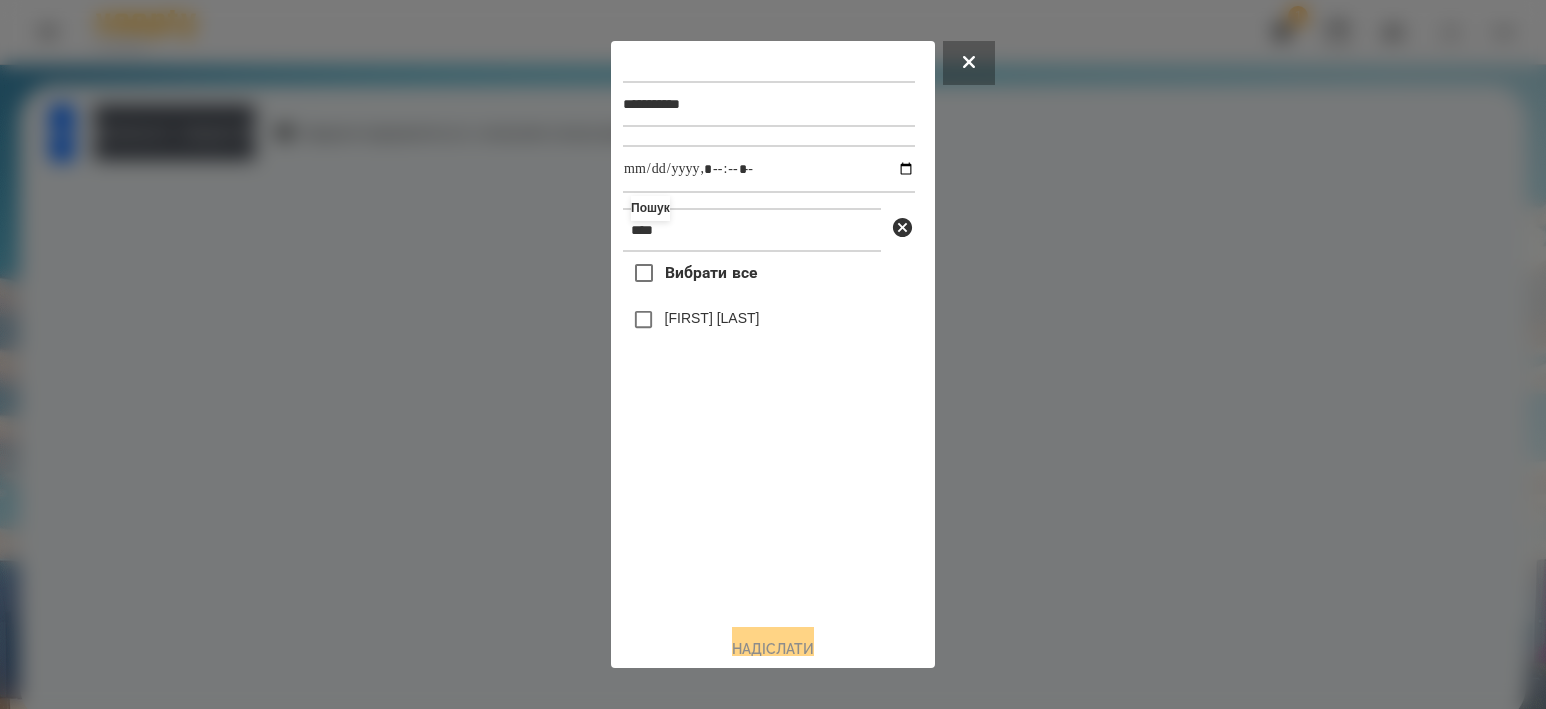 click on "[FIRST] [LAST]" at bounding box center (712, 318) 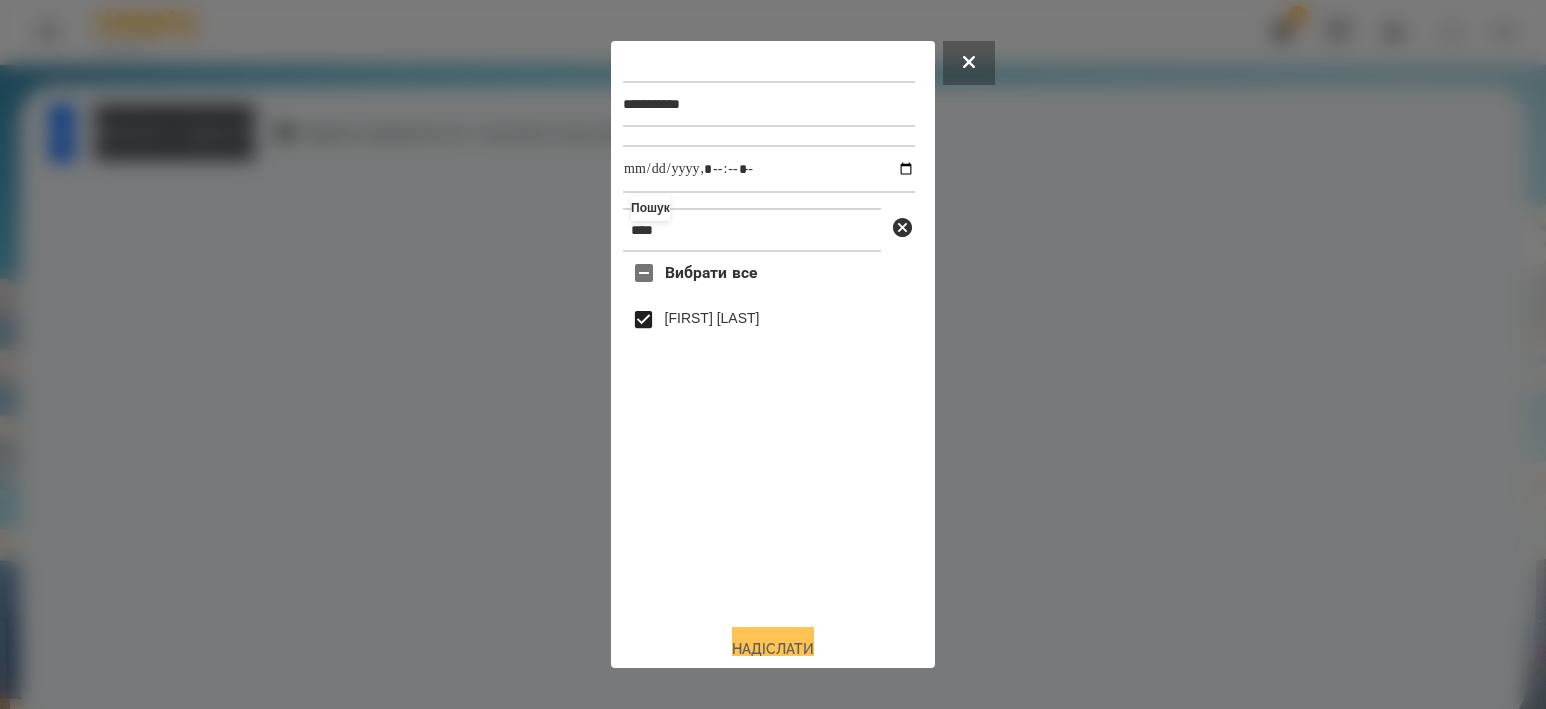click on "Надіслати" at bounding box center [773, 649] 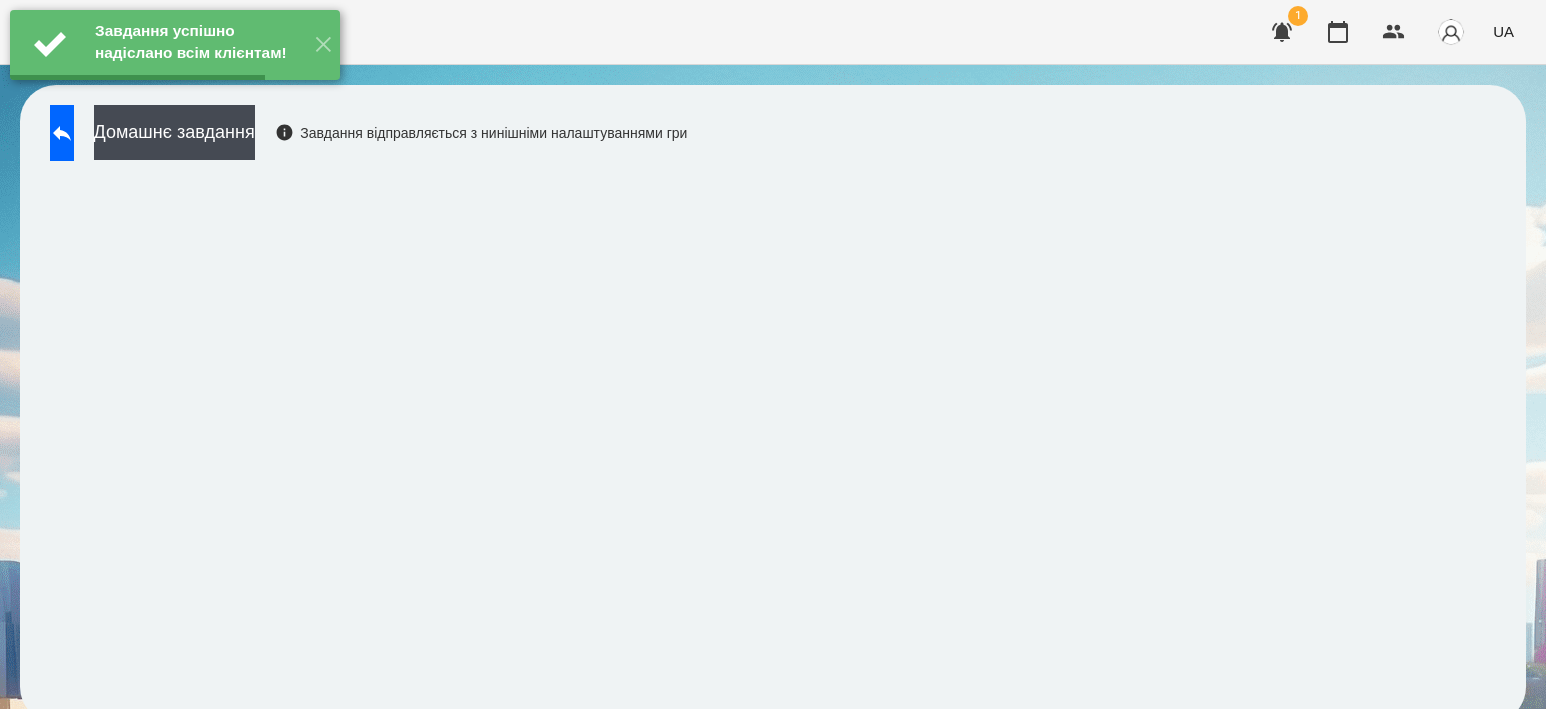 click on "Завдання успішно надіслано всім клієнтам! ✕" at bounding box center [175, 45] 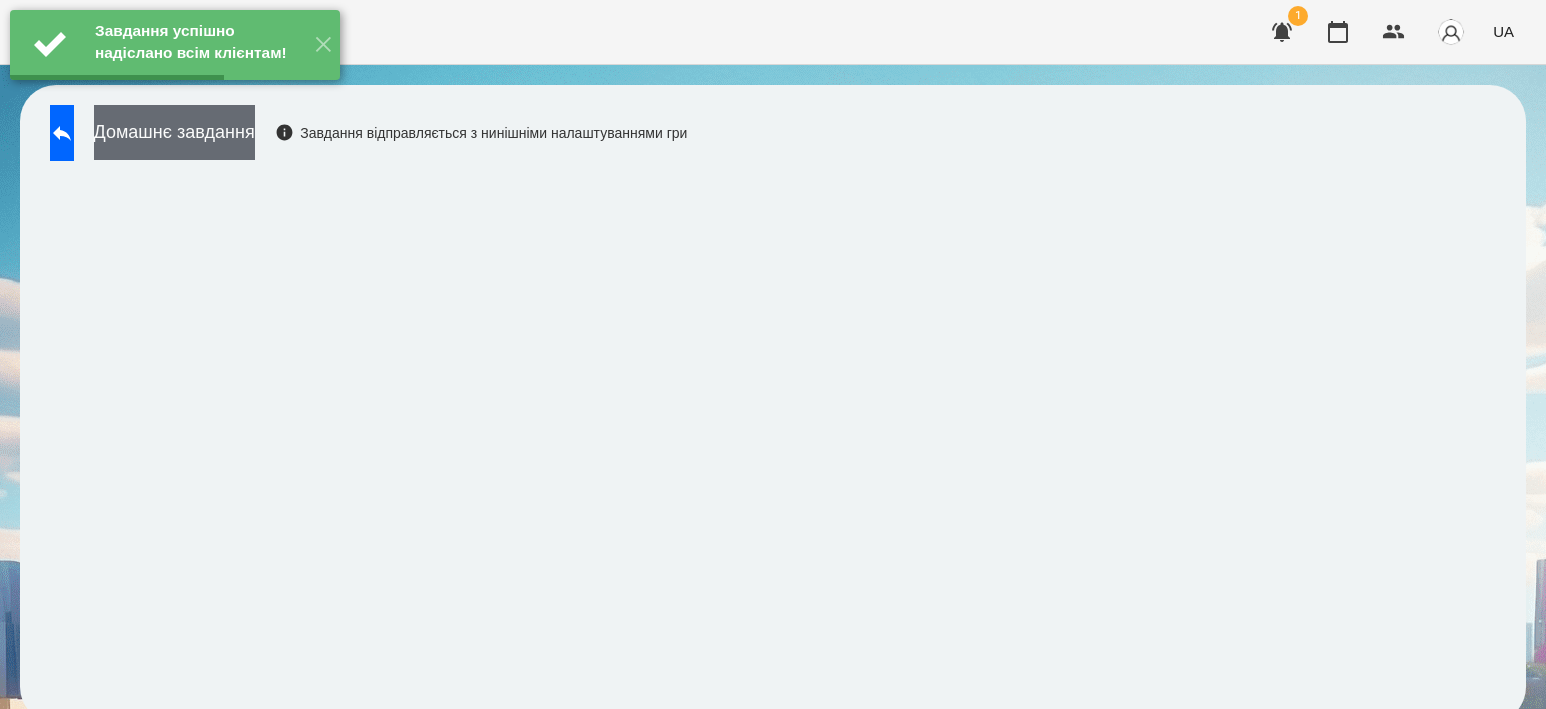 click on "Домашнє завдання" at bounding box center (174, 132) 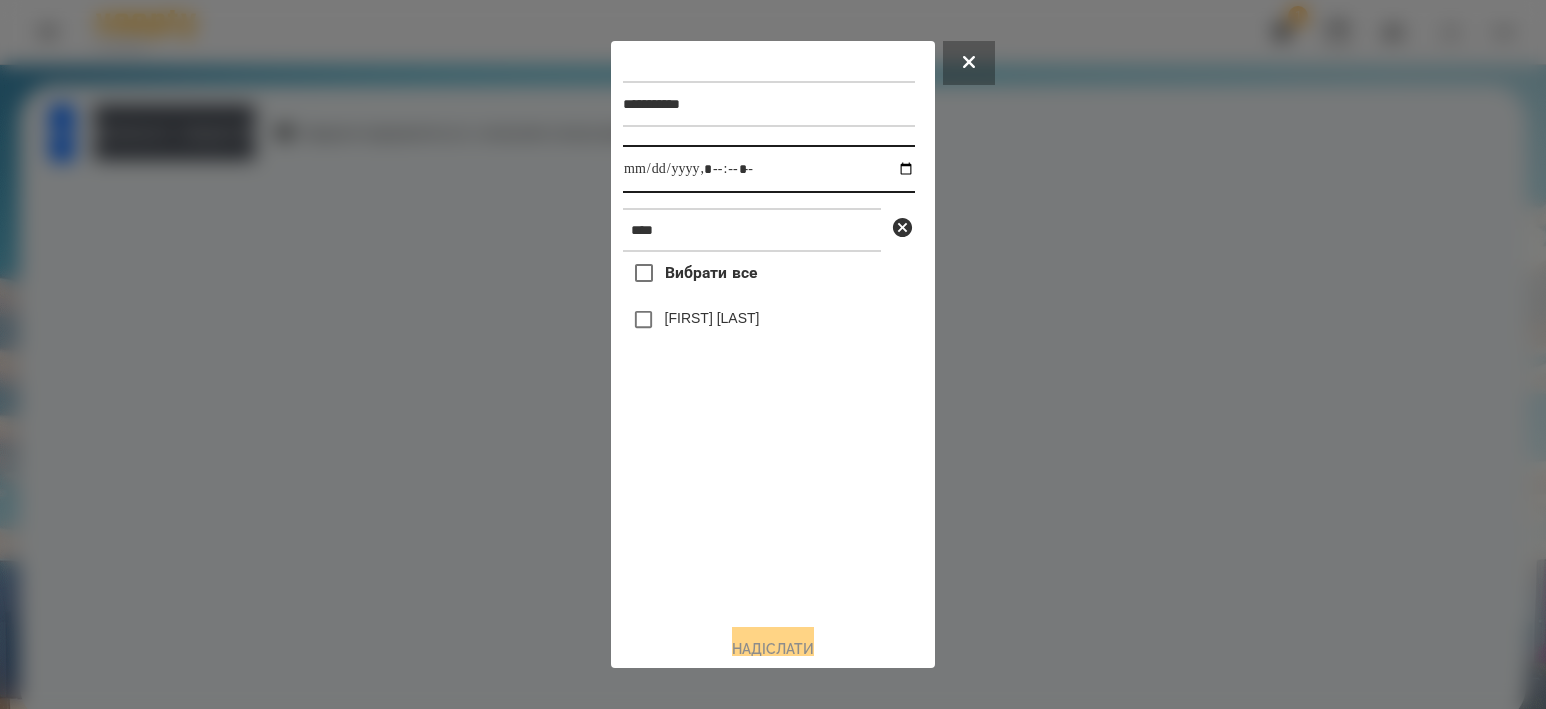 click at bounding box center (769, 169) 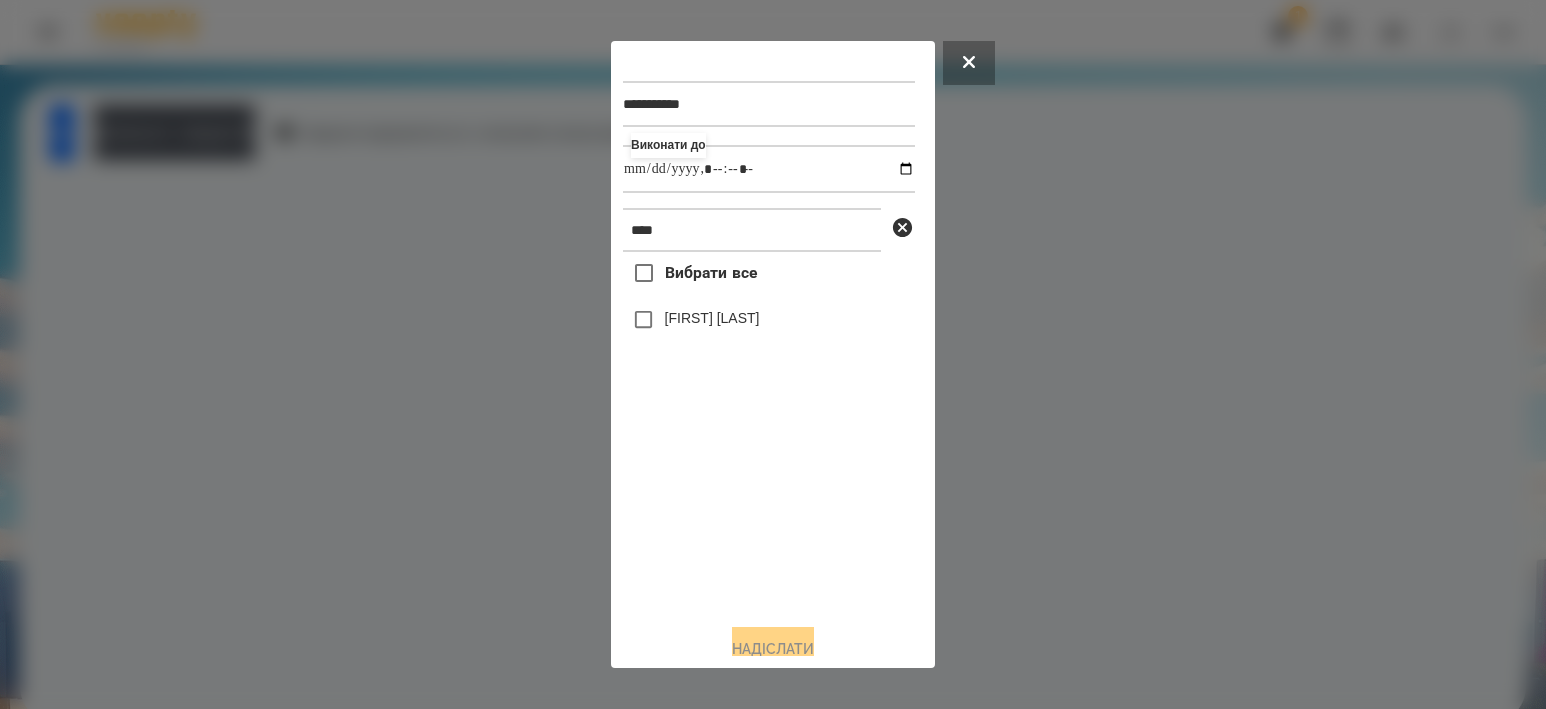 type on "**********" 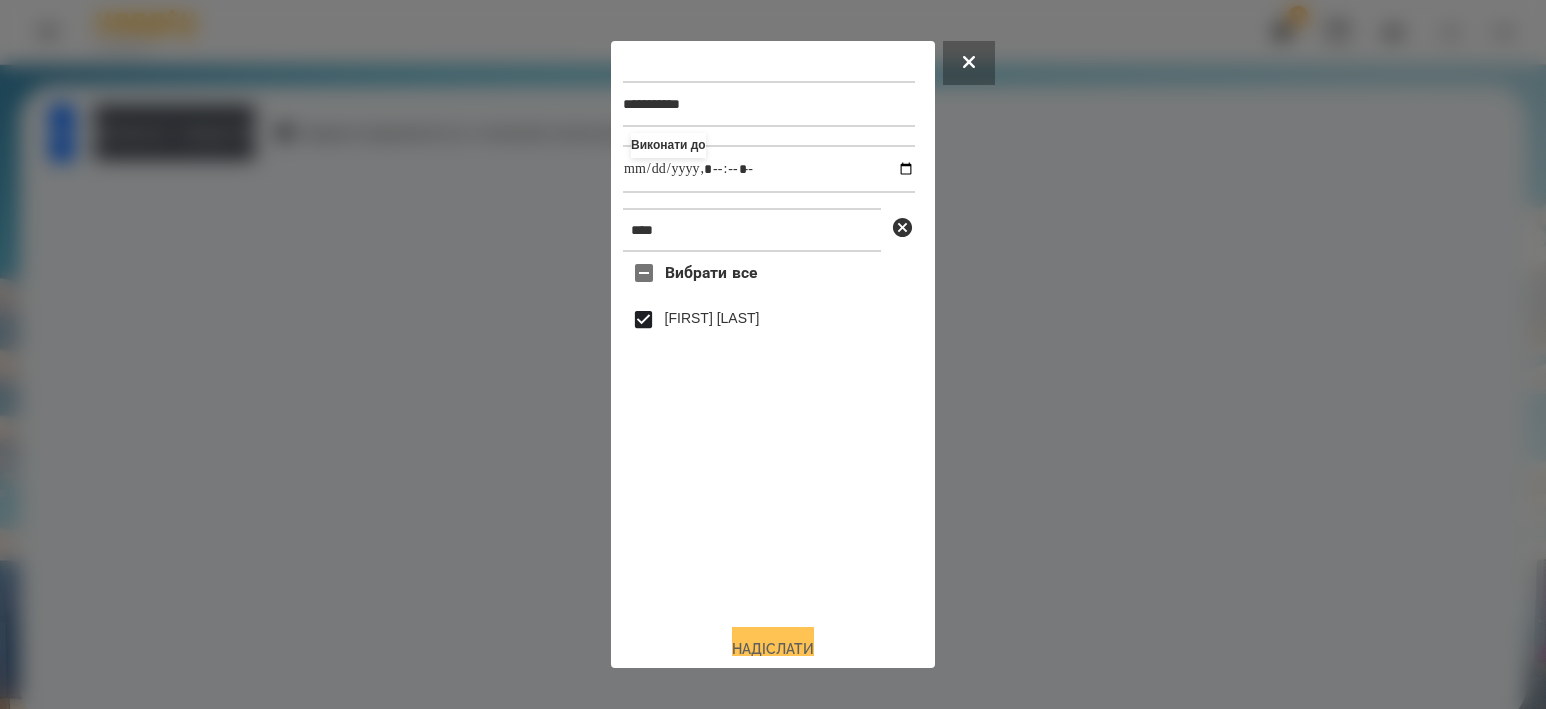 click on "Надіслати" at bounding box center (773, 649) 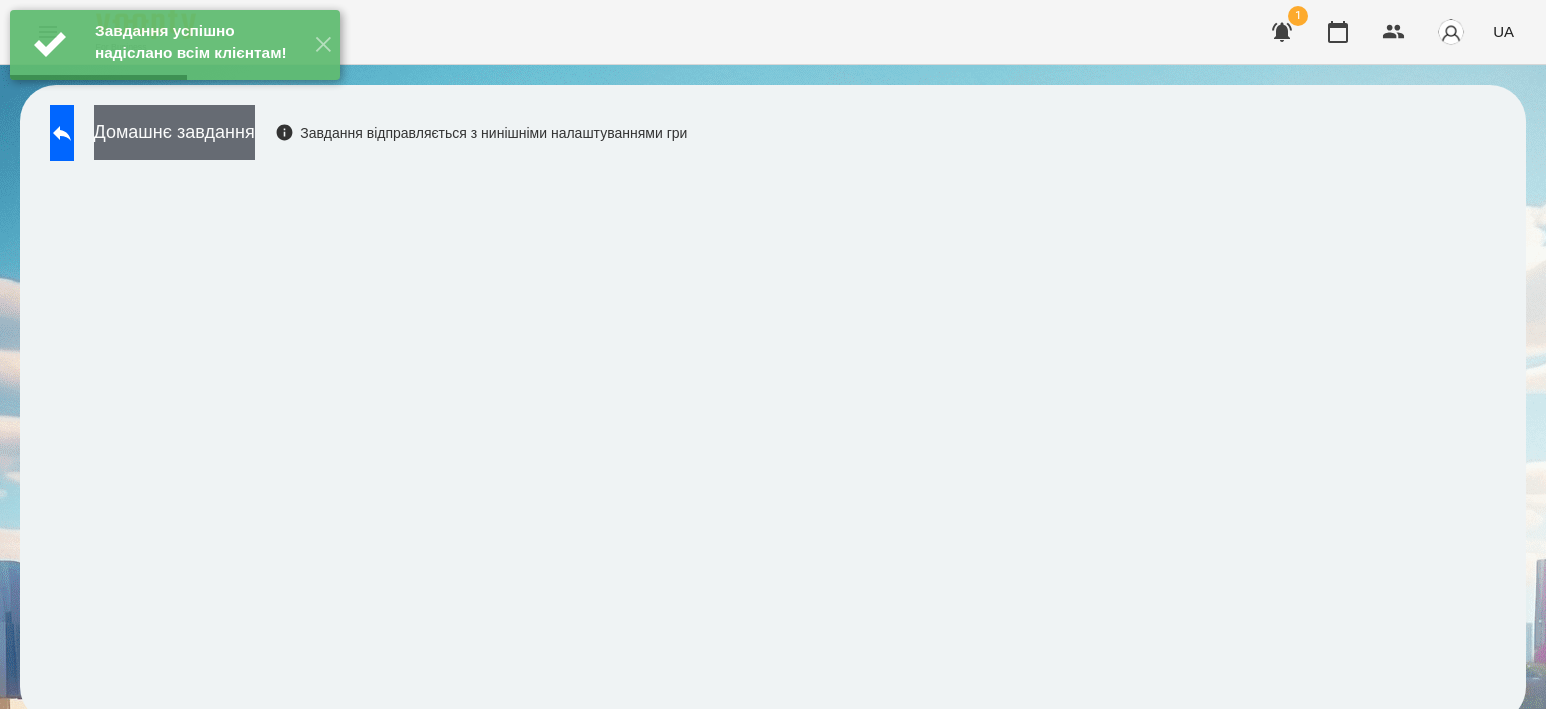 click on "Домашнє завдання" at bounding box center (174, 132) 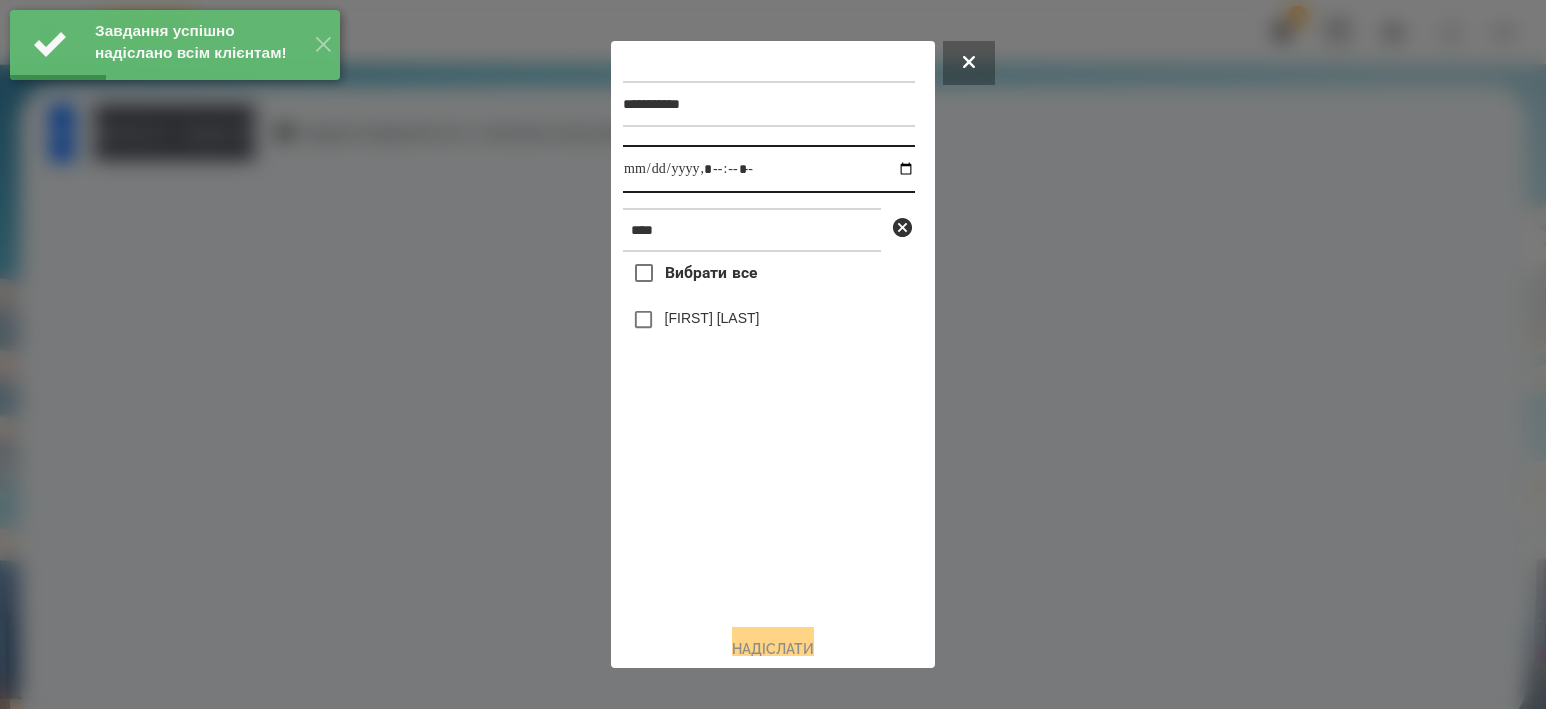 click at bounding box center [769, 169] 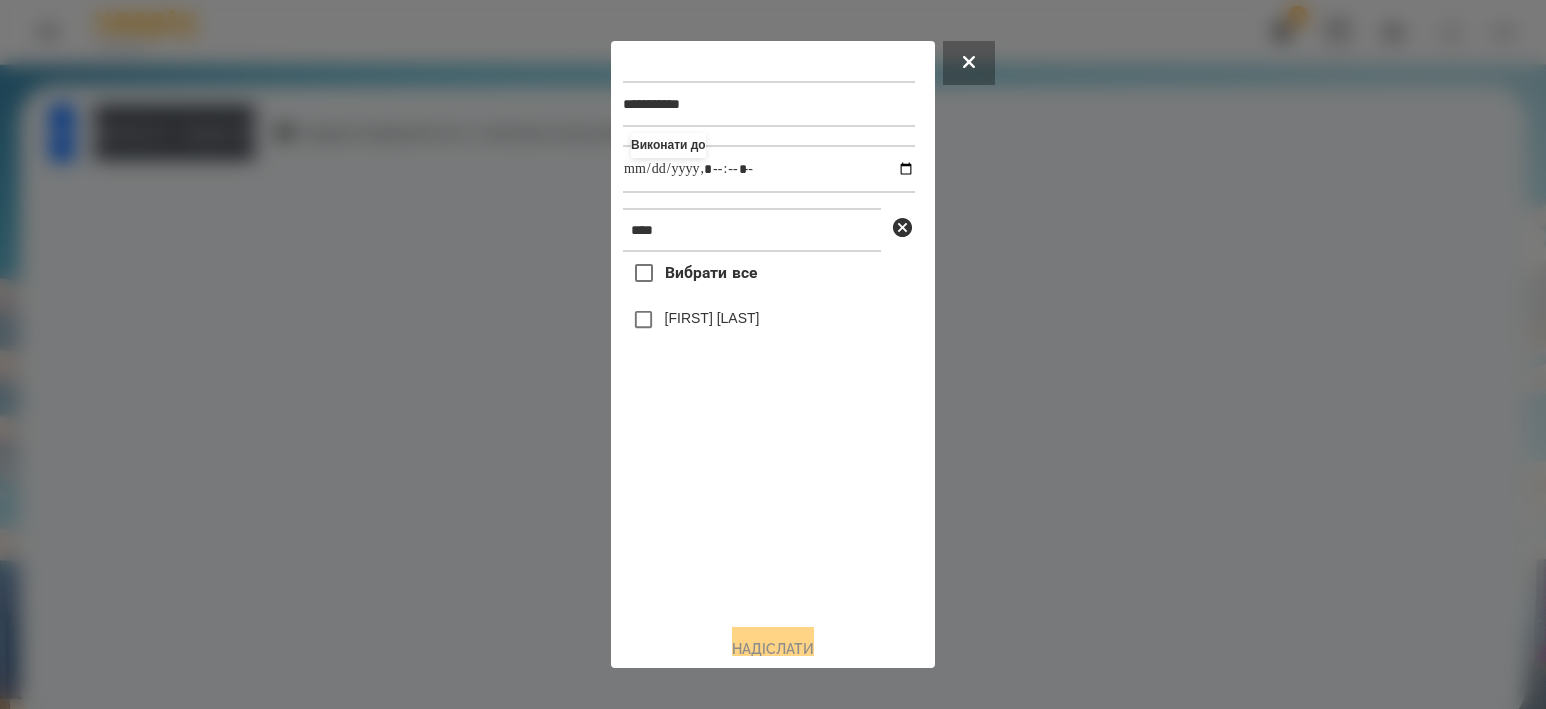 type on "**********" 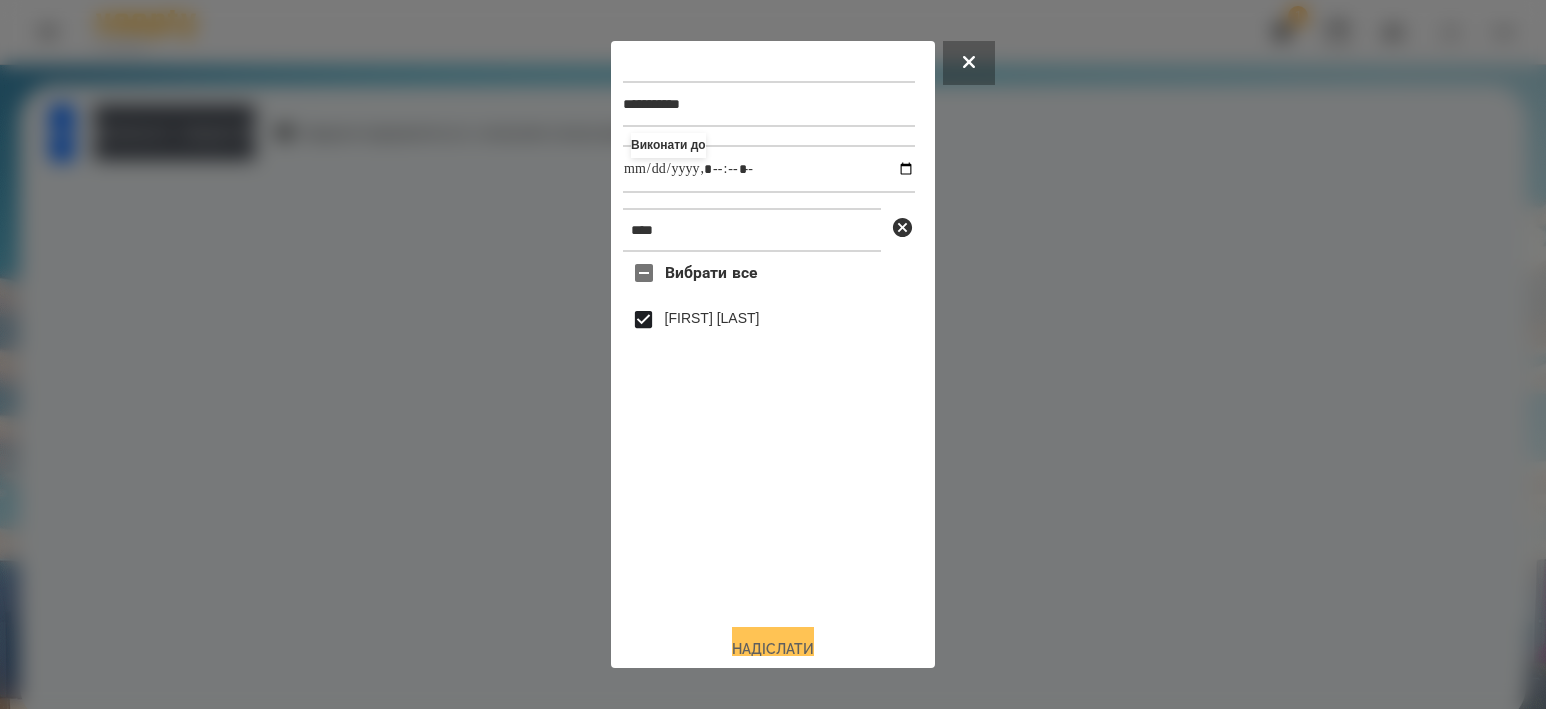 click on "Надіслати" at bounding box center [773, 649] 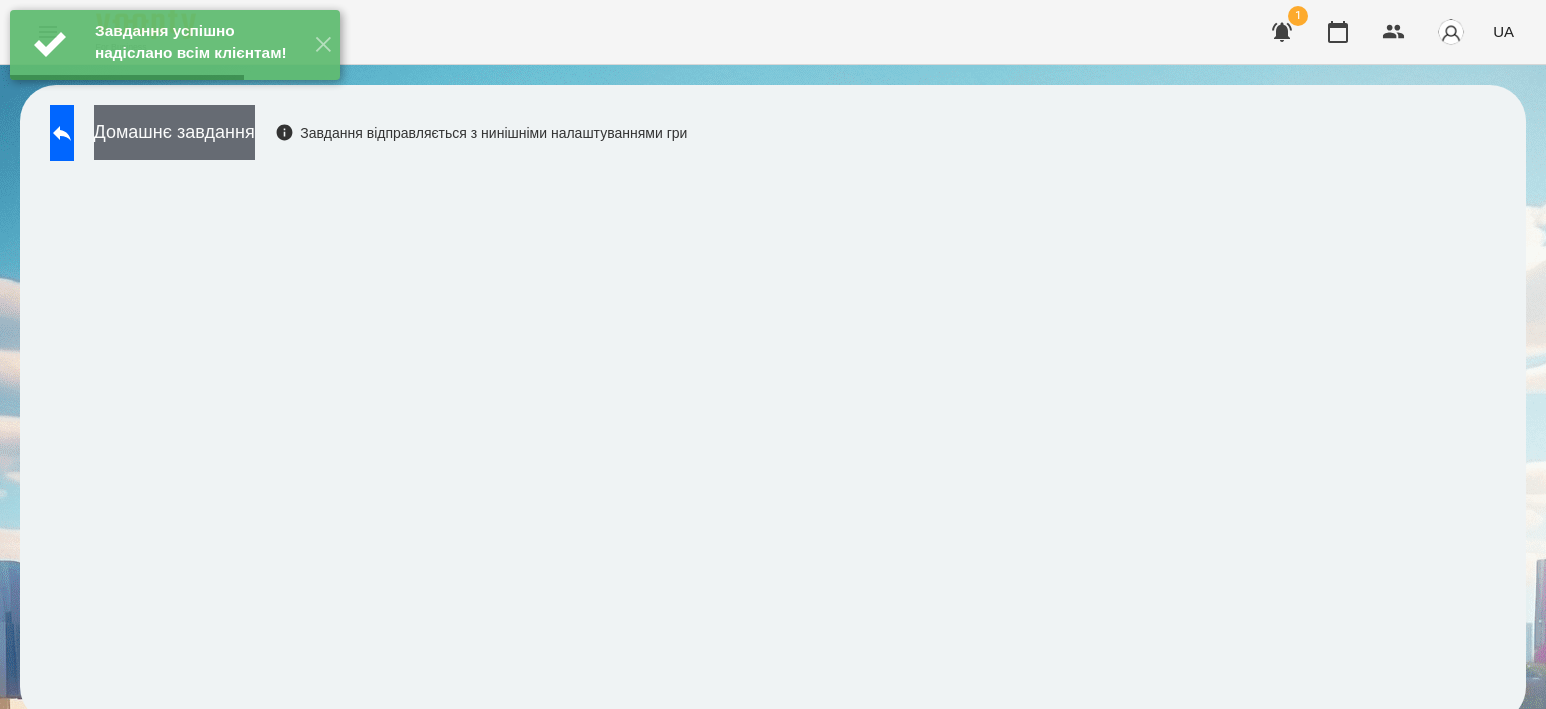click on "Домашнє завдання" at bounding box center (174, 132) 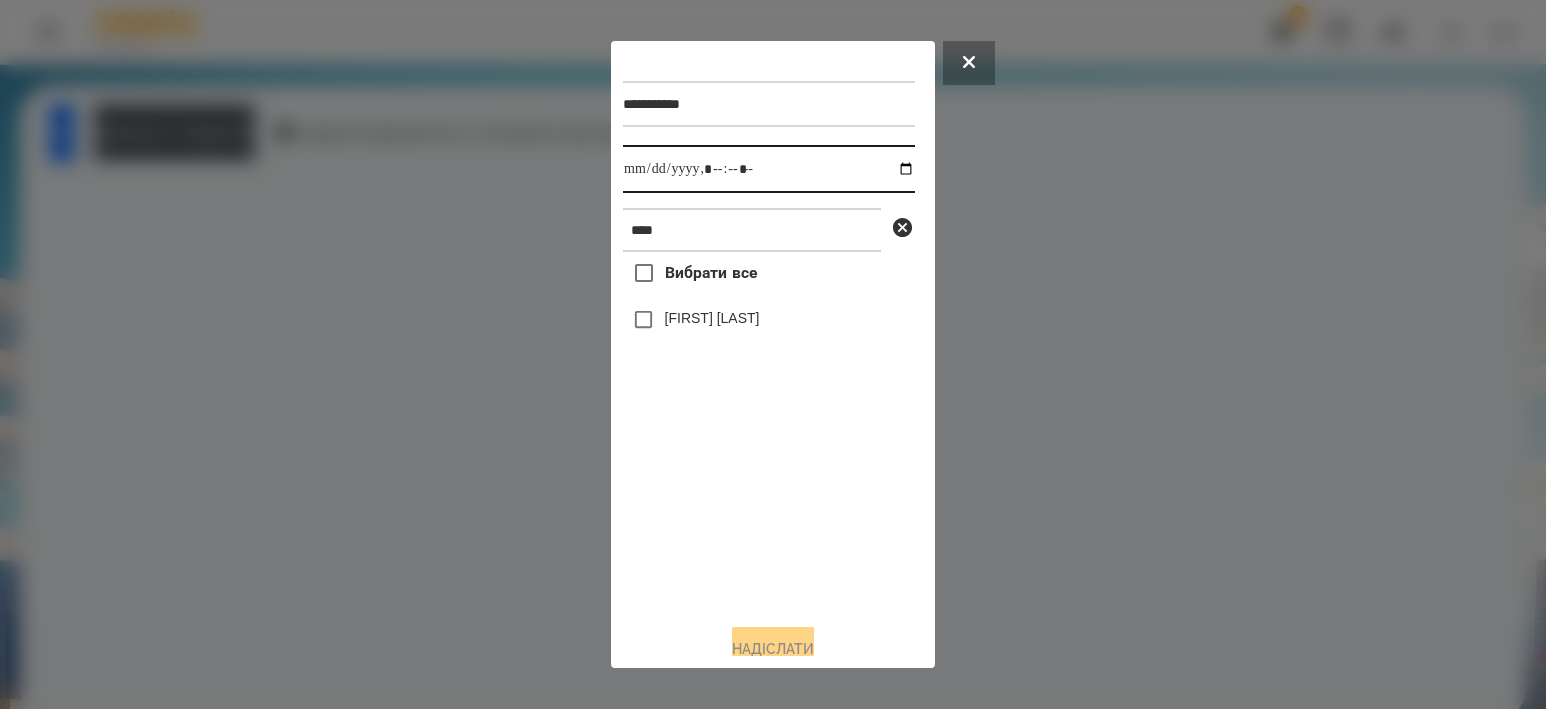 click at bounding box center [769, 169] 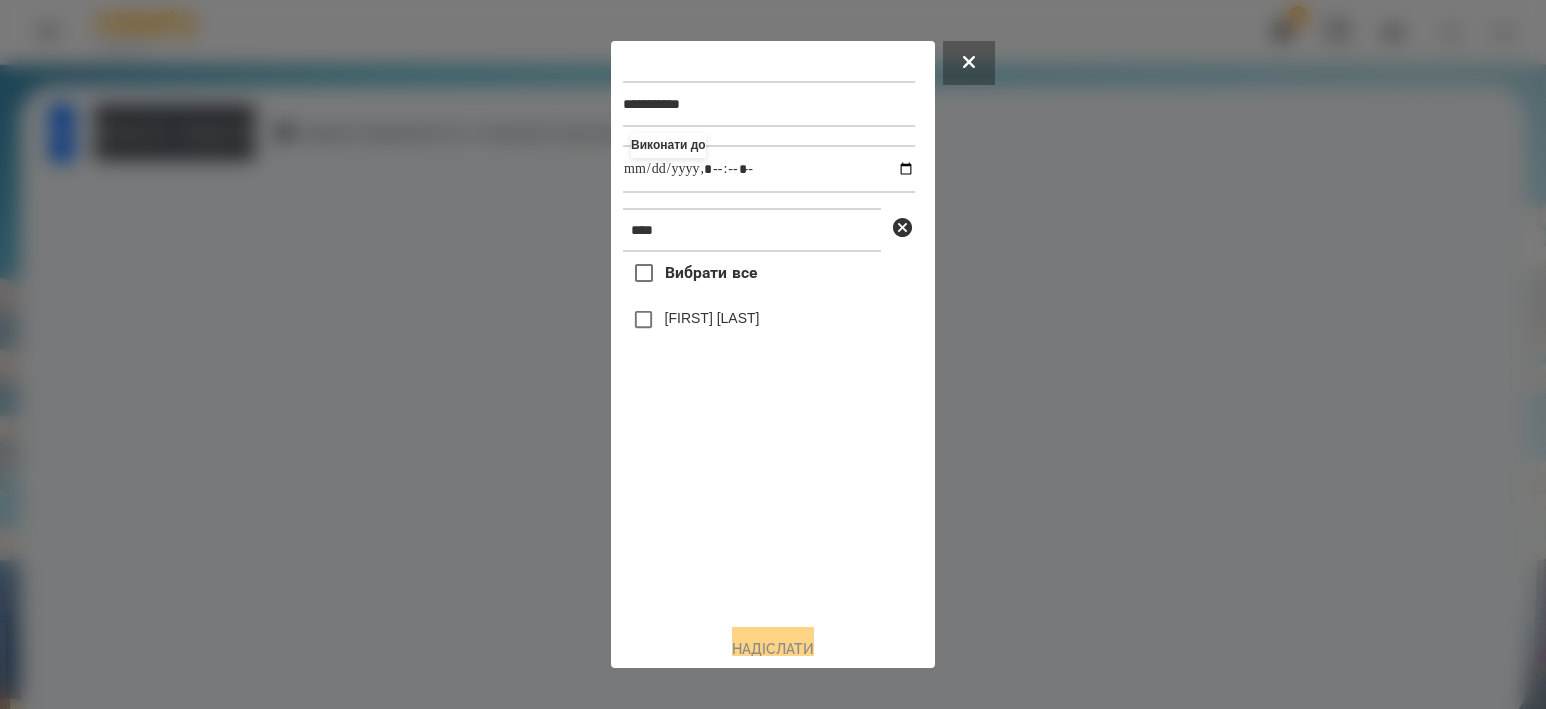 type on "**********" 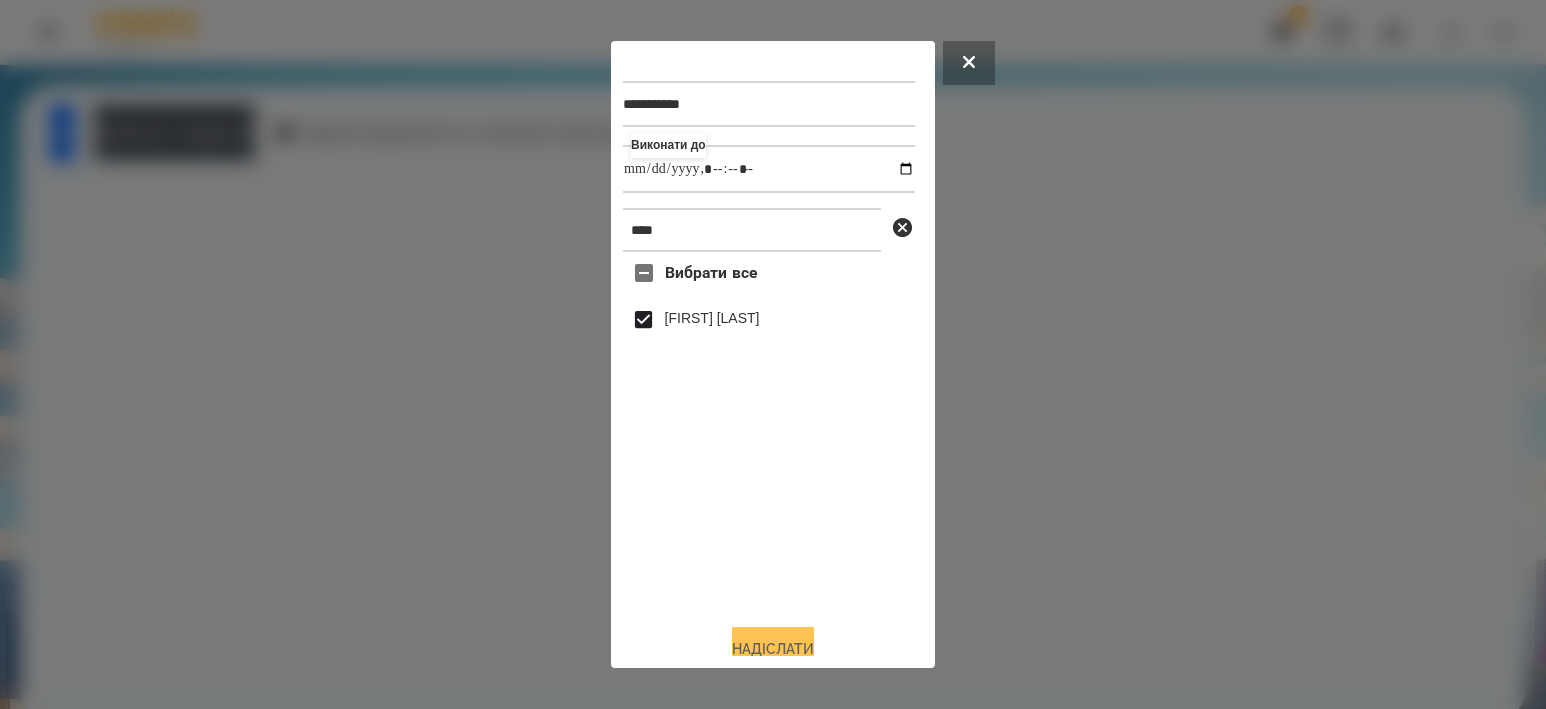 click on "Надіслати" at bounding box center (773, 649) 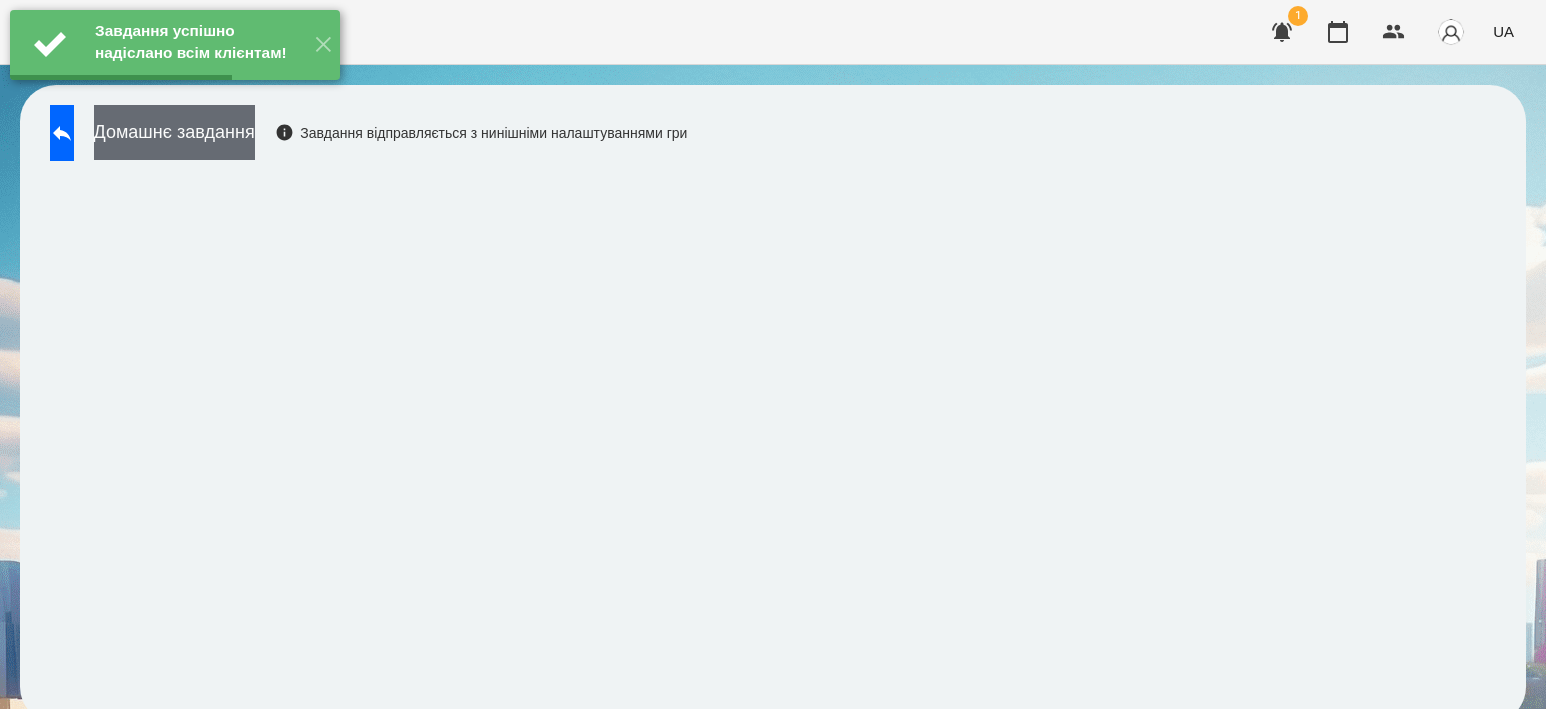 click on "Домашнє завдання" at bounding box center (174, 132) 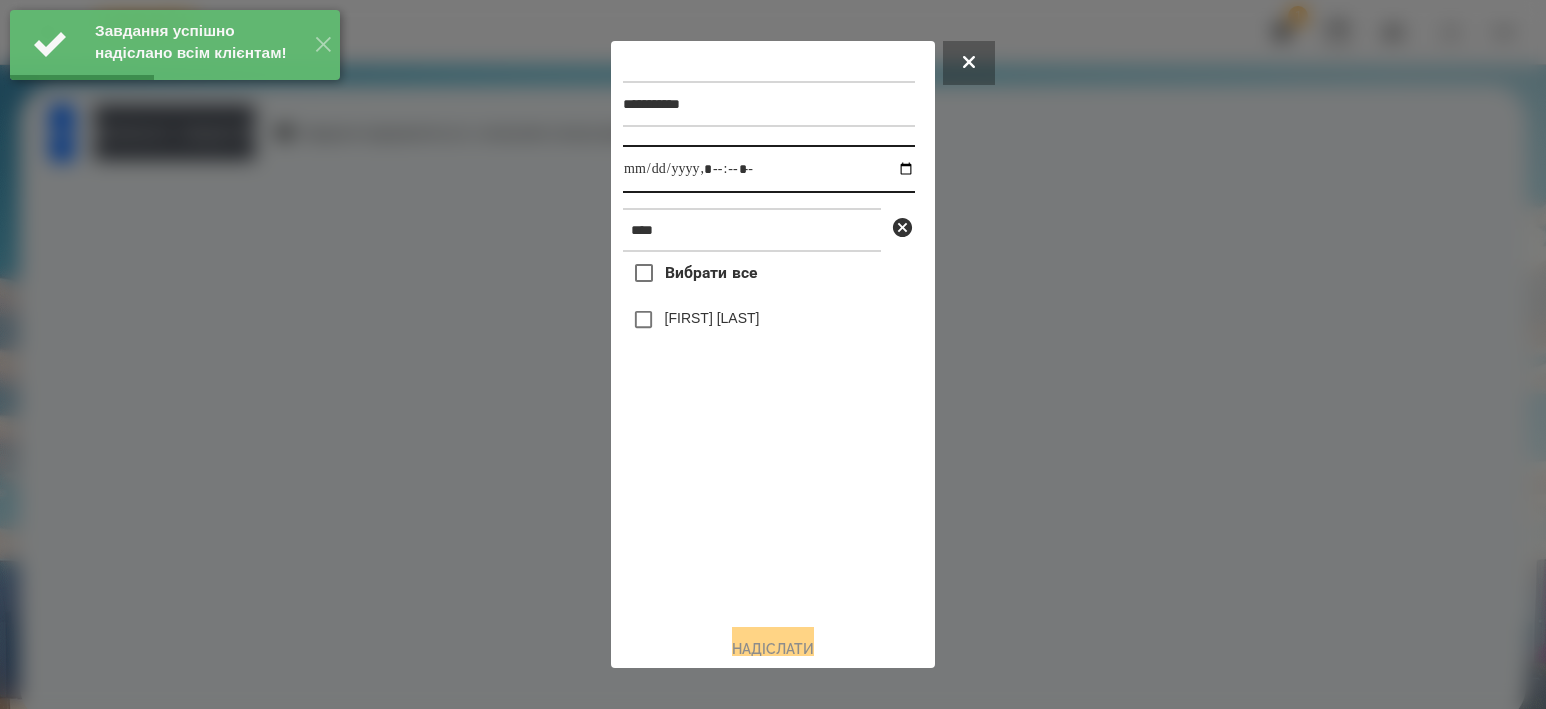 click at bounding box center (769, 169) 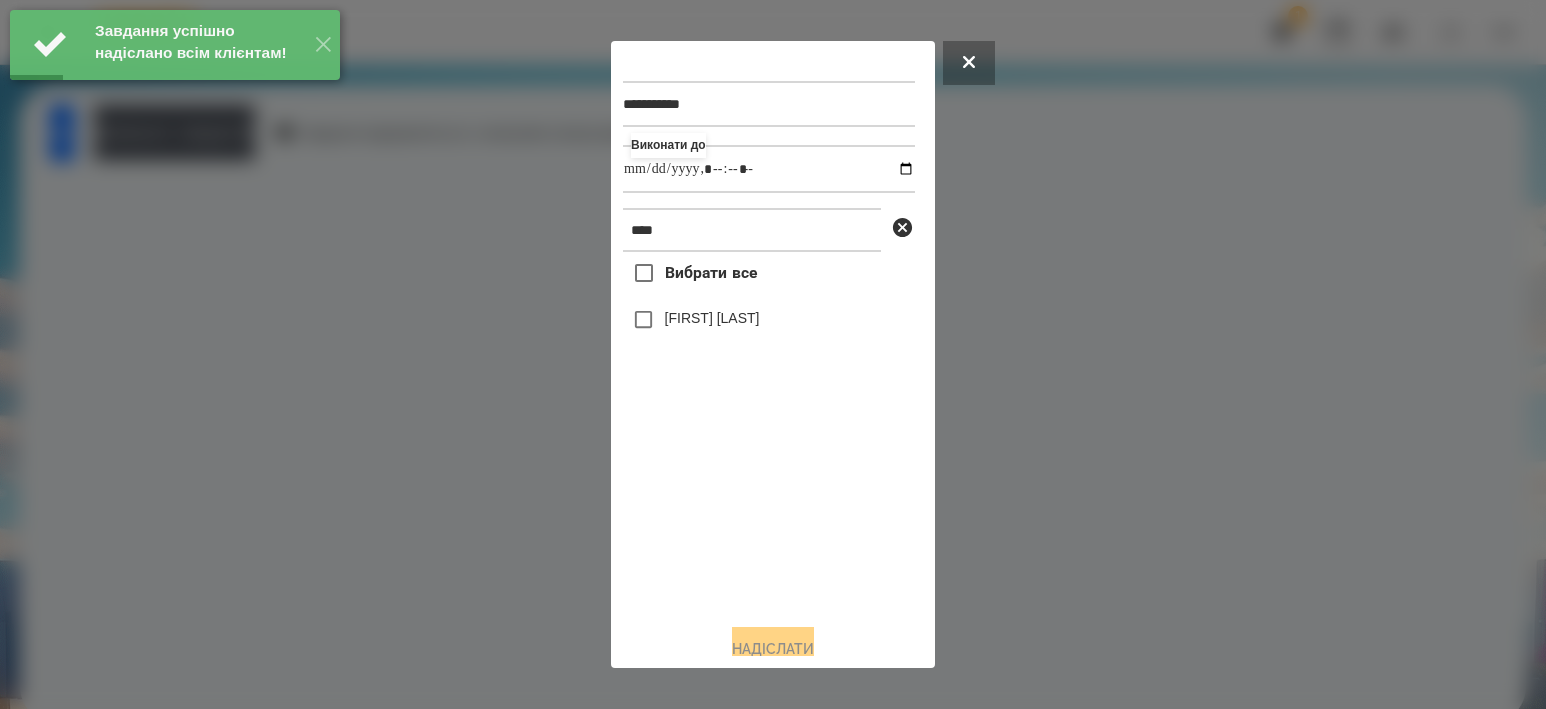 type on "**********" 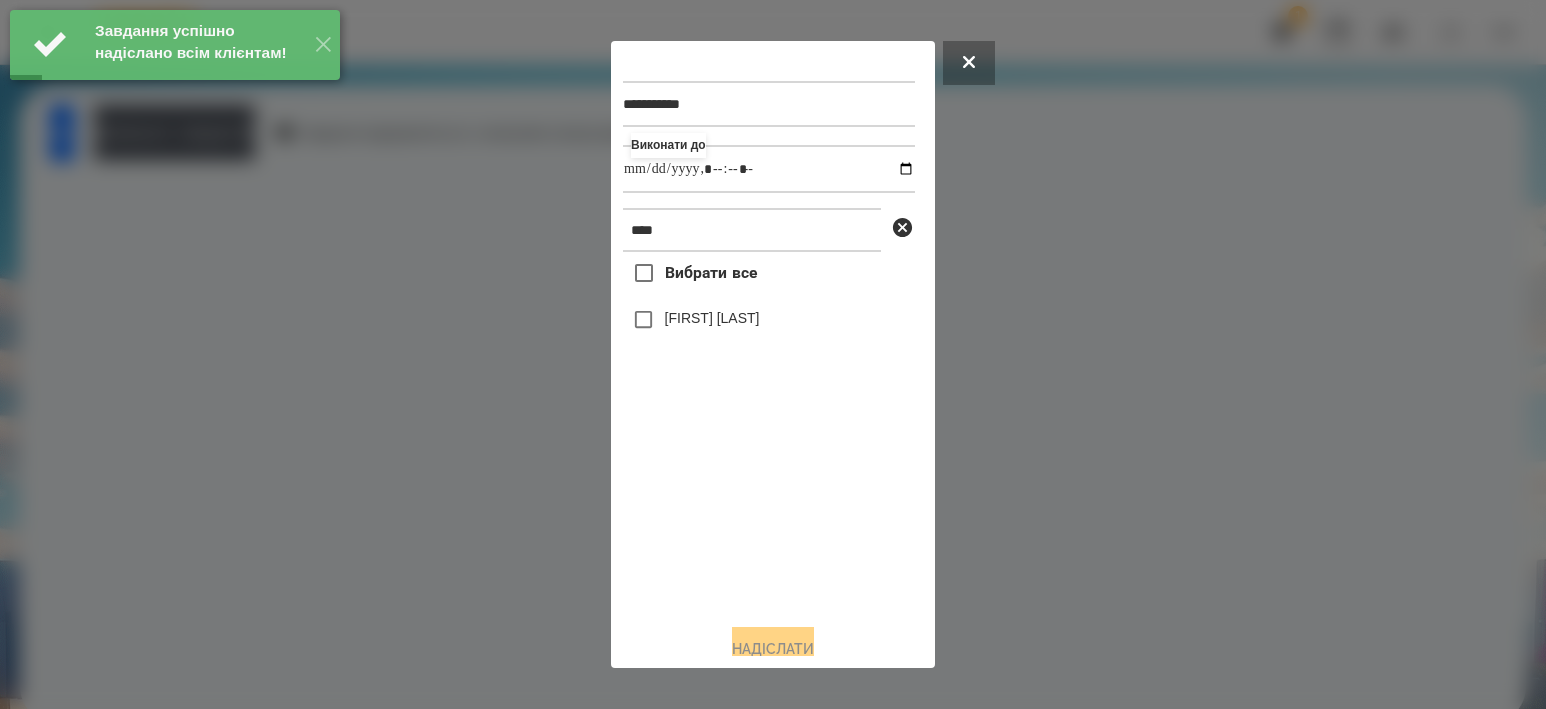 drag, startPoint x: 758, startPoint y: 514, endPoint x: 749, endPoint y: 499, distance: 17.492855 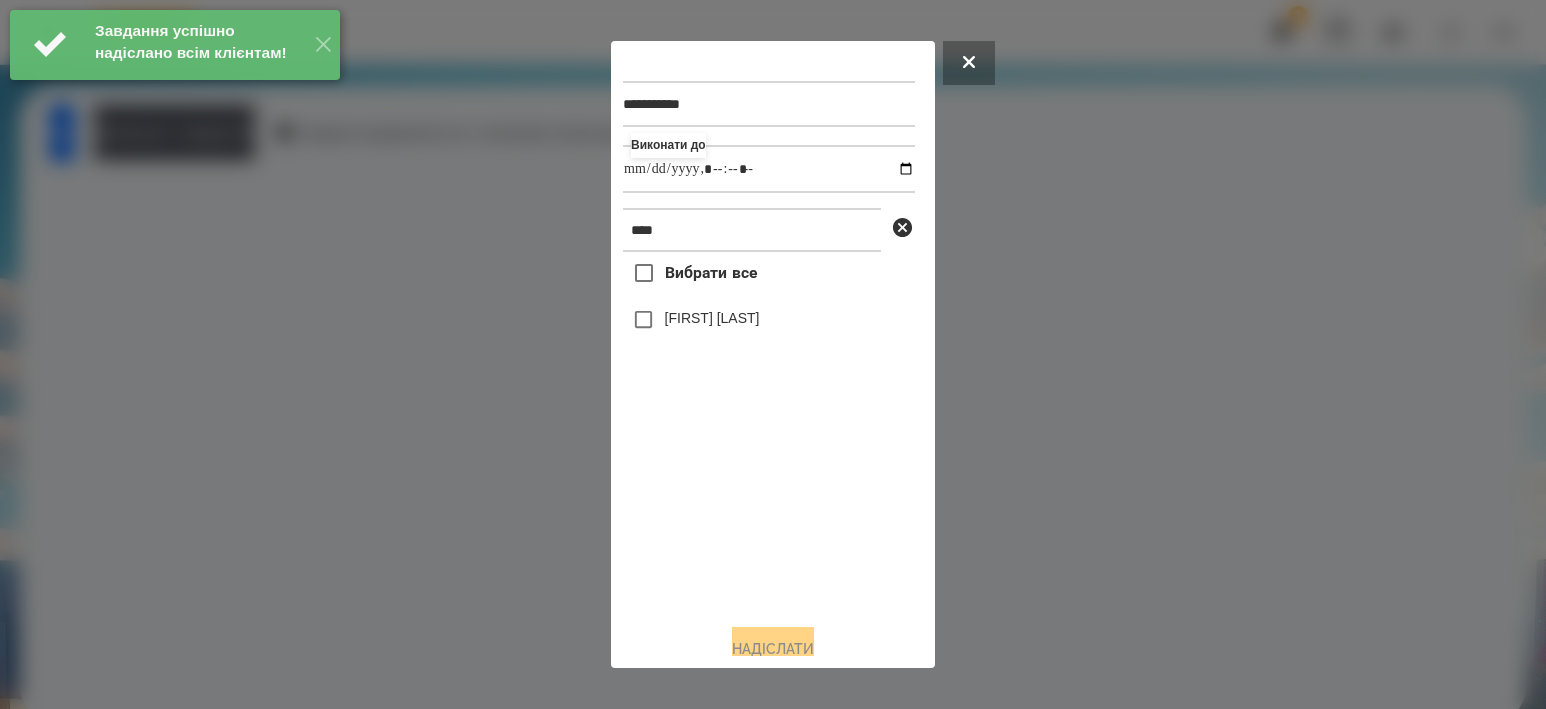 click on "[FIRST] [LAST]" at bounding box center (712, 318) 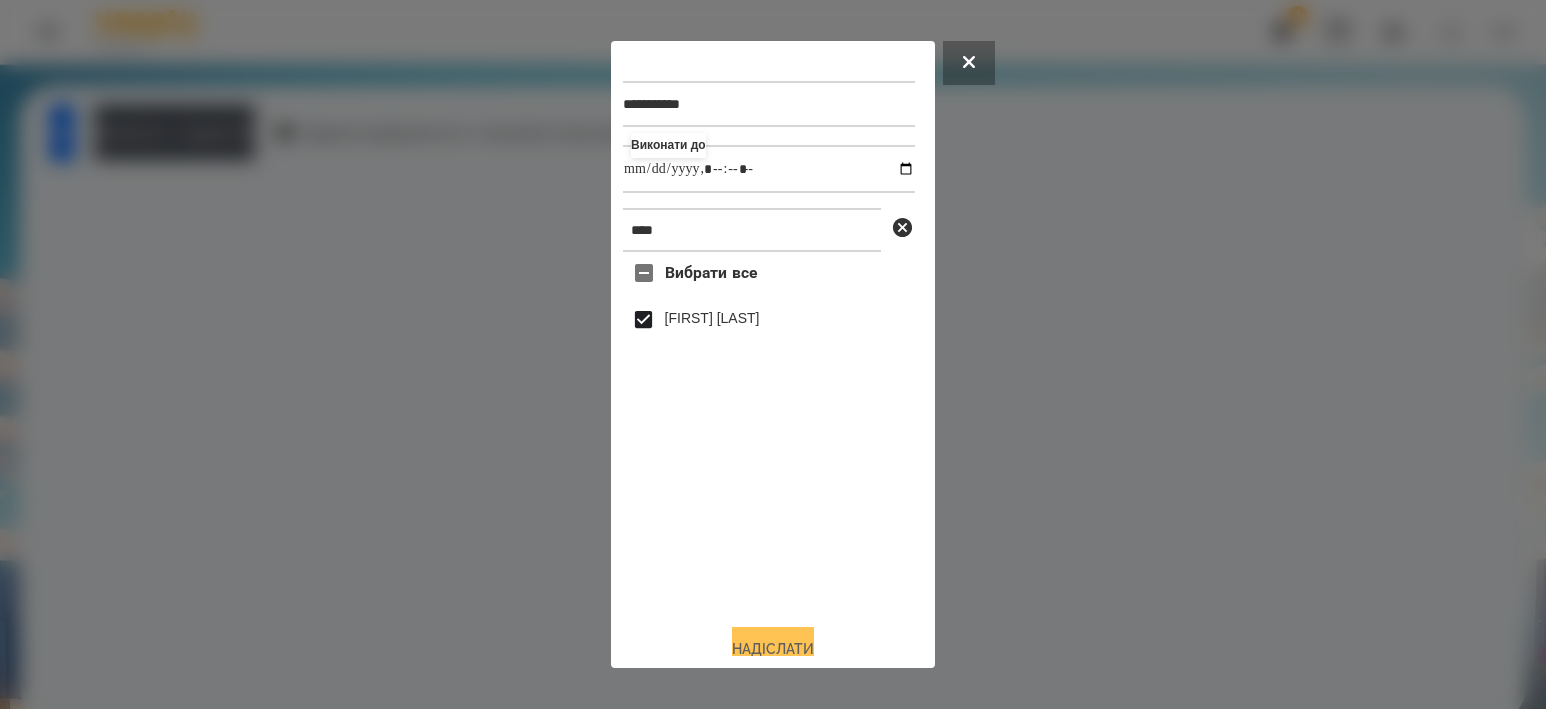 click on "Надіслати" at bounding box center [773, 649] 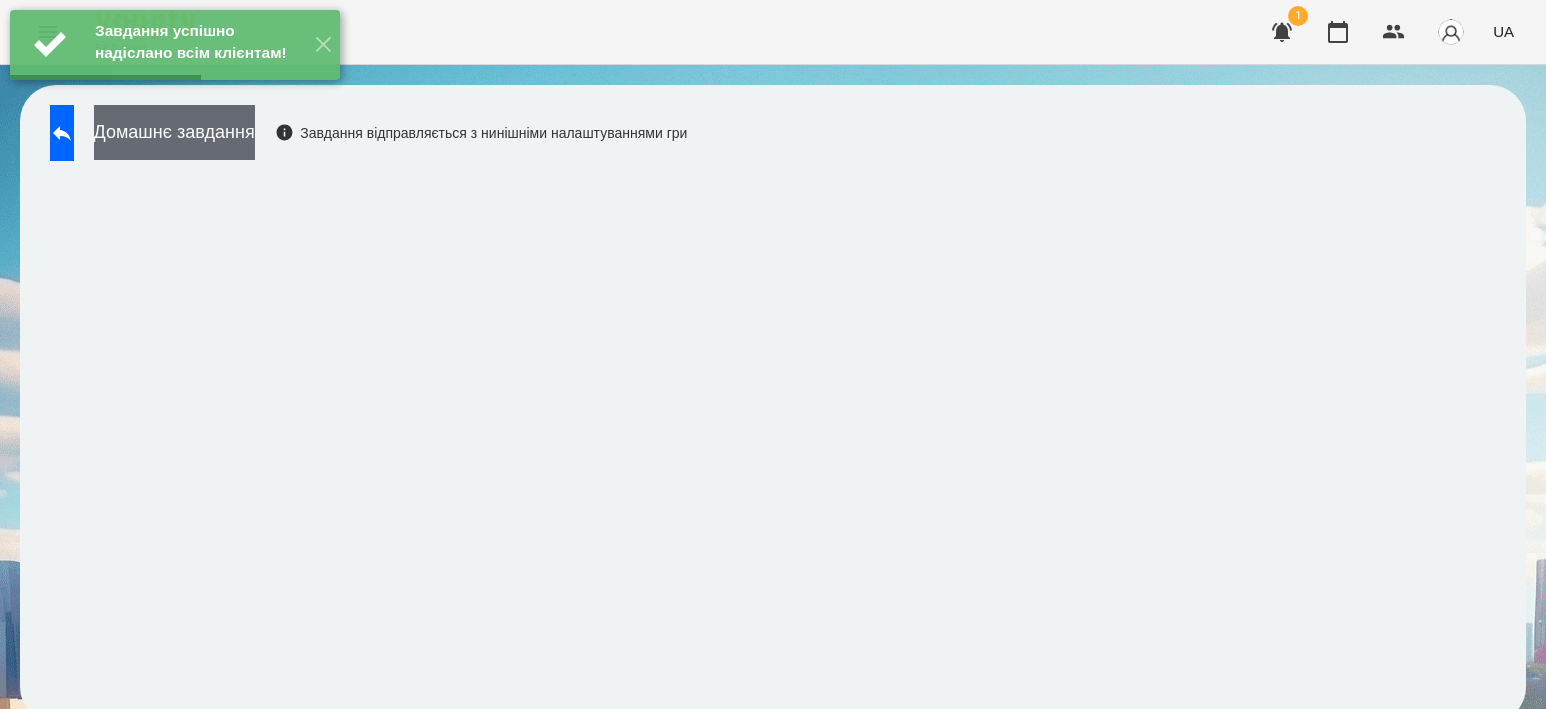 click on "Домашнє завдання" at bounding box center [174, 132] 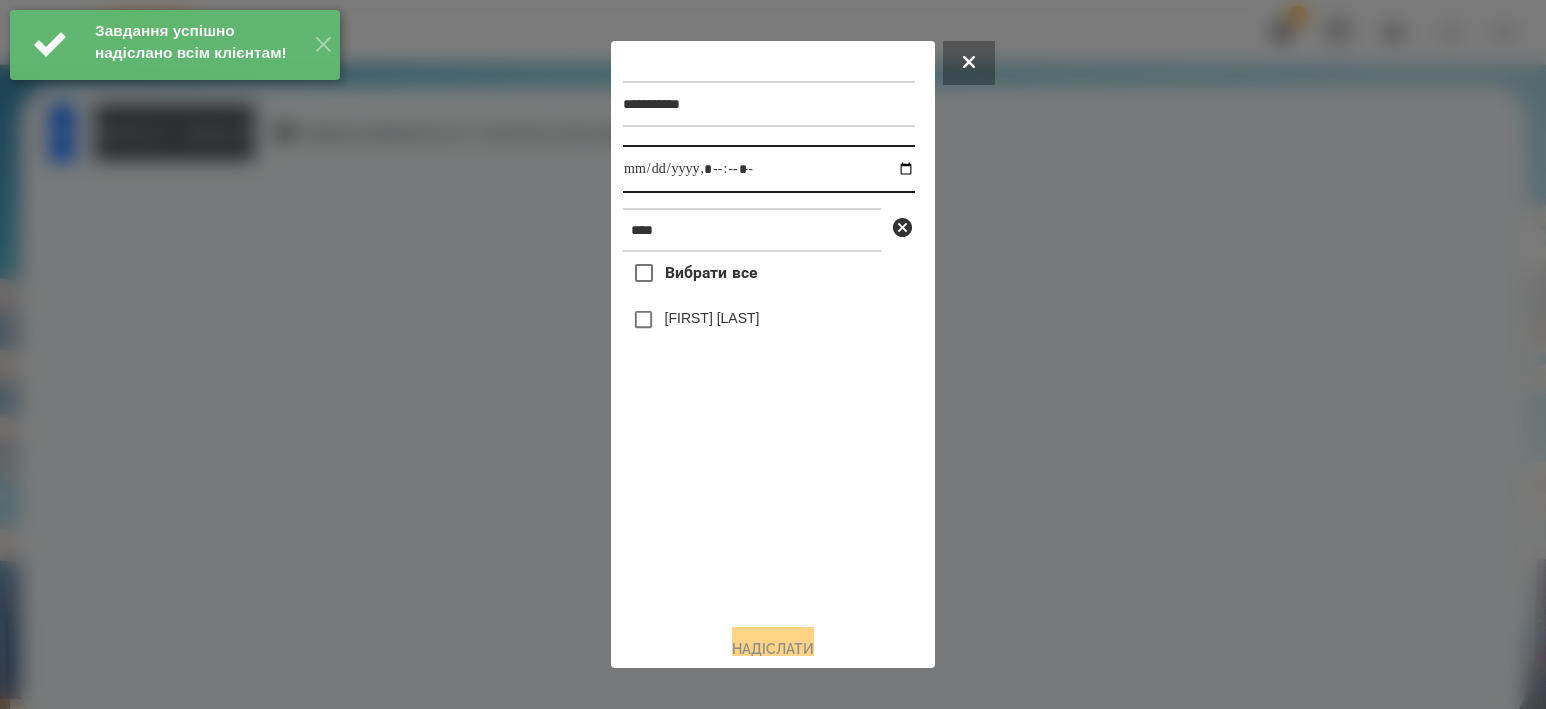 click at bounding box center [769, 169] 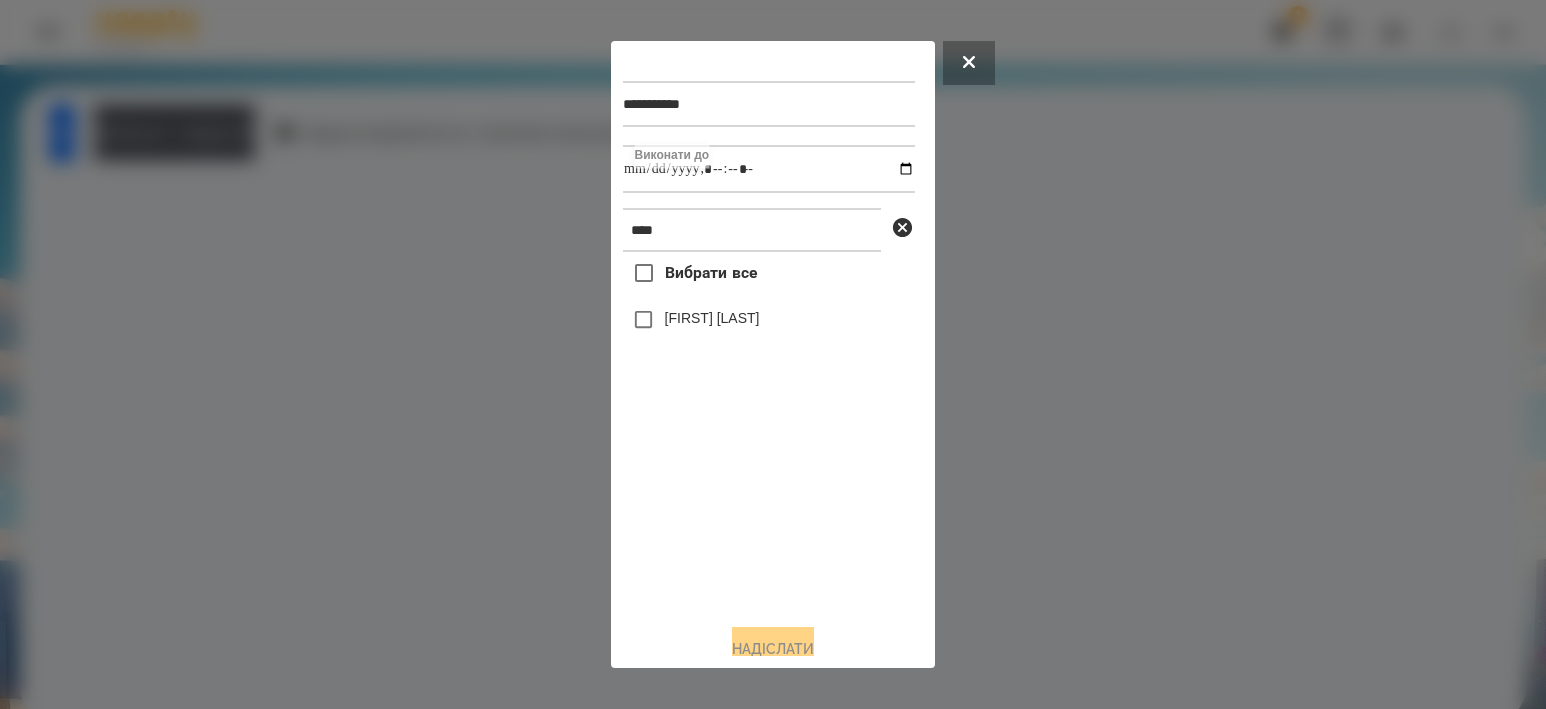 type on "**********" 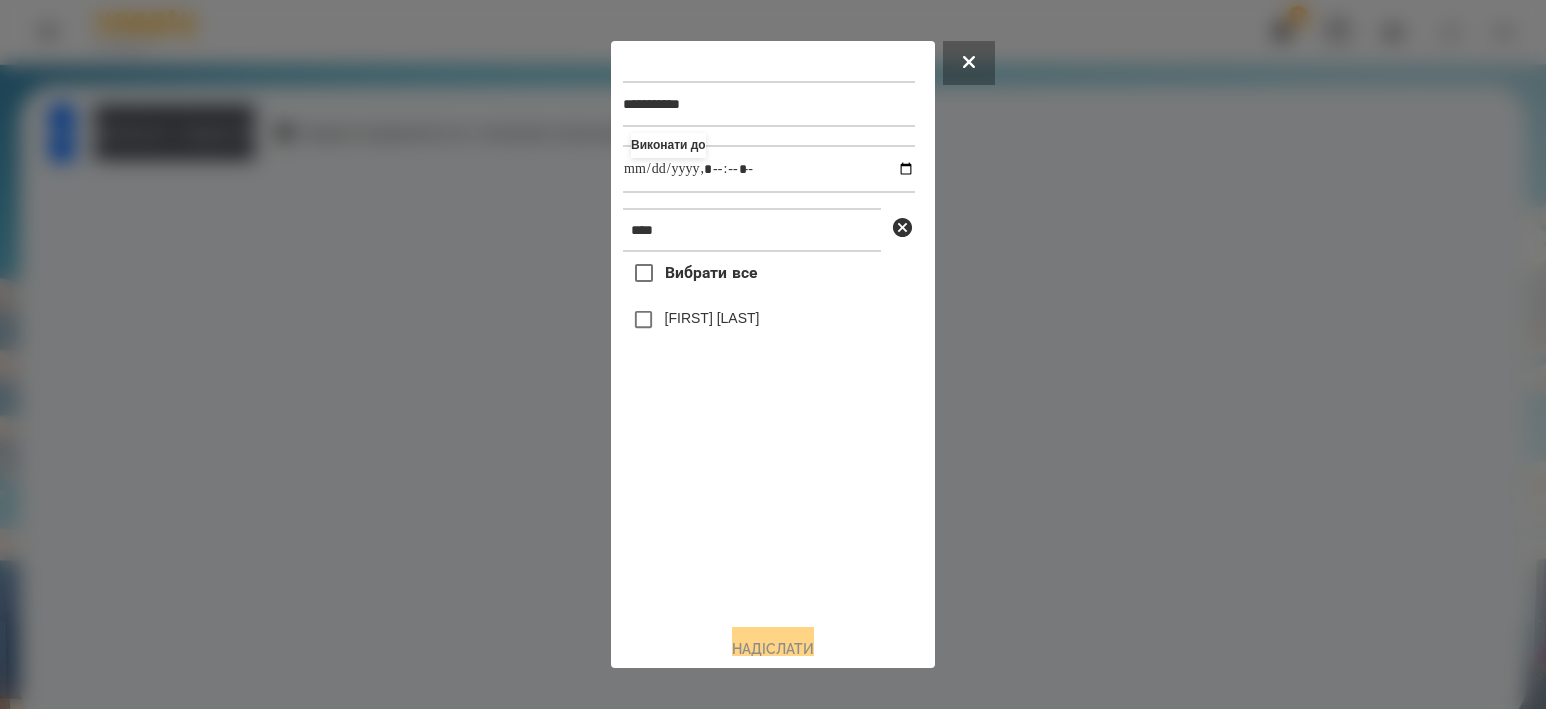 drag, startPoint x: 750, startPoint y: 515, endPoint x: 741, endPoint y: 376, distance: 139.29106 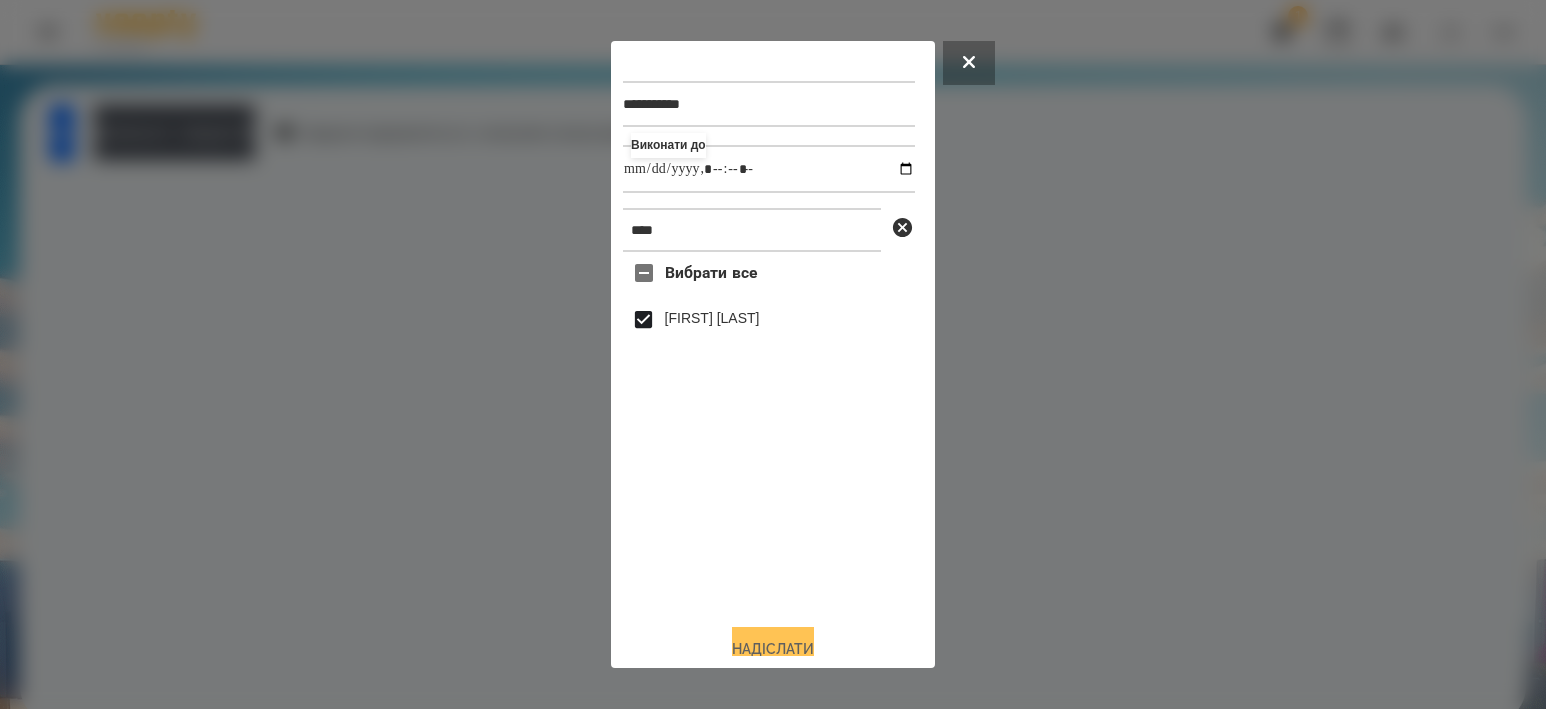 click on "Надіслати" at bounding box center [773, 649] 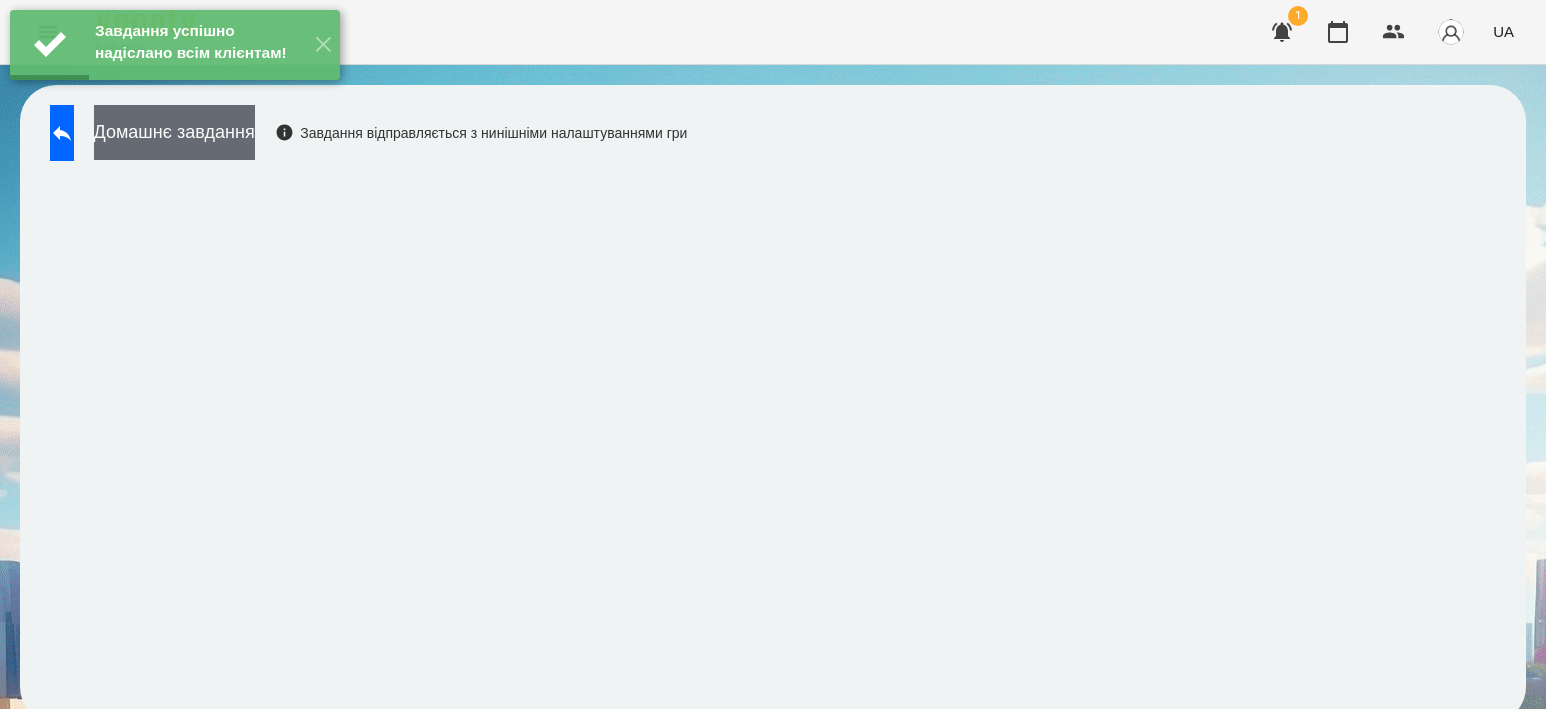 click on "Домашнє завдання" at bounding box center [174, 132] 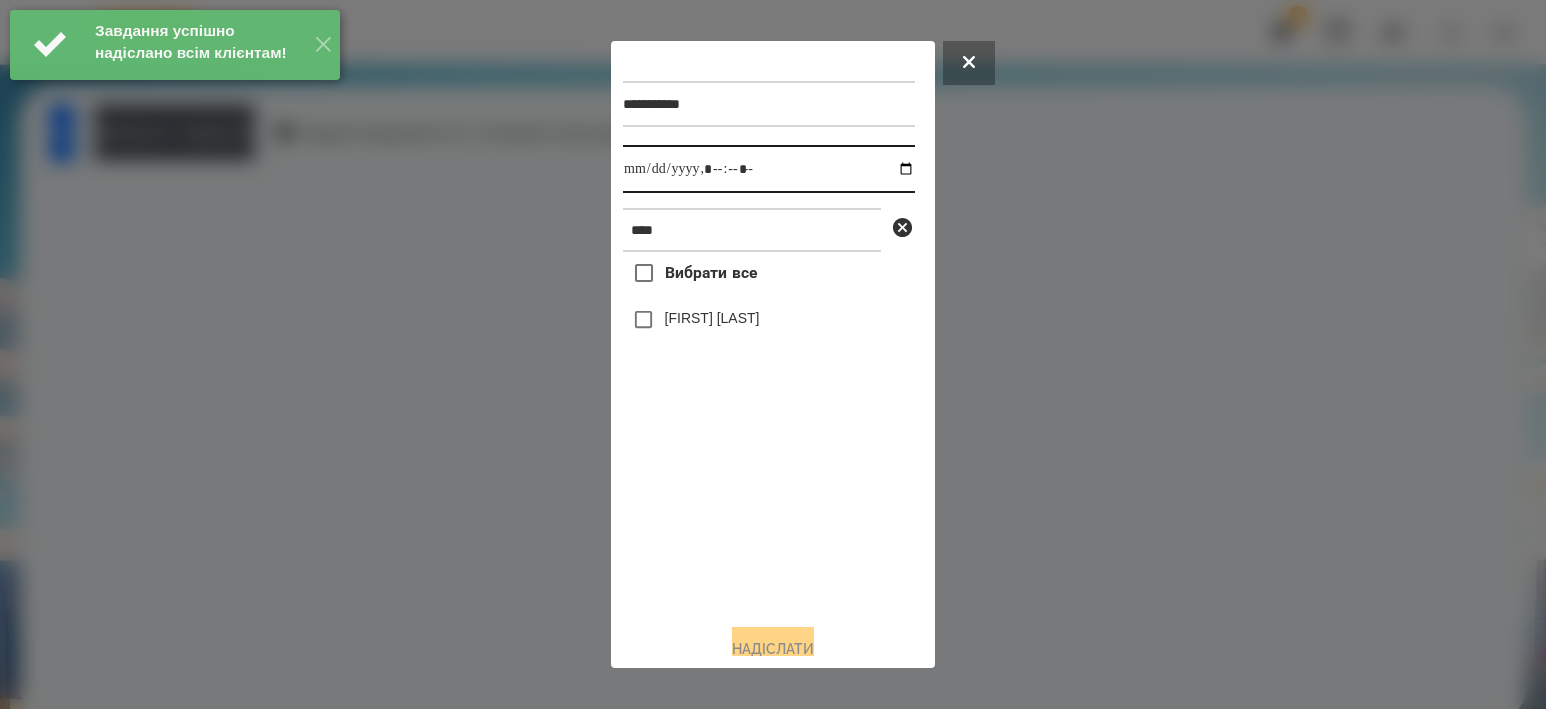 click at bounding box center [769, 169] 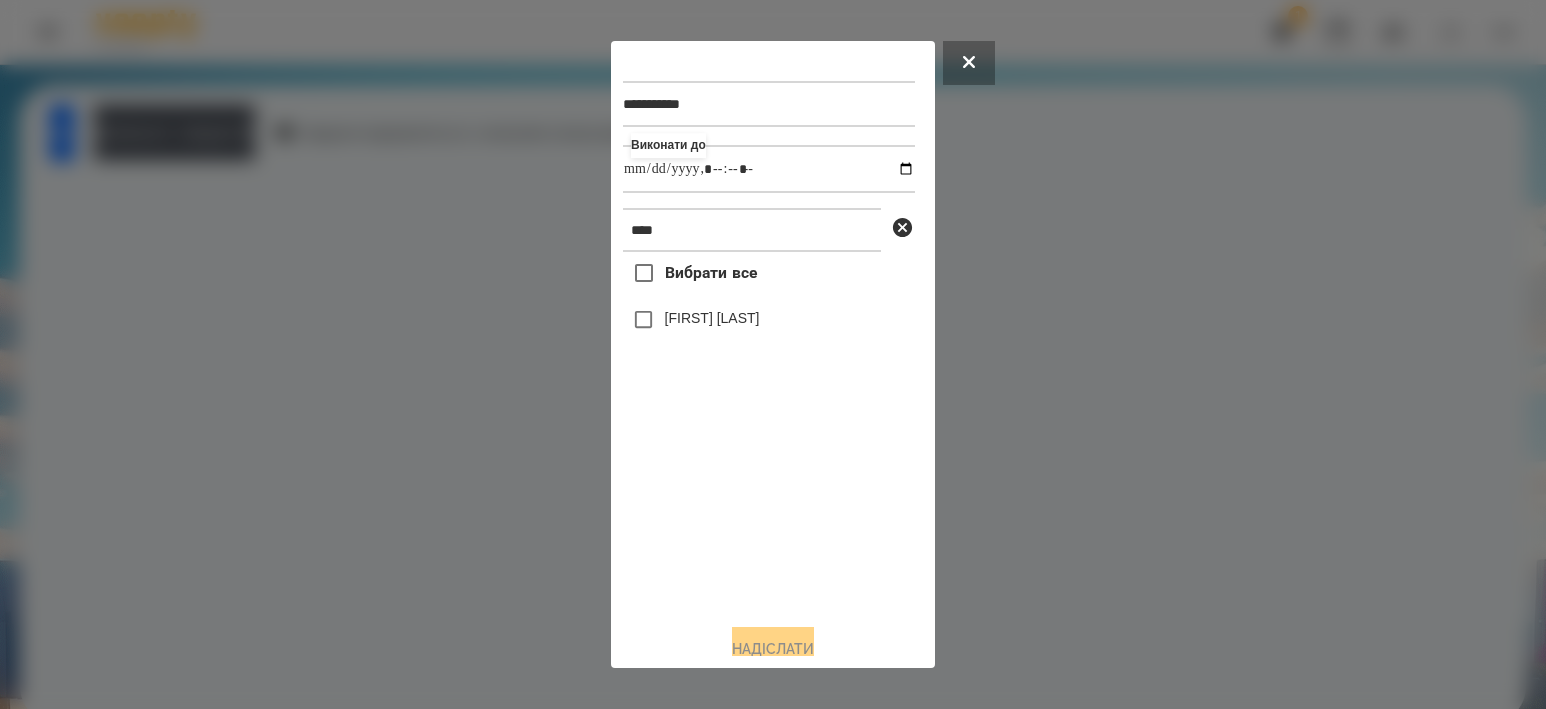 type on "**********" 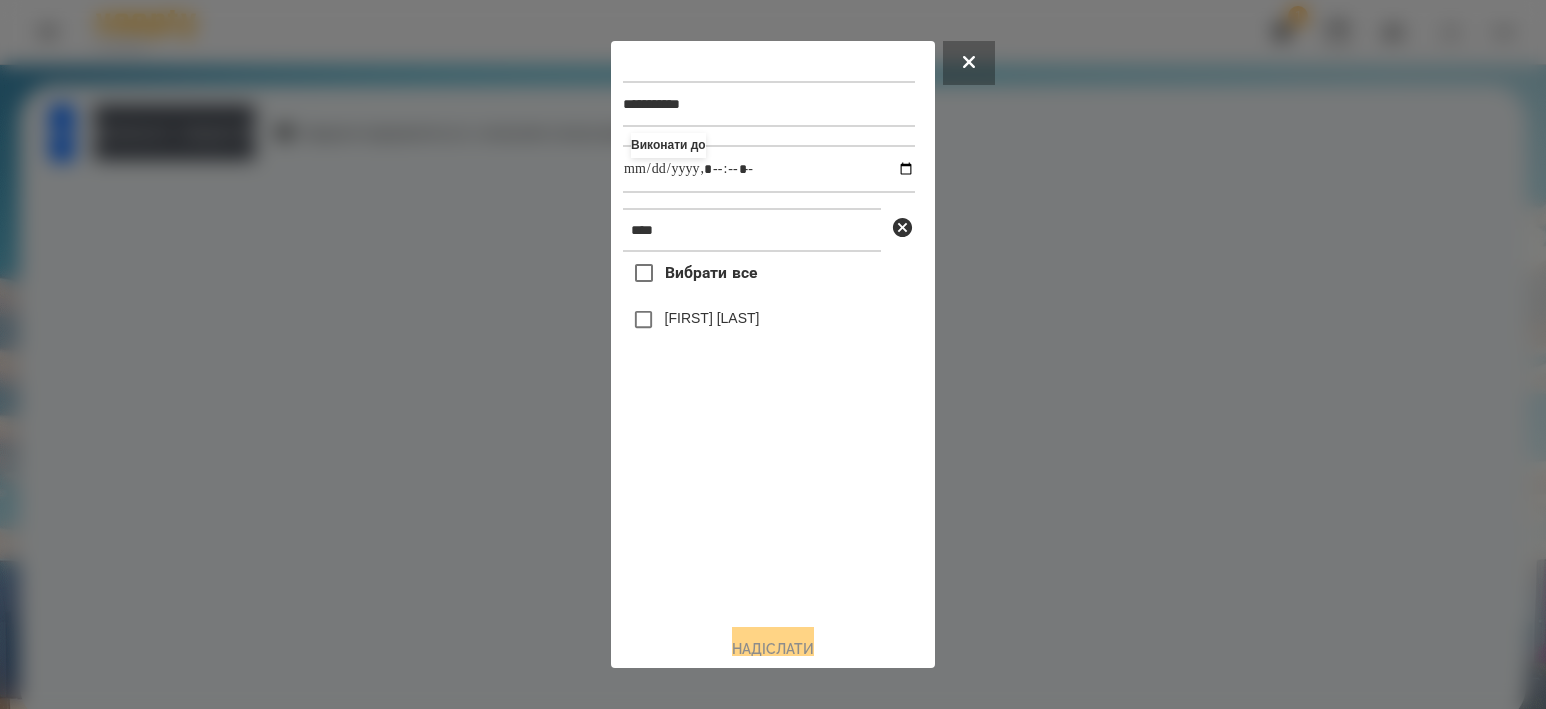 click on "[FIRST] [LAST]" at bounding box center [712, 318] 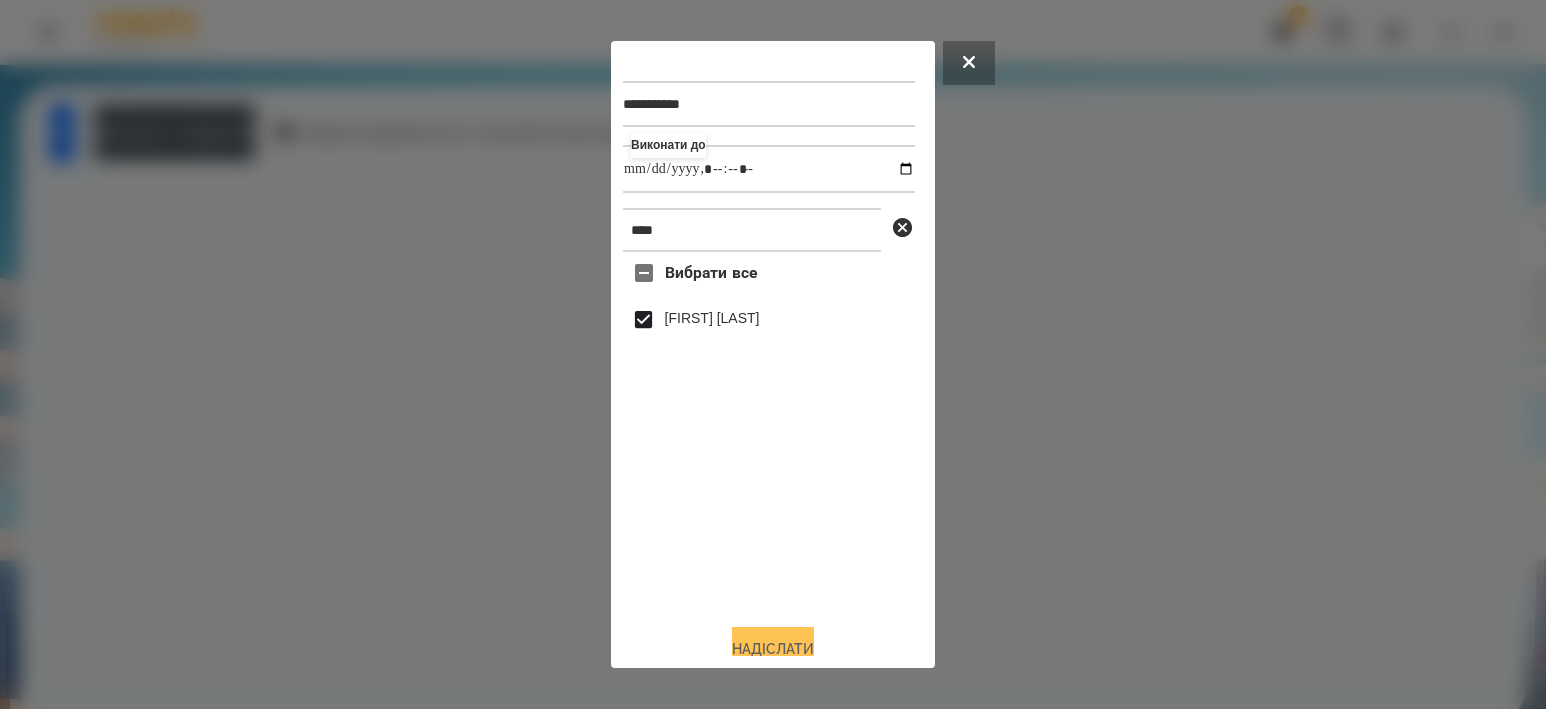 click on "**********" at bounding box center (773, 354) 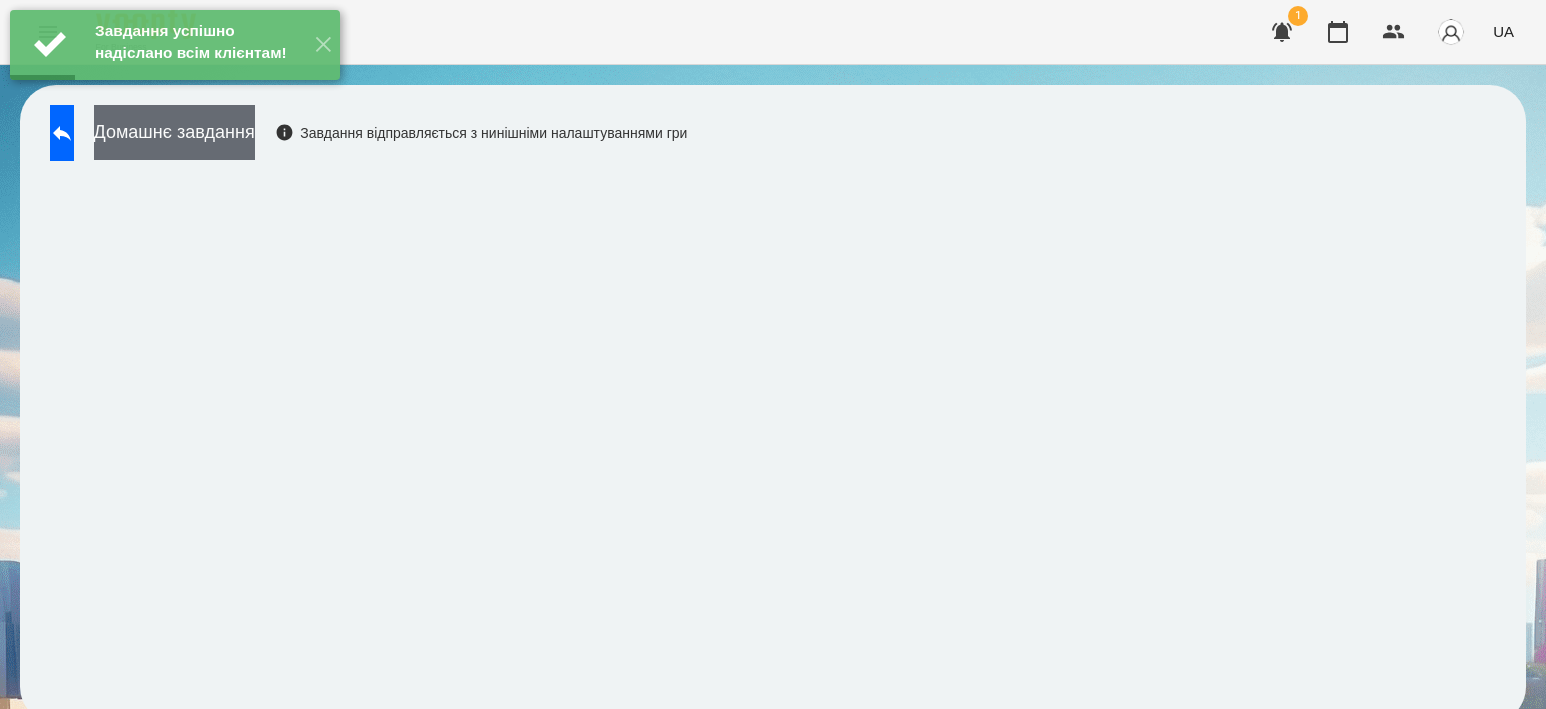 click on "Домашнє завдання" at bounding box center (174, 132) 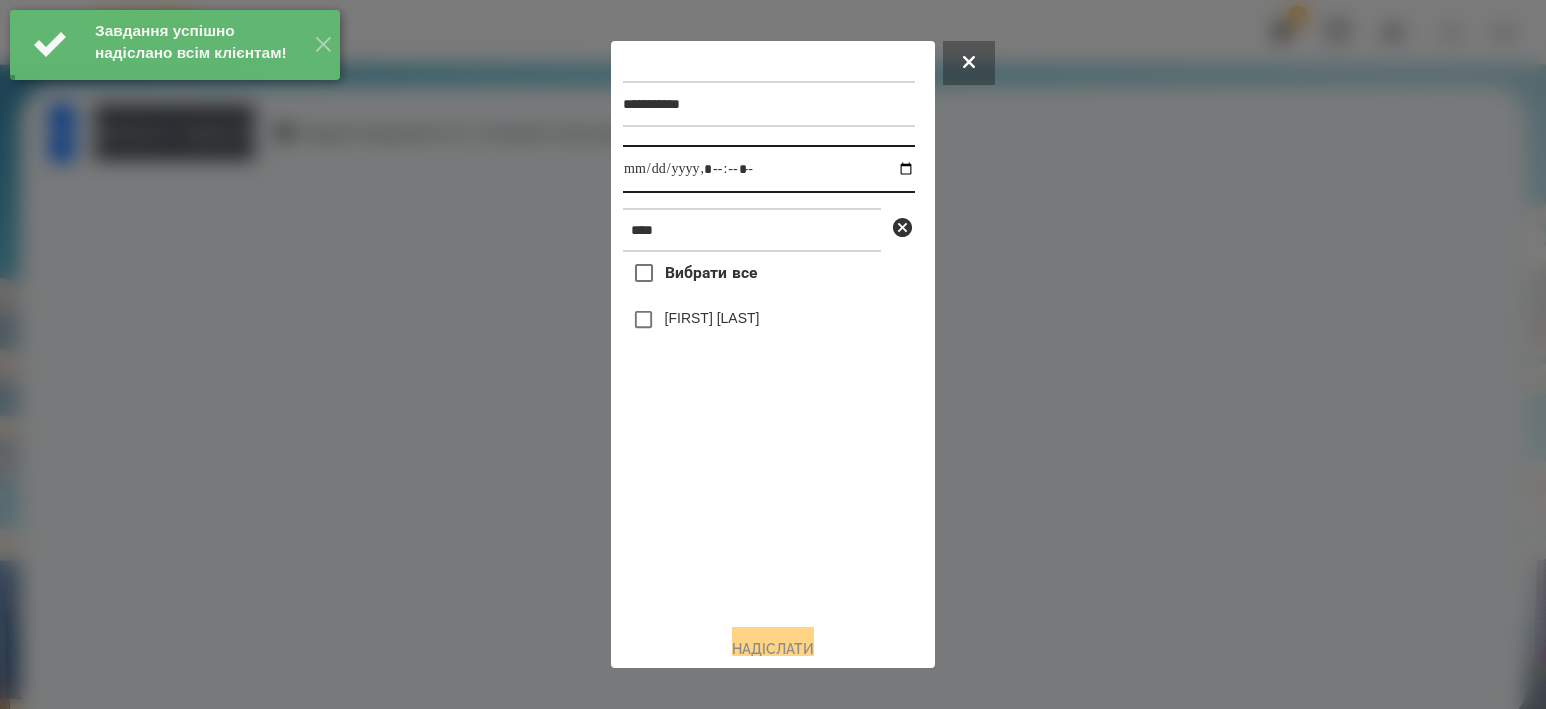 click at bounding box center (769, 169) 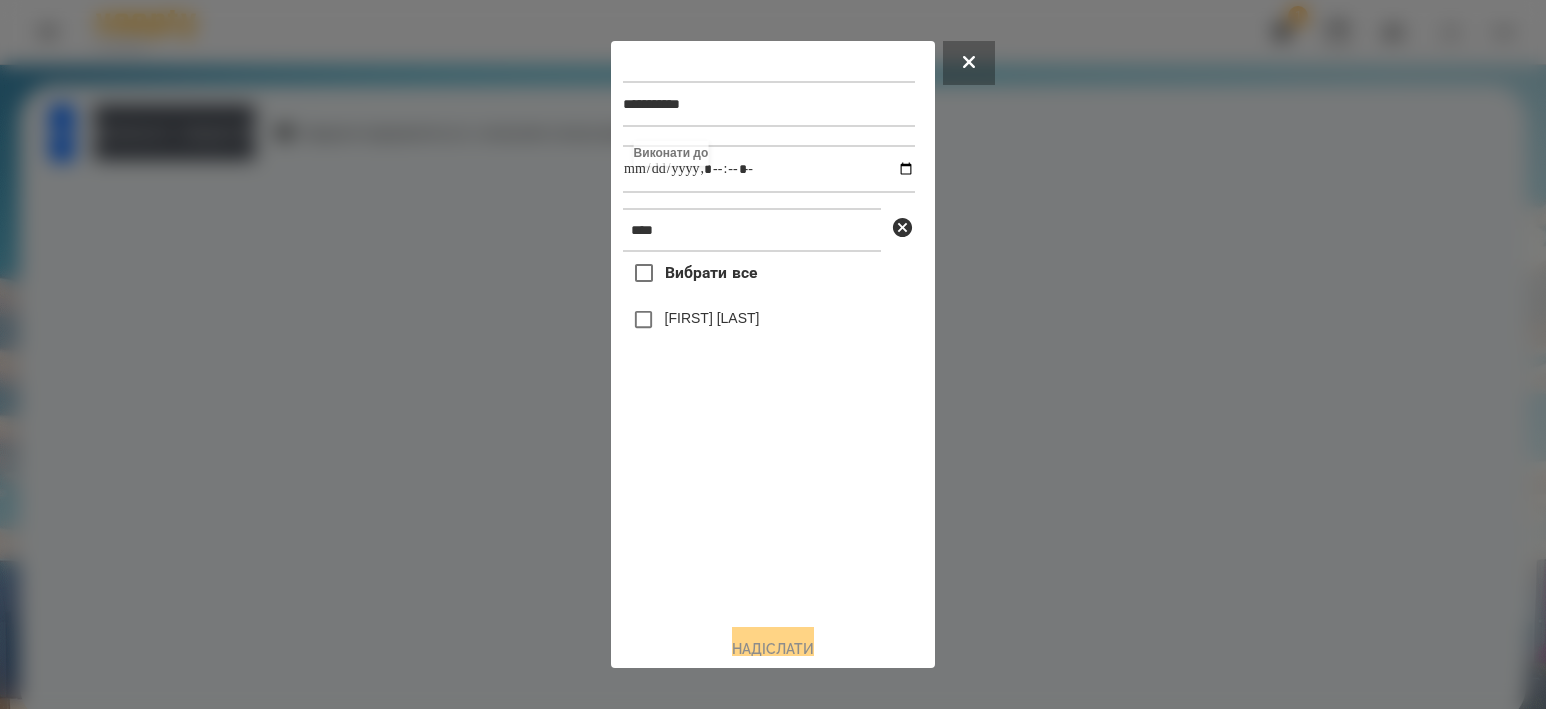 type on "**********" 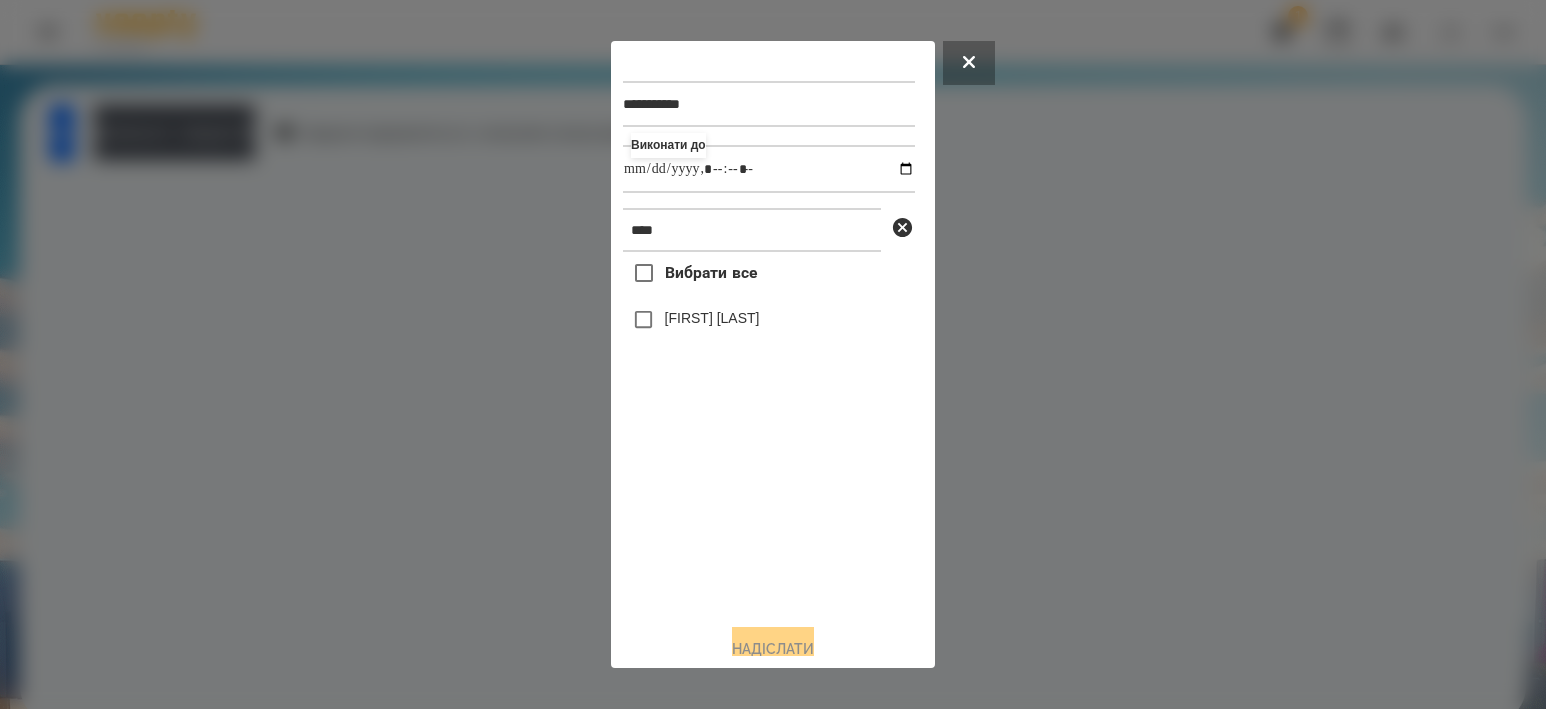 drag, startPoint x: 785, startPoint y: 549, endPoint x: 782, endPoint y: 410, distance: 139.03236 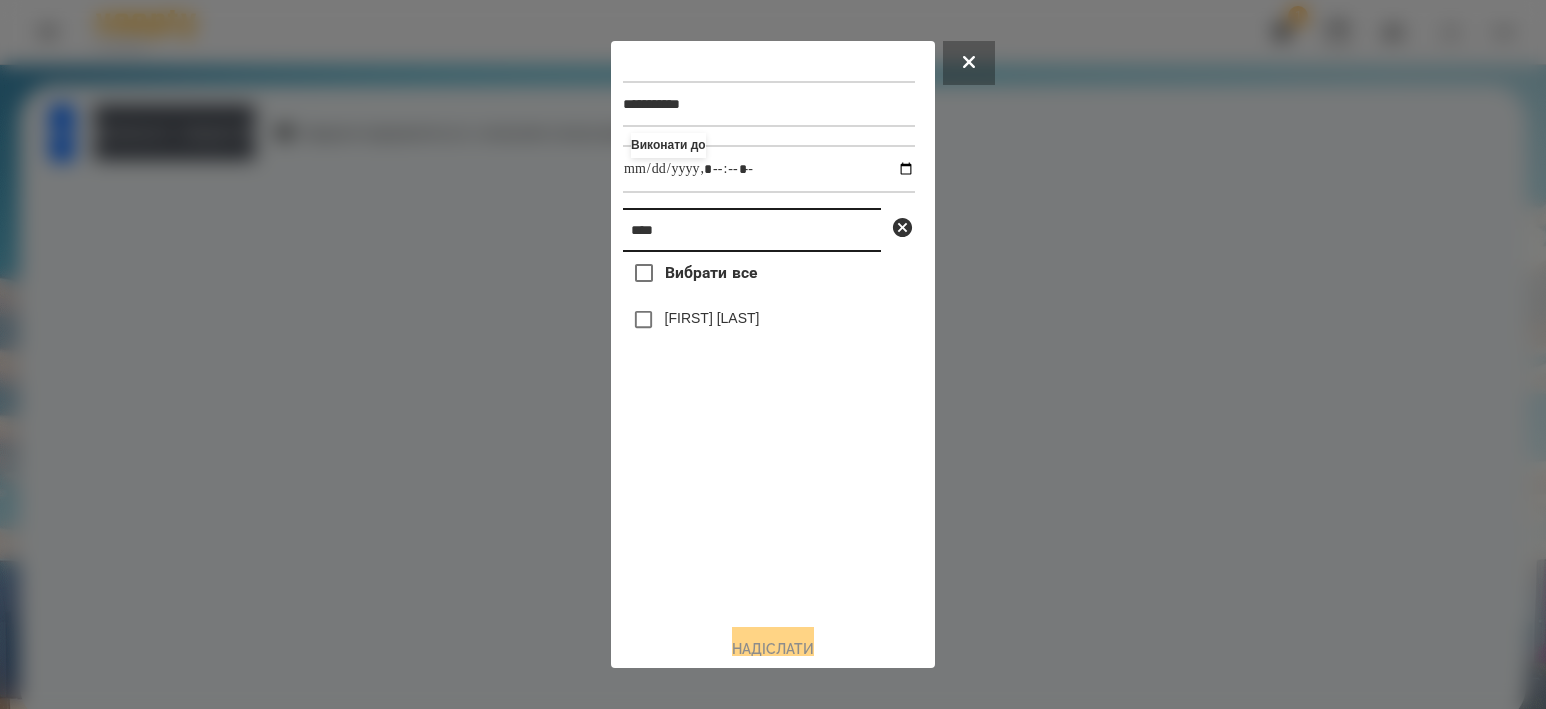drag, startPoint x: 758, startPoint y: 232, endPoint x: 337, endPoint y: 206, distance: 421.8021 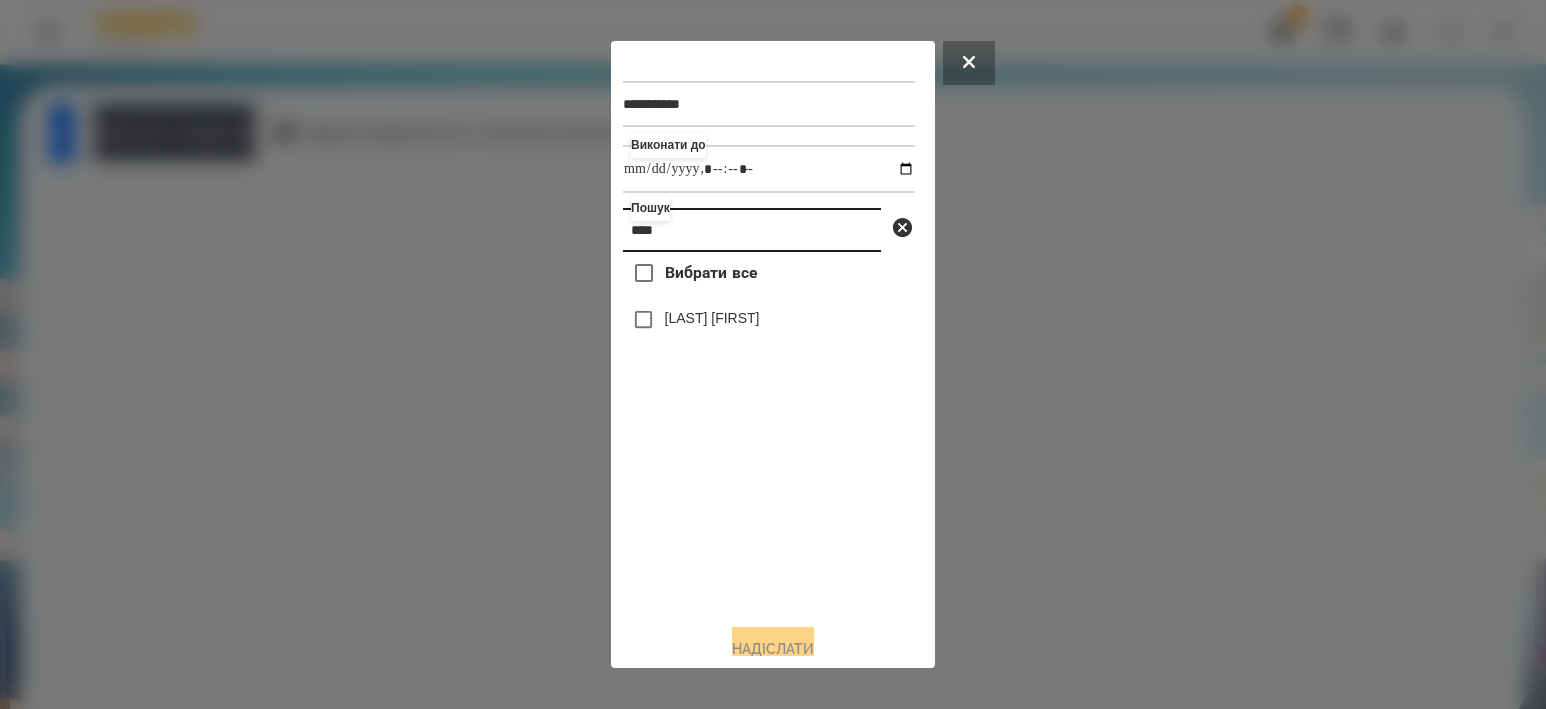 type on "****" 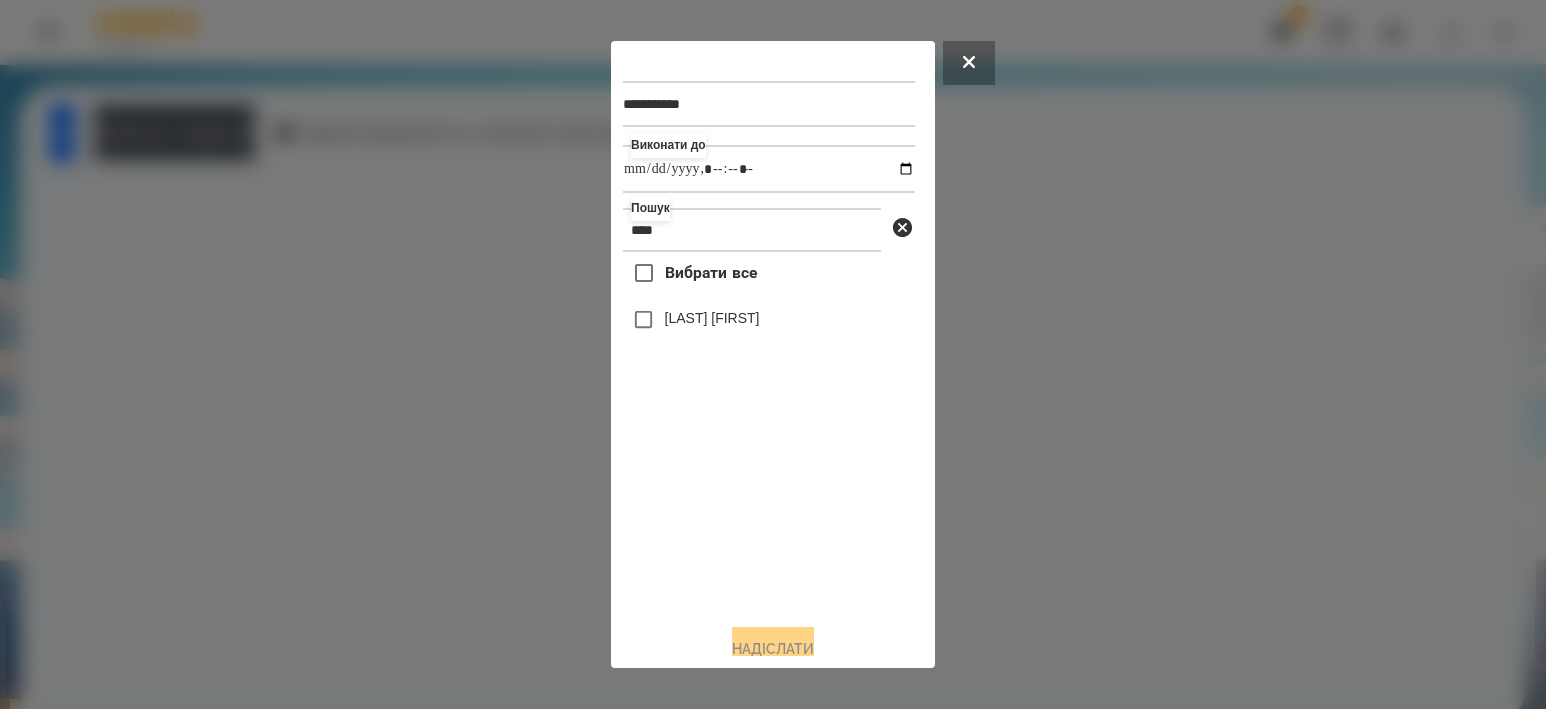 click on "[LAST] [FIRST]" at bounding box center (712, 318) 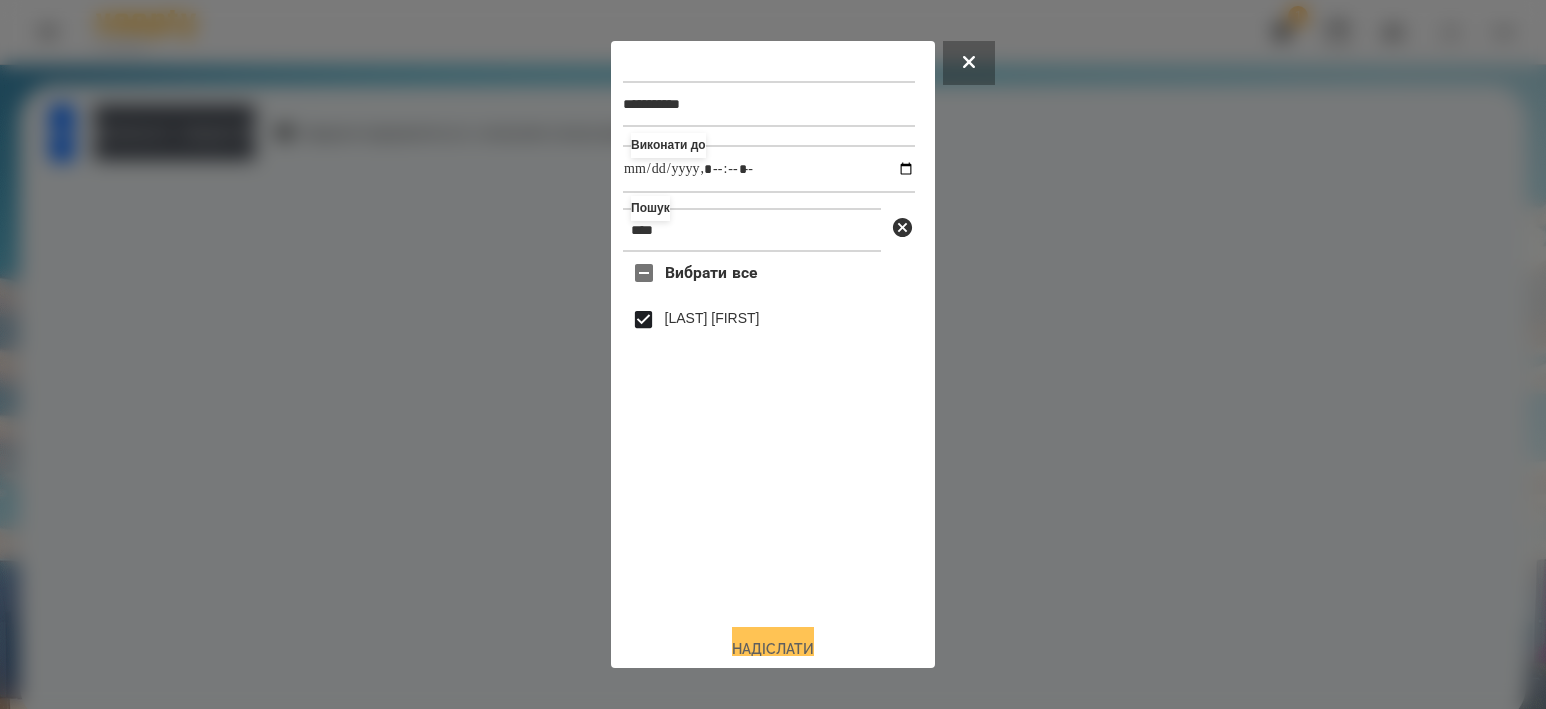 click on "Надіслати" at bounding box center [773, 649] 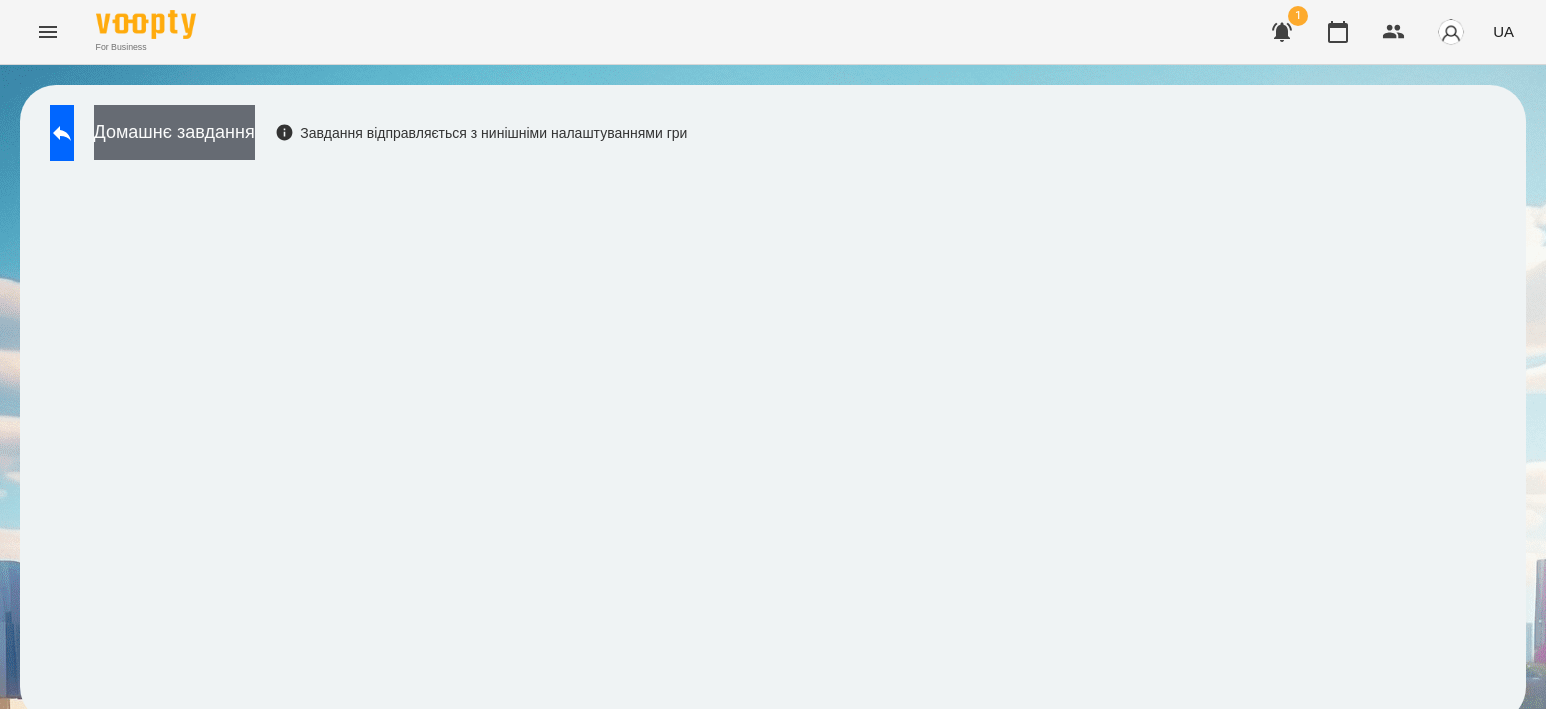 click on "Домашнє завдання" at bounding box center [174, 132] 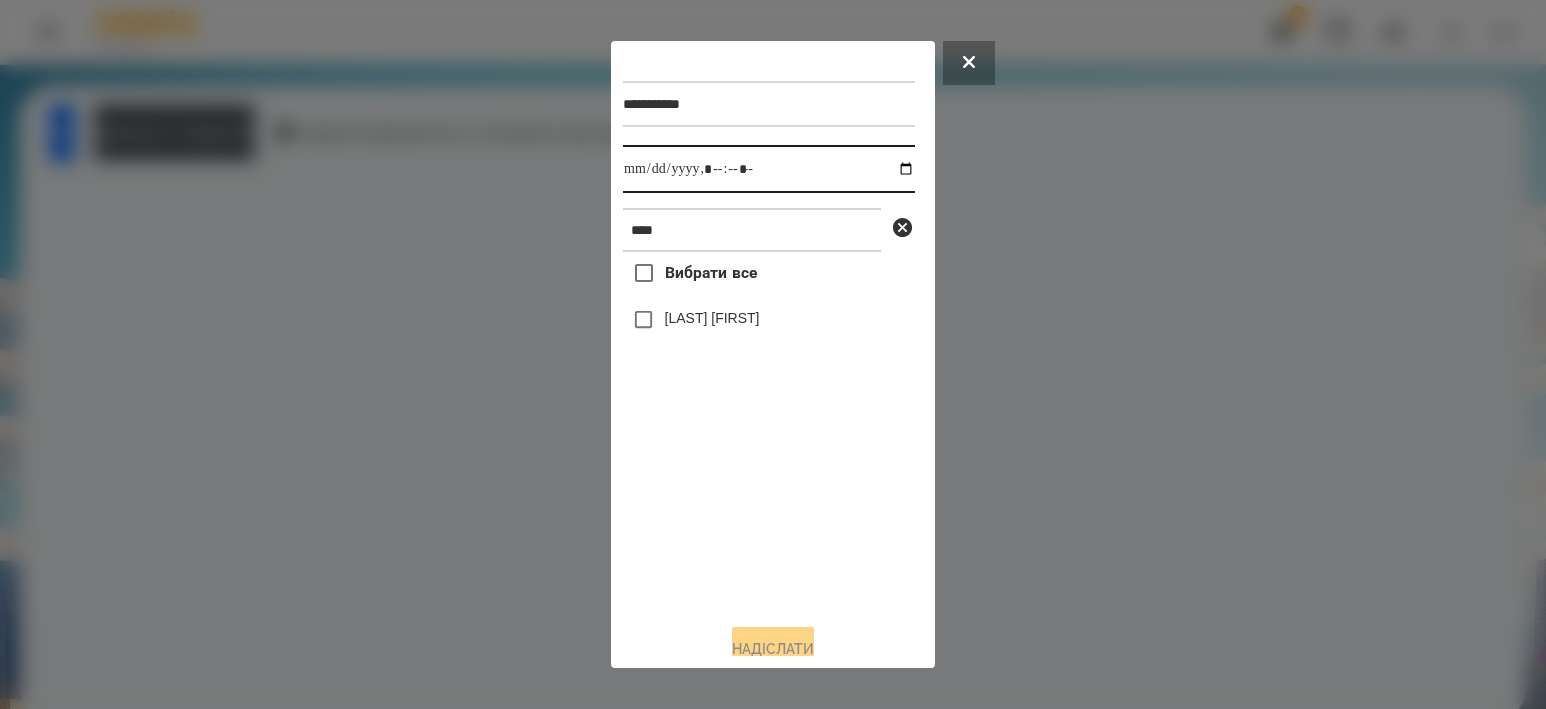 click at bounding box center [769, 169] 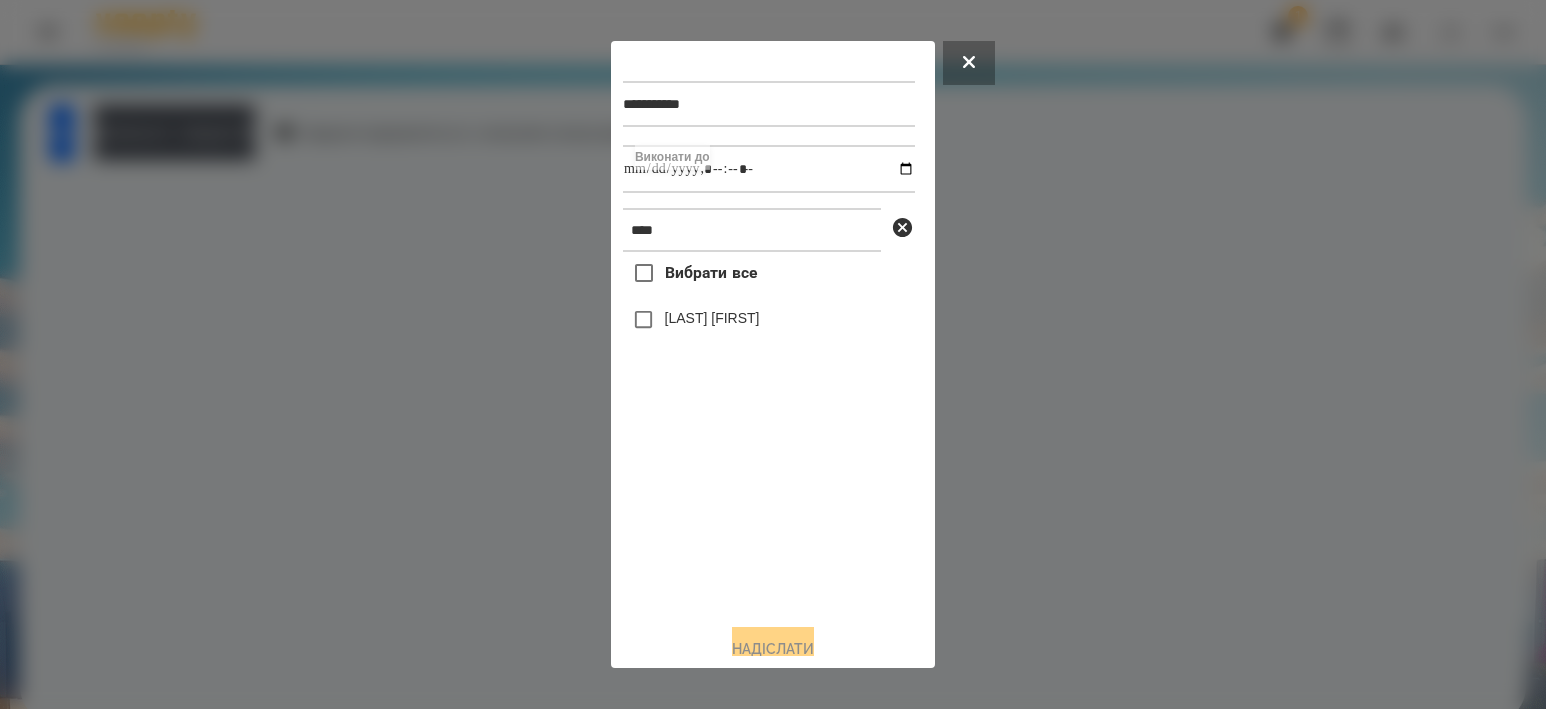type on "**********" 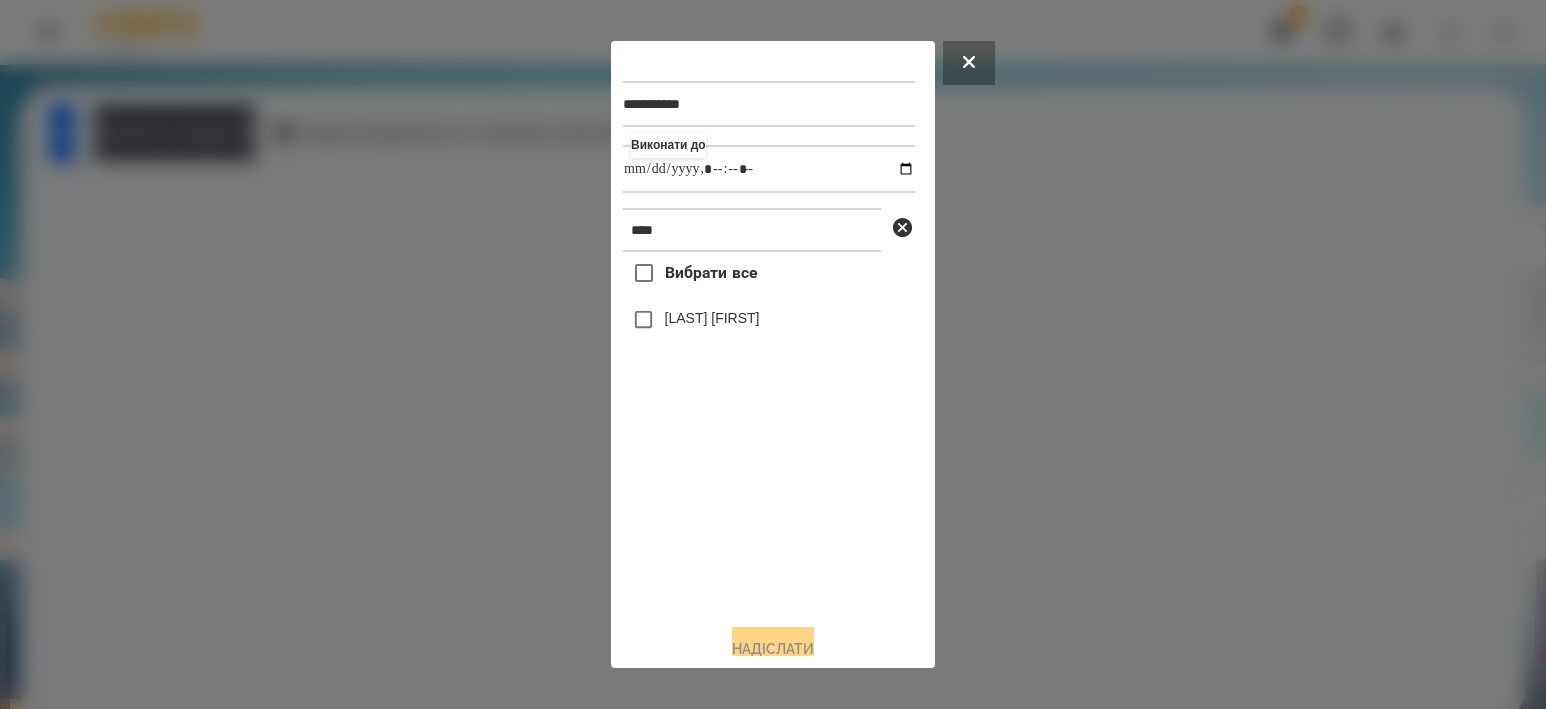 click on "Вибрати все [LAST] [FIRST]" at bounding box center [769, 429] 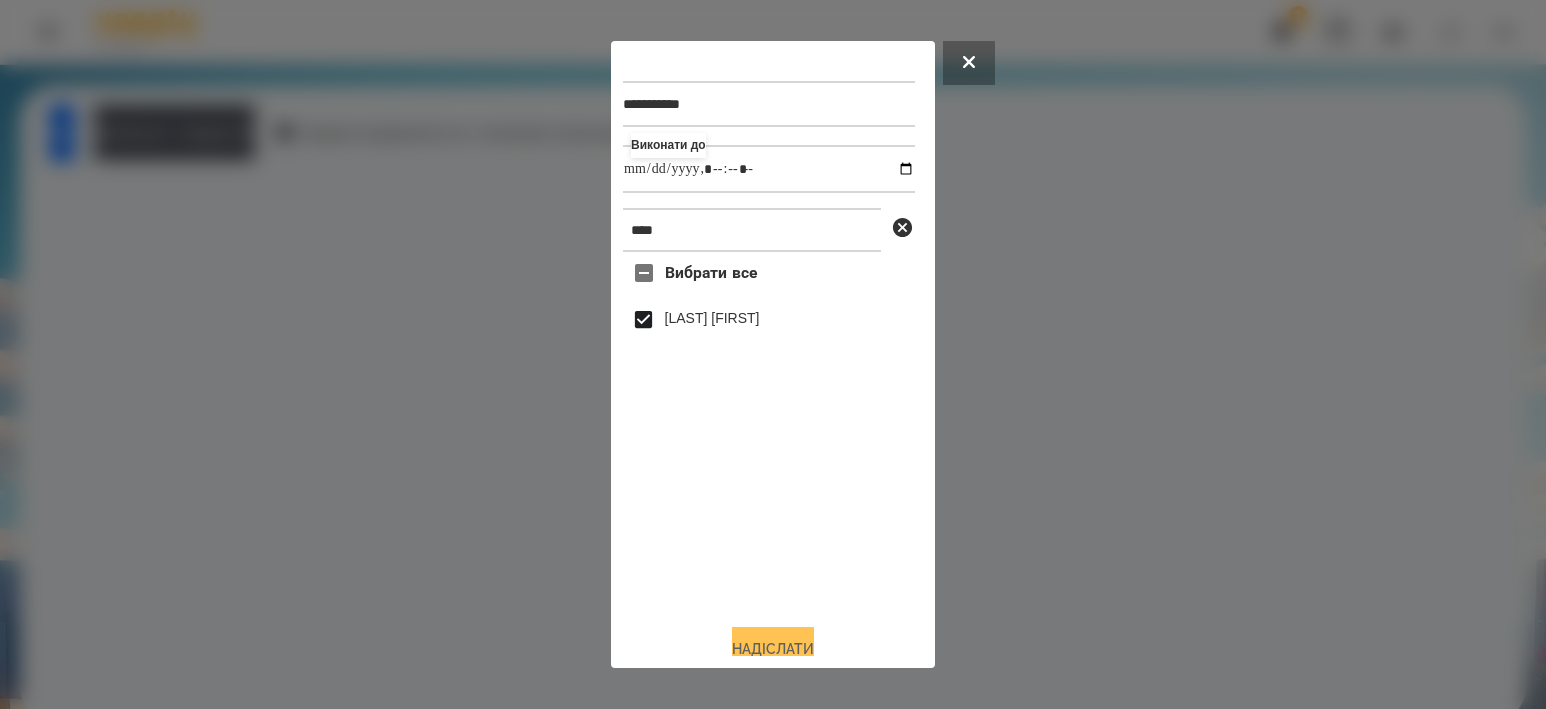 click on "Надіслати" at bounding box center (773, 649) 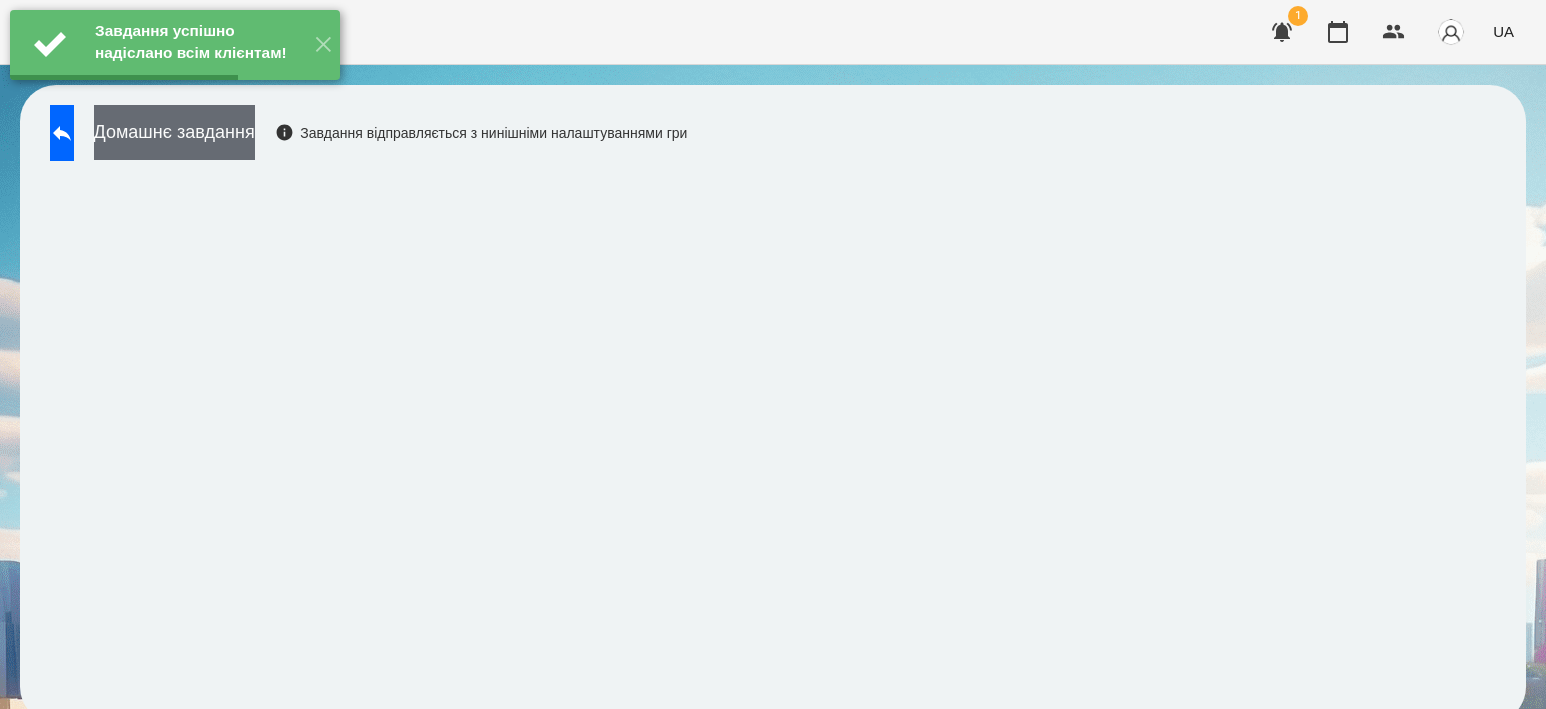 click on "Домашнє завдання" at bounding box center (174, 132) 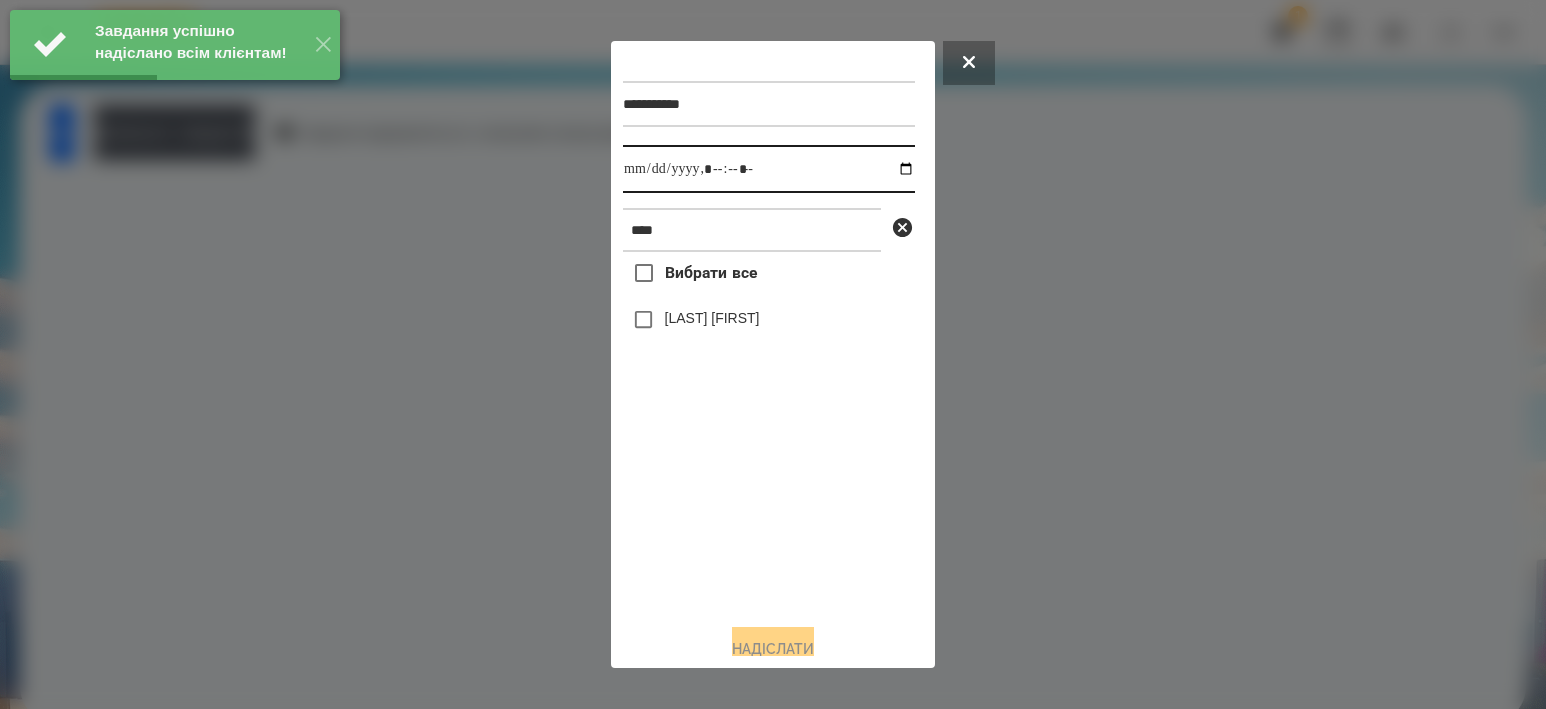 click at bounding box center [769, 169] 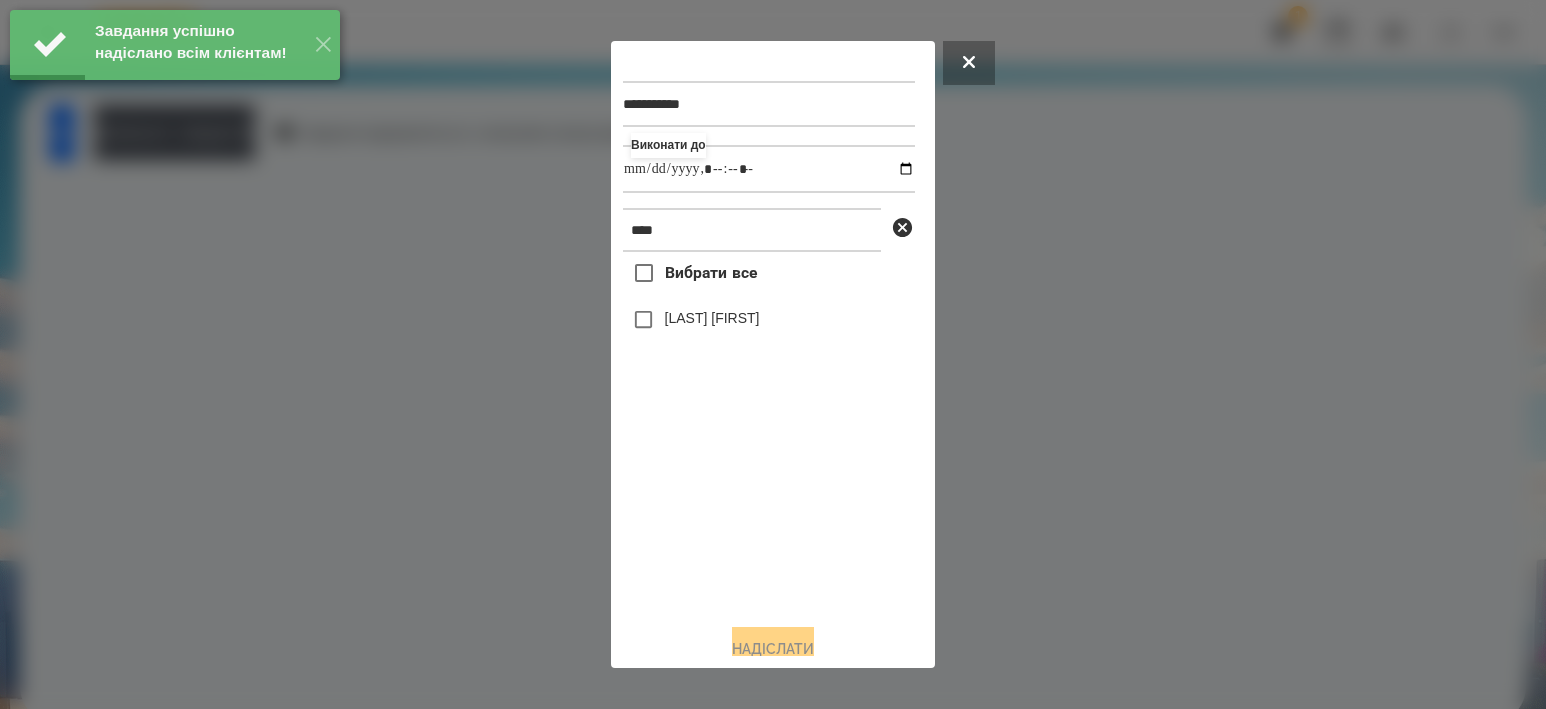 type on "**********" 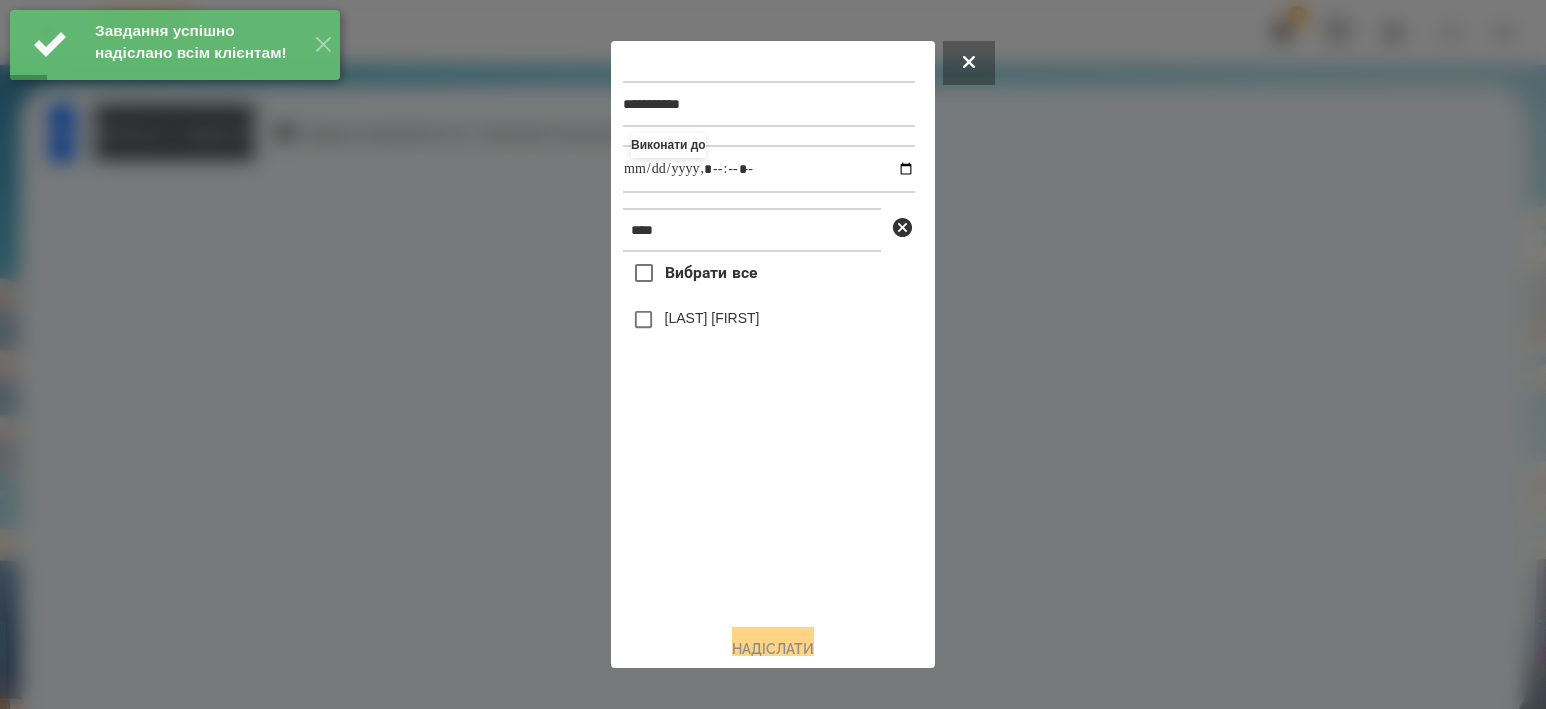 click on "[LAST] [FIRST]" at bounding box center (712, 318) 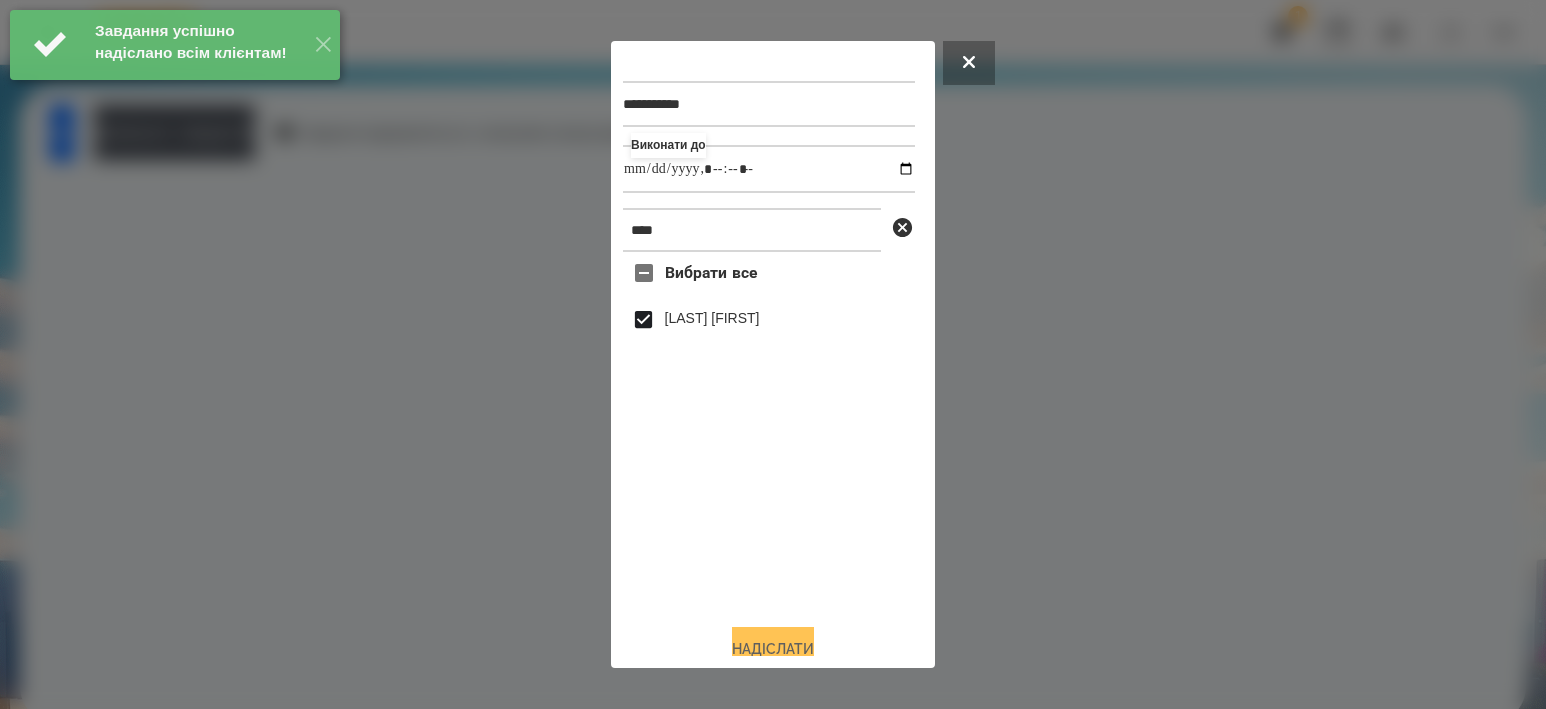 click on "Надіслати" at bounding box center (773, 649) 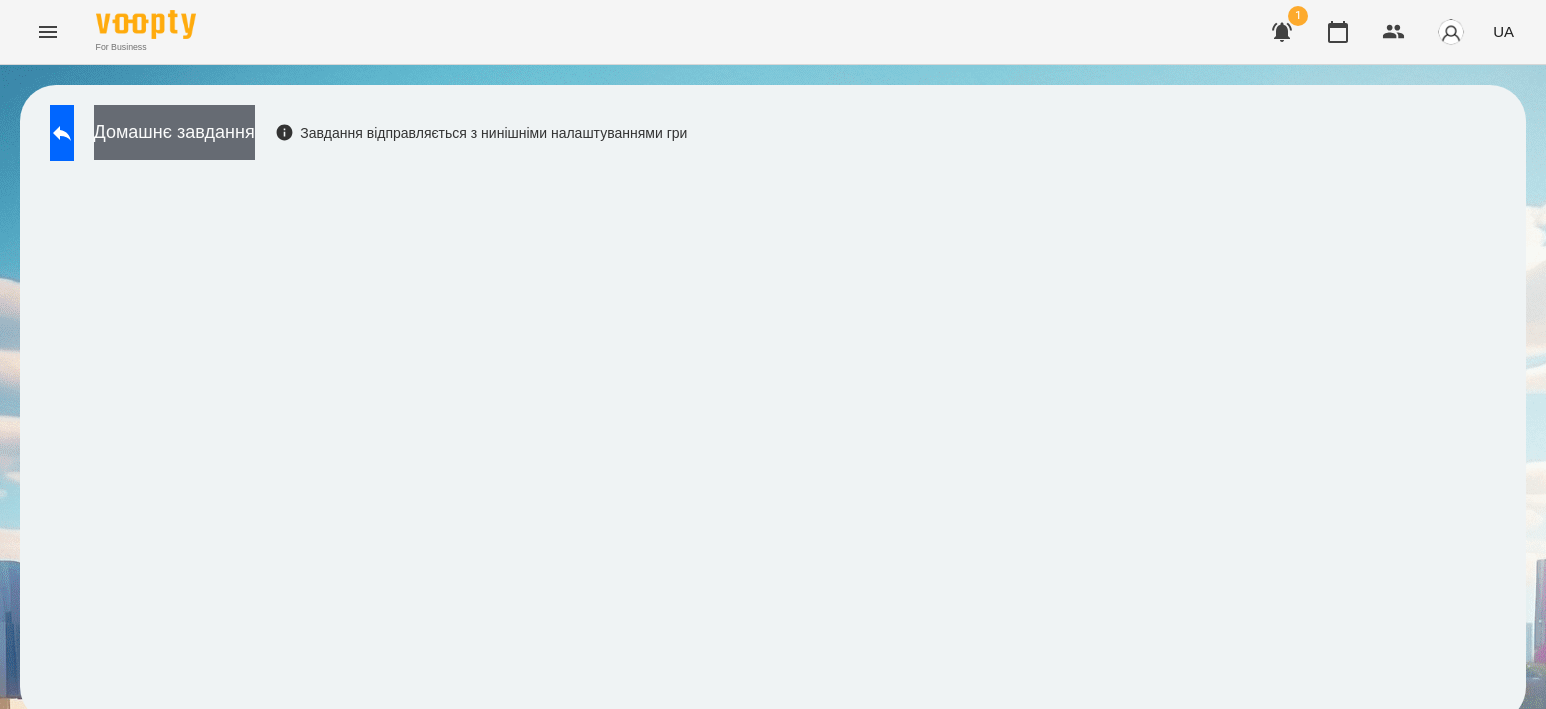 click on "Домашнє завдання" at bounding box center [174, 132] 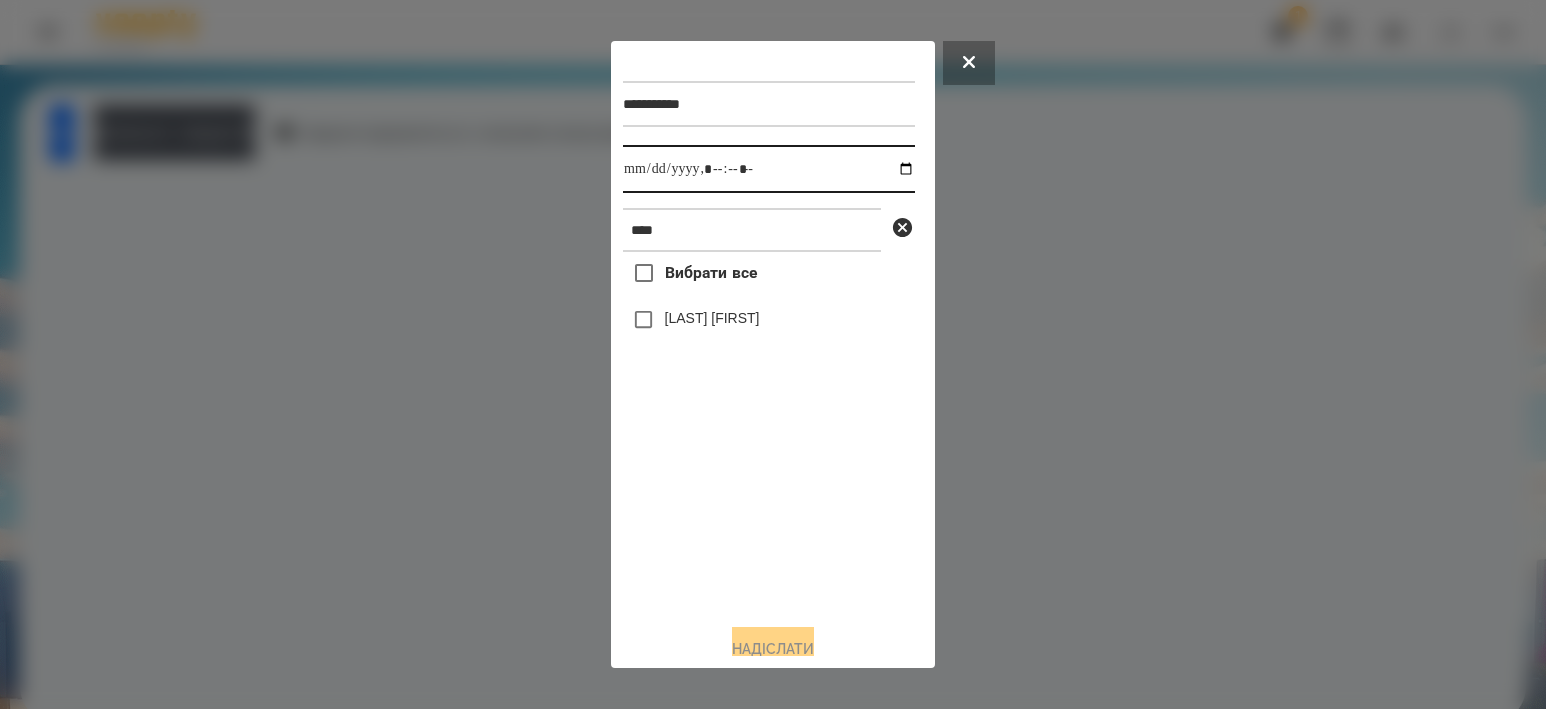 click at bounding box center (769, 169) 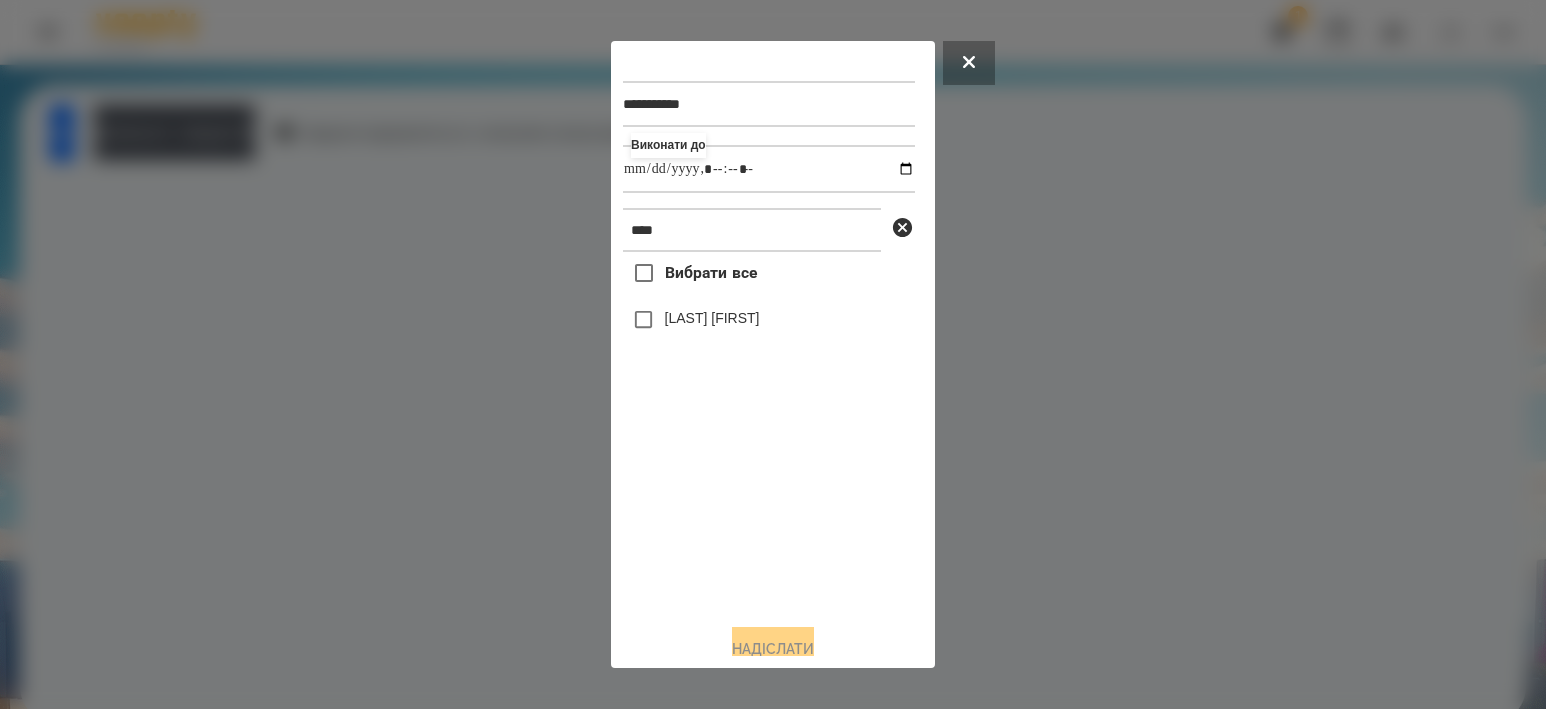 type on "**********" 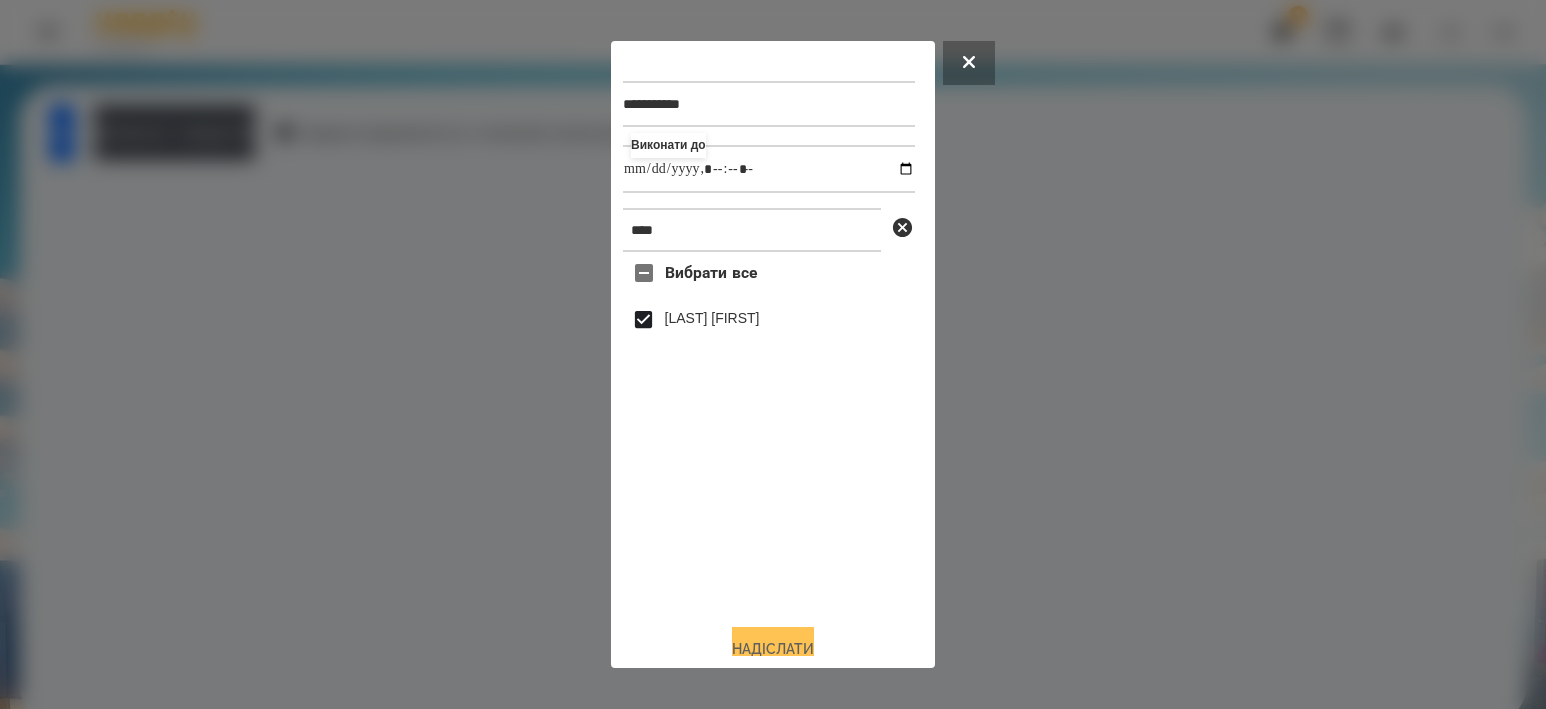 click on "Надіслати" at bounding box center [773, 649] 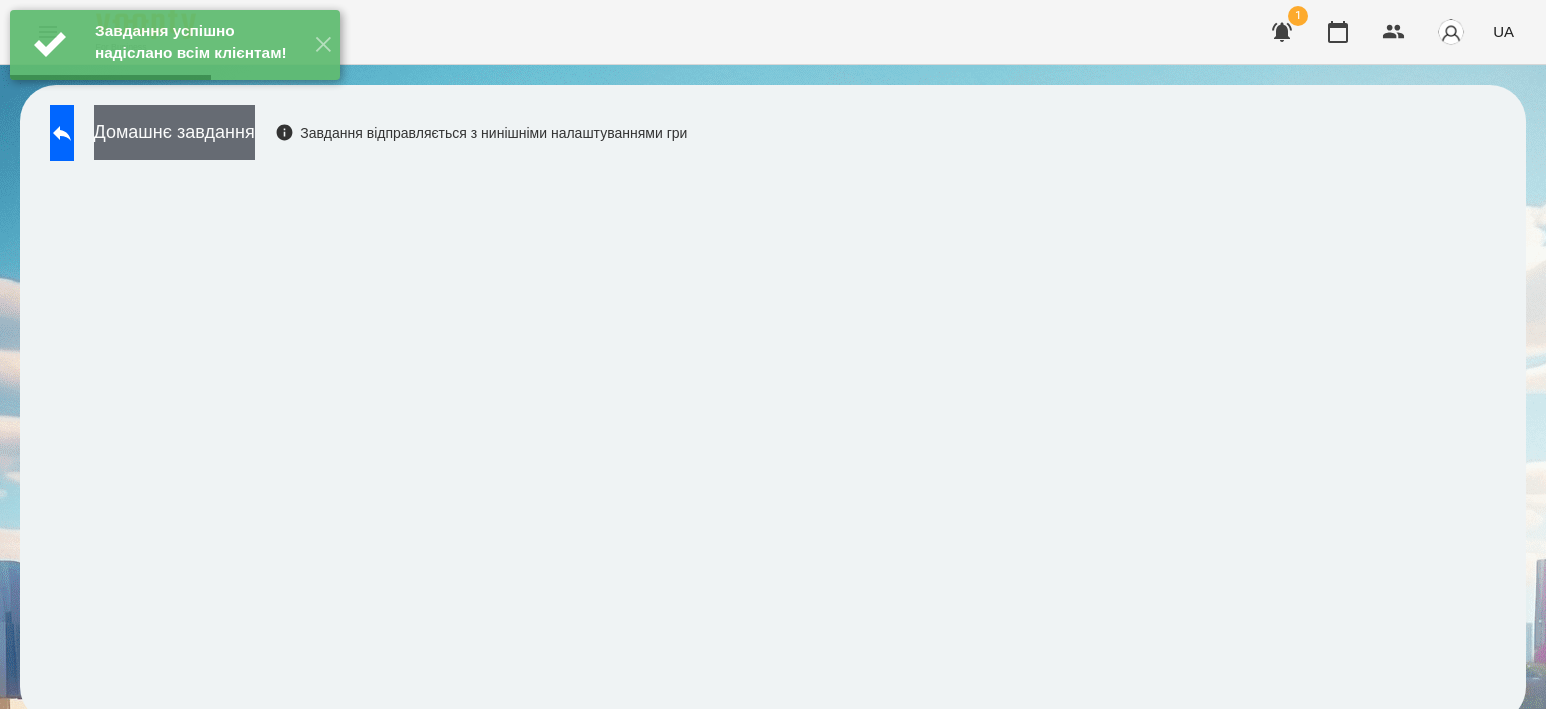 click on "Домашнє завдання" at bounding box center [174, 132] 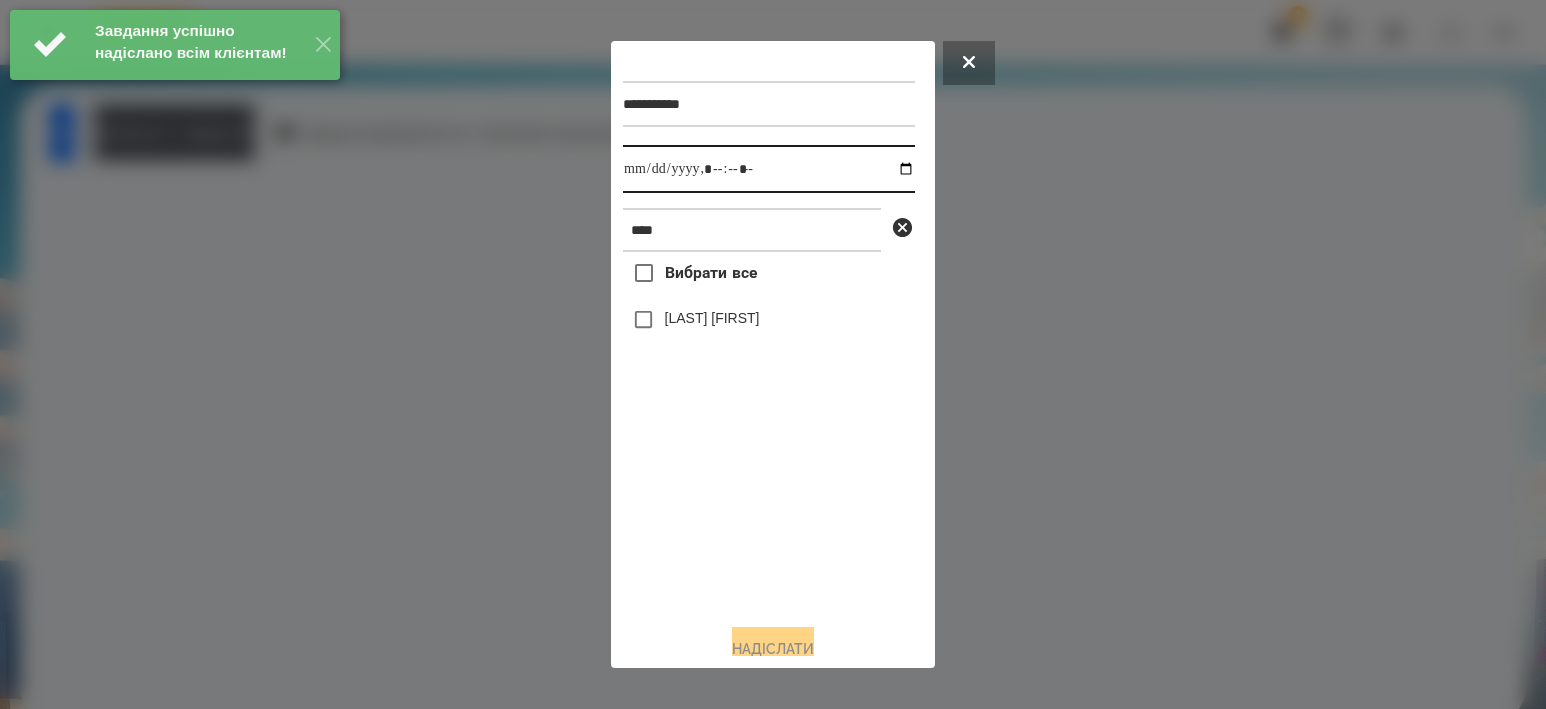 click at bounding box center [769, 169] 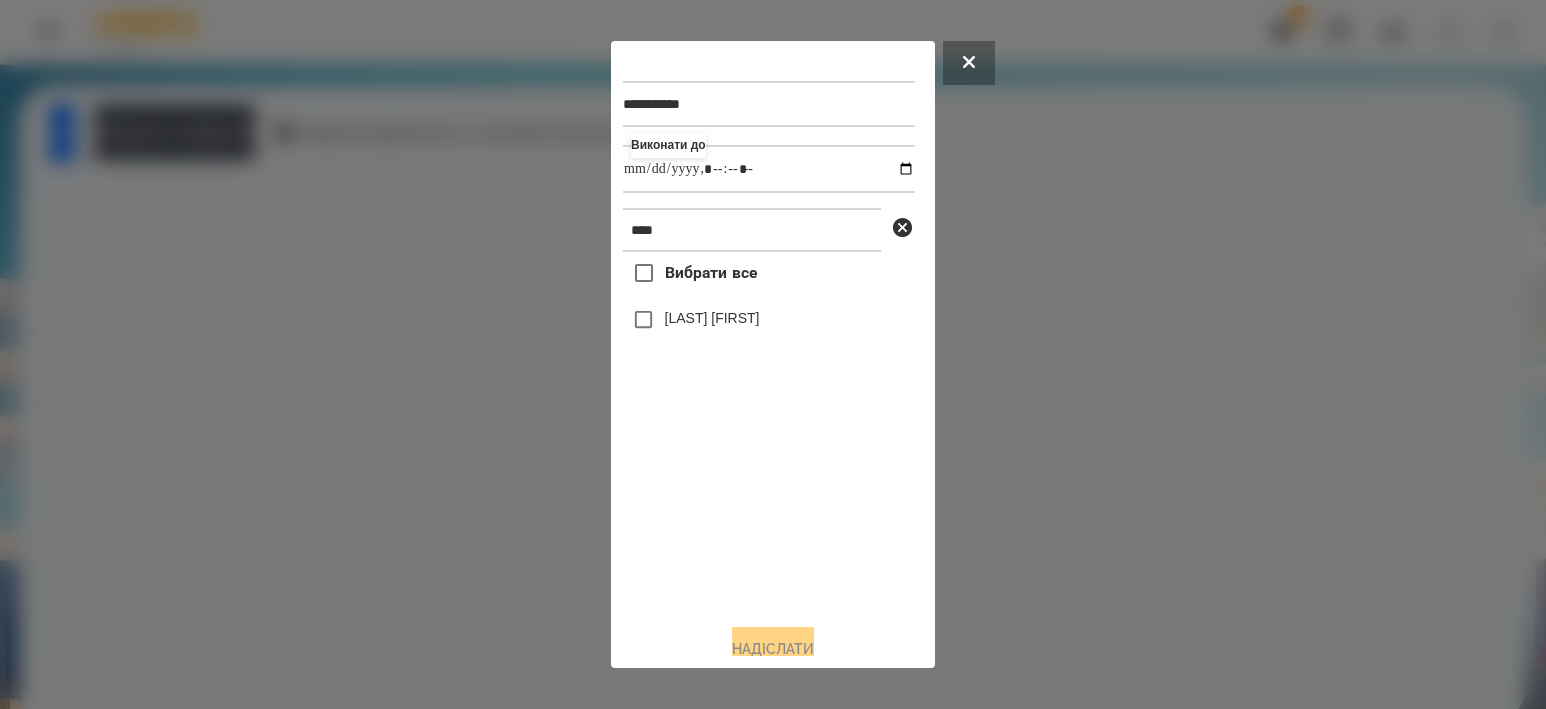 type on "**********" 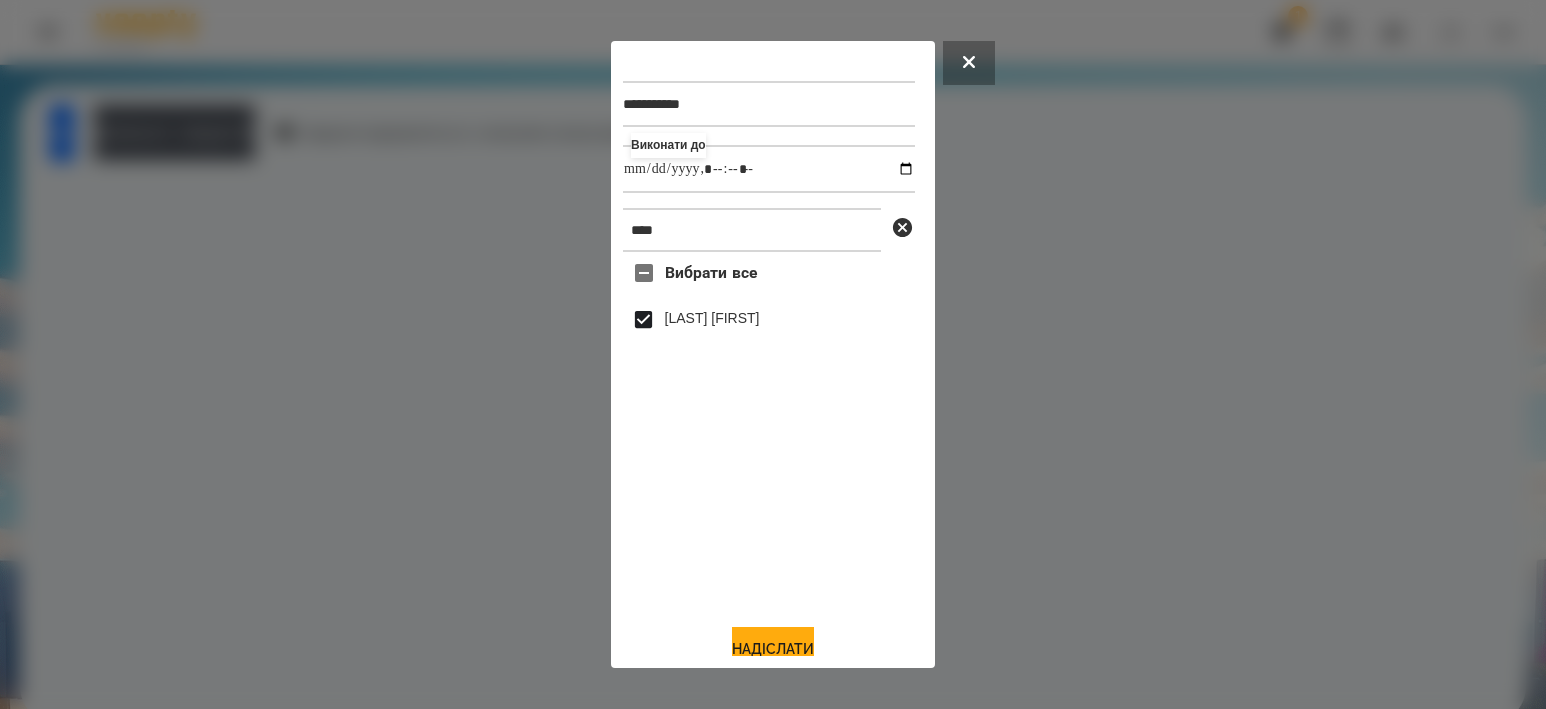 click on "**********" at bounding box center [773, 354] 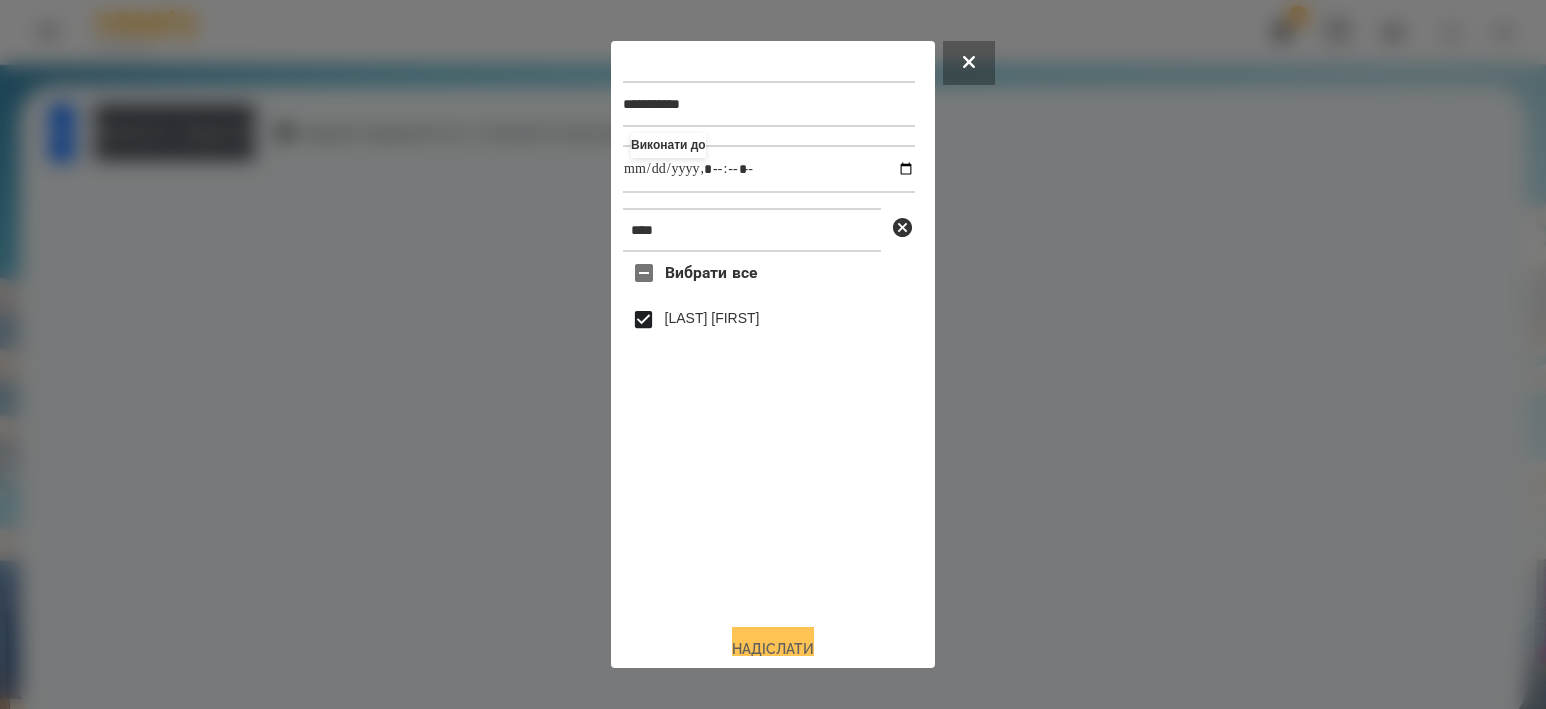 click on "Надіслати" at bounding box center (773, 649) 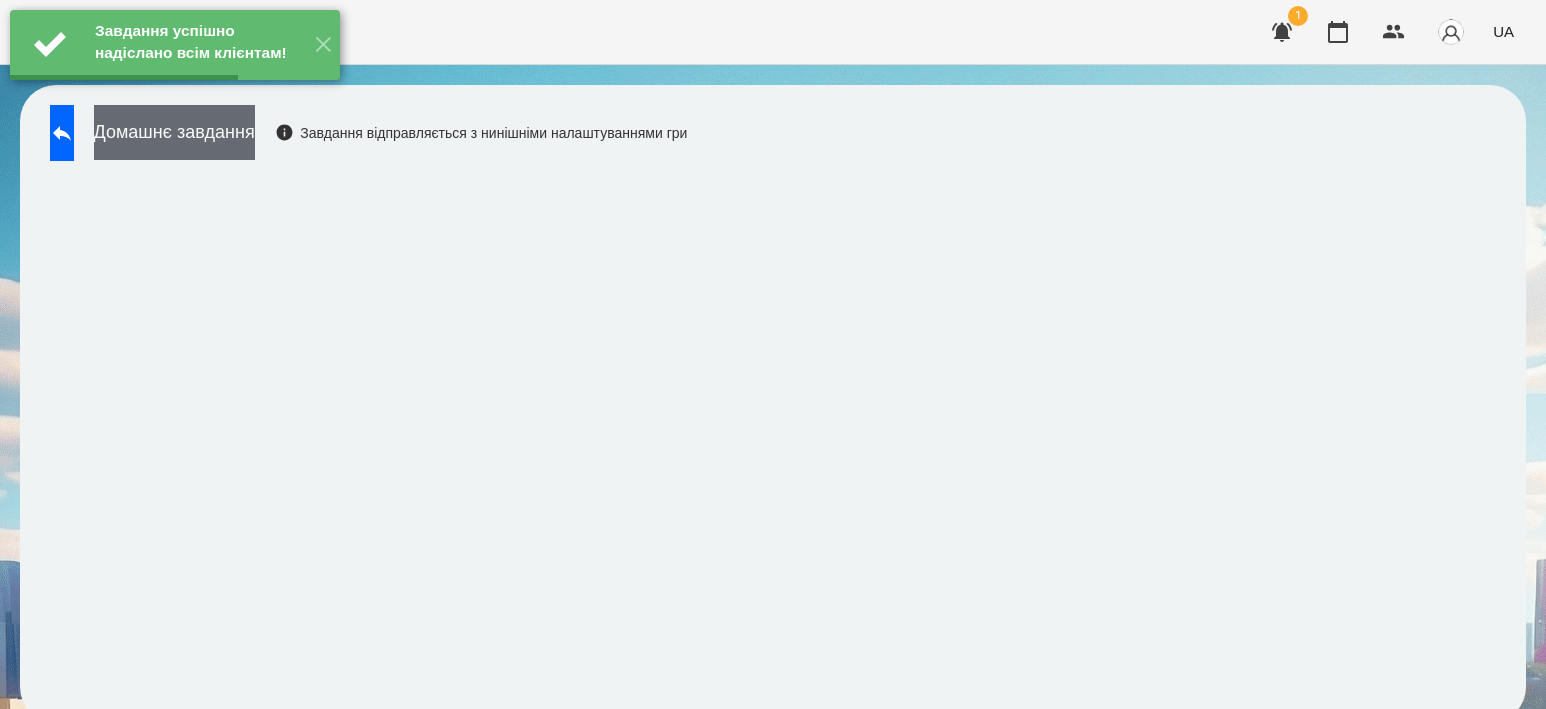 click on "Домашнє завдання" at bounding box center [174, 132] 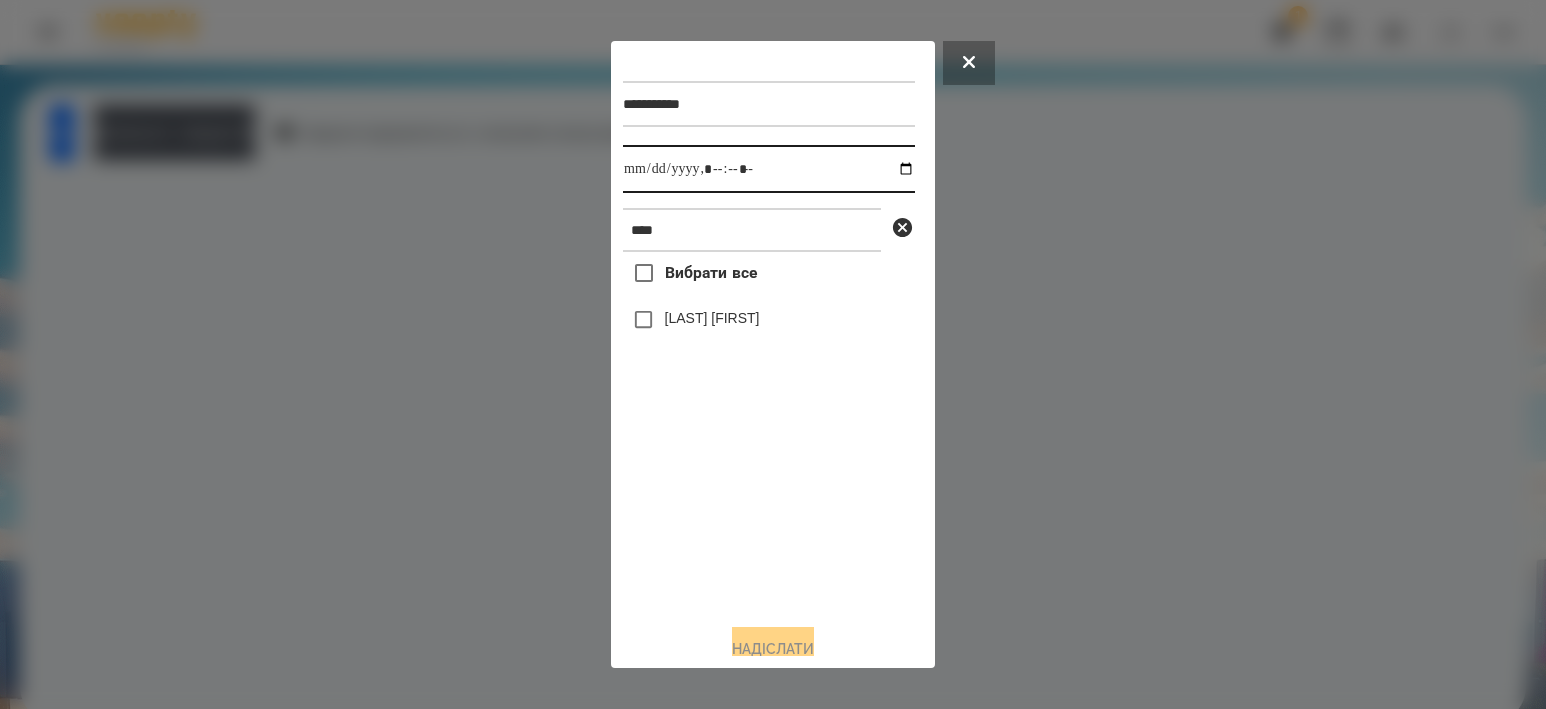 click at bounding box center [769, 169] 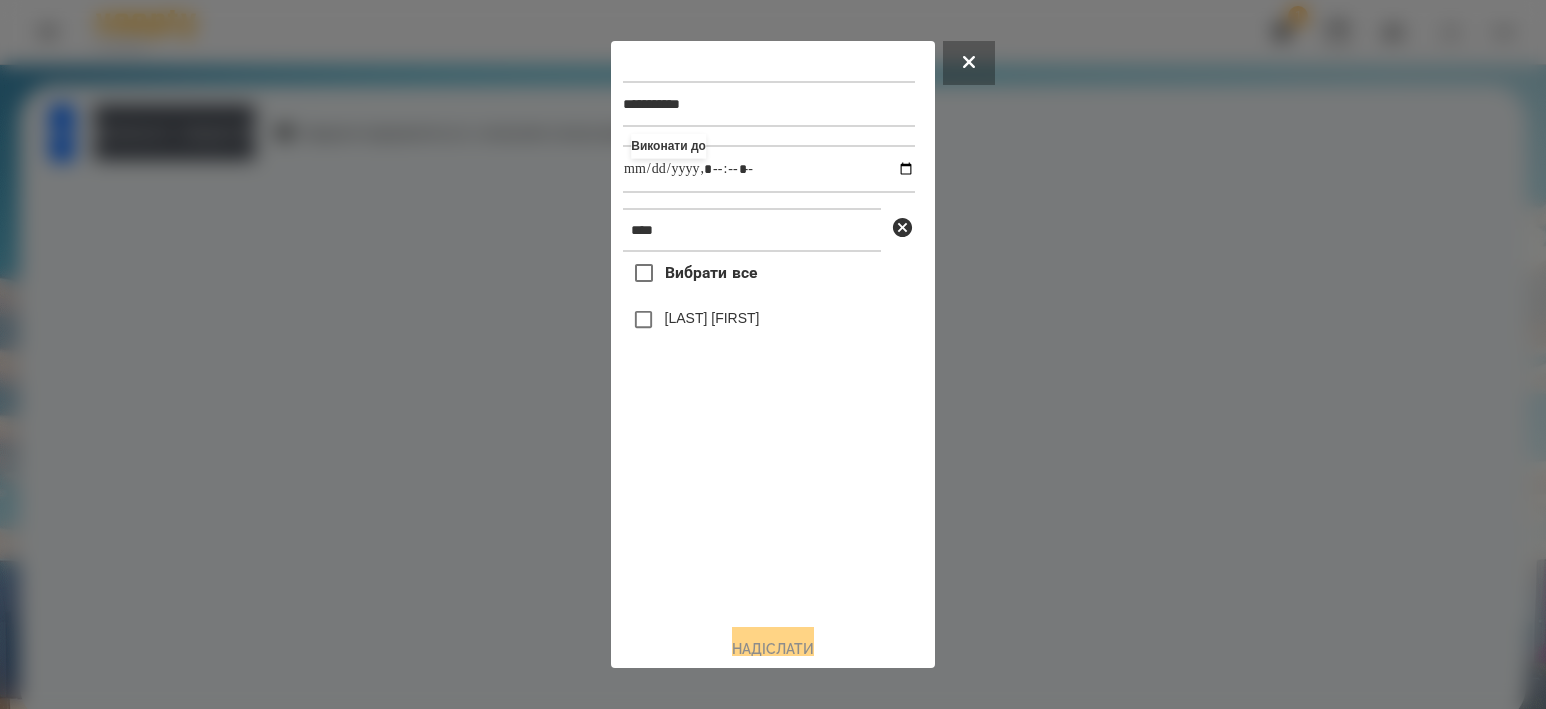 type on "**********" 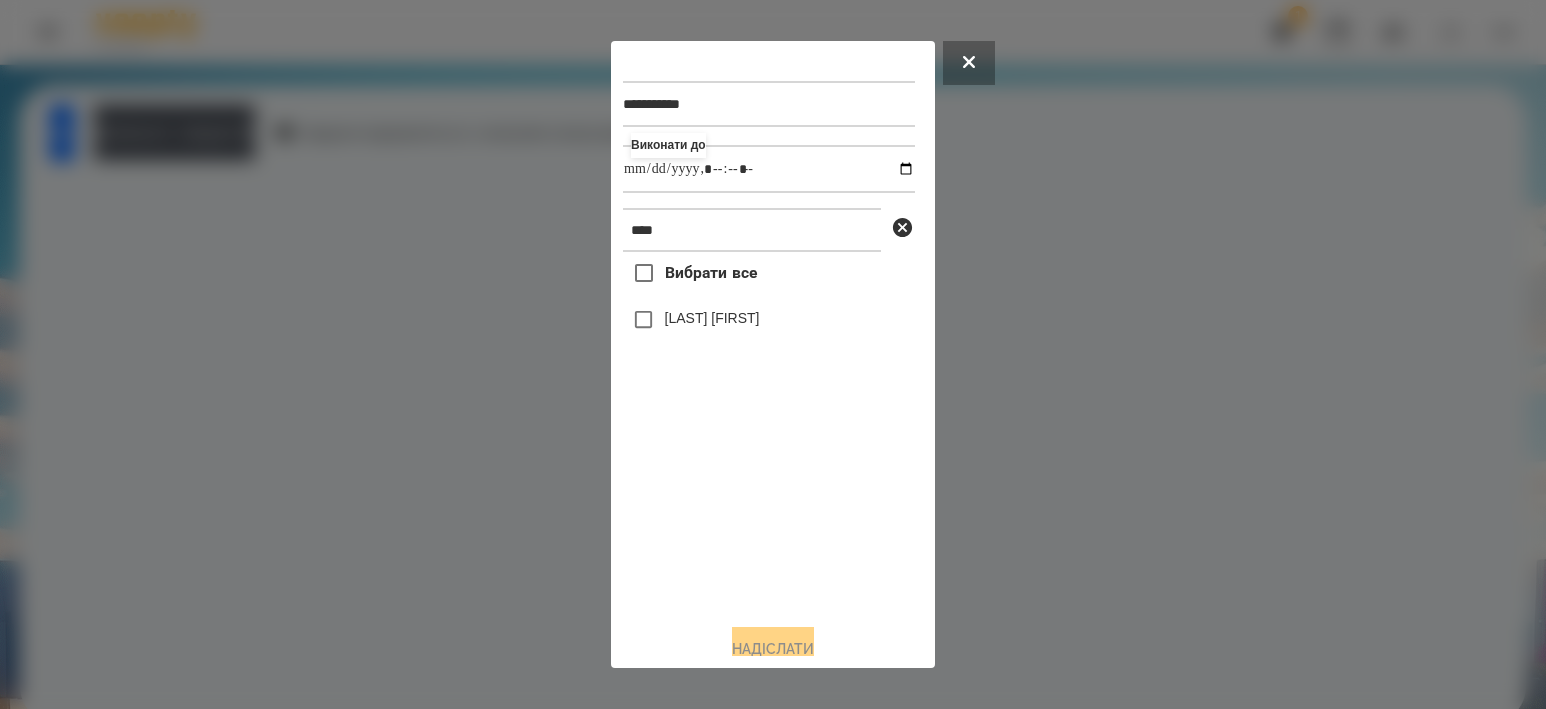 click on "[LAST] [FIRST]" at bounding box center (712, 318) 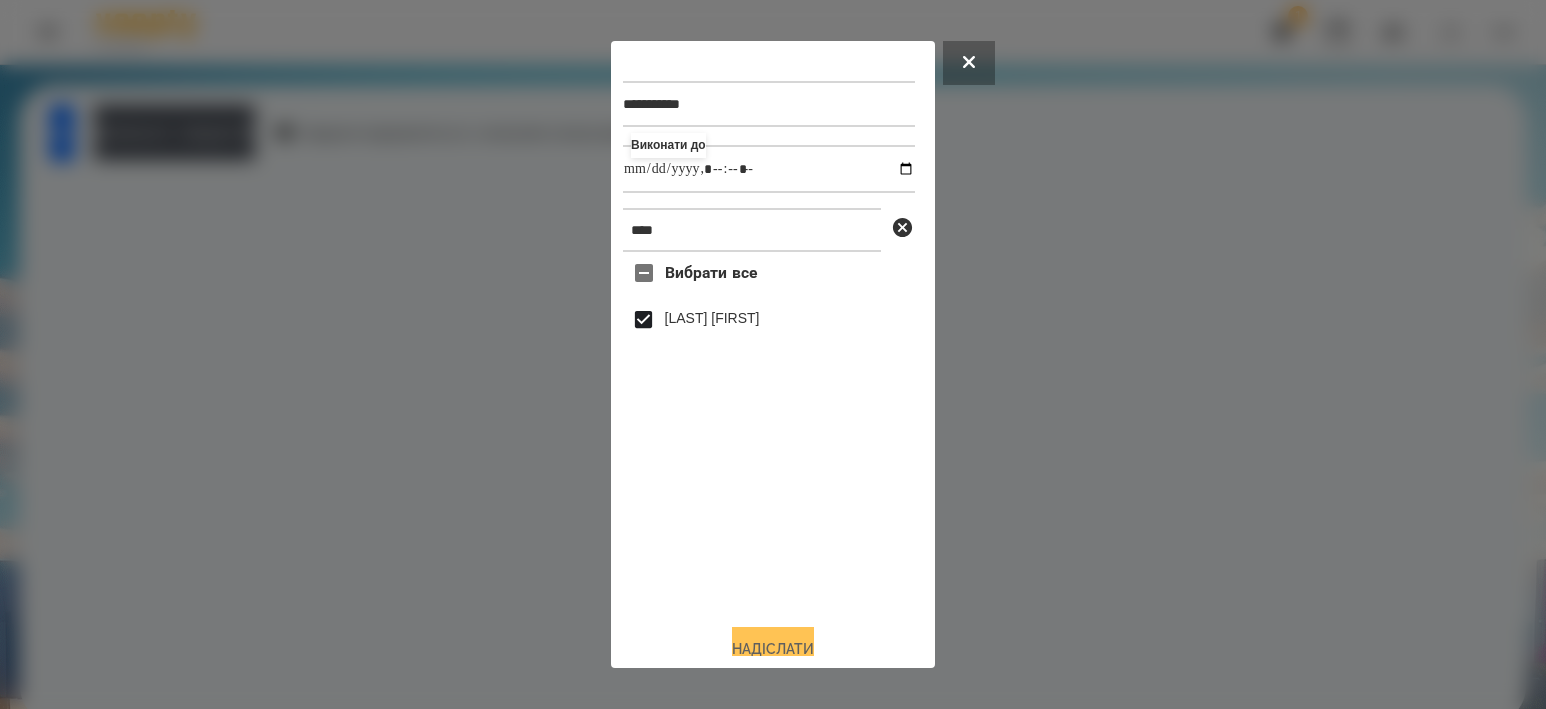 click on "Надіслати" at bounding box center (773, 649) 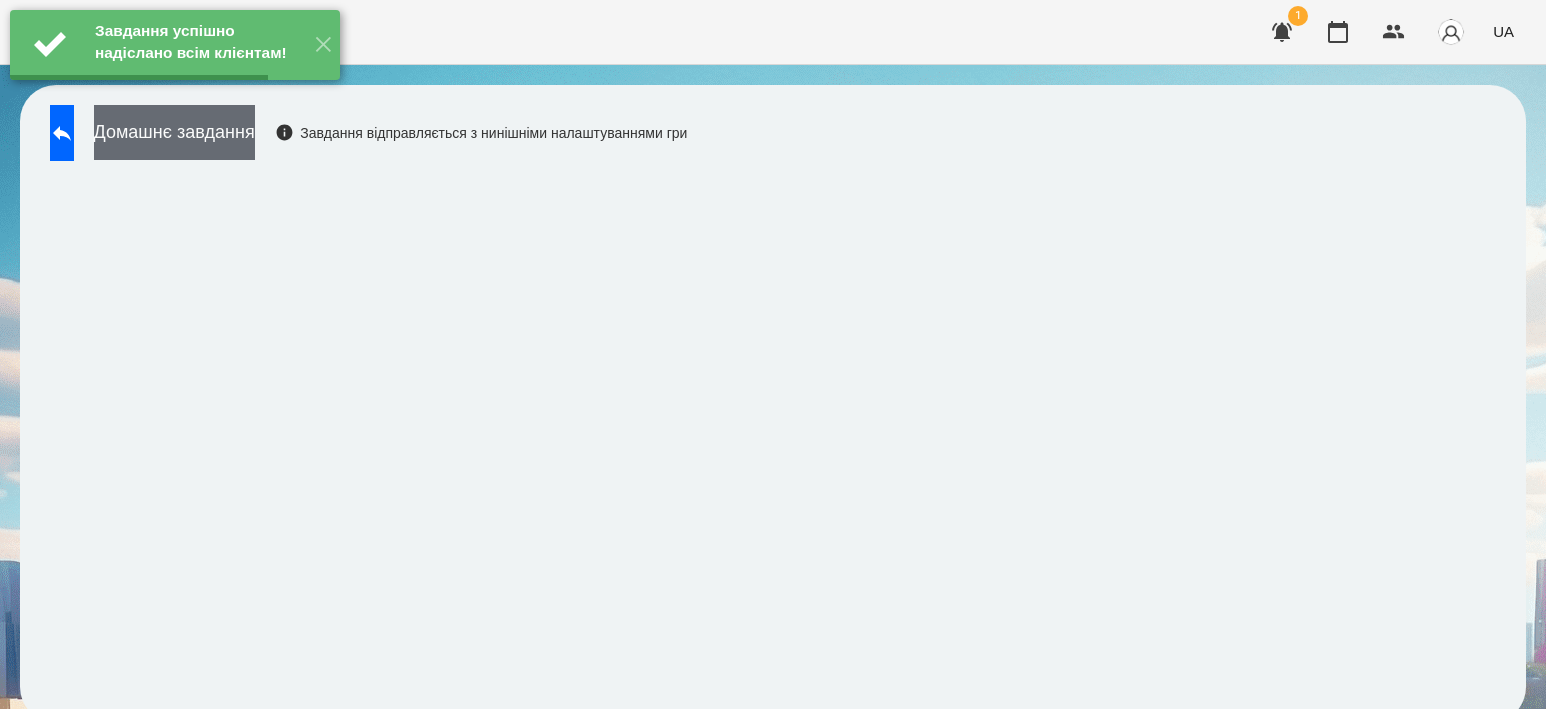 click on "Домашнє завдання" at bounding box center (174, 132) 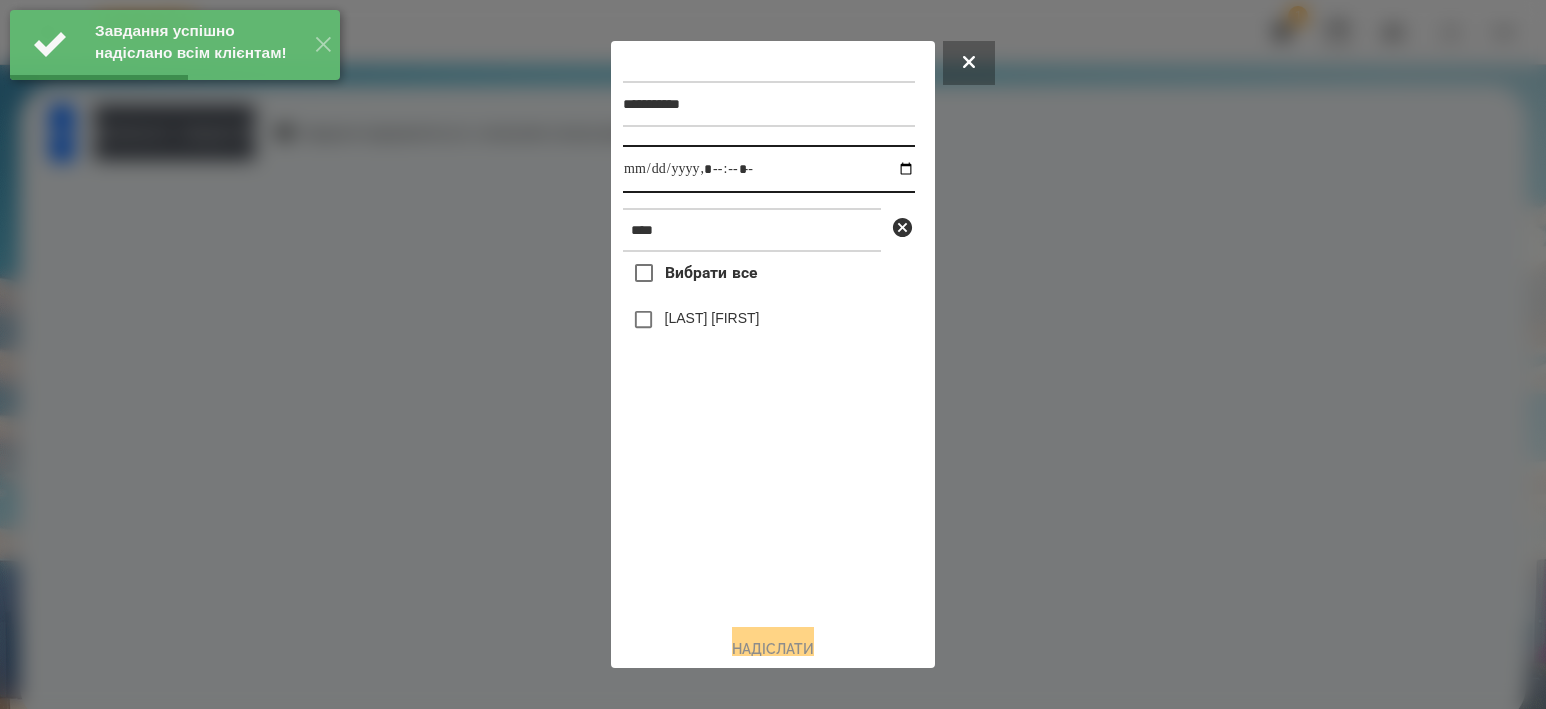 click at bounding box center [769, 169] 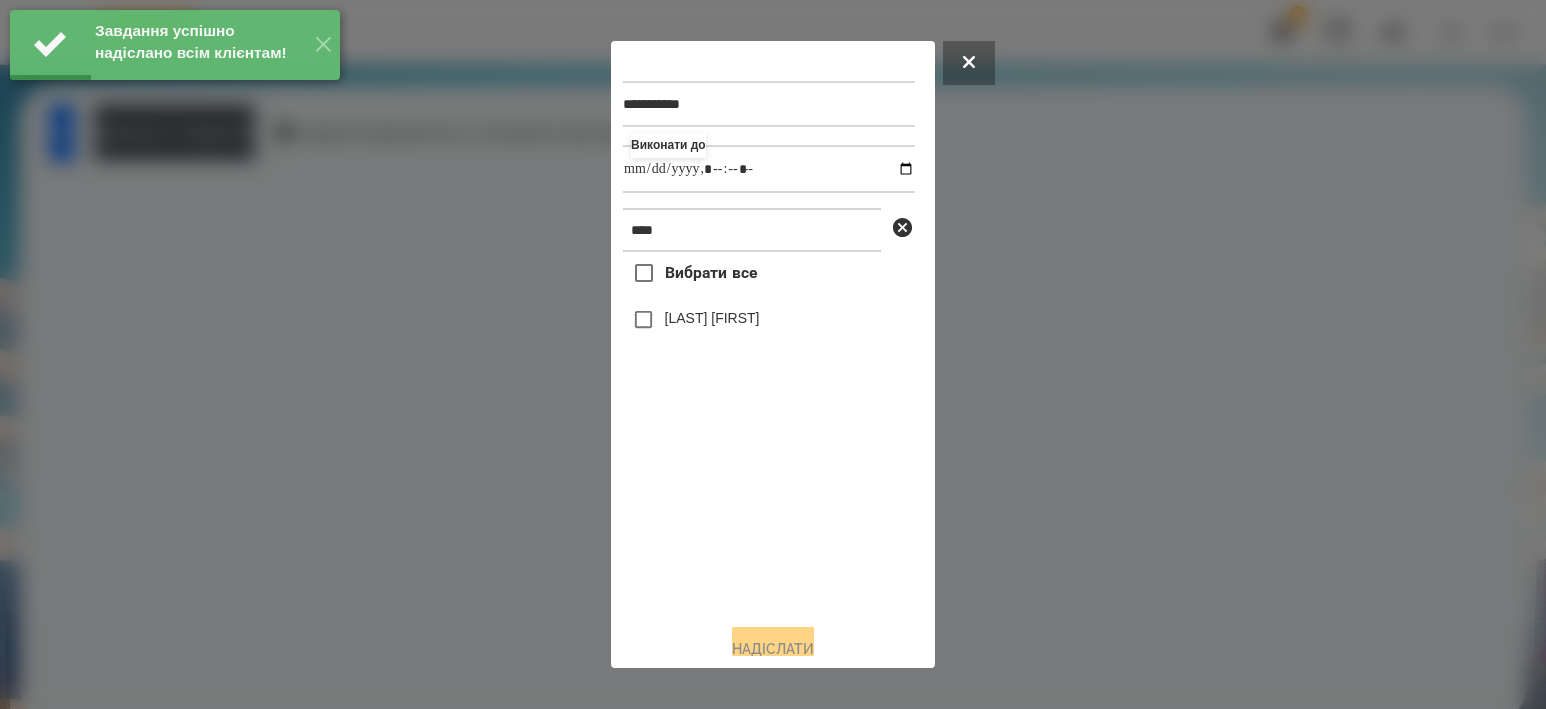 type on "**********" 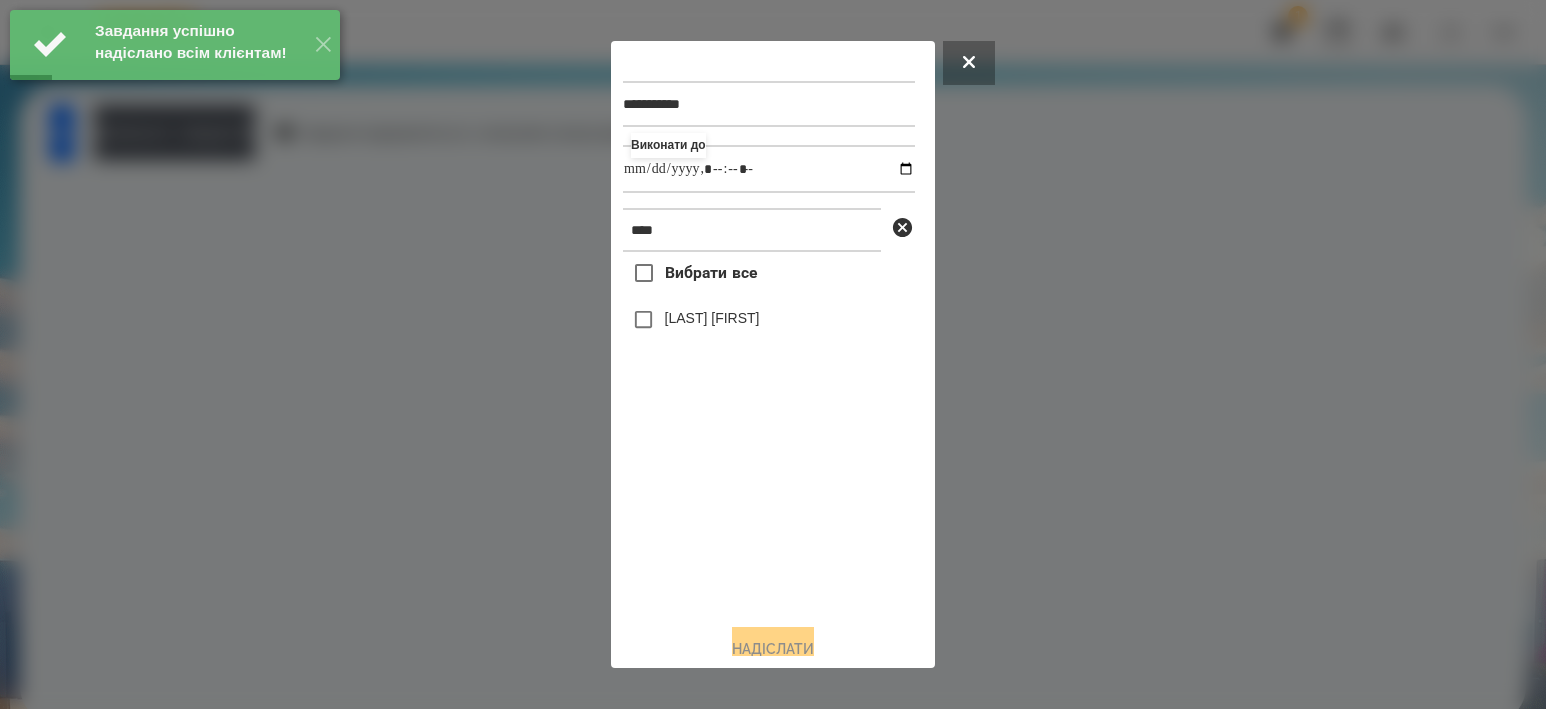 click on "[LAST] [FIRST]" at bounding box center (712, 318) 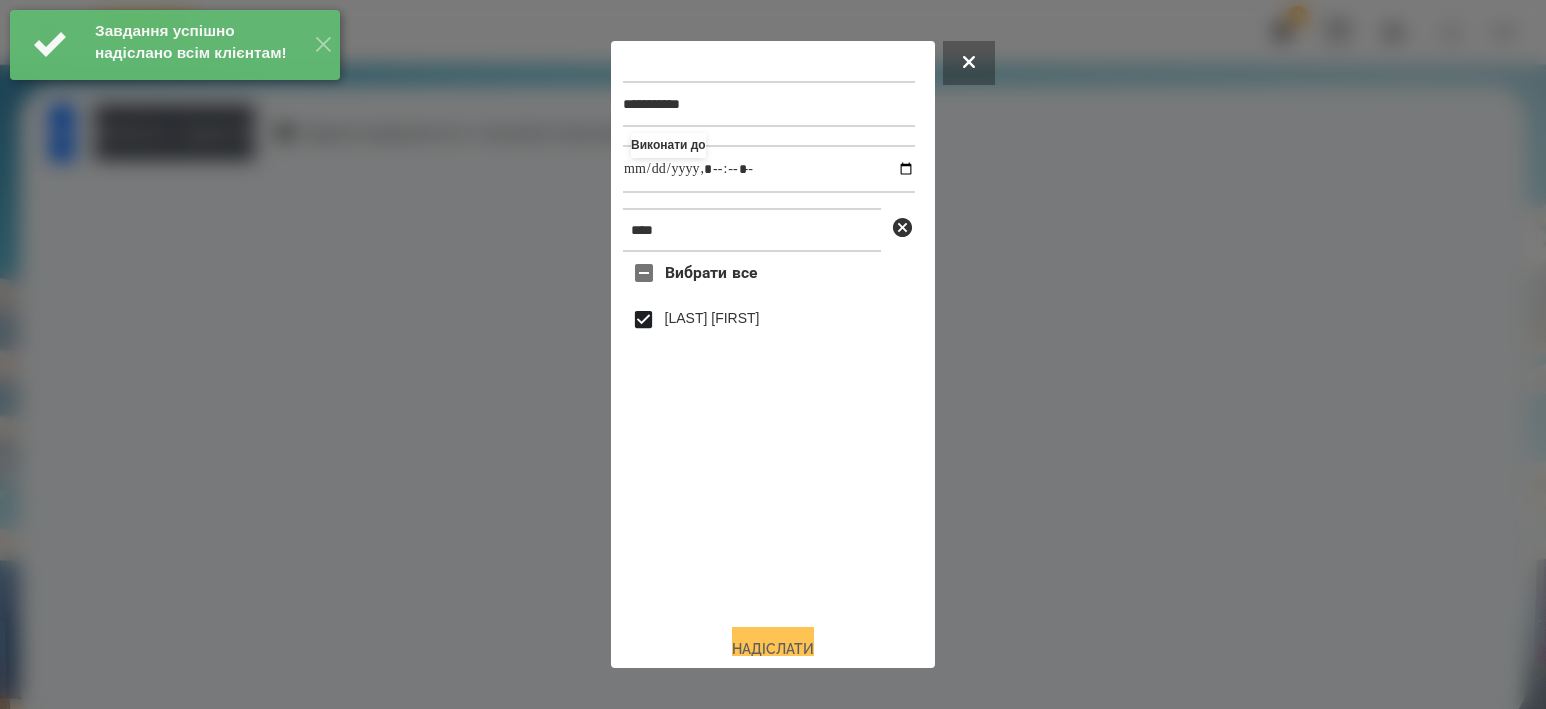 click on "Надіслати" at bounding box center [773, 649] 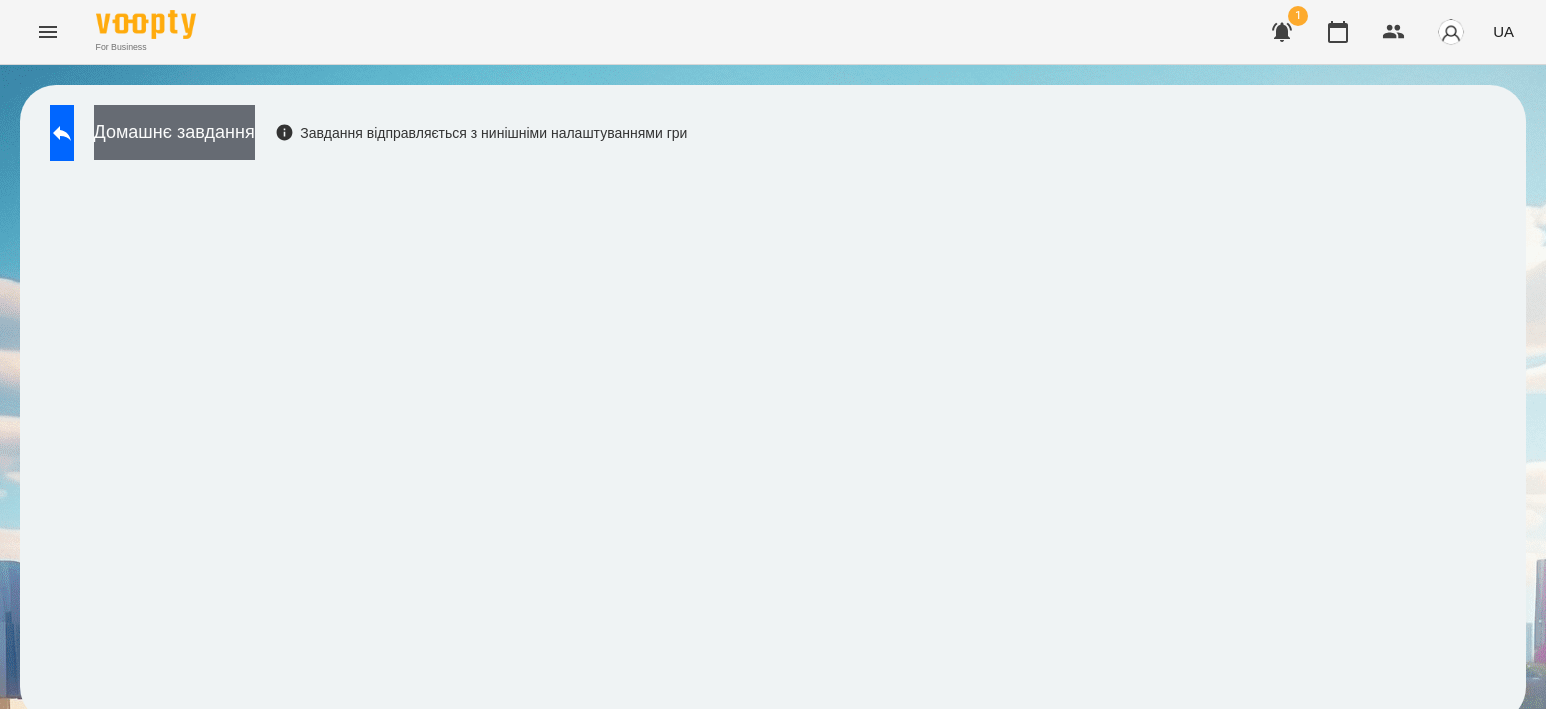 click on "Домашнє завдання" at bounding box center (174, 132) 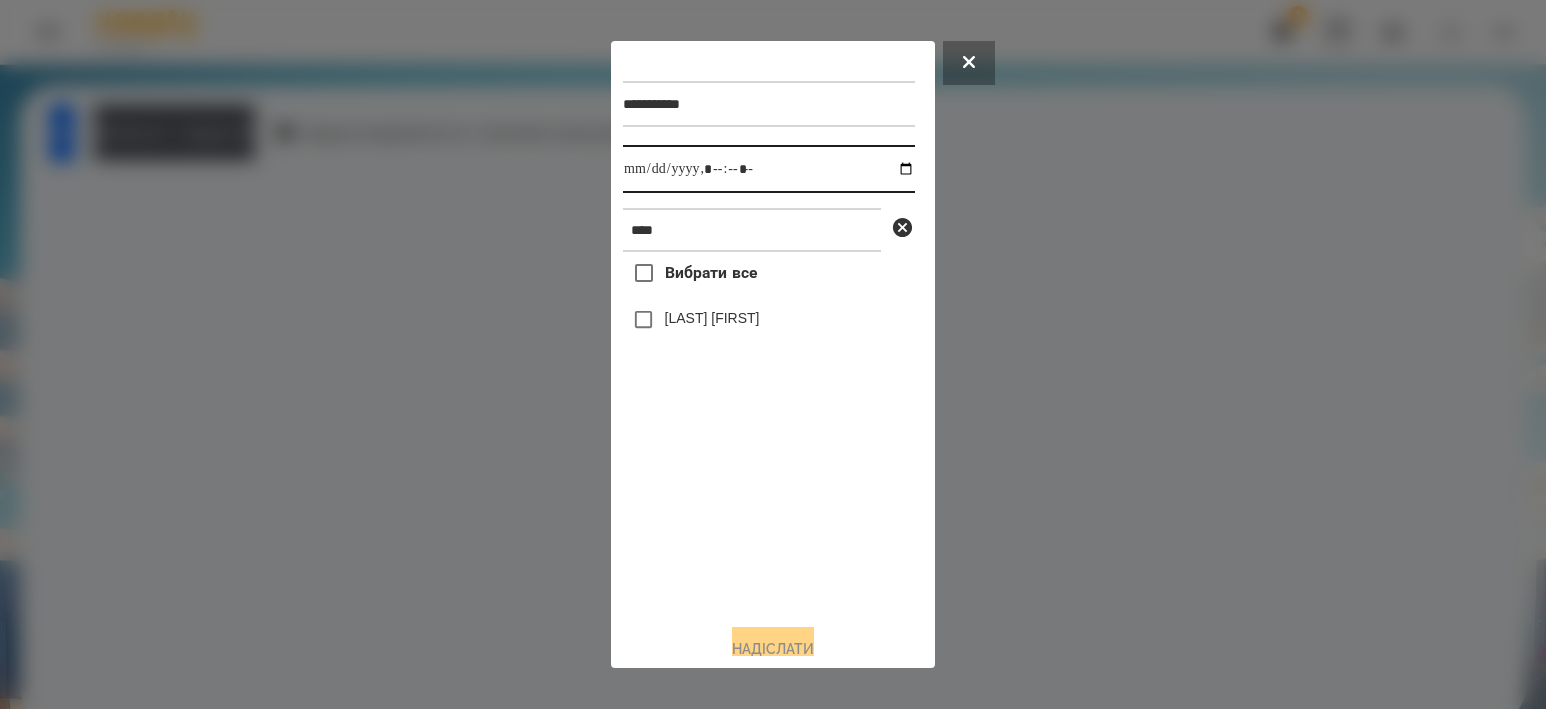 click at bounding box center (769, 169) 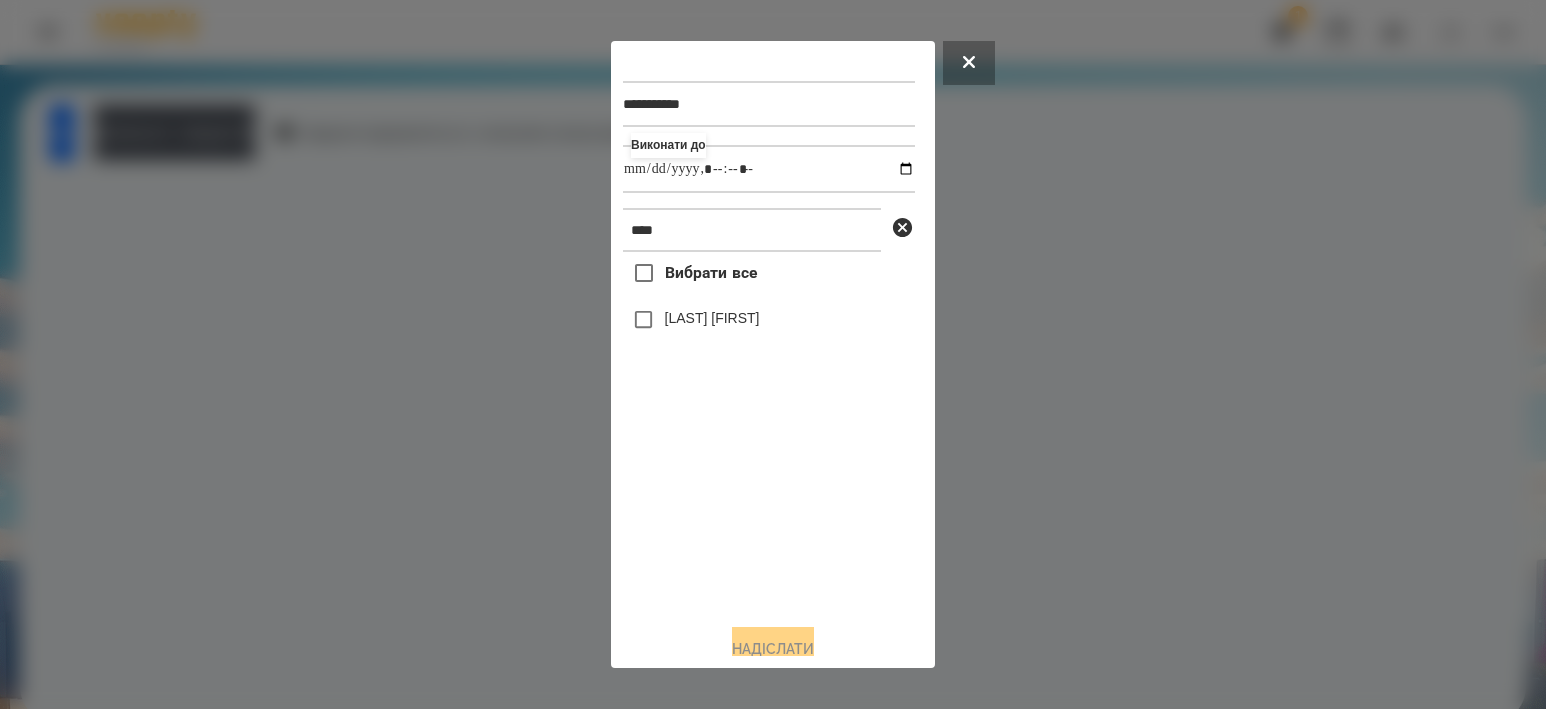 type on "**********" 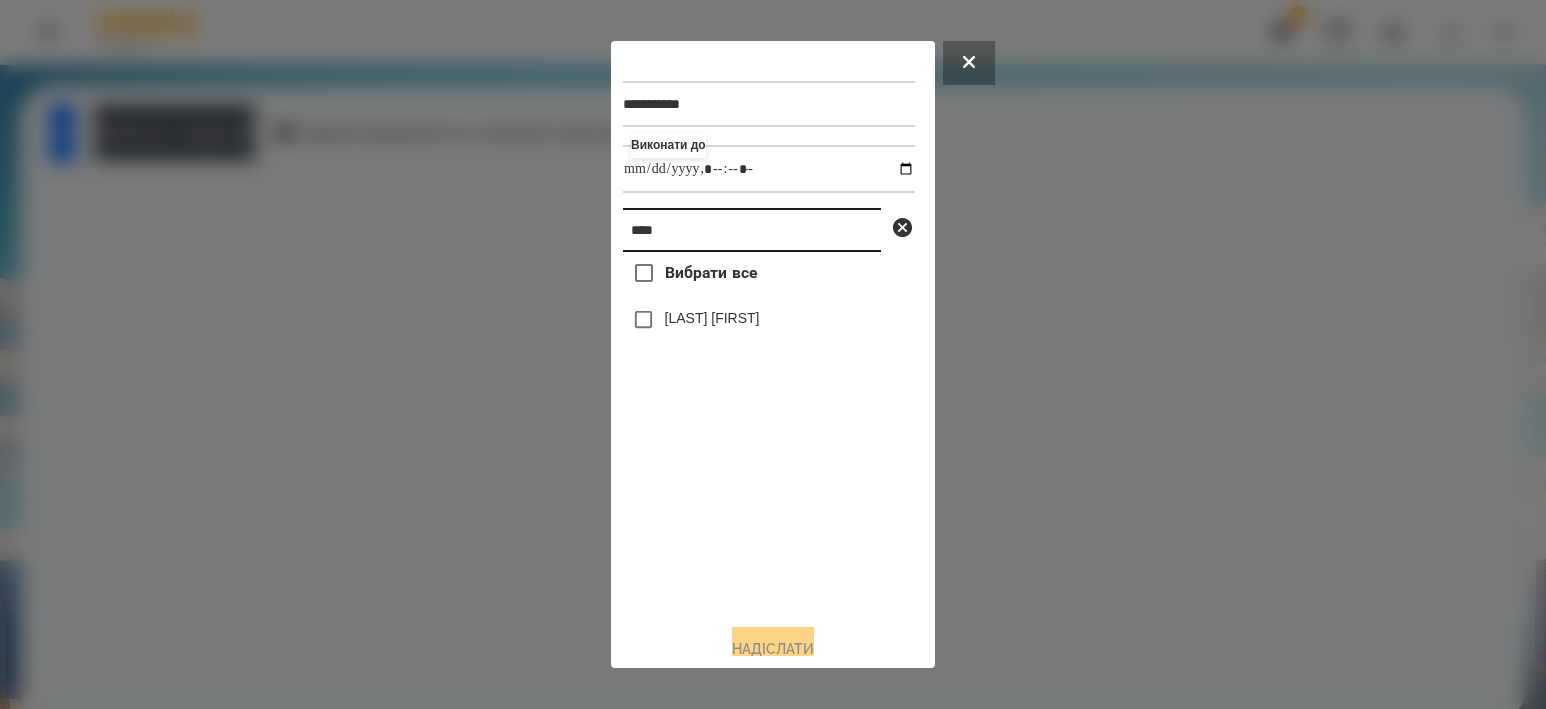 drag, startPoint x: 666, startPoint y: 239, endPoint x: 482, endPoint y: 259, distance: 185.08377 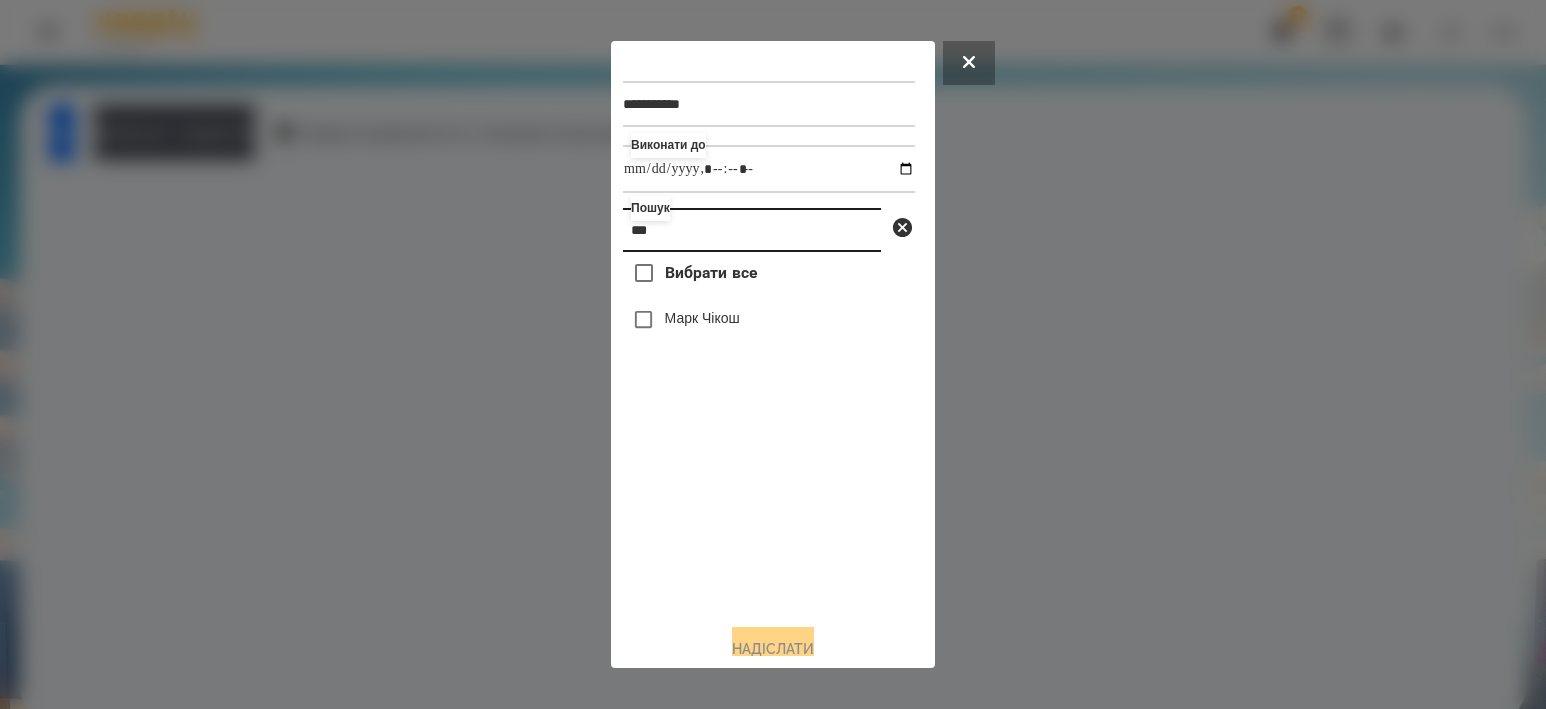 type on "***" 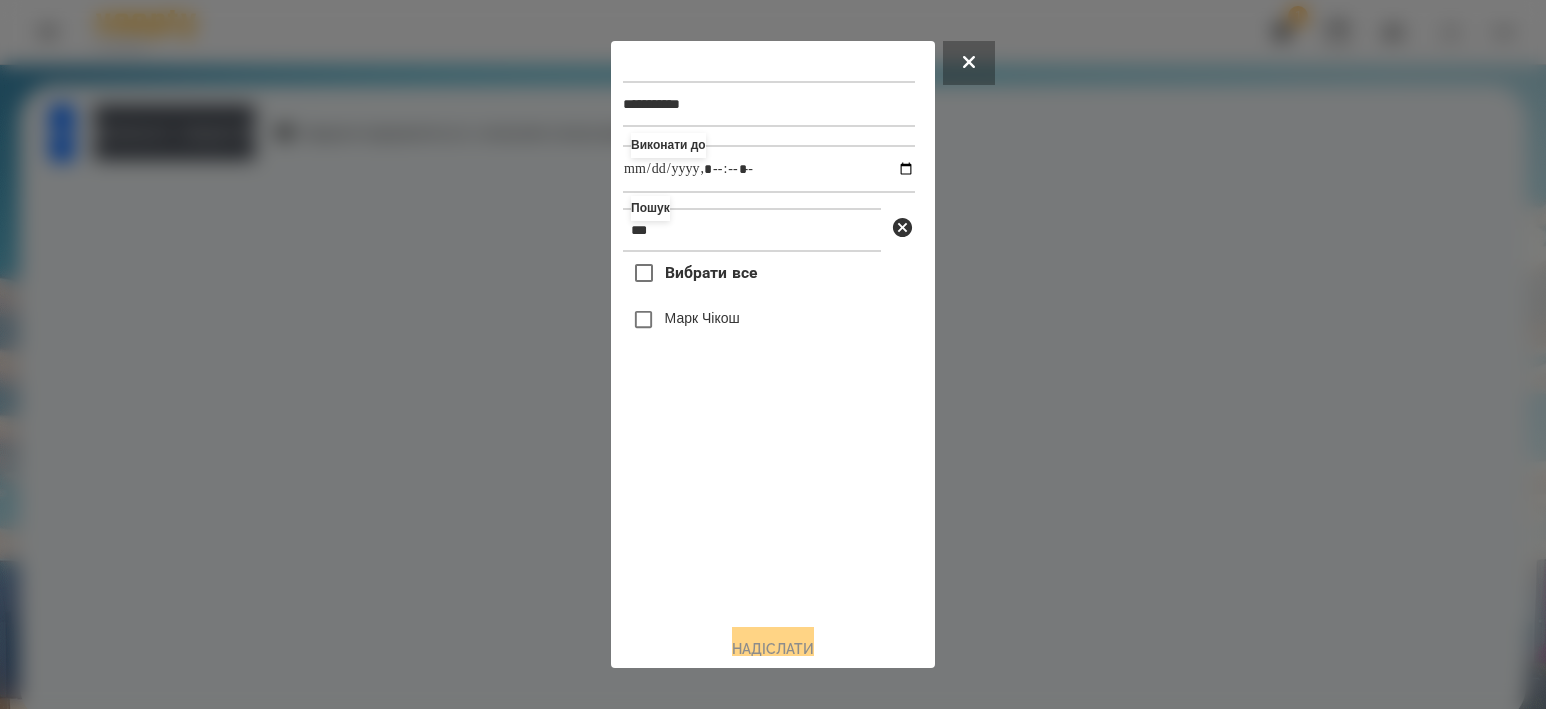 drag, startPoint x: 703, startPoint y: 316, endPoint x: 702, endPoint y: 414, distance: 98.005104 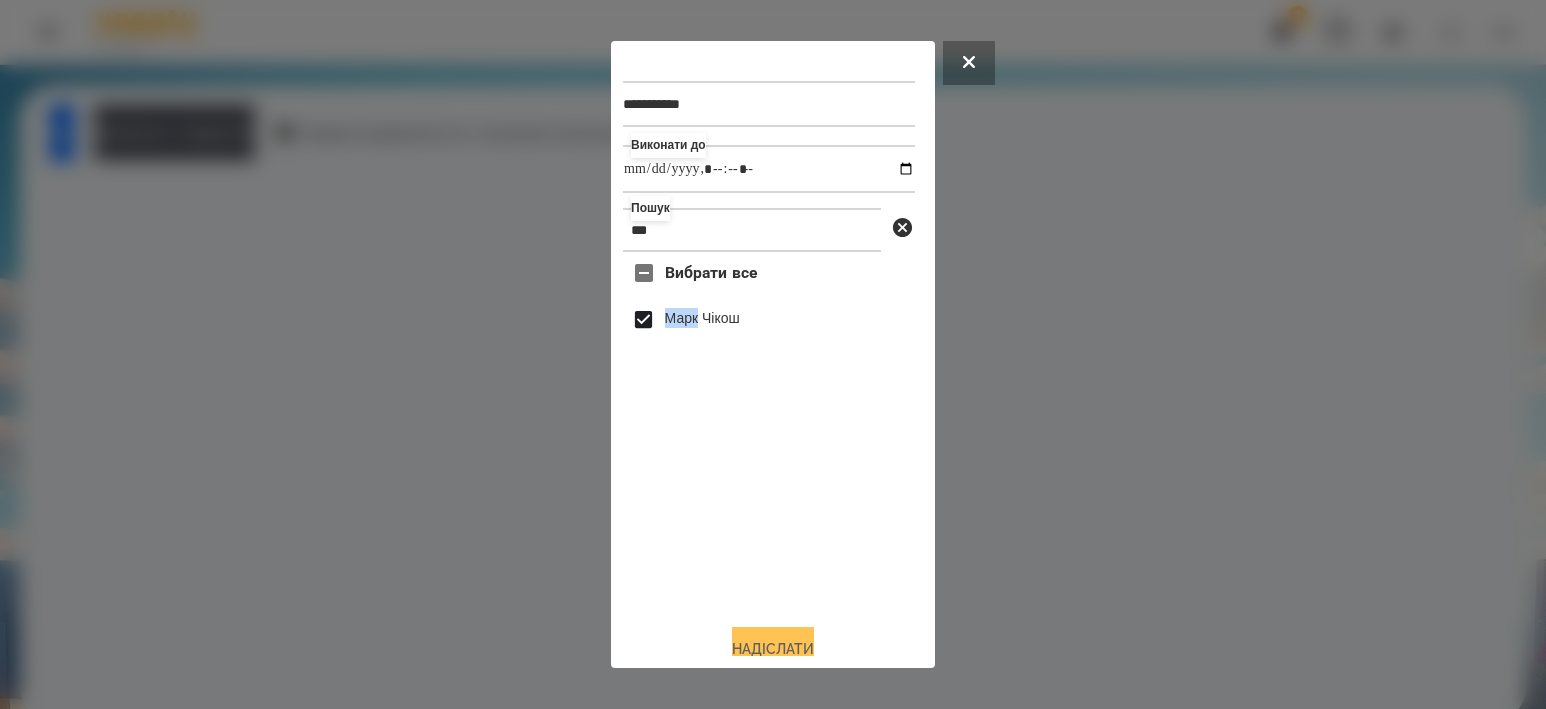 click on "Надіслати" at bounding box center (773, 649) 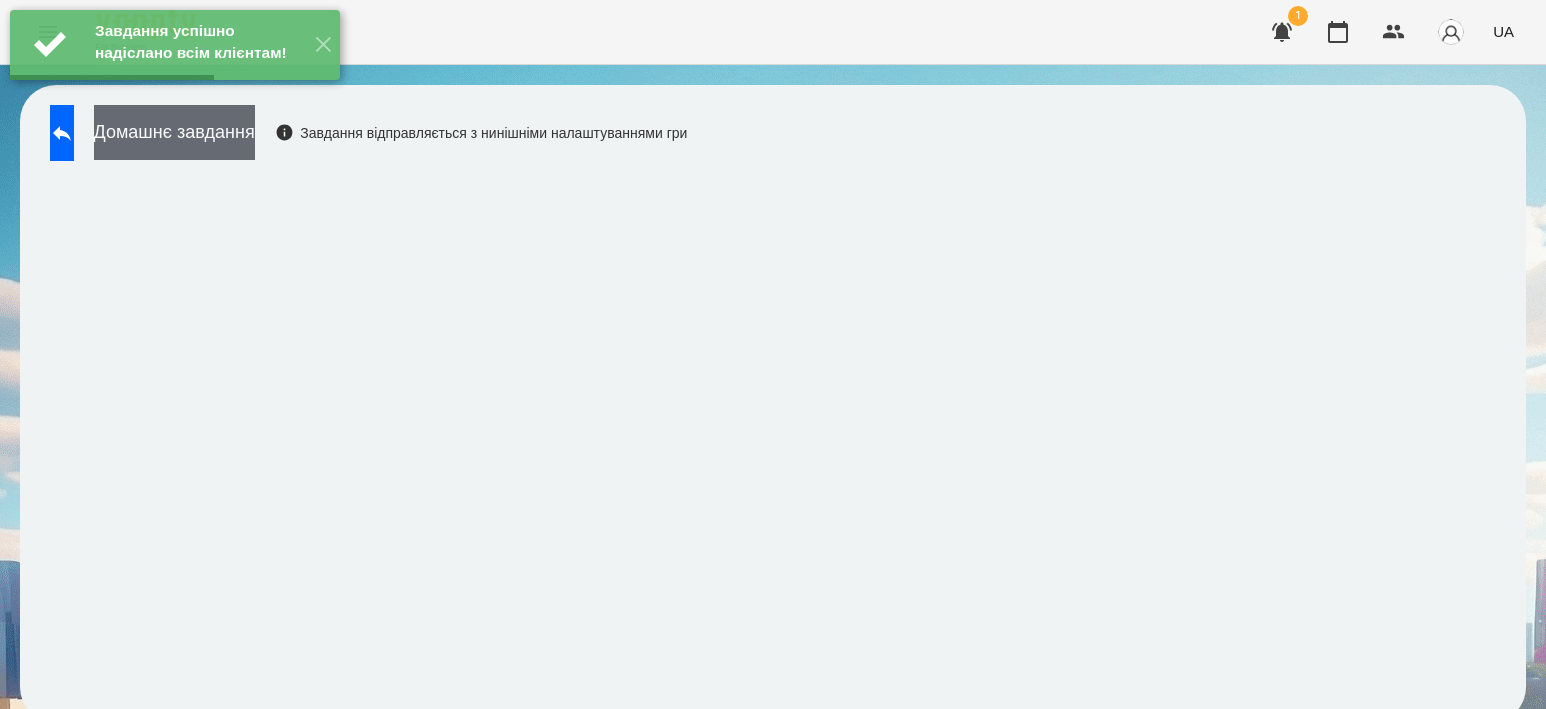 click on "Домашнє завдання" at bounding box center [174, 132] 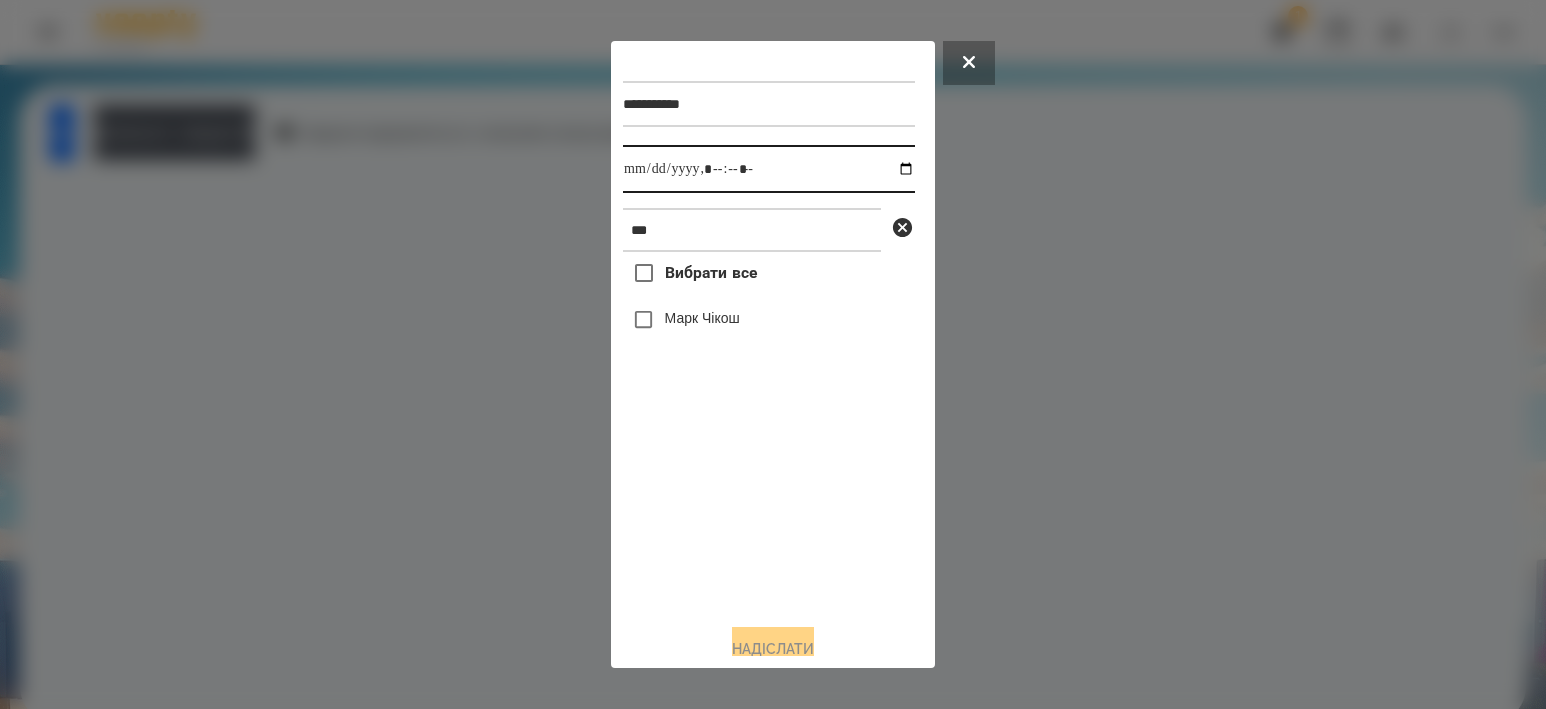 click at bounding box center (769, 169) 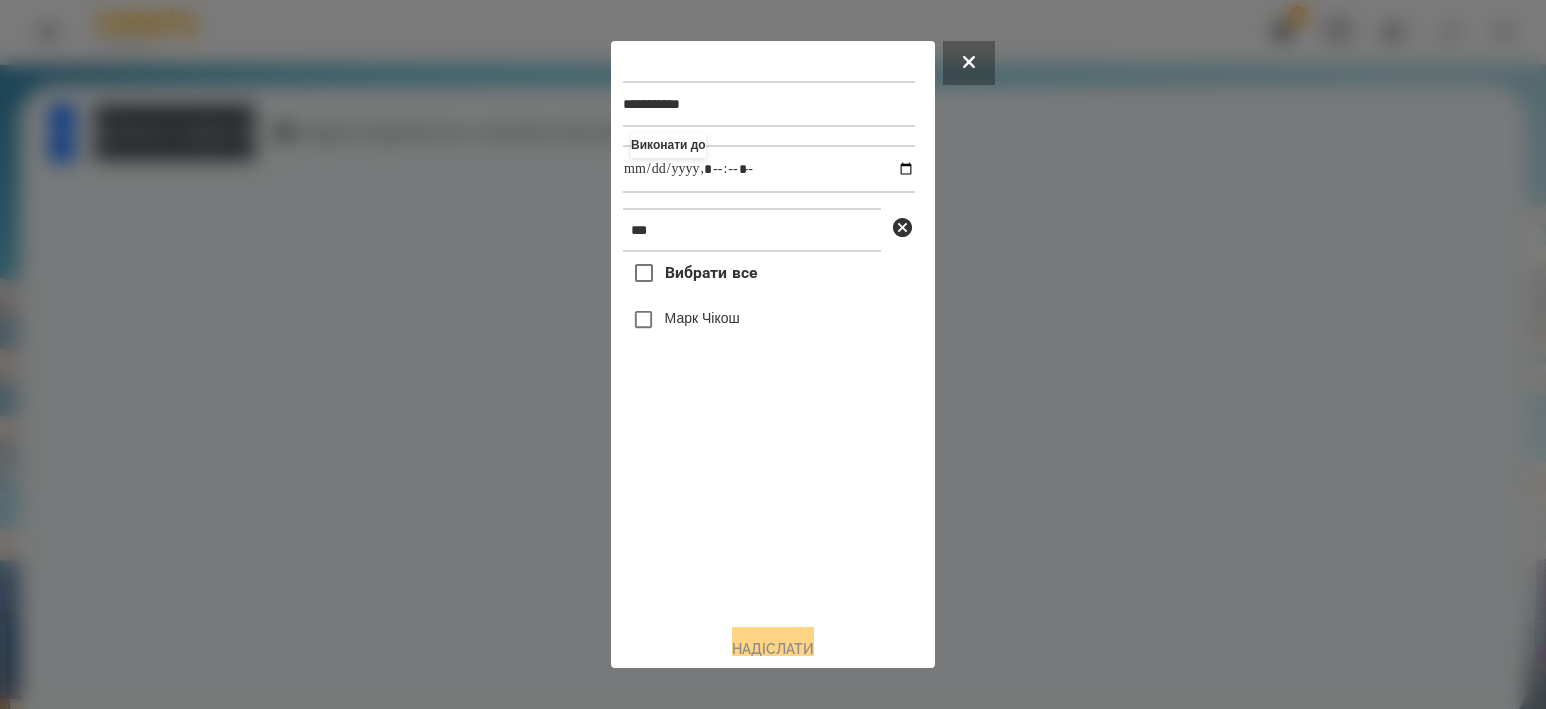 click on "Вибрати все [FIRST] [LAST]" at bounding box center (769, 429) 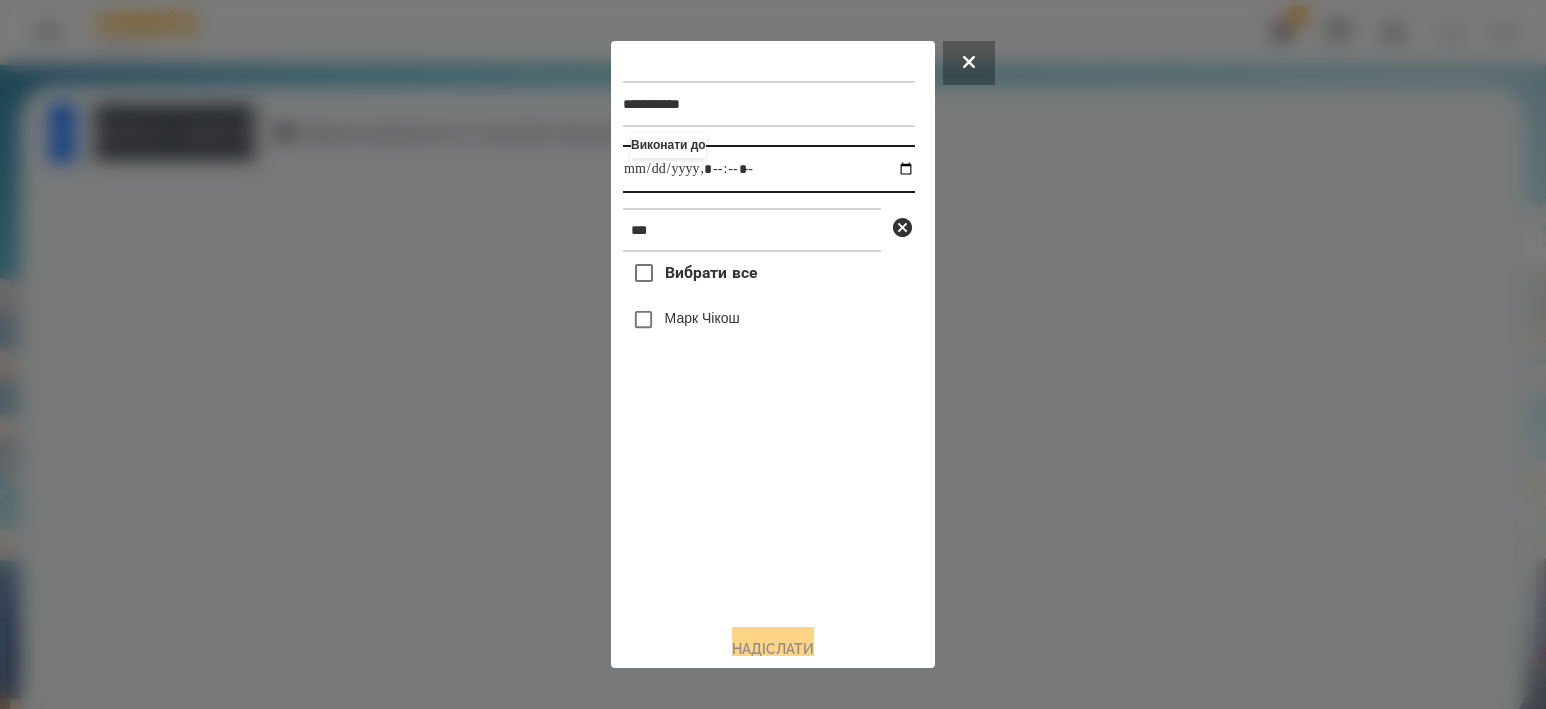 click at bounding box center [769, 169] 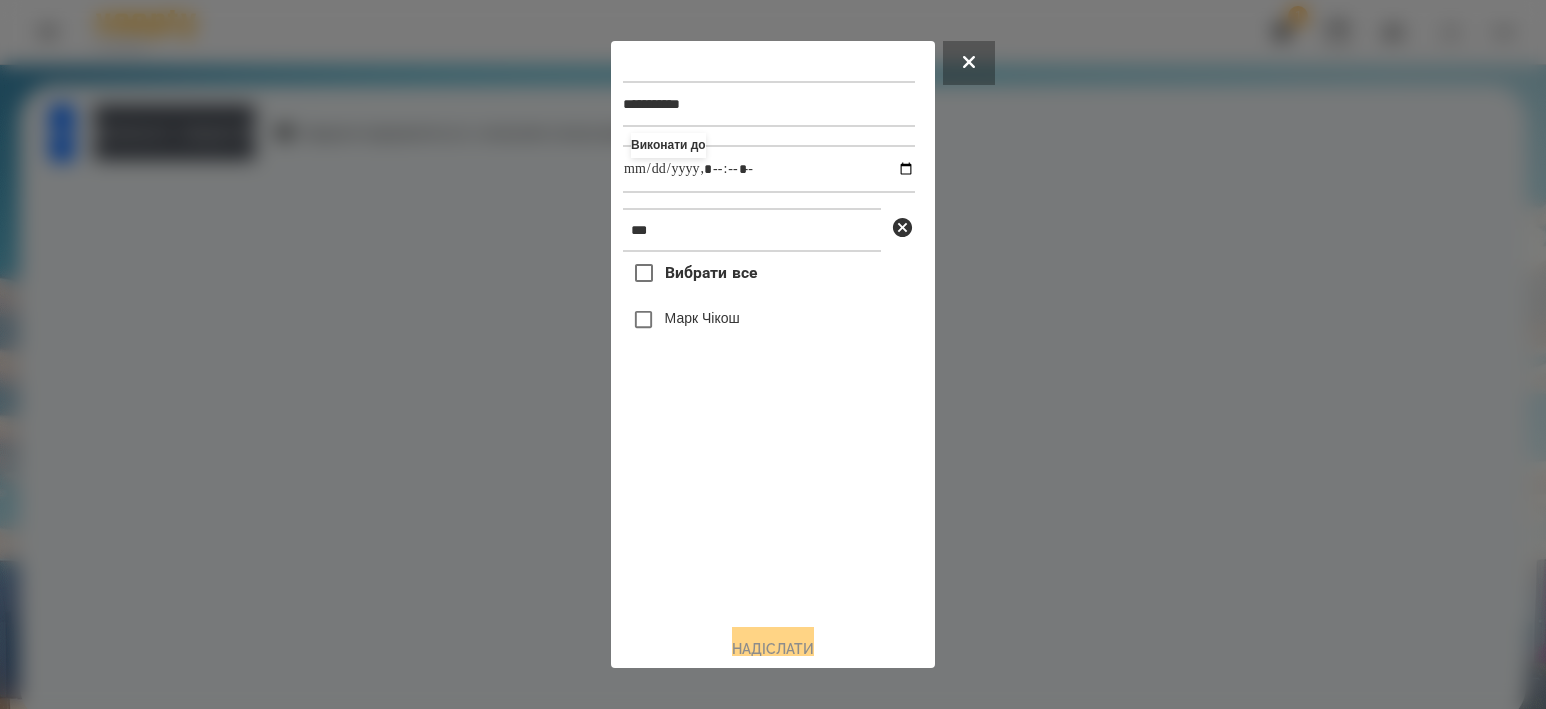 type on "**********" 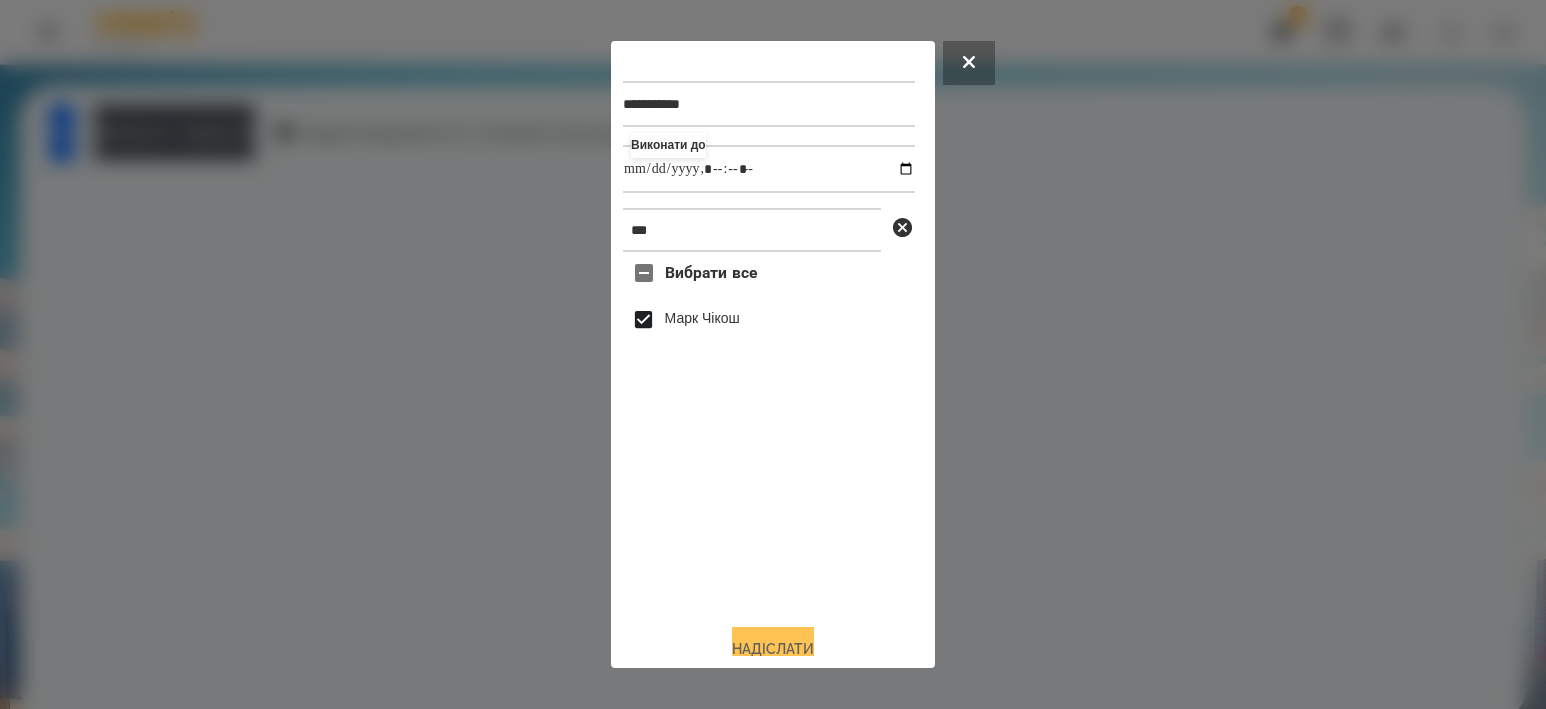 click on "Надіслати" at bounding box center [773, 649] 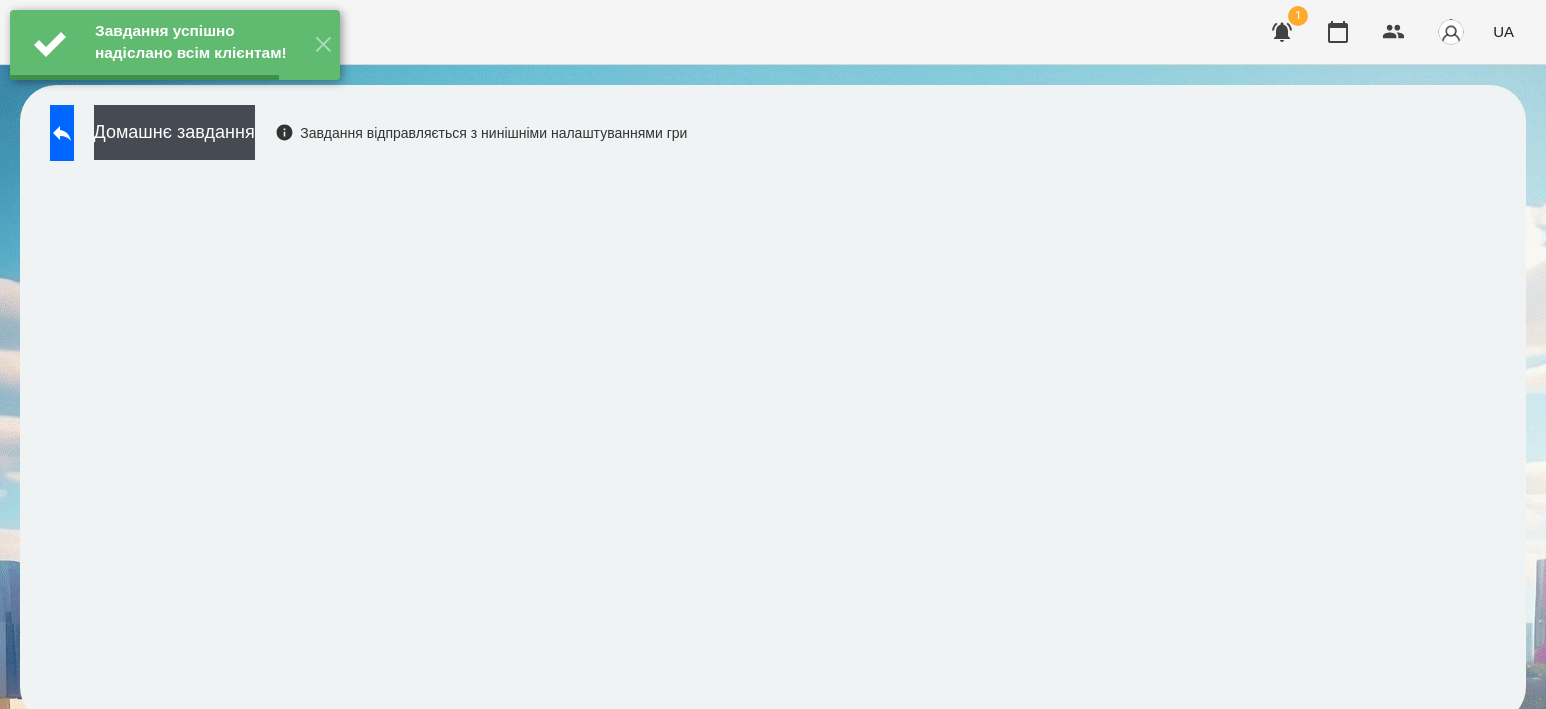 click on "Домашнє завдання" at bounding box center (174, 132) 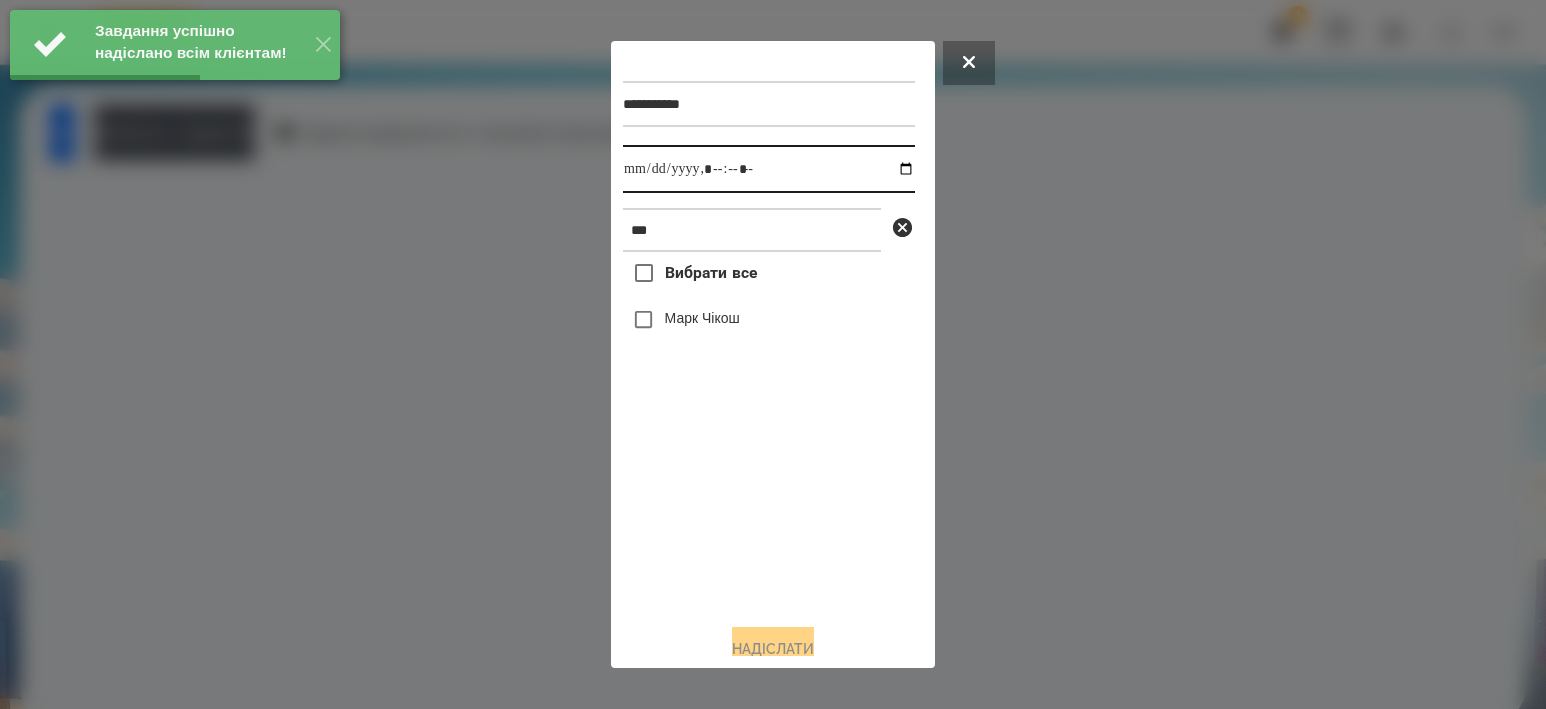 click at bounding box center [769, 169] 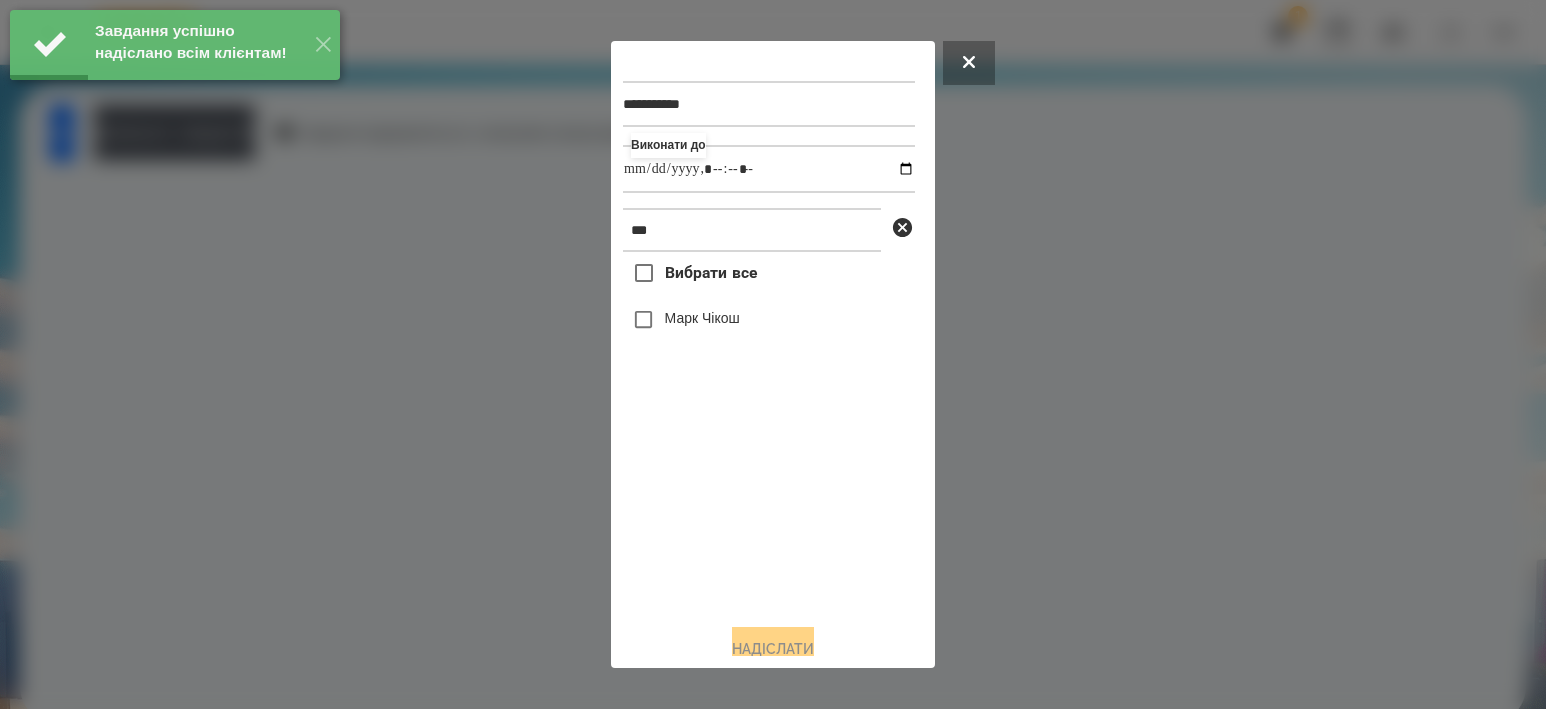 type on "**********" 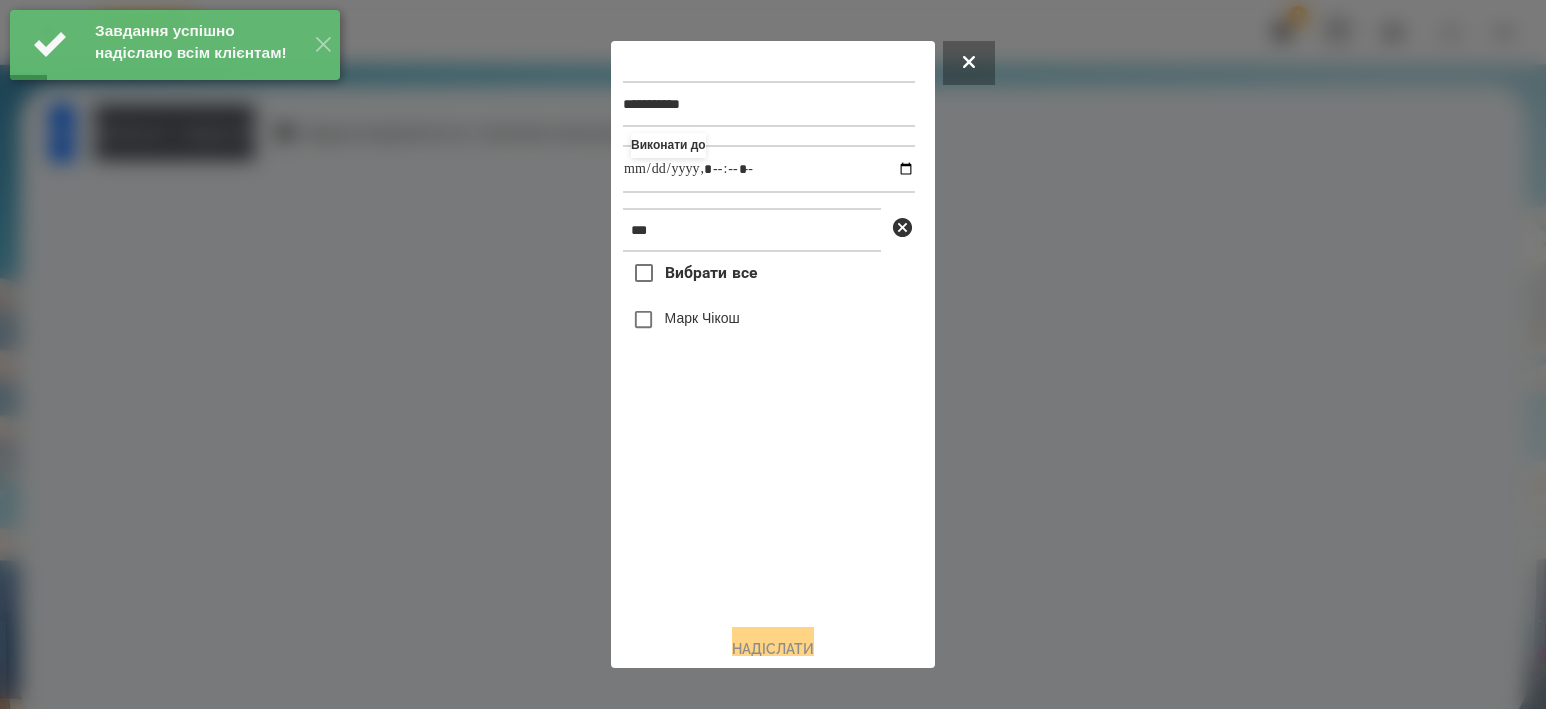click on "Марк Чікош" at bounding box center [702, 318] 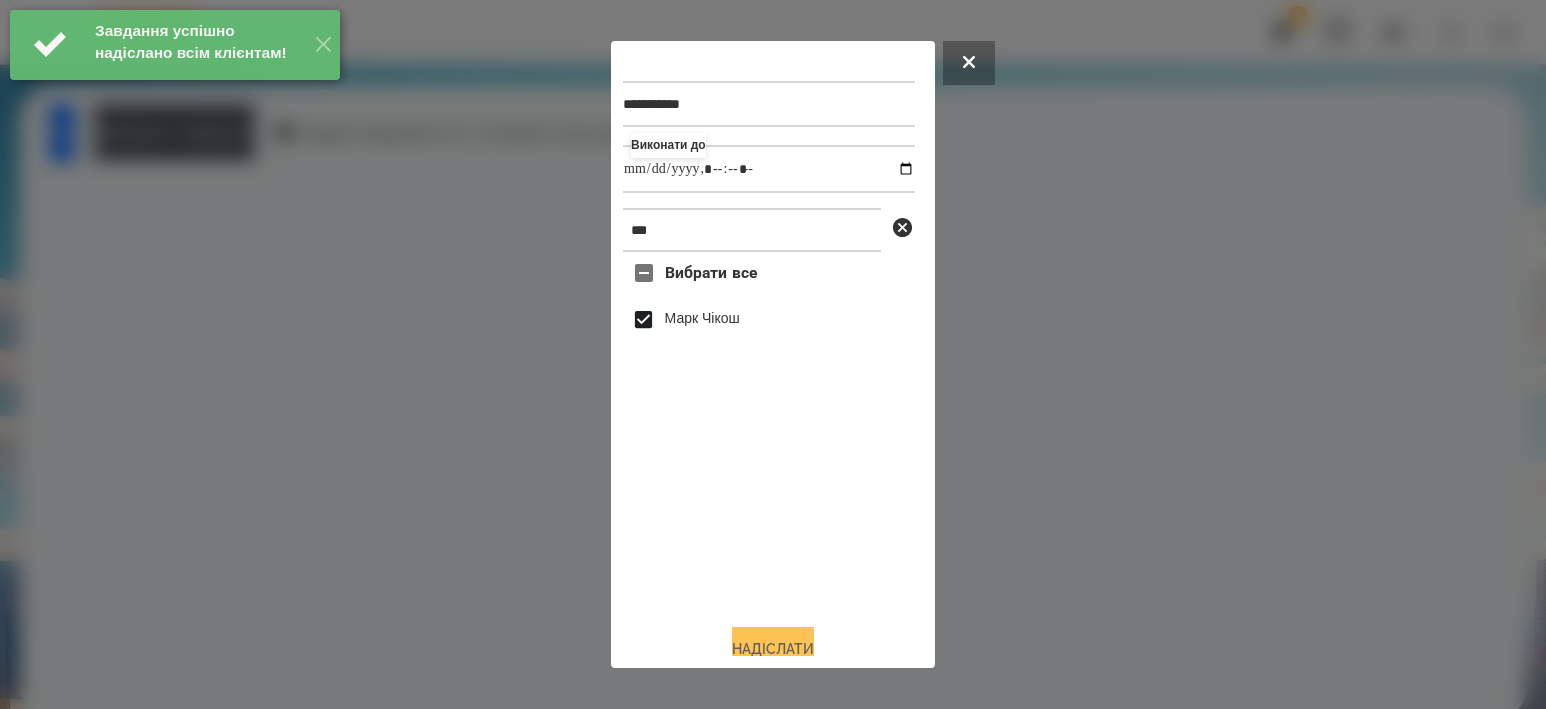 click on "Надіслати" at bounding box center [773, 649] 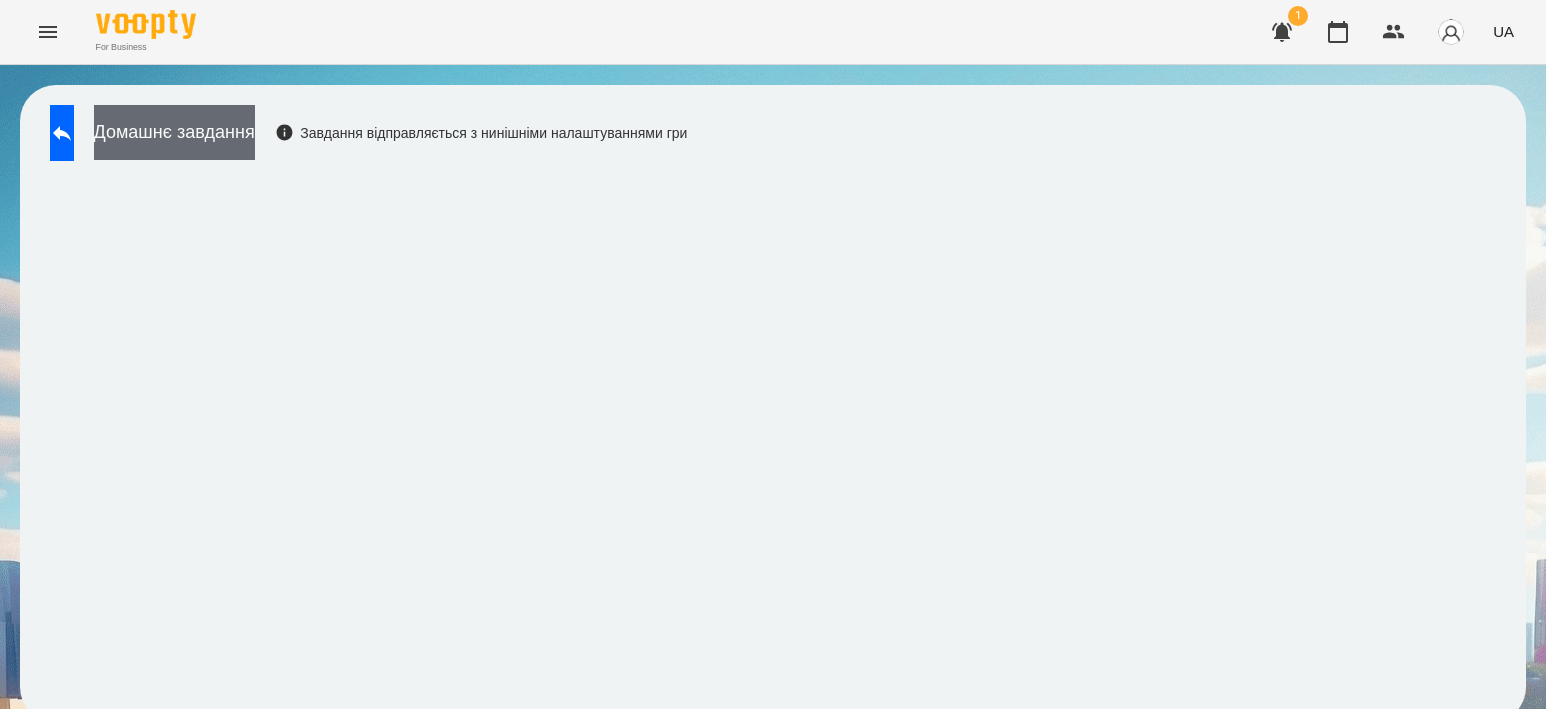 click on "Домашнє завдання" at bounding box center [174, 132] 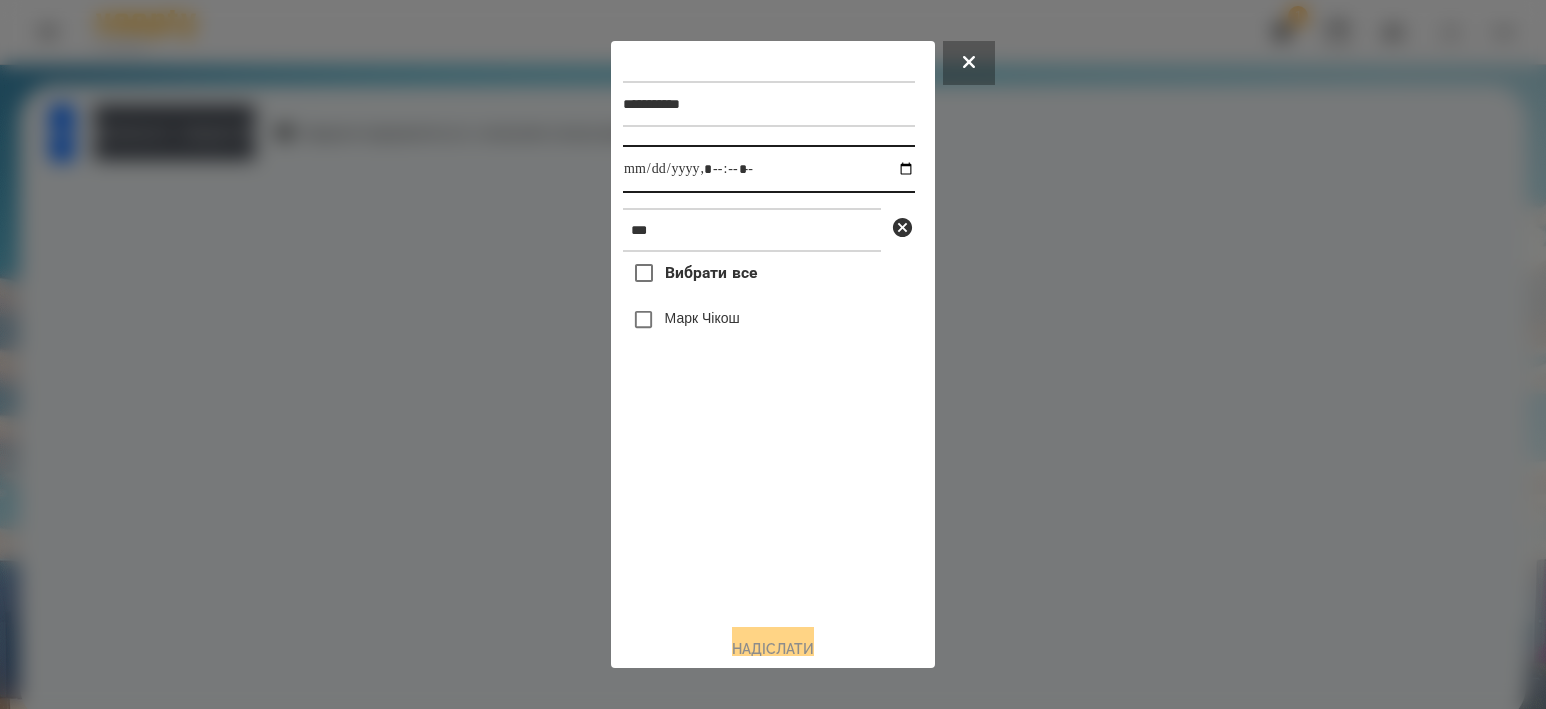 click at bounding box center (769, 169) 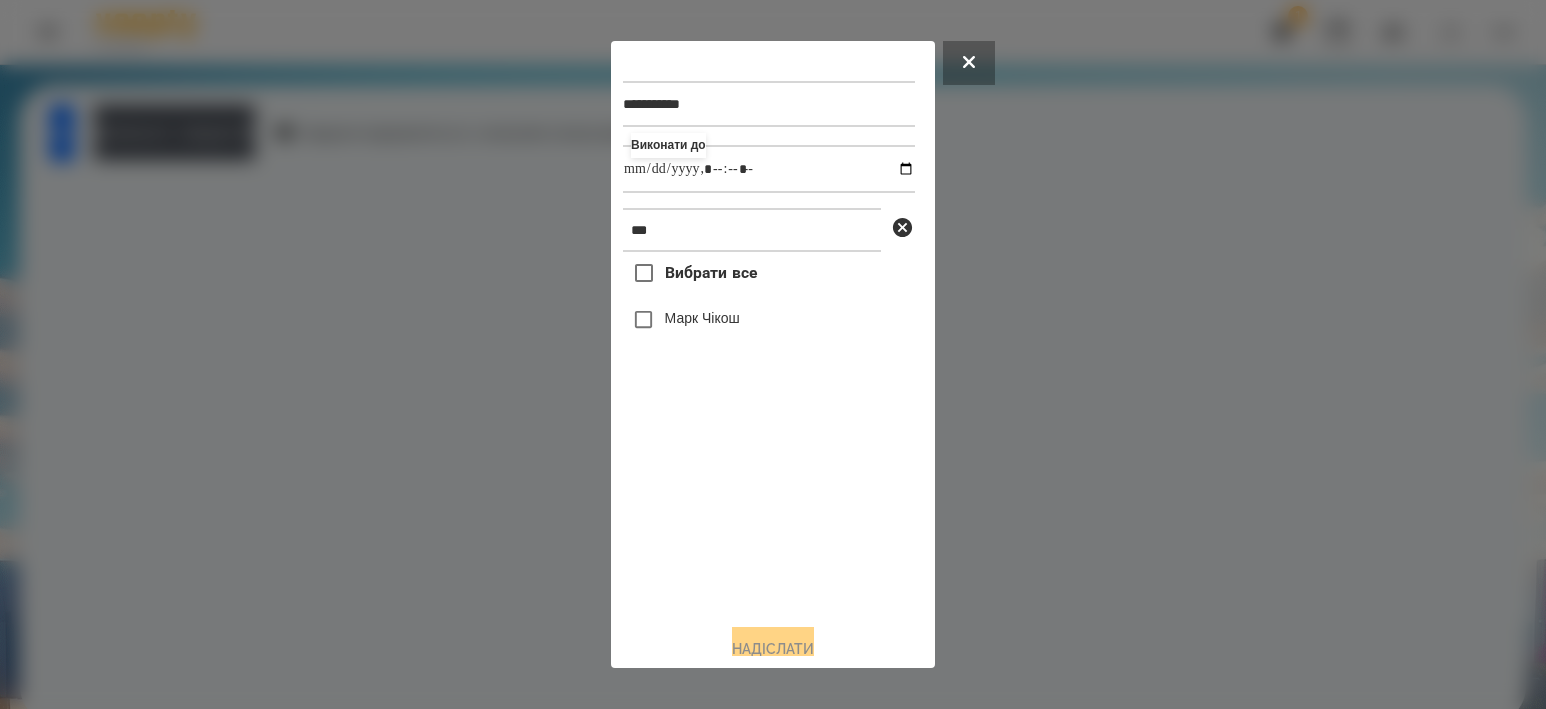type on "**********" 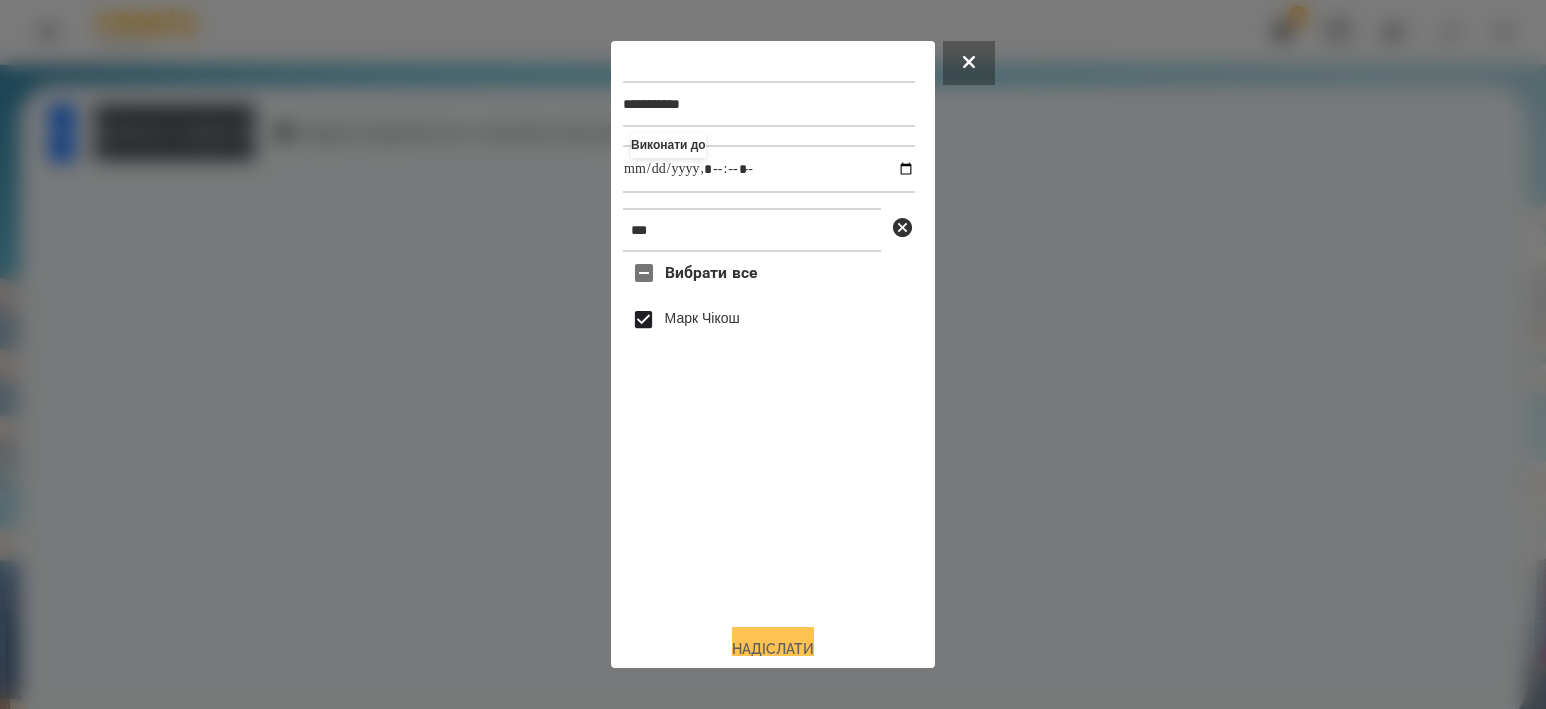 click on "Надіслати" at bounding box center [773, 649] 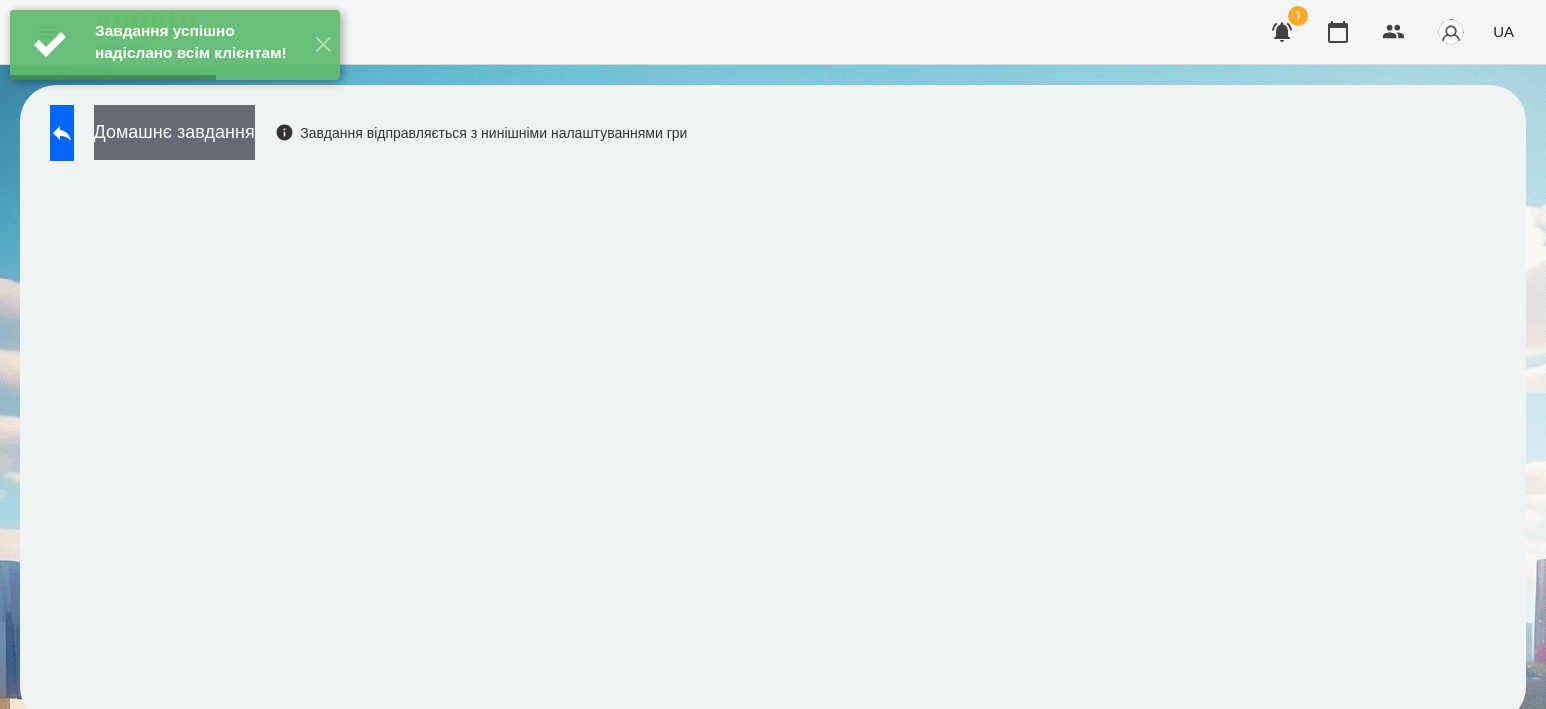 click on "Домашнє завдання" at bounding box center [174, 132] 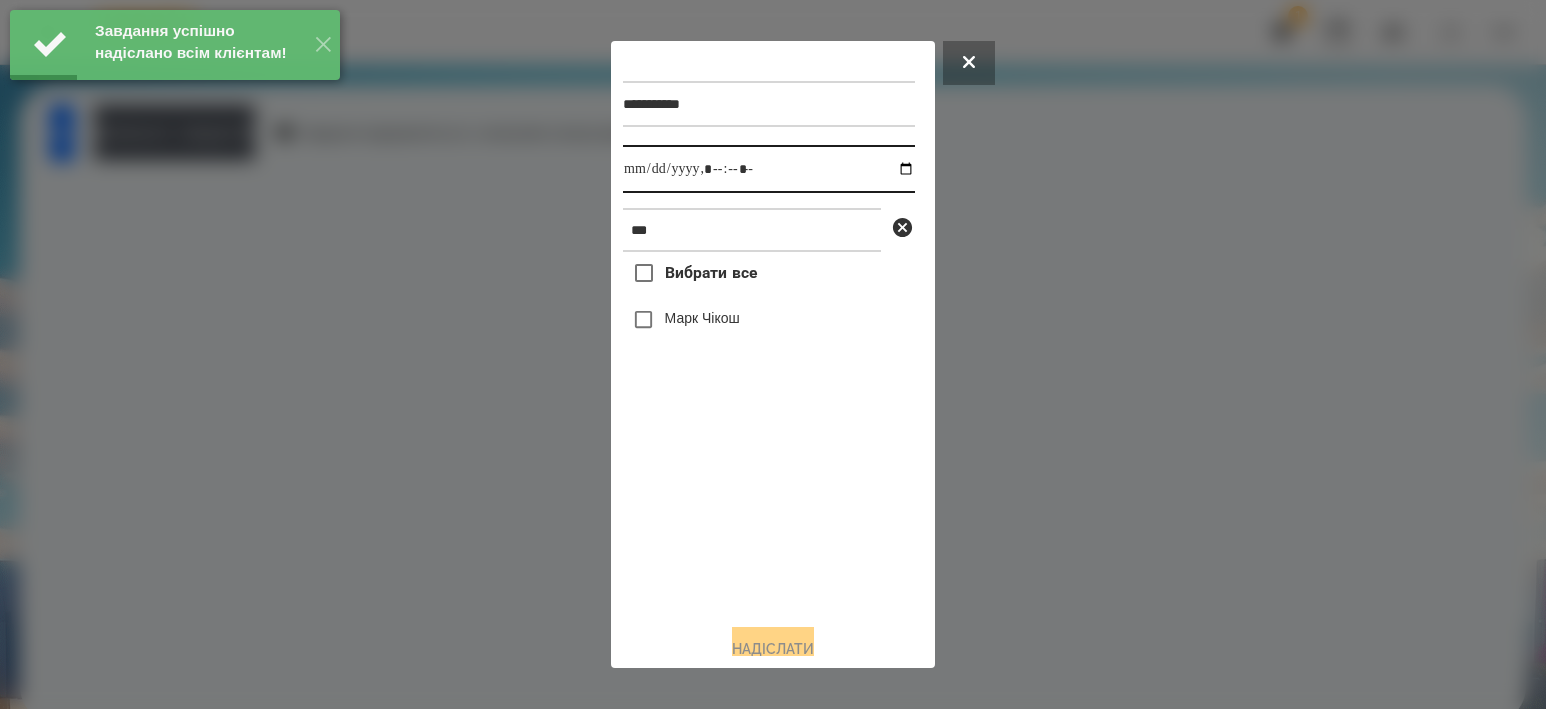 click at bounding box center (769, 169) 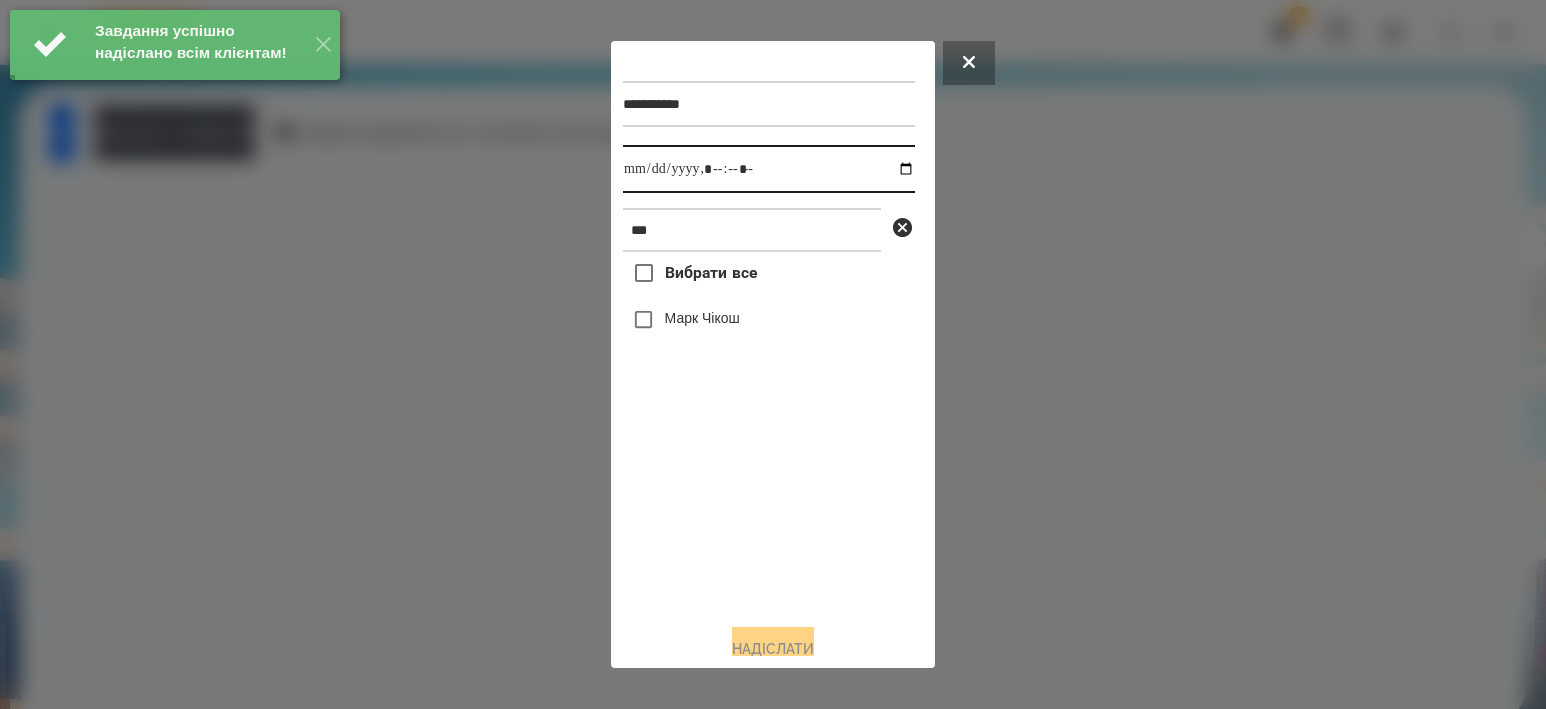 click at bounding box center [769, 169] 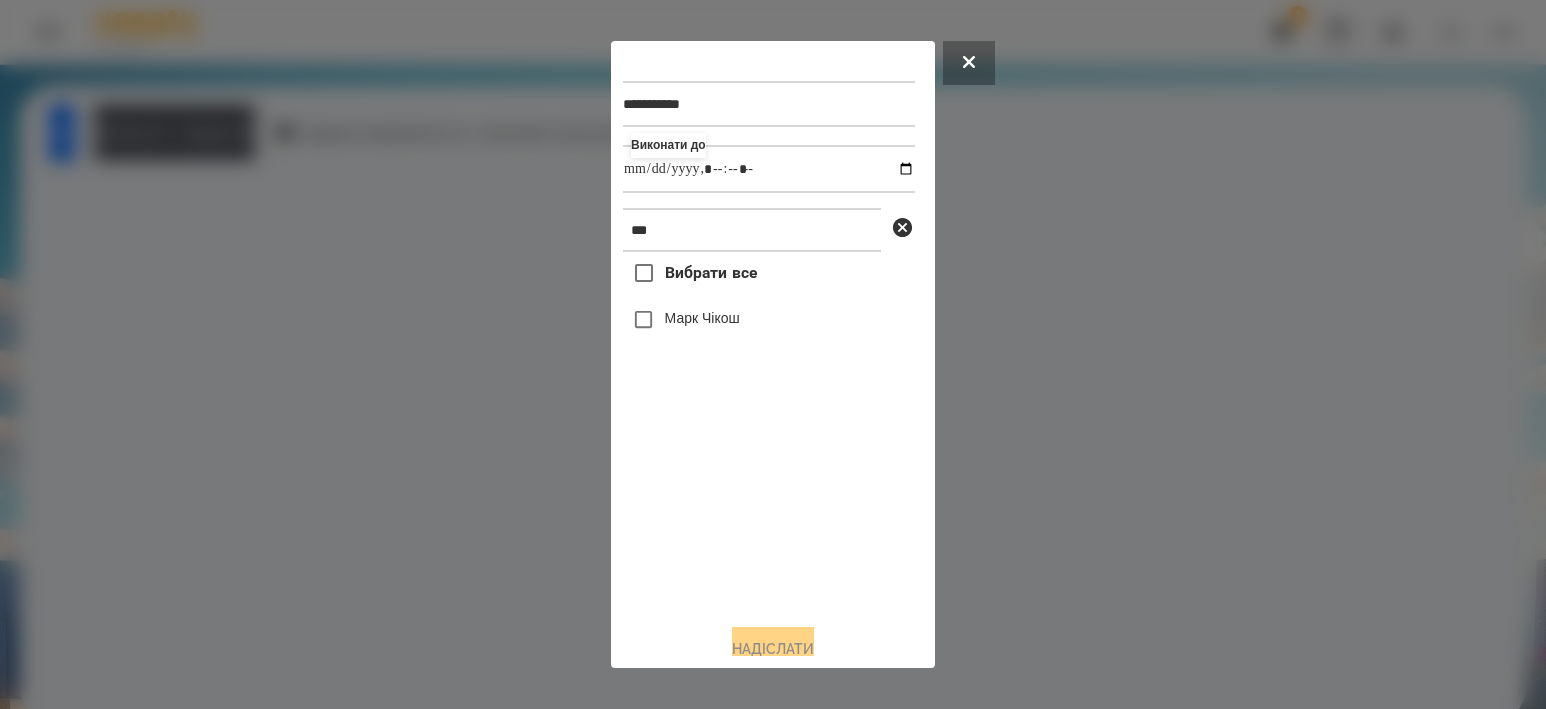 type on "**********" 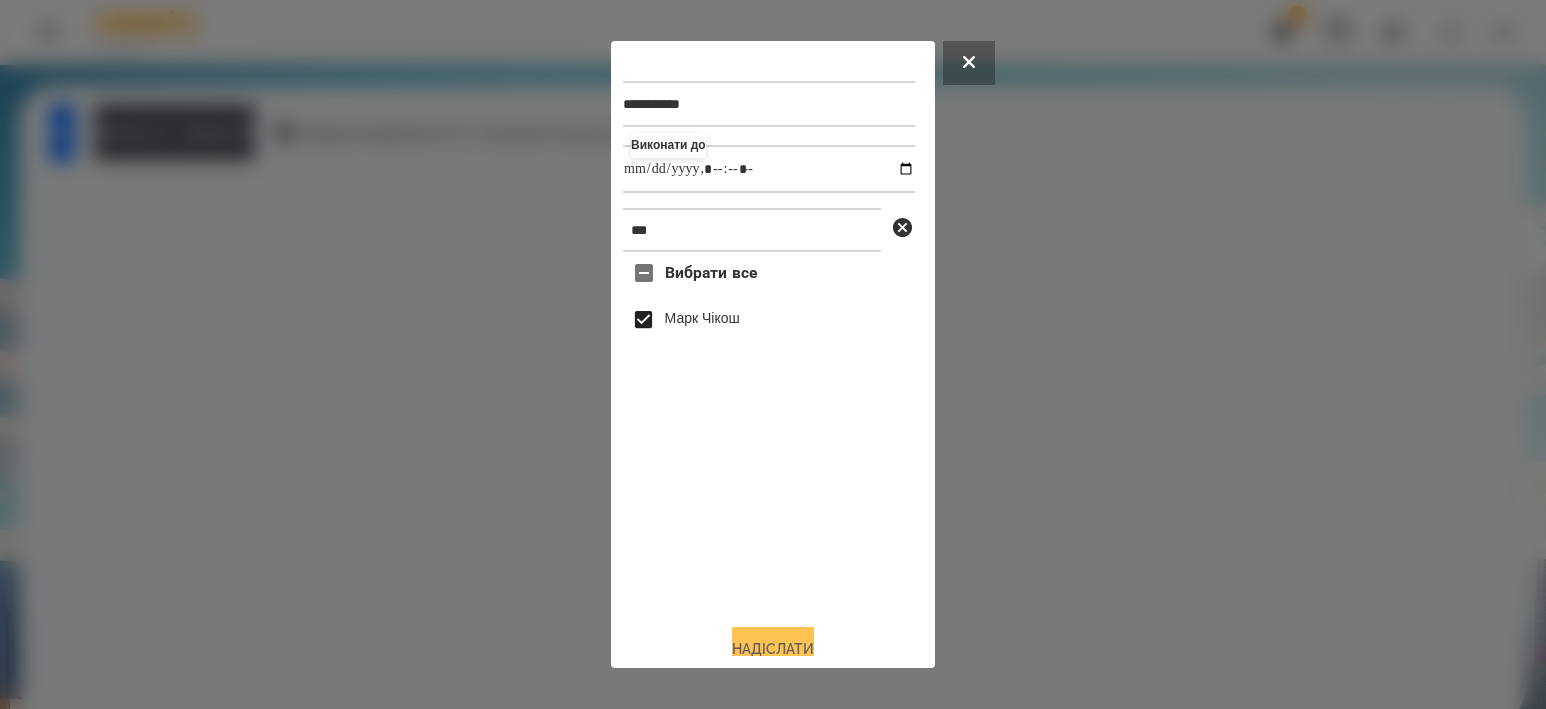 click on "Надіслати" at bounding box center [773, 649] 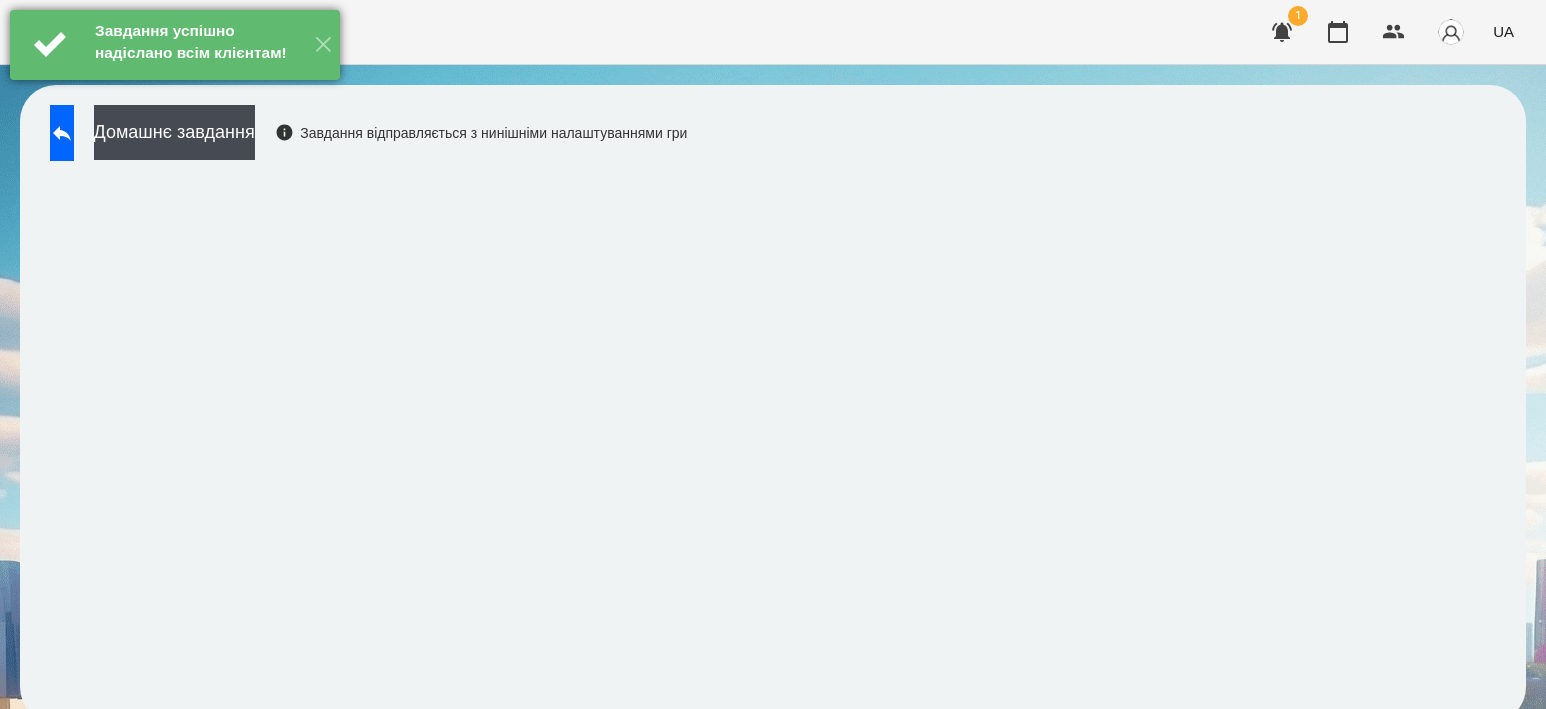 click on "Завдання успішно надіслано всім клієнтам!" at bounding box center [197, 42] 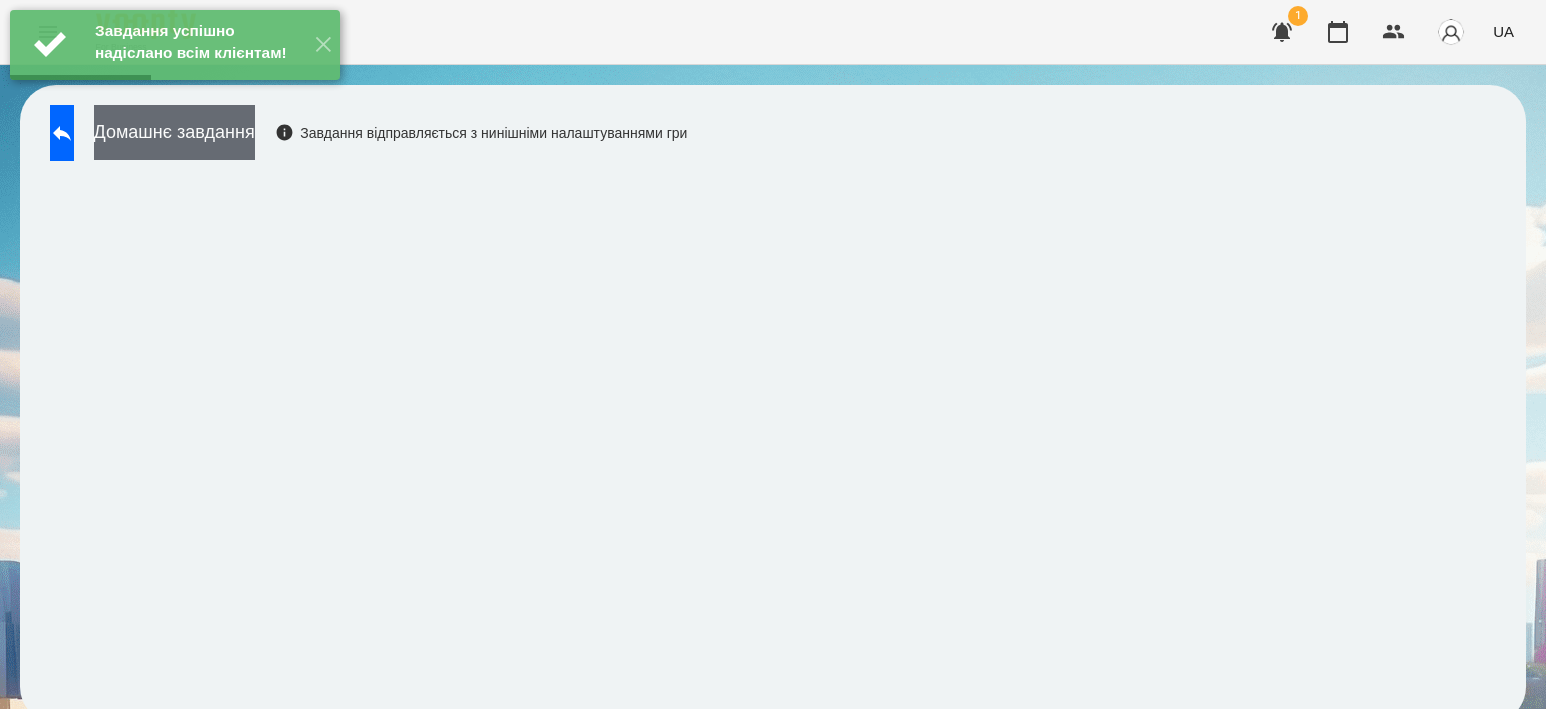 click on "Домашнє завдання" at bounding box center [174, 132] 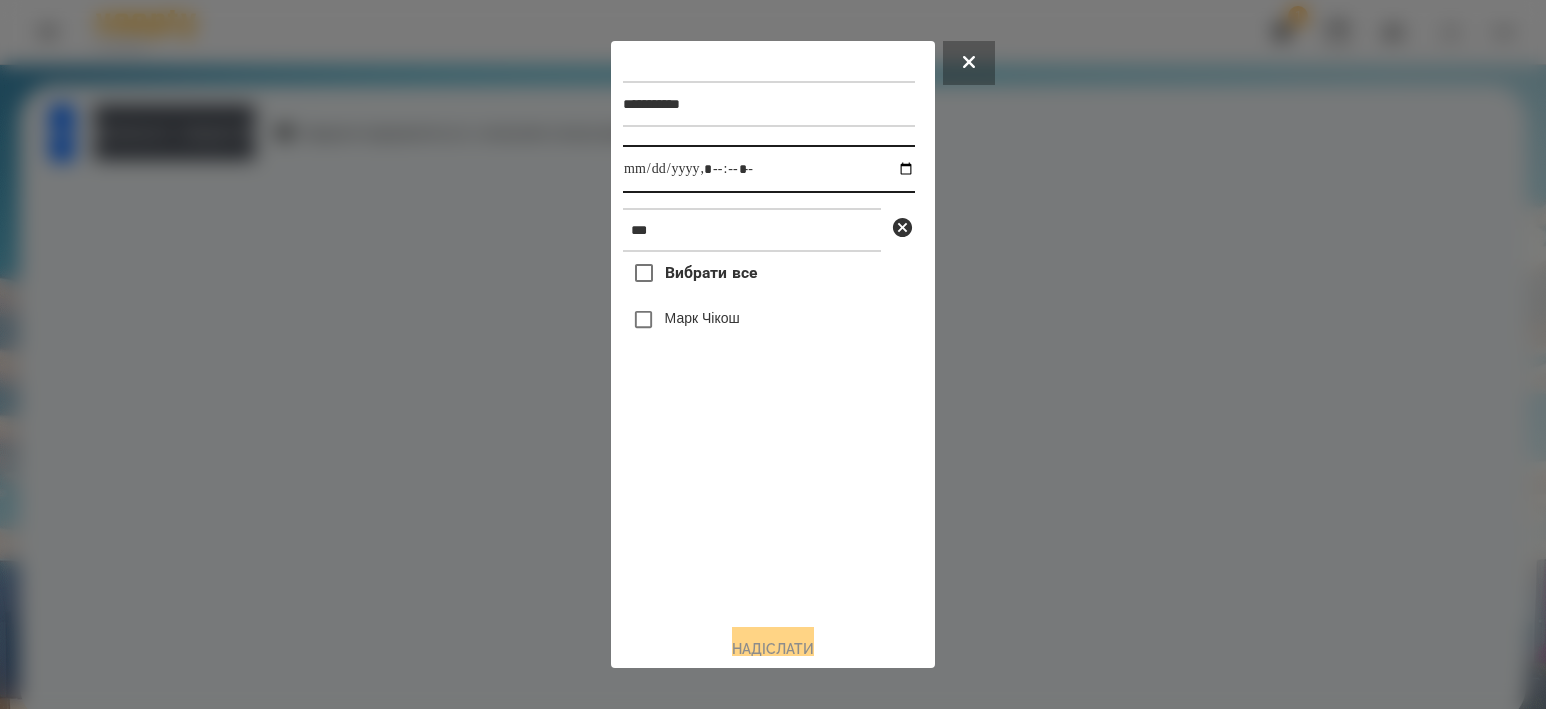 click at bounding box center (769, 169) 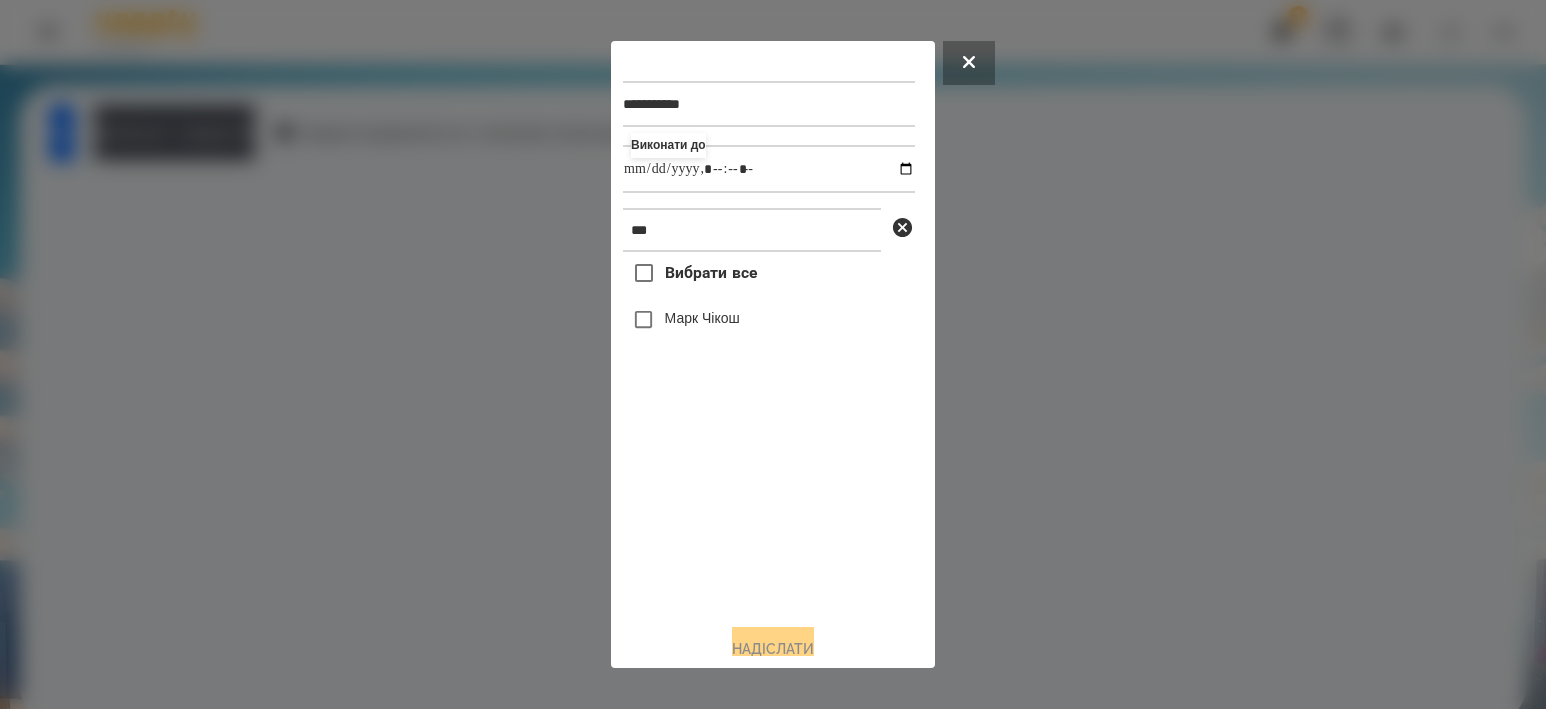 type on "**********" 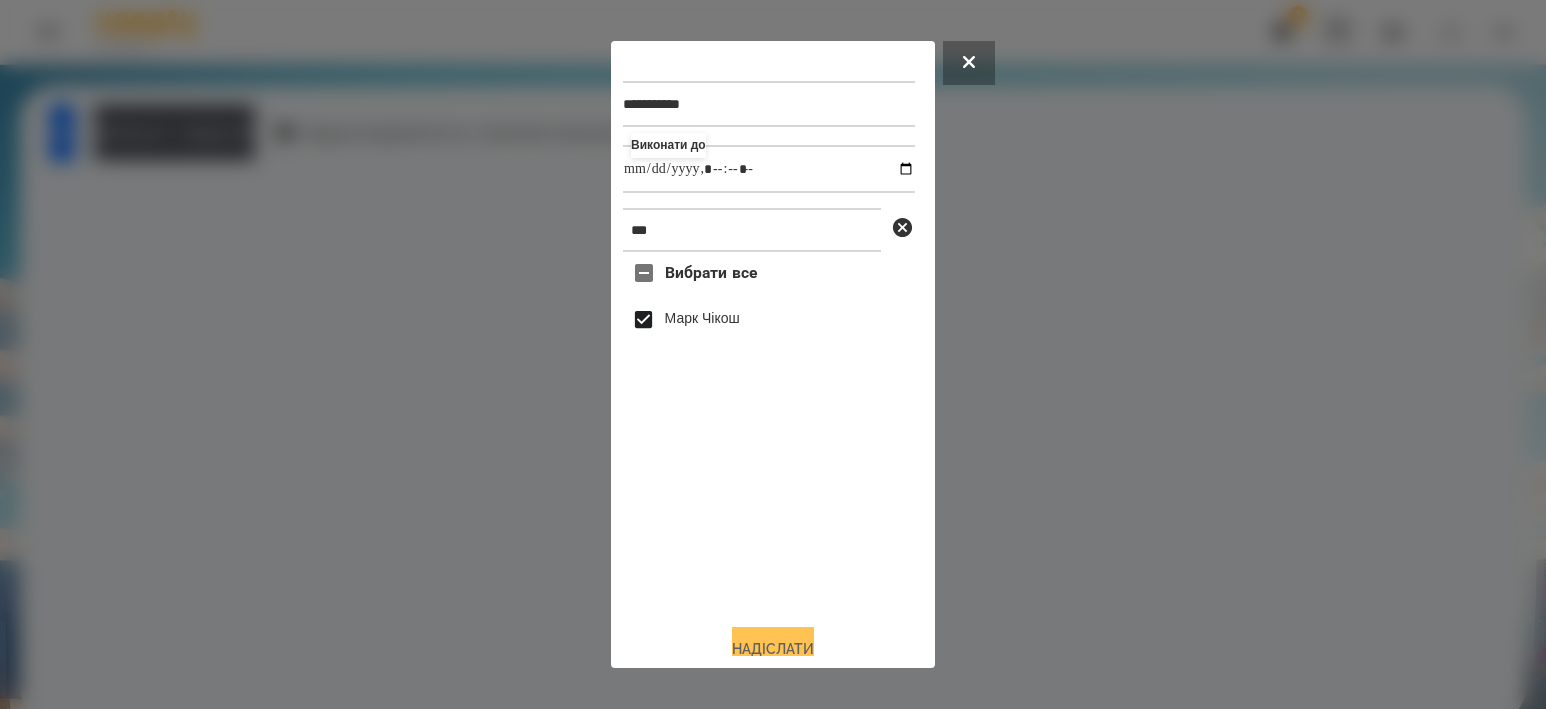 click on "Надіслати" at bounding box center [773, 649] 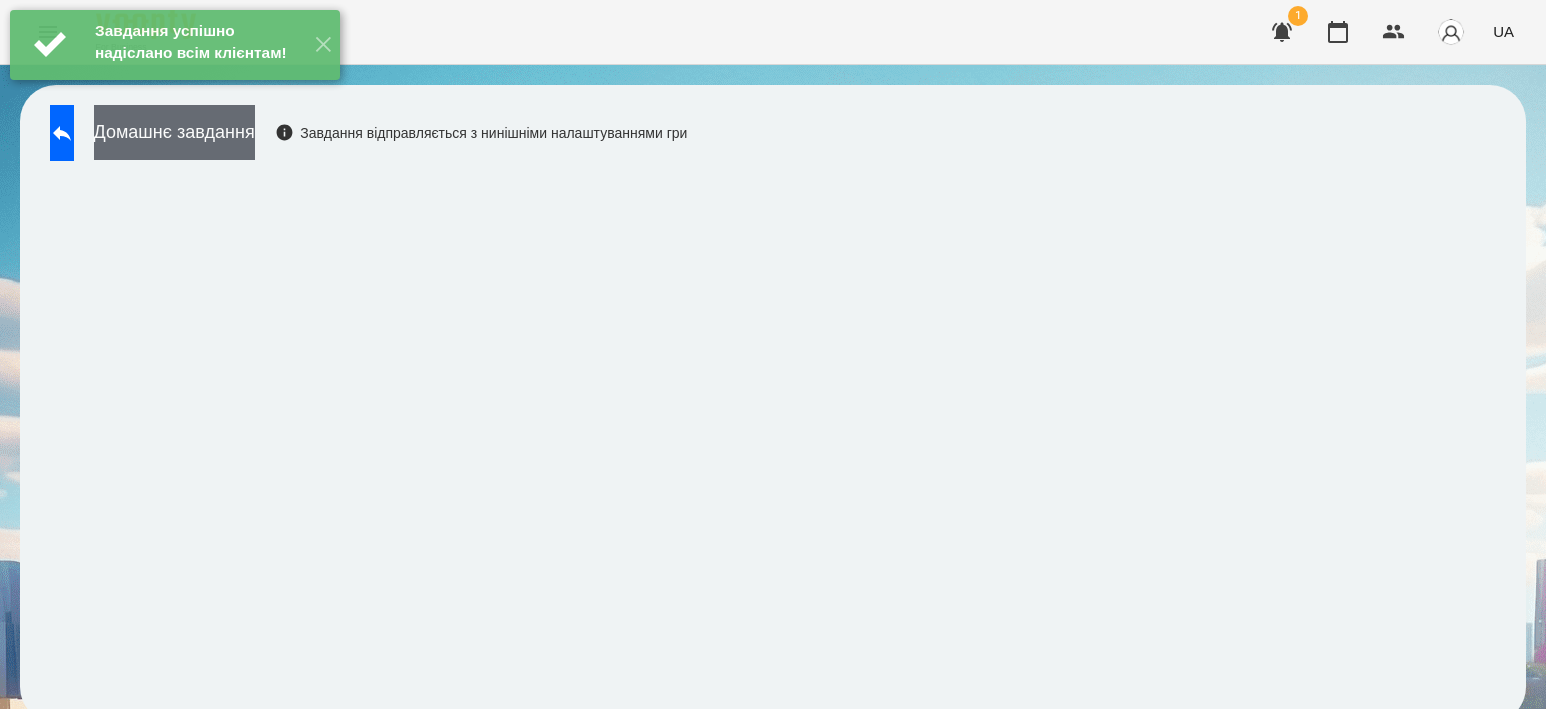 click on "Домашнє завдання" at bounding box center [174, 132] 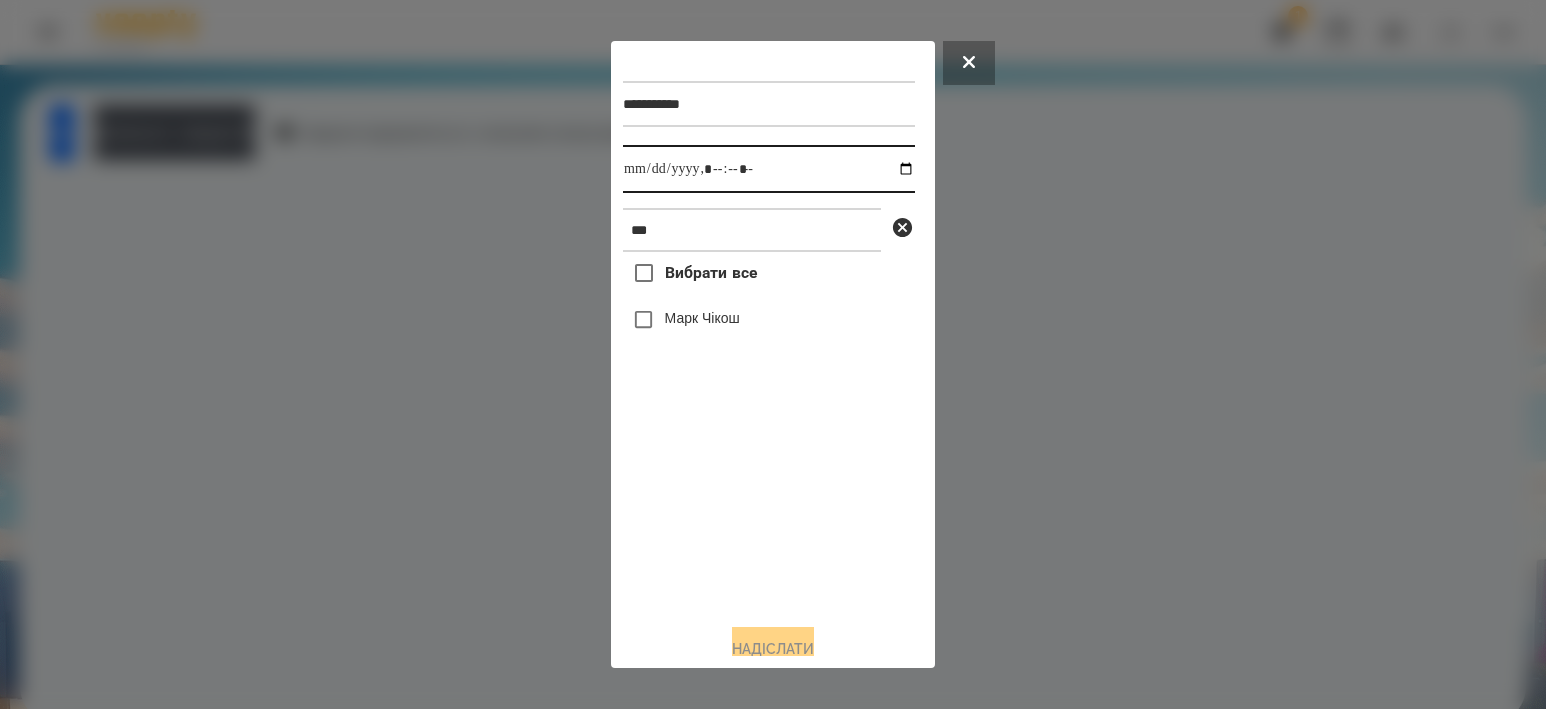 click at bounding box center [769, 169] 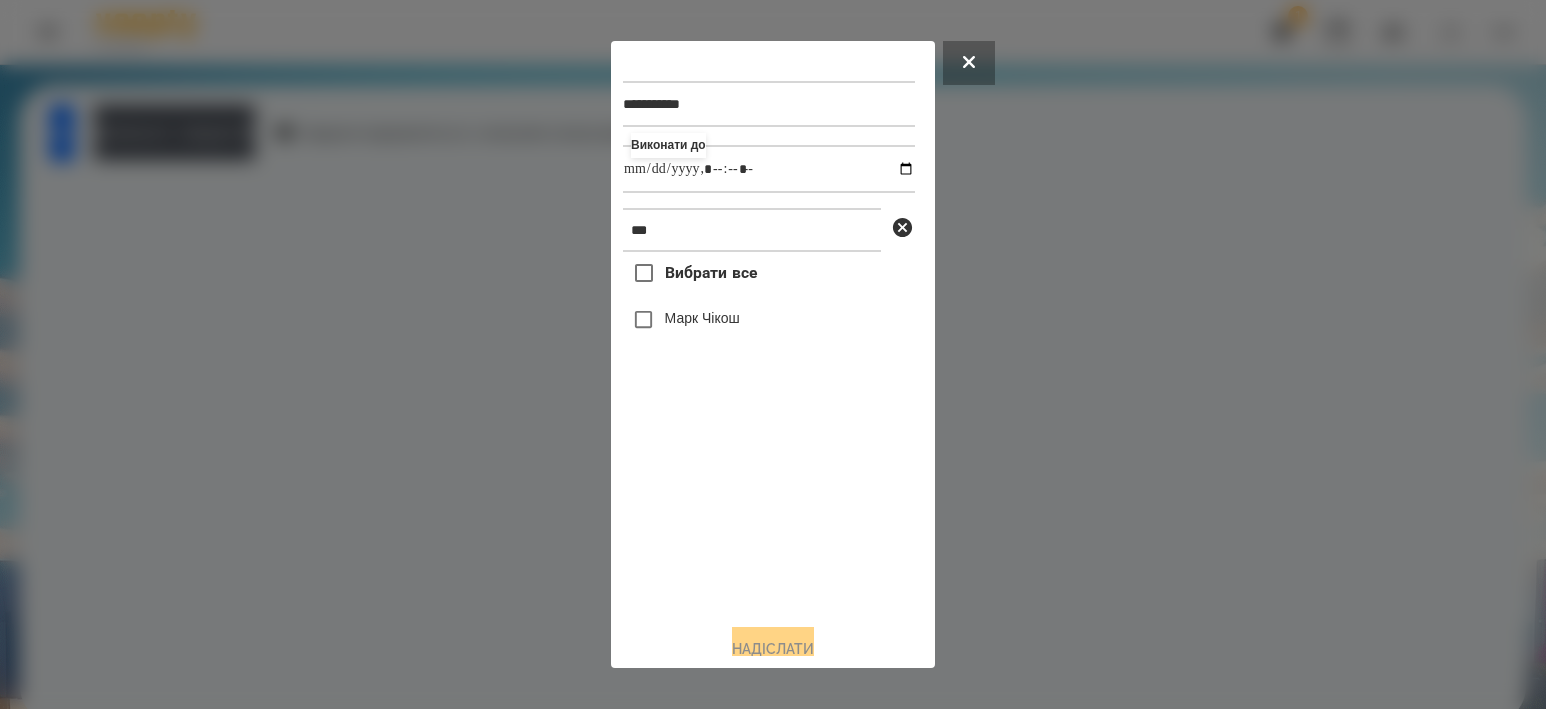 type on "**********" 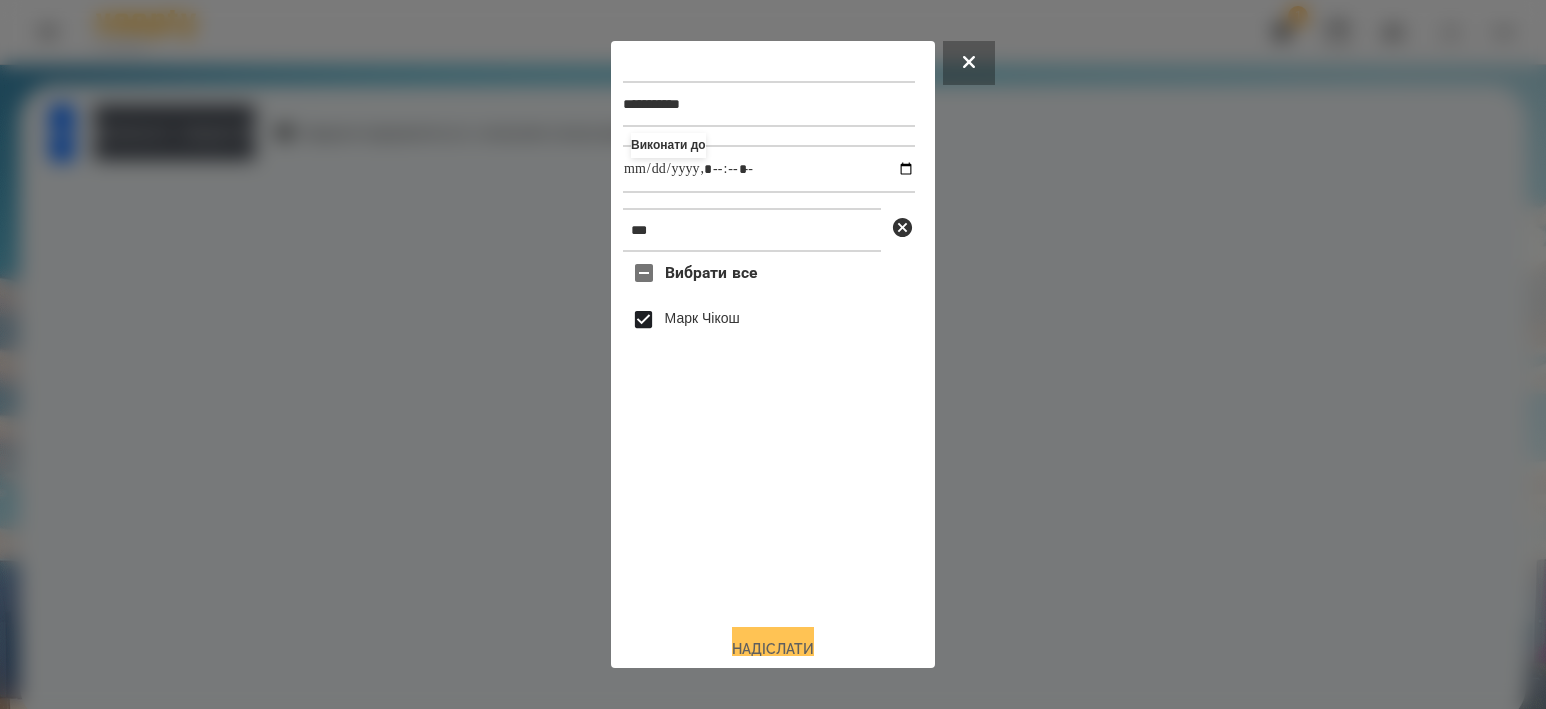 click on "Надіслати" at bounding box center (773, 649) 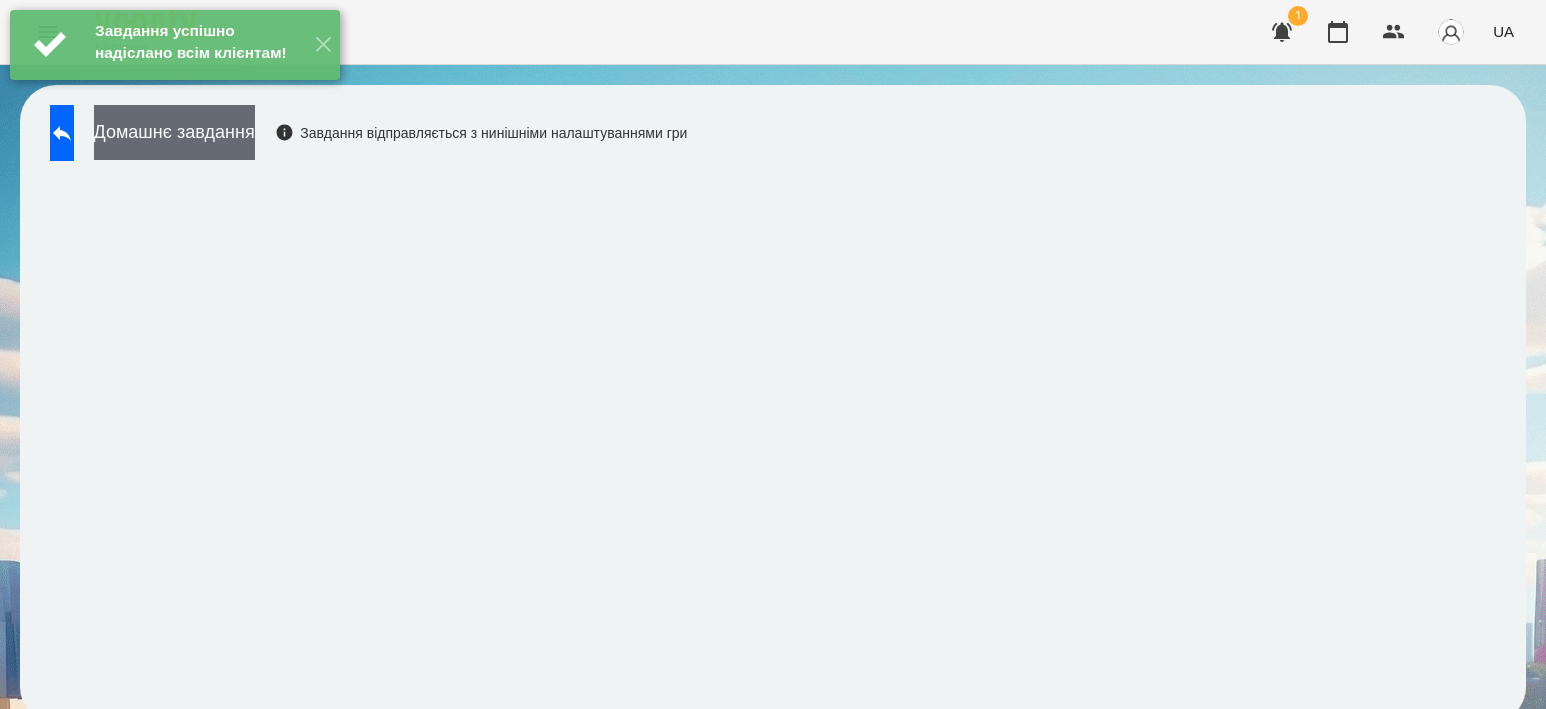 click on "Домашнє завдання" at bounding box center (174, 132) 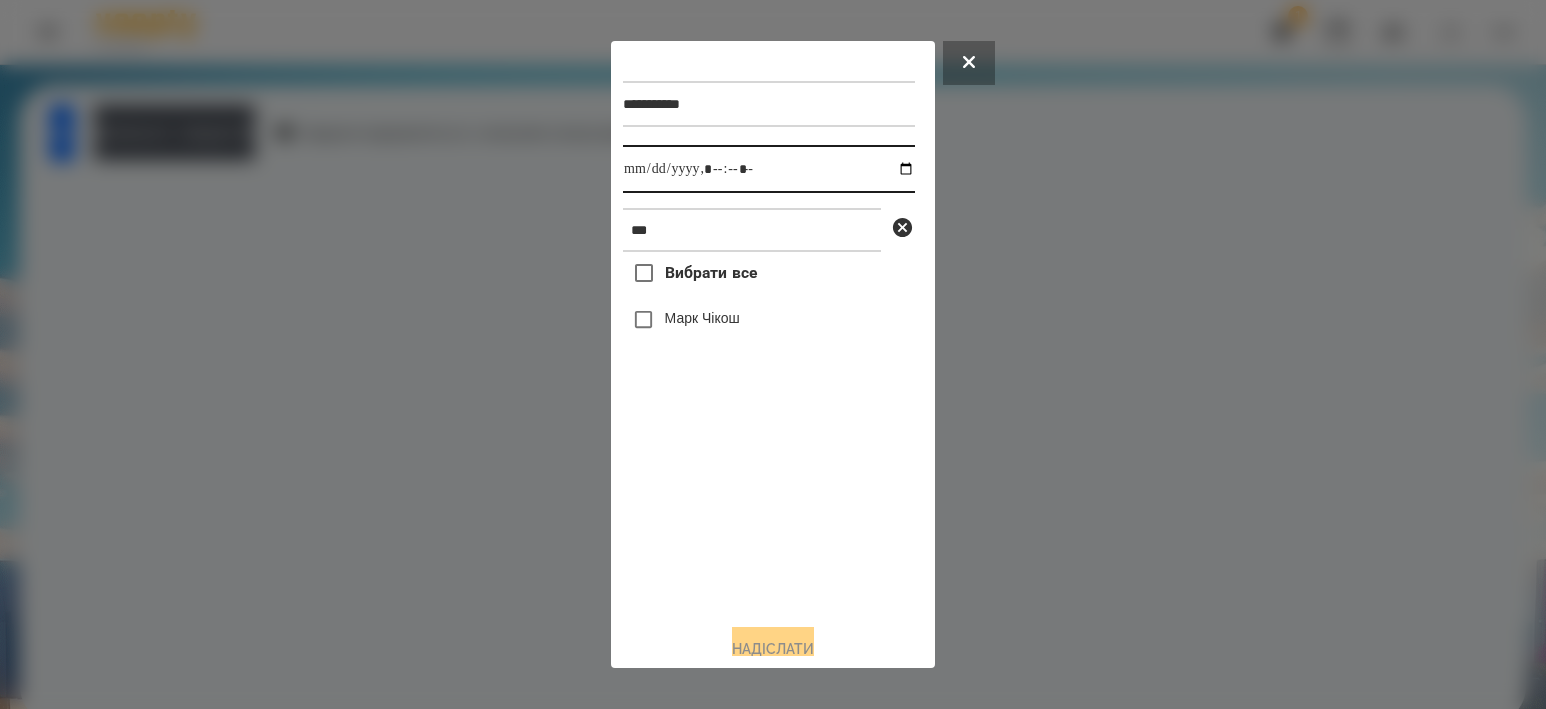 click at bounding box center [769, 169] 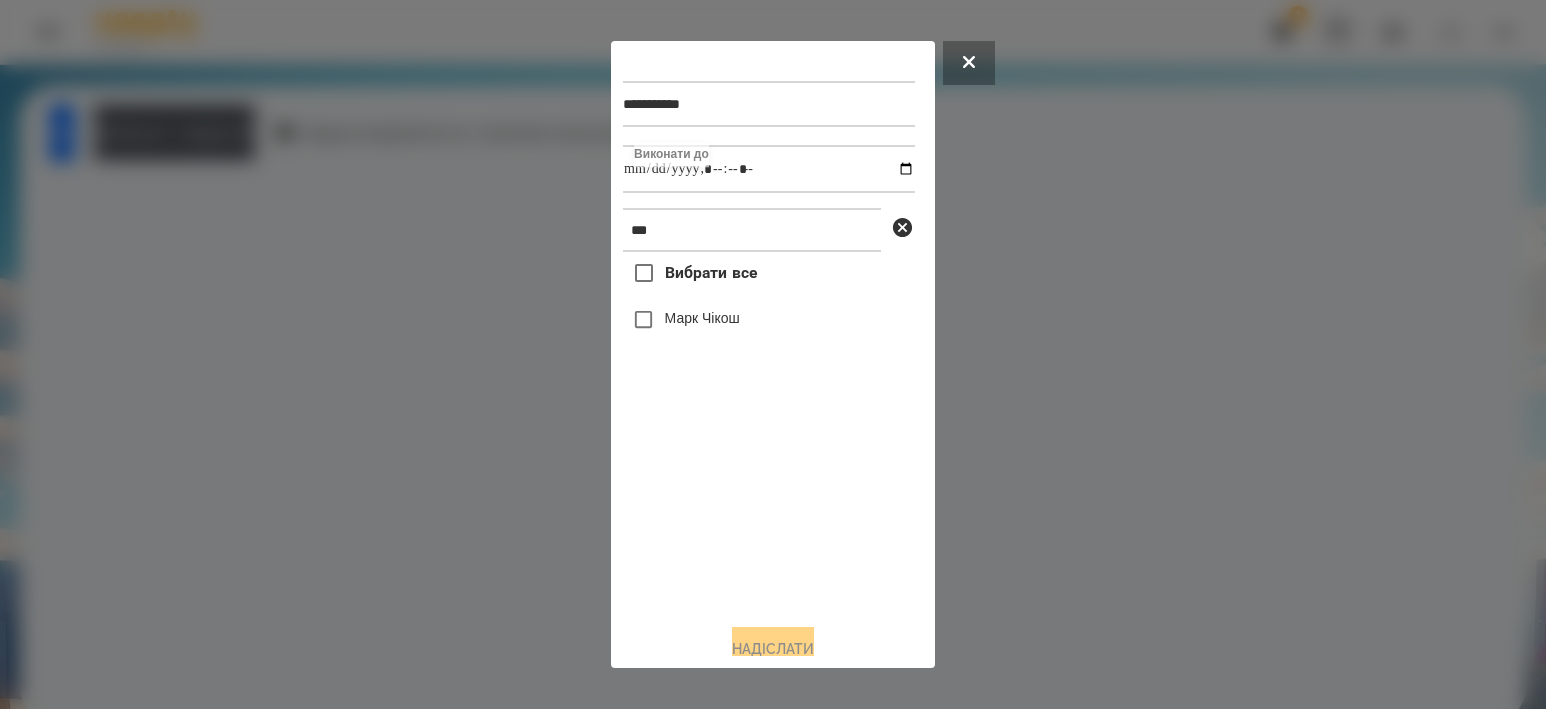 type on "**********" 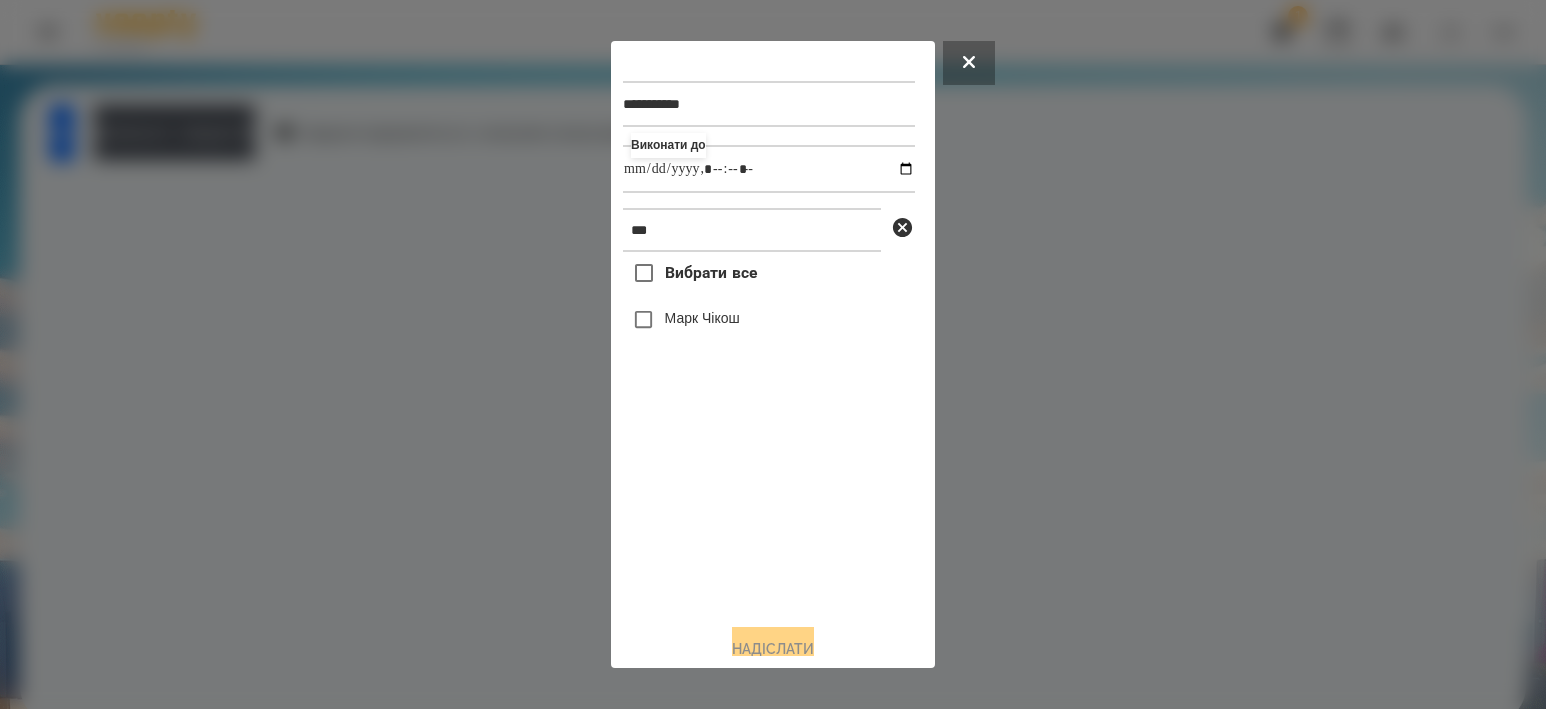 drag, startPoint x: 740, startPoint y: 610, endPoint x: 741, endPoint y: 479, distance: 131.00381 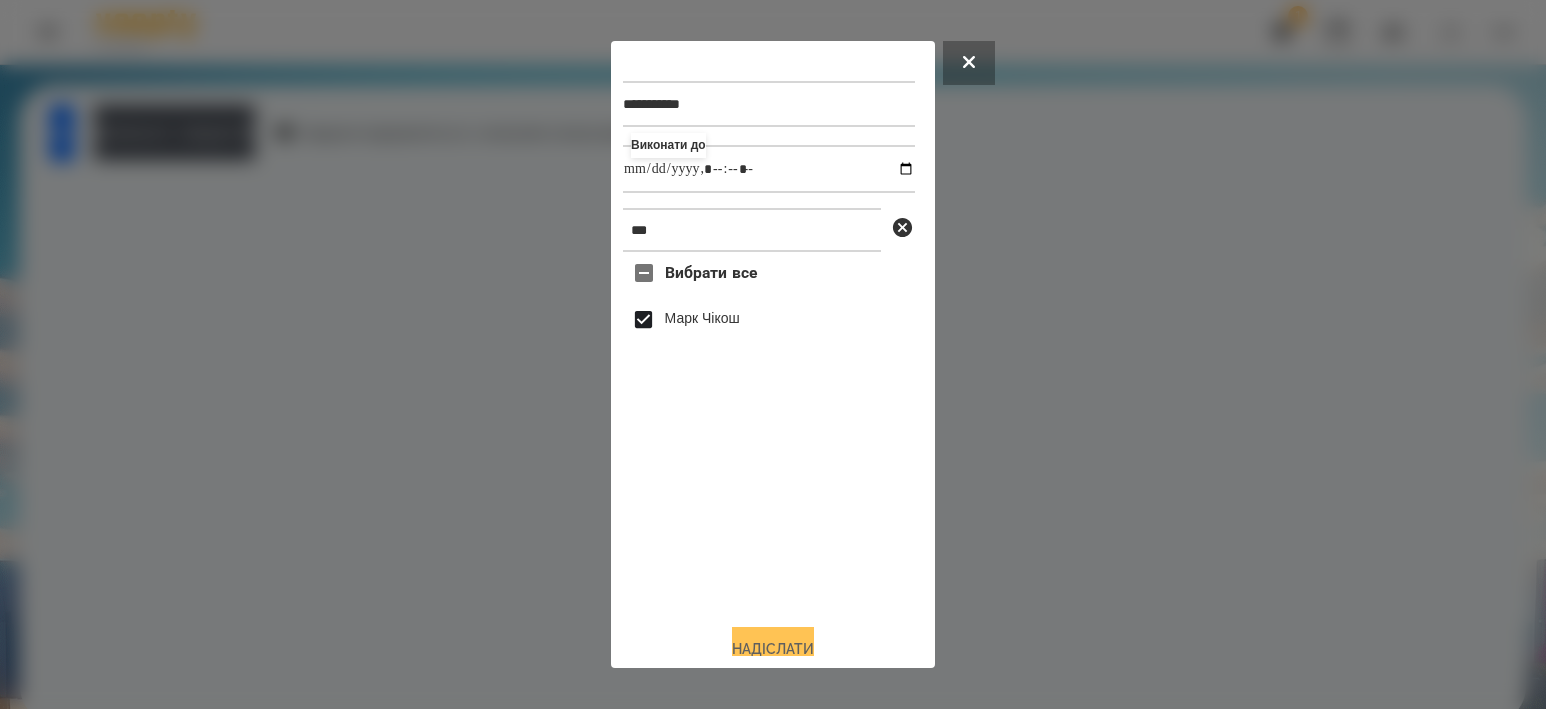 click on "Надіслати" at bounding box center (773, 649) 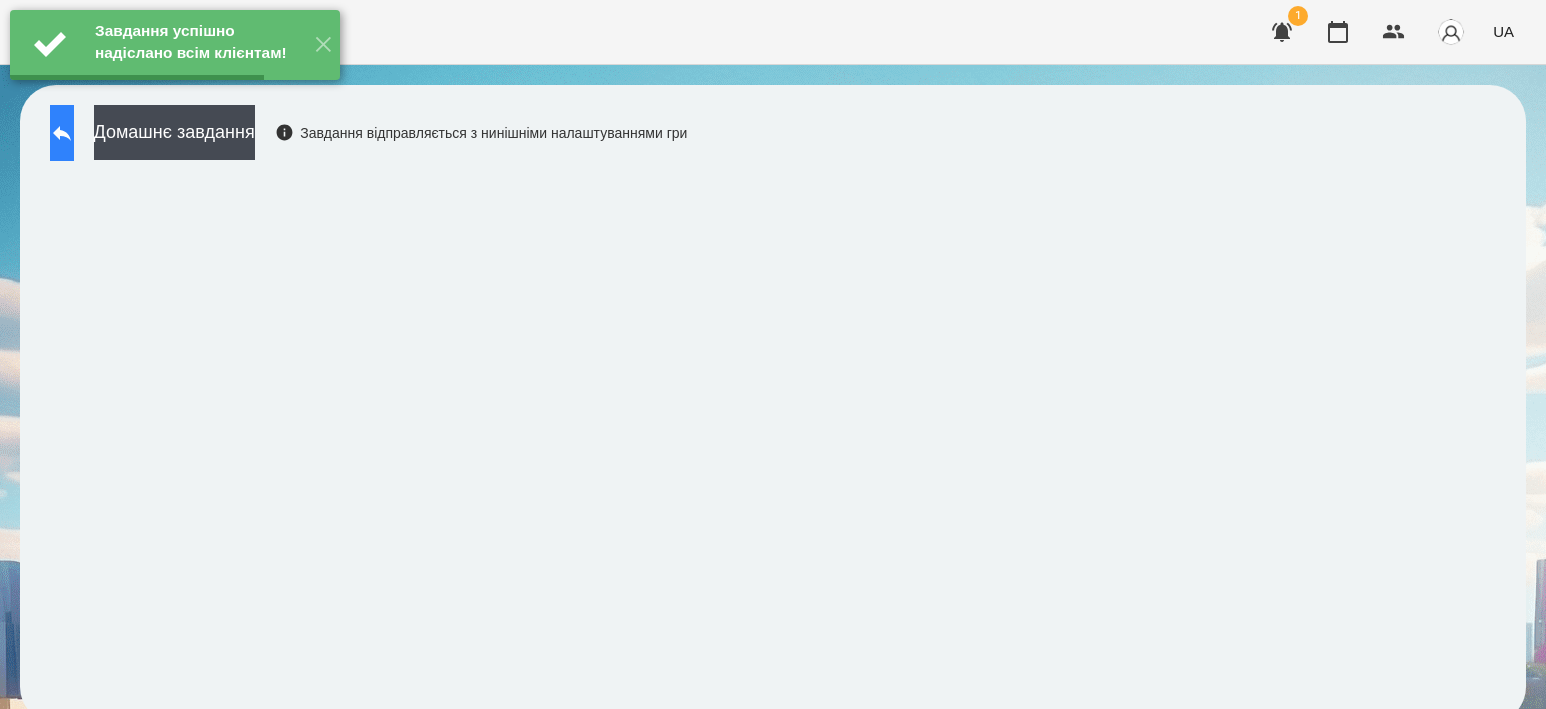 click at bounding box center (62, 133) 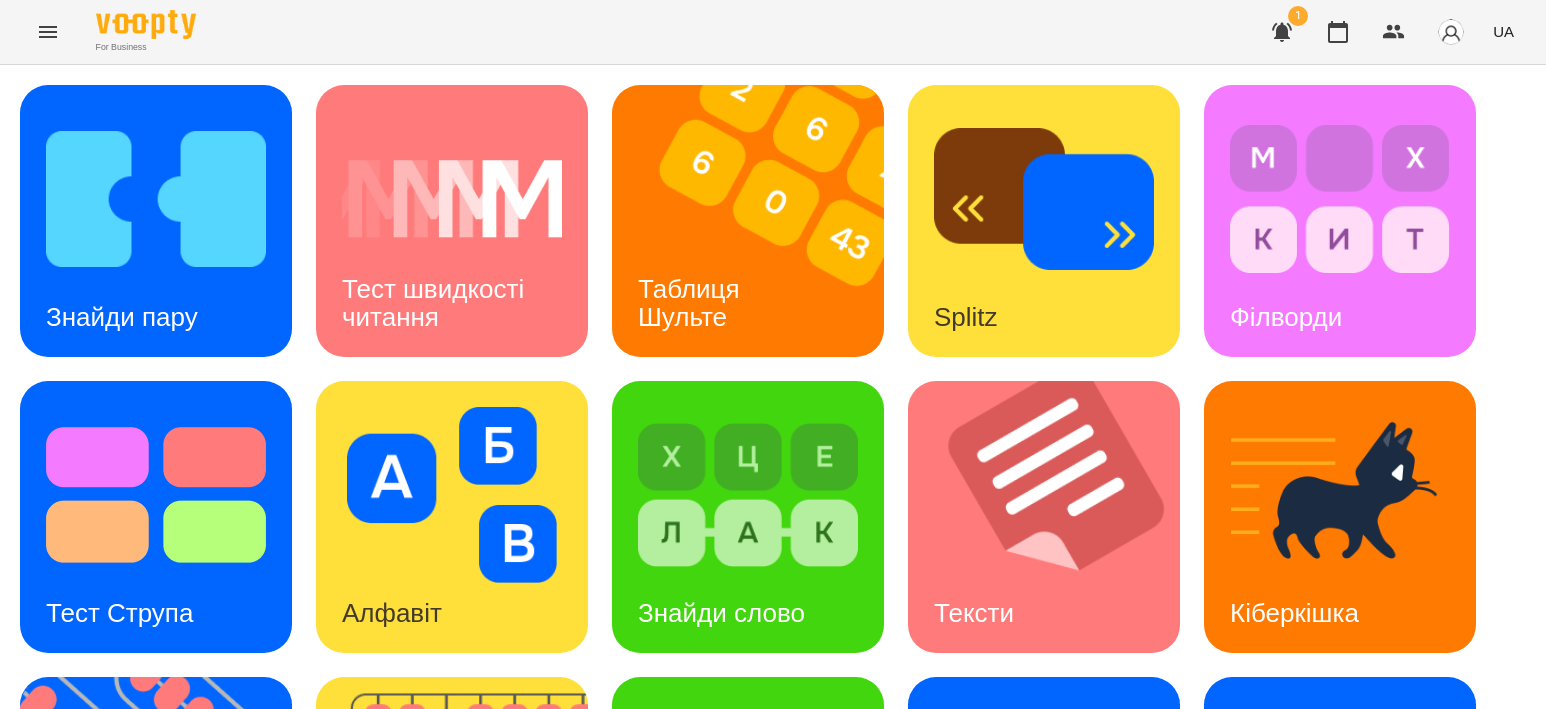 scroll, scrollTop: 100, scrollLeft: 0, axis: vertical 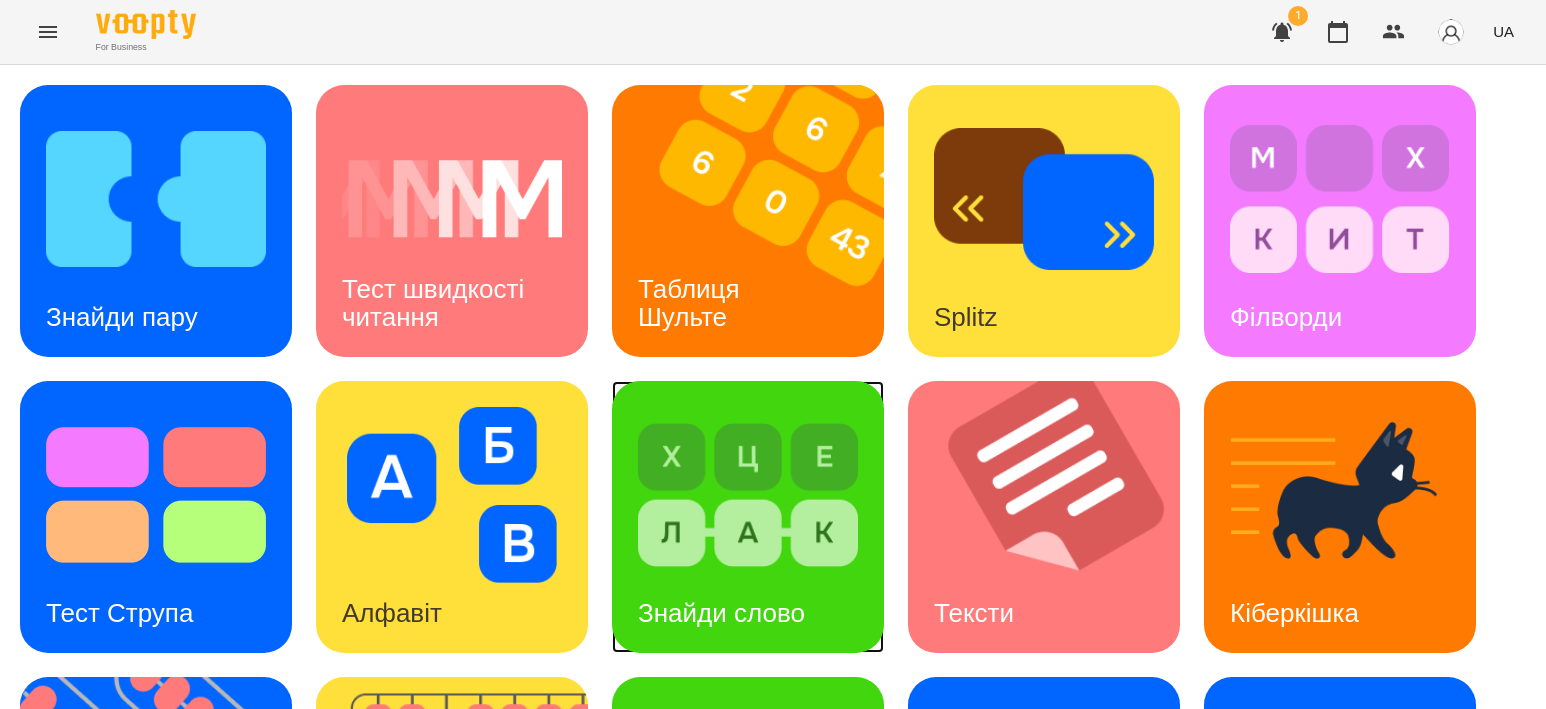 click at bounding box center [748, 495] 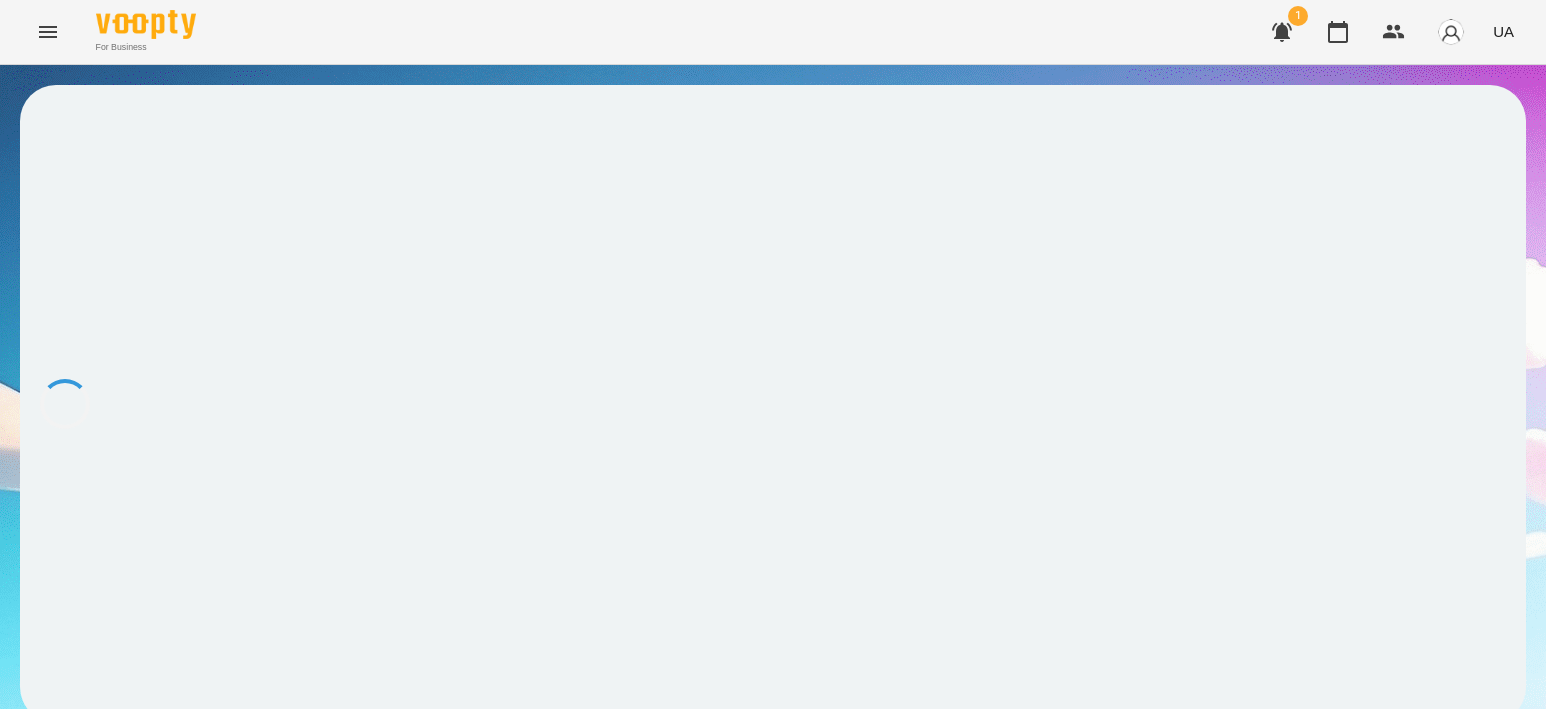 scroll, scrollTop: 0, scrollLeft: 0, axis: both 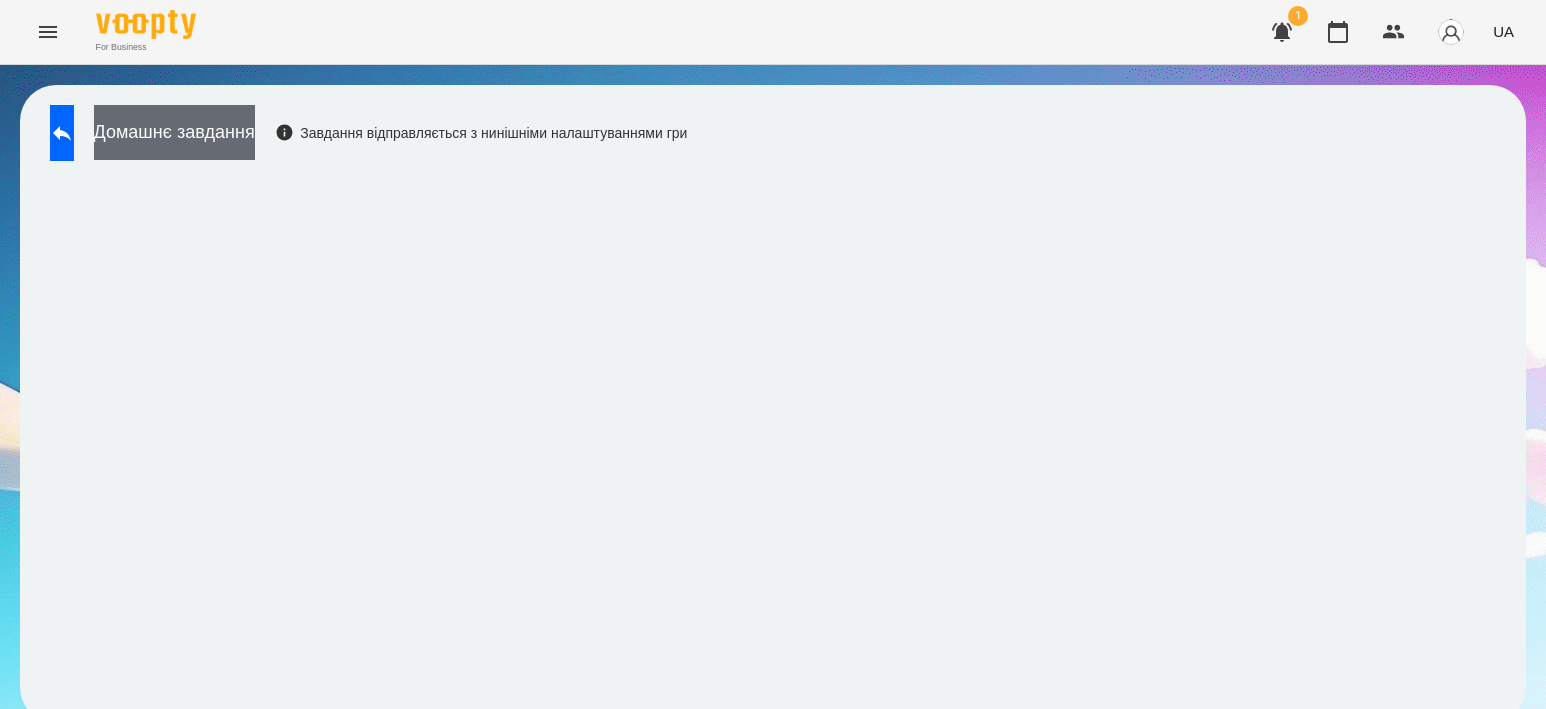 click on "Домашнє завдання" at bounding box center (174, 132) 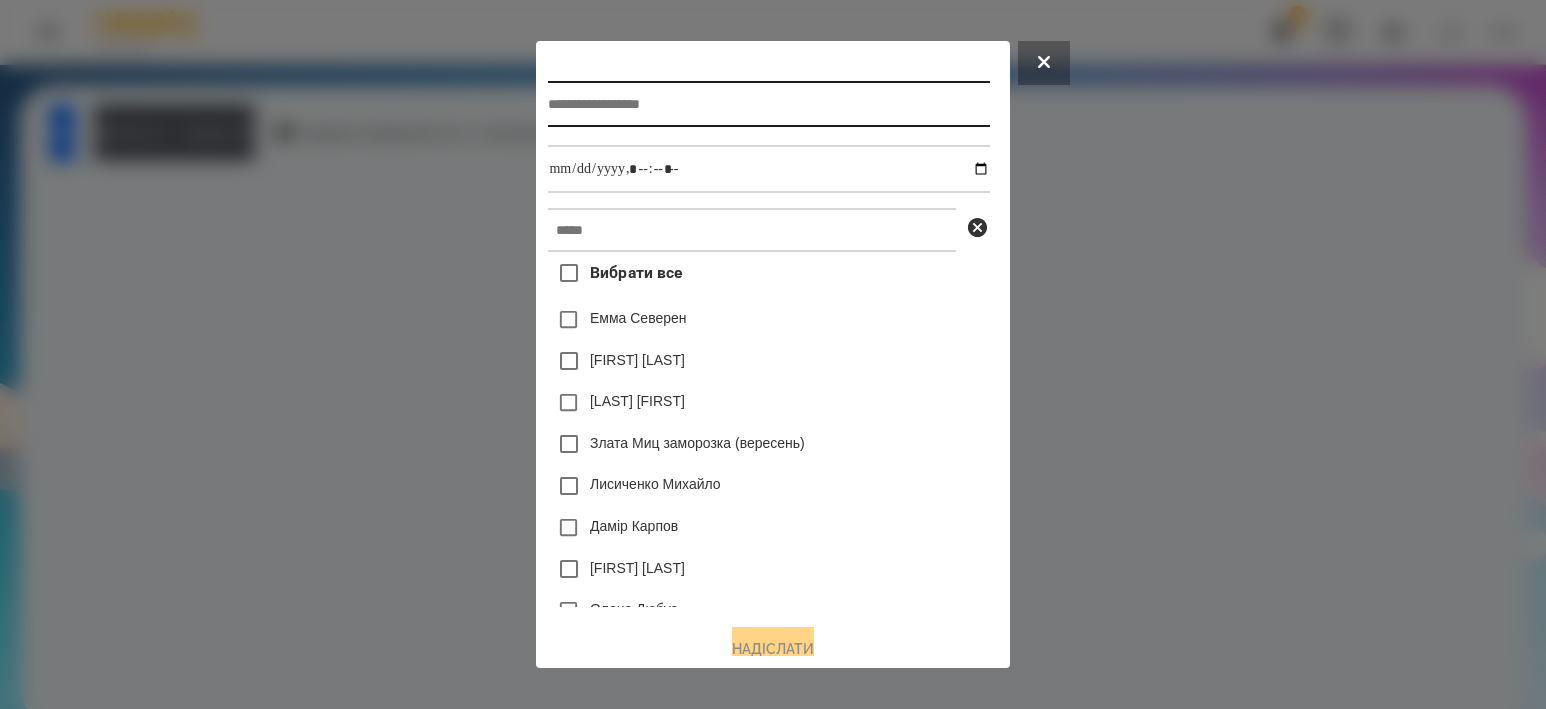 click at bounding box center [768, 104] 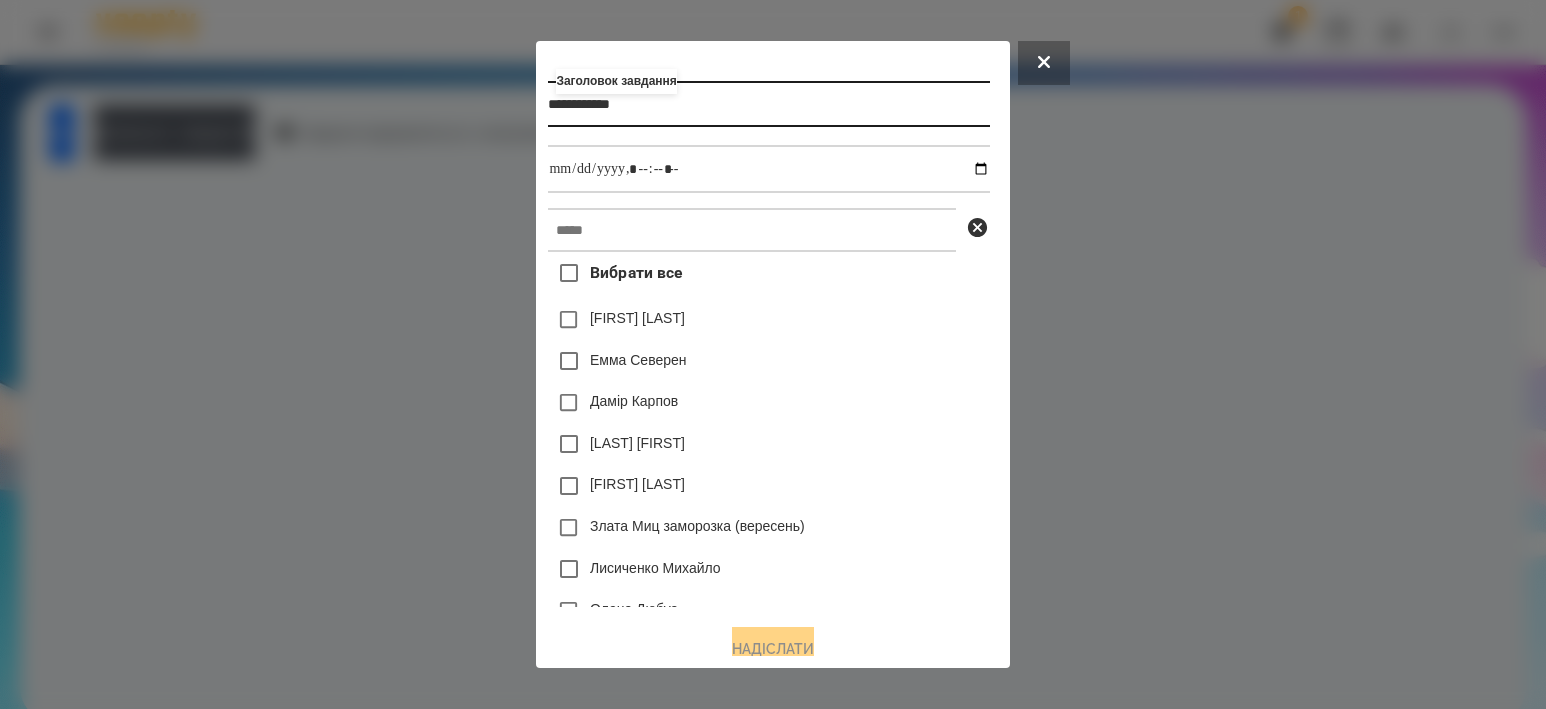 type on "**********" 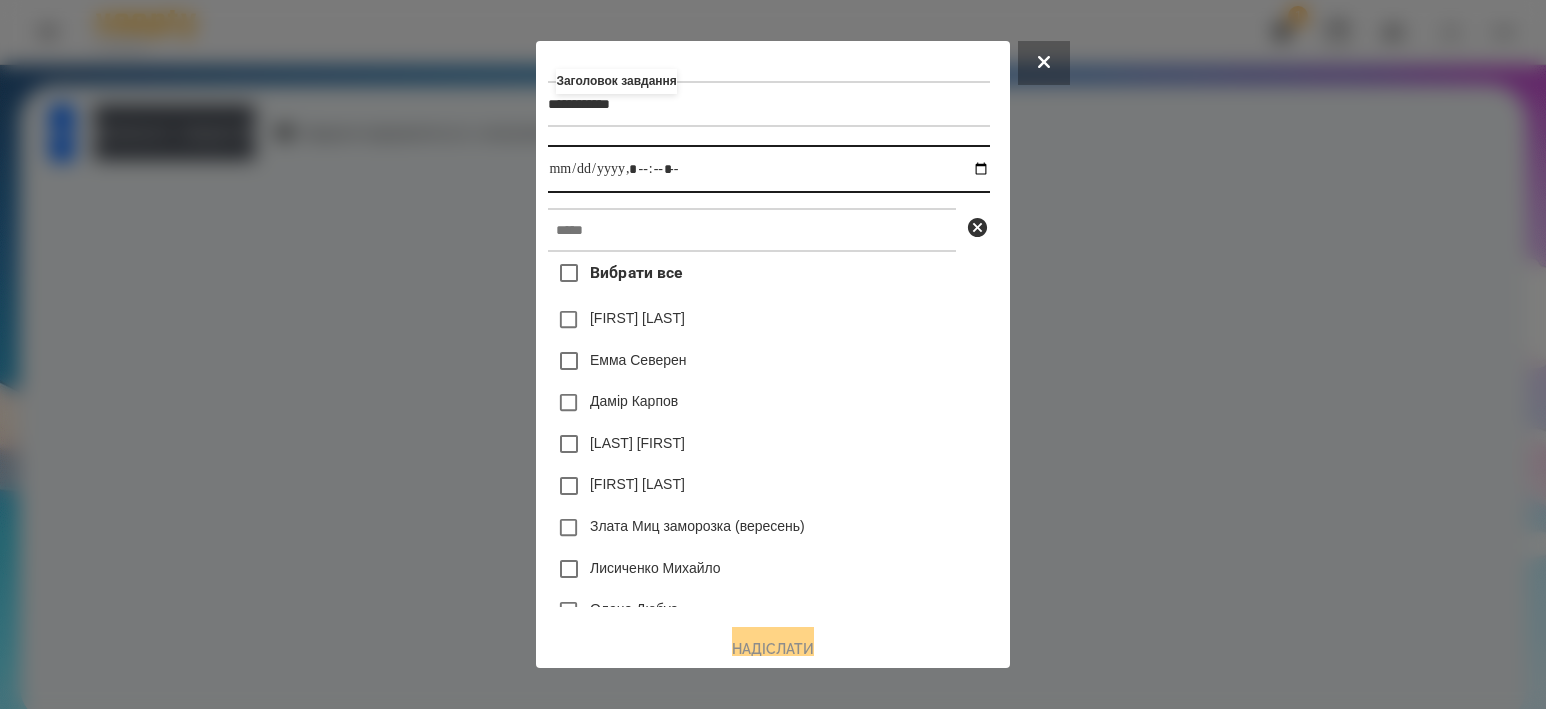 click at bounding box center (768, 169) 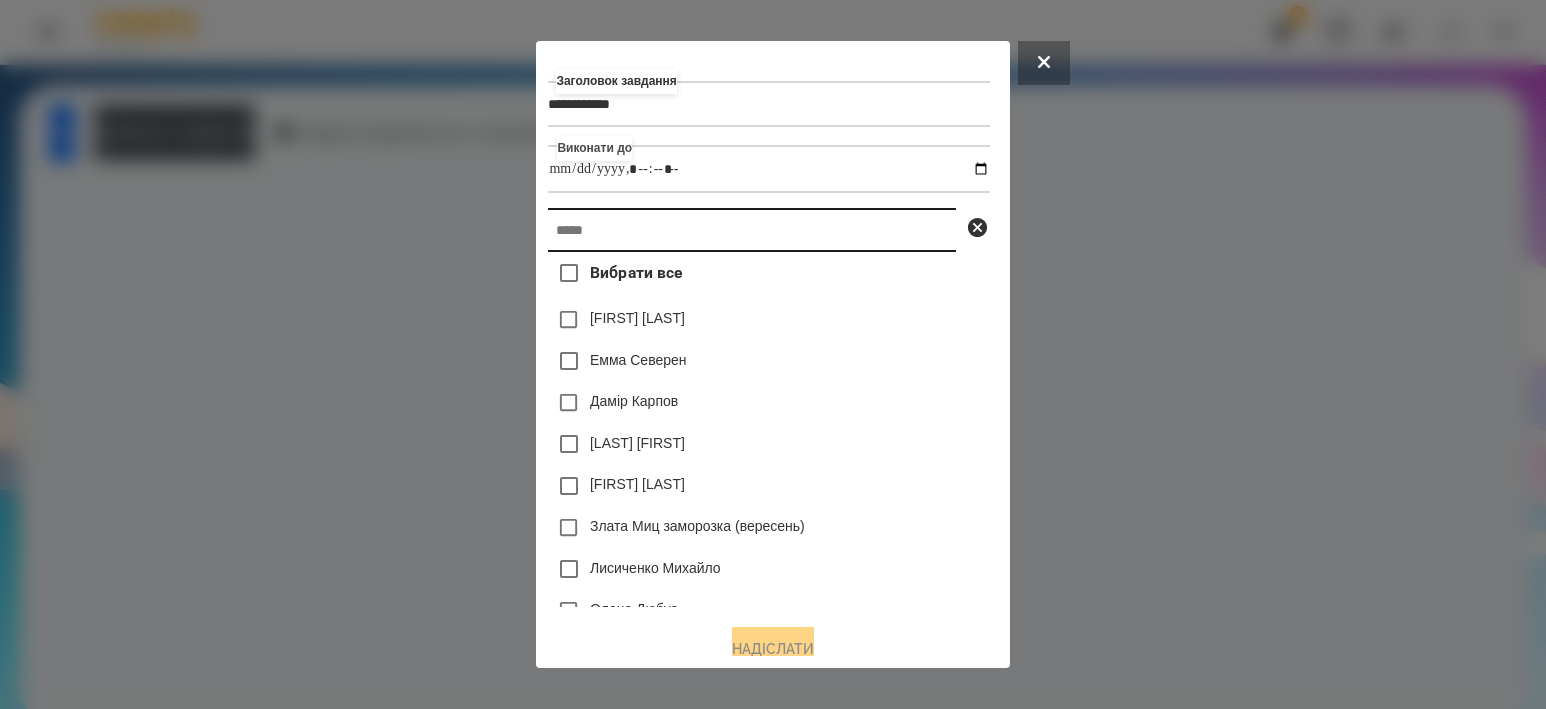 type on "**********" 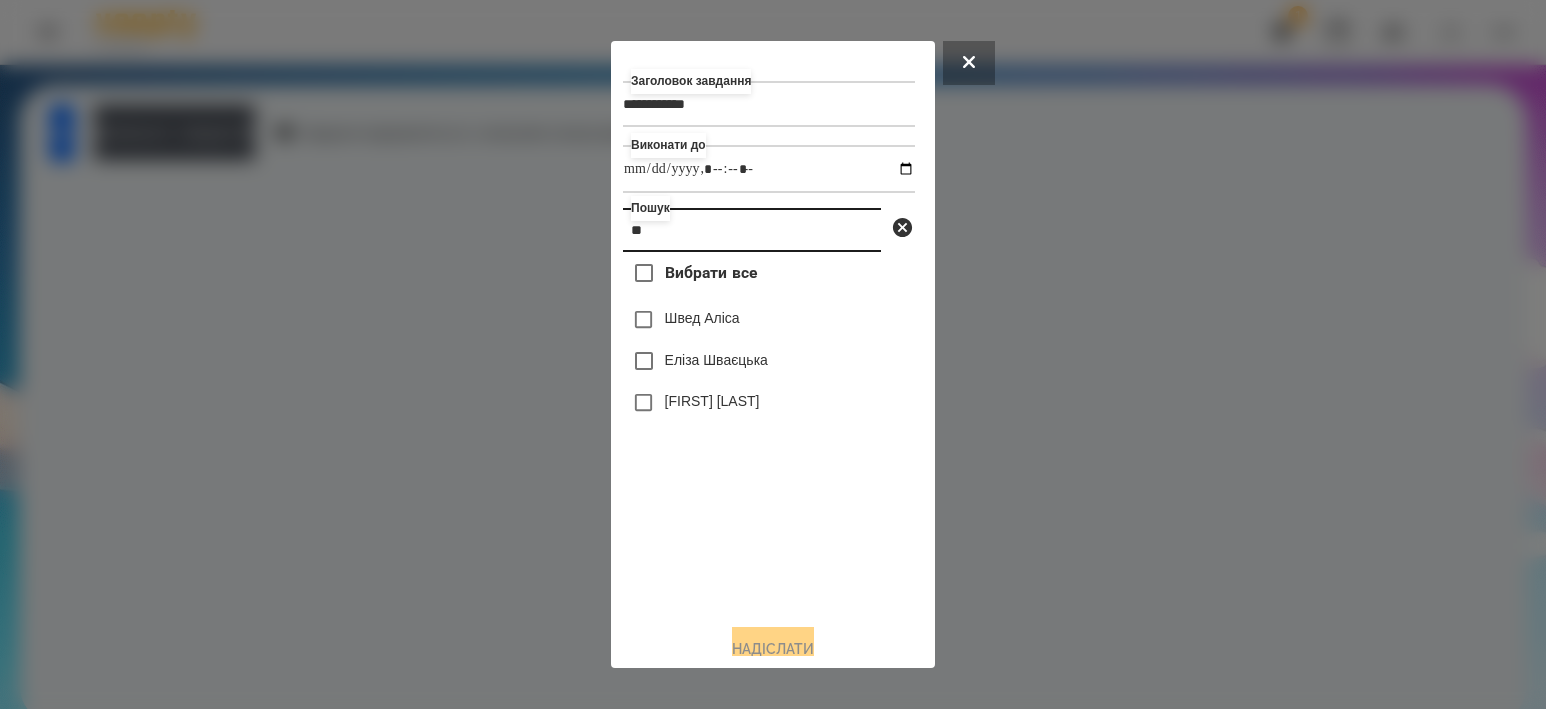 type on "**" 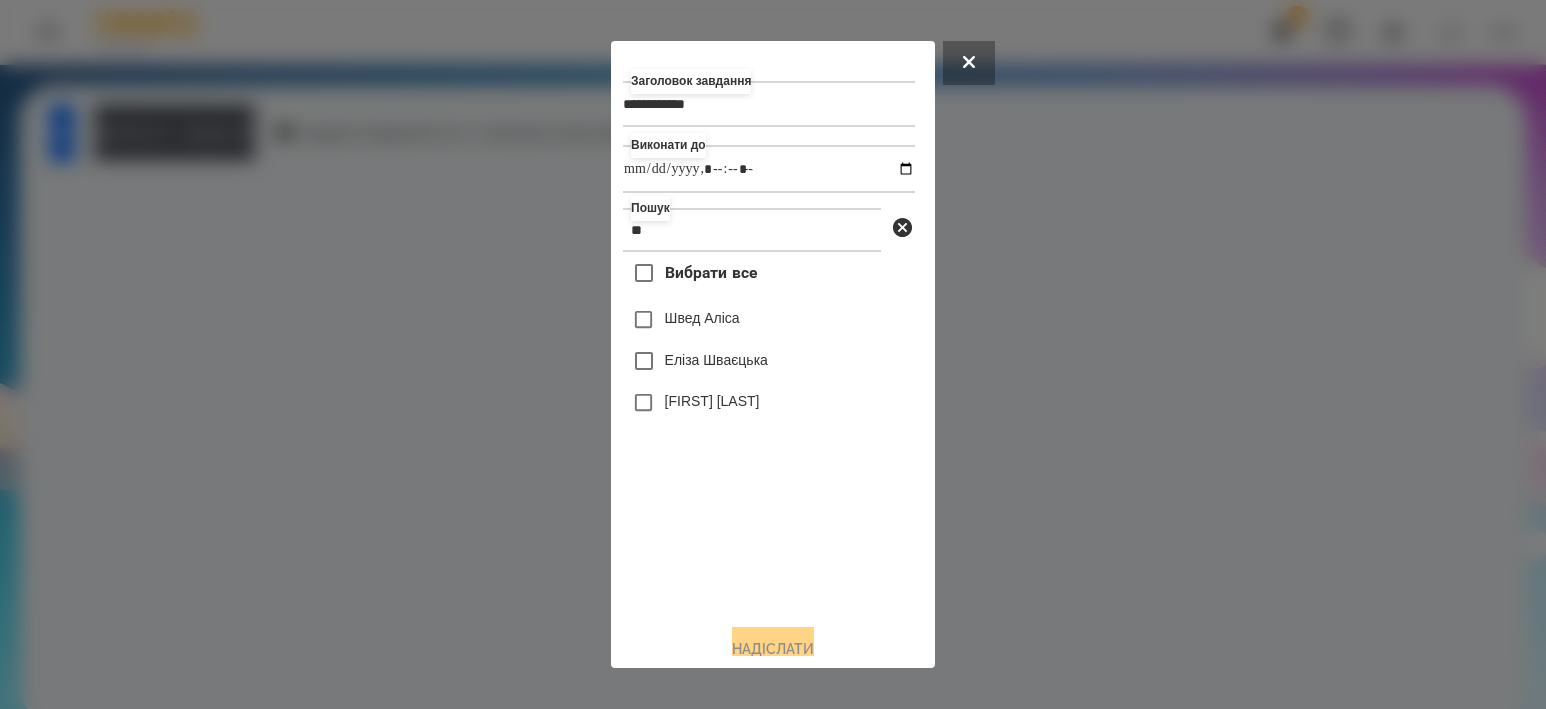 click on "Швед Аліса" at bounding box center [702, 318] 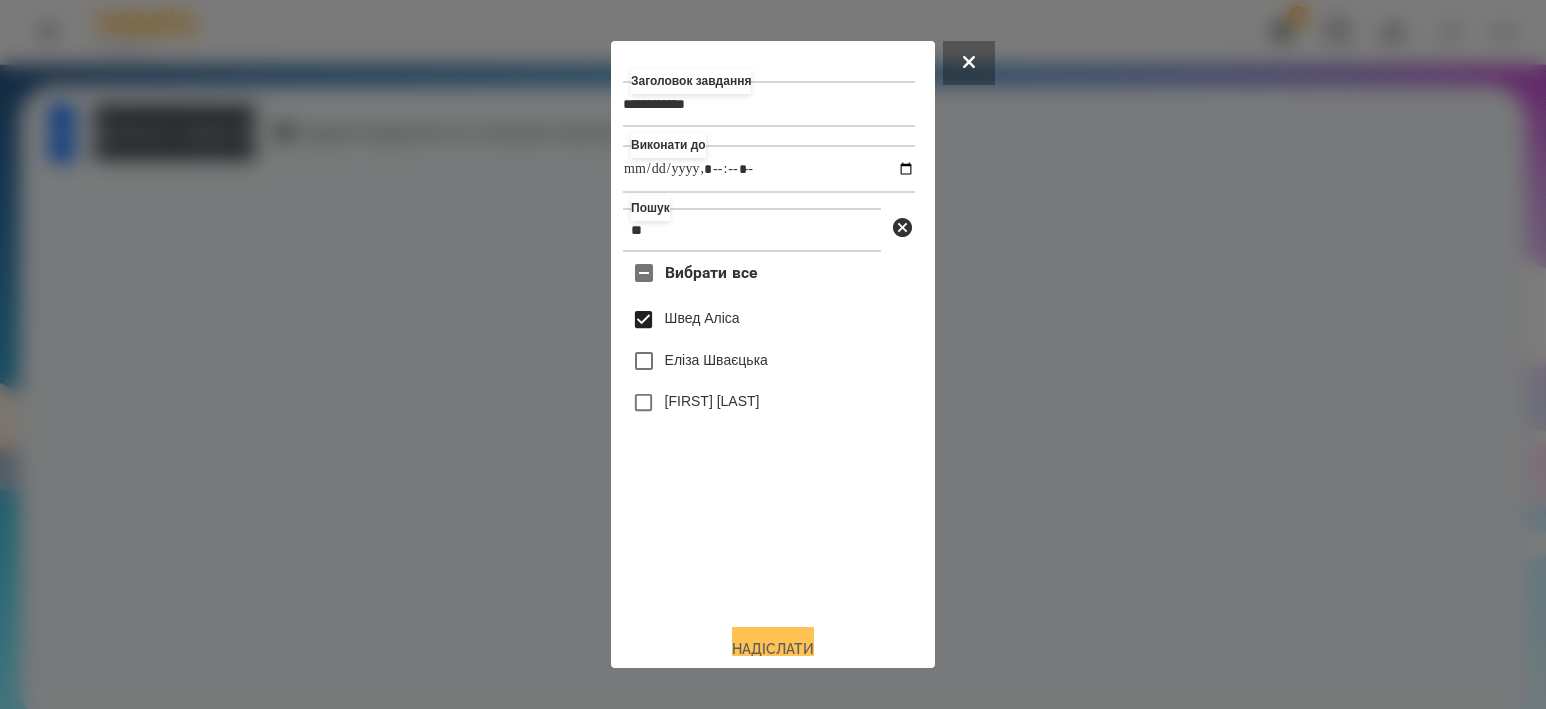 click on "Надіслати" at bounding box center (773, 649) 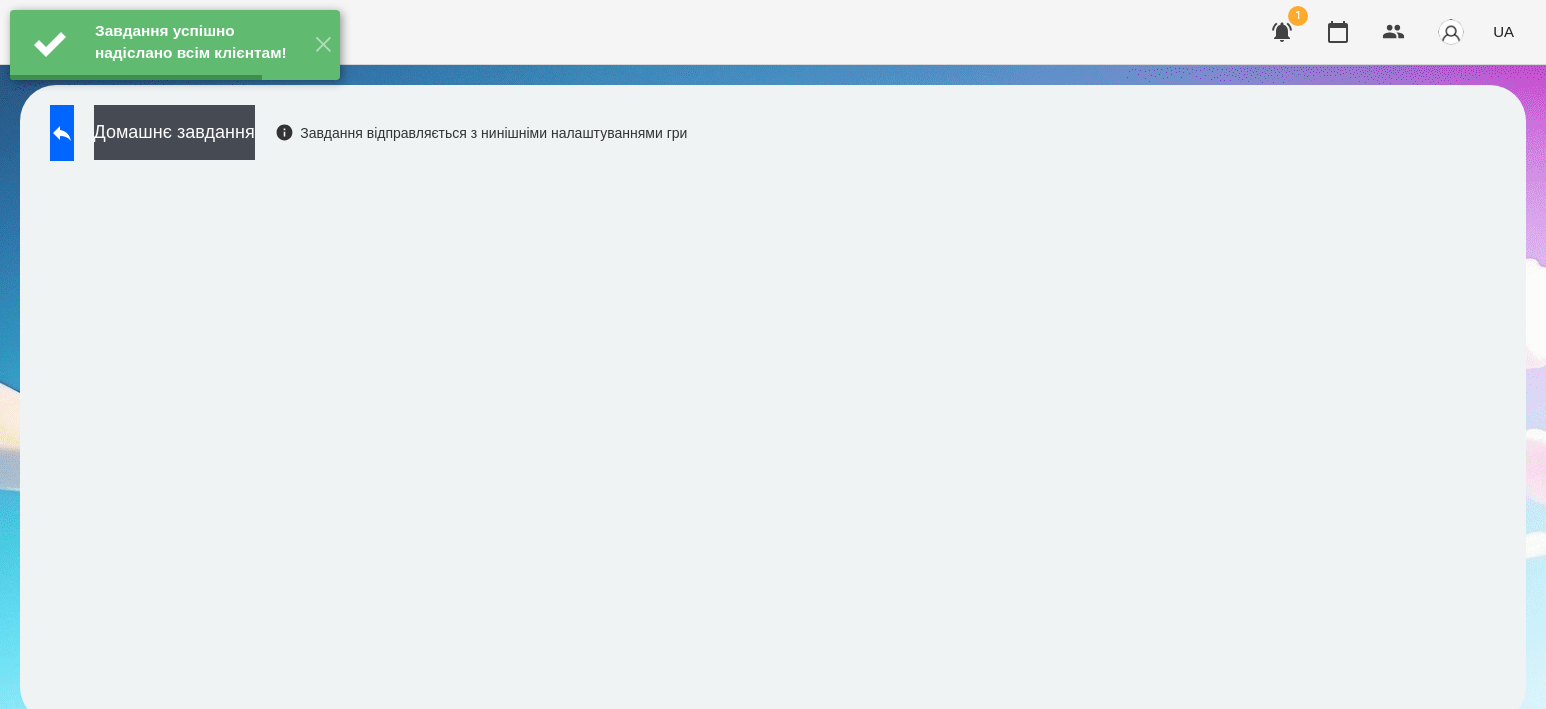 click on "Завдання успішно надіслано всім клієнтам! ✕" at bounding box center [175, 45] 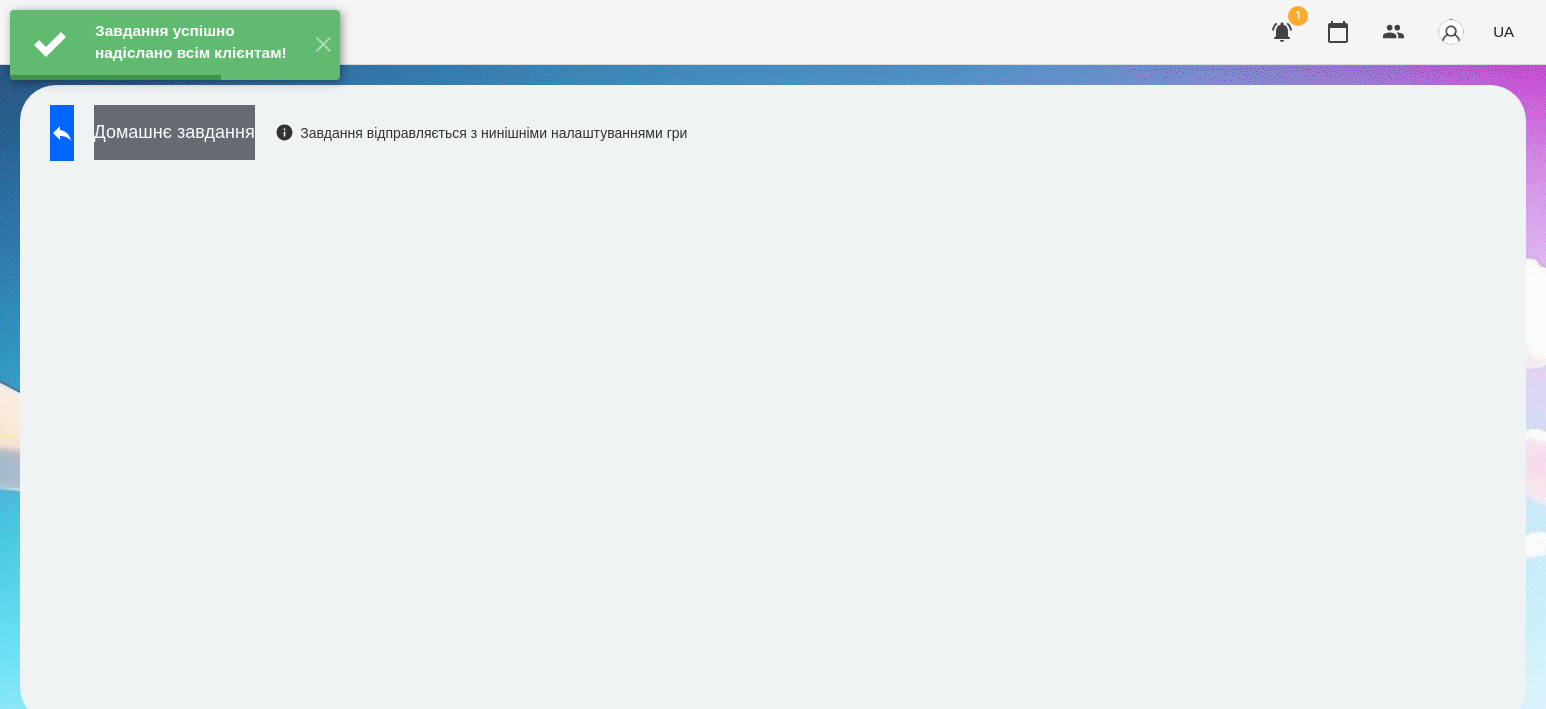 click on "Домашнє завдання" at bounding box center (174, 132) 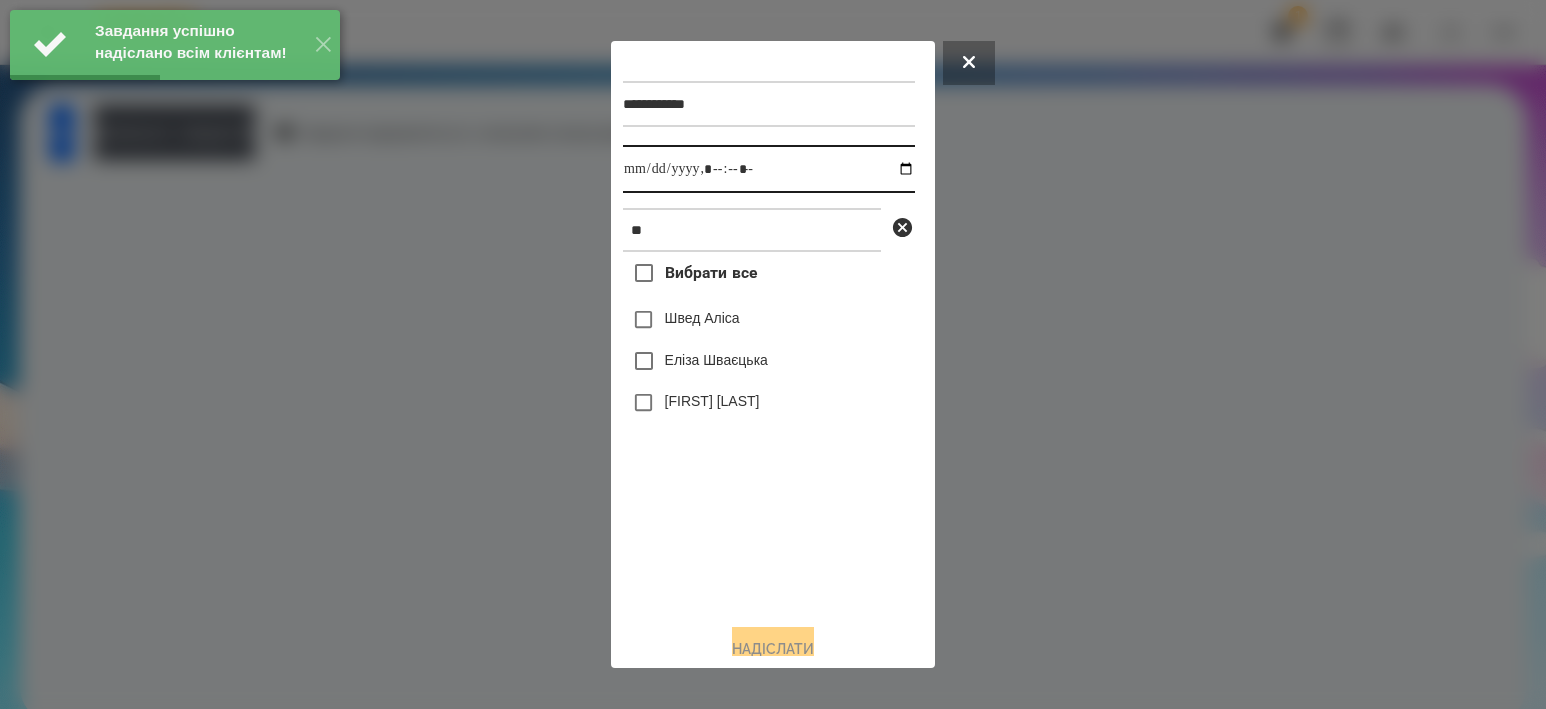 click at bounding box center [769, 169] 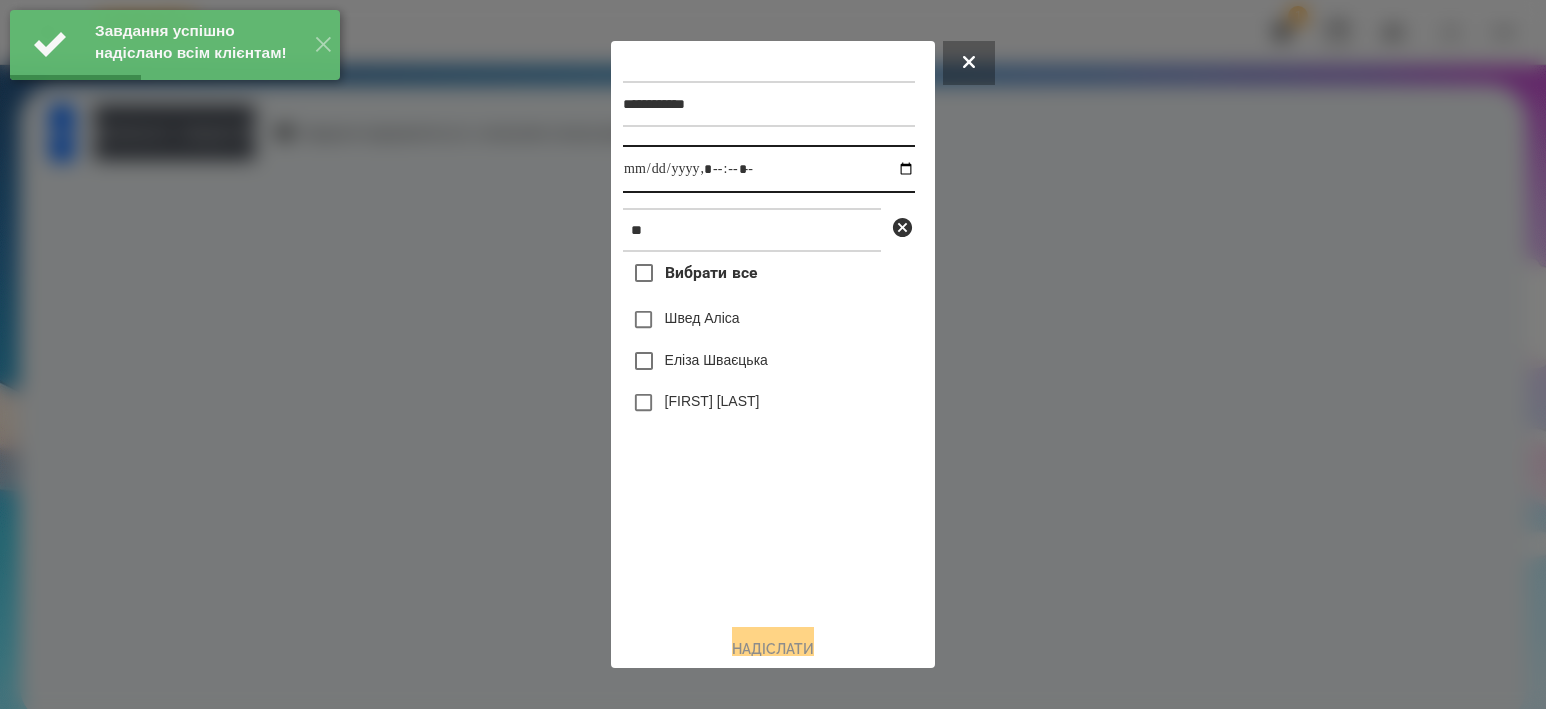 click at bounding box center [769, 169] 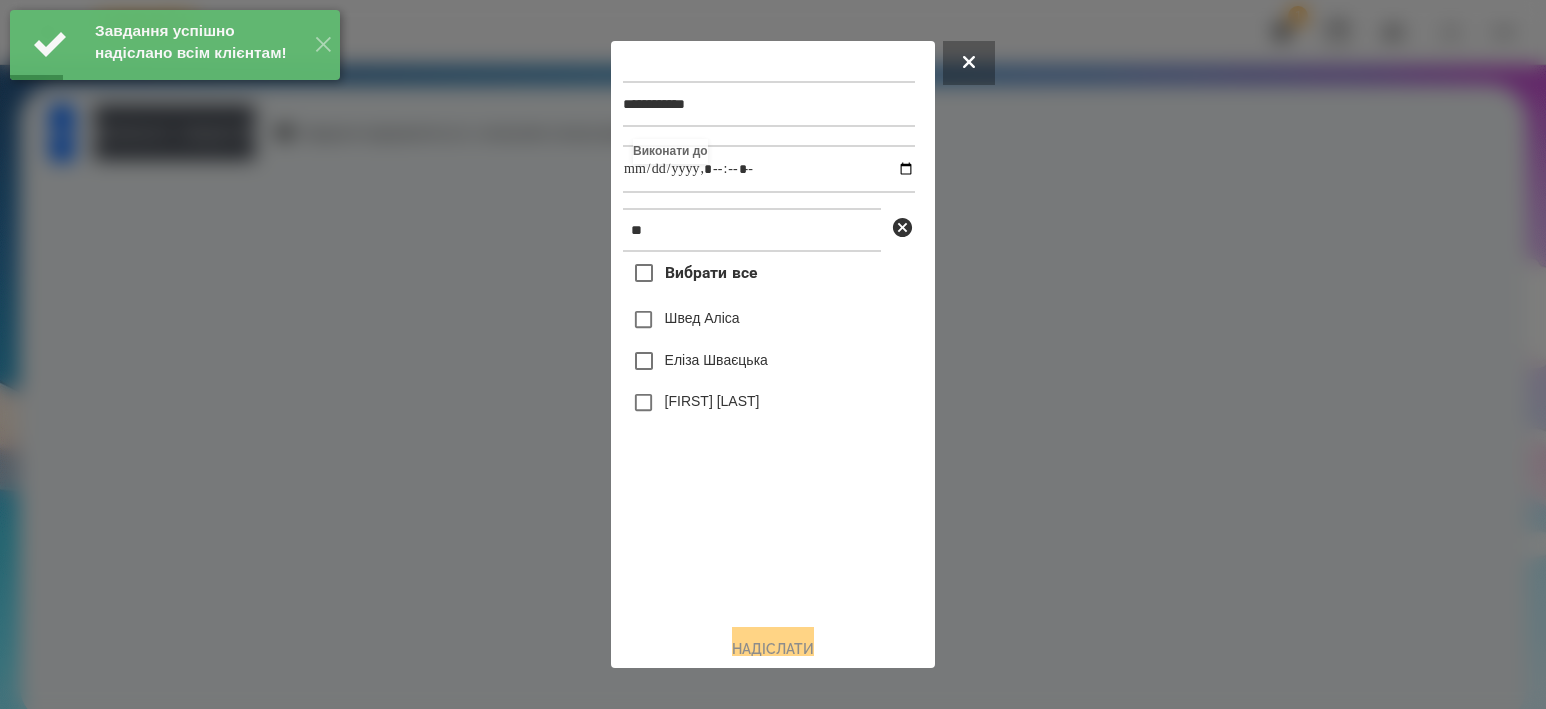 type on "**********" 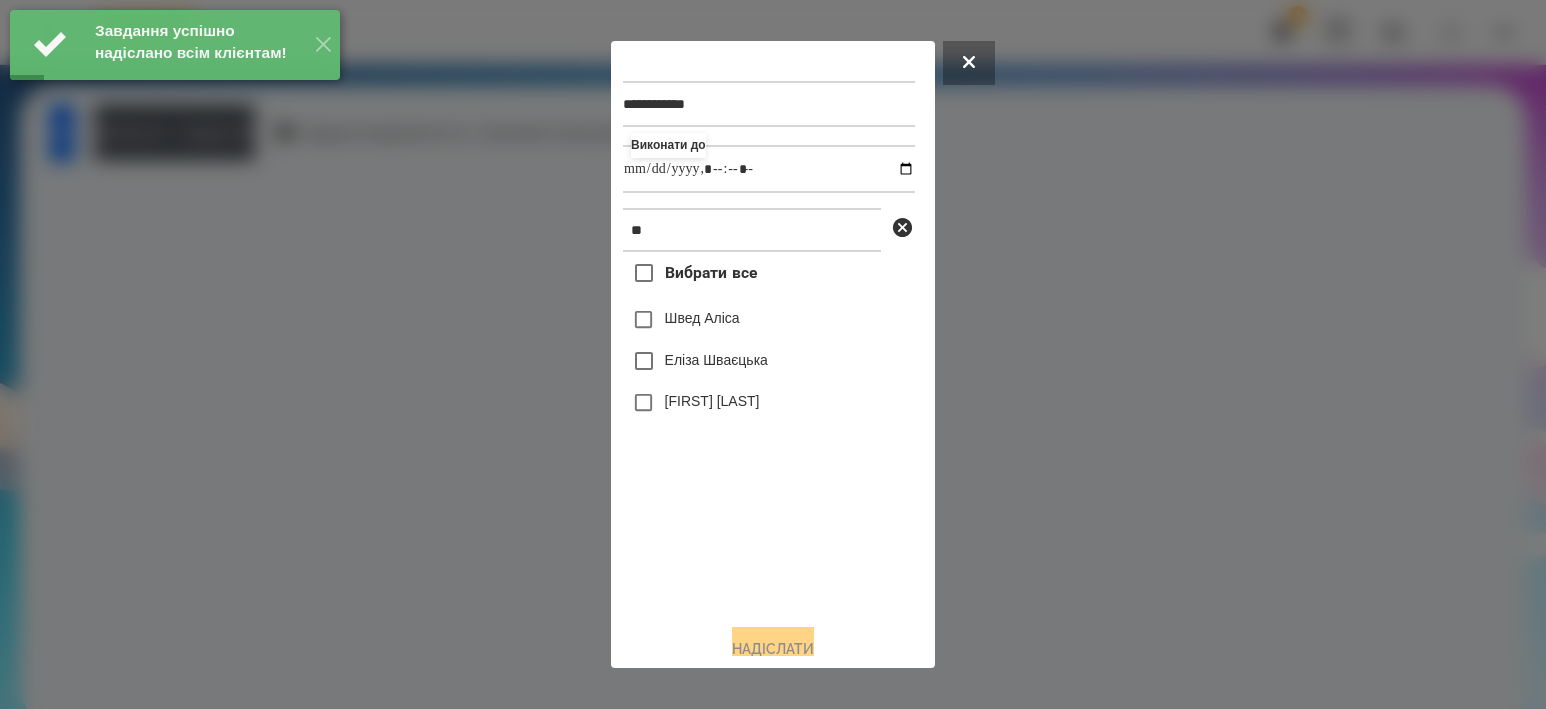 drag, startPoint x: 770, startPoint y: 537, endPoint x: 760, endPoint y: 424, distance: 113.44161 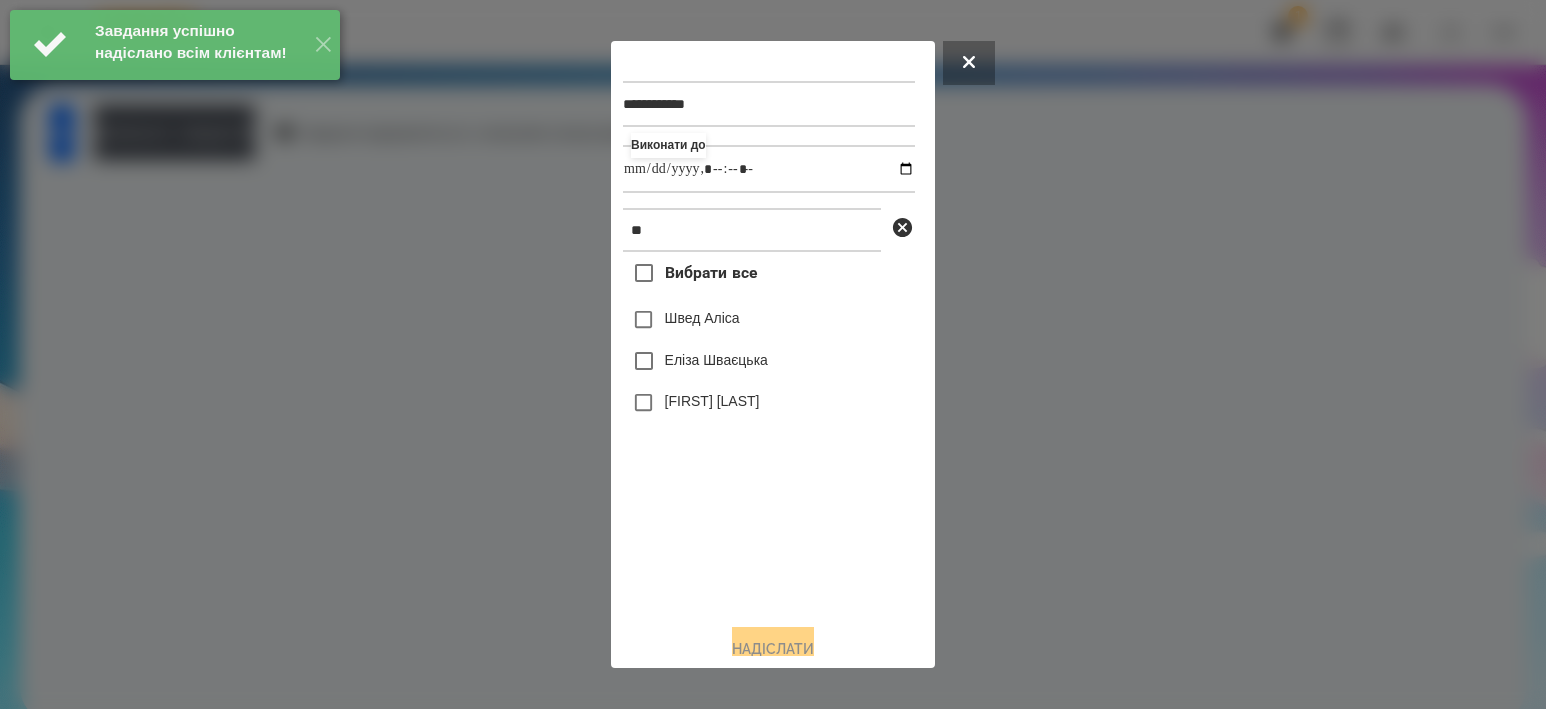 drag, startPoint x: 726, startPoint y: 328, endPoint x: 753, endPoint y: 547, distance: 220.65811 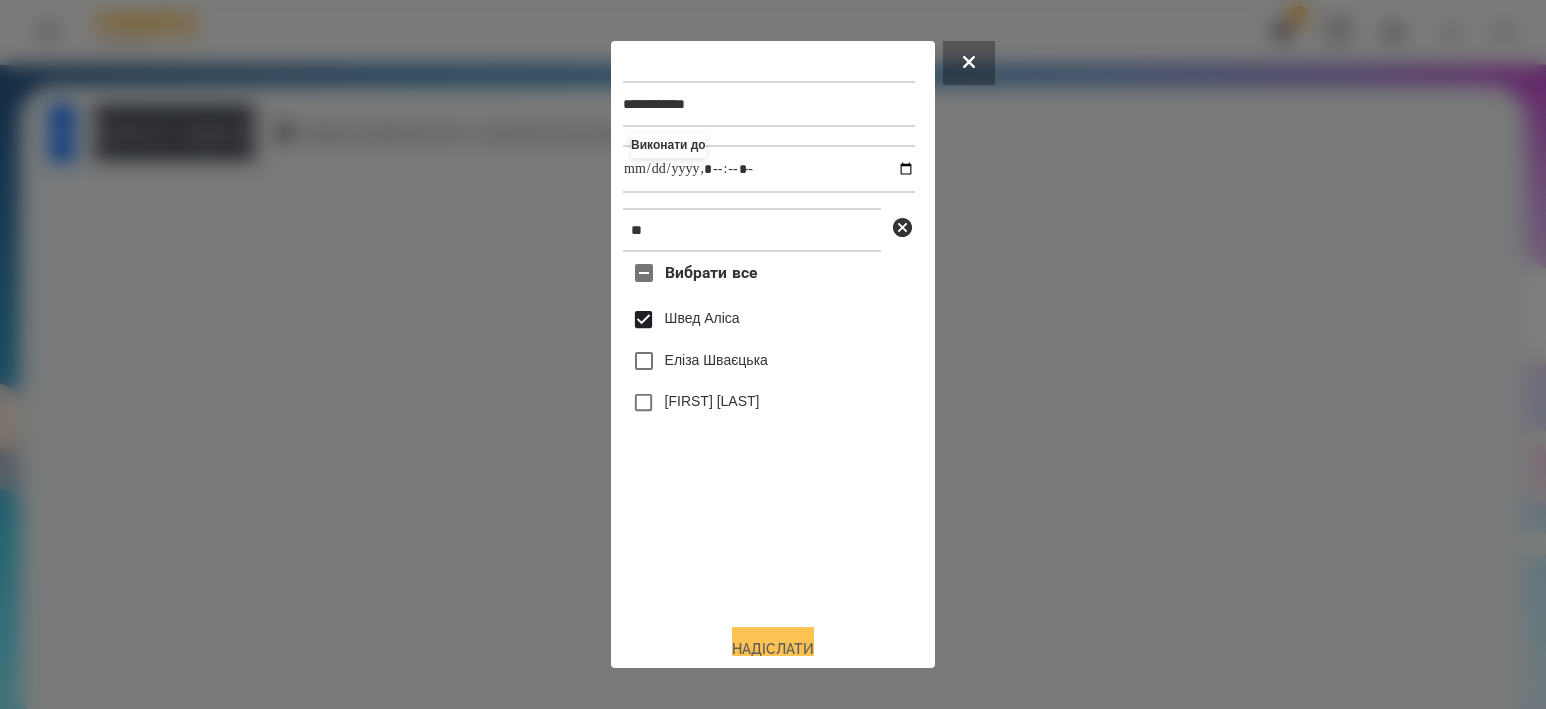 click on "Надіслати" at bounding box center (773, 649) 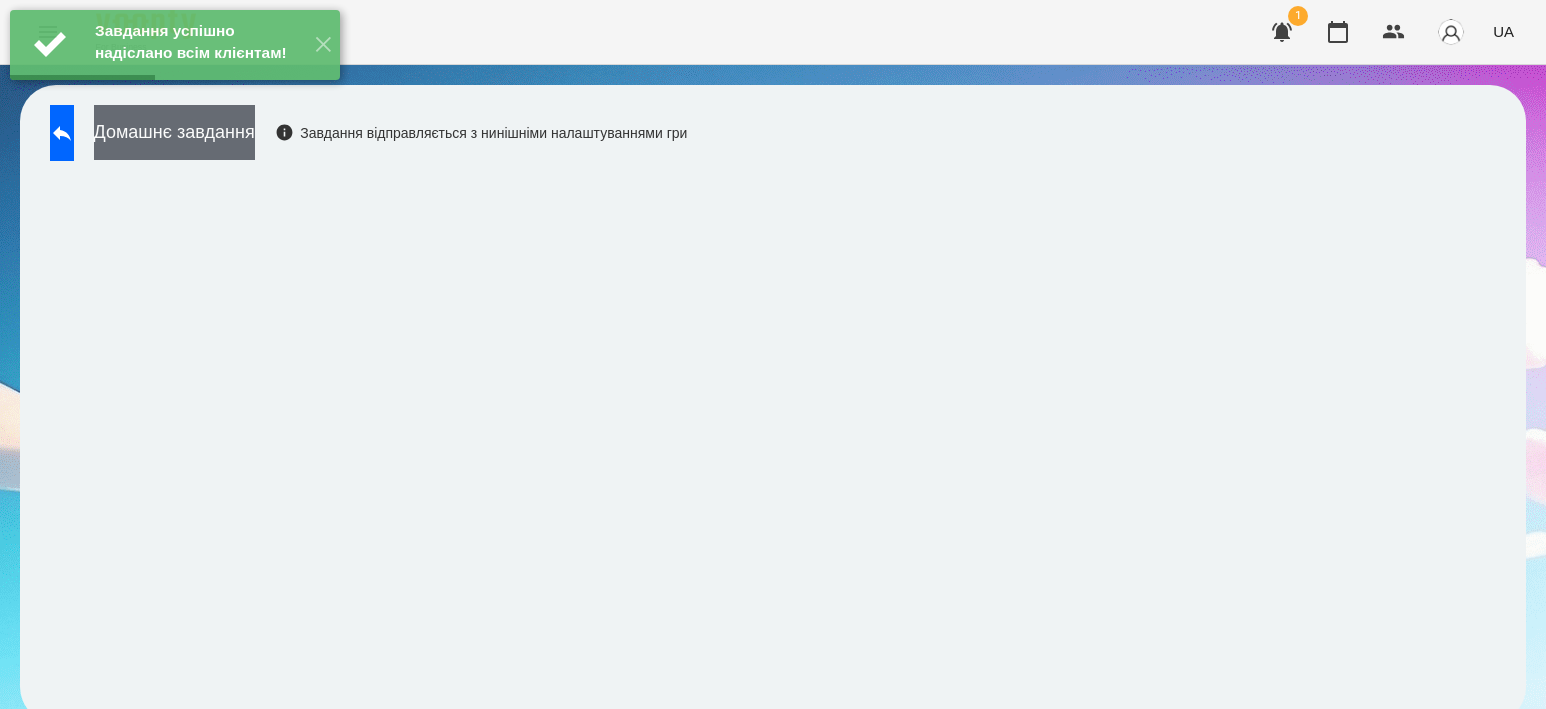 click on "Домашнє завдання" at bounding box center [174, 132] 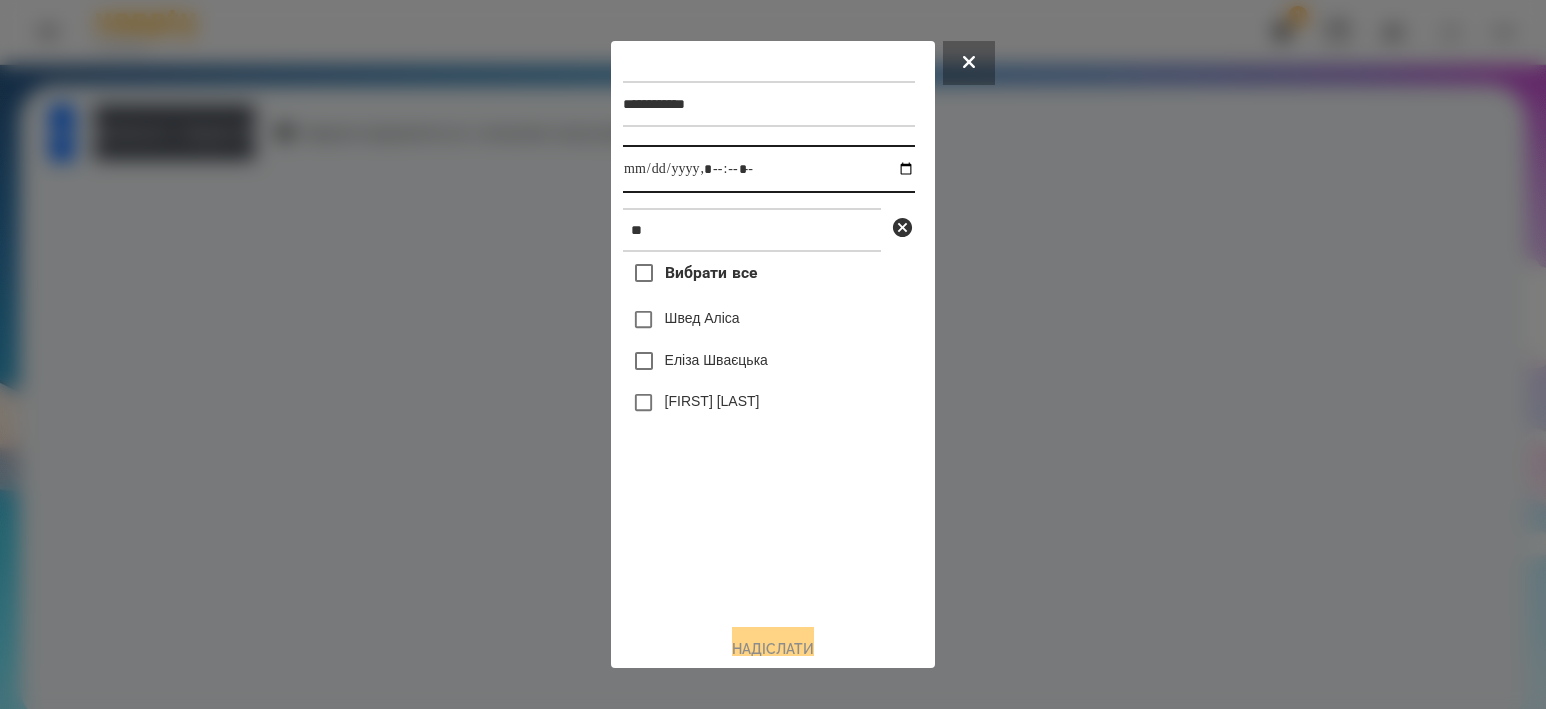 click at bounding box center (769, 169) 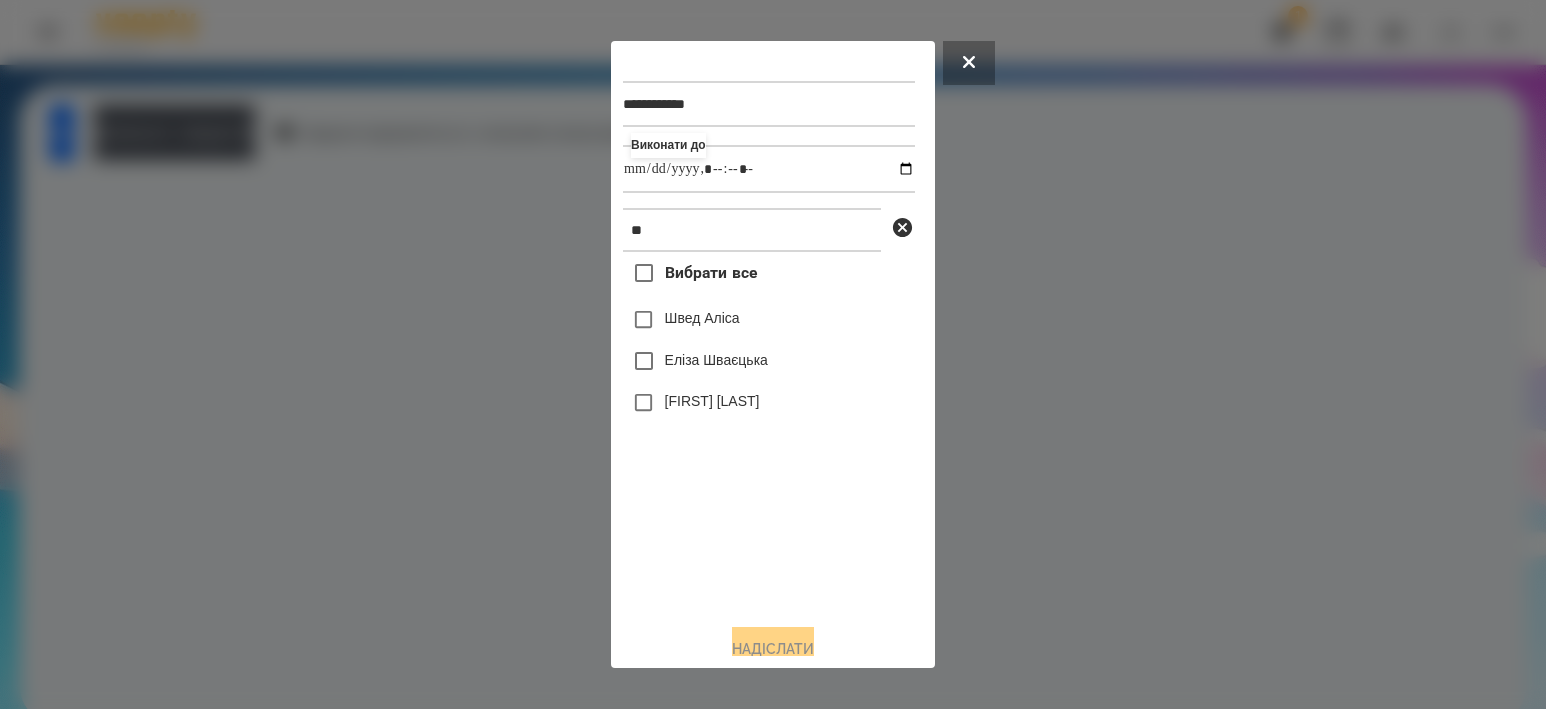 type on "**********" 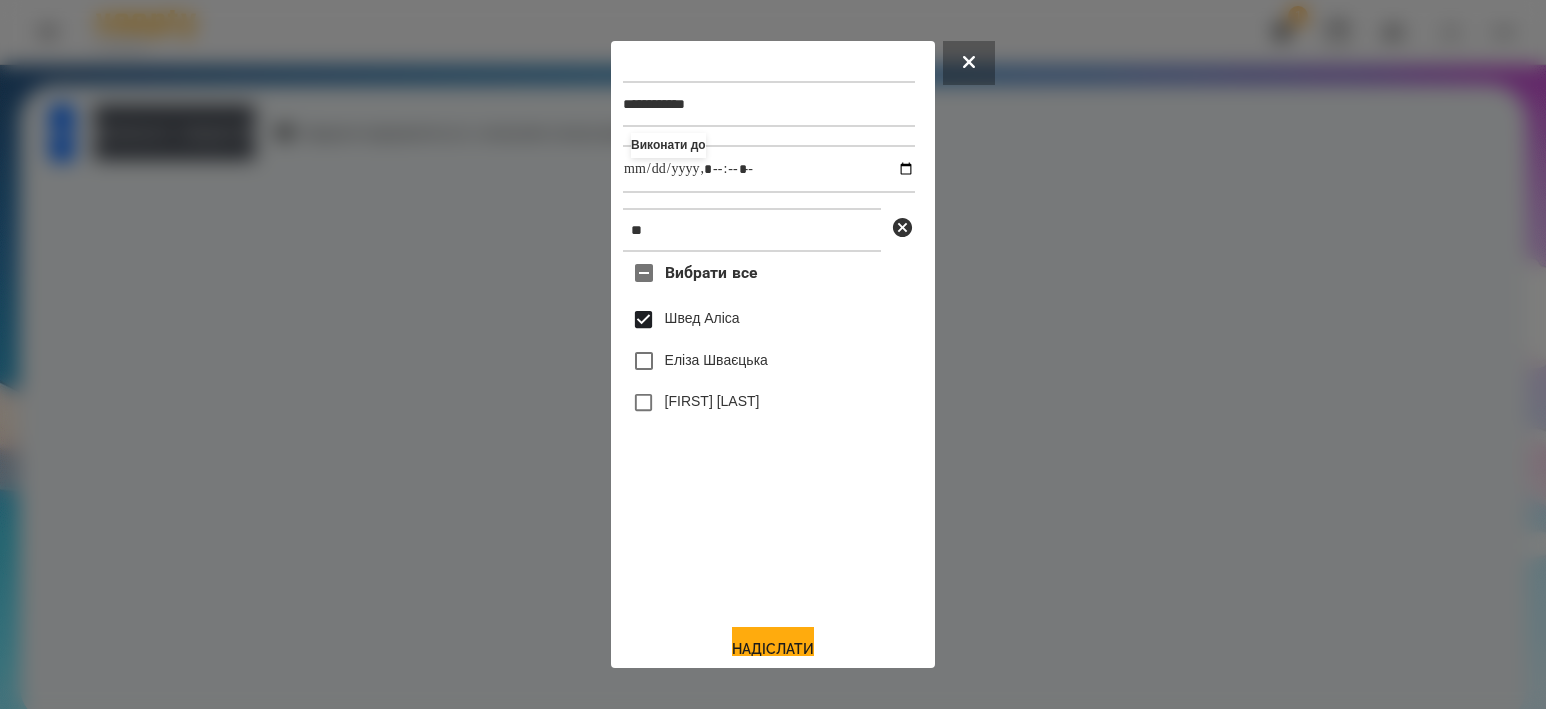 click on "**********" at bounding box center [773, 354] 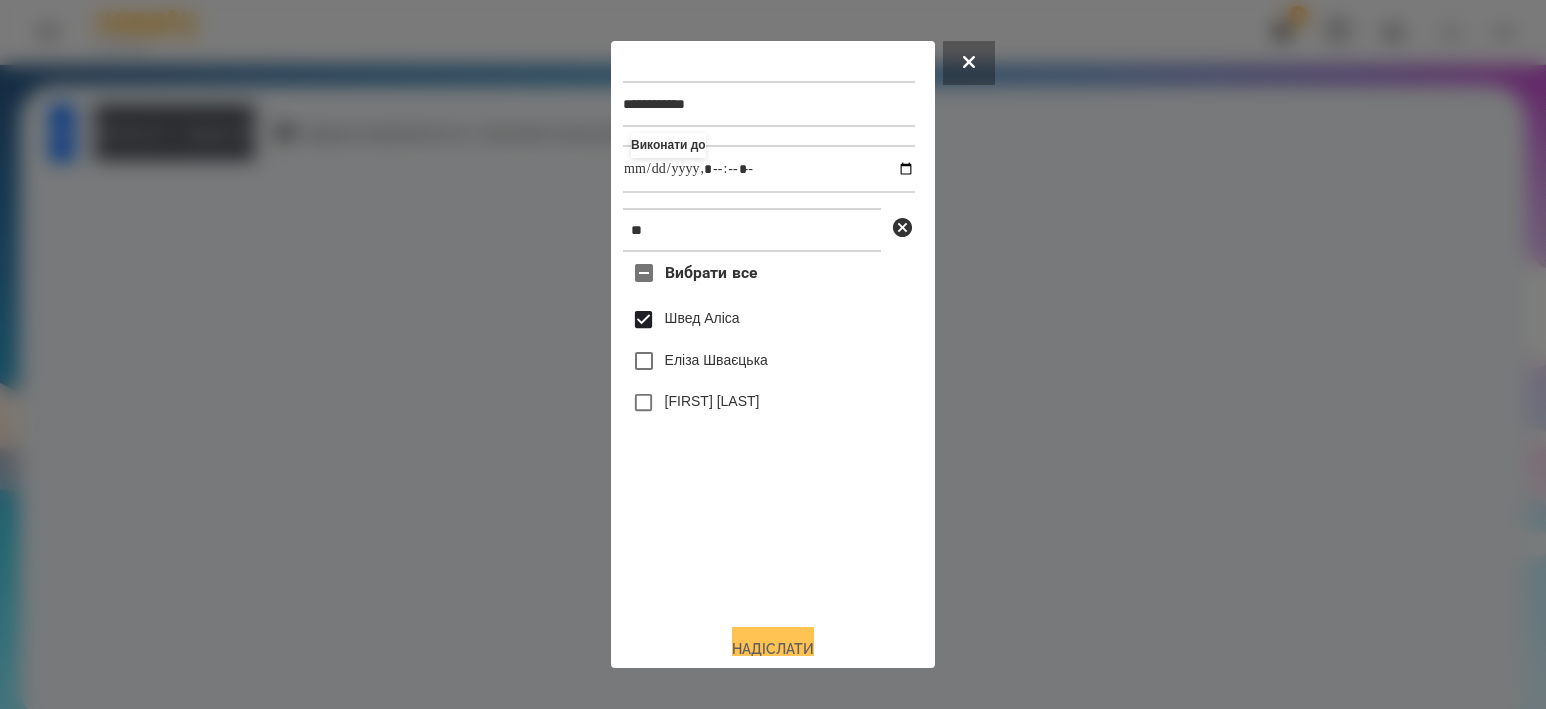 click on "Надіслати" at bounding box center (773, 649) 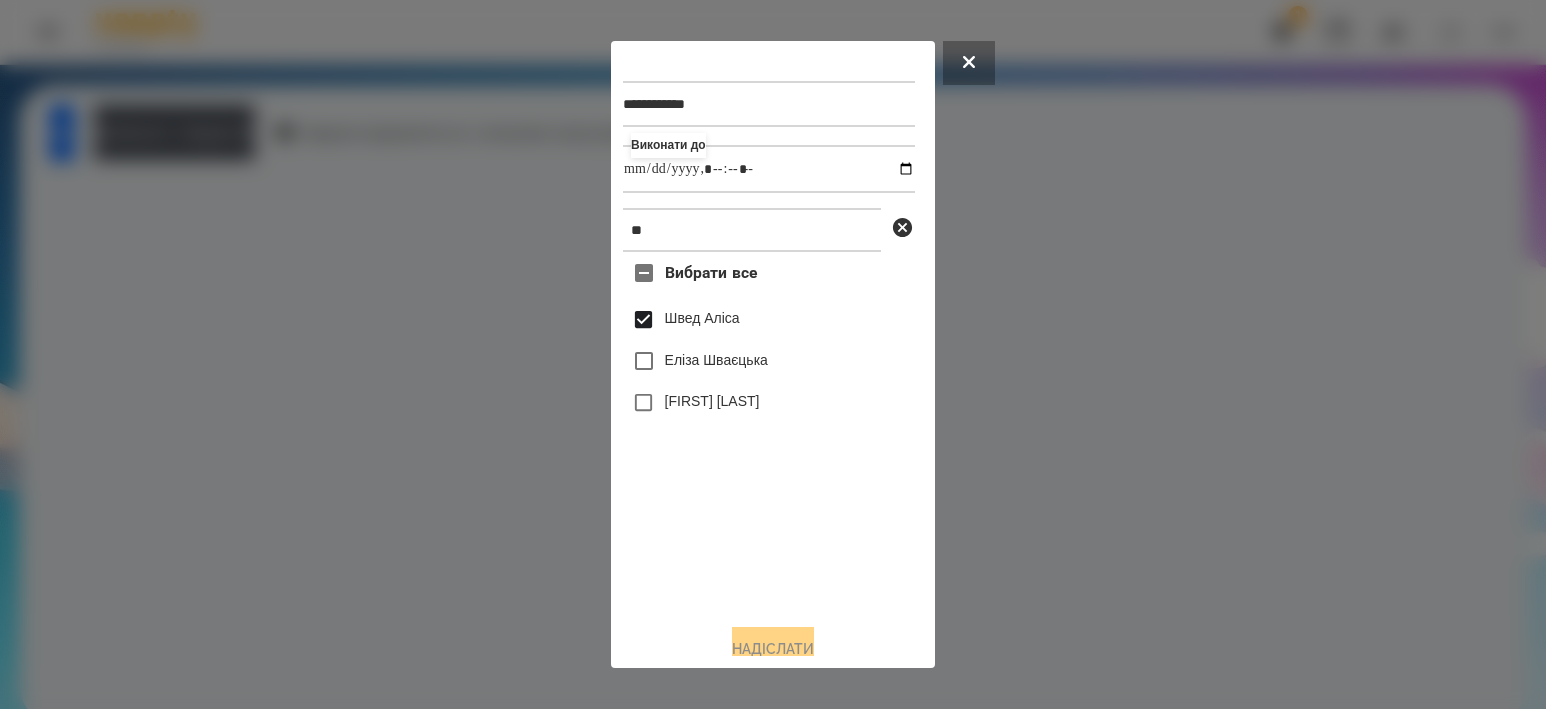 click at bounding box center [773, 354] 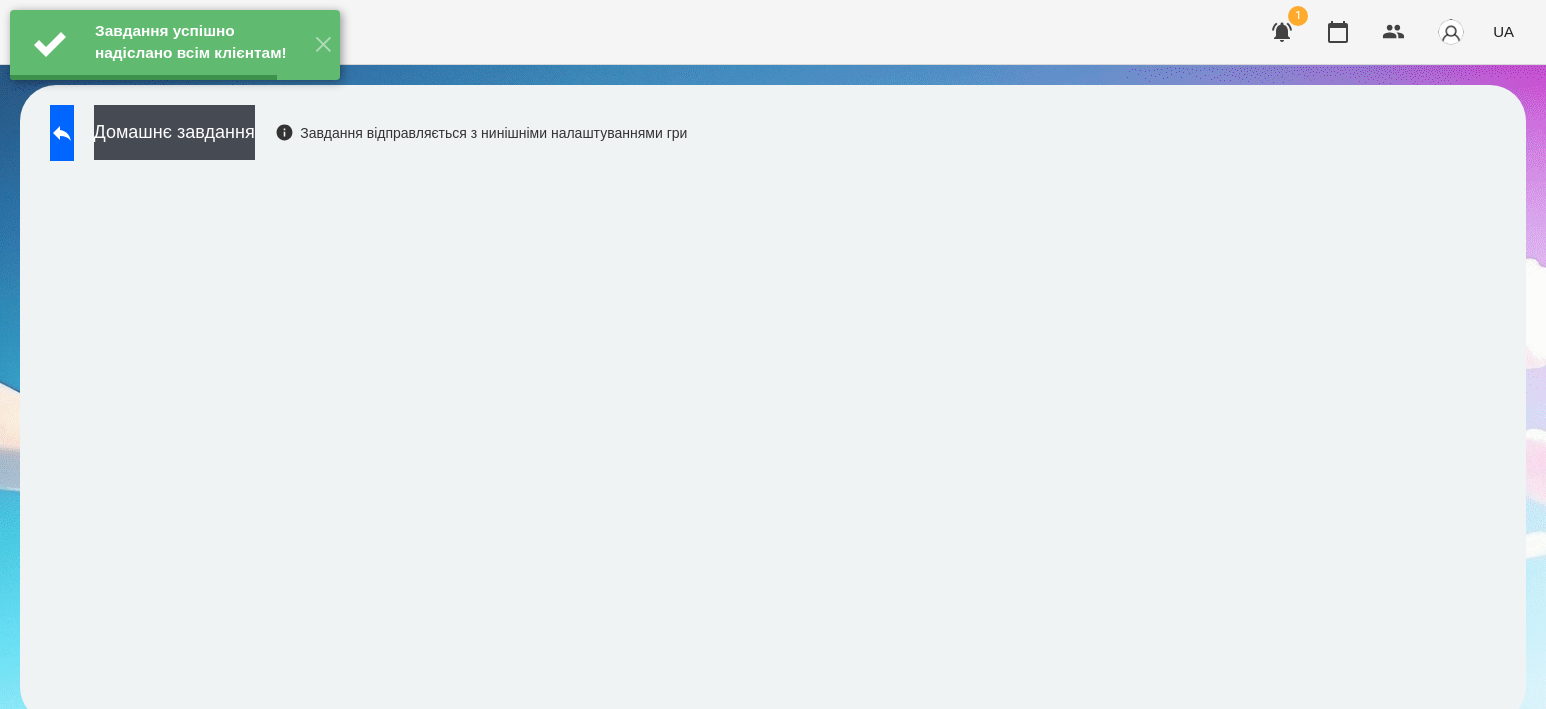 click on "Домашнє завдання" at bounding box center [174, 132] 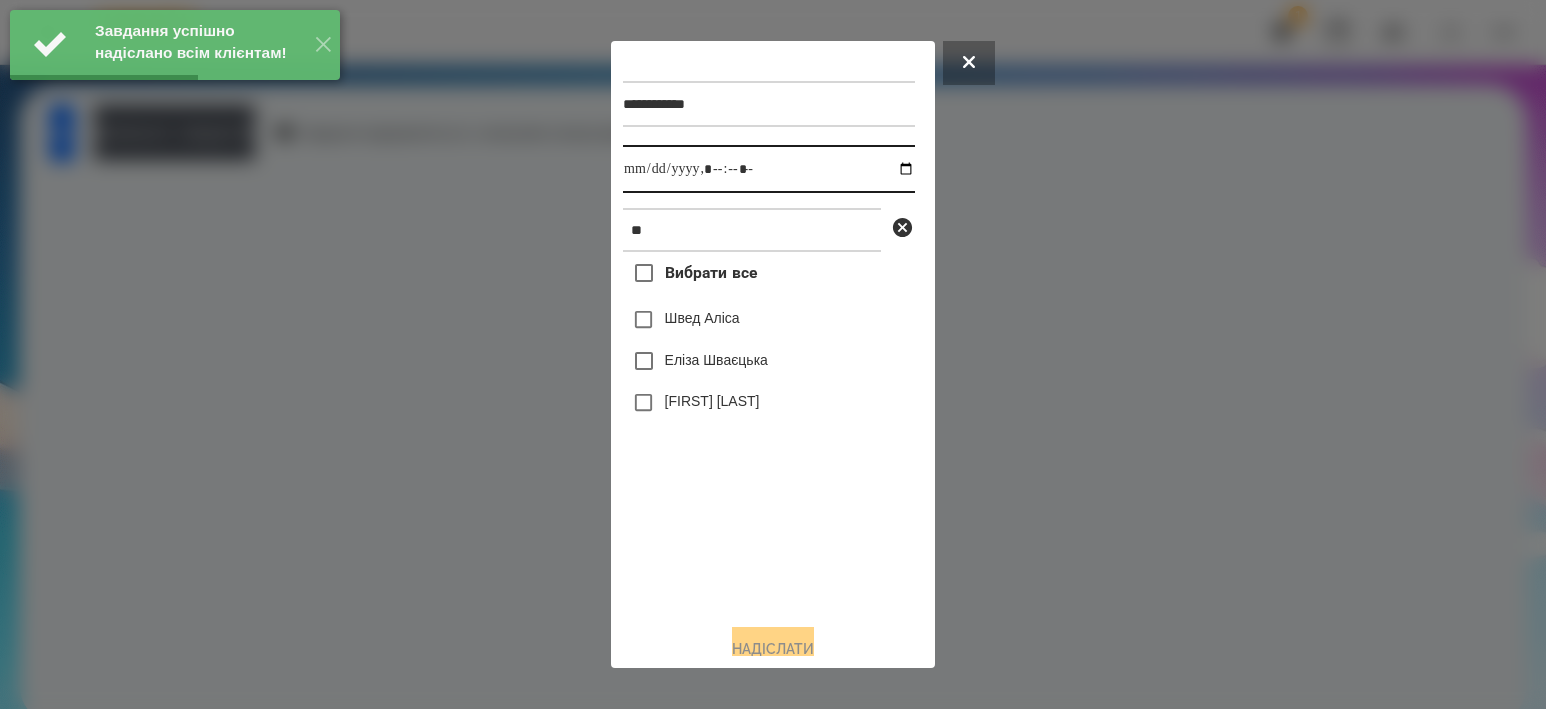 click at bounding box center (769, 169) 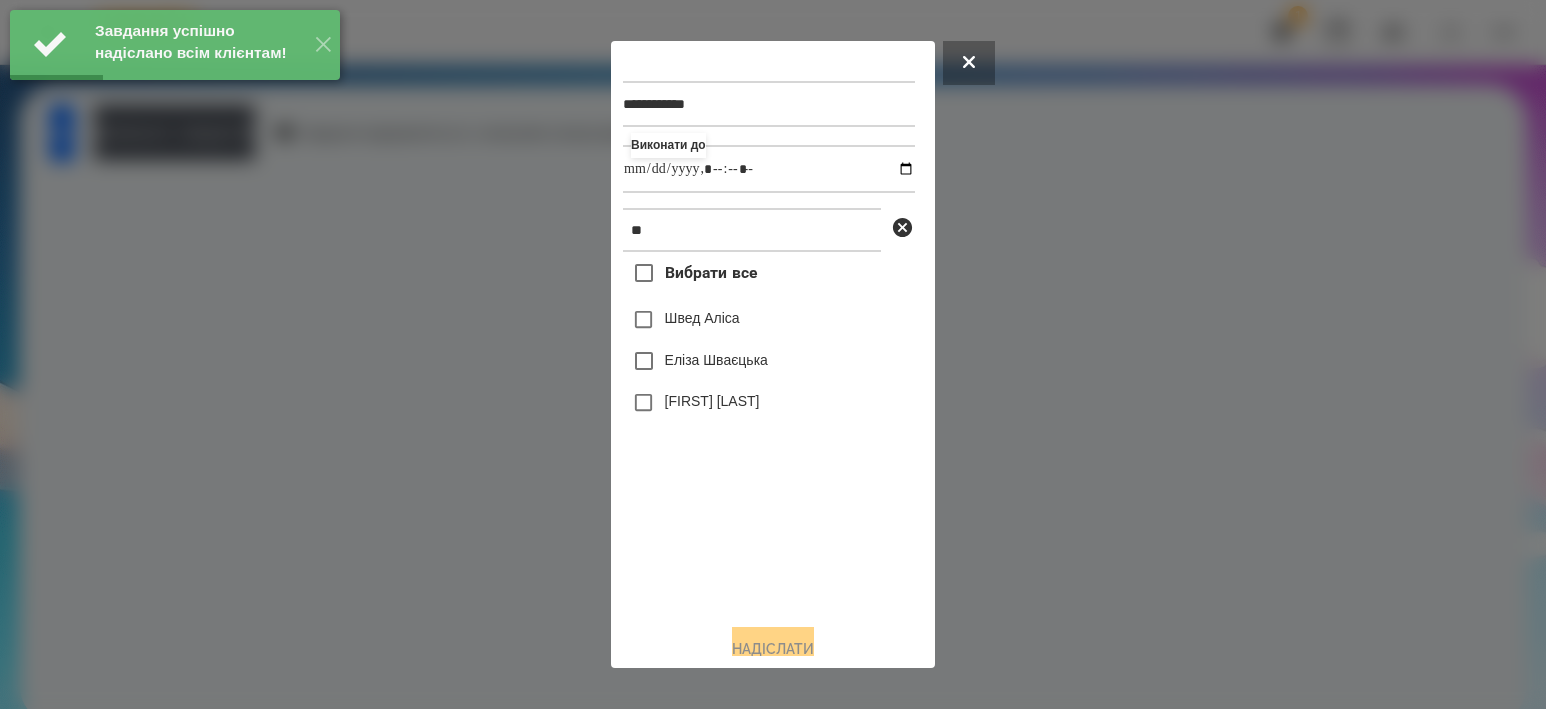 type on "**********" 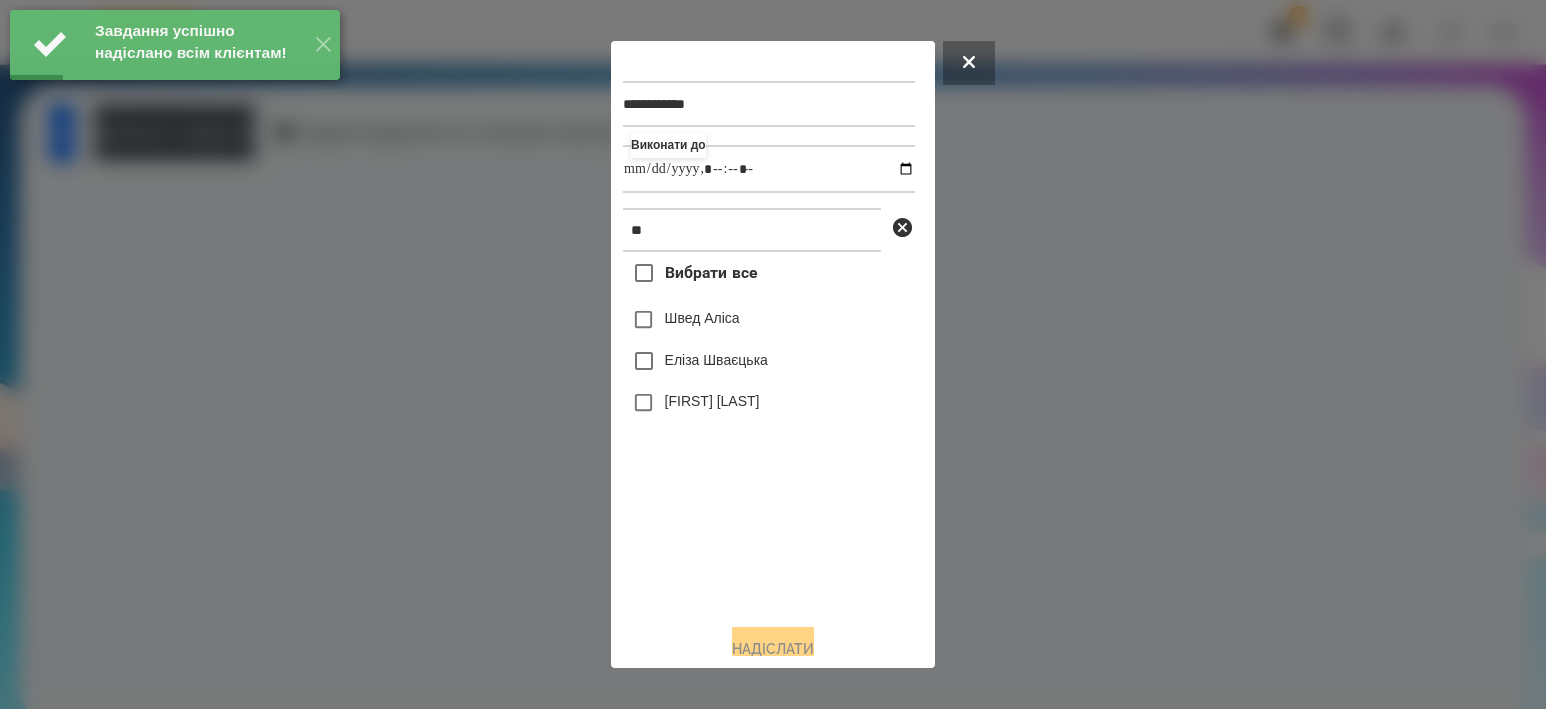 click on "Швед Аліса" at bounding box center (702, 318) 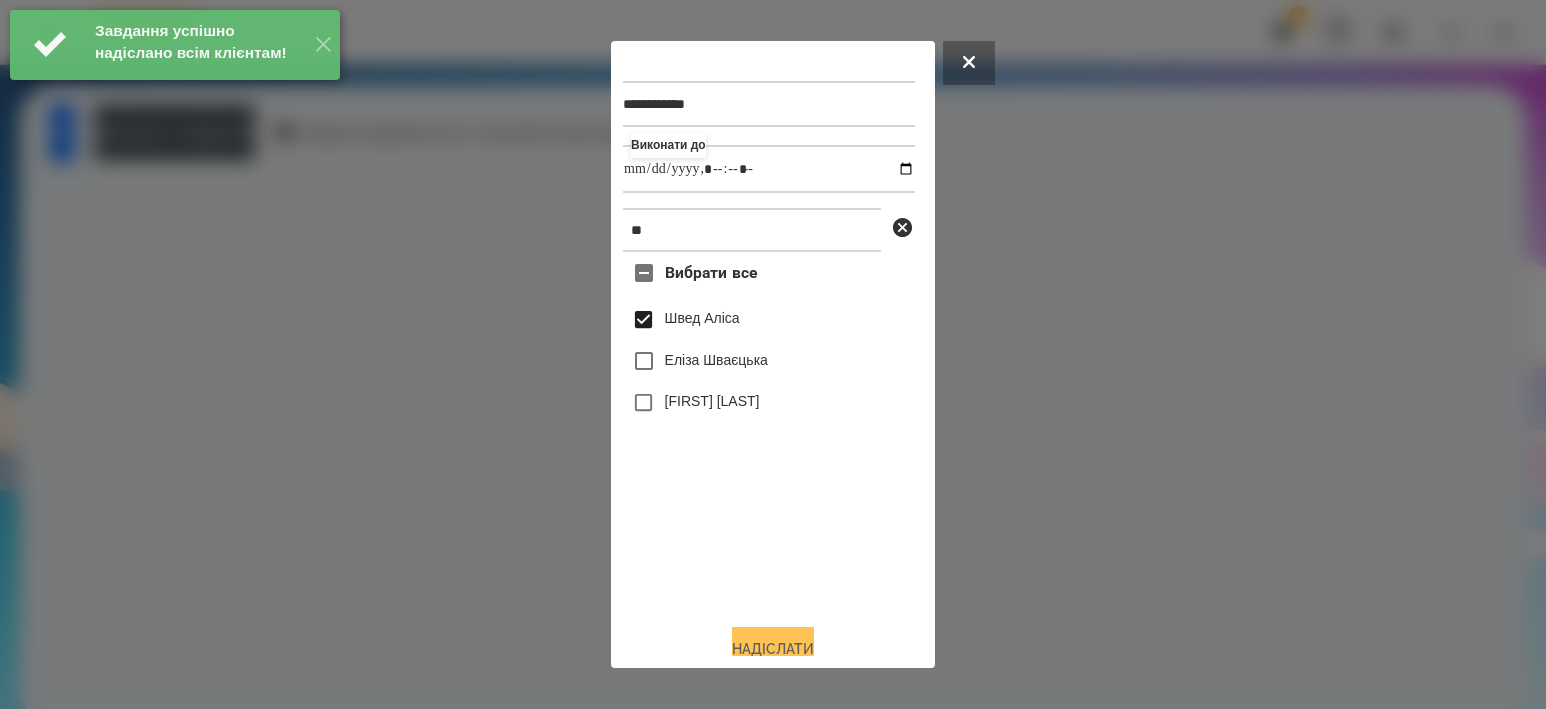 click on "Надіслати" at bounding box center [773, 649] 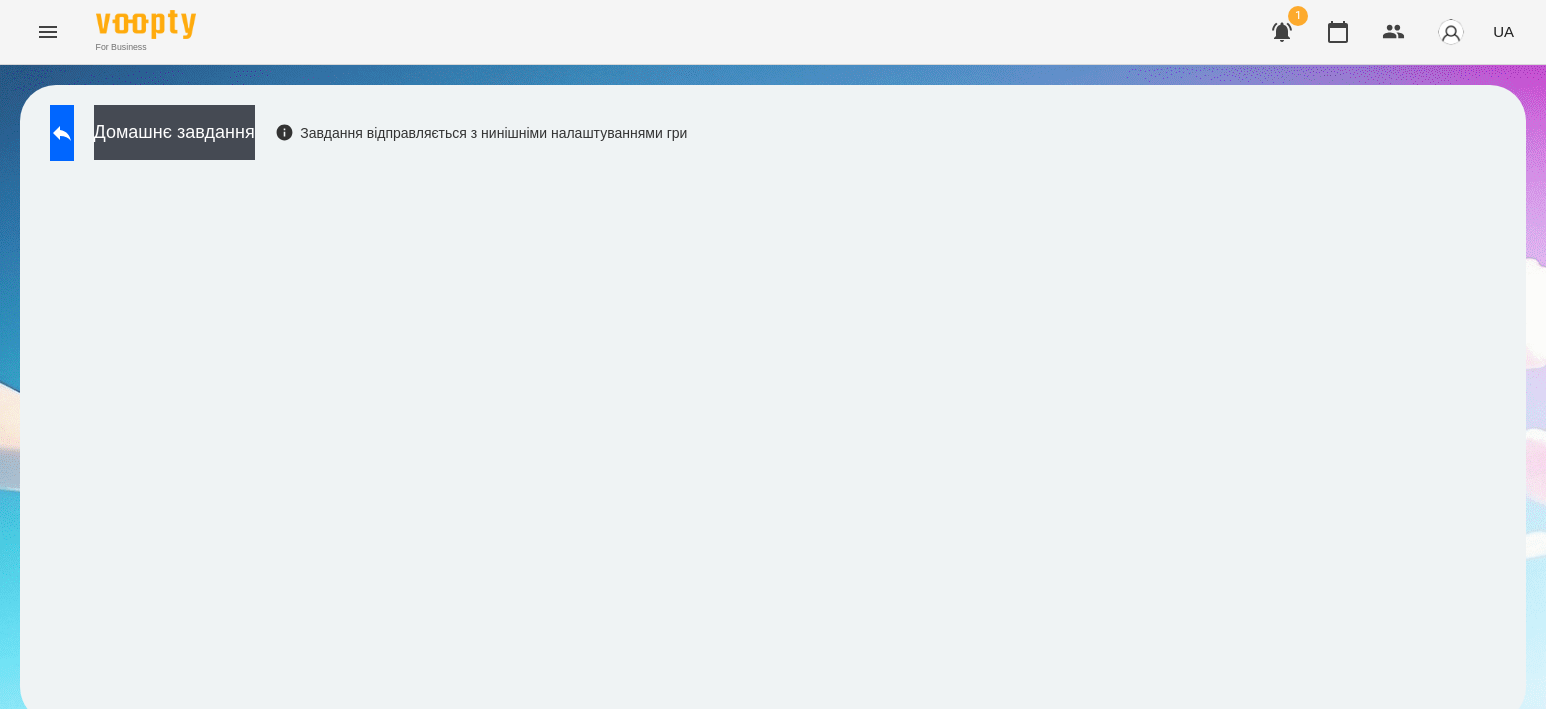 click on "Домашнє завдання Завдання відправляється з нинішніми налаштуваннями гри" at bounding box center [773, 404] 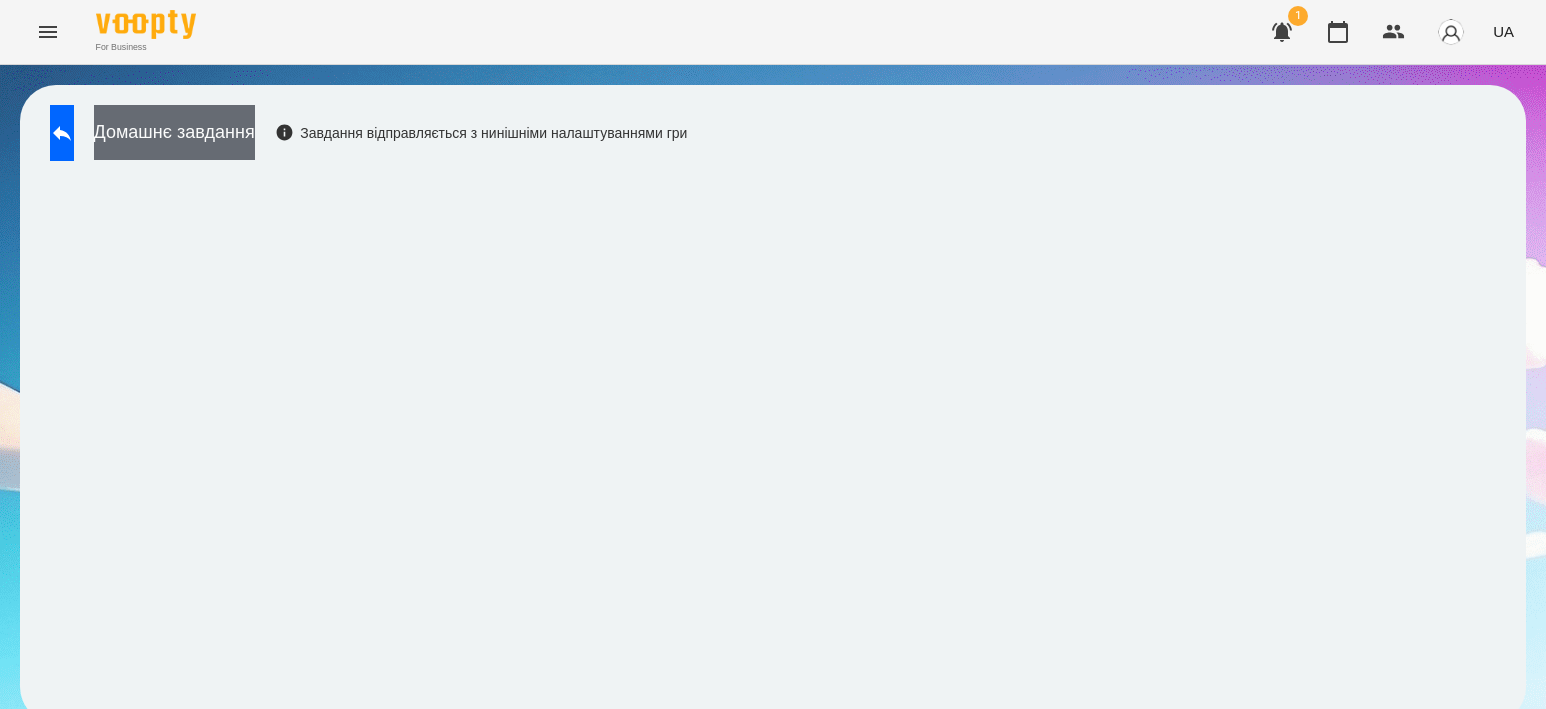 click on "Домашнє завдання" at bounding box center (174, 132) 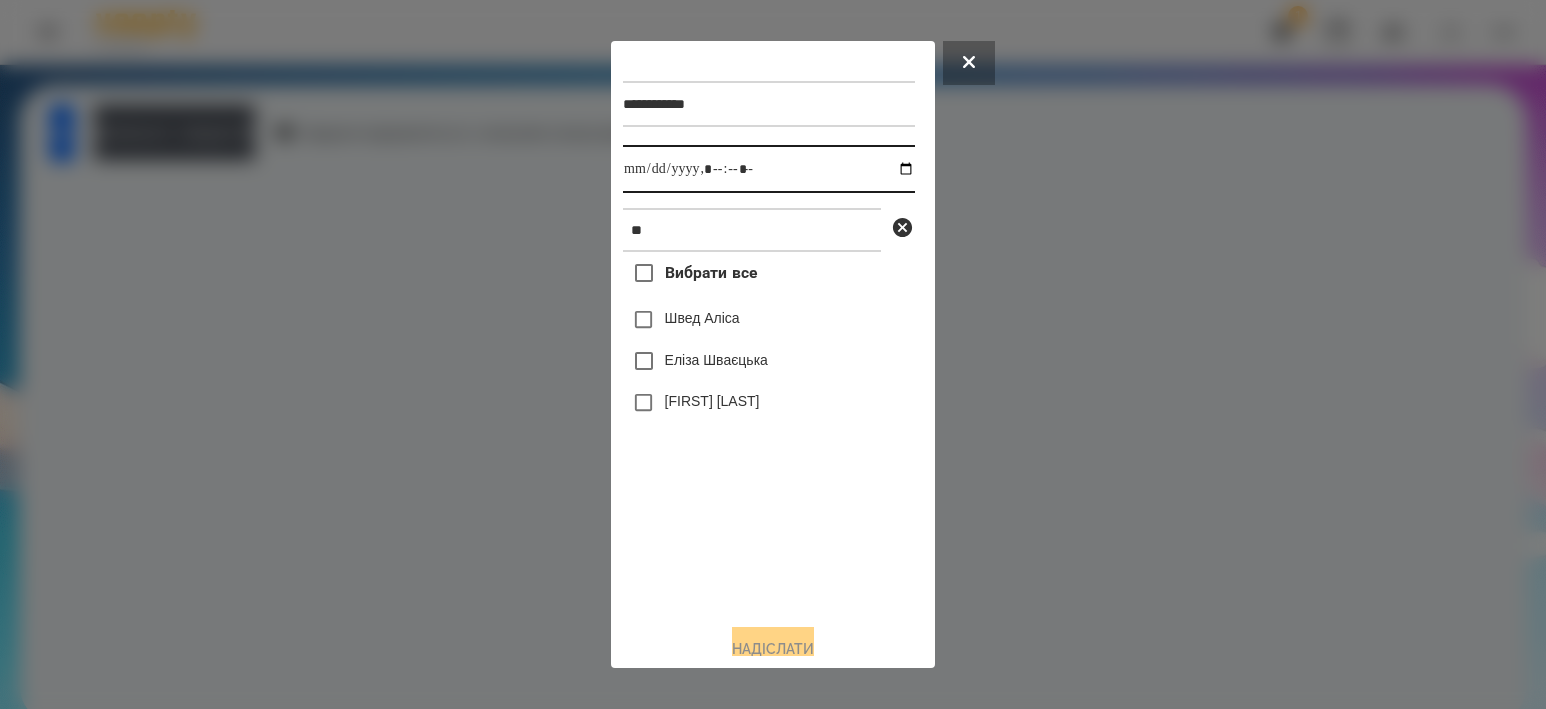 click at bounding box center (769, 169) 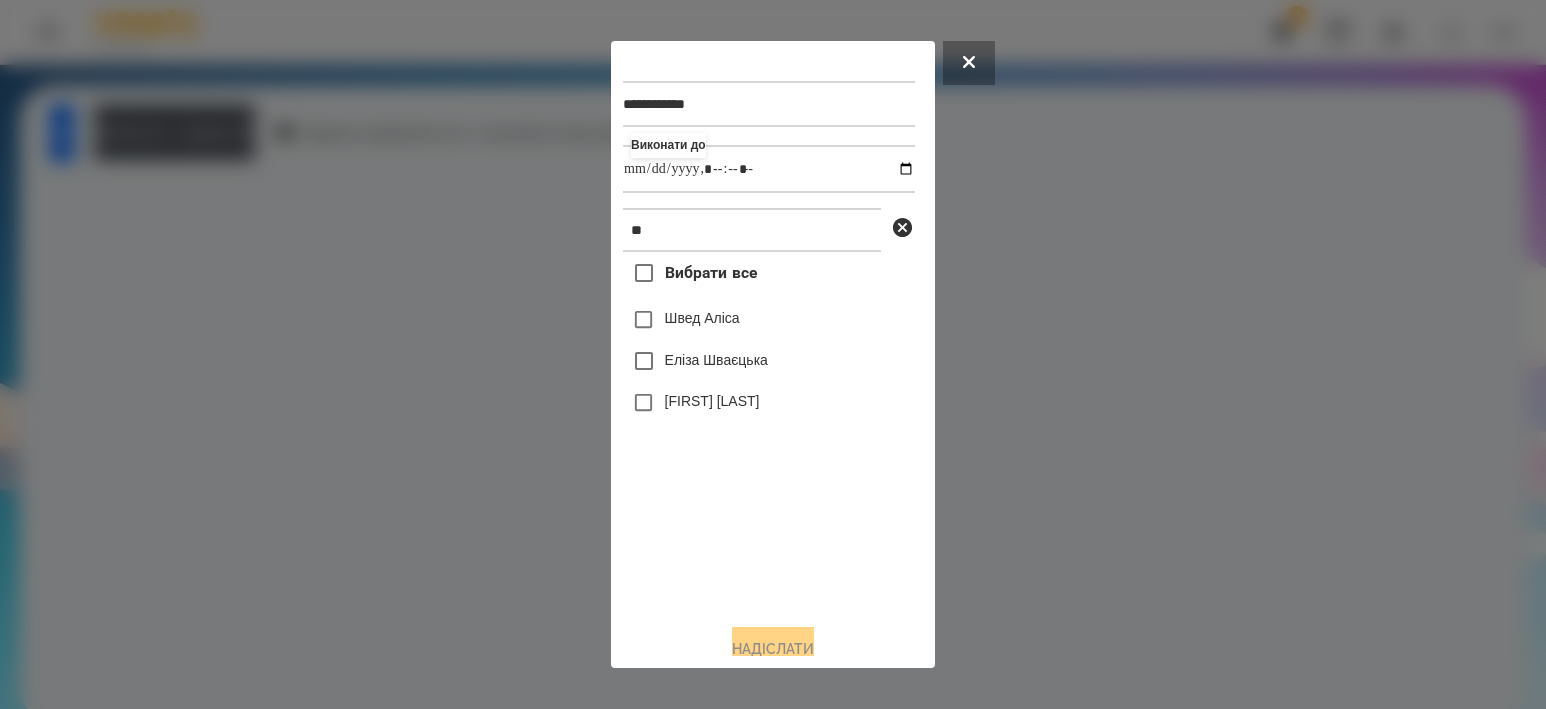 type on "**********" 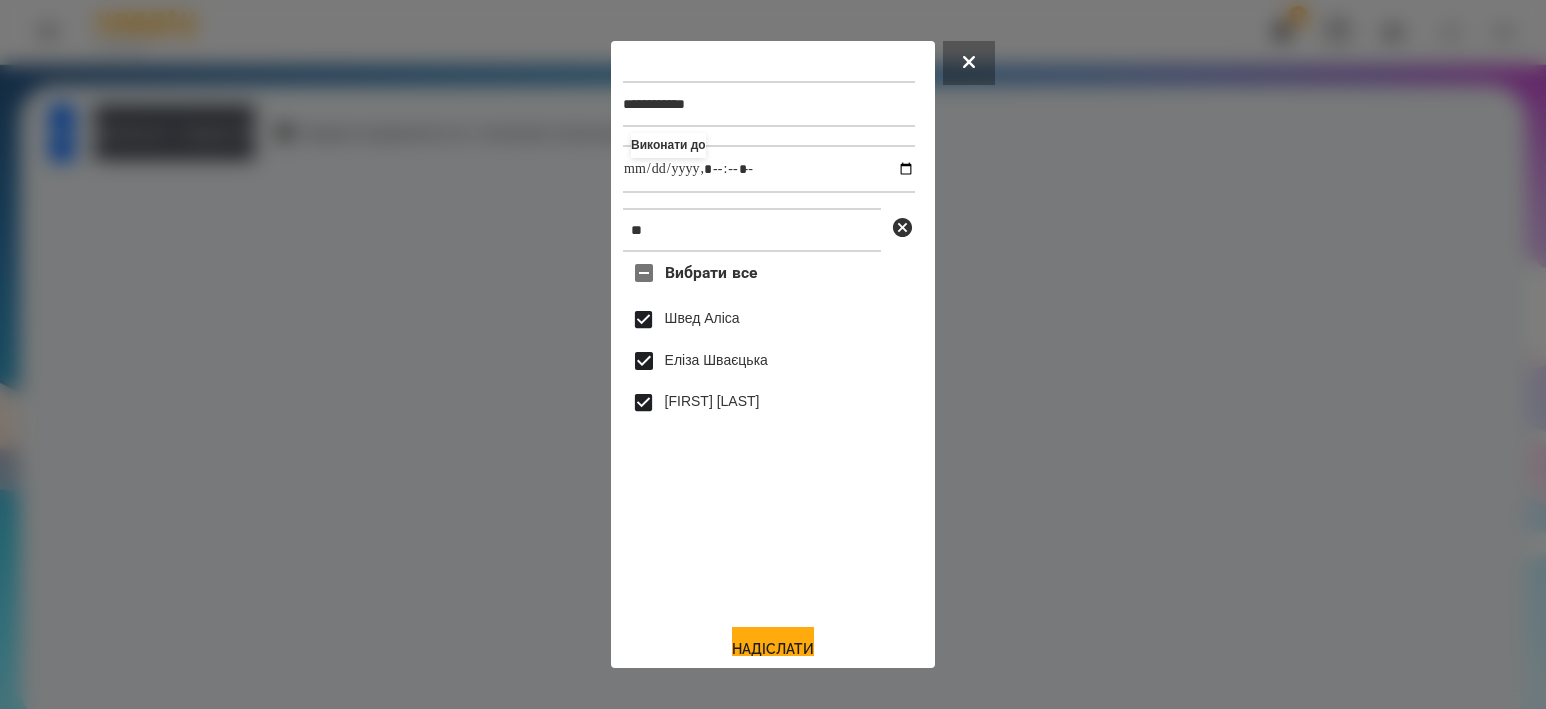 click on "Еліза Шваєцька" at bounding box center (716, 360) 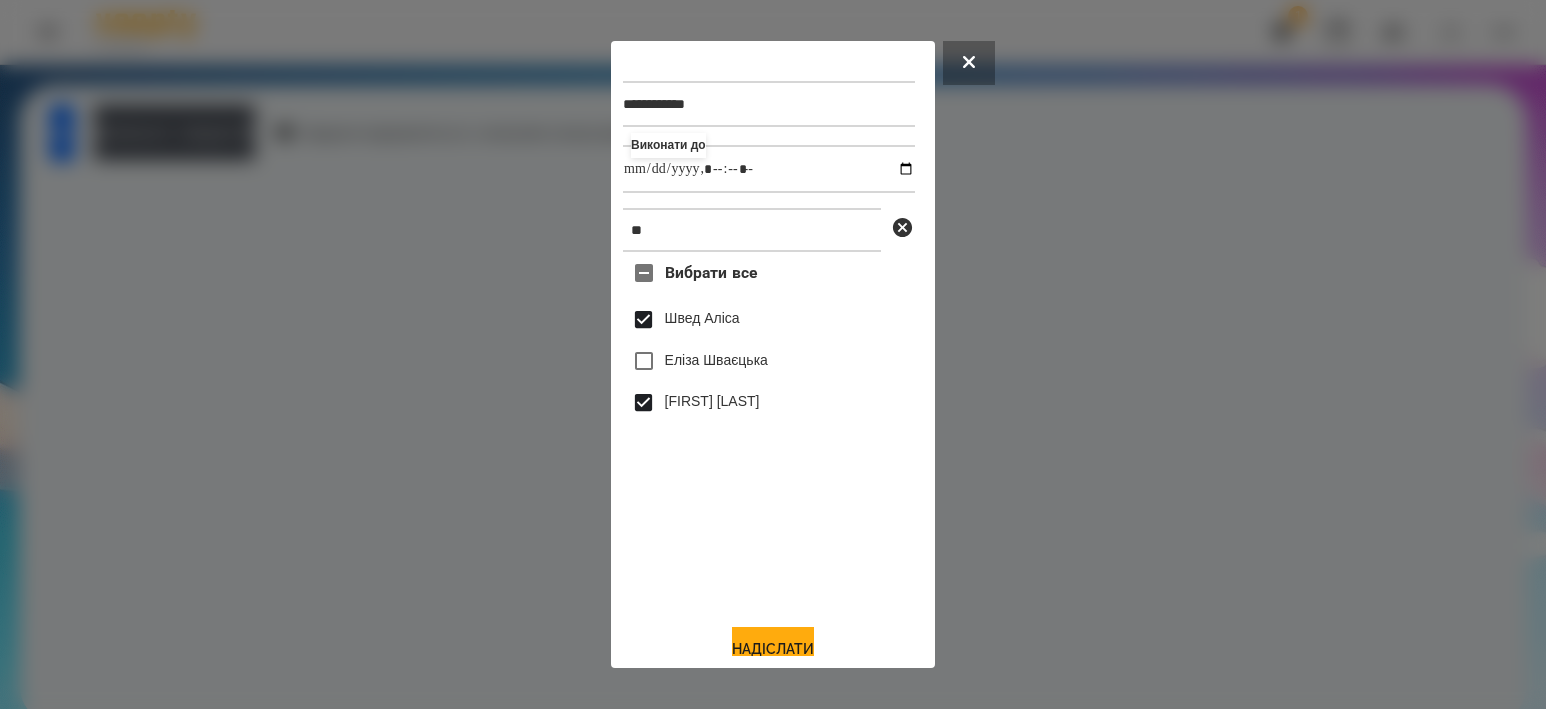click on "[FIRST] [LAST]" at bounding box center (712, 401) 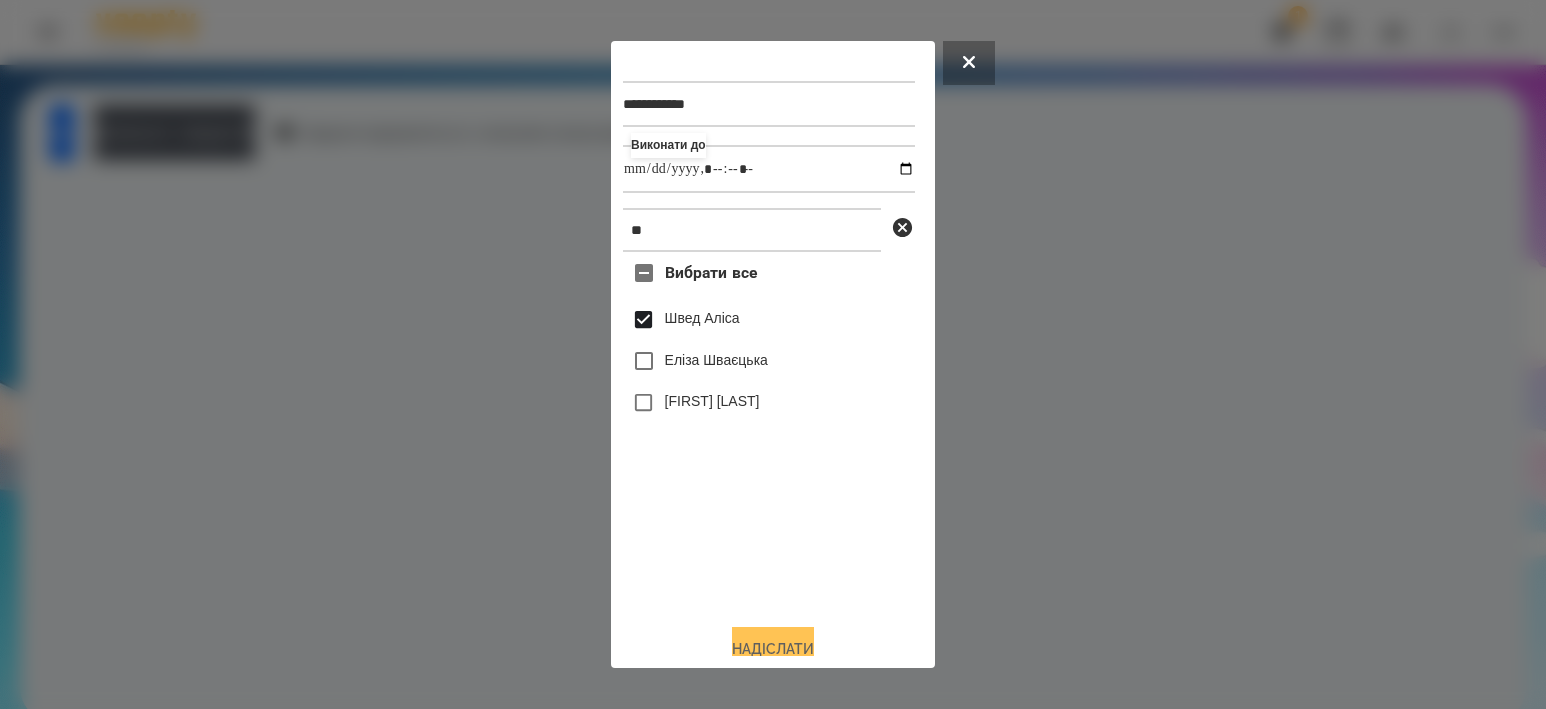 click on "Надіслати" at bounding box center (773, 649) 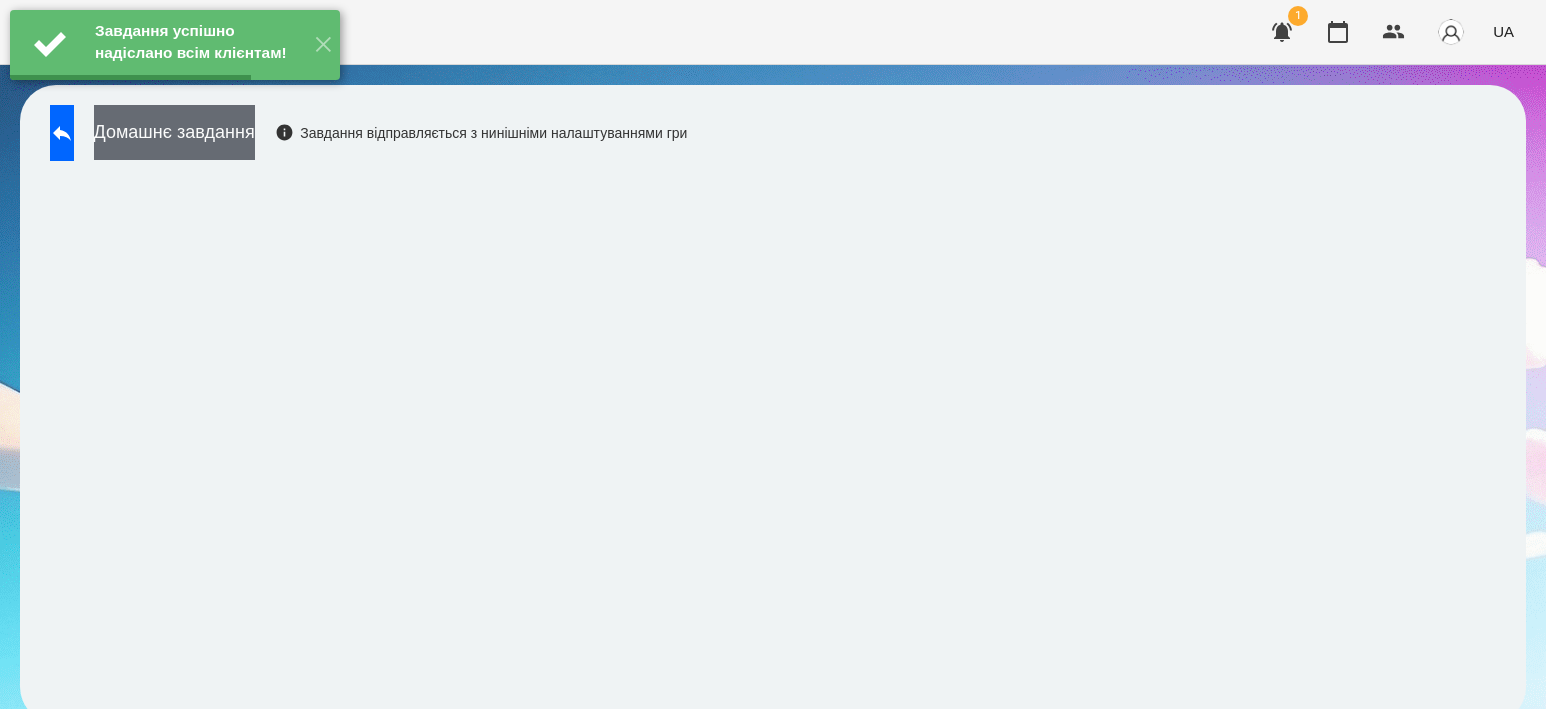 click on "Домашнє завдання" at bounding box center (174, 132) 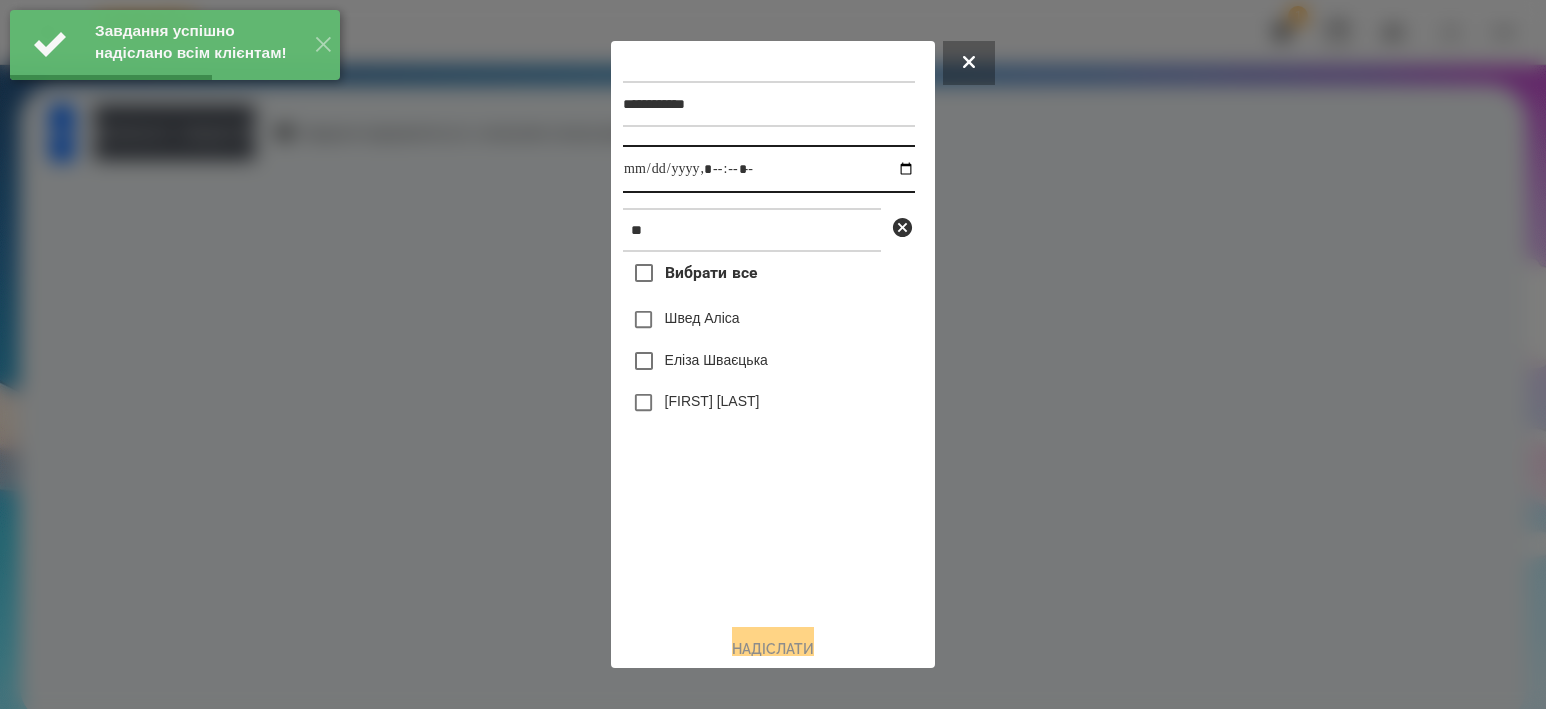 click at bounding box center [769, 169] 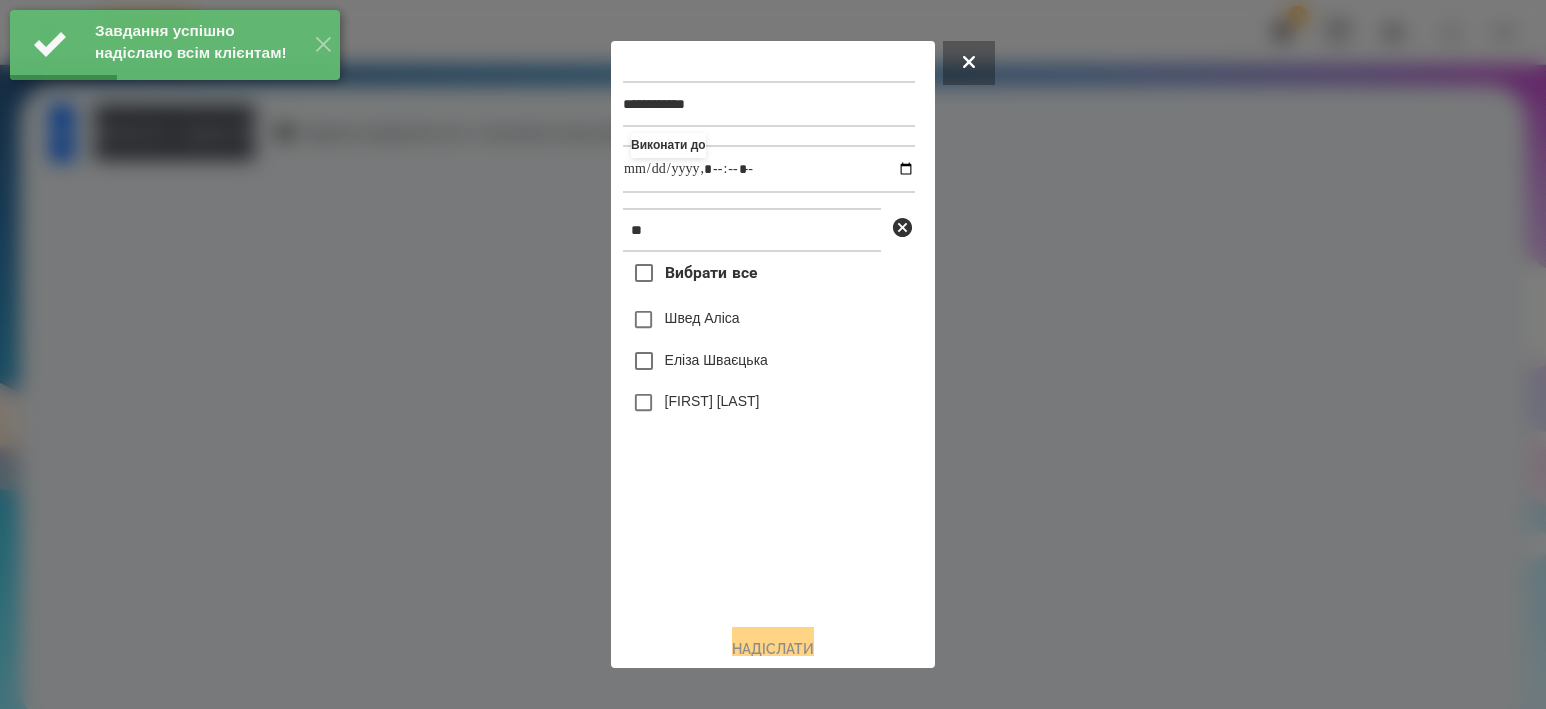 type on "**********" 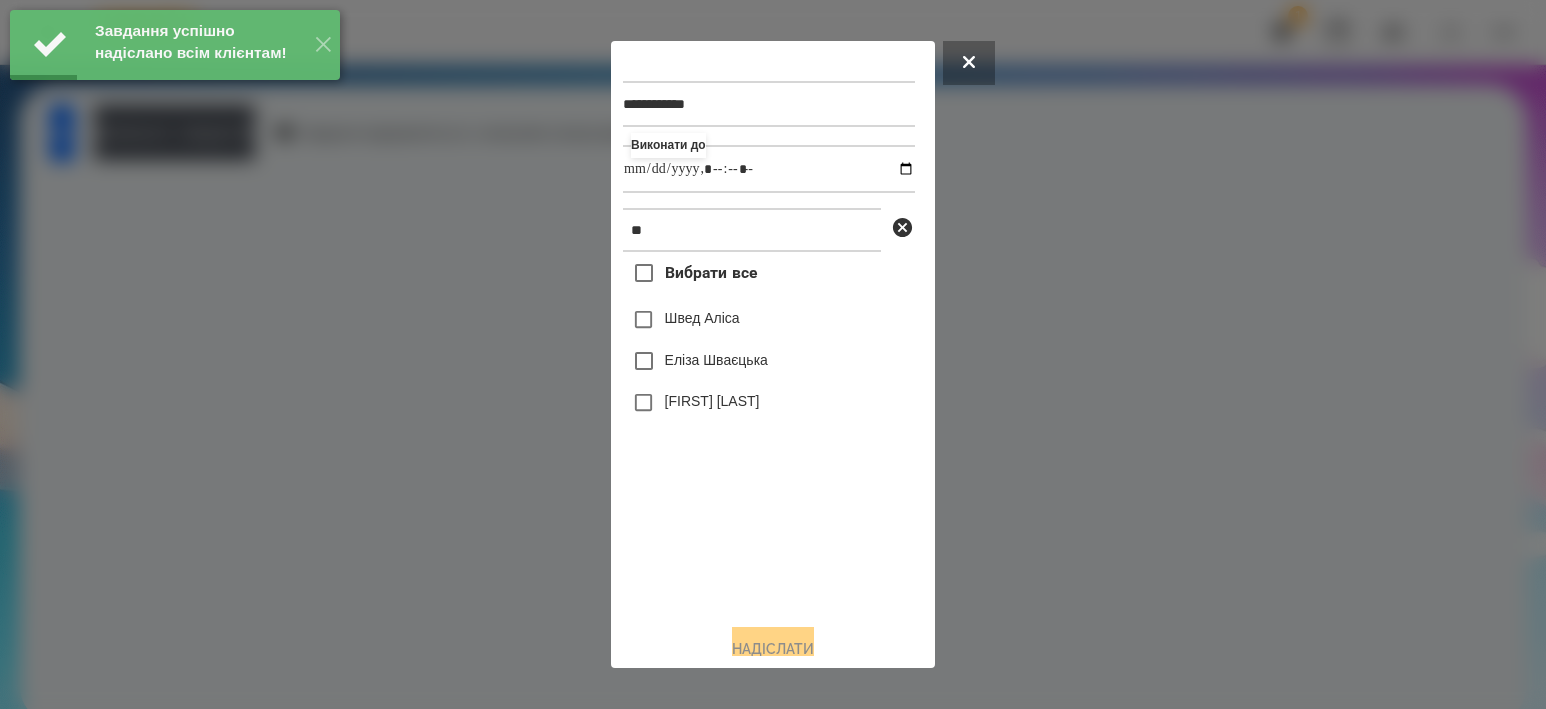 click on "Швед Аліса" at bounding box center [702, 318] 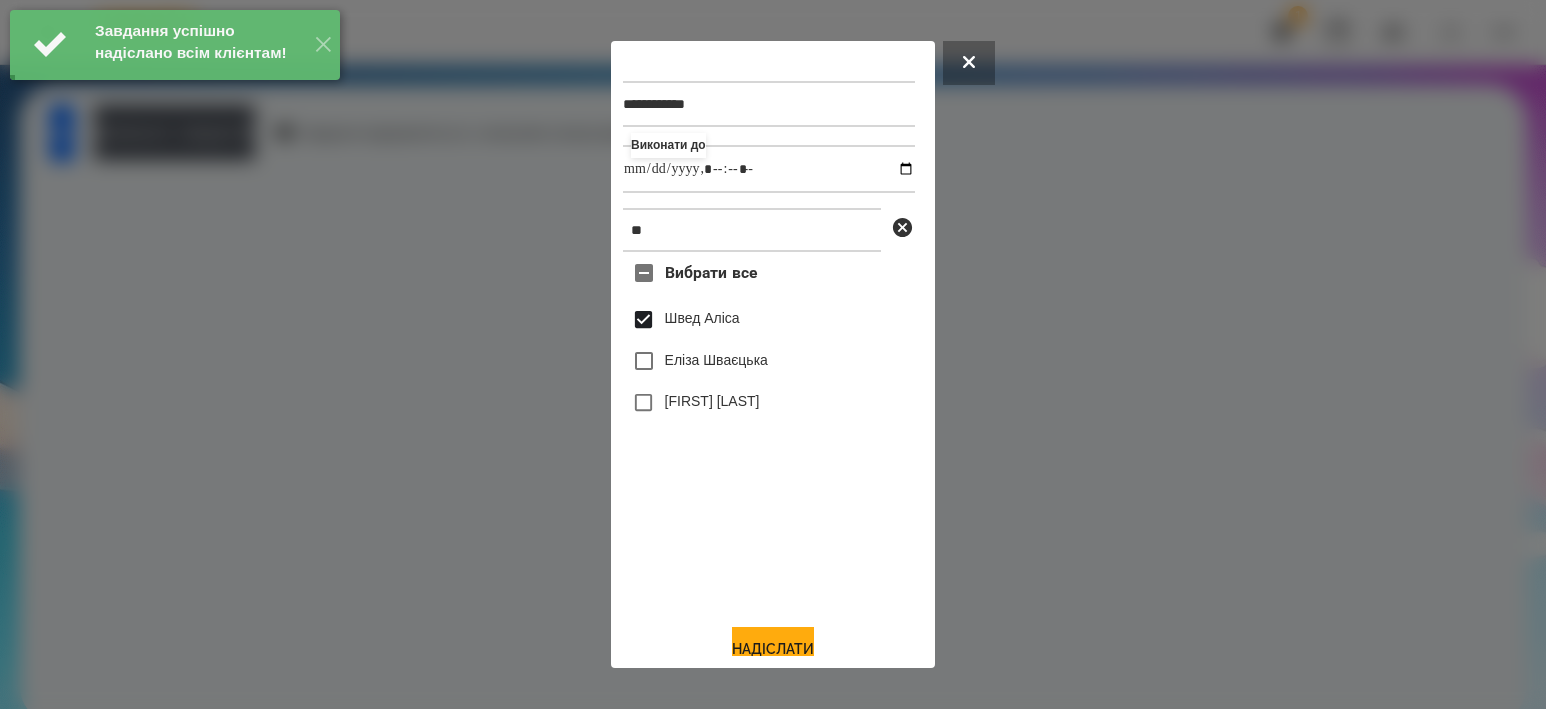 click on "**********" at bounding box center (773, 354) 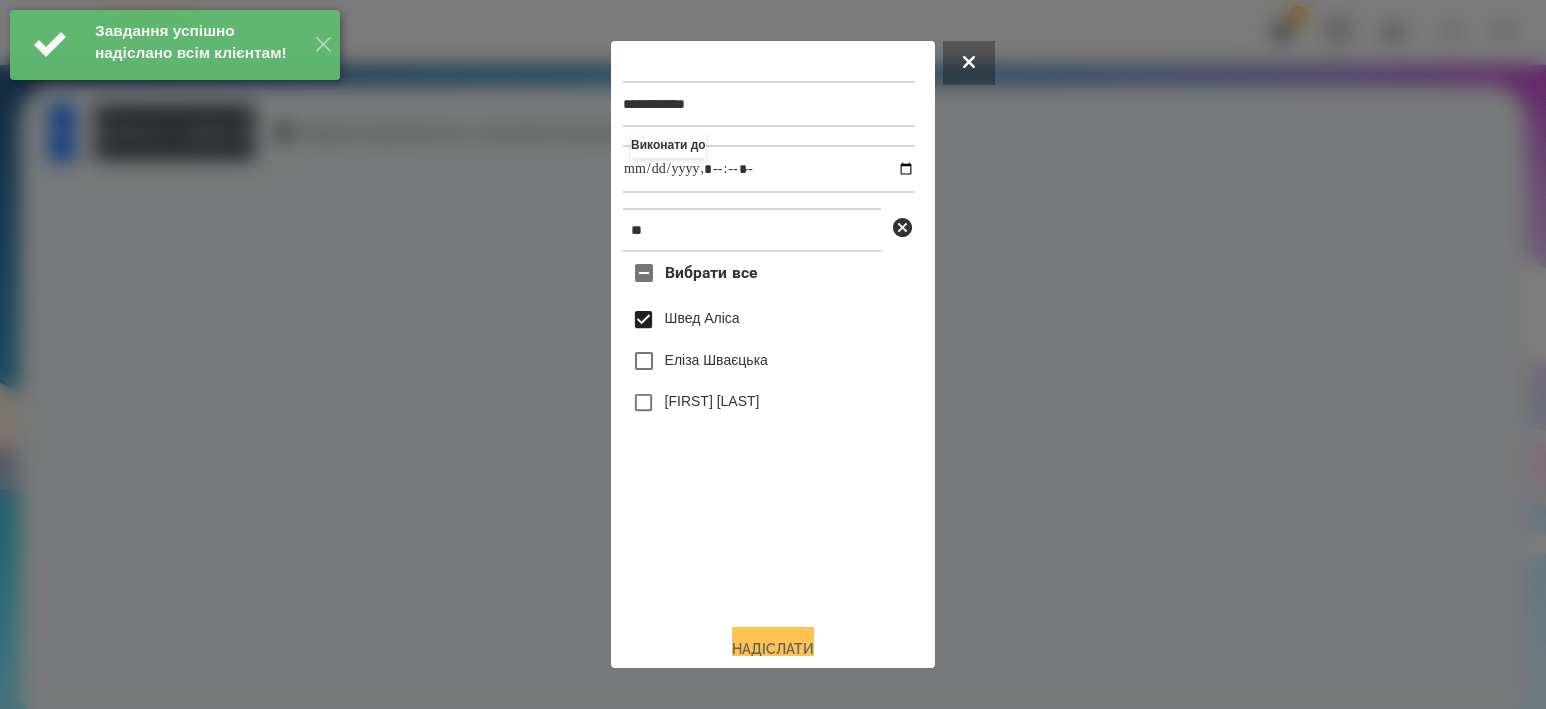 click on "Надіслати" at bounding box center (773, 649) 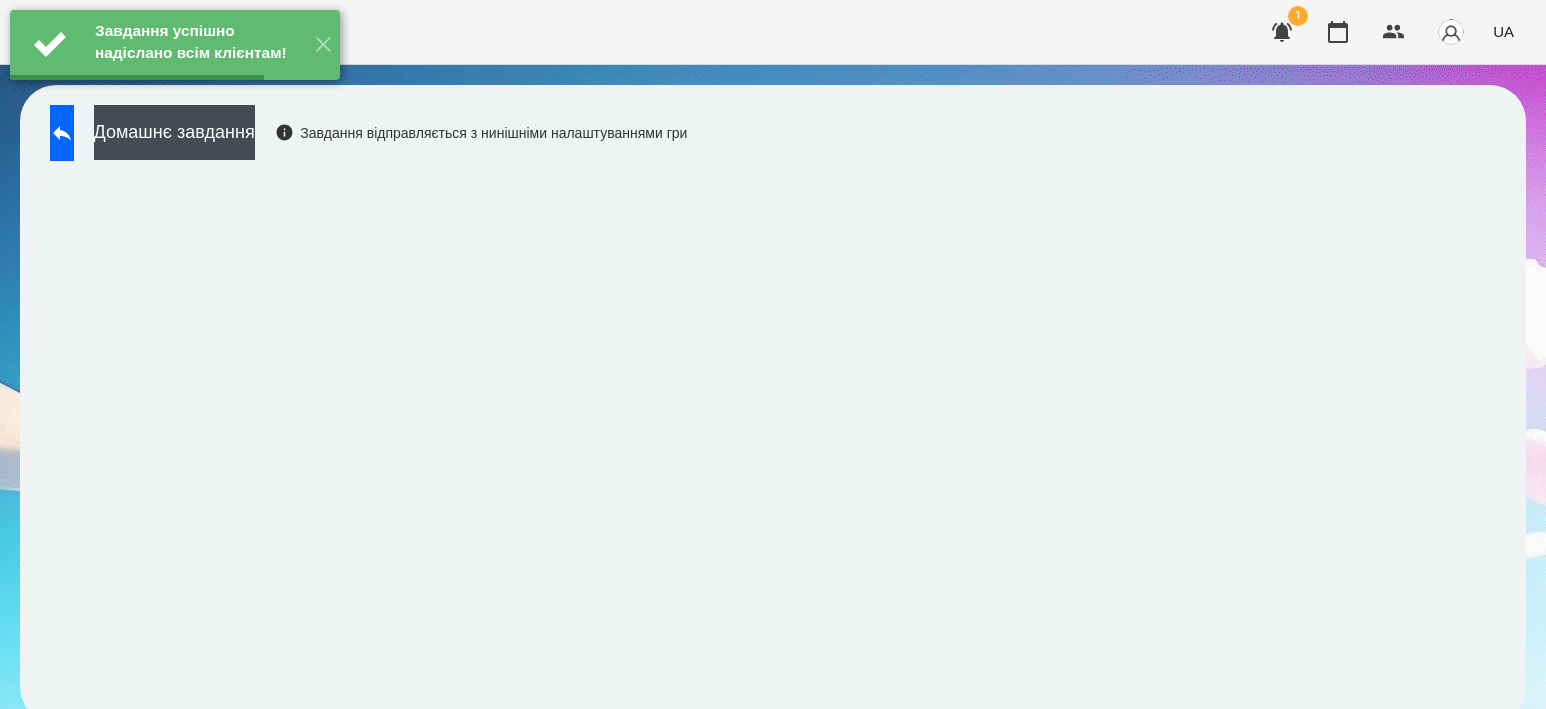 click on "Домашнє завдання" at bounding box center [174, 132] 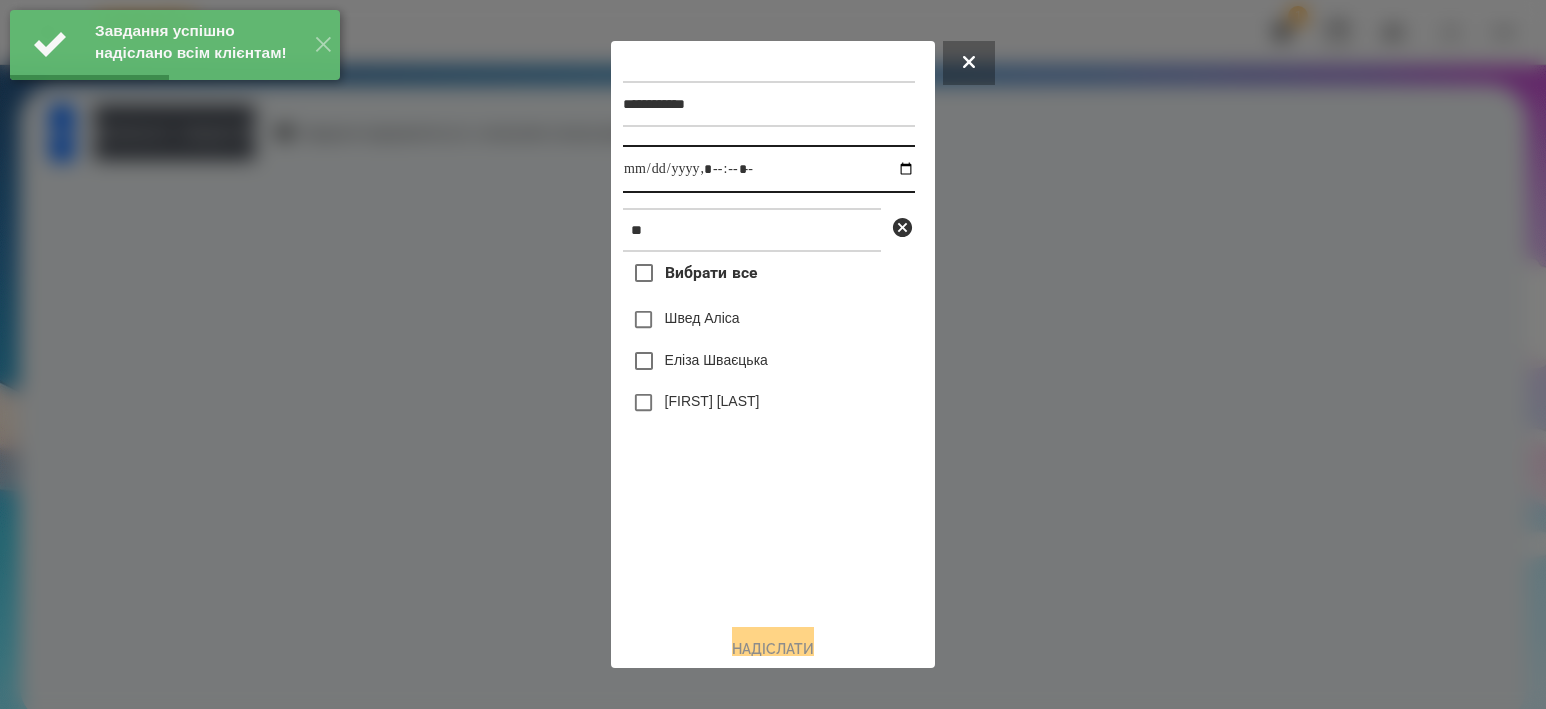 click at bounding box center (769, 169) 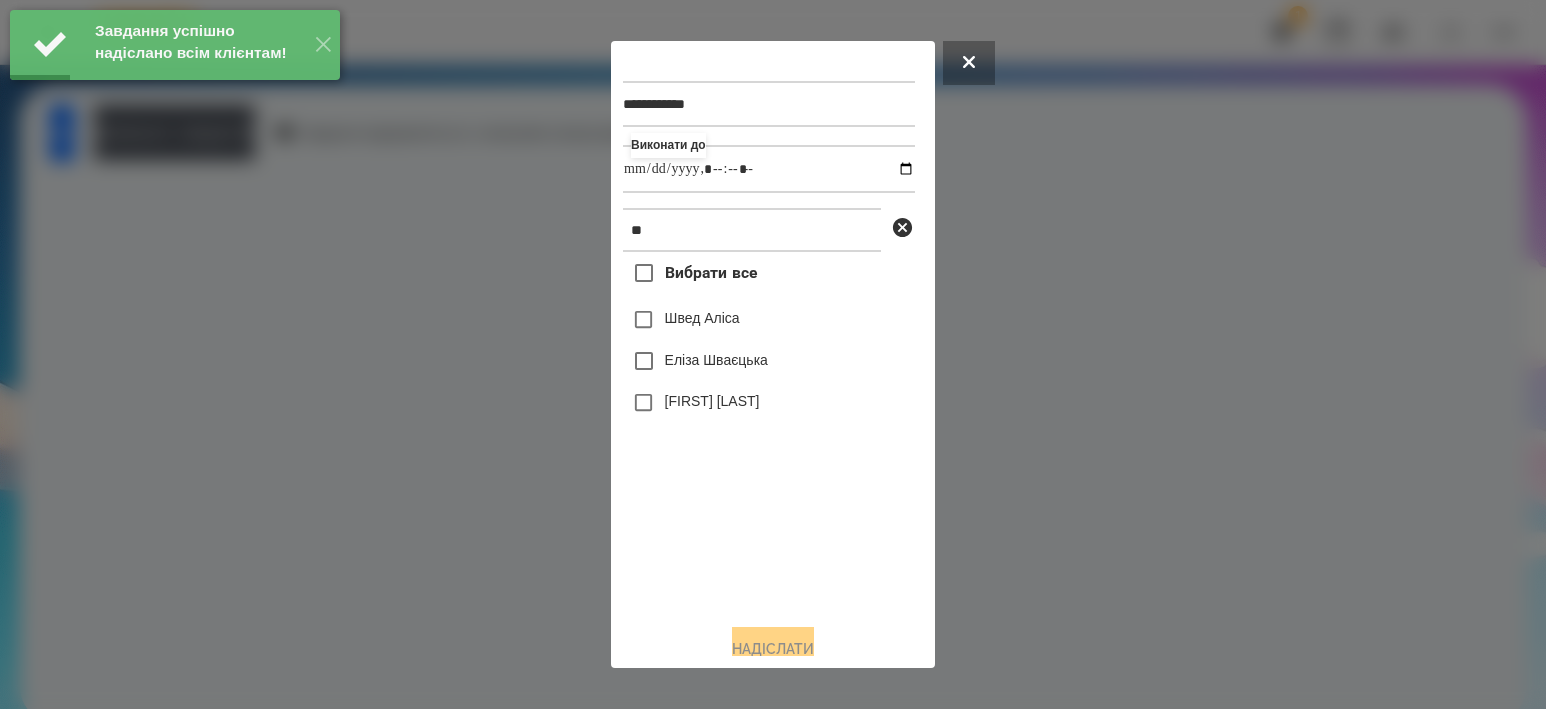 type on "**********" 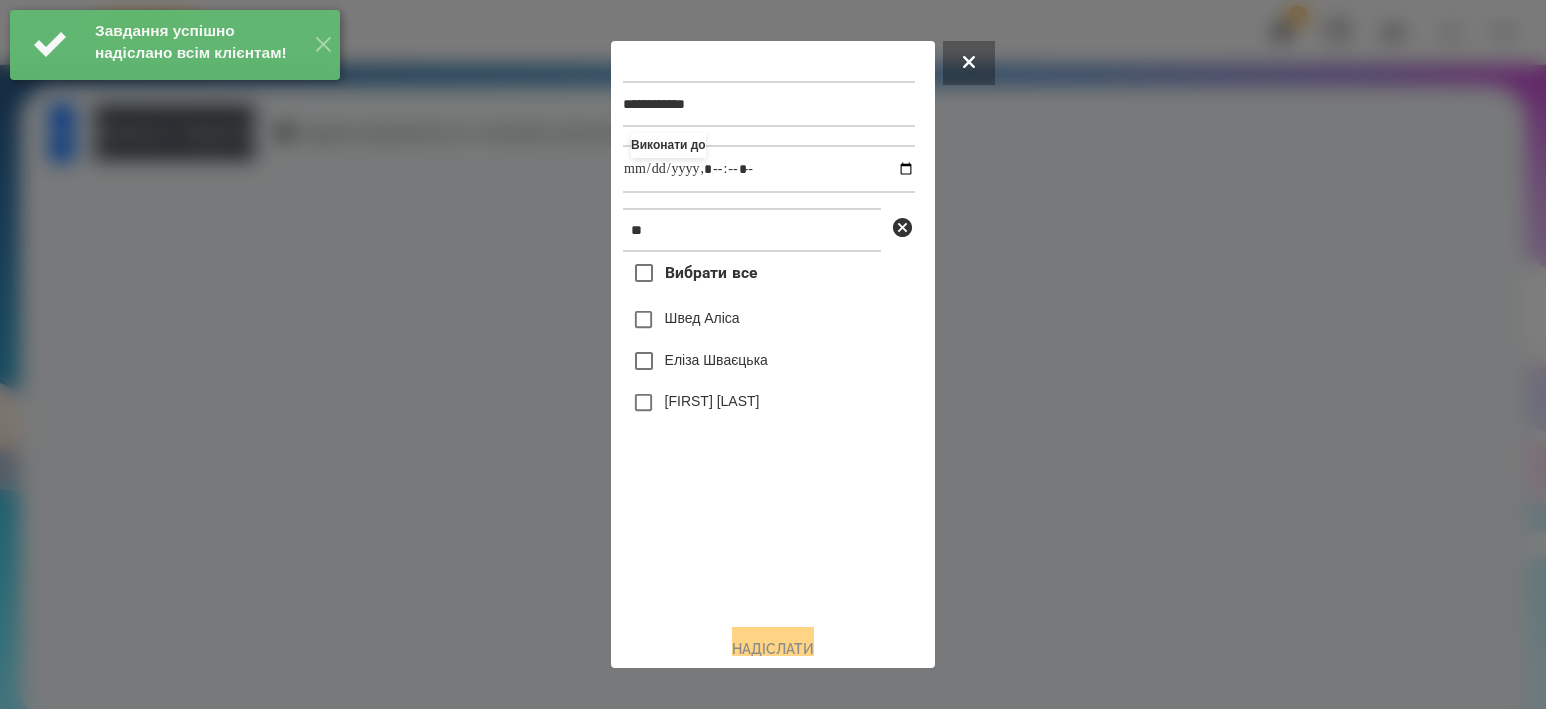 click on "Швед Аліса" at bounding box center (702, 318) 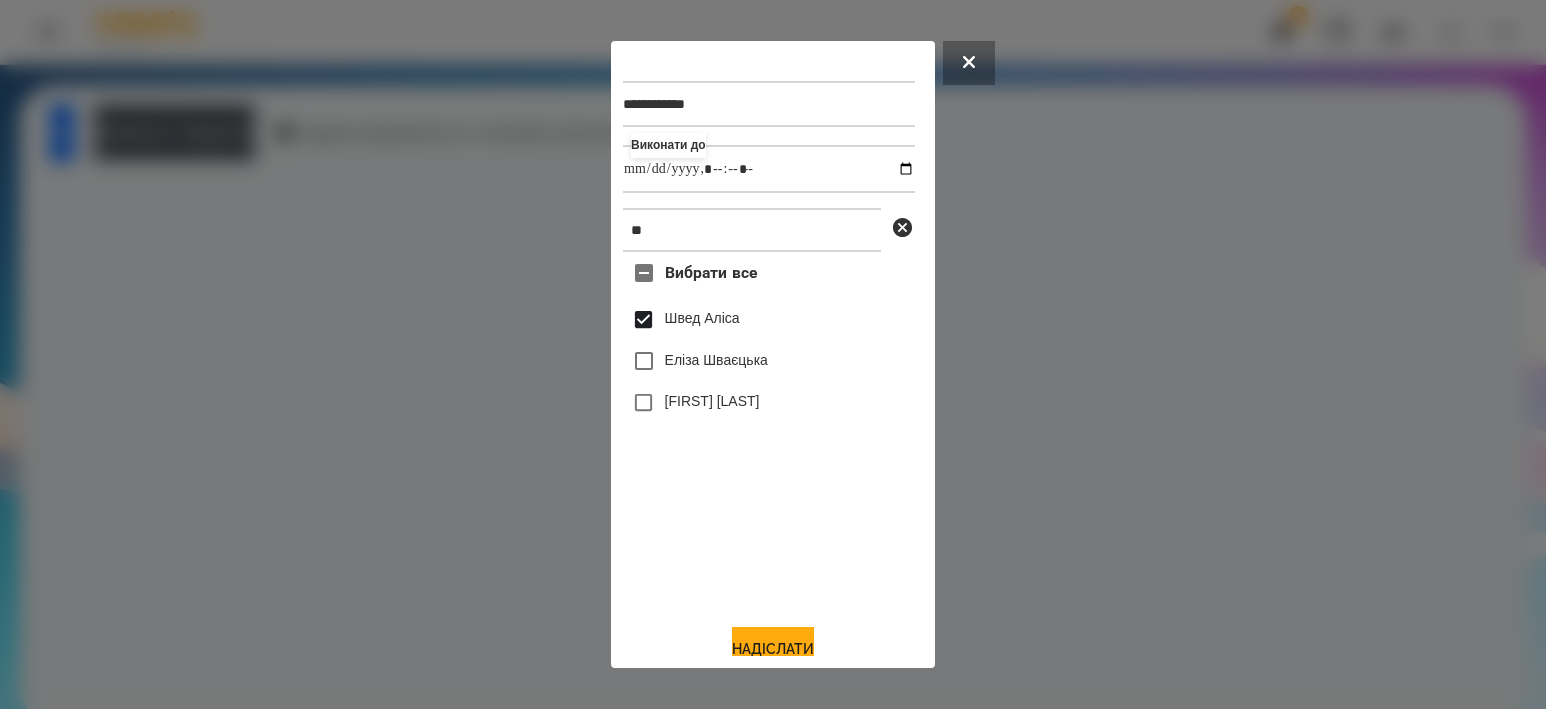 click on "**********" at bounding box center [773, 354] 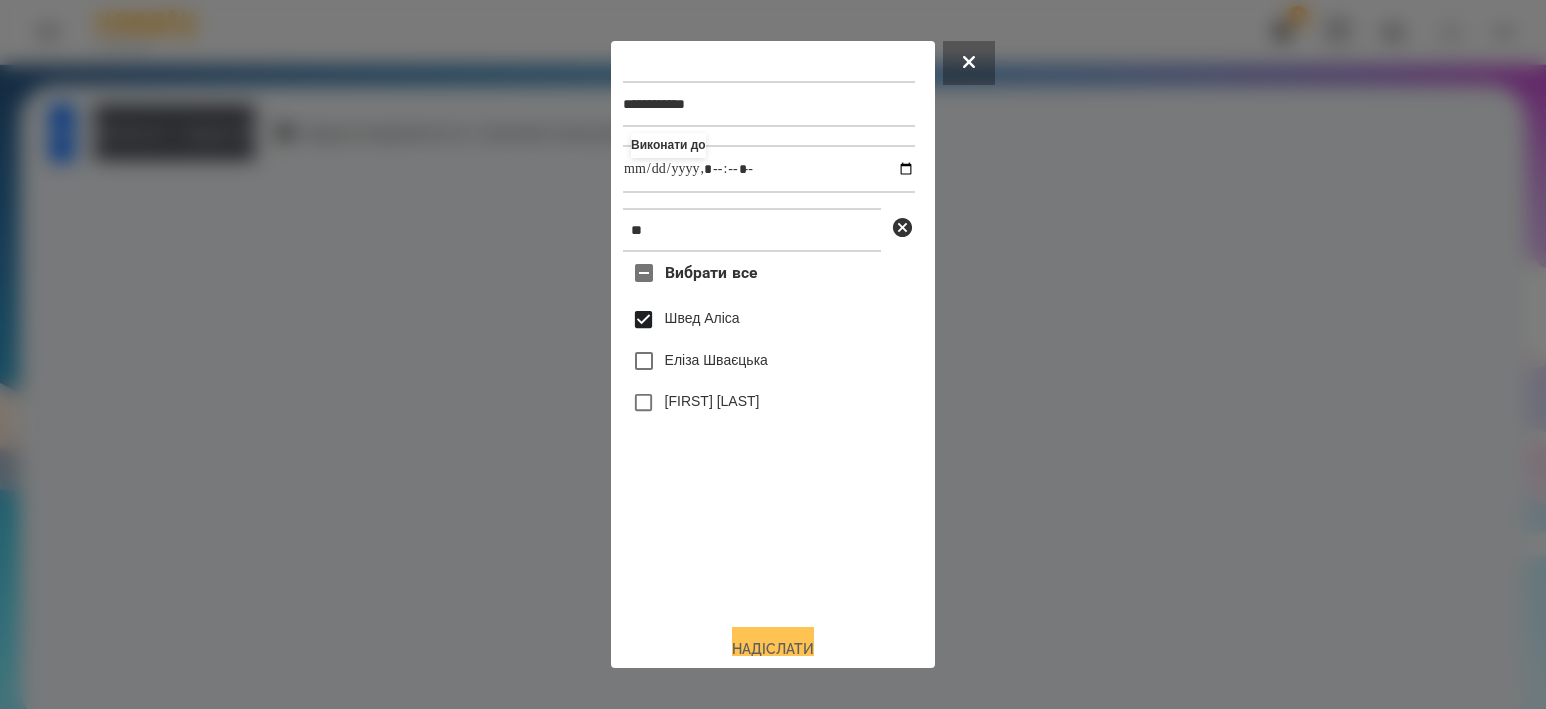 click on "Надіслати" at bounding box center [773, 649] 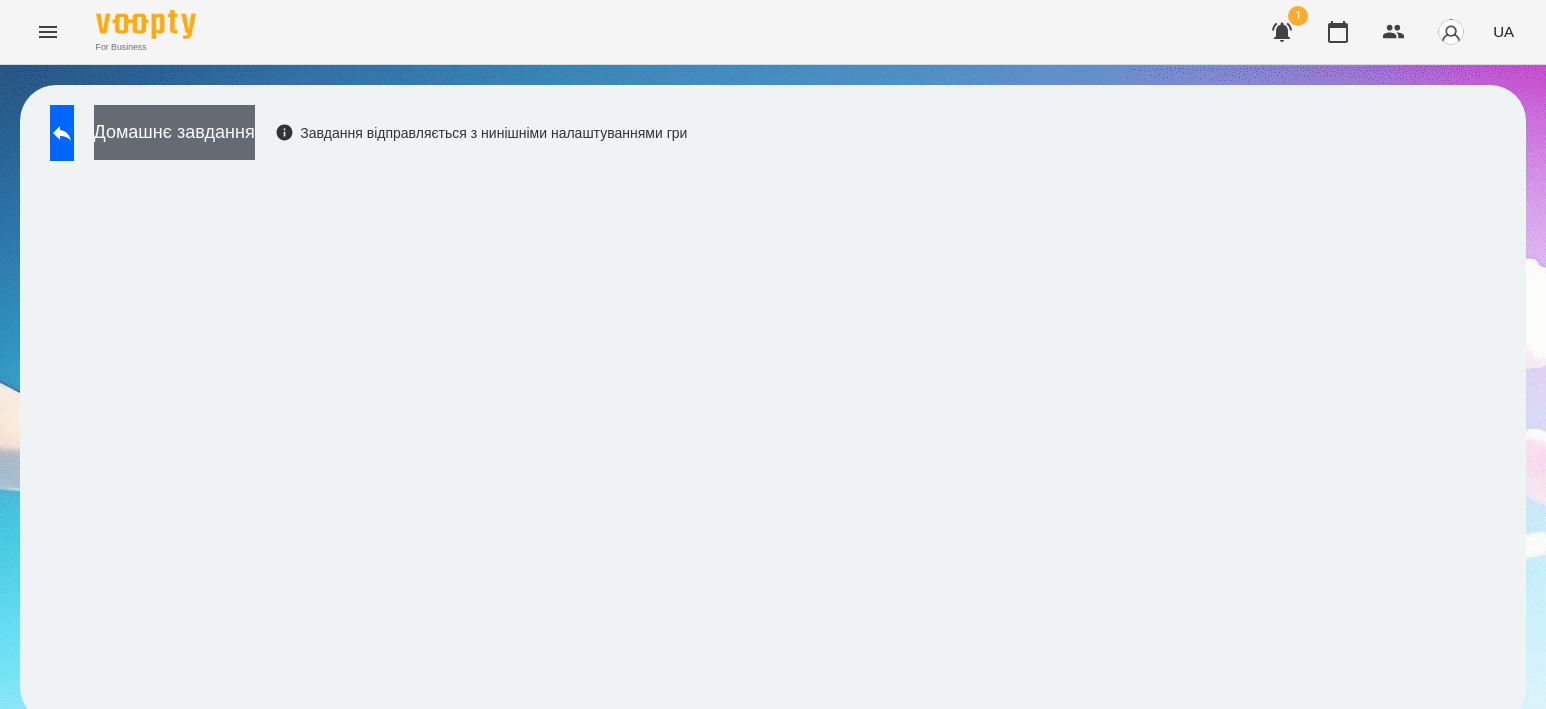 click on "Домашнє завдання" at bounding box center (174, 132) 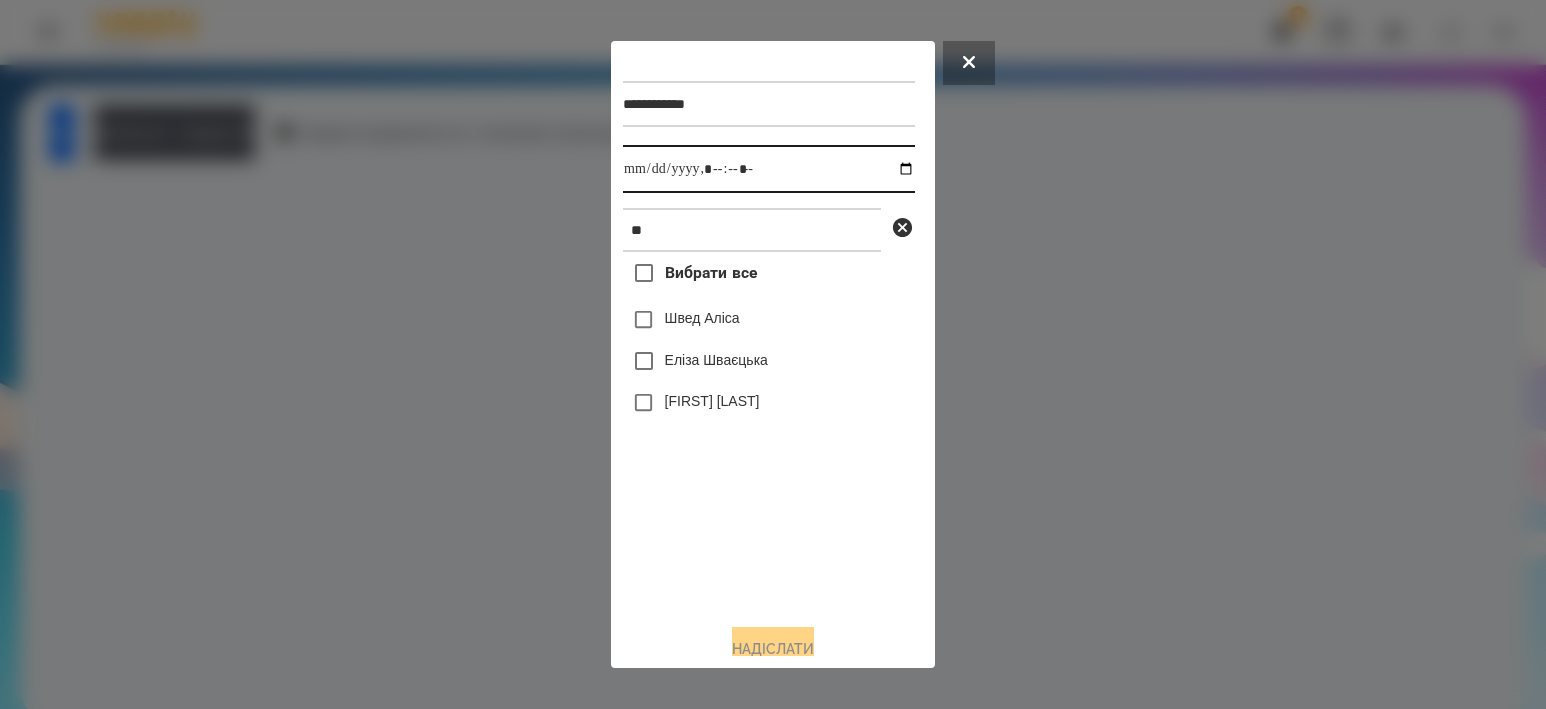 click at bounding box center [769, 169] 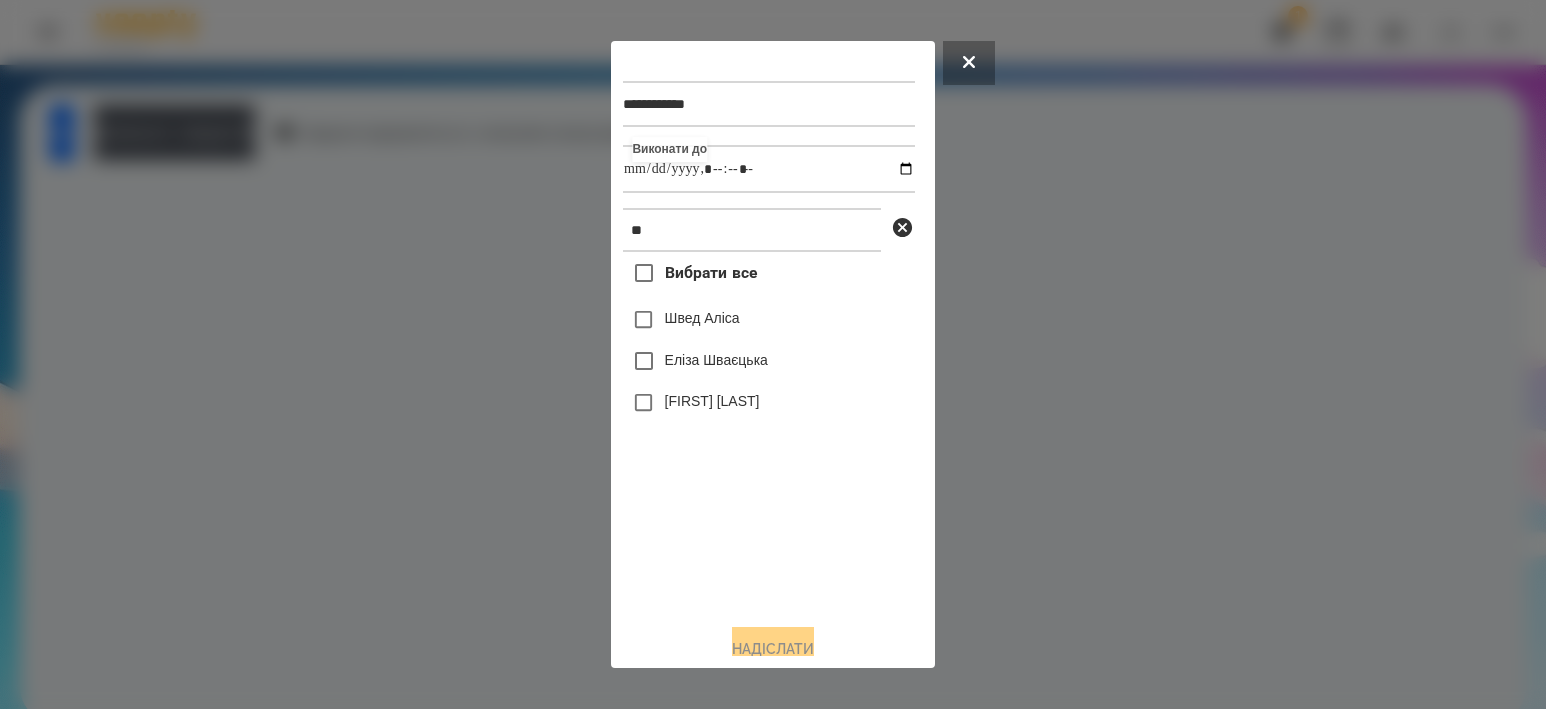 type on "**********" 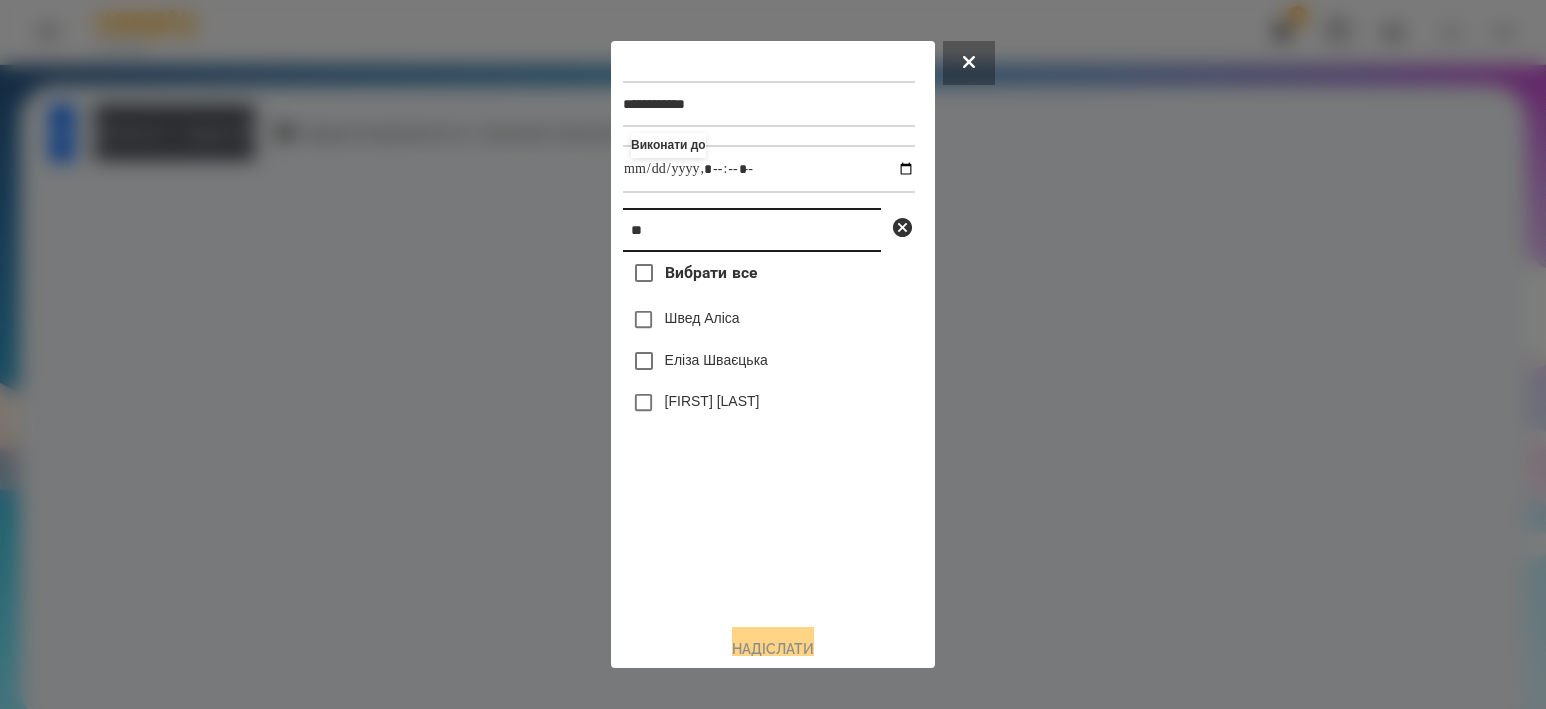 drag, startPoint x: 625, startPoint y: 231, endPoint x: 434, endPoint y: 227, distance: 191.04189 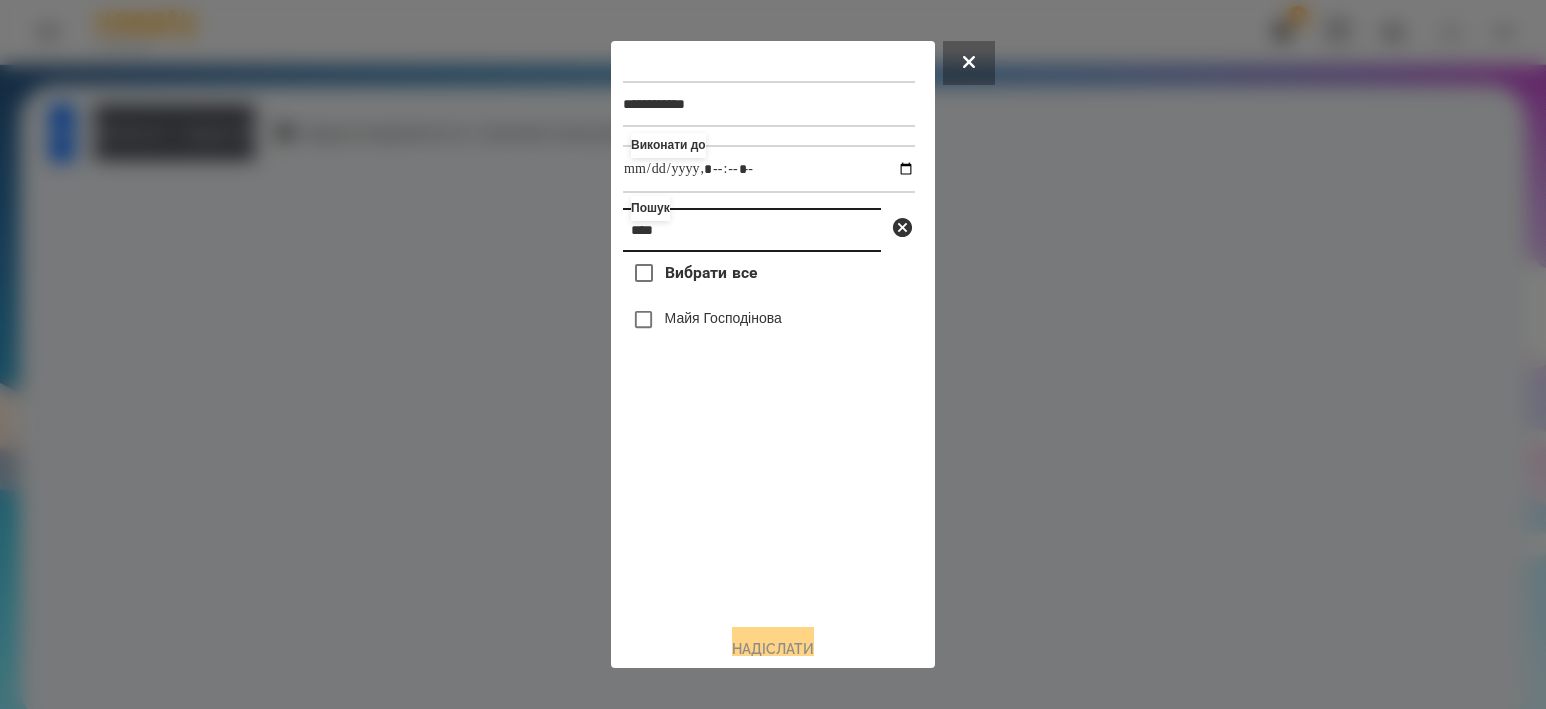 type on "****" 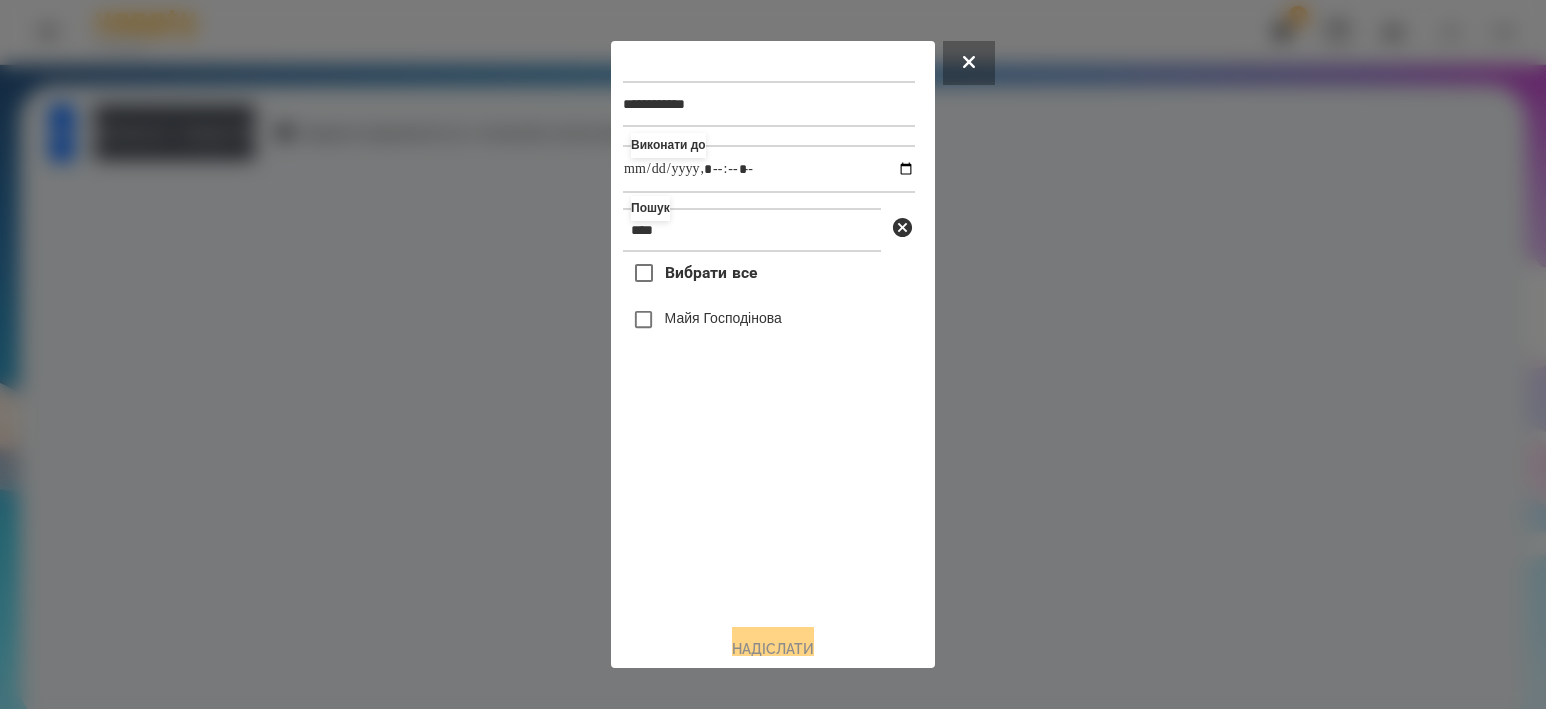 click on "Майя Господінова" at bounding box center (769, 320) 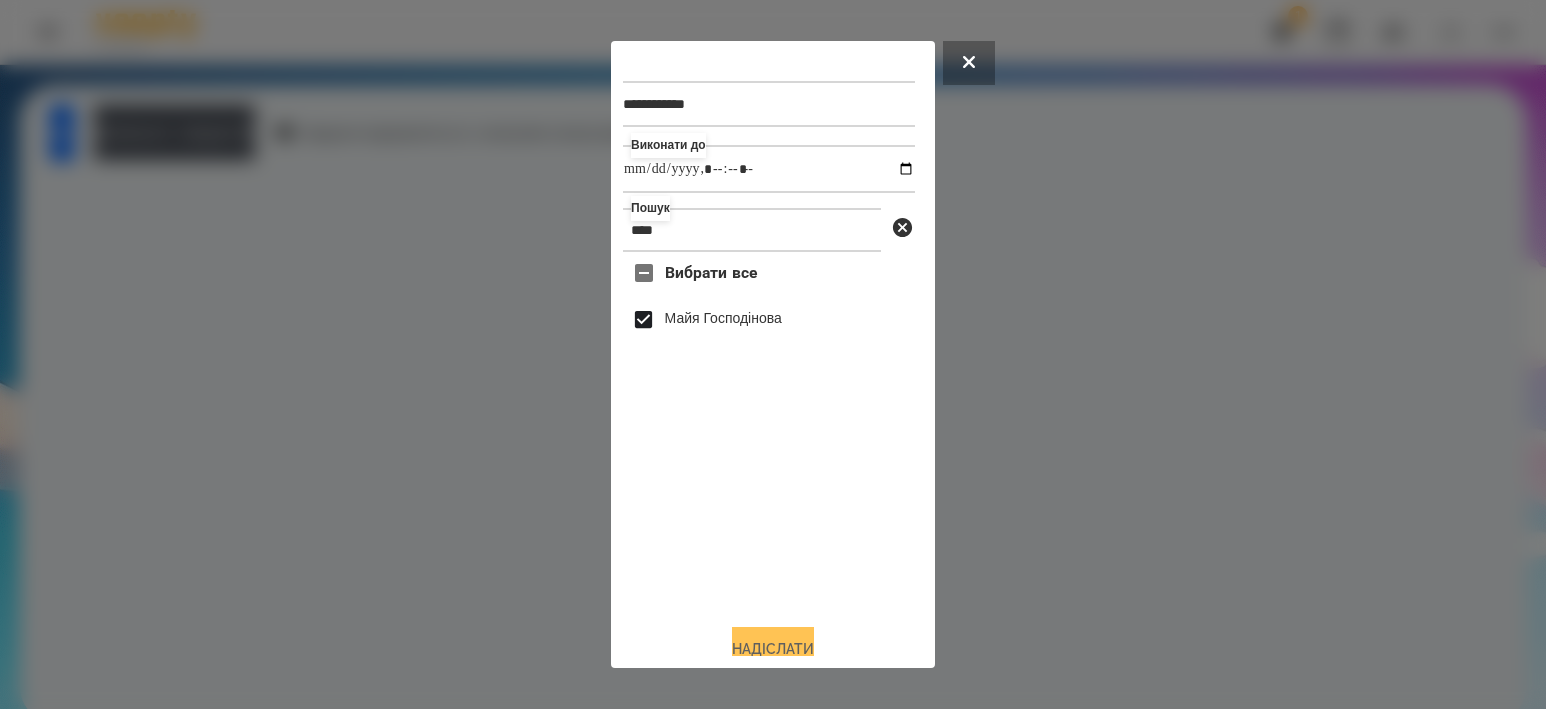 click on "Надіслати" at bounding box center [773, 649] 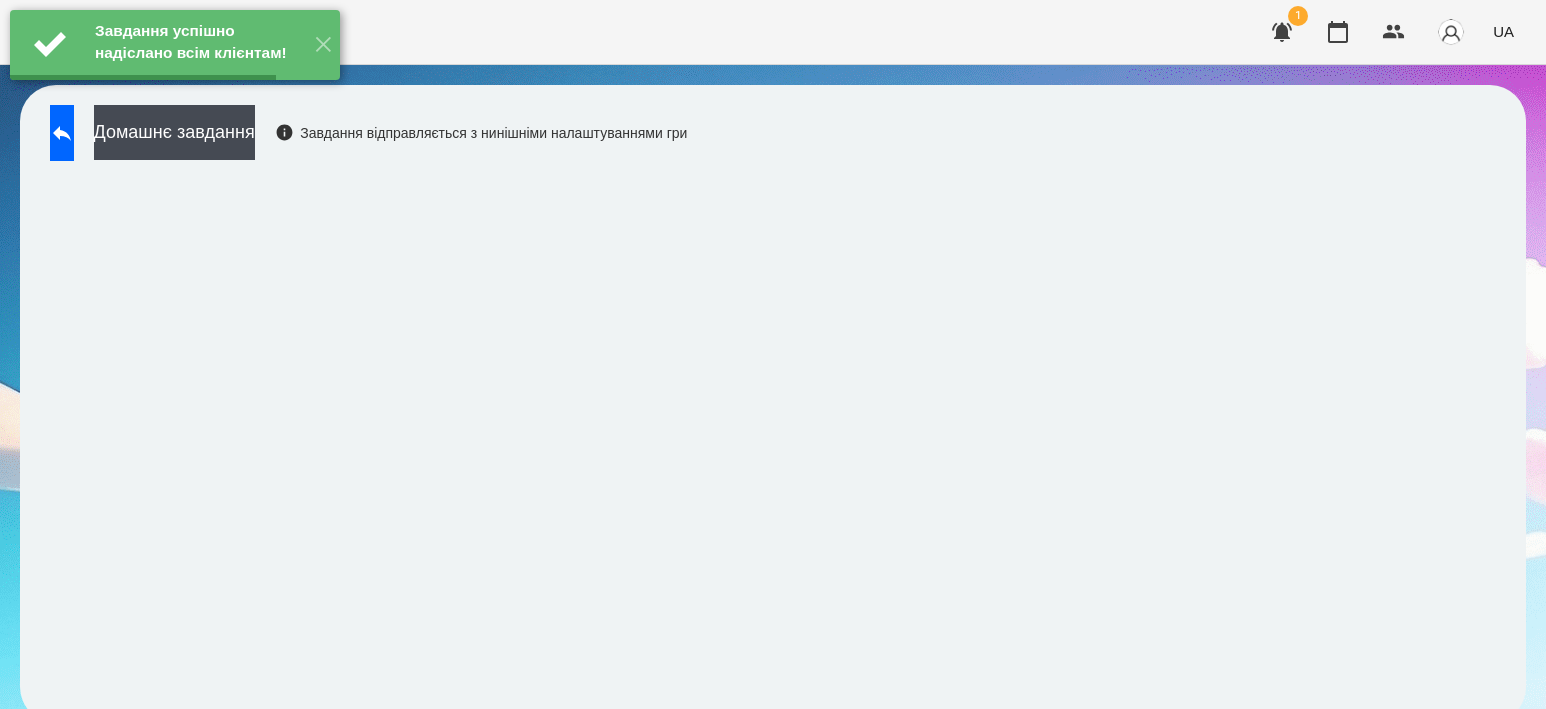 click on "Домашнє завдання" at bounding box center (174, 132) 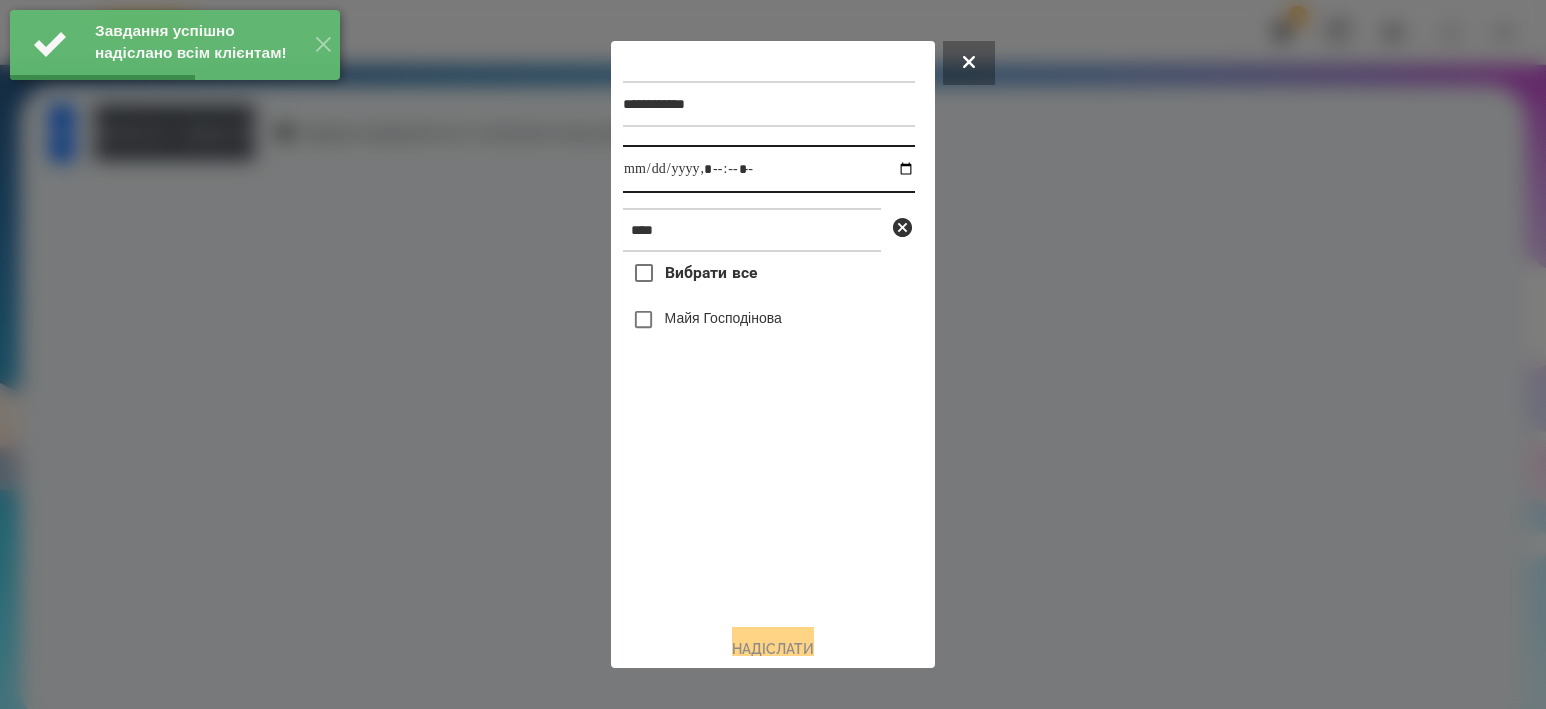 click at bounding box center [769, 169] 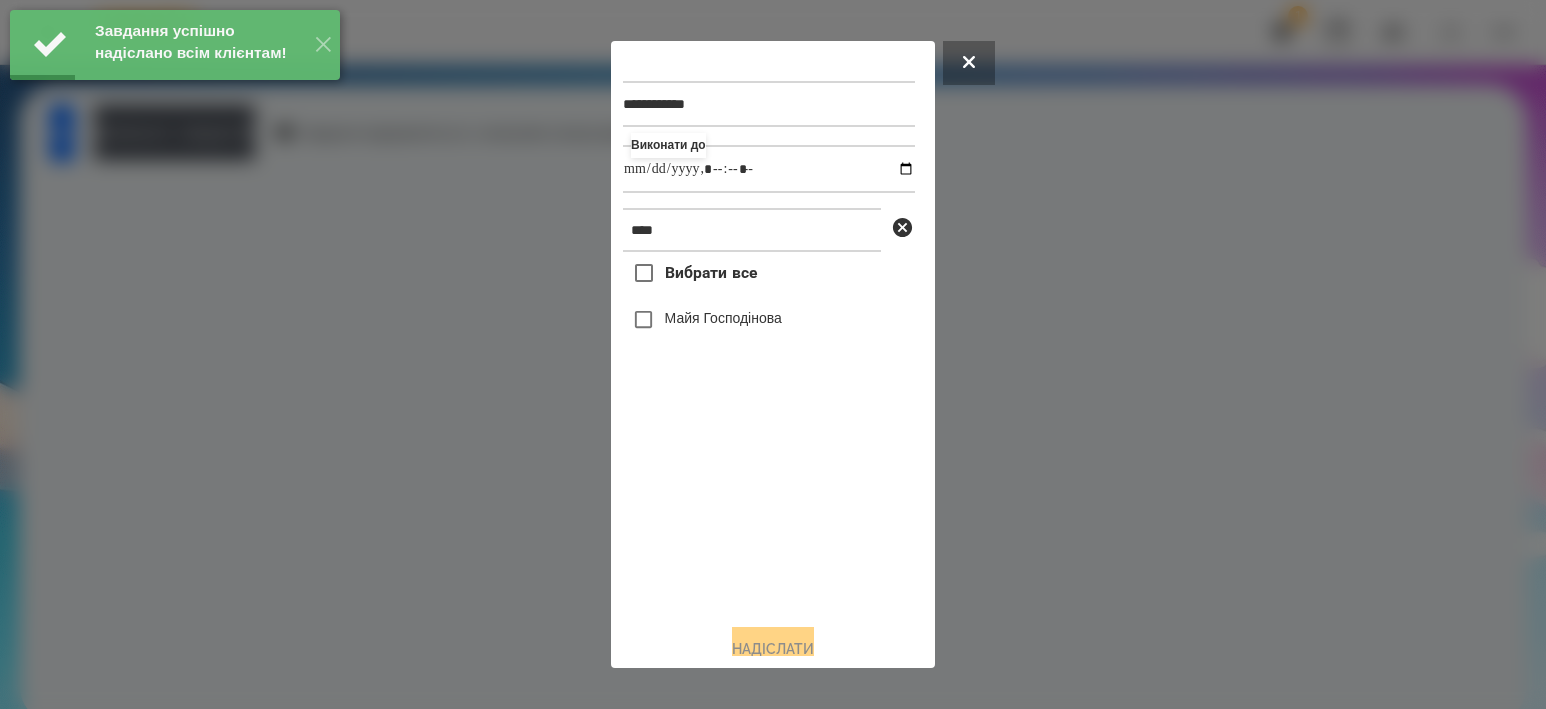 type on "**********" 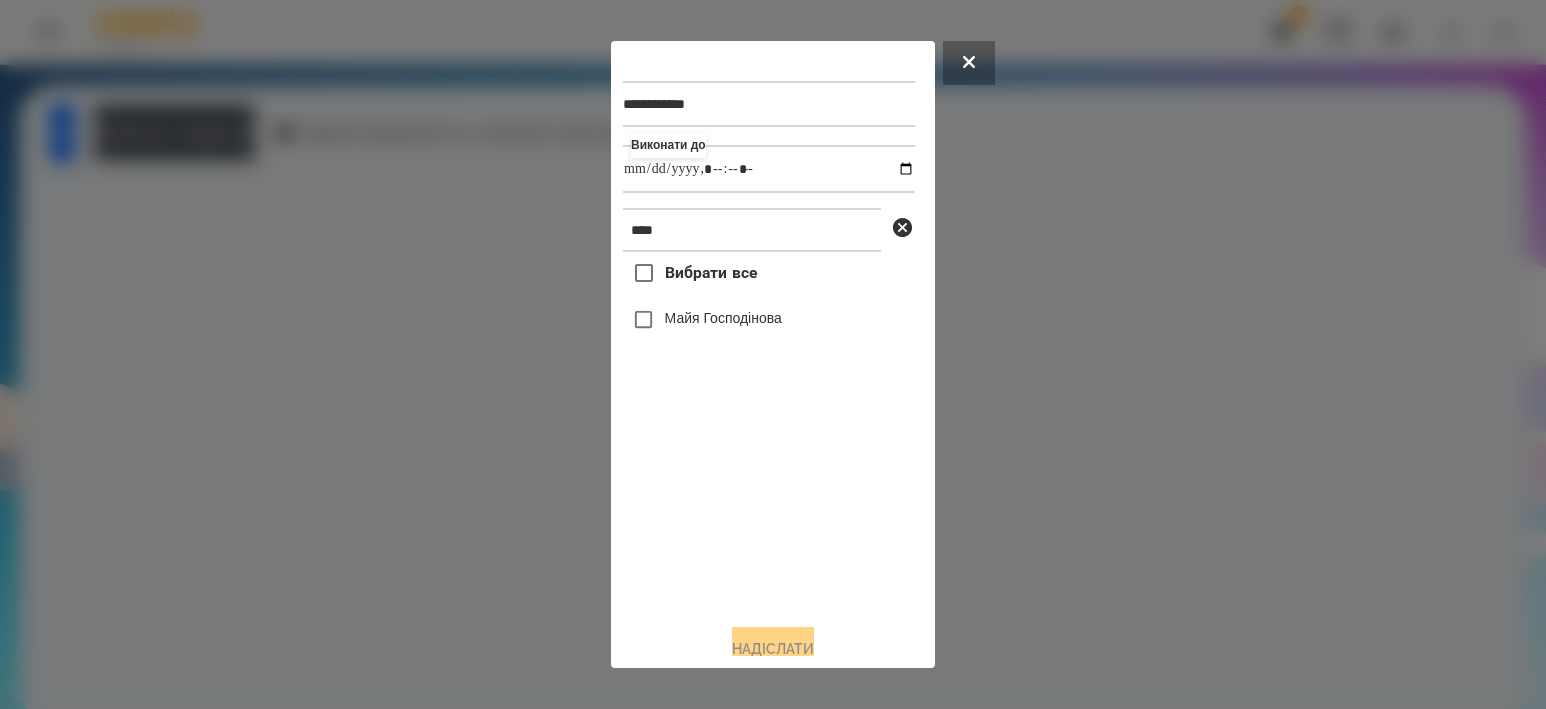 click on "Майя Господінова" at bounding box center (769, 320) 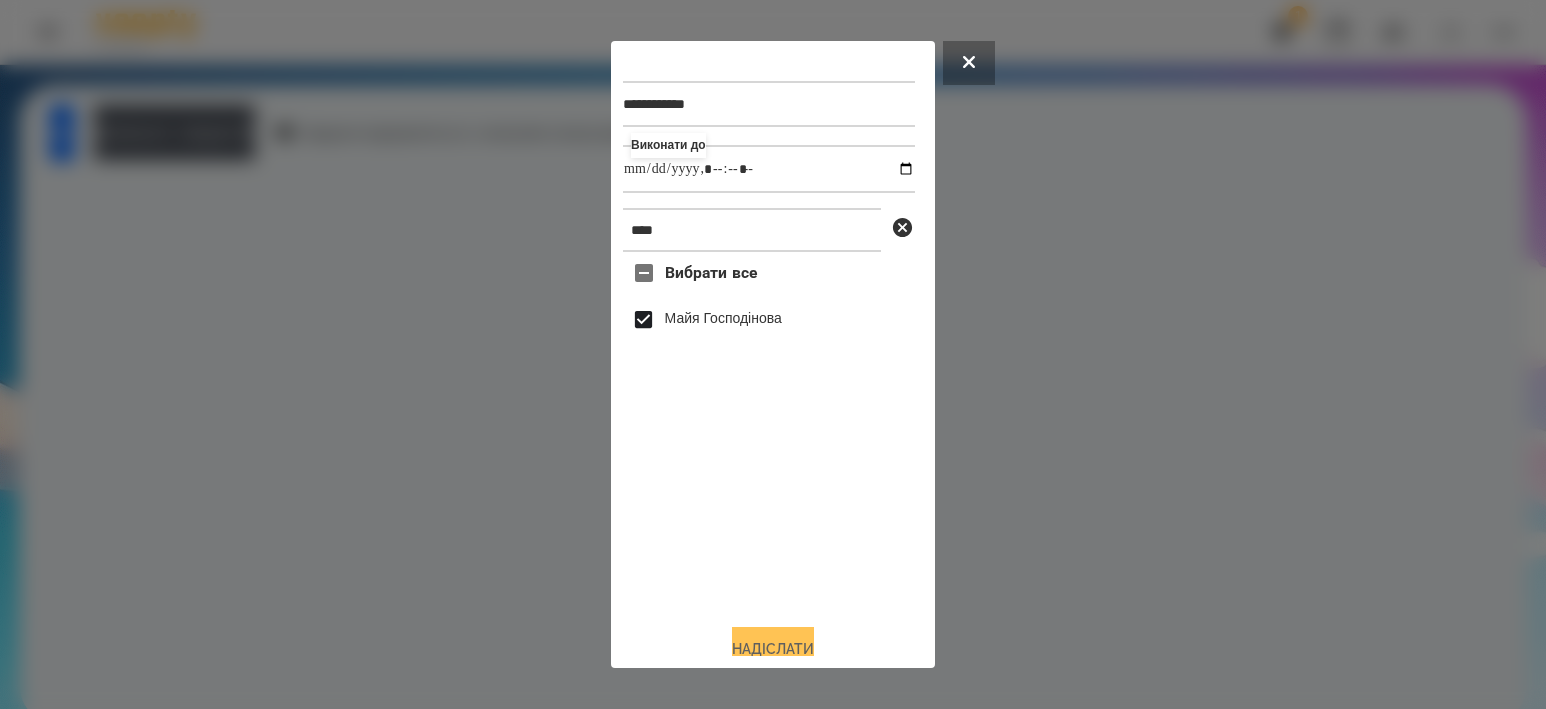 click on "Надіслати" at bounding box center [773, 649] 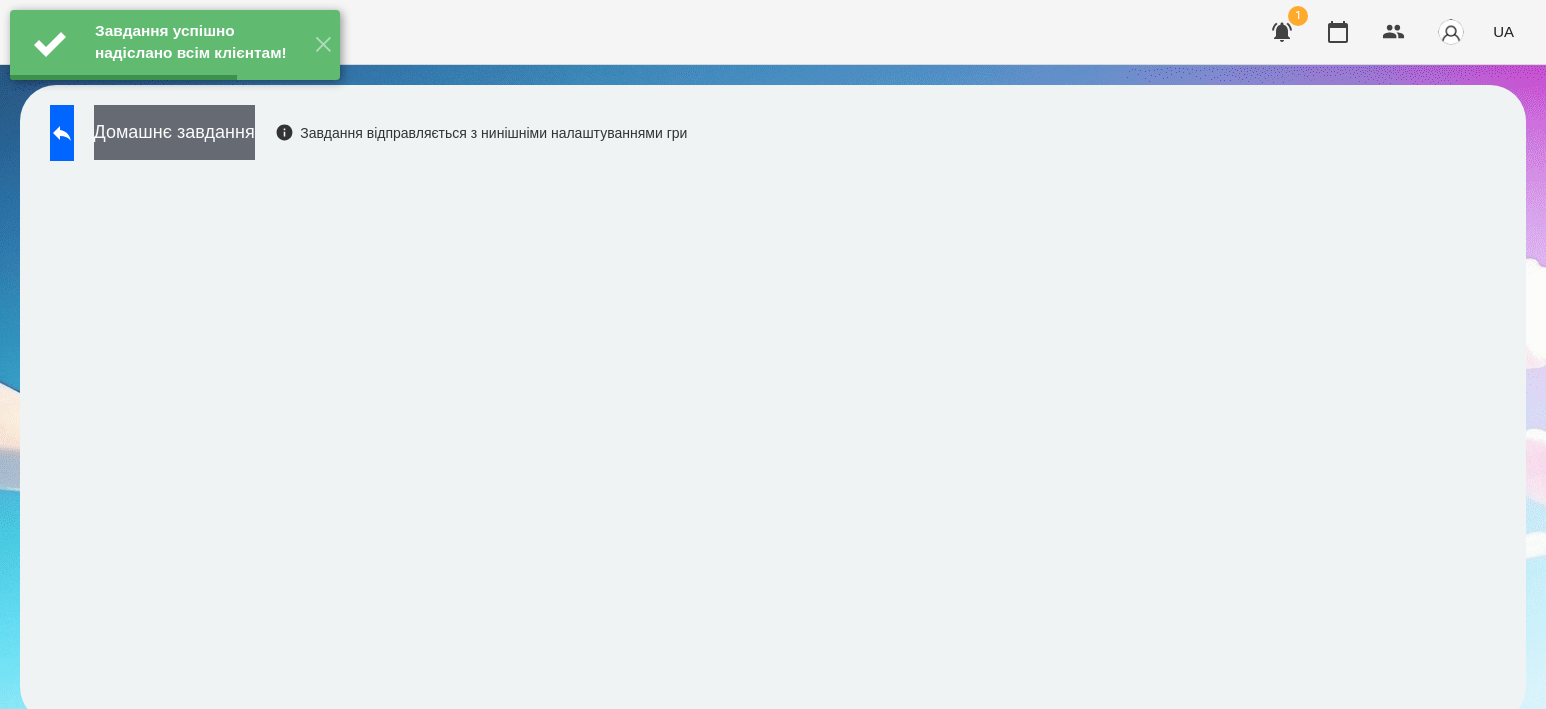 click on "Домашнє завдання" at bounding box center [174, 132] 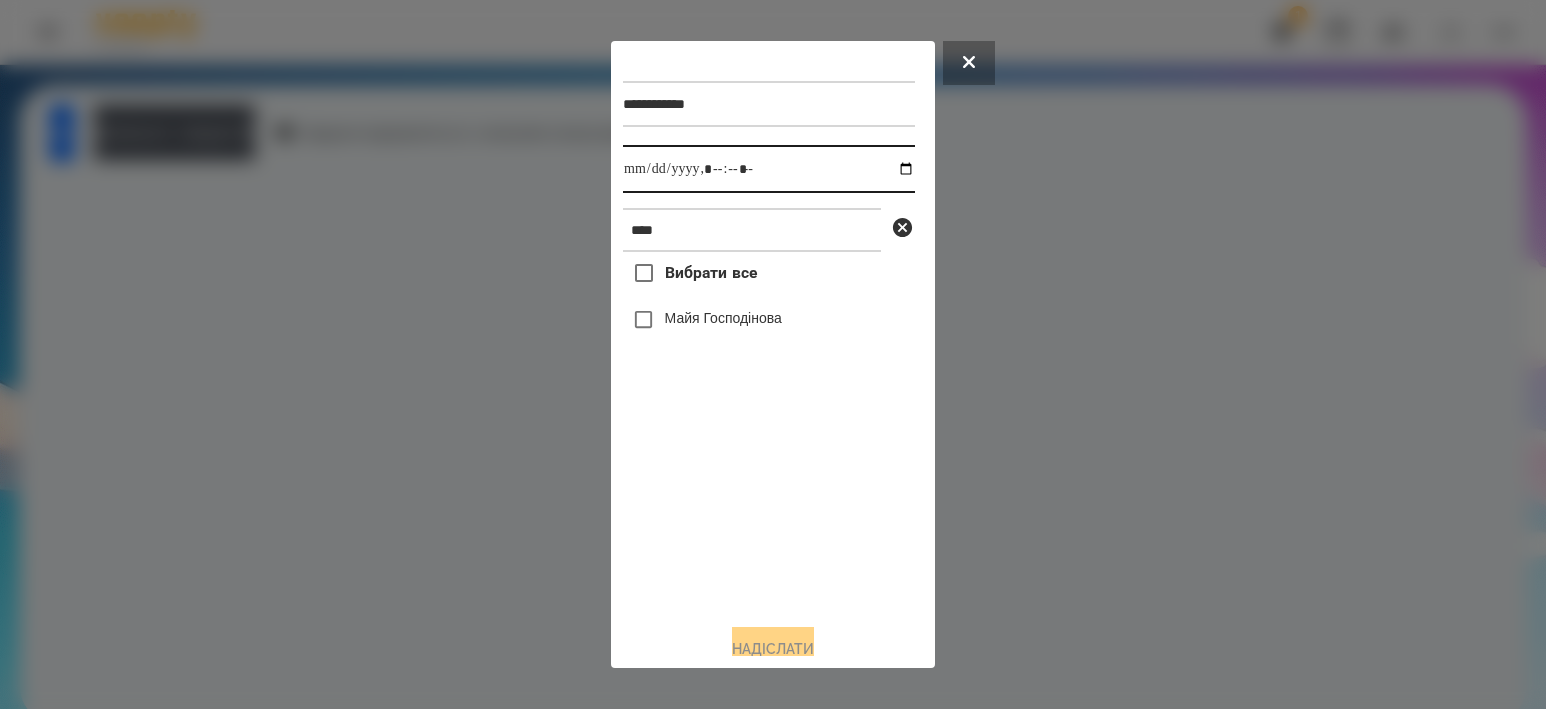 click at bounding box center (769, 169) 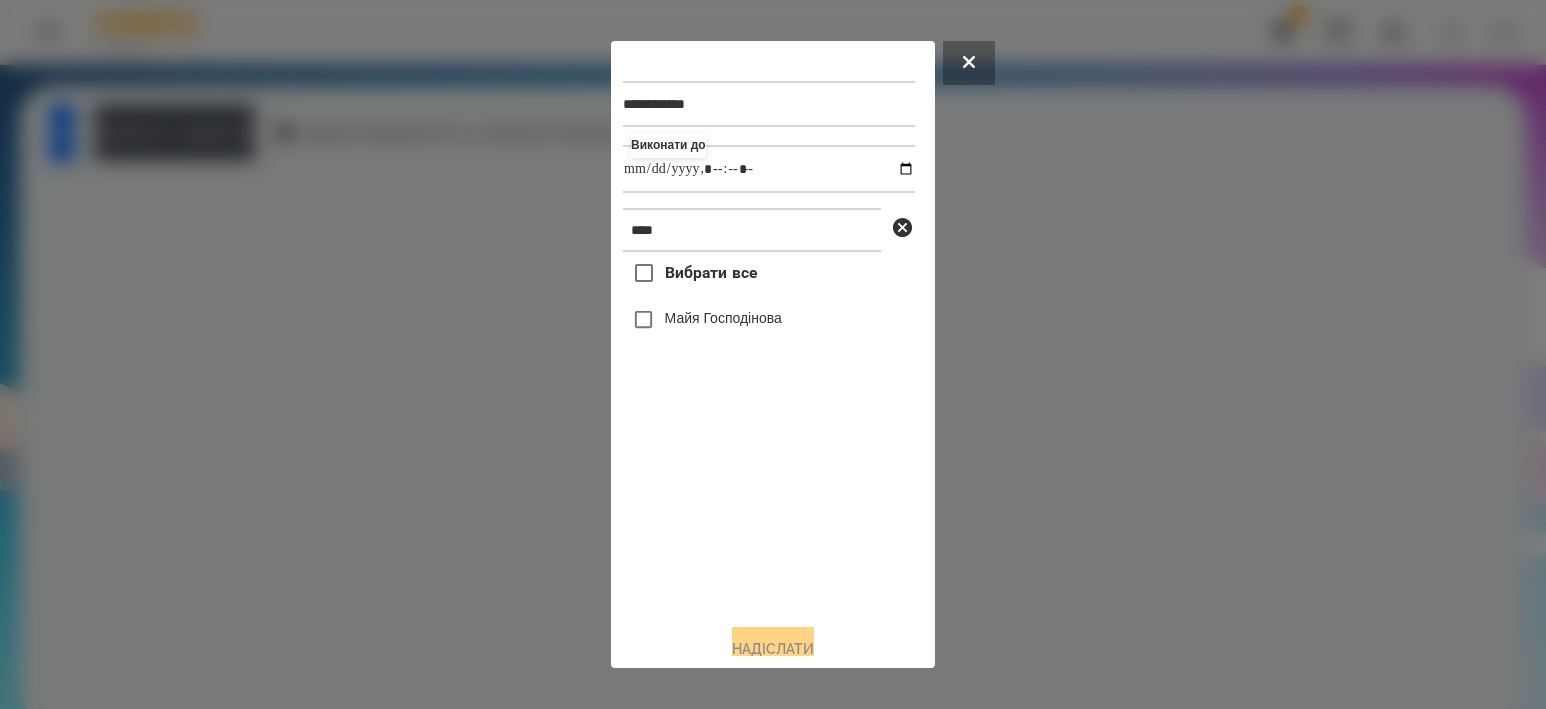 type on "**********" 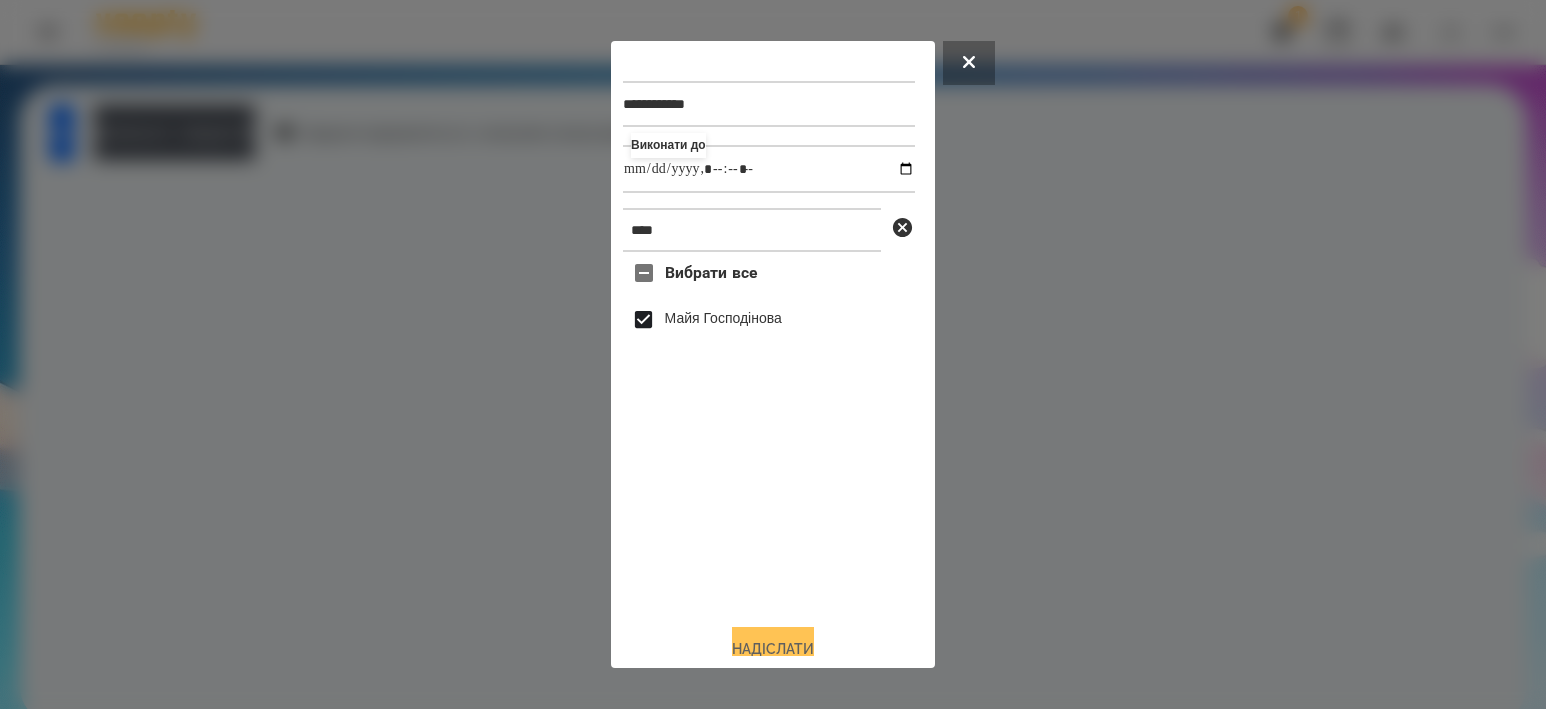 click on "Надіслати" at bounding box center [773, 649] 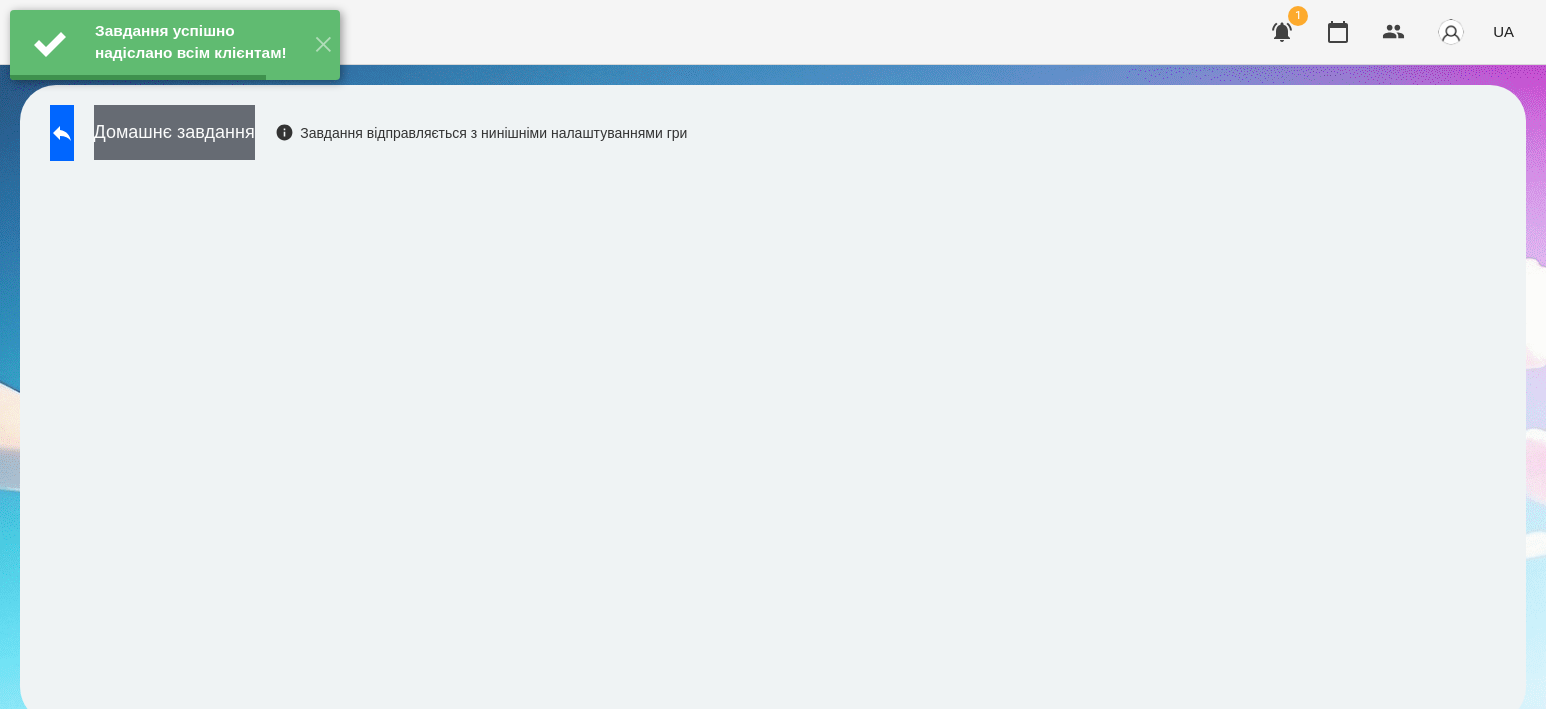 click on "Домашнє завдання" at bounding box center (174, 132) 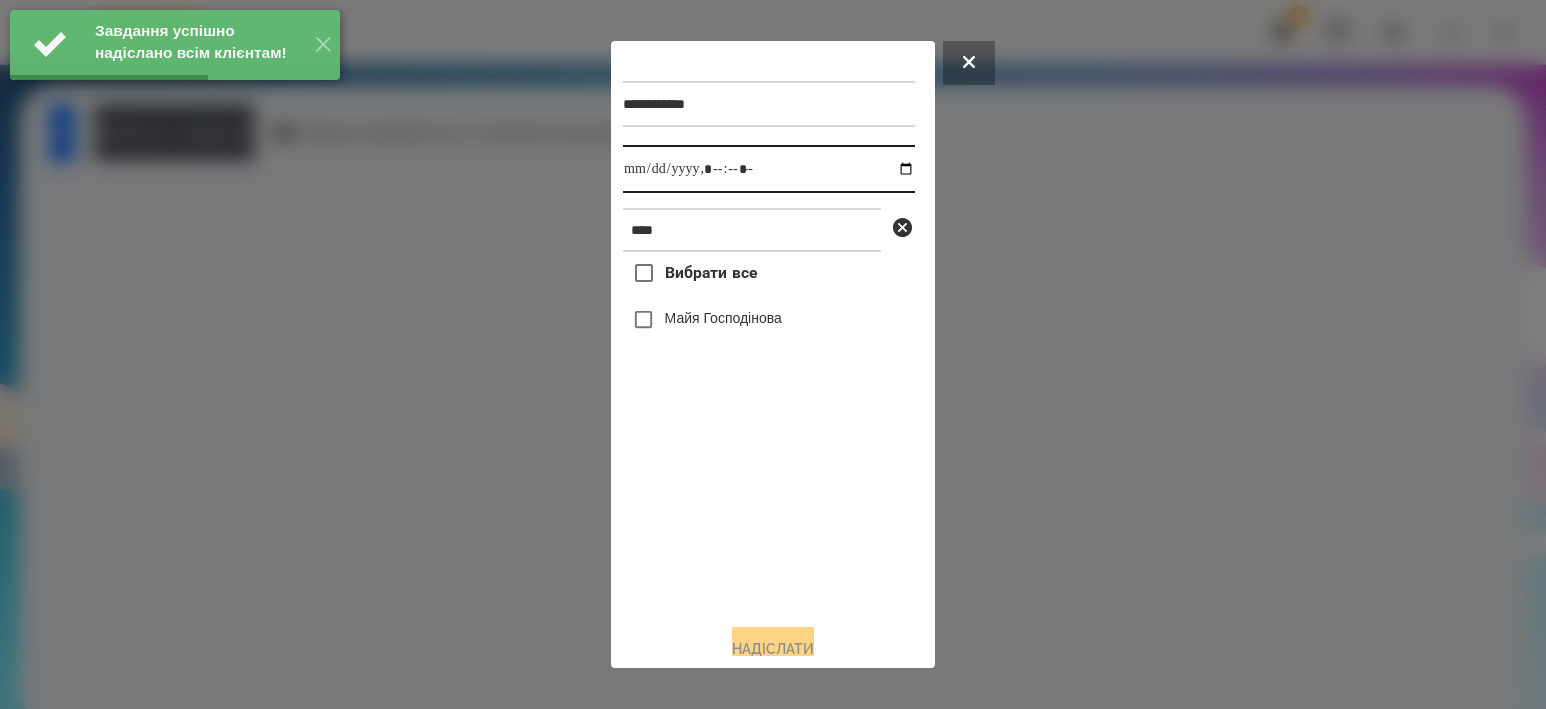 click at bounding box center (769, 169) 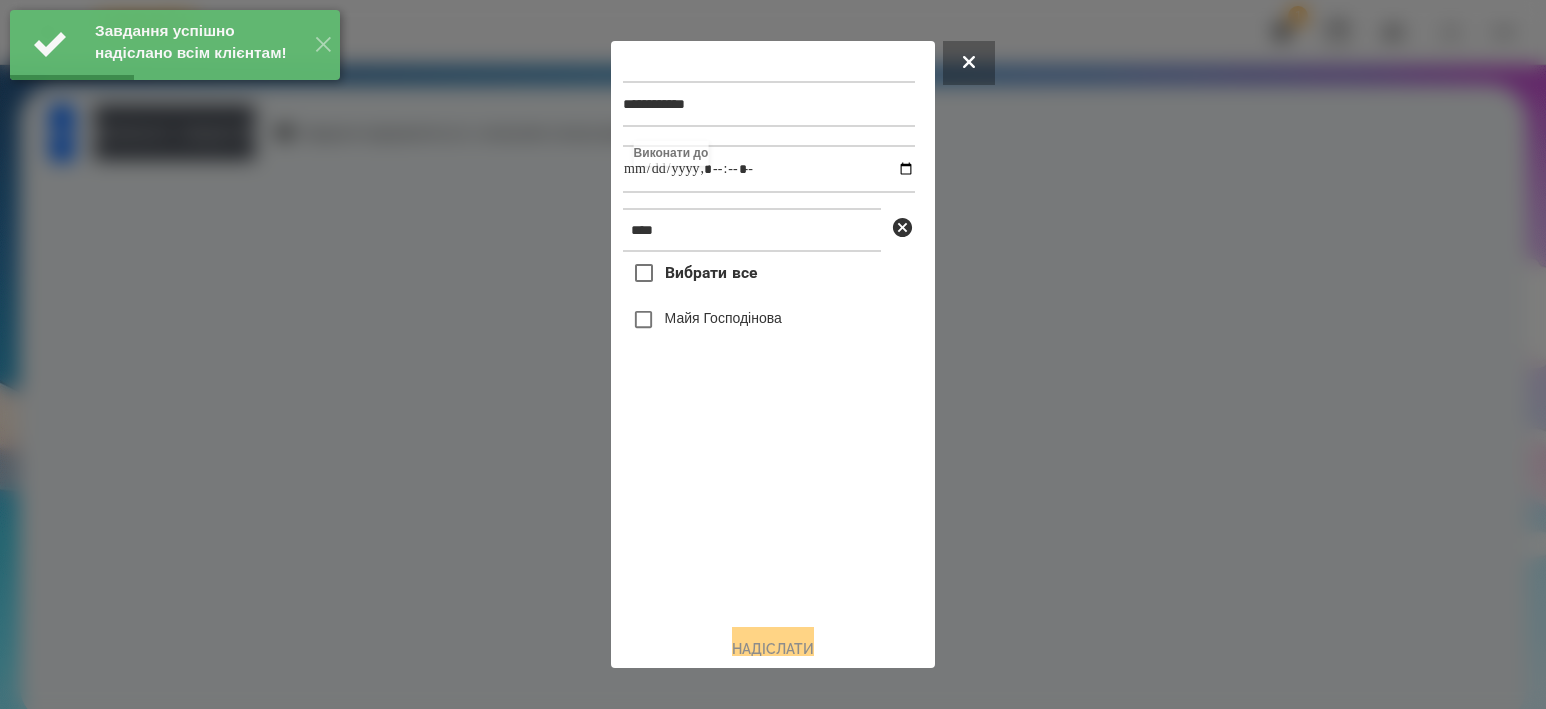 type on "**********" 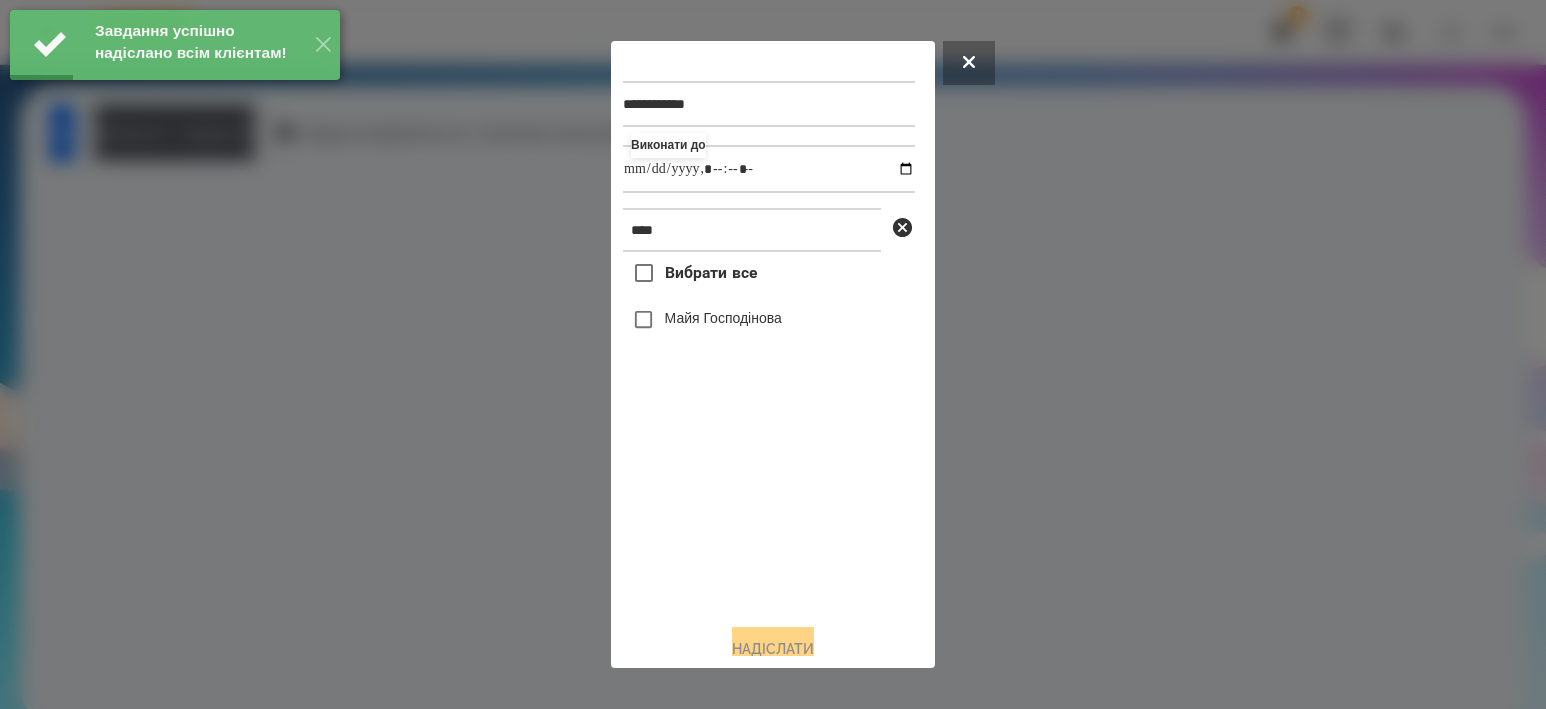 click on "Майя Господінова" at bounding box center [723, 318] 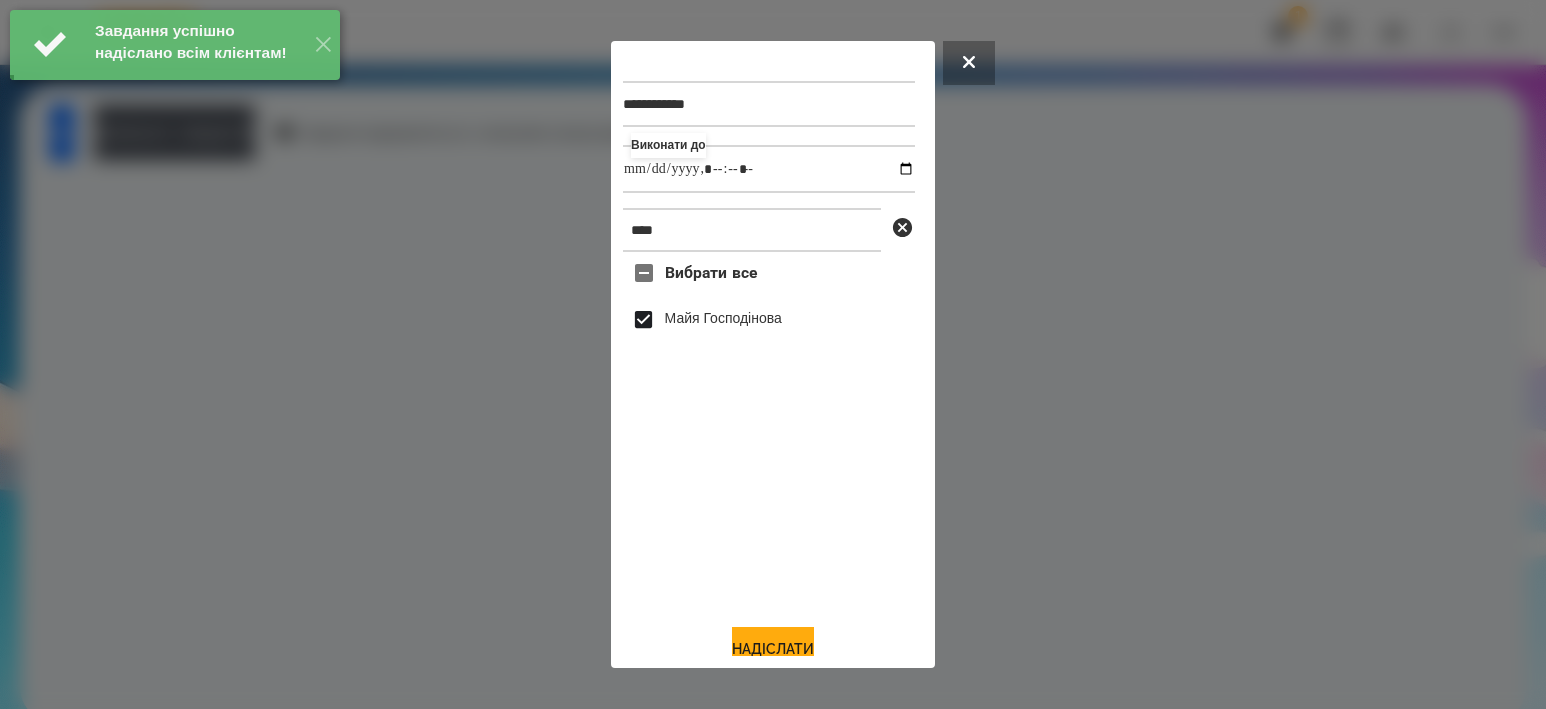 click on "**********" at bounding box center (773, 354) 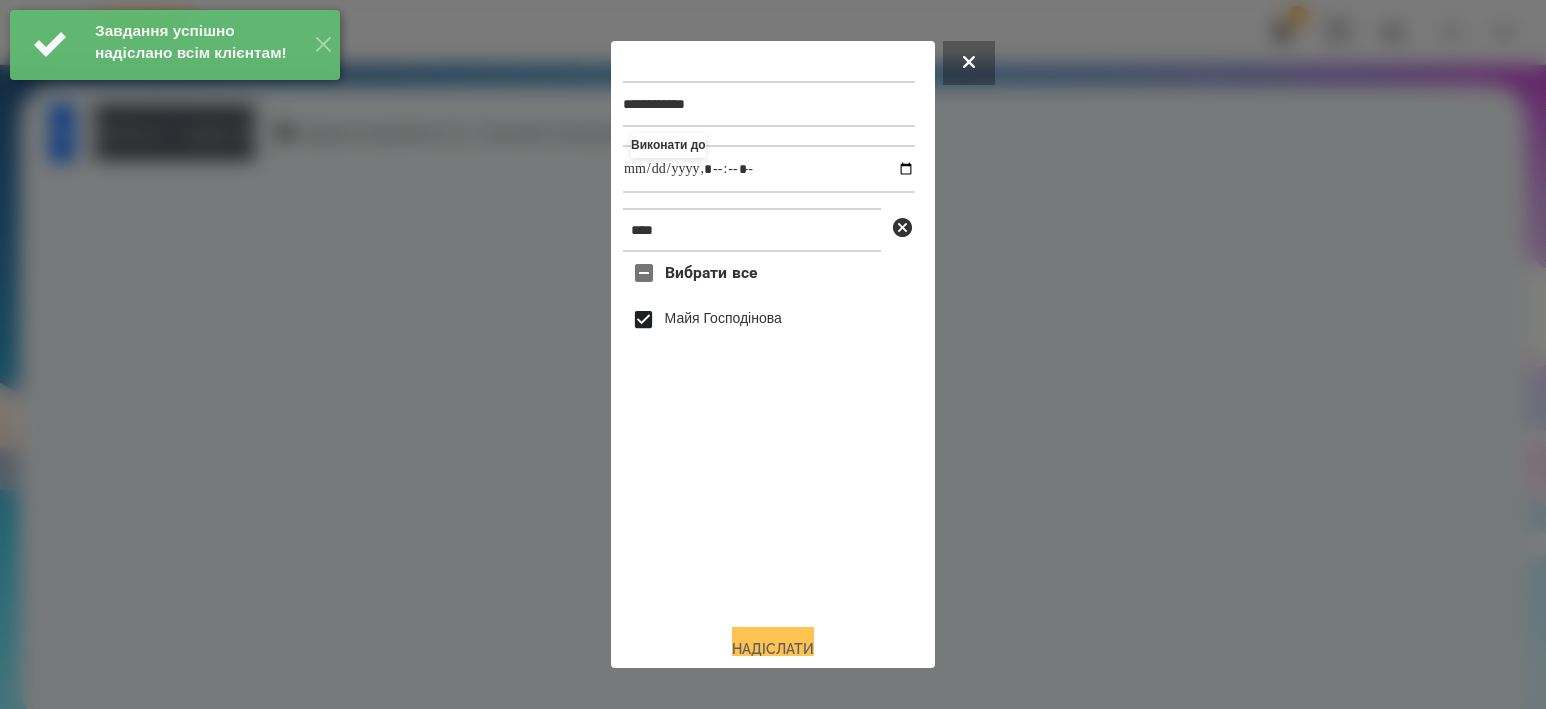 click on "Надіслати" at bounding box center (773, 649) 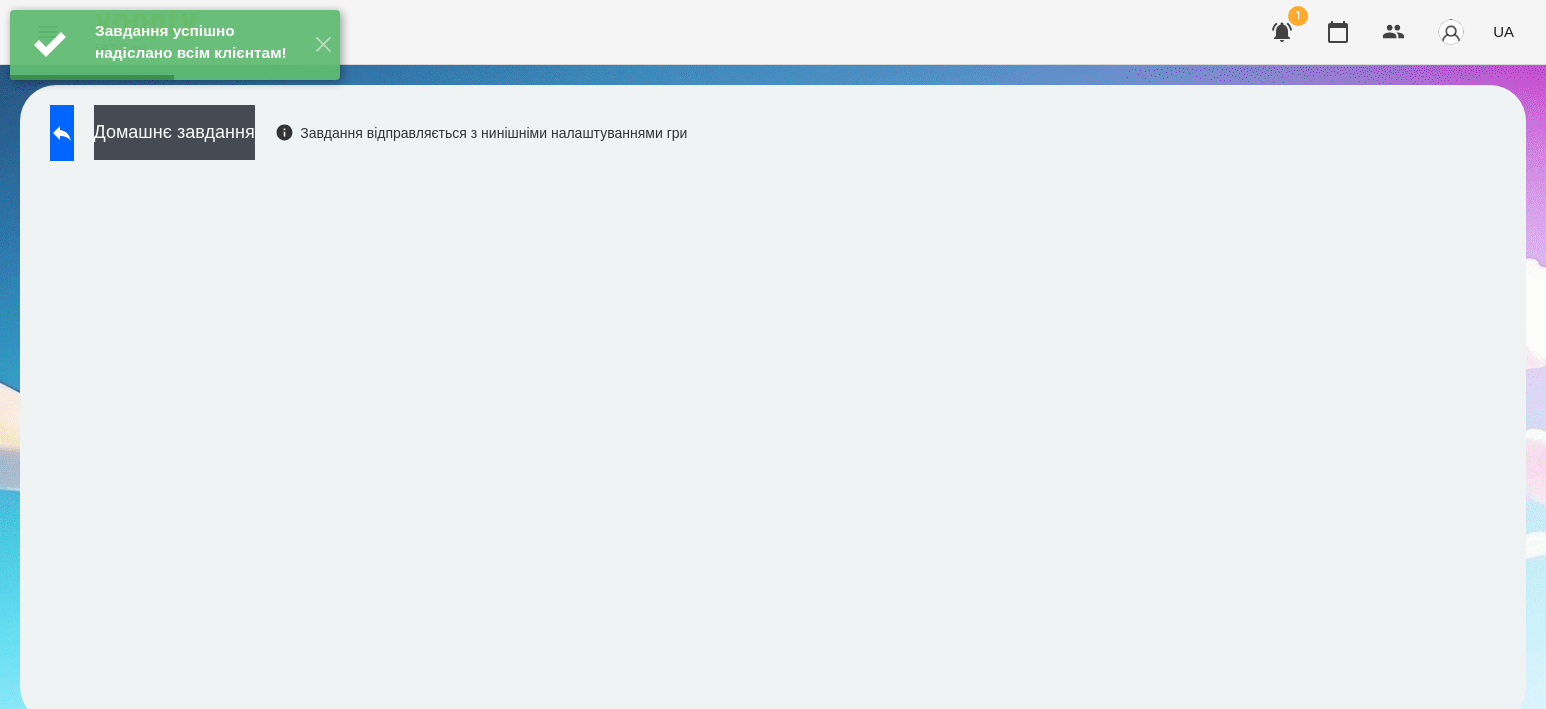 click on "Домашнє завдання Завдання відправляється з нинішніми налаштуваннями гри" at bounding box center [363, 138] 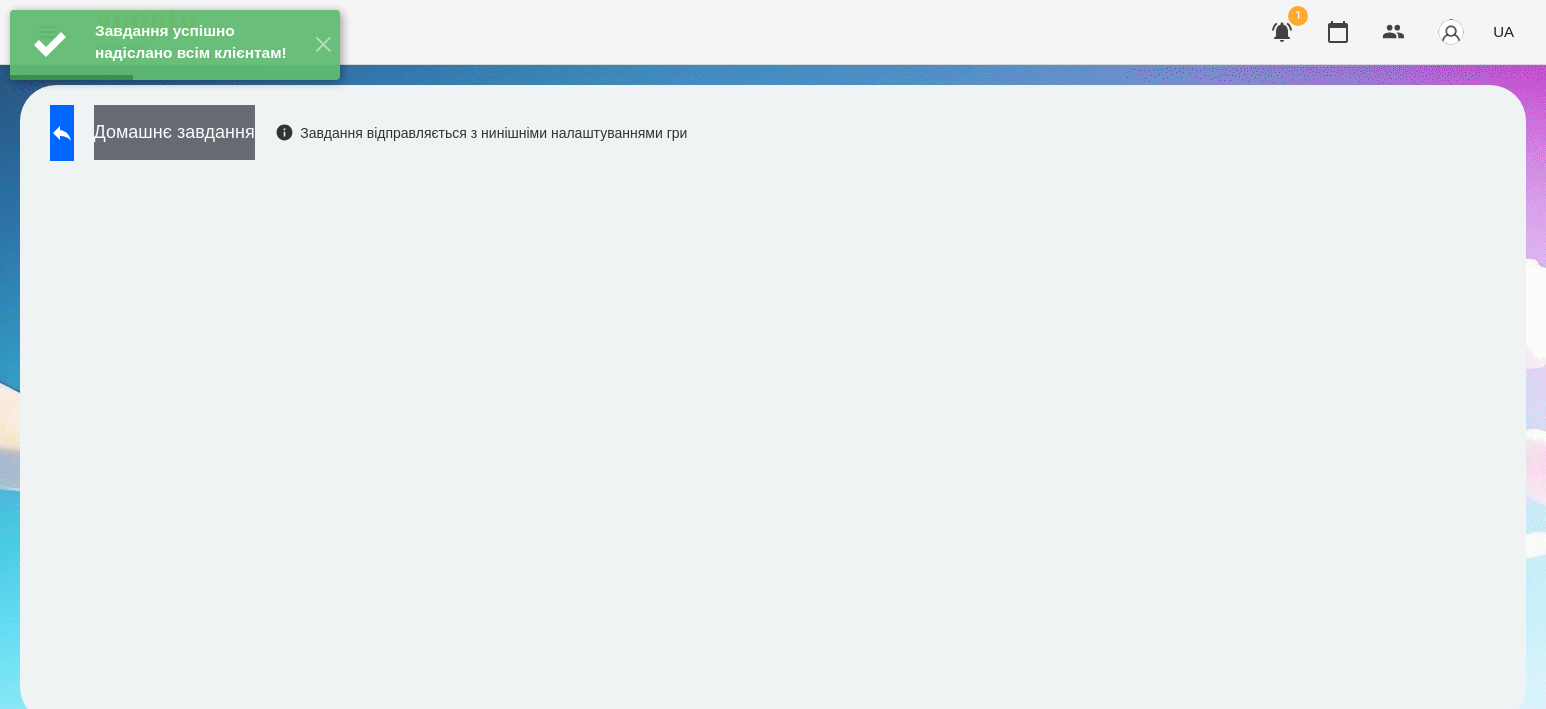 click on "Домашнє завдання" at bounding box center (174, 132) 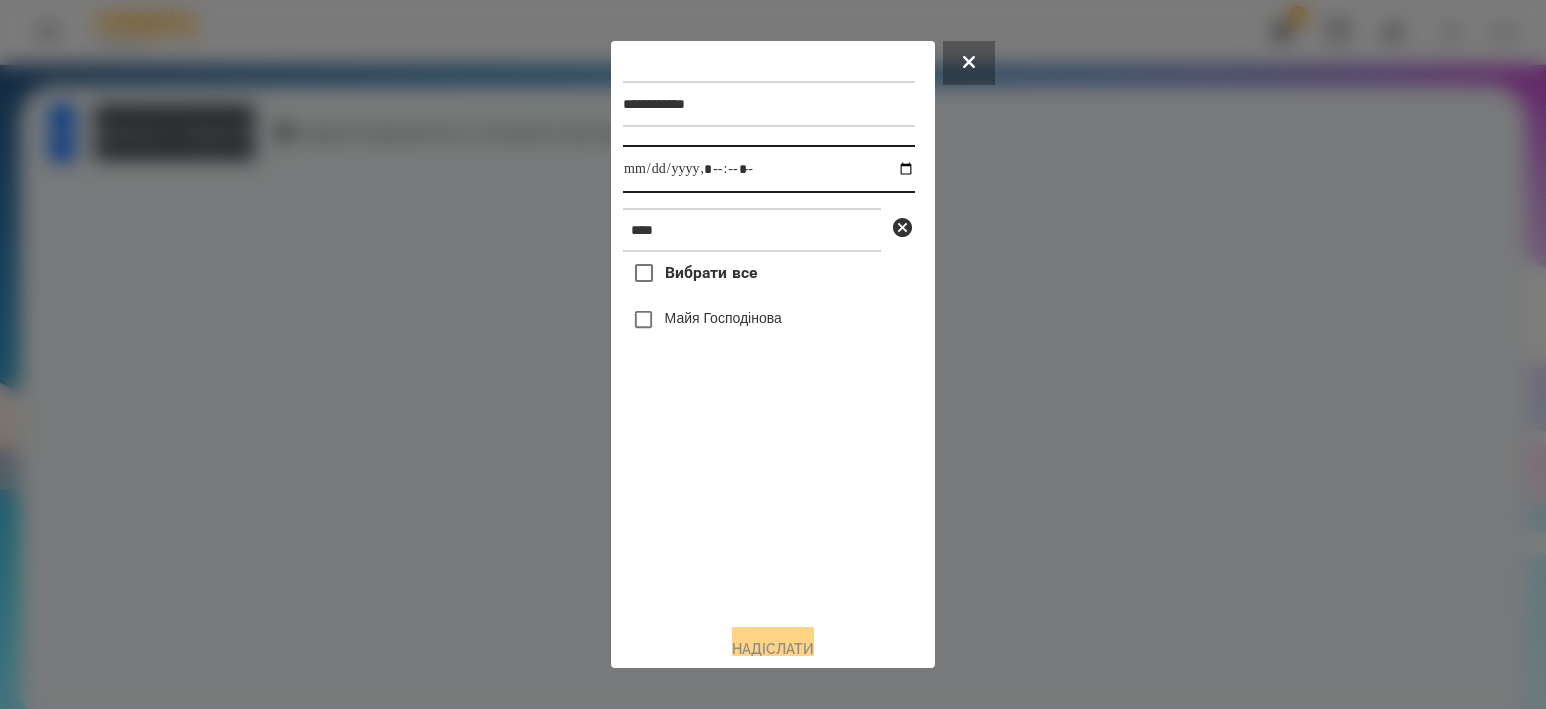 click at bounding box center [769, 169] 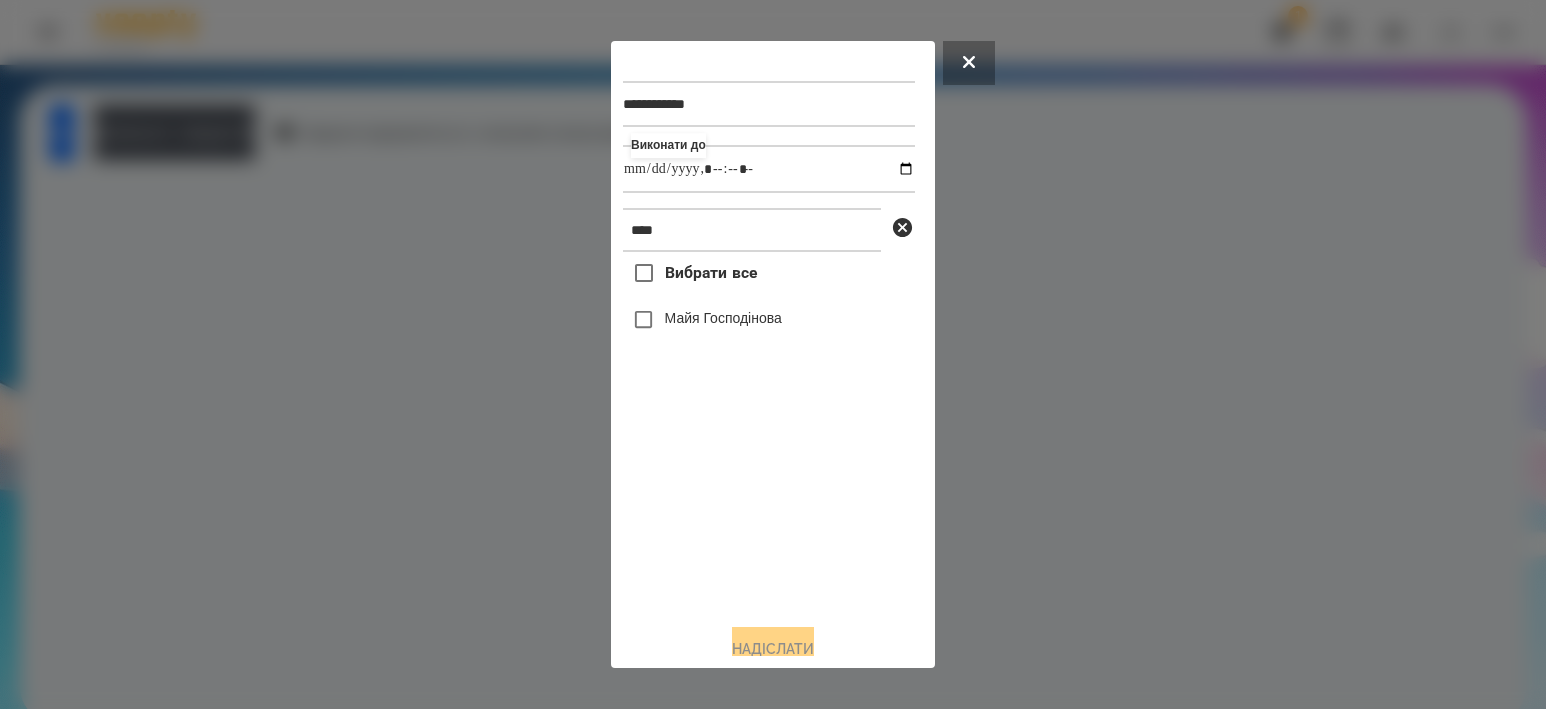 type on "**********" 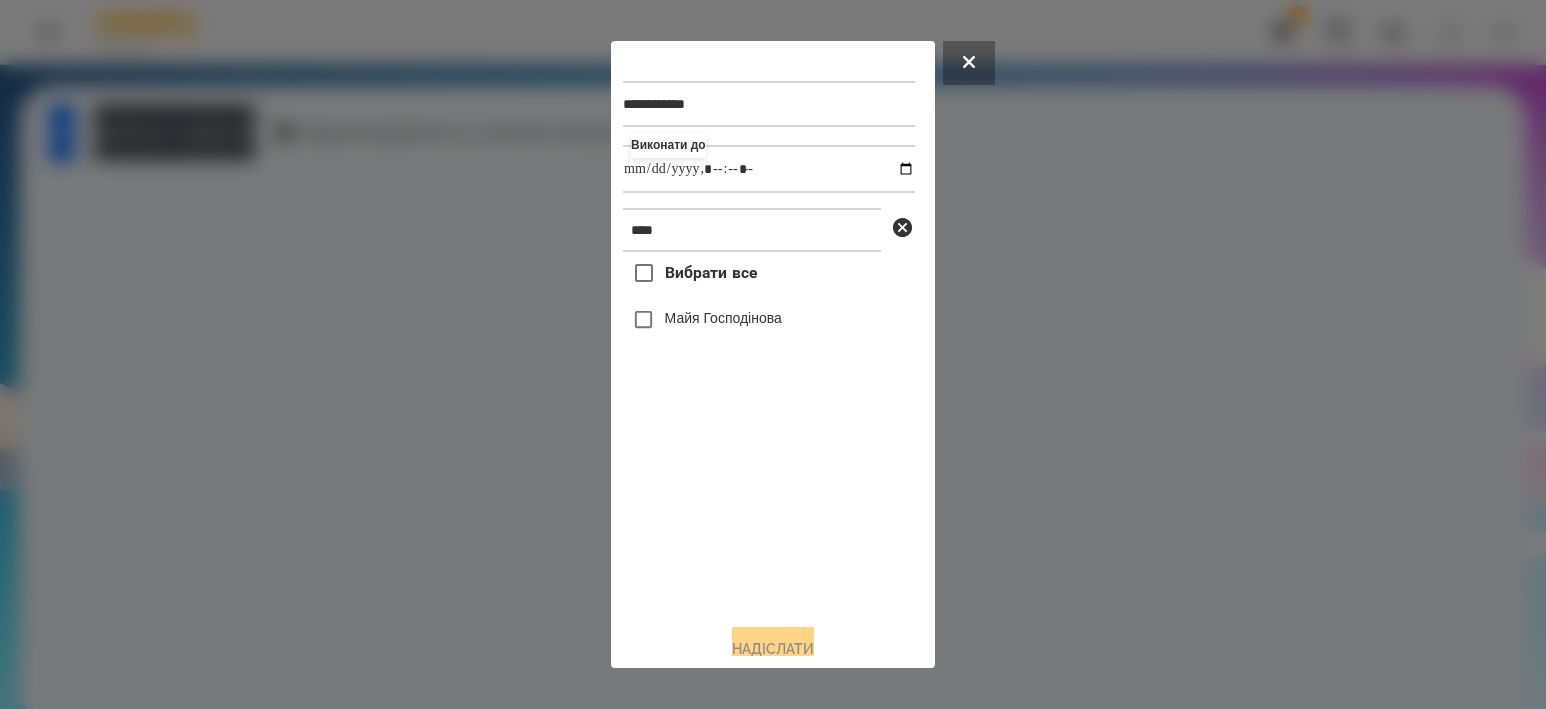 click on "Майя Господінова" at bounding box center [723, 318] 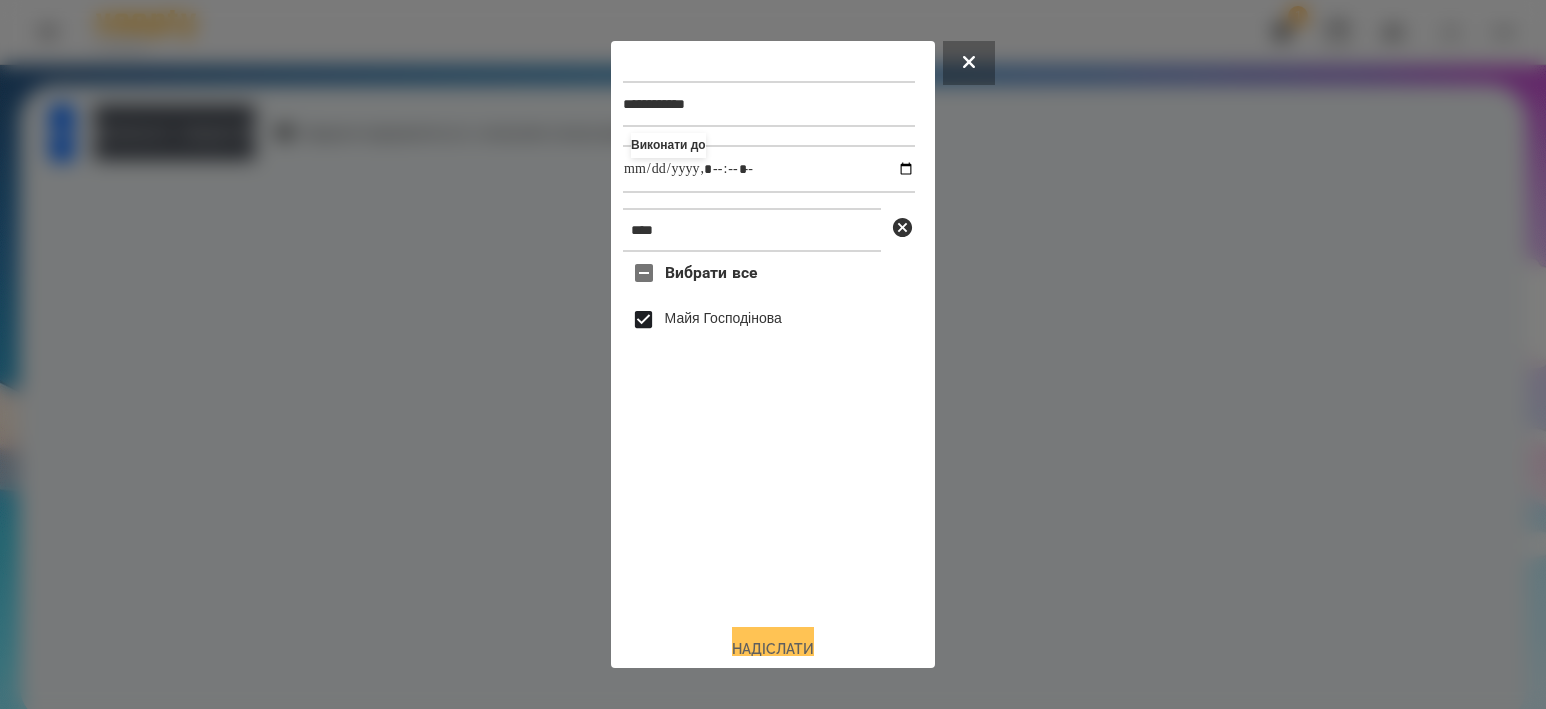 click on "Надіслати" at bounding box center (773, 649) 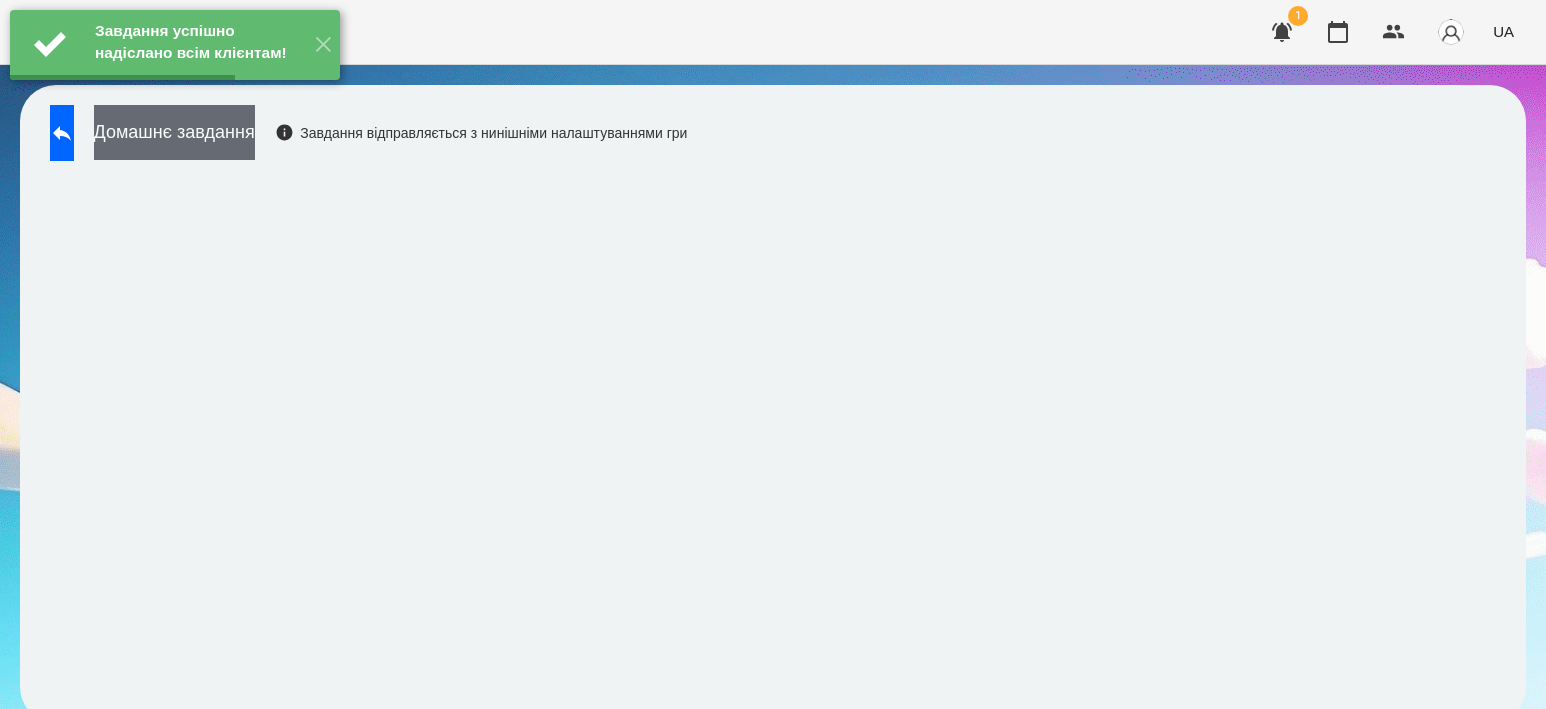 click on "Домашнє завдання" at bounding box center [174, 132] 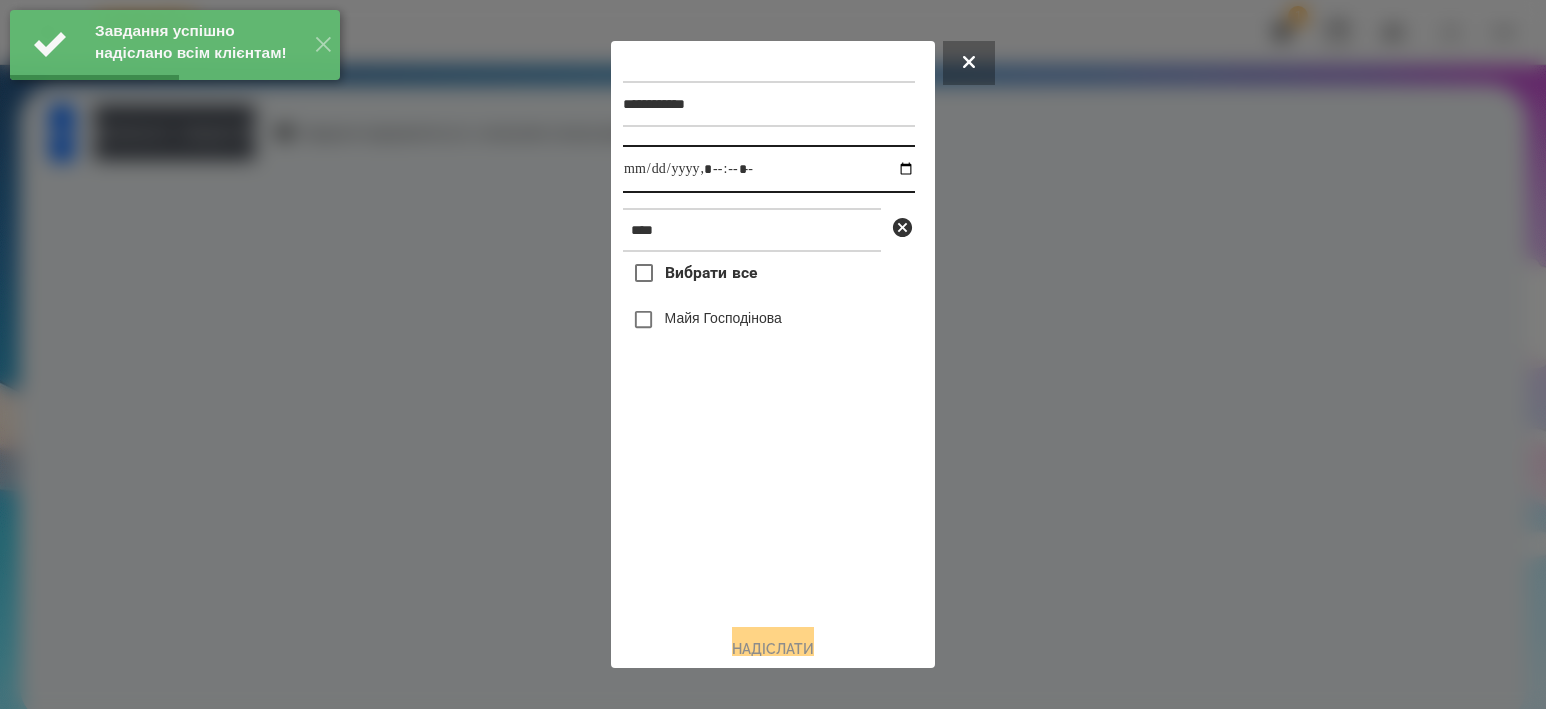 click at bounding box center (769, 169) 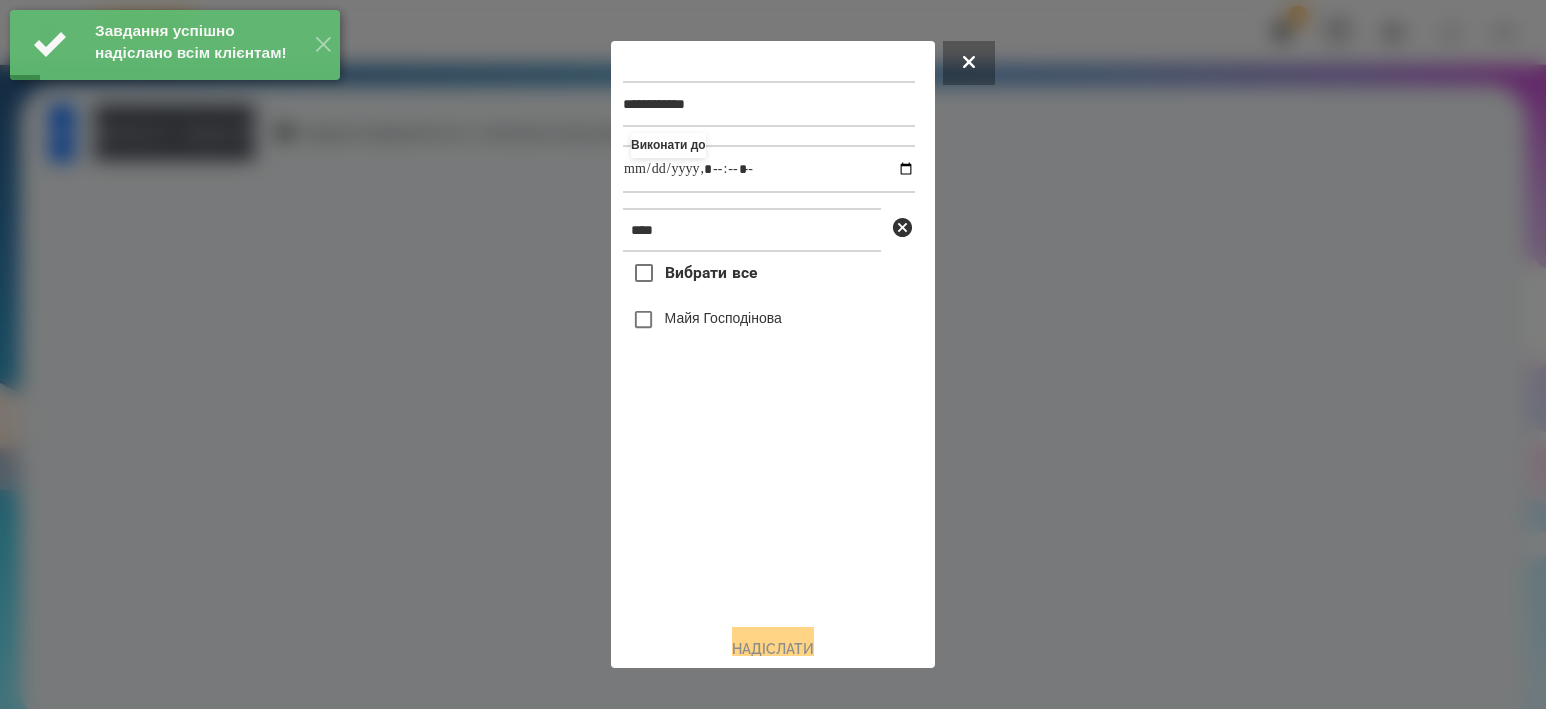 type on "**********" 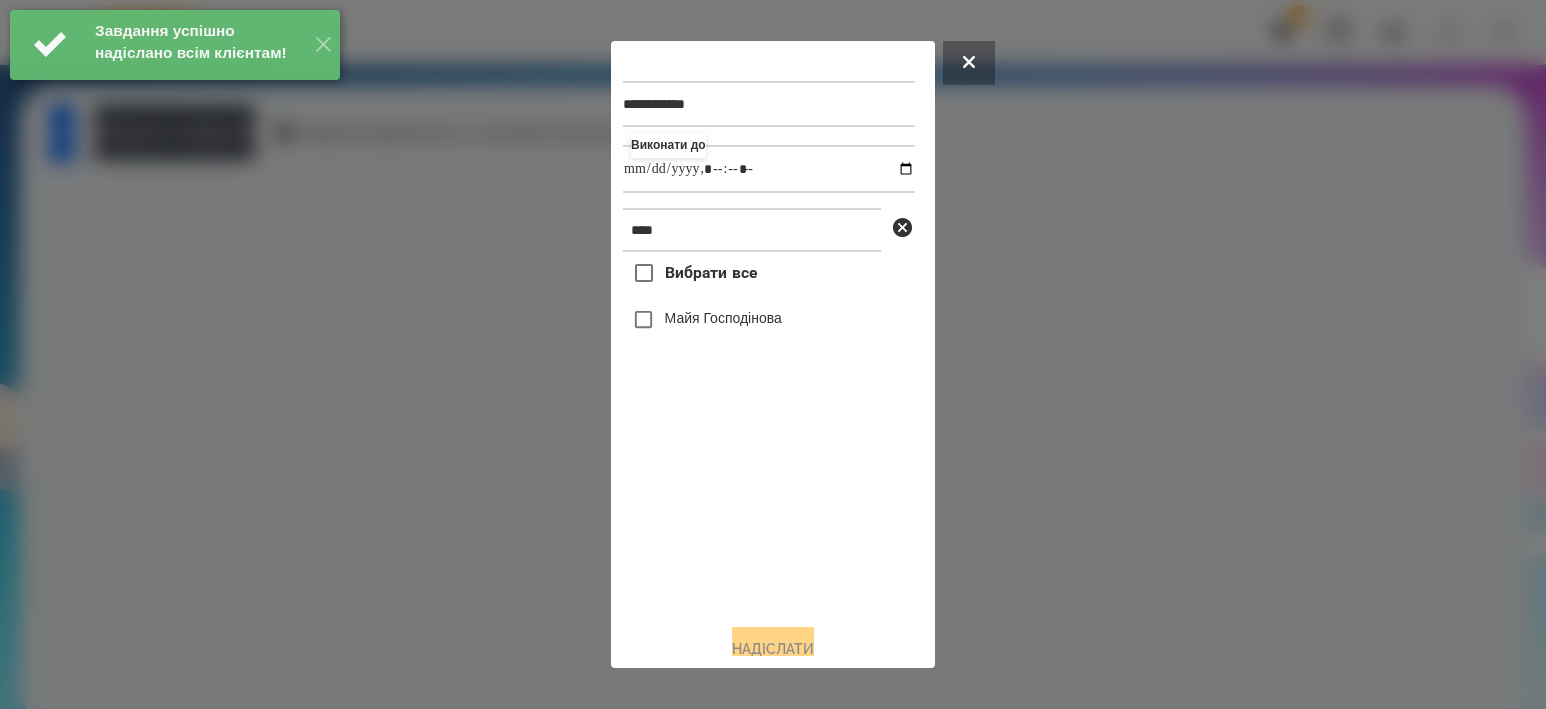 click on "Майя Господінова" at bounding box center (723, 318) 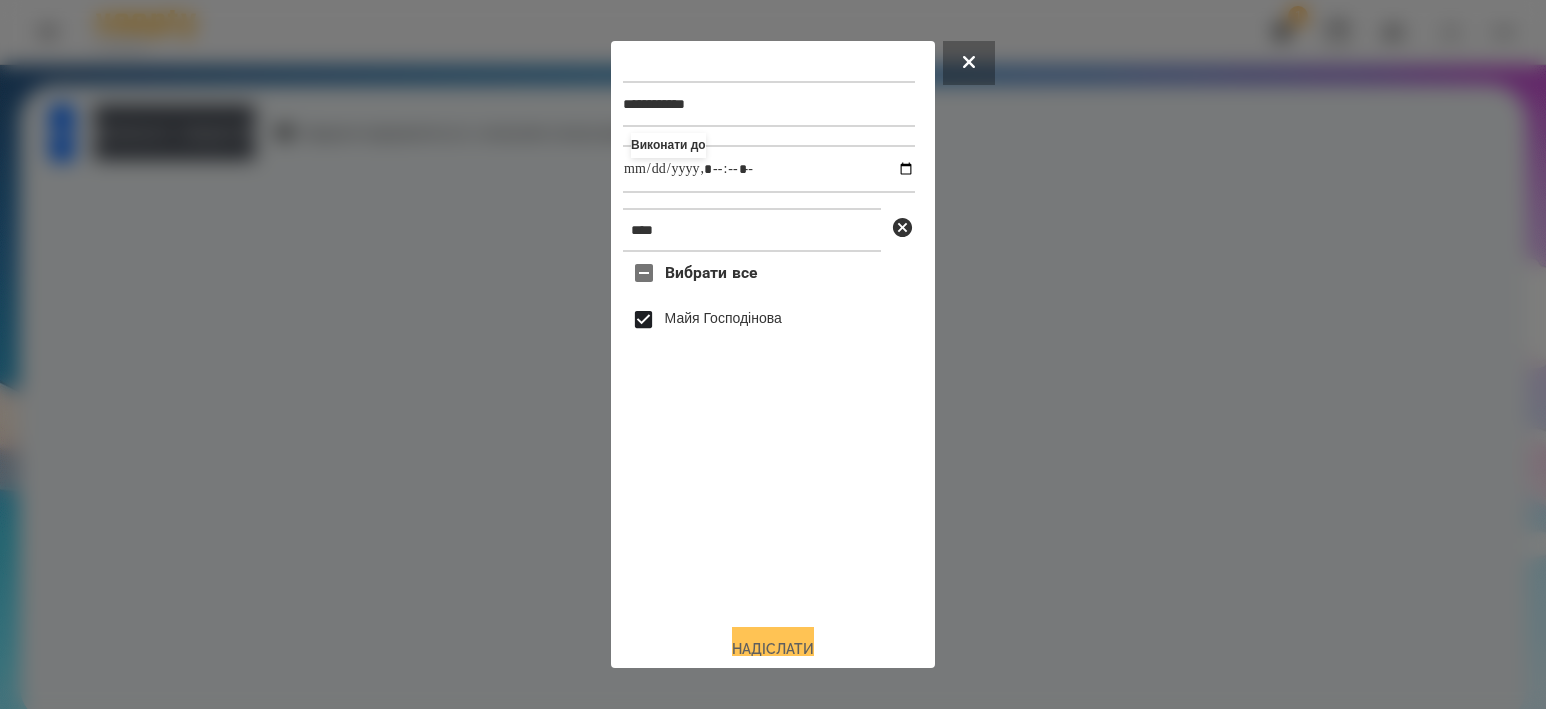 click on "Надіслати" at bounding box center (773, 649) 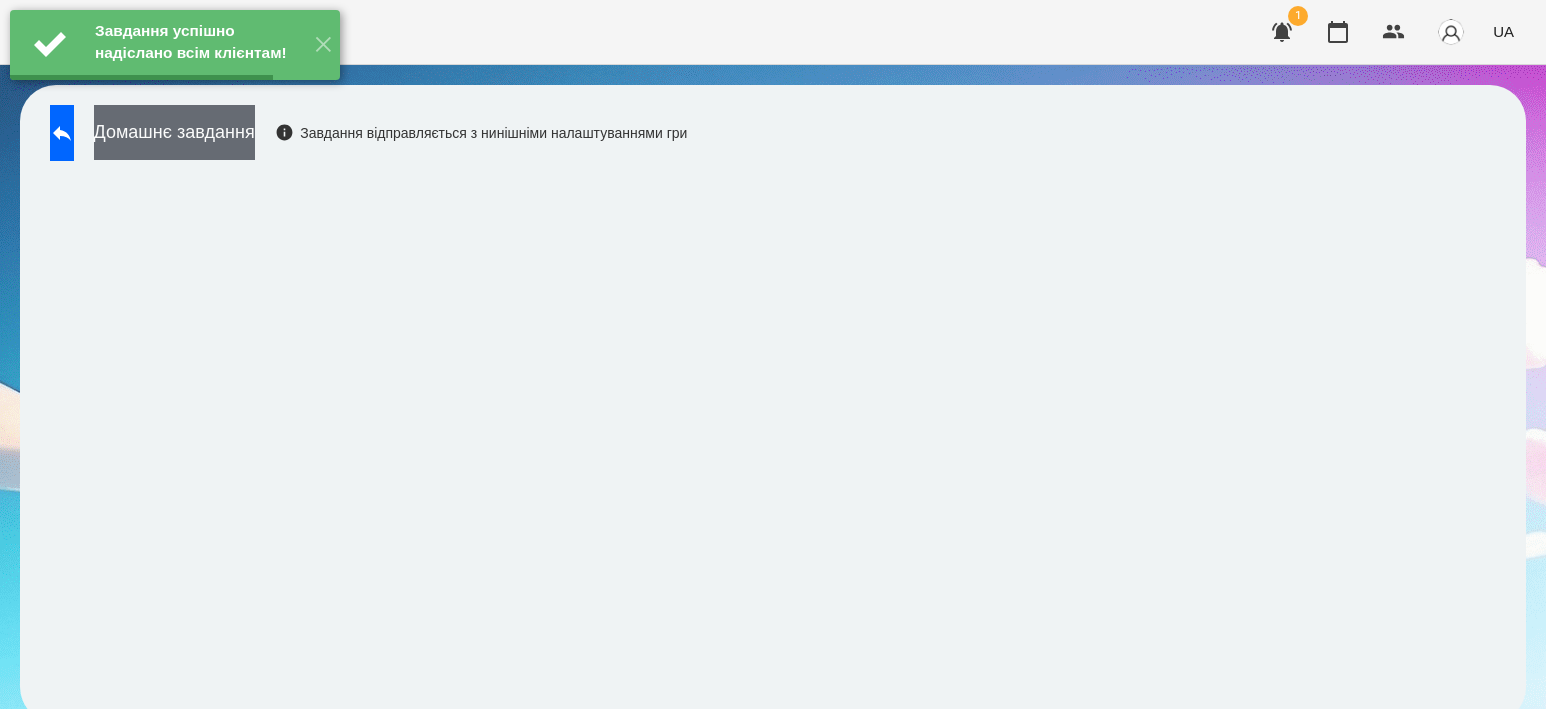 click on "Домашнє завдання" at bounding box center [174, 132] 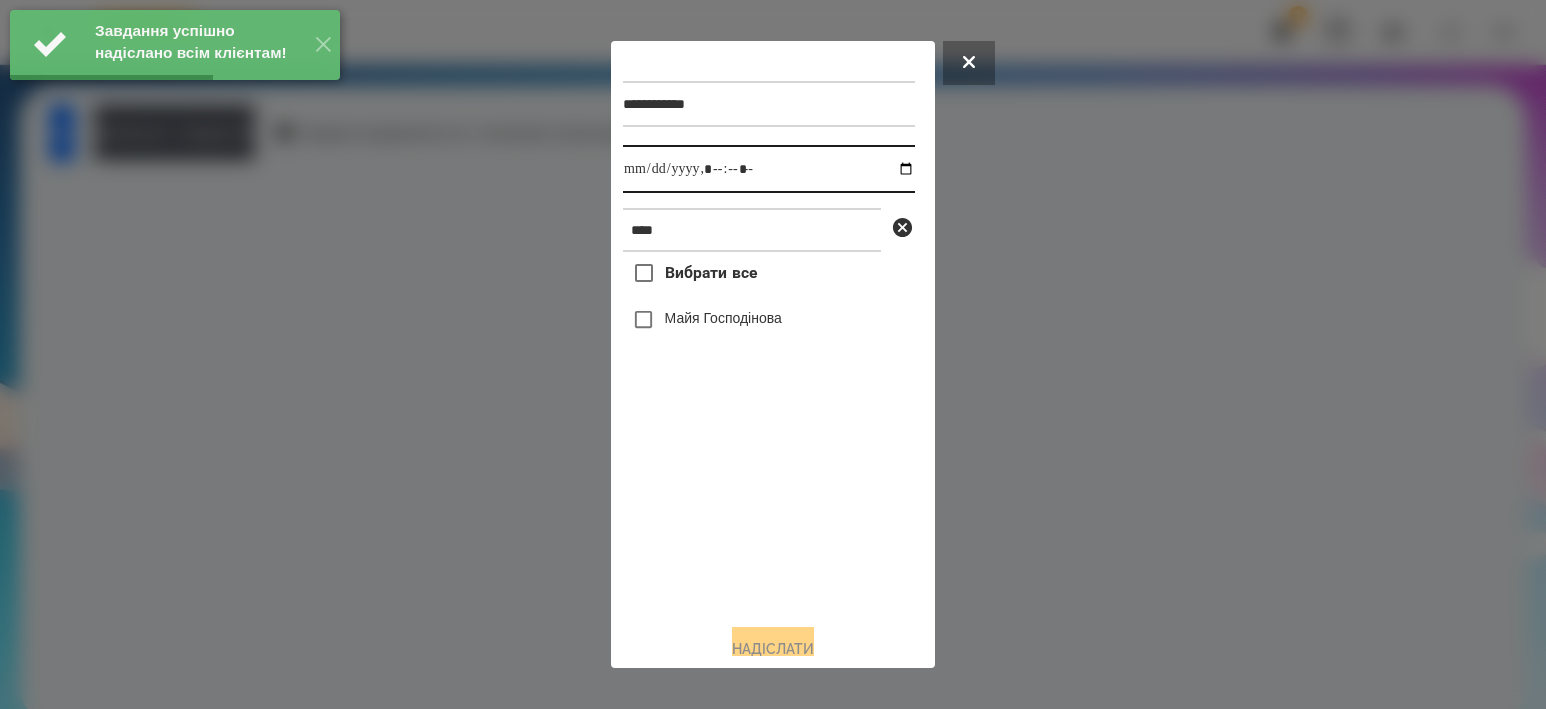 click at bounding box center [769, 169] 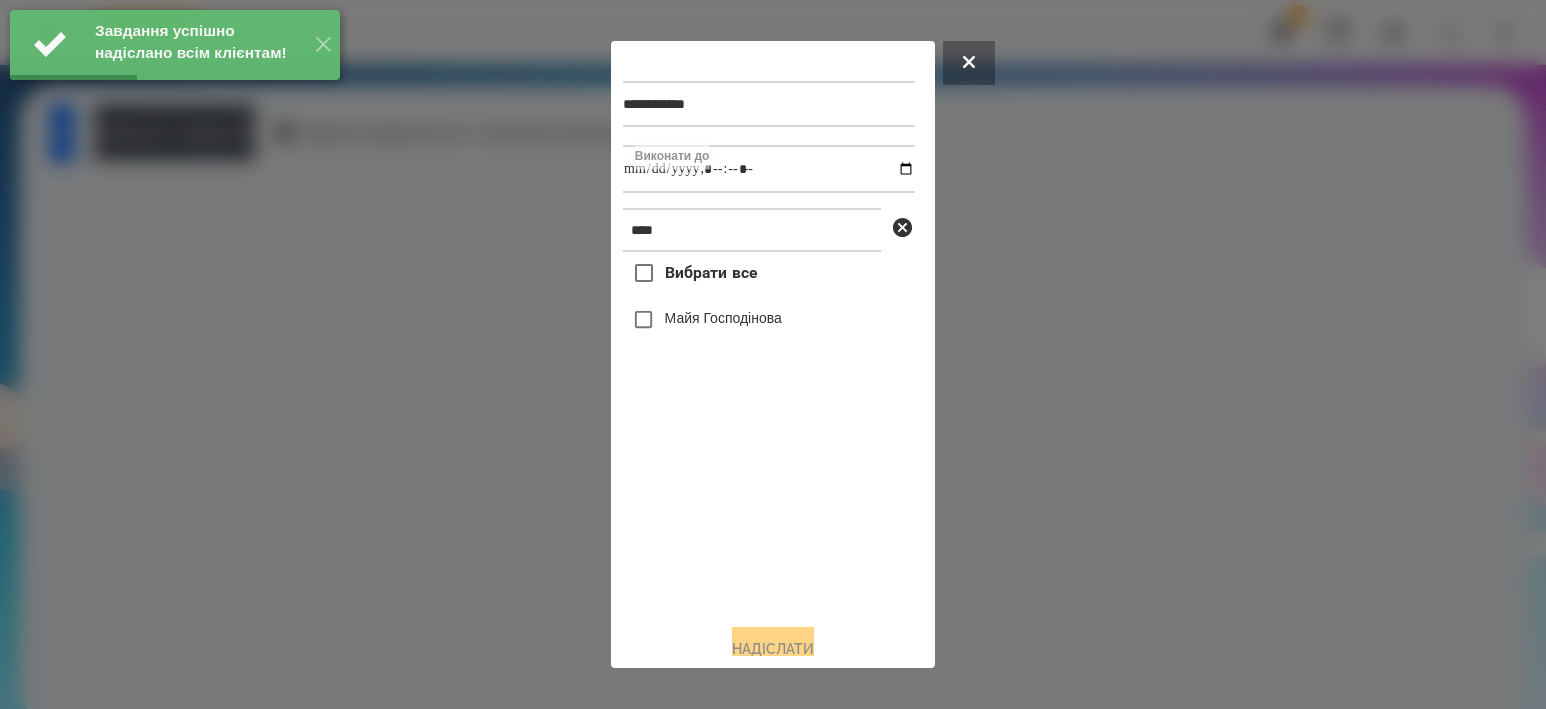 type on "**********" 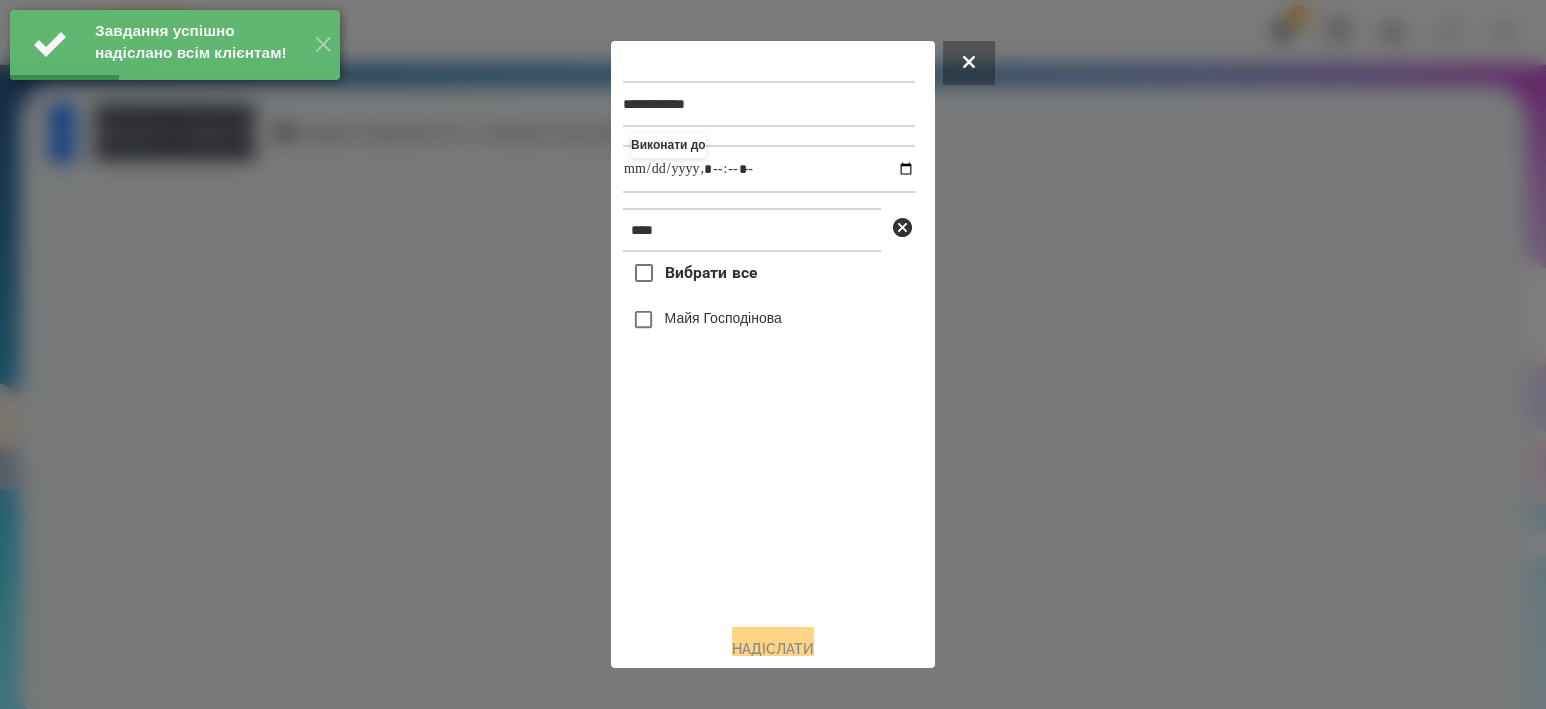 click on "Вибрати все [FIRST] [LAST]" at bounding box center (769, 429) 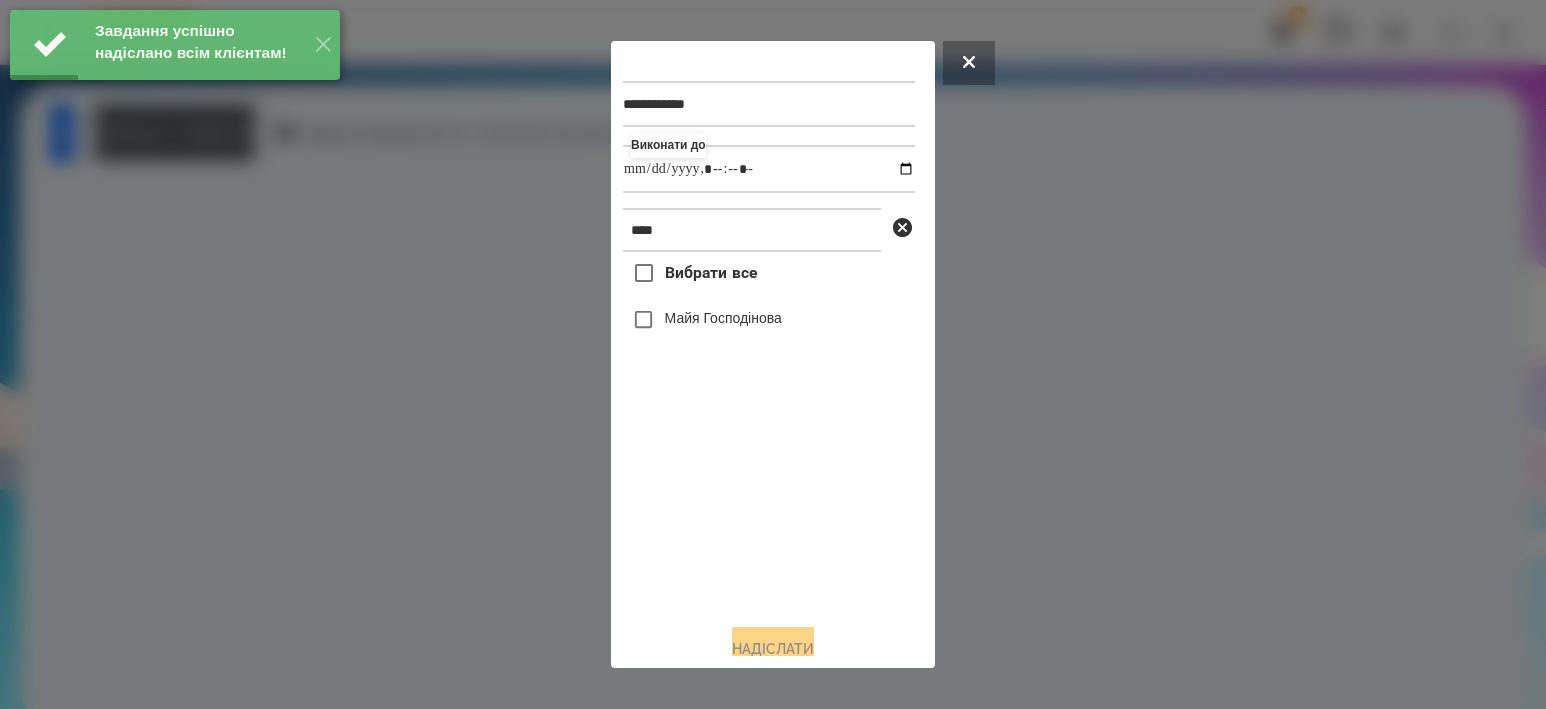 click on "Майя Господінова" at bounding box center [723, 318] 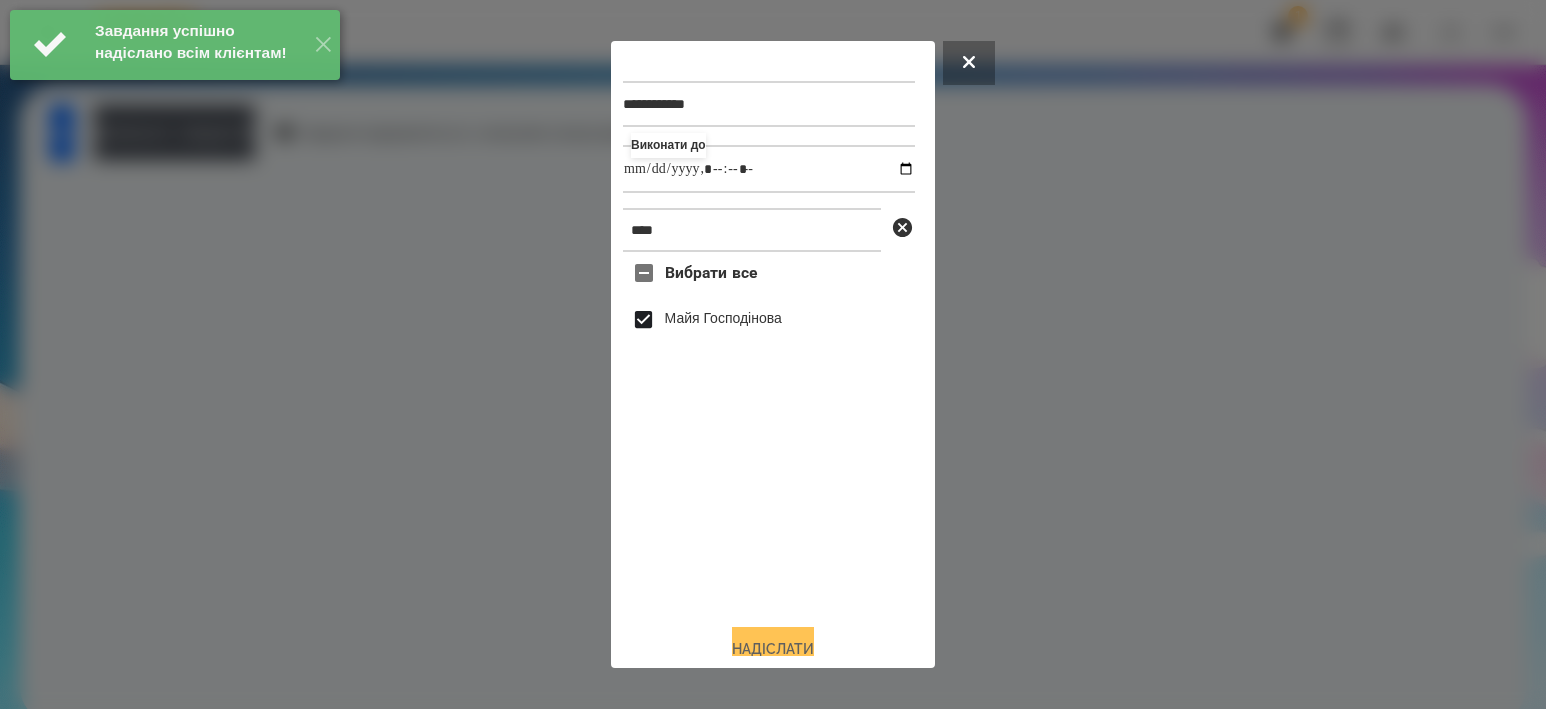 click on "Надіслати" at bounding box center (773, 649) 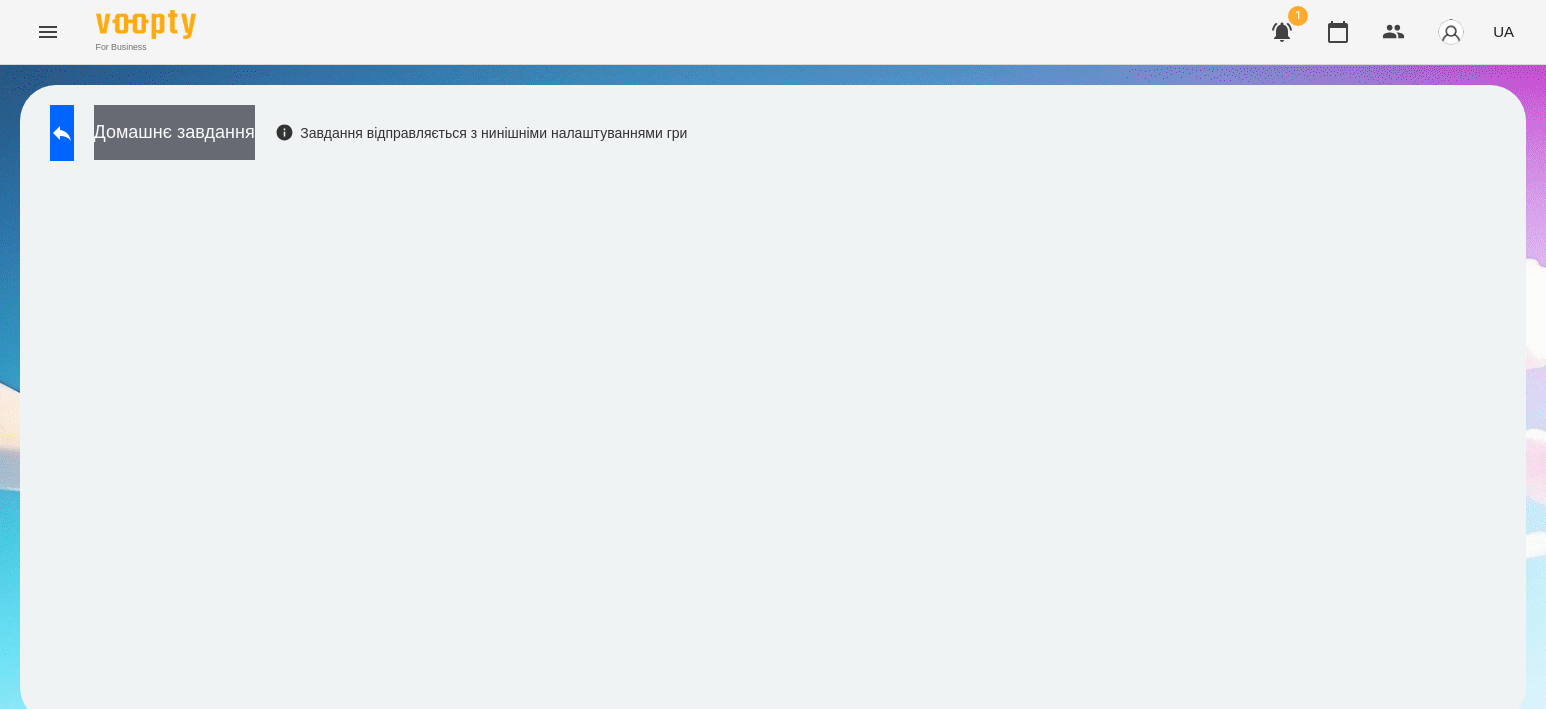 click on "Домашнє завдання" at bounding box center [174, 132] 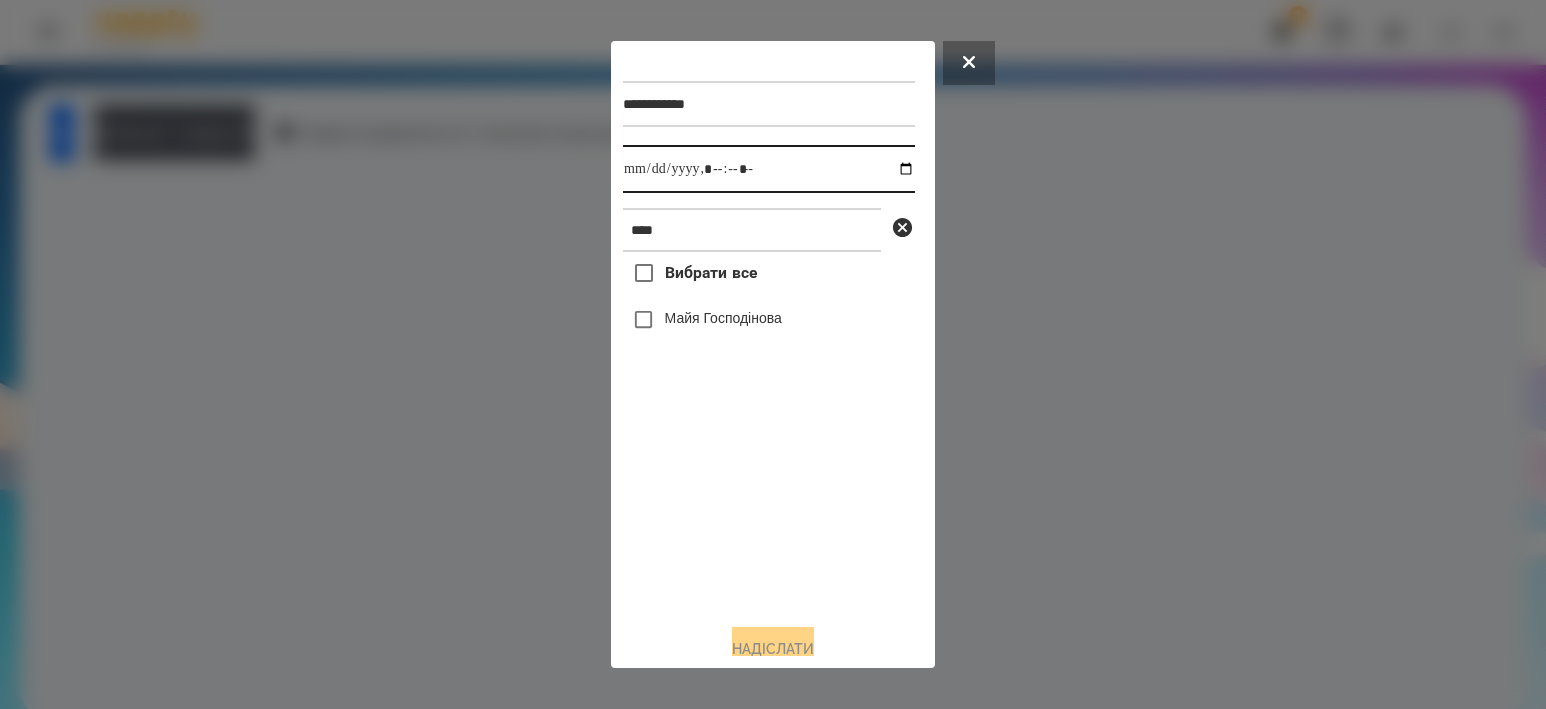 click at bounding box center (769, 169) 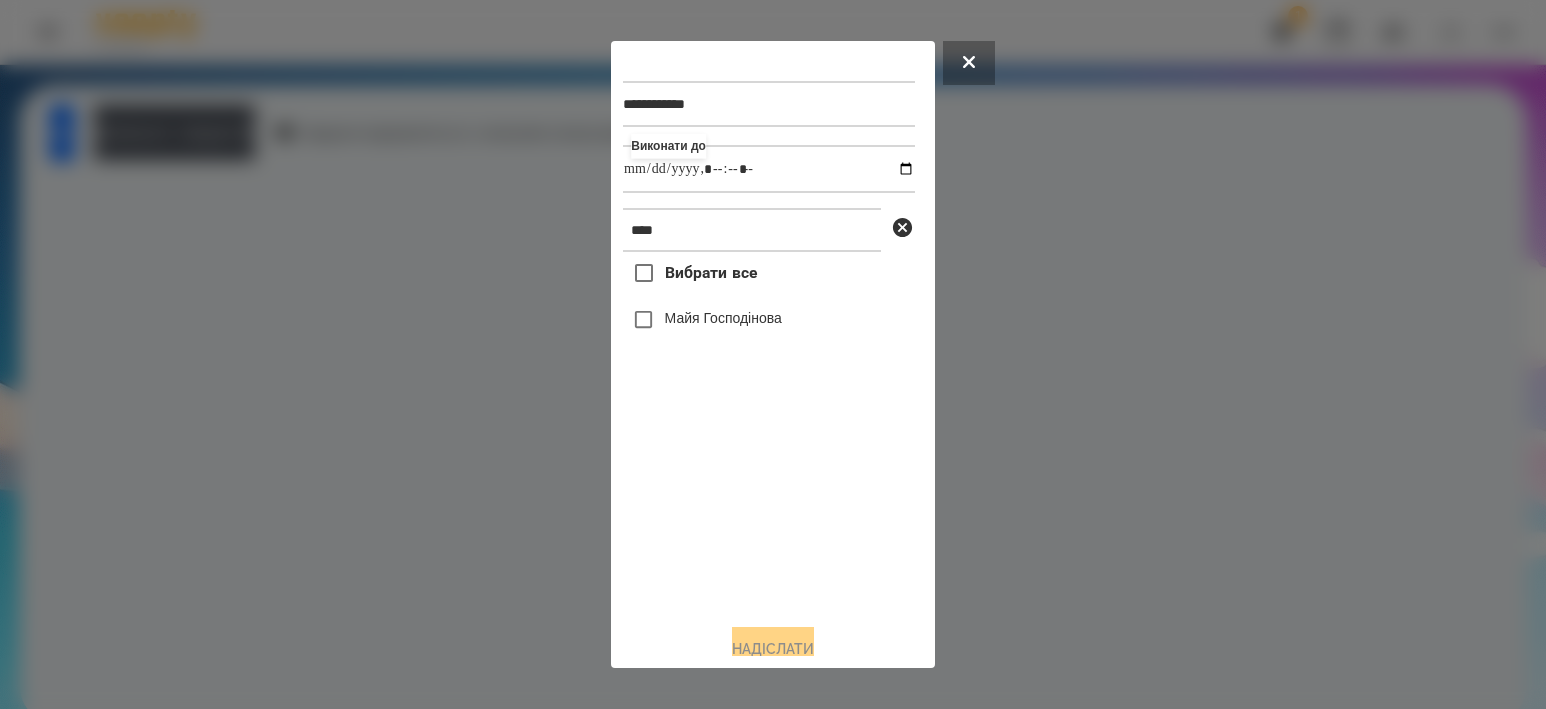 type on "**********" 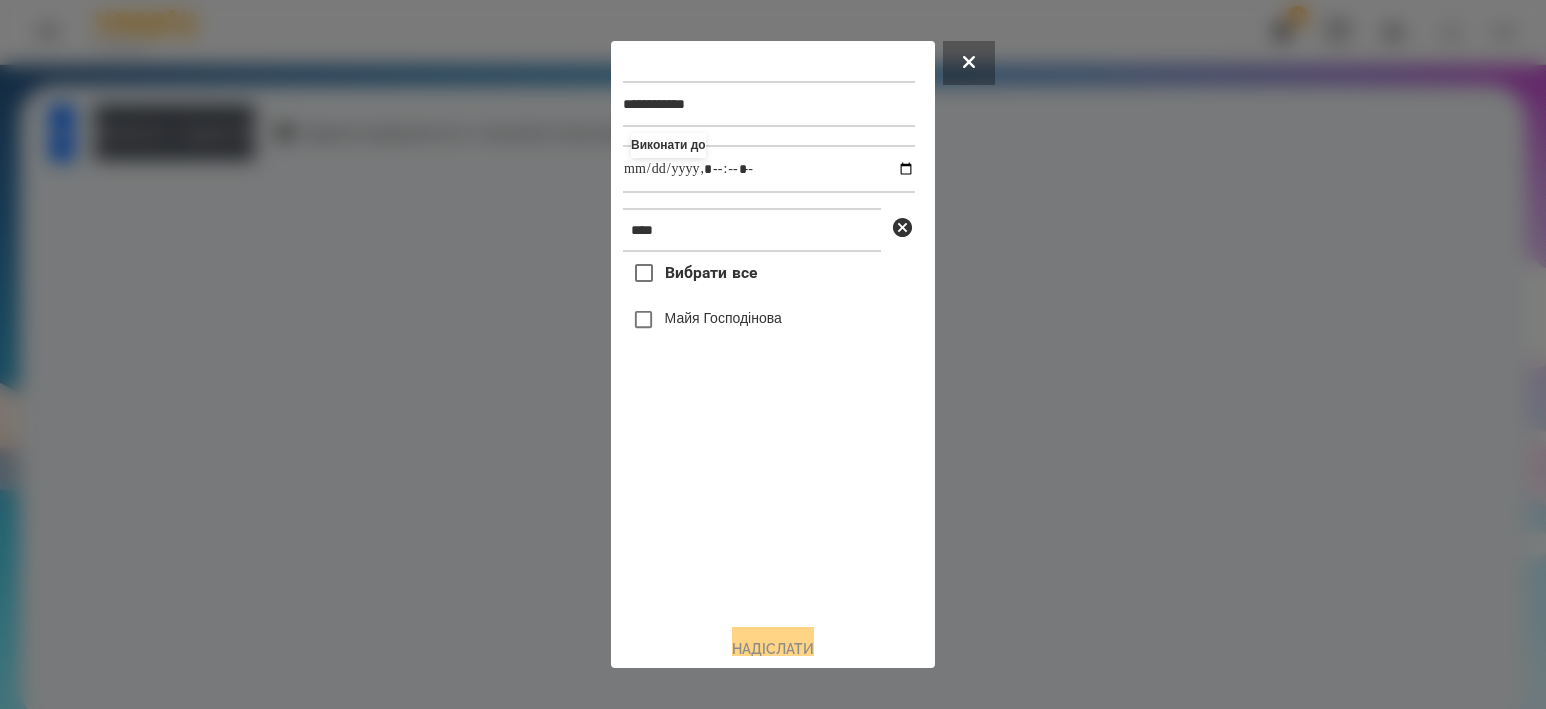 click on "Вибрати все [FIRST] [LAST]" at bounding box center (769, 429) 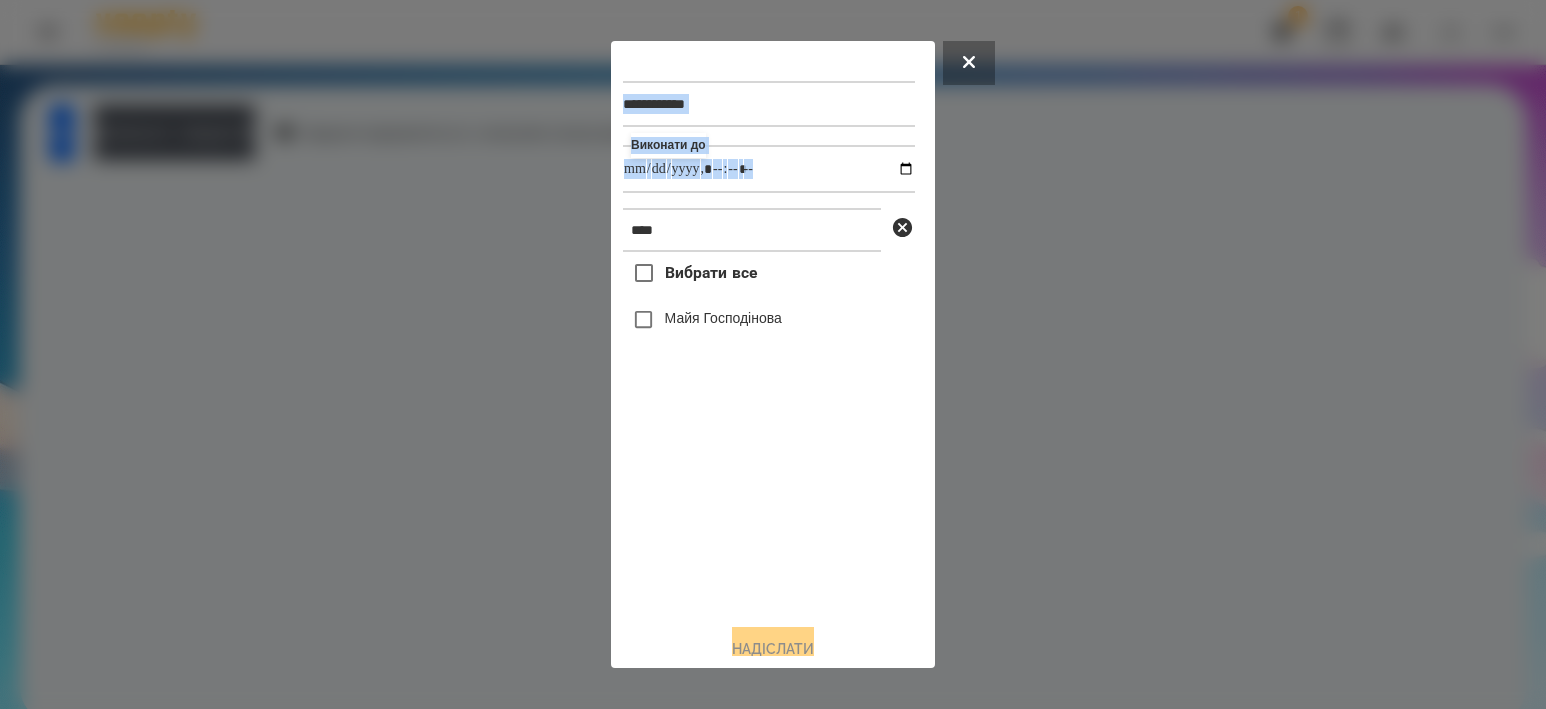 drag, startPoint x: 720, startPoint y: 212, endPoint x: 568, endPoint y: 226, distance: 152.64337 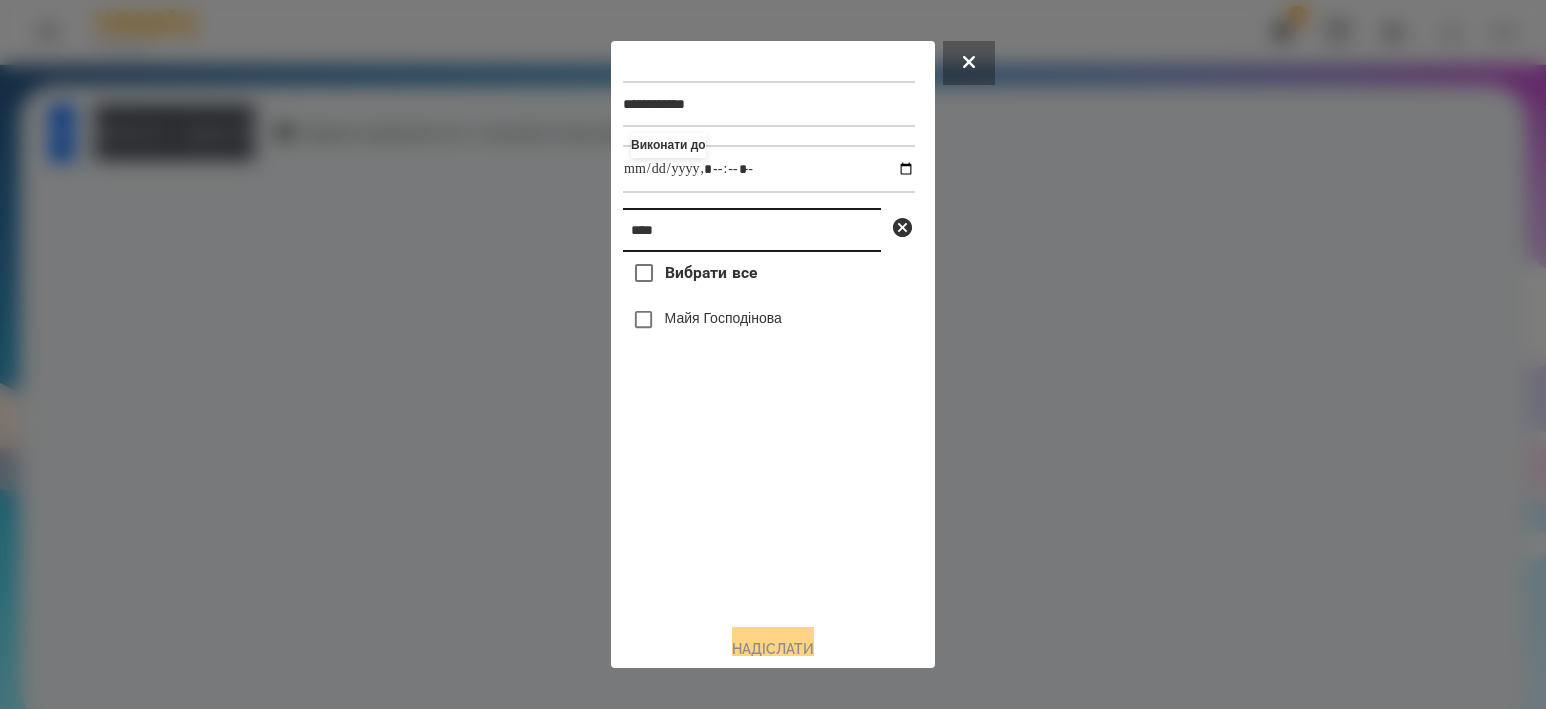 drag, startPoint x: 717, startPoint y: 245, endPoint x: 454, endPoint y: 228, distance: 263.54886 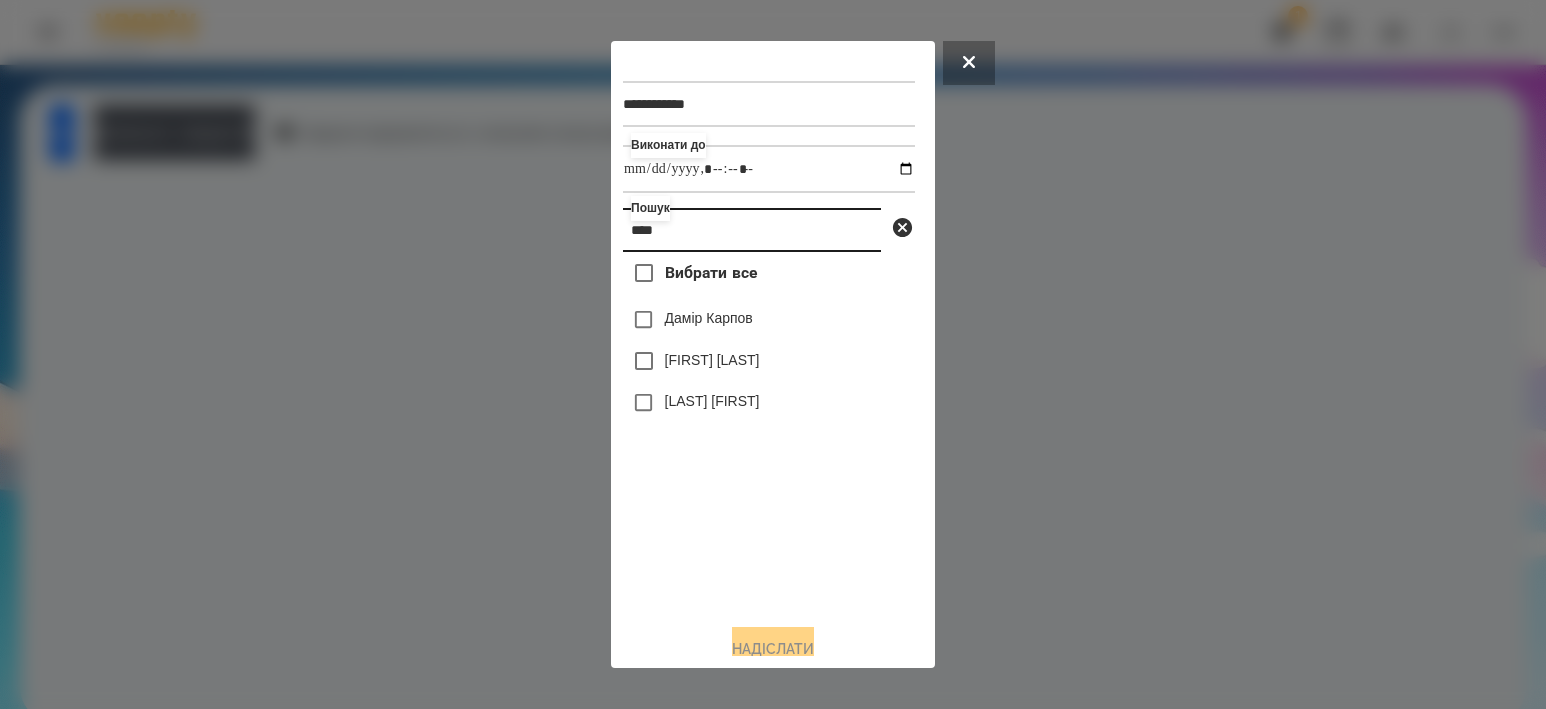 type on "****" 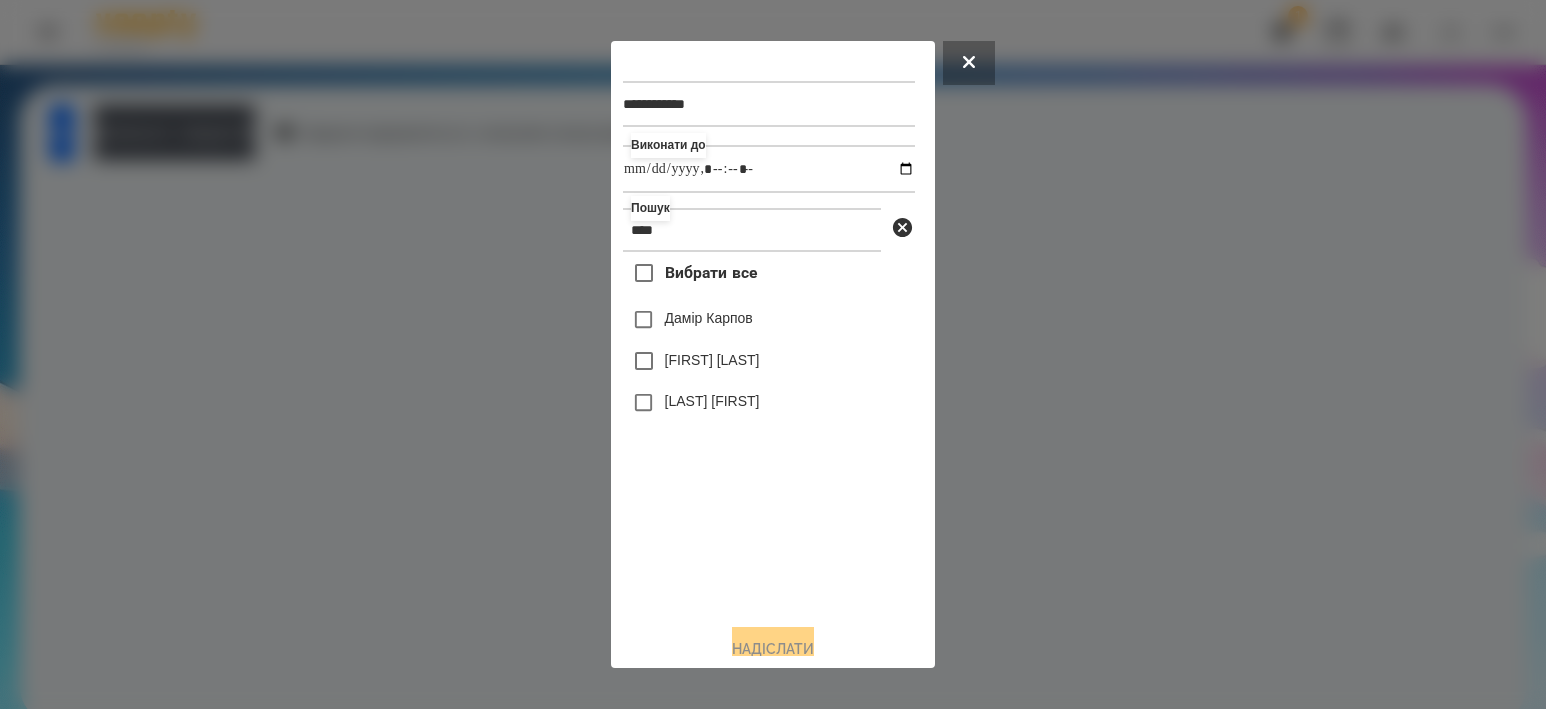 drag, startPoint x: 707, startPoint y: 323, endPoint x: 724, endPoint y: 355, distance: 36.23534 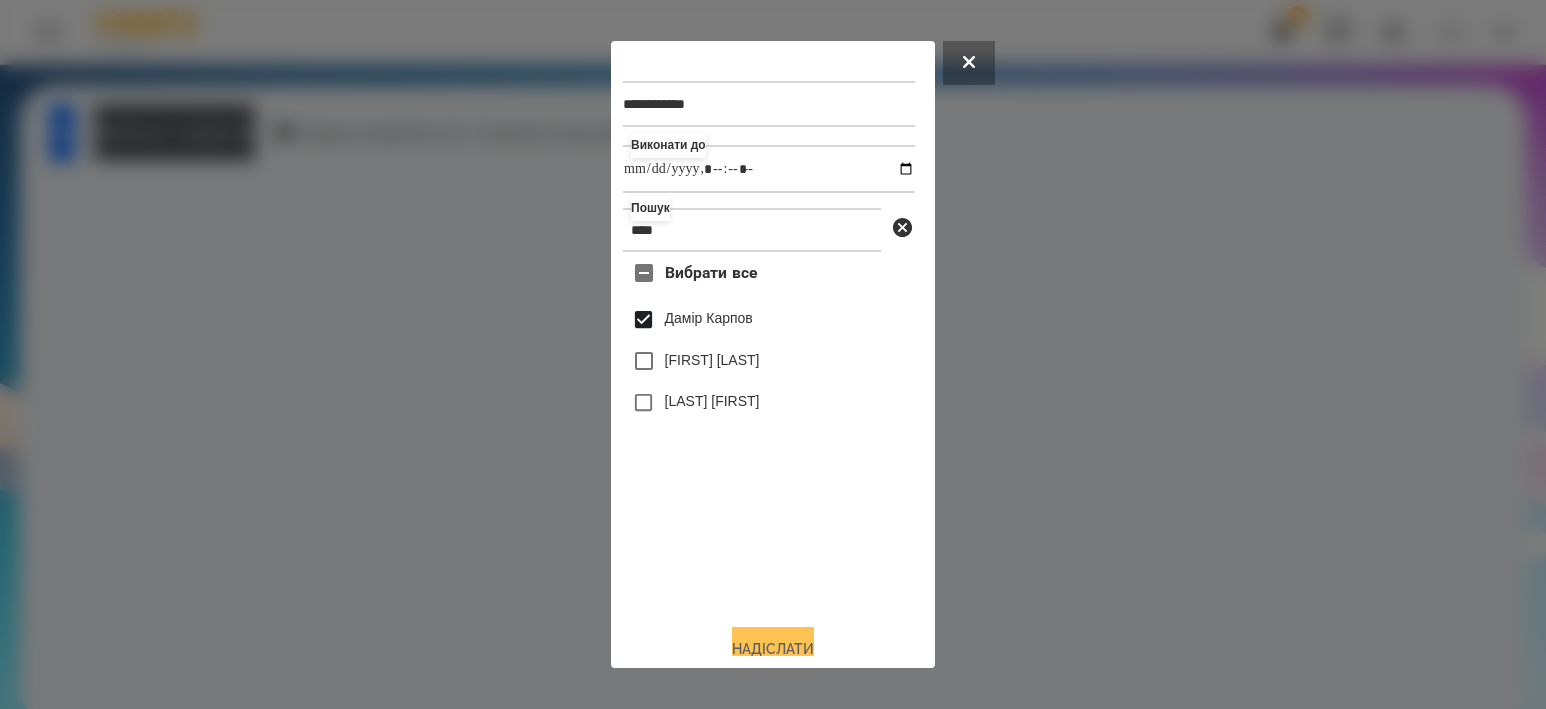 click on "Надіслати" at bounding box center (773, 649) 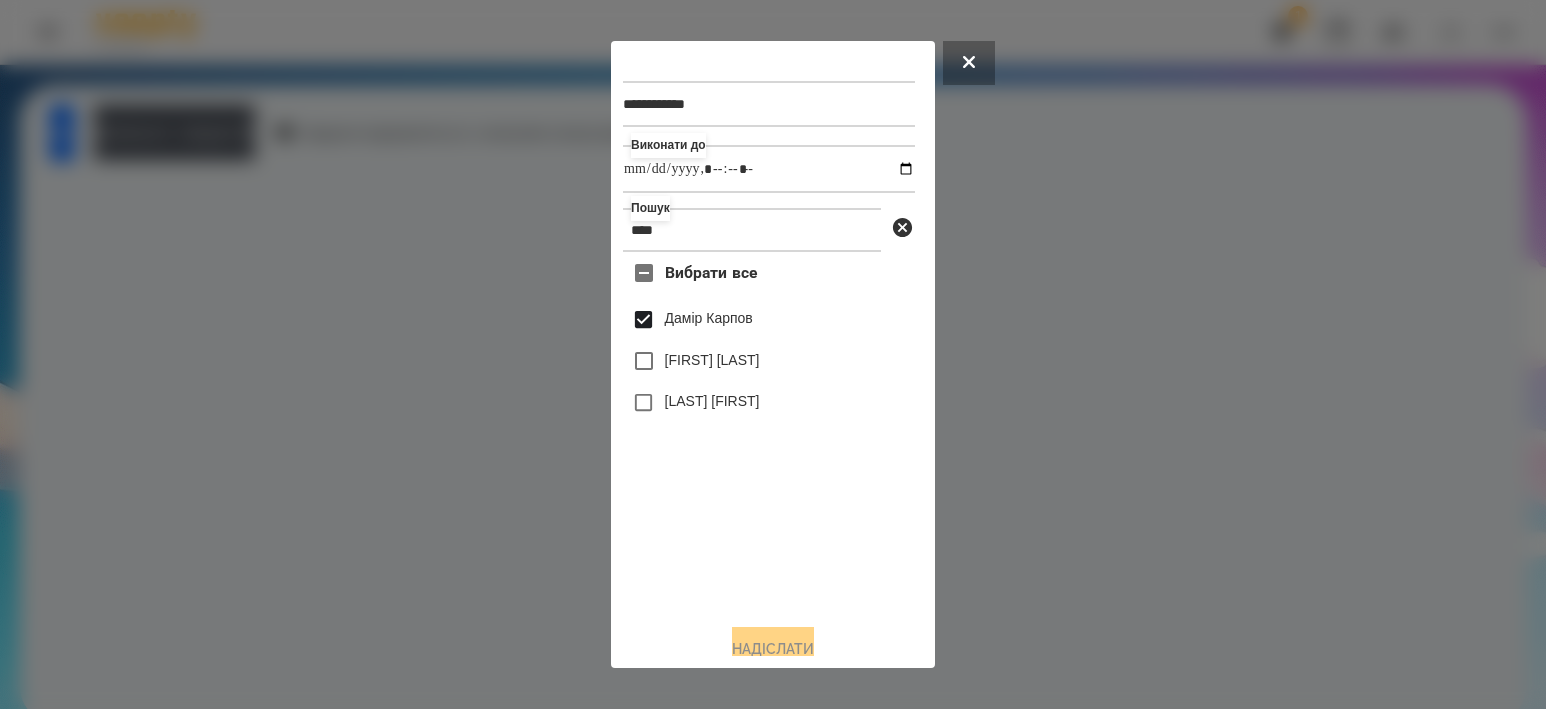 click at bounding box center [773, 354] 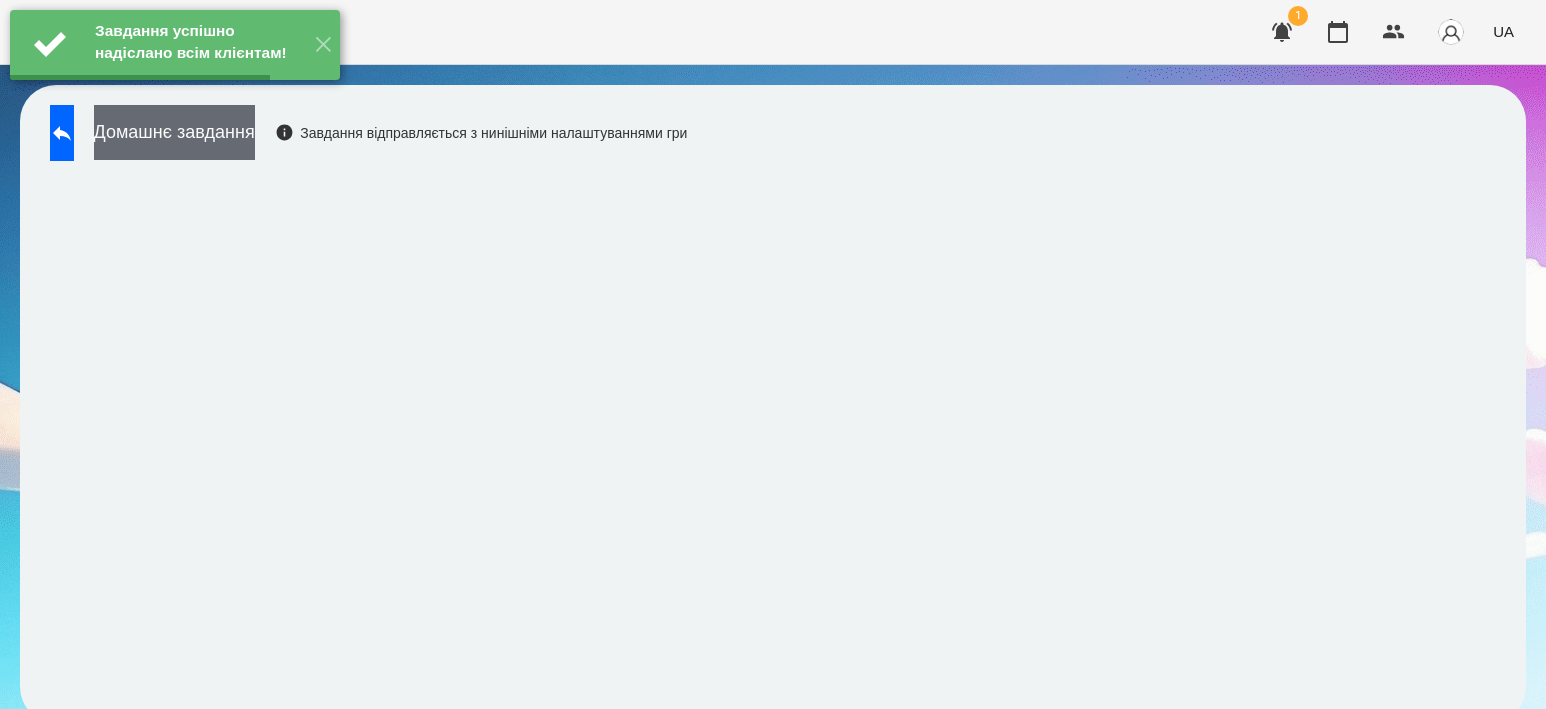 click on "Домашнє завдання" at bounding box center [174, 132] 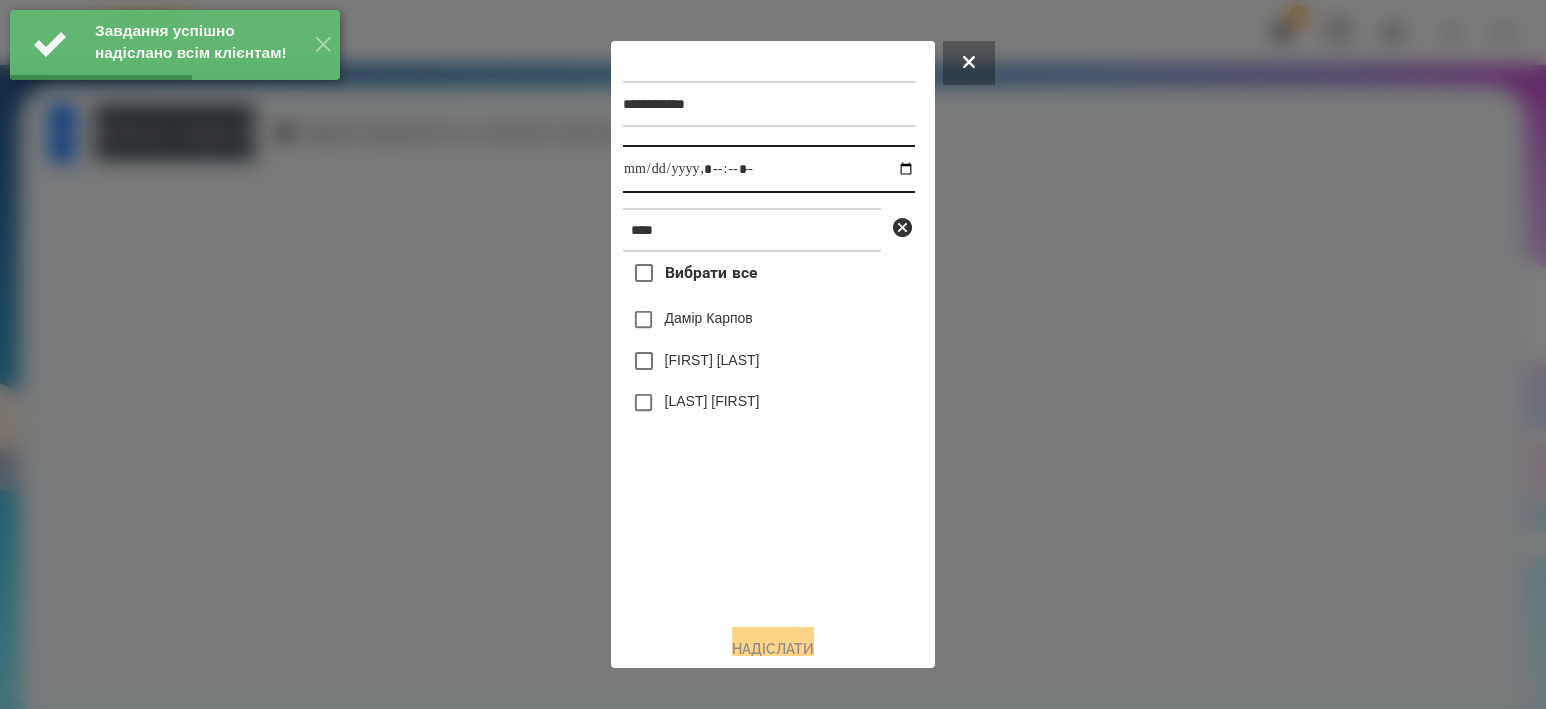click at bounding box center (769, 169) 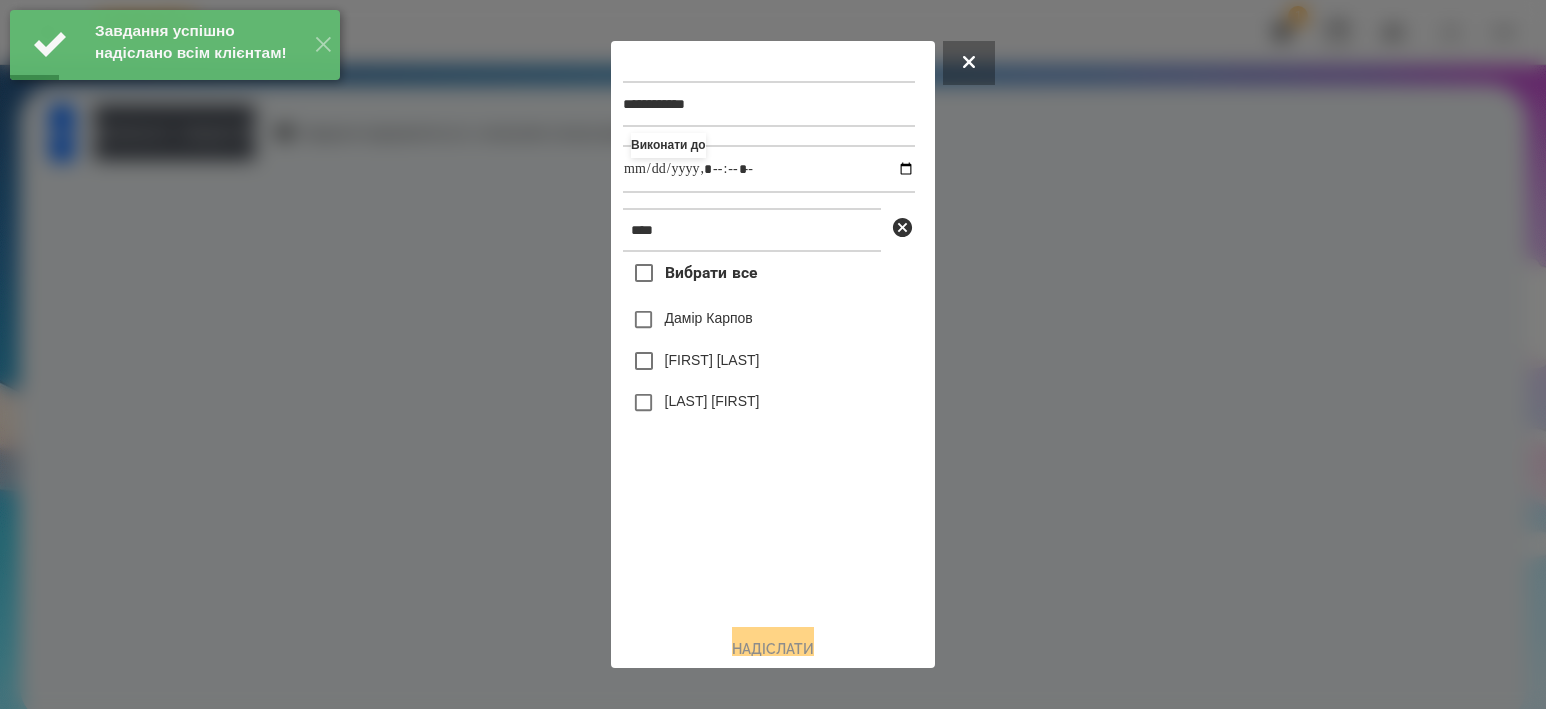 type on "**********" 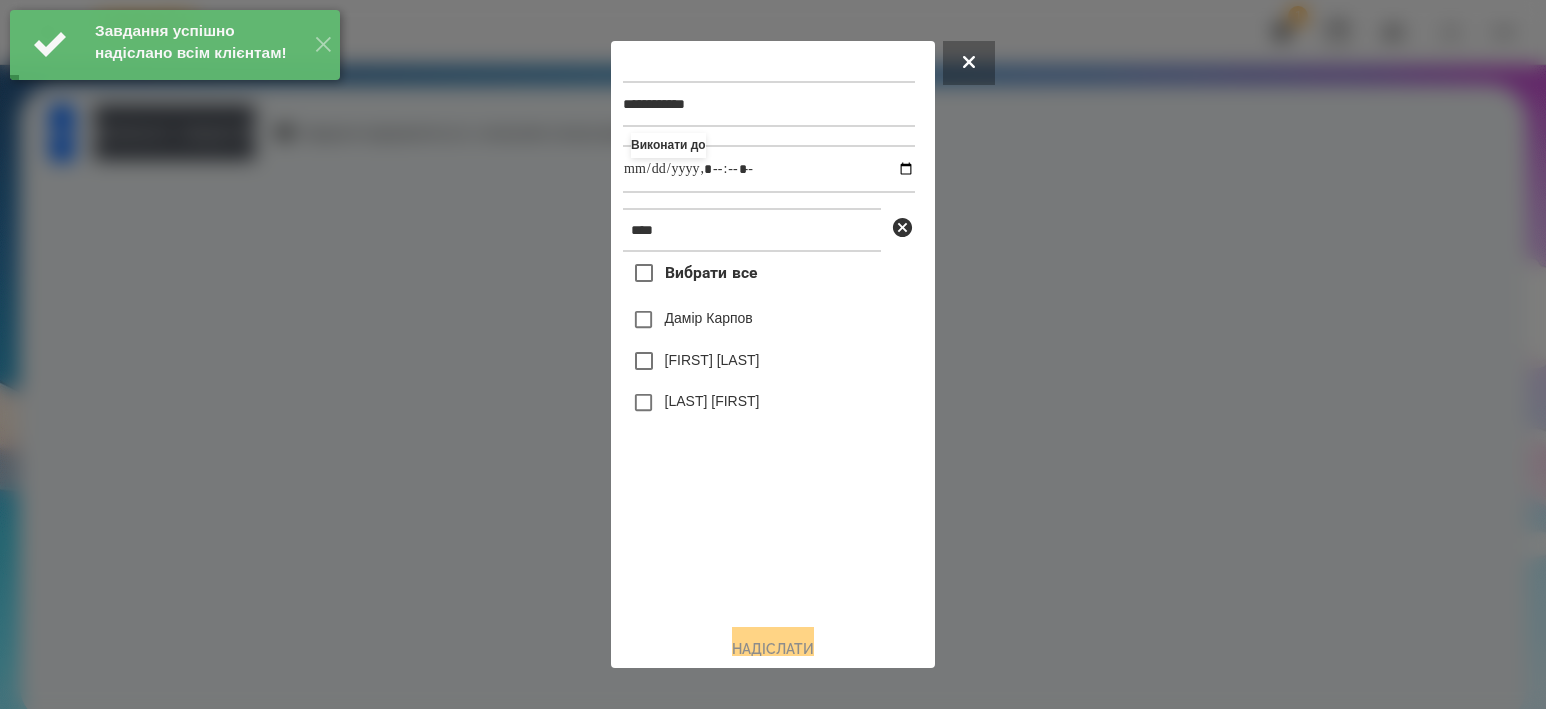 click on "Дамір Карпов" at bounding box center (709, 318) 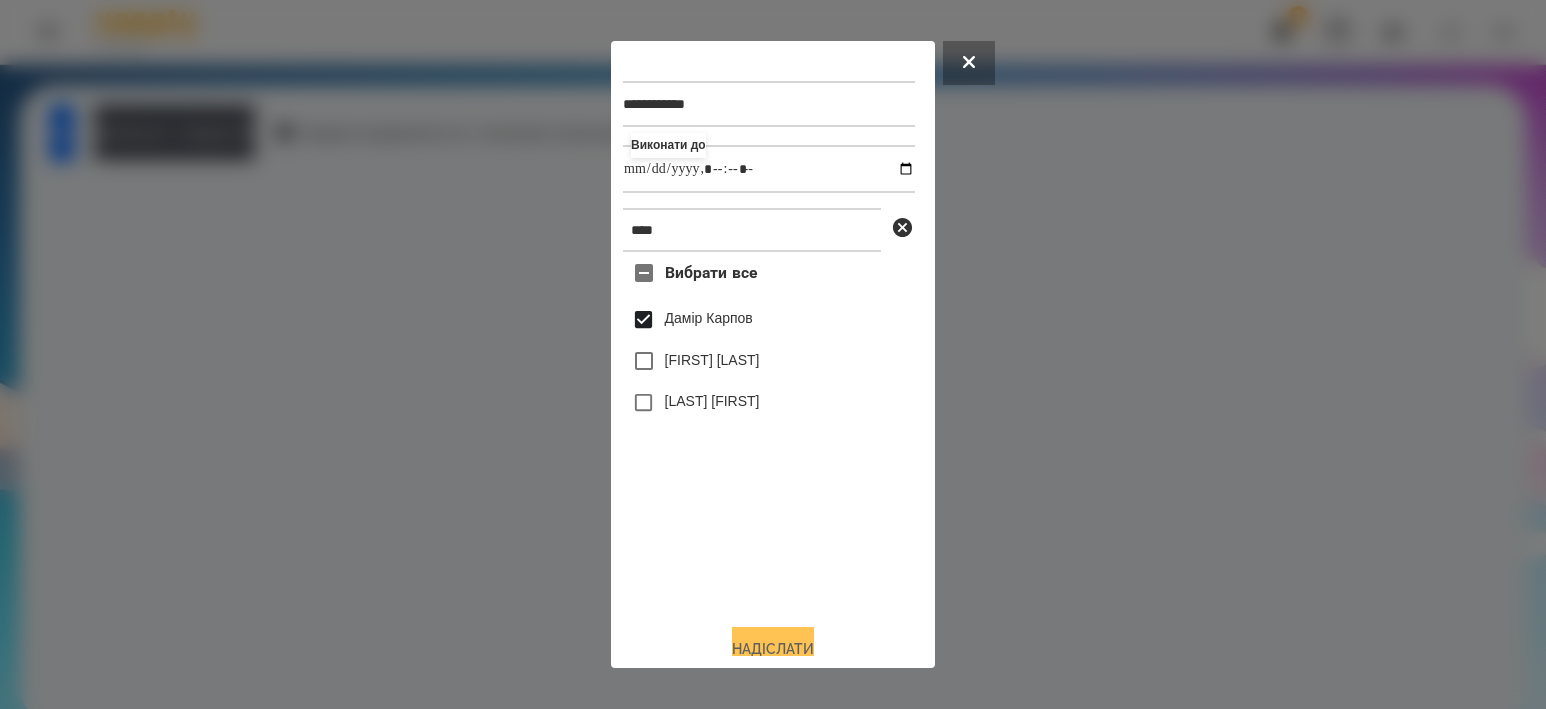 click on "Надіслати" at bounding box center (773, 649) 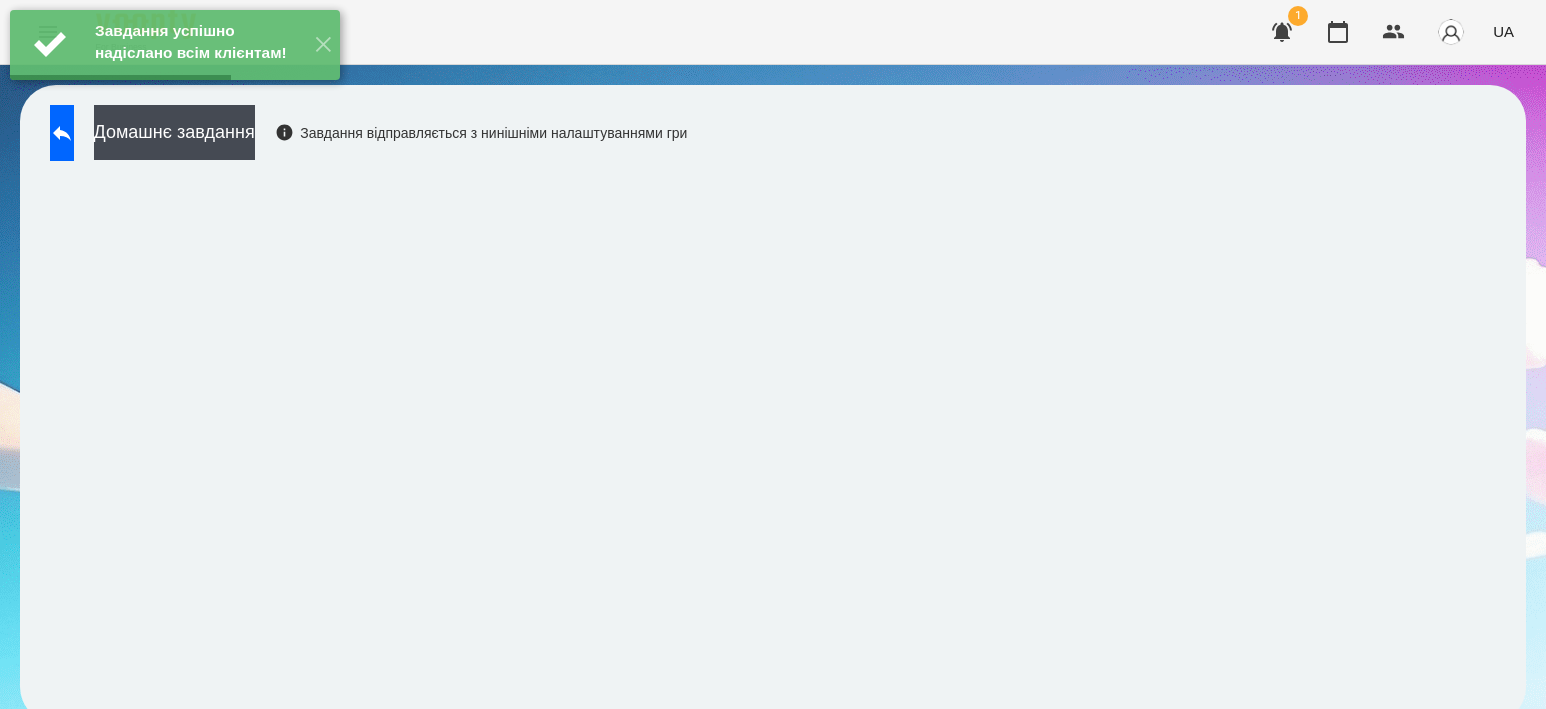 click on "Завдання успішно надіслано всім клієнтам! ✕" at bounding box center (175, 45) 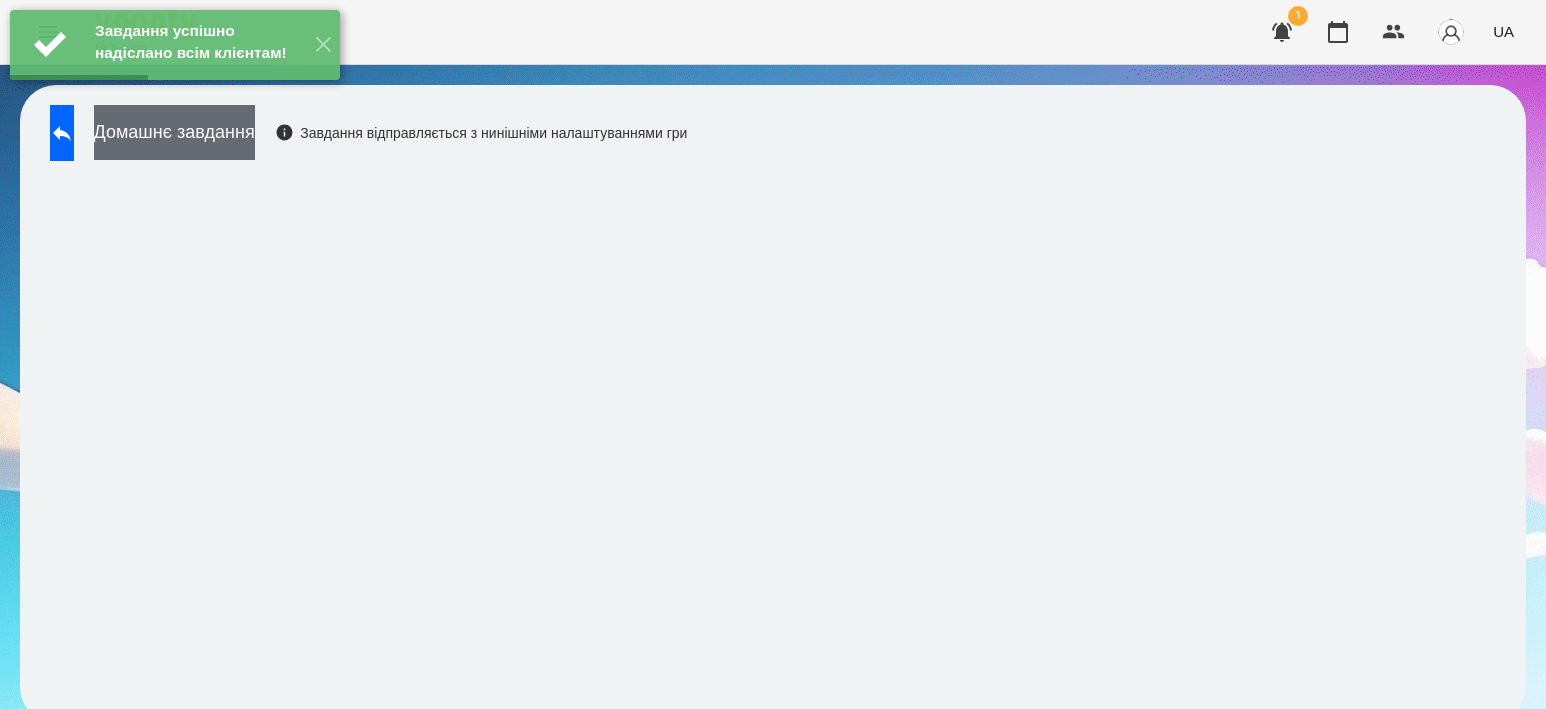 click on "Домашнє завдання" at bounding box center (174, 132) 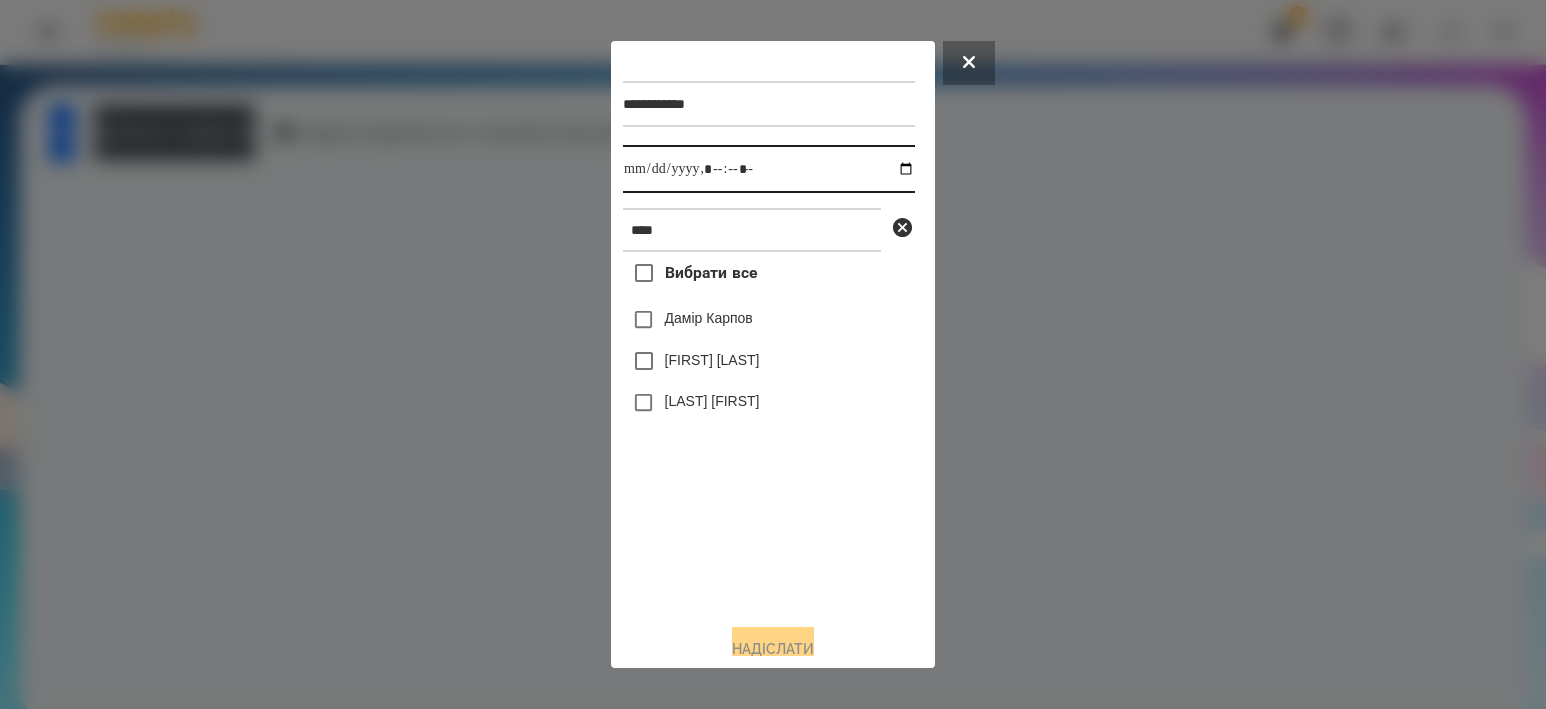 drag, startPoint x: 874, startPoint y: 172, endPoint x: 885, endPoint y: 172, distance: 11 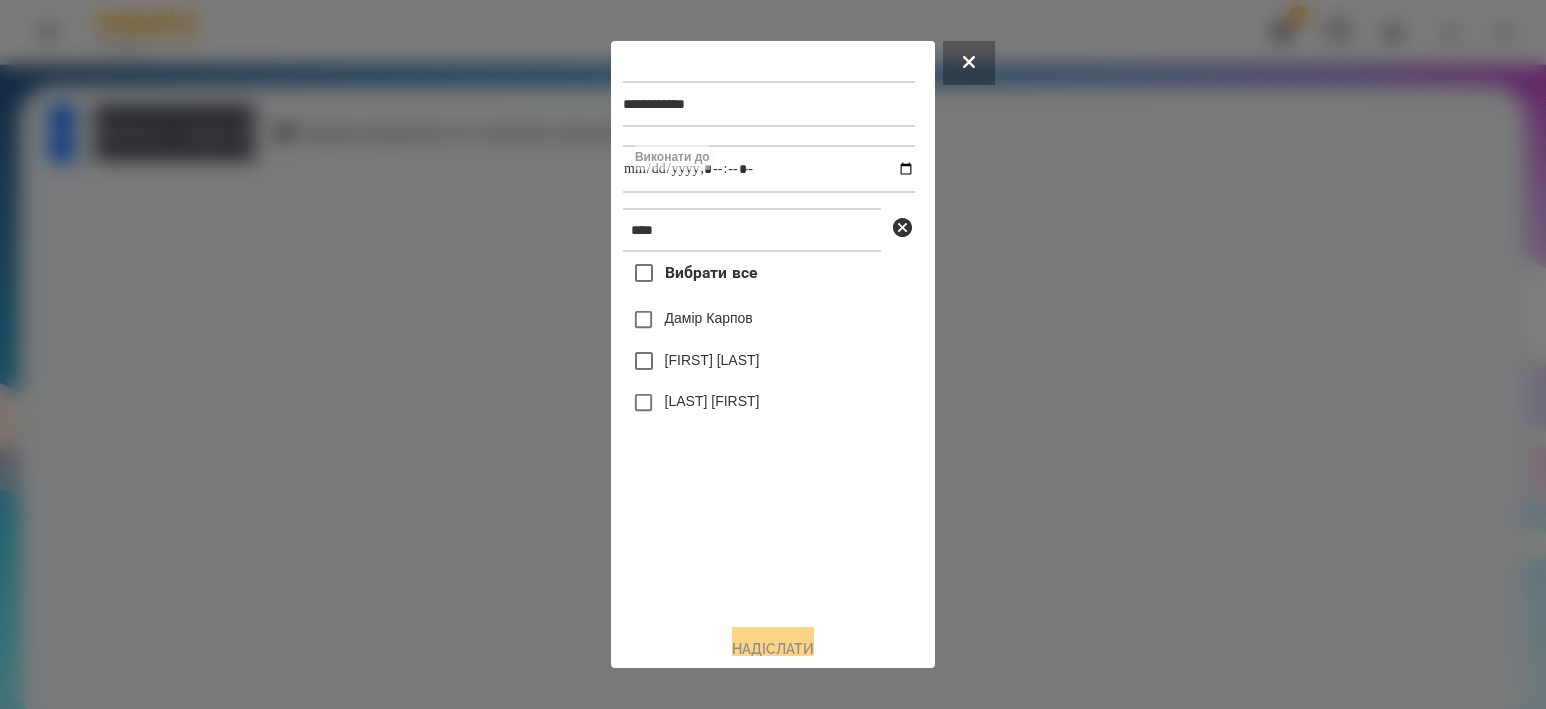 type on "**********" 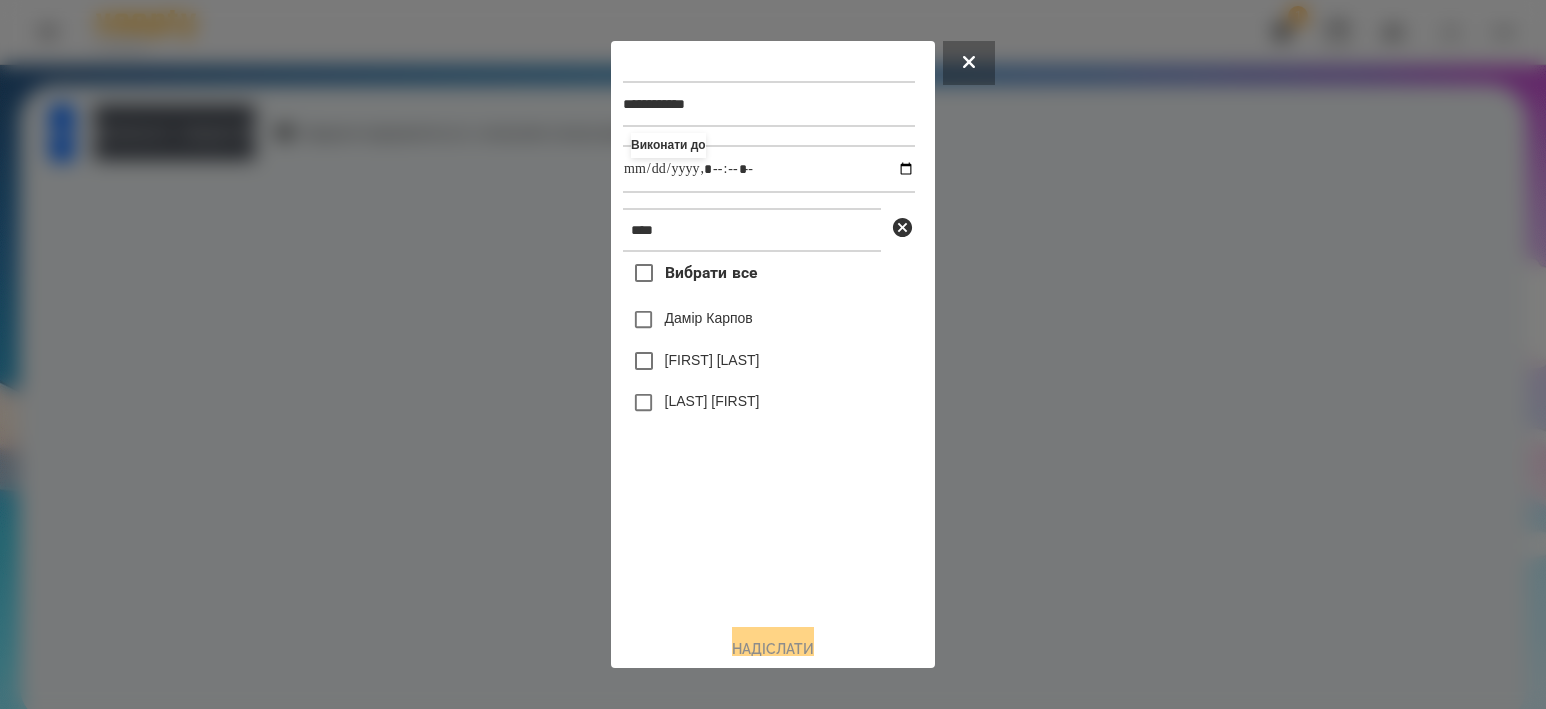 drag, startPoint x: 789, startPoint y: 602, endPoint x: 792, endPoint y: 526, distance: 76.05919 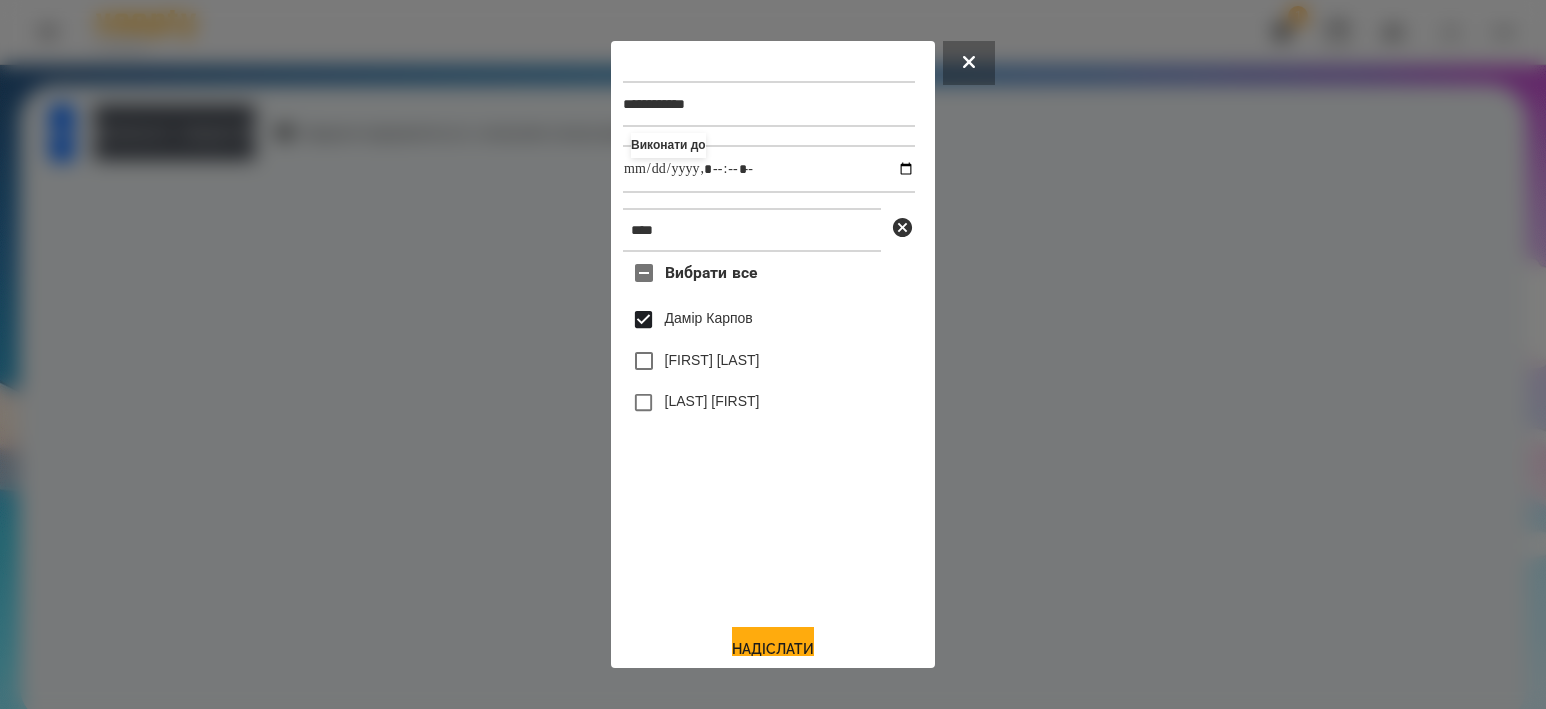 drag, startPoint x: 792, startPoint y: 647, endPoint x: 470, endPoint y: 260, distance: 503.44116 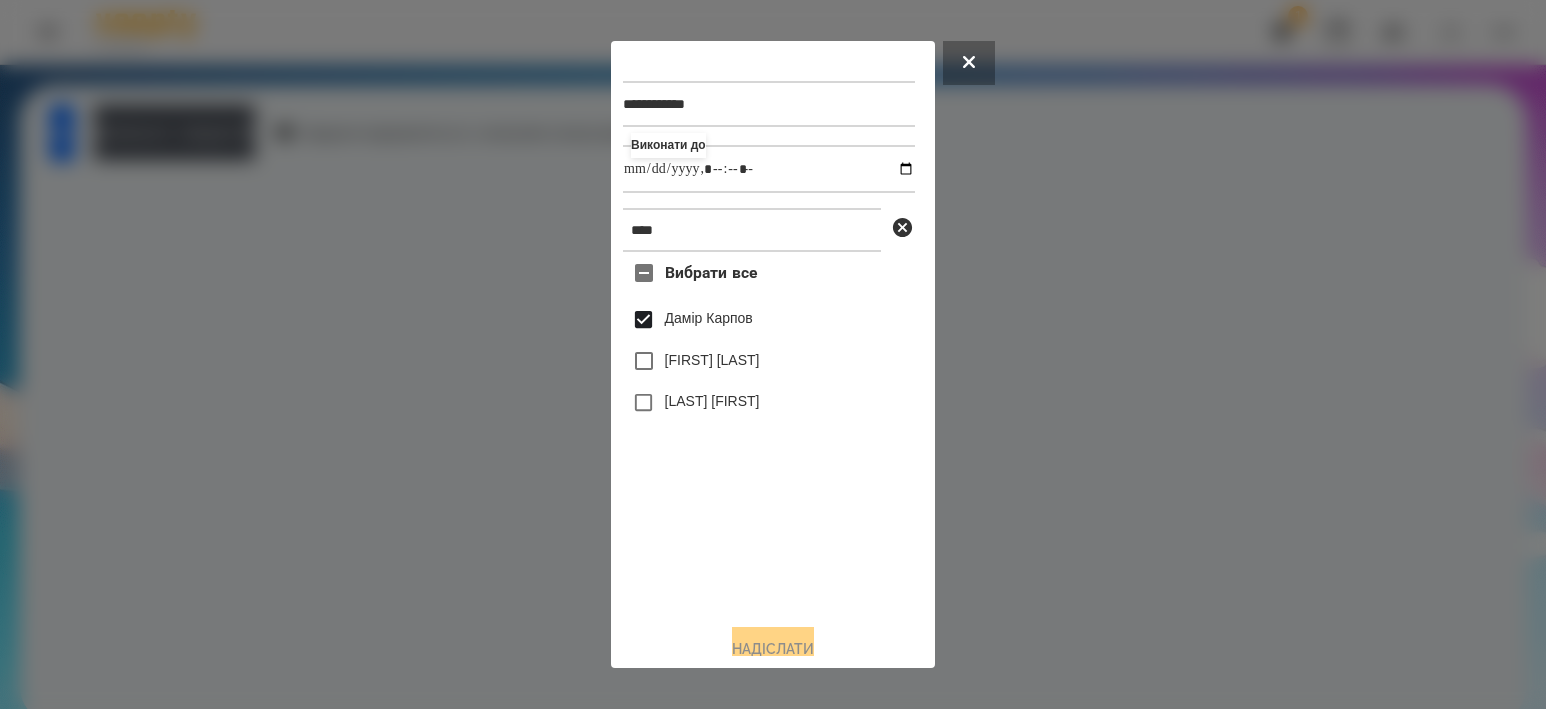 click at bounding box center [773, 354] 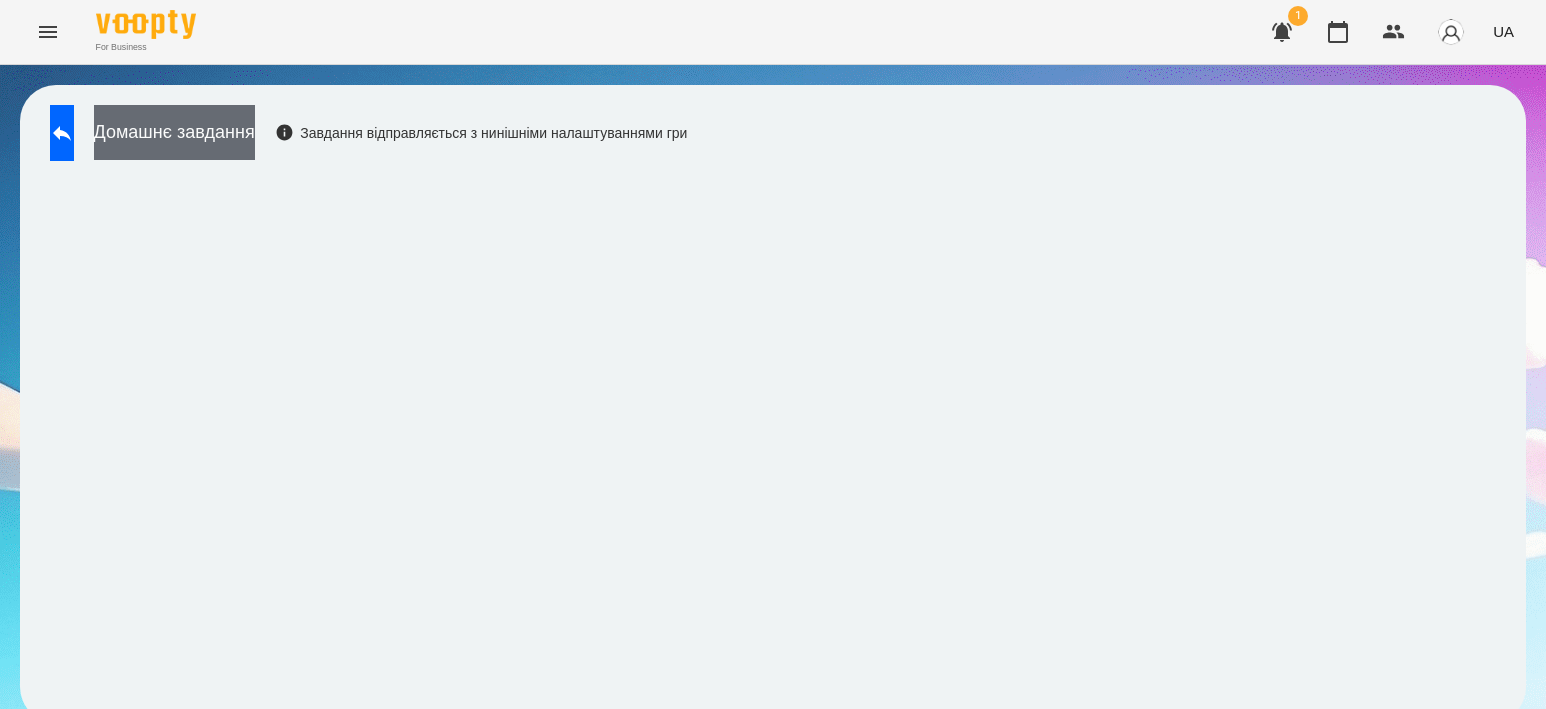 click on "Домашнє завдання" at bounding box center [174, 132] 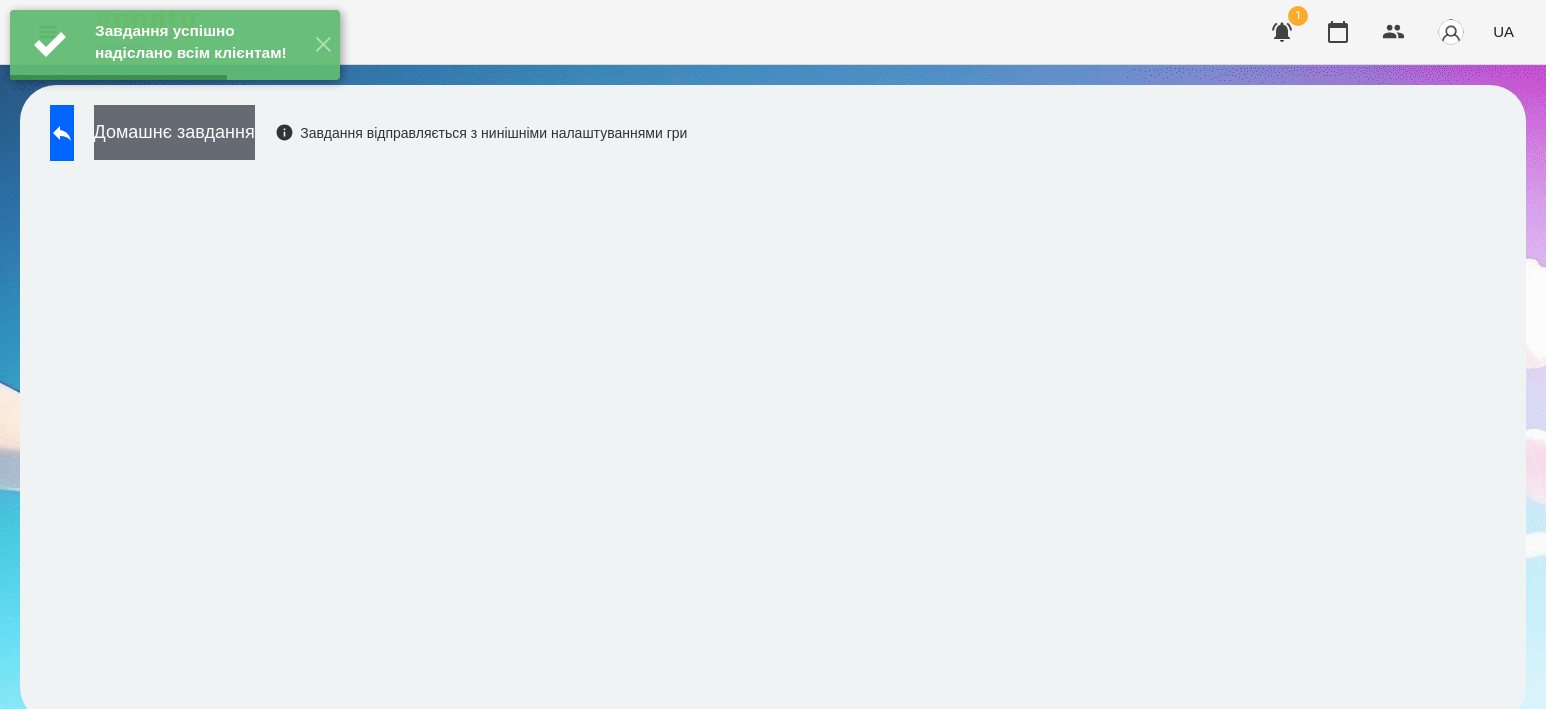 click on "Домашнє завдання" at bounding box center (174, 132) 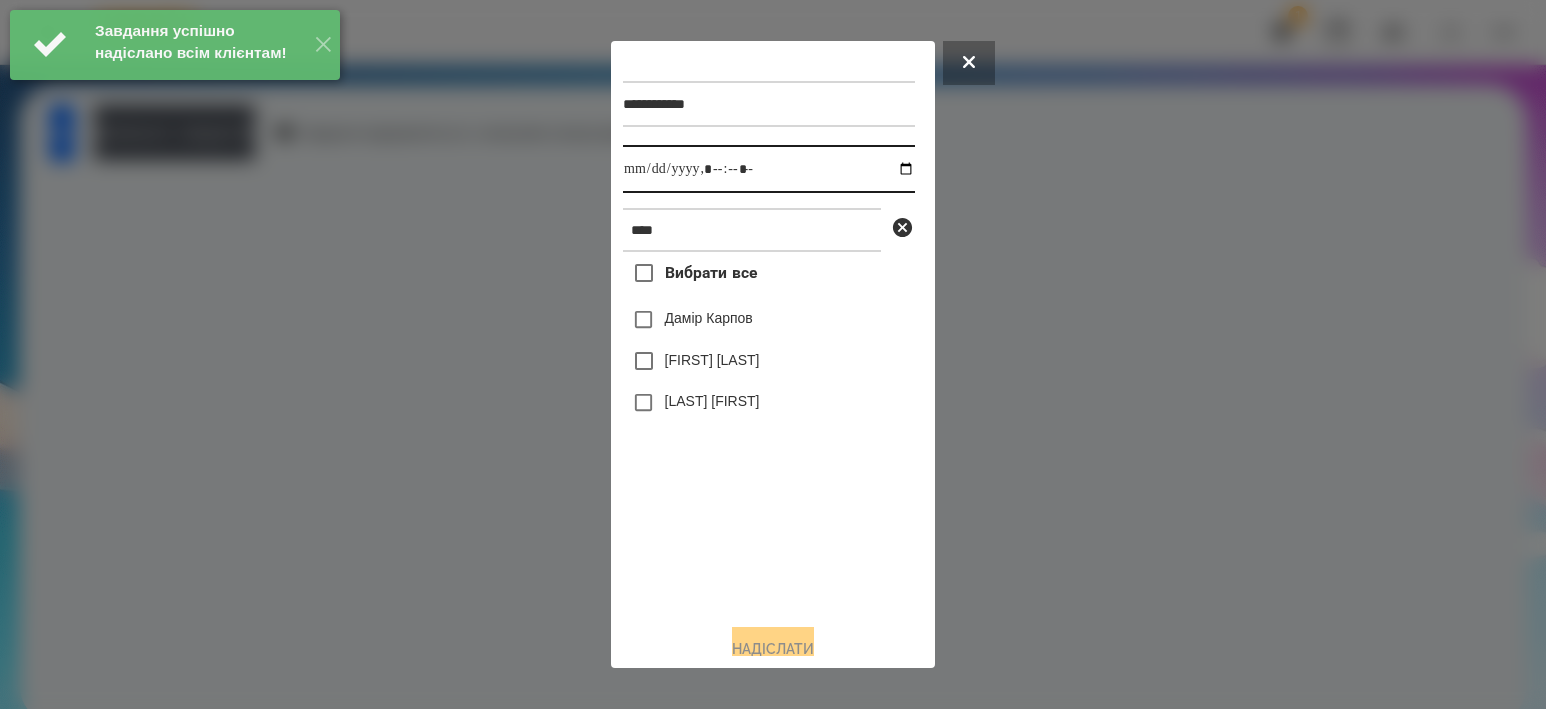 click at bounding box center (769, 169) 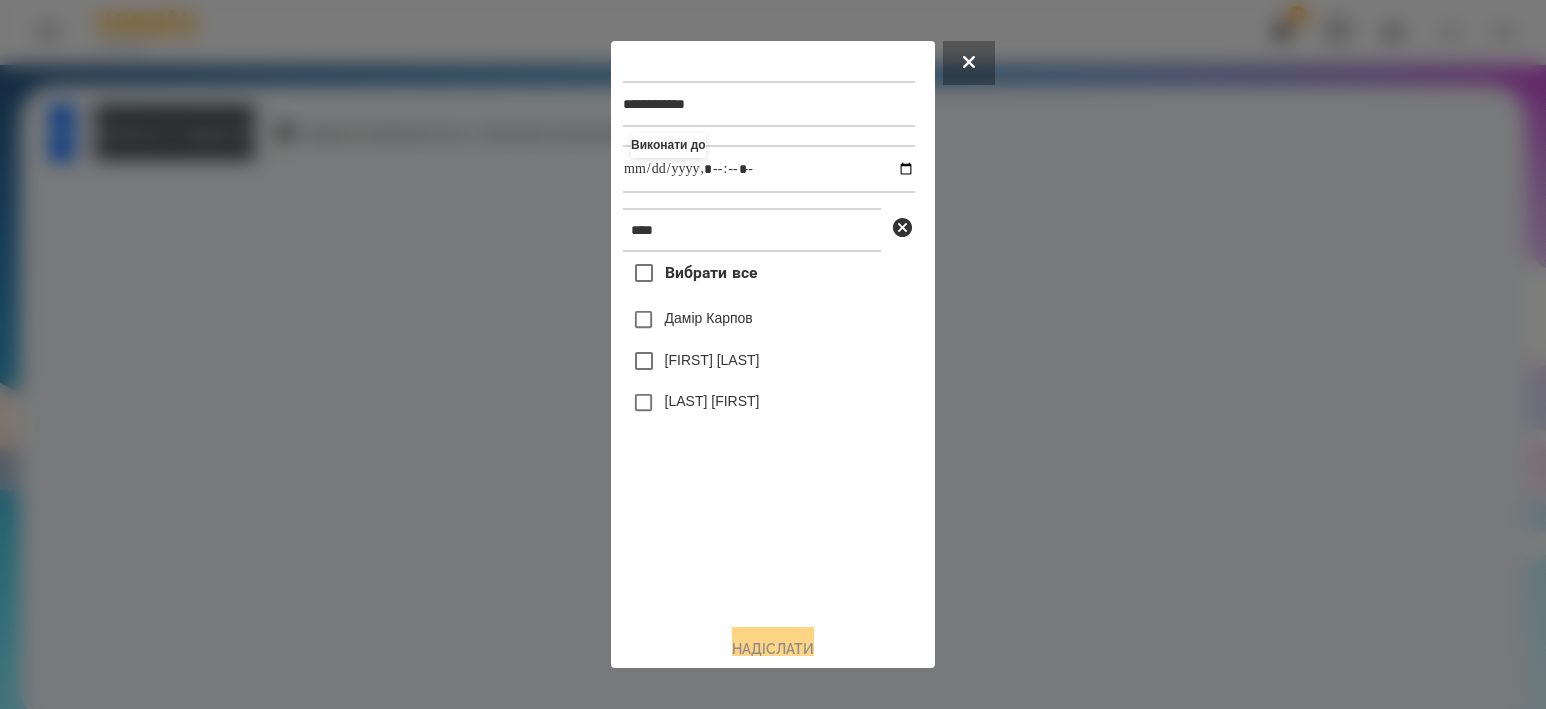 type on "**********" 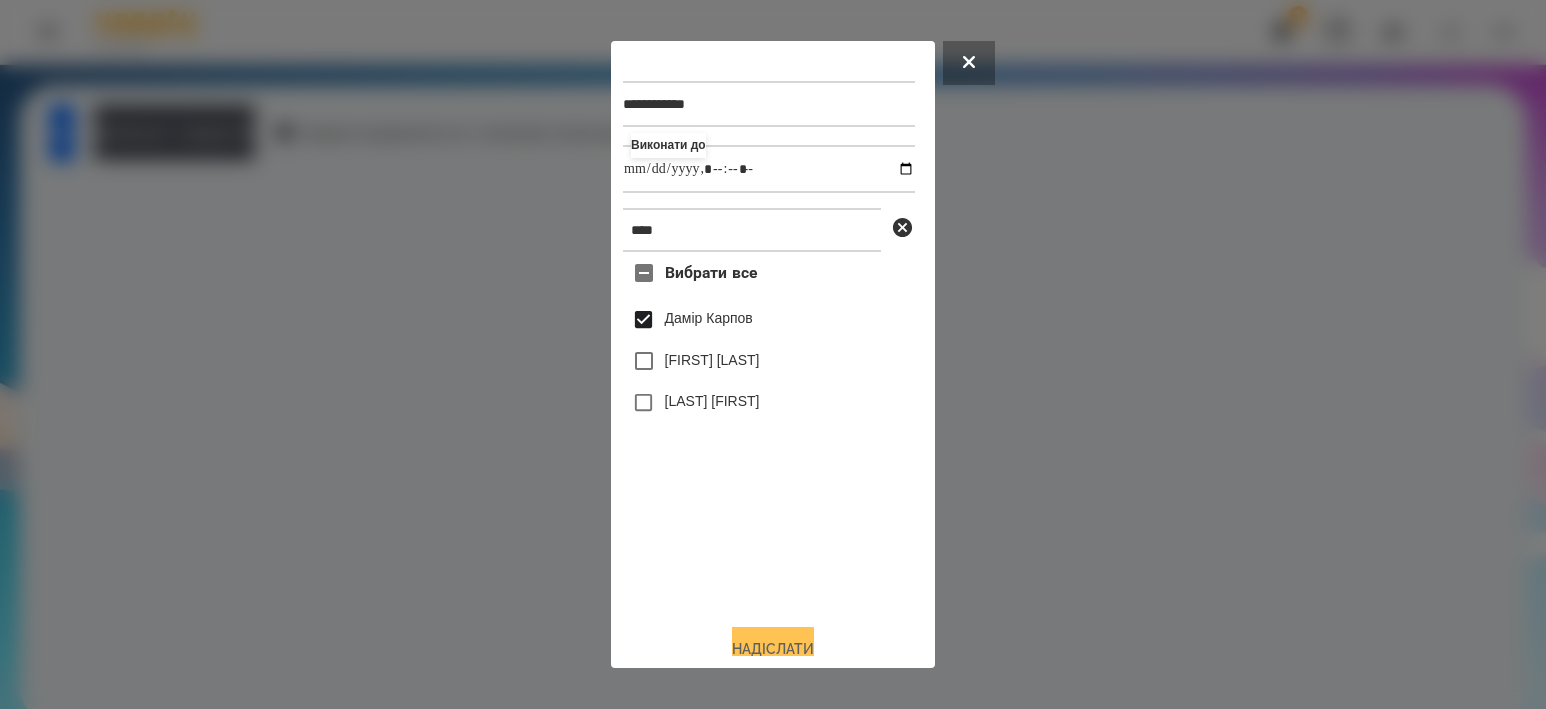 click on "Надіслати" at bounding box center [773, 649] 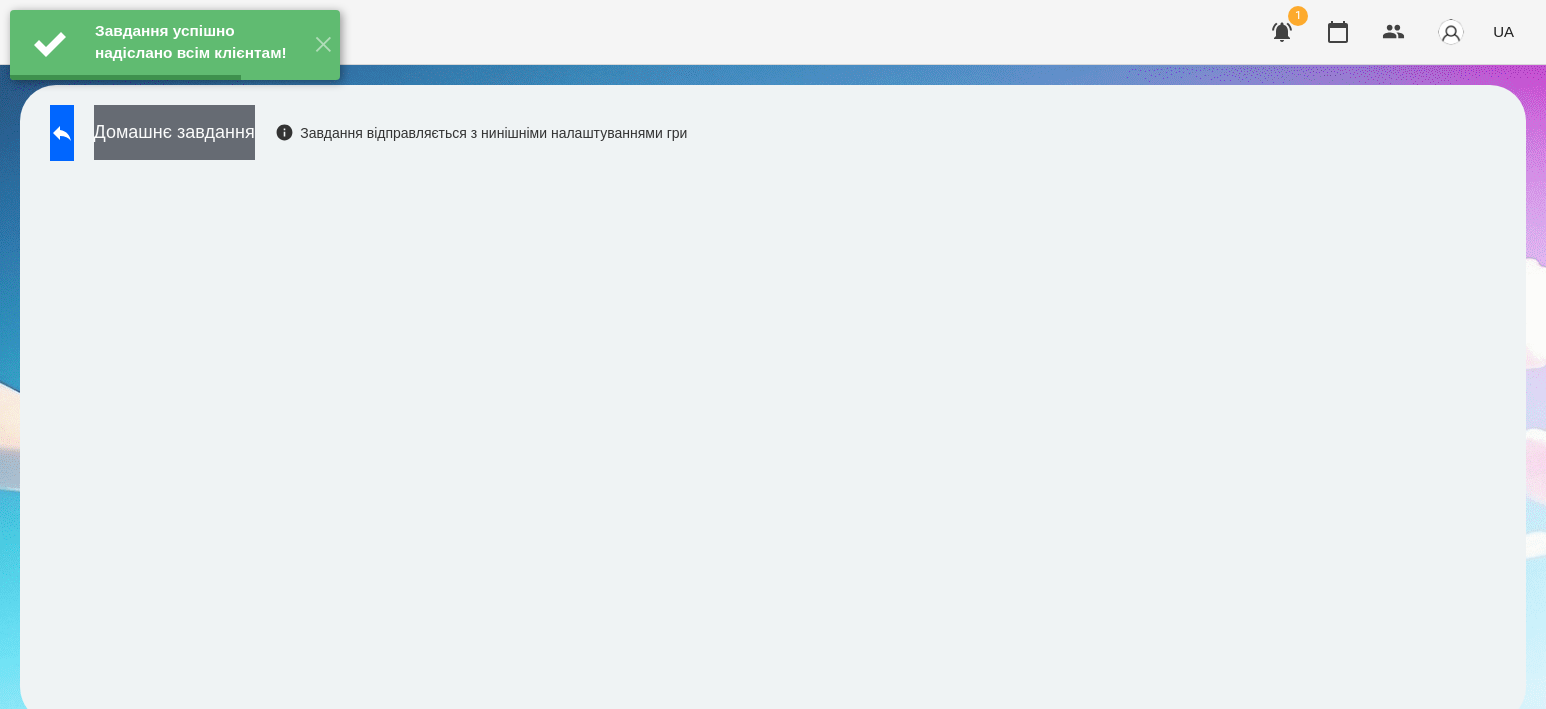 click on "Домашнє завдання" at bounding box center [174, 132] 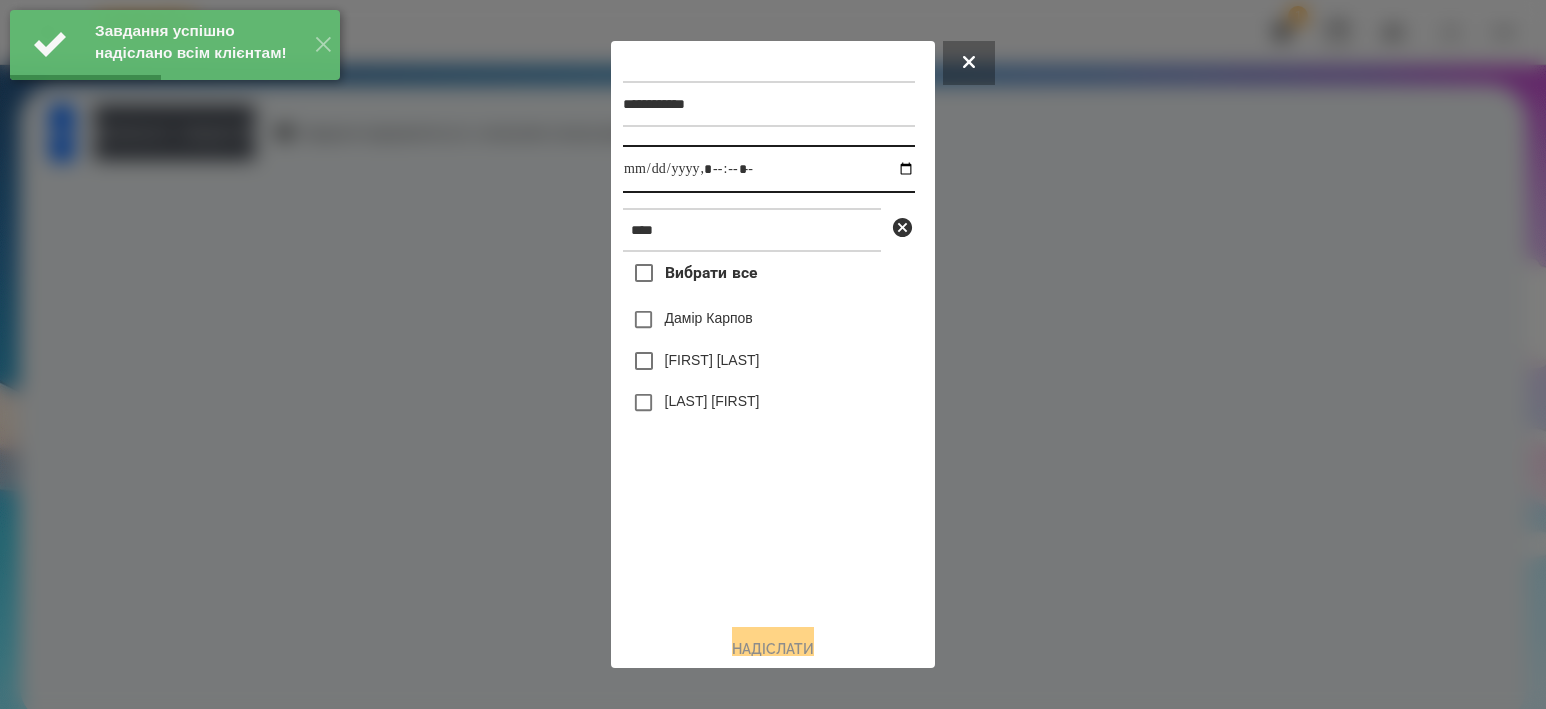 click at bounding box center [769, 169] 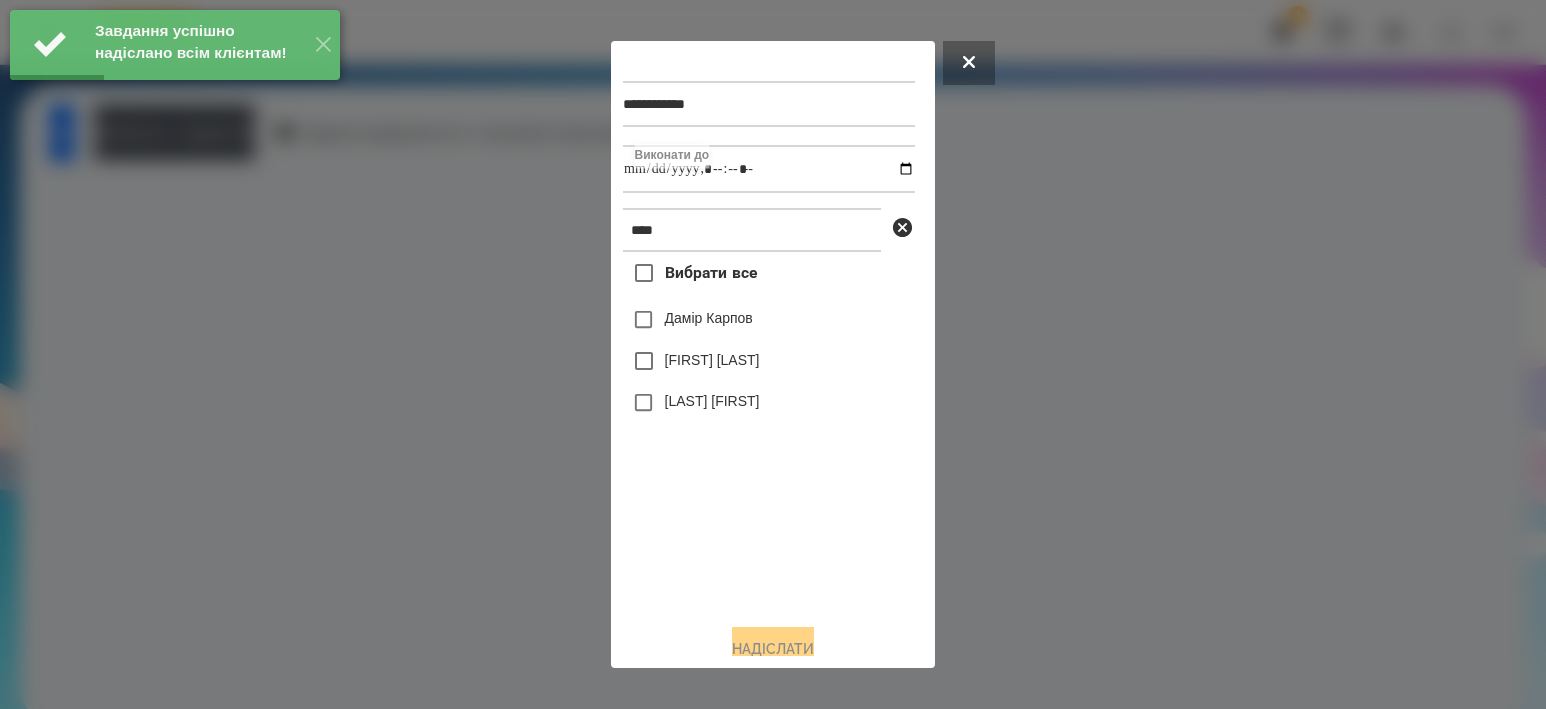 type on "**********" 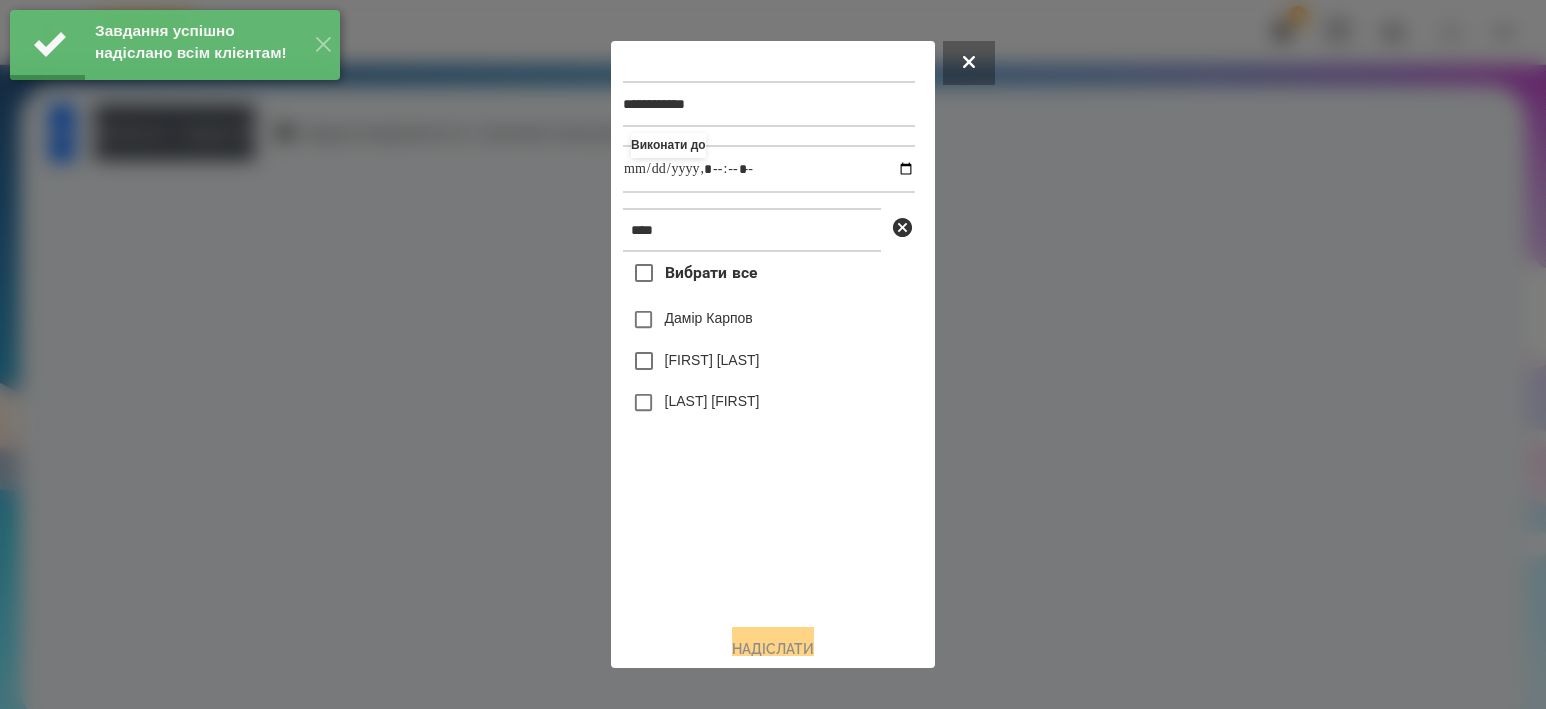 click on "Вибрати все [FIRST] [LAST] [FIRST] [LAST] [LAST] [FIRST]" at bounding box center [769, 429] 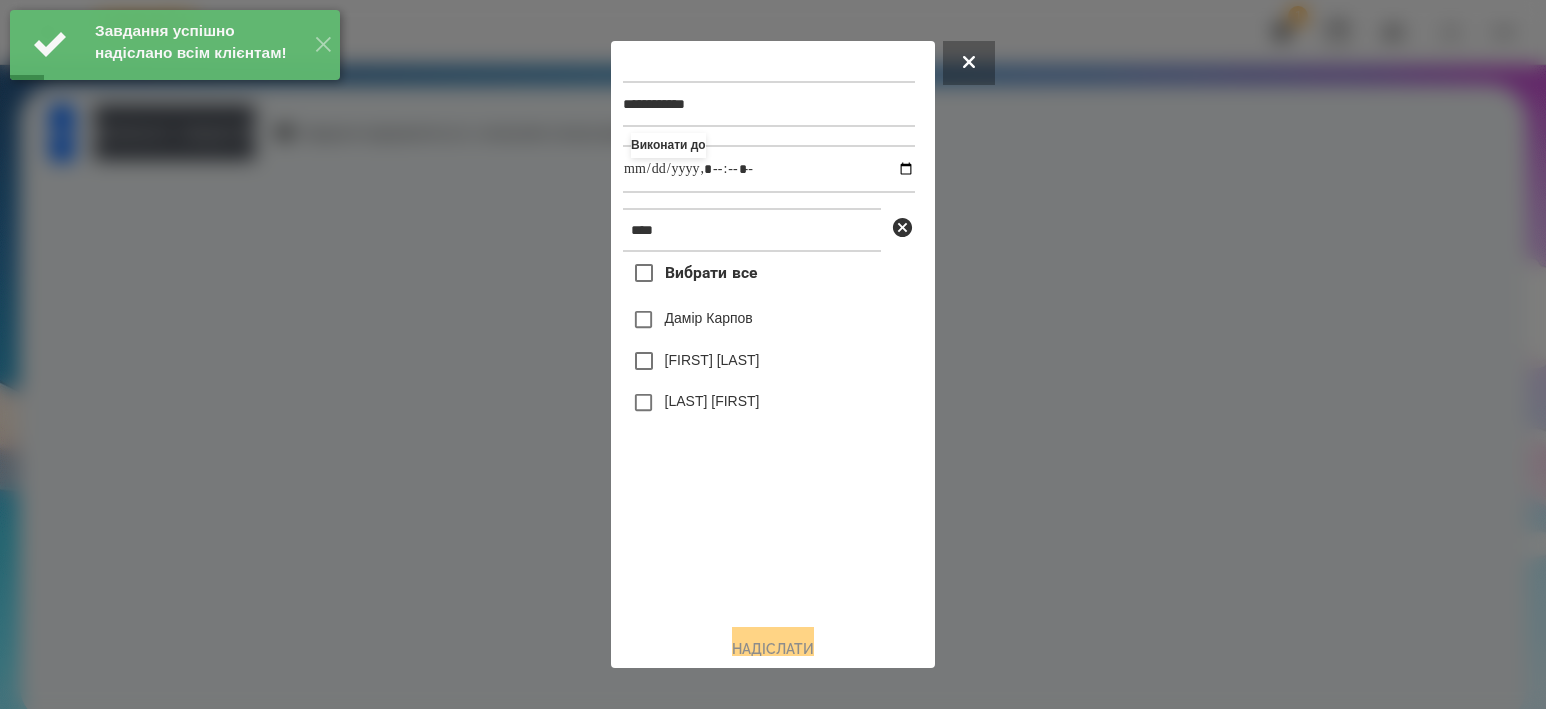 click on "Дамір Карпов" at bounding box center (709, 318) 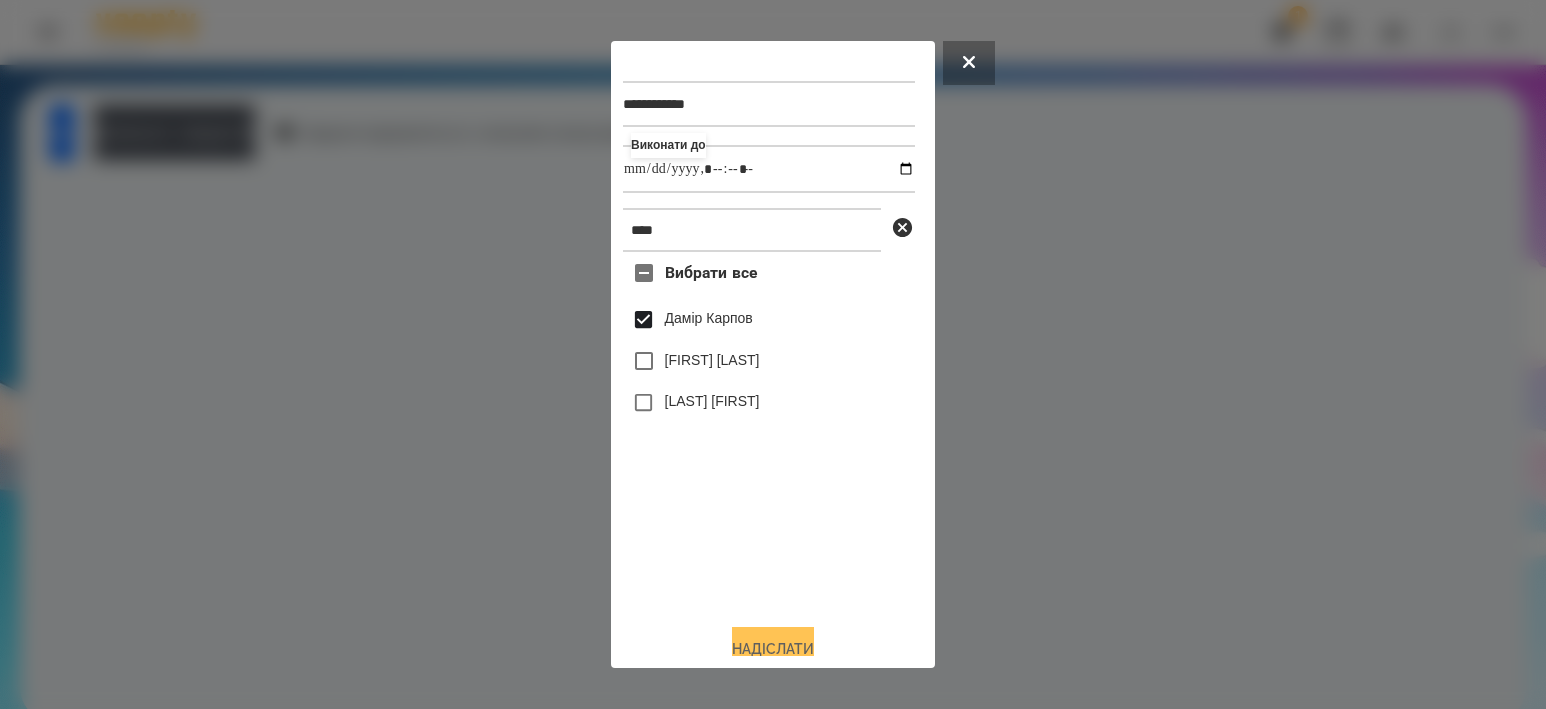 click on "Надіслати" at bounding box center [773, 649] 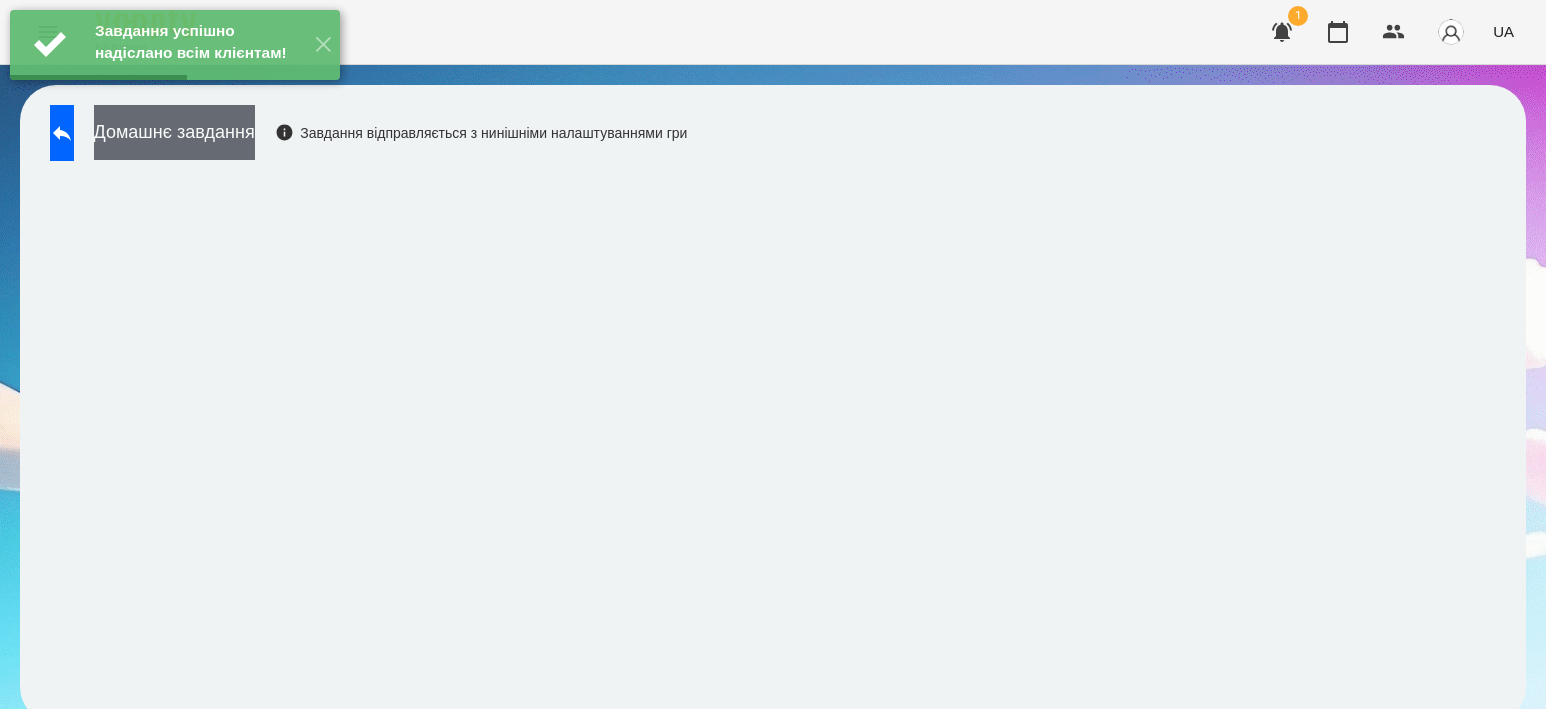 click on "Домашнє завдання" at bounding box center [174, 132] 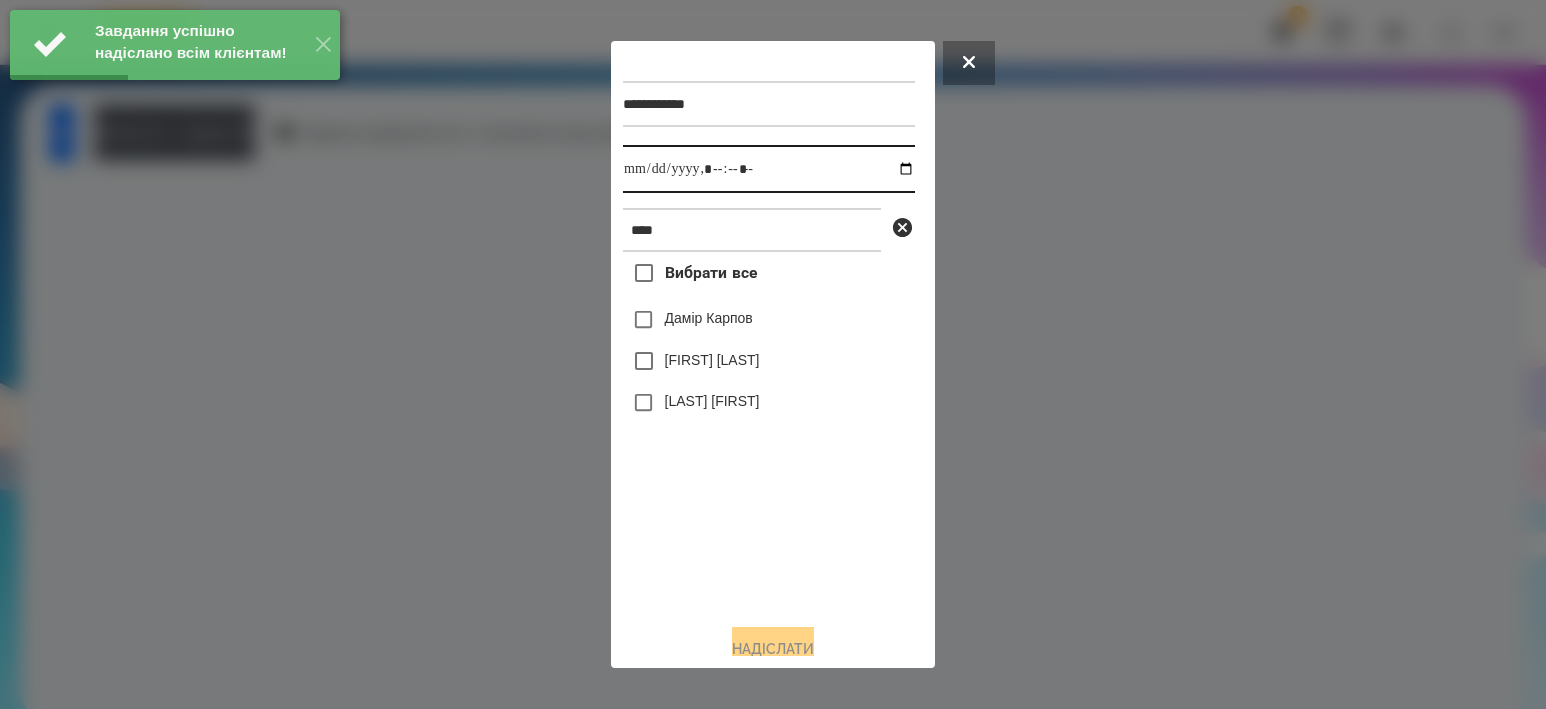 click at bounding box center (769, 169) 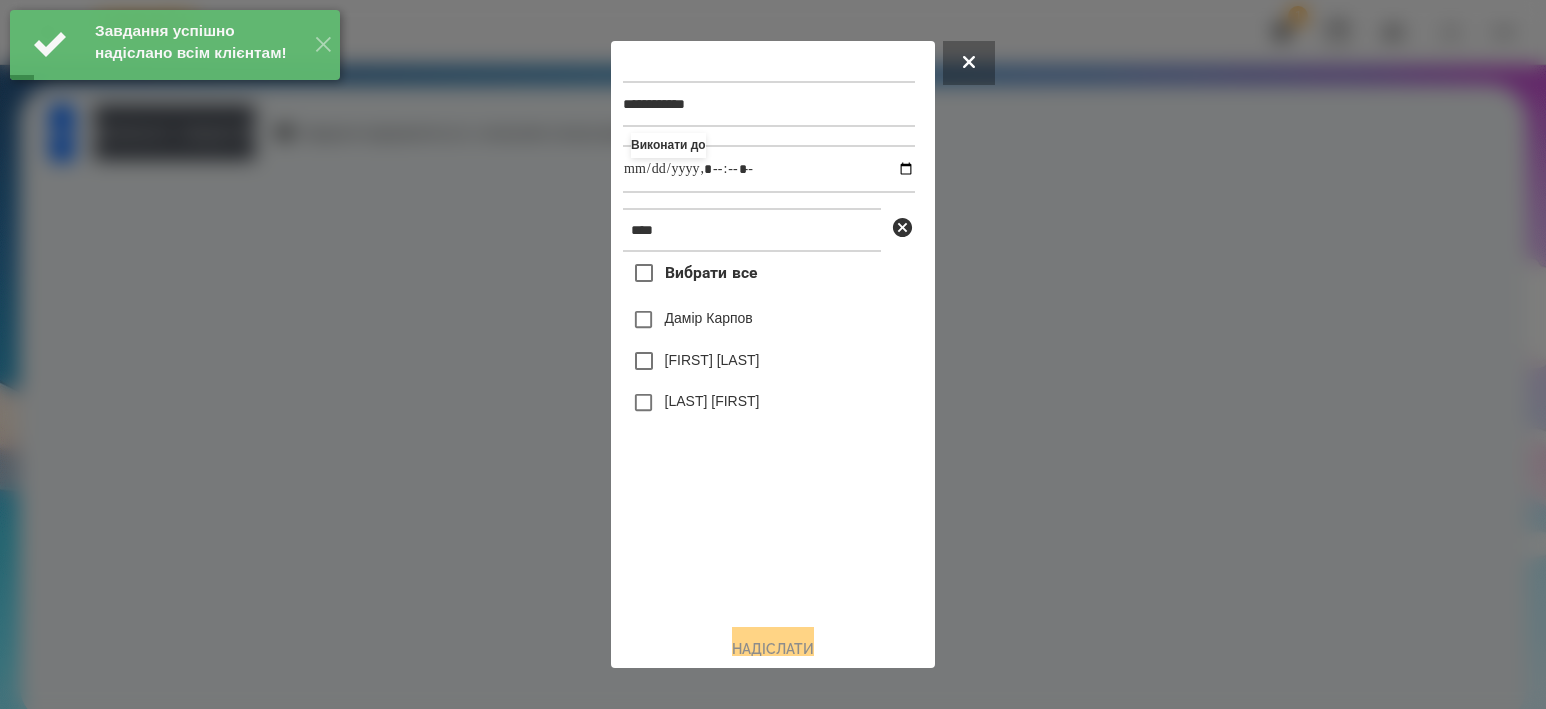 type on "**********" 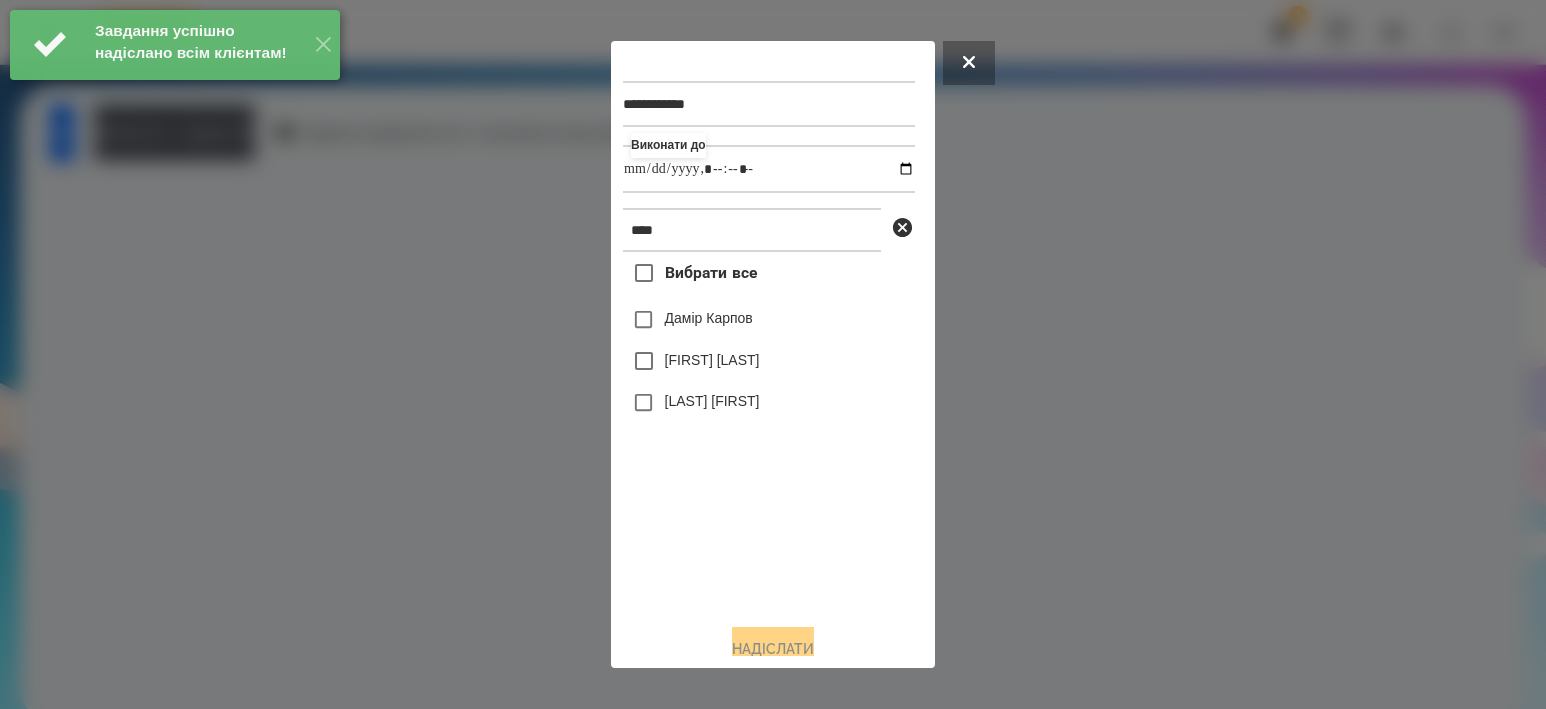 click on "Дамір Карпов" at bounding box center [769, 320] 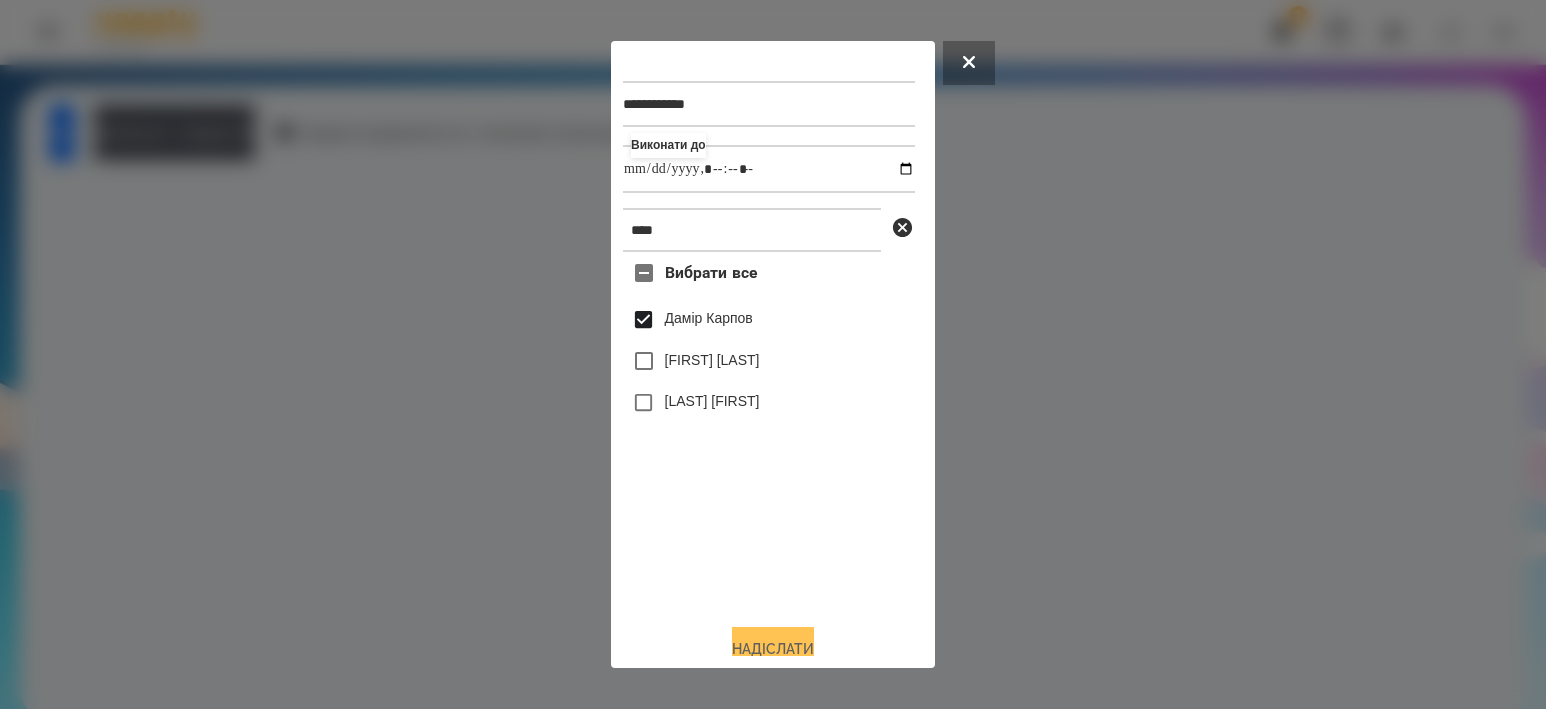 click on "Надіслати" at bounding box center [773, 649] 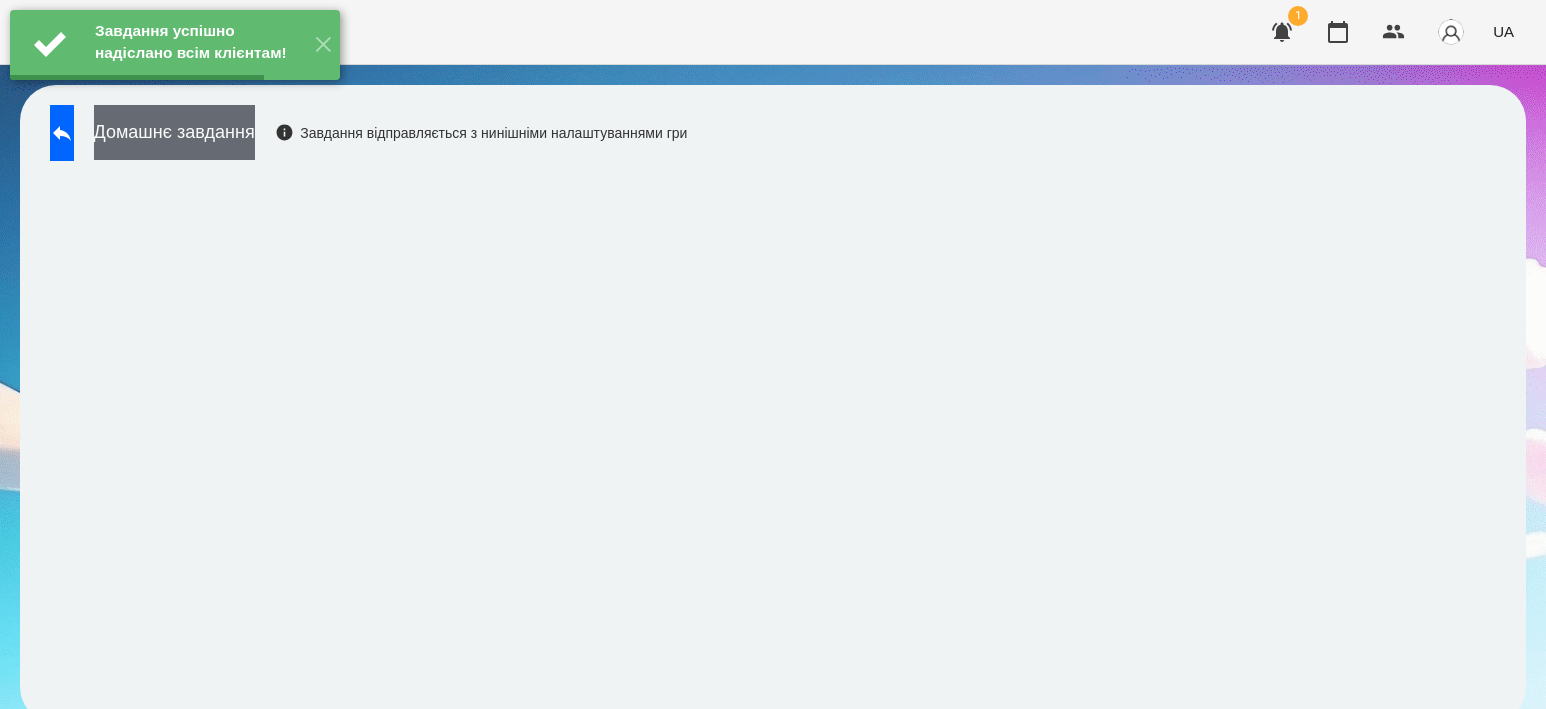click on "Домашнє завдання" at bounding box center (174, 132) 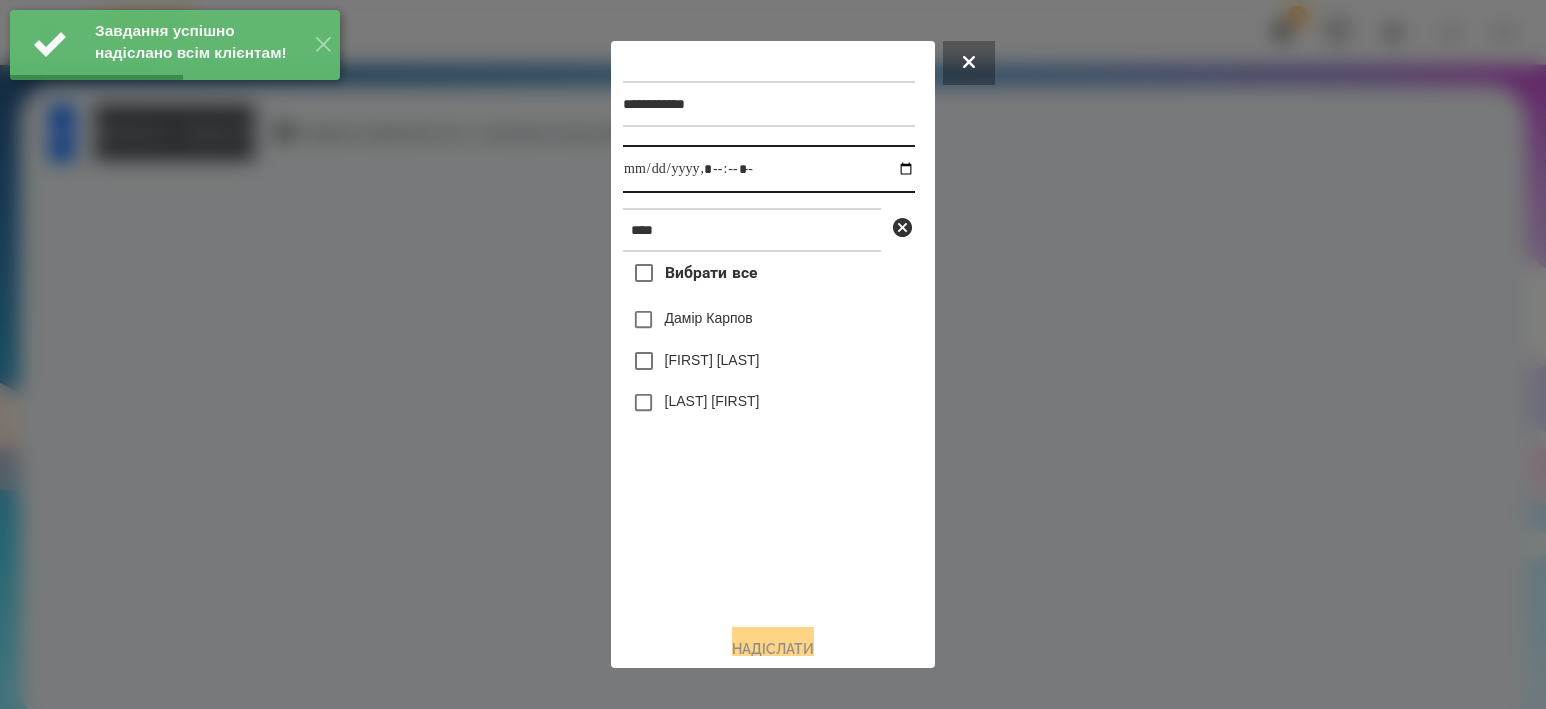 click at bounding box center (769, 169) 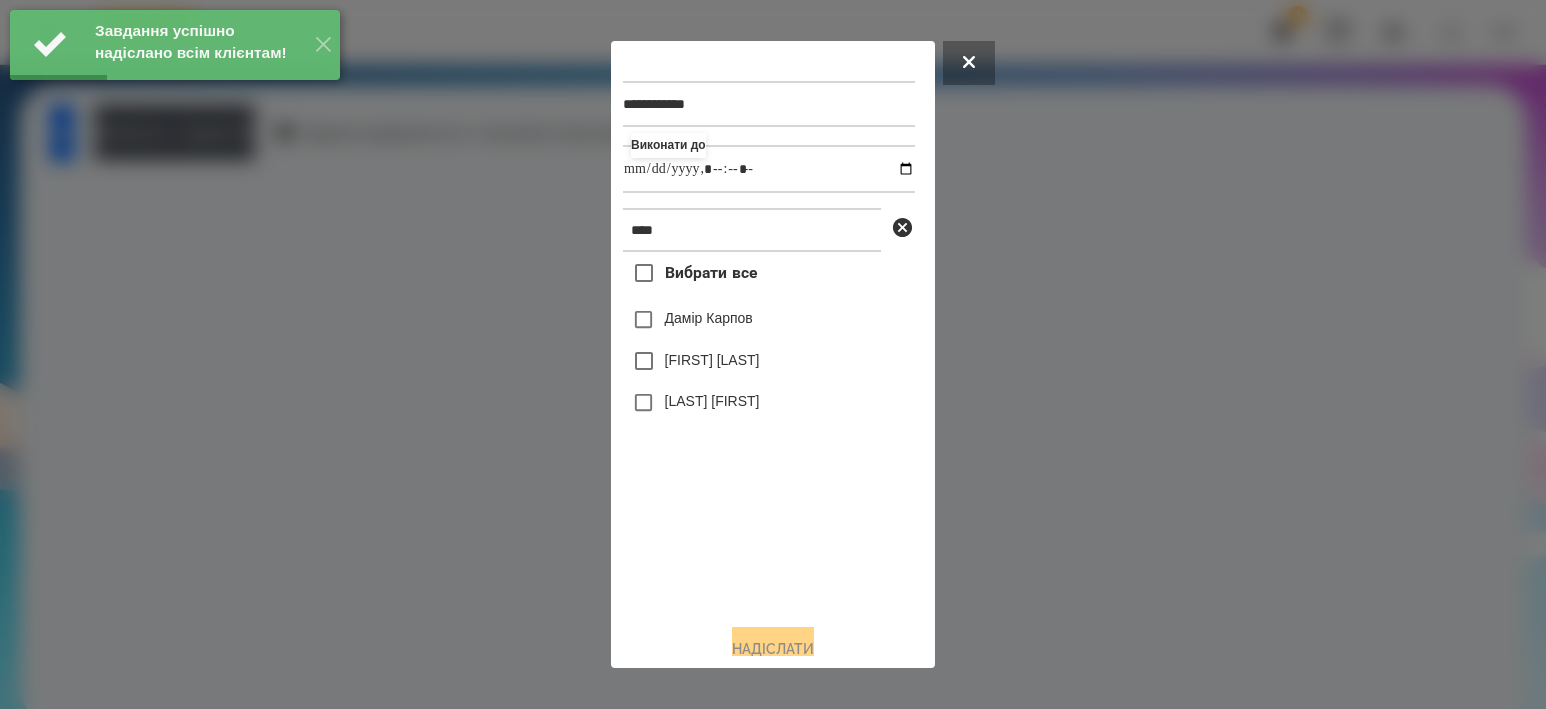 type on "**********" 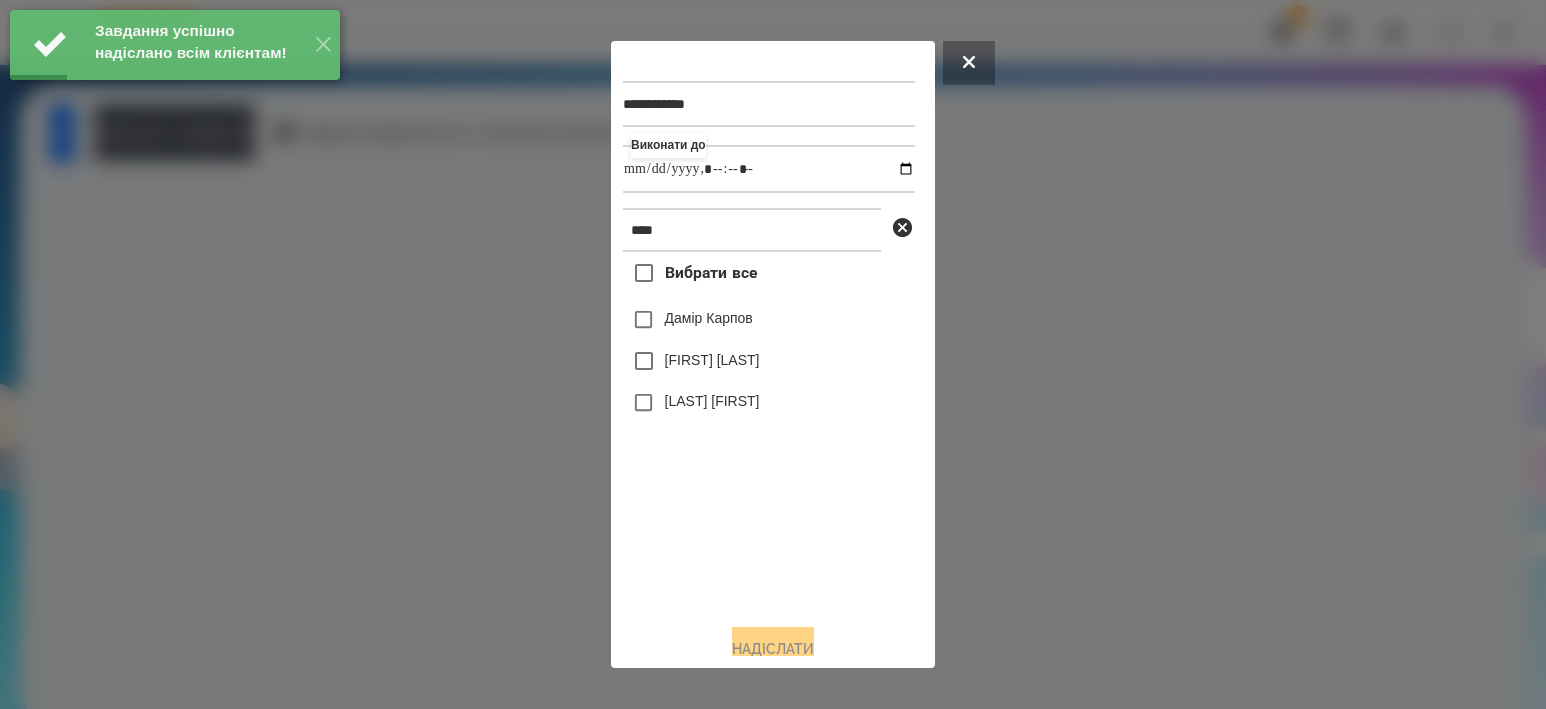 click on "Дамір Карпов" at bounding box center [709, 318] 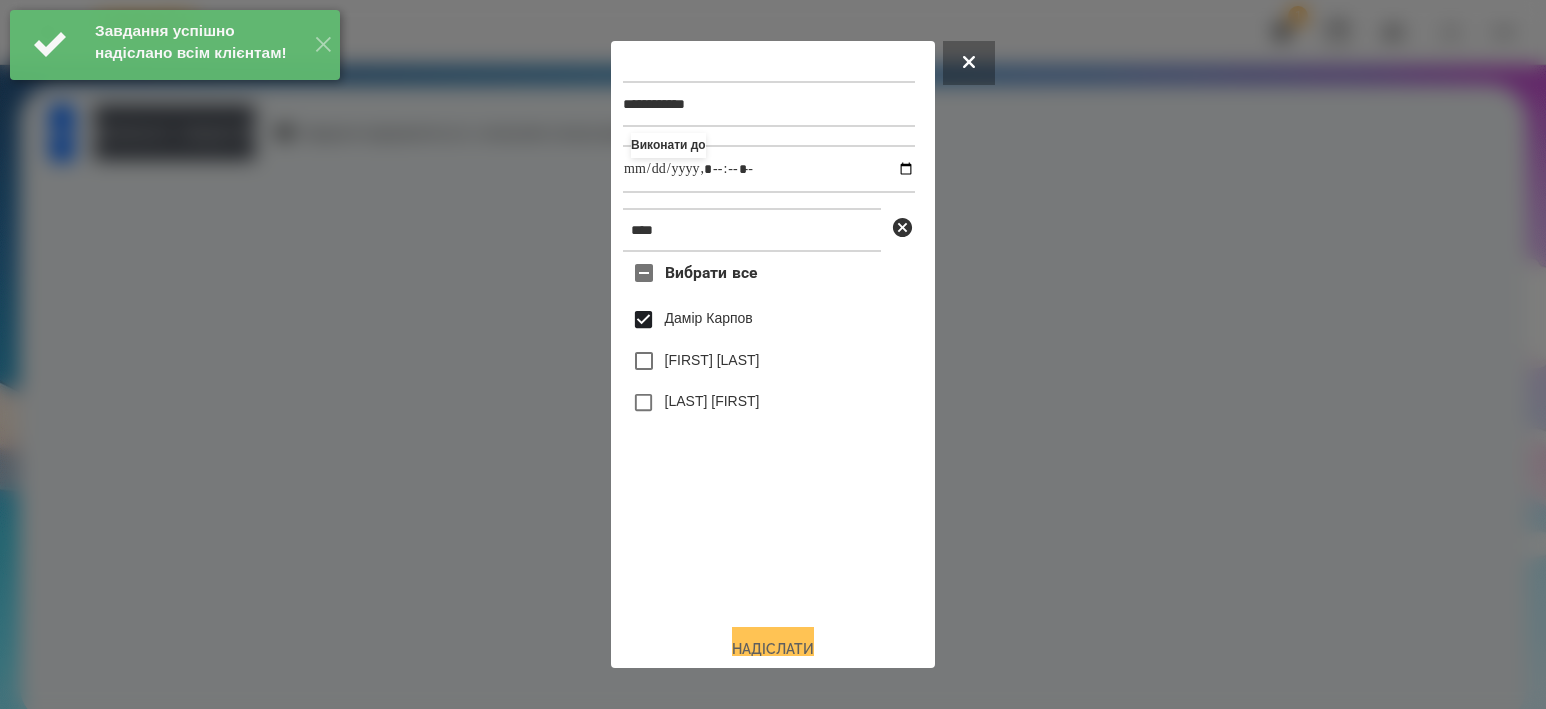 click on "Надіслати" at bounding box center (773, 649) 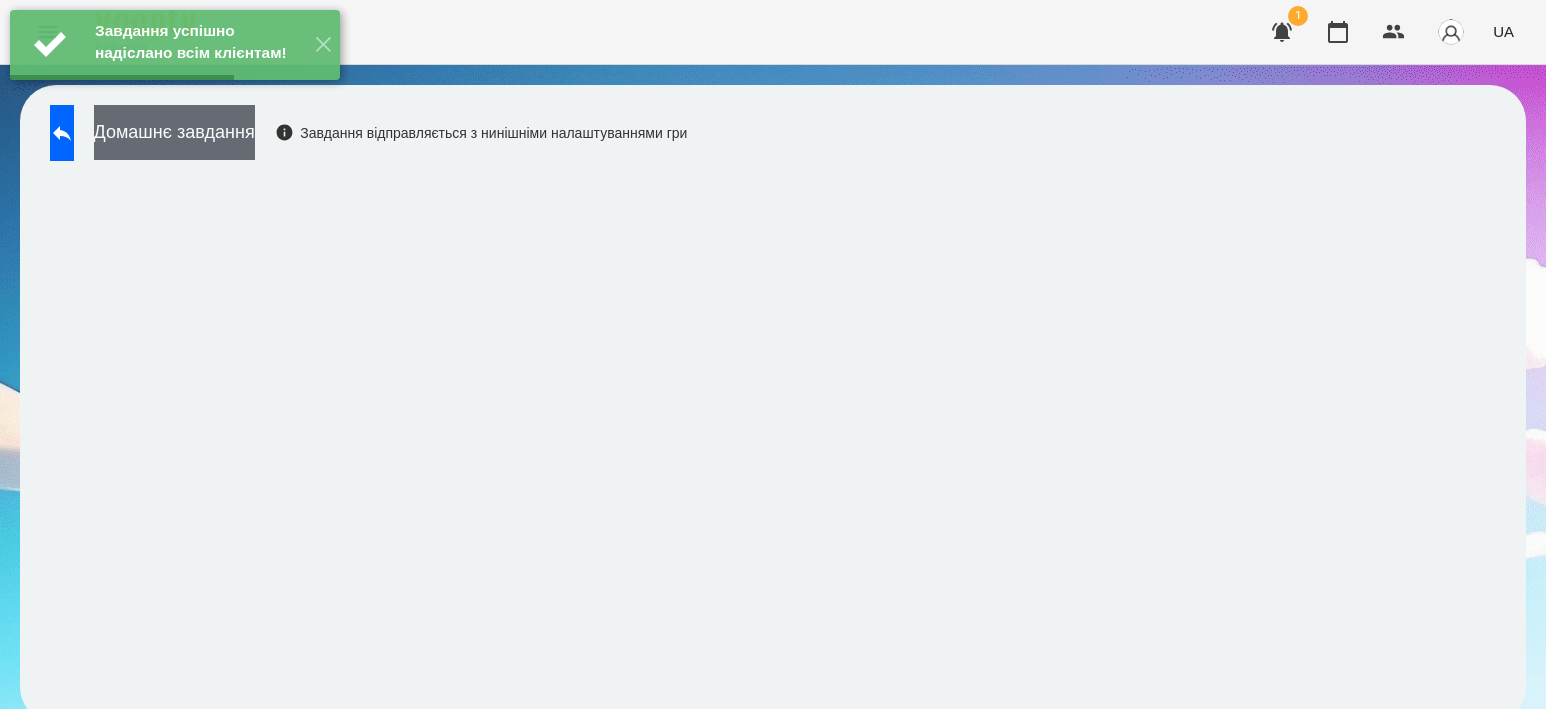 click on "Домашнє завдання" at bounding box center [174, 132] 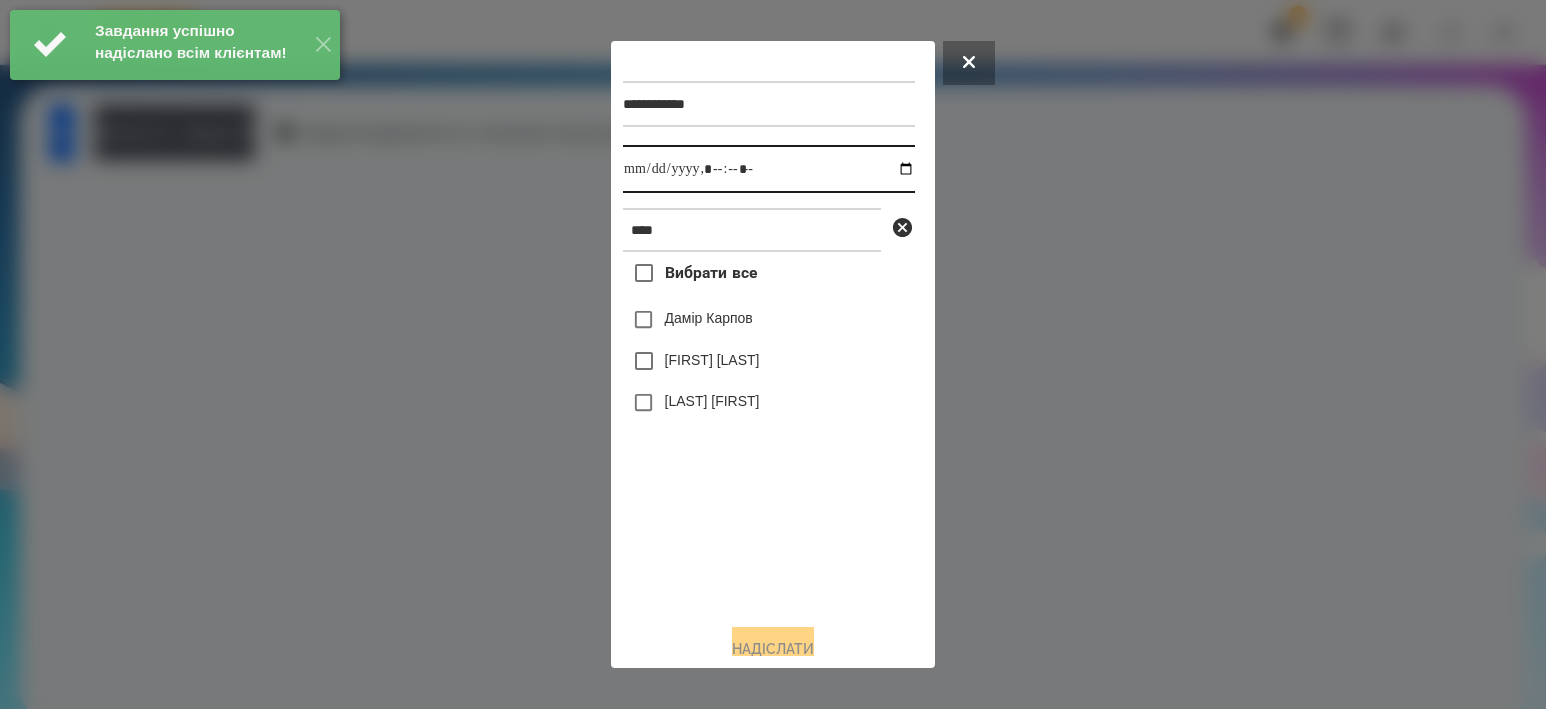 click at bounding box center [769, 169] 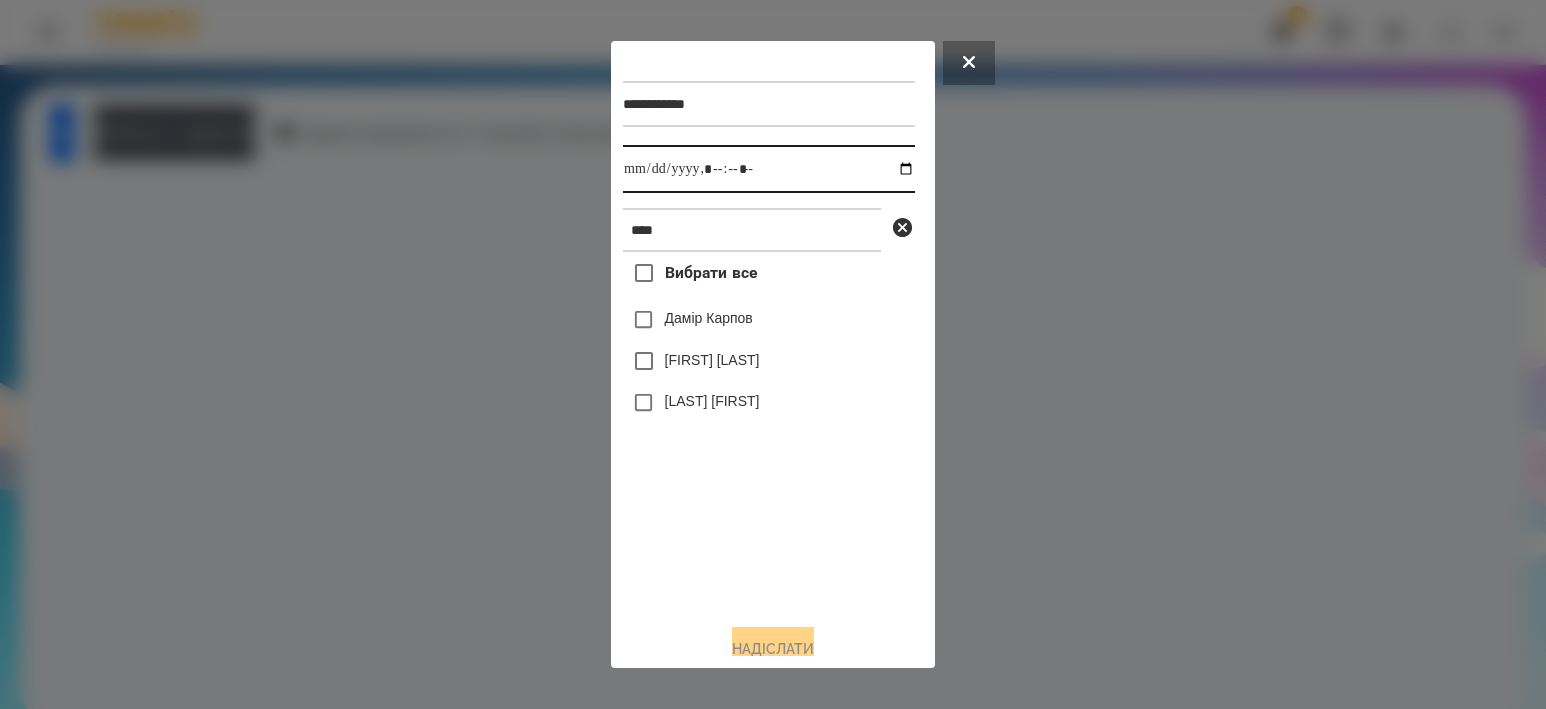 click at bounding box center [769, 169] 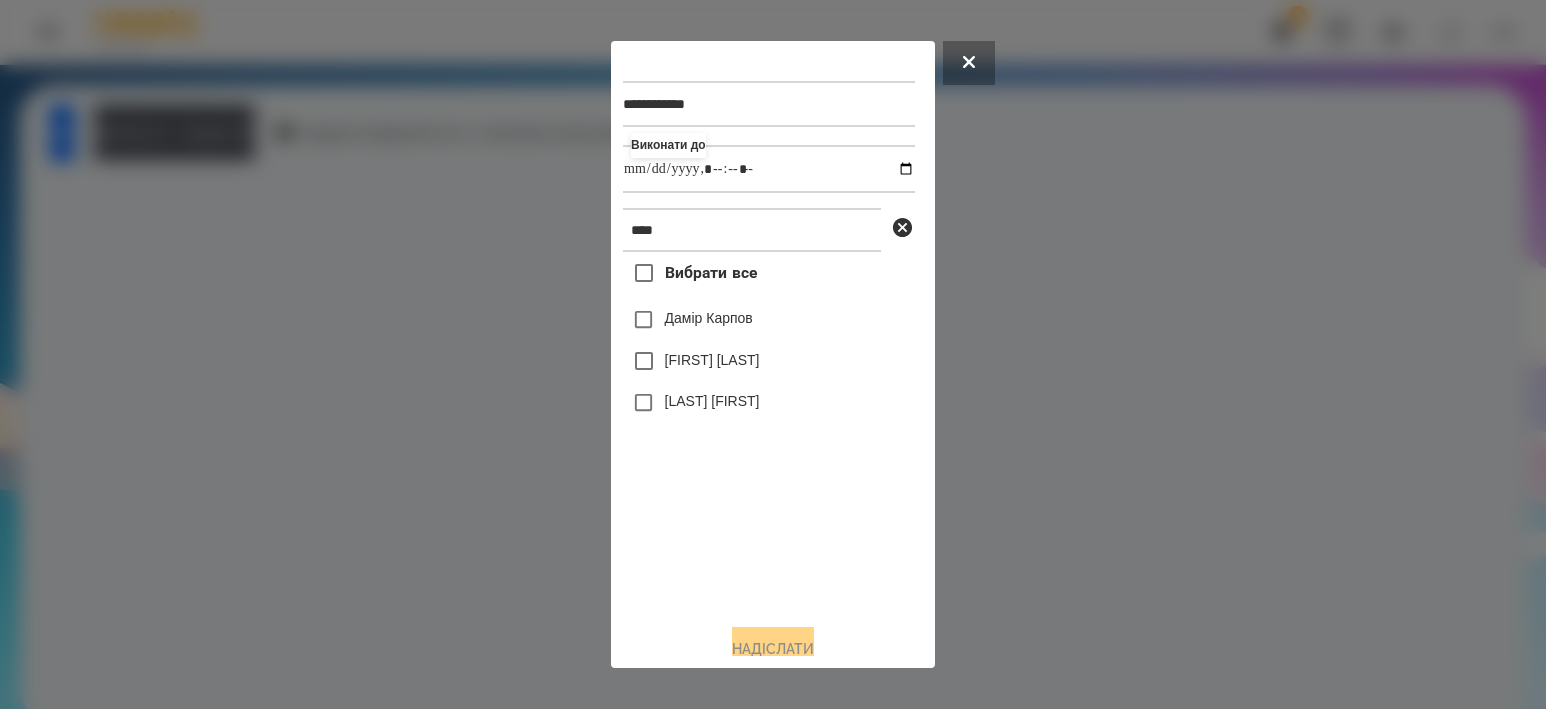 type on "**********" 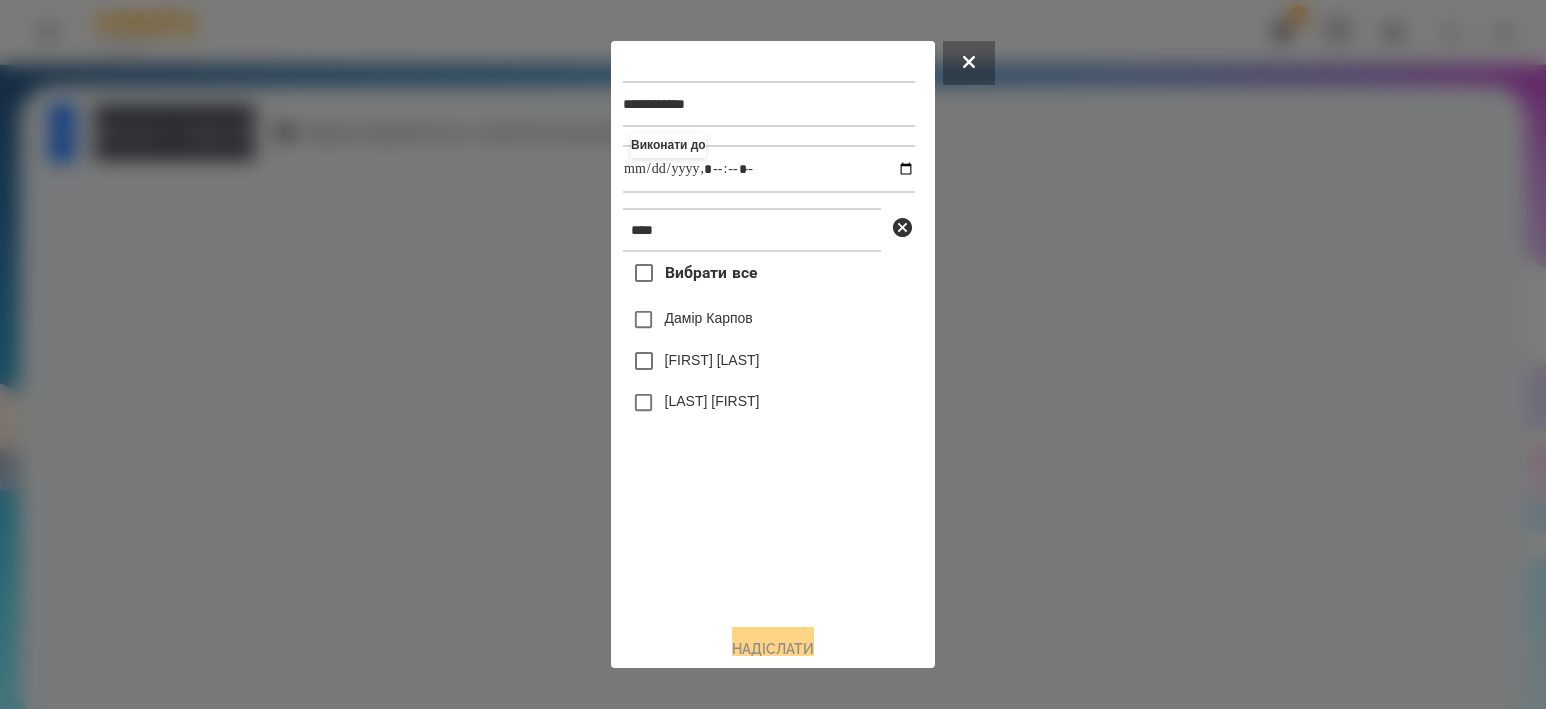 drag, startPoint x: 712, startPoint y: 498, endPoint x: 765, endPoint y: 301, distance: 204.0049 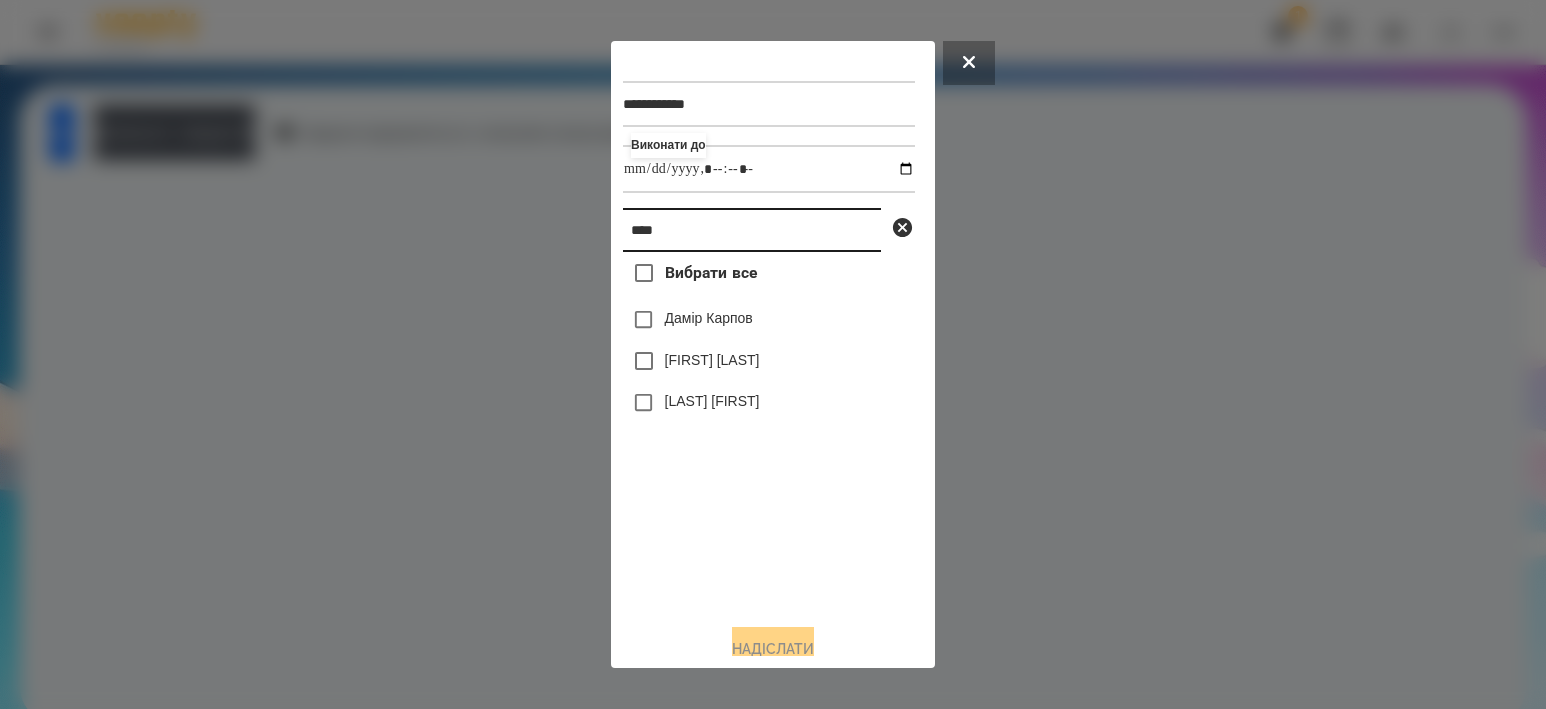 drag, startPoint x: 768, startPoint y: 220, endPoint x: 756, endPoint y: 228, distance: 14.422205 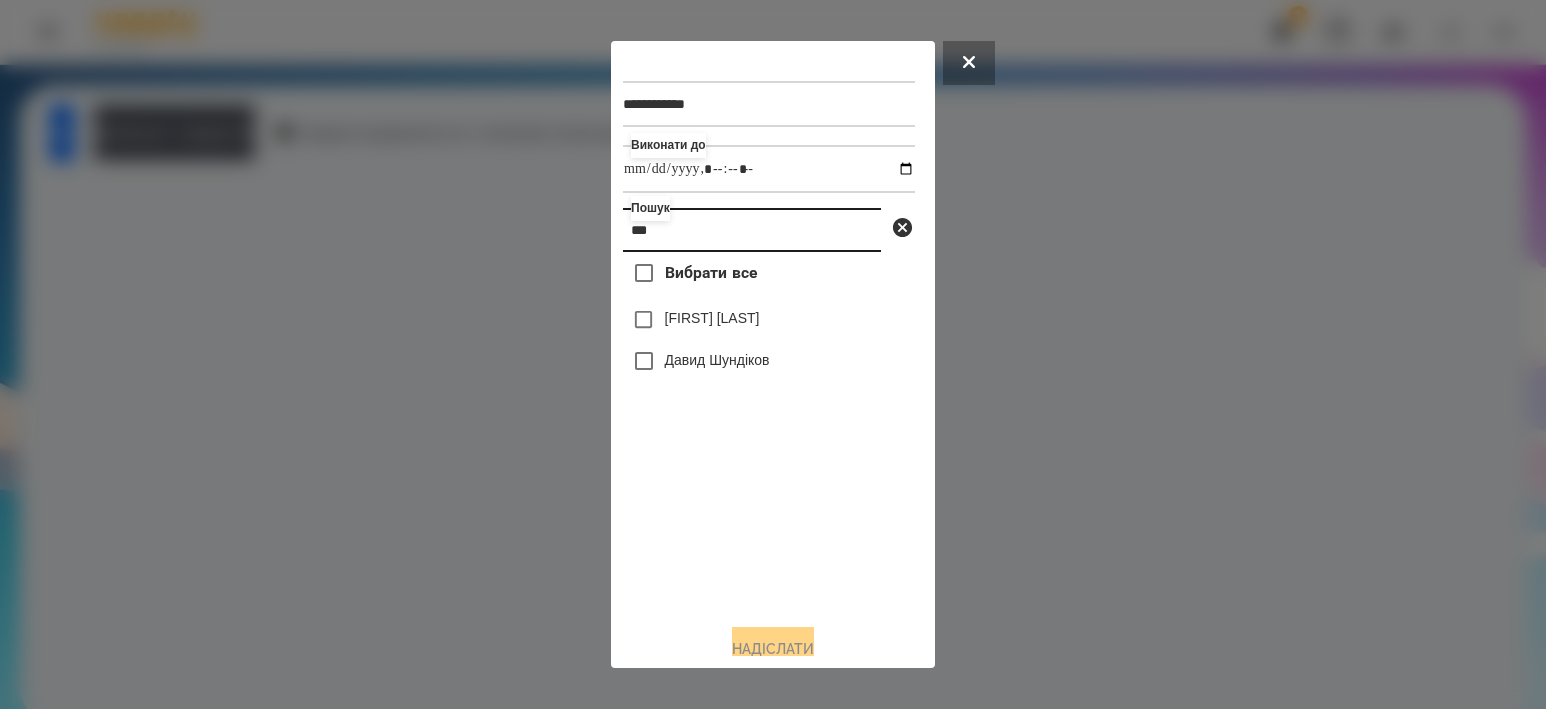 type on "***" 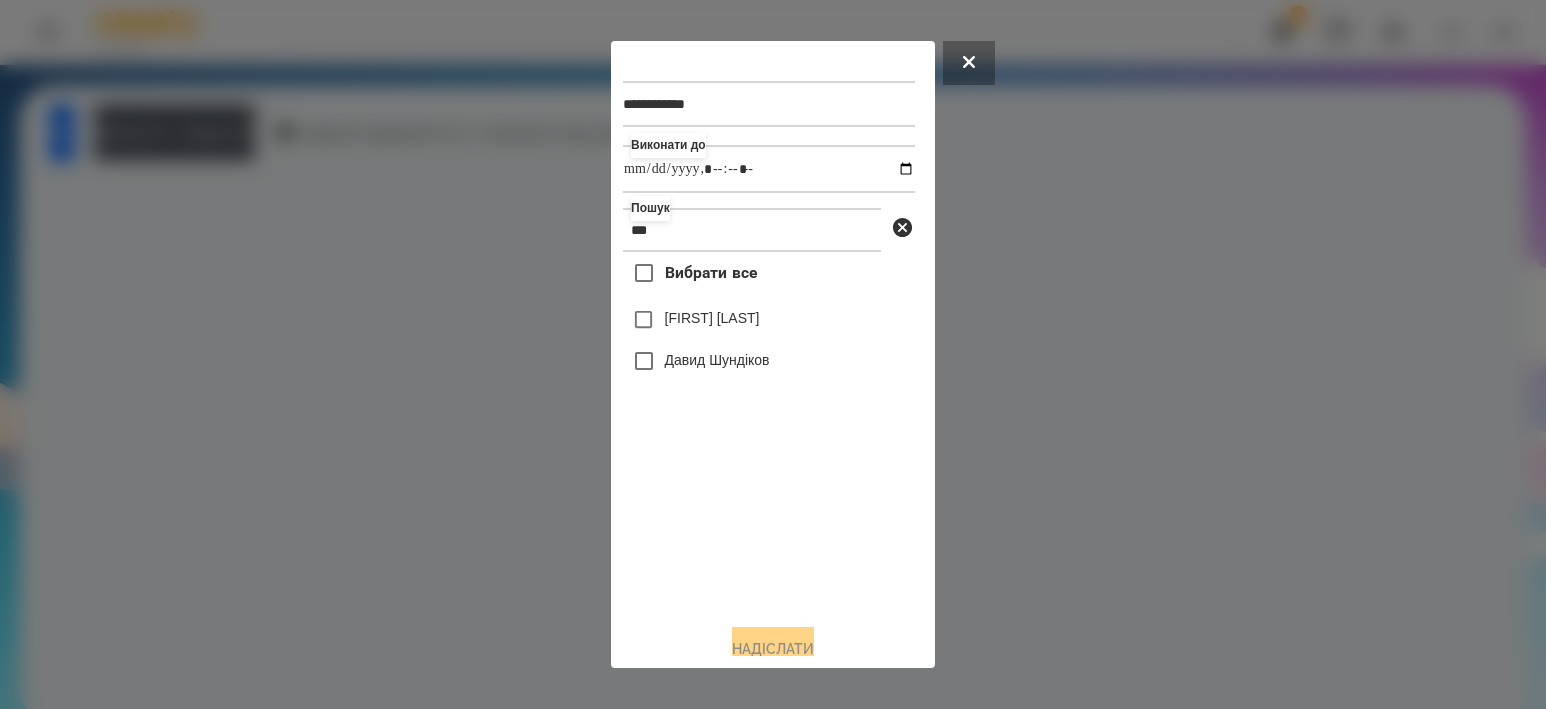 click on "Давид Шундіков" at bounding box center [717, 360] 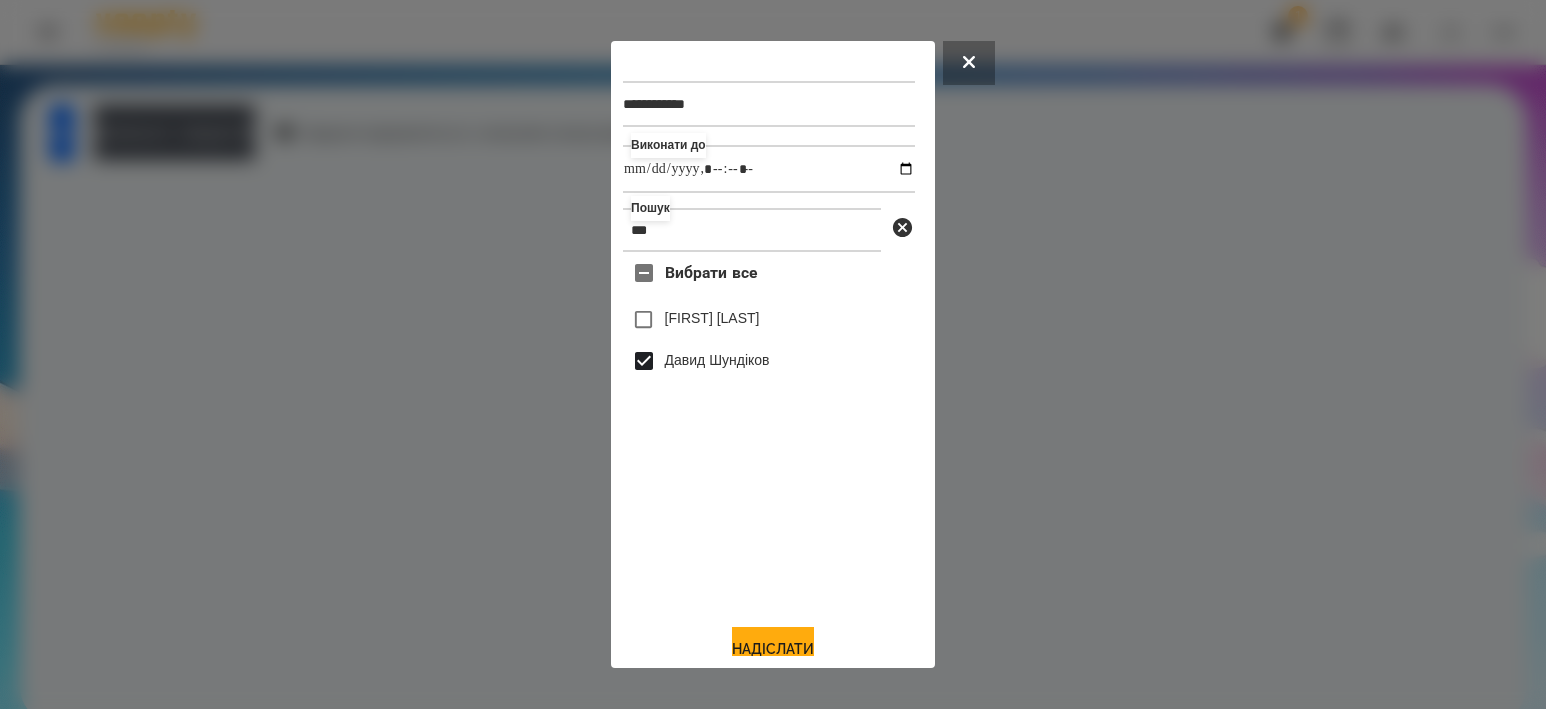 click on "**********" at bounding box center (773, 354) 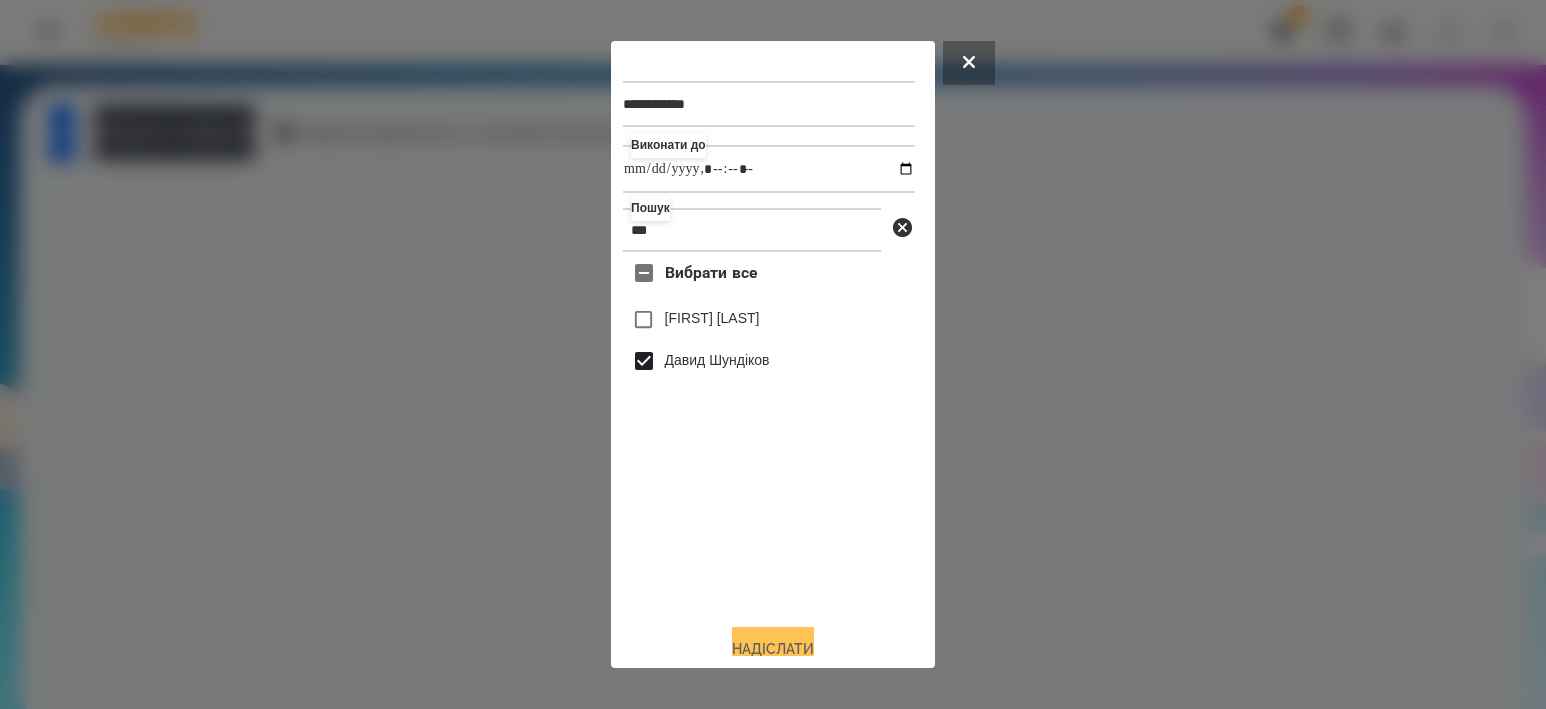 click on "Надіслати" at bounding box center [773, 649] 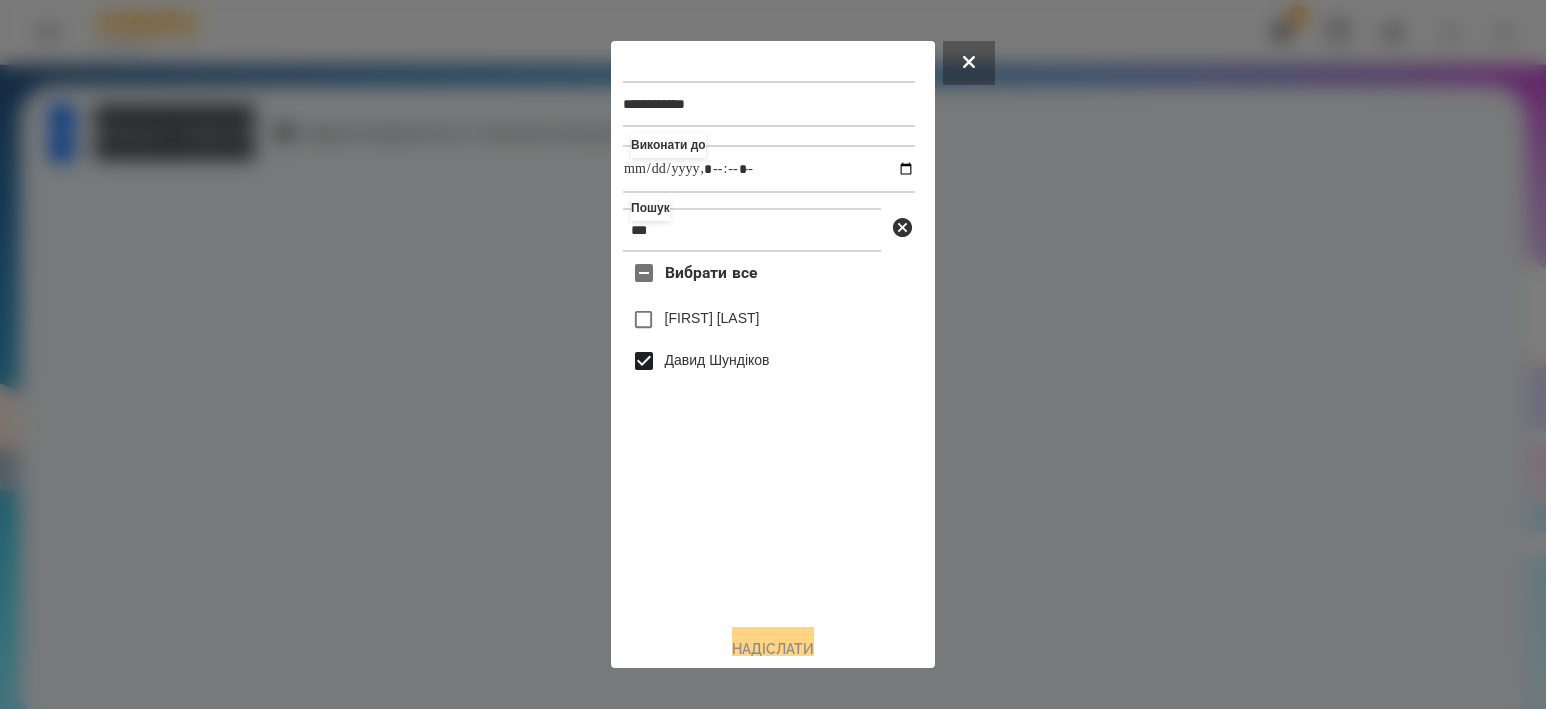 click at bounding box center (773, 354) 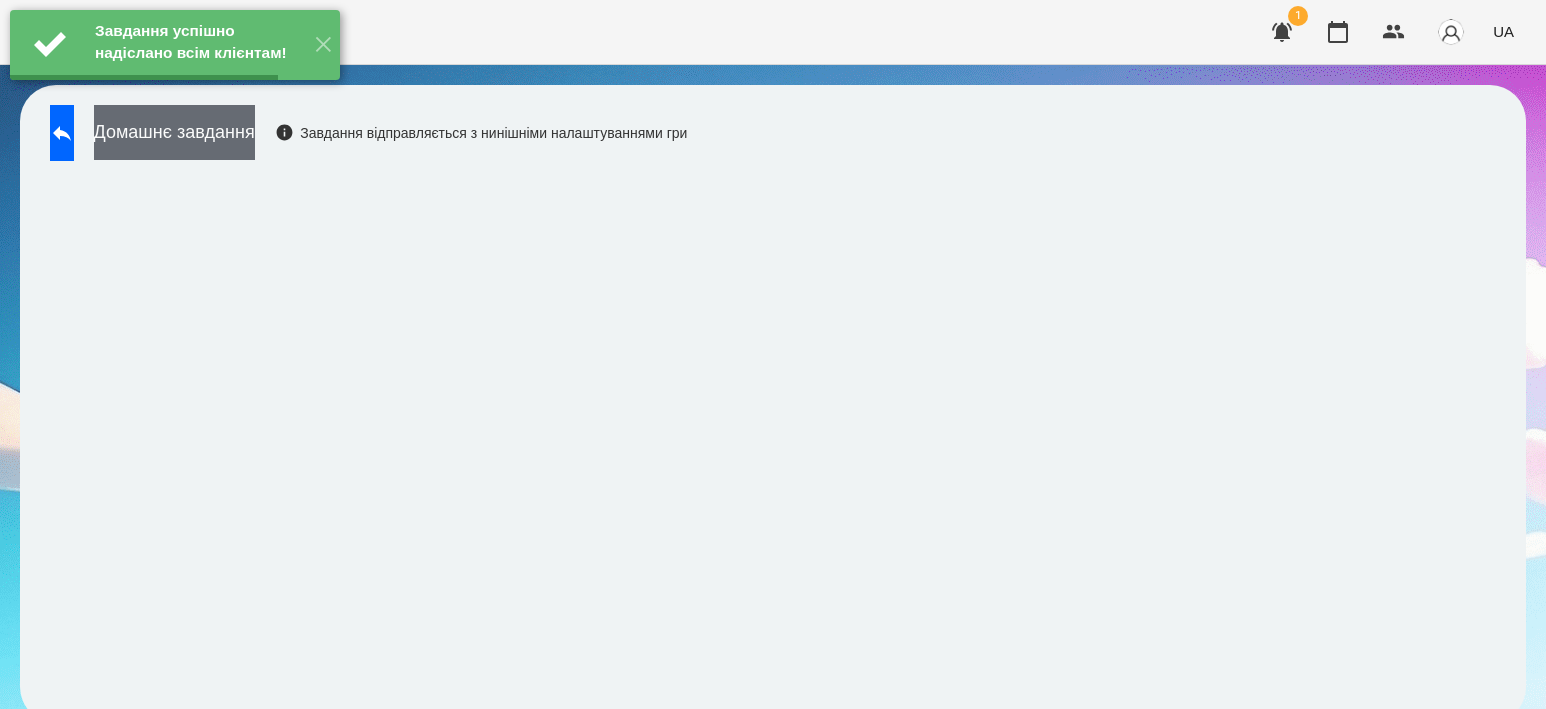 click on "Домашнє завдання" at bounding box center [174, 132] 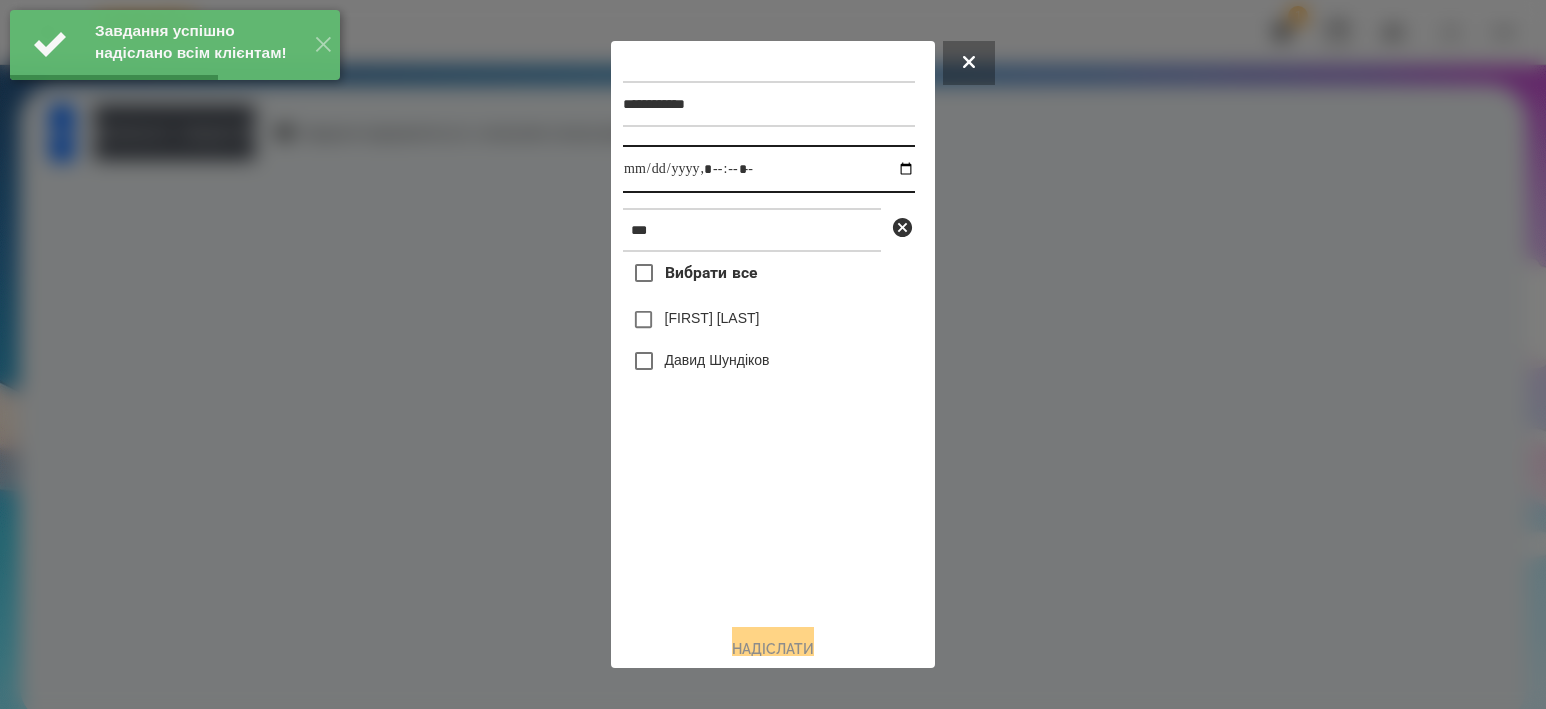 drag, startPoint x: 887, startPoint y: 178, endPoint x: 868, endPoint y: 197, distance: 26.870058 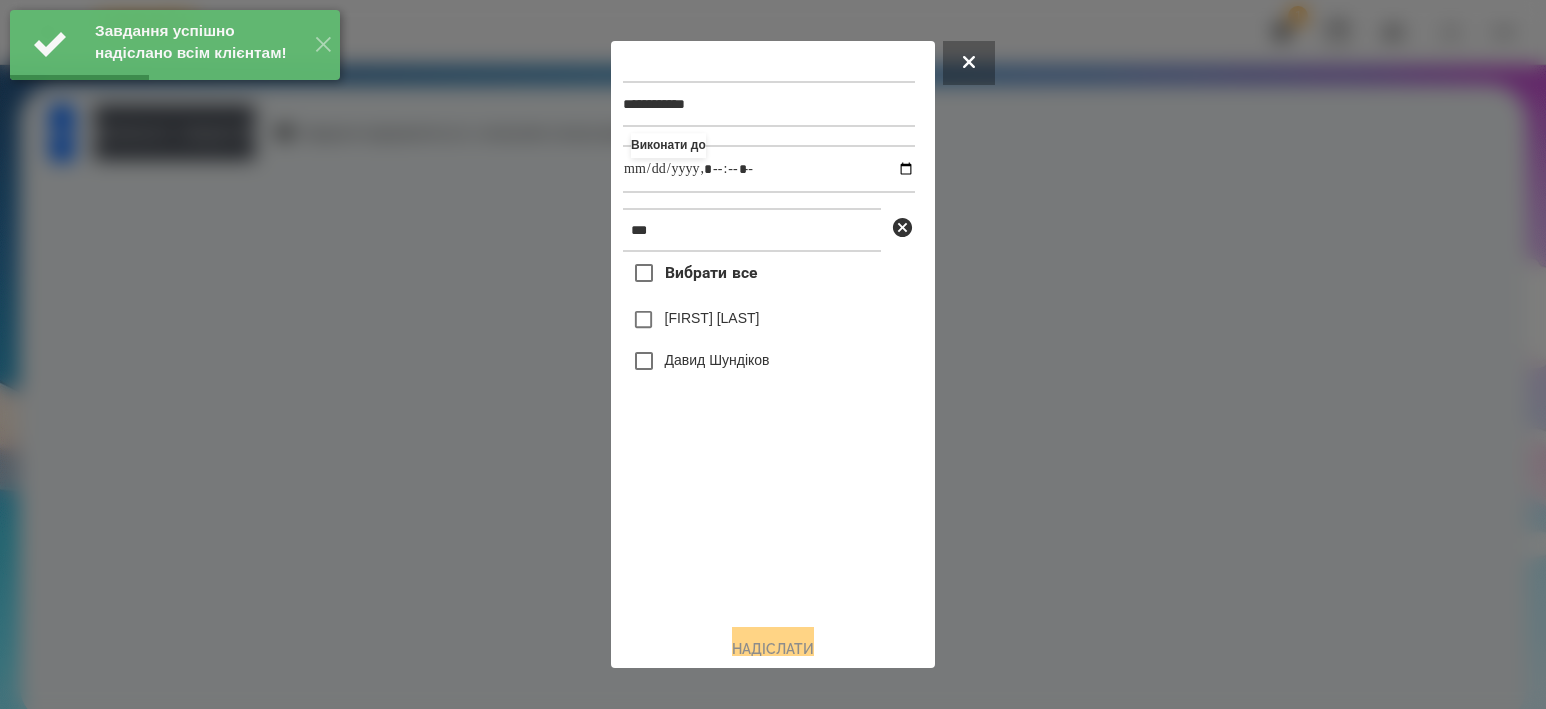 type on "**********" 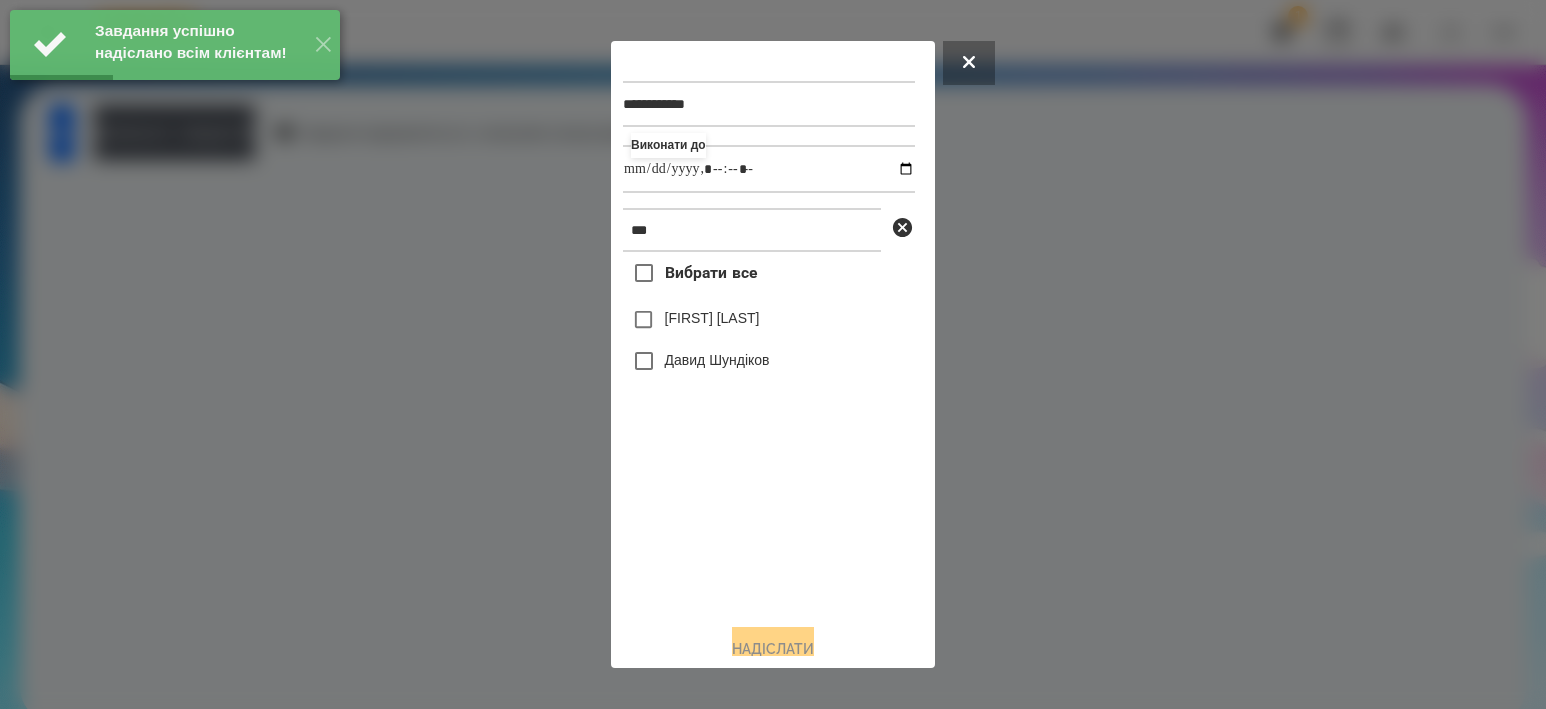click on "Давид Шундіков" at bounding box center (717, 360) 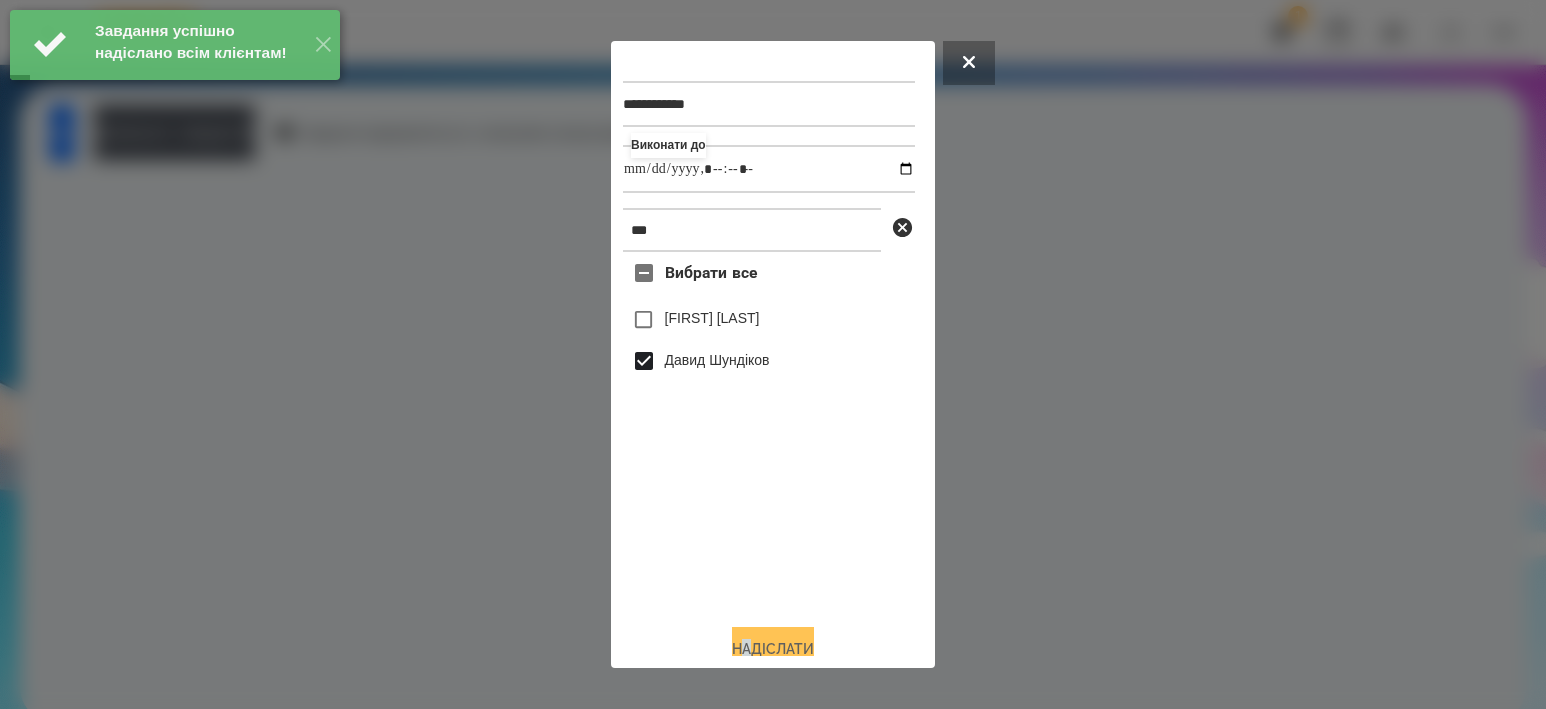 drag, startPoint x: 739, startPoint y: 628, endPoint x: 746, endPoint y: 645, distance: 18.384777 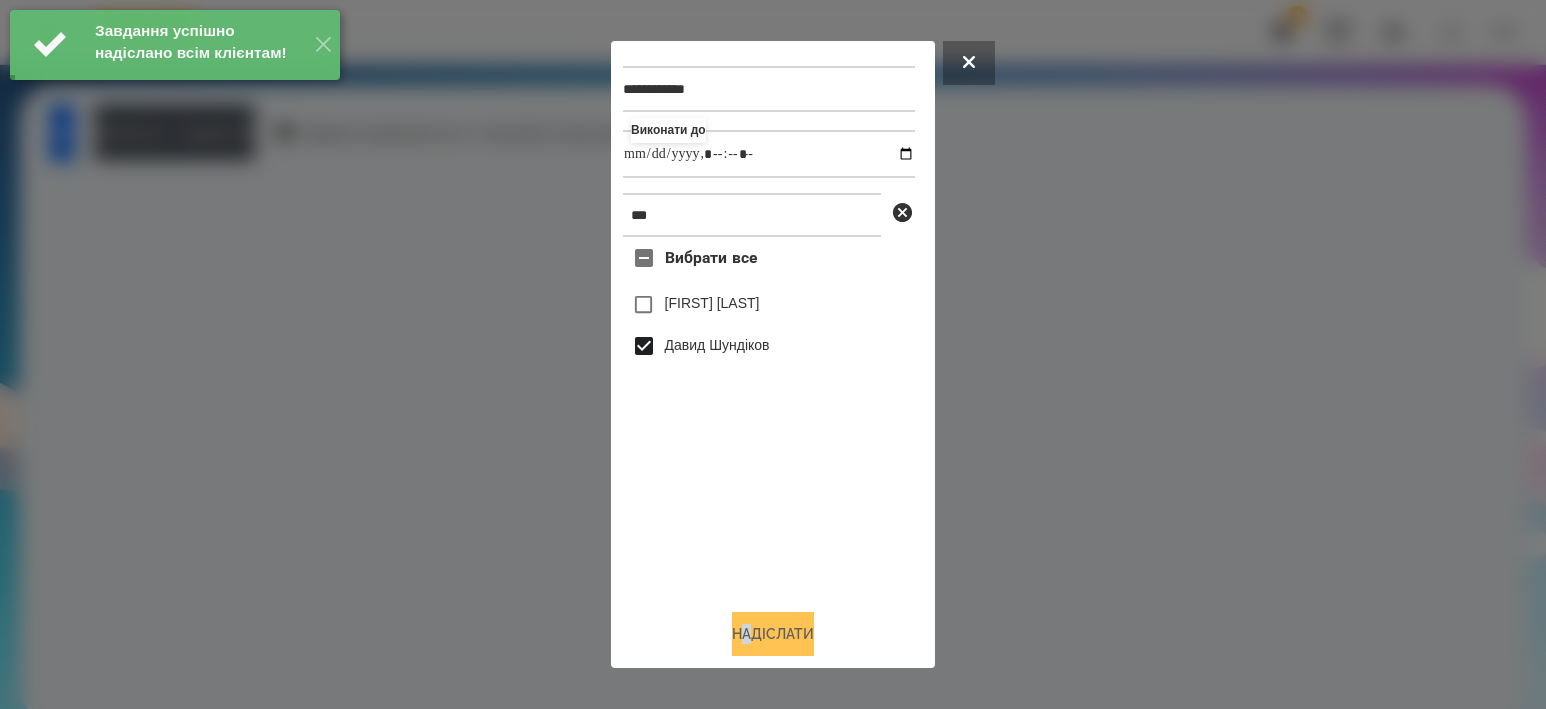 click on "Надіслати" at bounding box center (773, 634) 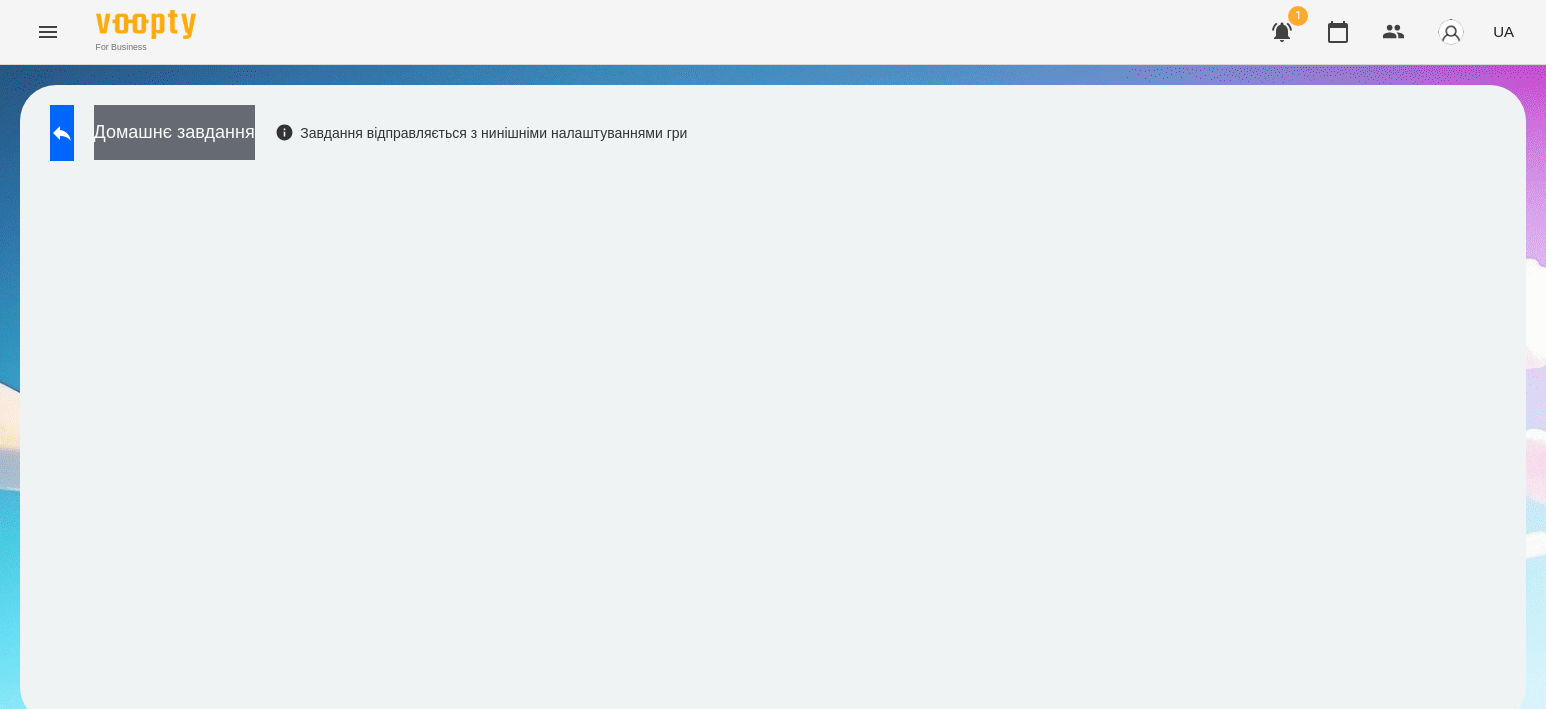 click on "Домашнє завдання" at bounding box center (174, 132) 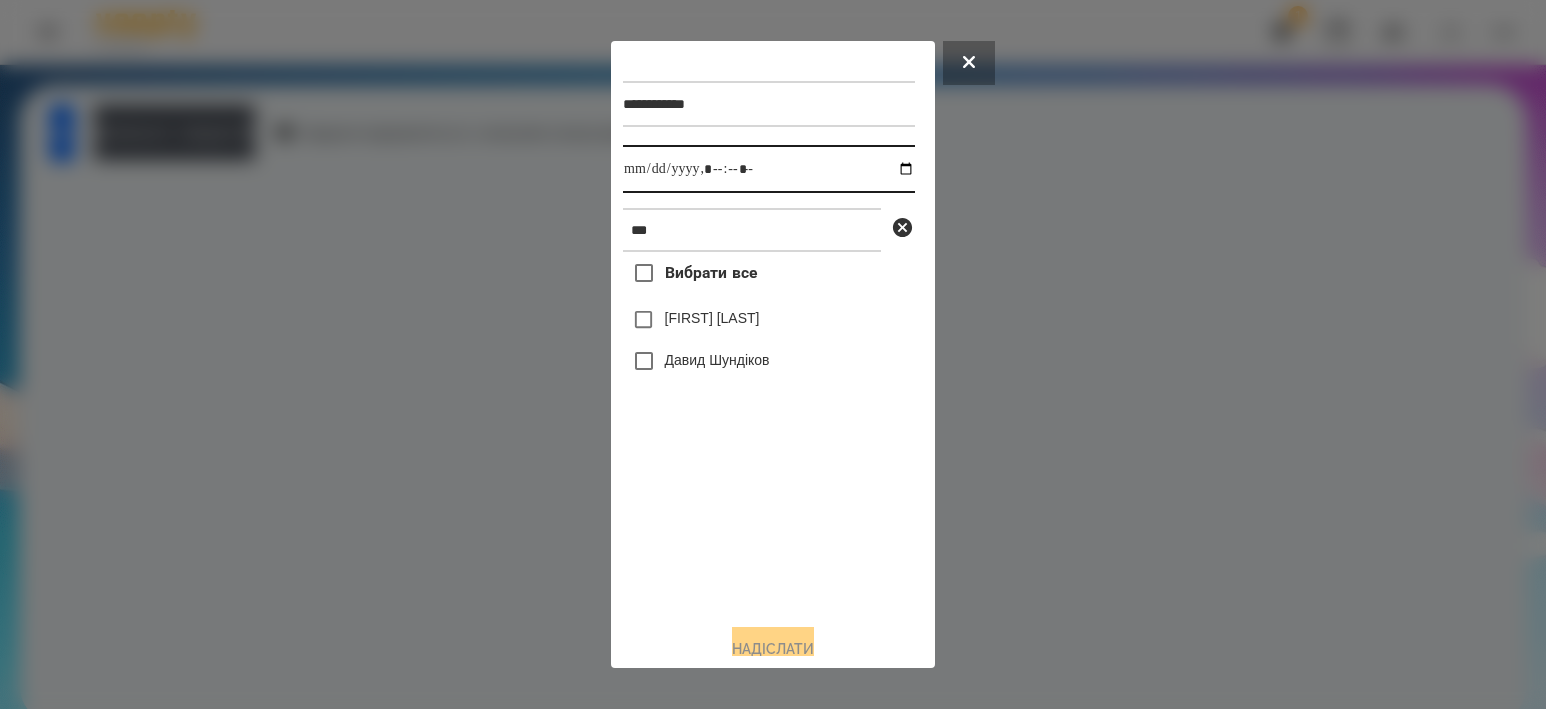 drag, startPoint x: 895, startPoint y: 169, endPoint x: 881, endPoint y: 196, distance: 30.413813 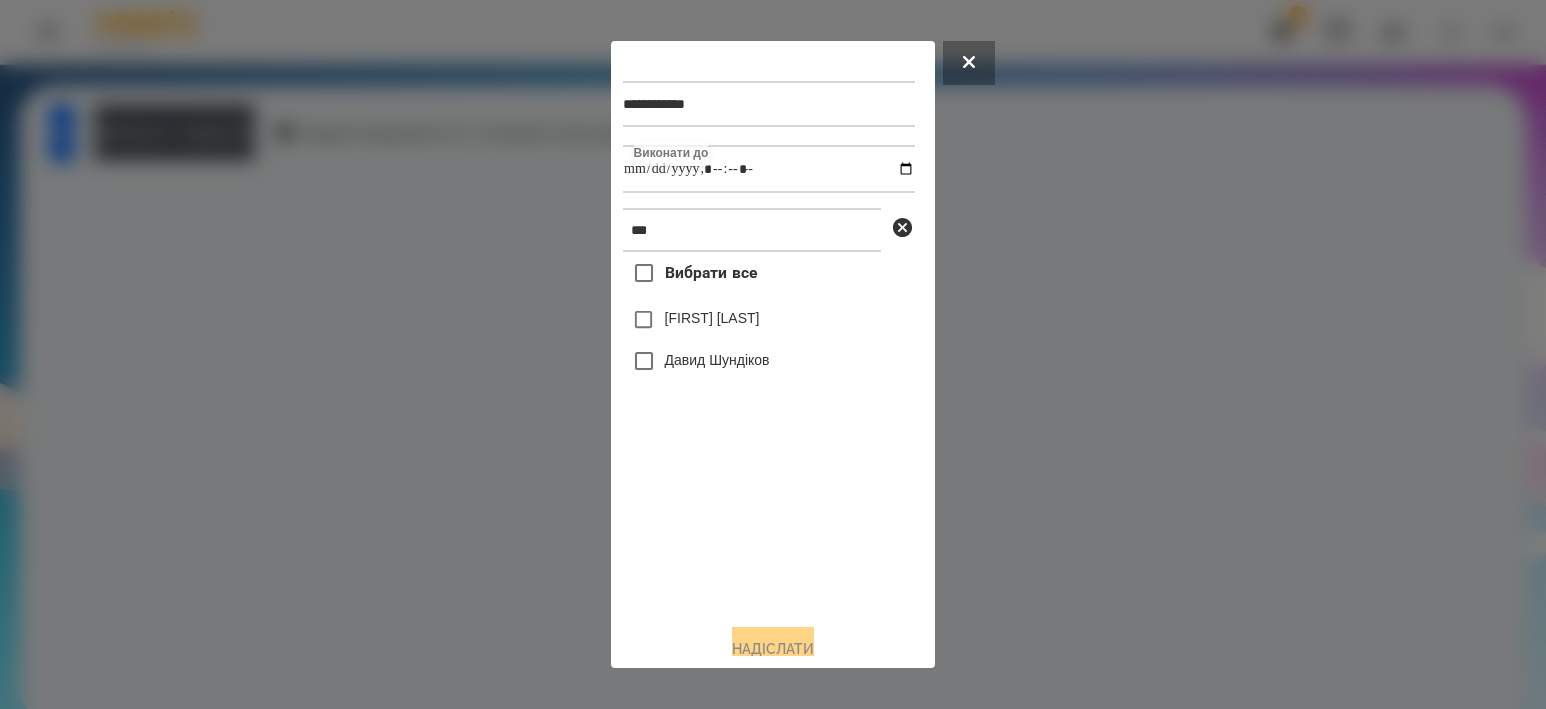 type on "**********" 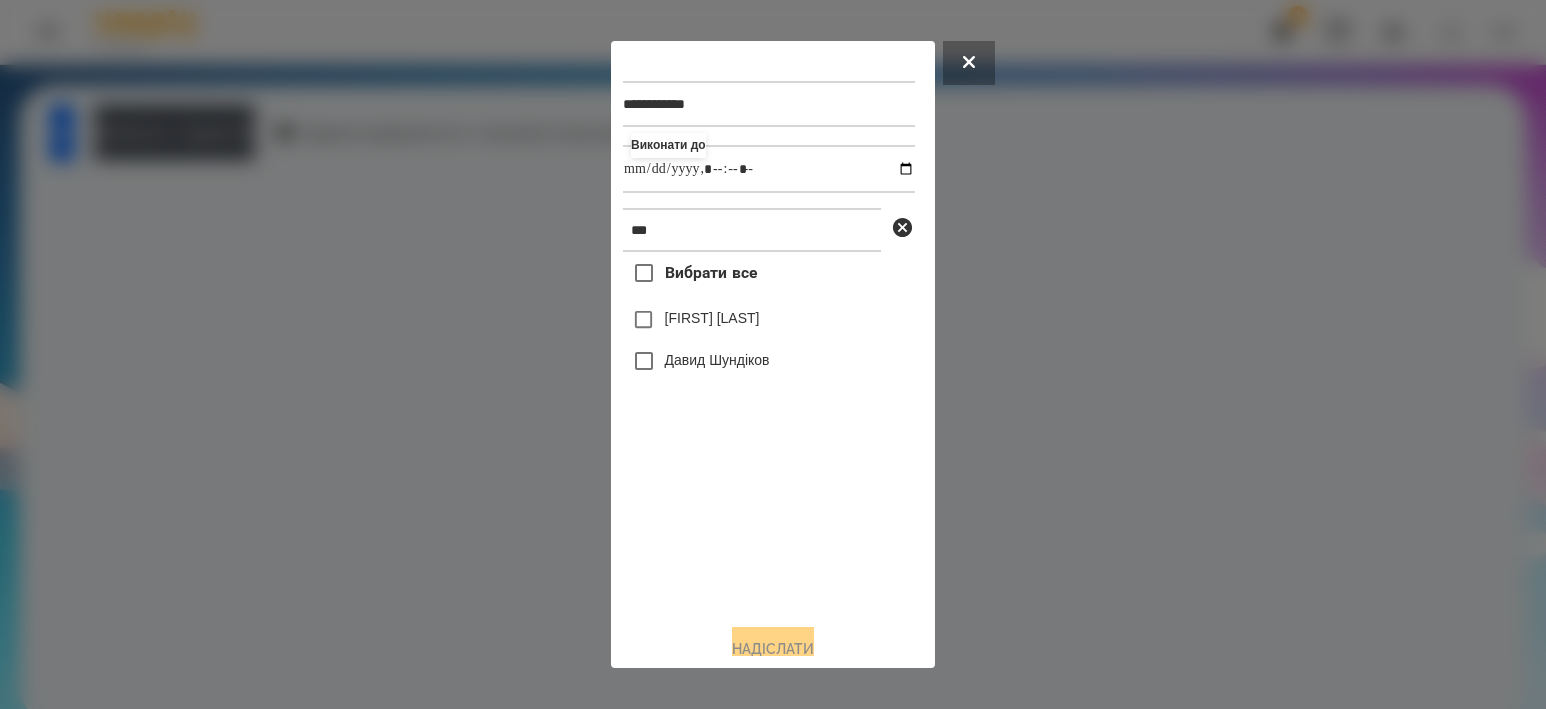 click on "Вибрати все [LAST] [FIRST] [FIRST] [LAST]" at bounding box center (769, 429) 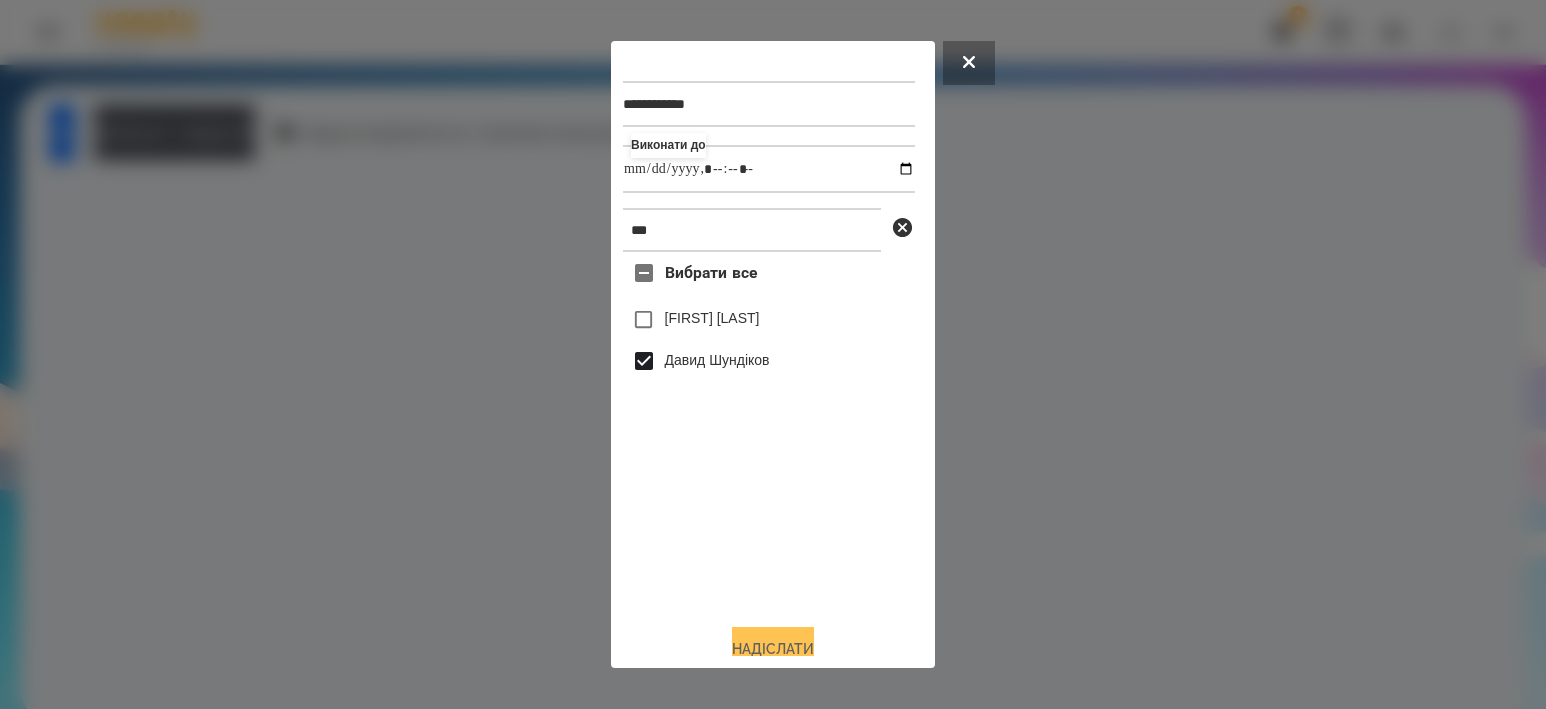 click on "Надіслати" at bounding box center (773, 649) 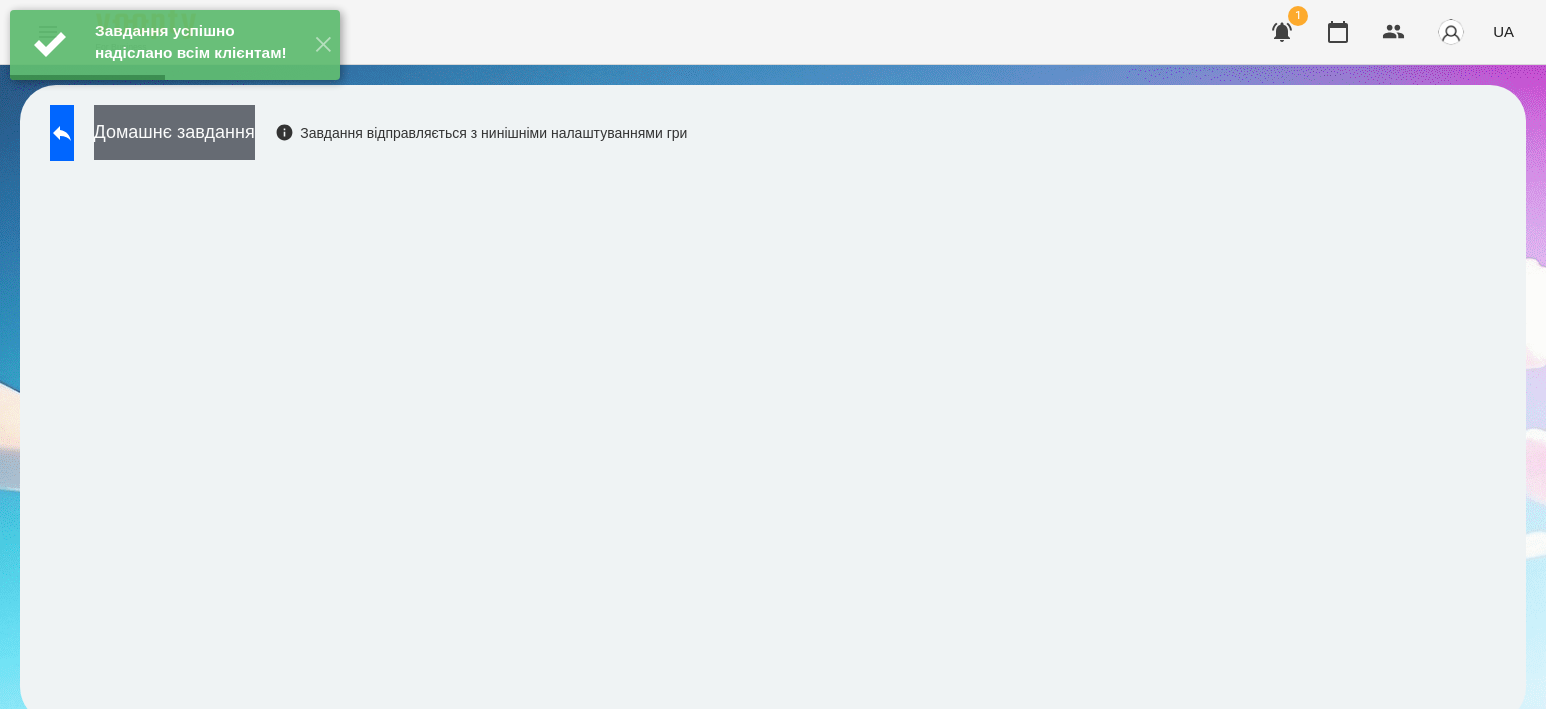 click on "Домашнє завдання" at bounding box center (174, 132) 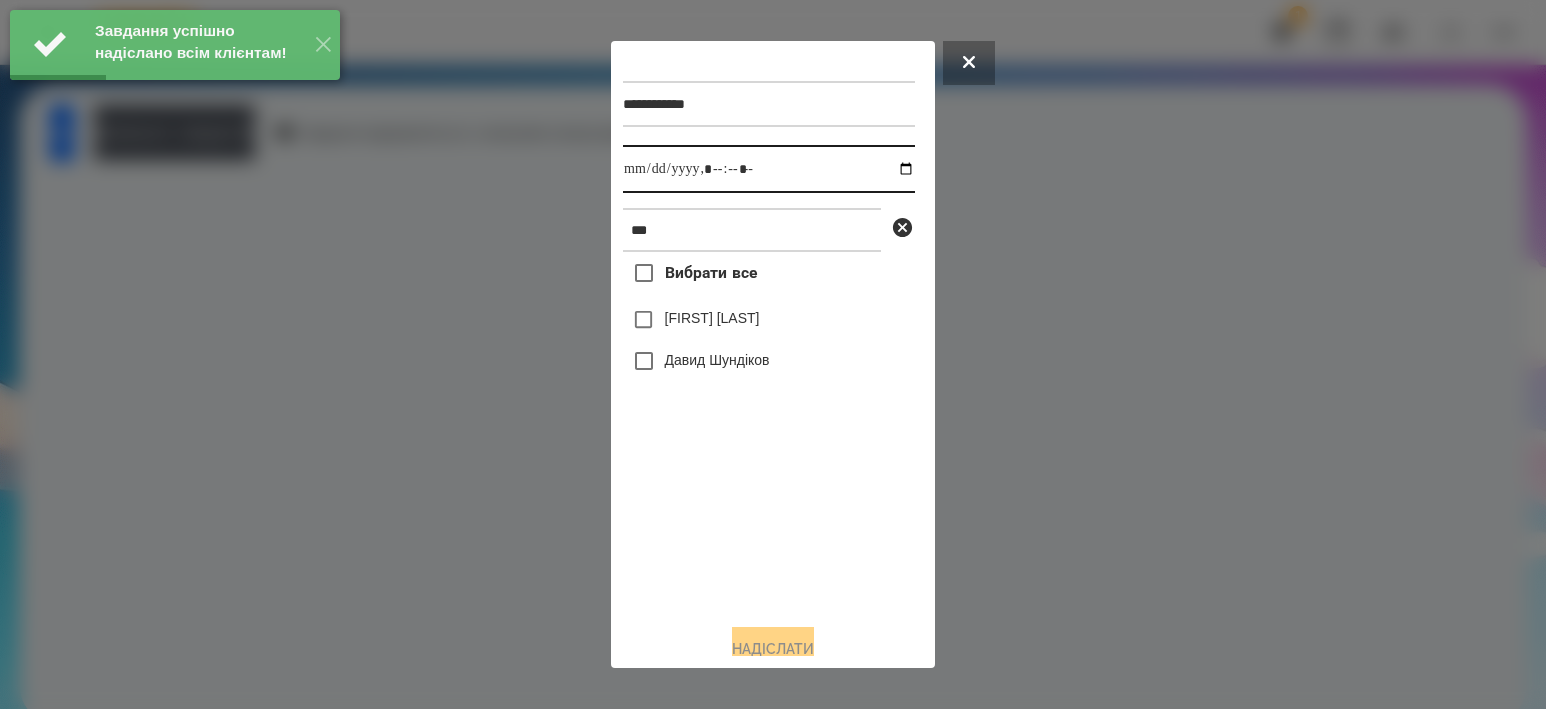 click at bounding box center (769, 169) 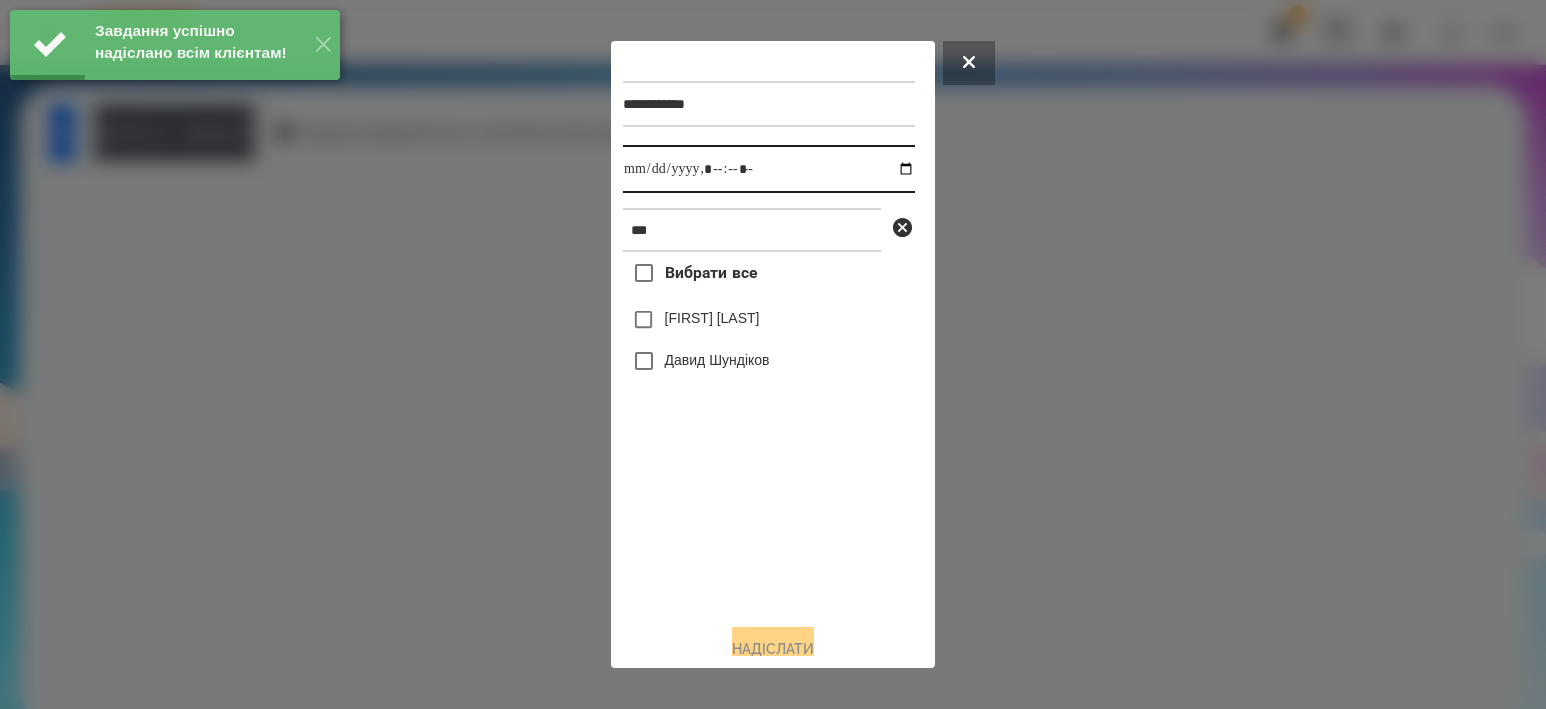 click at bounding box center (769, 169) 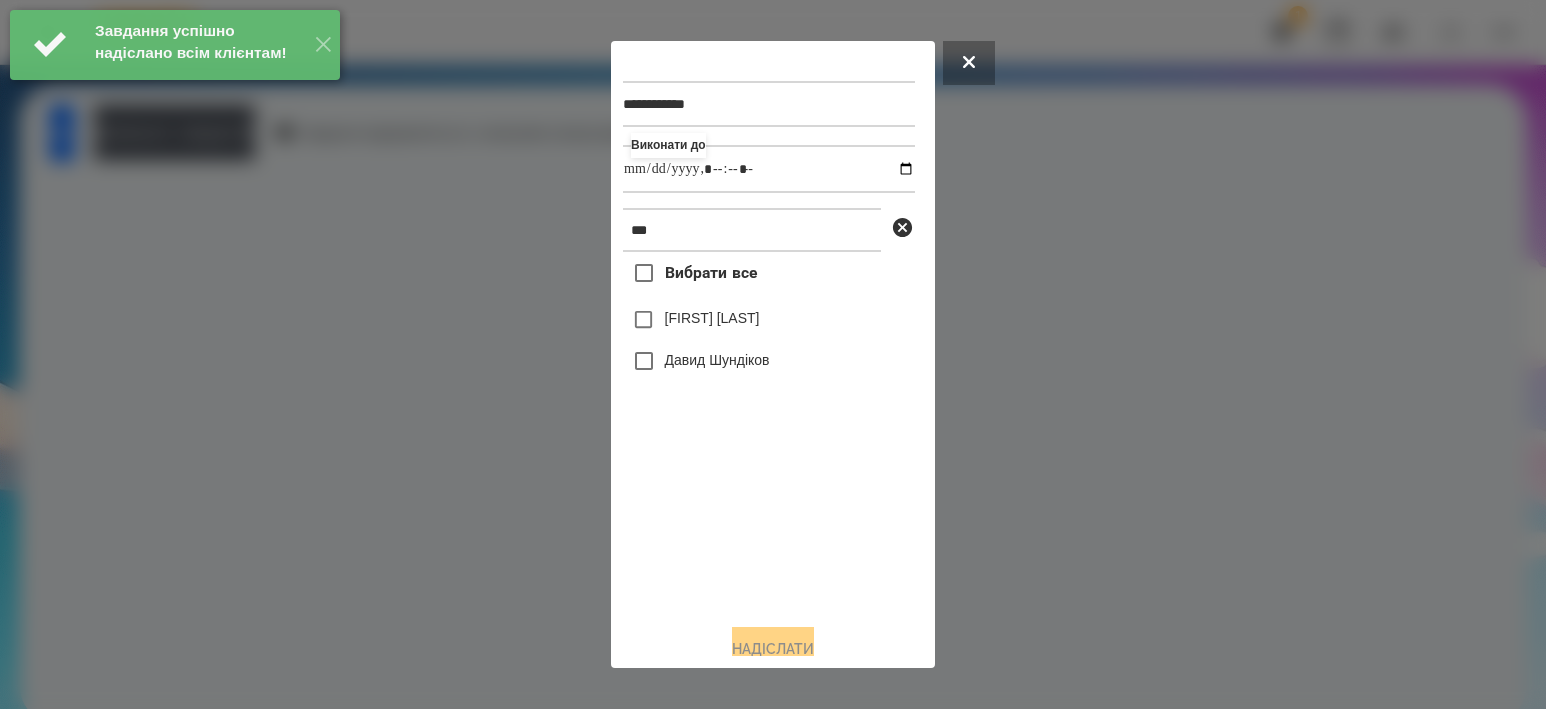 type on "**********" 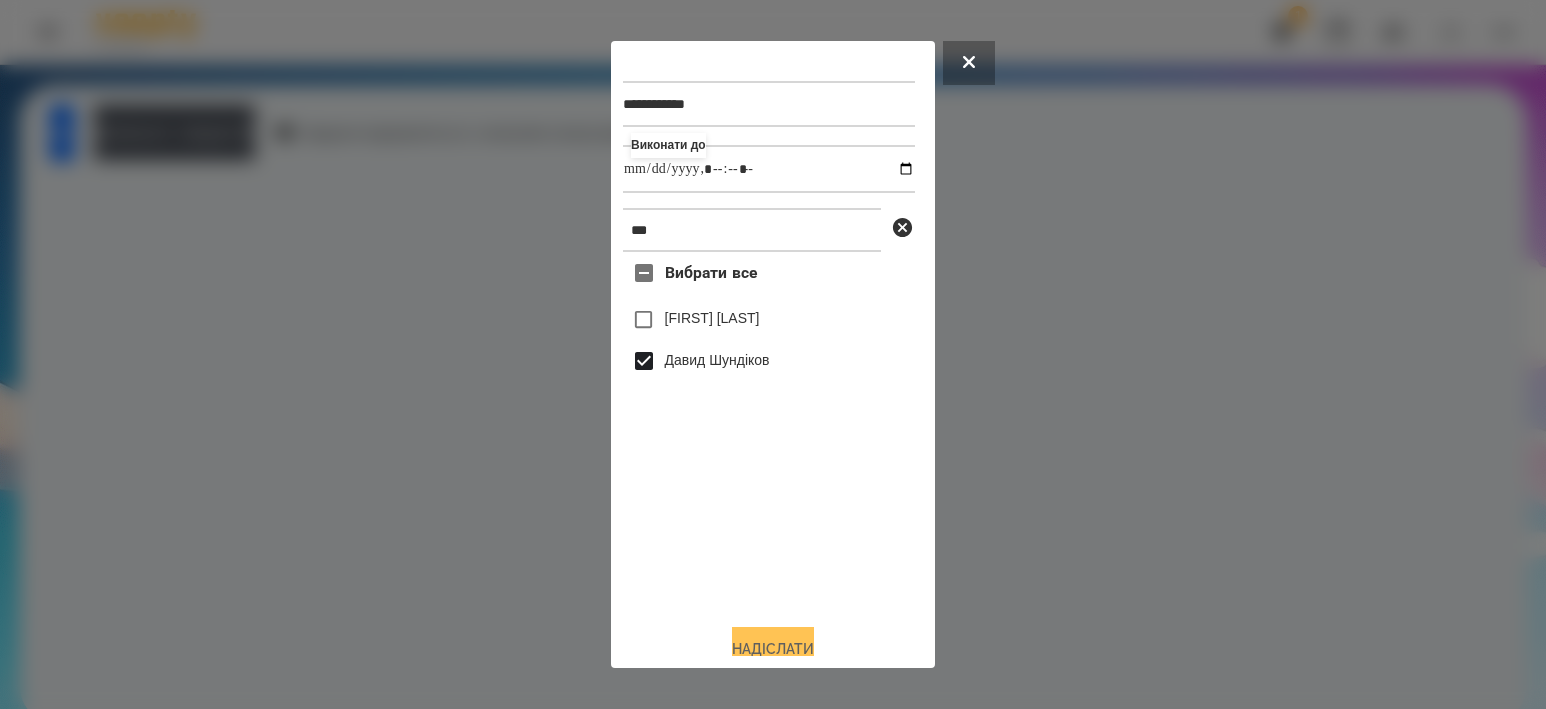 click on "Надіслати" at bounding box center [773, 649] 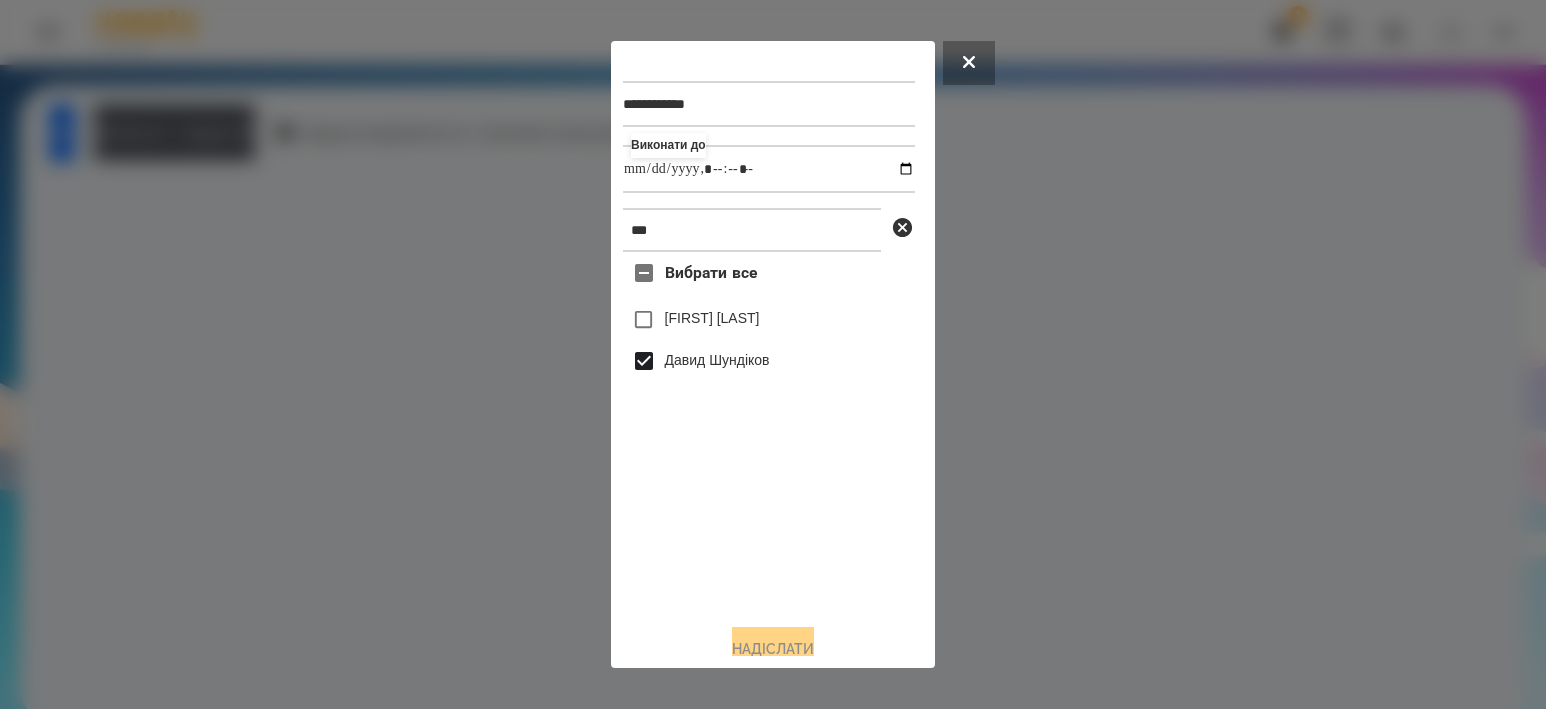 click at bounding box center (773, 354) 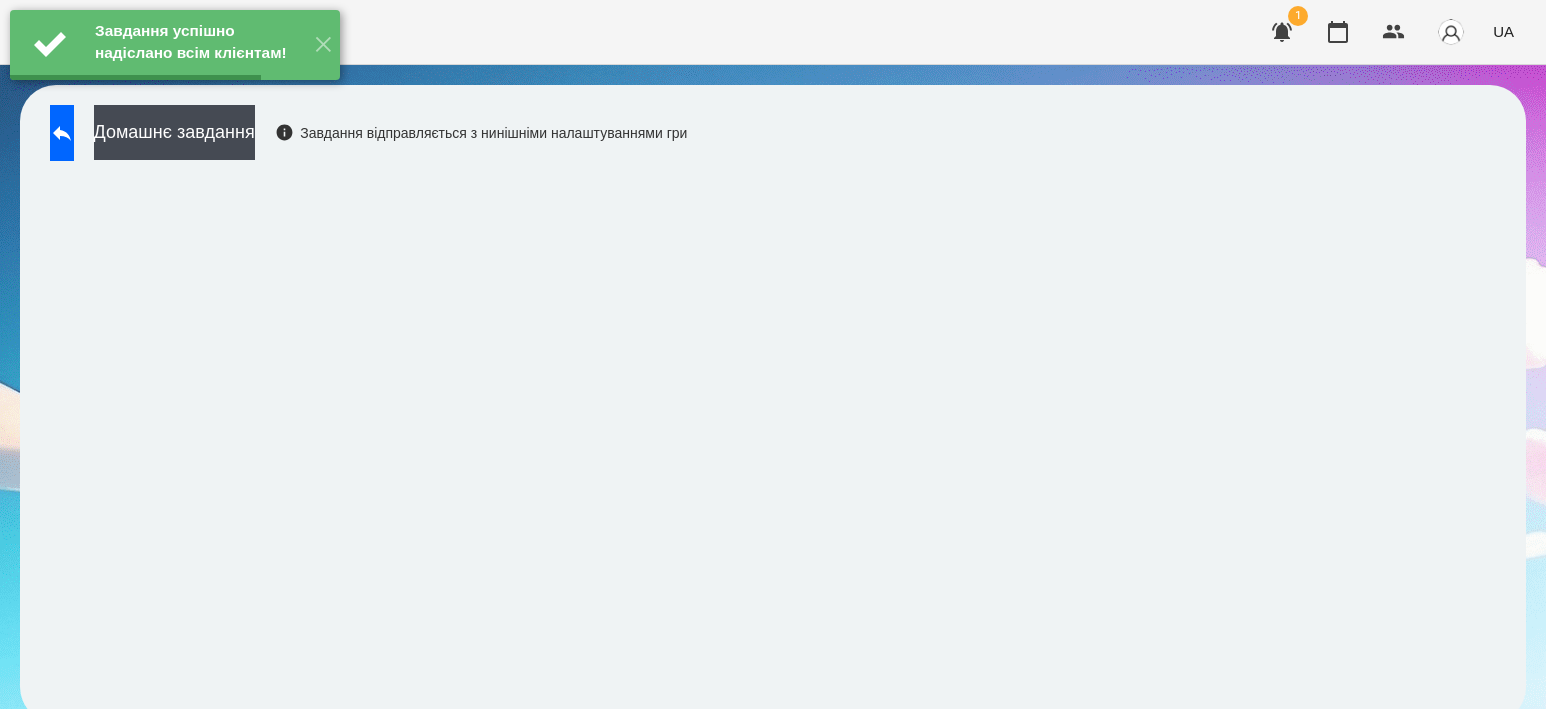 click on "Домашнє завдання" at bounding box center [174, 132] 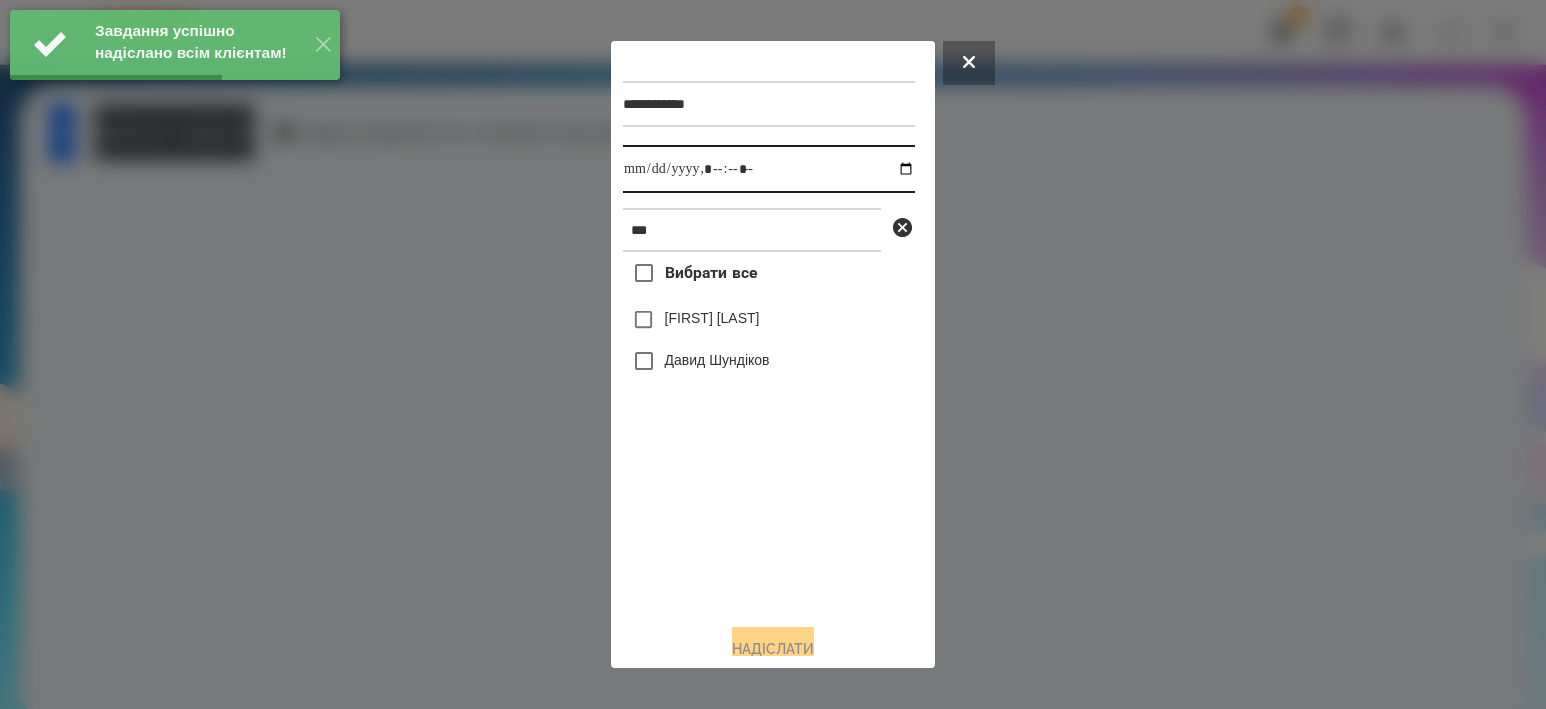 click at bounding box center (769, 169) 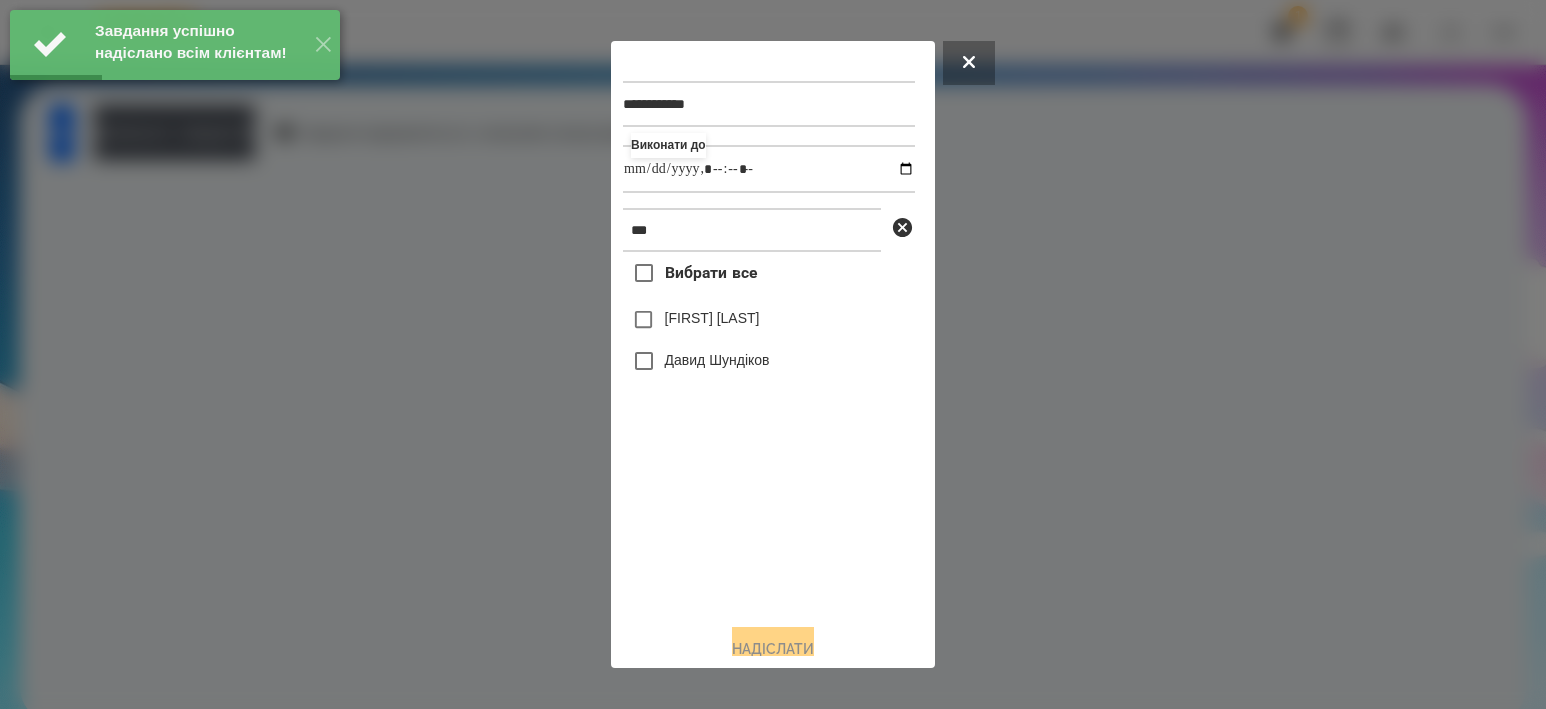 type on "**********" 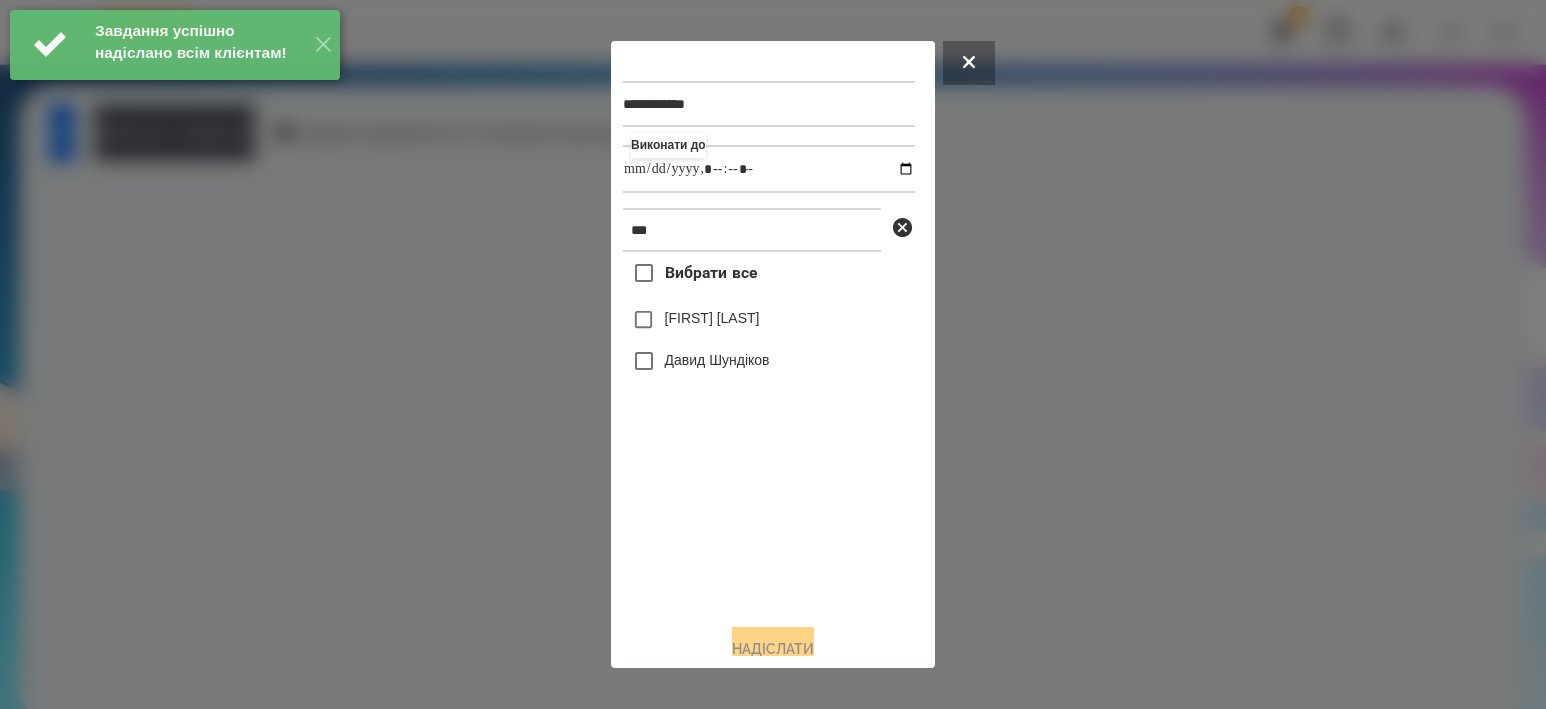 drag, startPoint x: 715, startPoint y: 374, endPoint x: 737, endPoint y: 411, distance: 43.046486 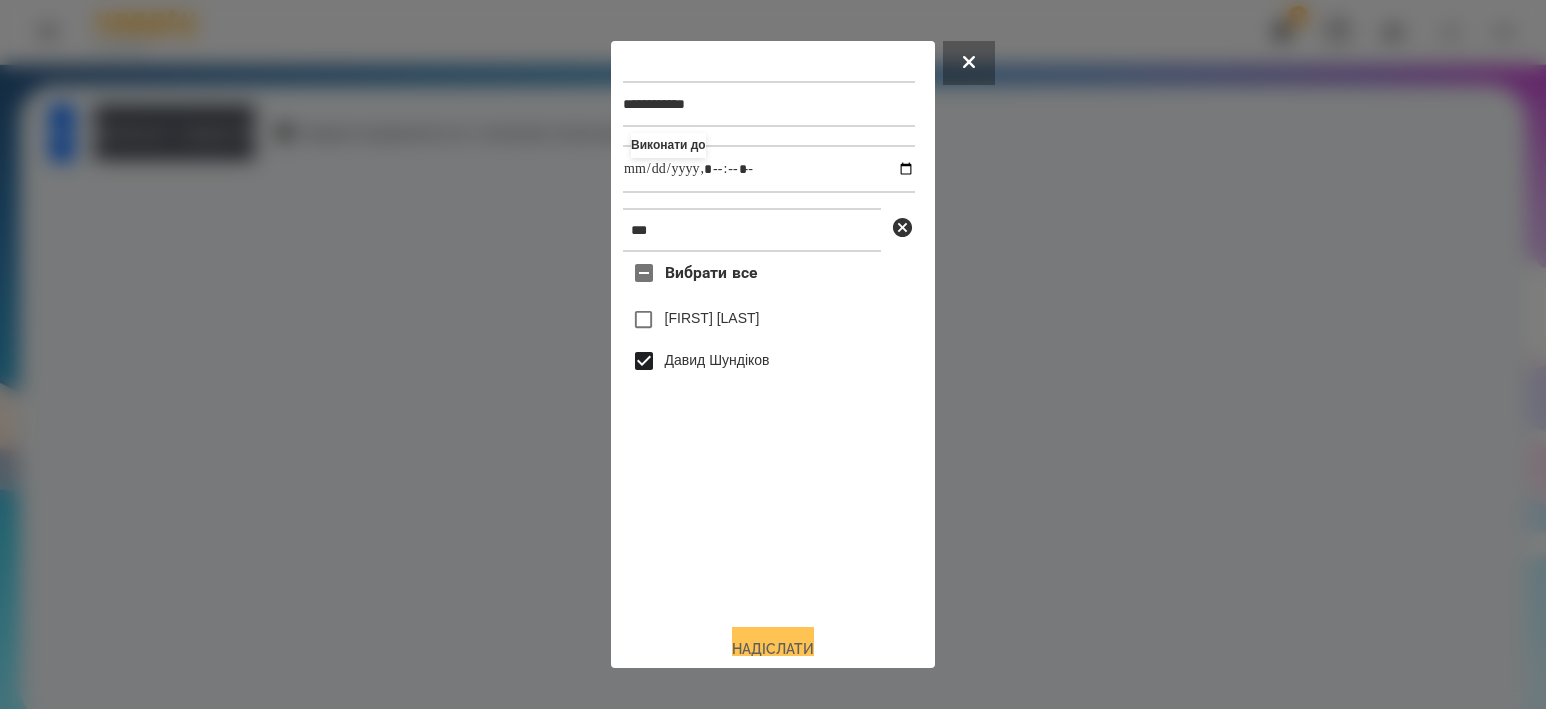 click on "Надіслати" at bounding box center [773, 649] 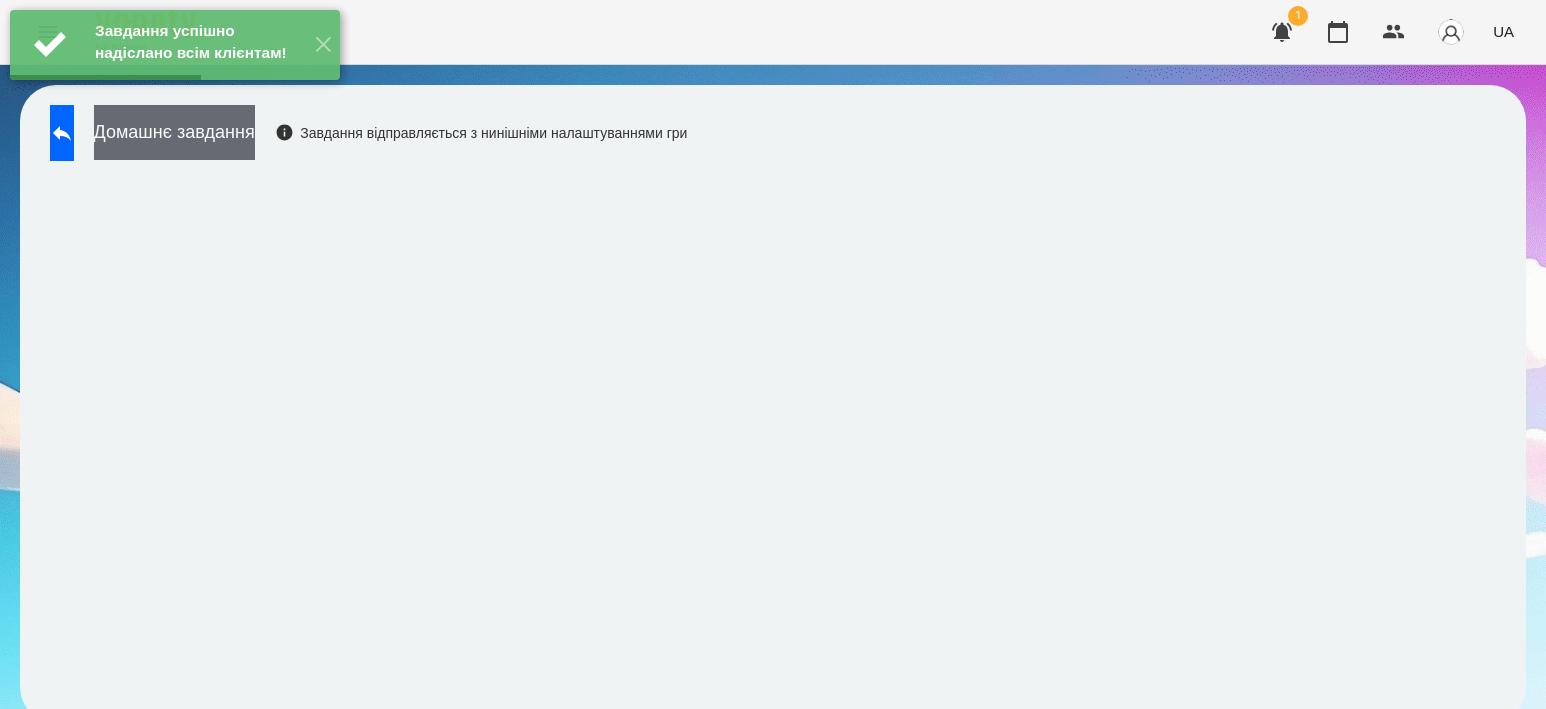 click on "Домашнє завдання" at bounding box center [174, 132] 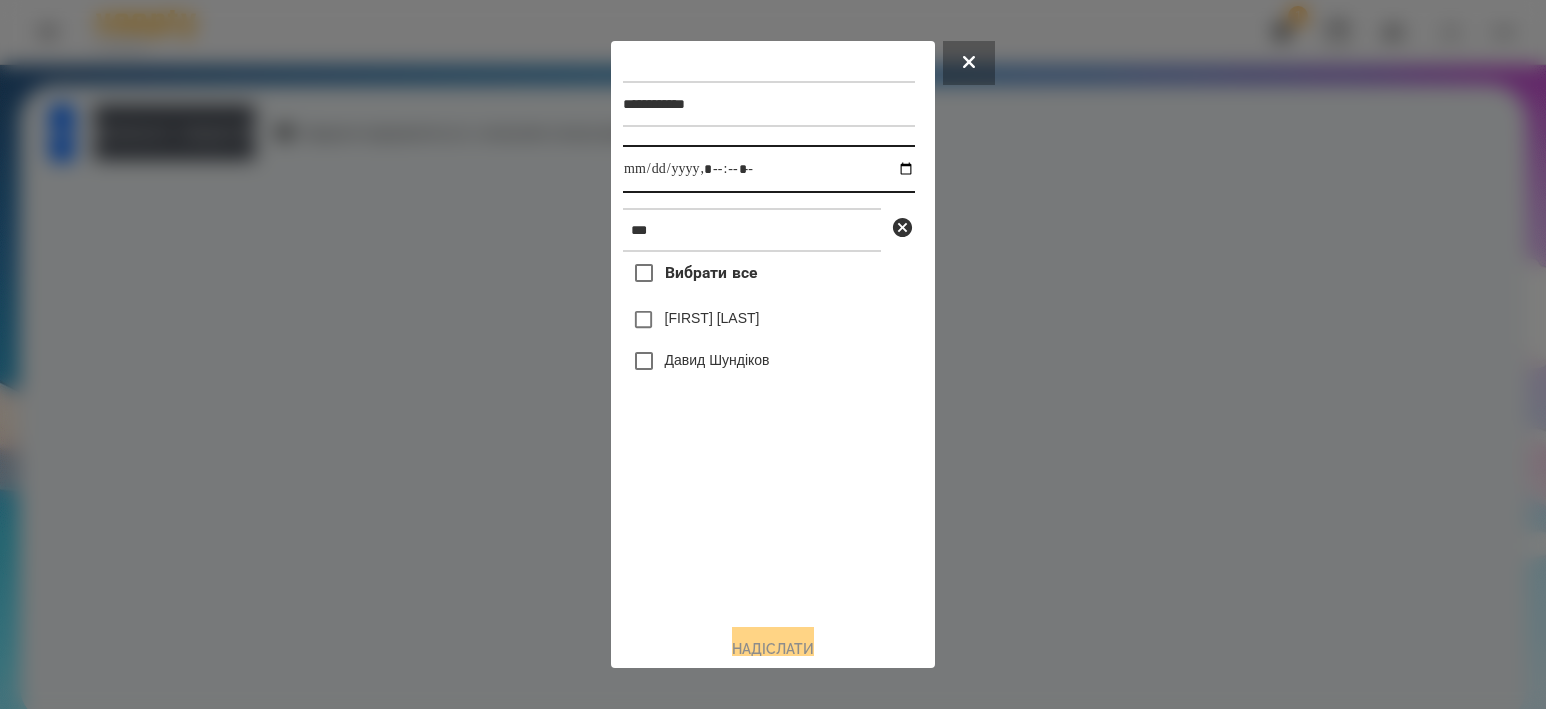 click at bounding box center (769, 169) 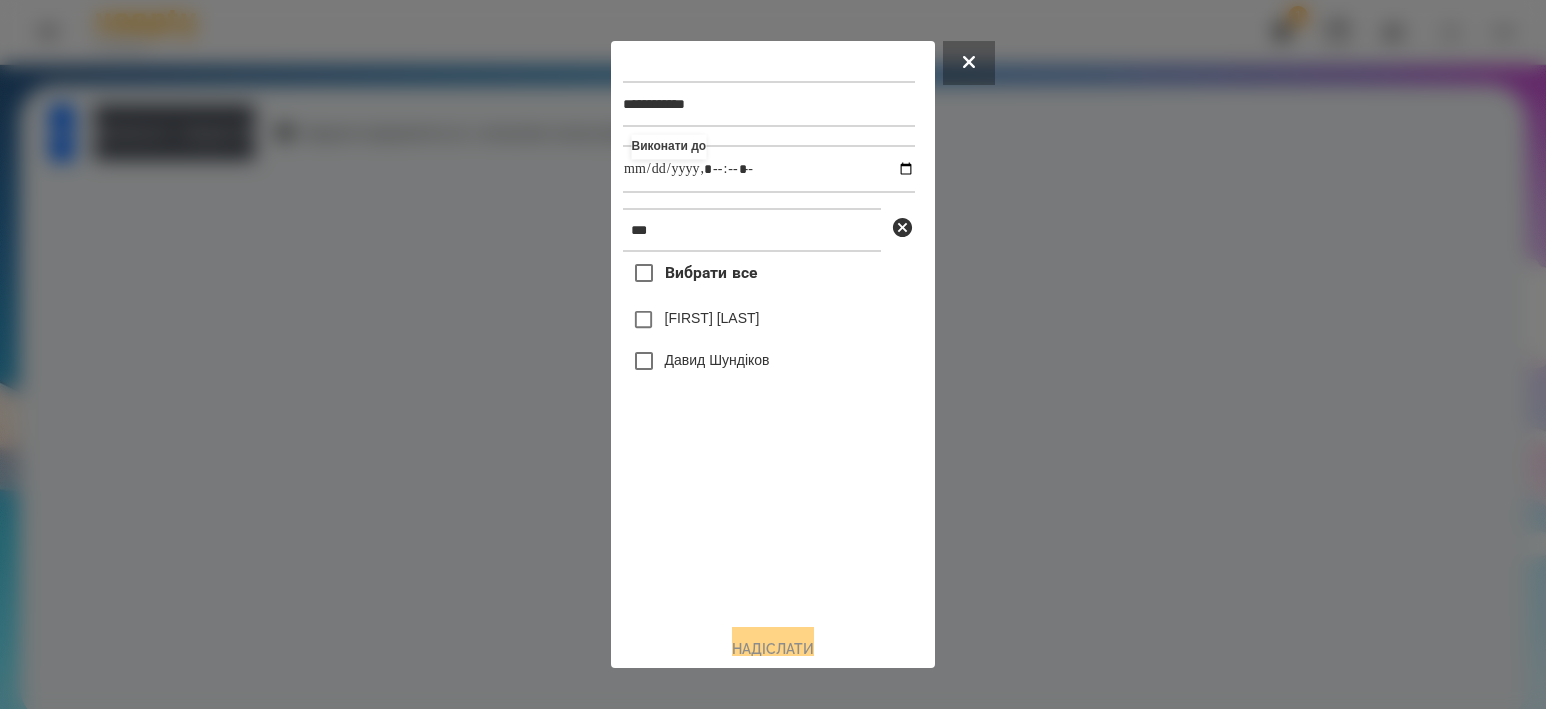 type on "**********" 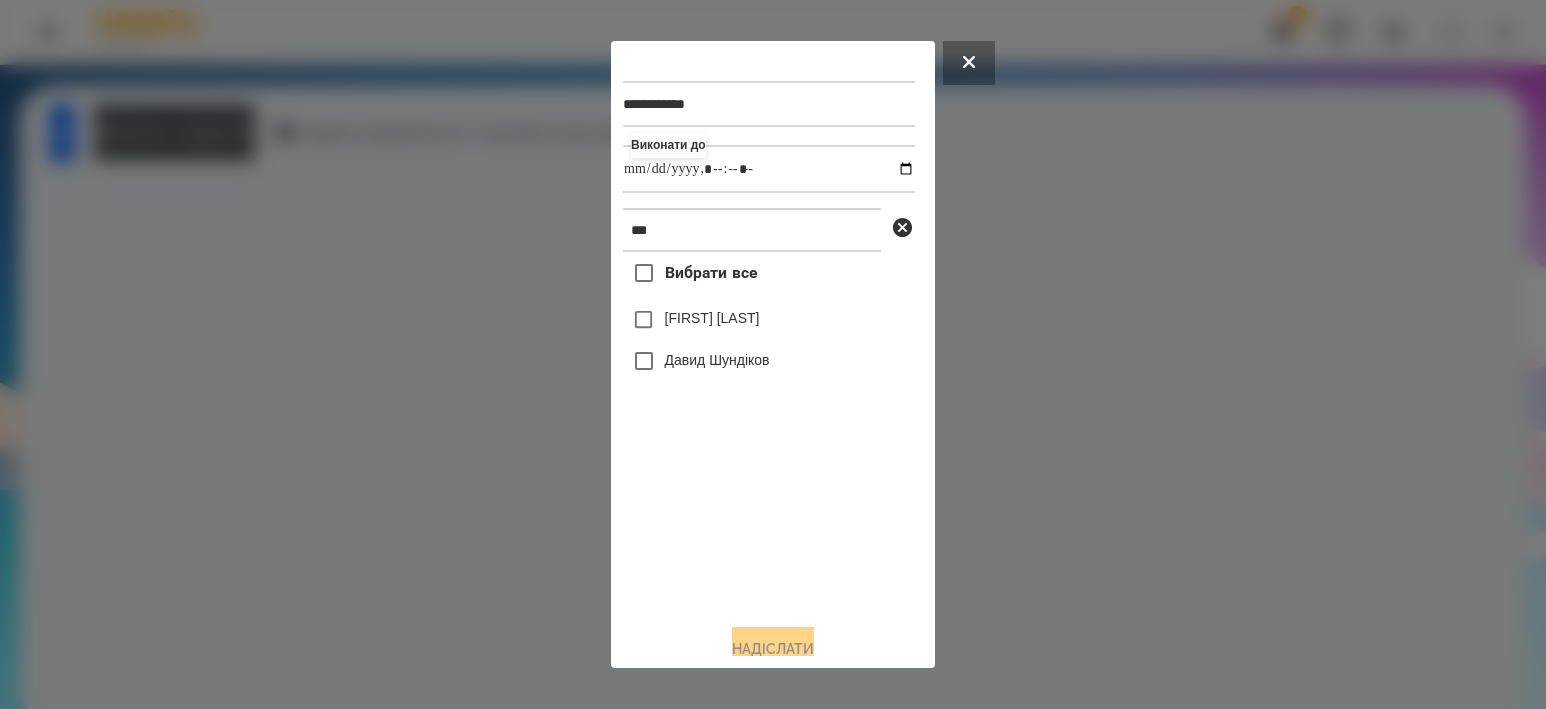 click on "Давид Шундіков" at bounding box center [717, 360] 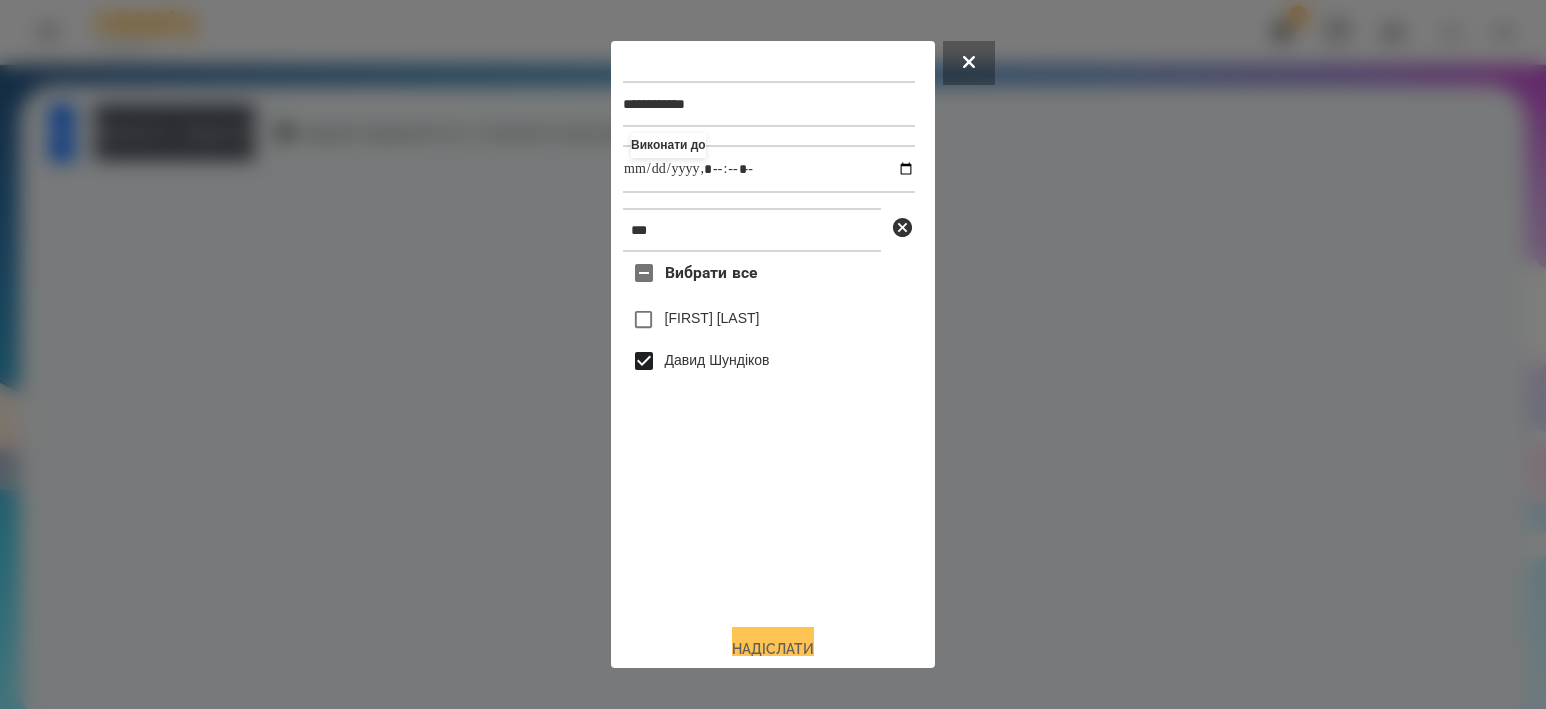 click on "Надіслати" at bounding box center [773, 649] 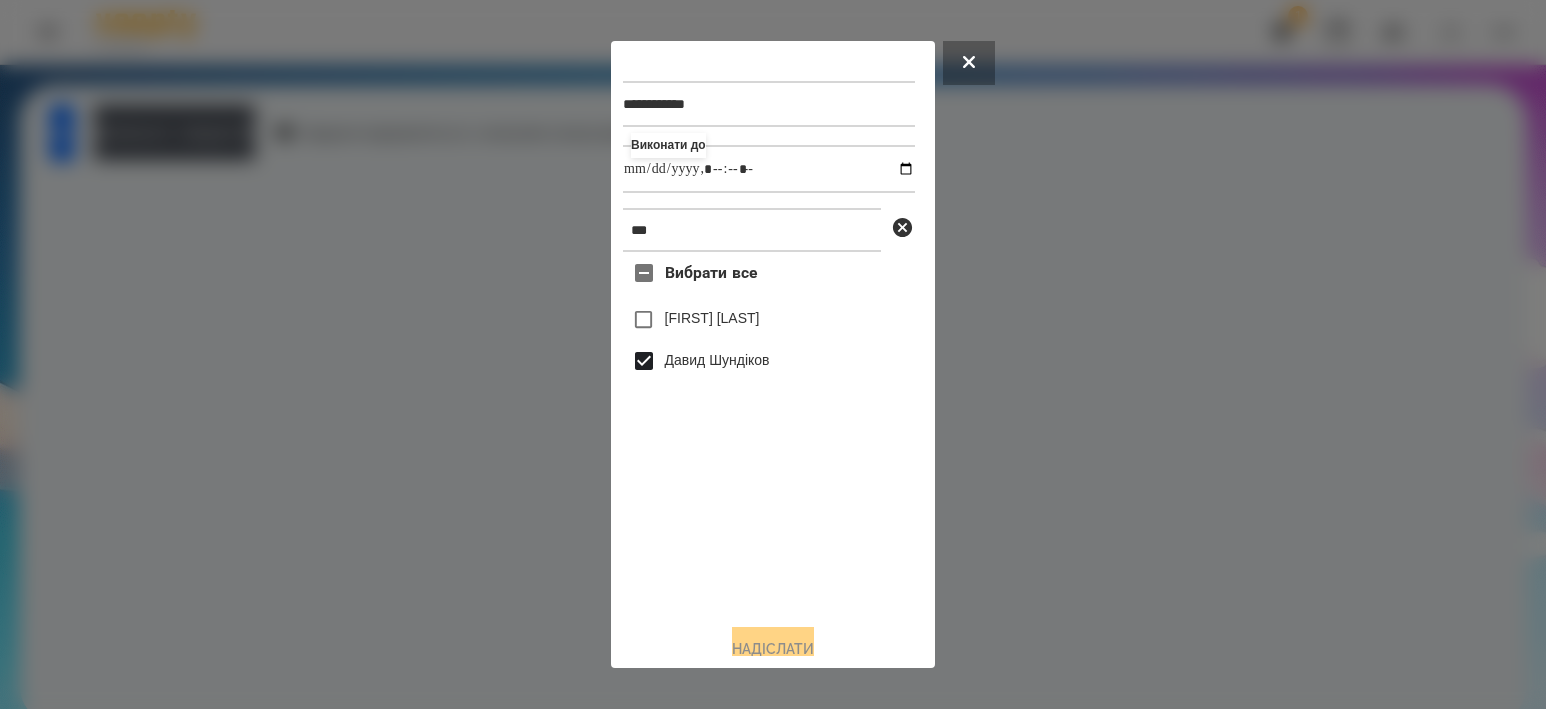 click at bounding box center (773, 354) 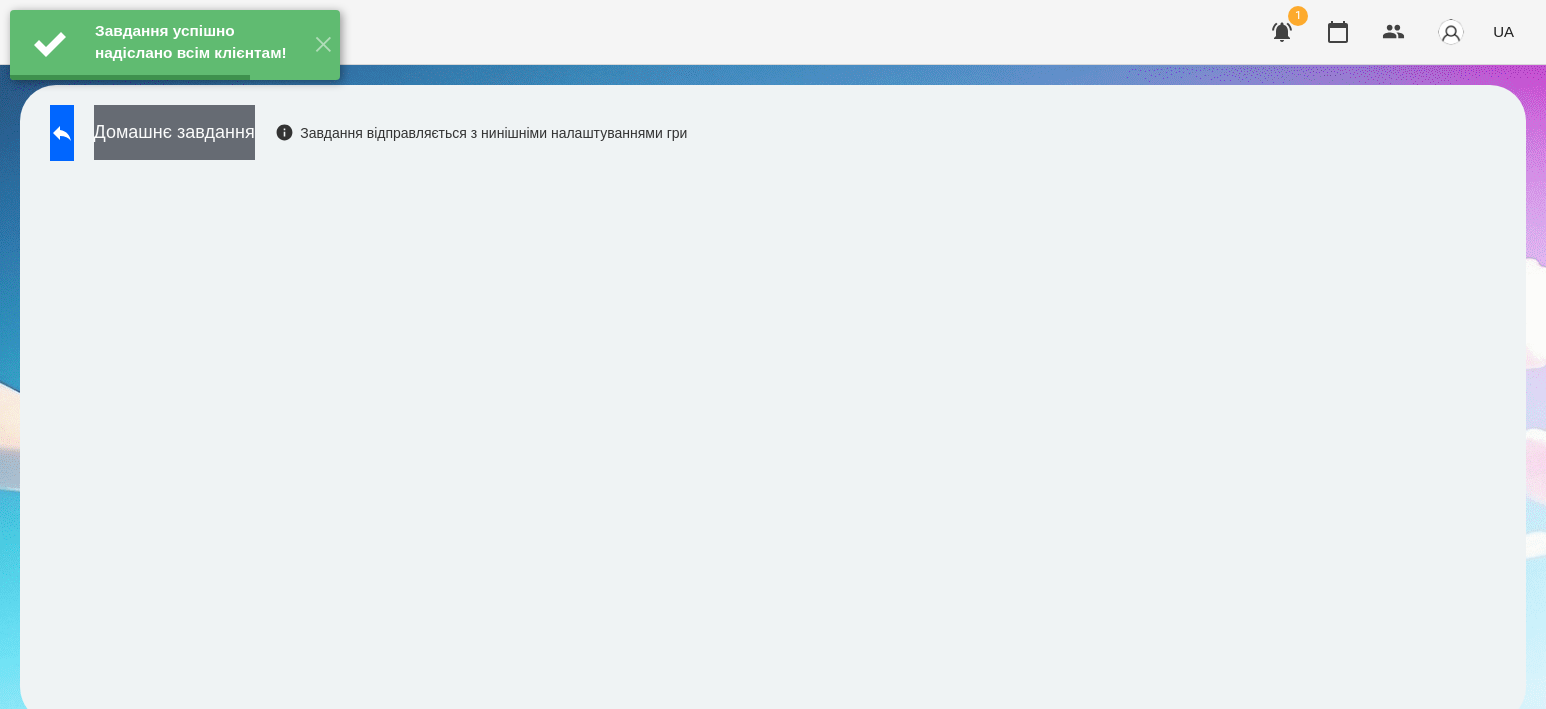 click on "Домашнє завдання" at bounding box center [174, 132] 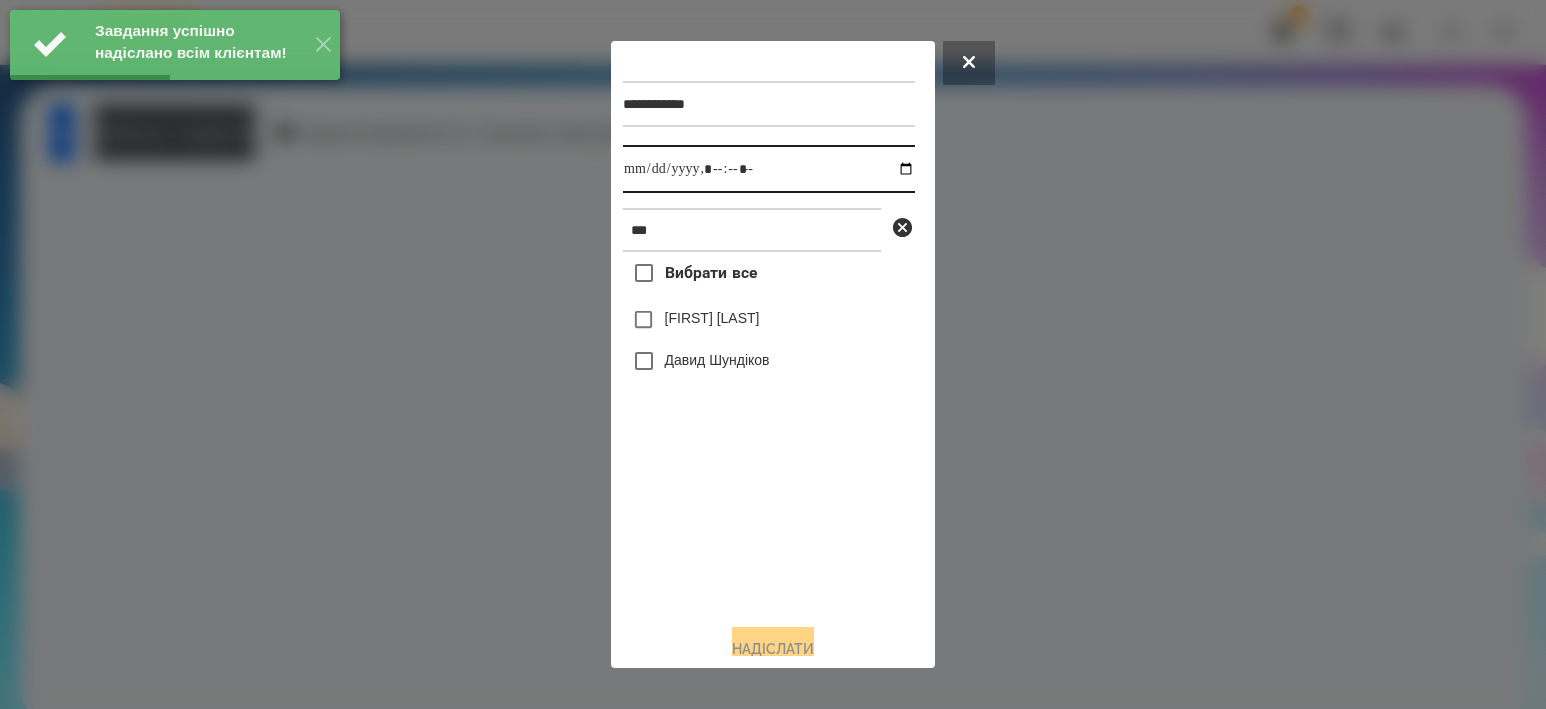 click at bounding box center (769, 169) 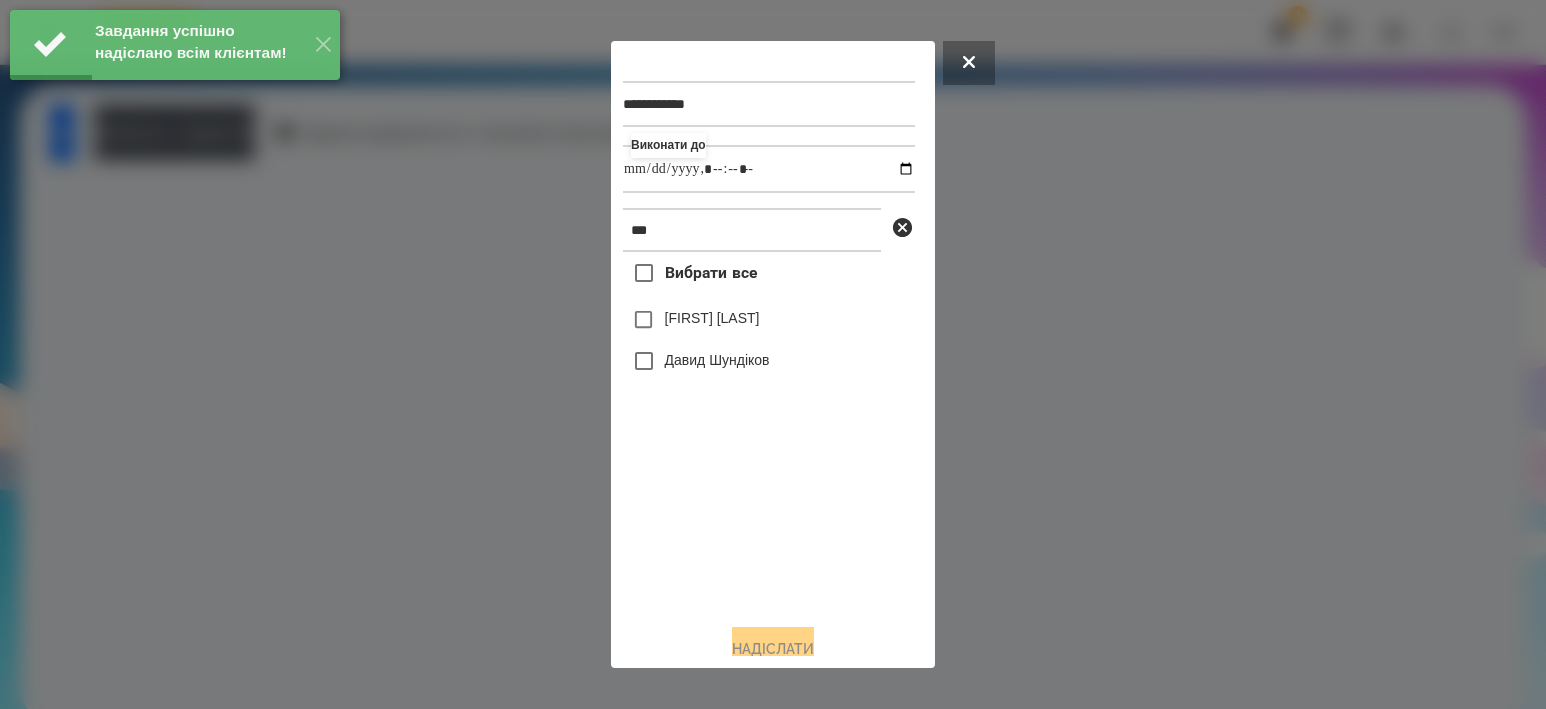 type on "**********" 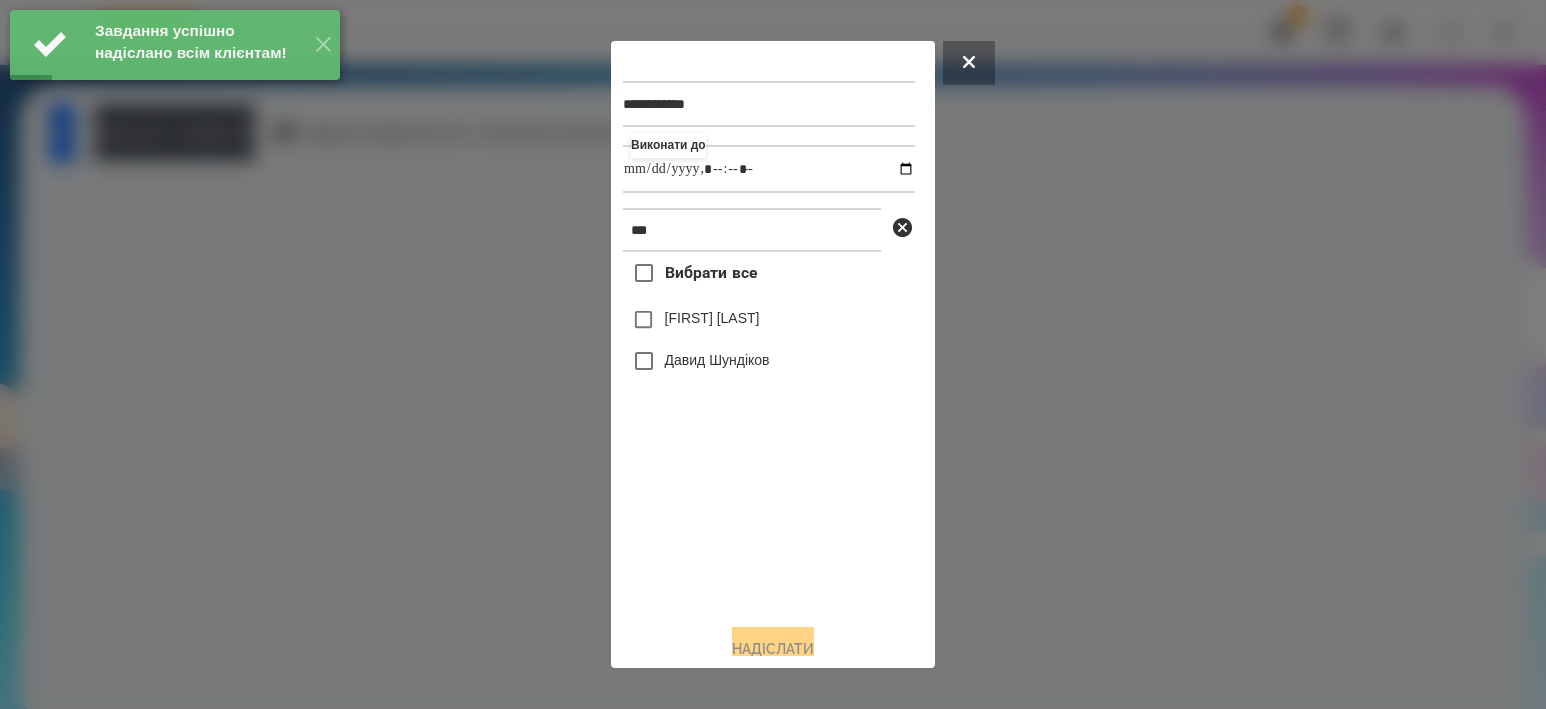 click on "Давид Шундіков" at bounding box center (717, 360) 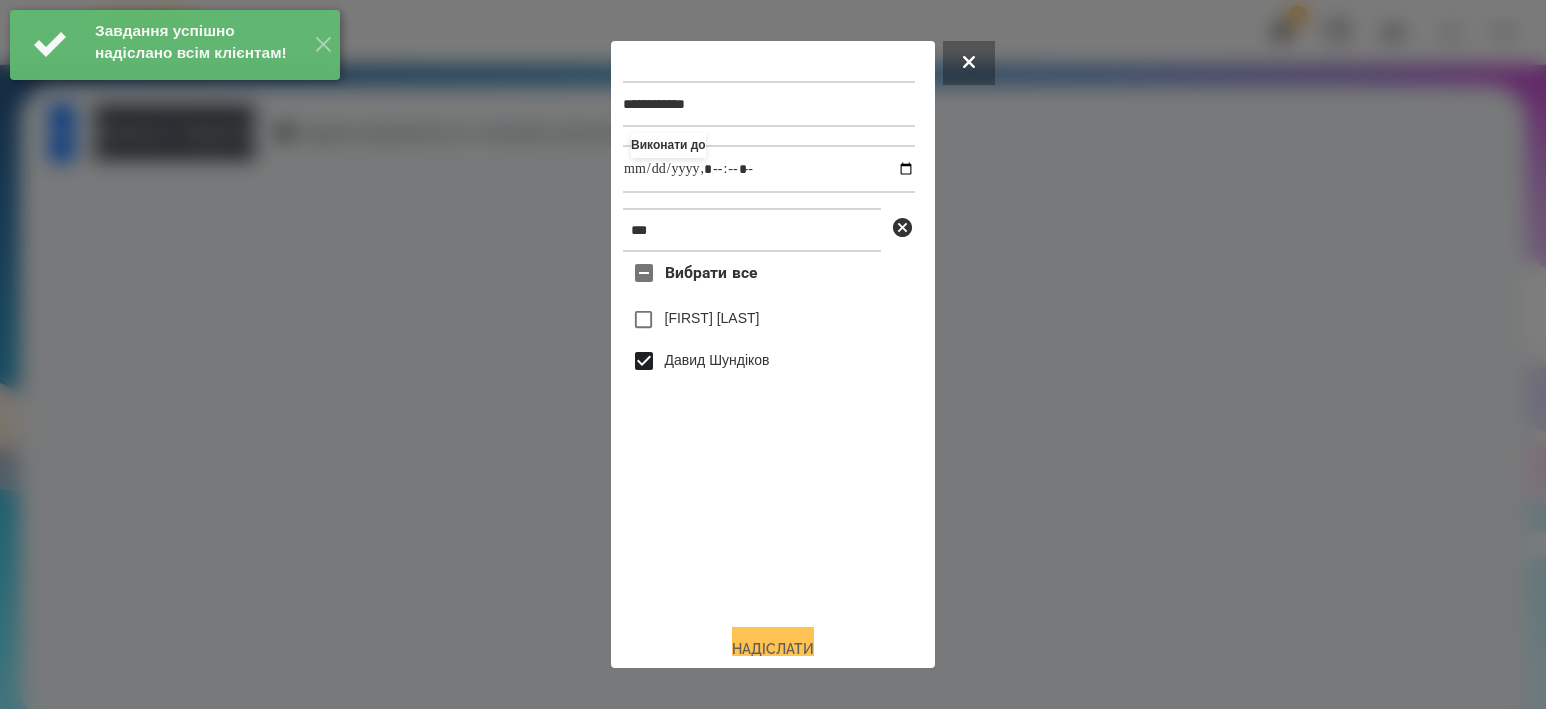 click on "Надіслати" at bounding box center (773, 649) 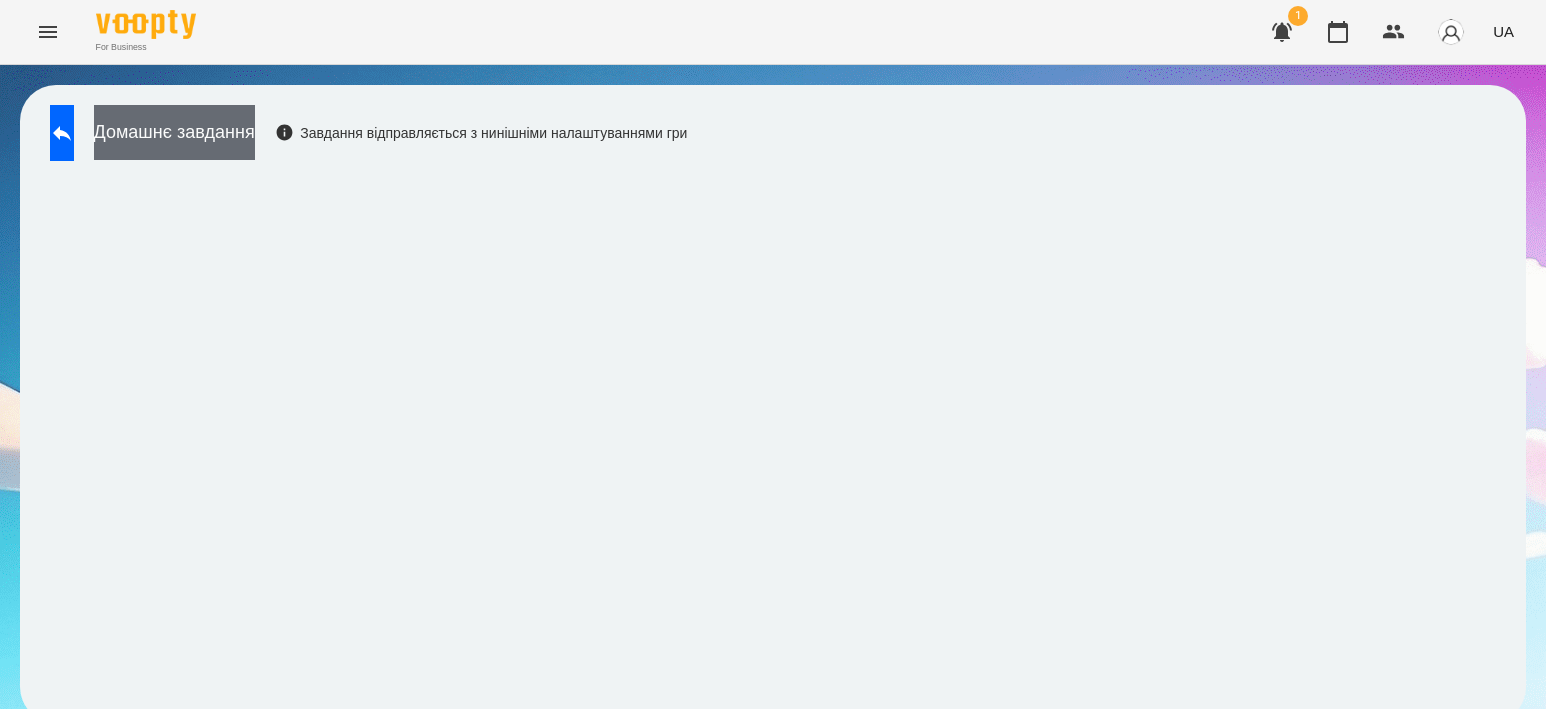 click on "Домашнє завдання" at bounding box center [174, 132] 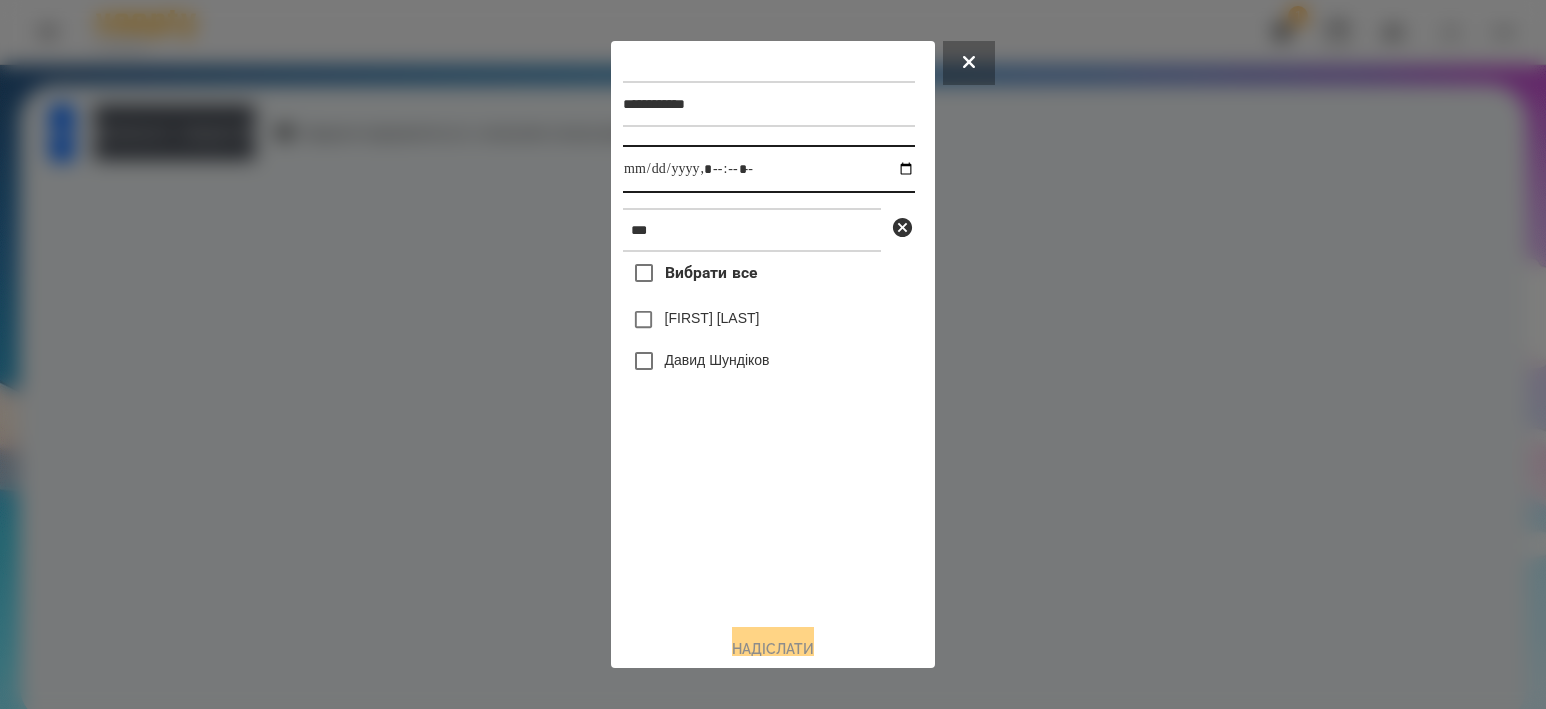 click at bounding box center (769, 169) 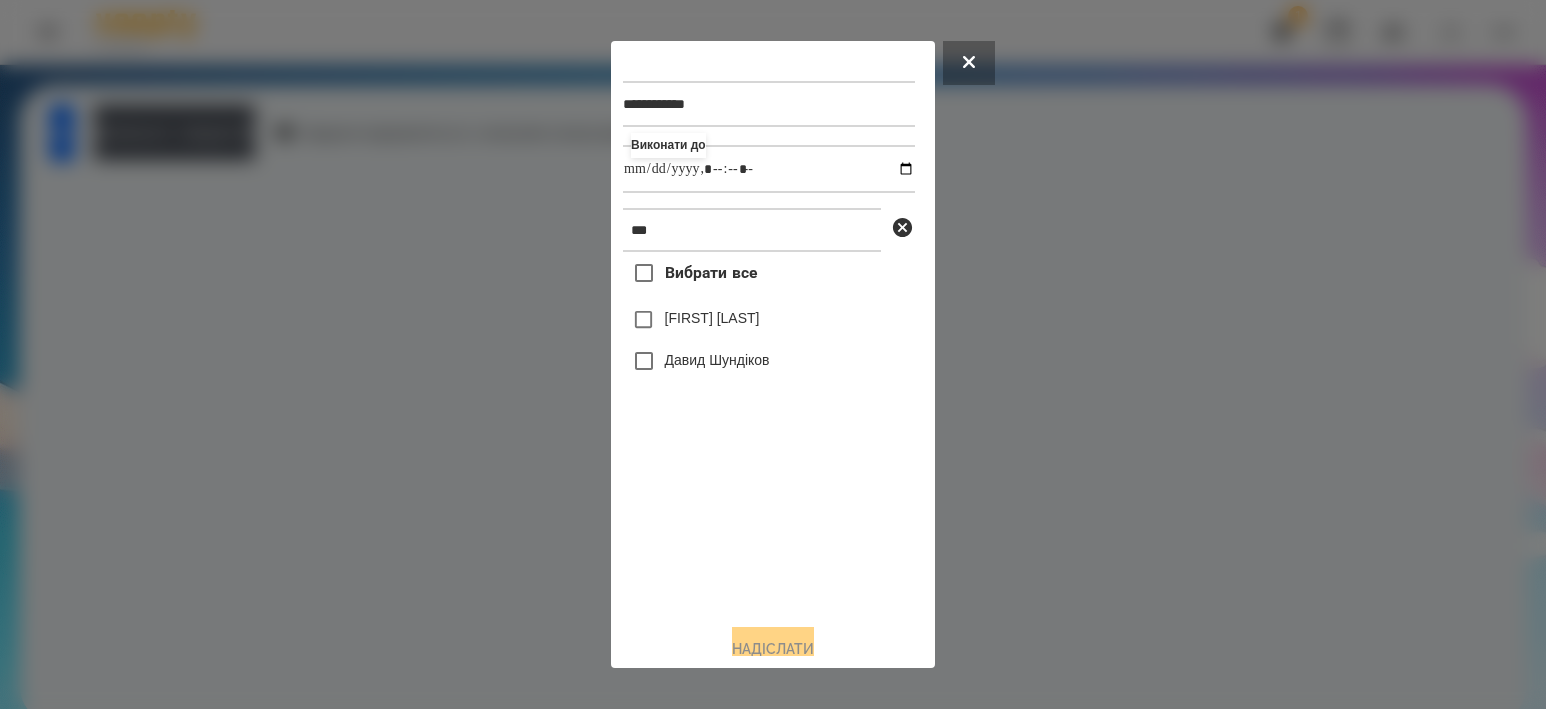 type on "**********" 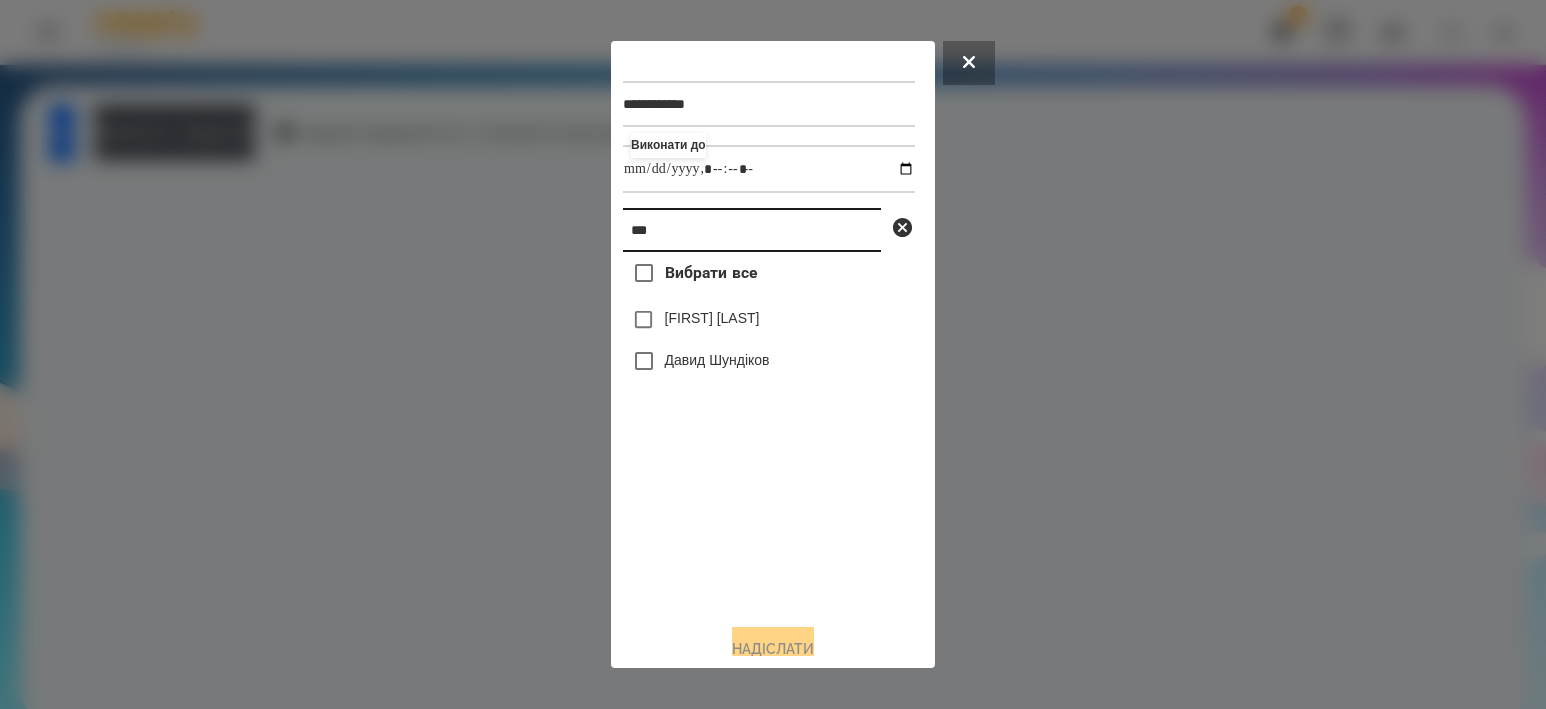drag, startPoint x: 722, startPoint y: 242, endPoint x: 434, endPoint y: 190, distance: 292.6568 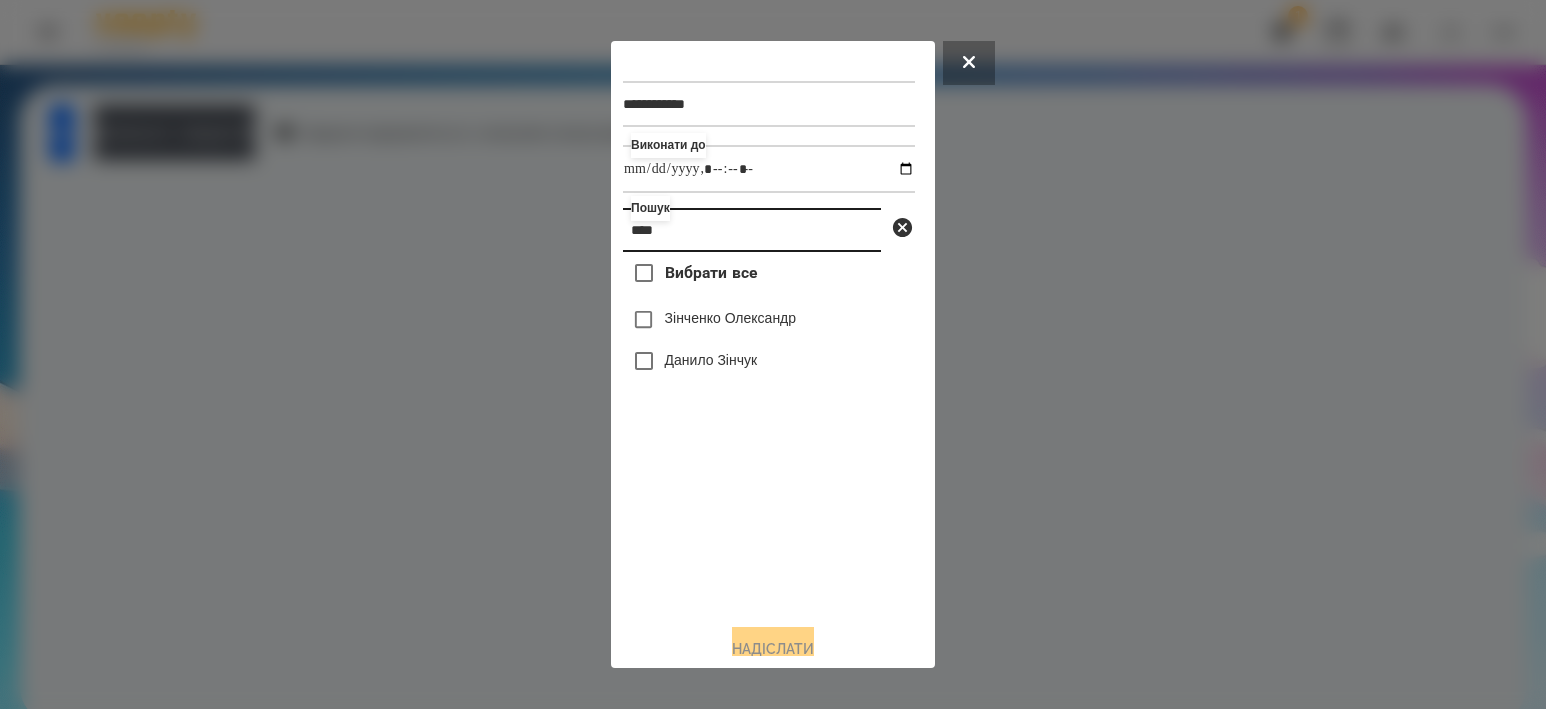 type on "****" 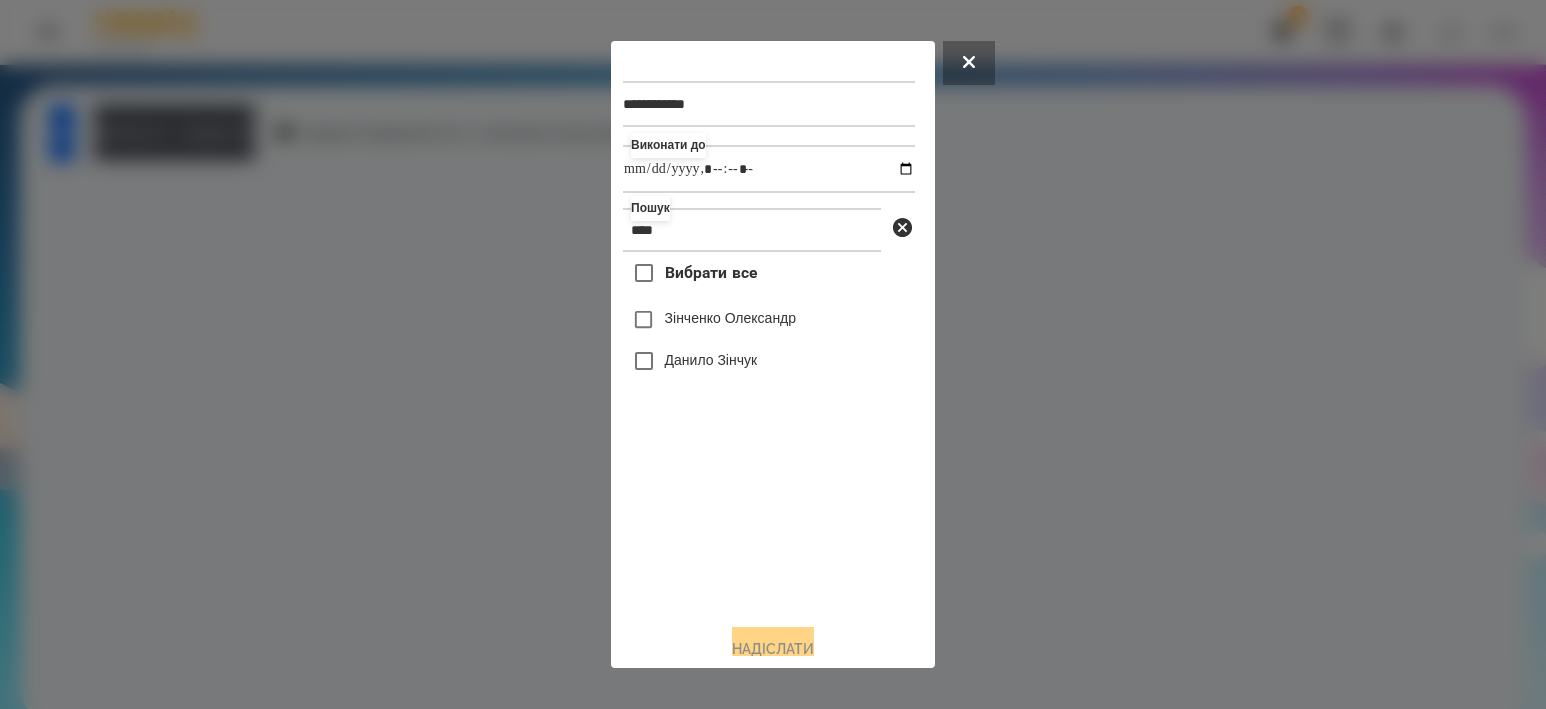 click on "Зінченко Олександр" at bounding box center (731, 318) 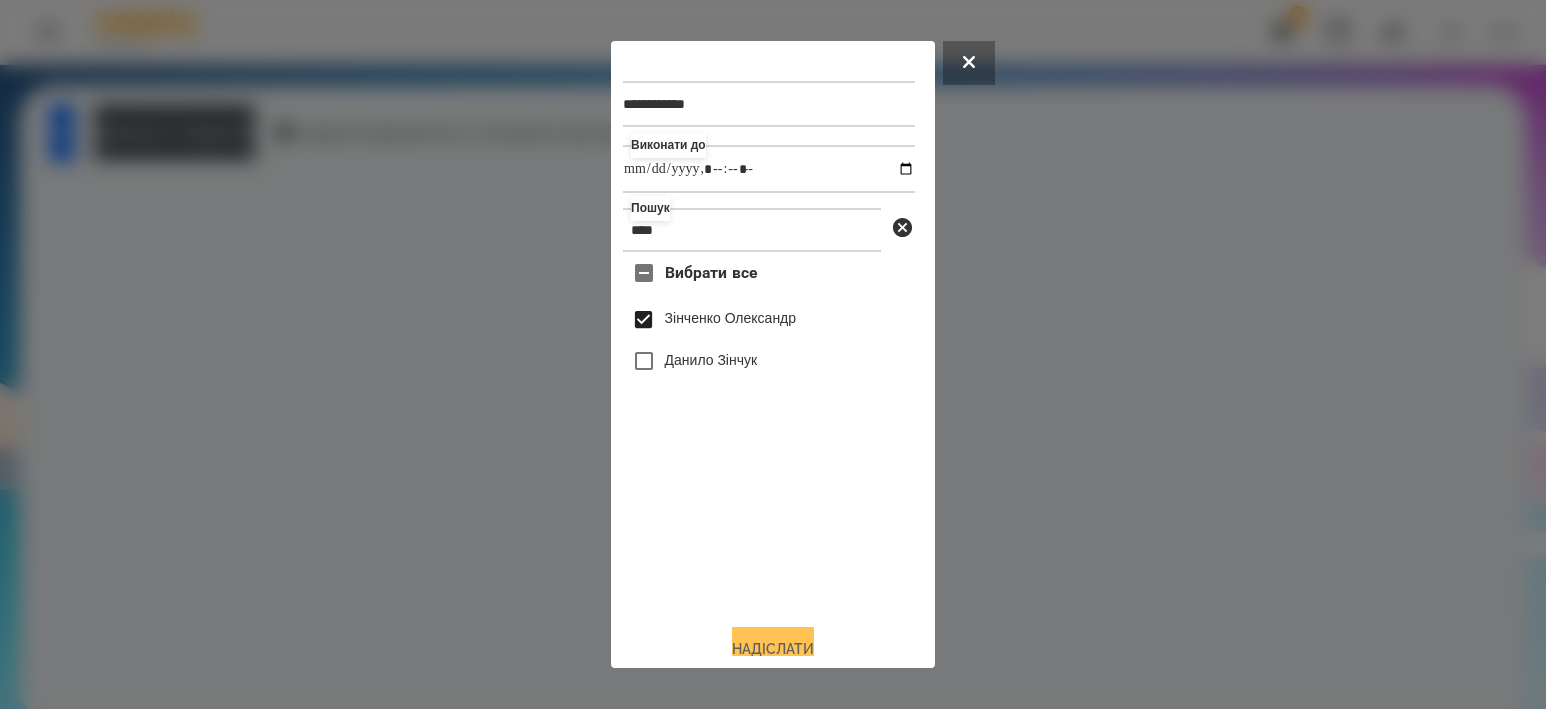 click on "Надіслати" at bounding box center [773, 649] 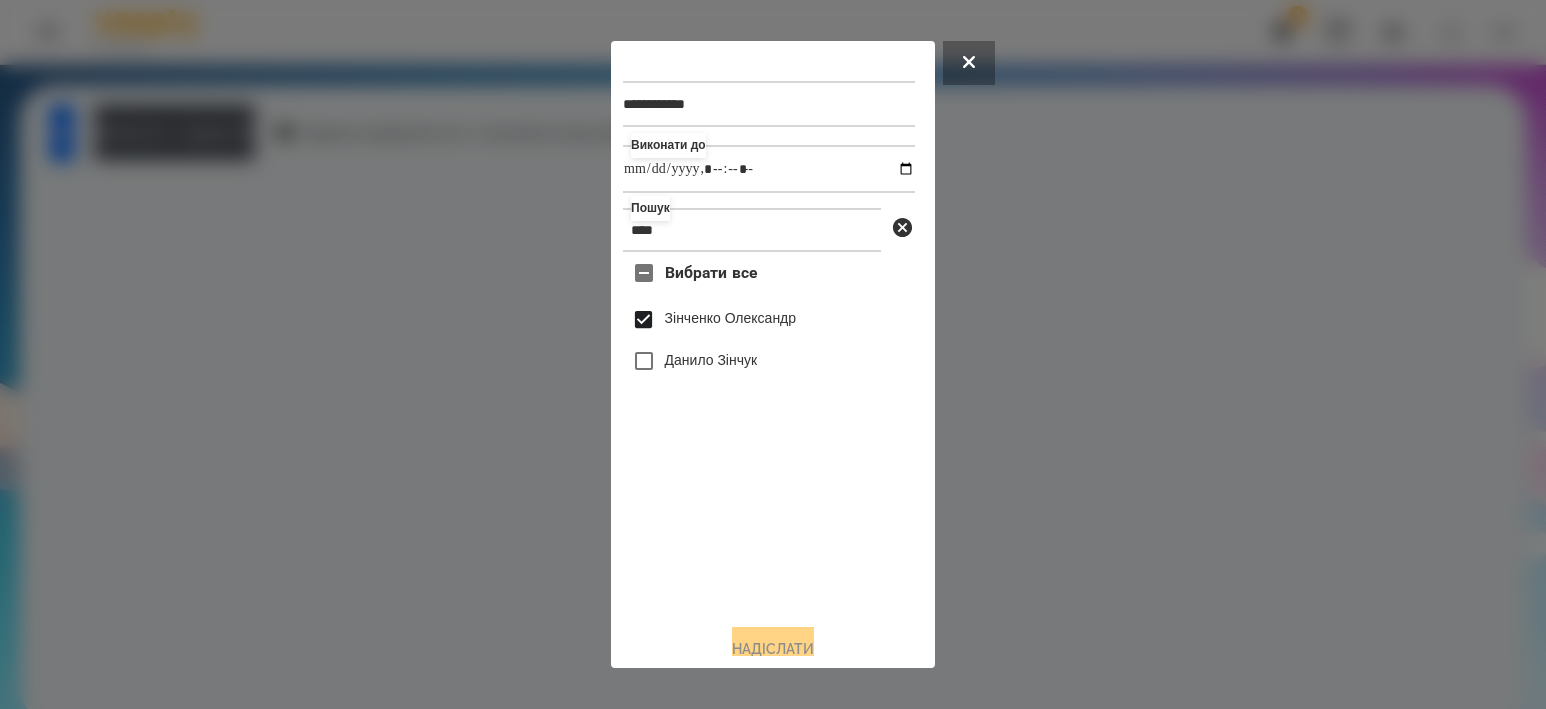 click at bounding box center [773, 354] 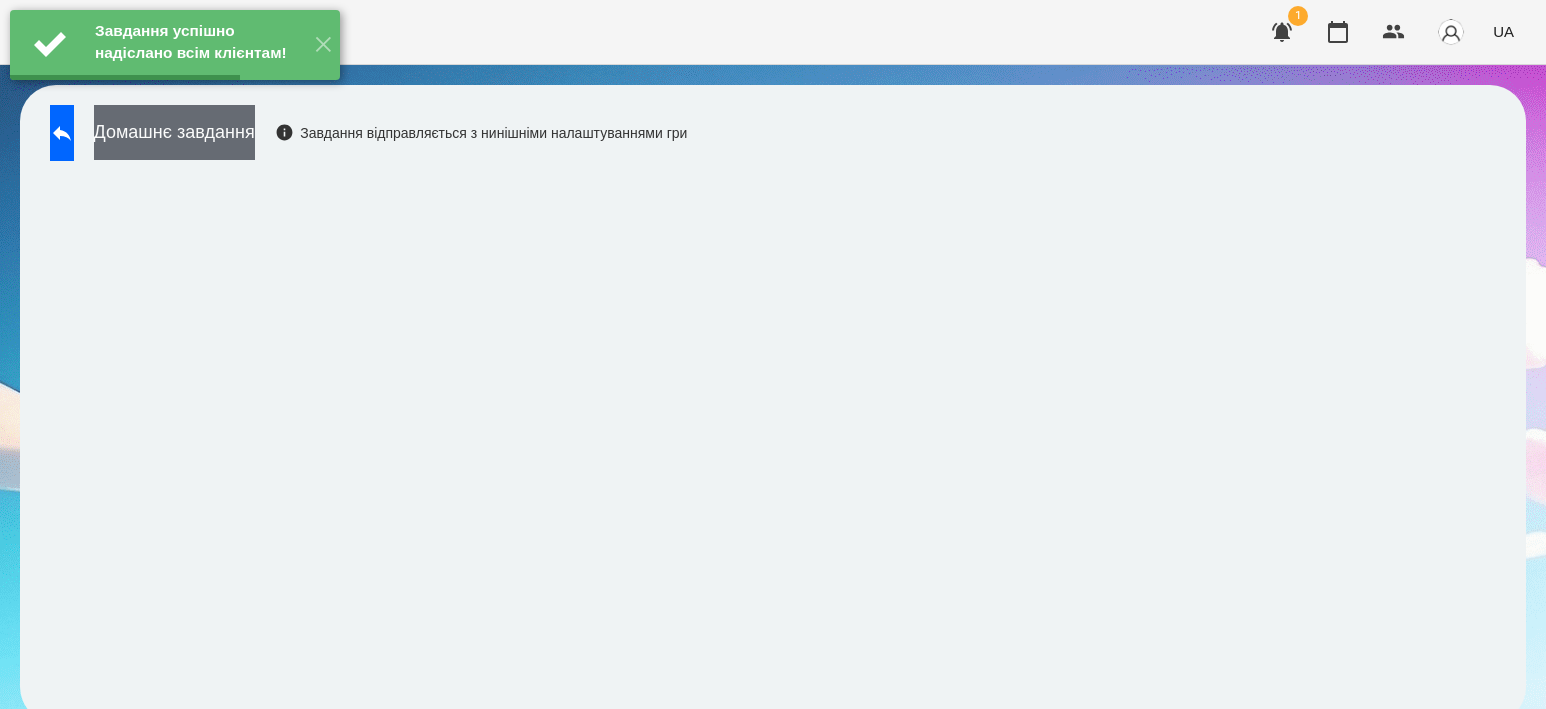 click on "Домашнє завдання" at bounding box center [174, 132] 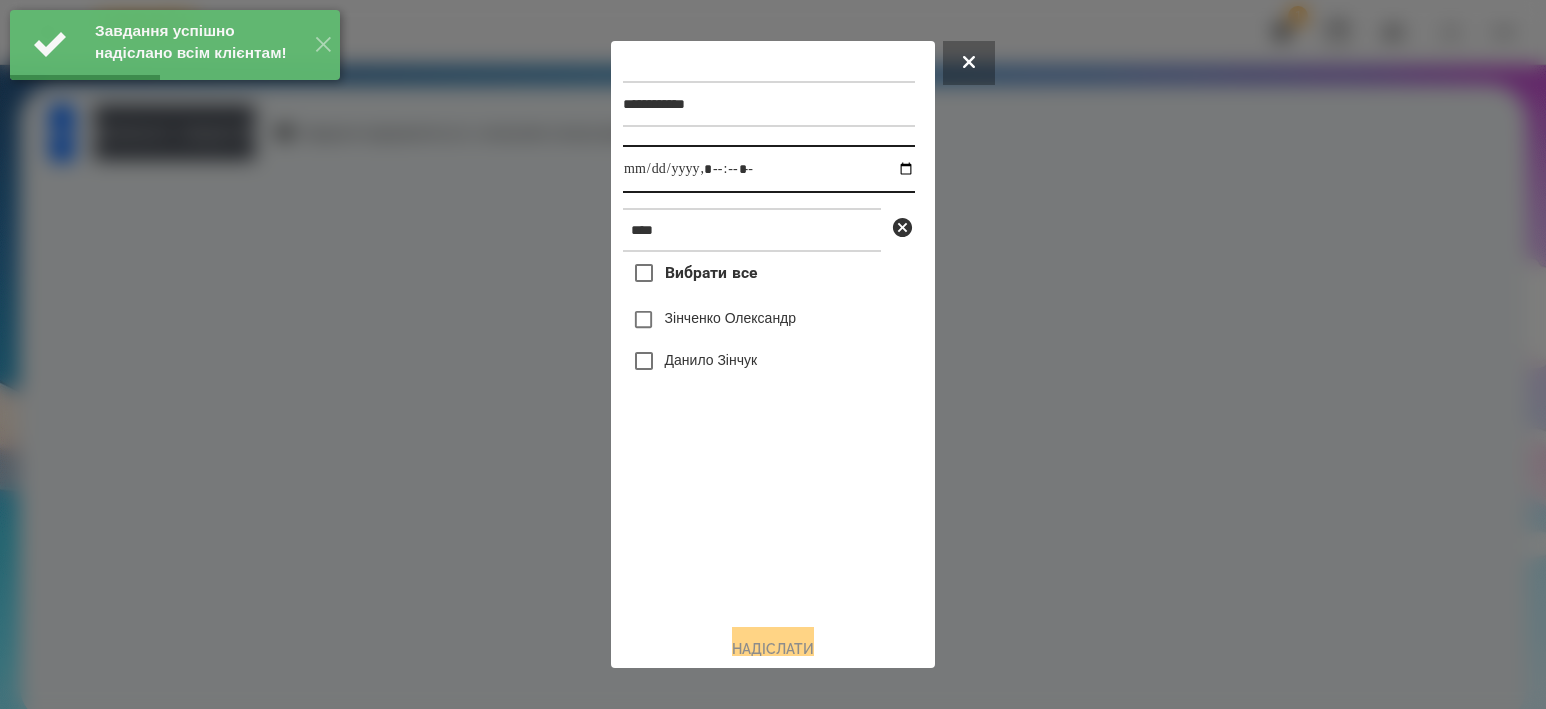 click at bounding box center [769, 169] 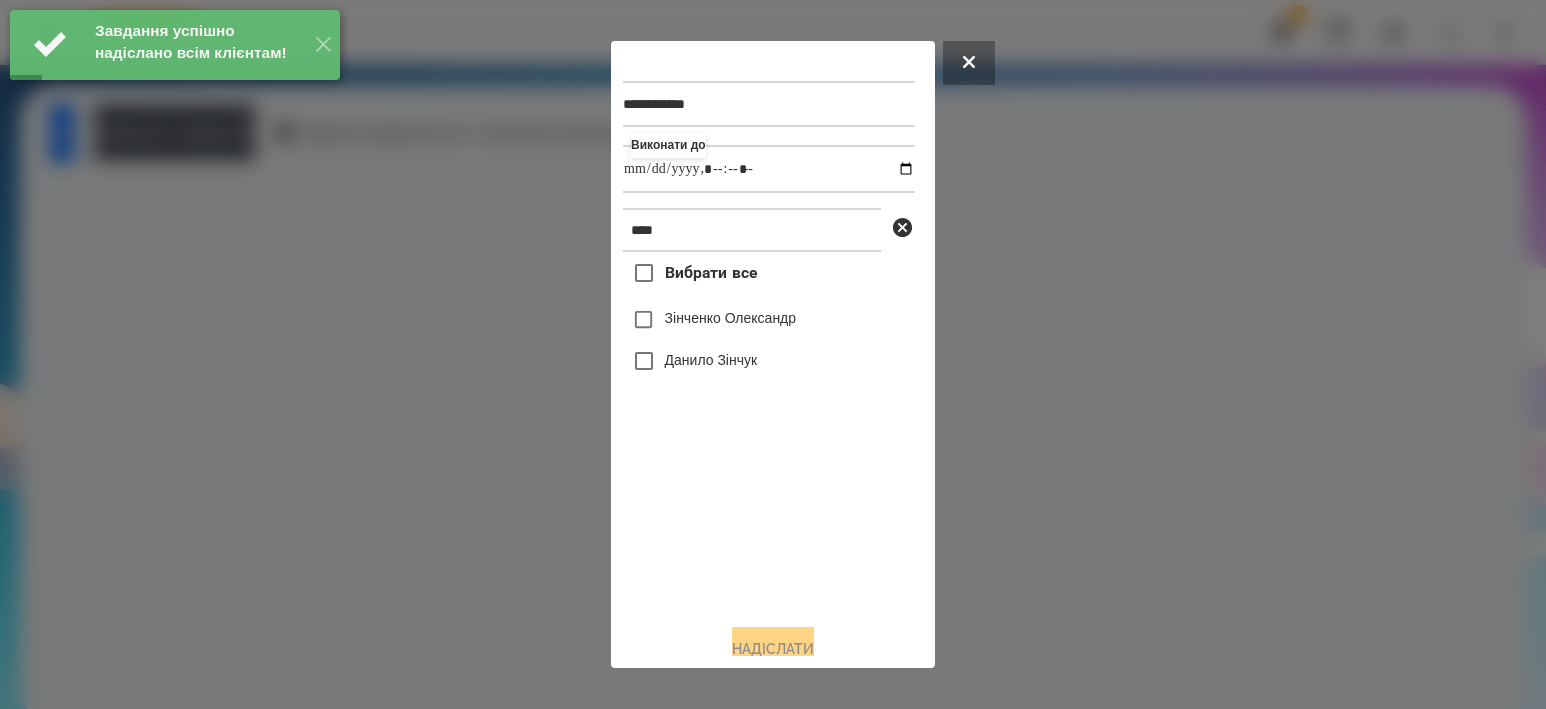 type on "**********" 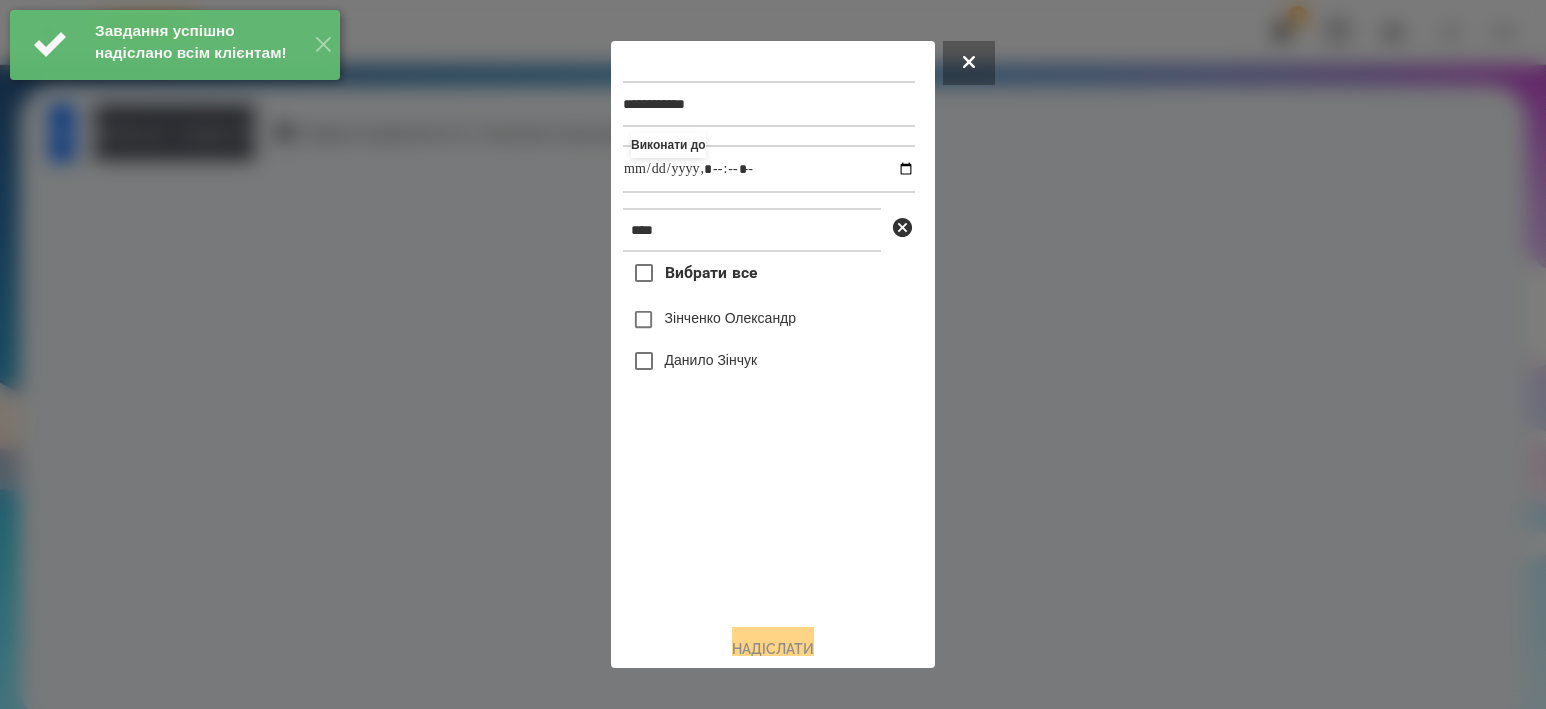 click on "Зінченко Олександр" at bounding box center (769, 320) 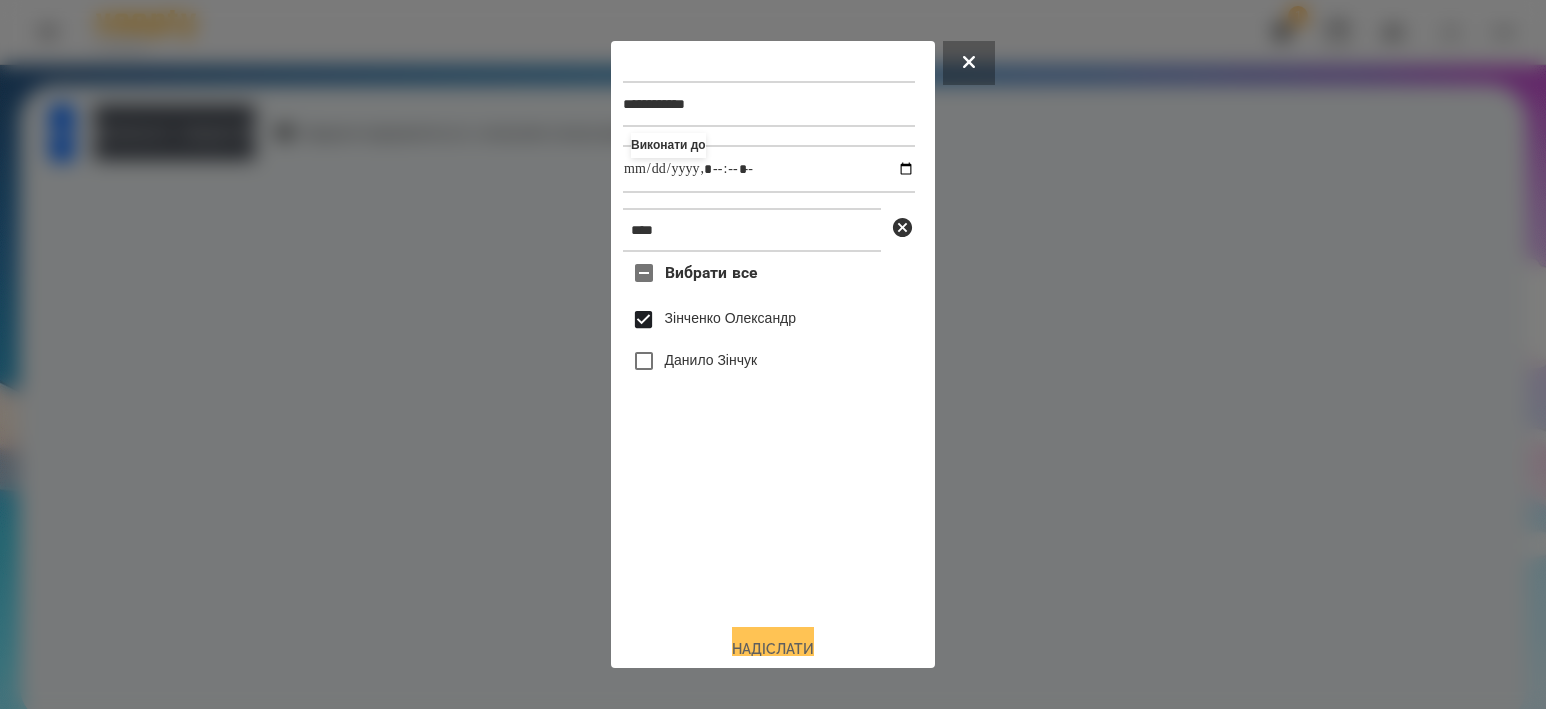 click on "Надіслати" at bounding box center [773, 649] 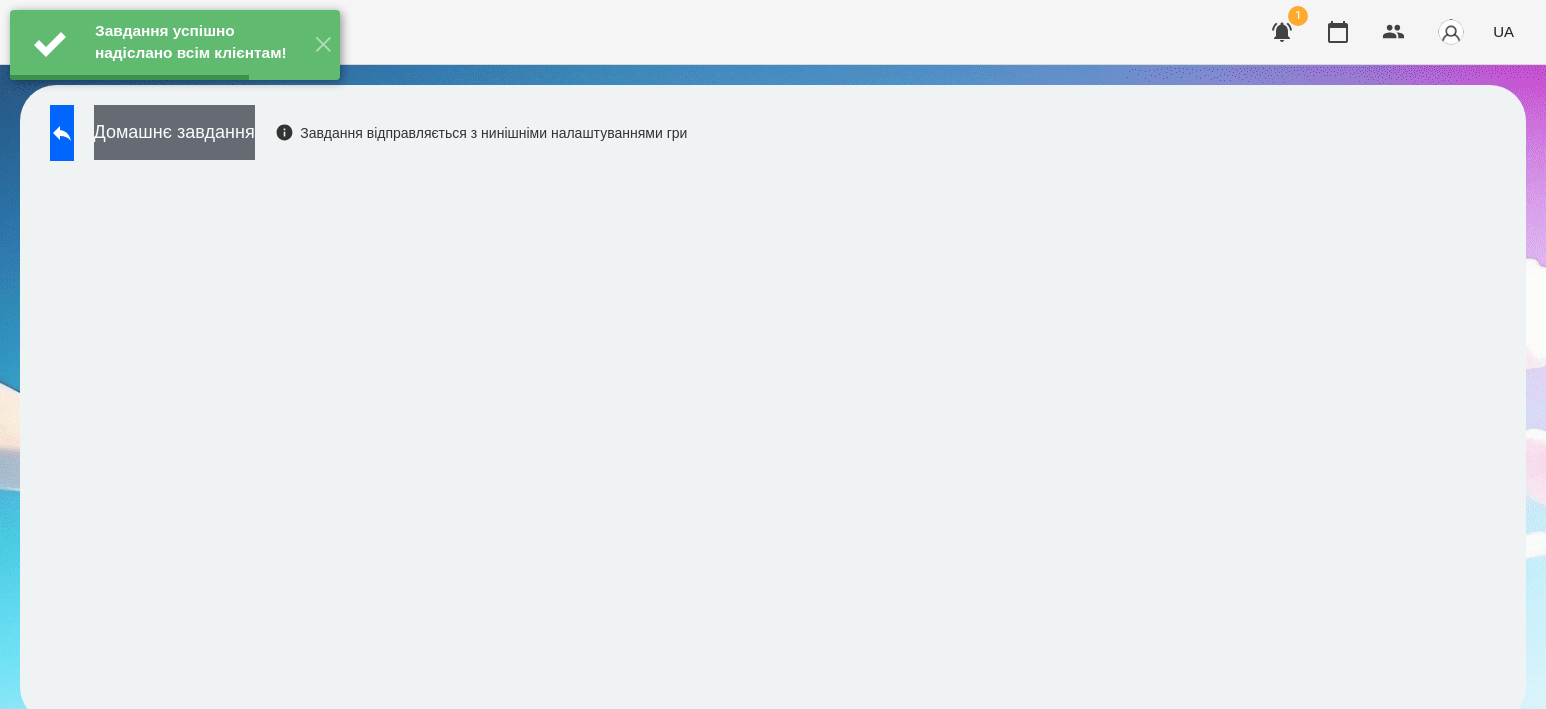 click on "Домашнє завдання" at bounding box center (174, 132) 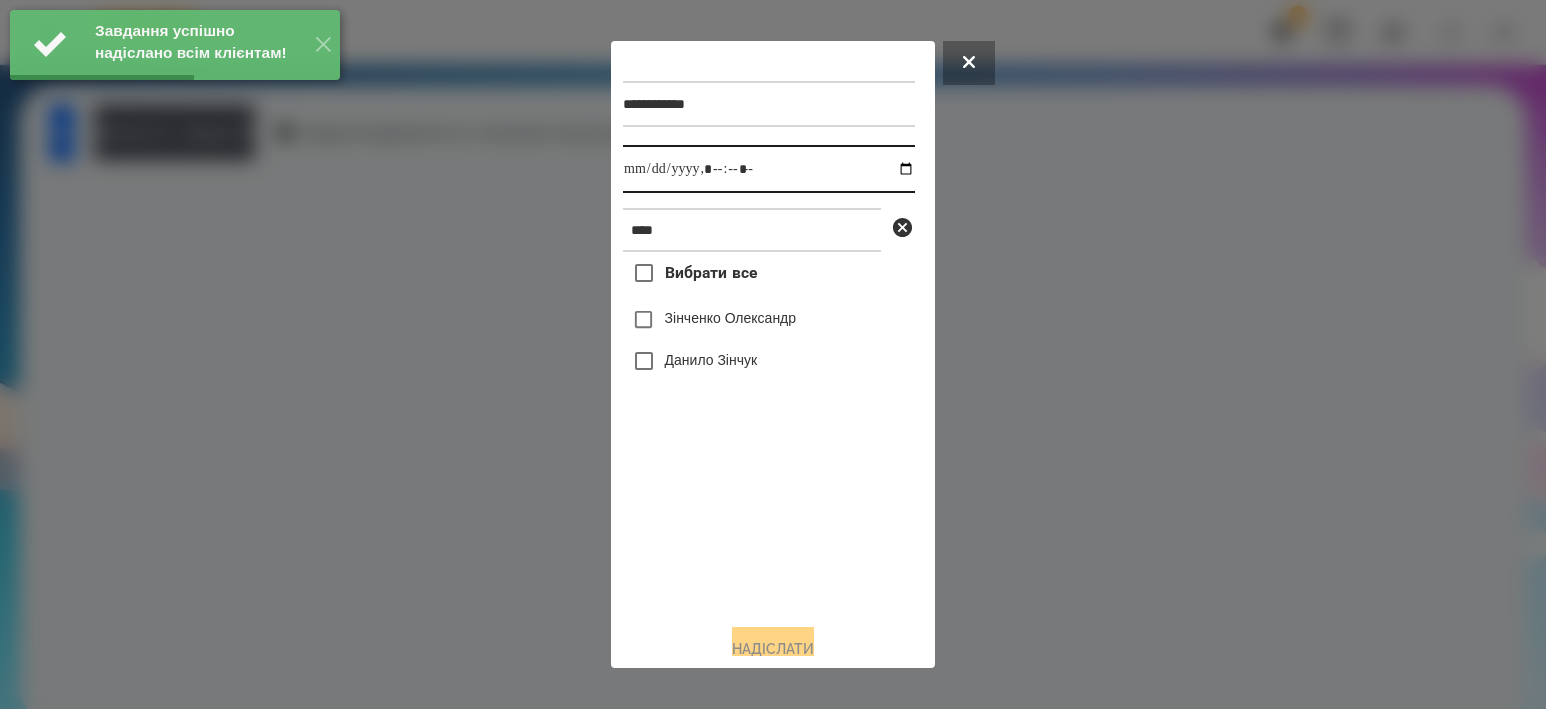 click at bounding box center [769, 169] 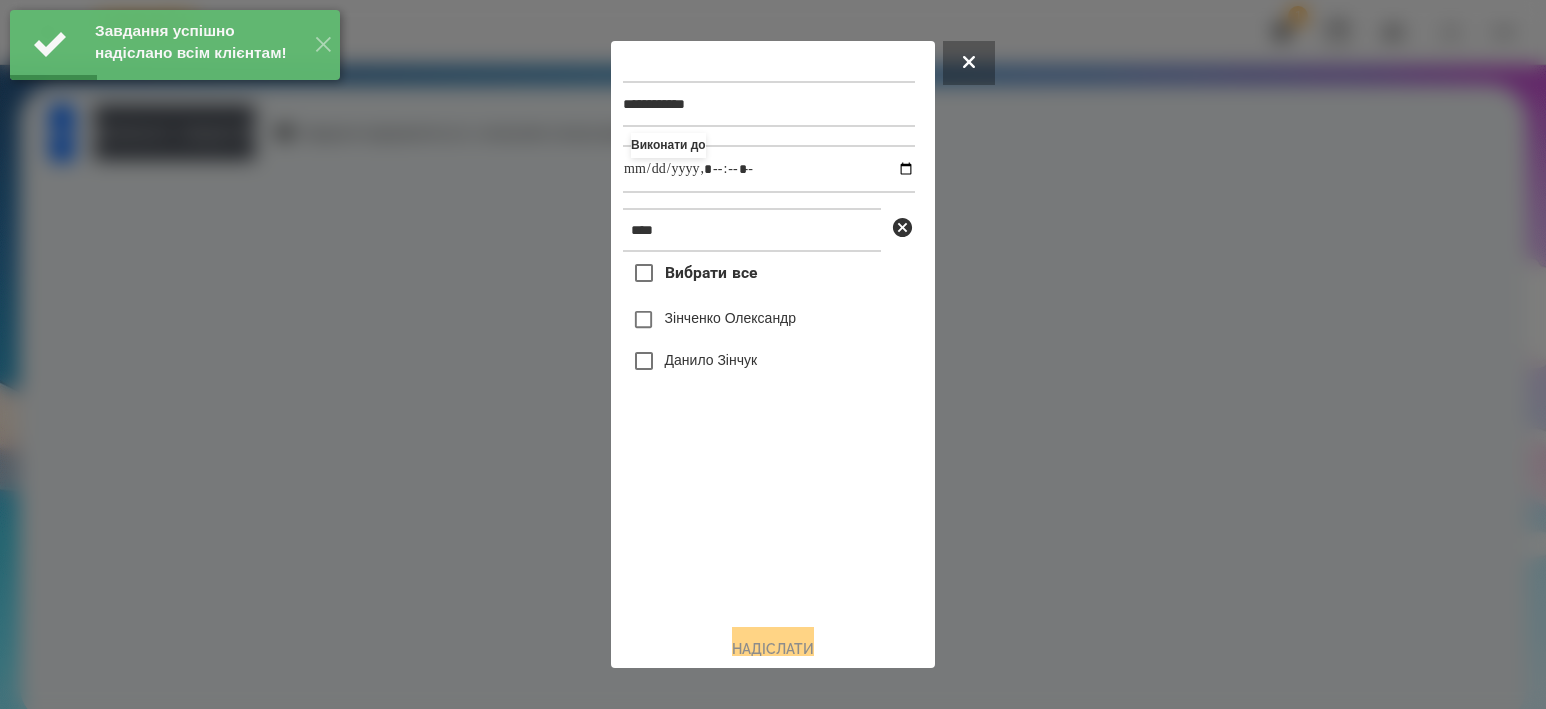 type on "**********" 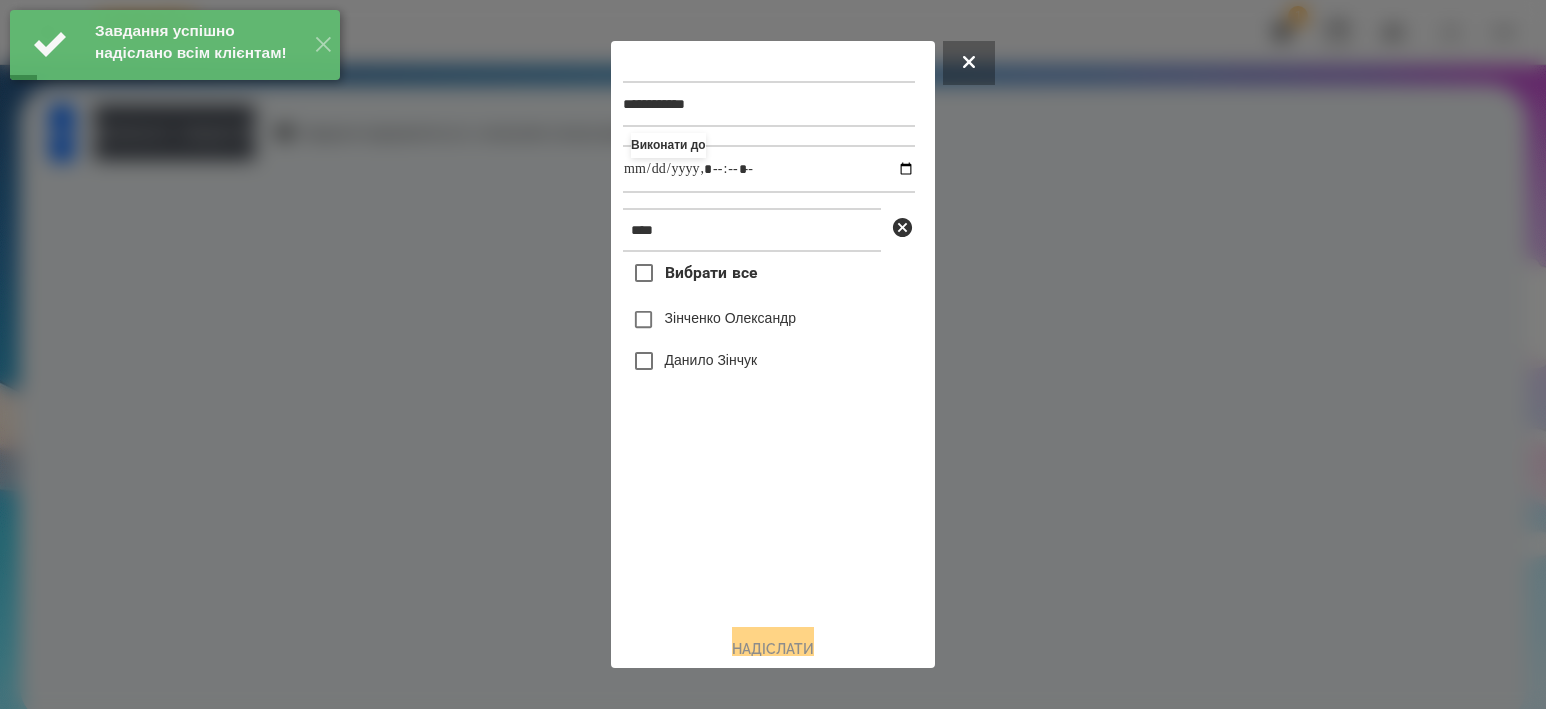click on "Зінченко Олександр" at bounding box center (731, 318) 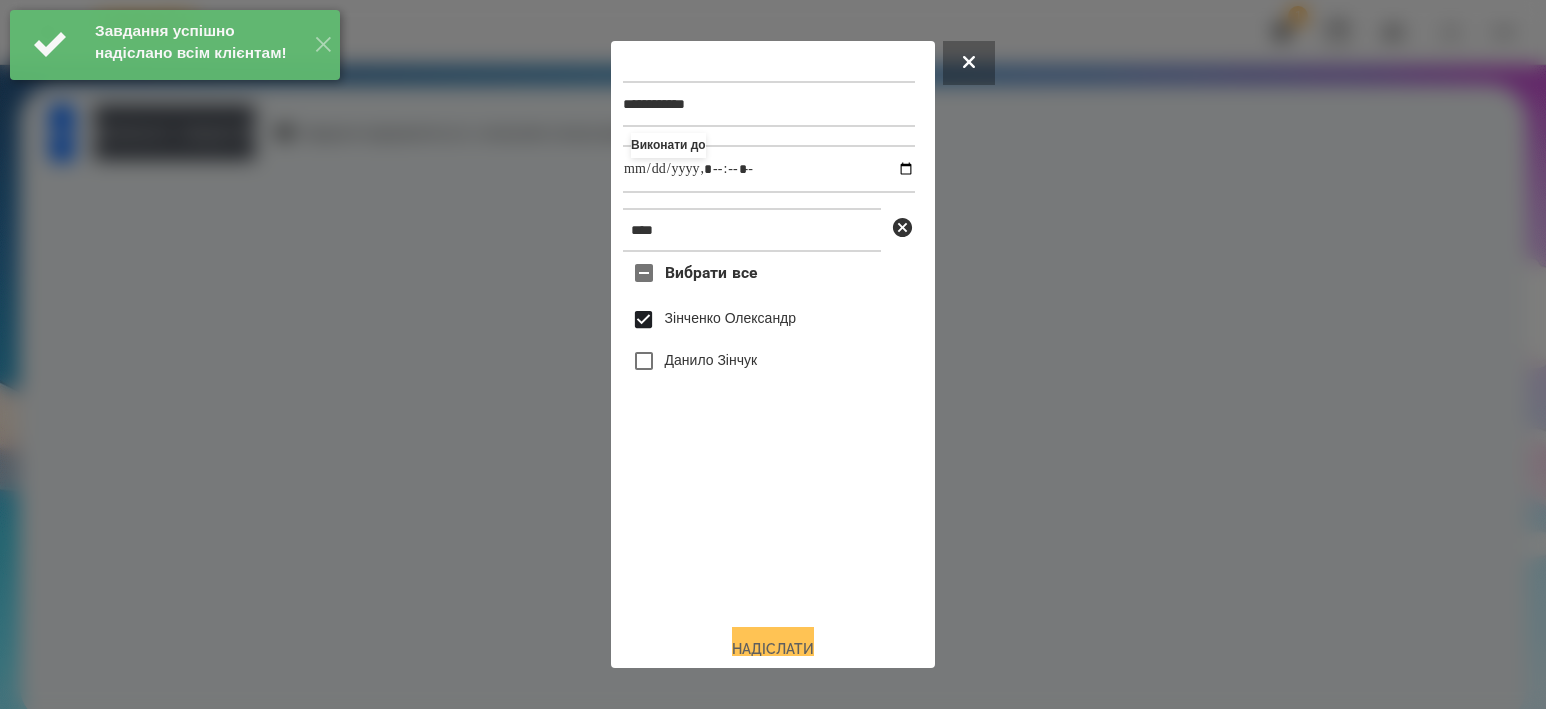drag, startPoint x: 739, startPoint y: 647, endPoint x: 667, endPoint y: 585, distance: 95.015785 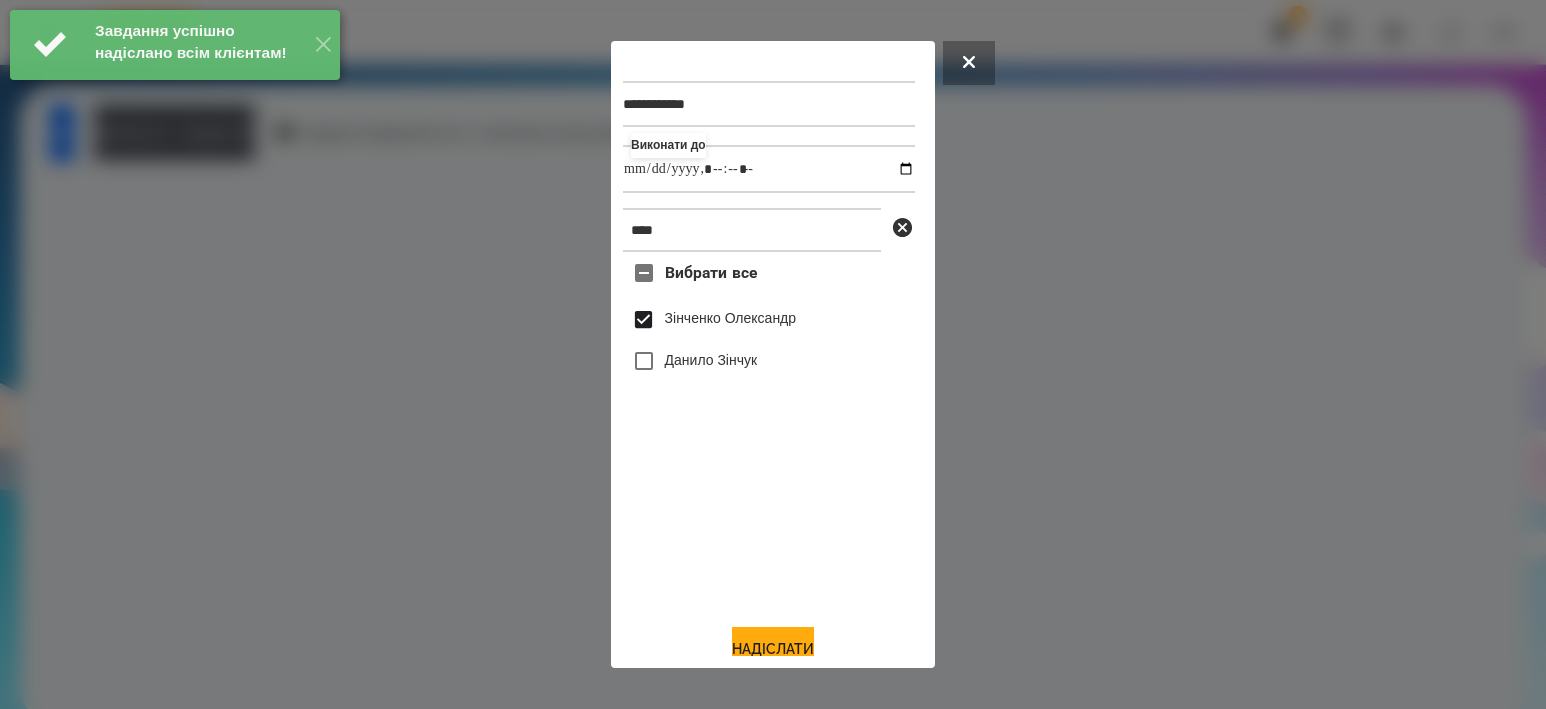 click on "Надіслати" at bounding box center [773, 649] 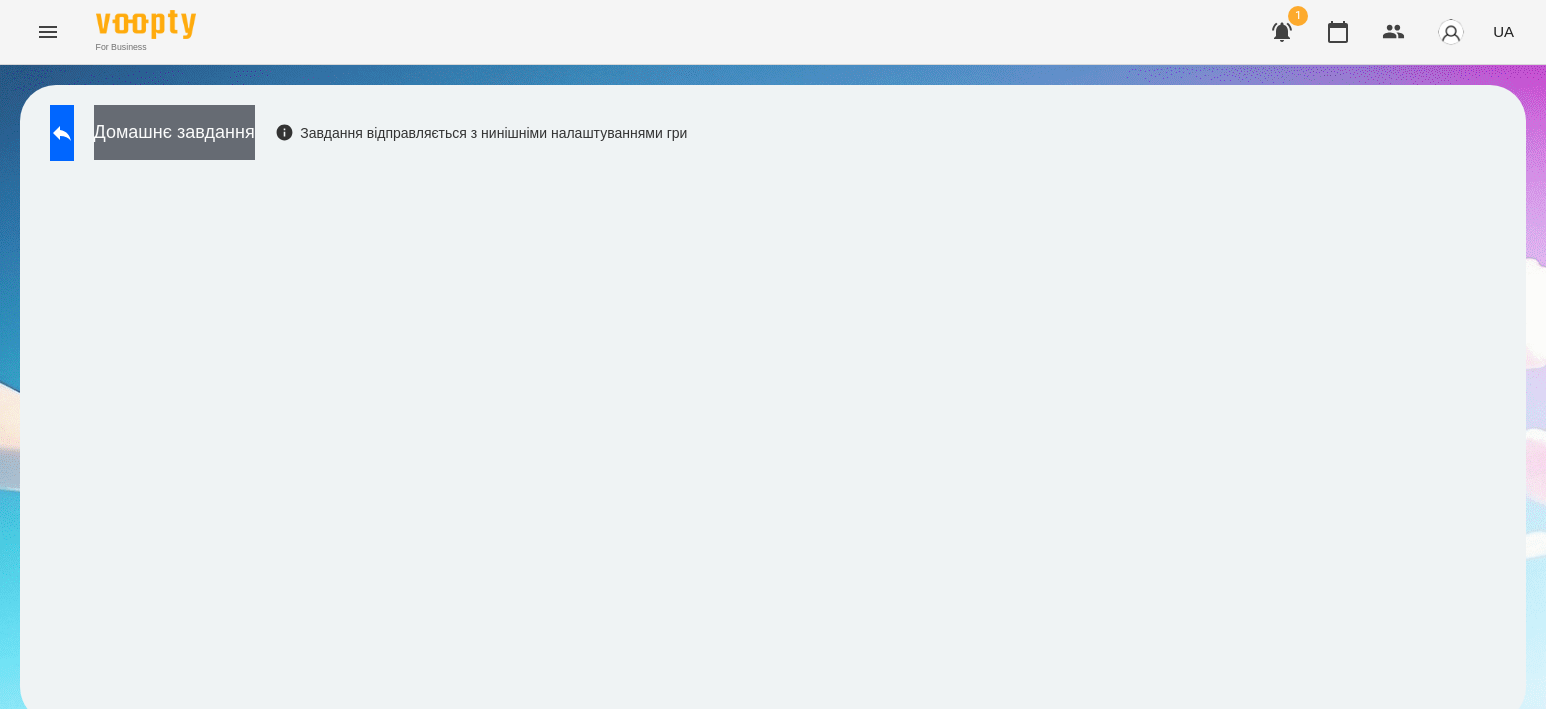 click on "Домашнє завдання" at bounding box center [174, 132] 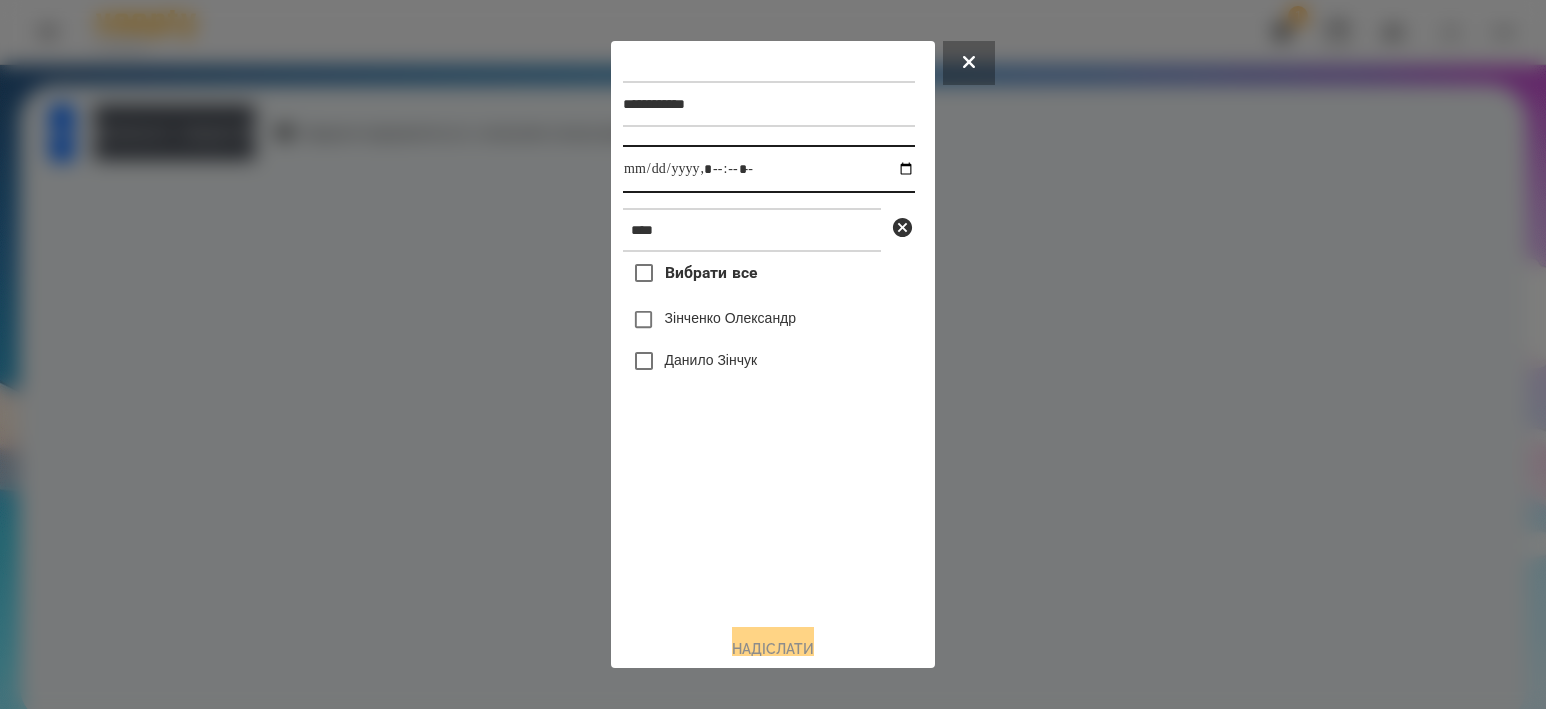click at bounding box center (769, 169) 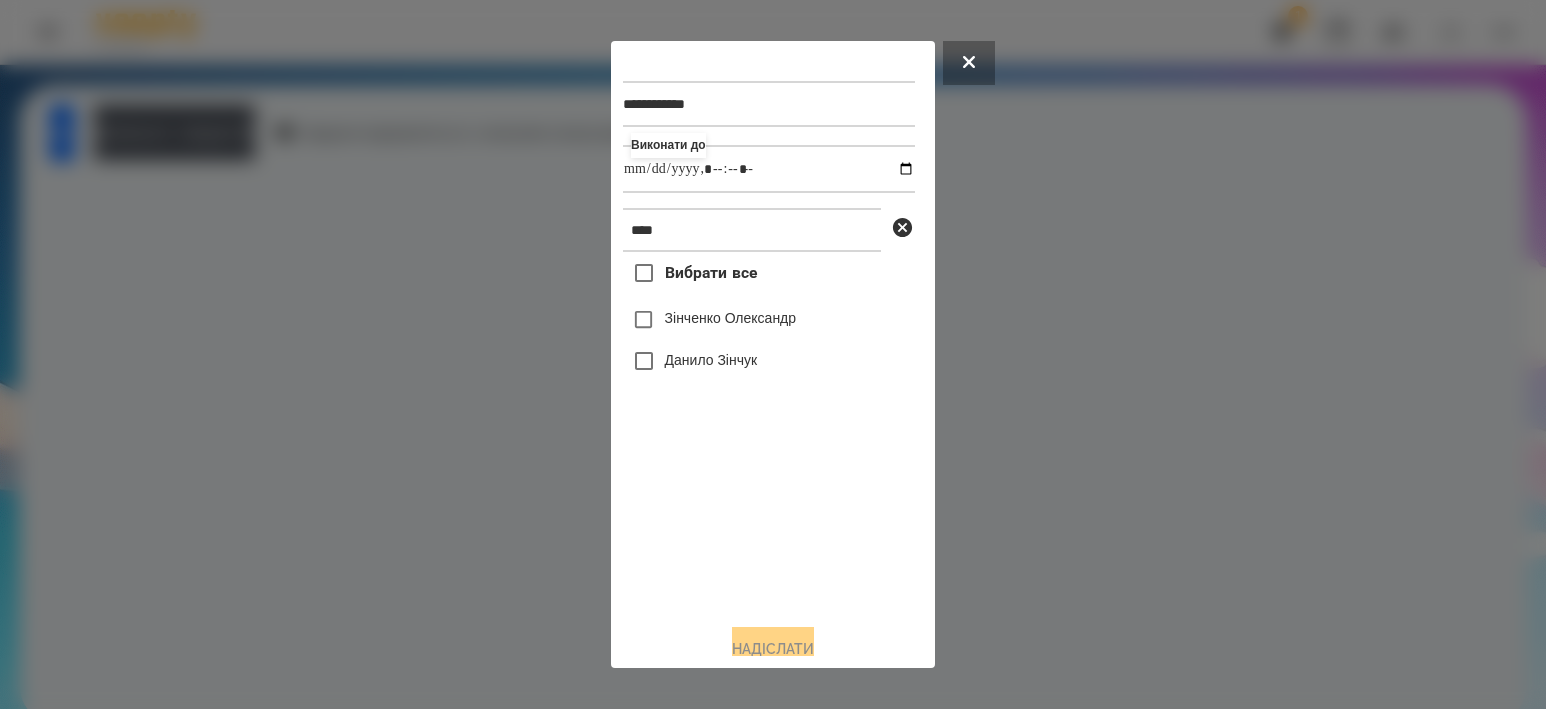 type on "**********" 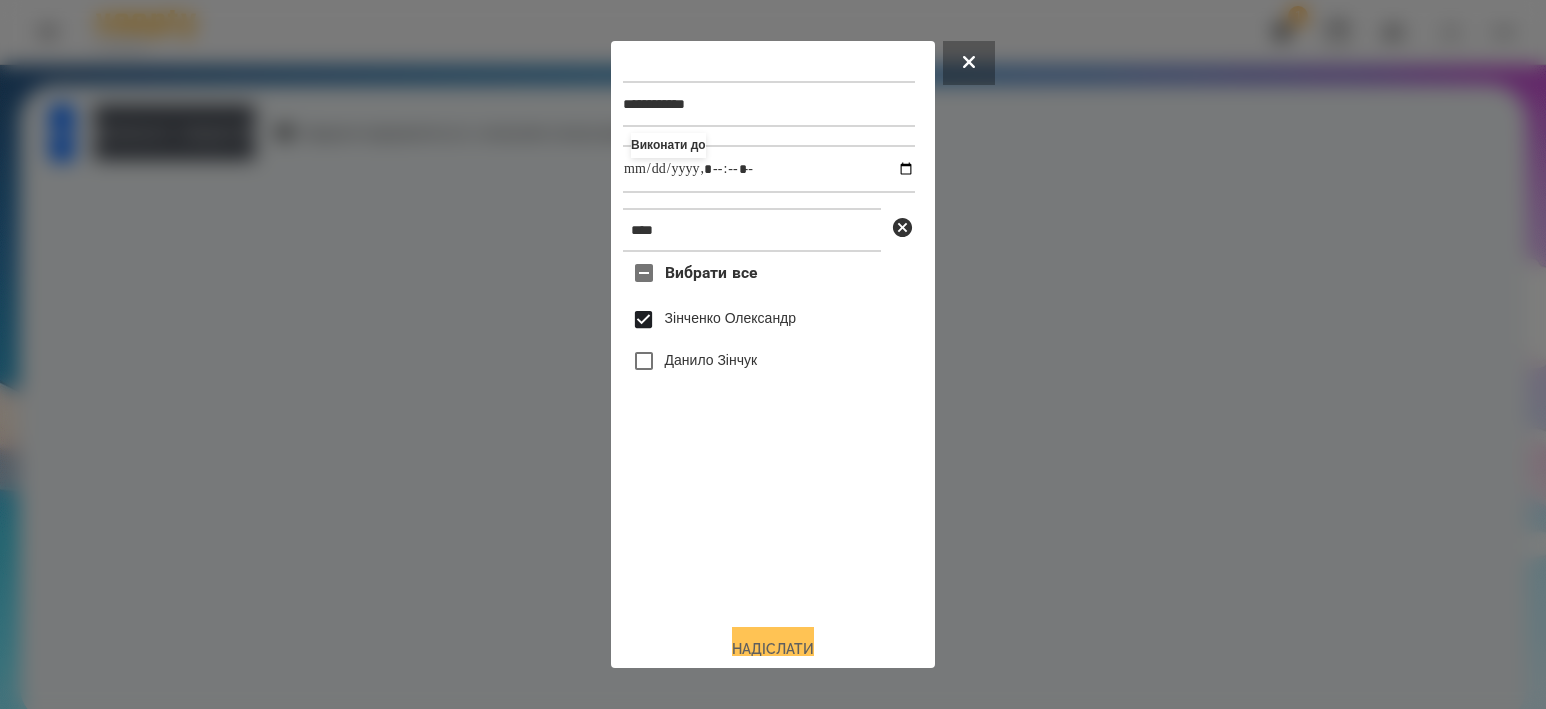 drag, startPoint x: 767, startPoint y: 649, endPoint x: 764, endPoint y: 639, distance: 10.440307 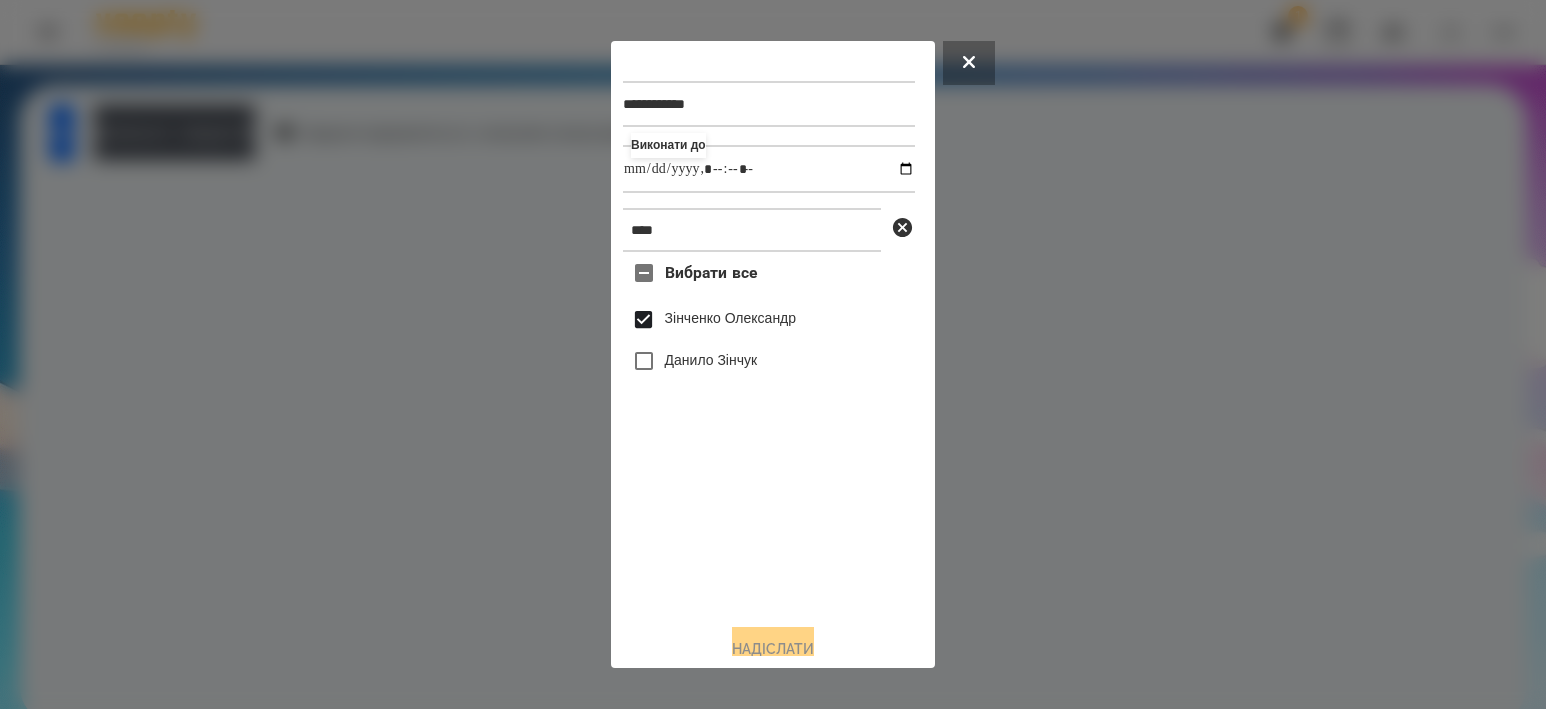 click at bounding box center (773, 354) 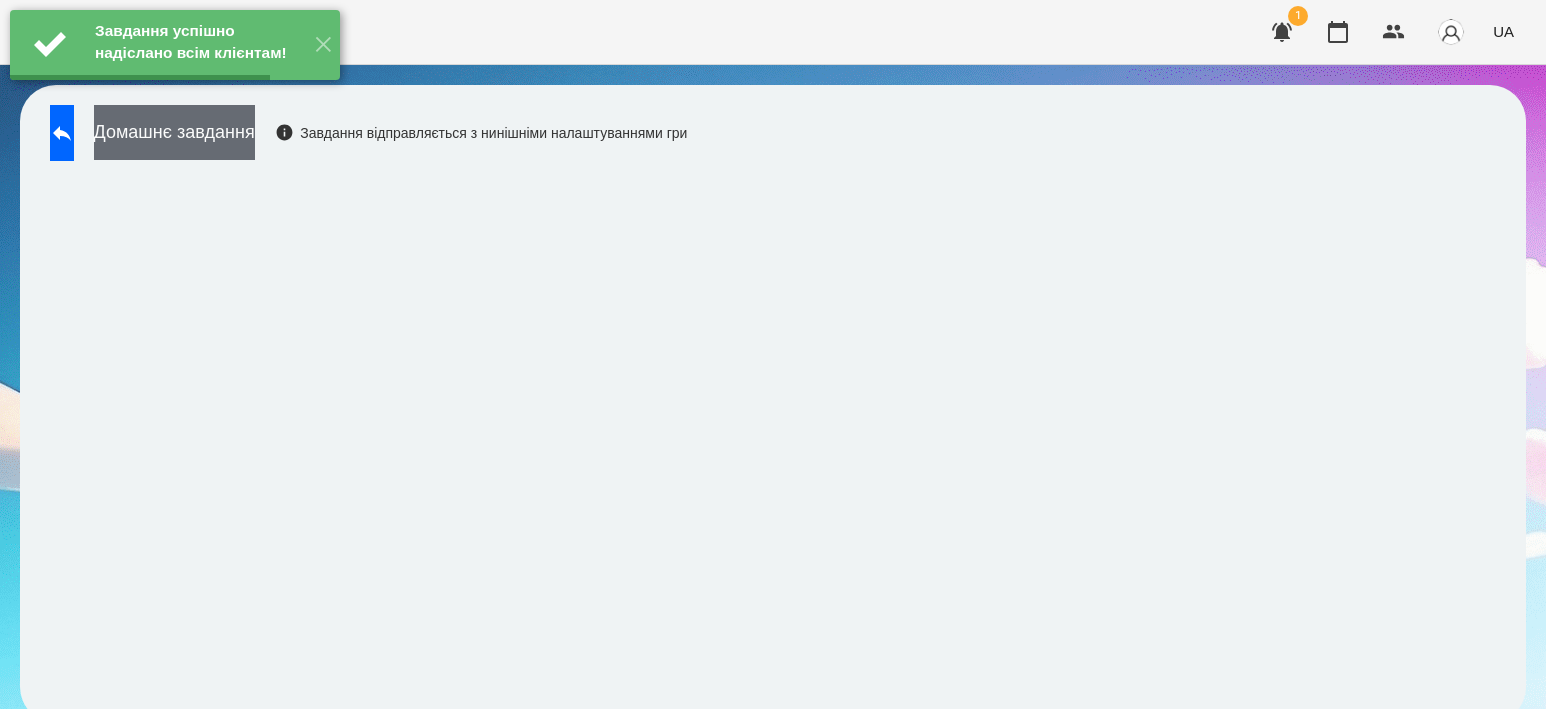 click on "Домашнє завдання" at bounding box center (174, 132) 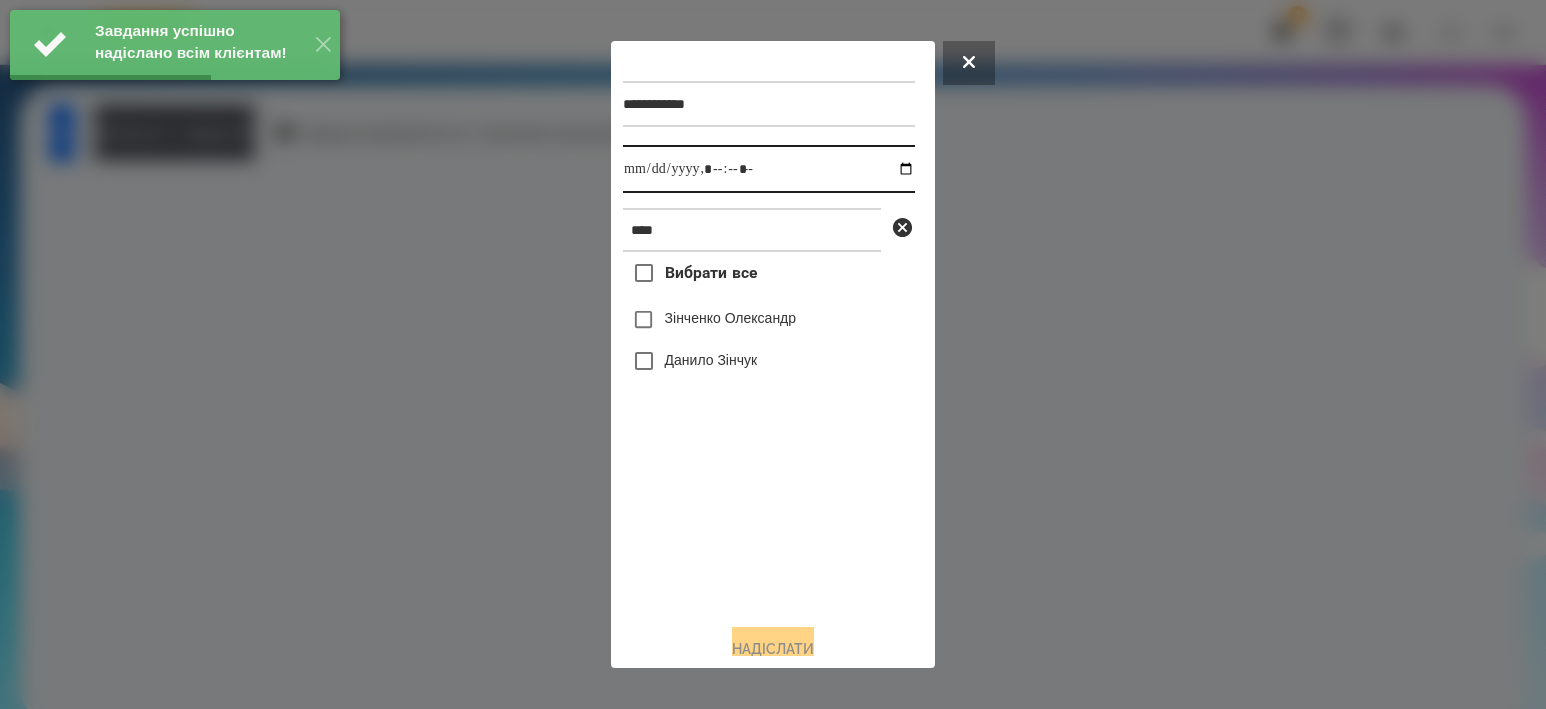 click at bounding box center (769, 169) 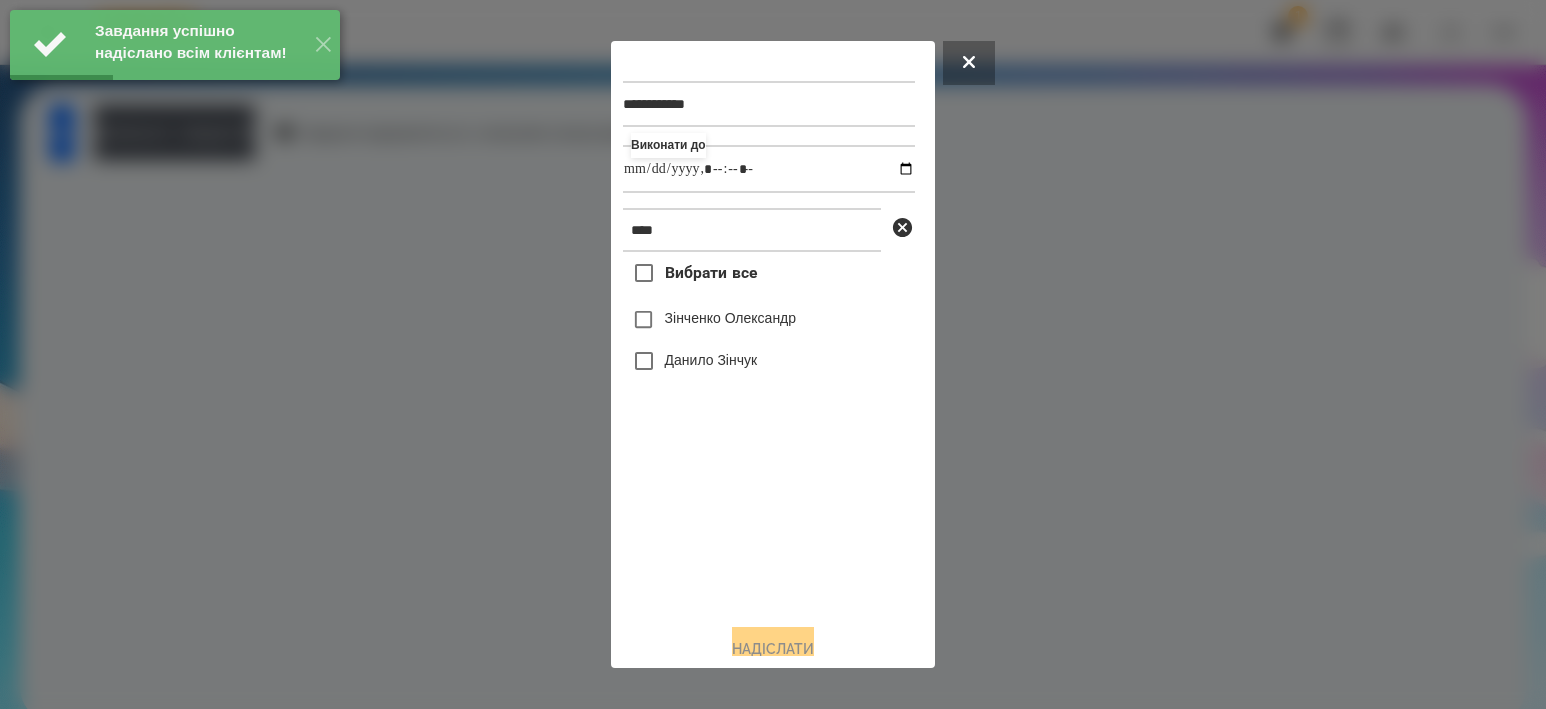 type on "**********" 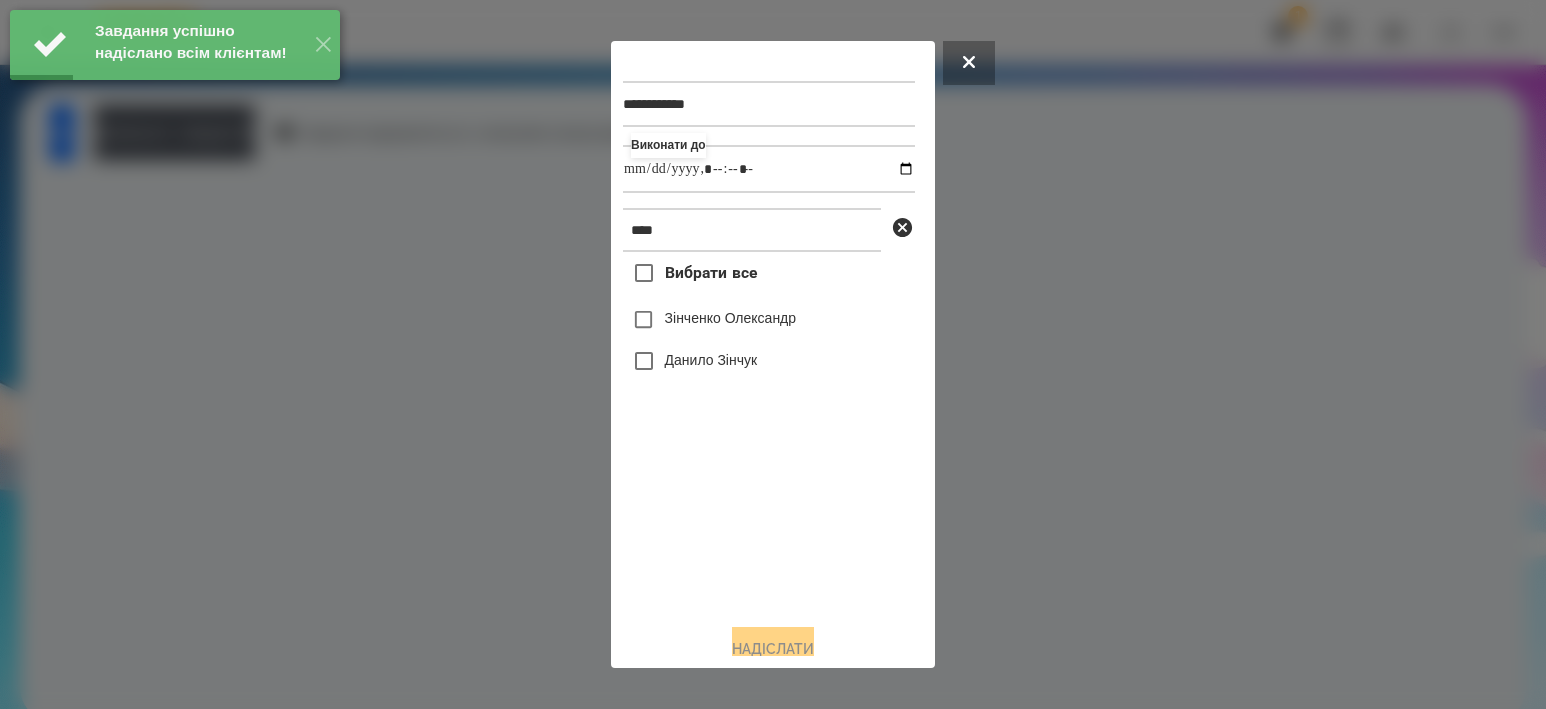 click on "Зінченко Олександр" at bounding box center (731, 318) 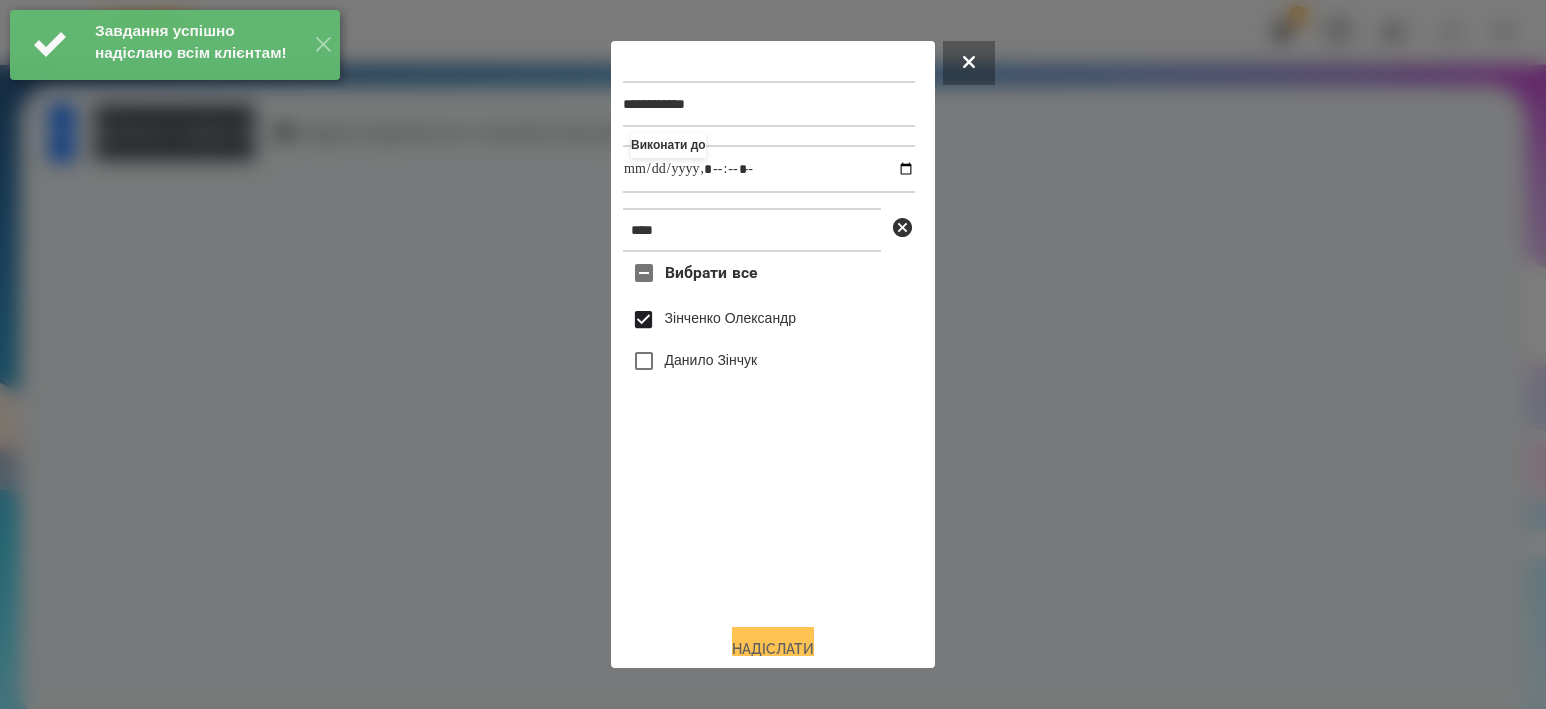click on "Надіслати" at bounding box center (773, 649) 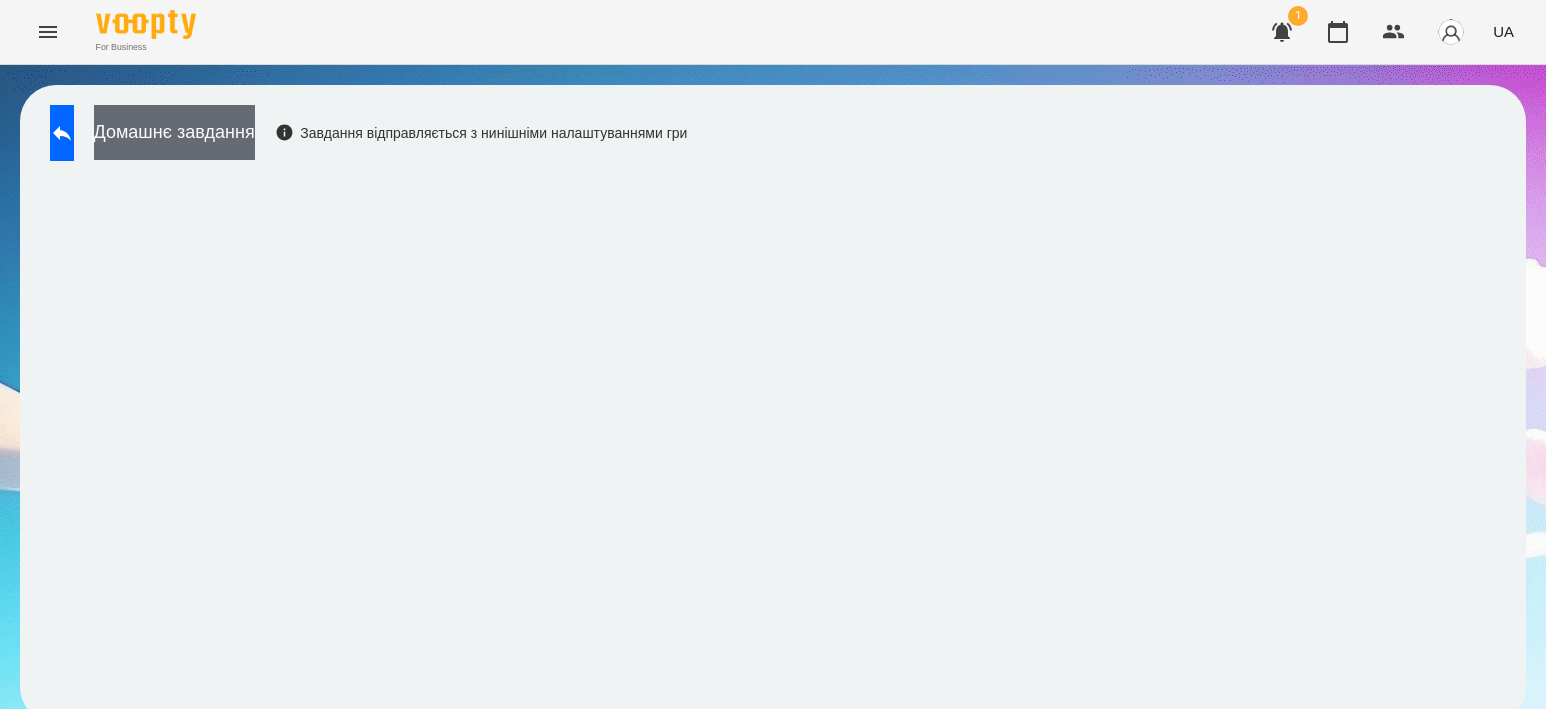 click on "Домашнє завдання" at bounding box center [174, 132] 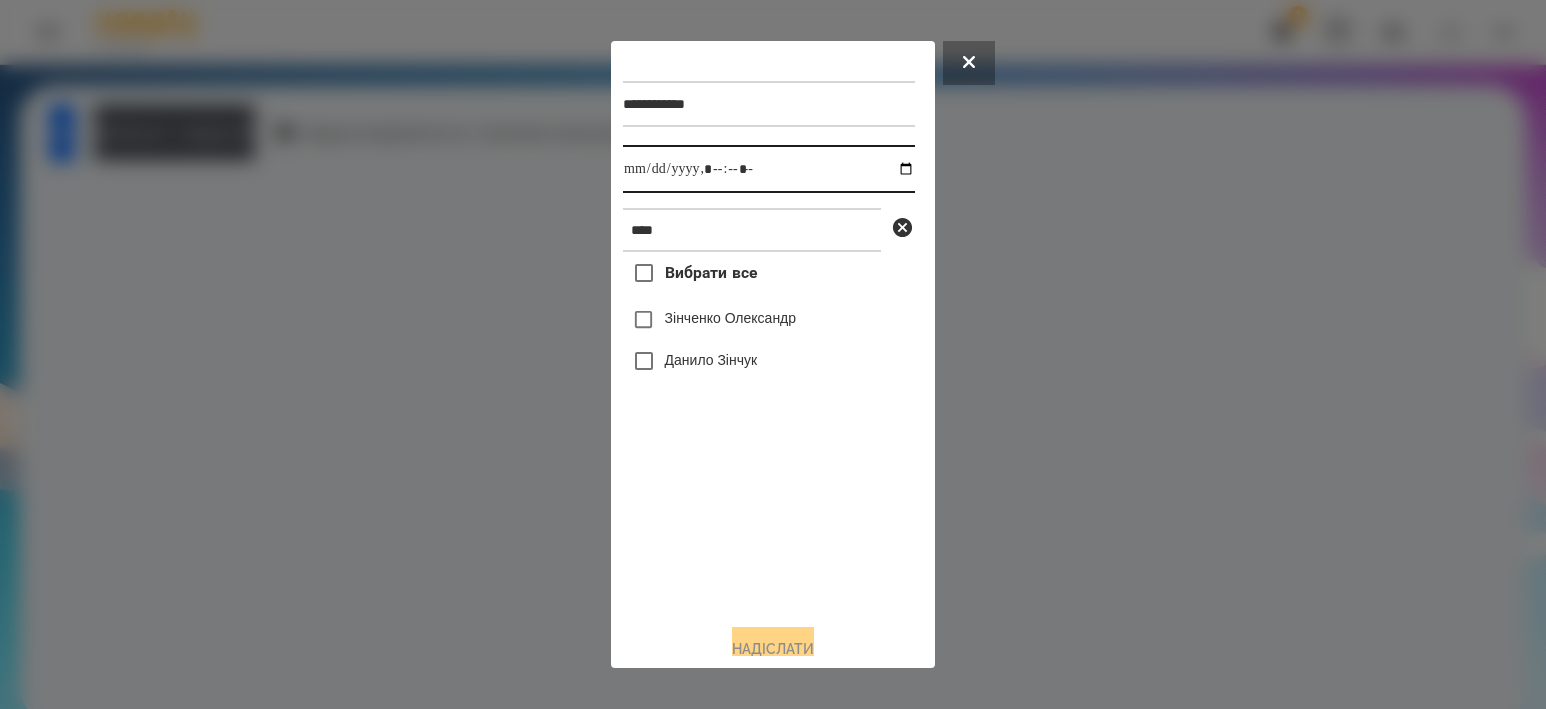 click at bounding box center (769, 169) 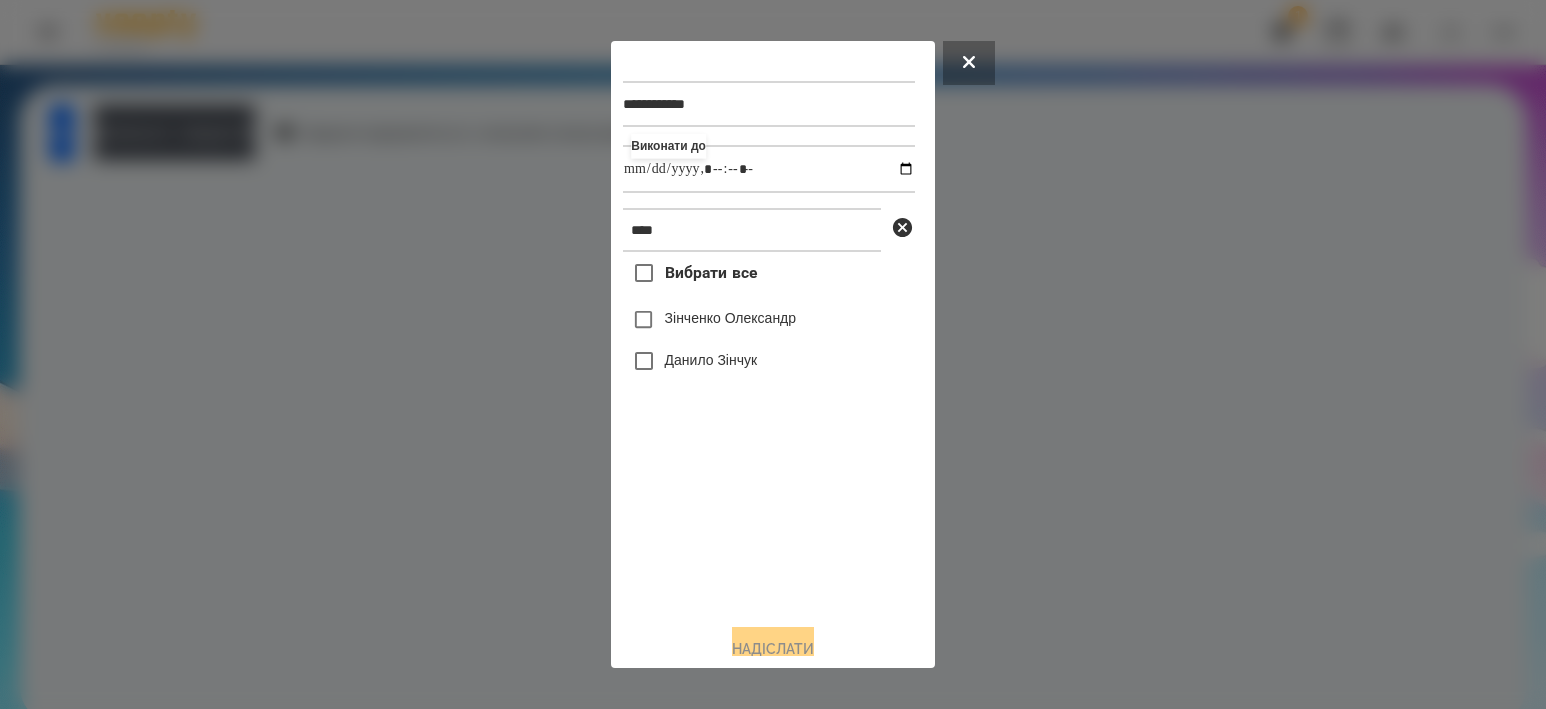 type on "**********" 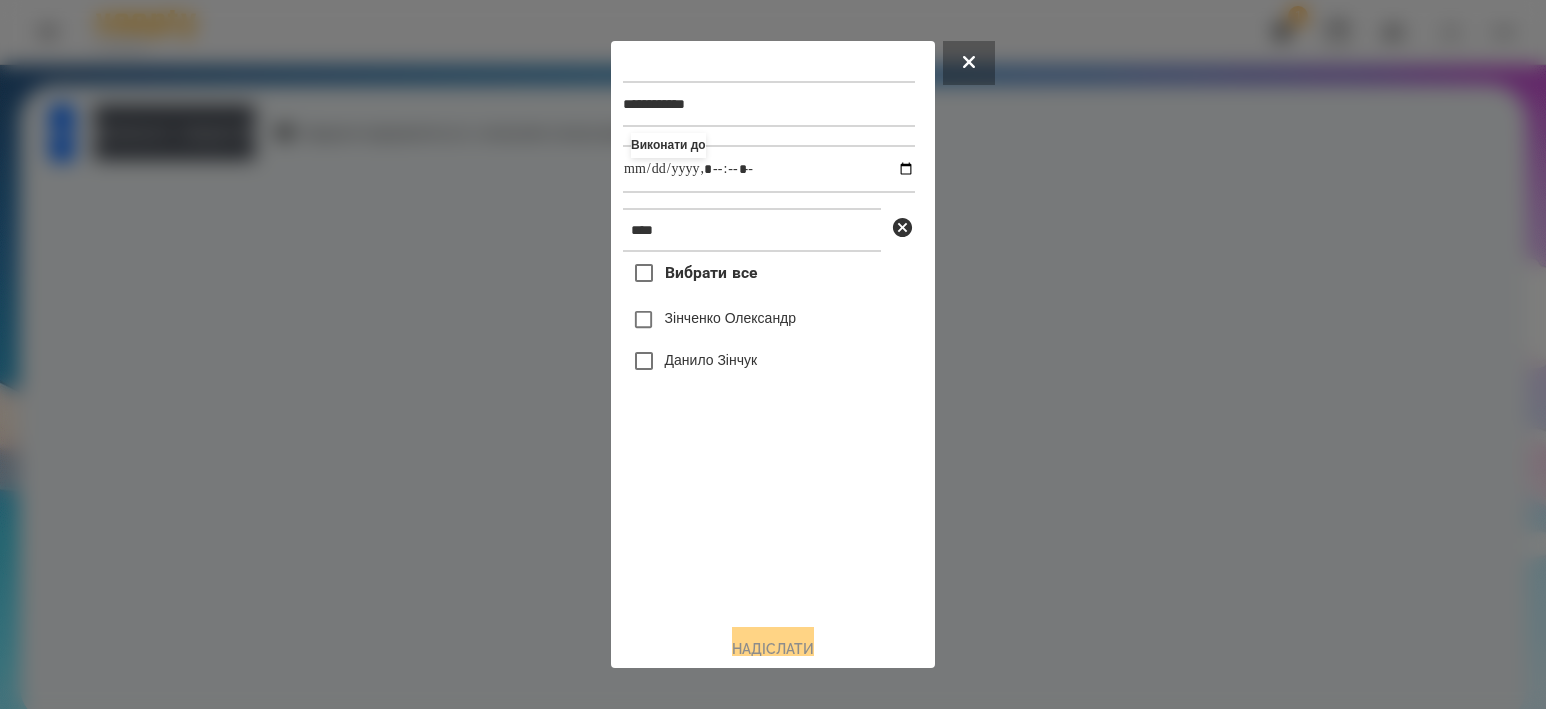 drag, startPoint x: 724, startPoint y: 318, endPoint x: 783, endPoint y: 552, distance: 241.32344 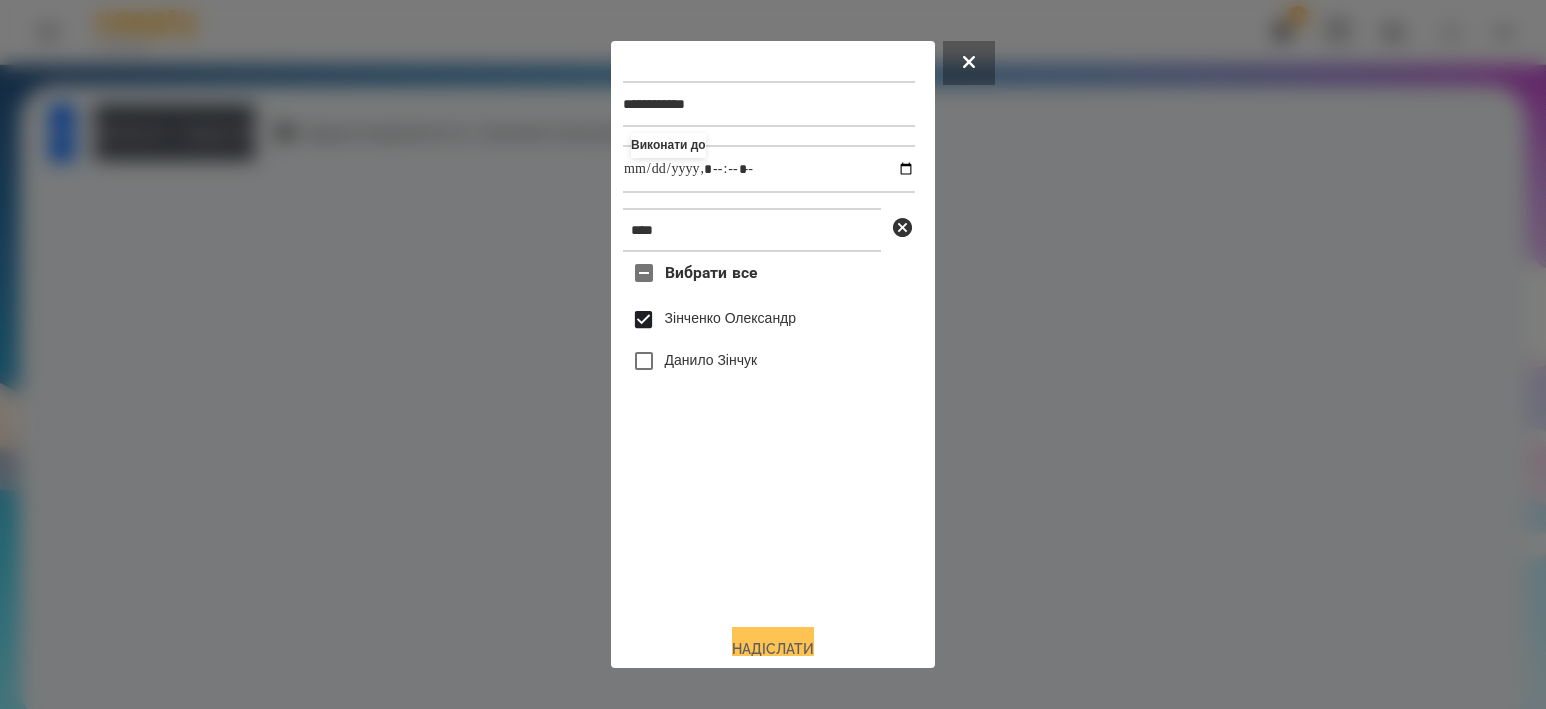 drag, startPoint x: 766, startPoint y: 653, endPoint x: 758, endPoint y: 637, distance: 17.888544 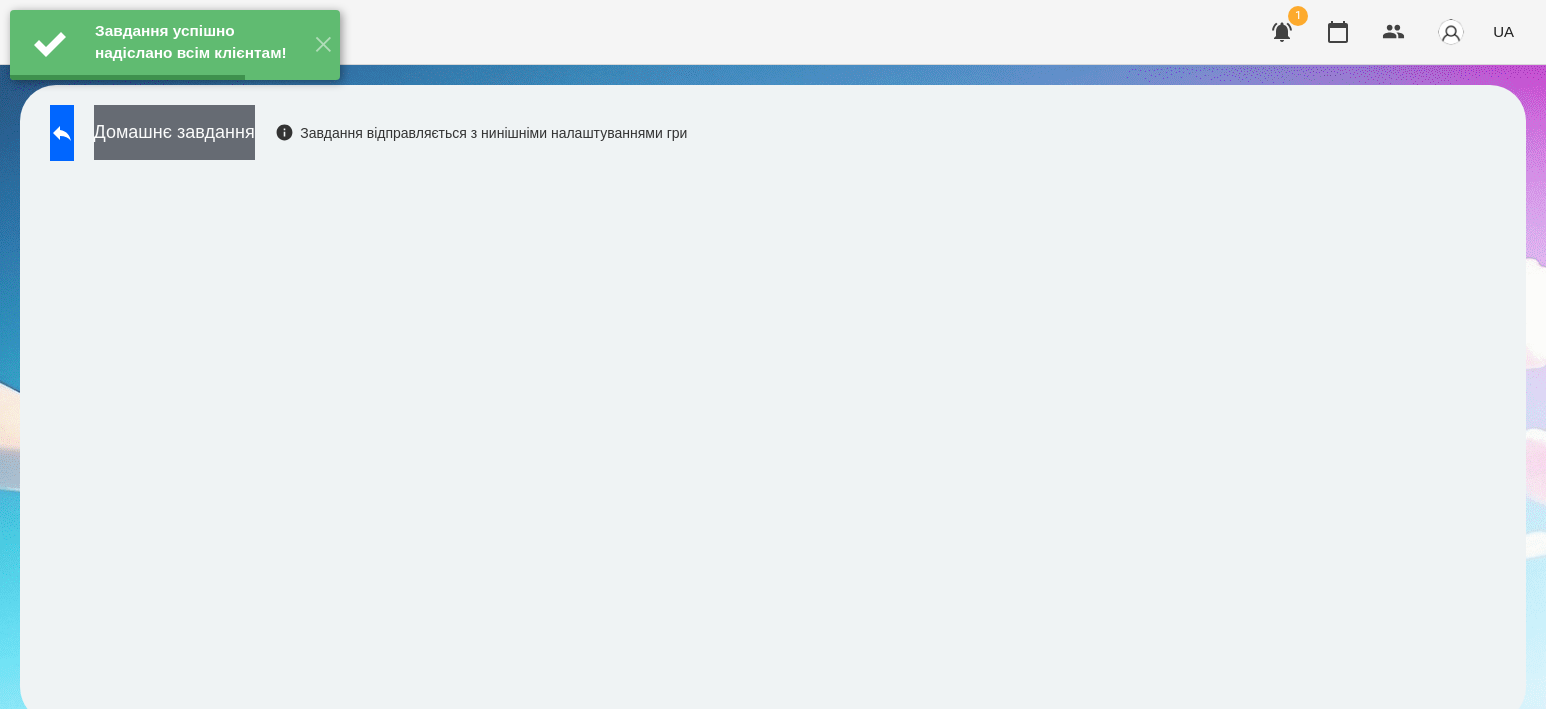 click on "Домашнє завдання" at bounding box center (174, 132) 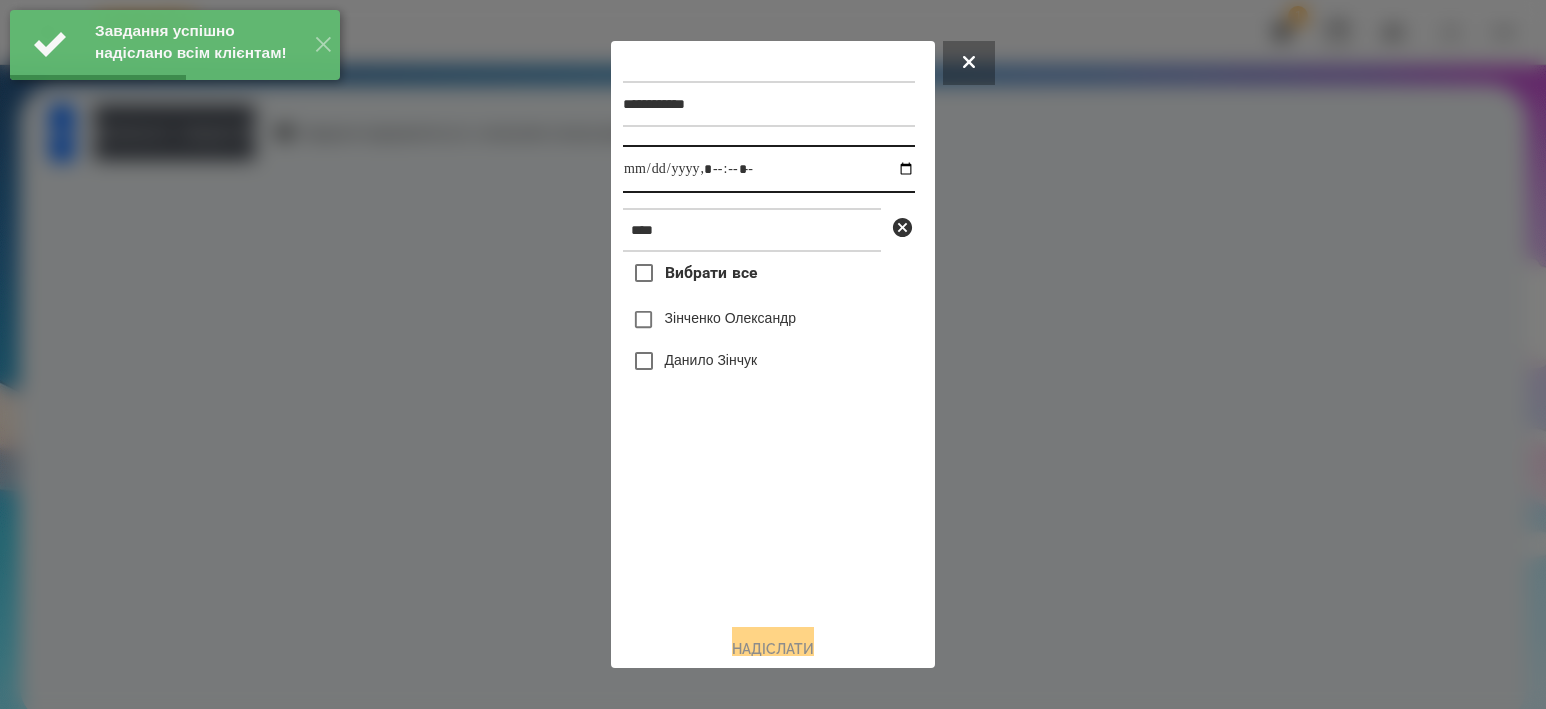 click at bounding box center [769, 169] 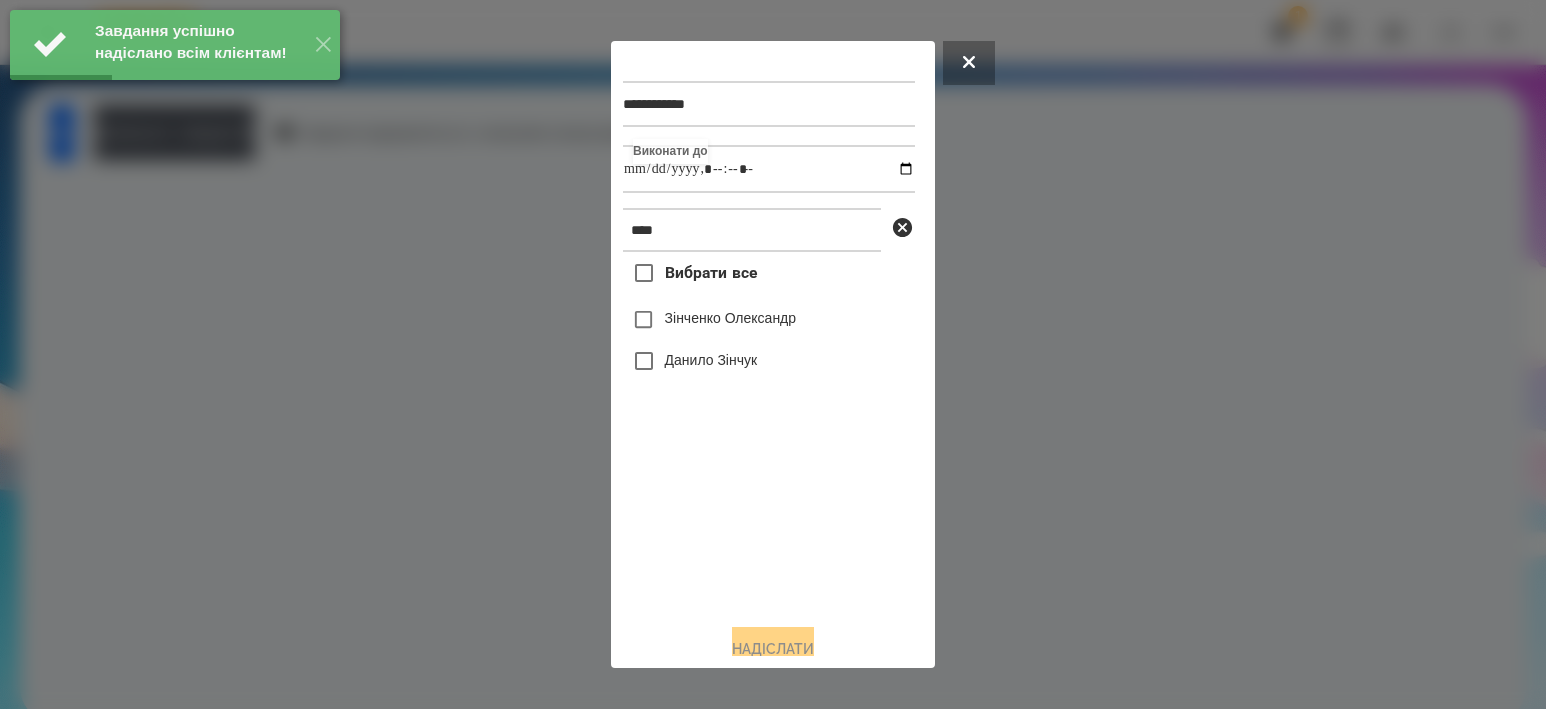 type on "**********" 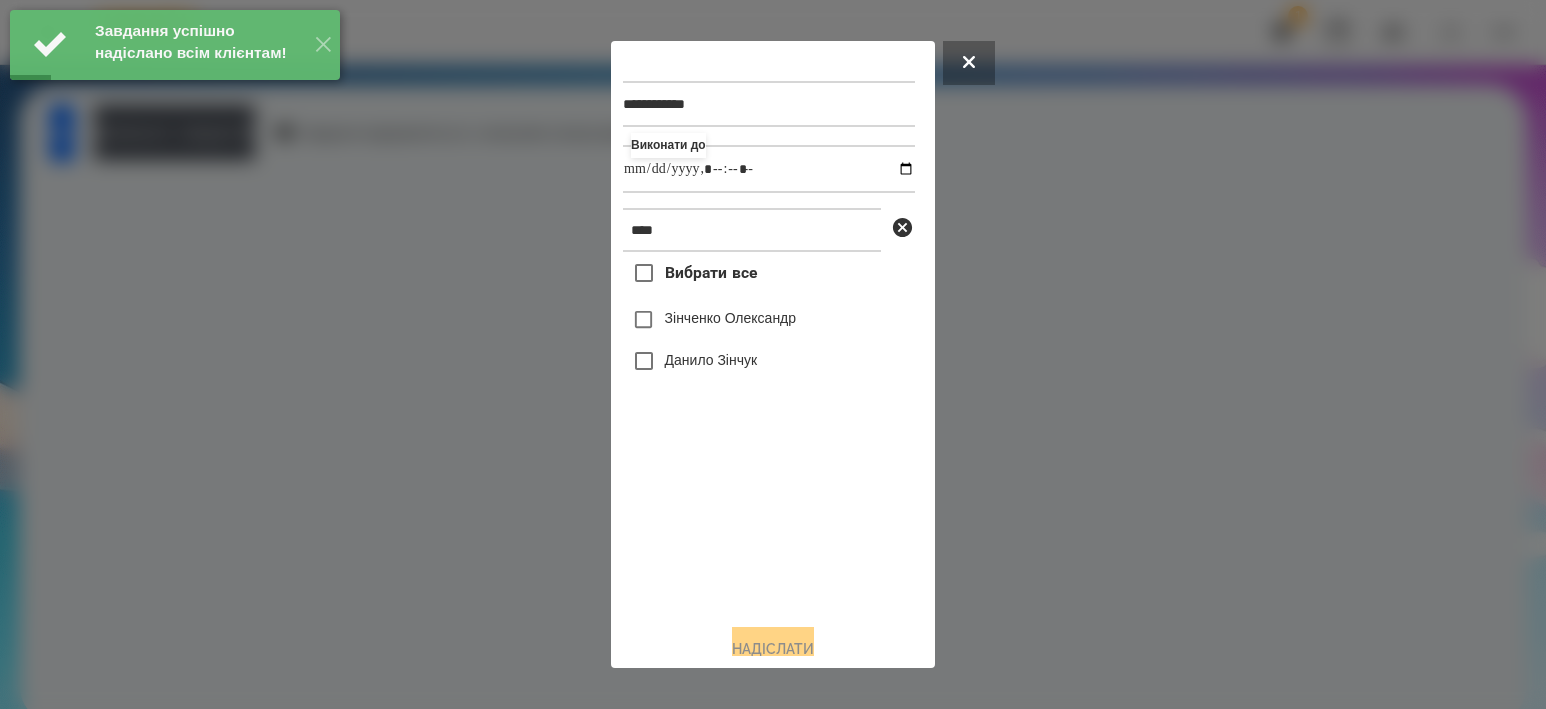 drag, startPoint x: 732, startPoint y: 330, endPoint x: 731, endPoint y: 378, distance: 48.010414 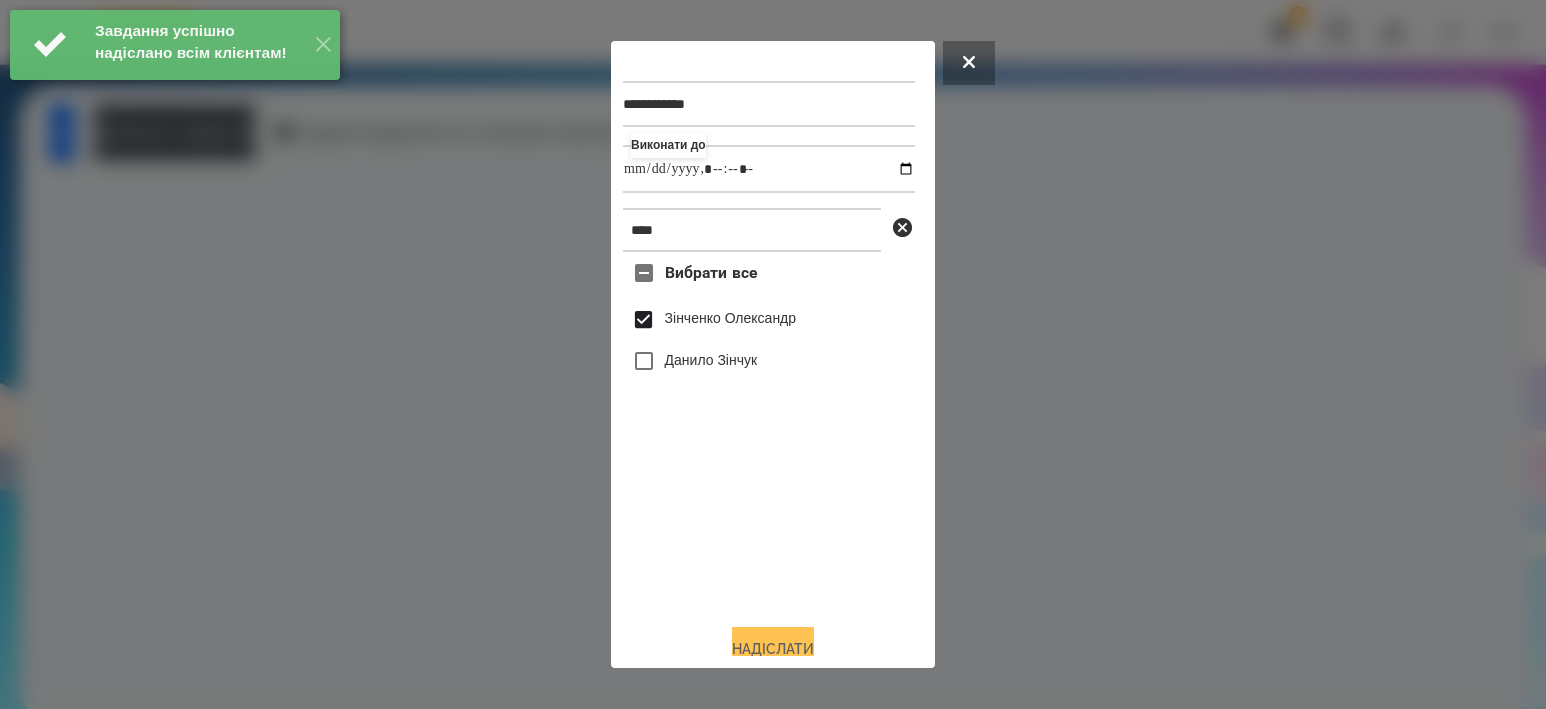 click on "Надіслати" at bounding box center (773, 649) 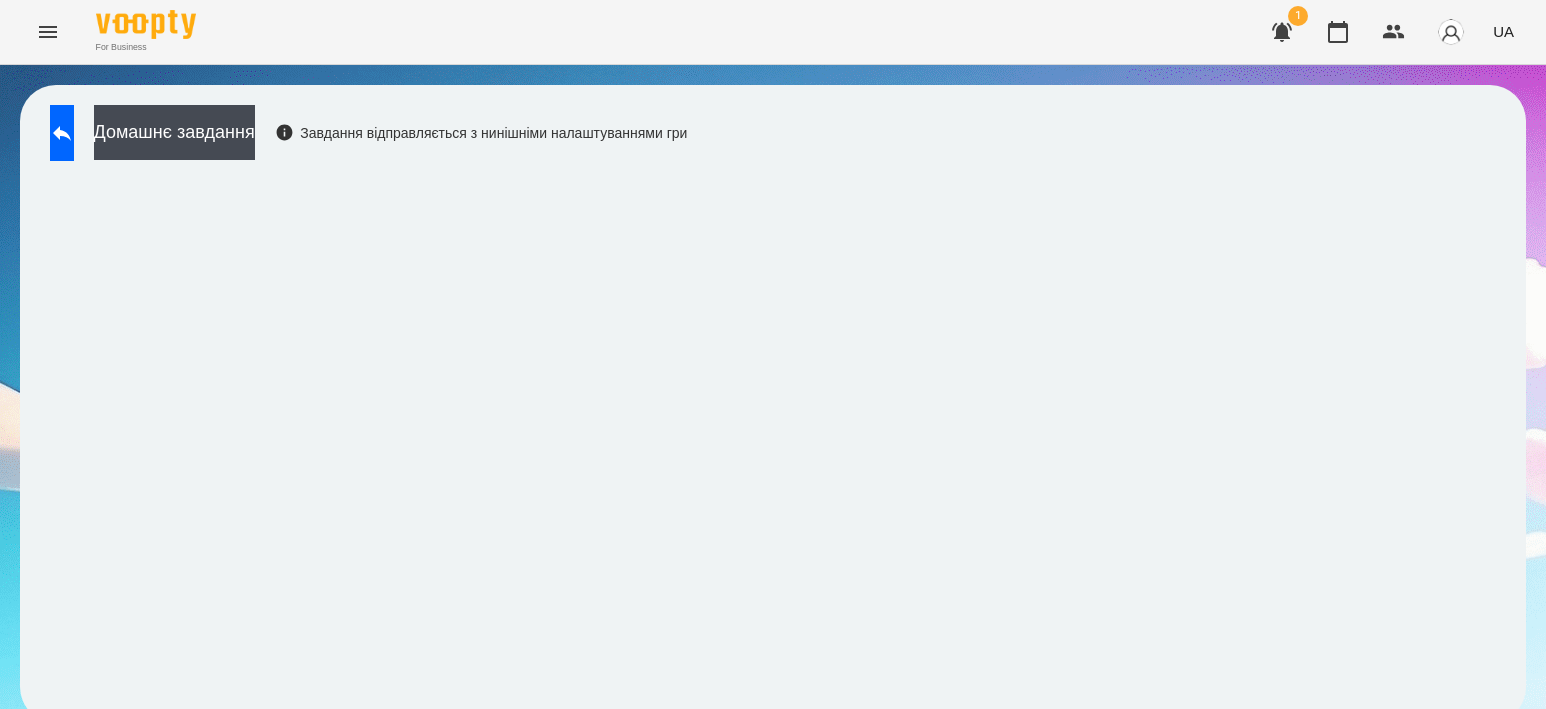 click on "Домашнє завдання Завдання відправляється з нинішніми налаштуваннями гри" at bounding box center (363, 138) 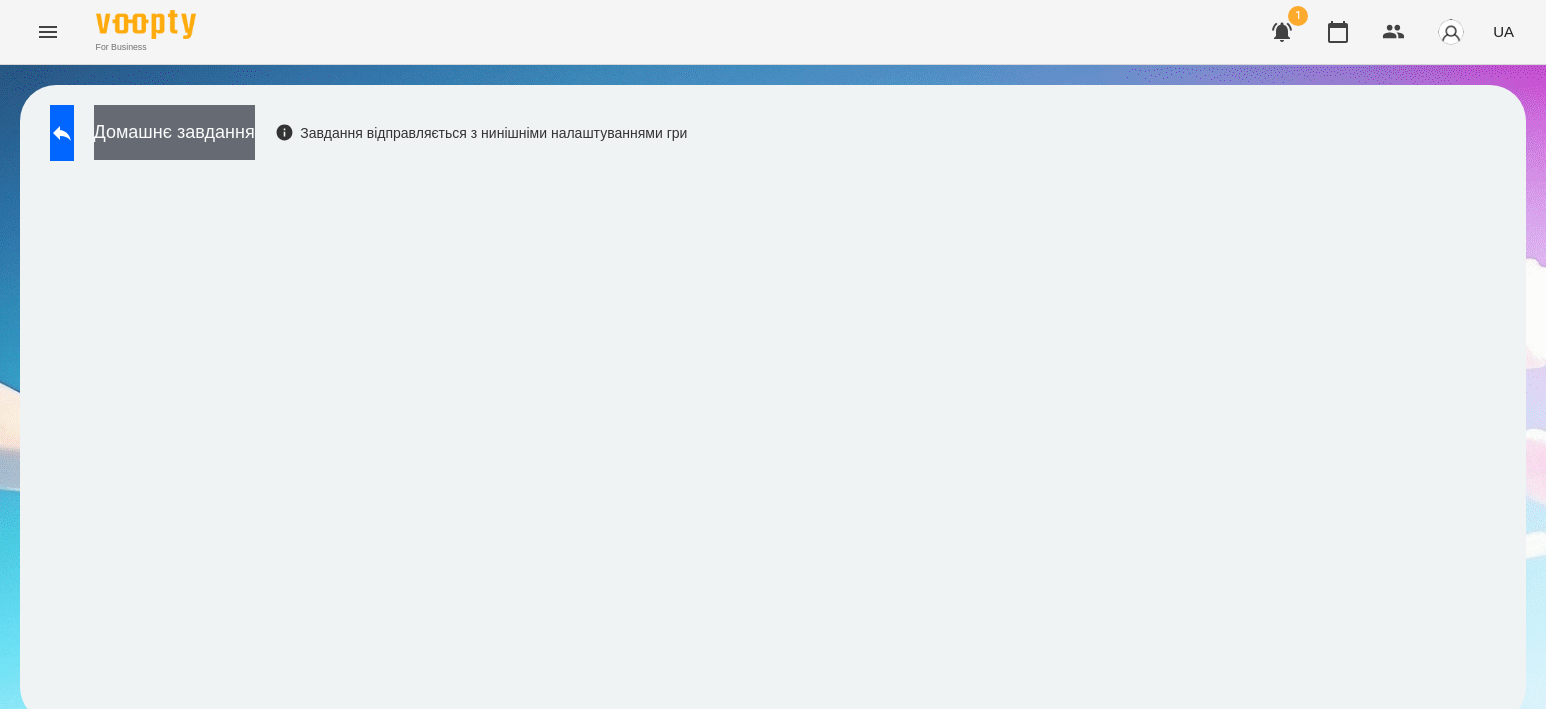 click on "Домашнє завдання" at bounding box center (174, 132) 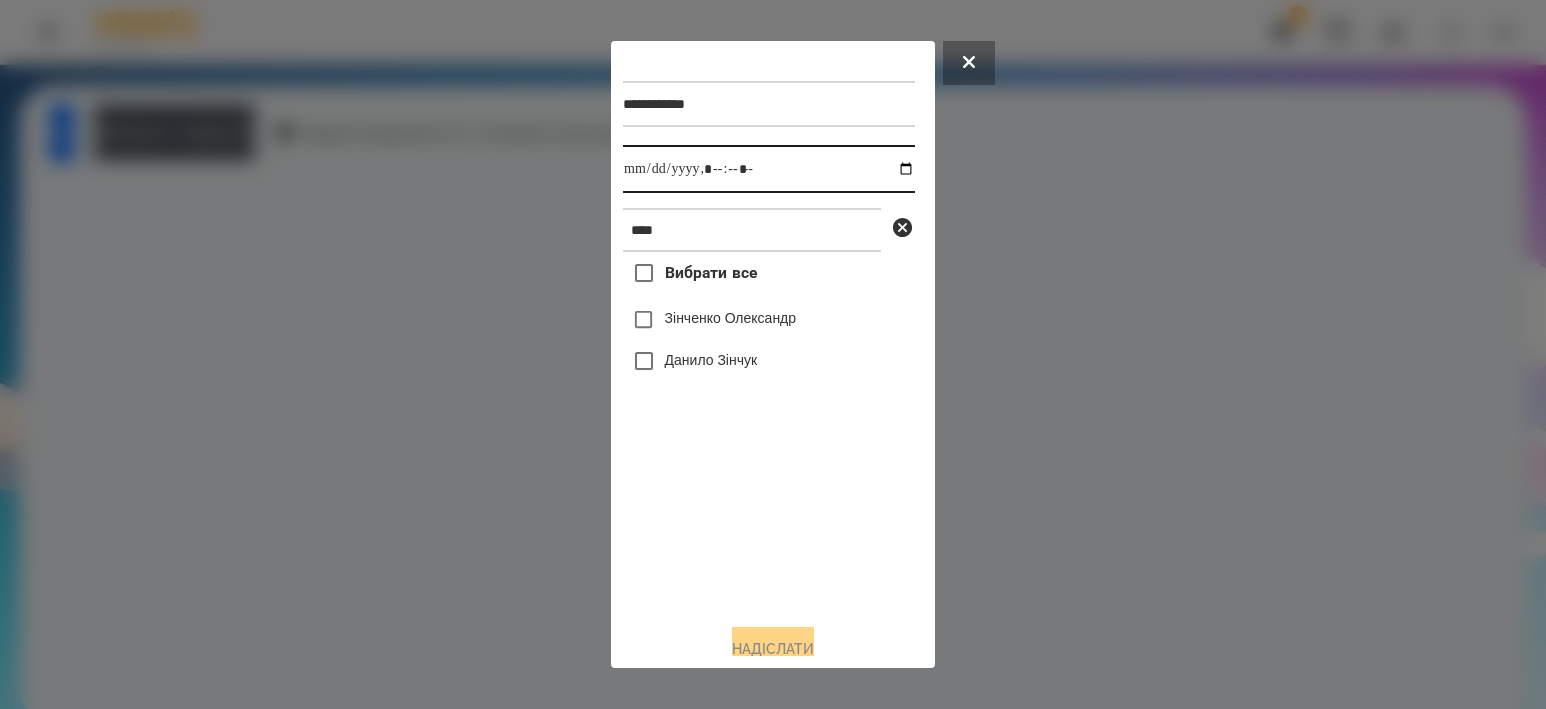 click at bounding box center [769, 169] 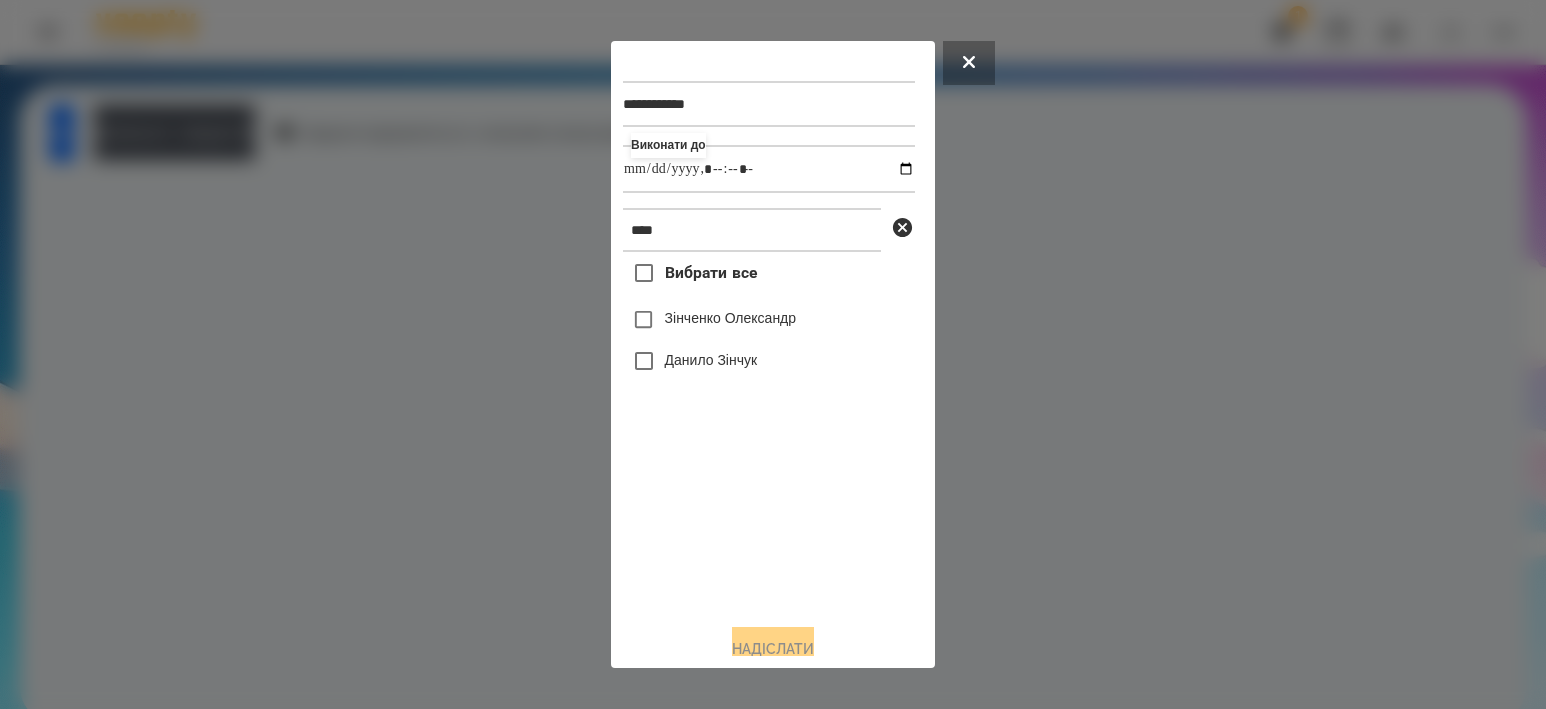 type on "**********" 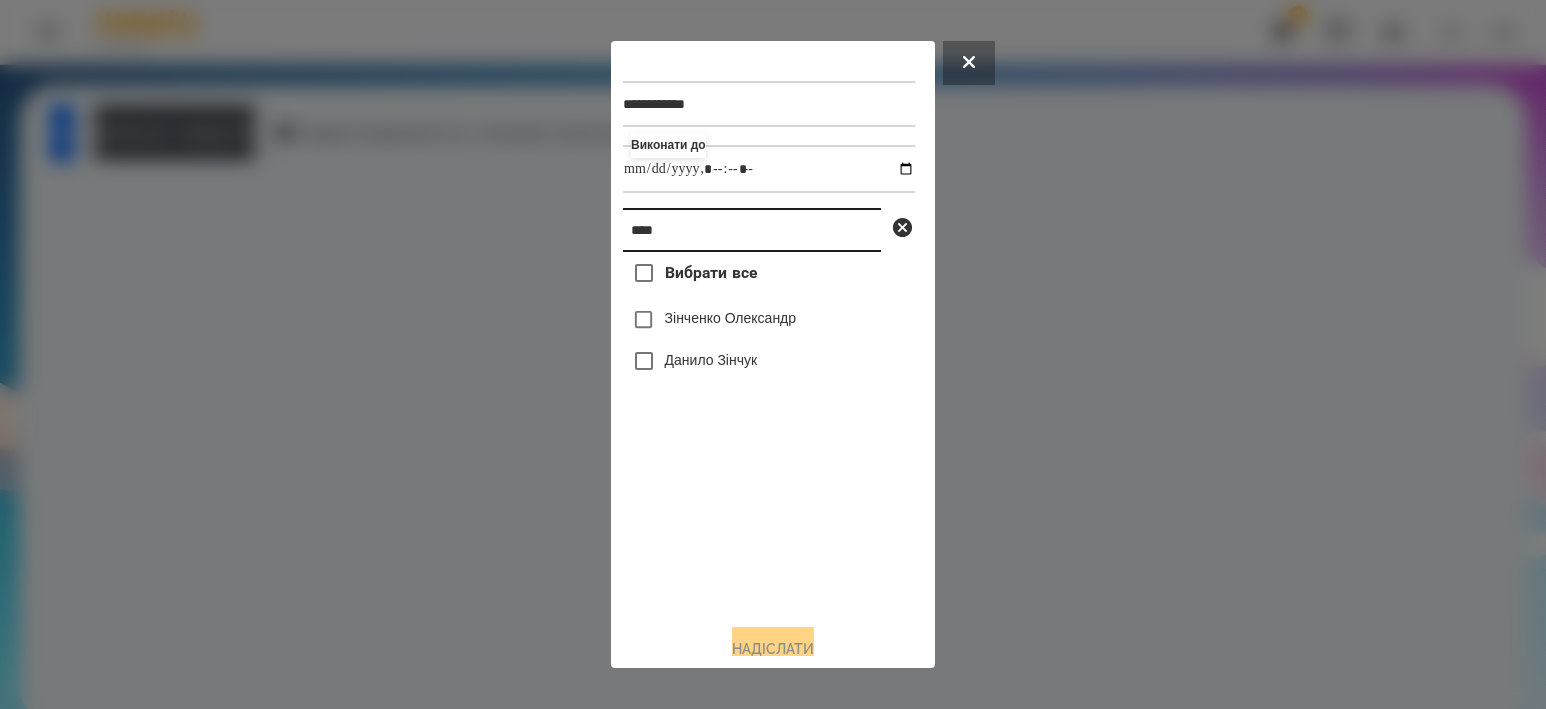 drag, startPoint x: 716, startPoint y: 240, endPoint x: 324, endPoint y: 213, distance: 392.92874 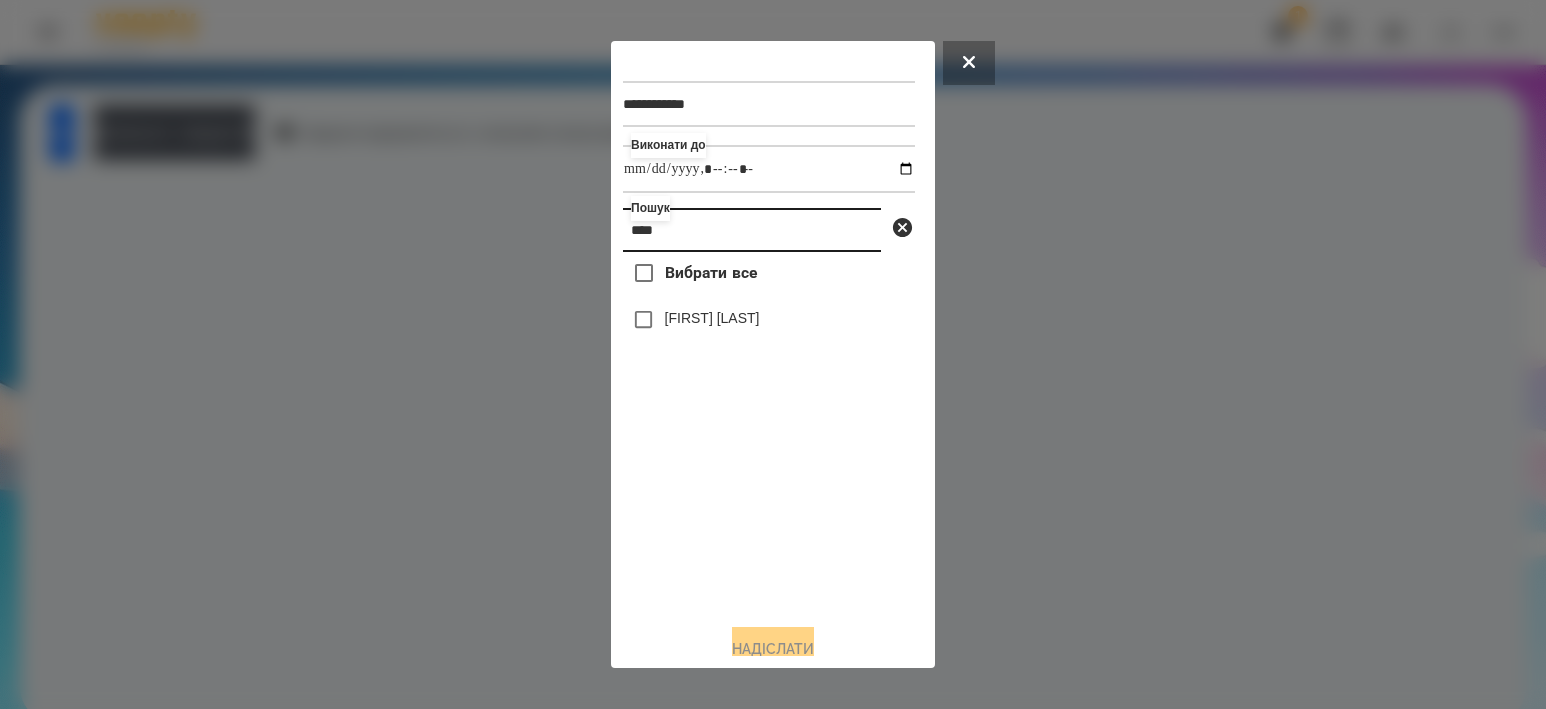 type on "****" 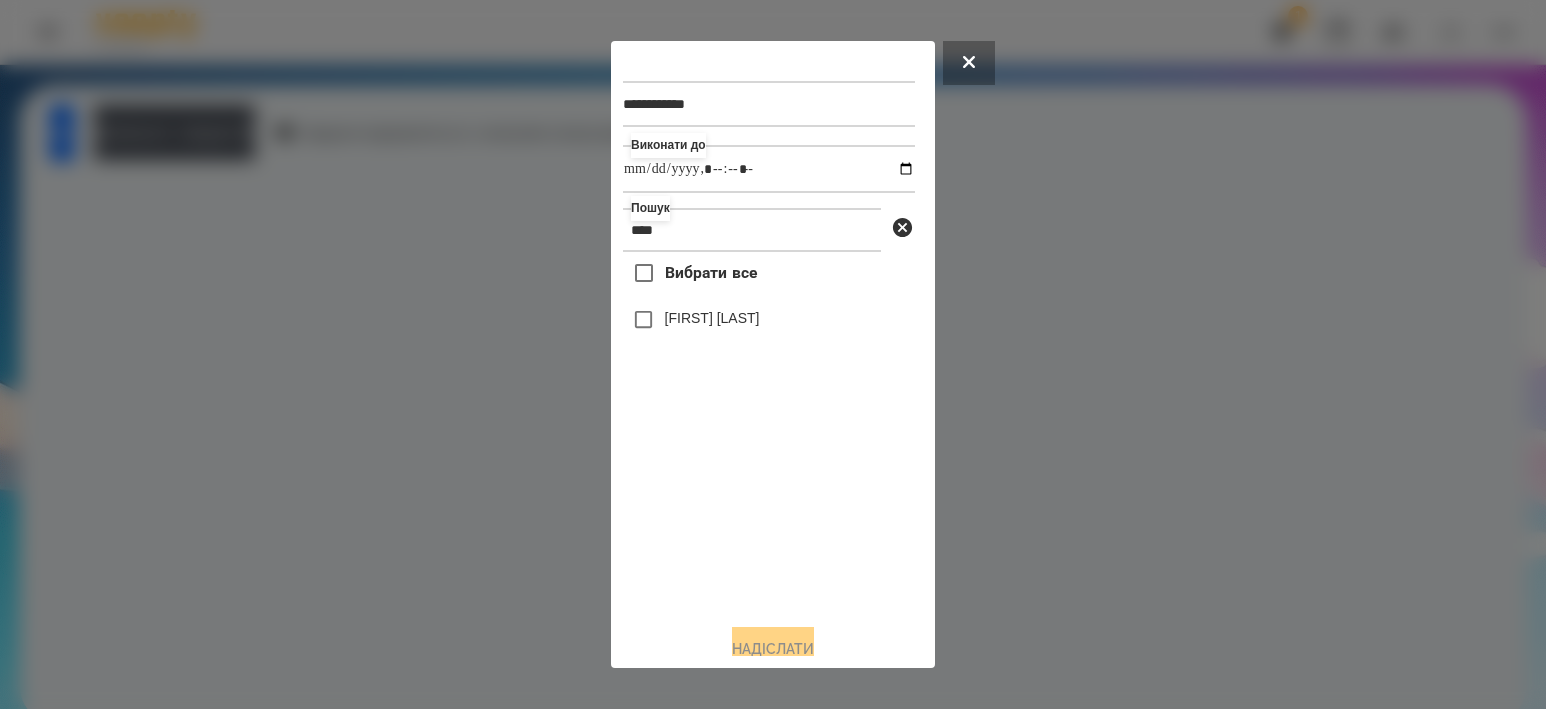 click on "[FIRST] [LAST]" at bounding box center (712, 318) 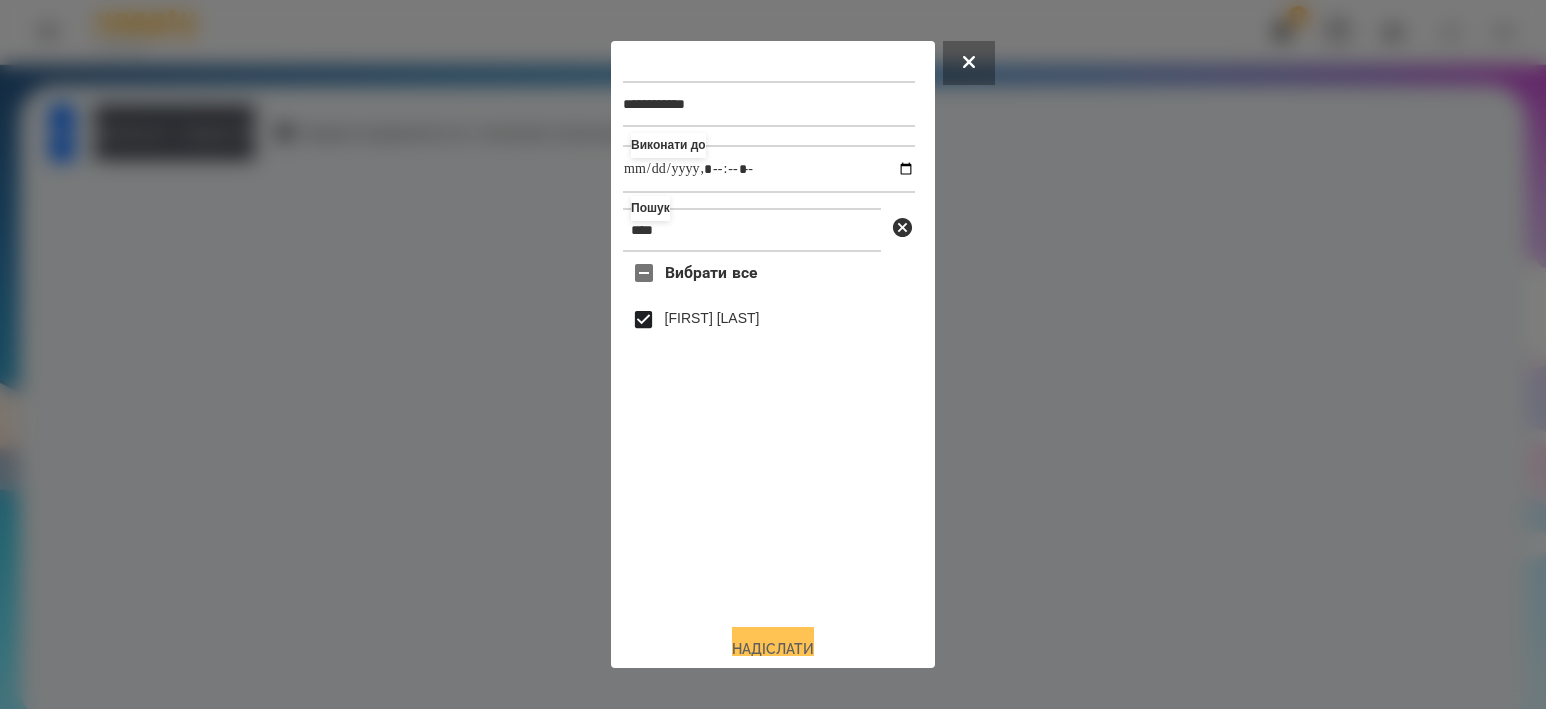 drag, startPoint x: 769, startPoint y: 642, endPoint x: 540, endPoint y: 298, distance: 413.25174 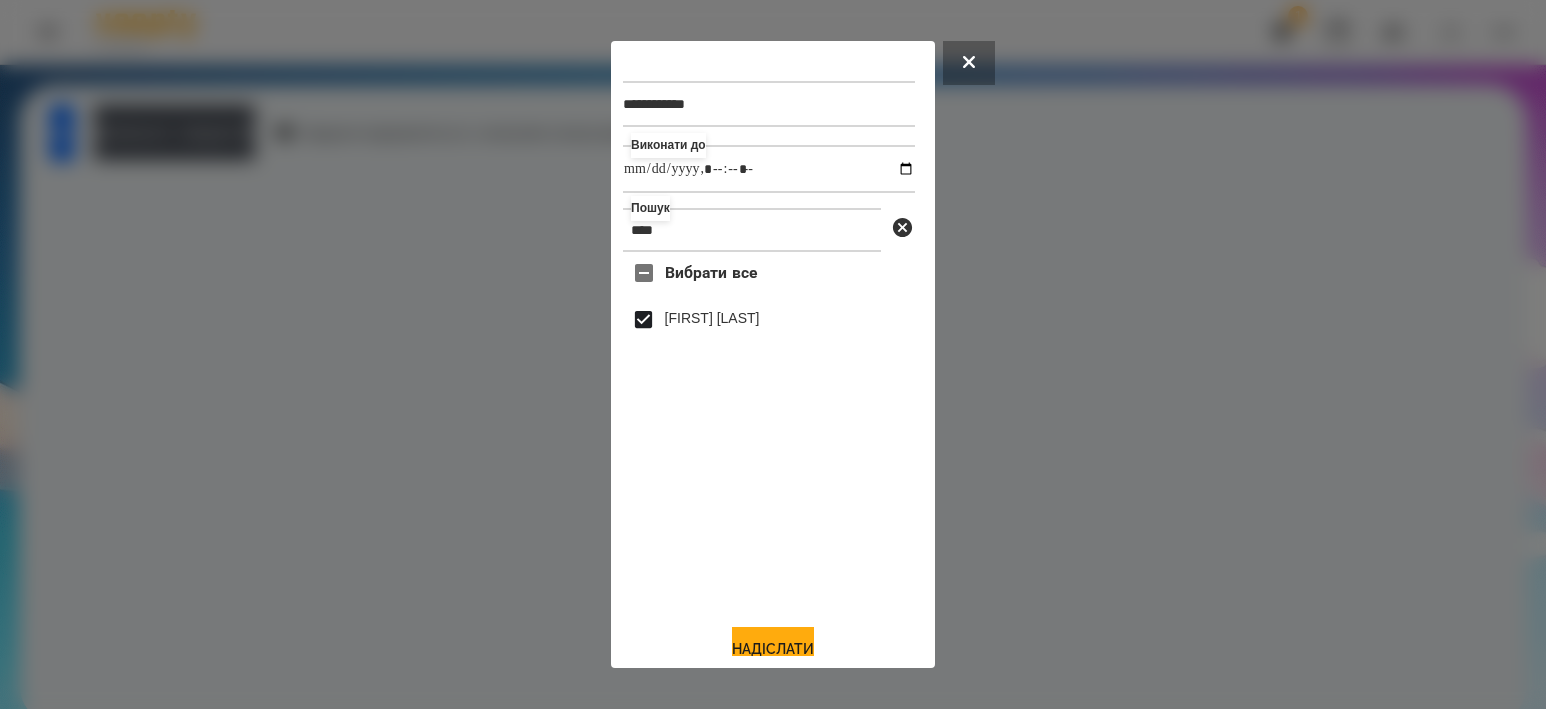 click on "Надіслати" at bounding box center [773, 649] 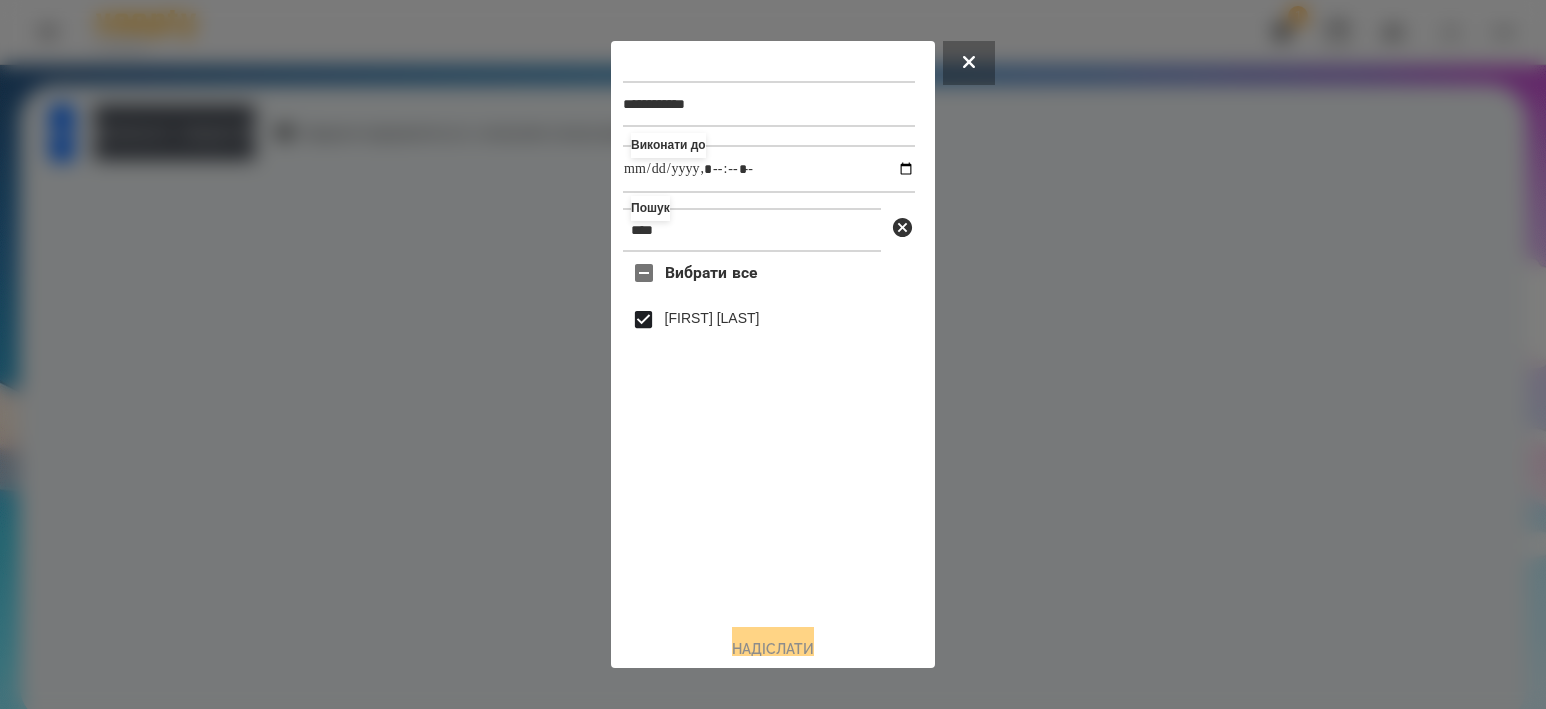 click at bounding box center (773, 354) 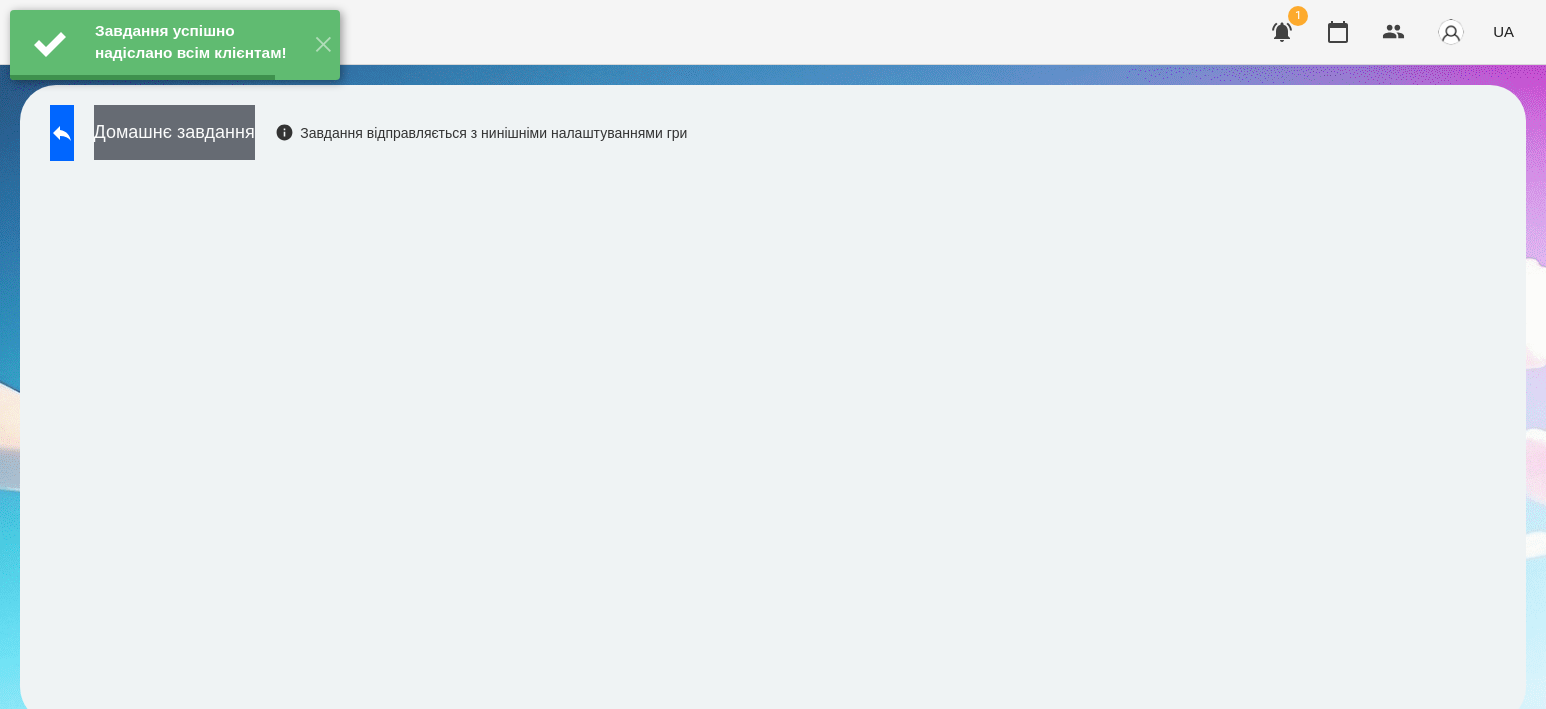 click on "Домашнє завдання" at bounding box center (174, 132) 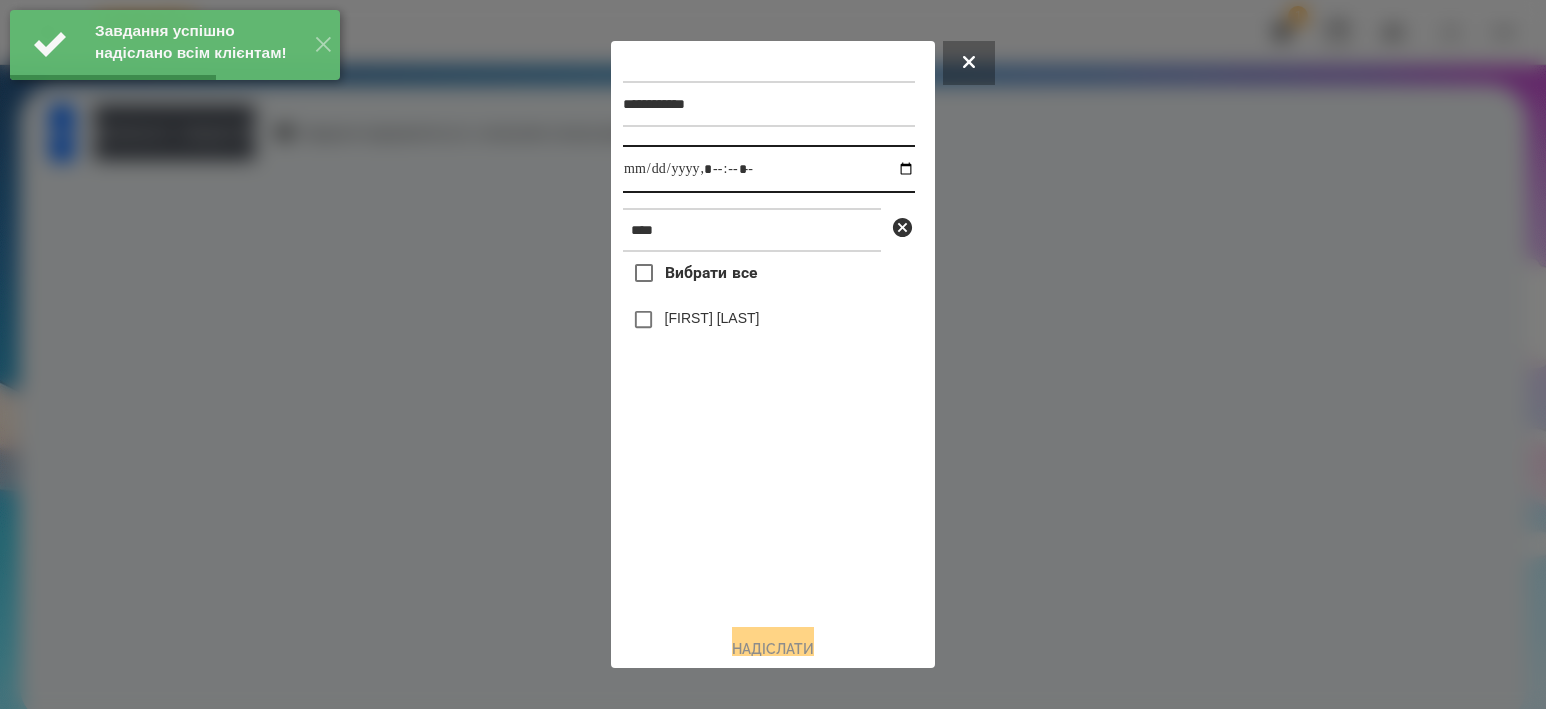 click at bounding box center (769, 169) 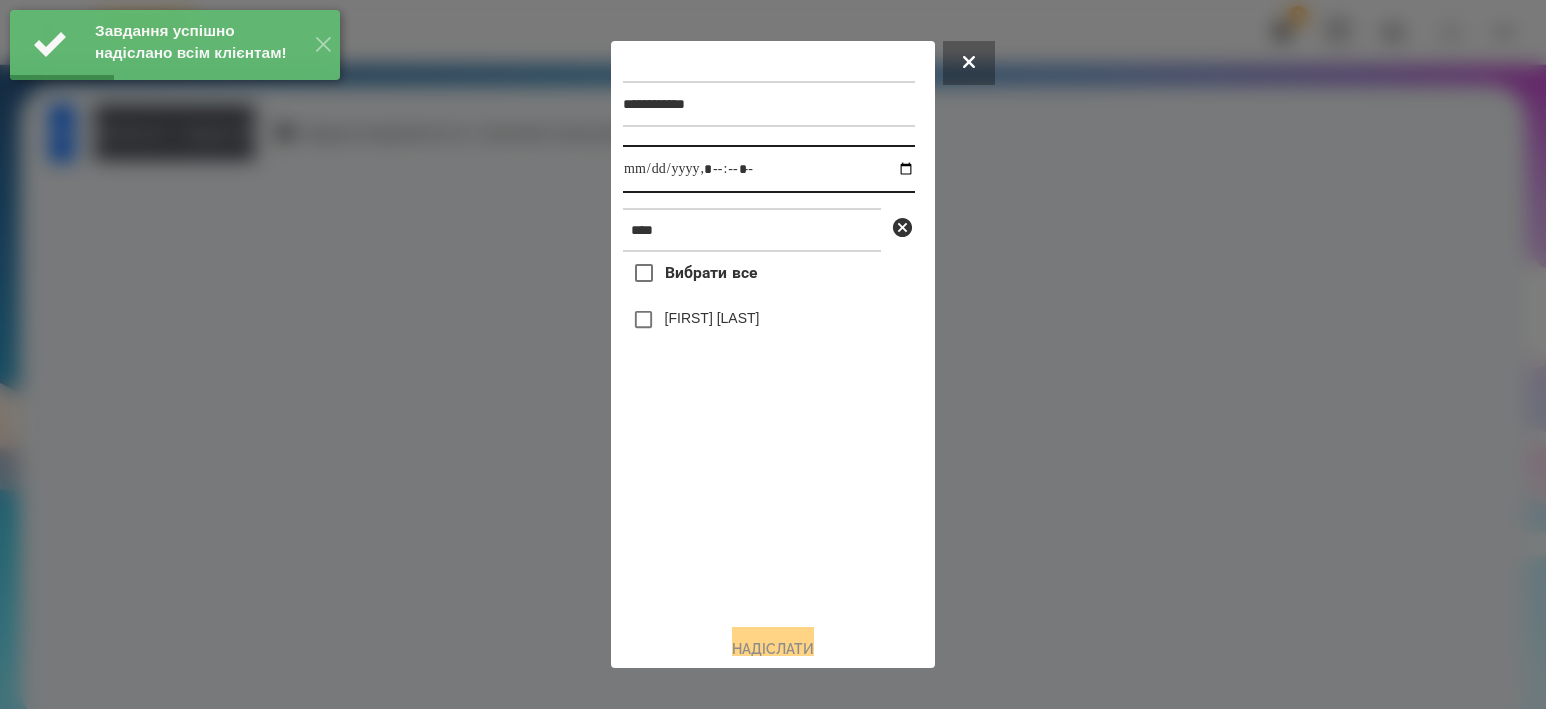 drag, startPoint x: 895, startPoint y: 172, endPoint x: 862, endPoint y: 196, distance: 40.804413 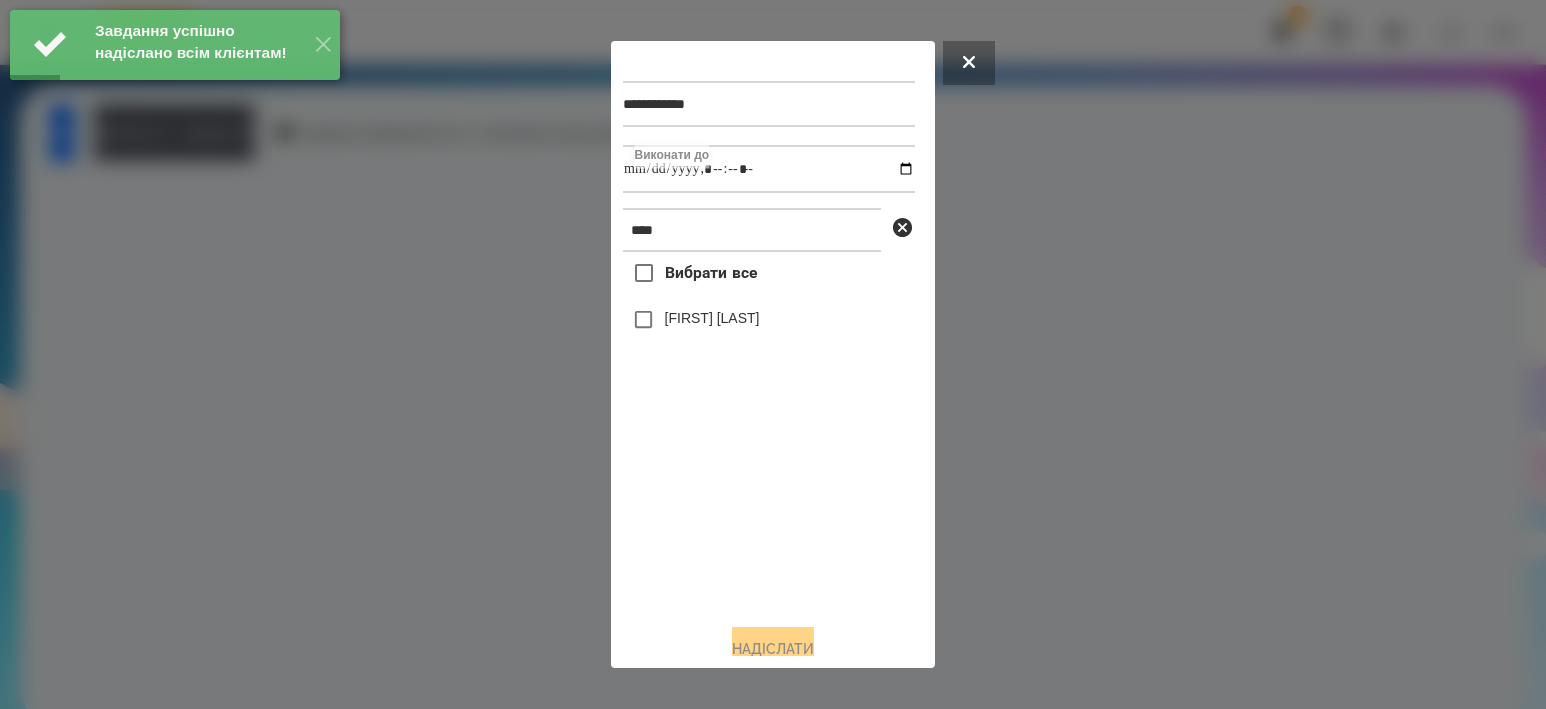 type on "**********" 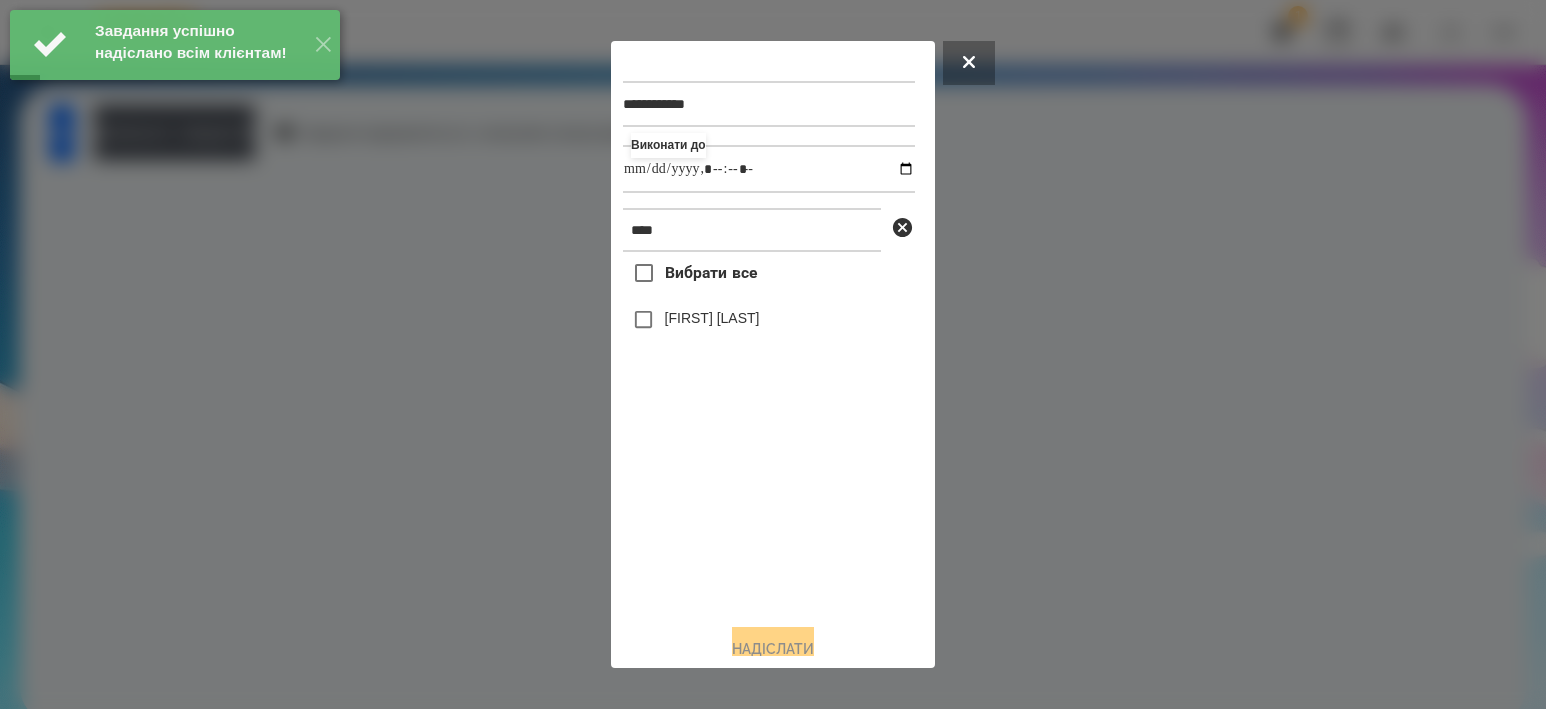 click on "Вибрати все [FIRST] [LAST]" at bounding box center [769, 429] 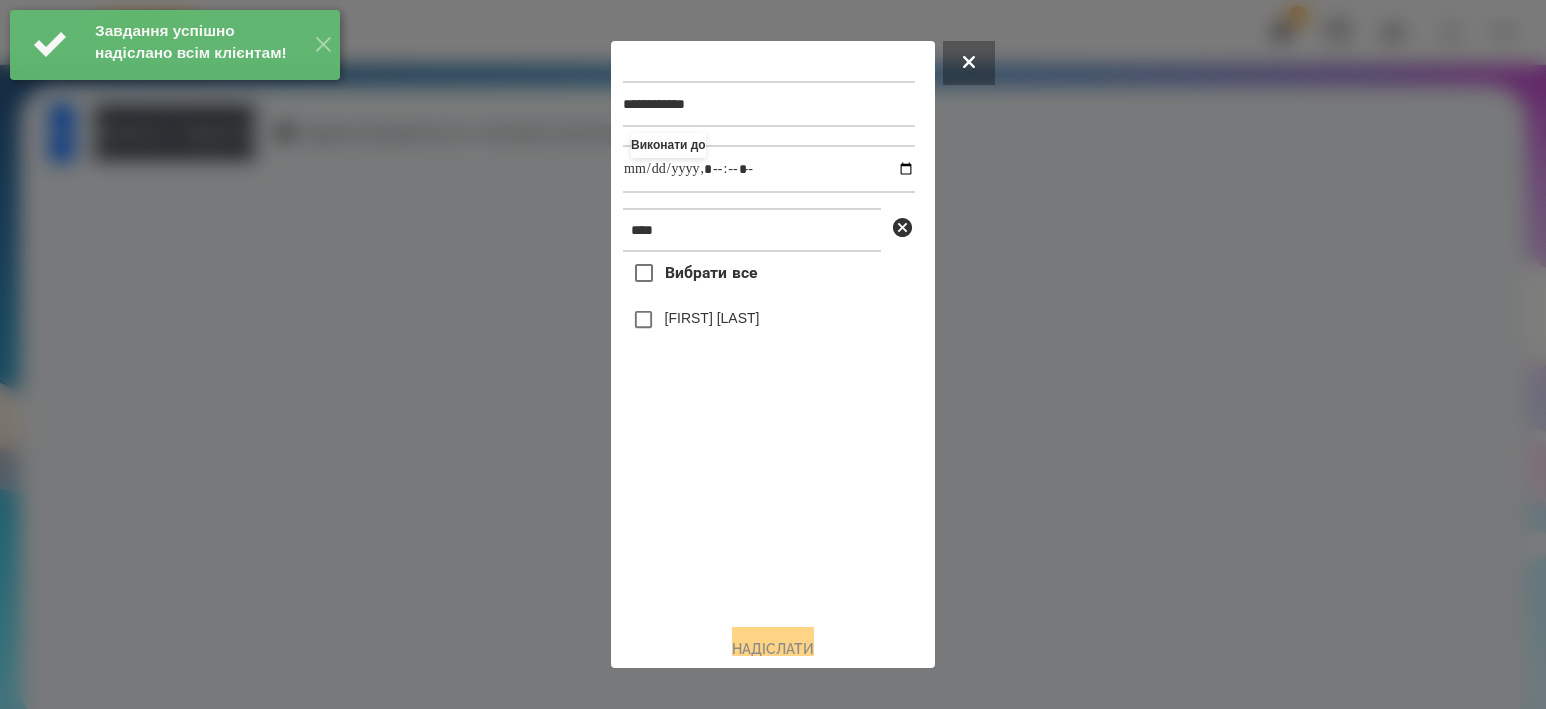 click on "[FIRST] [LAST]" at bounding box center (712, 318) 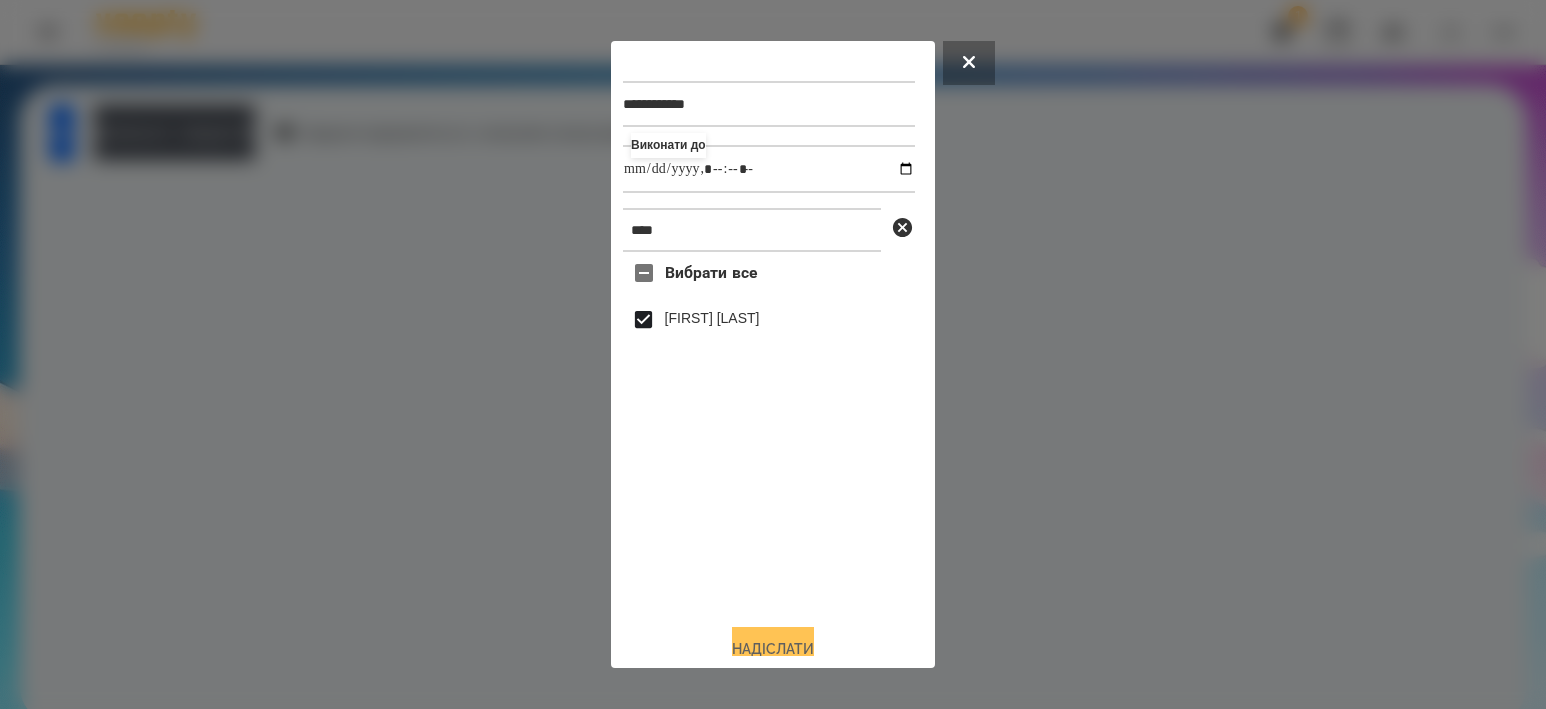click on "Надіслати" at bounding box center [773, 649] 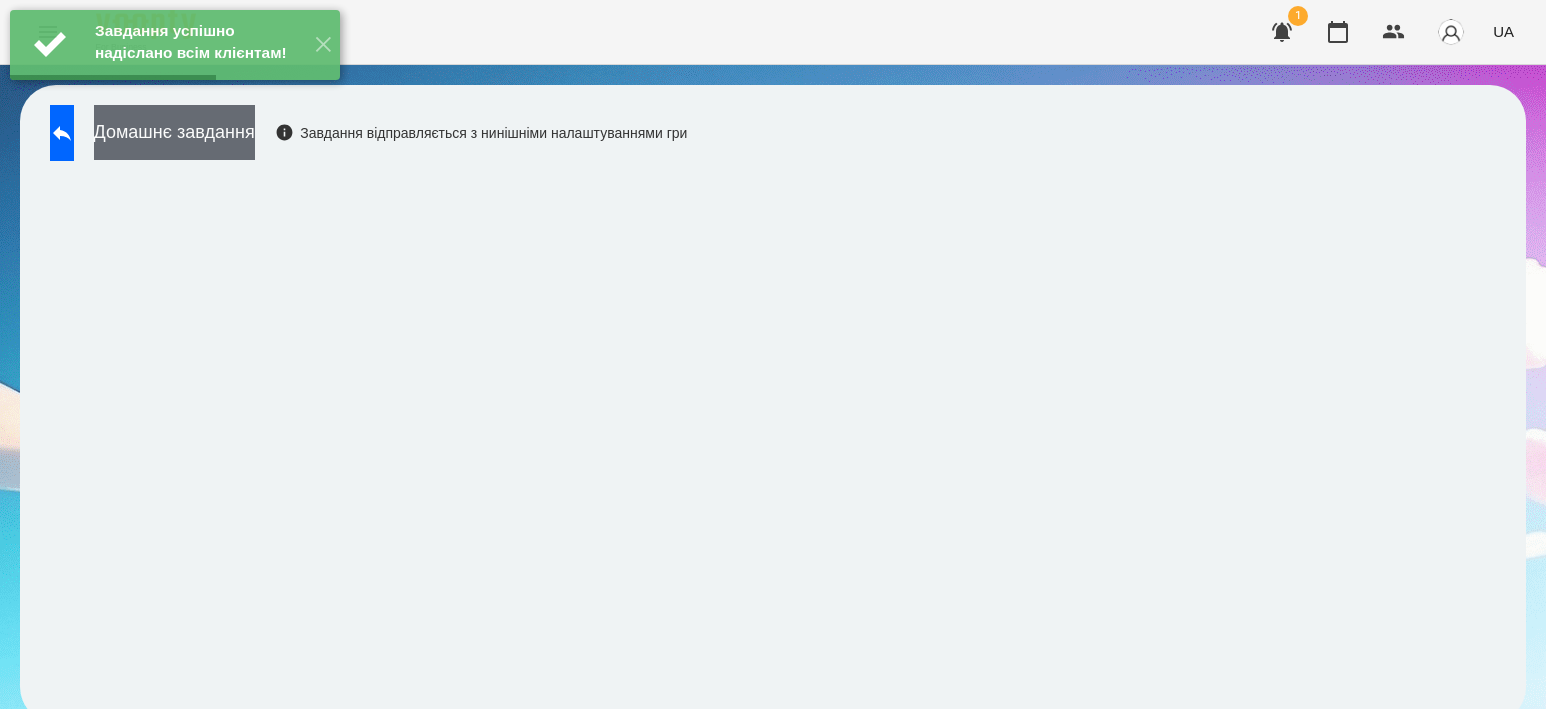 click on "Домашнє завдання" at bounding box center (174, 132) 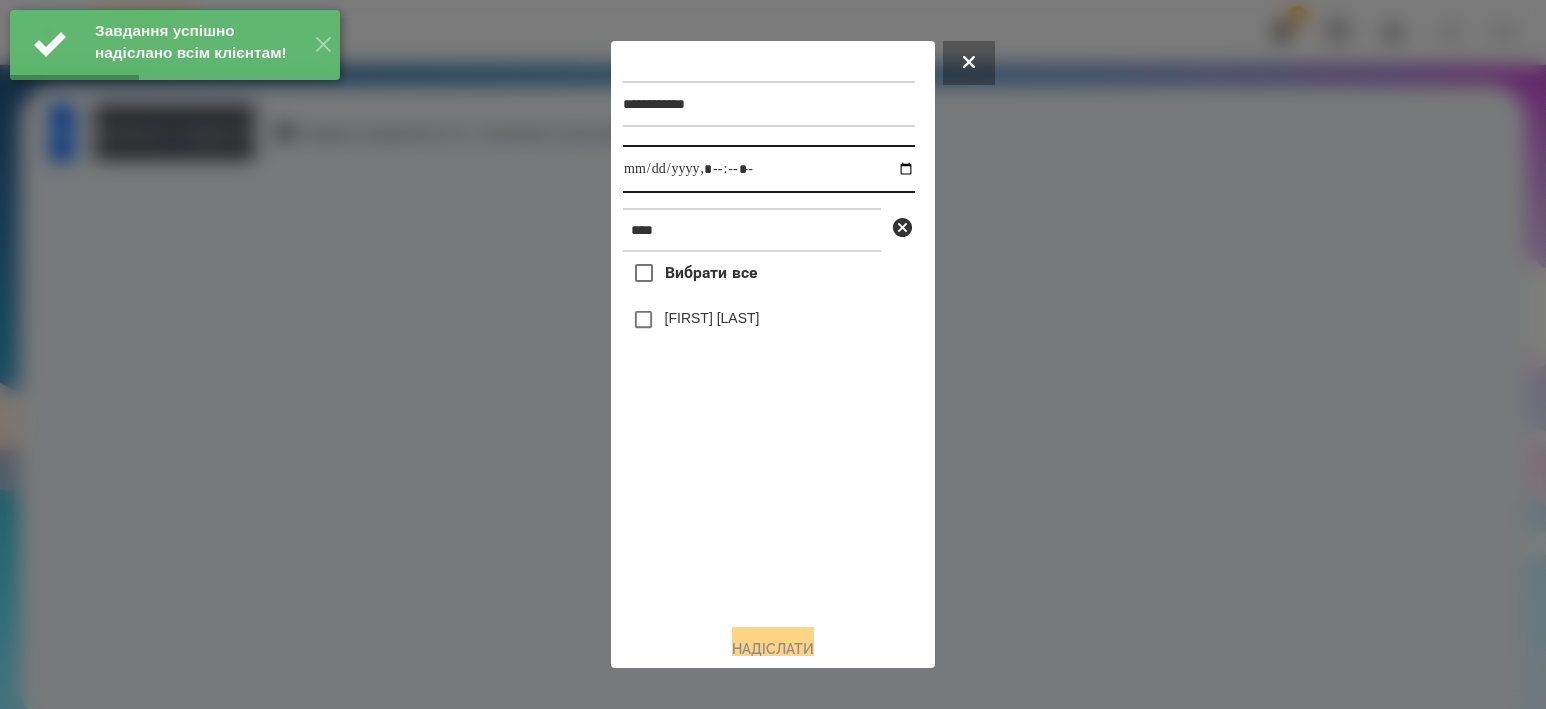 click at bounding box center [769, 169] 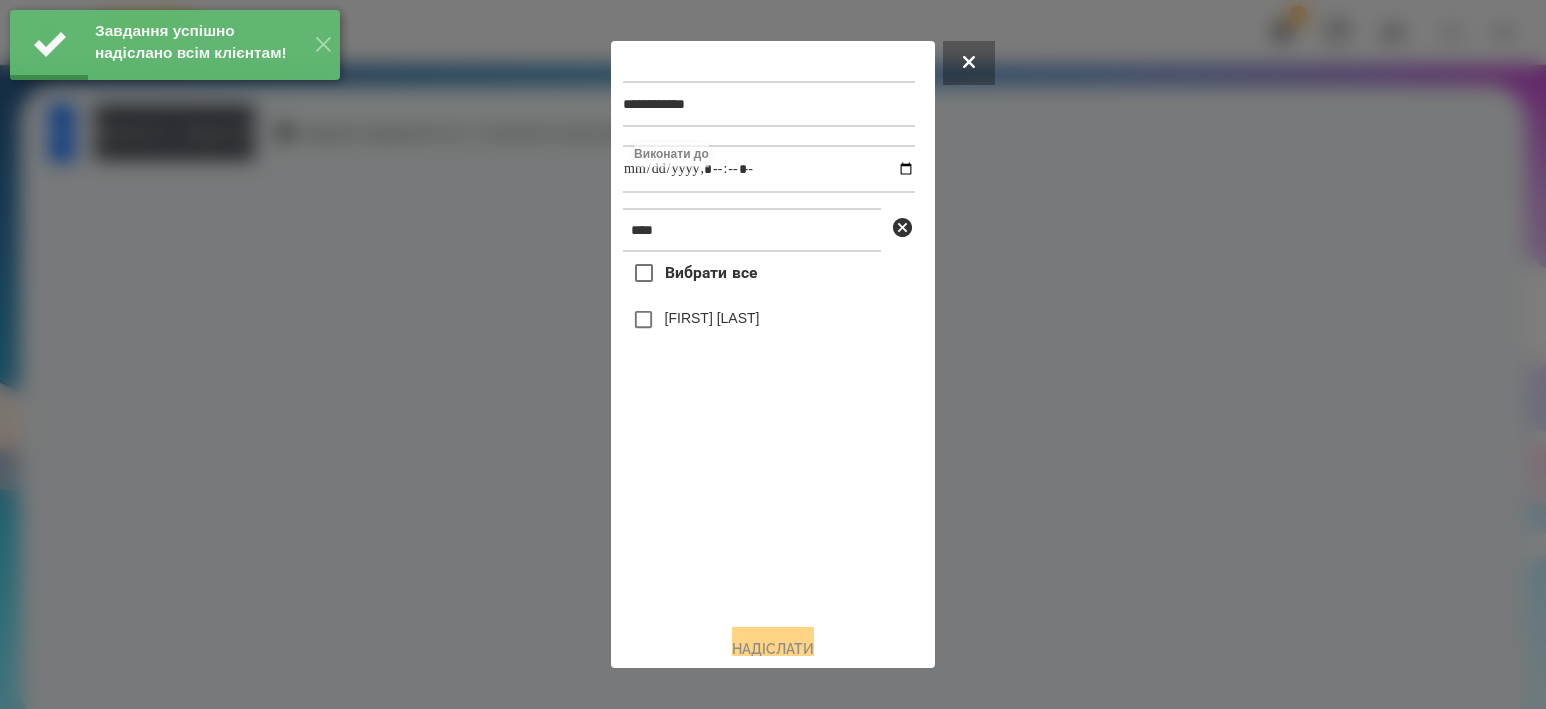 type on "**********" 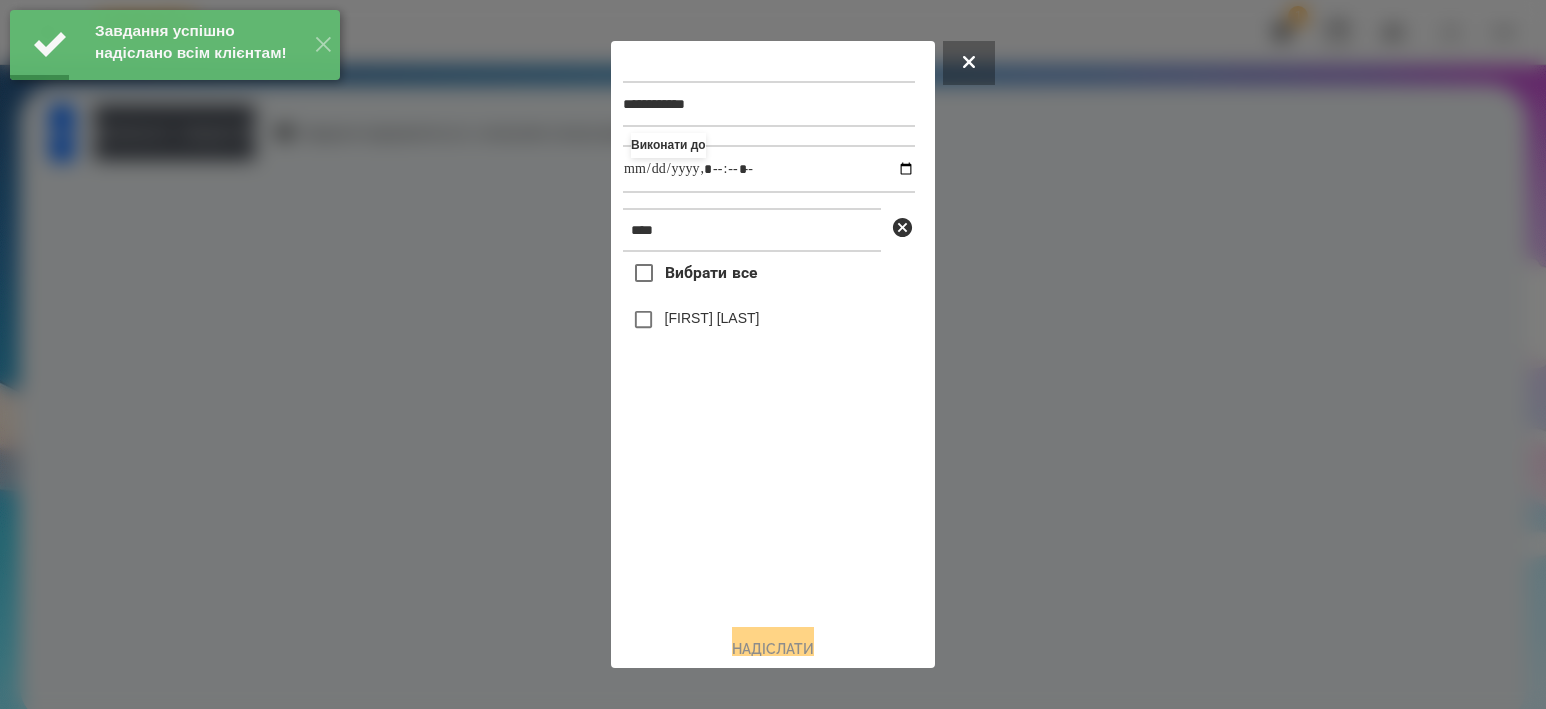 drag, startPoint x: 755, startPoint y: 576, endPoint x: 716, endPoint y: 386, distance: 193.96133 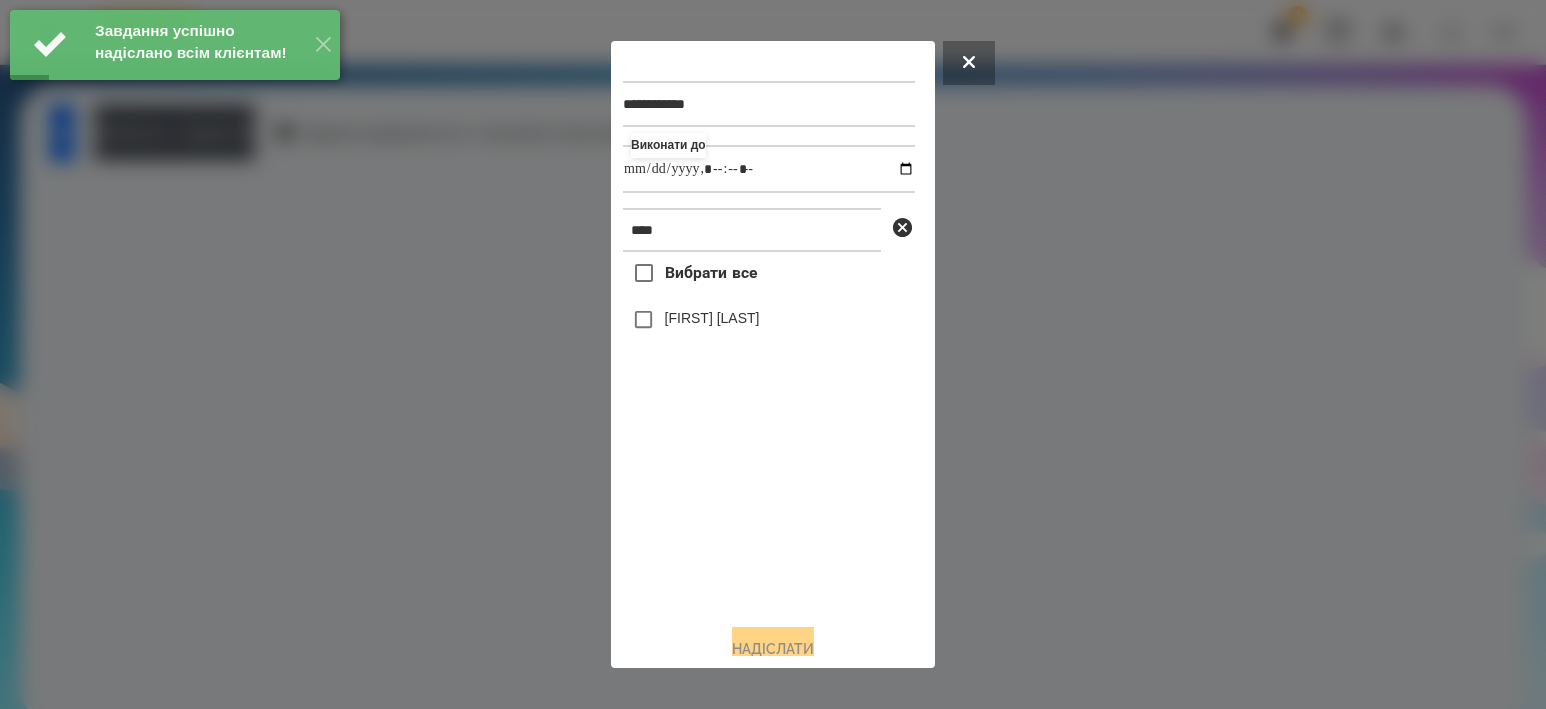click on "[FIRST] [LAST]" at bounding box center [712, 318] 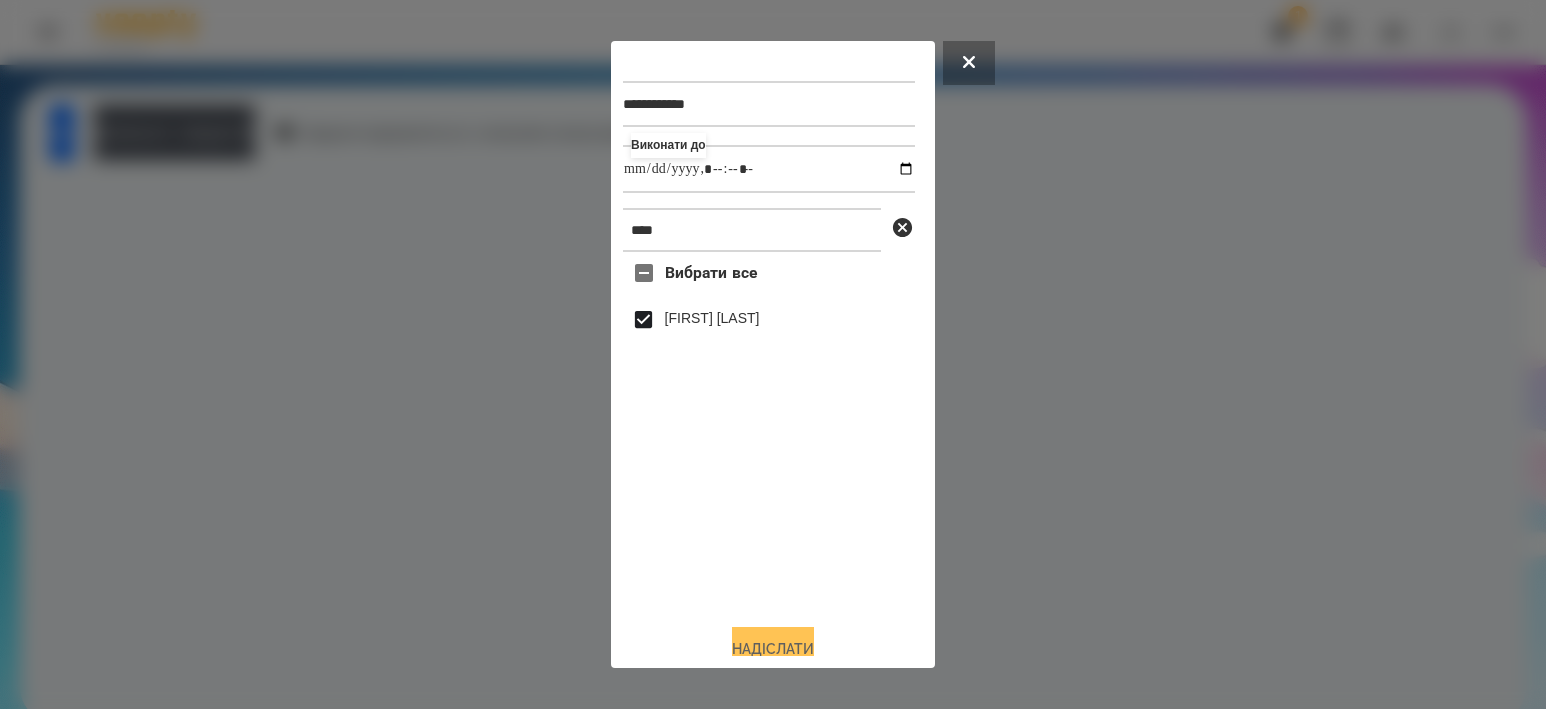 click on "Надіслати" at bounding box center [773, 649] 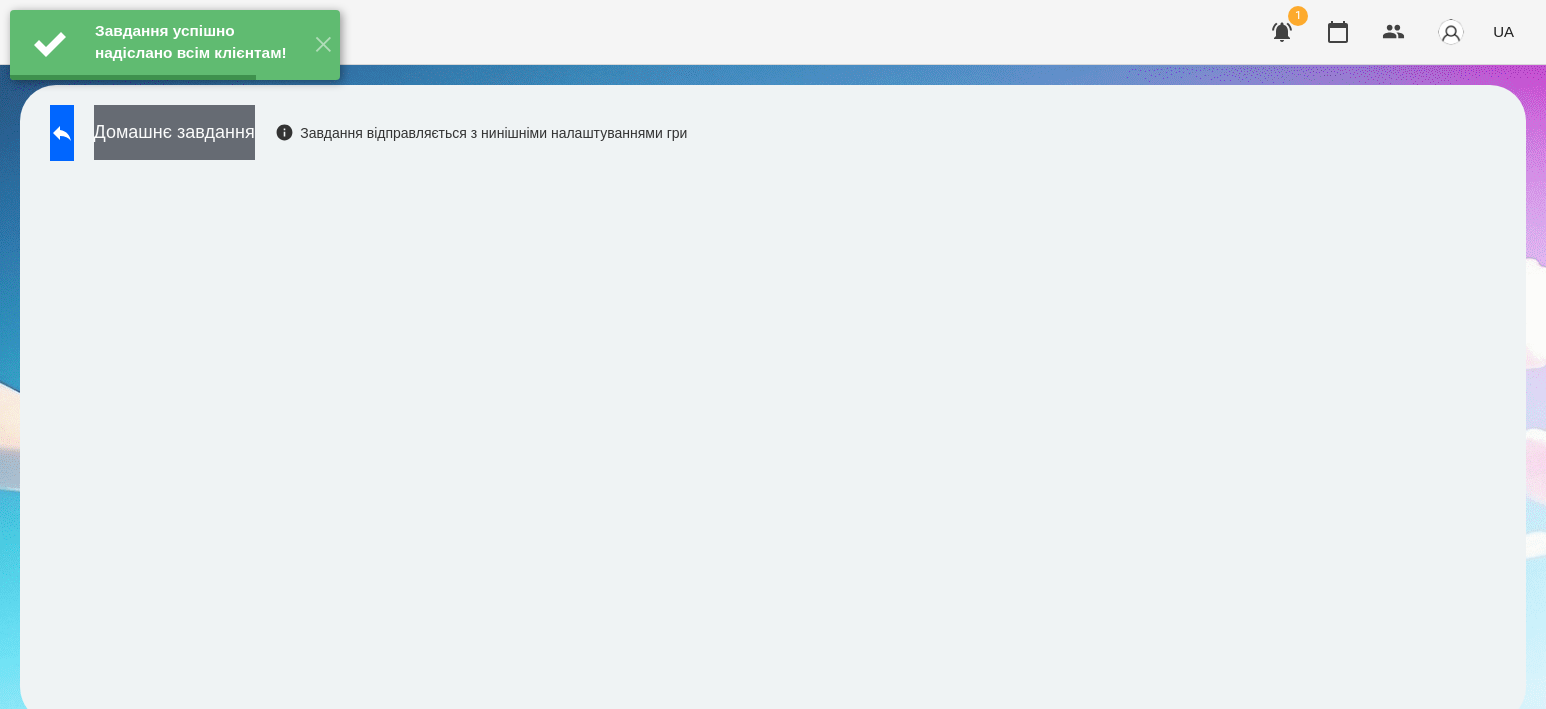 click on "Домашнє завдання" at bounding box center (174, 132) 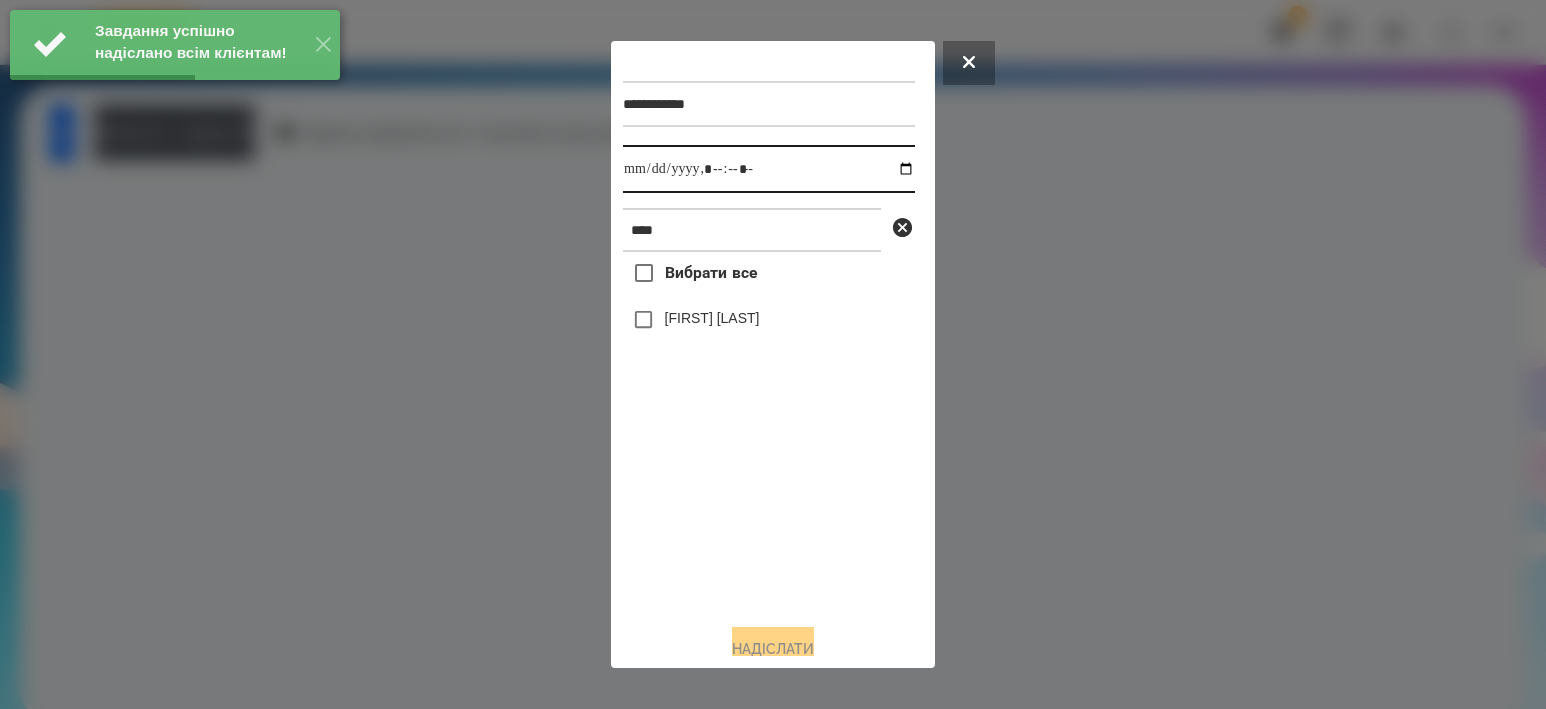 click at bounding box center (769, 169) 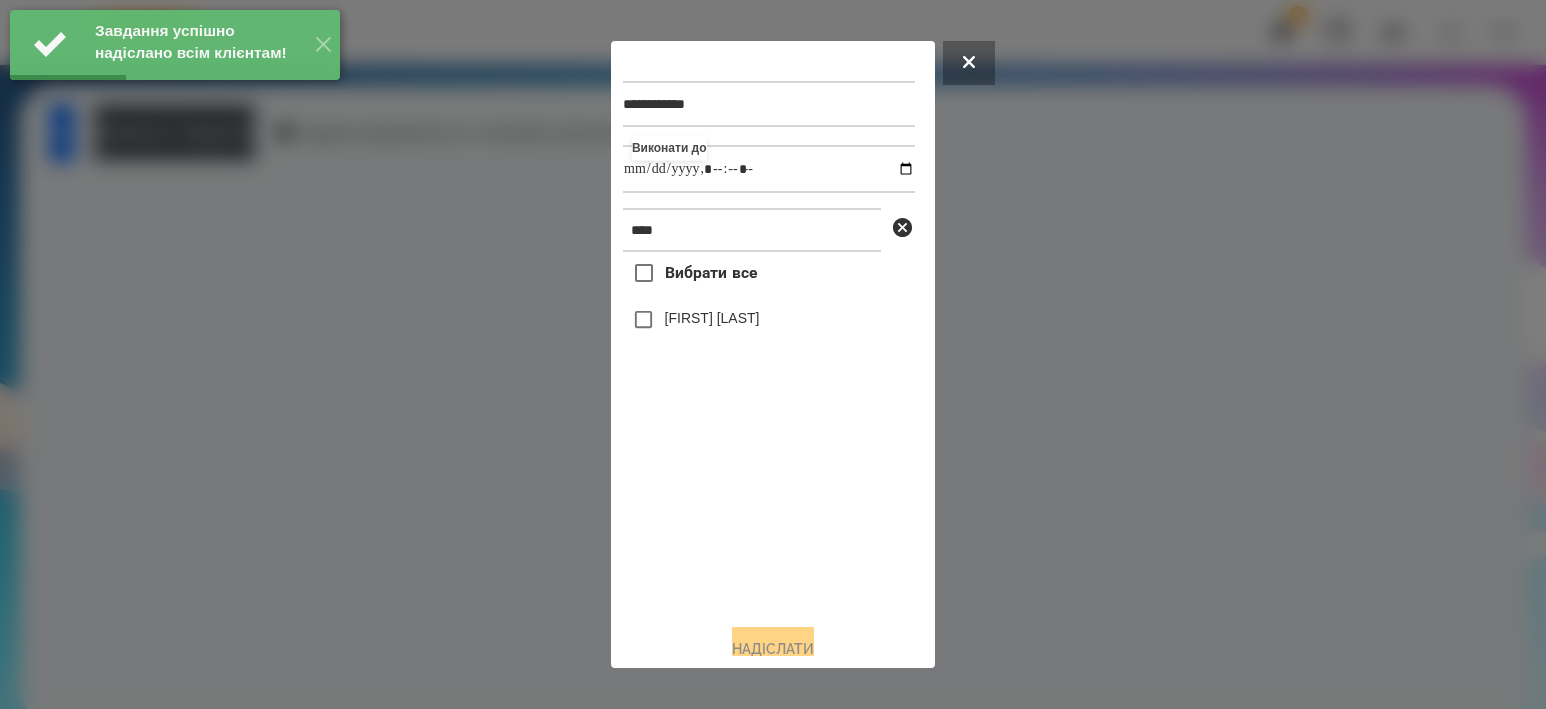 type on "**********" 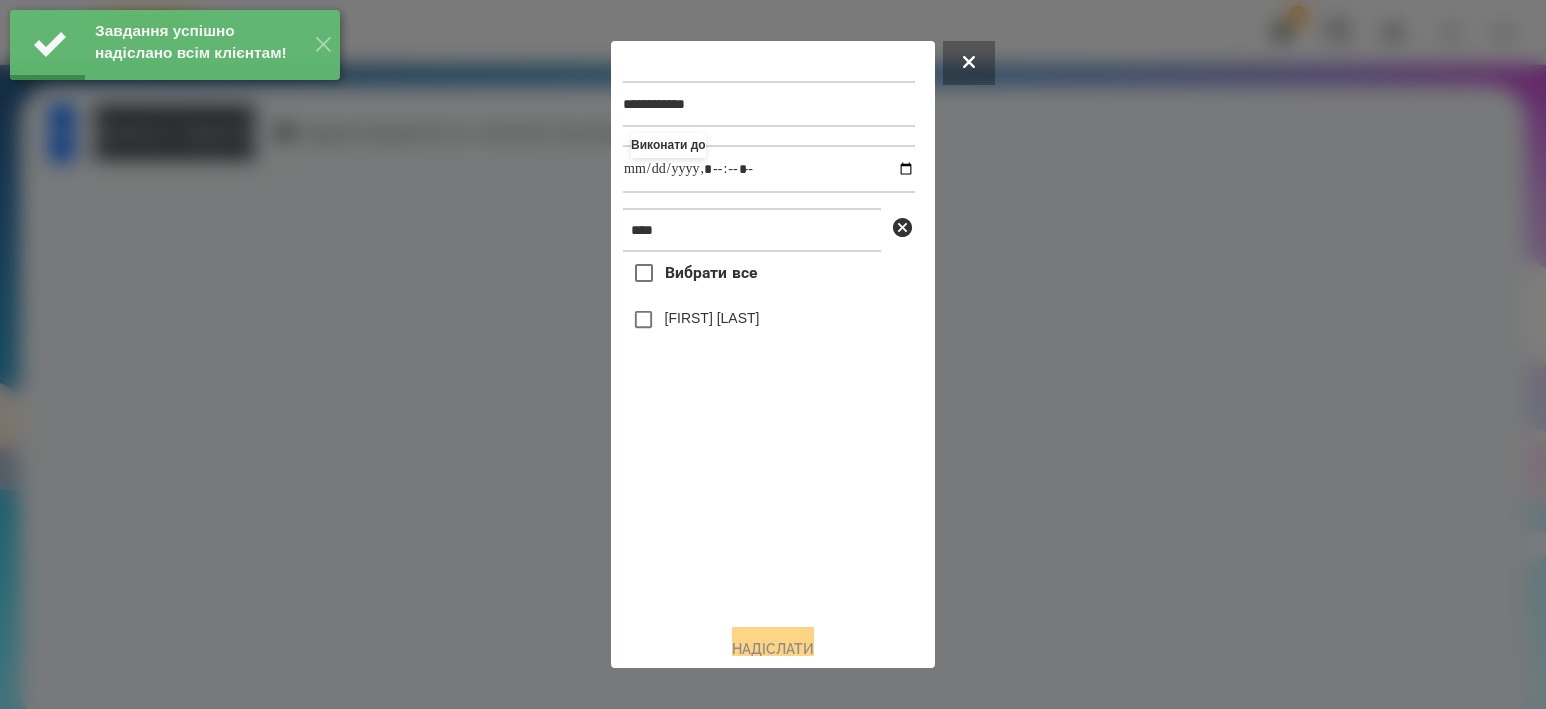 click on "[FIRST] [LAST]" at bounding box center [712, 318] 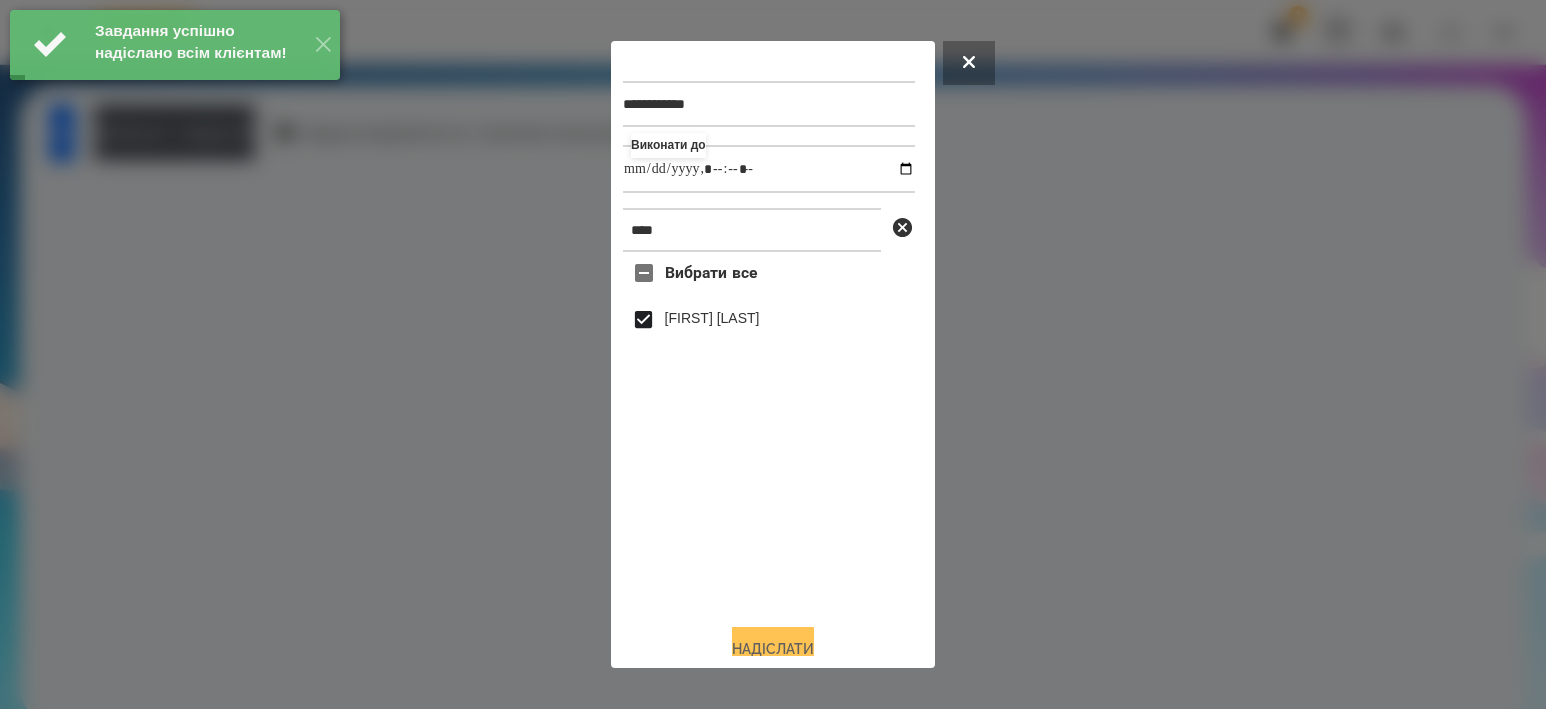 click on "Надіслати" at bounding box center (773, 649) 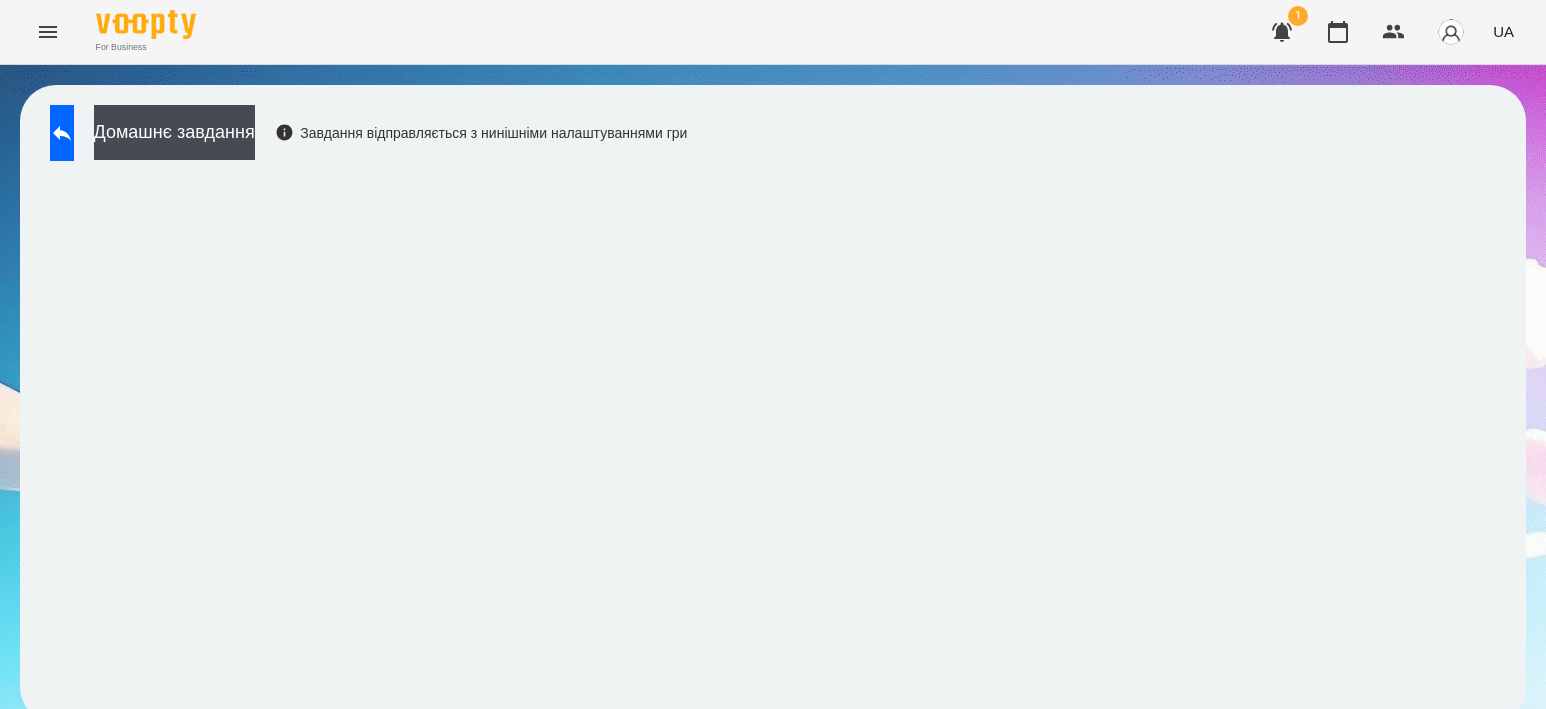 click on "Завдання успішно надіслано всім клієнтам!" at bounding box center [197, 44] 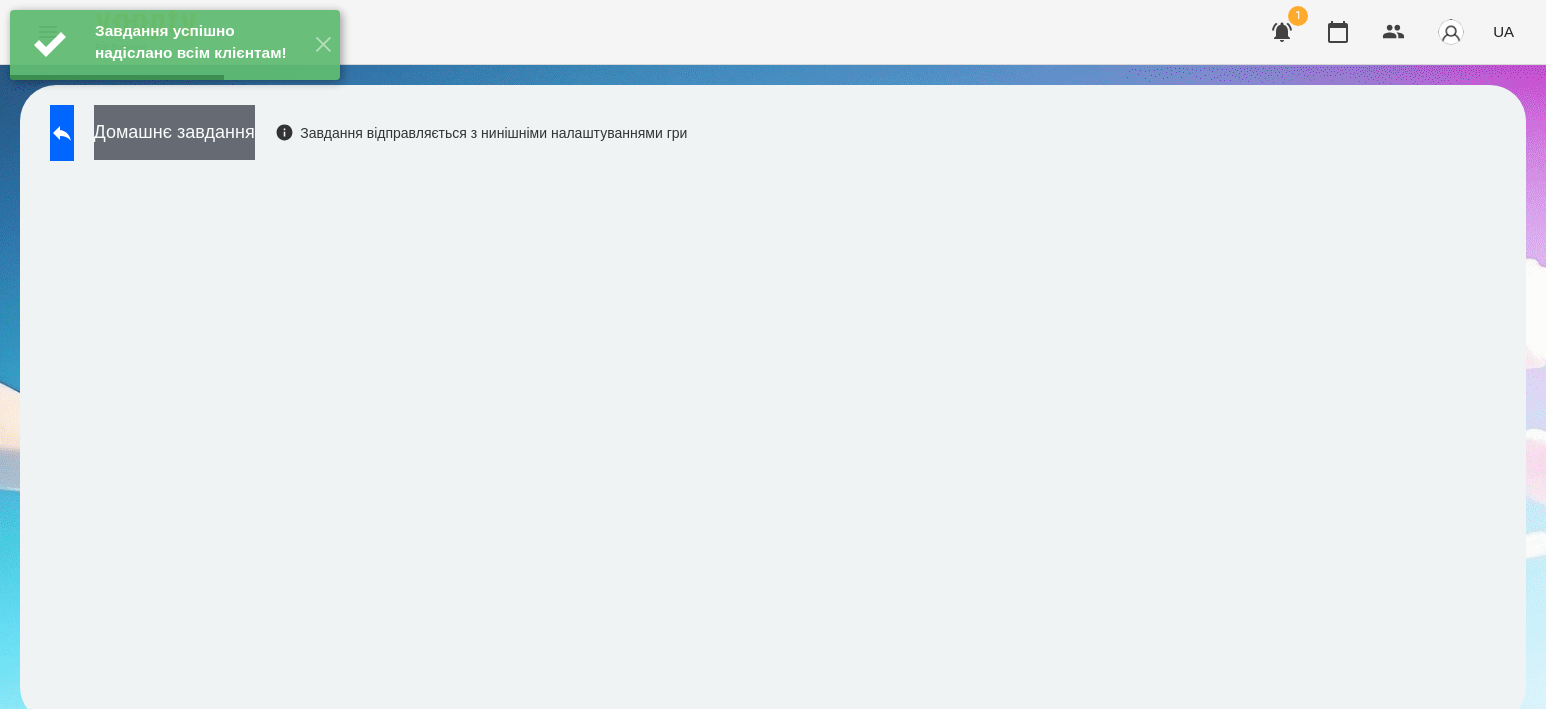 click on "Домашнє завдання" at bounding box center (174, 132) 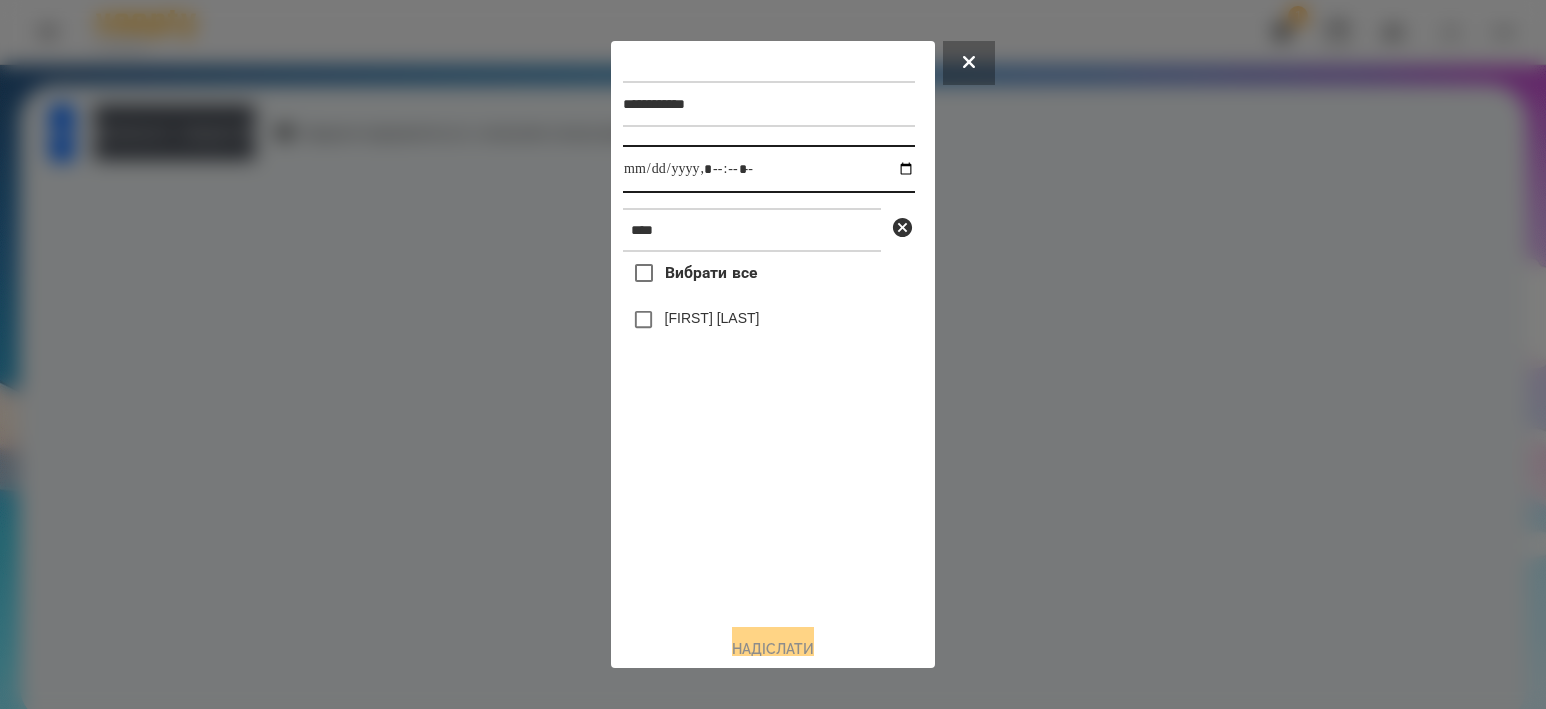 click at bounding box center (769, 169) 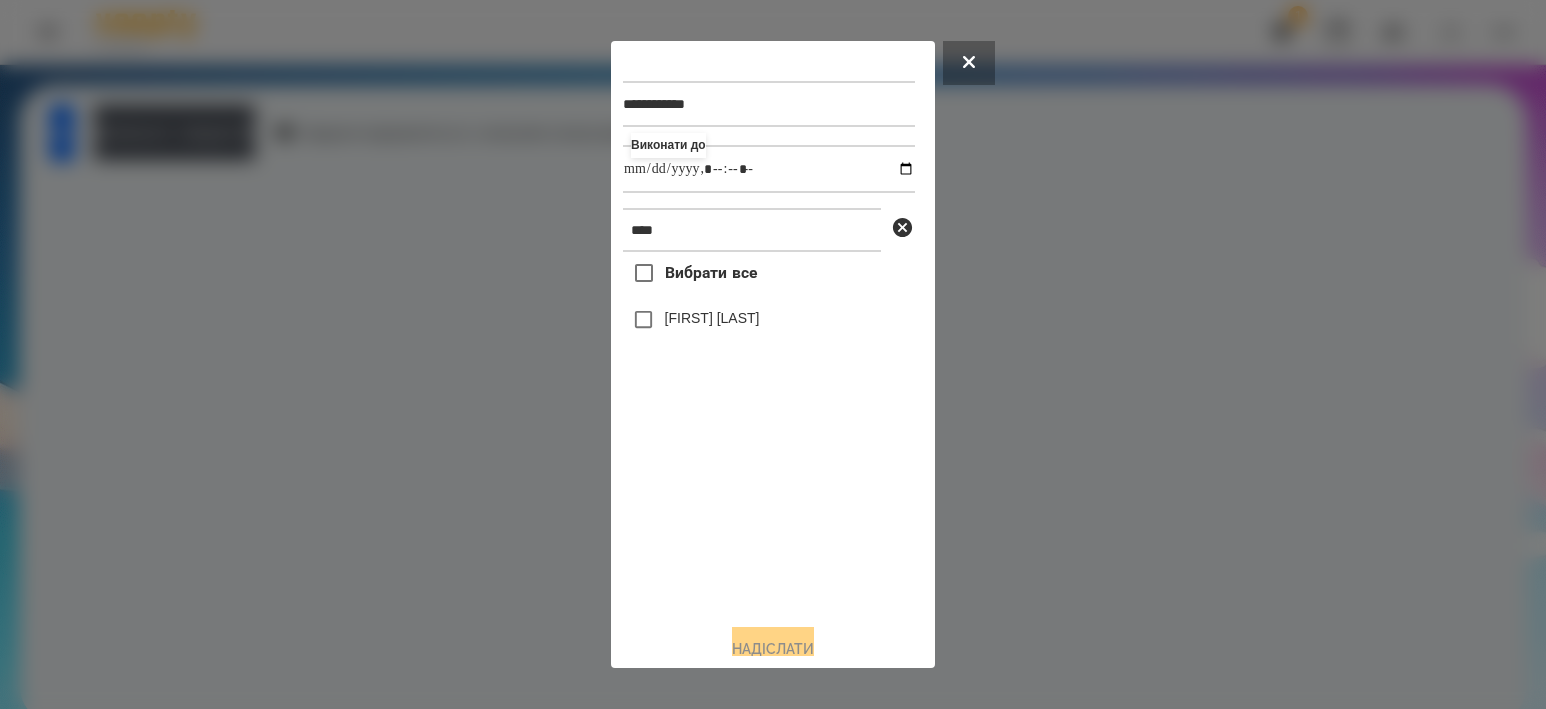 type on "**********" 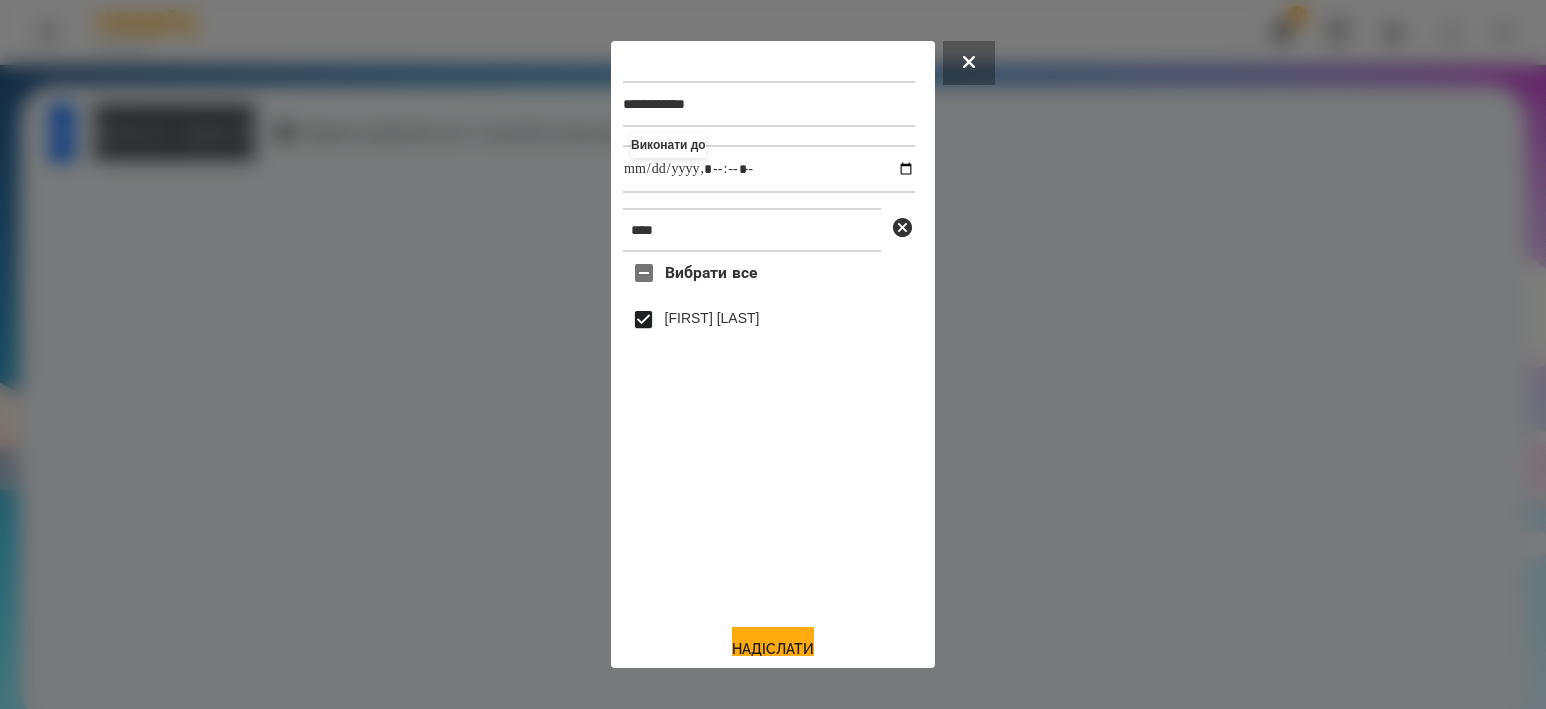 drag, startPoint x: 814, startPoint y: 654, endPoint x: 785, endPoint y: 634, distance: 35.22783 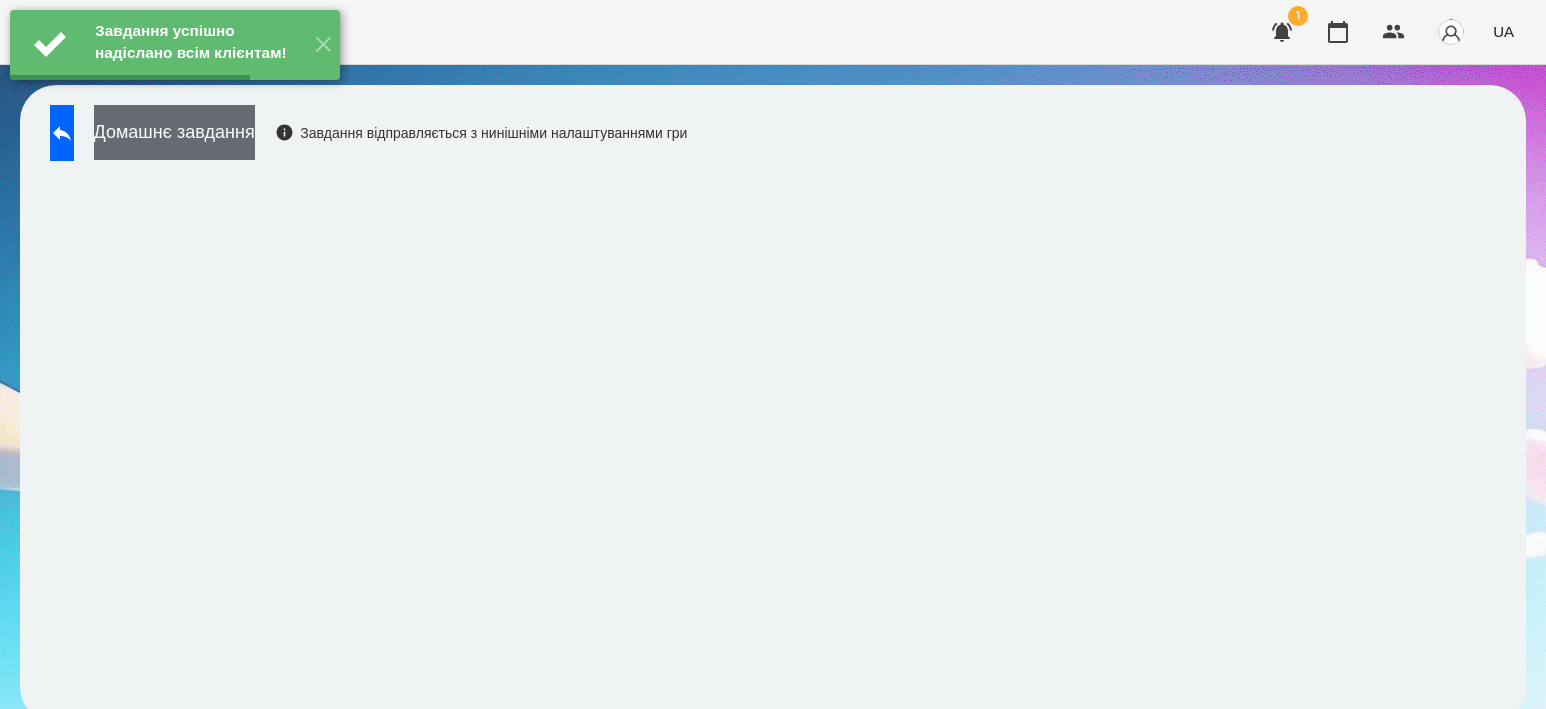 click on "Домашнє завдання" at bounding box center (174, 132) 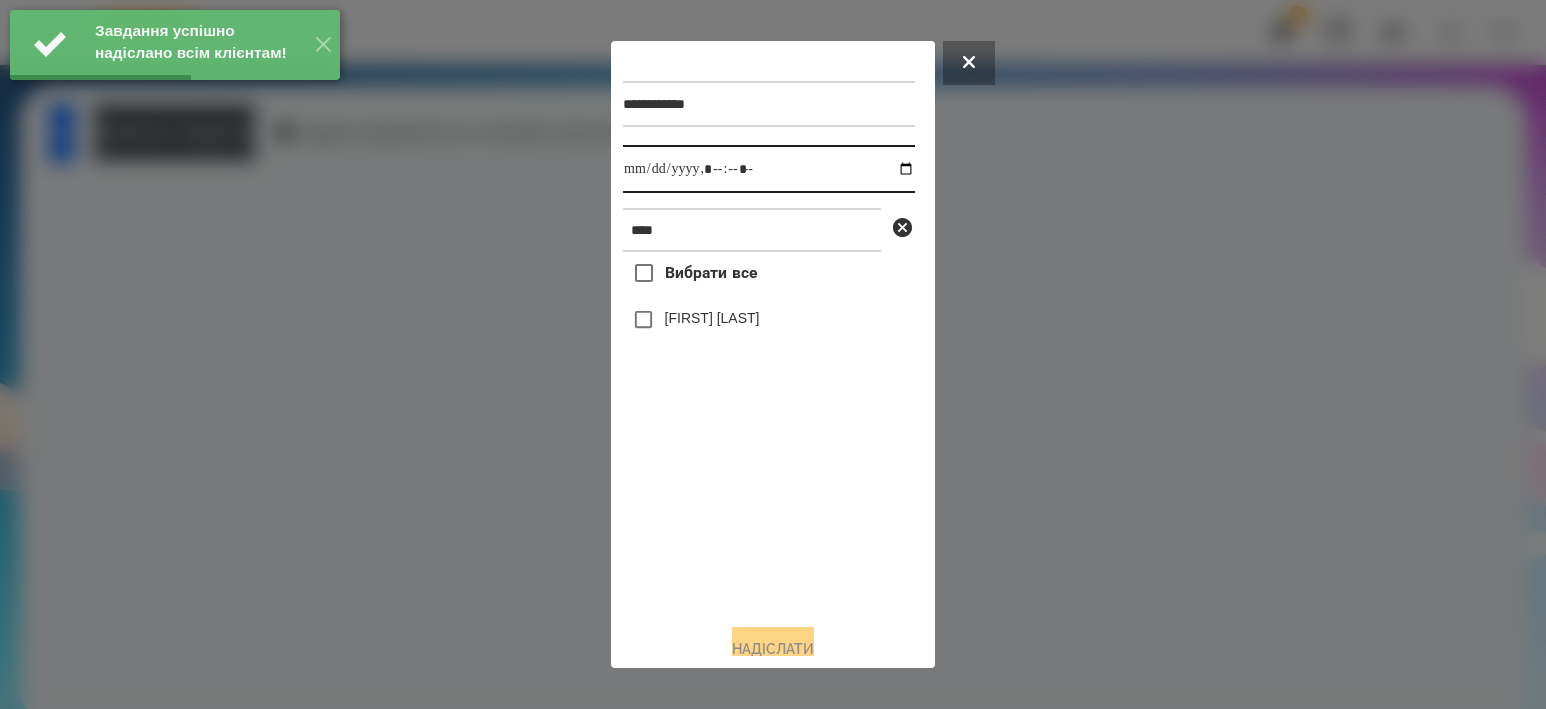 click at bounding box center [769, 169] 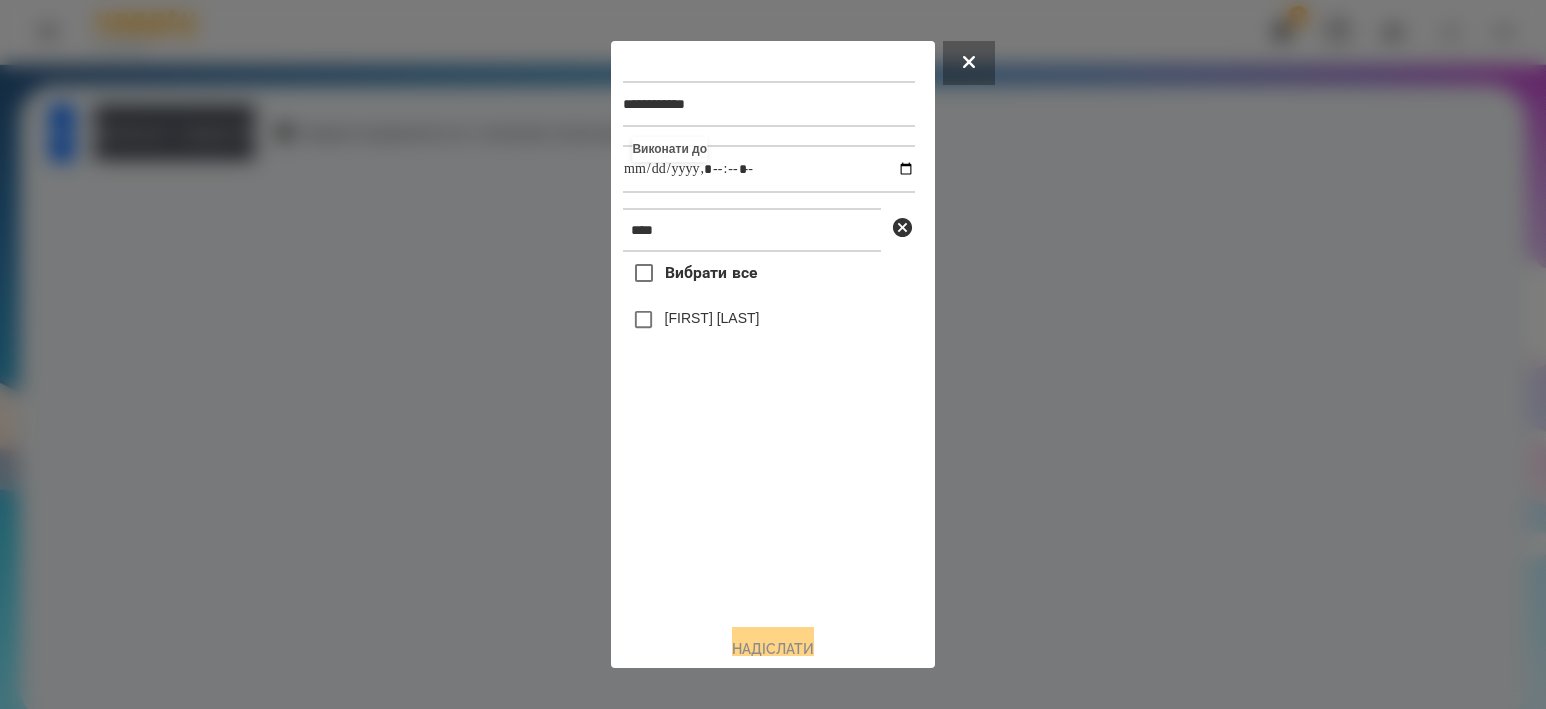 type on "**********" 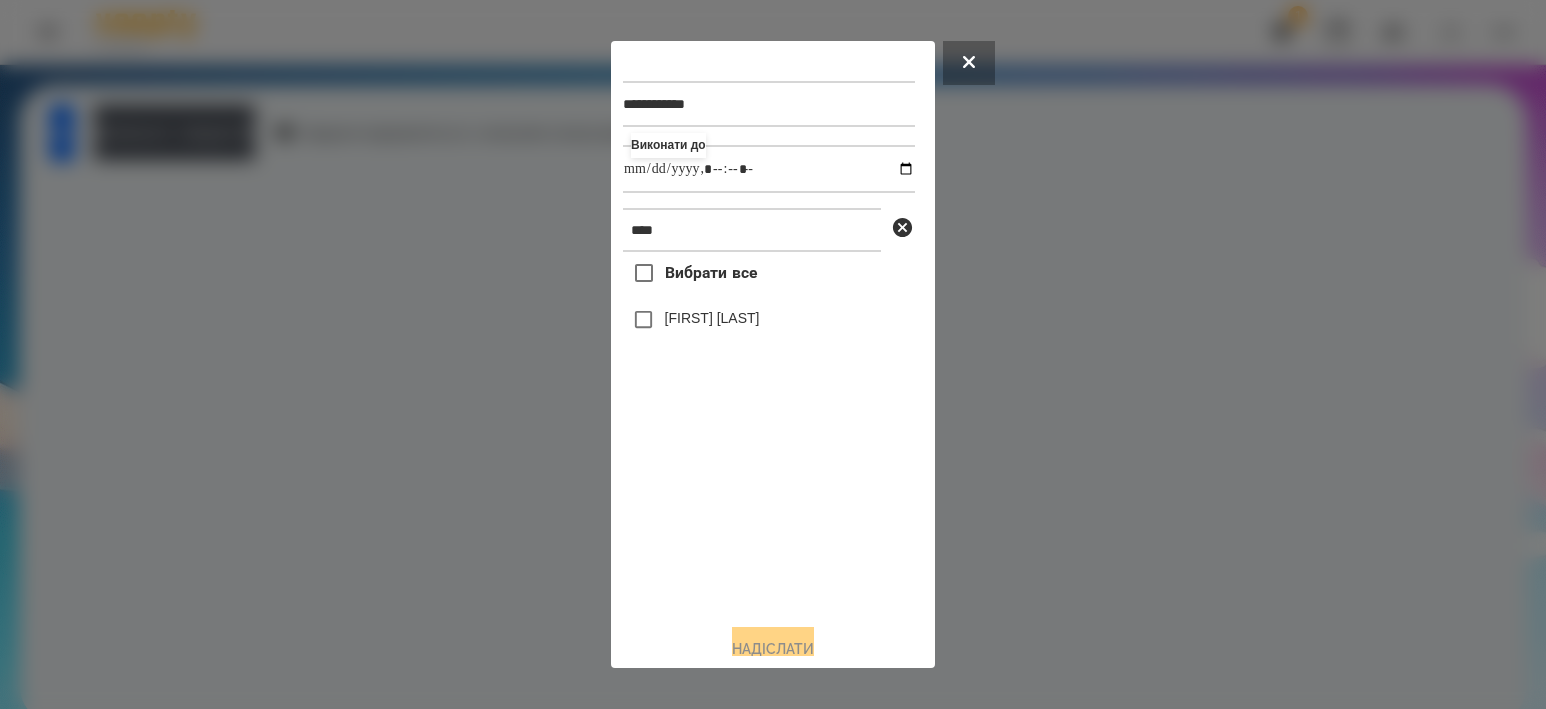 click on "[FIRST] [LAST]" at bounding box center [712, 318] 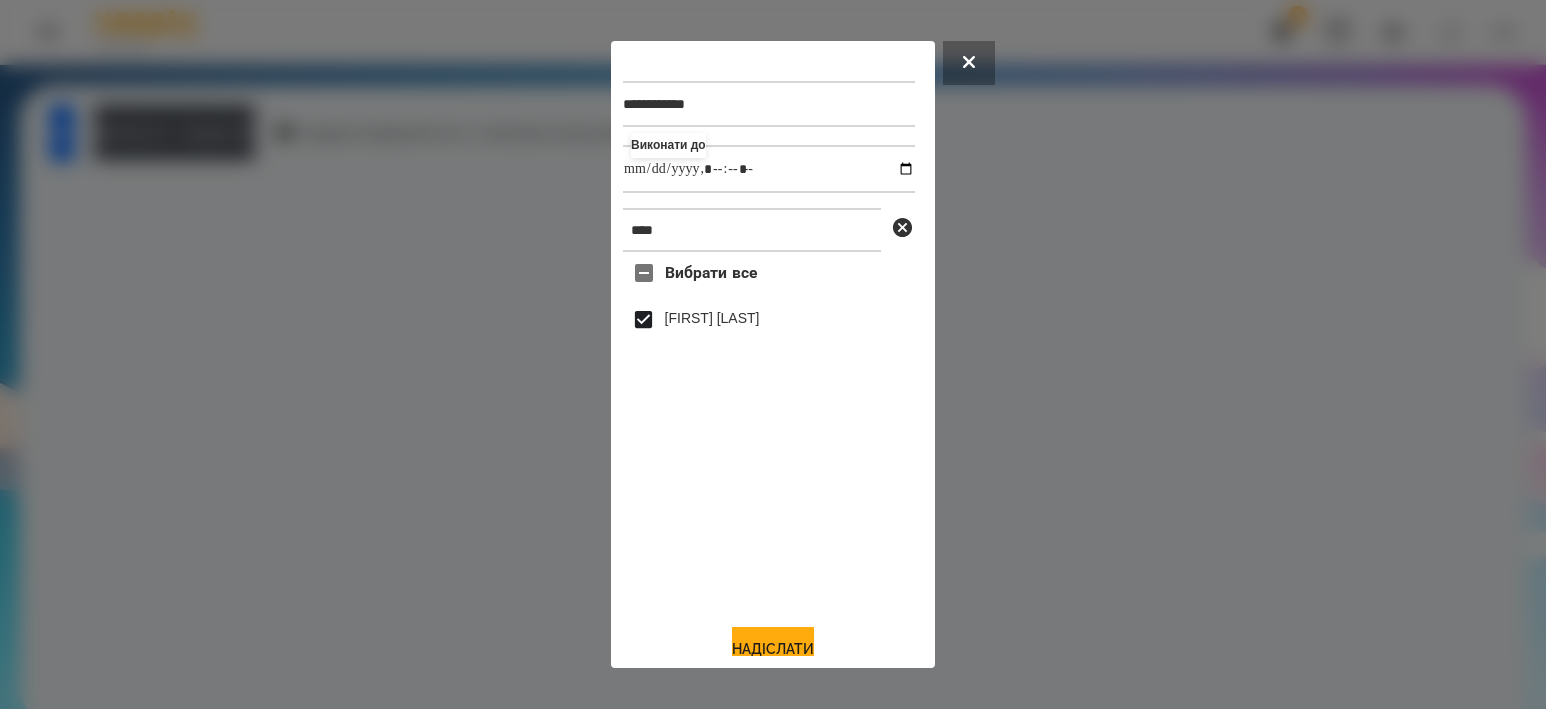 drag, startPoint x: 773, startPoint y: 644, endPoint x: 679, endPoint y: 552, distance: 131.52946 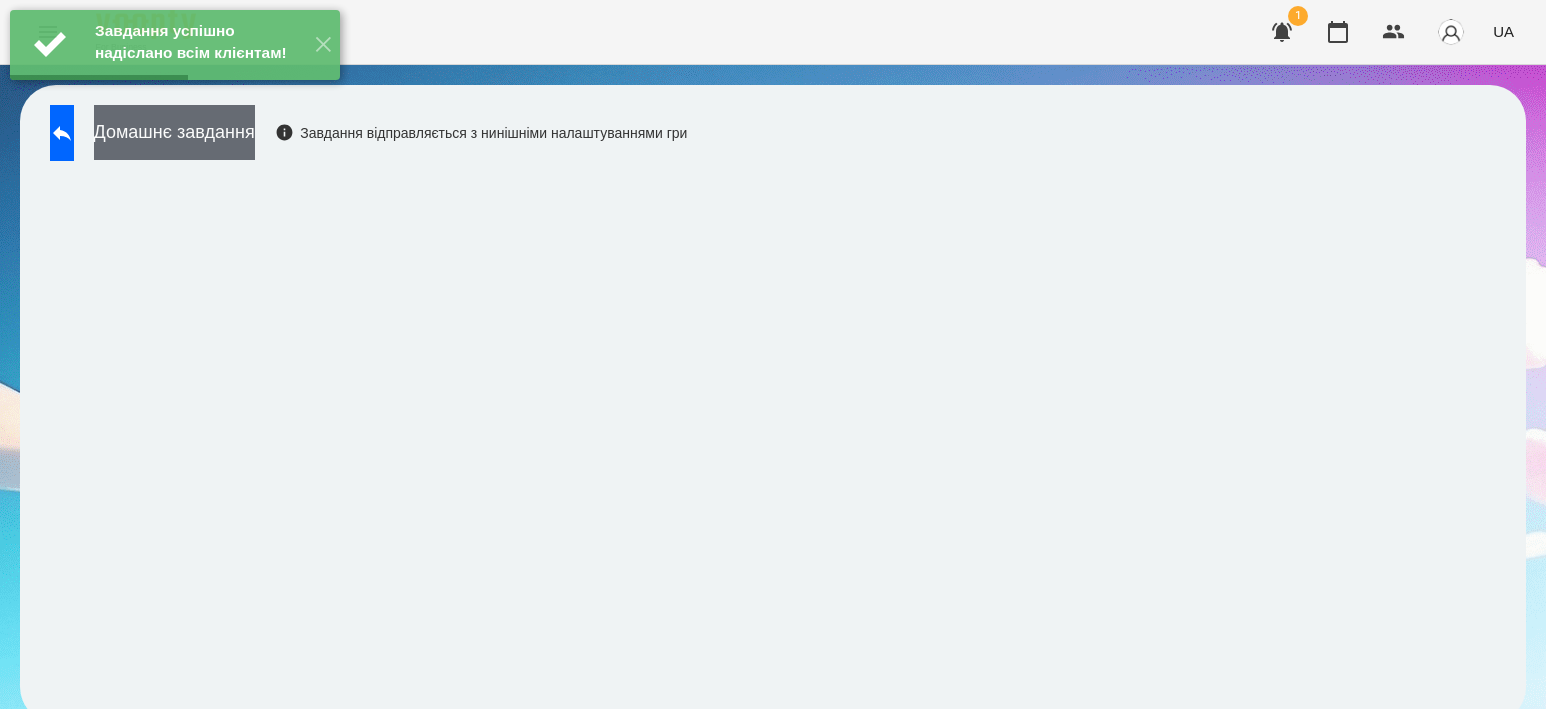 click on "Домашнє завдання" at bounding box center [174, 132] 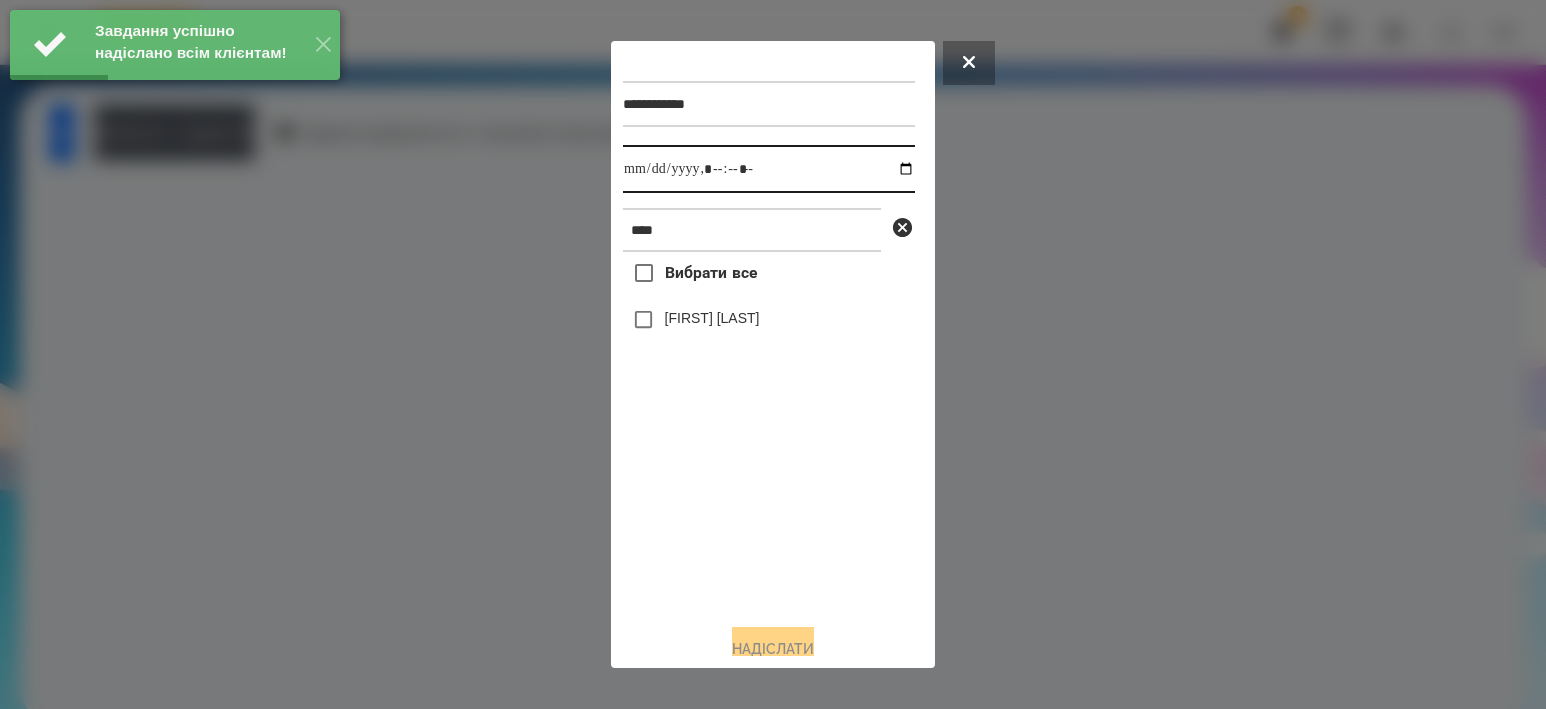 click at bounding box center (769, 169) 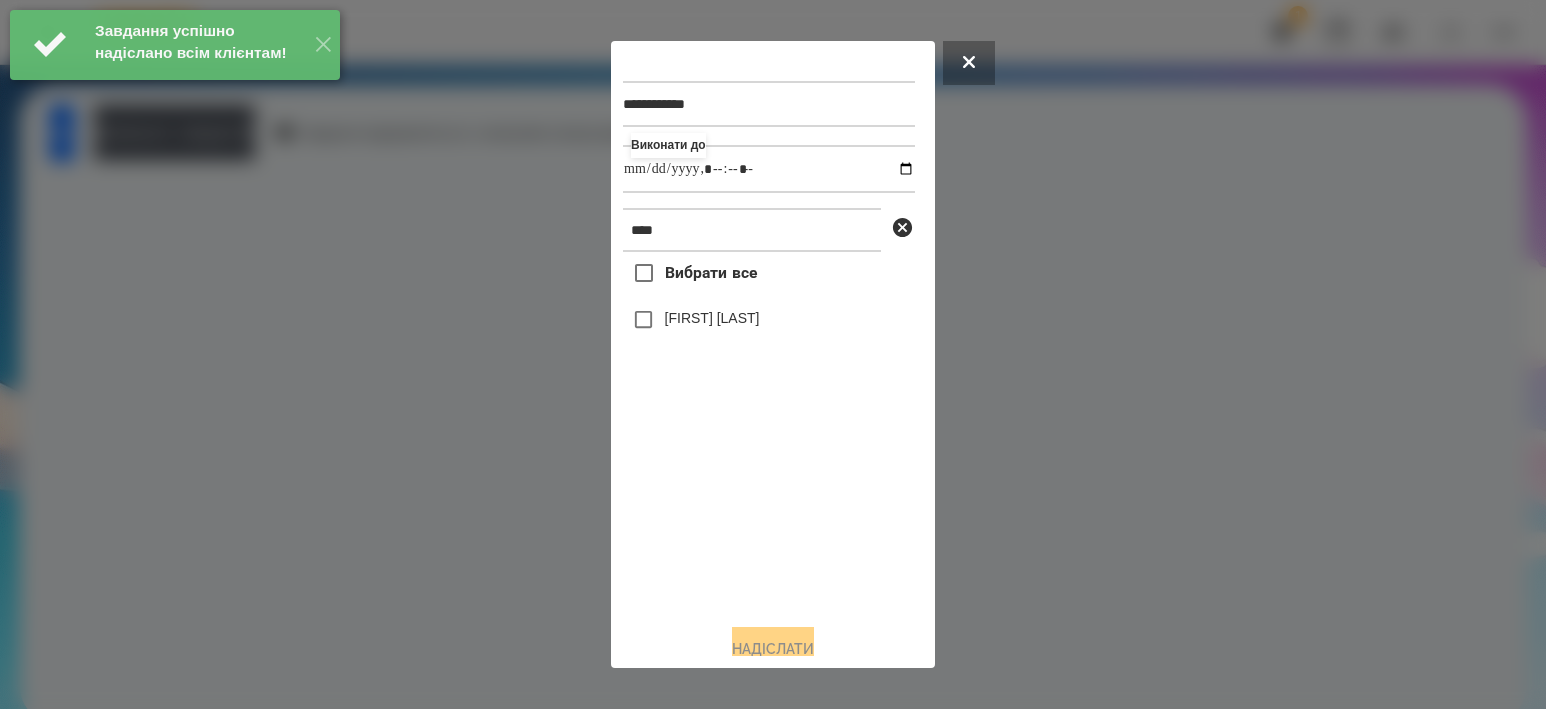 type on "**********" 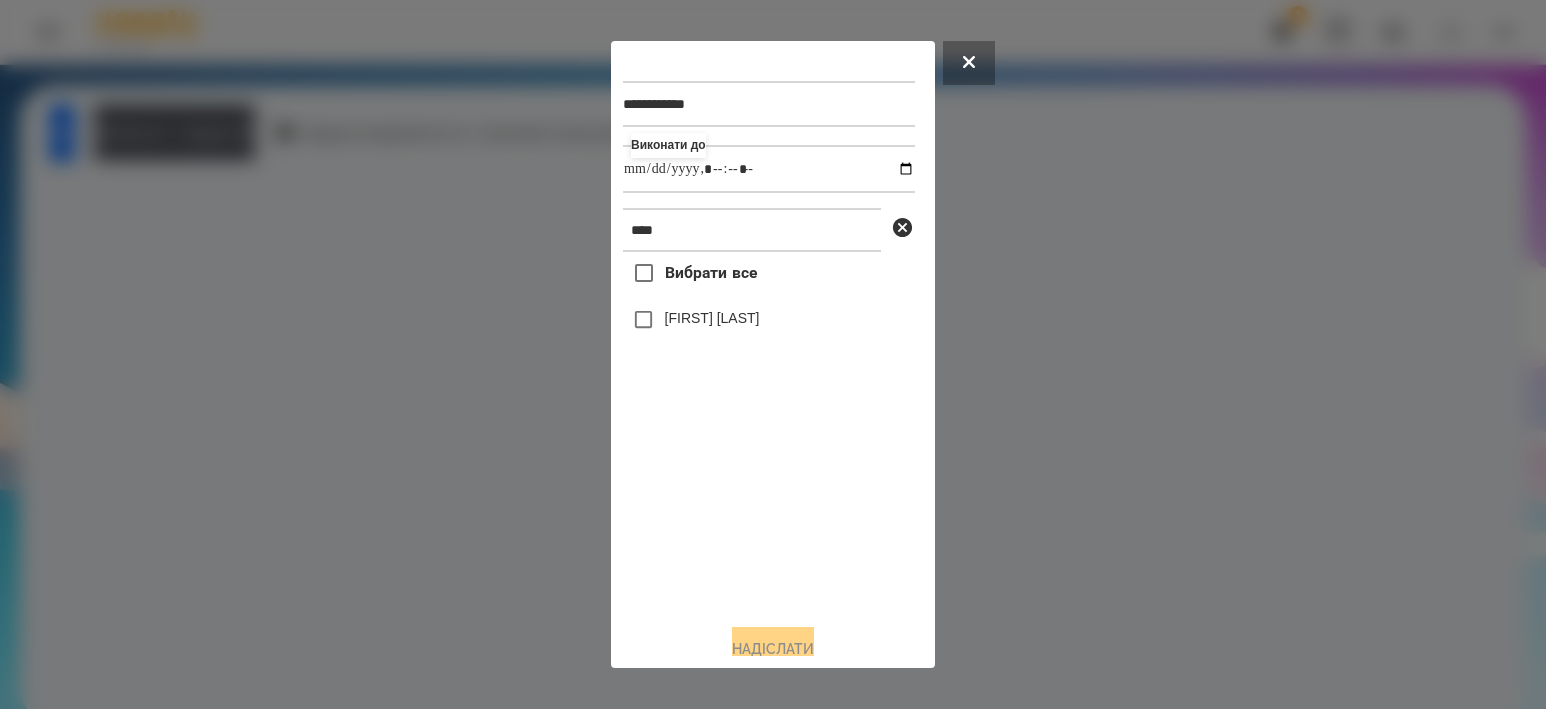 click on "[FIRST] [LAST]" at bounding box center [712, 318] 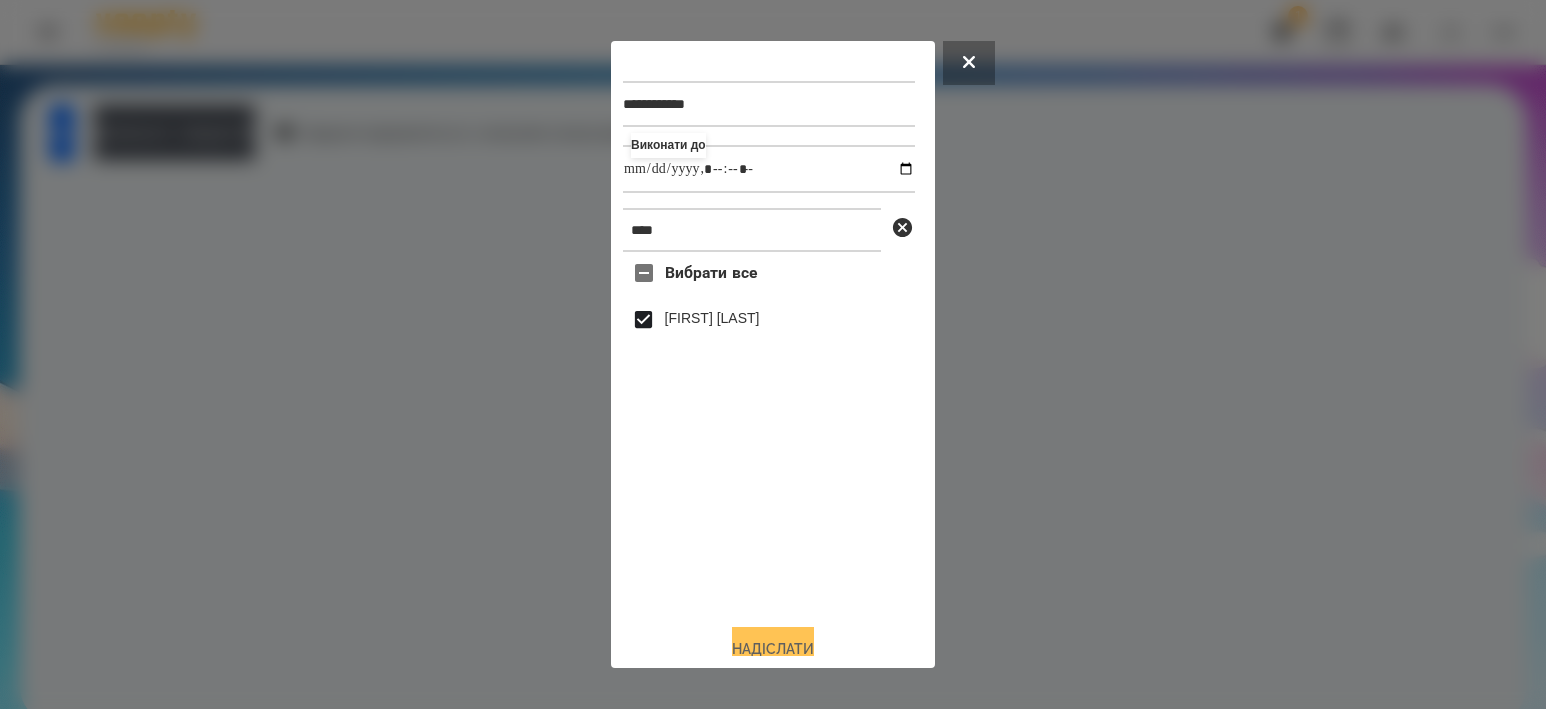 drag, startPoint x: 790, startPoint y: 637, endPoint x: 242, endPoint y: 334, distance: 626.1893 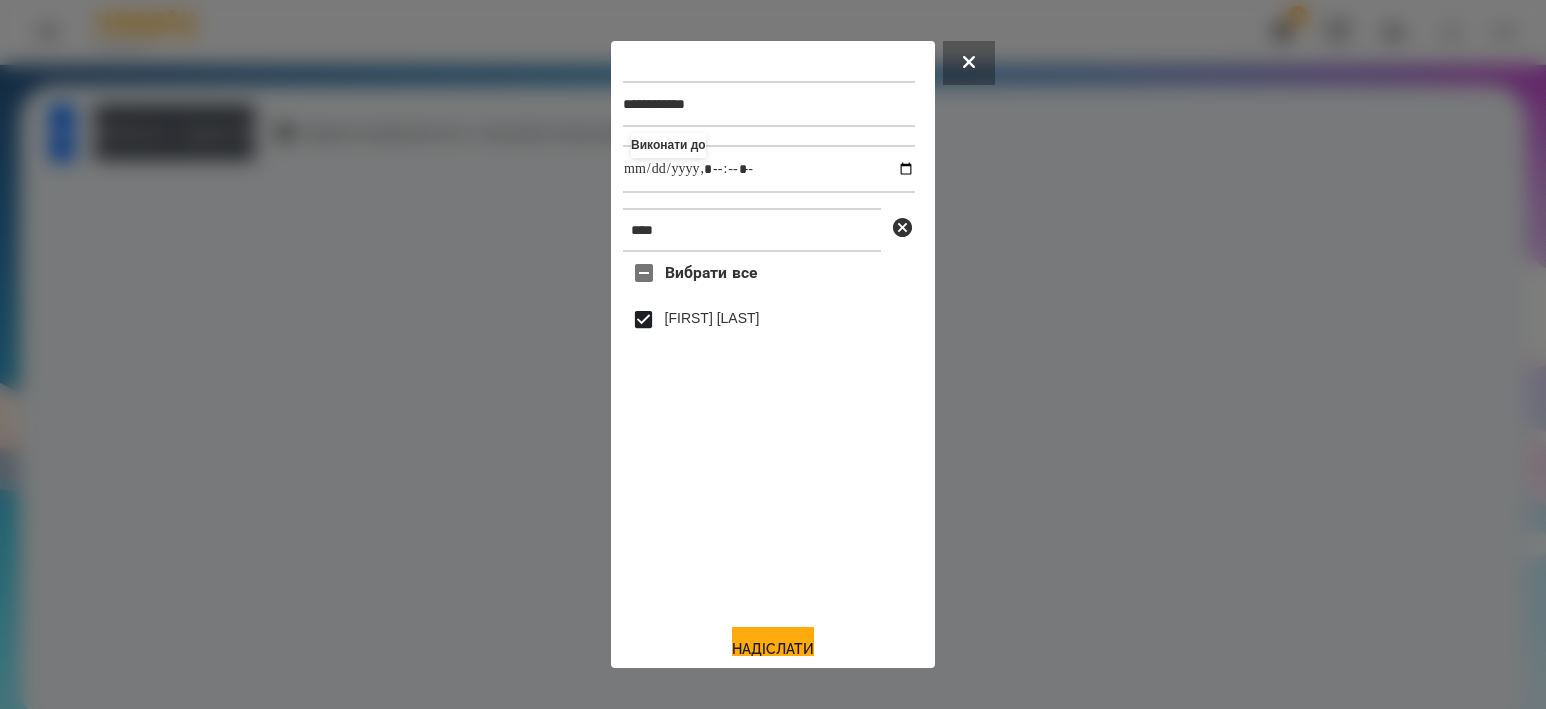 click on "Надіслати" at bounding box center [773, 649] 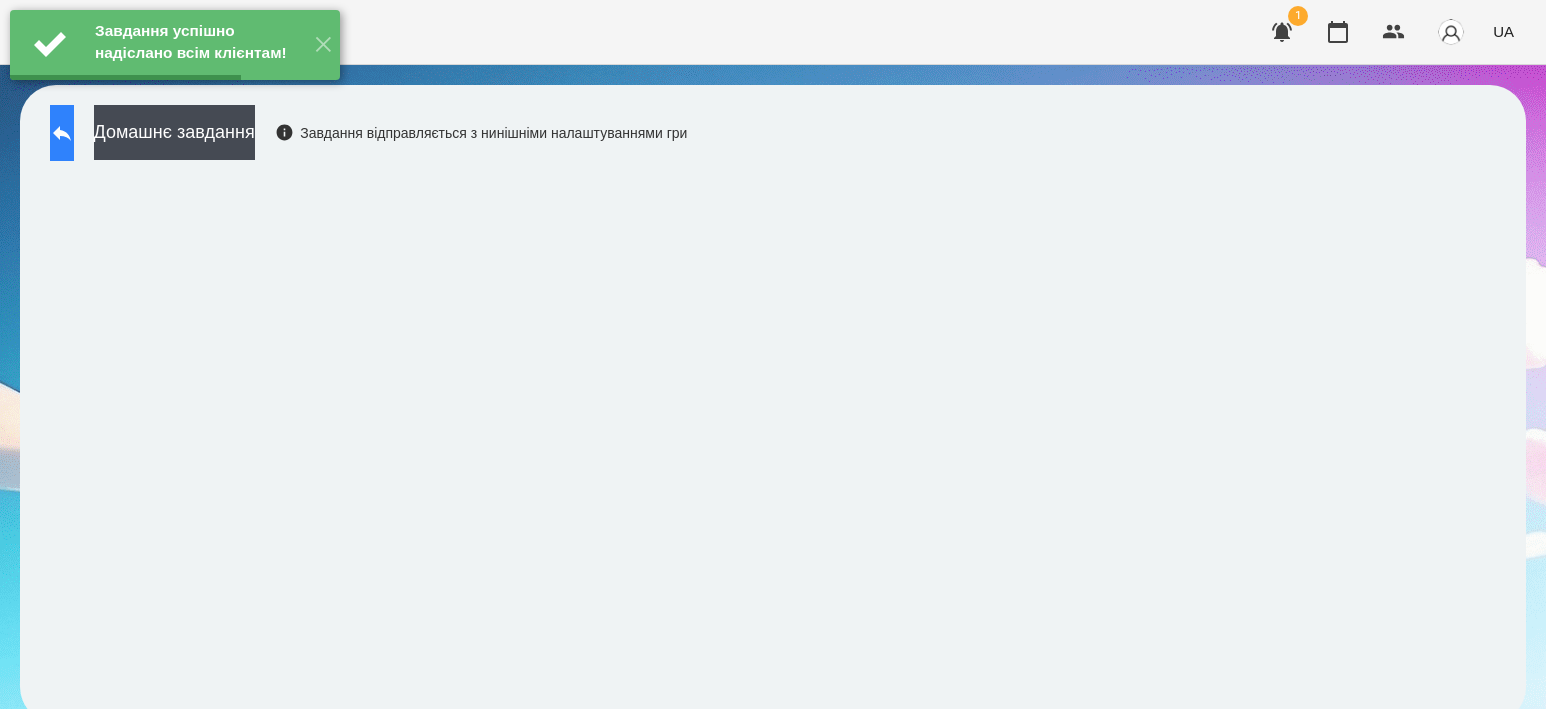 click 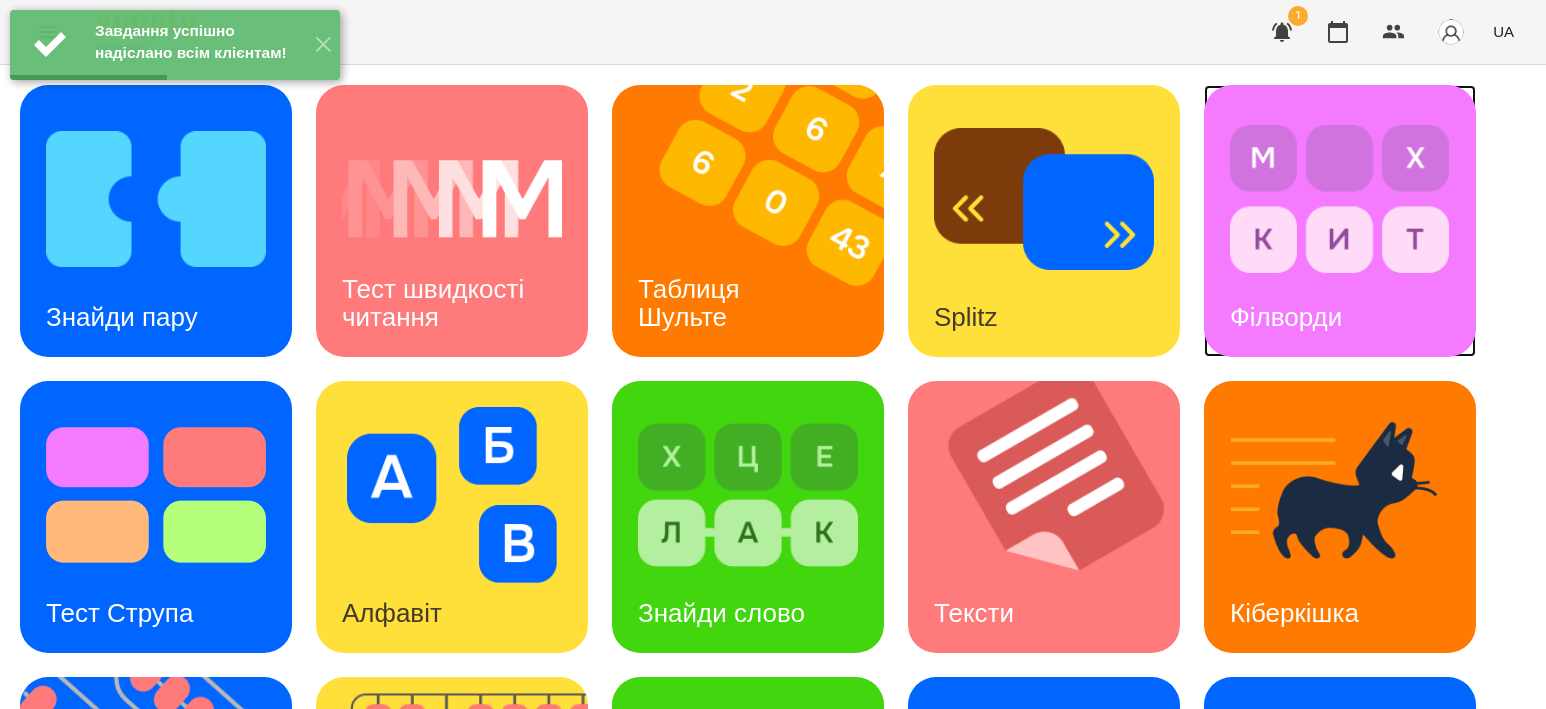 click at bounding box center (1340, 199) 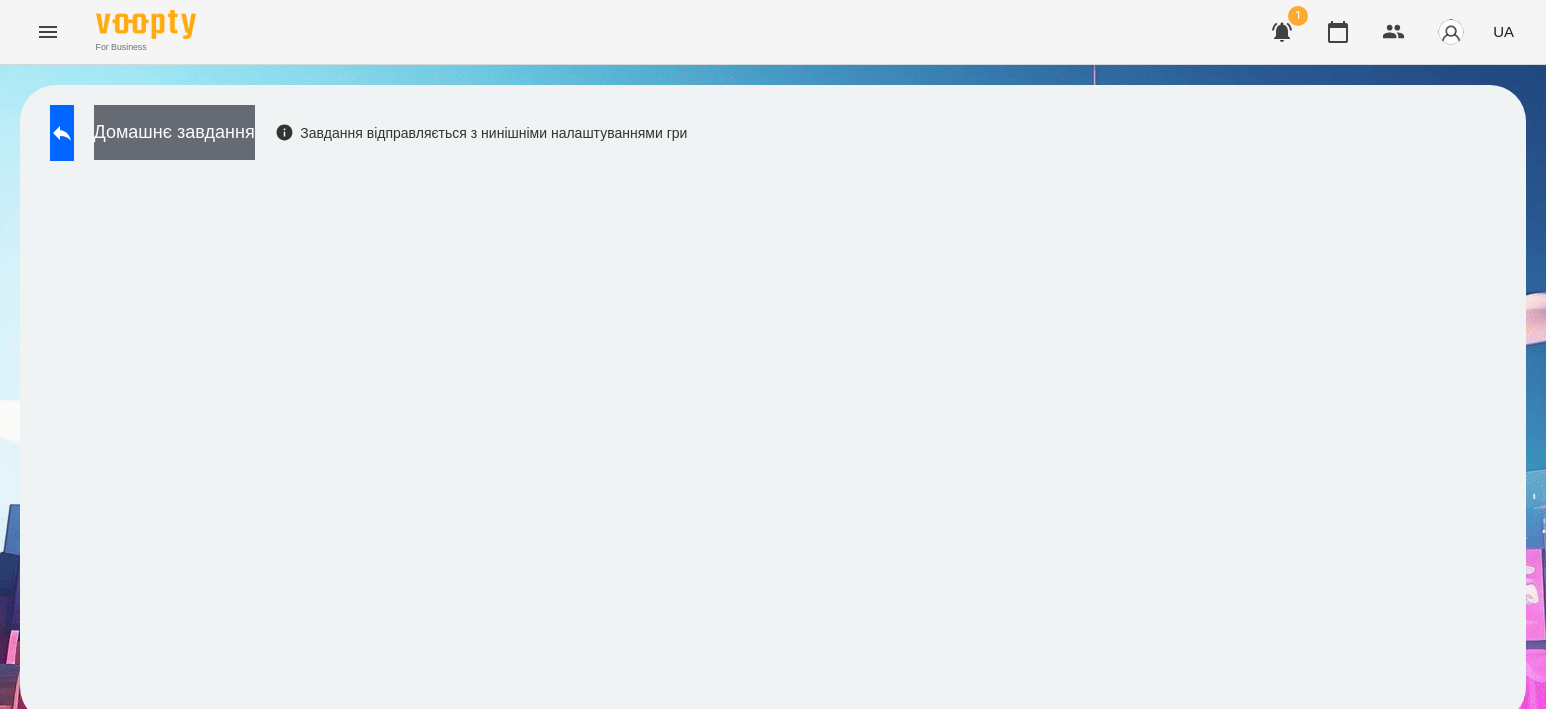click on "Домашнє завдання" at bounding box center [174, 132] 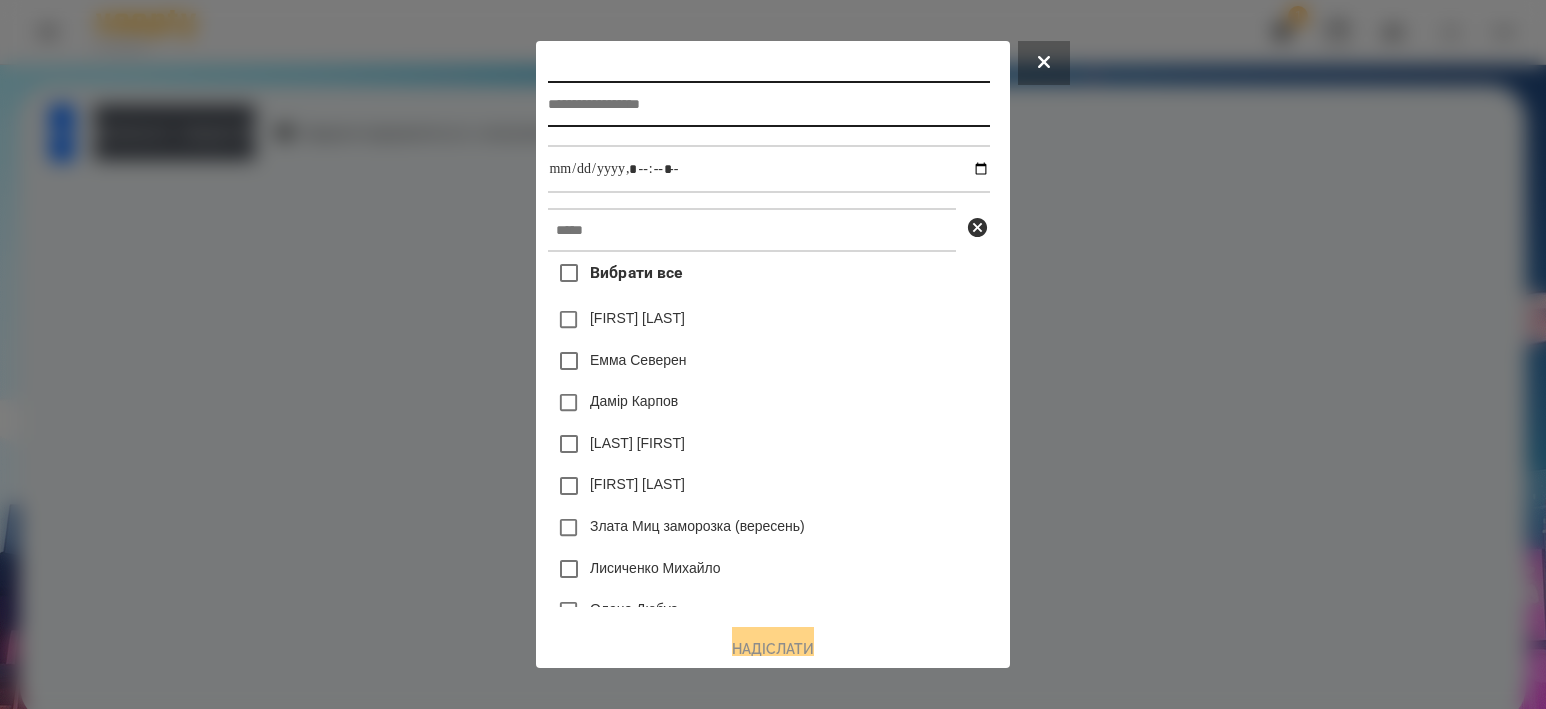 click at bounding box center [768, 104] 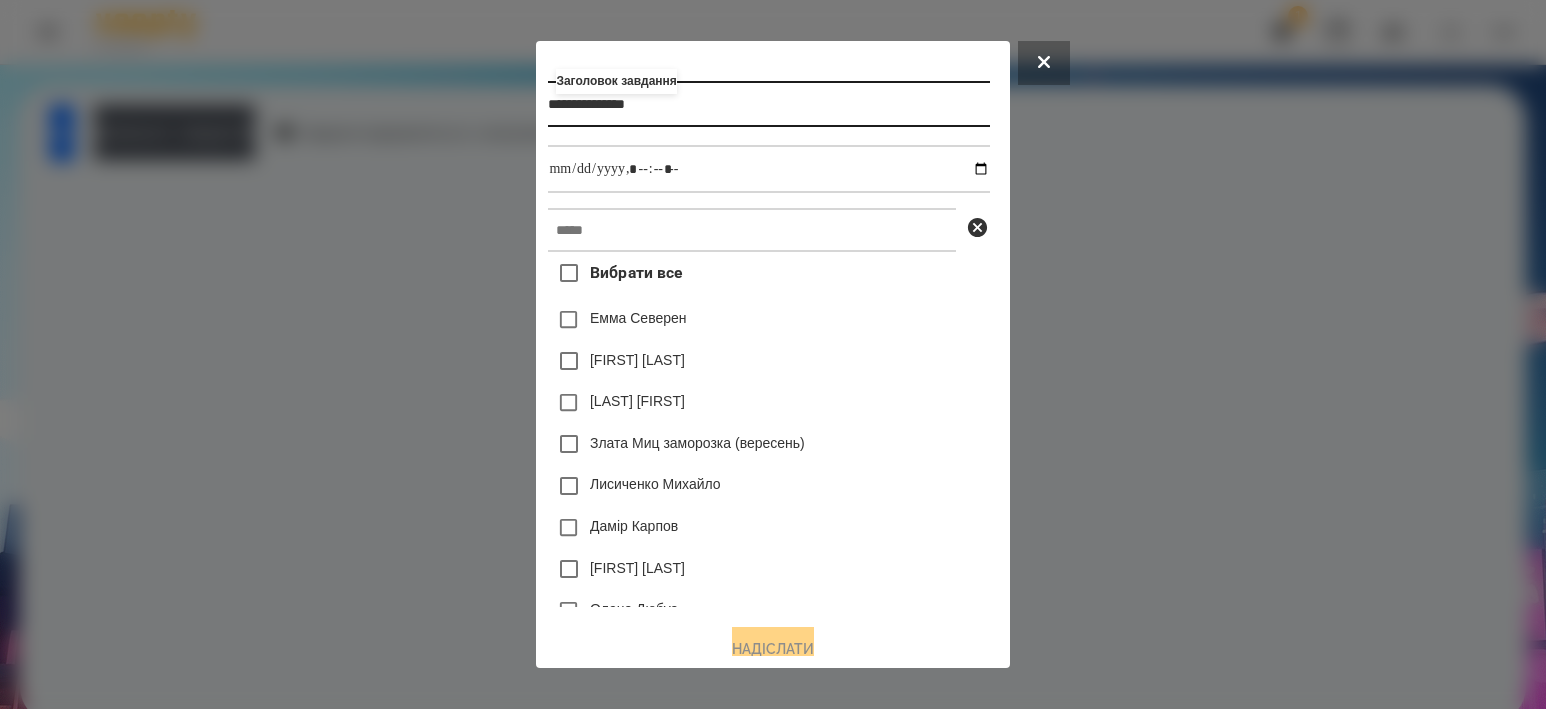 type on "**********" 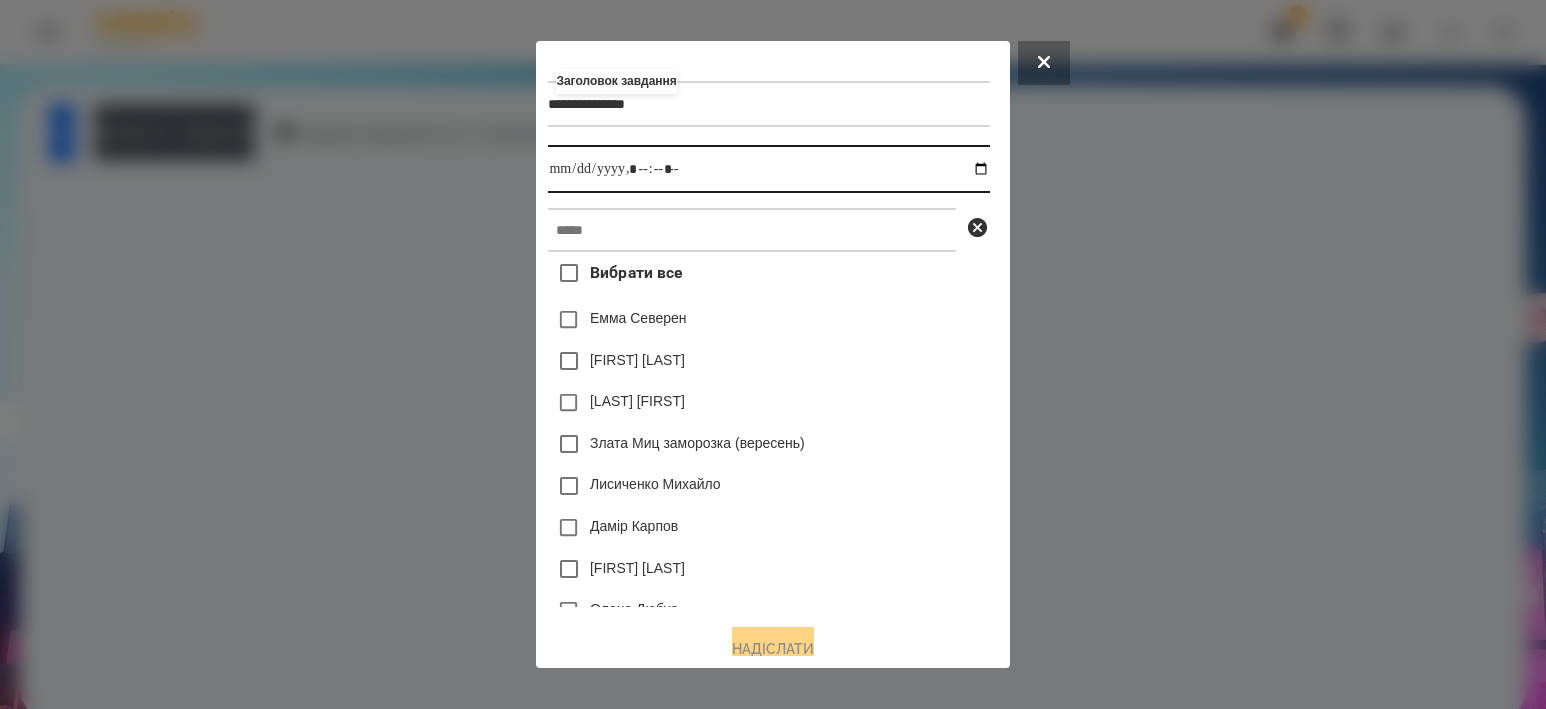 click at bounding box center (768, 169) 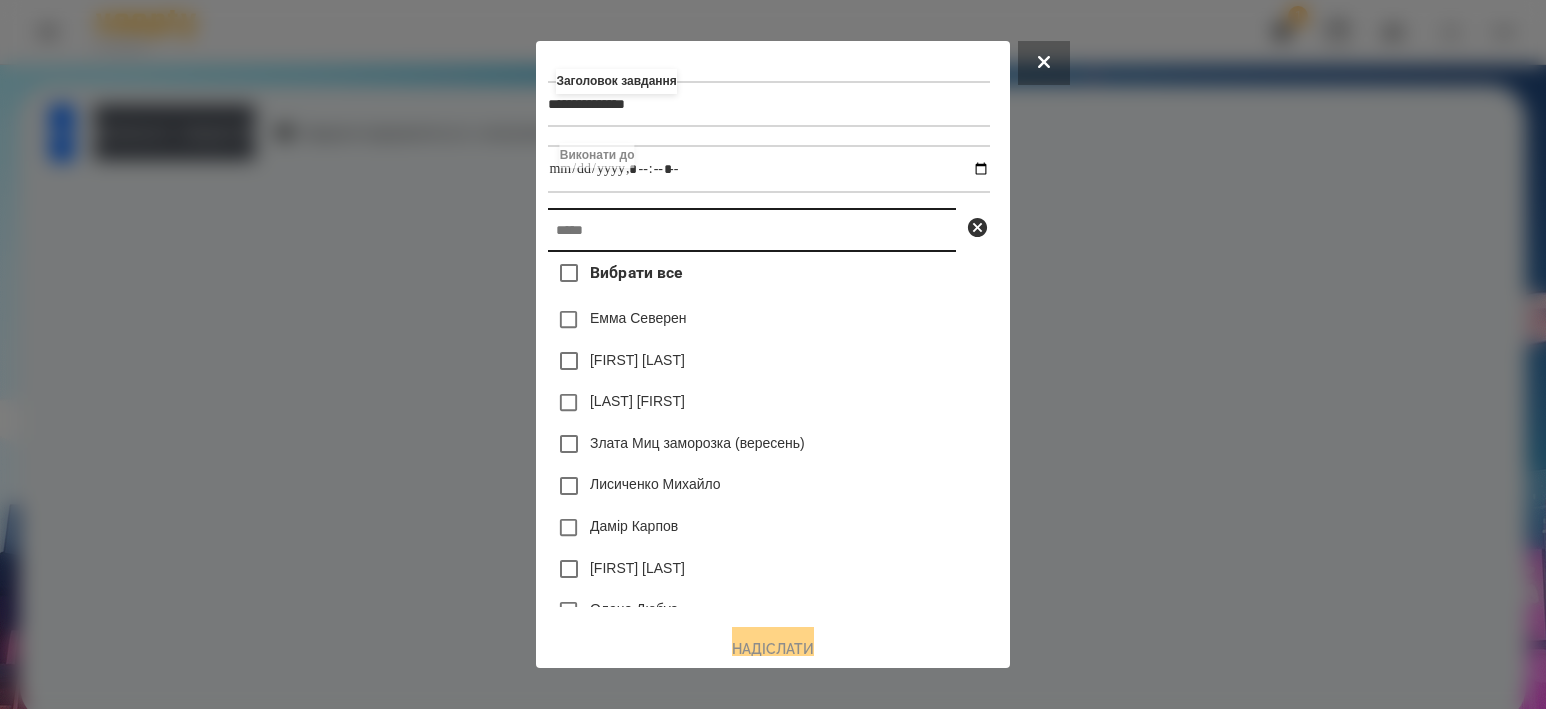 type on "**********" 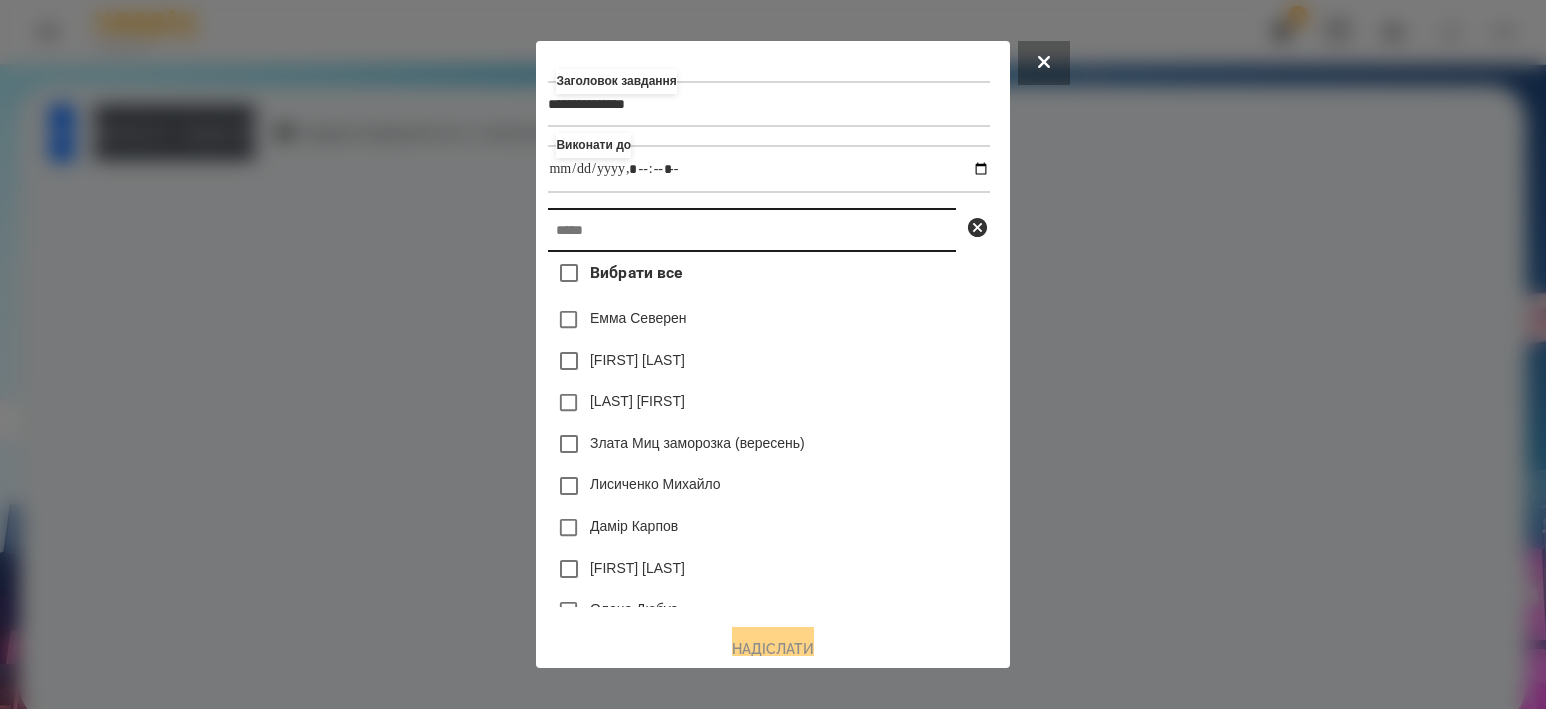 click at bounding box center [752, 230] 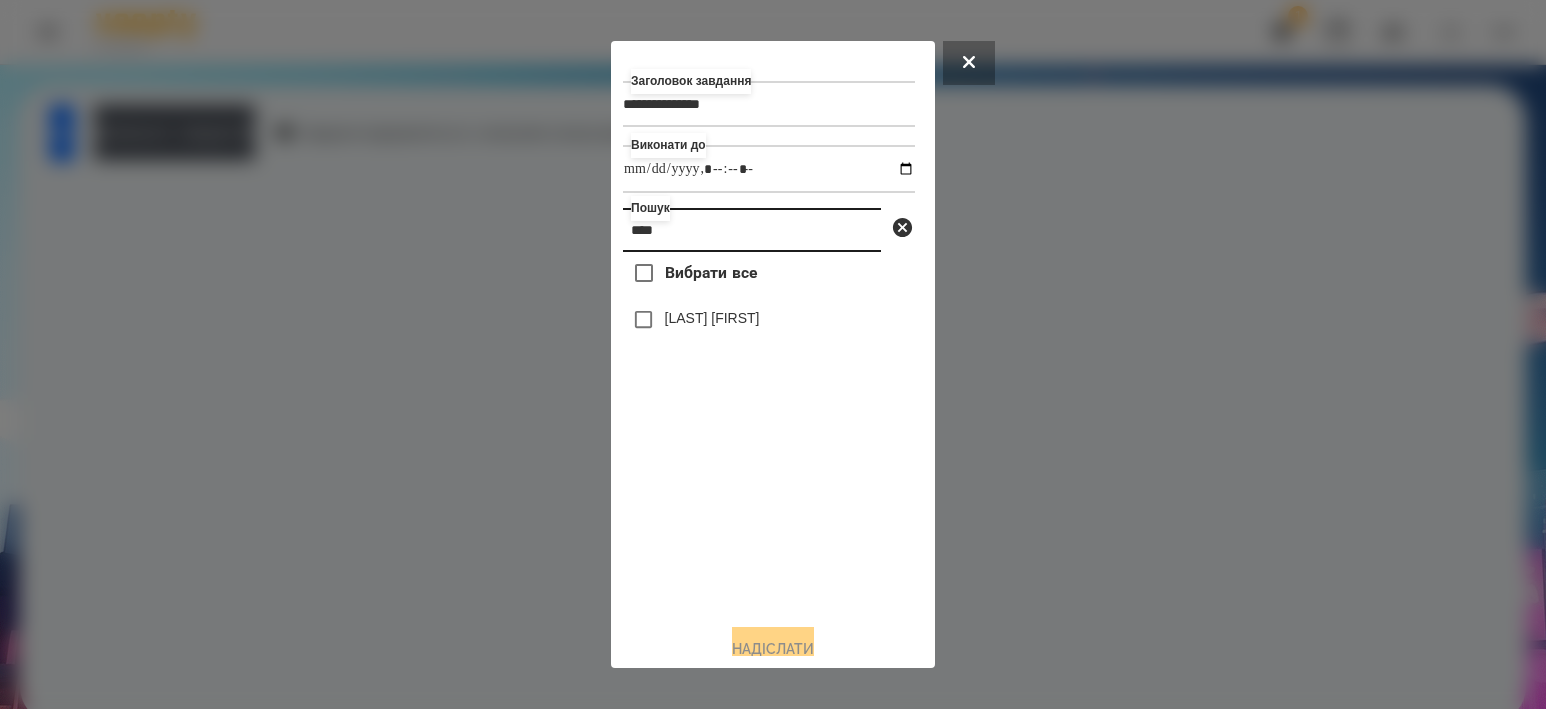 type on "****" 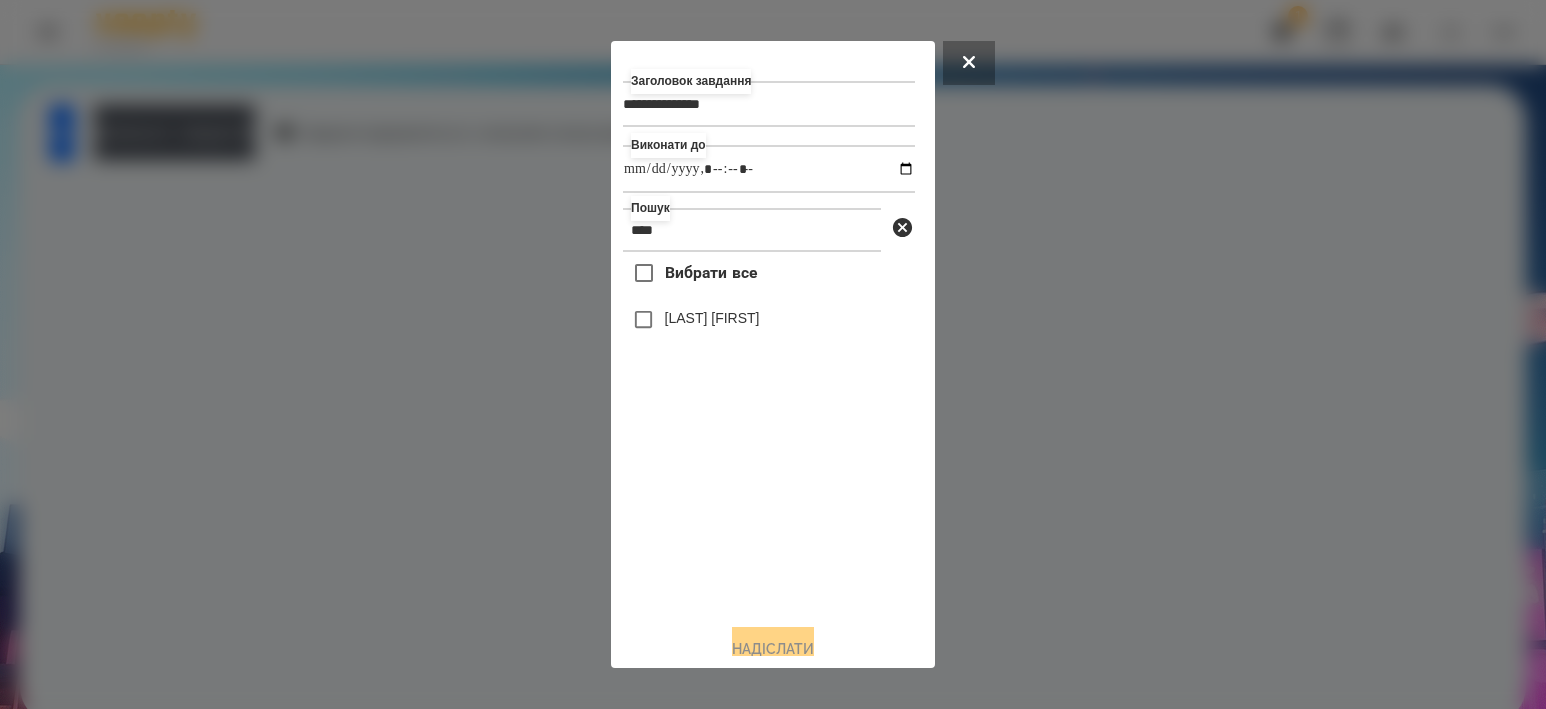 click on "[LAST] [FIRST]" at bounding box center [769, 320] 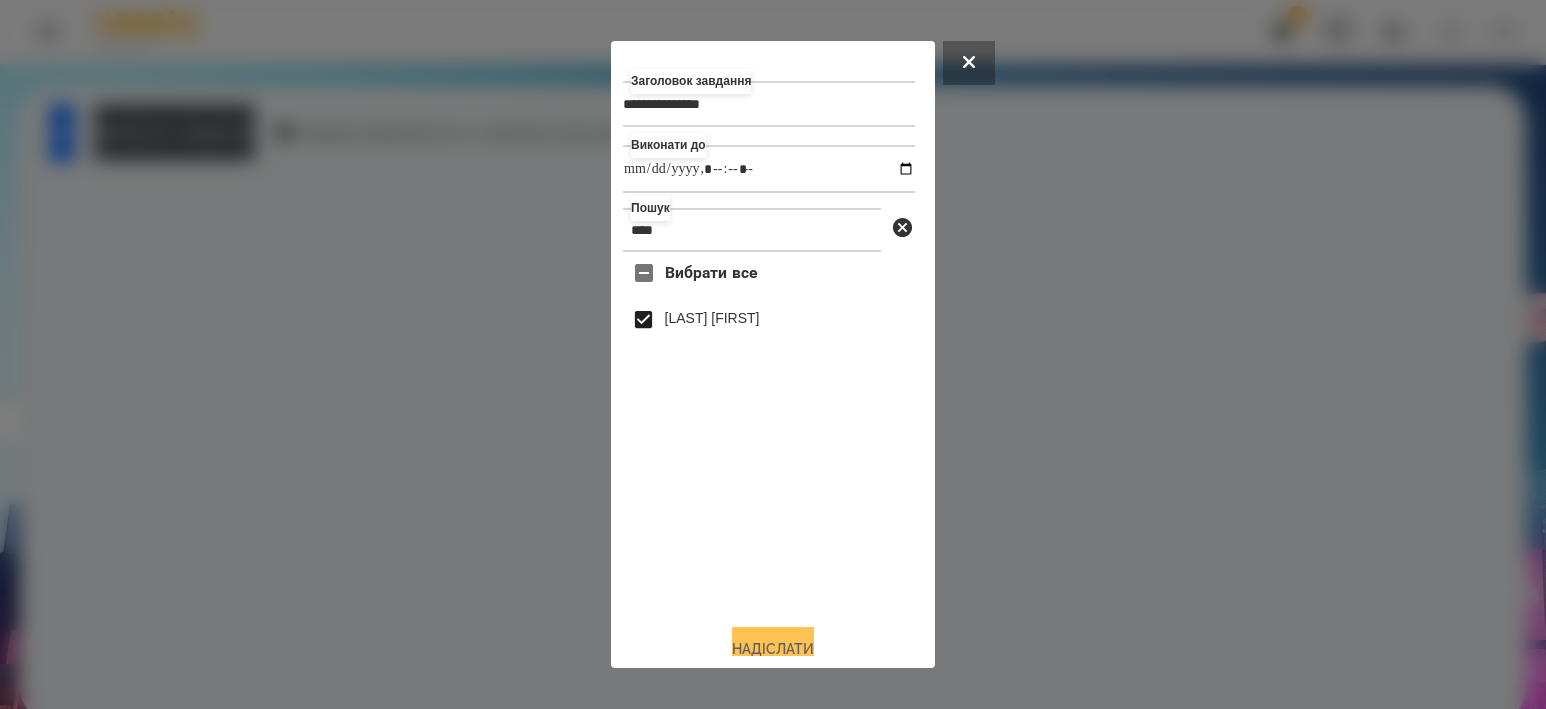 click on "Надіслати" at bounding box center (773, 649) 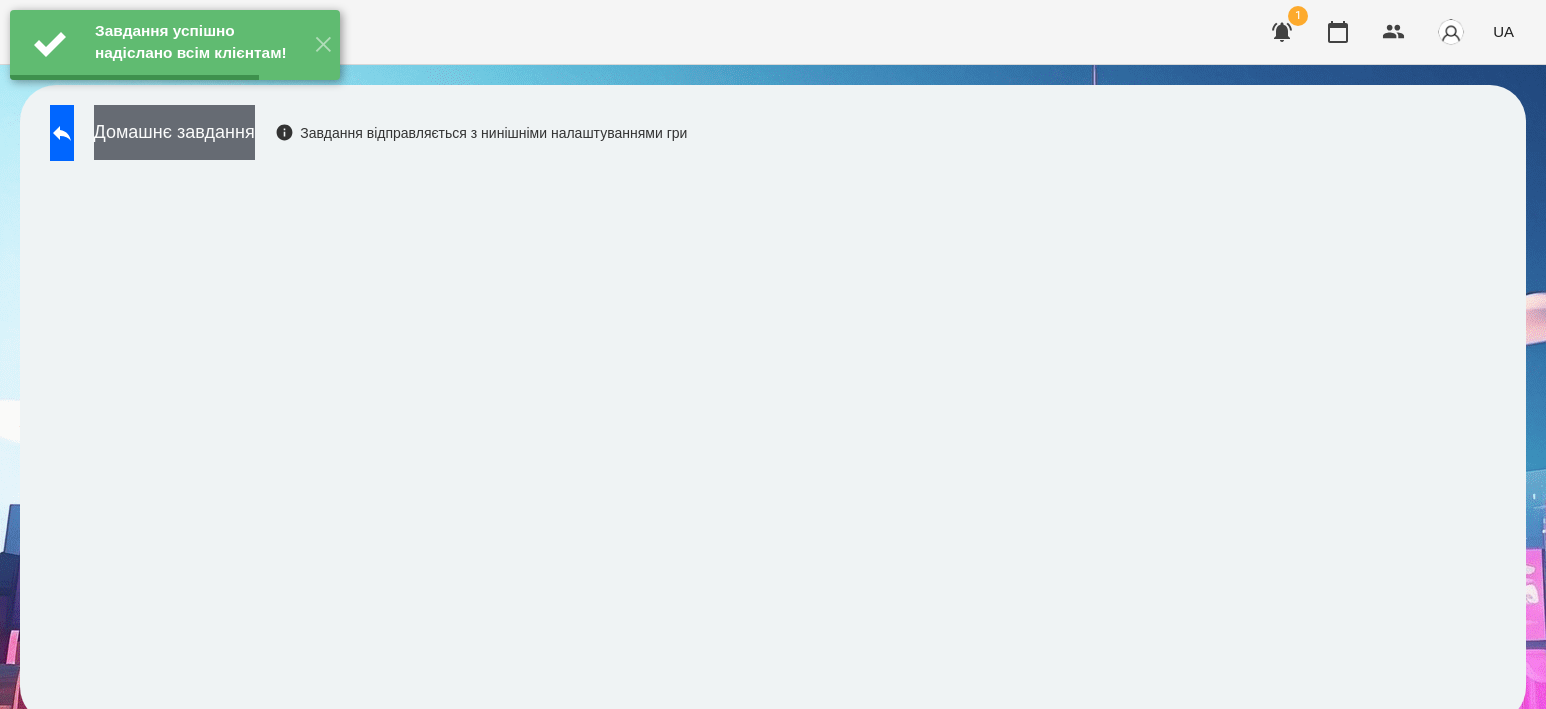 click on "Домашнє завдання" at bounding box center (174, 132) 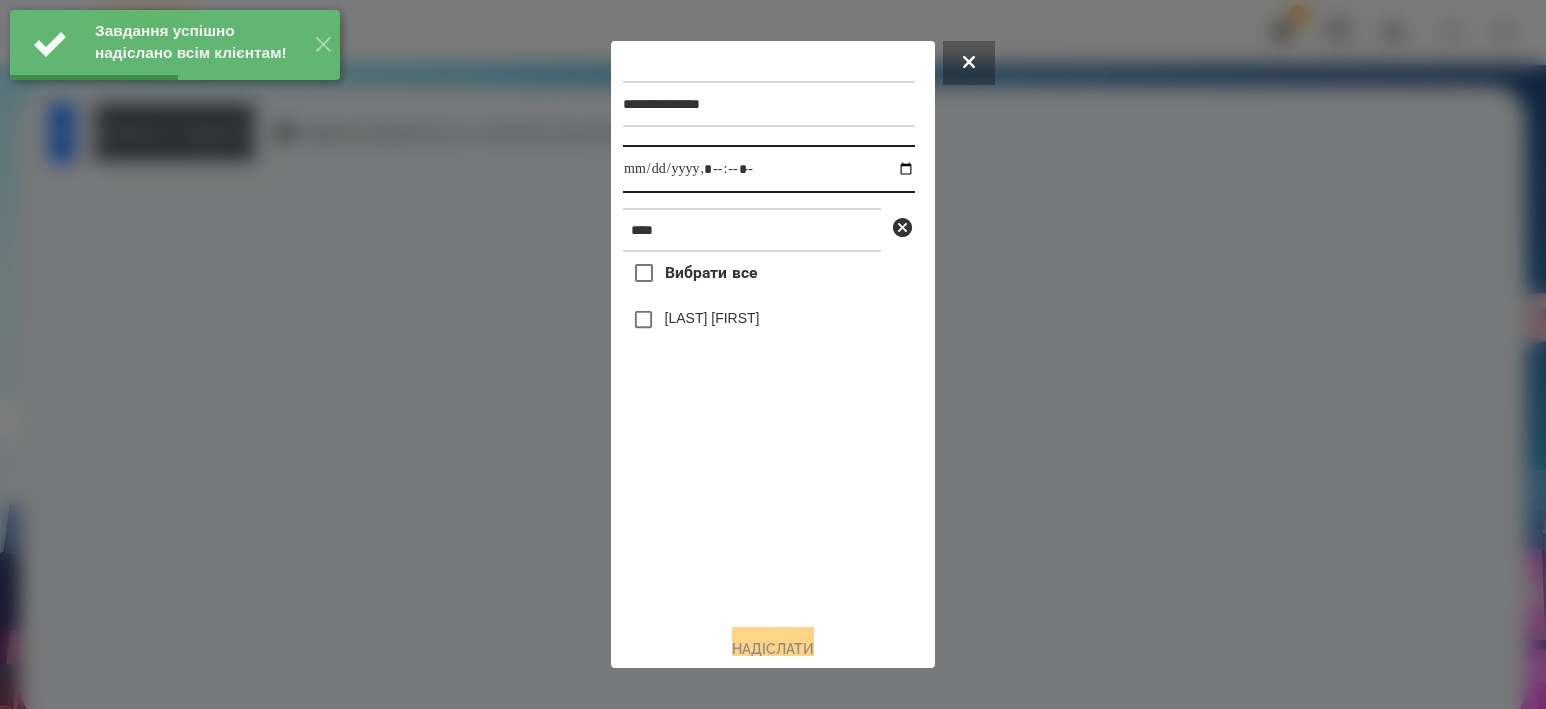 click at bounding box center (769, 169) 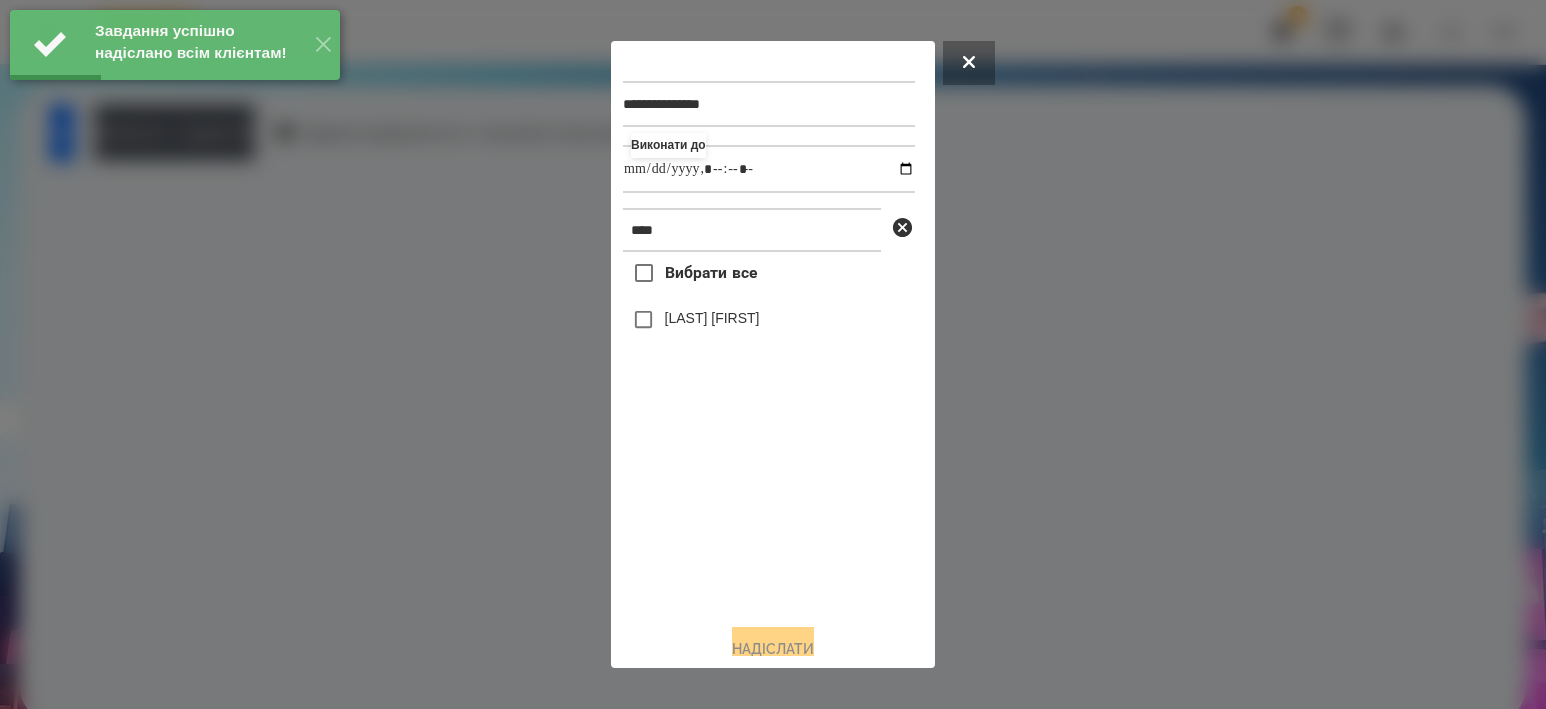 type on "**********" 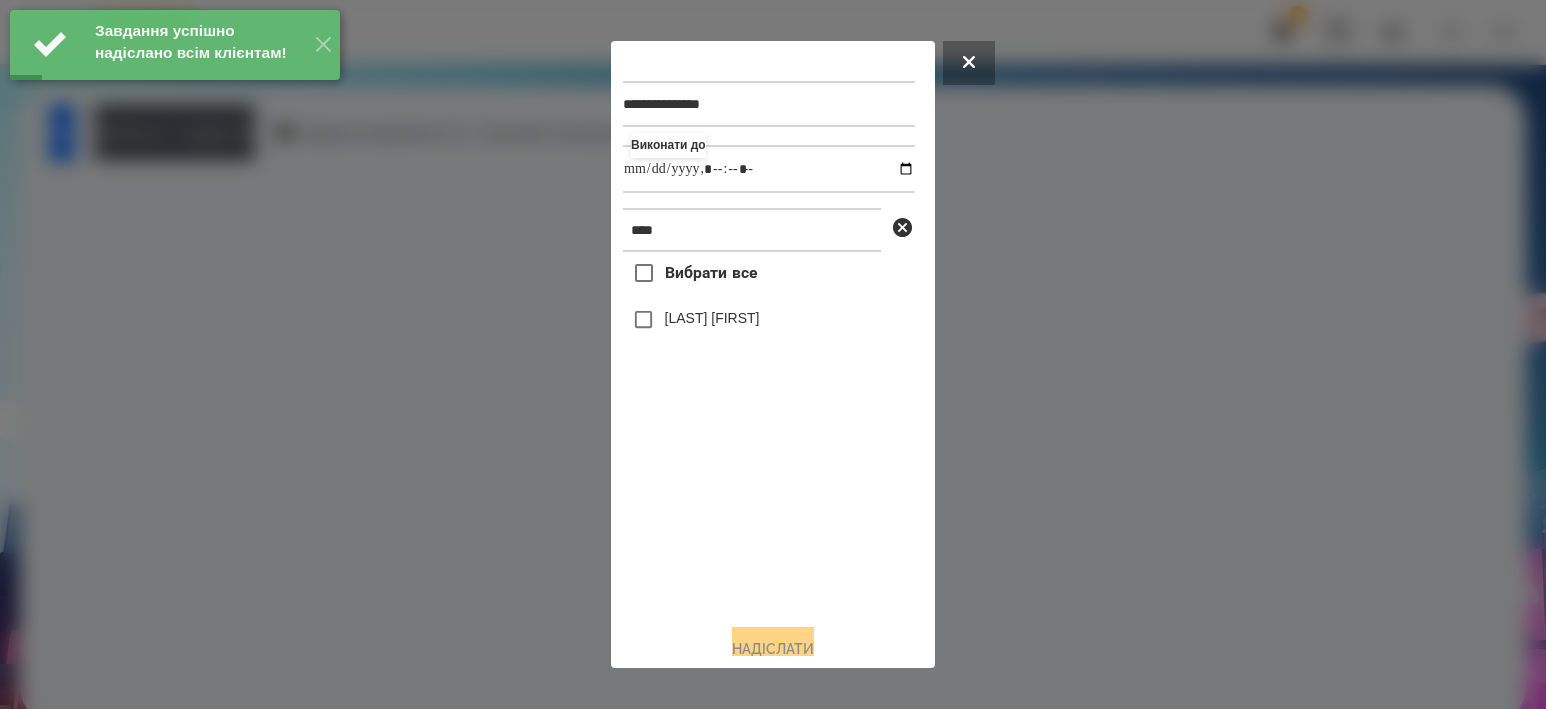 click on "[LAST] [FIRST]" at bounding box center [712, 318] 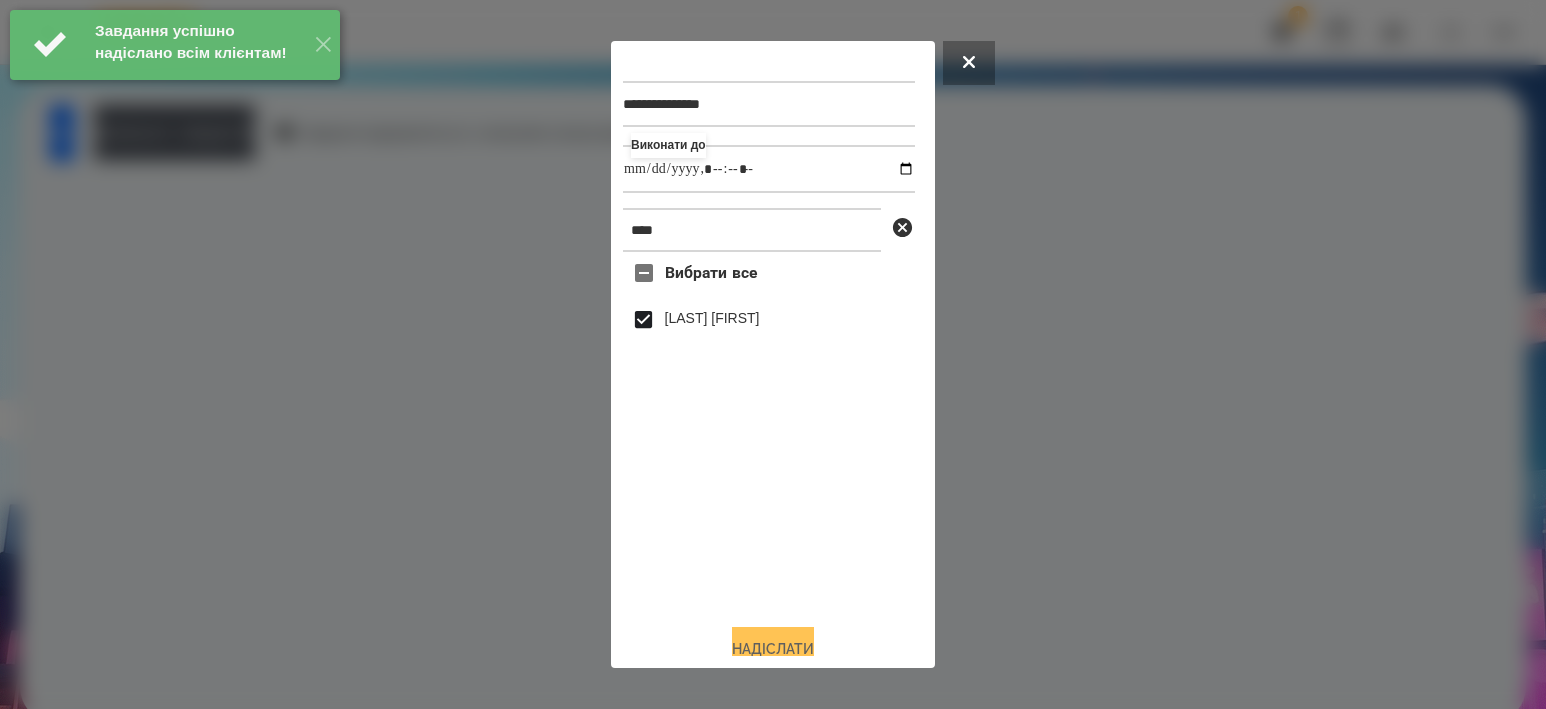 click on "Надіслати" at bounding box center [773, 649] 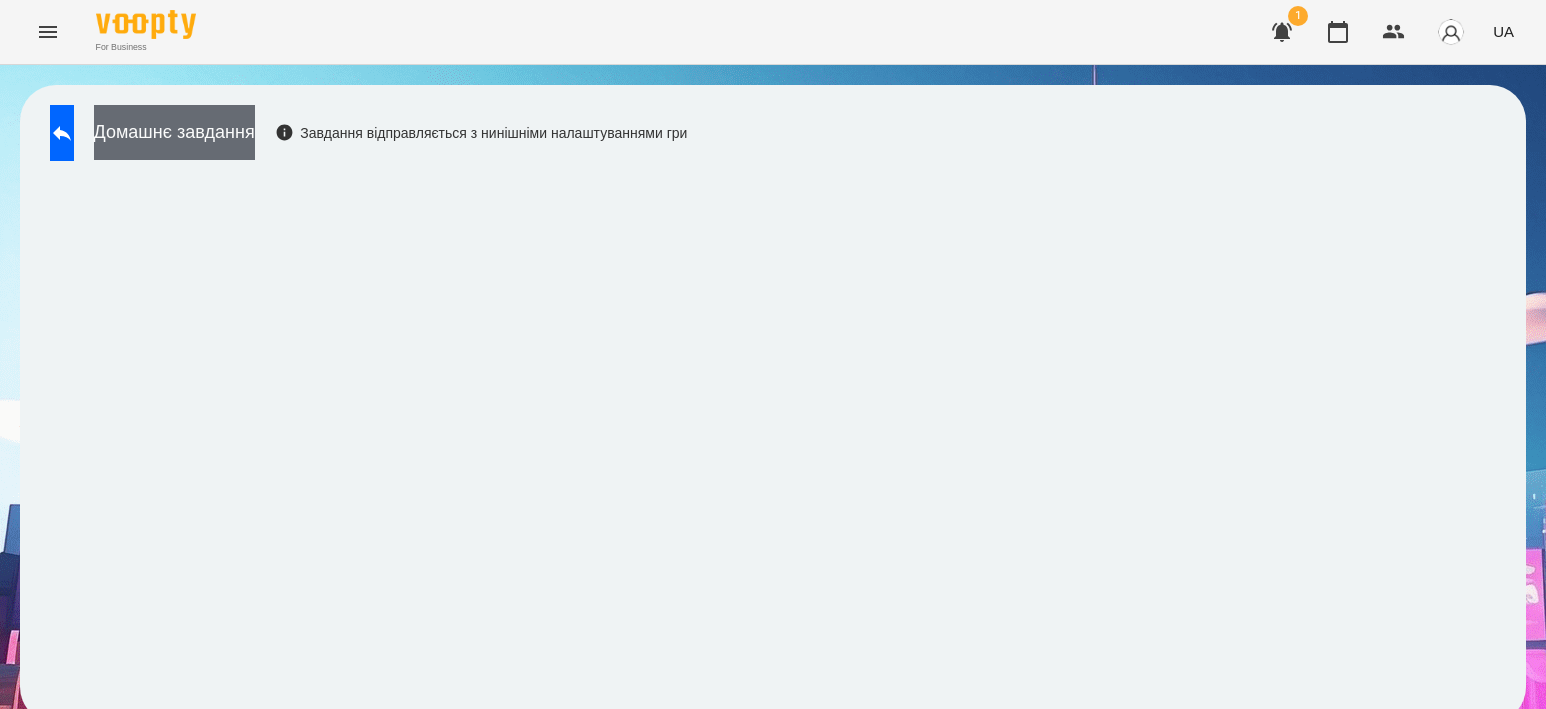 click on "Домашнє завдання" at bounding box center (174, 132) 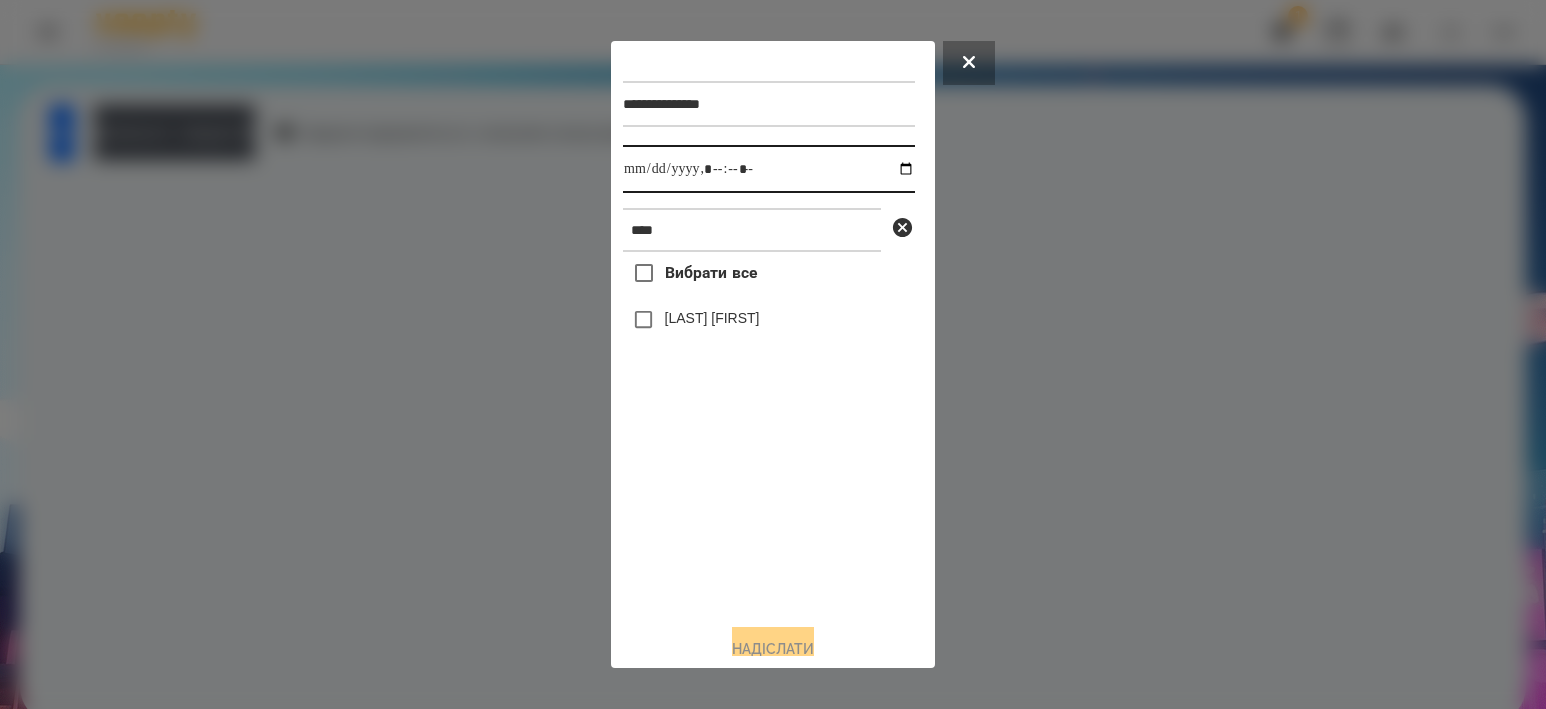 click at bounding box center (769, 169) 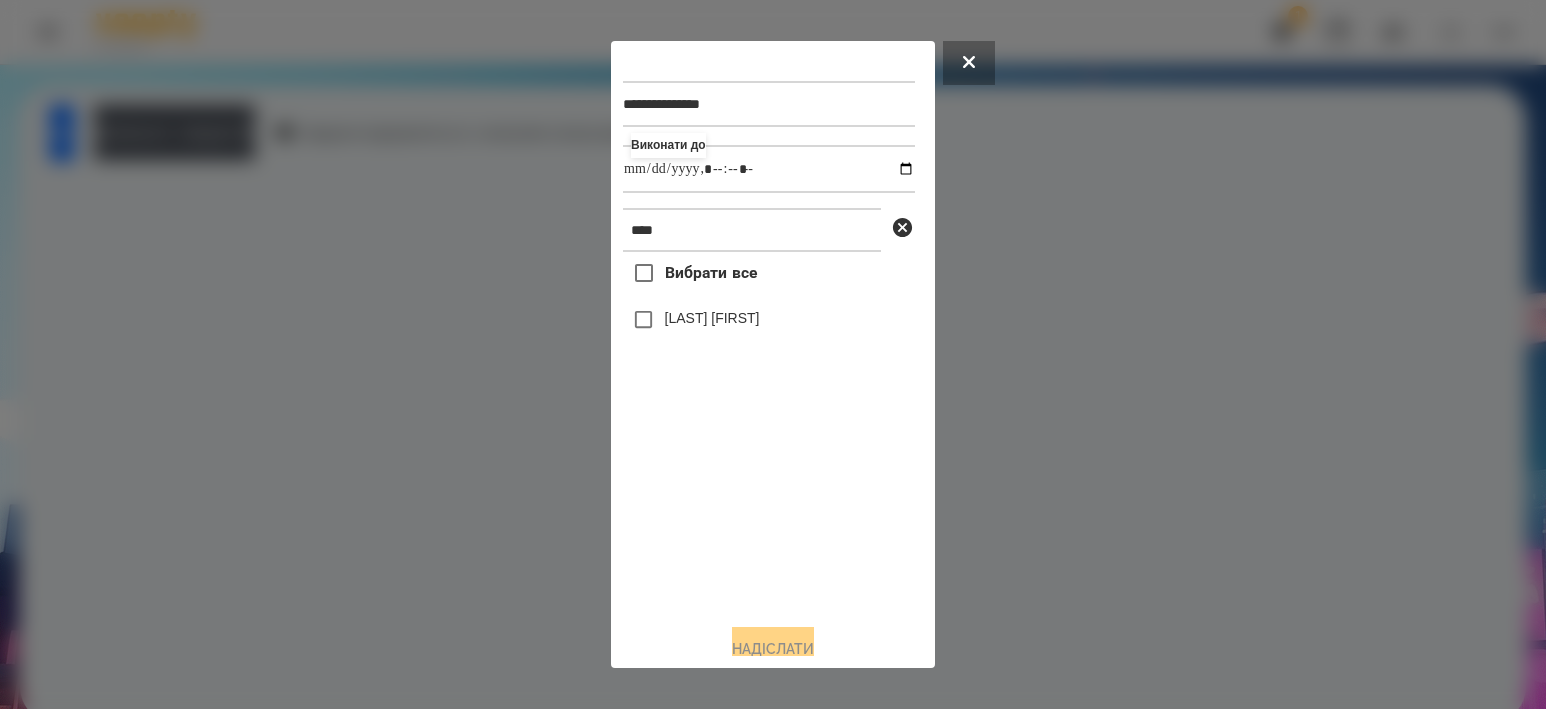 type on "**********" 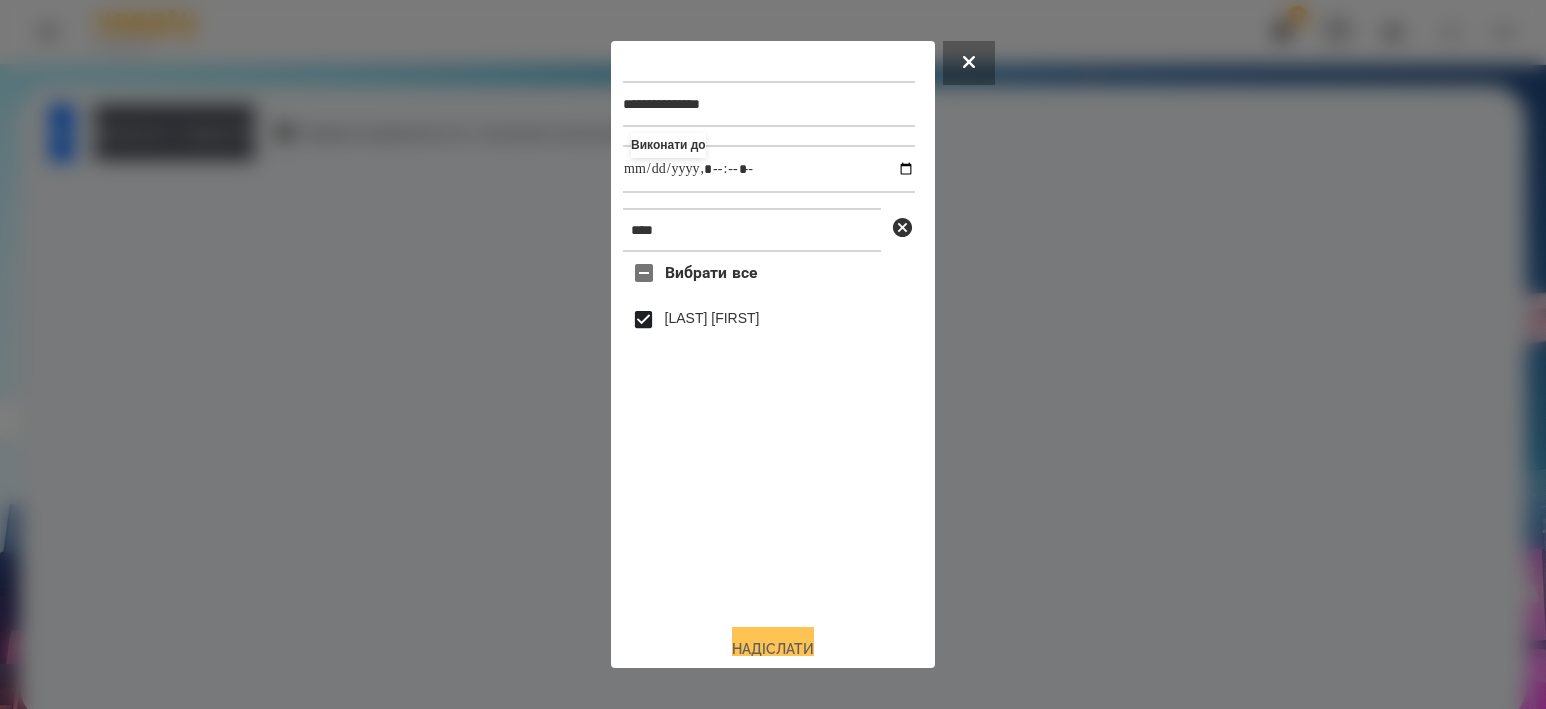 click on "Надіслати" at bounding box center [773, 649] 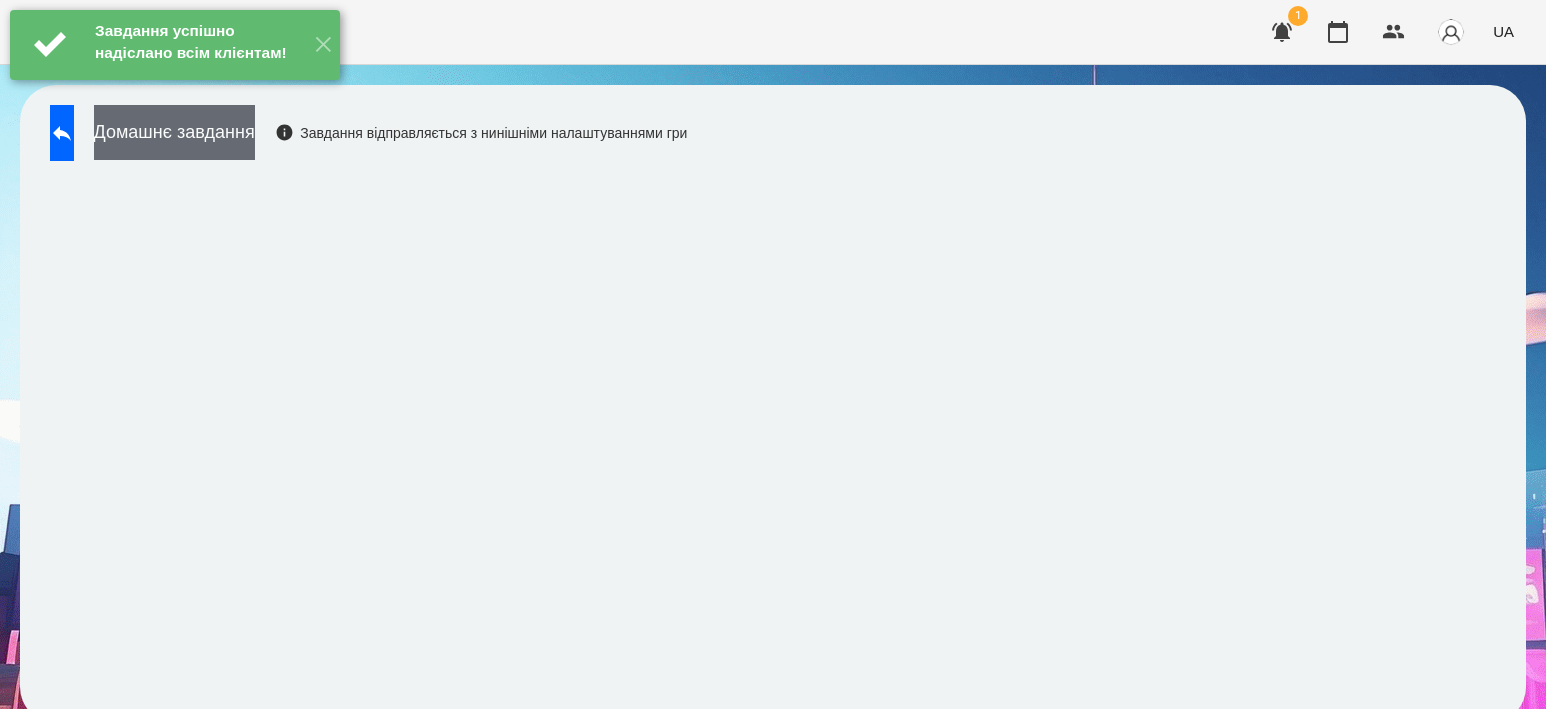 click on "Домашнє завдання" at bounding box center (174, 132) 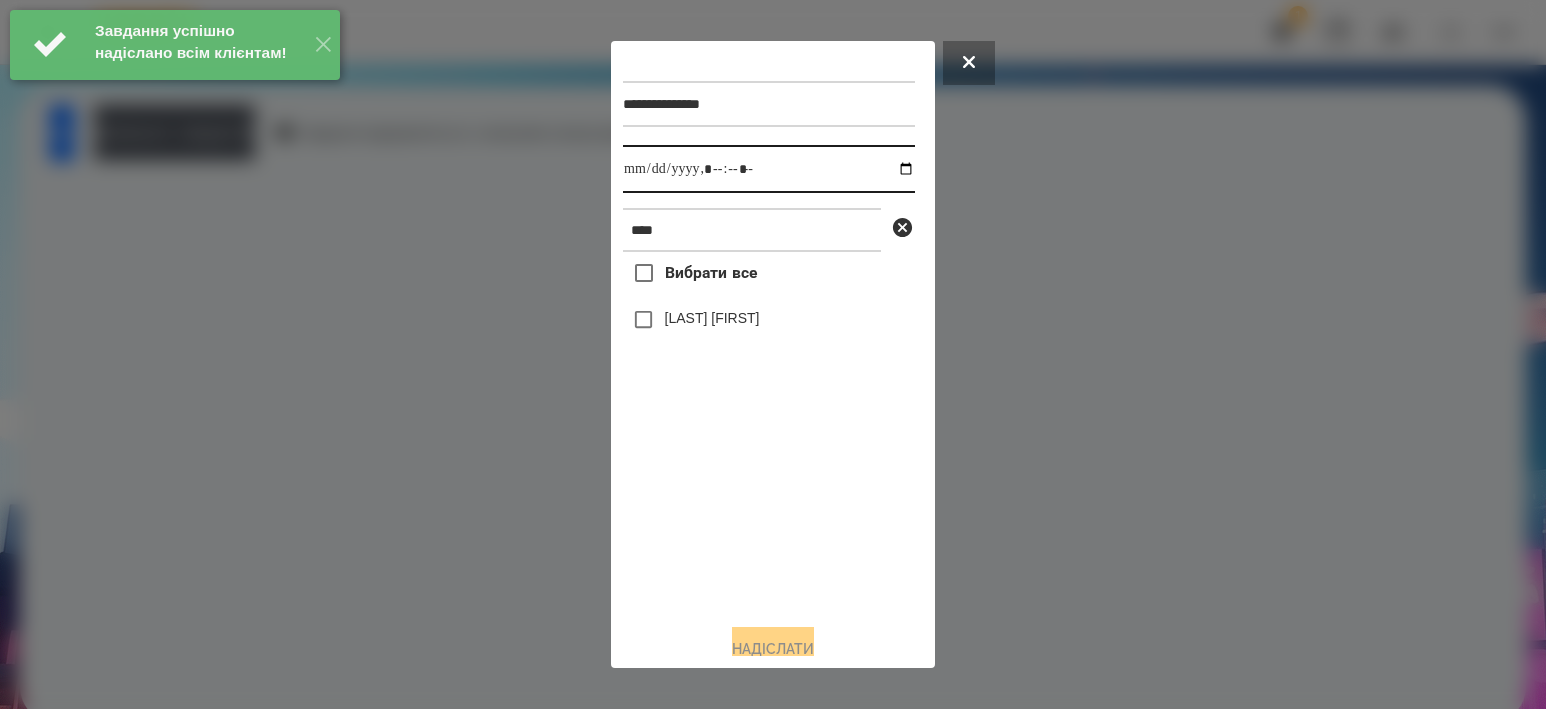 click at bounding box center [769, 169] 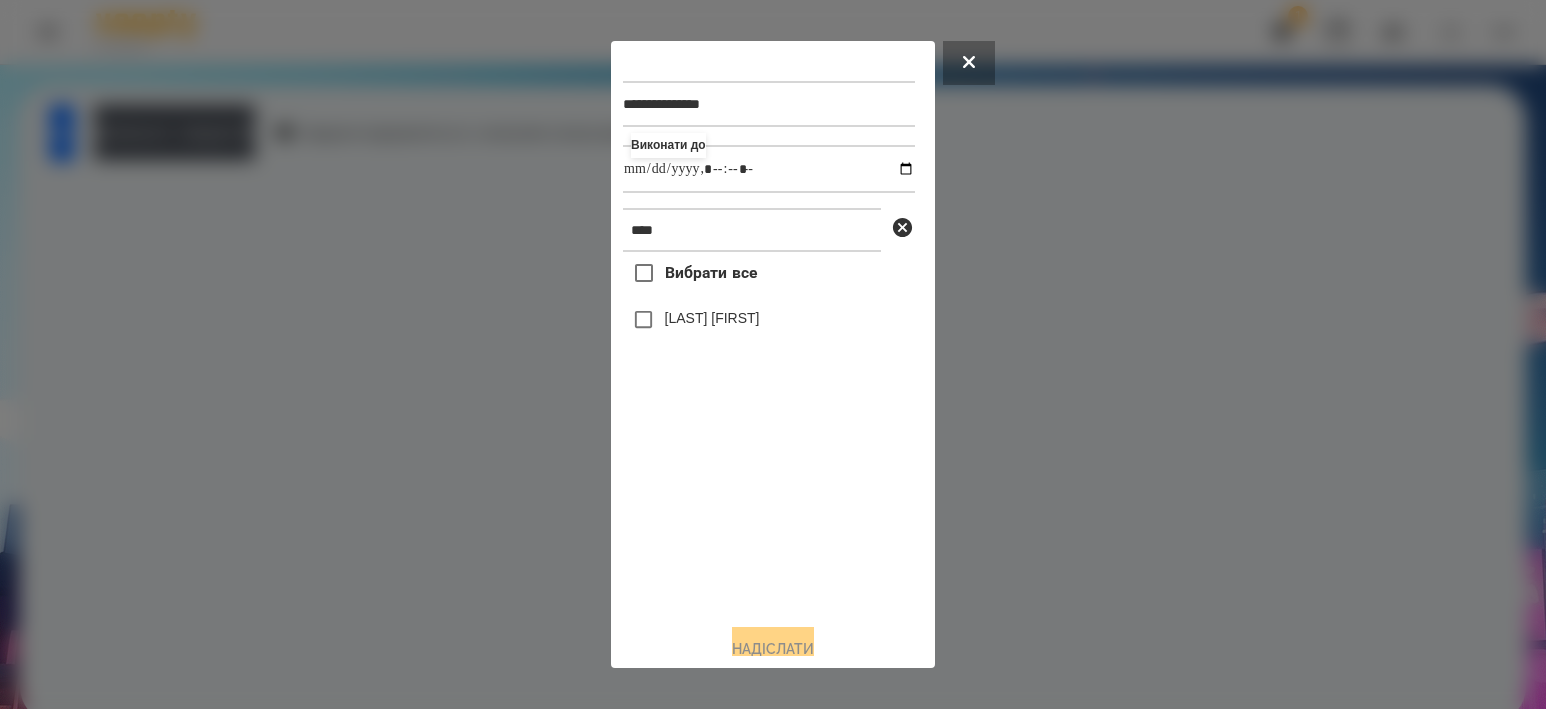 type on "**********" 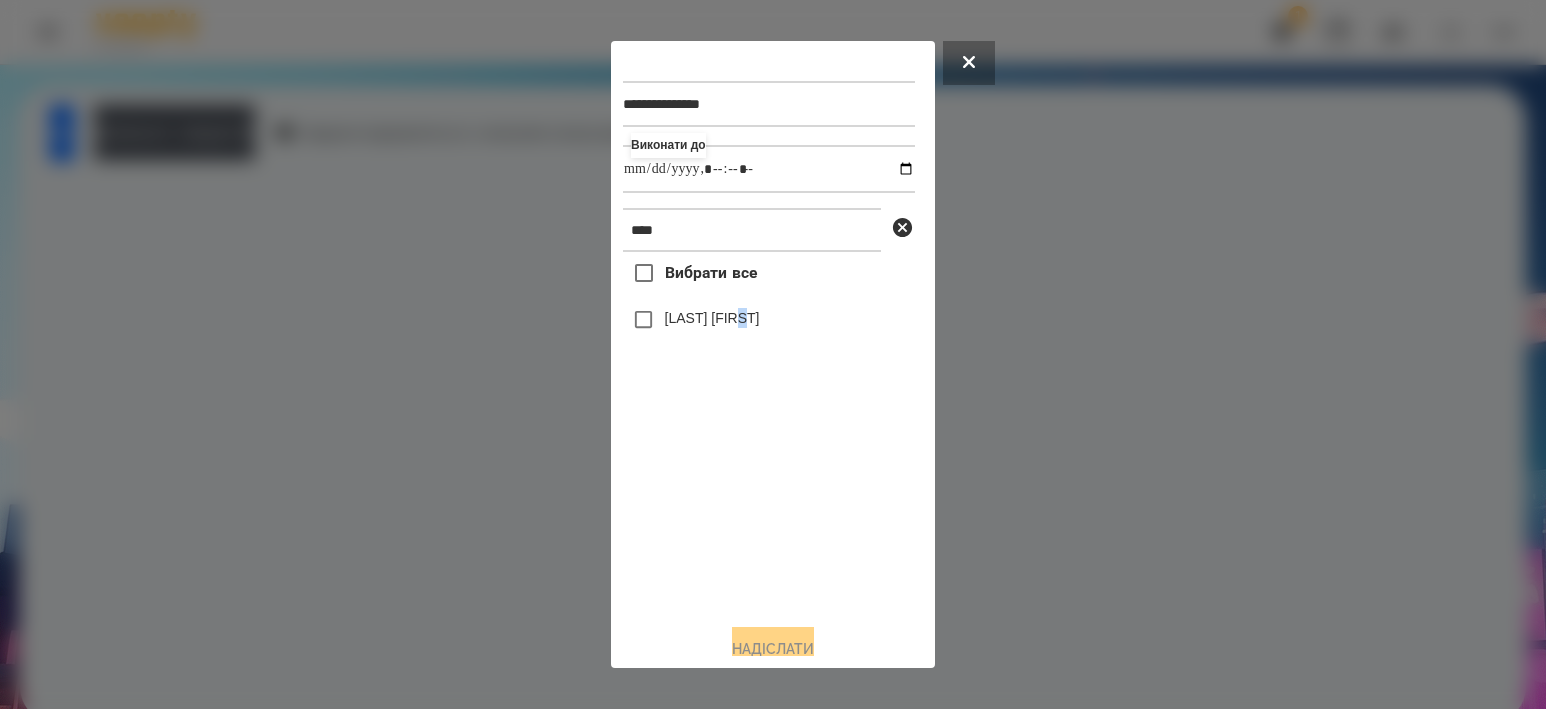 click on "[LAST] [FIRST]" at bounding box center (712, 318) 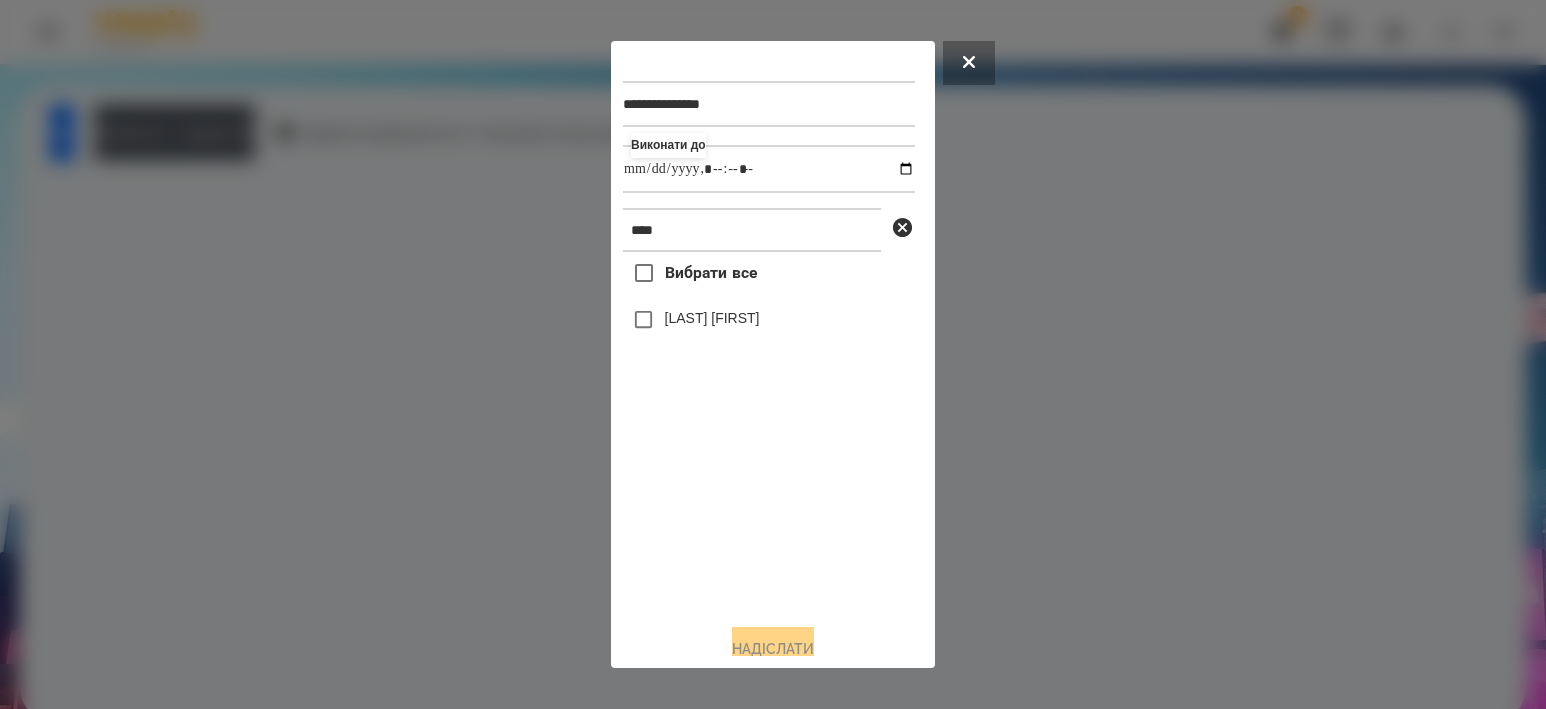 drag, startPoint x: 703, startPoint y: 320, endPoint x: 702, endPoint y: 336, distance: 16.03122 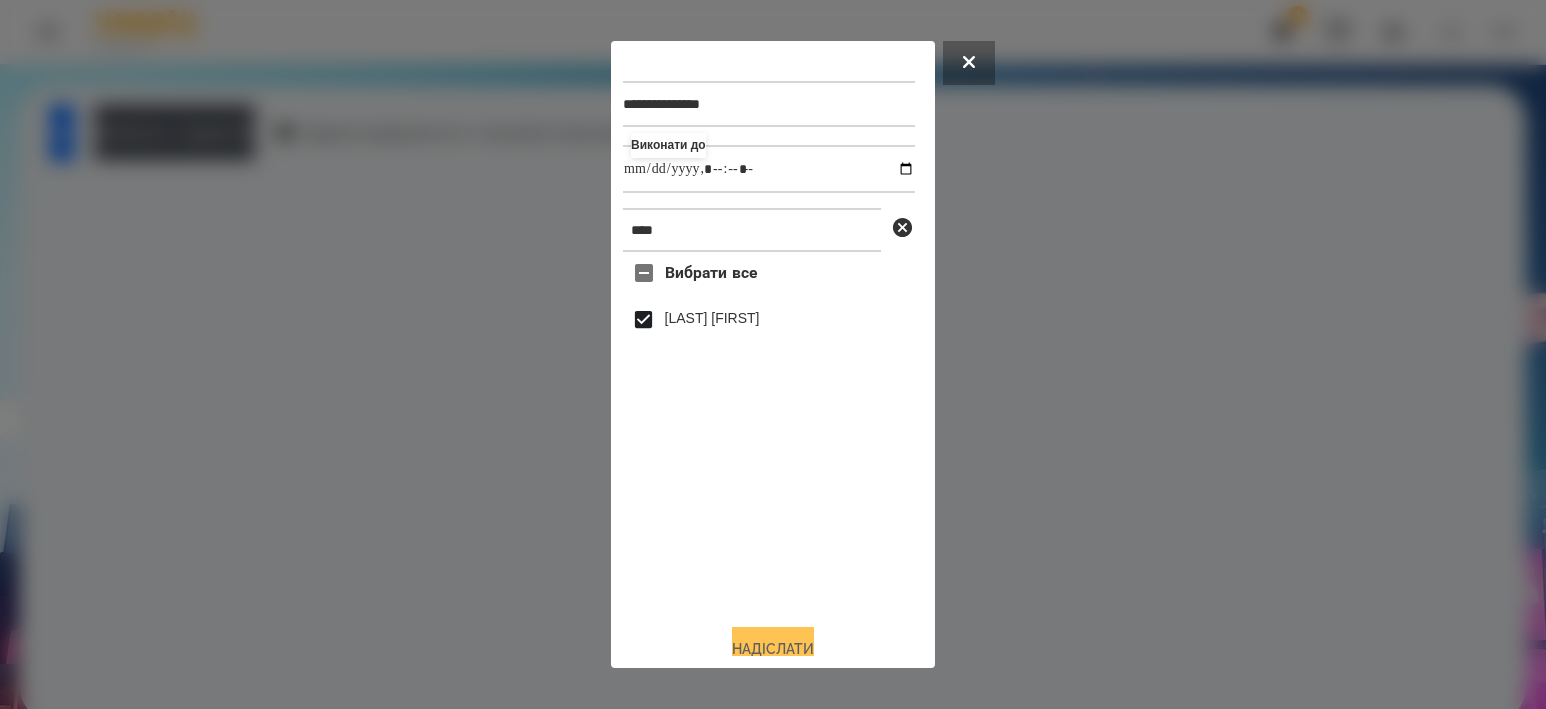 click on "Надіслати" at bounding box center [773, 649] 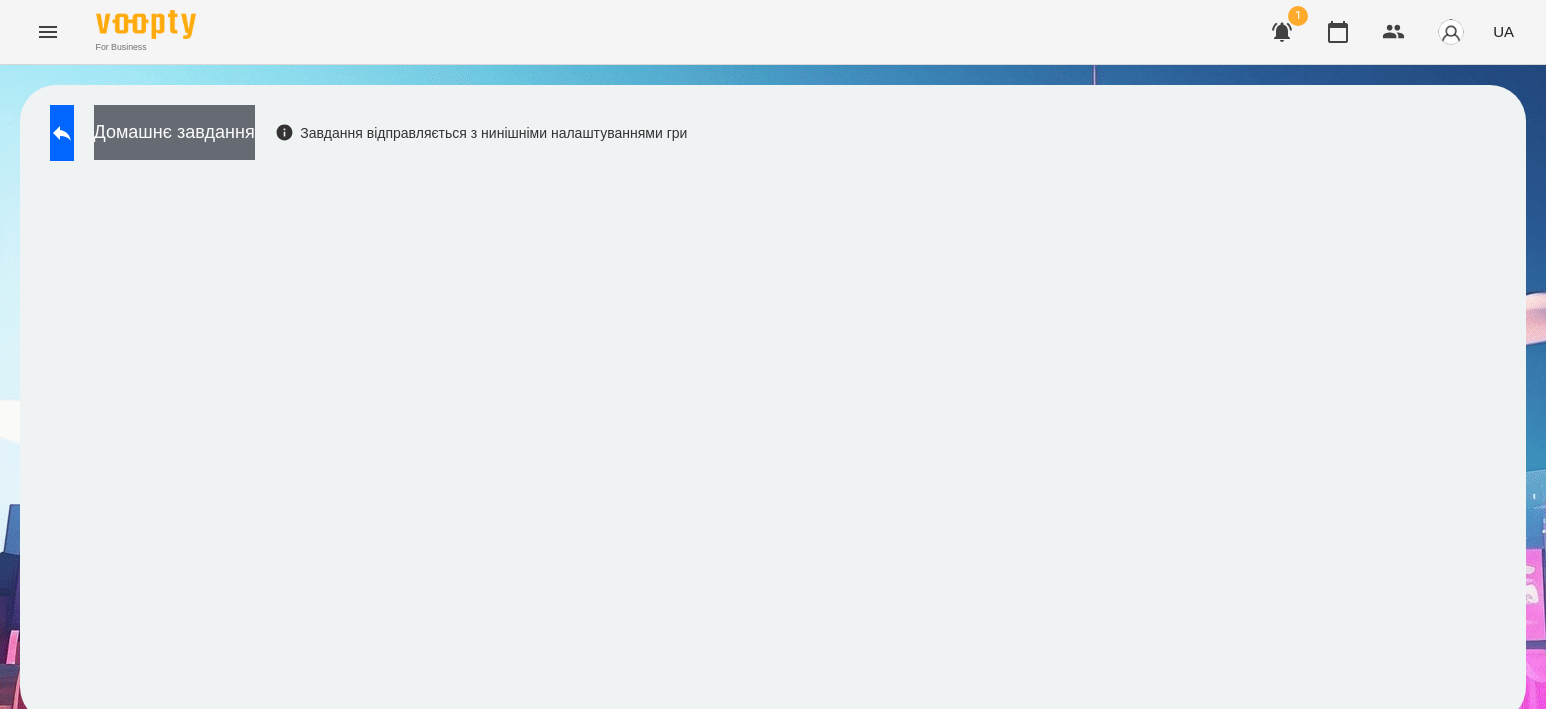 click on "Домашнє завдання" at bounding box center [174, 132] 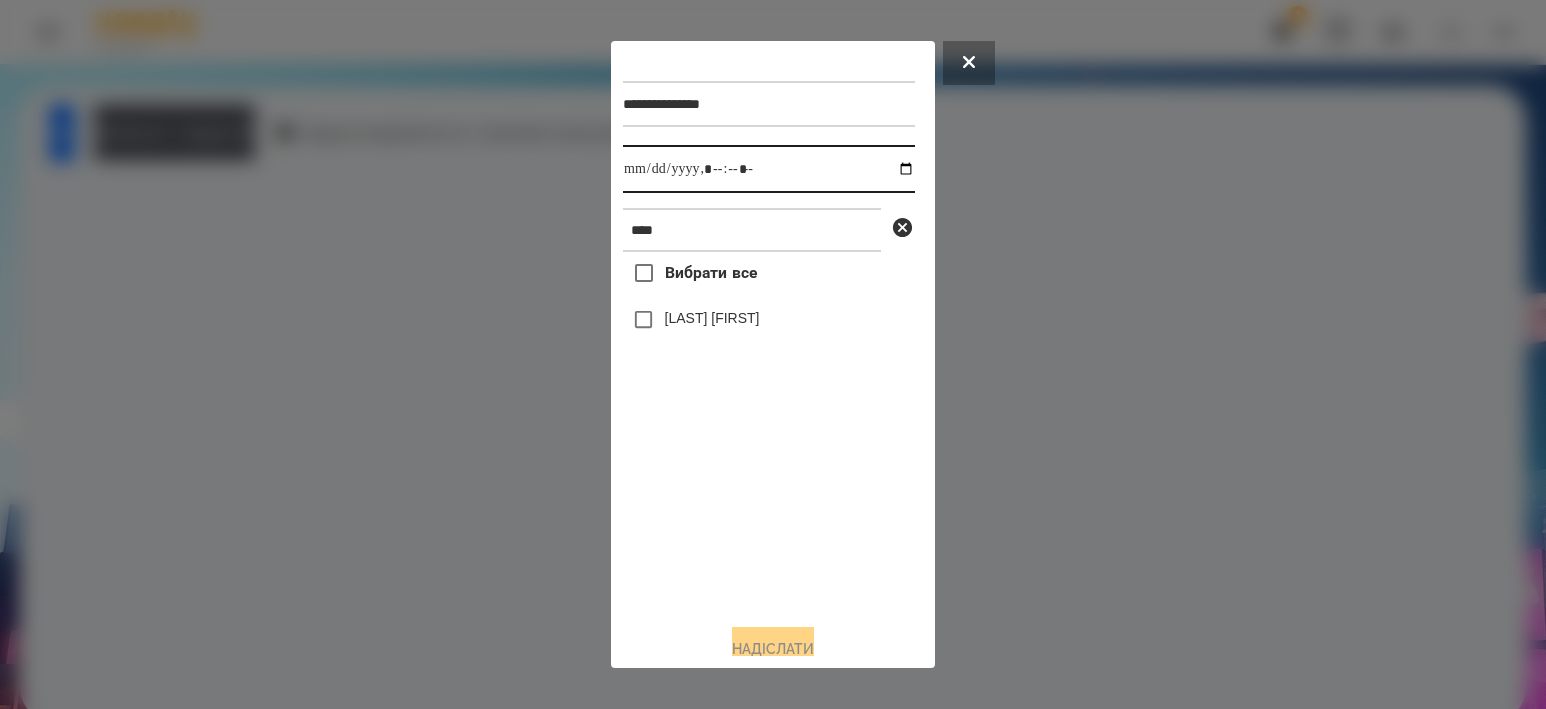 click at bounding box center [769, 169] 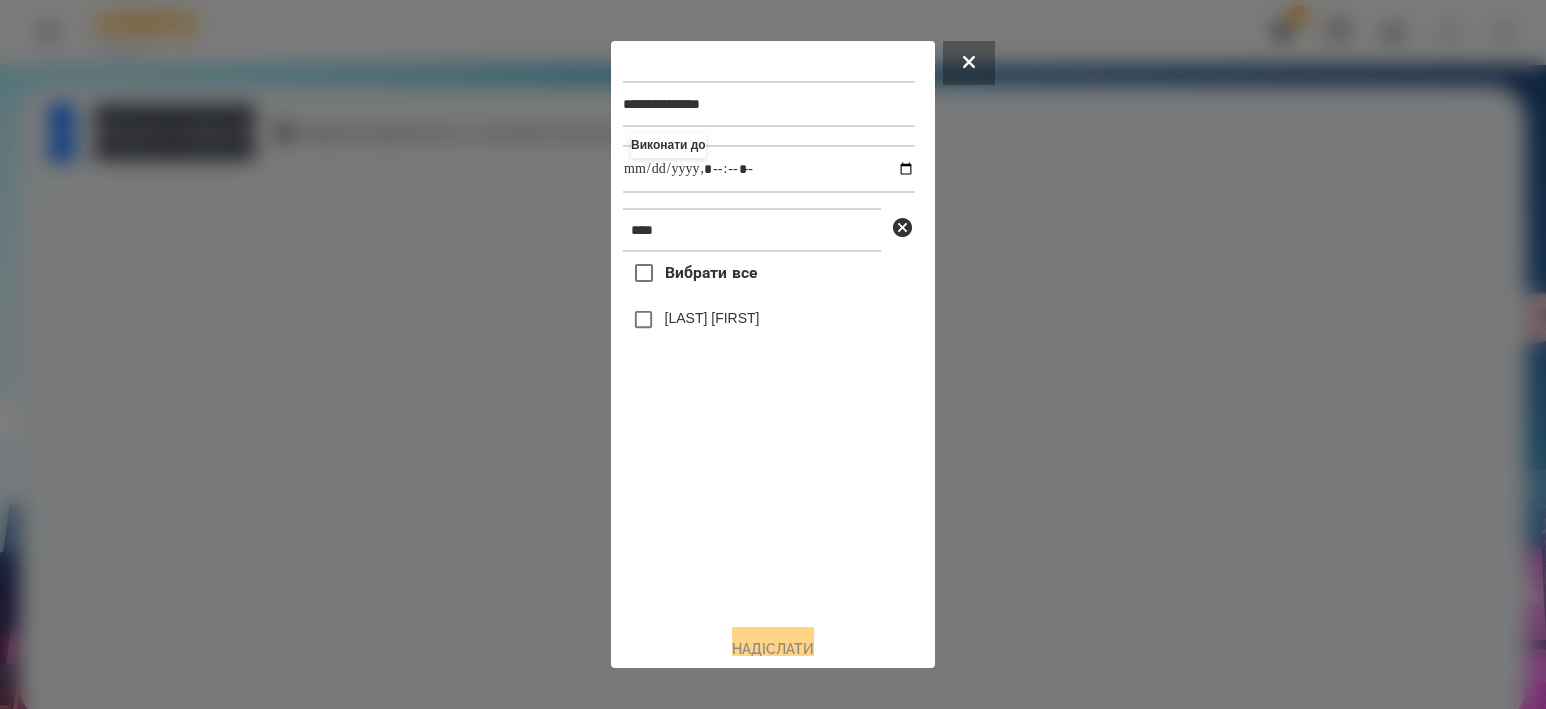 type on "**********" 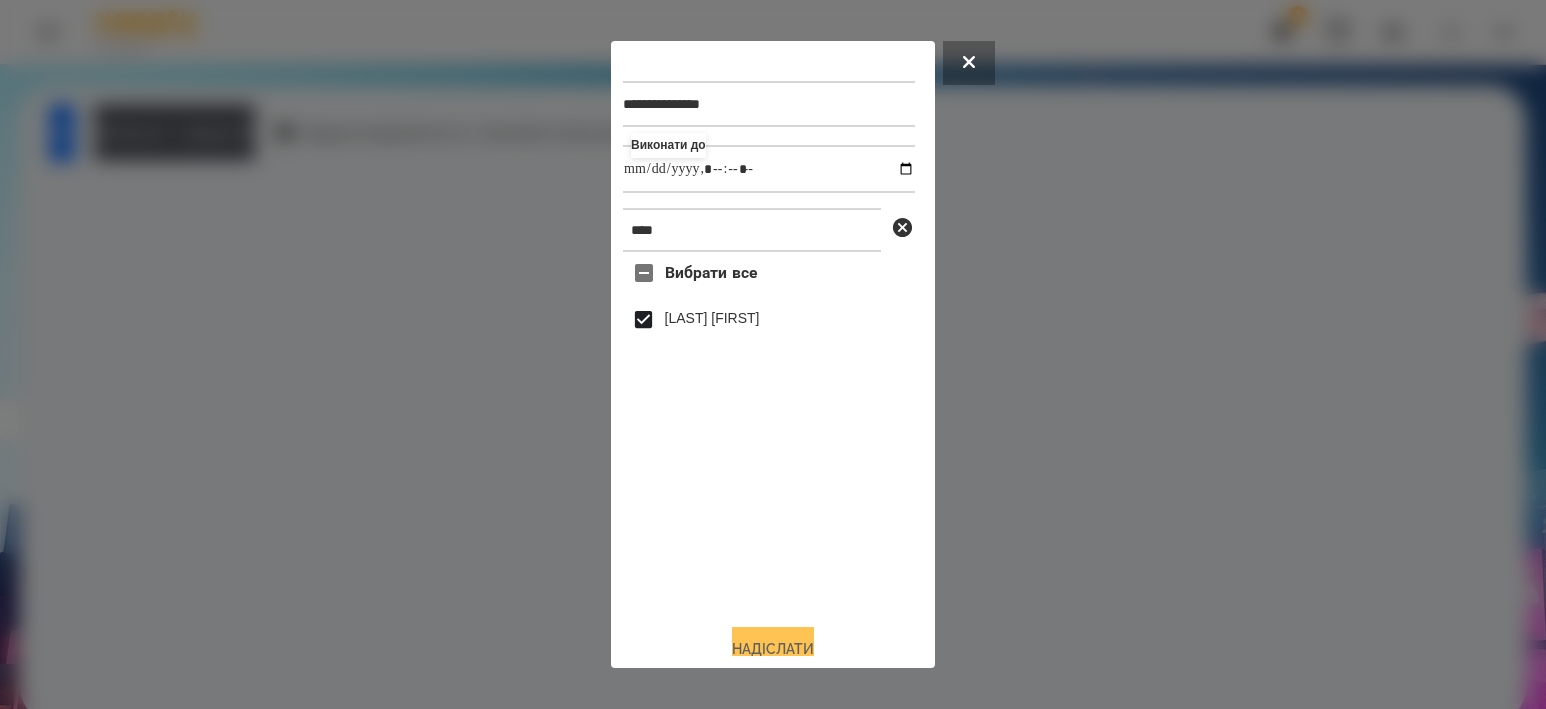 click on "Надіслати" at bounding box center (773, 649) 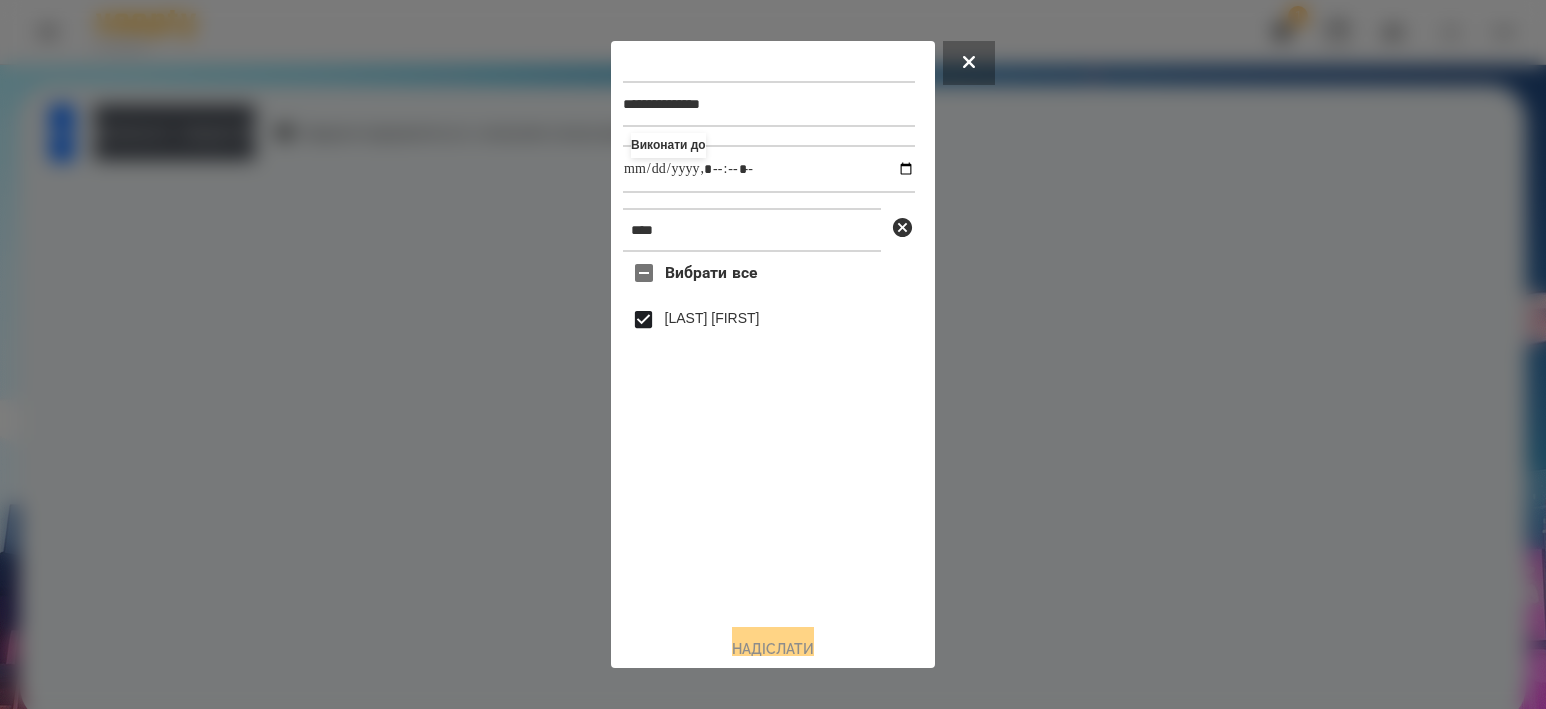 click at bounding box center (773, 354) 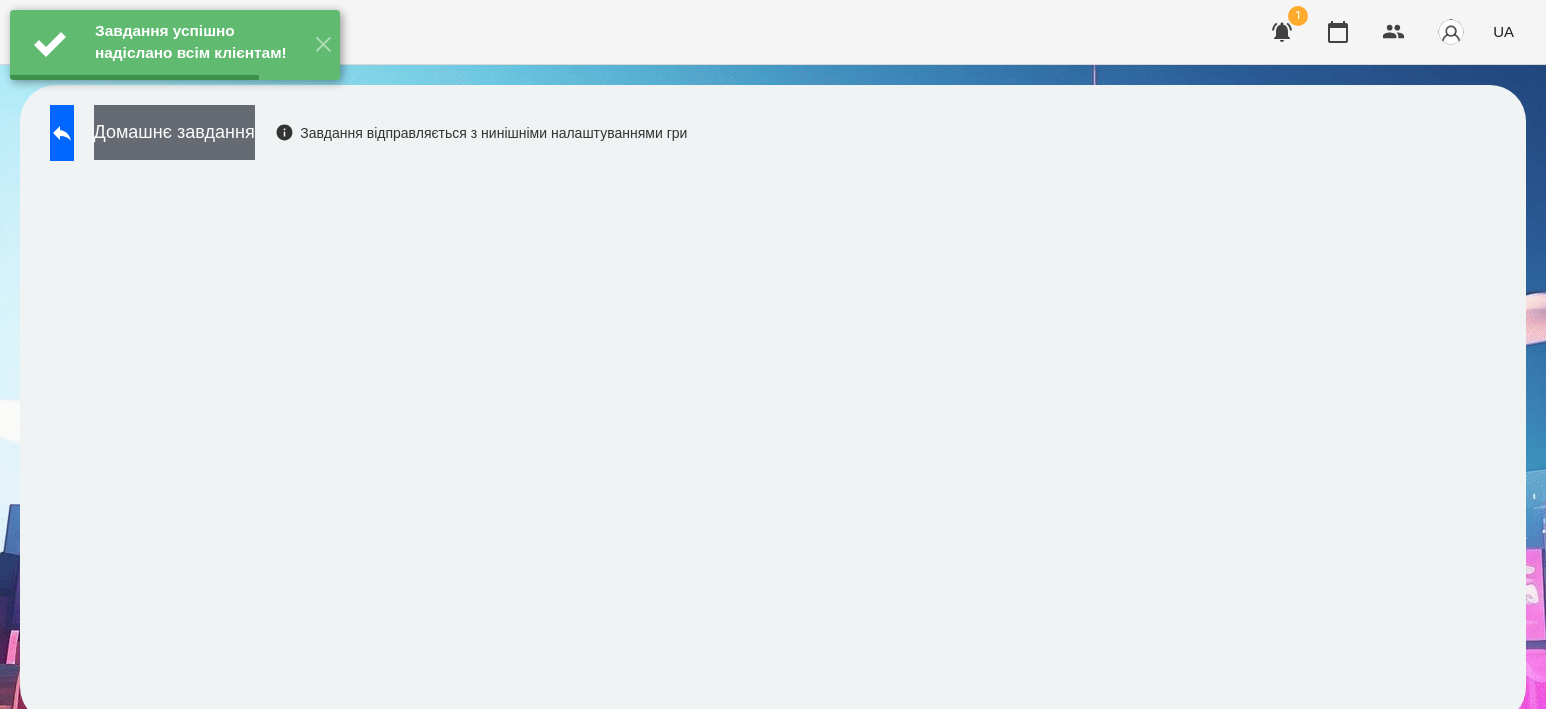 click on "Домашнє завдання" at bounding box center (174, 132) 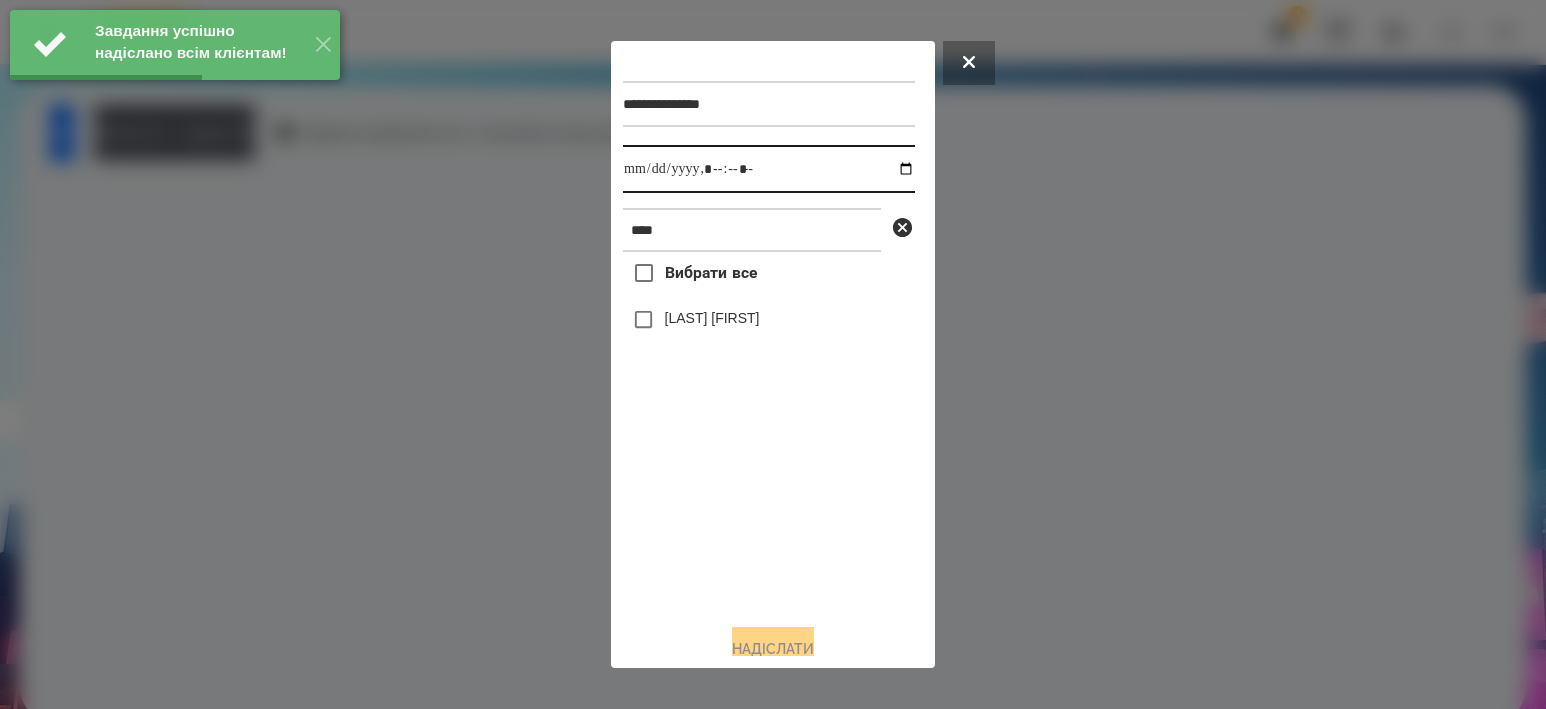 click at bounding box center (769, 169) 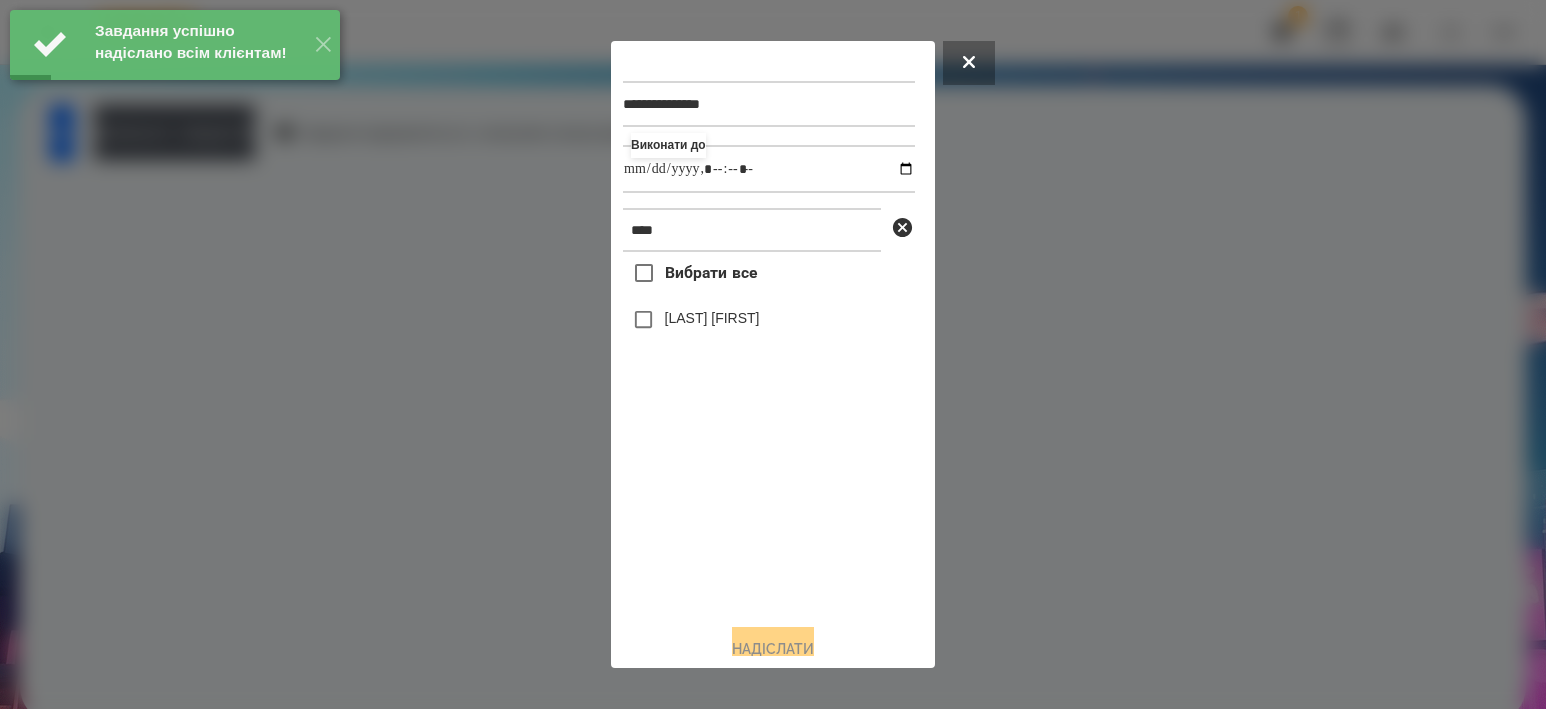 type on "**********" 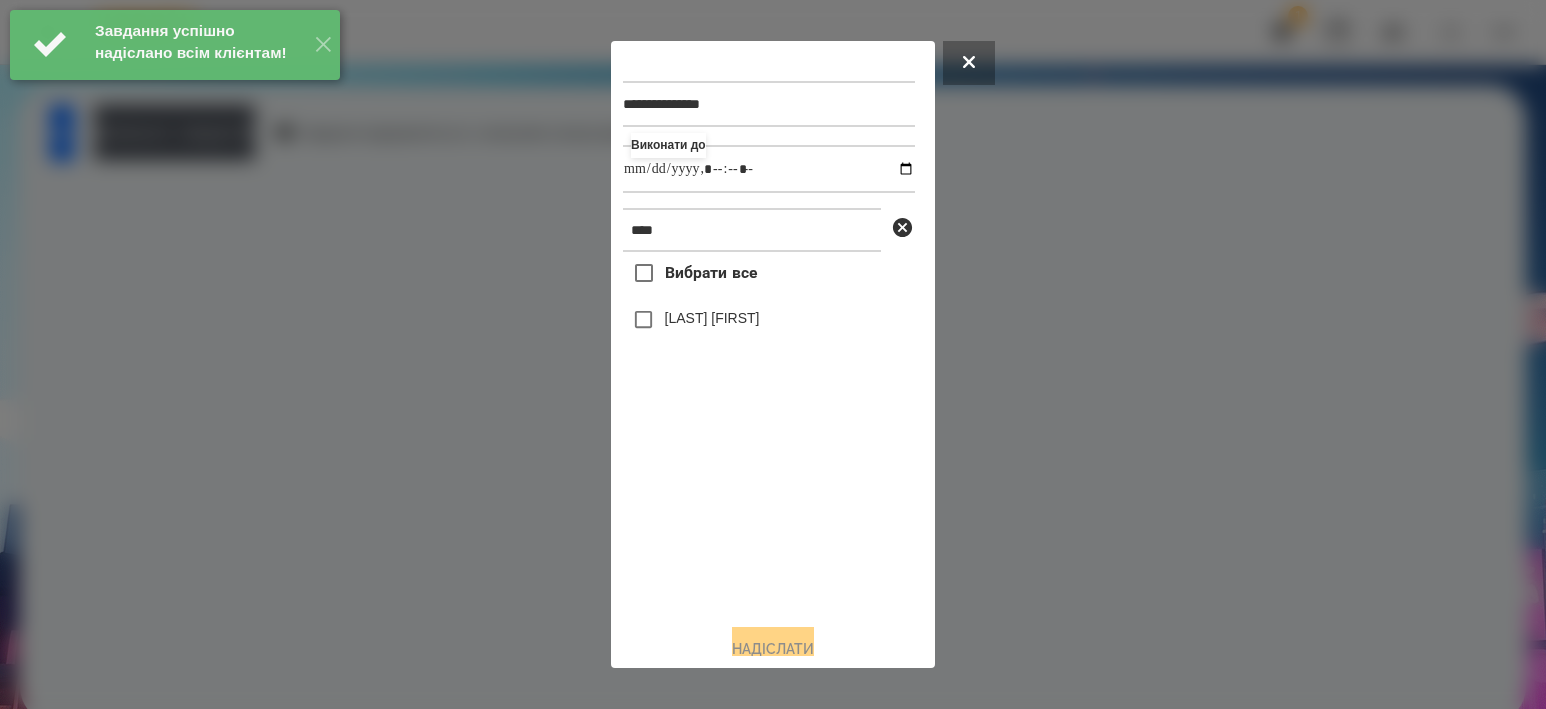 click on "[LAST] [FIRST]" at bounding box center [712, 318] 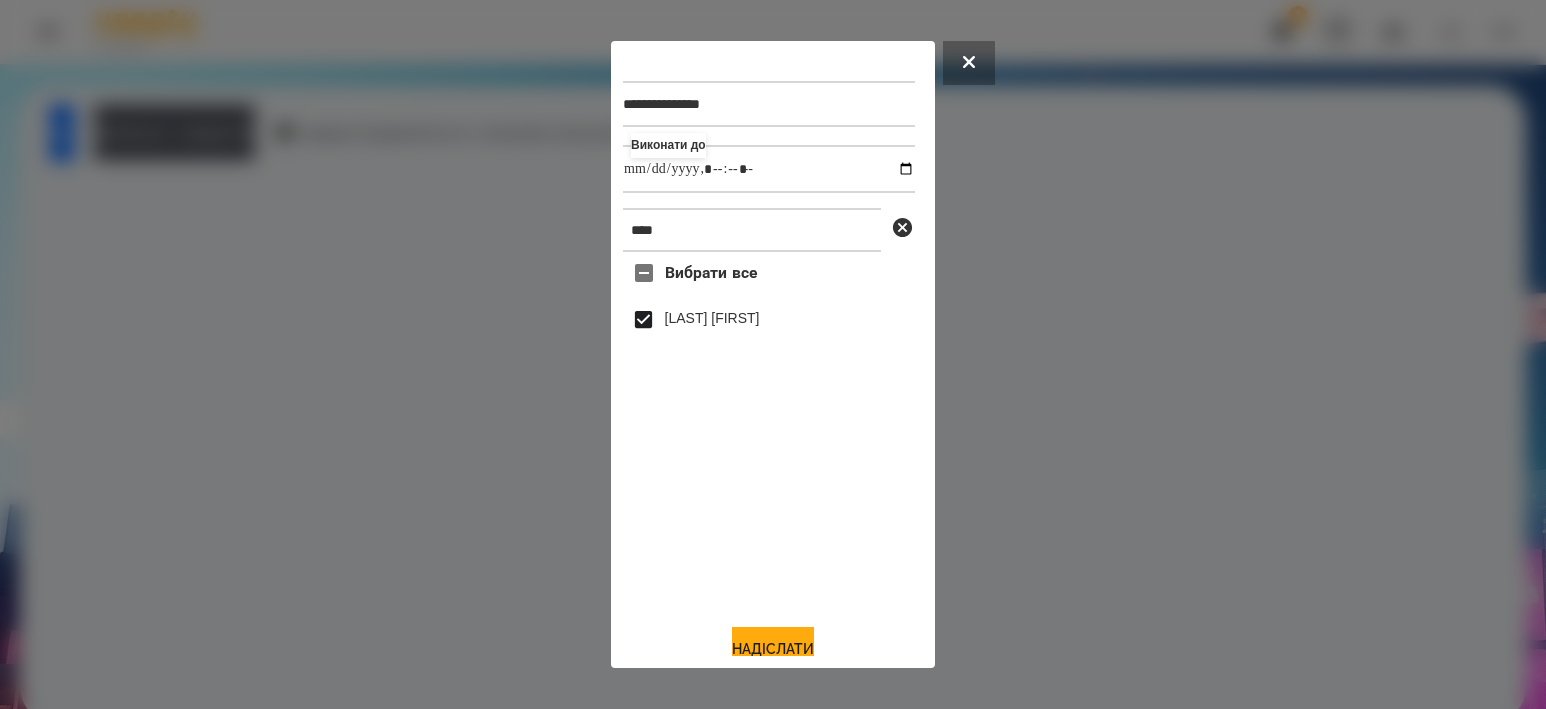 click on "**********" at bounding box center (773, 354) 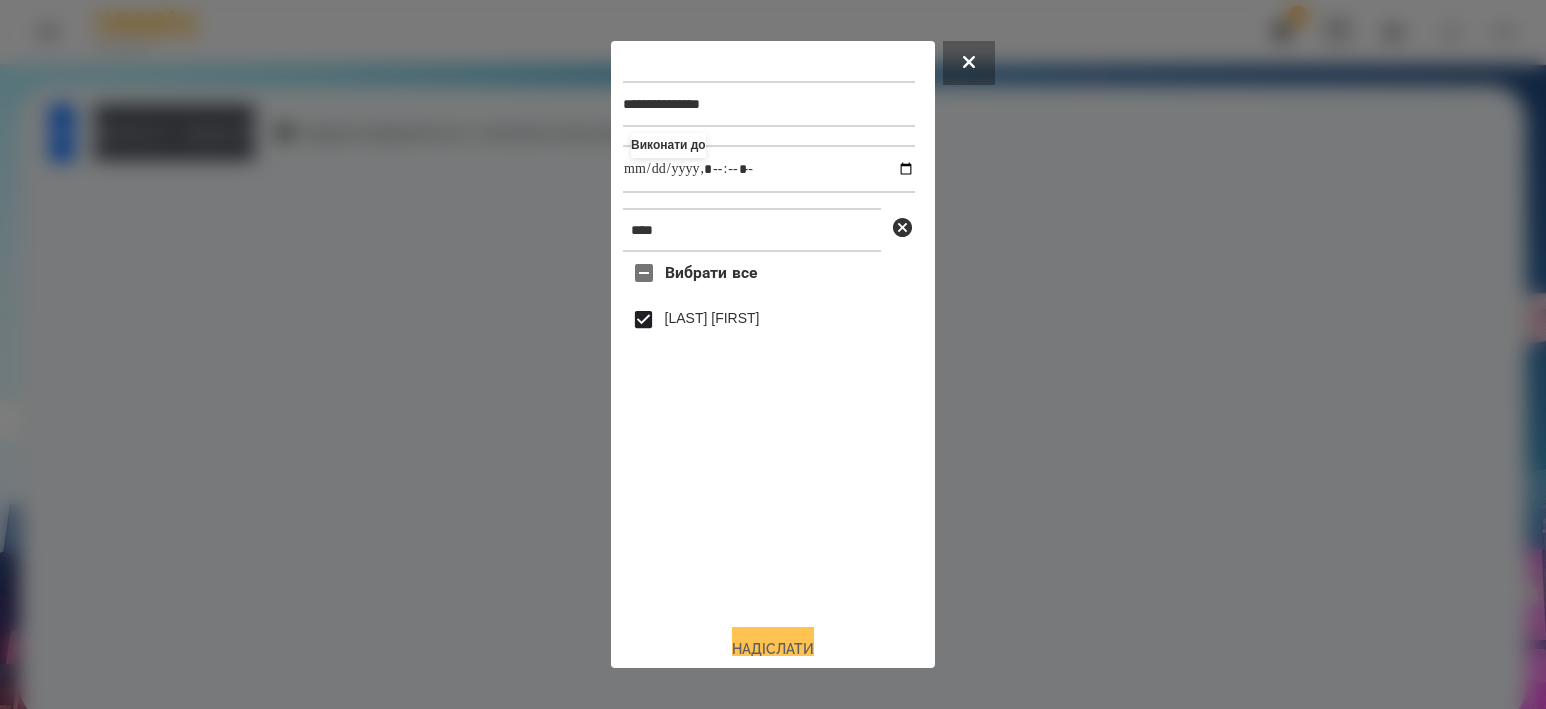 click on "Надіслати" at bounding box center (773, 649) 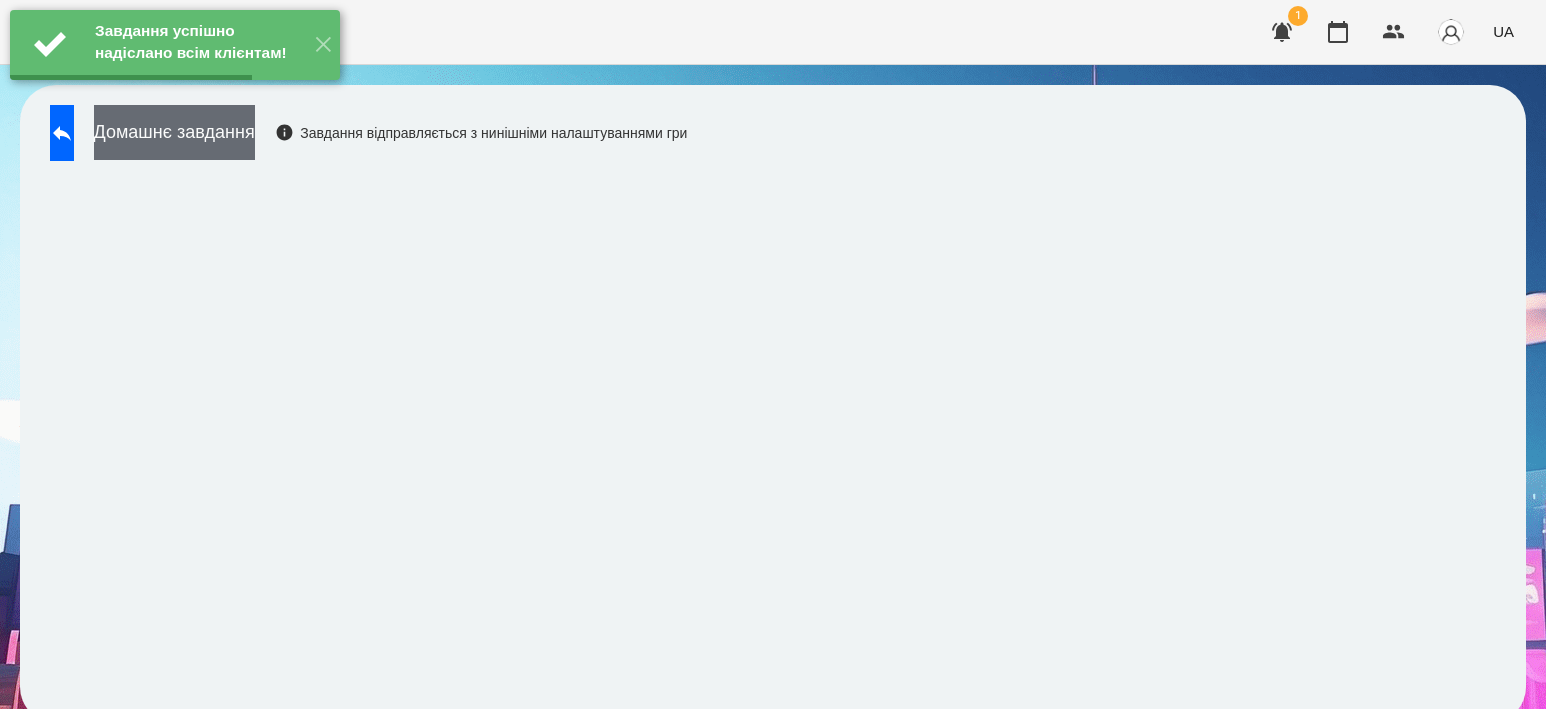 click on "Домашнє завдання" at bounding box center [174, 132] 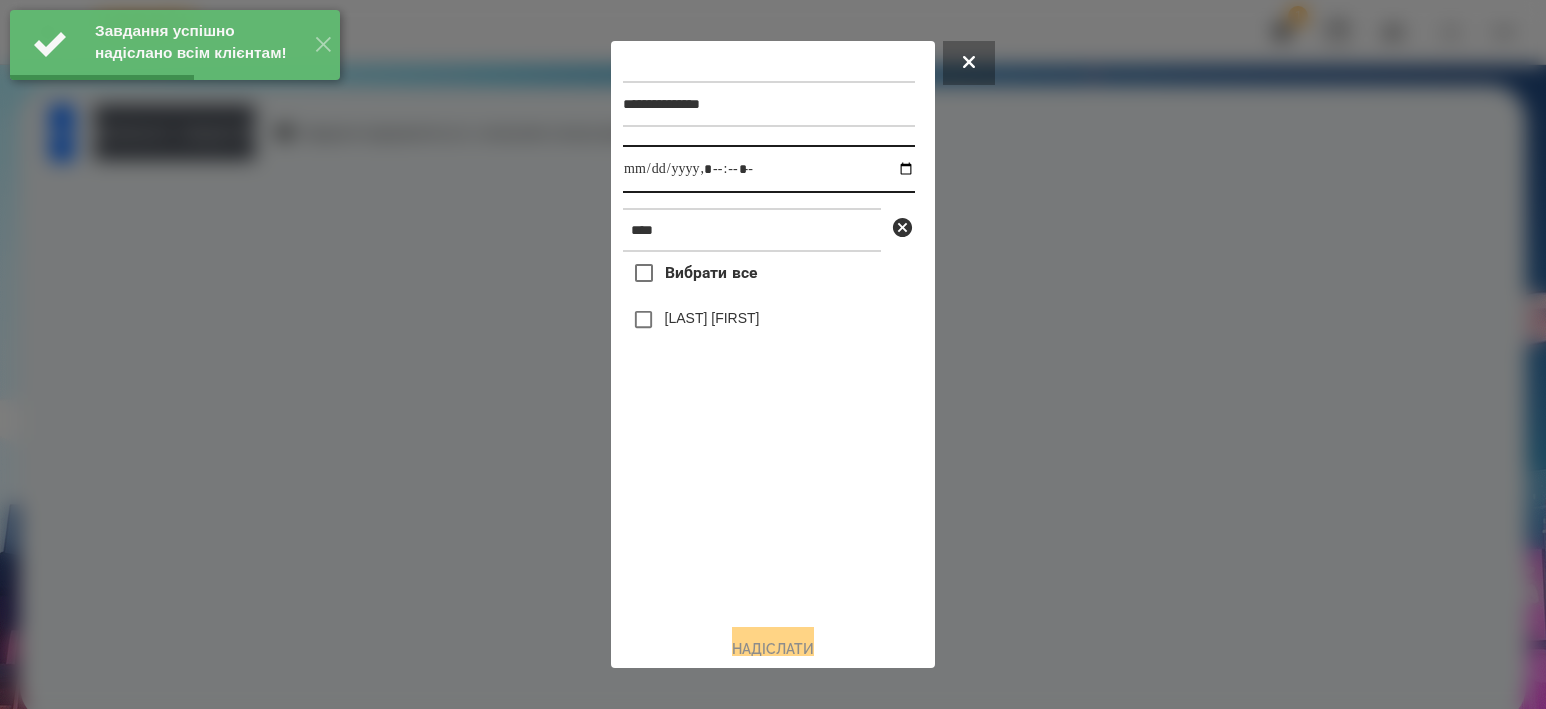 click at bounding box center [769, 169] 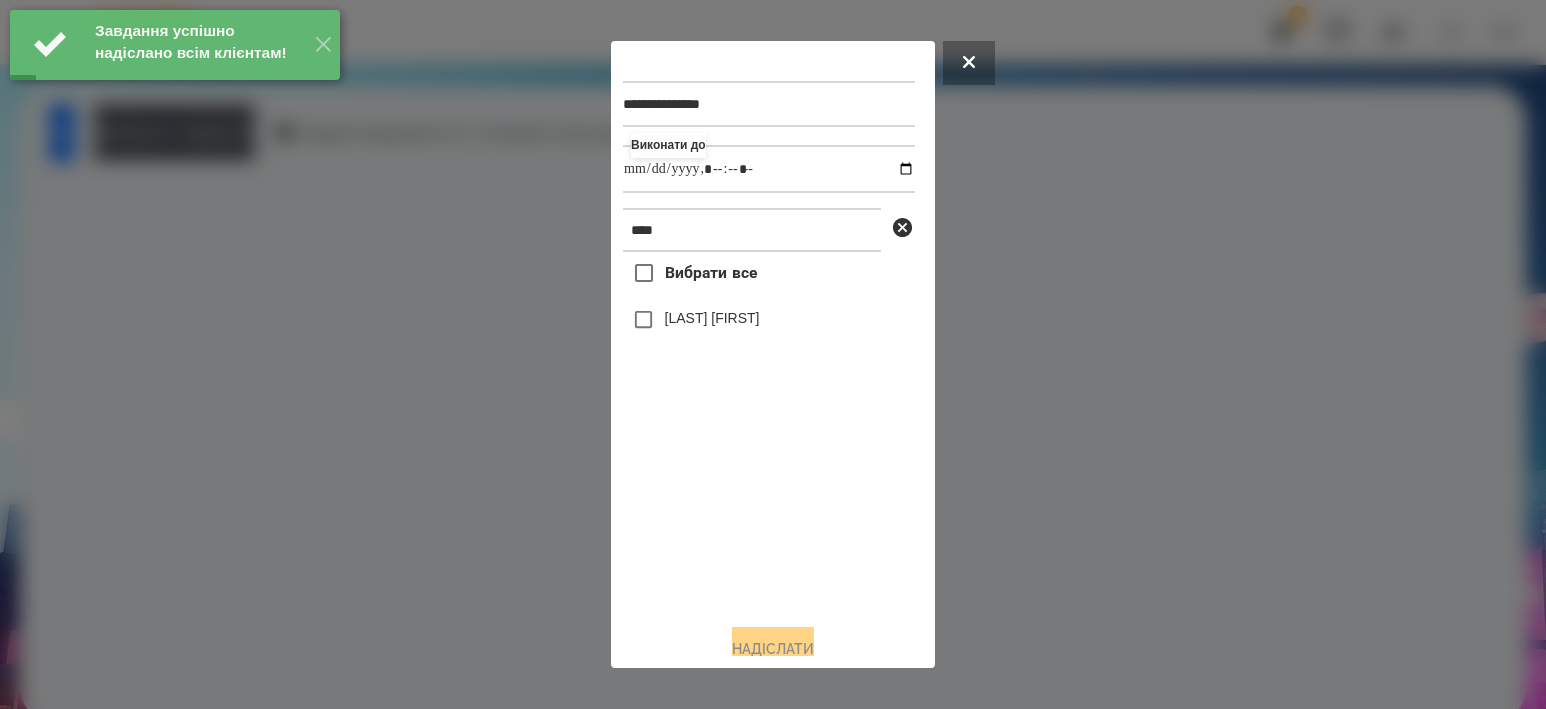 type on "**********" 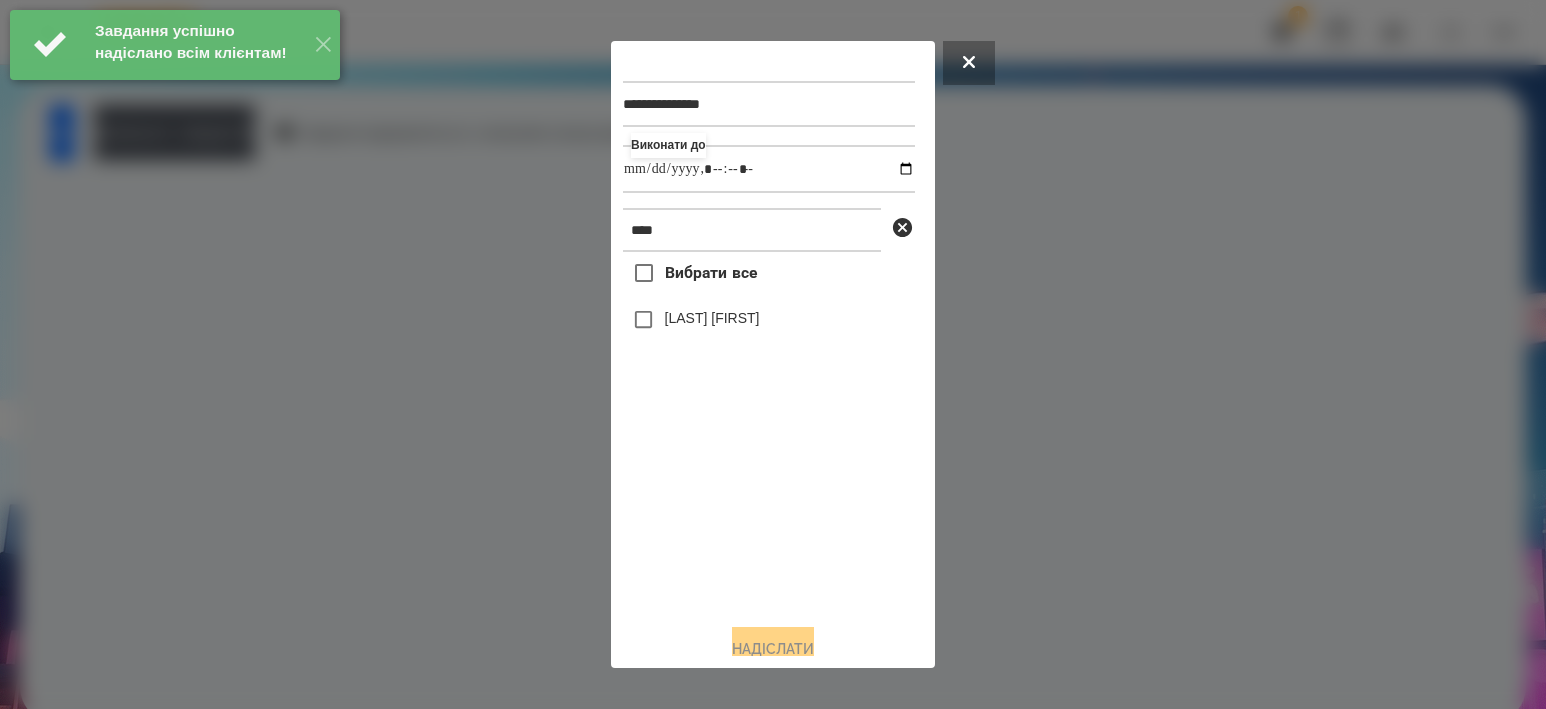 drag, startPoint x: 694, startPoint y: 320, endPoint x: 690, endPoint y: 451, distance: 131.06105 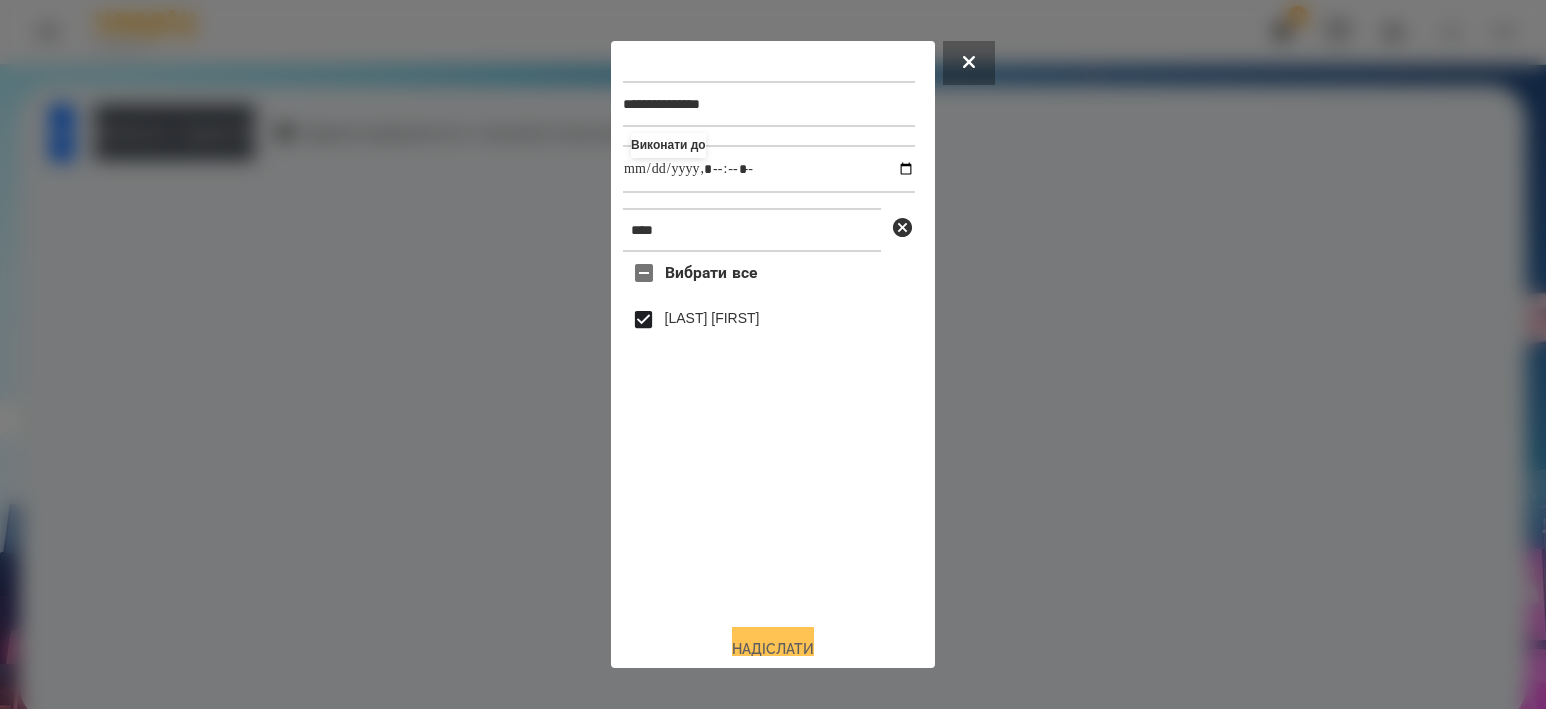 click on "Надіслати" at bounding box center [773, 649] 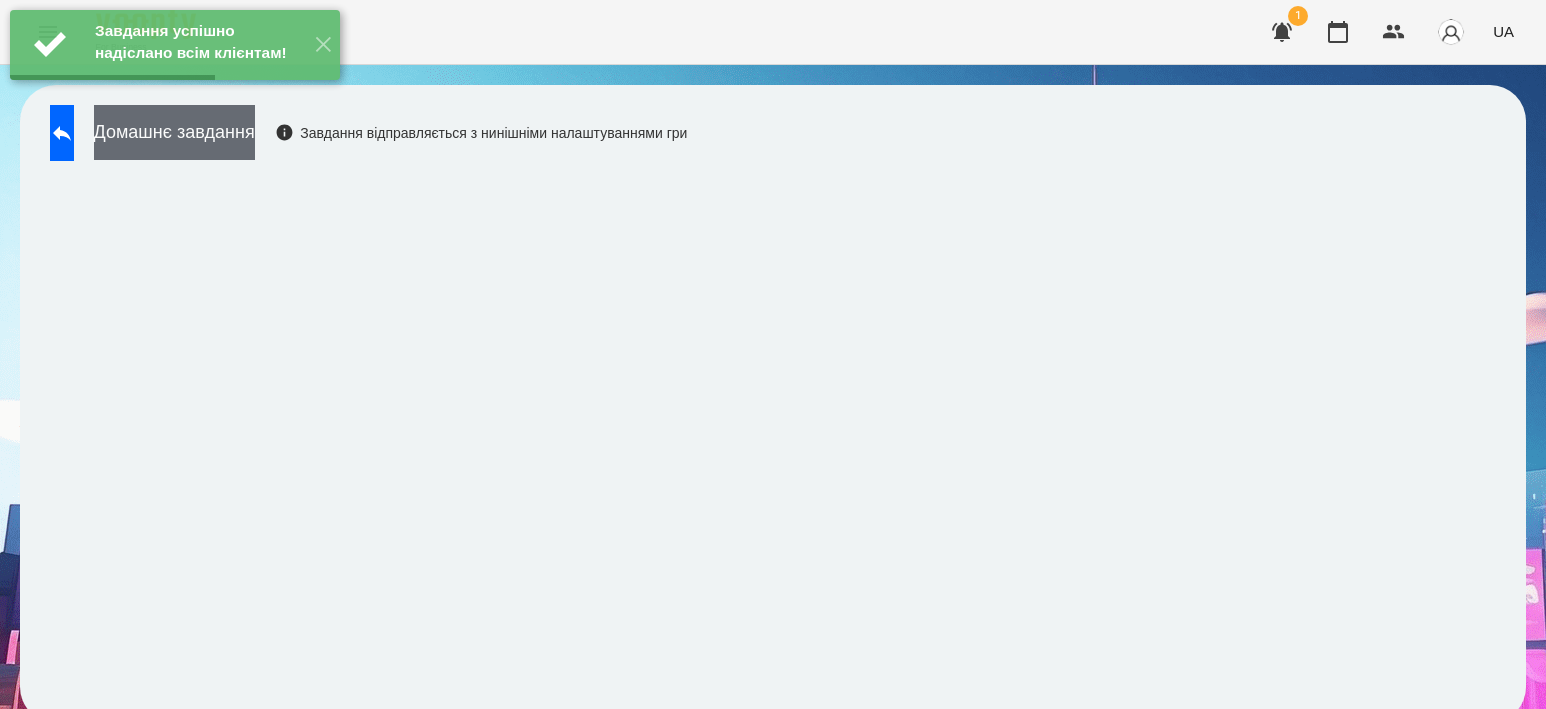 click on "Домашнє завдання" at bounding box center [174, 132] 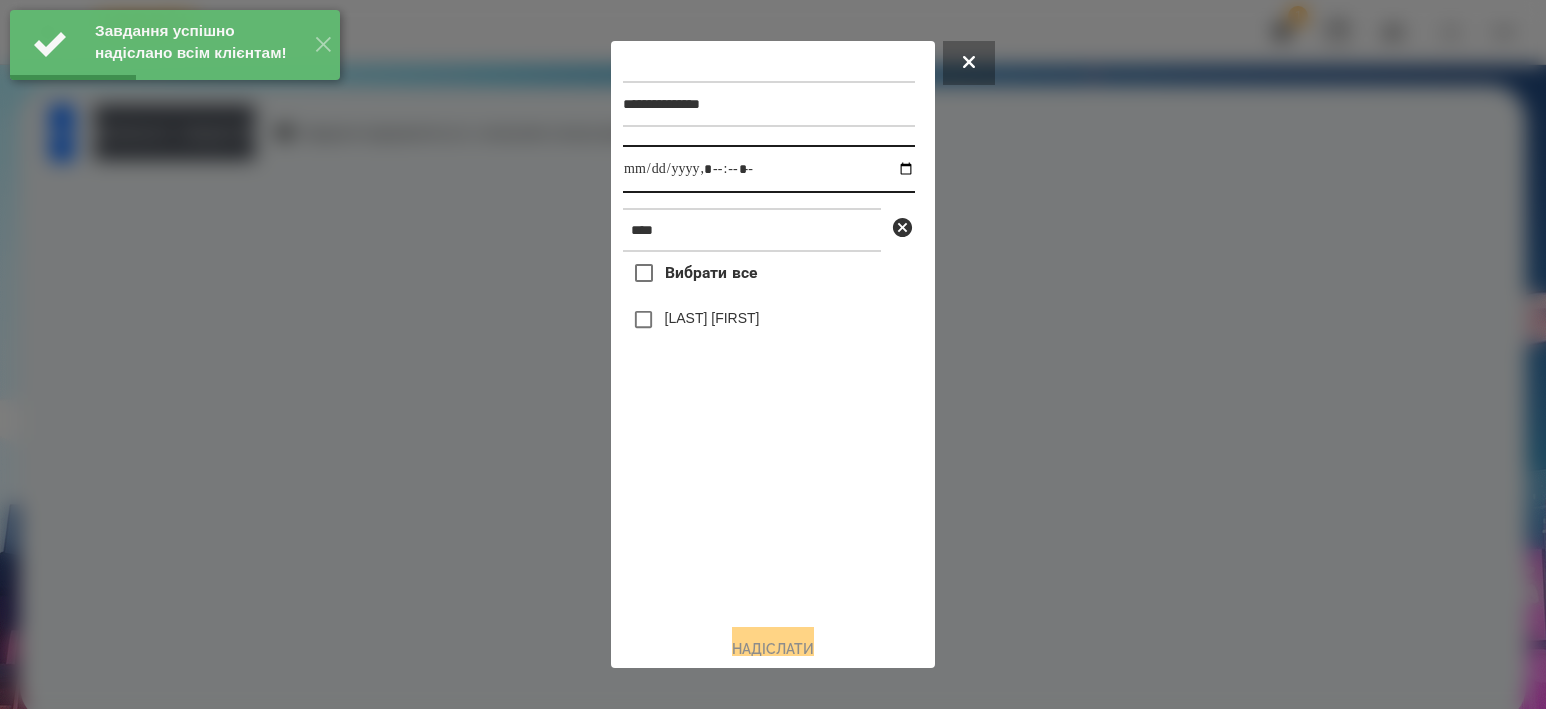 click at bounding box center (769, 169) 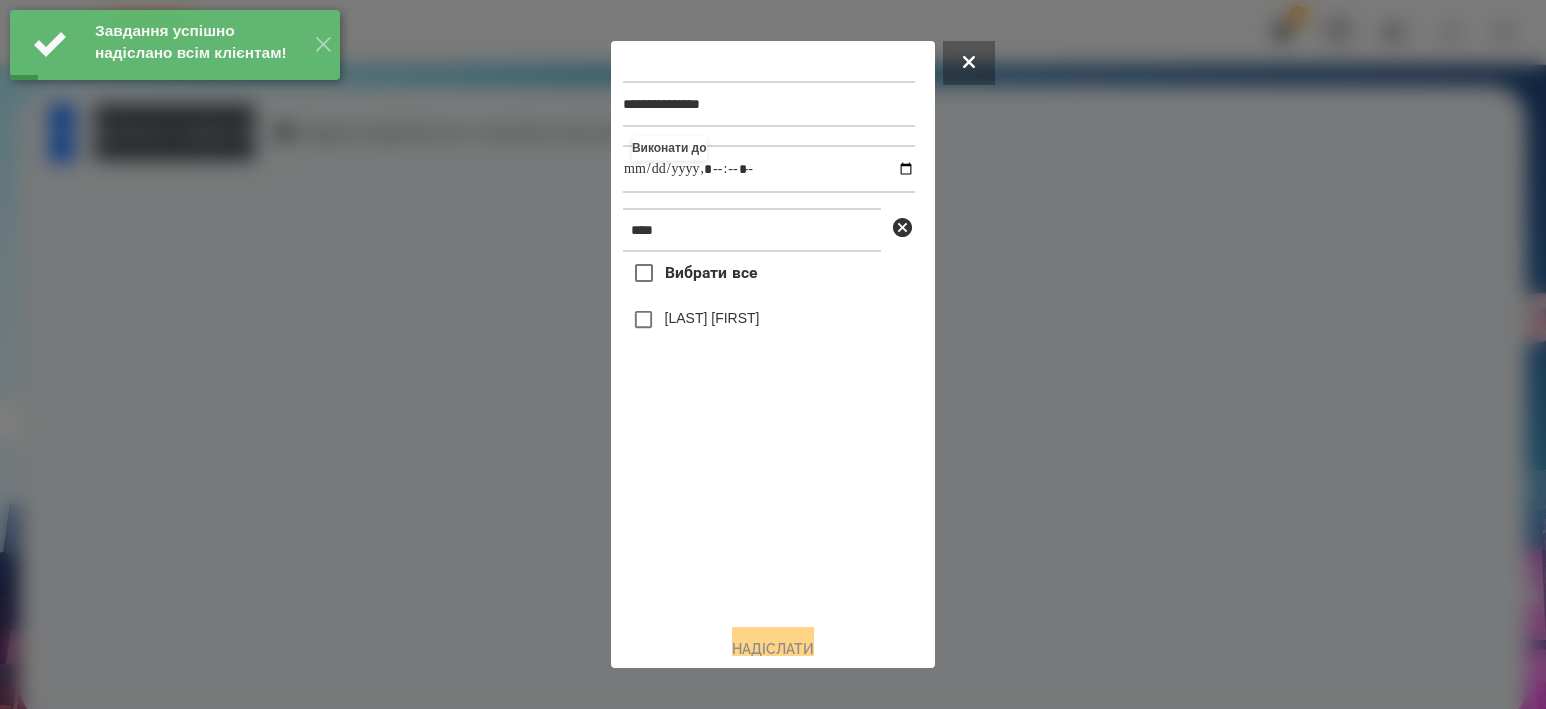 type on "**********" 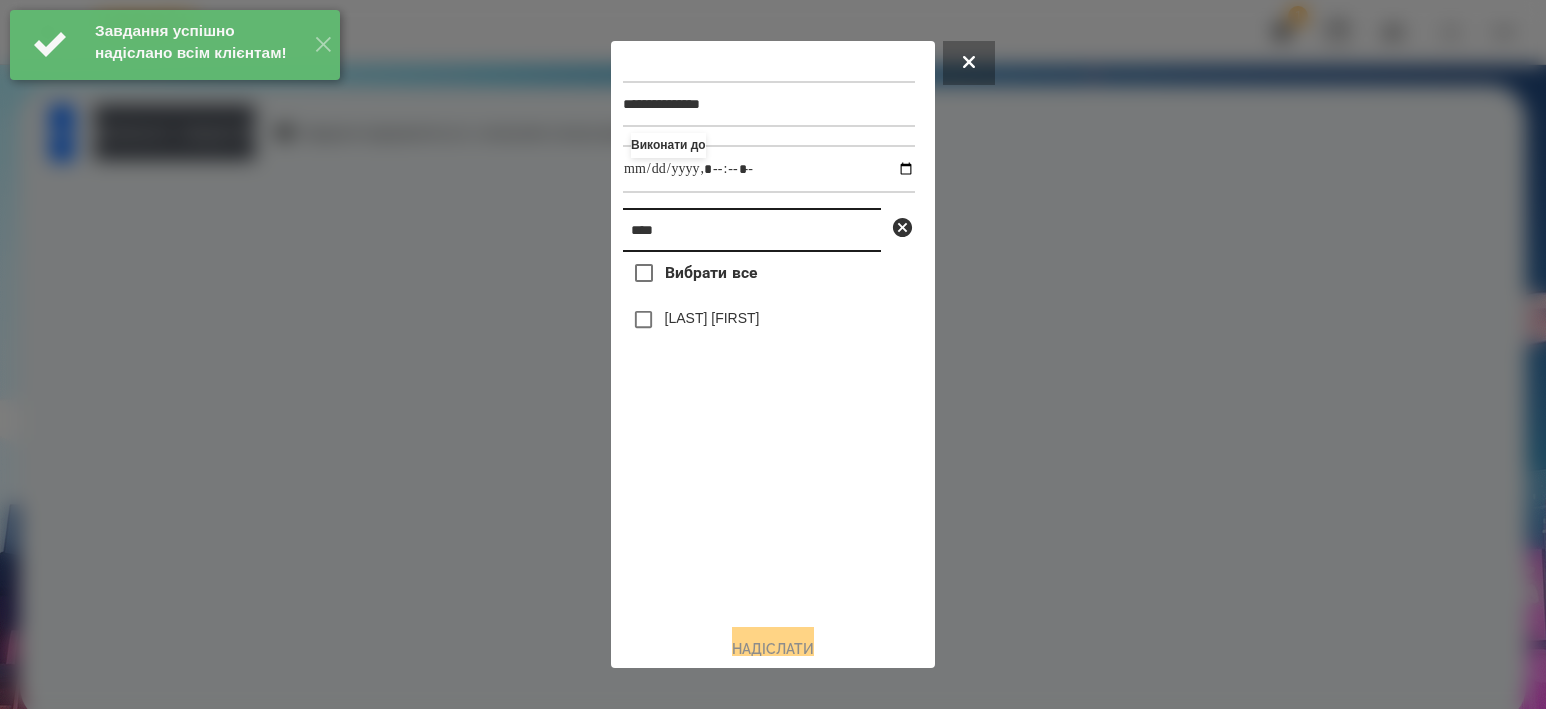drag, startPoint x: 711, startPoint y: 241, endPoint x: 285, endPoint y: 217, distance: 426.6755 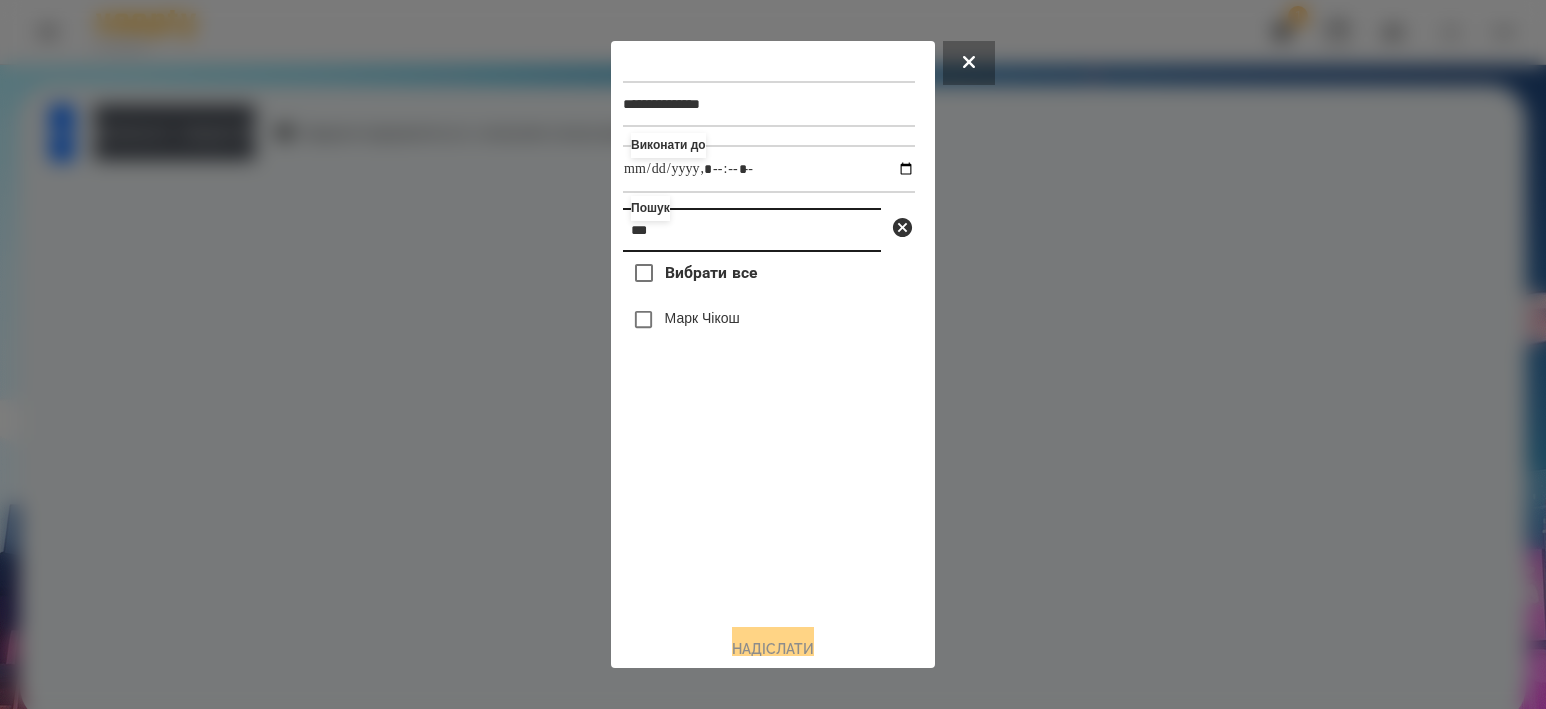 type on "***" 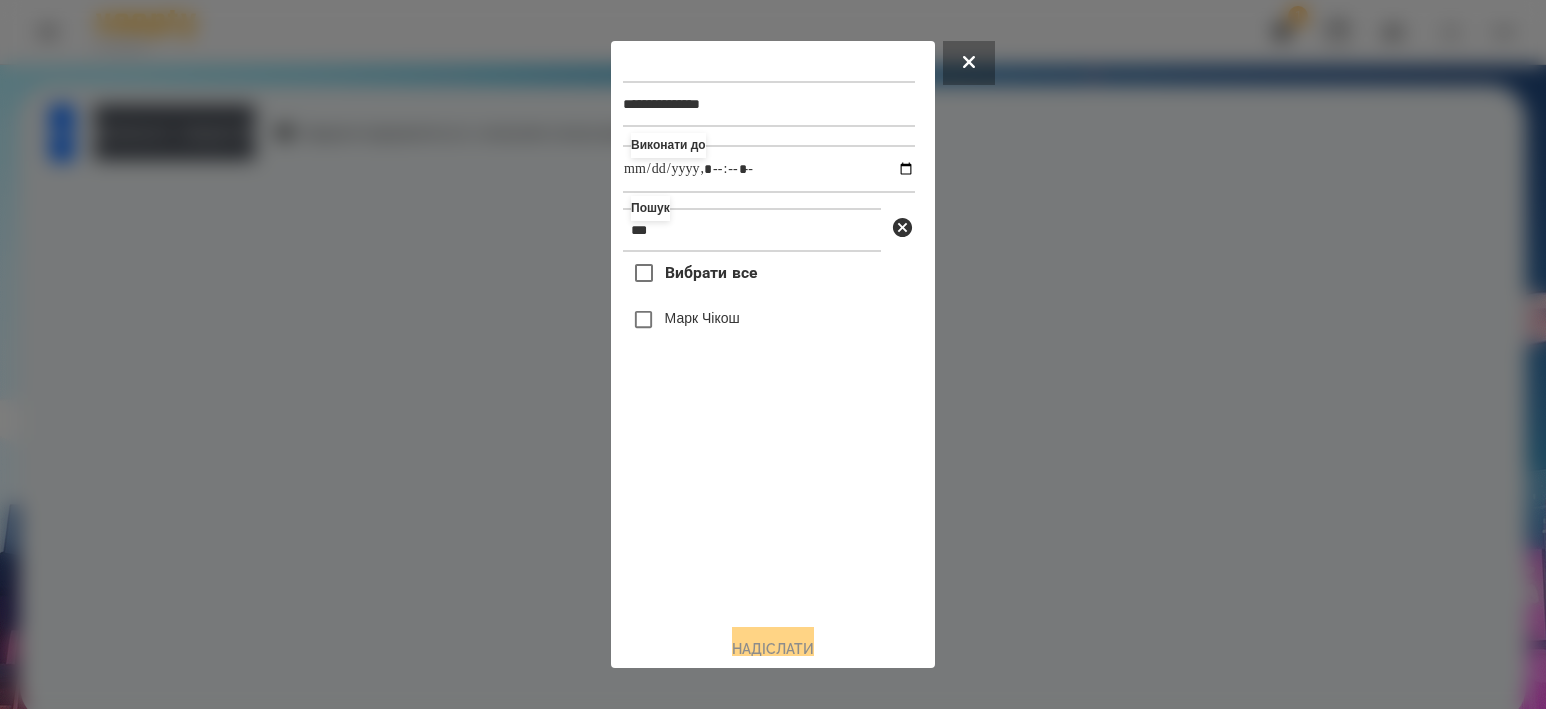 click on "Марк Чікош" at bounding box center (702, 318) 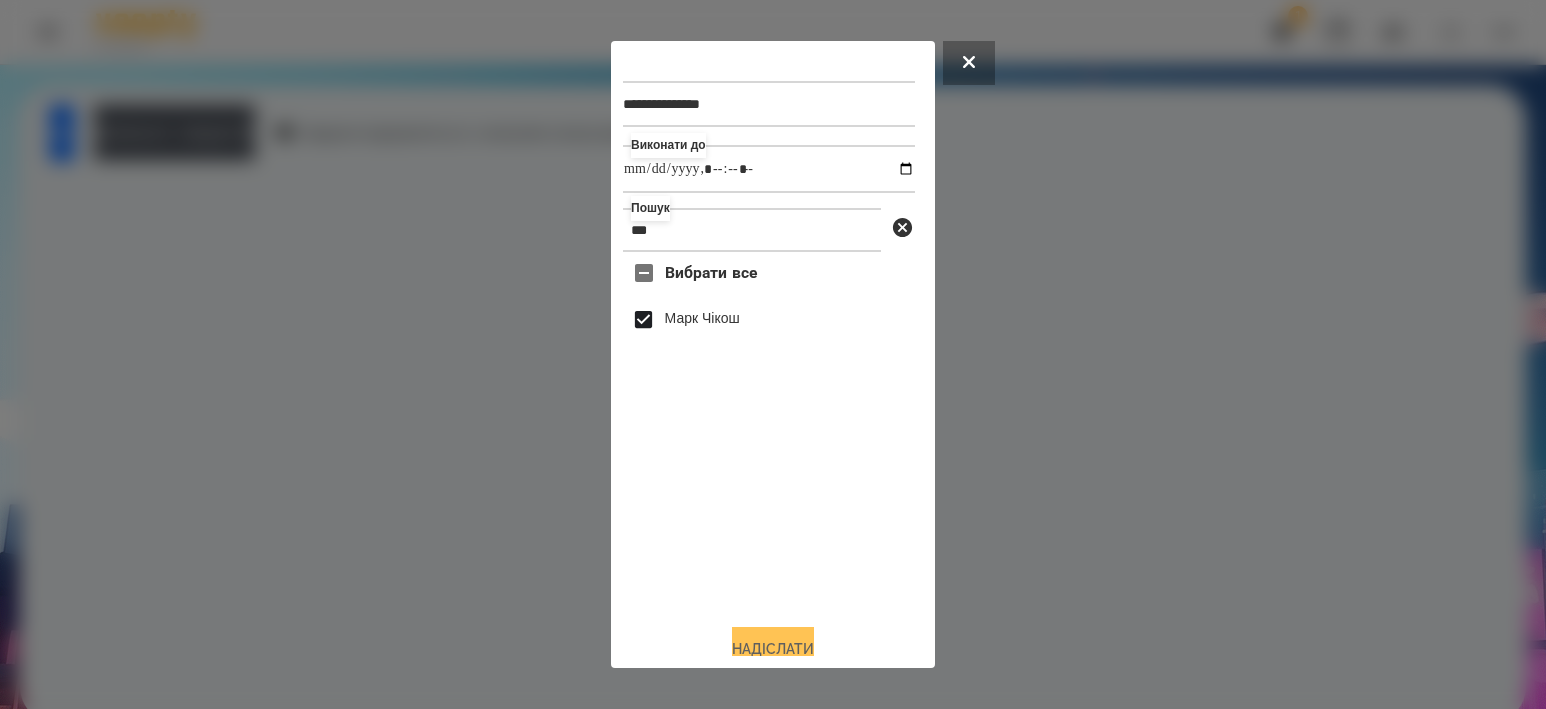 click on "Надіслати" at bounding box center [773, 649] 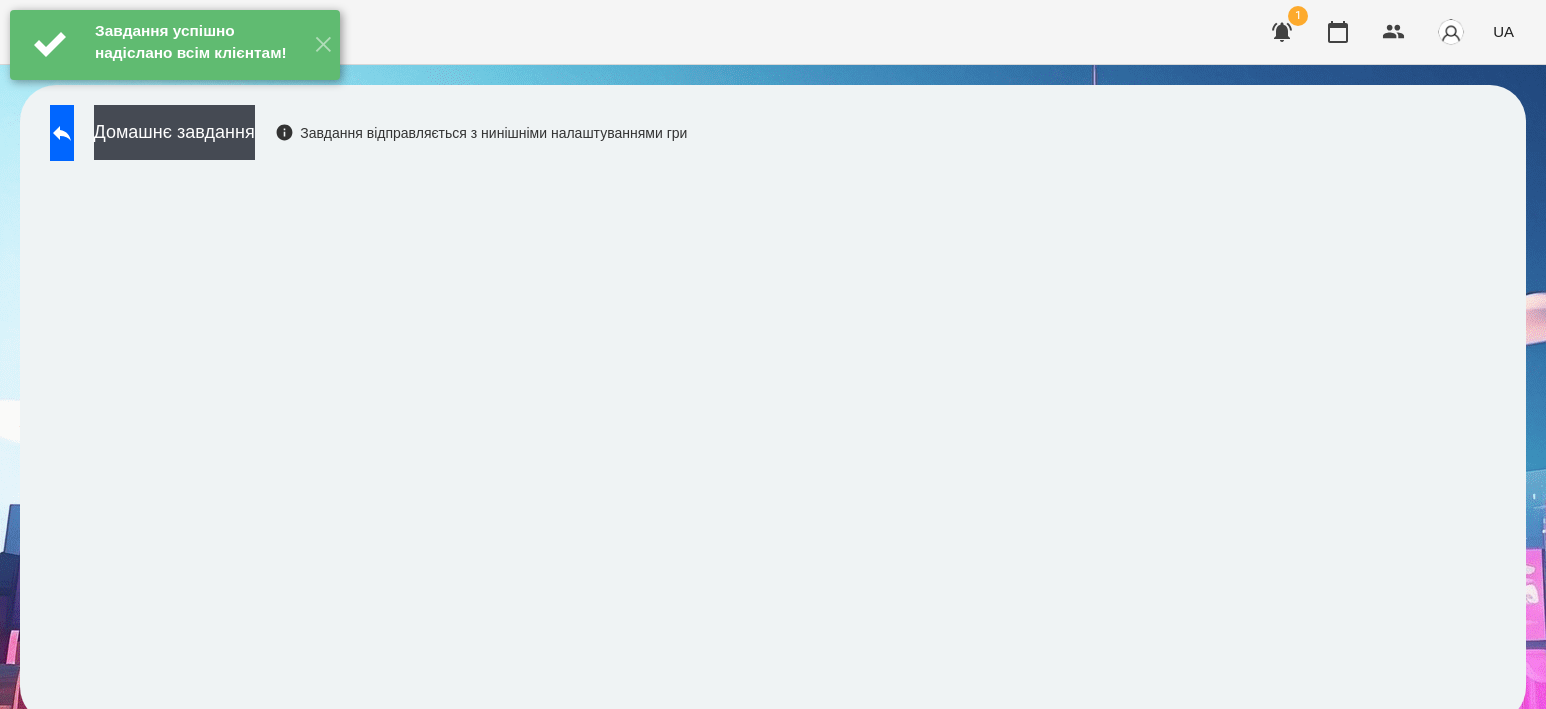 click on "Завдання успішно надіслано всім клієнтам!" at bounding box center [197, 44] 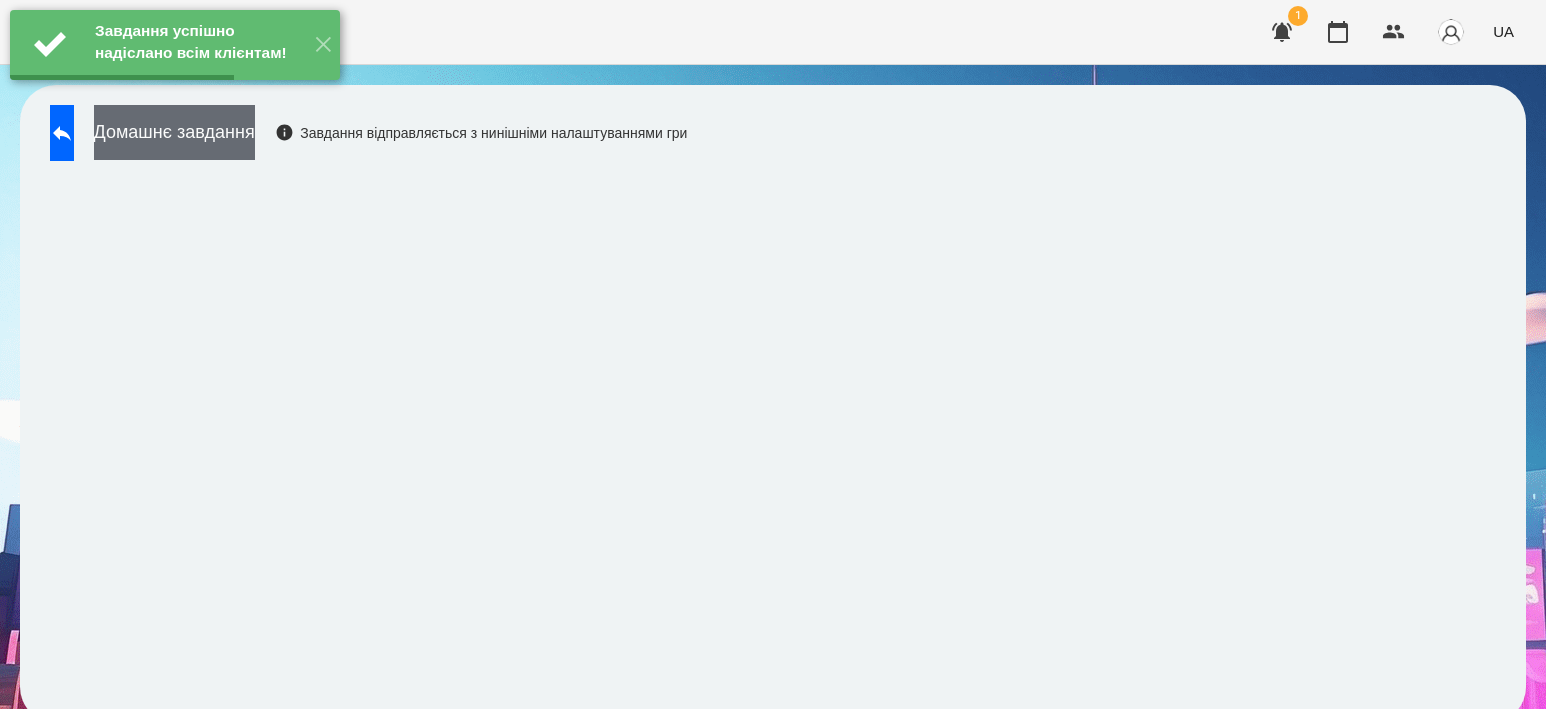 click on "Домашнє завдання" at bounding box center (174, 132) 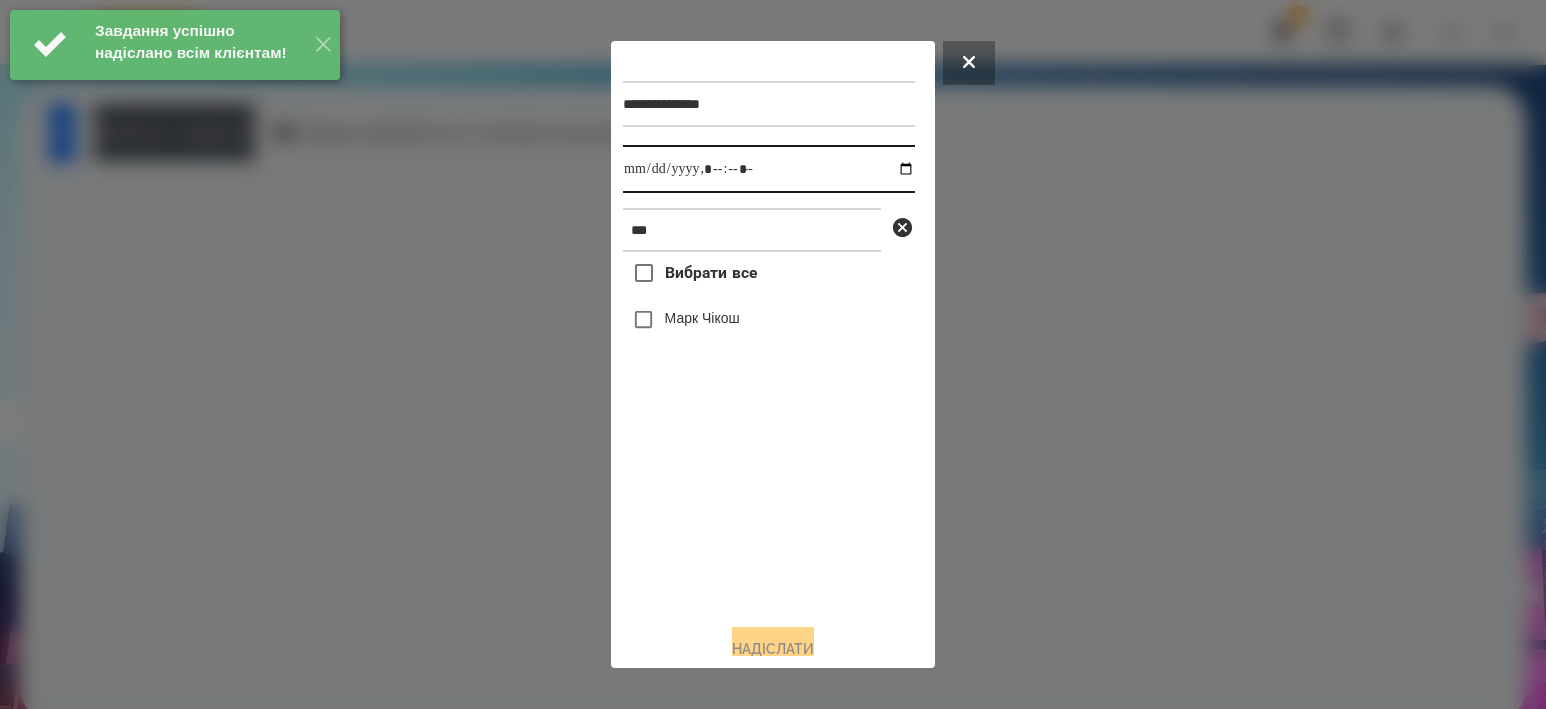 click at bounding box center [769, 169] 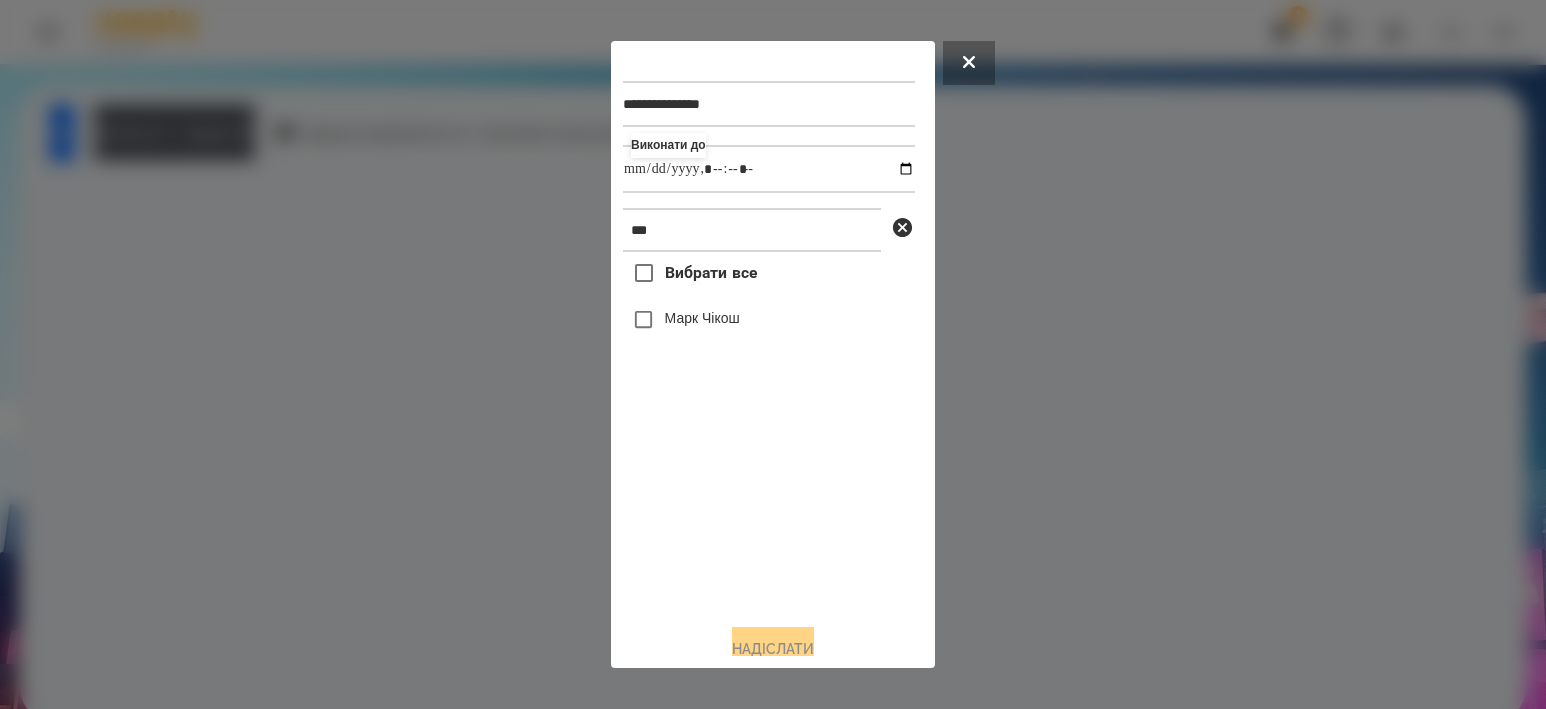 type on "**********" 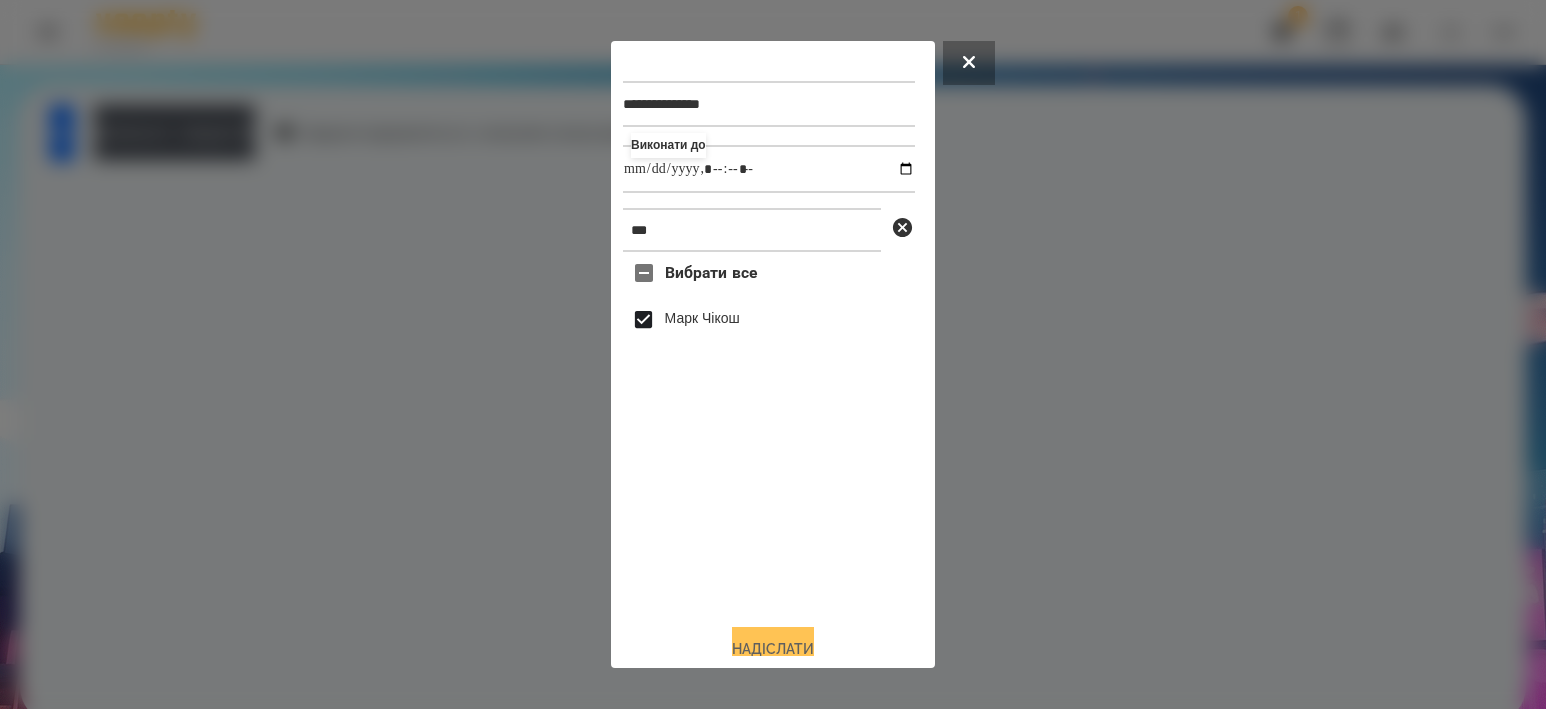 click on "Надіслати" at bounding box center (773, 649) 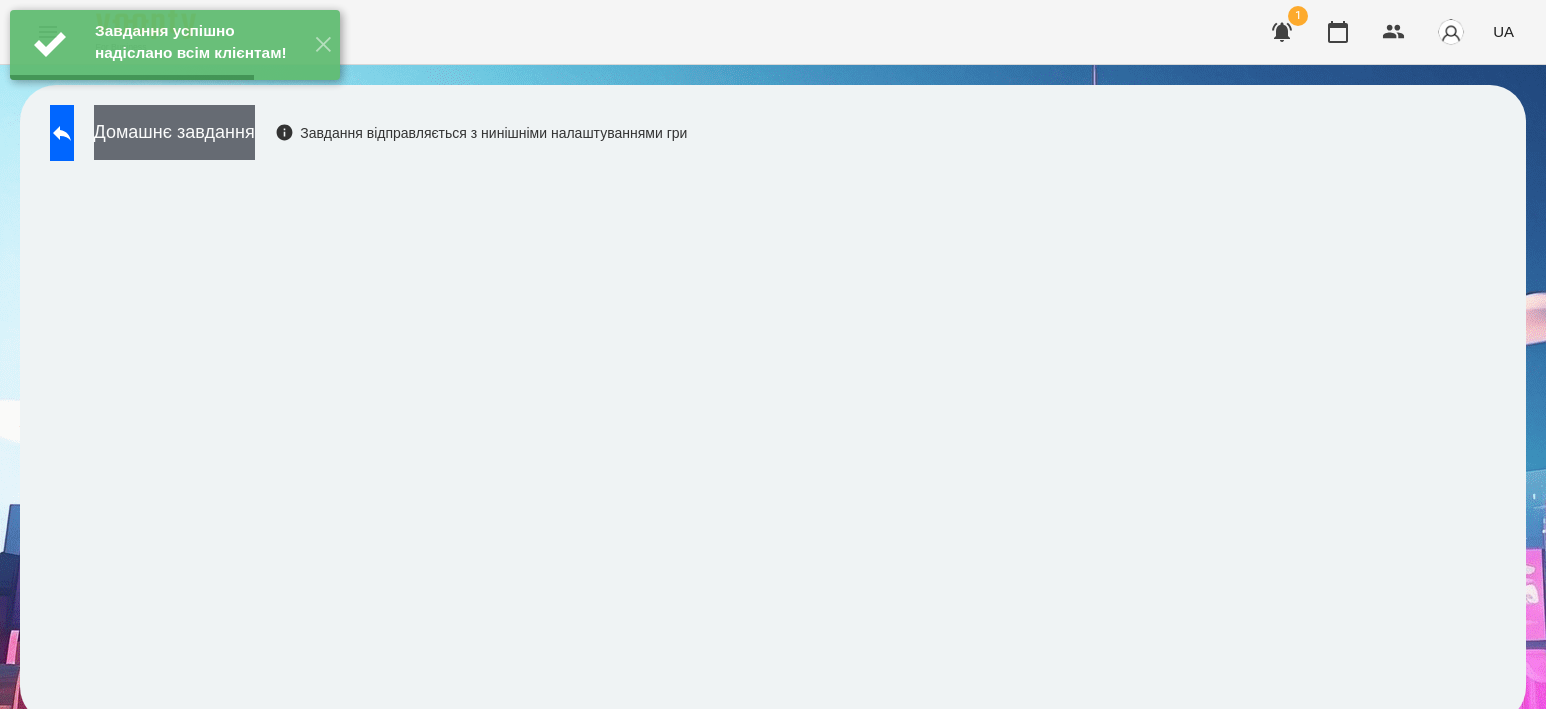 click on "Домашнє завдання" at bounding box center [174, 132] 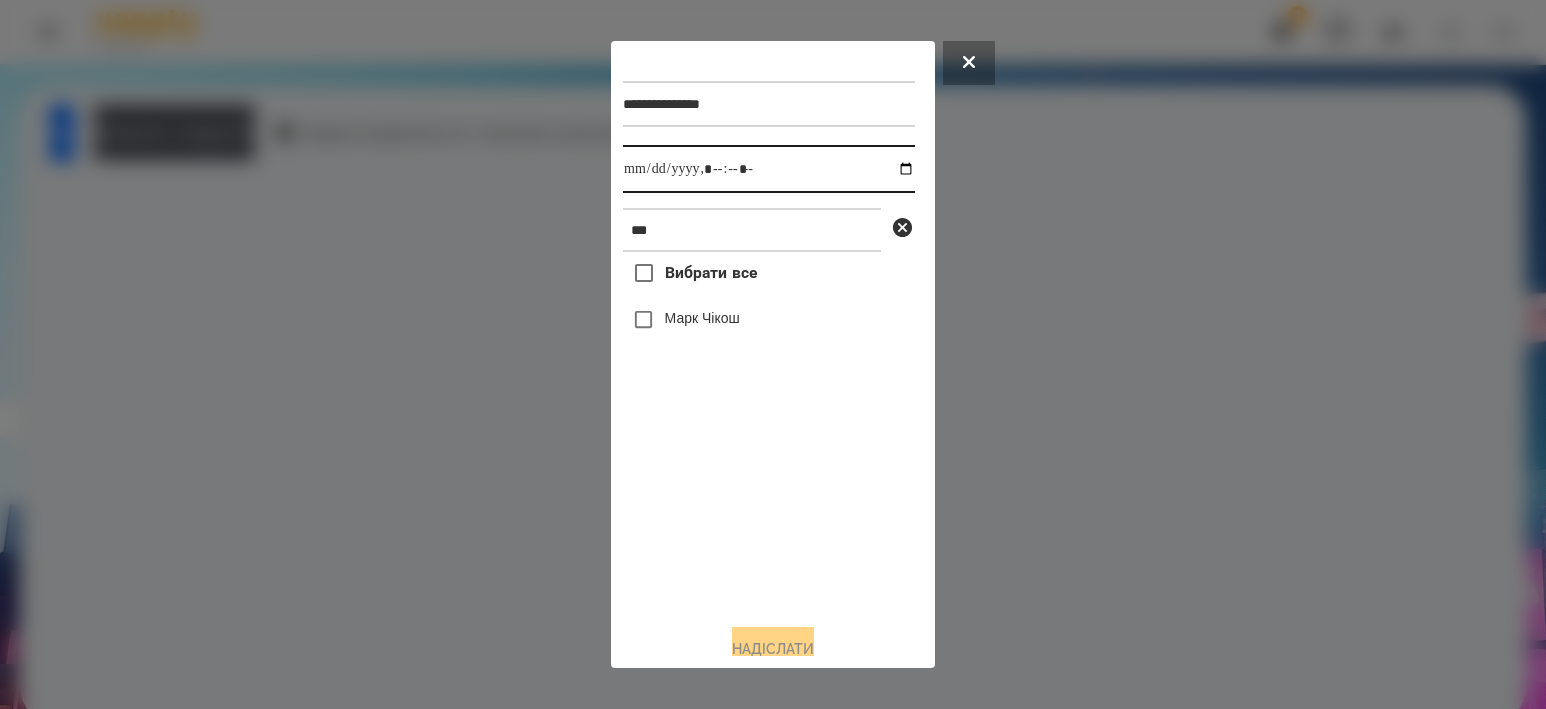 click at bounding box center (769, 169) 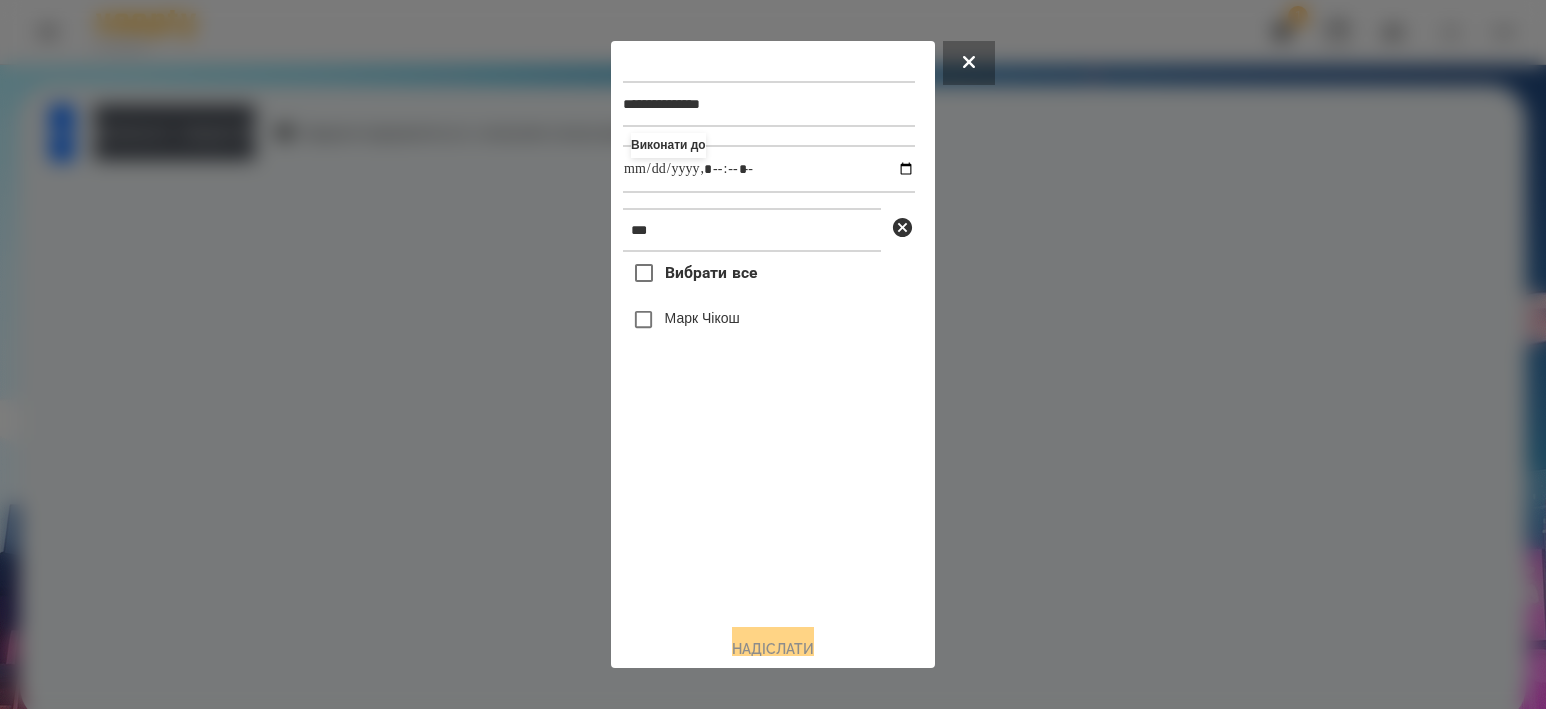 type on "**********" 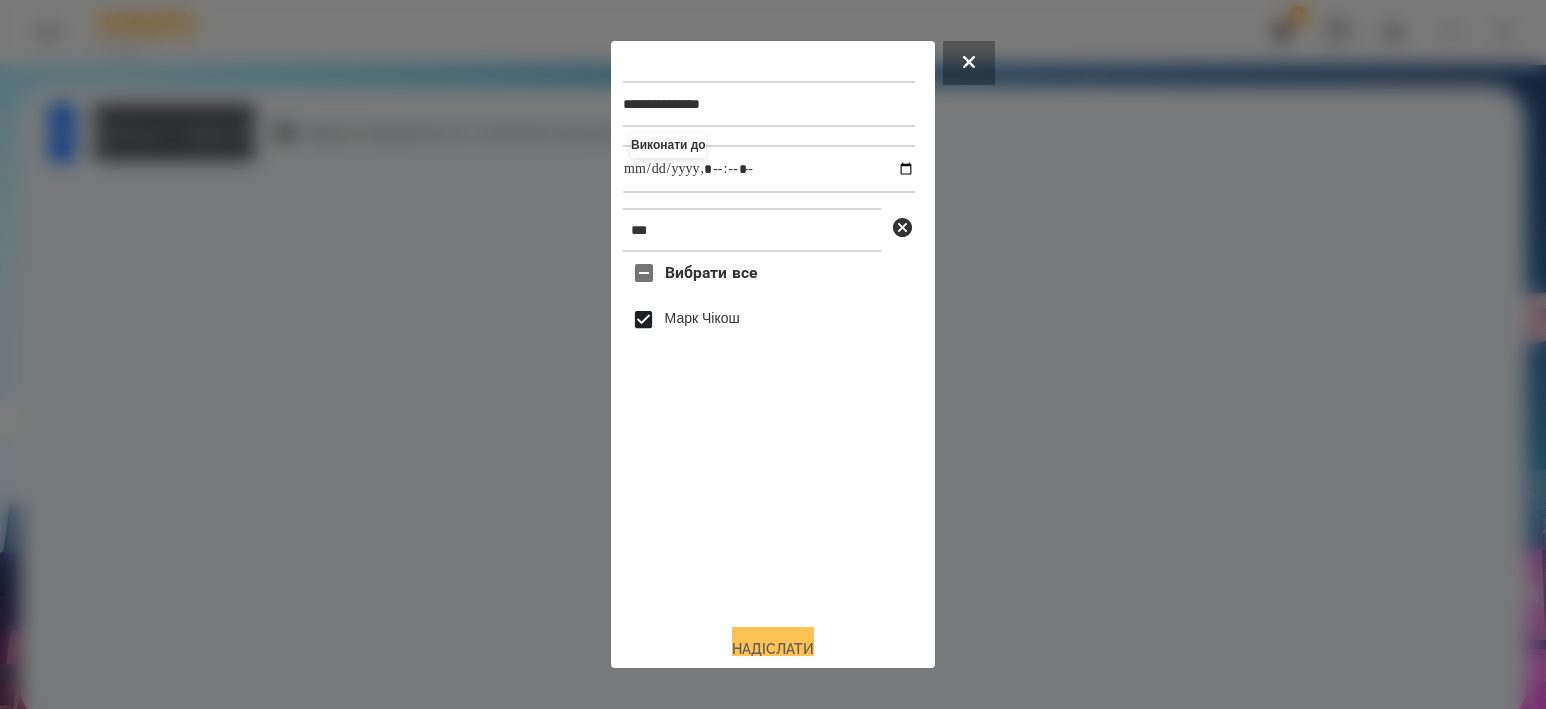 click on "Надіслати" at bounding box center [773, 649] 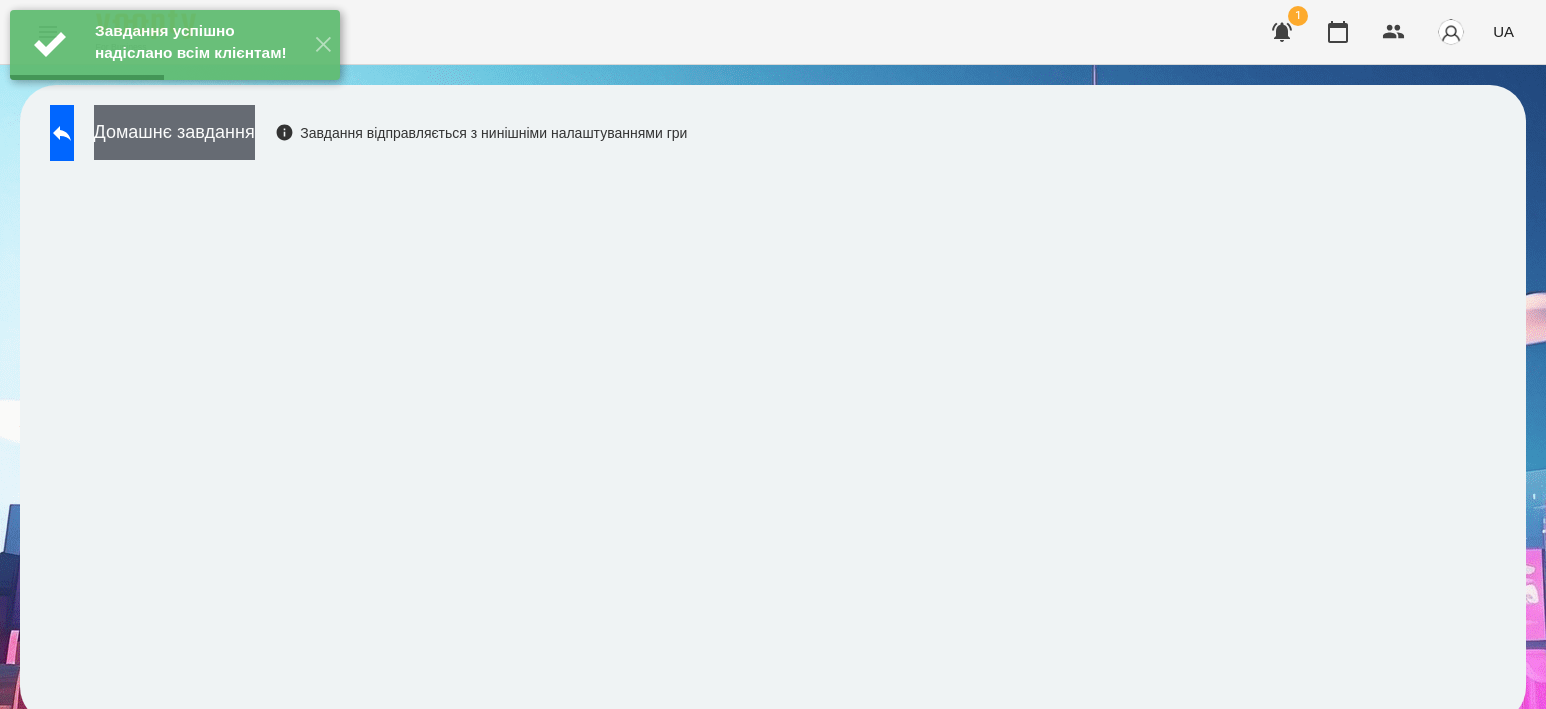 click on "Домашнє завдання" at bounding box center [174, 132] 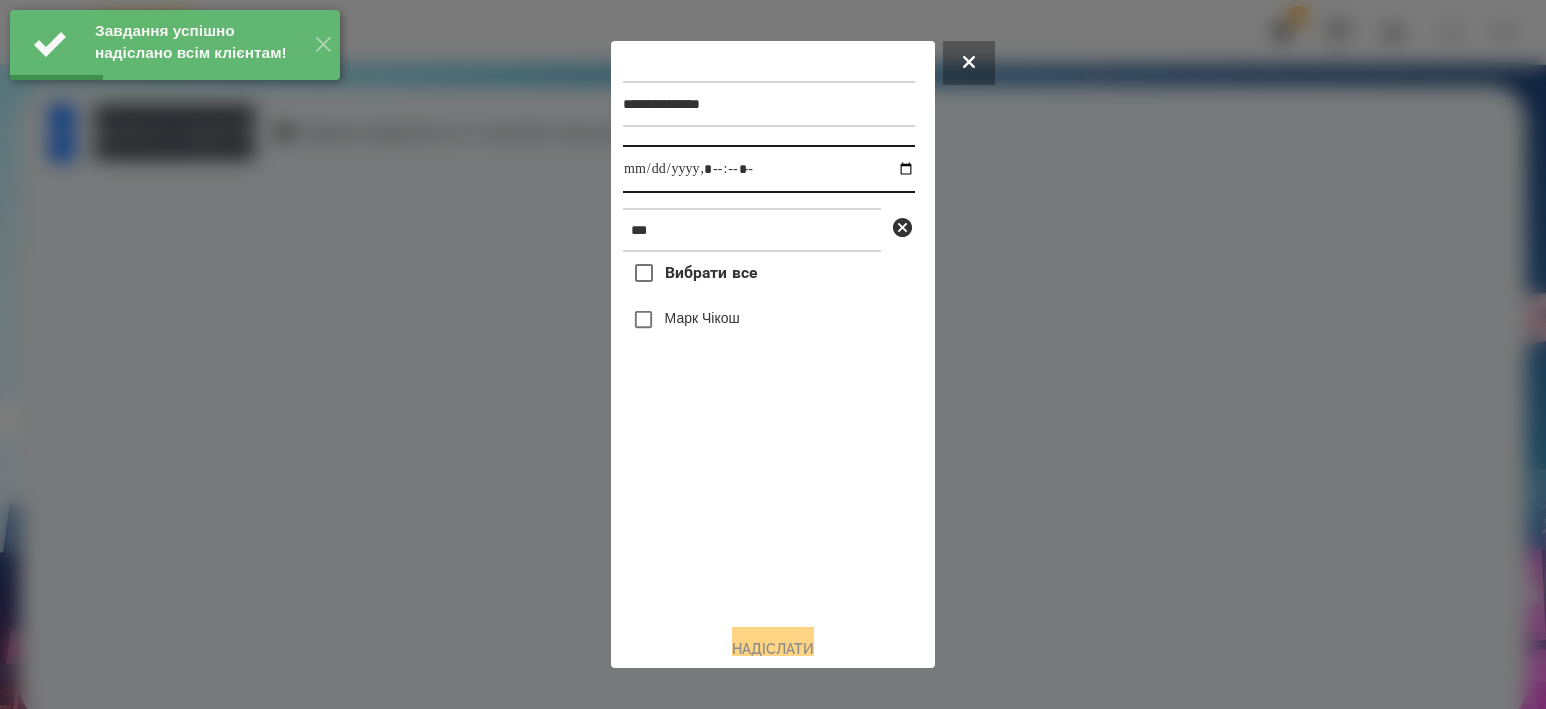 click at bounding box center [769, 169] 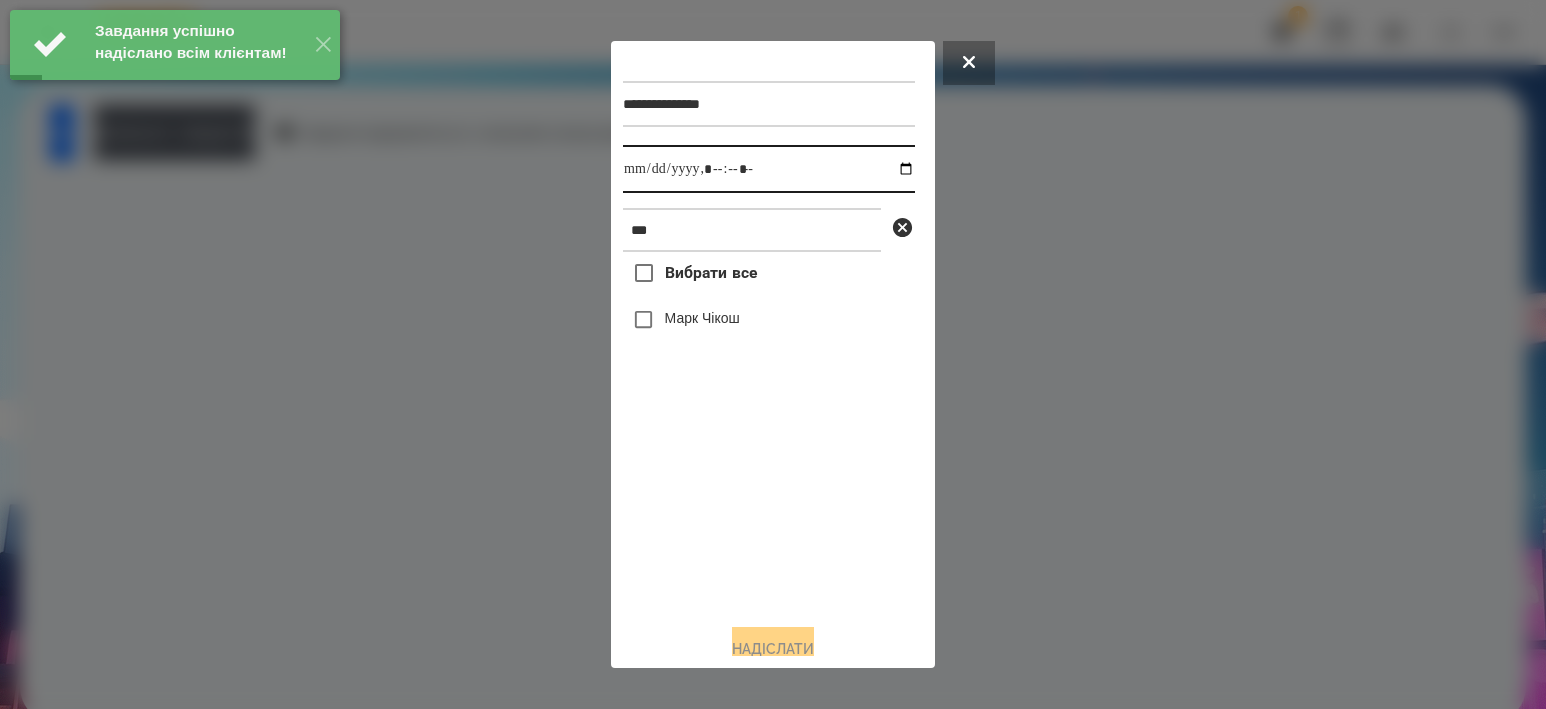 click at bounding box center [769, 169] 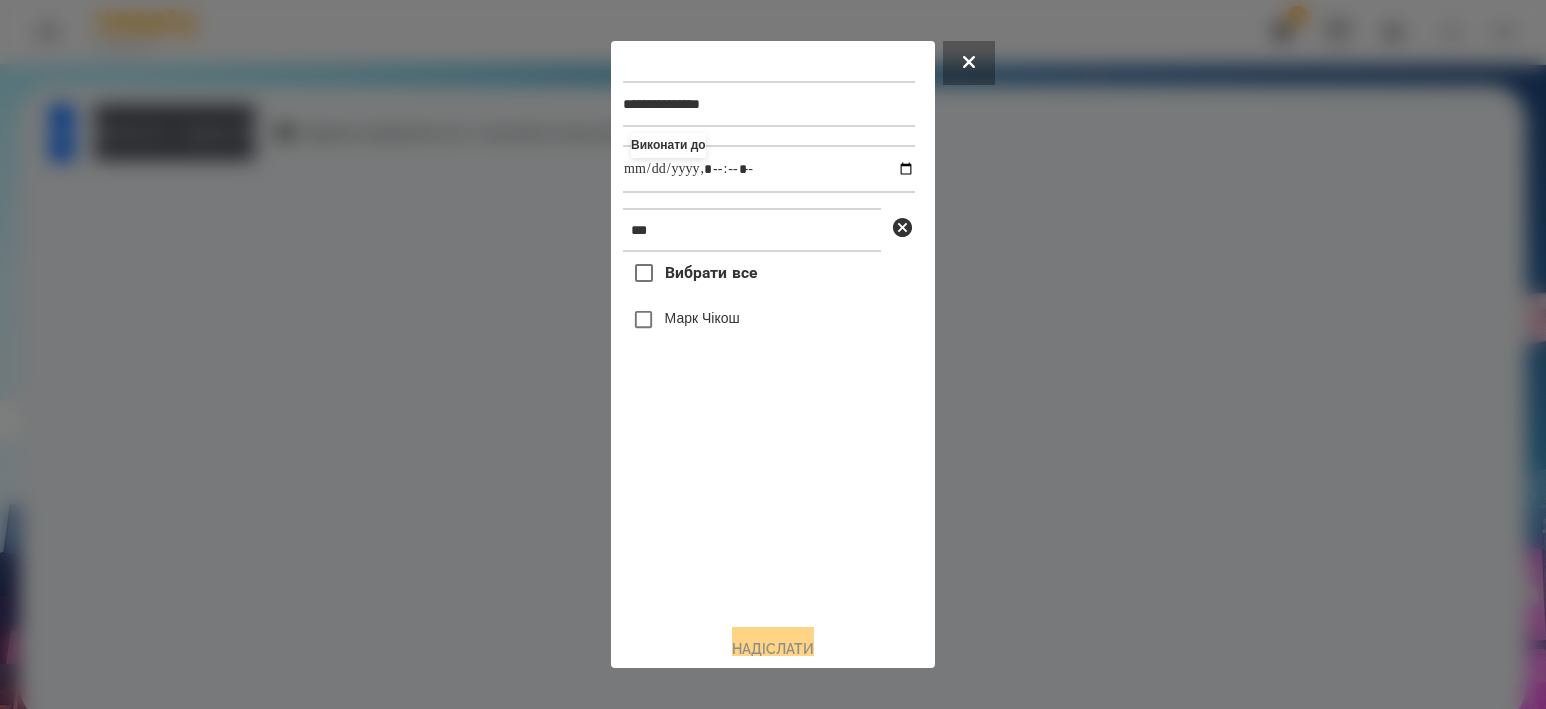type on "**********" 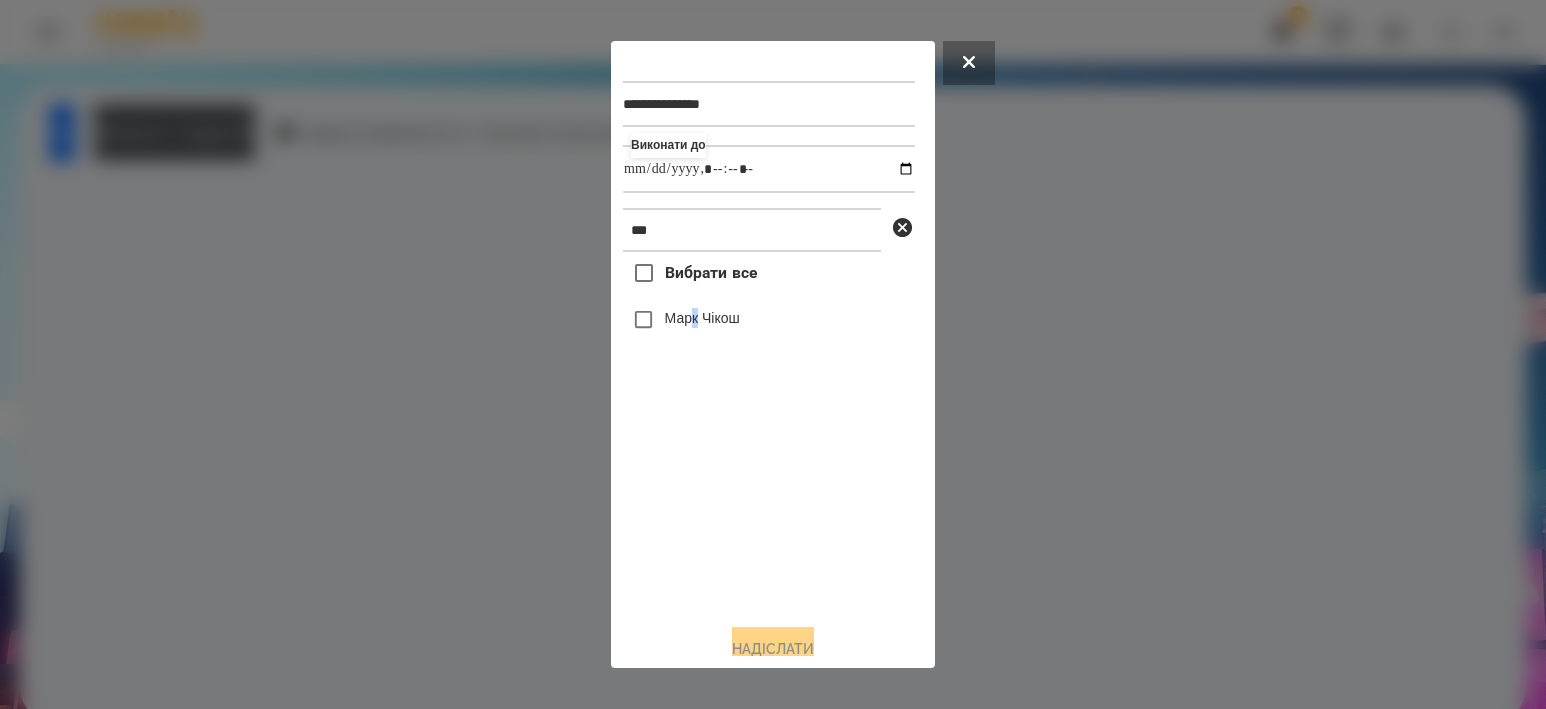 click on "Марк Чікош" at bounding box center [702, 318] 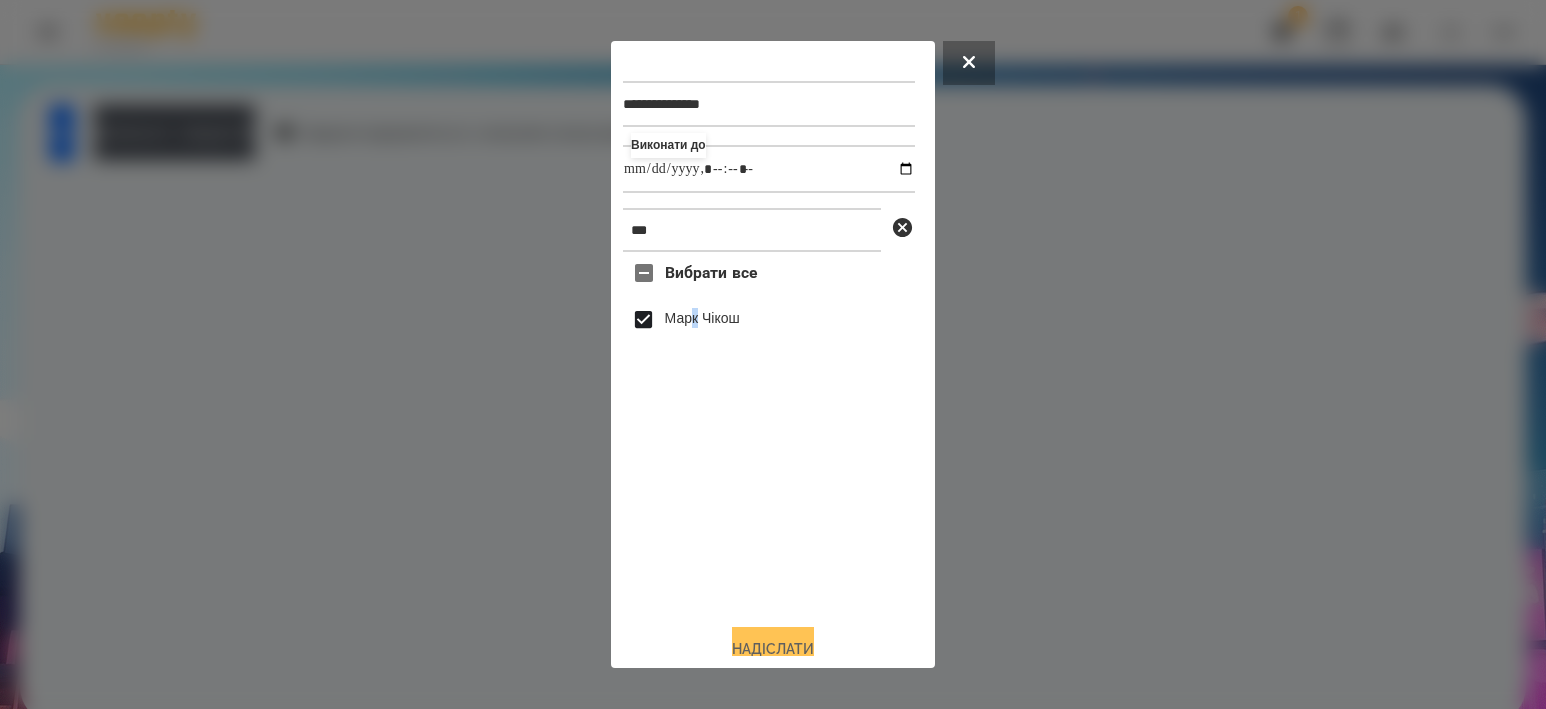 click on "Надіслати" at bounding box center [773, 649] 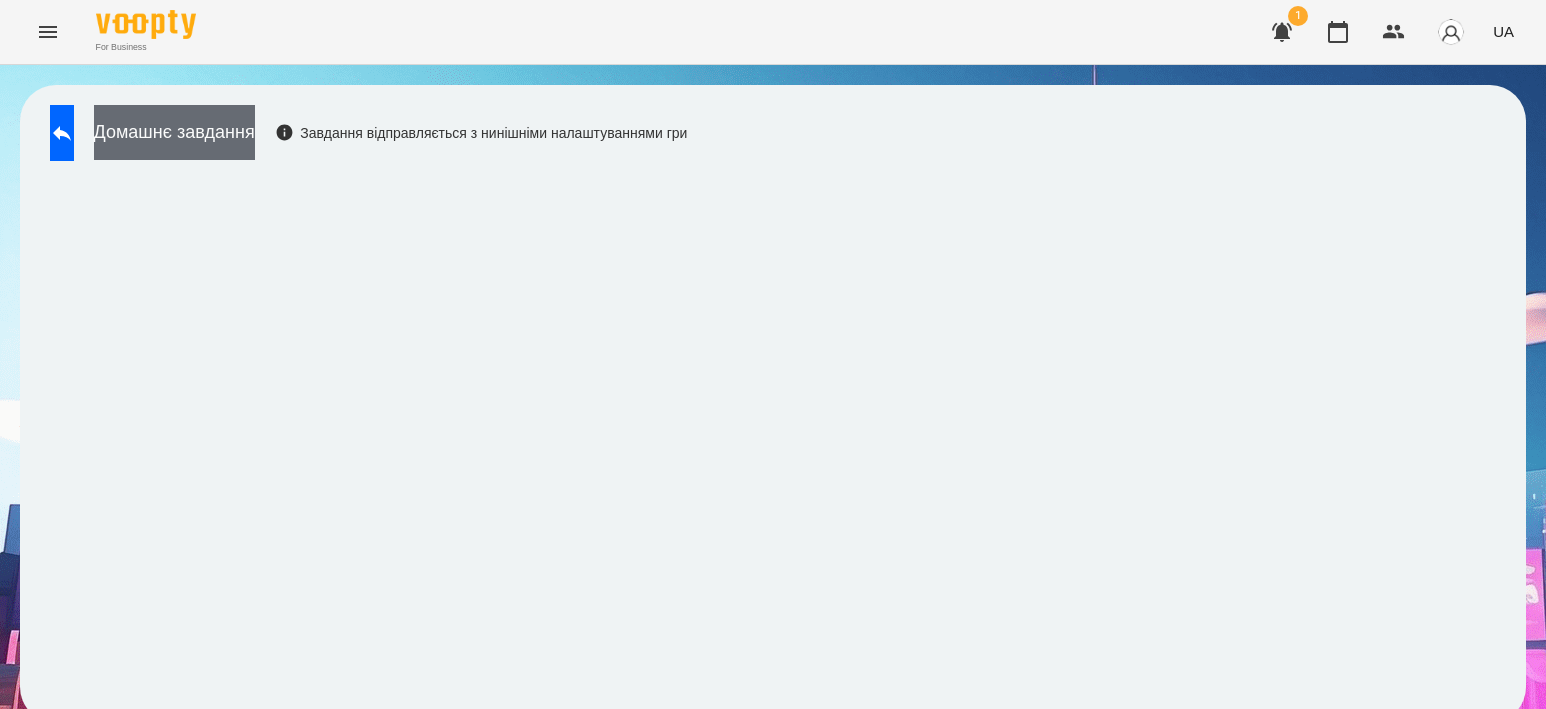 click on "Домашнє завдання" at bounding box center (174, 132) 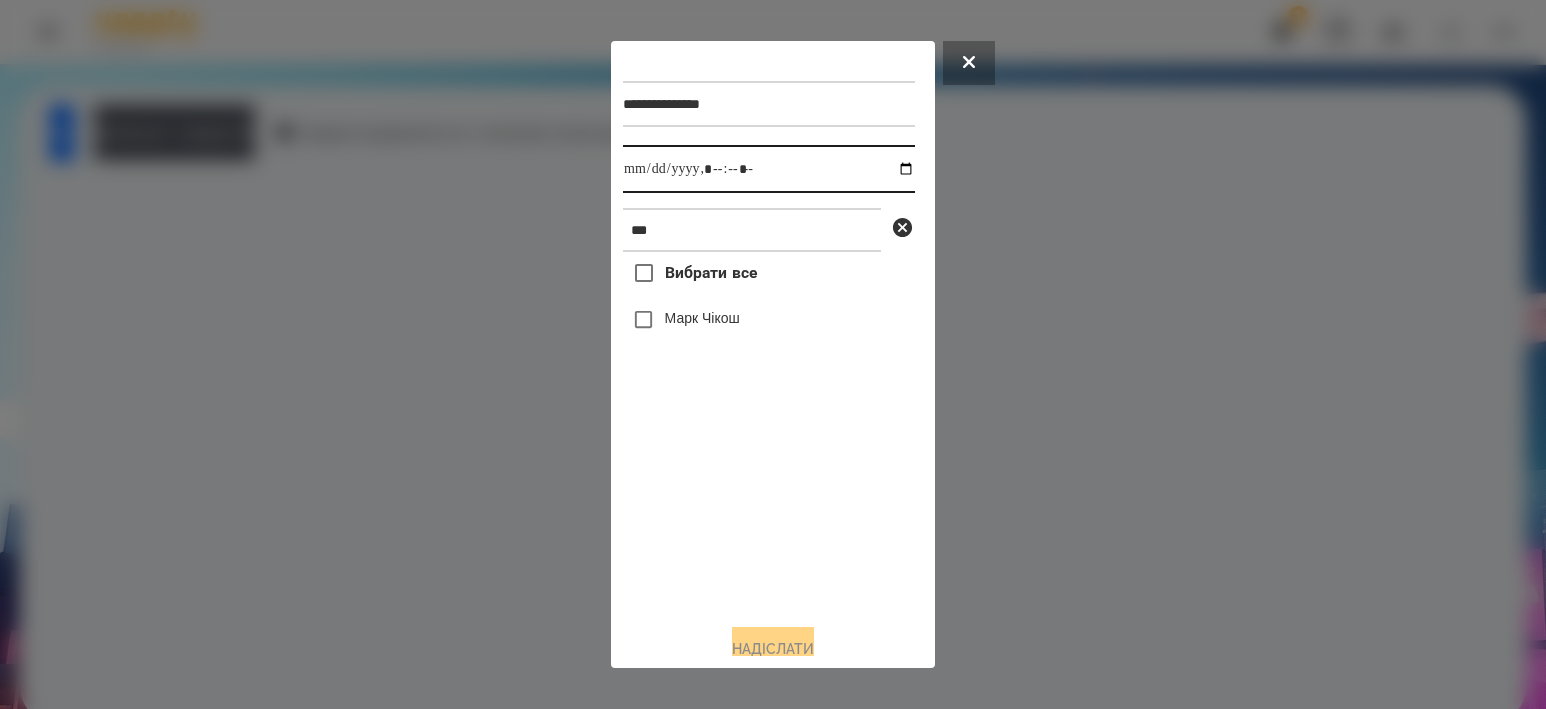 click at bounding box center [769, 169] 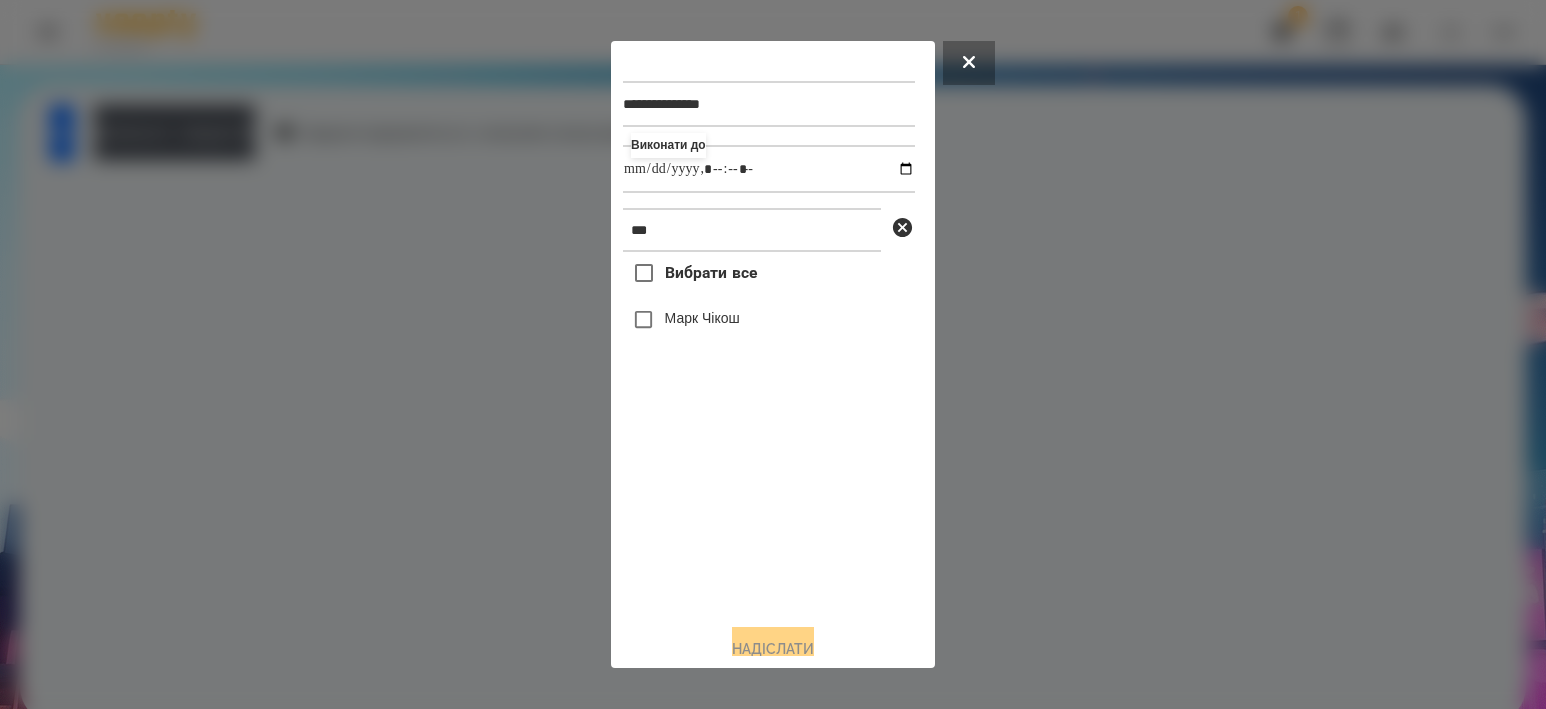 type on "**********" 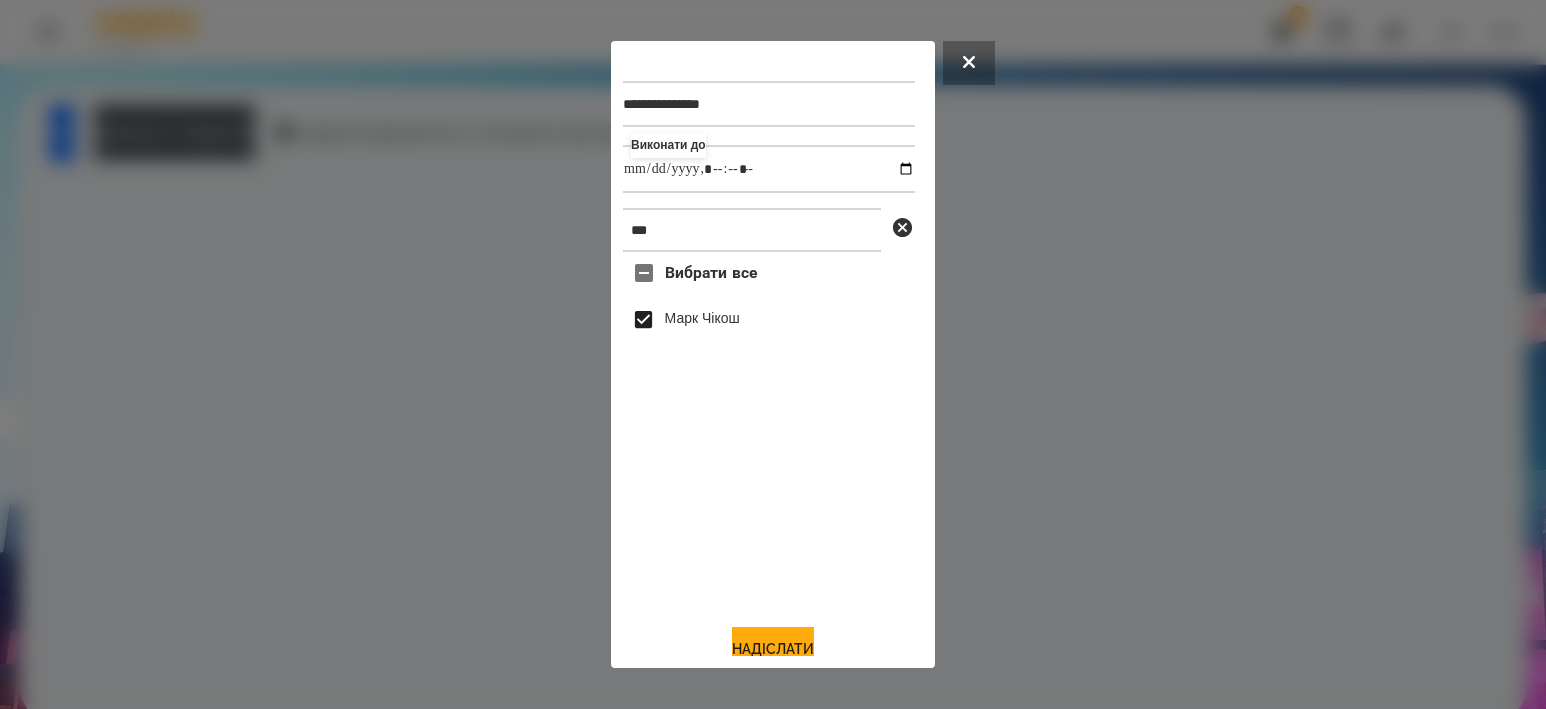 click on "**********" at bounding box center [773, 354] 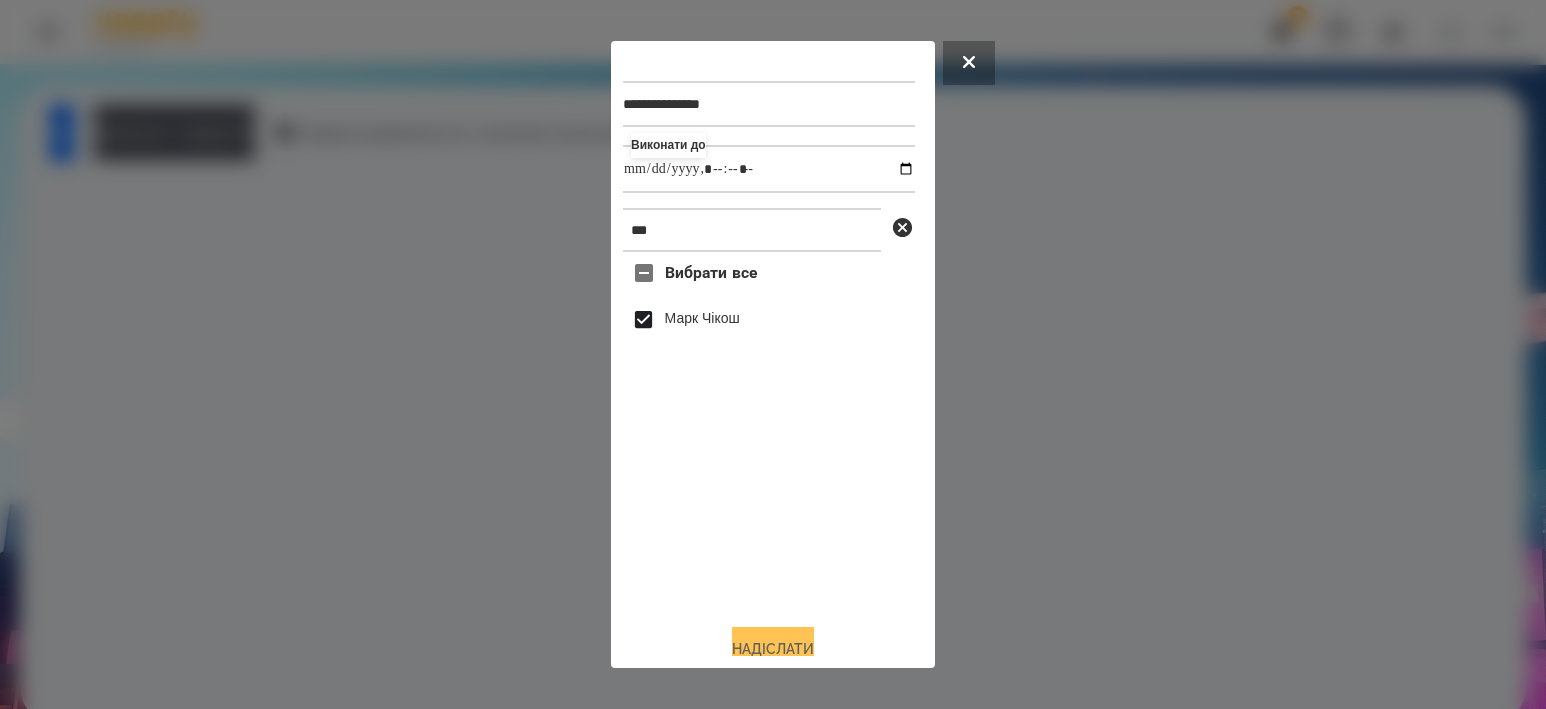 click on "Надіслати" at bounding box center [773, 649] 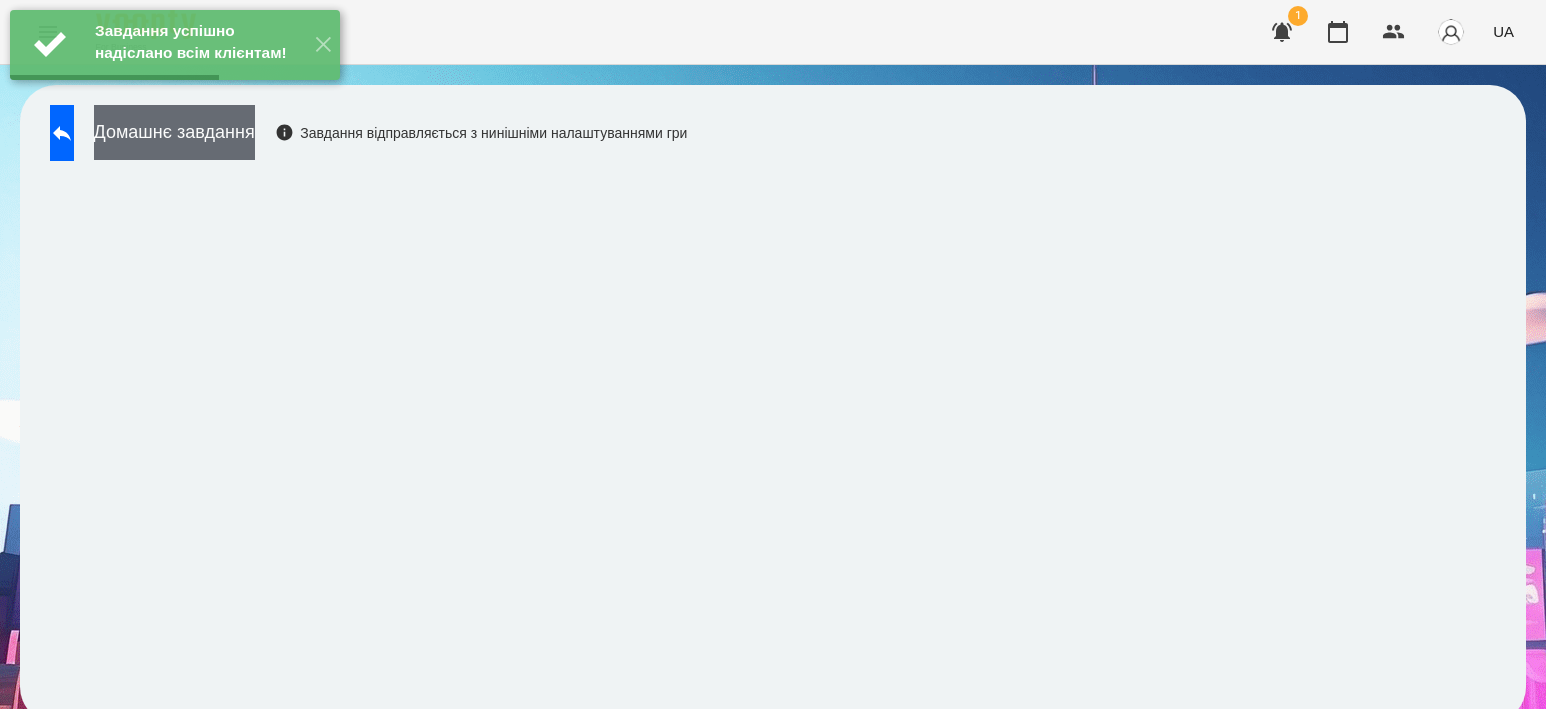 click on "Домашнє завдання" at bounding box center (174, 132) 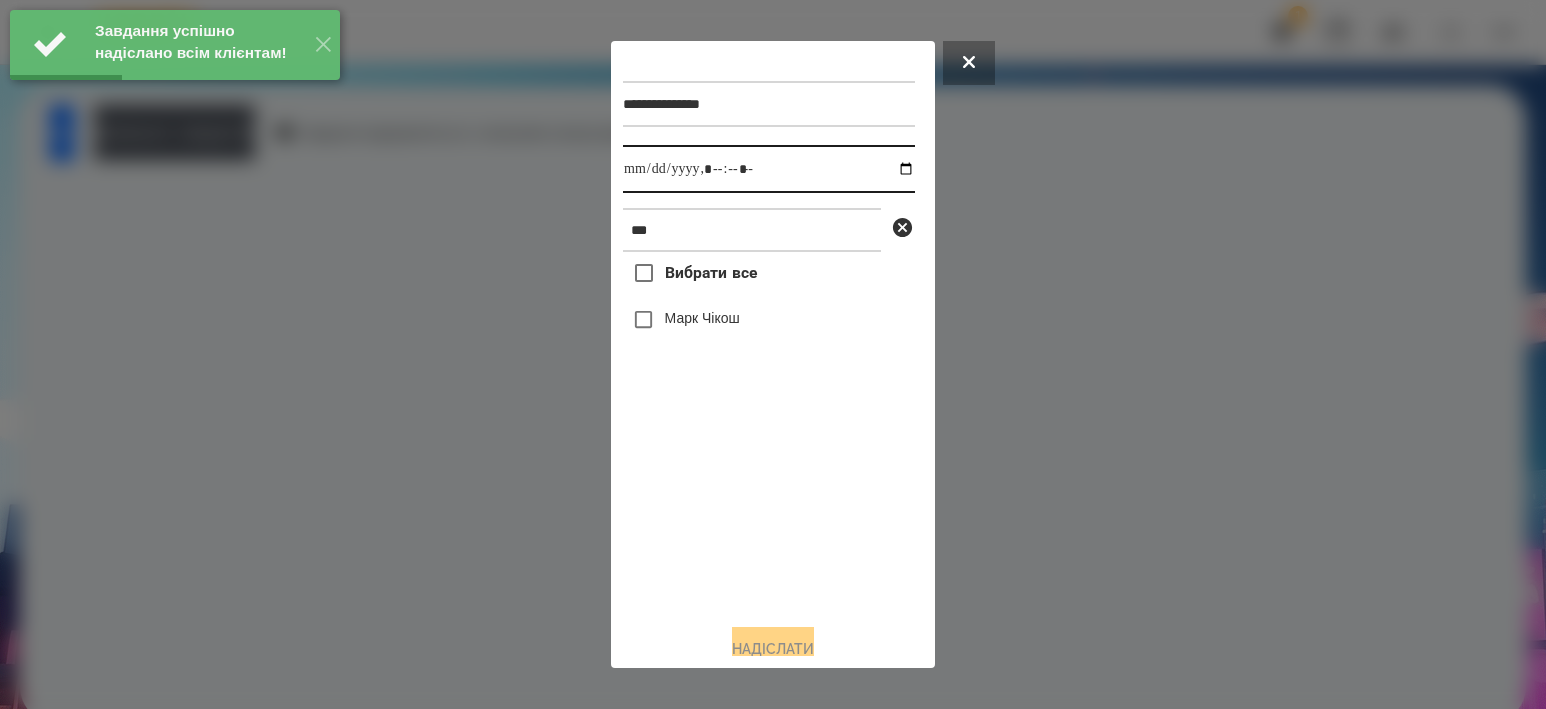 click at bounding box center [769, 169] 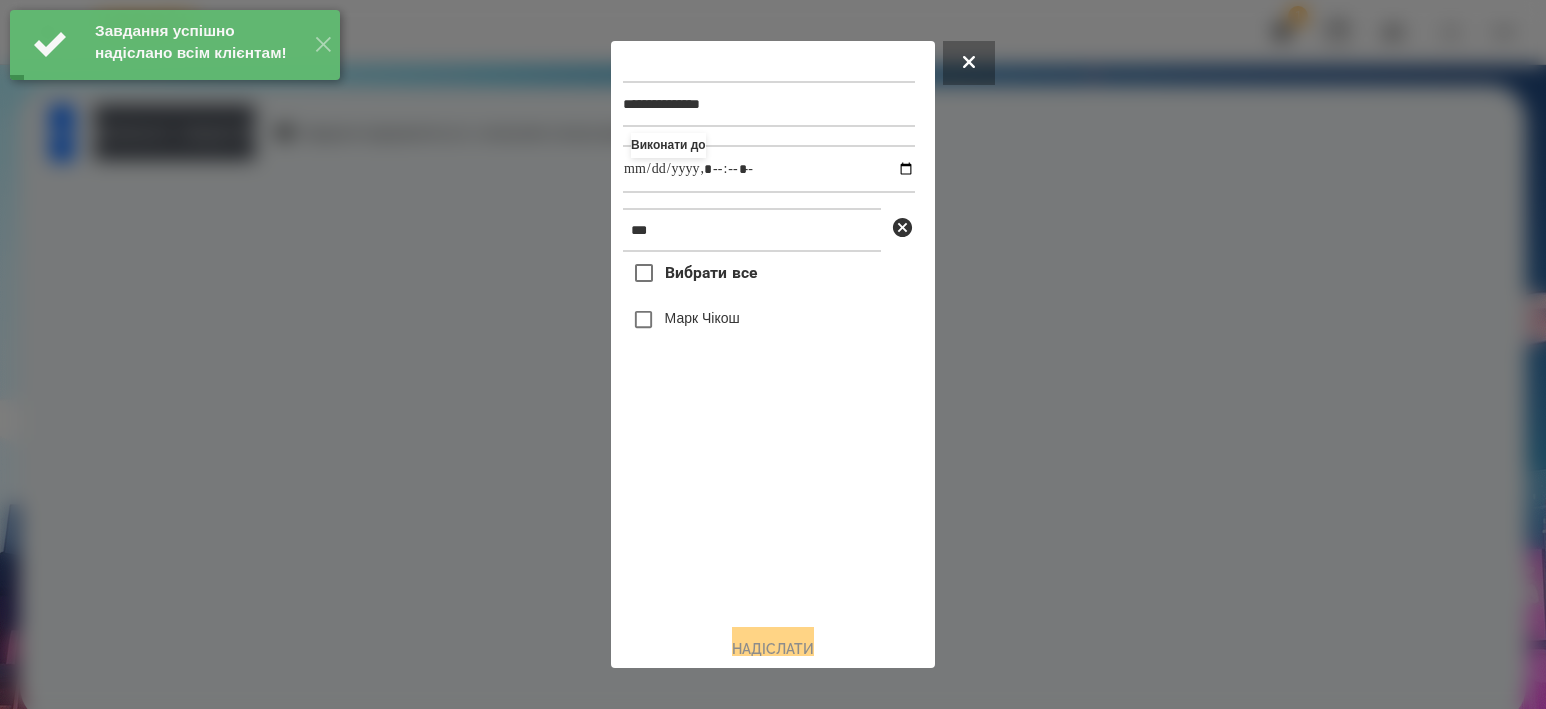 type on "**********" 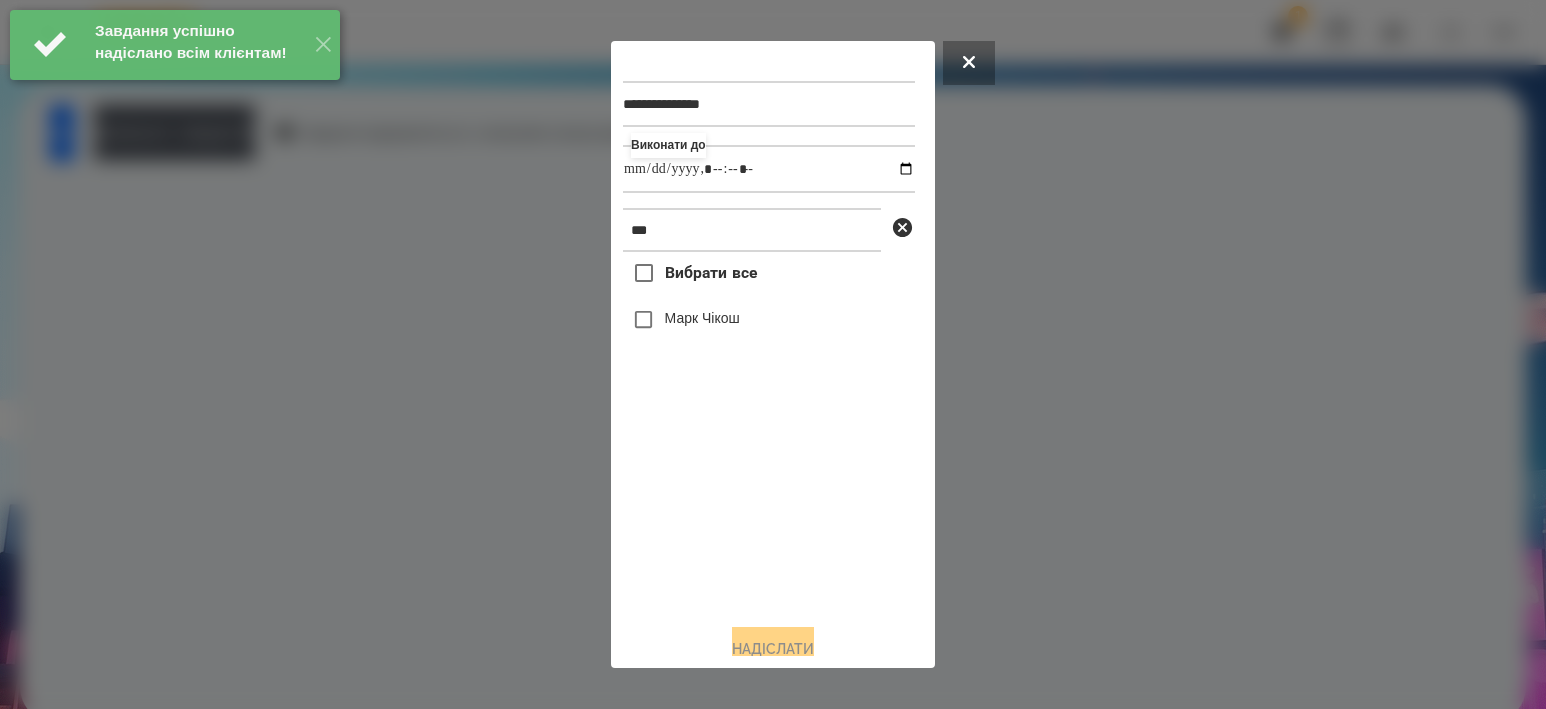 click on "Марк Чікош" at bounding box center [769, 320] 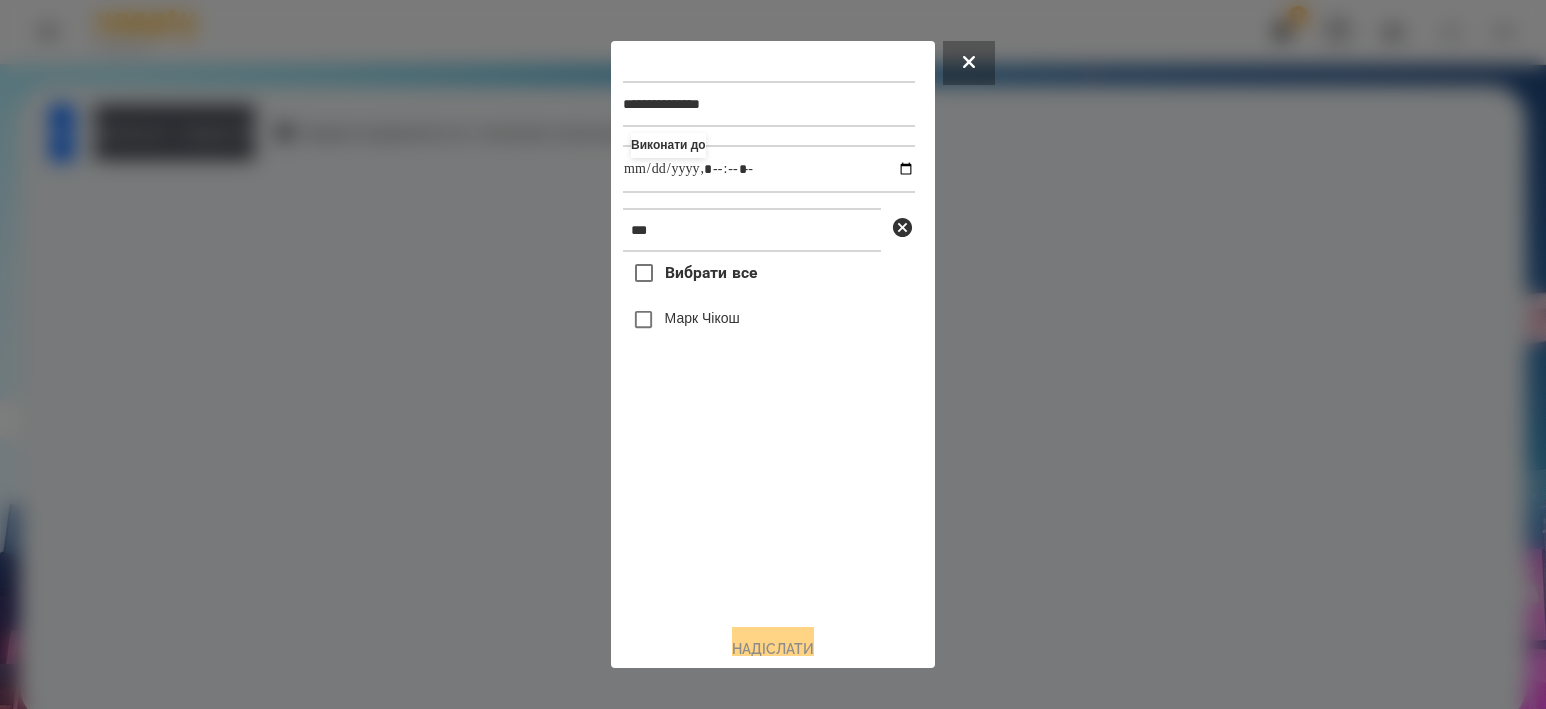 click on "Марк Чікош" at bounding box center (702, 318) 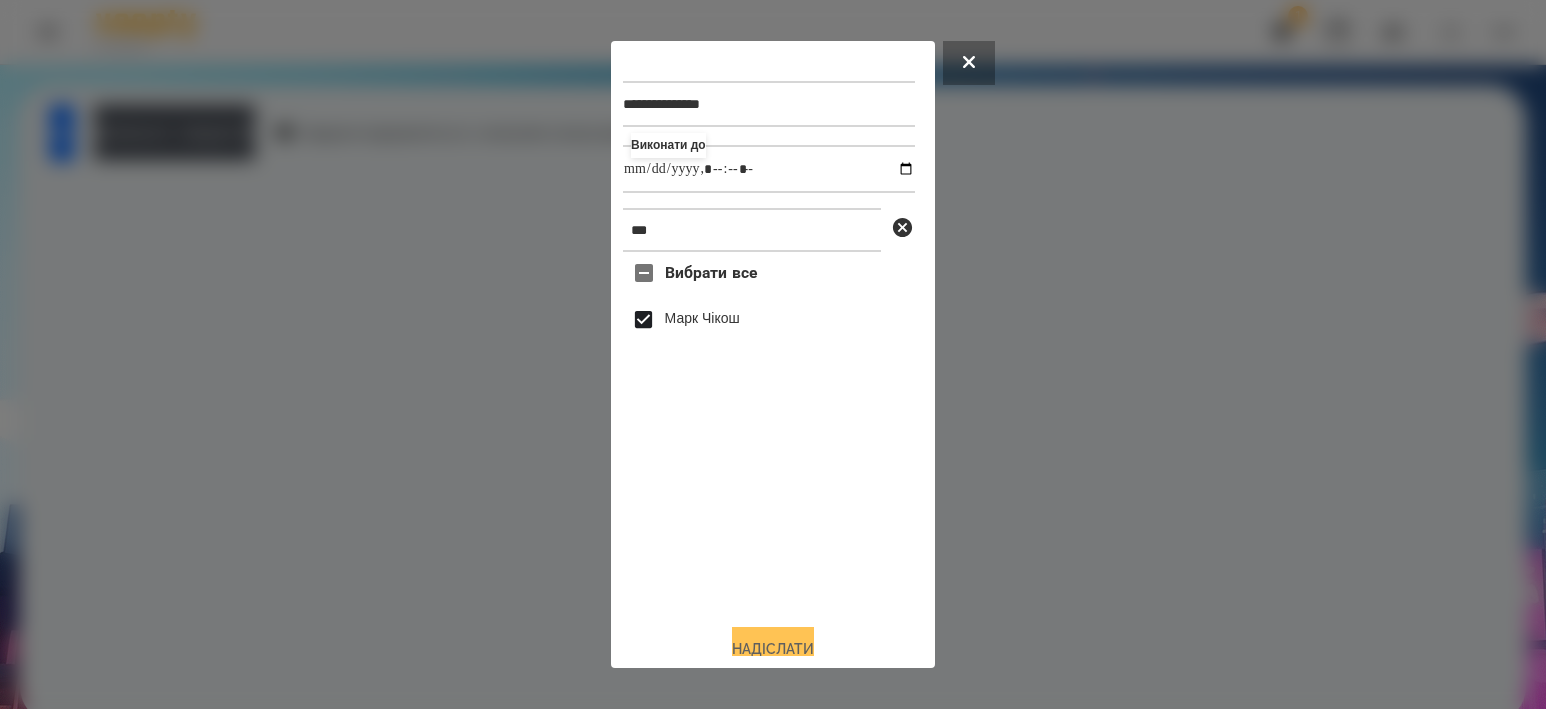click on "Надіслати" at bounding box center (773, 649) 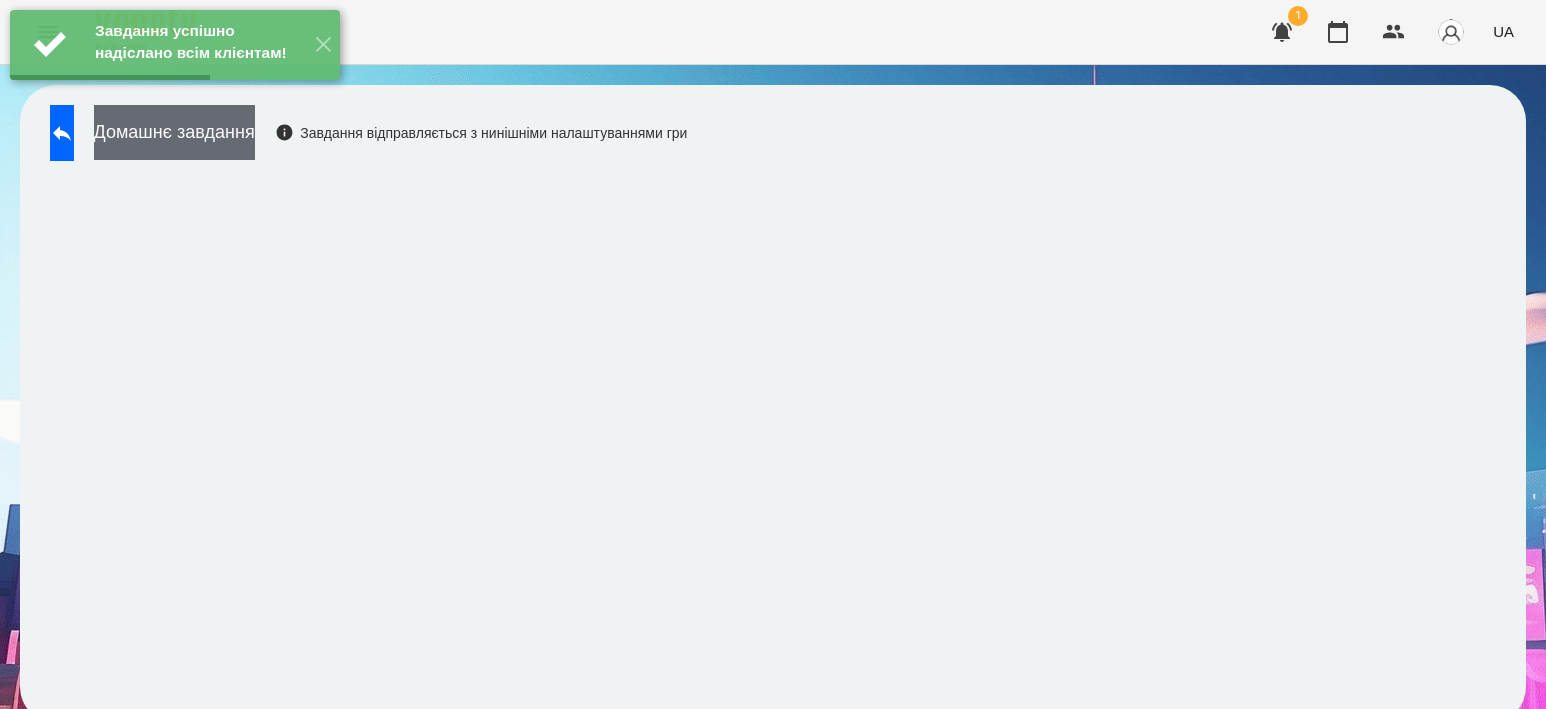 click on "Домашнє завдання" at bounding box center [174, 132] 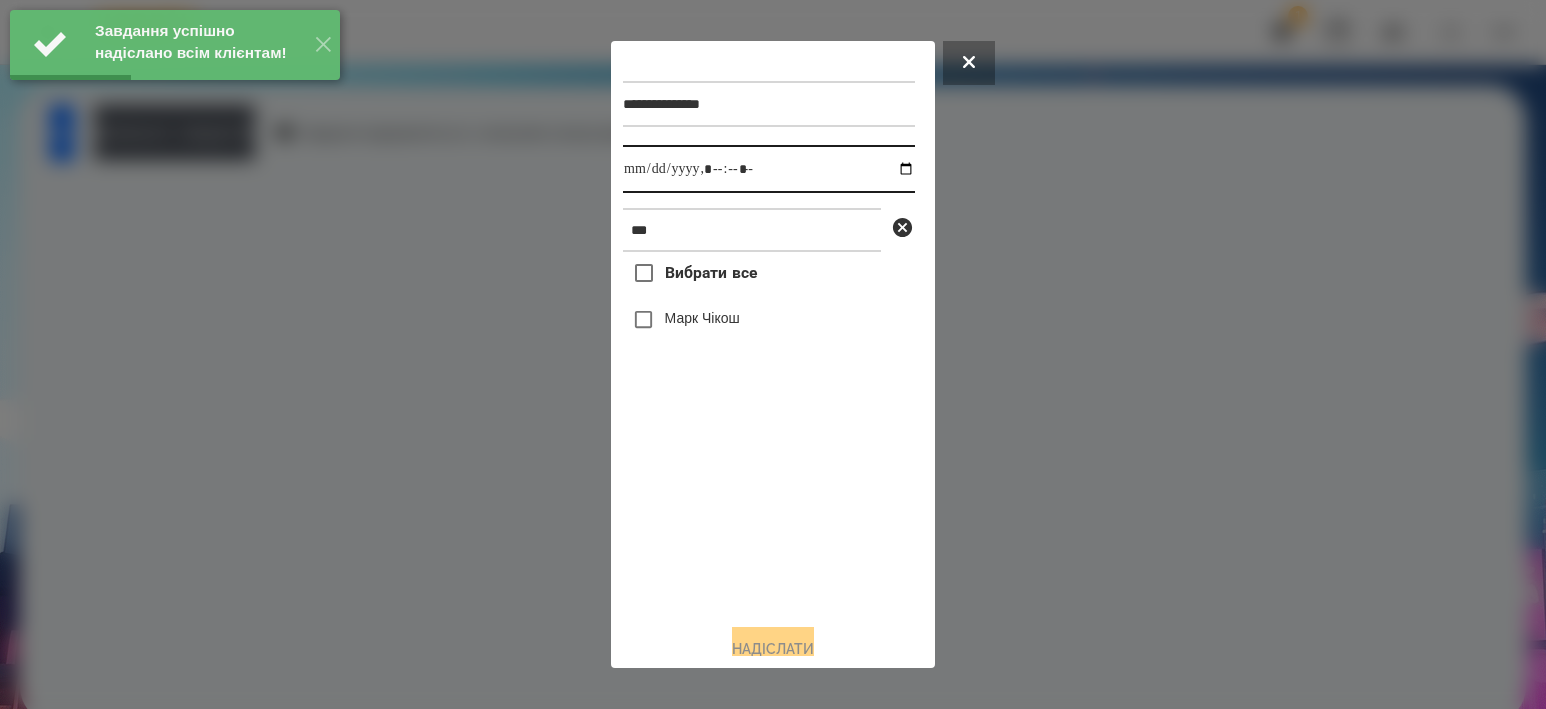click at bounding box center (769, 169) 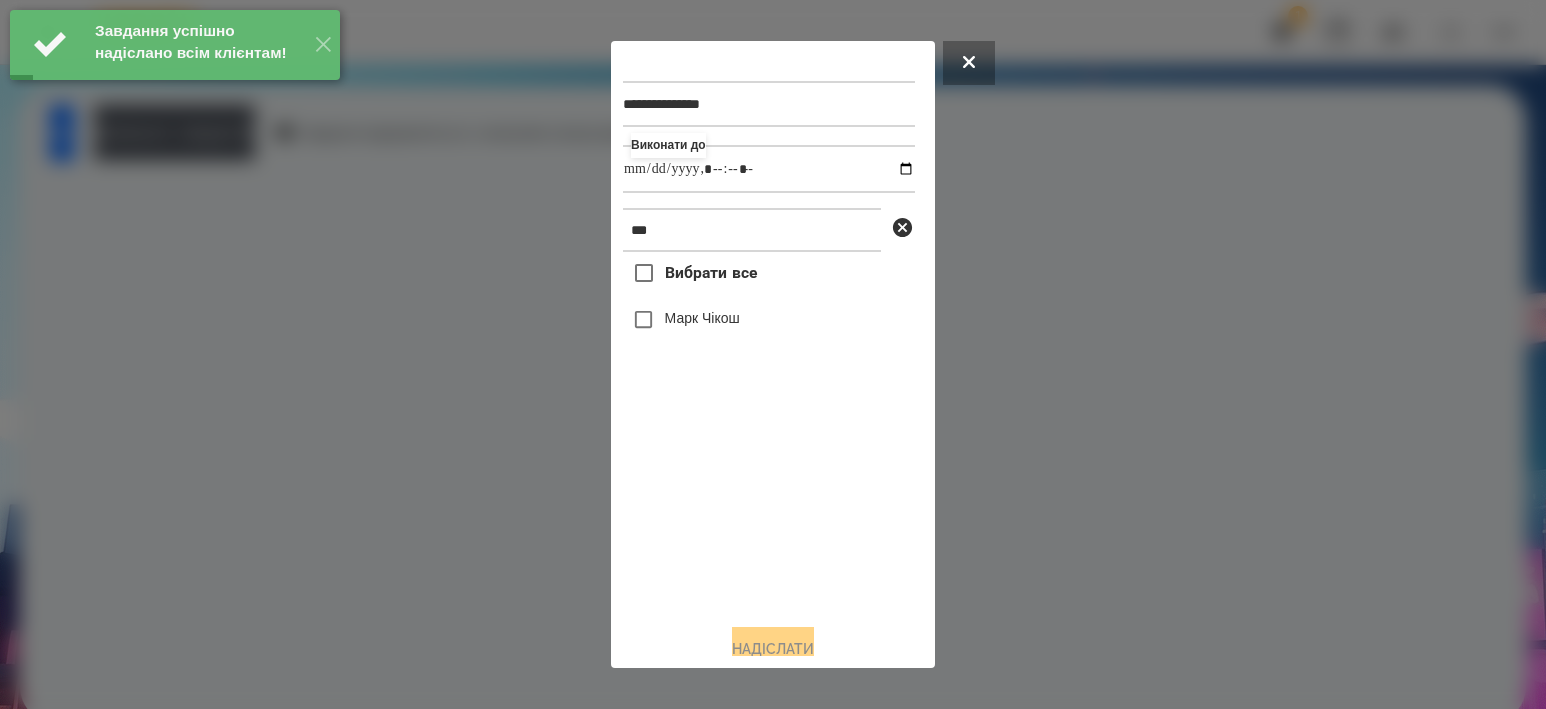 type on "**********" 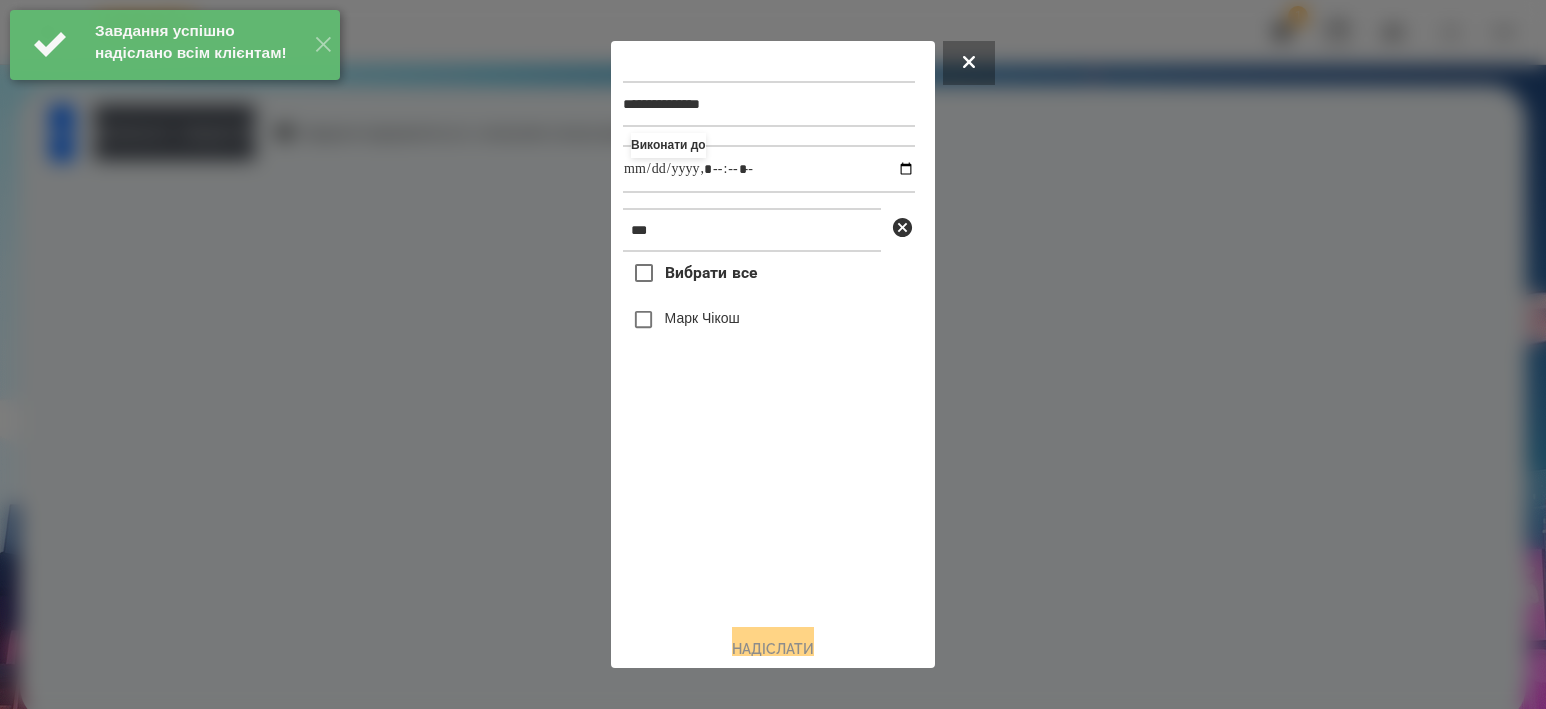 click on "Марк Чікош" at bounding box center [702, 318] 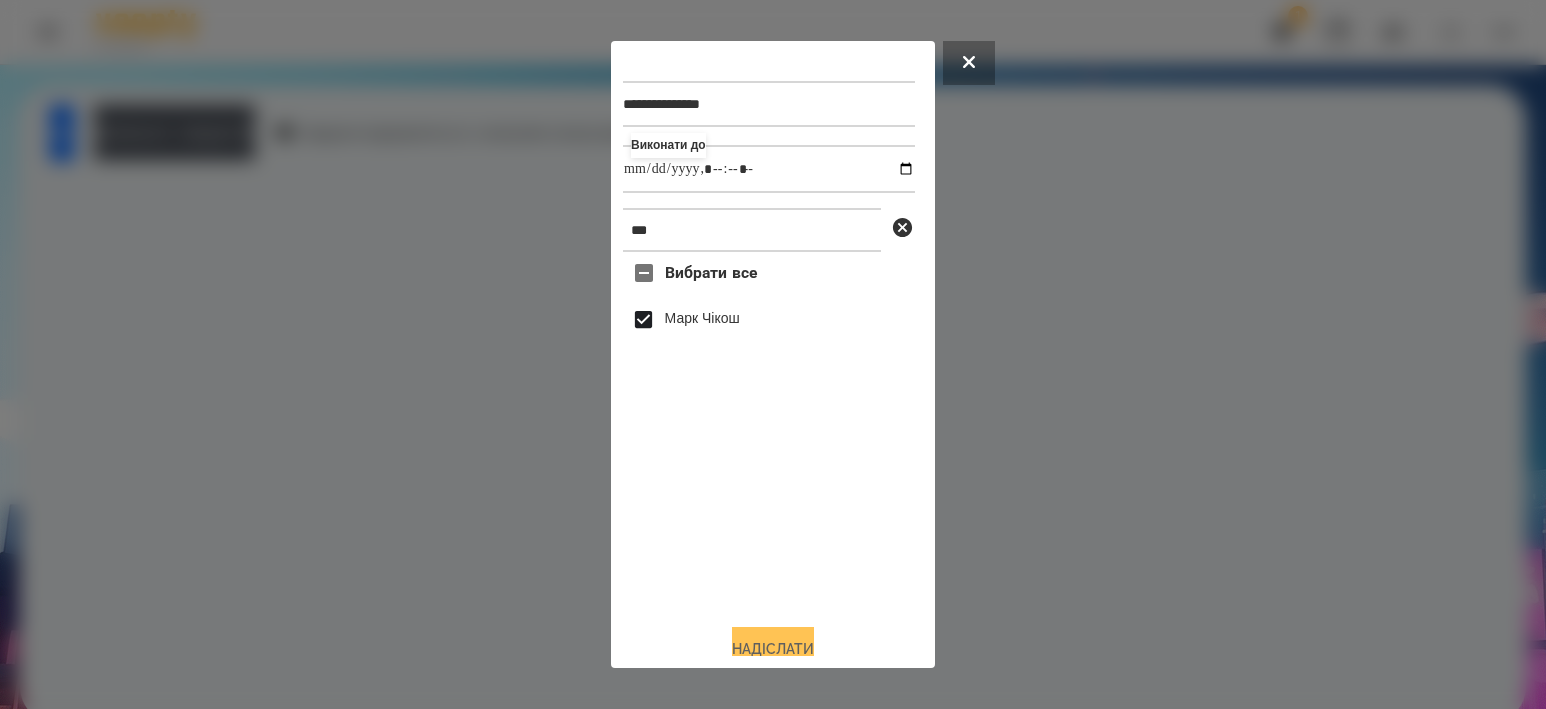 click on "Надіслати" at bounding box center (773, 649) 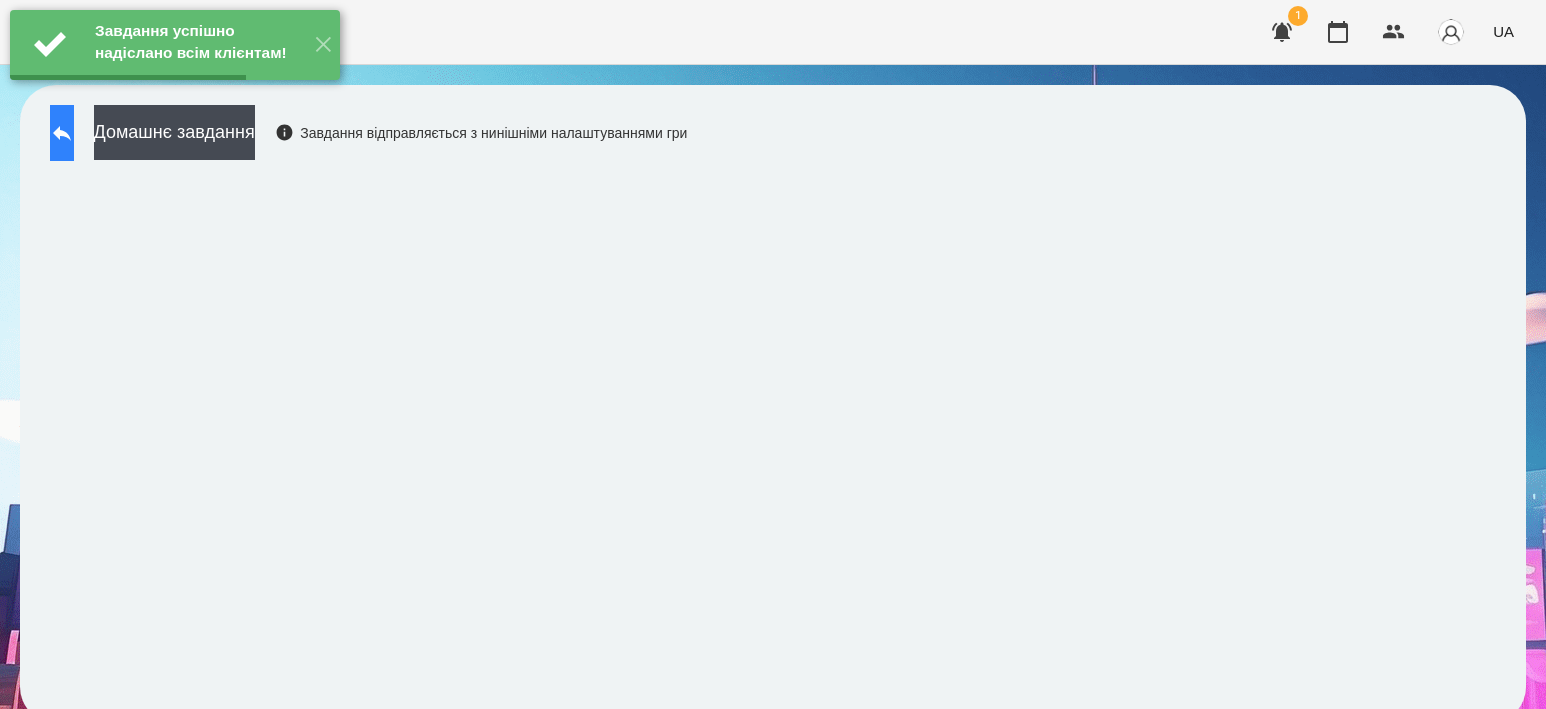click at bounding box center [62, 133] 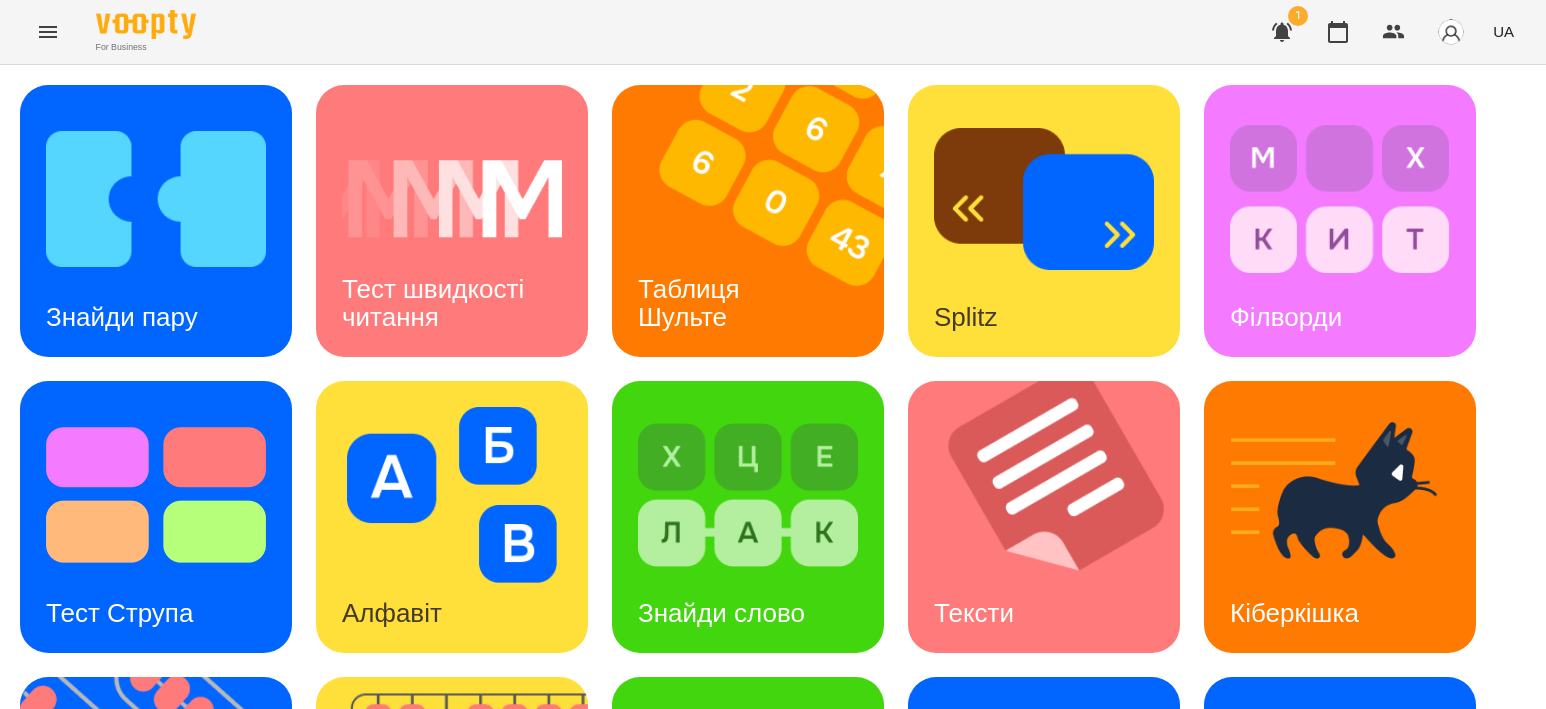 scroll, scrollTop: 556, scrollLeft: 0, axis: vertical 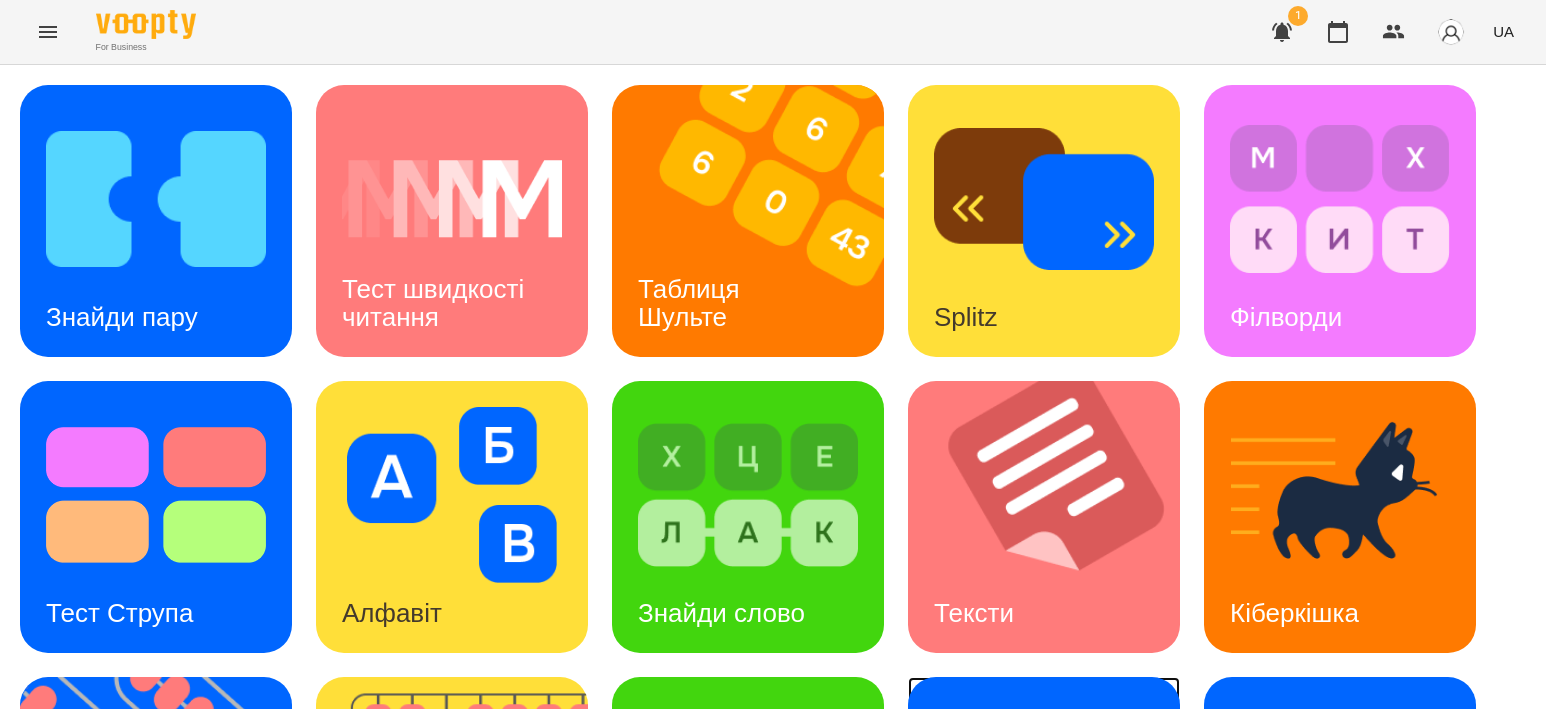click on "Мнемотехніка" at bounding box center [1017, 909] 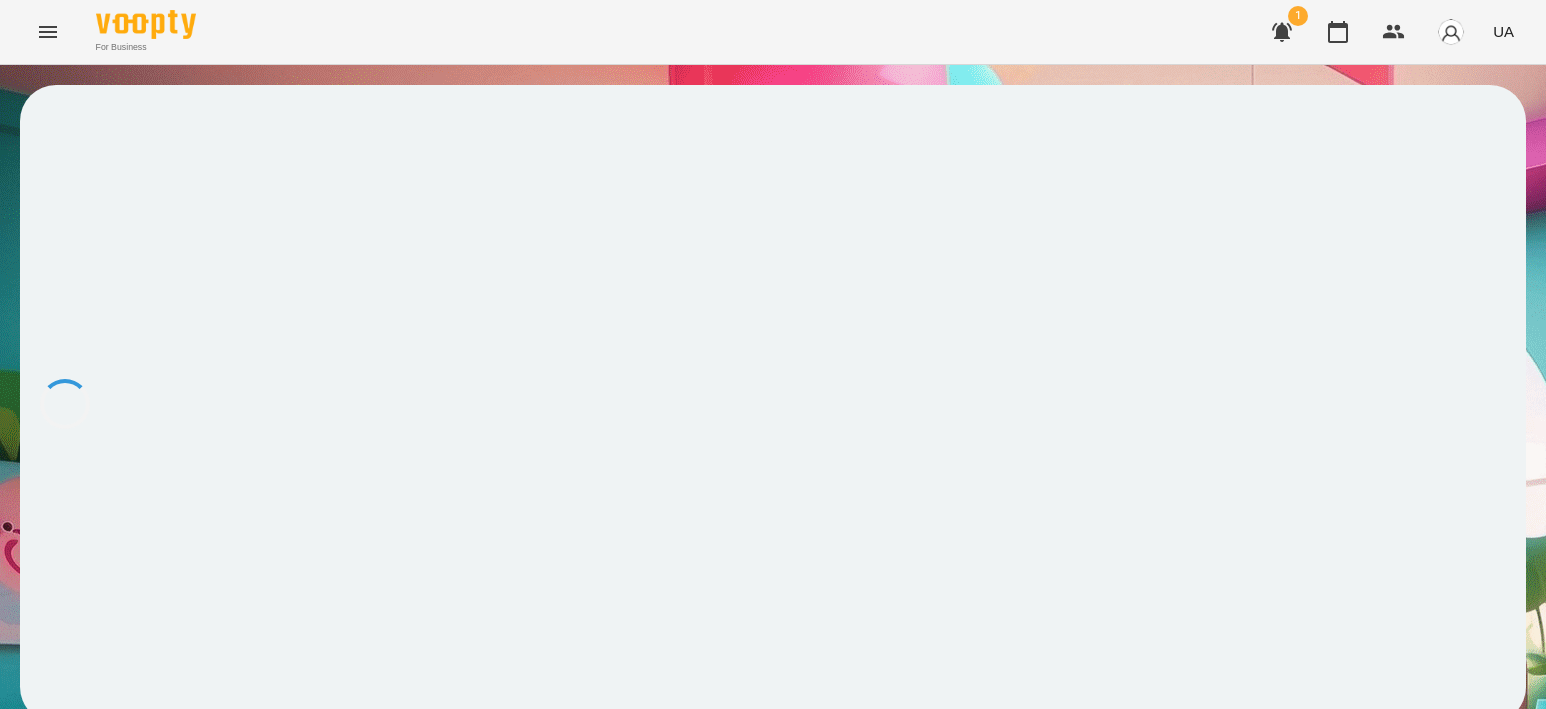 scroll, scrollTop: 0, scrollLeft: 0, axis: both 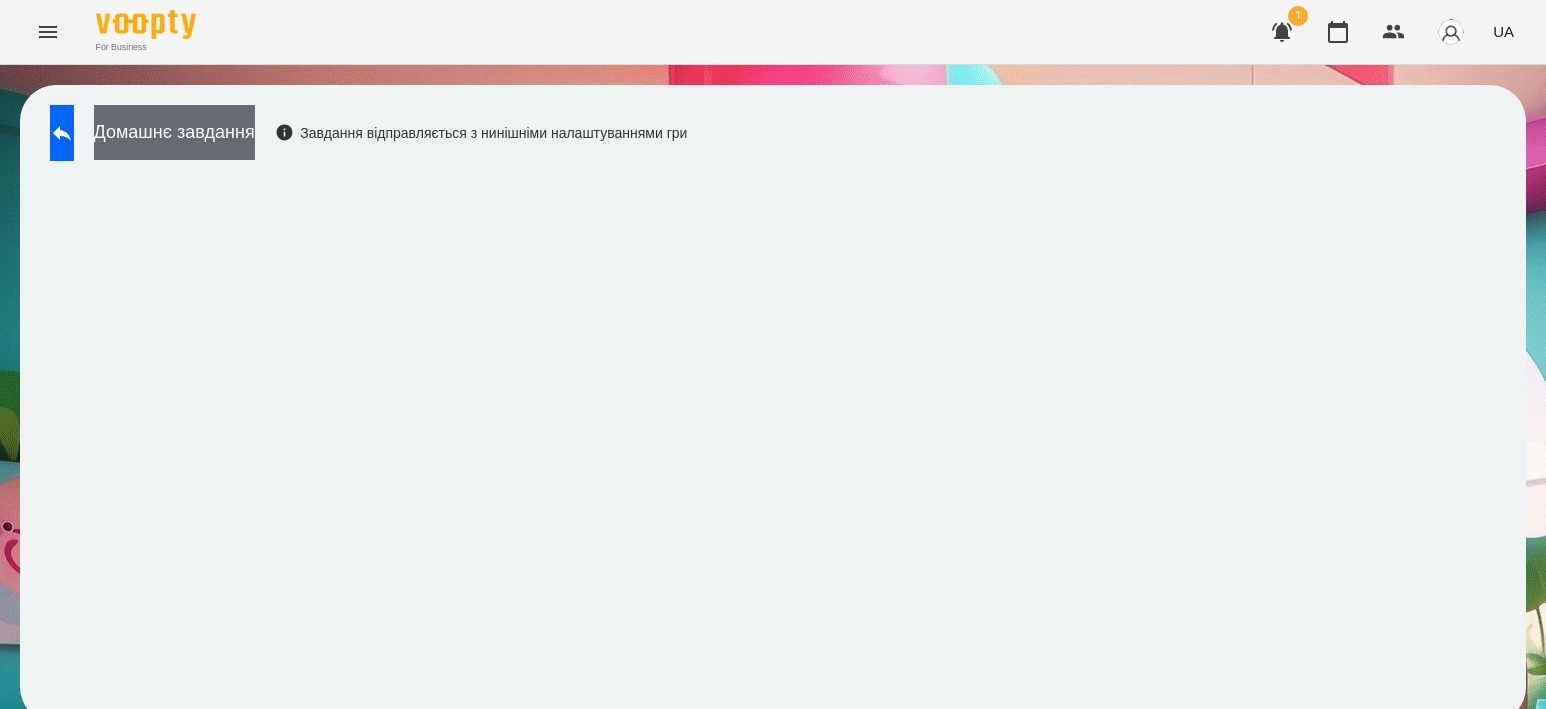 click on "Домашнє завдання" at bounding box center (174, 132) 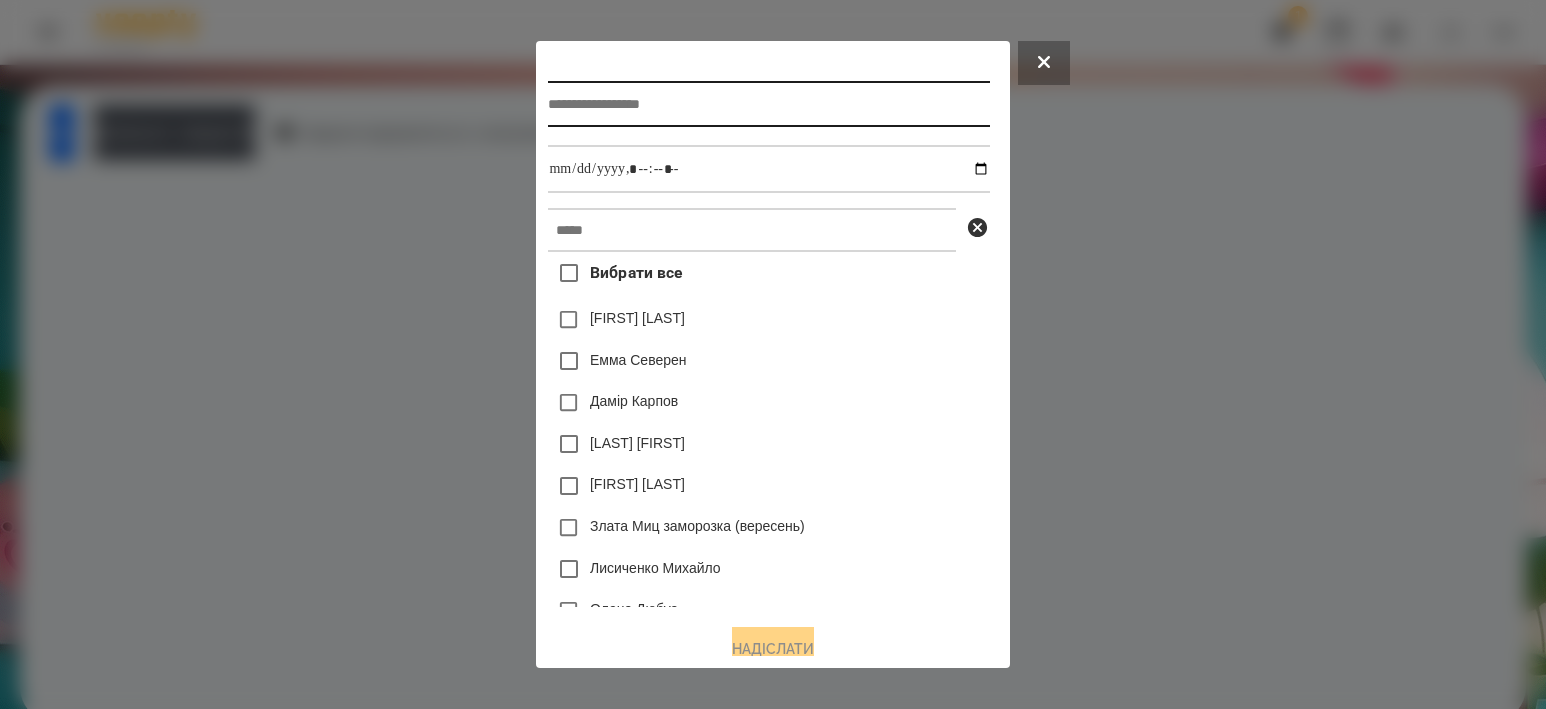 click at bounding box center (768, 104) 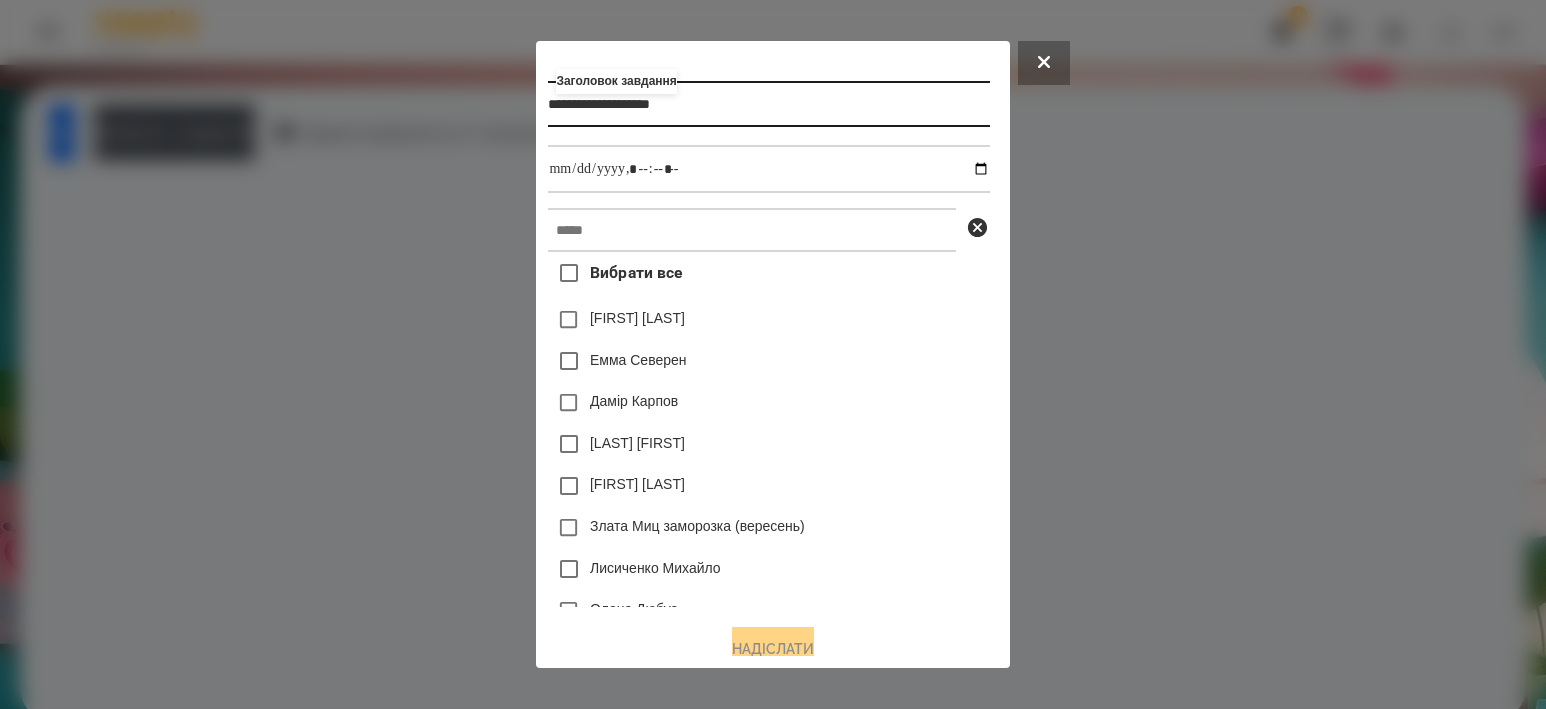 type on "**********" 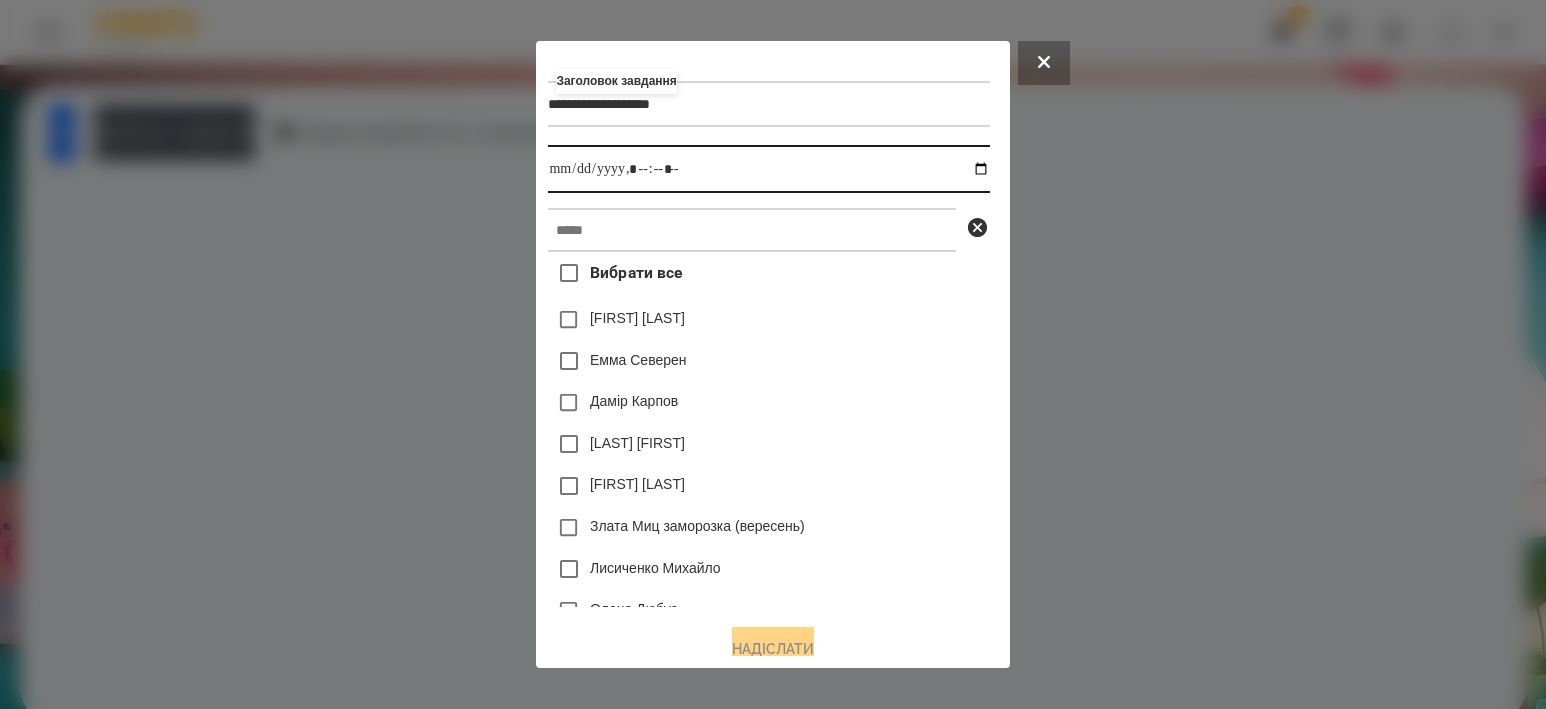 click at bounding box center [768, 169] 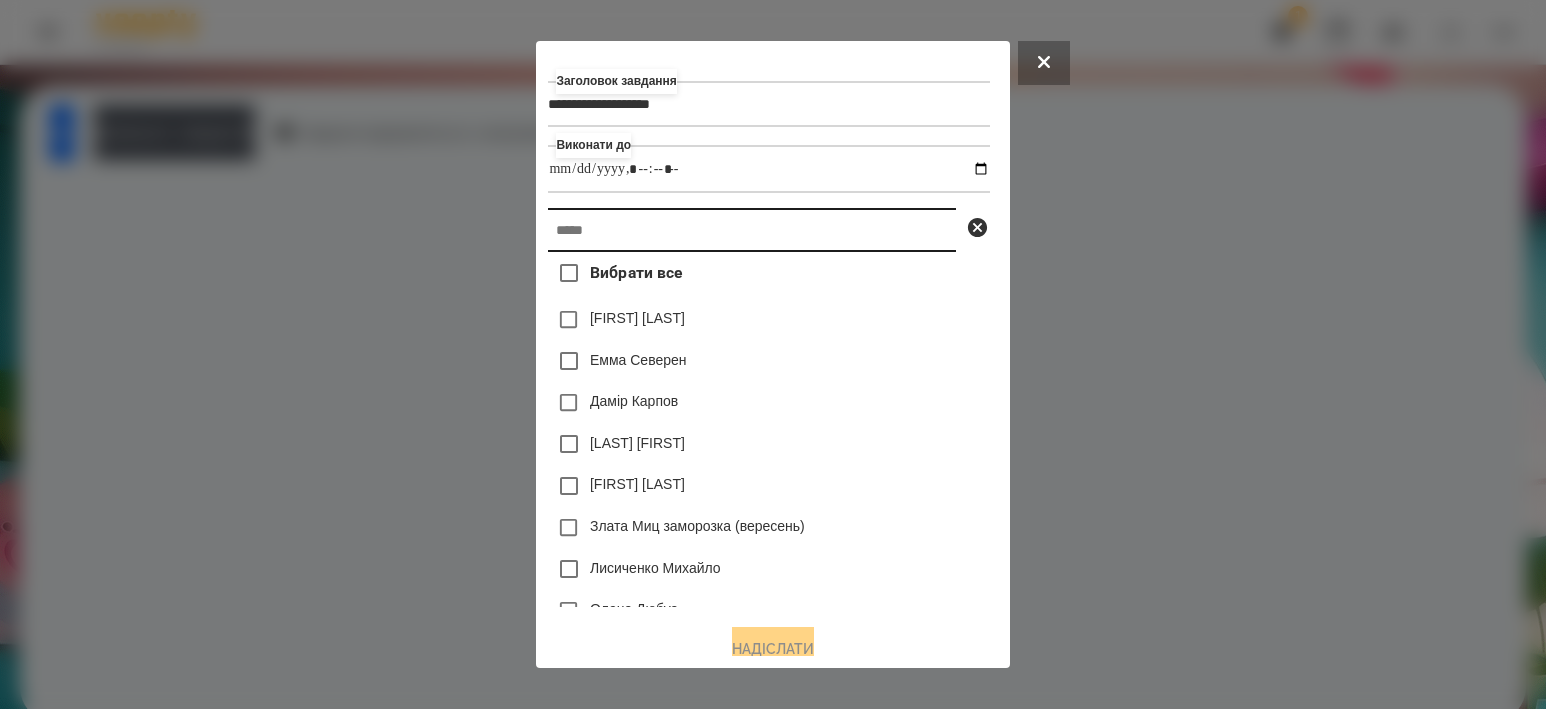 type on "**********" 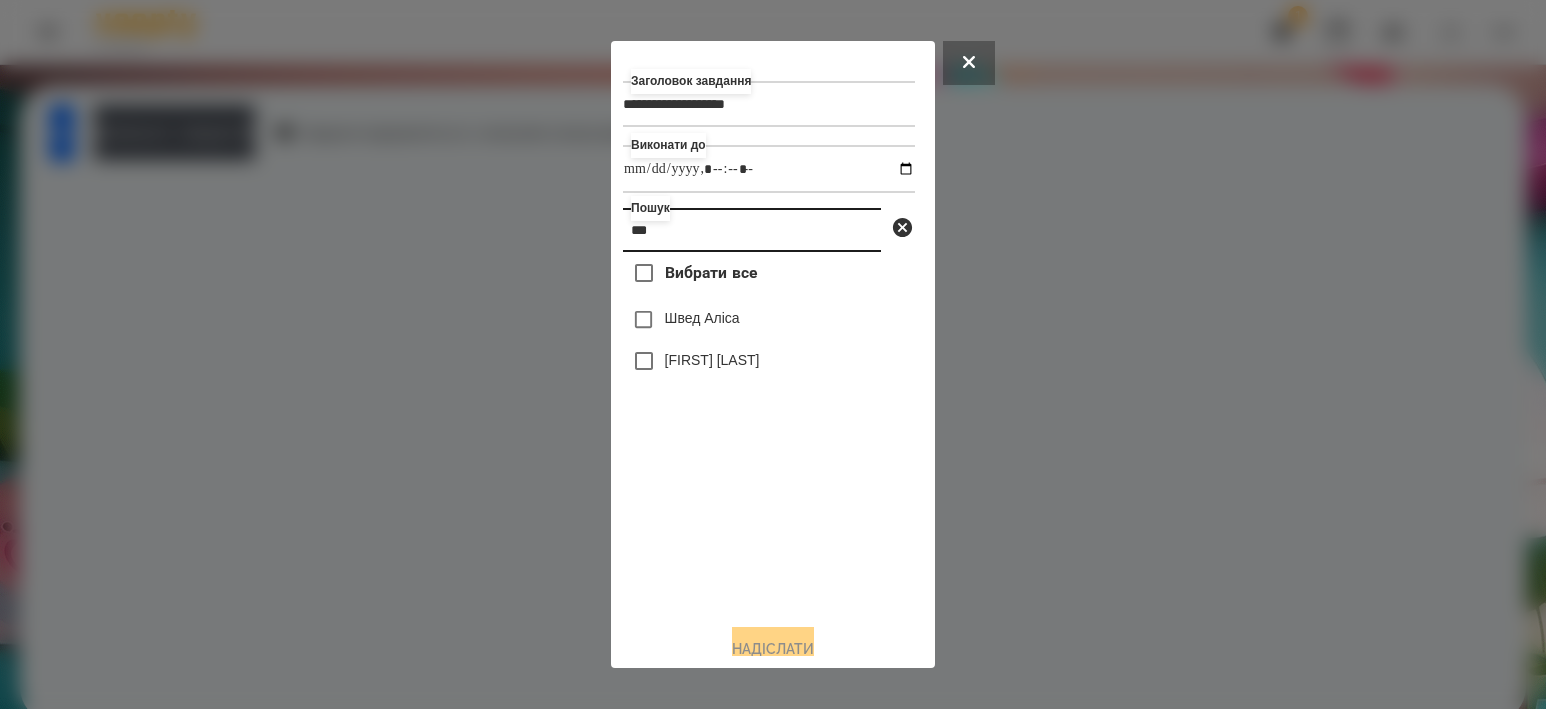 type on "***" 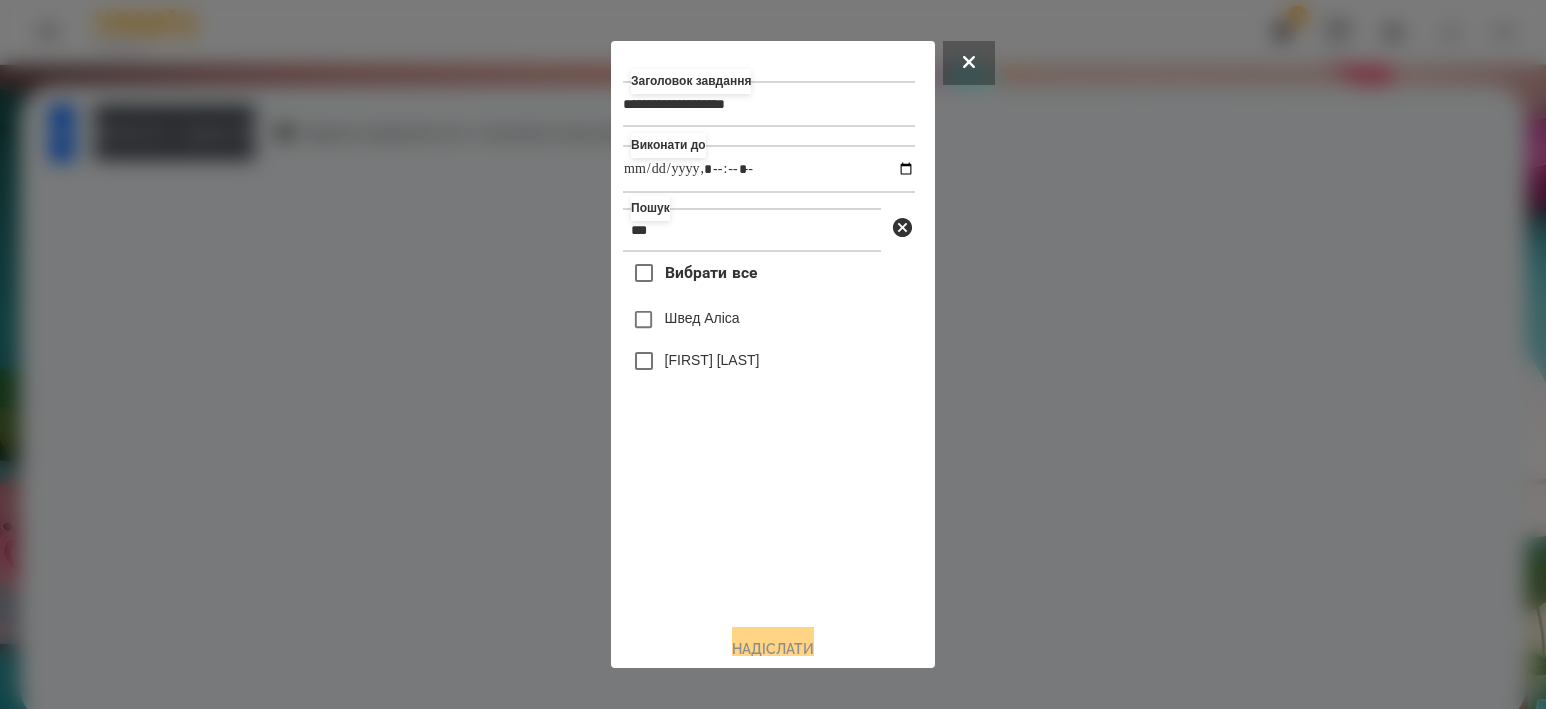 drag, startPoint x: 710, startPoint y: 328, endPoint x: 709, endPoint y: 339, distance: 11.045361 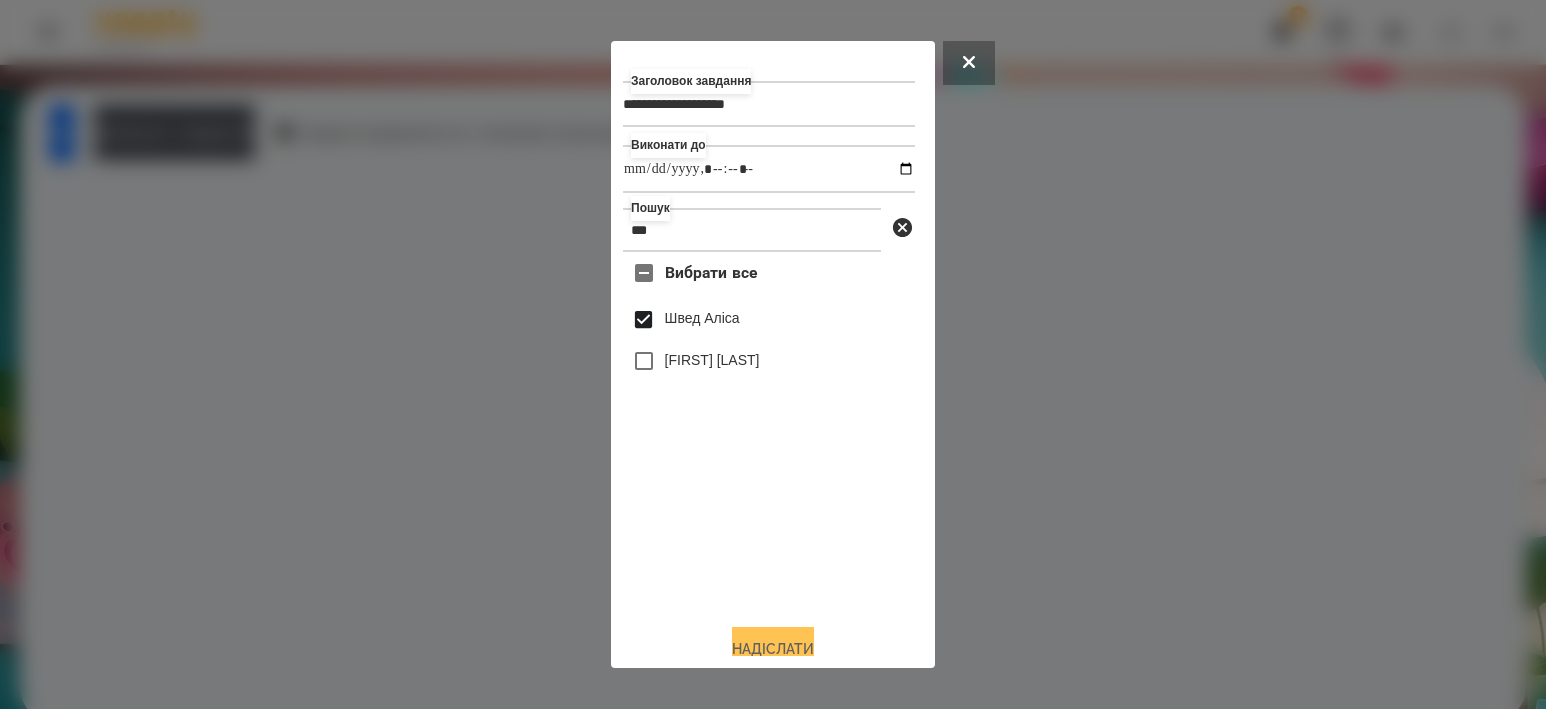 click on "Надіслати" at bounding box center [773, 649] 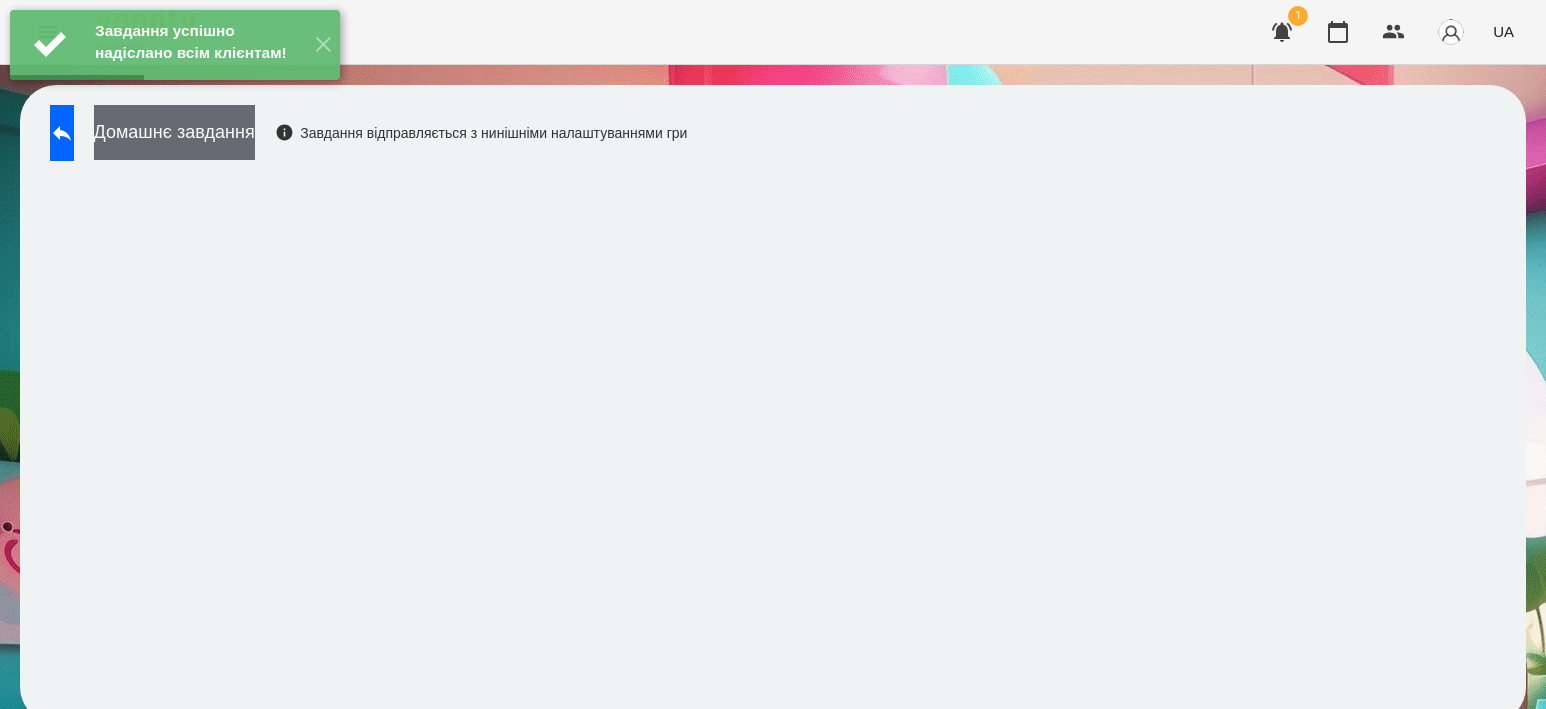 click on "Домашнє завдання" at bounding box center (174, 132) 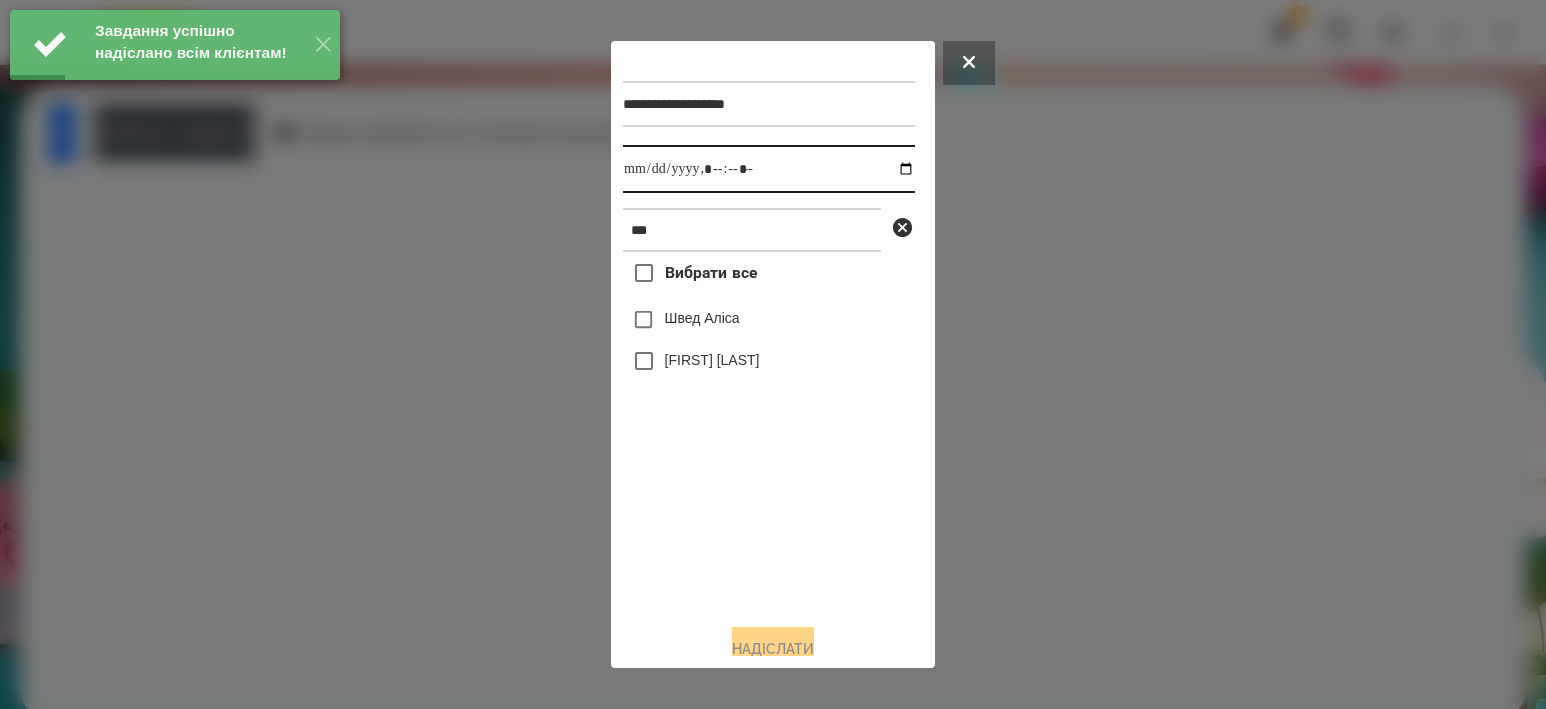 click at bounding box center (769, 169) 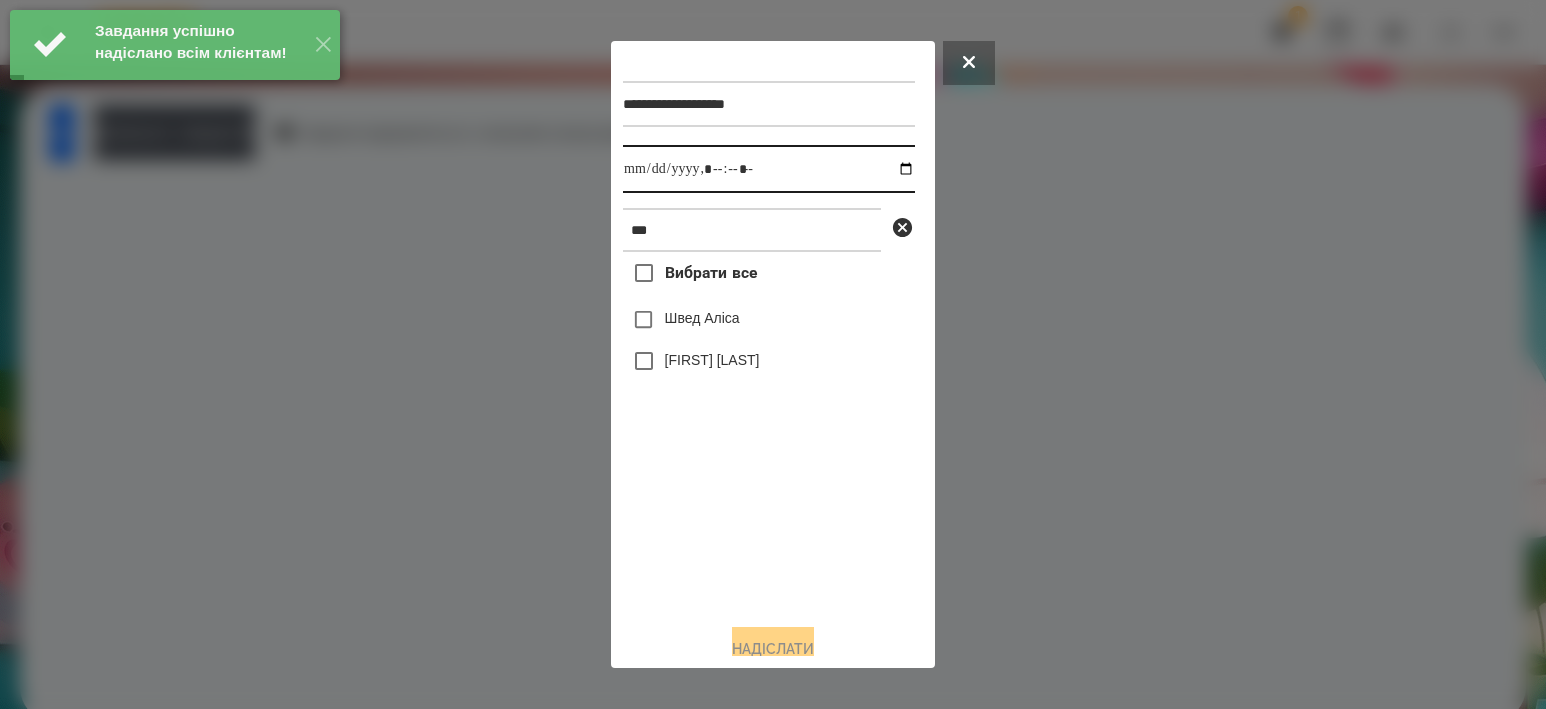 click at bounding box center [769, 169] 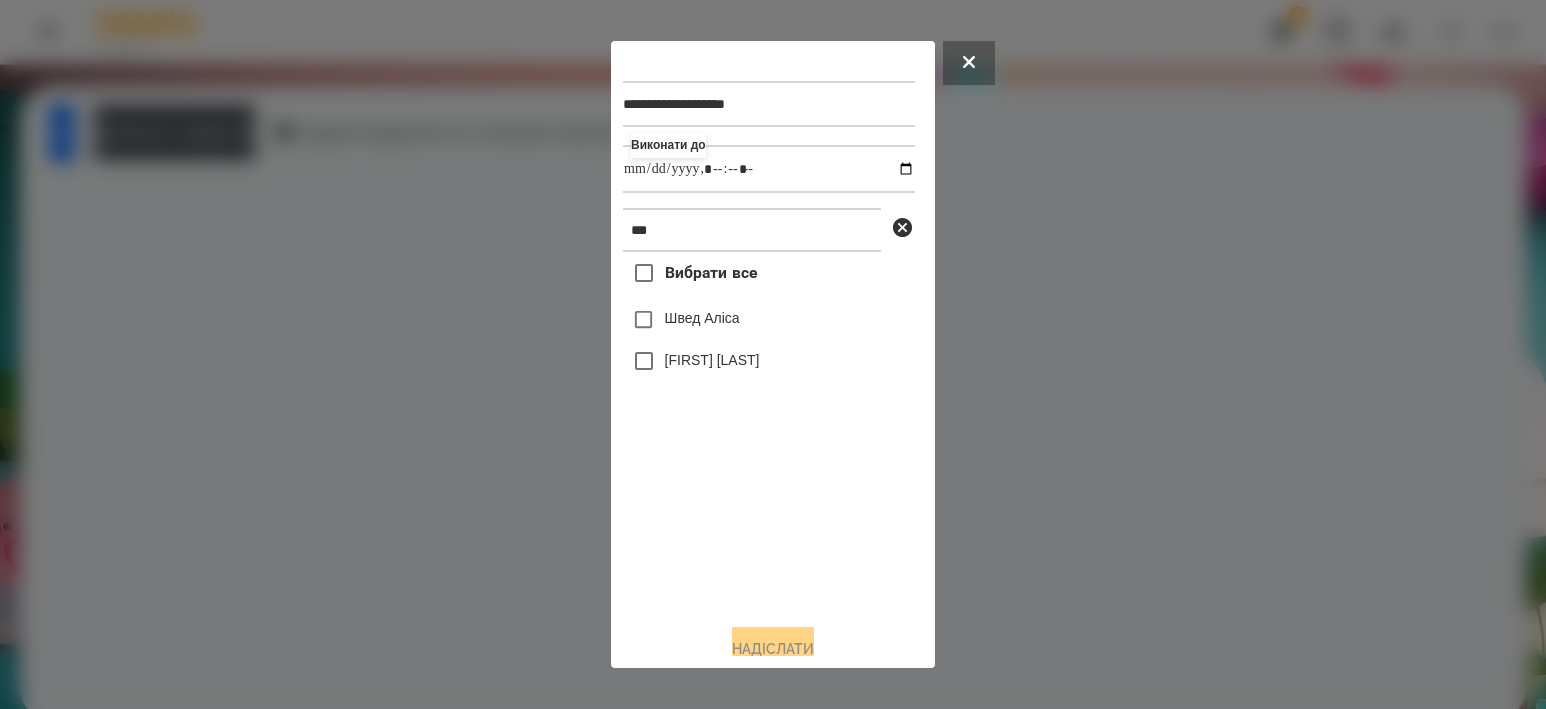 type on "**********" 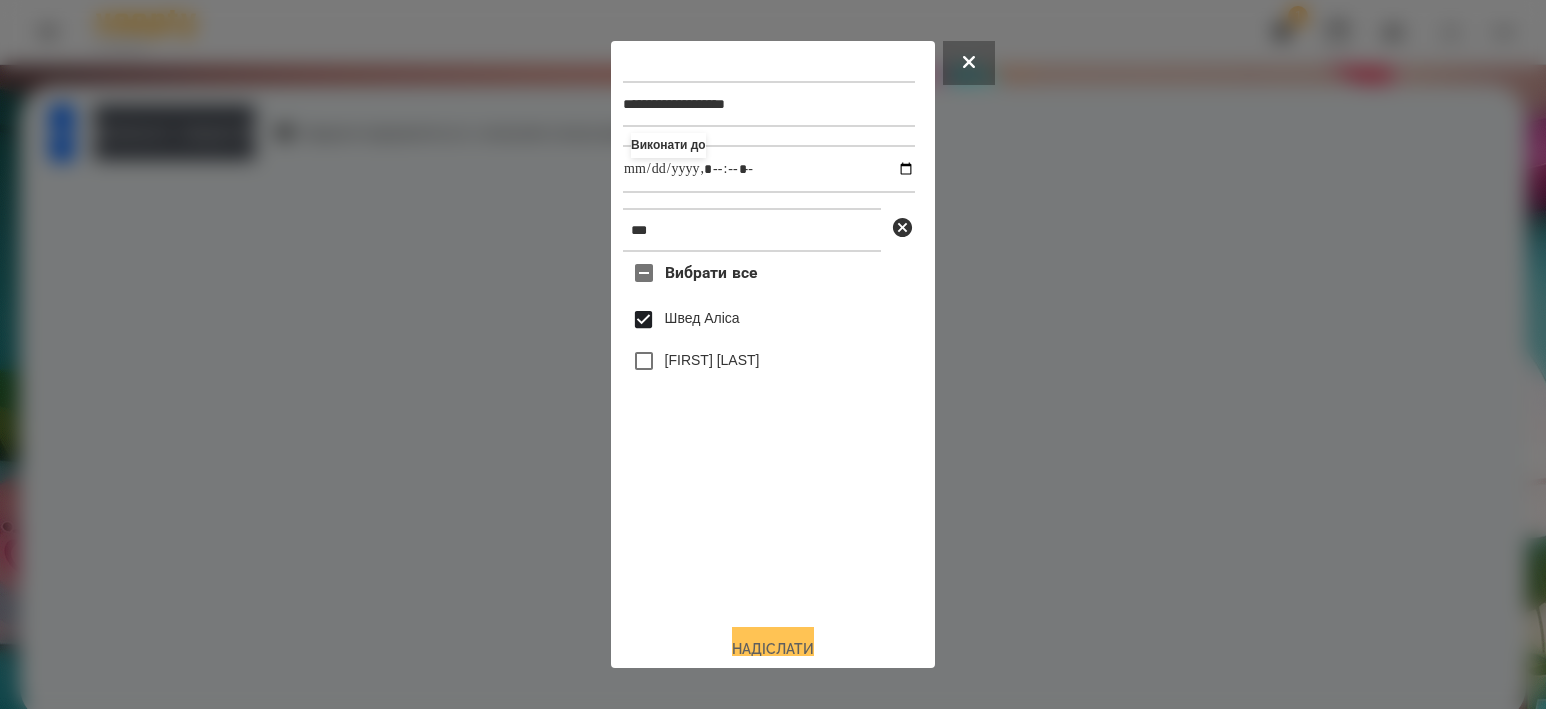 click on "Надіслати" at bounding box center [773, 649] 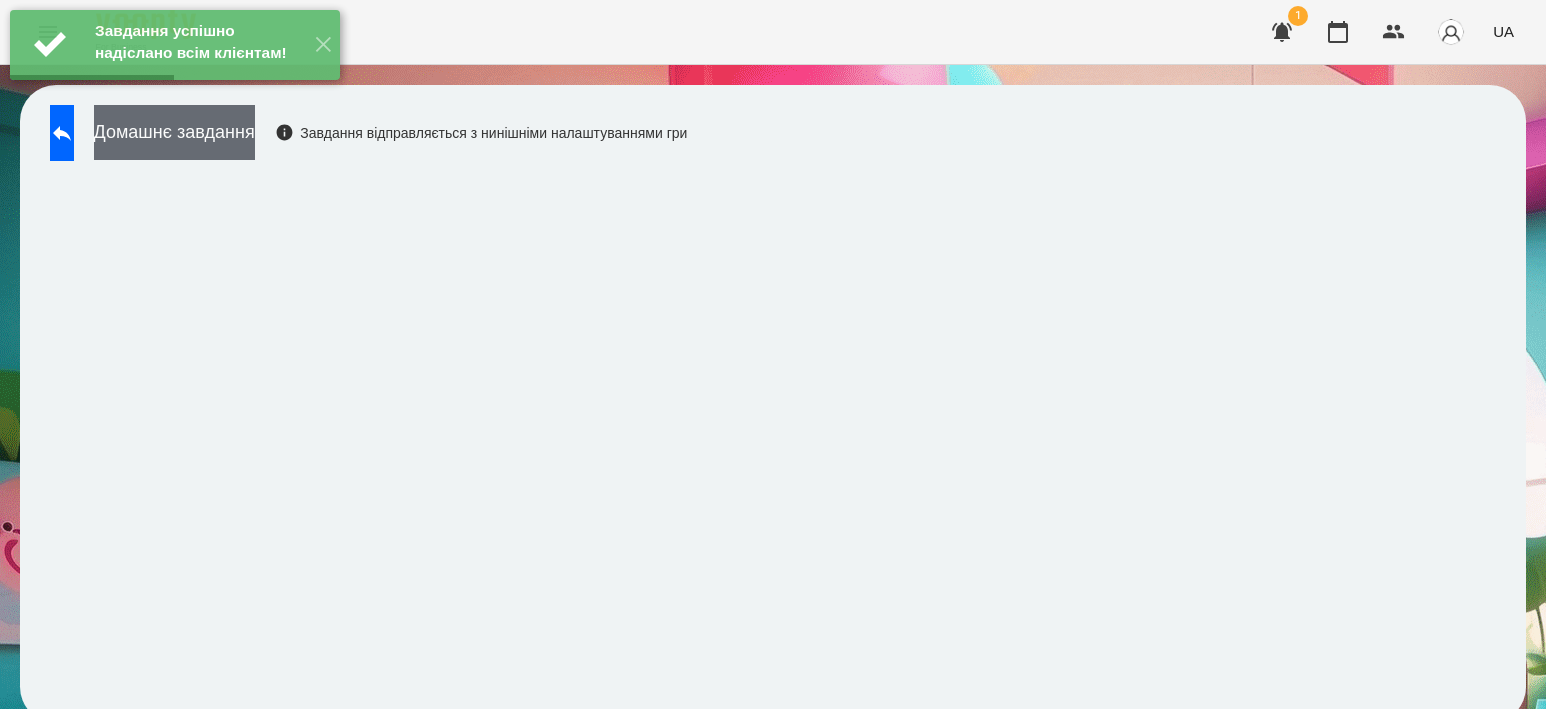 click on "Домашнє завдання" at bounding box center (174, 132) 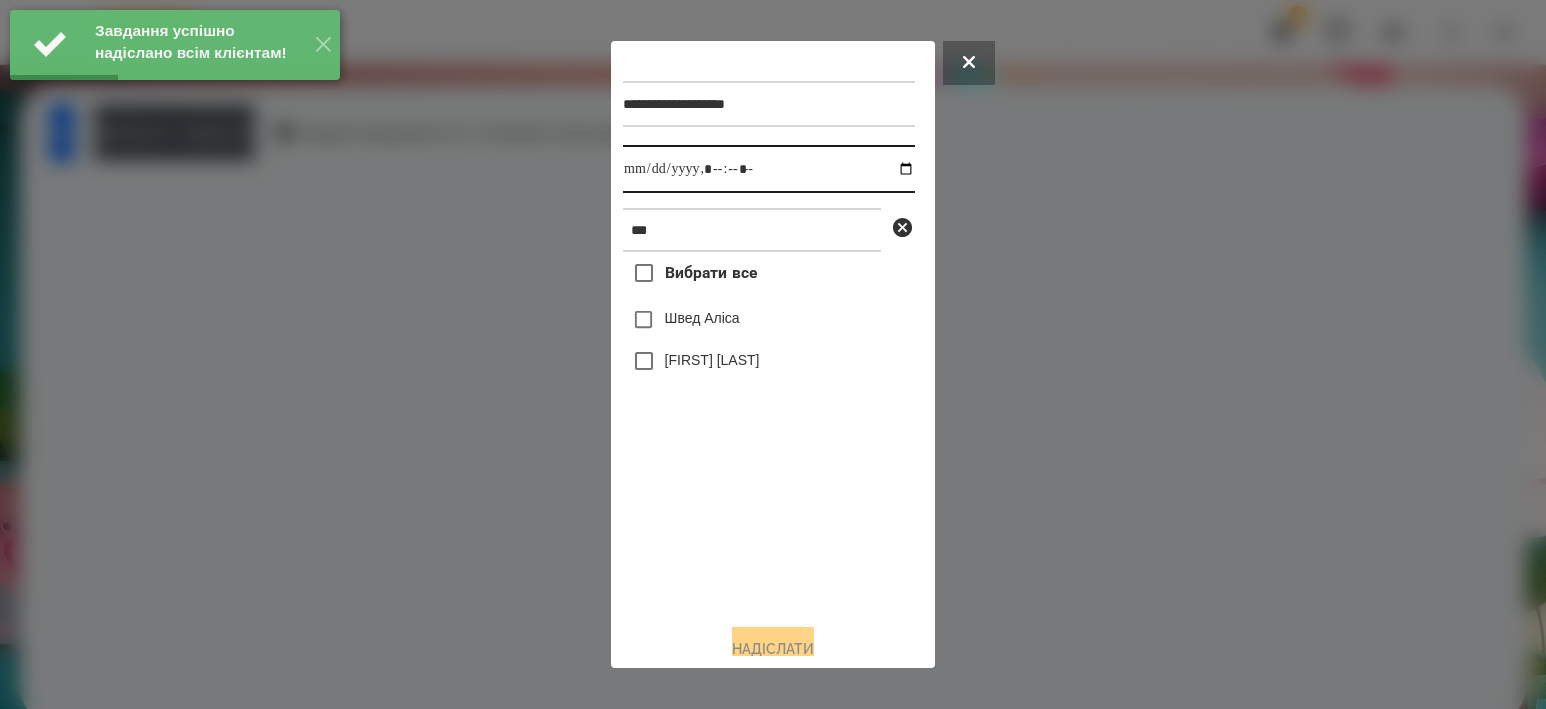click at bounding box center (769, 169) 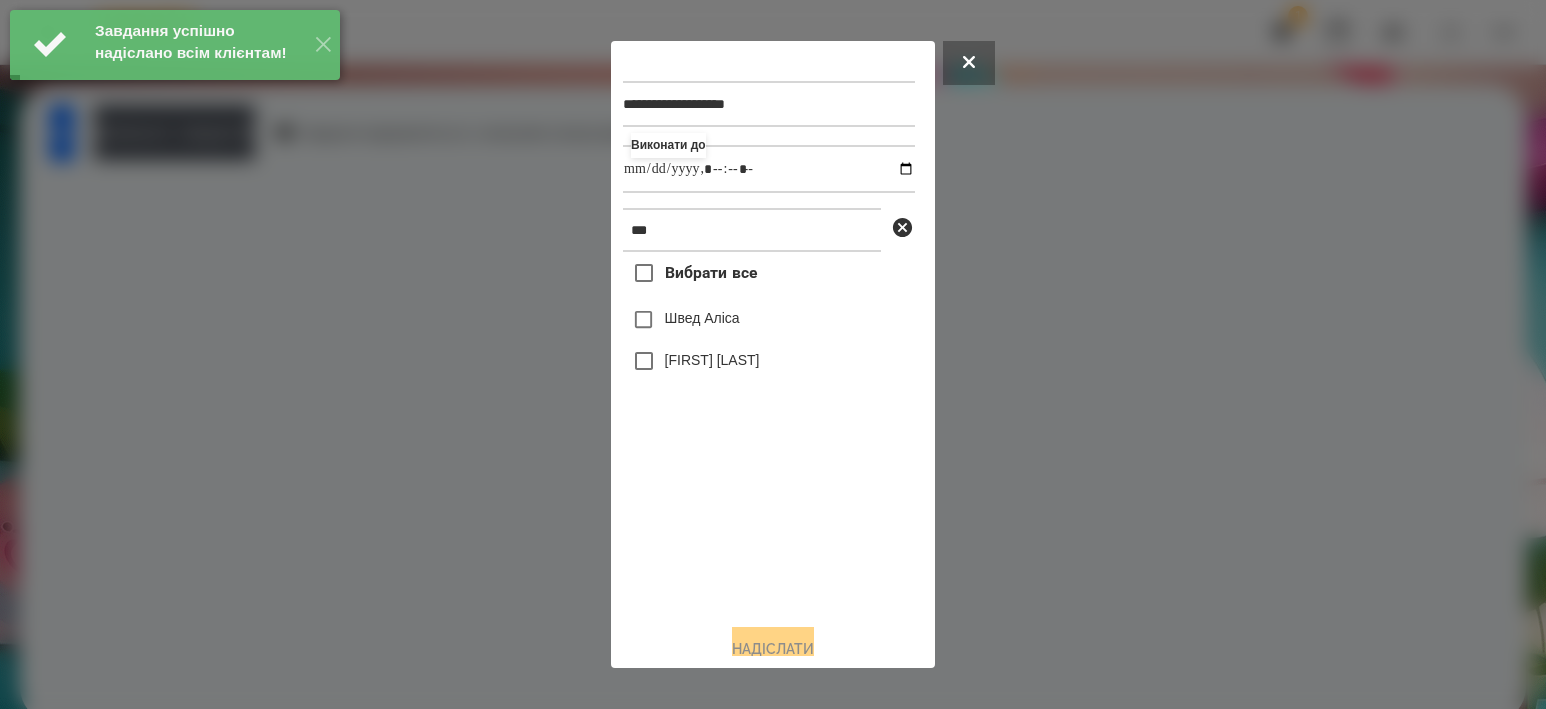 type on "**********" 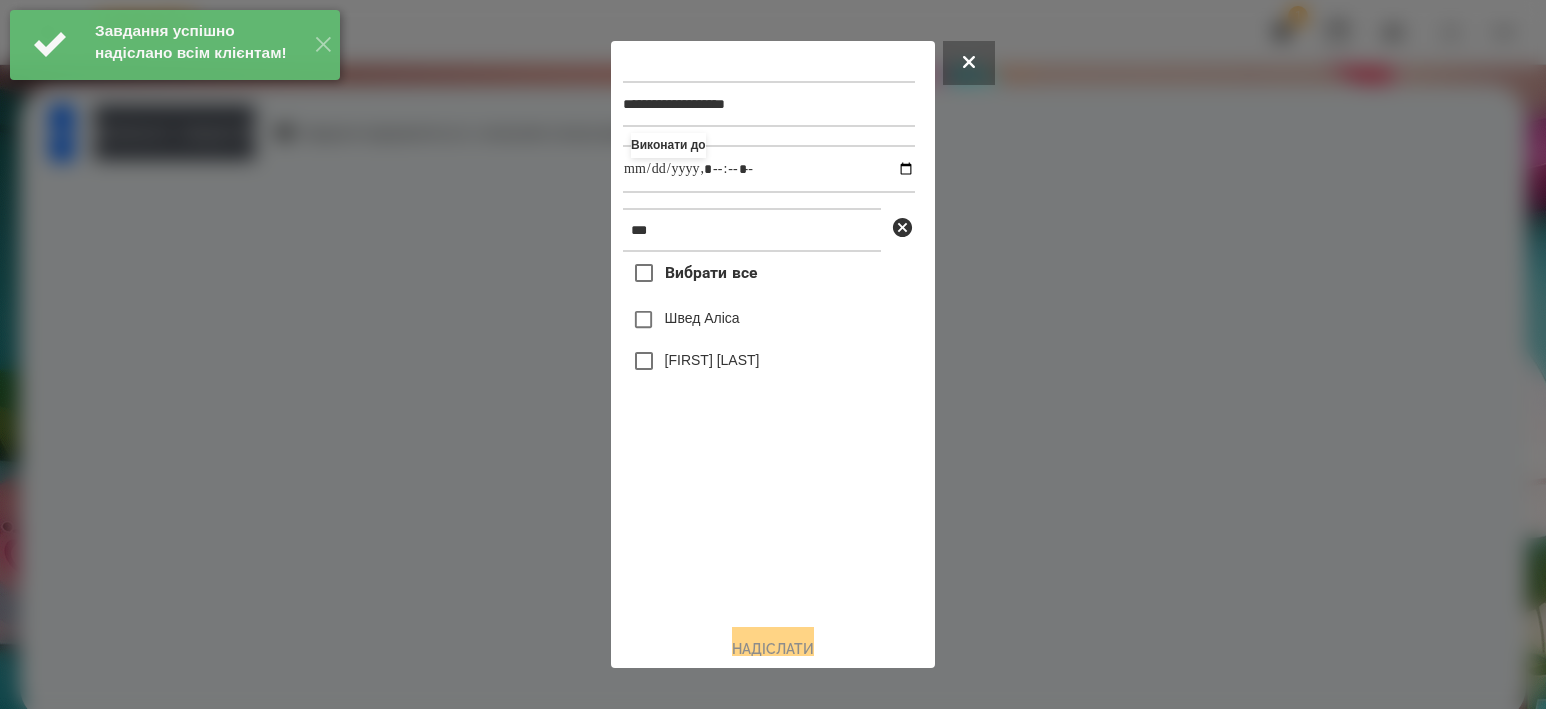drag, startPoint x: 733, startPoint y: 505, endPoint x: 715, endPoint y: 376, distance: 130.24976 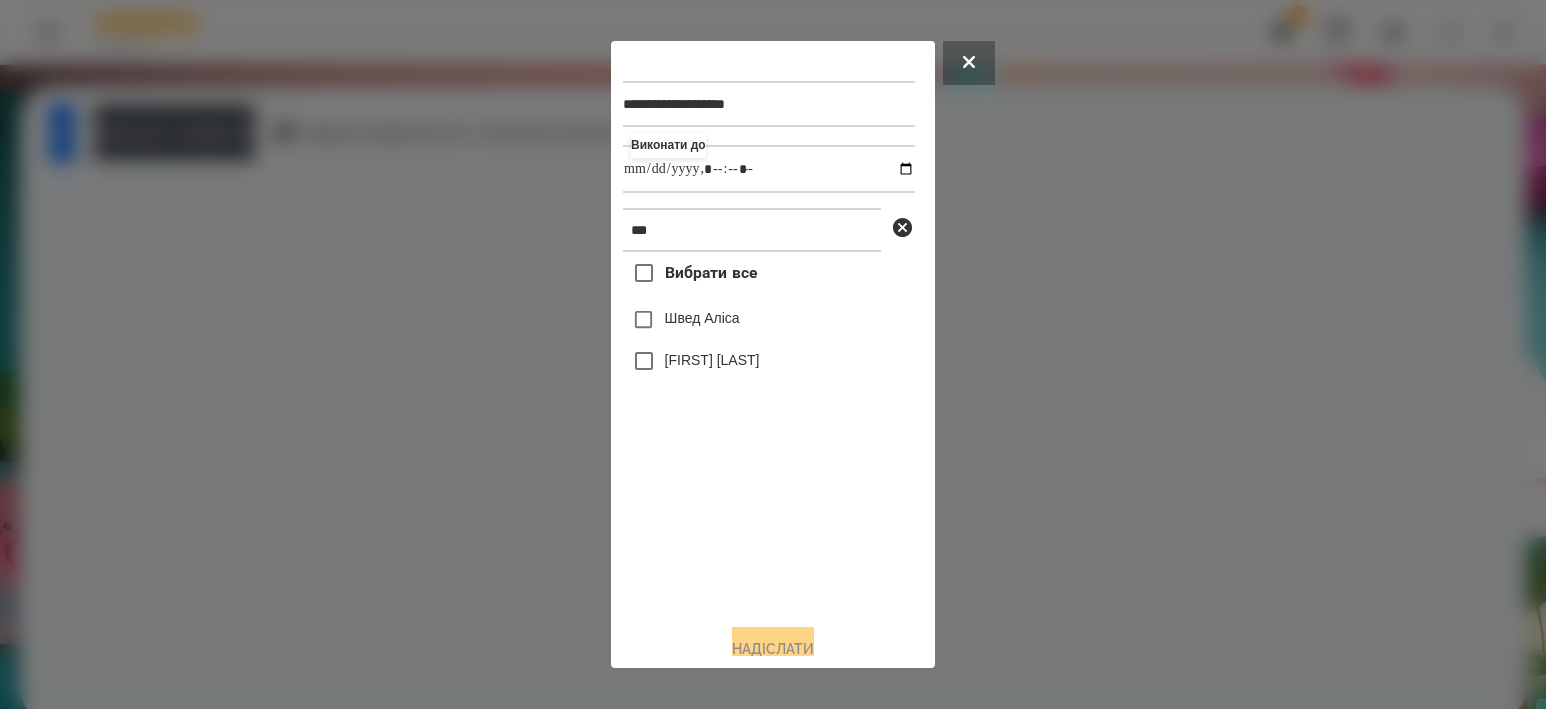 click on "Швед Аліса" at bounding box center (702, 318) 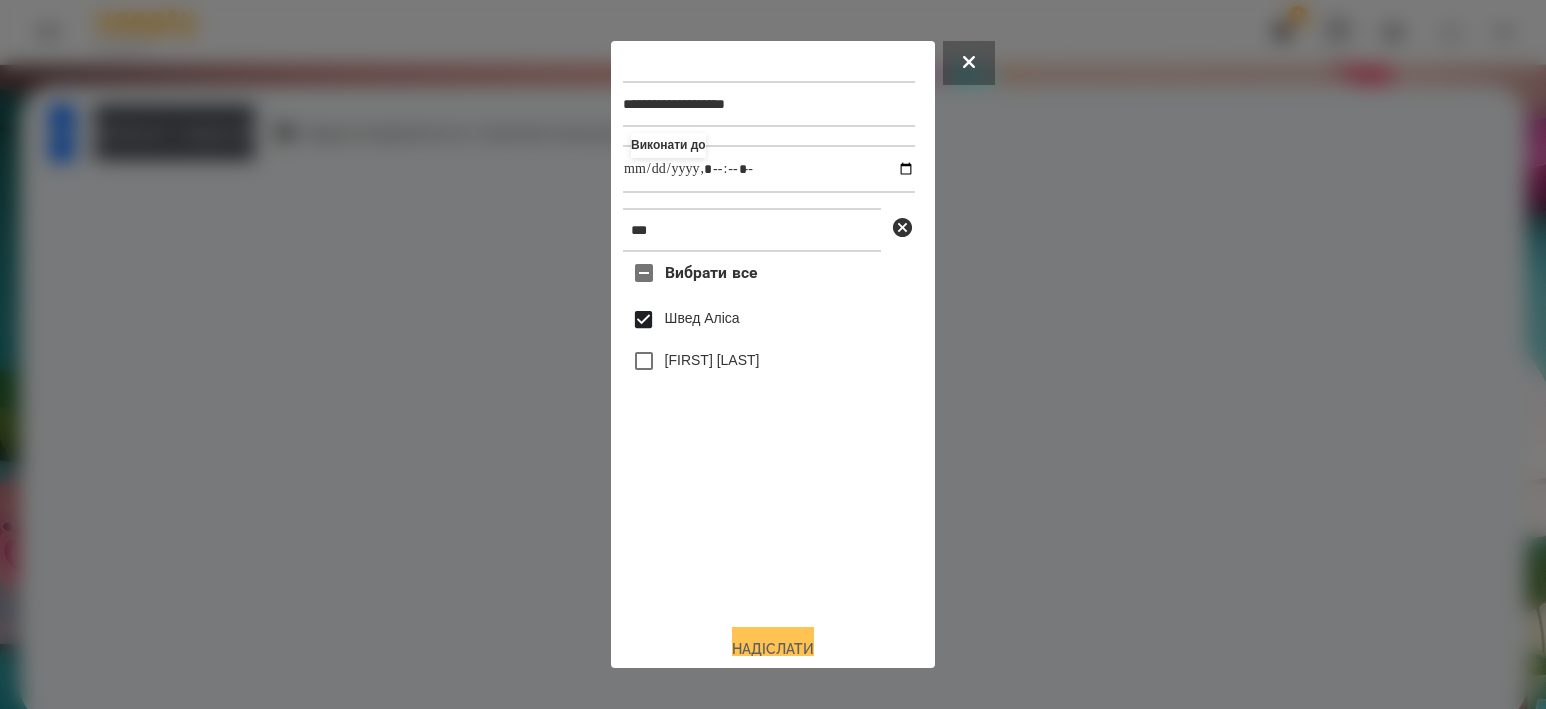 click on "Надіслати" at bounding box center [773, 649] 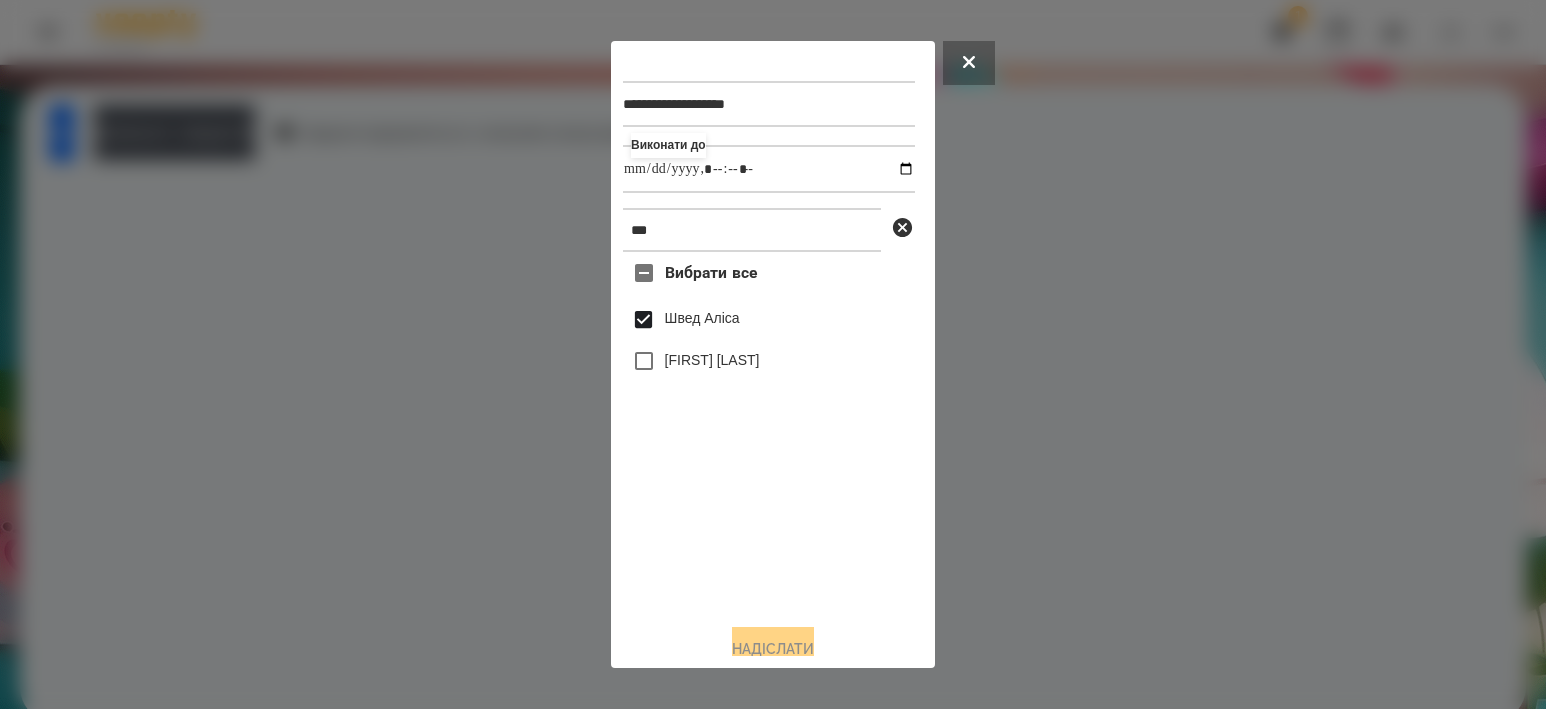 click at bounding box center (773, 354) 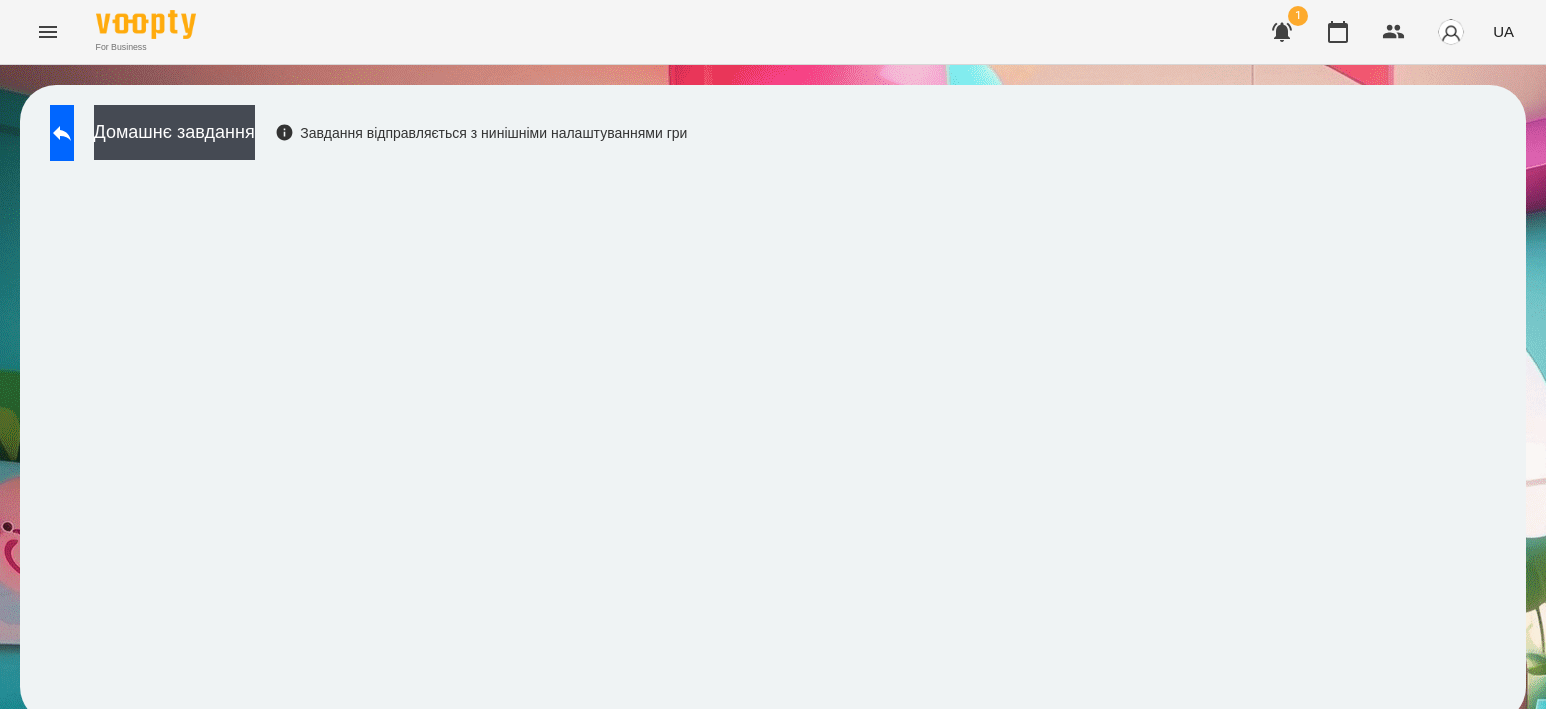 click on "Домашнє завдання" at bounding box center (174, 132) 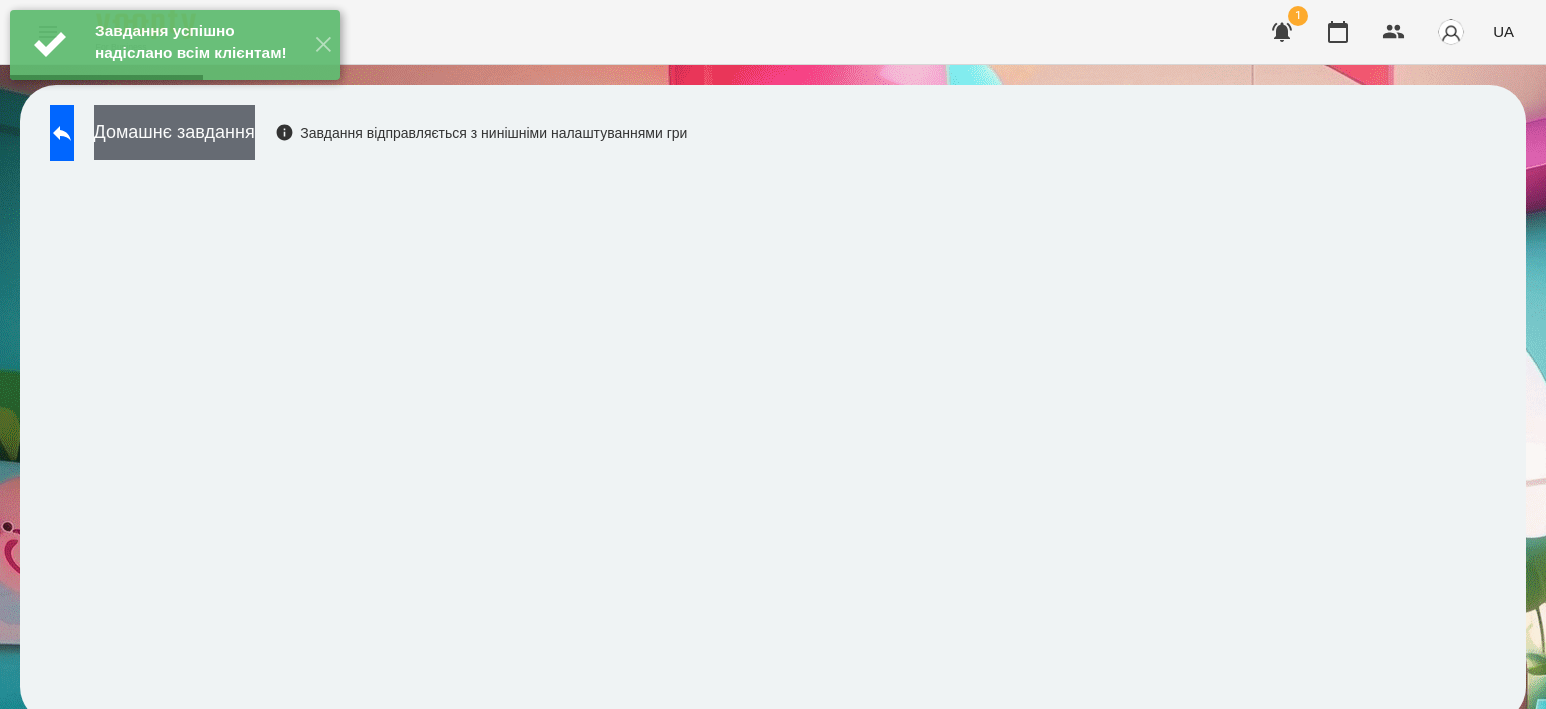 click on "Домашнє завдання" at bounding box center (174, 132) 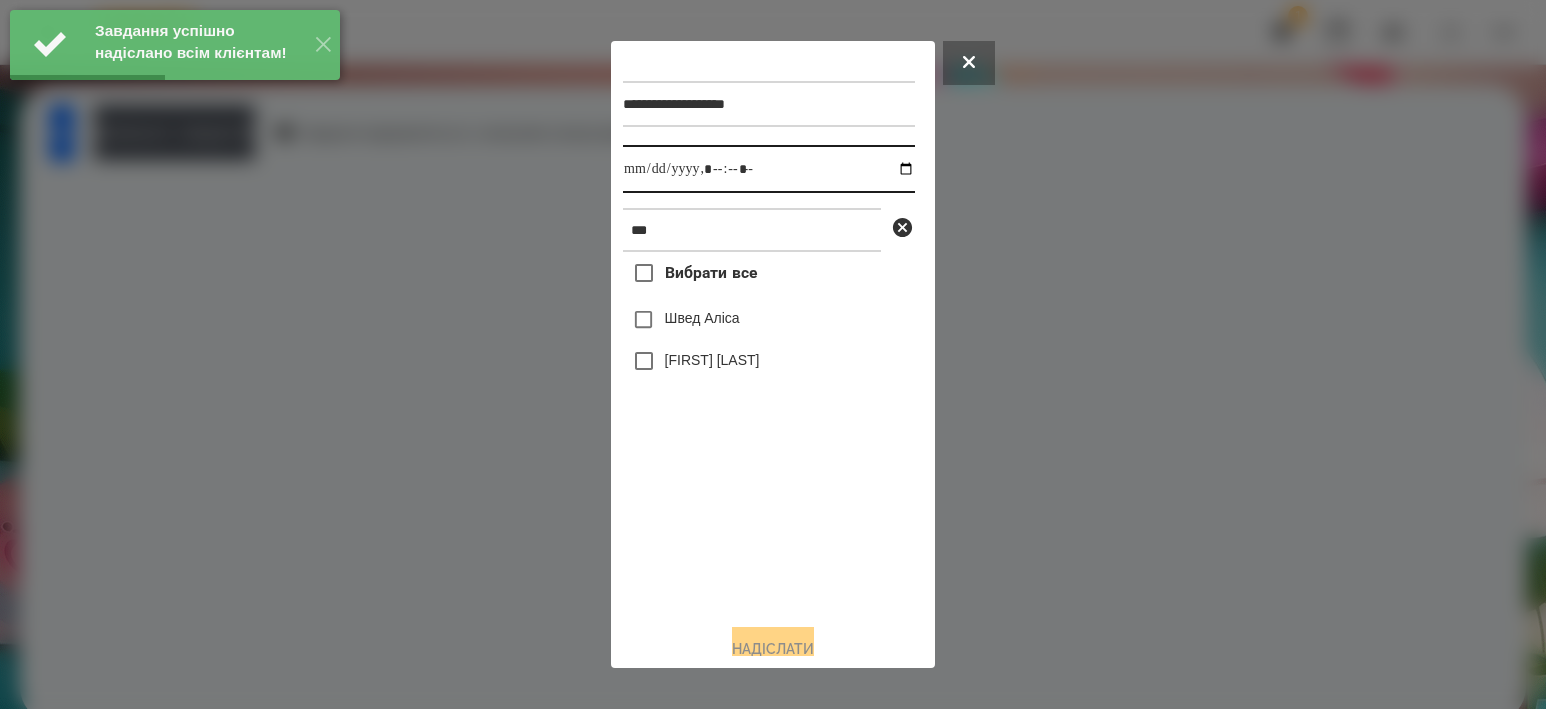 click at bounding box center [769, 169] 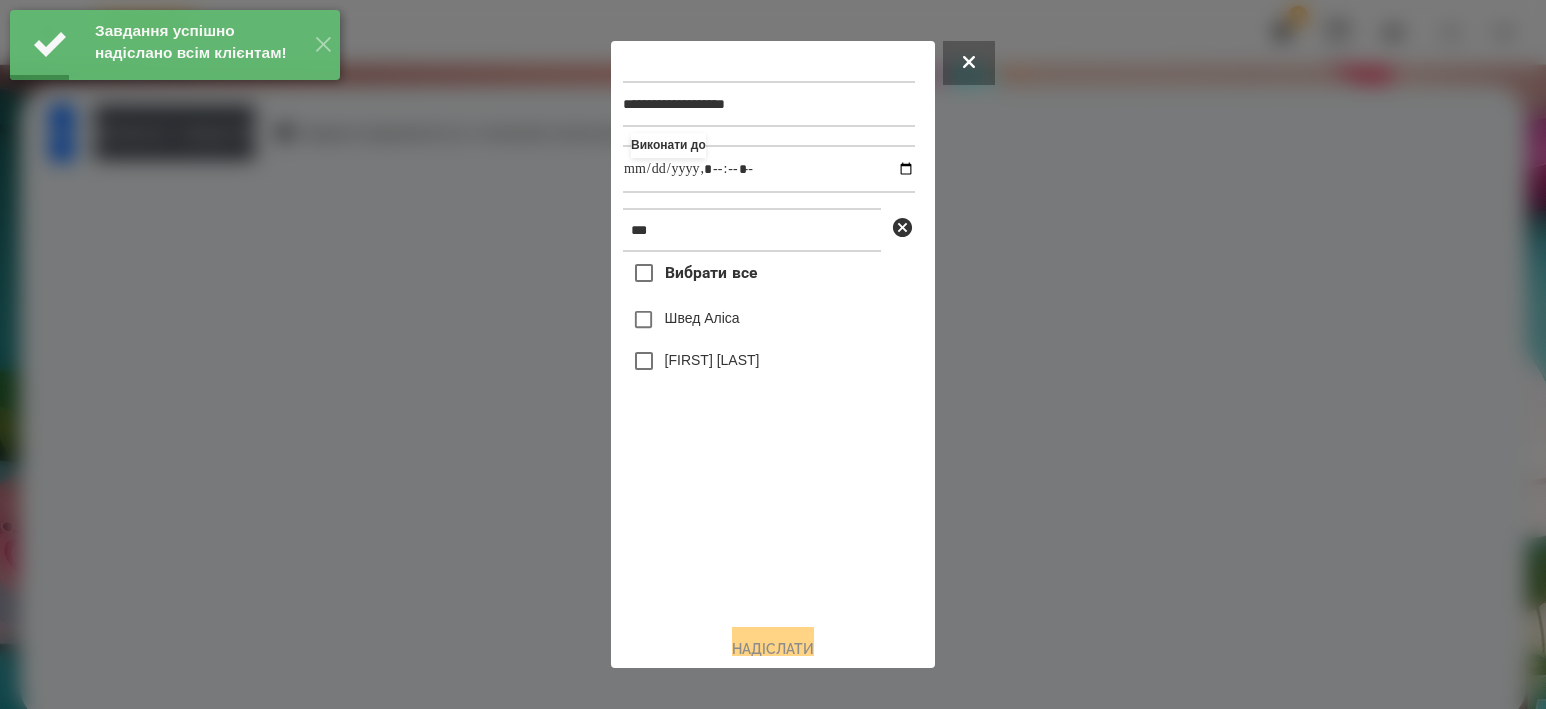 type on "**********" 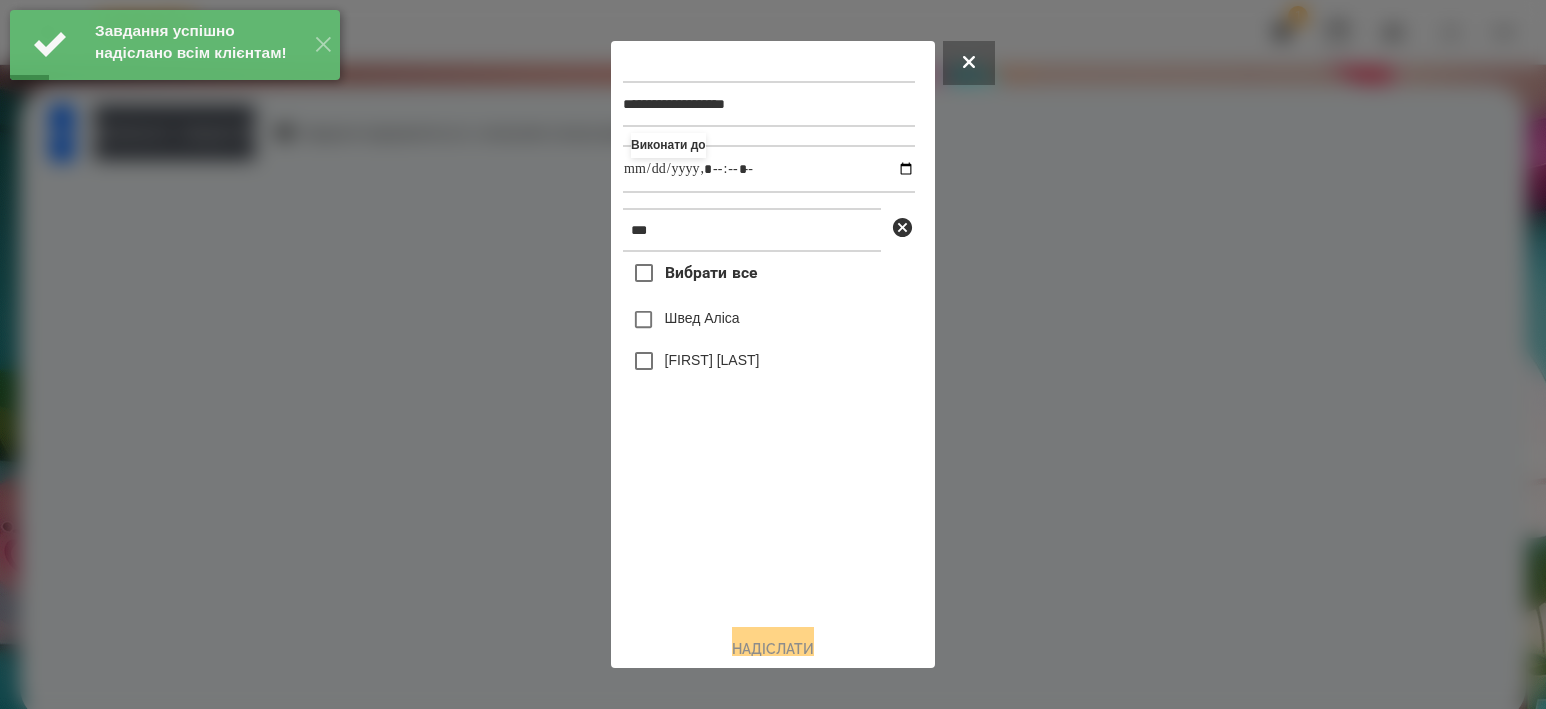 drag, startPoint x: 777, startPoint y: 521, endPoint x: 796, endPoint y: 347, distance: 175.03429 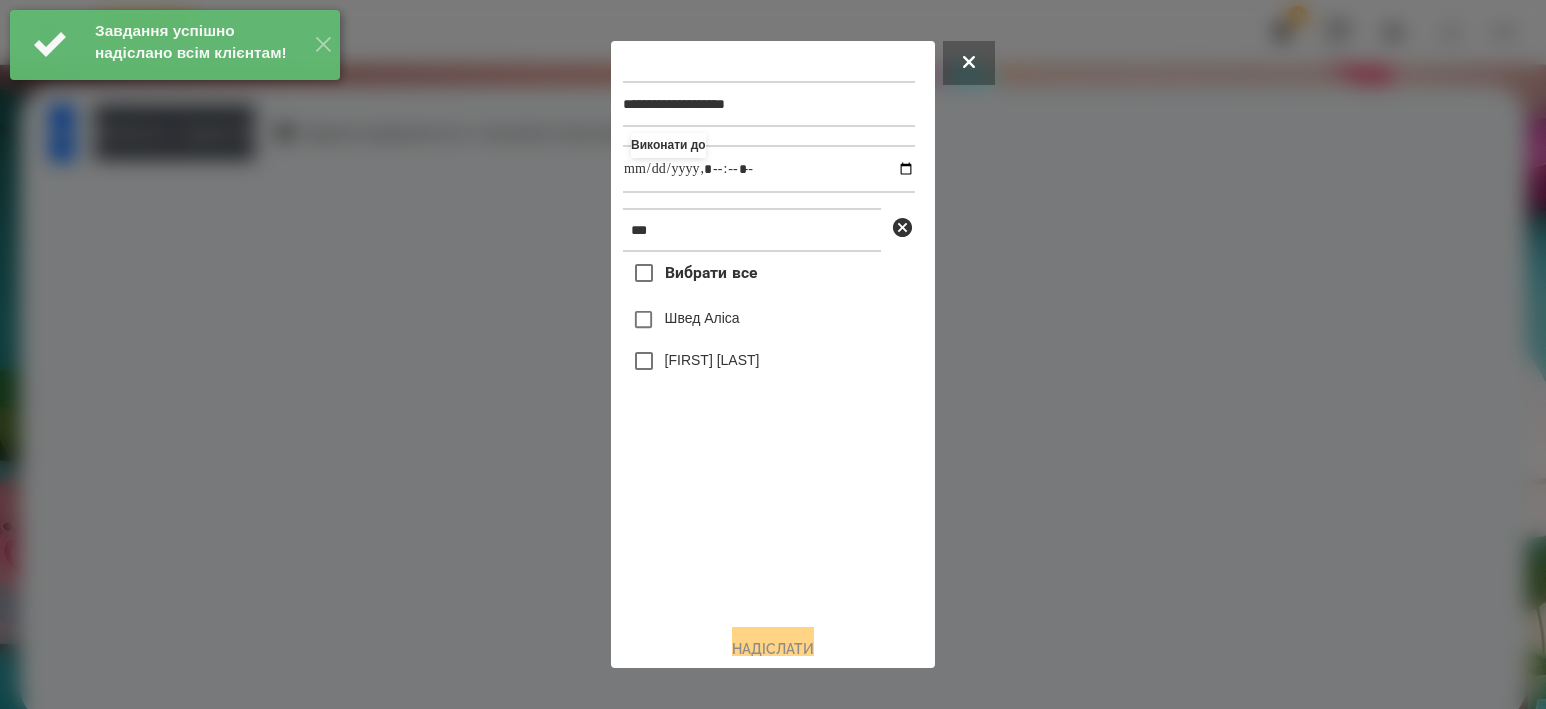 click on "Швед Аліса" at bounding box center [702, 318] 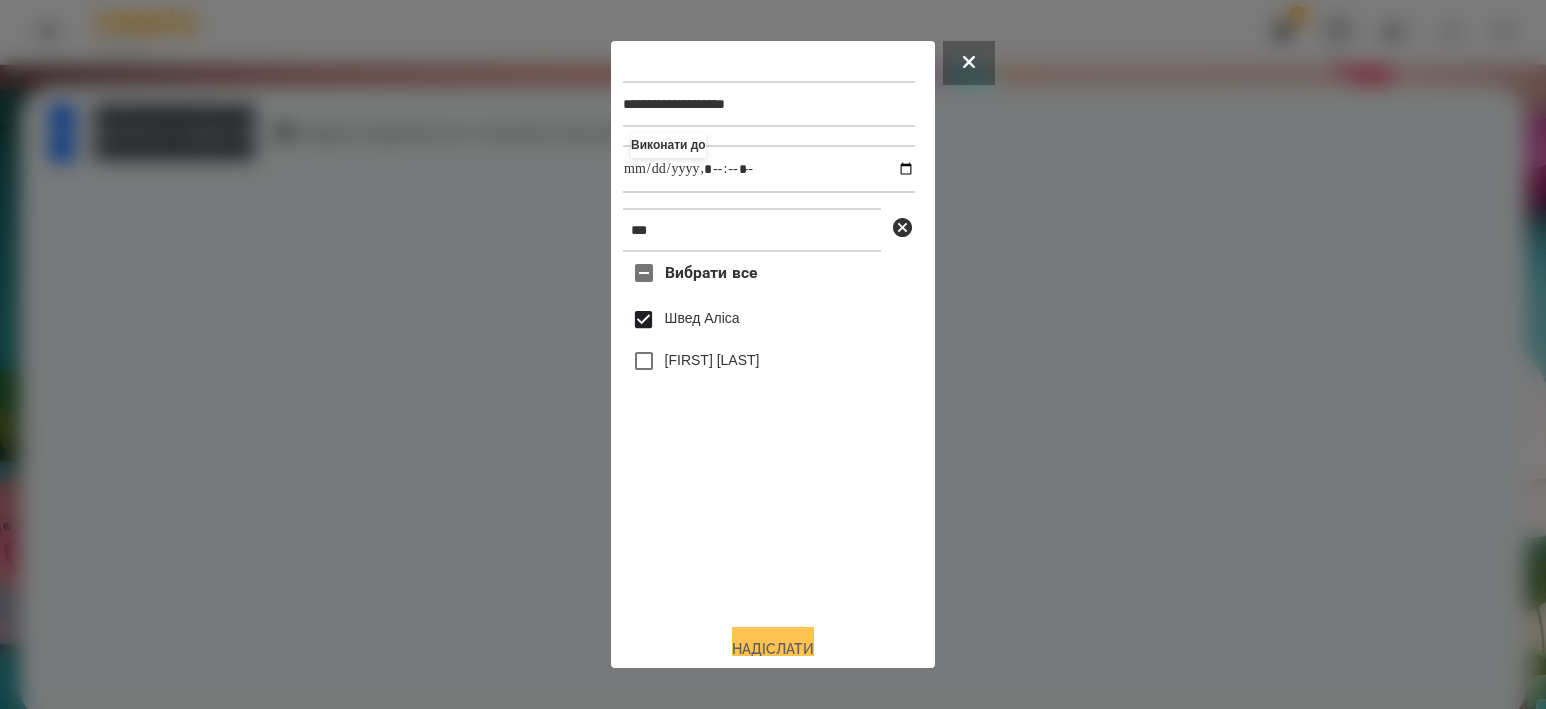 click on "Надіслати" at bounding box center (773, 649) 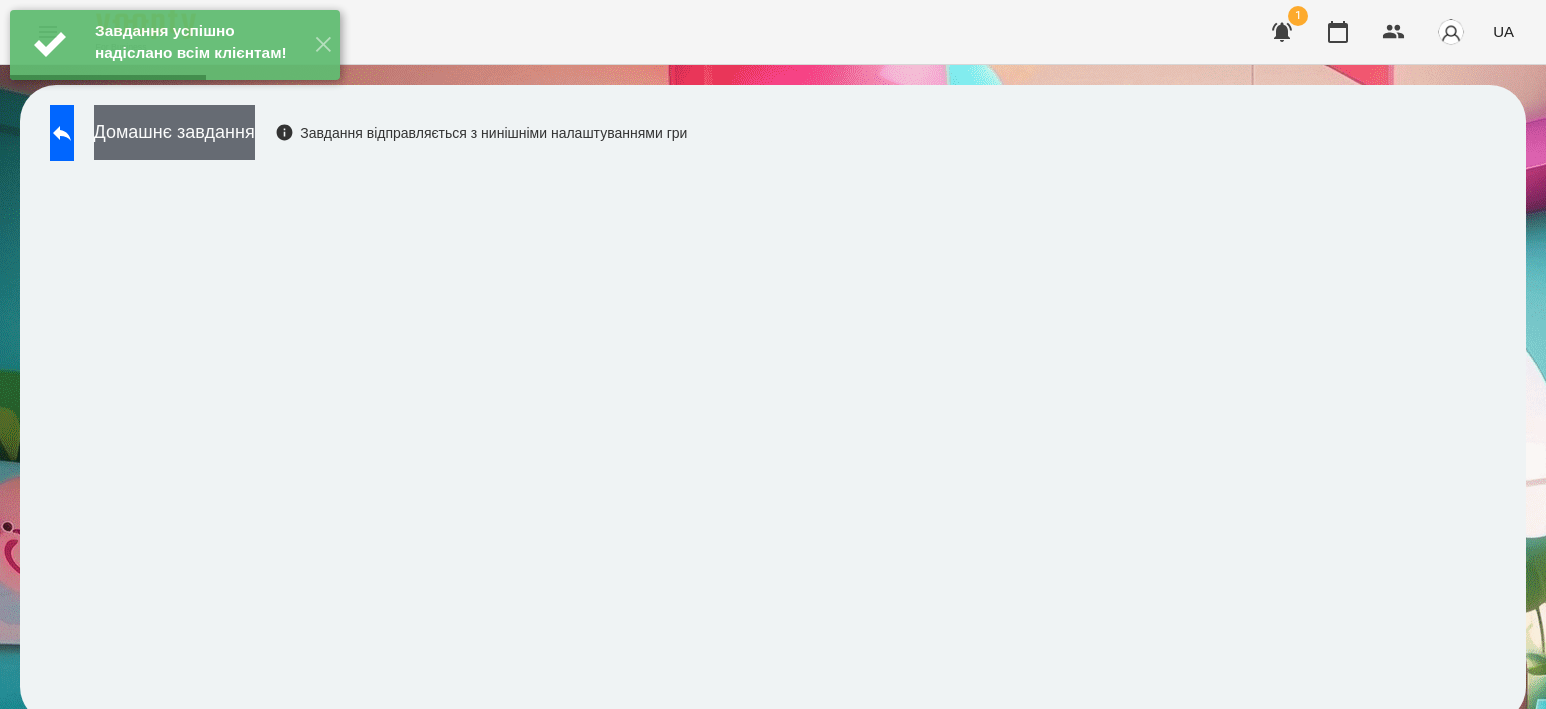 click on "Домашнє завдання" at bounding box center [174, 132] 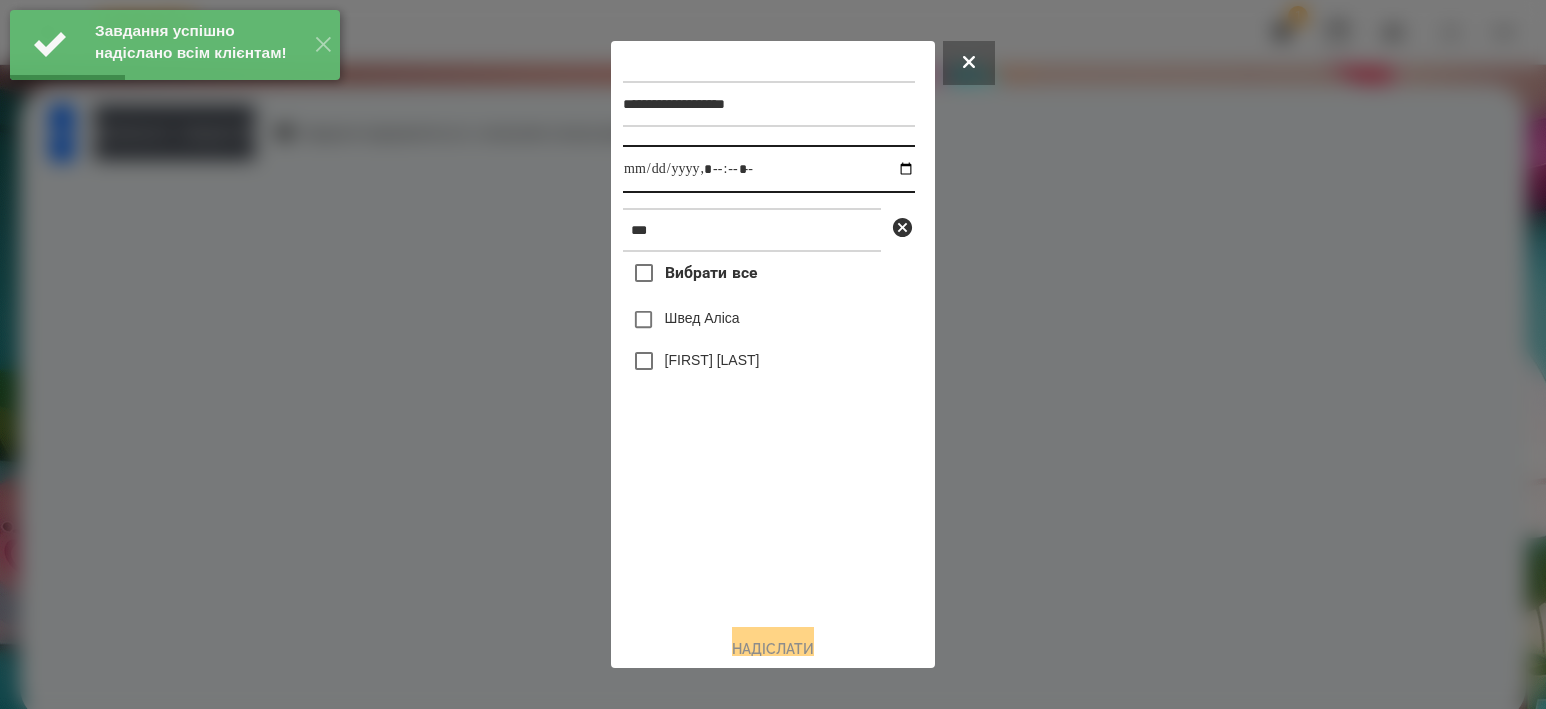 click at bounding box center [769, 169] 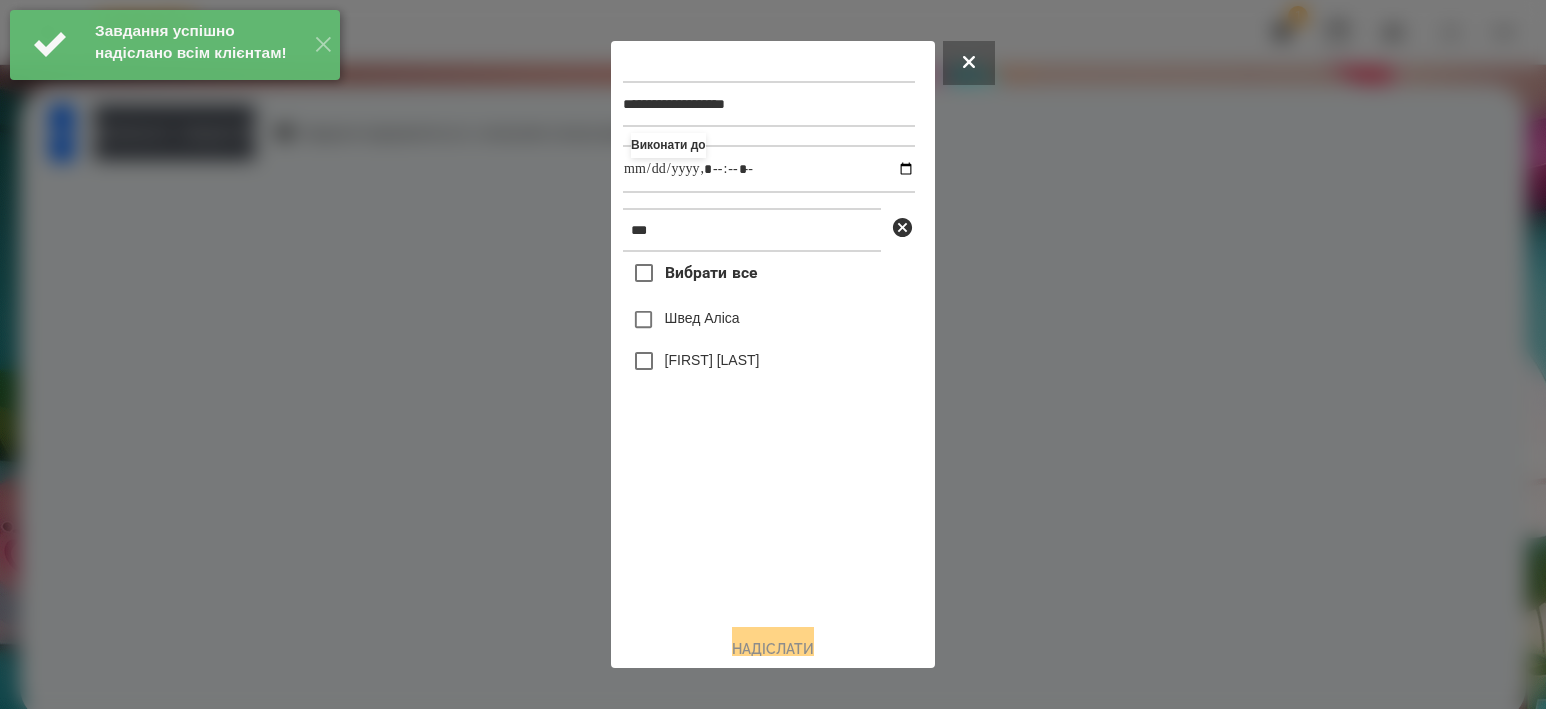 type on "**********" 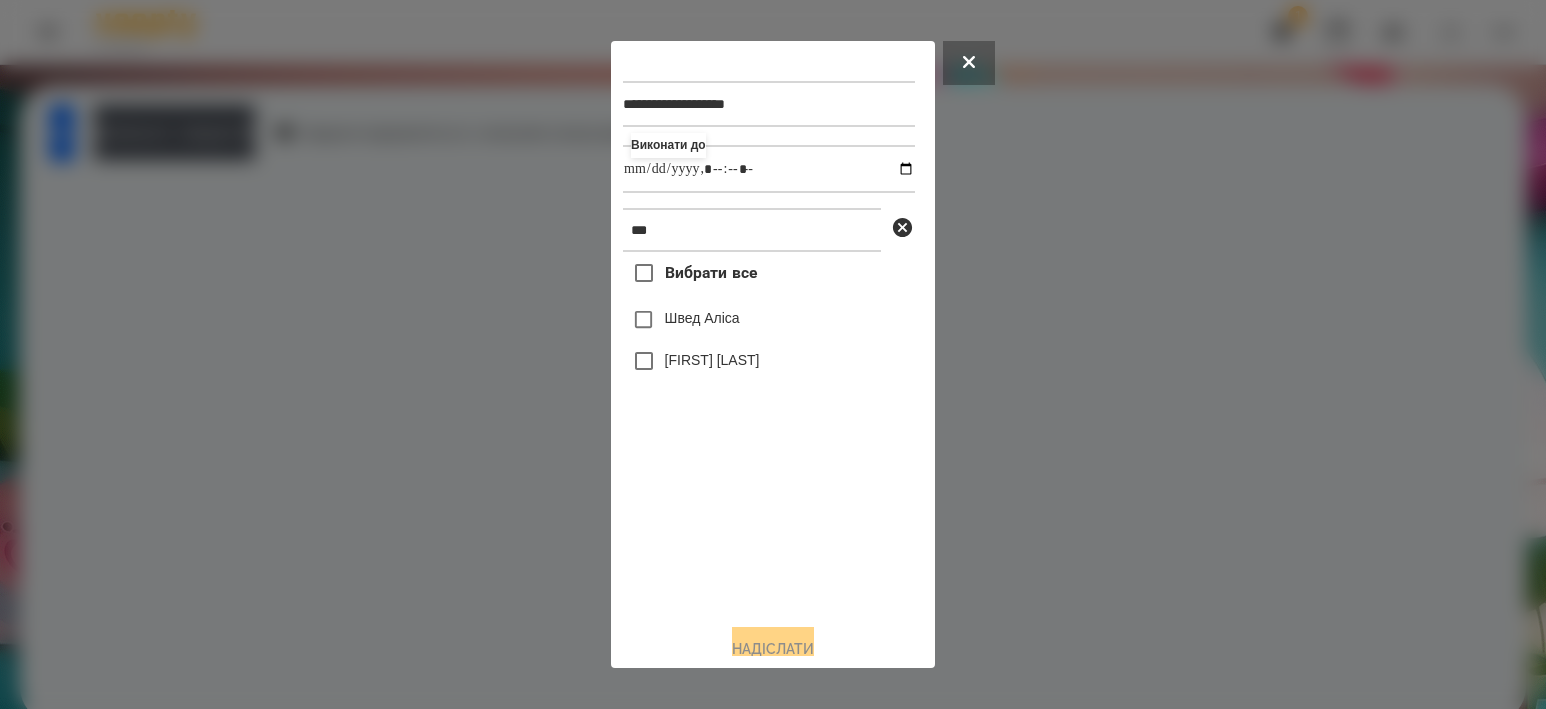 drag, startPoint x: 699, startPoint y: 318, endPoint x: 708, endPoint y: 350, distance: 33.24154 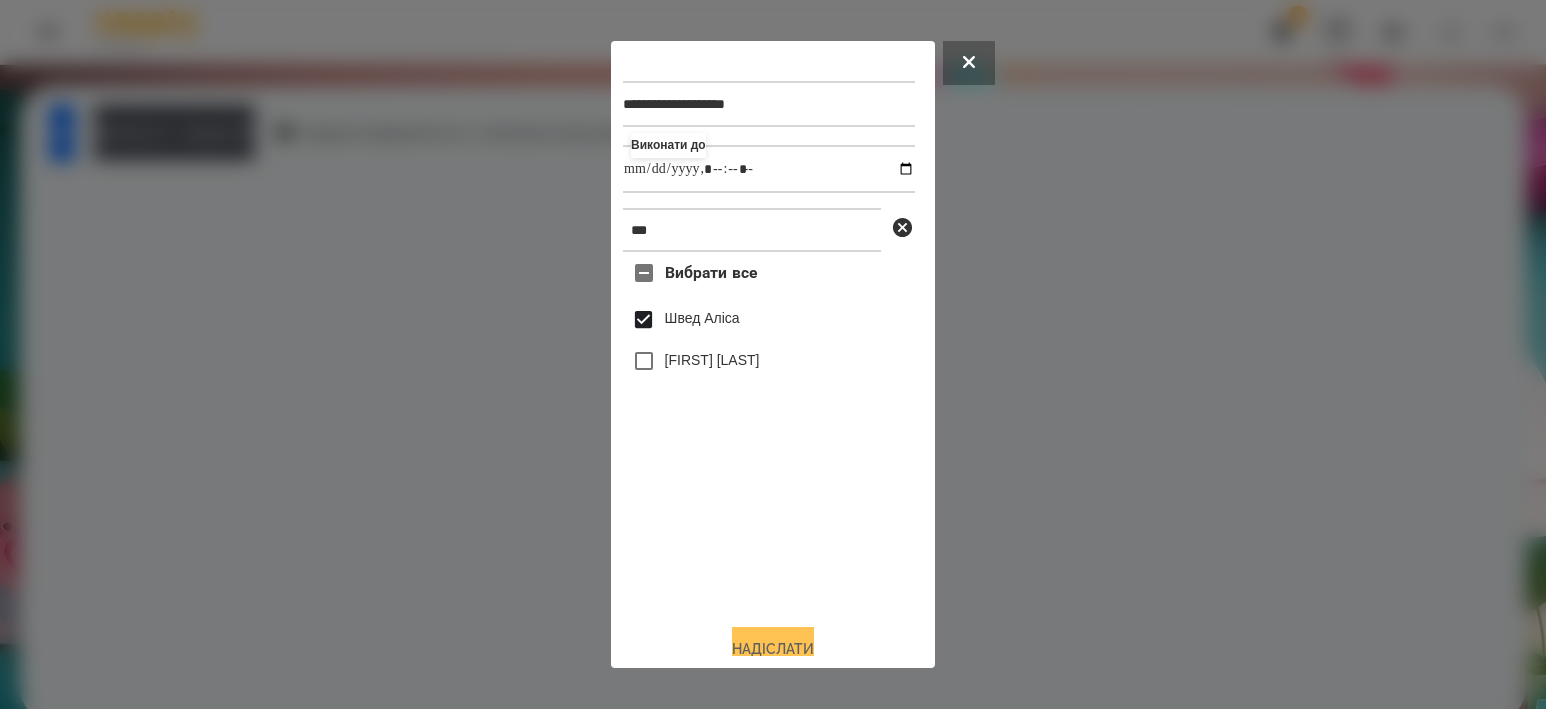click on "Надіслати" at bounding box center (773, 649) 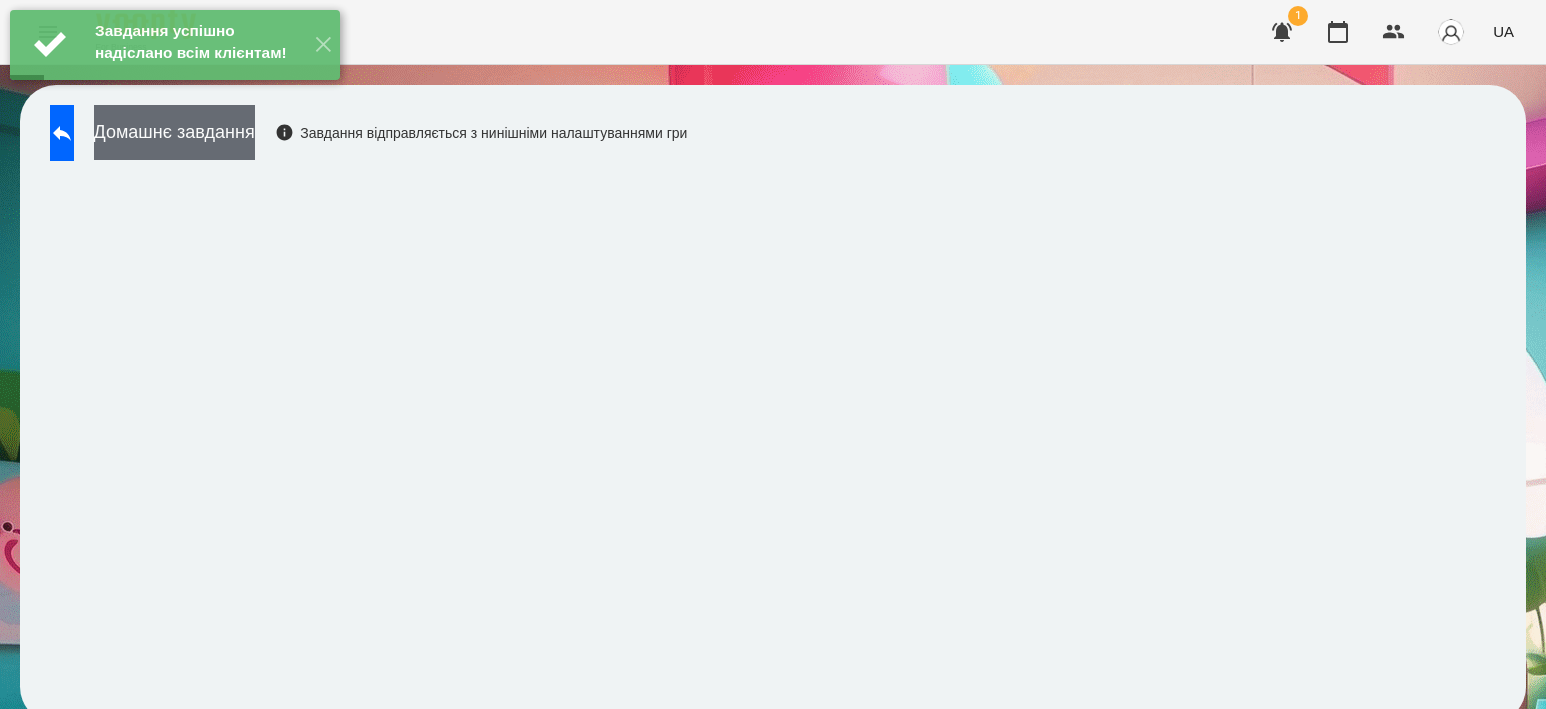 click on "Домашнє завдання" at bounding box center [174, 132] 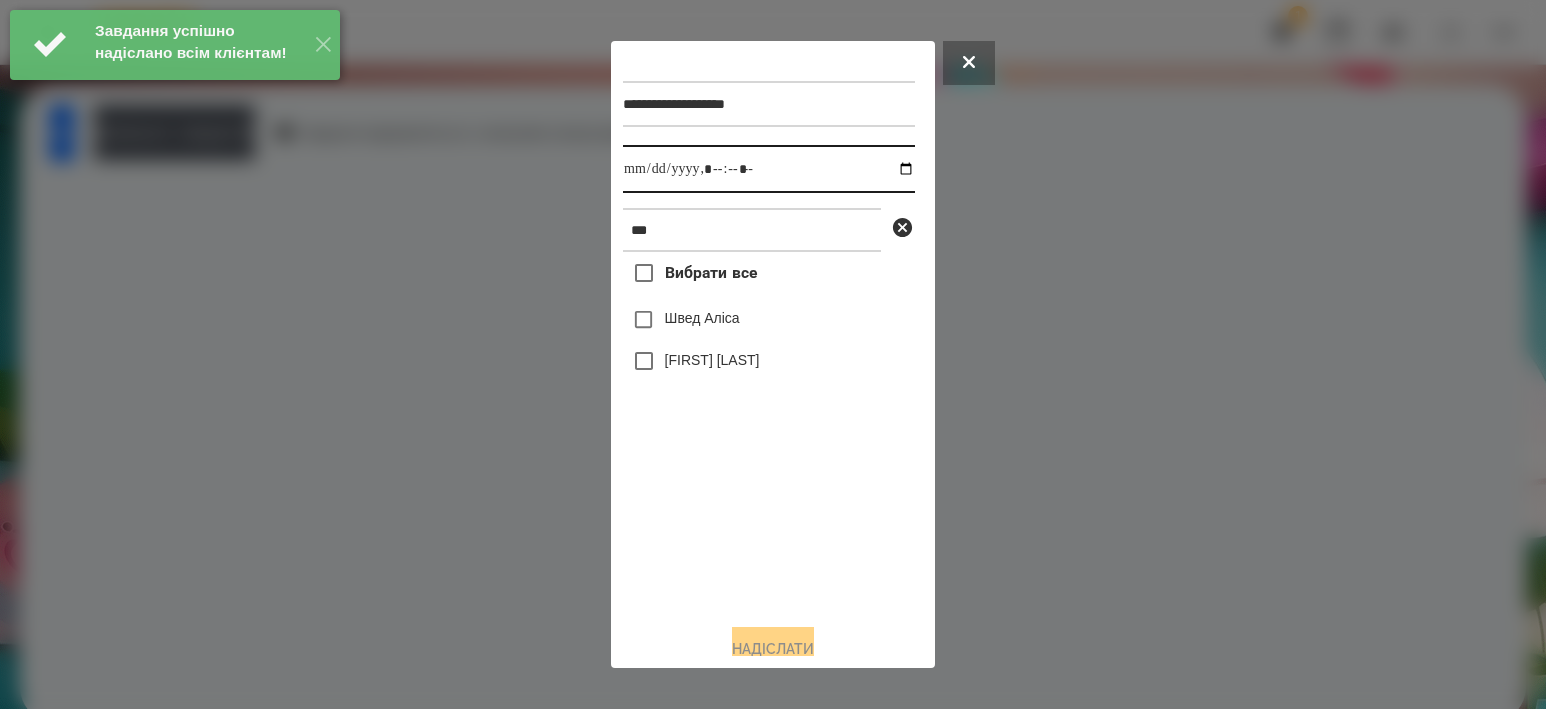 click at bounding box center (769, 169) 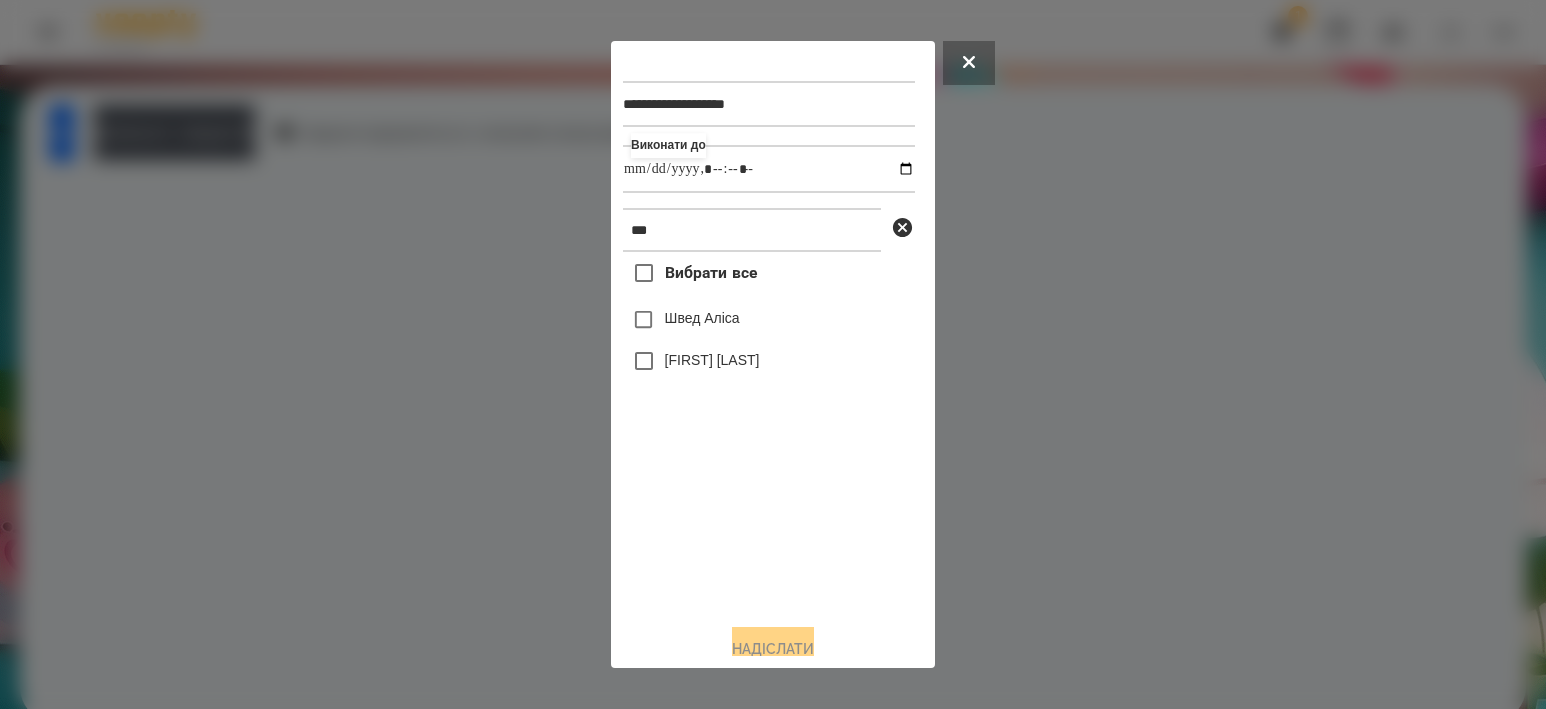 type on "**********" 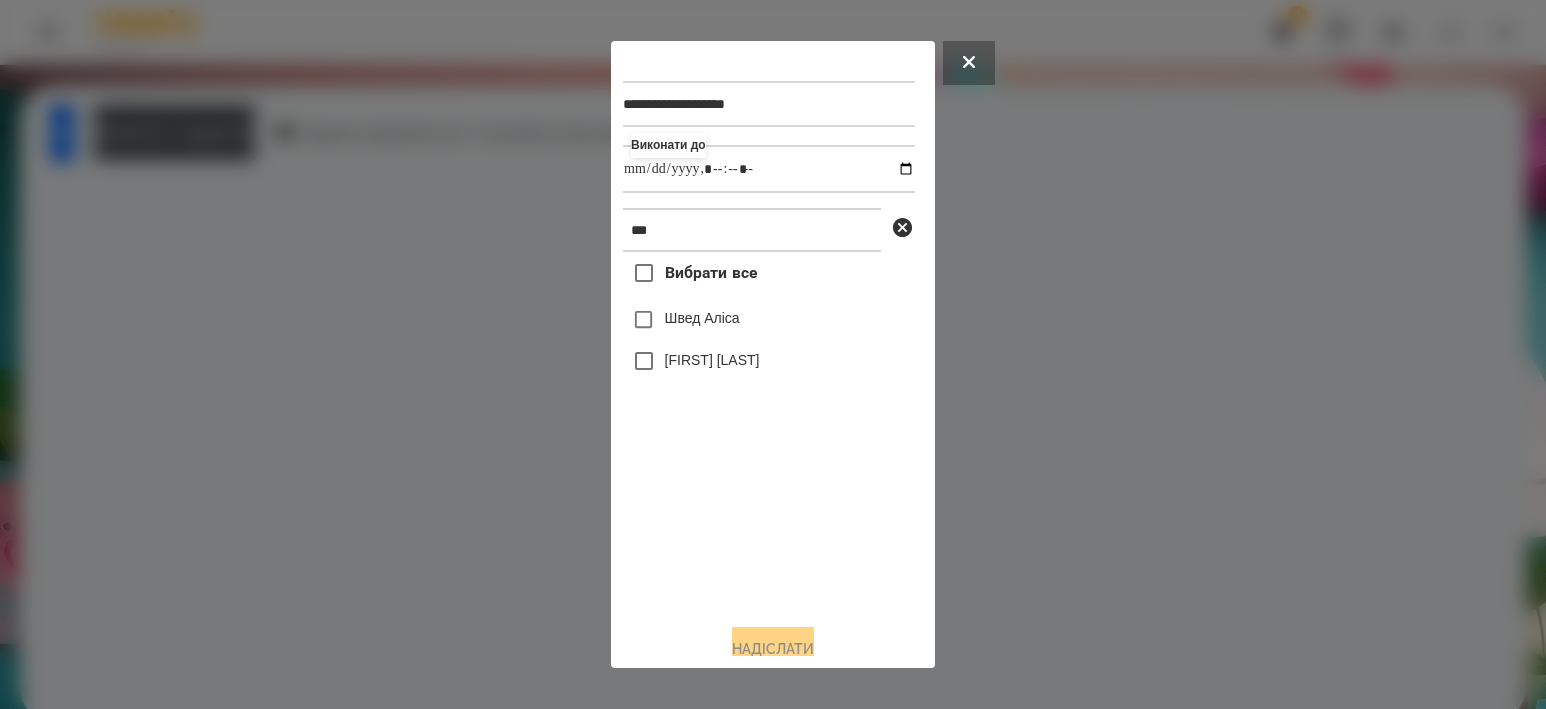 drag, startPoint x: 690, startPoint y: 522, endPoint x: 701, endPoint y: 365, distance: 157.38487 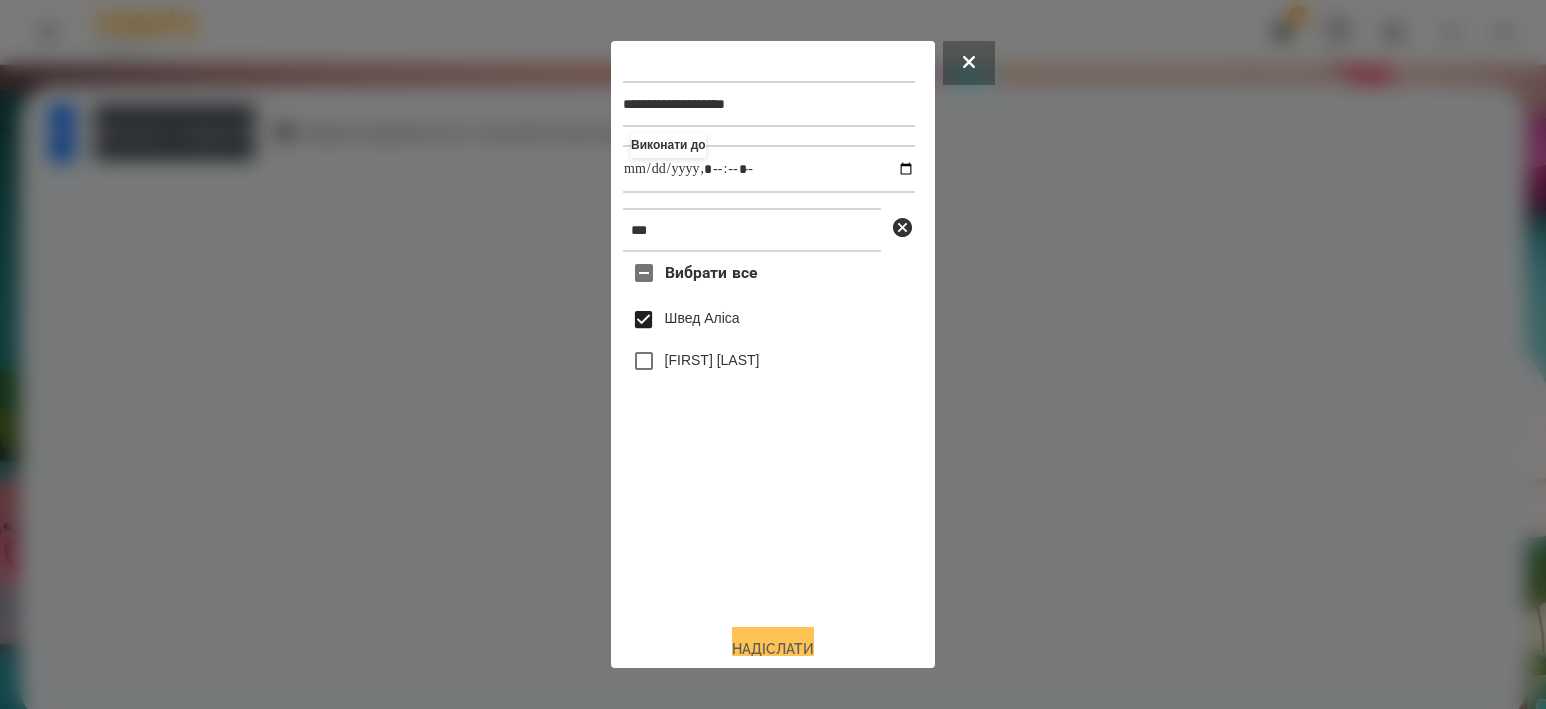 click on "Надіслати" at bounding box center (773, 649) 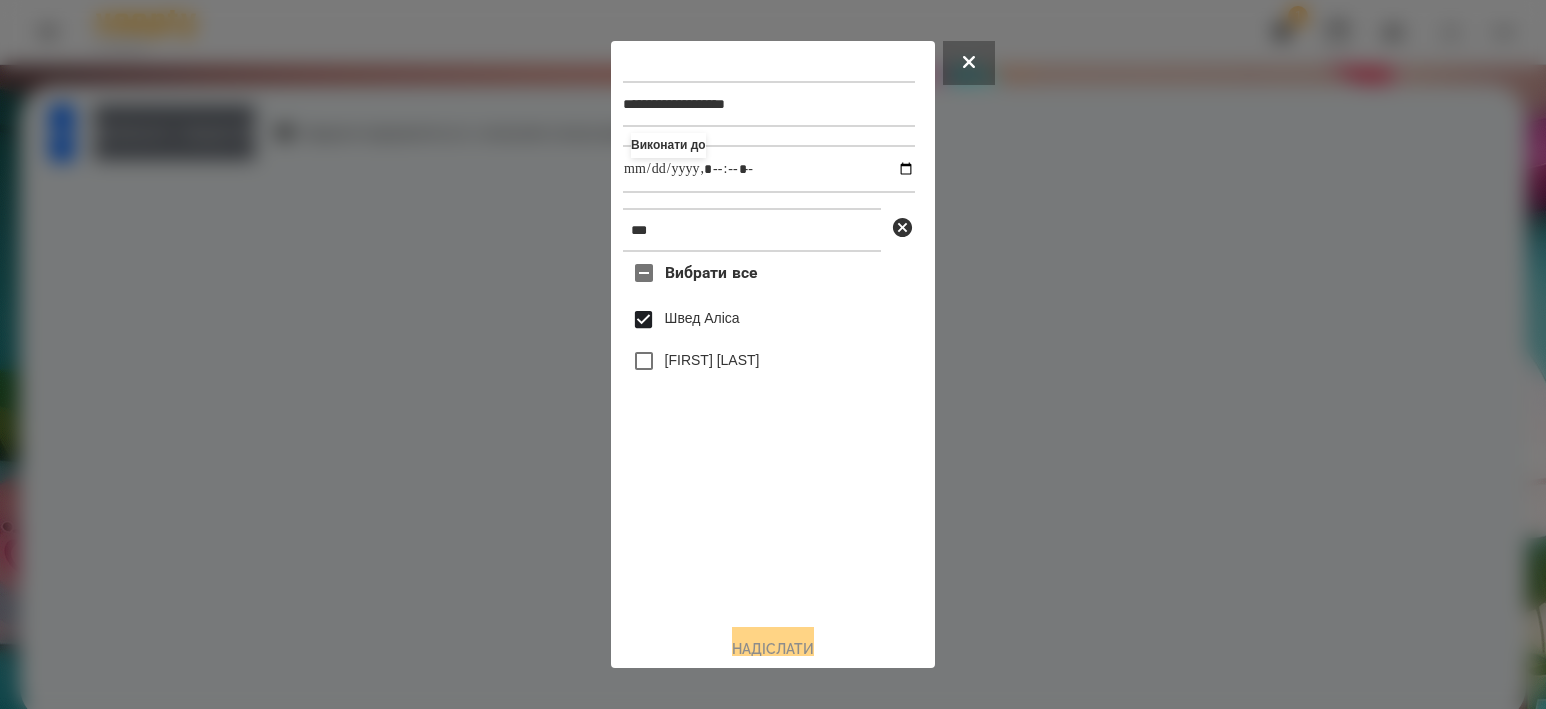 drag, startPoint x: 209, startPoint y: 130, endPoint x: 284, endPoint y: 142, distance: 75.95393 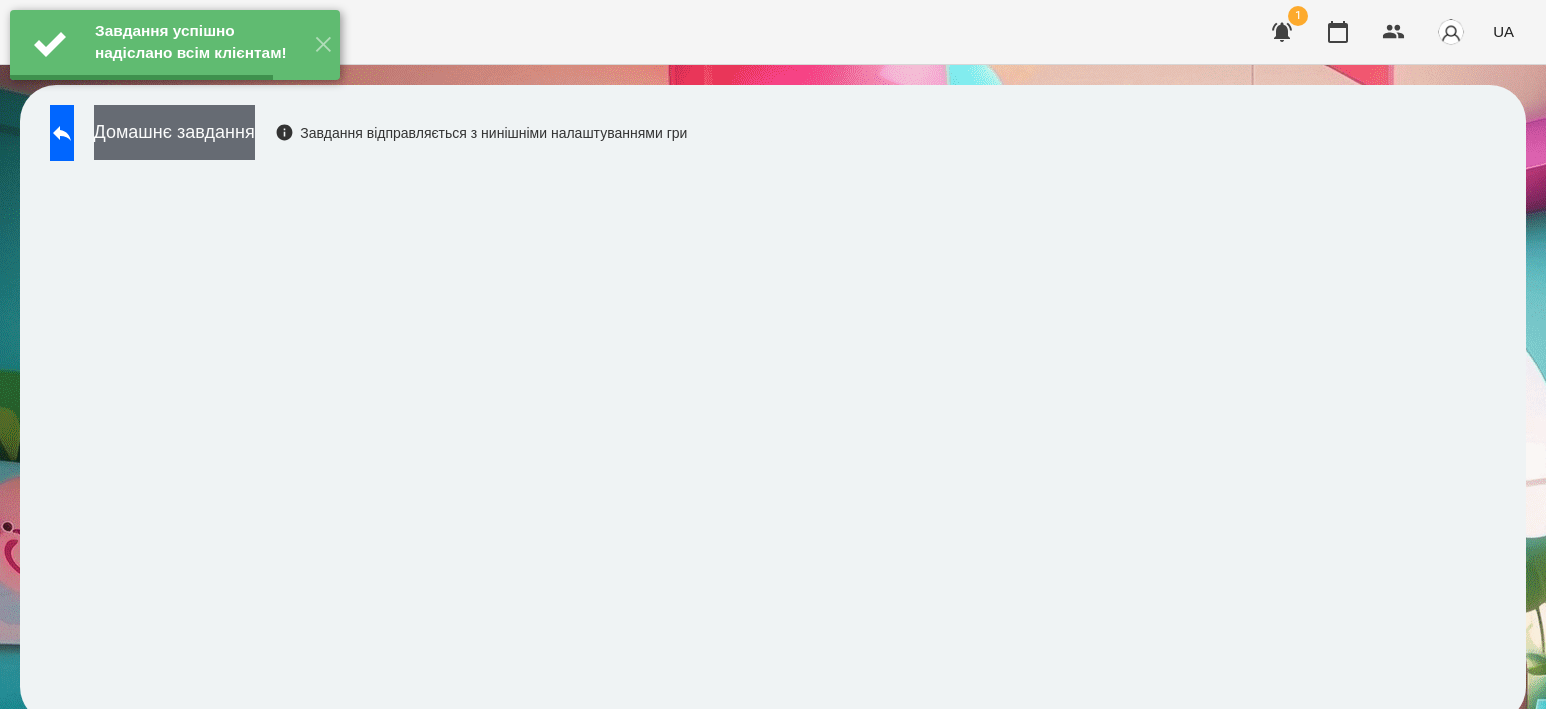 click on "Домашнє завдання" at bounding box center [174, 132] 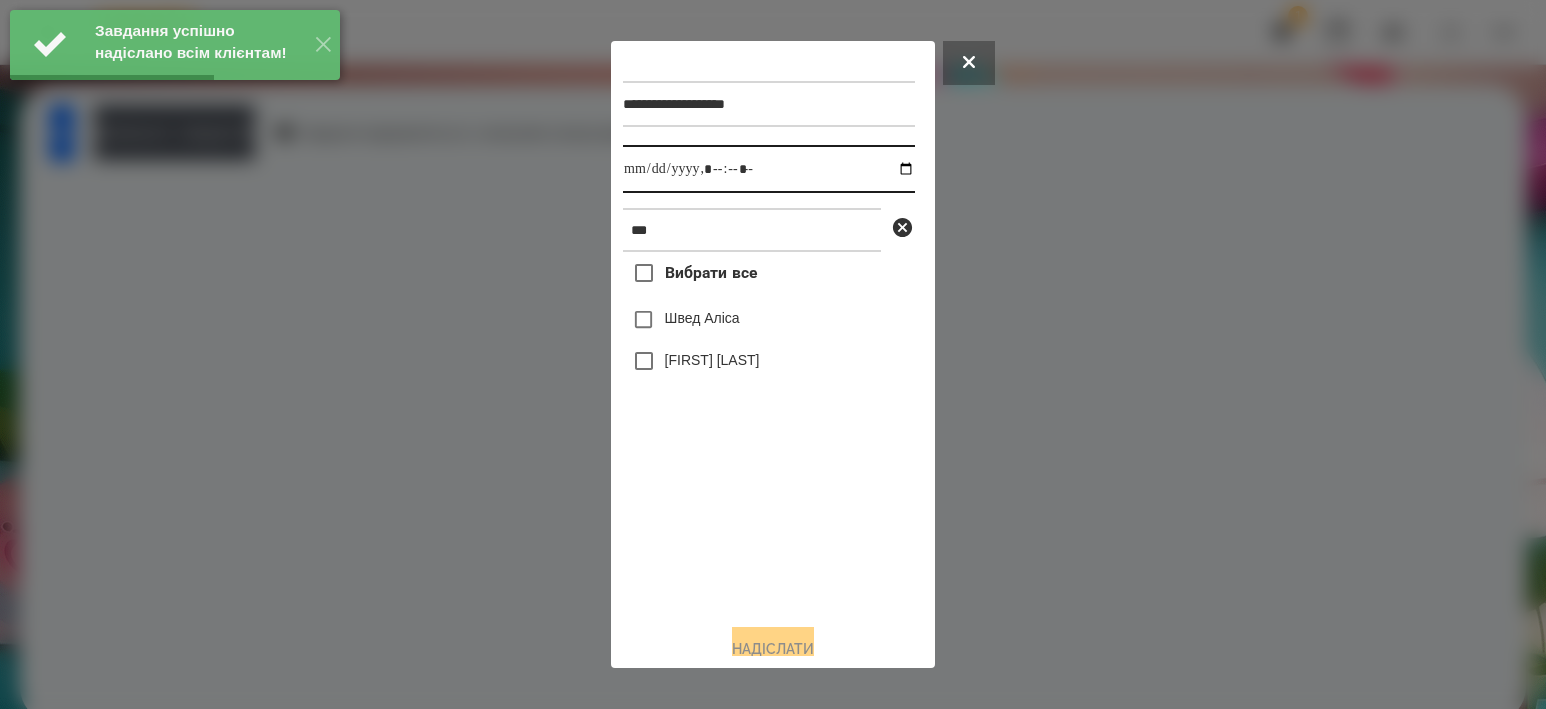click at bounding box center (769, 169) 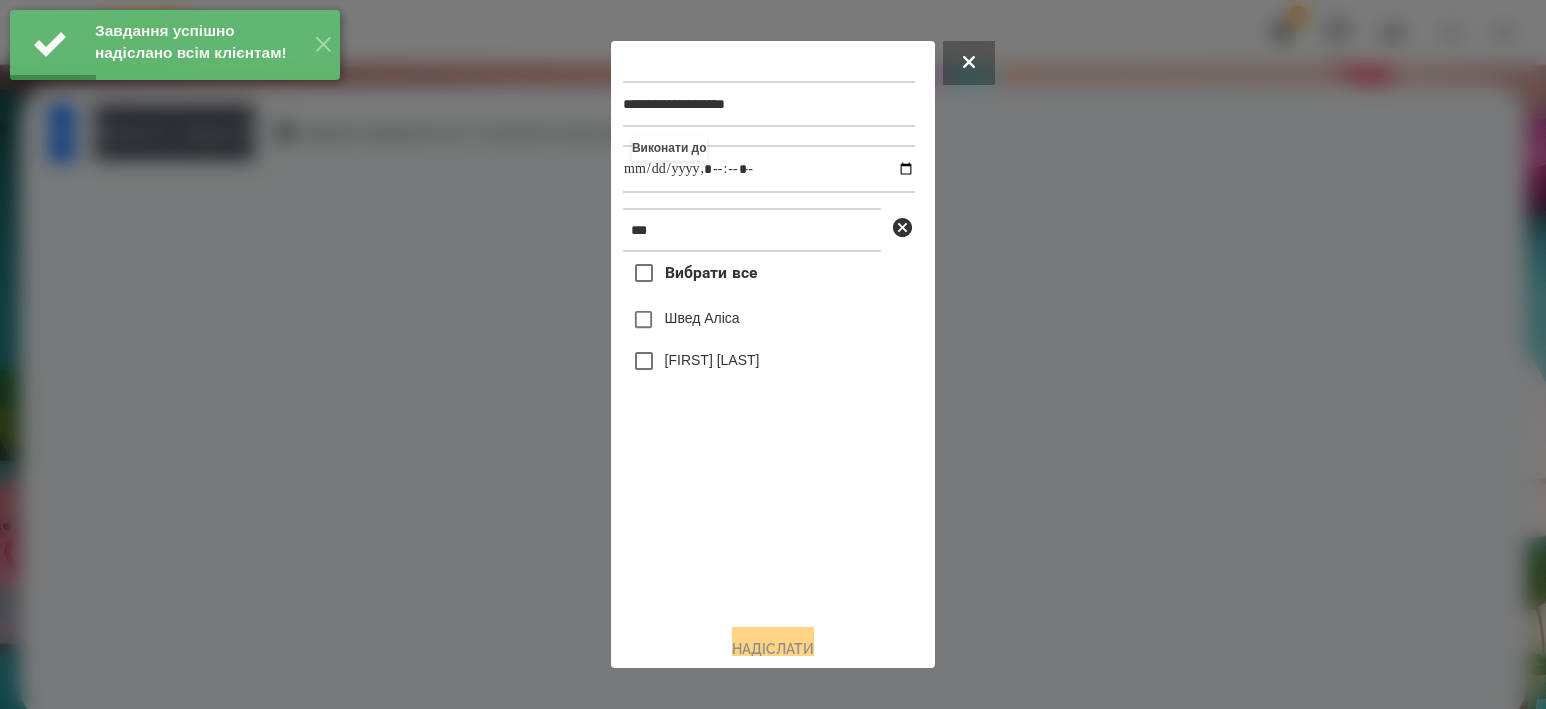 type on "**********" 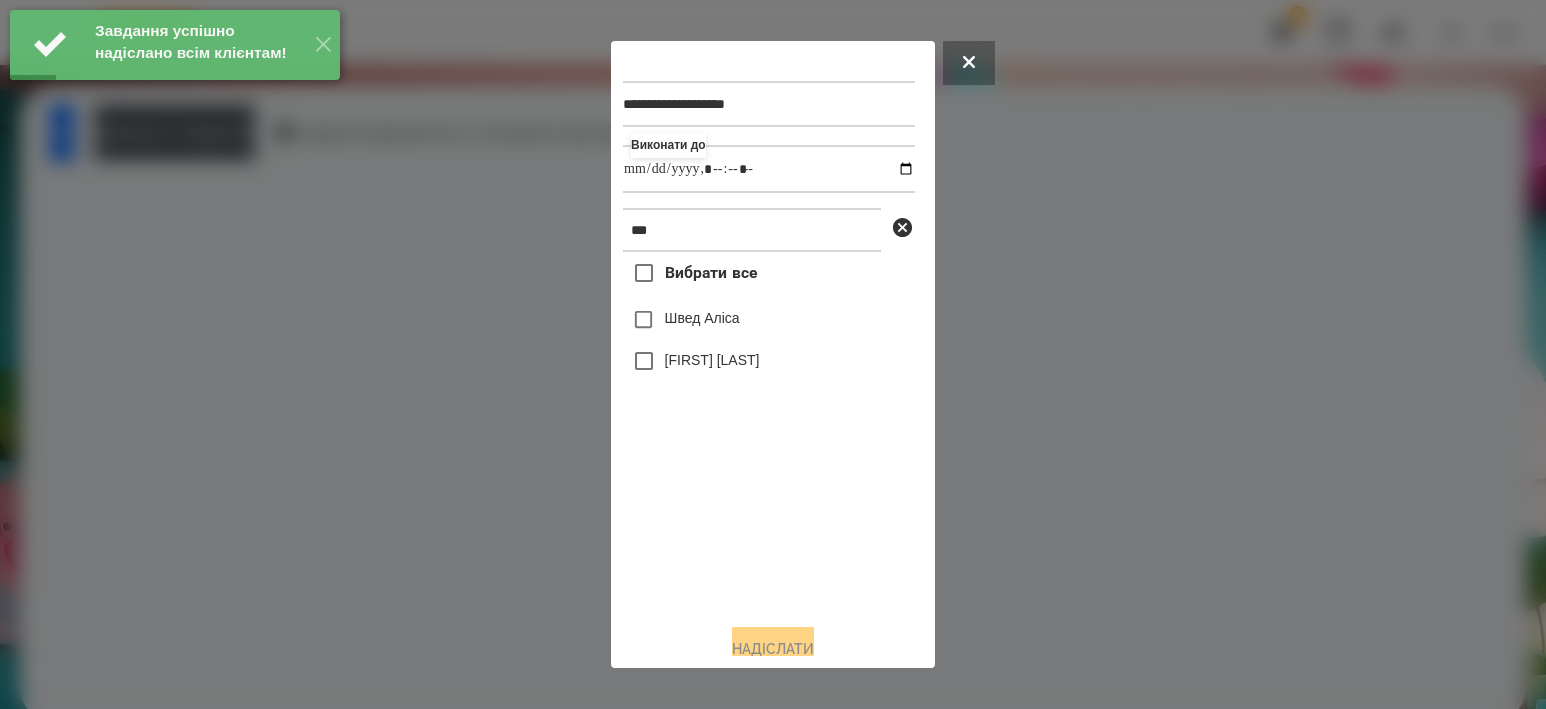 click on "Швед Аліса" at bounding box center [702, 318] 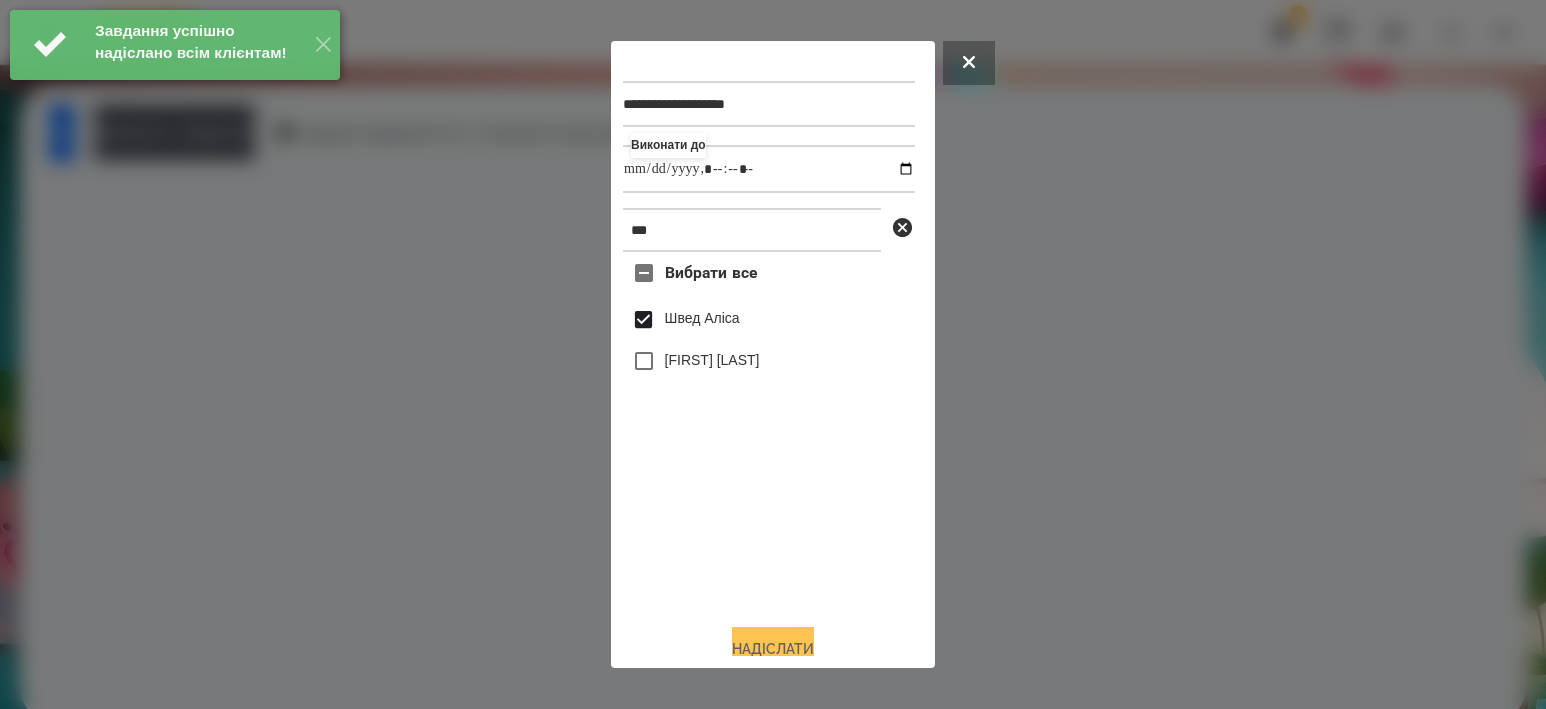 click on "Надіслати" at bounding box center (773, 649) 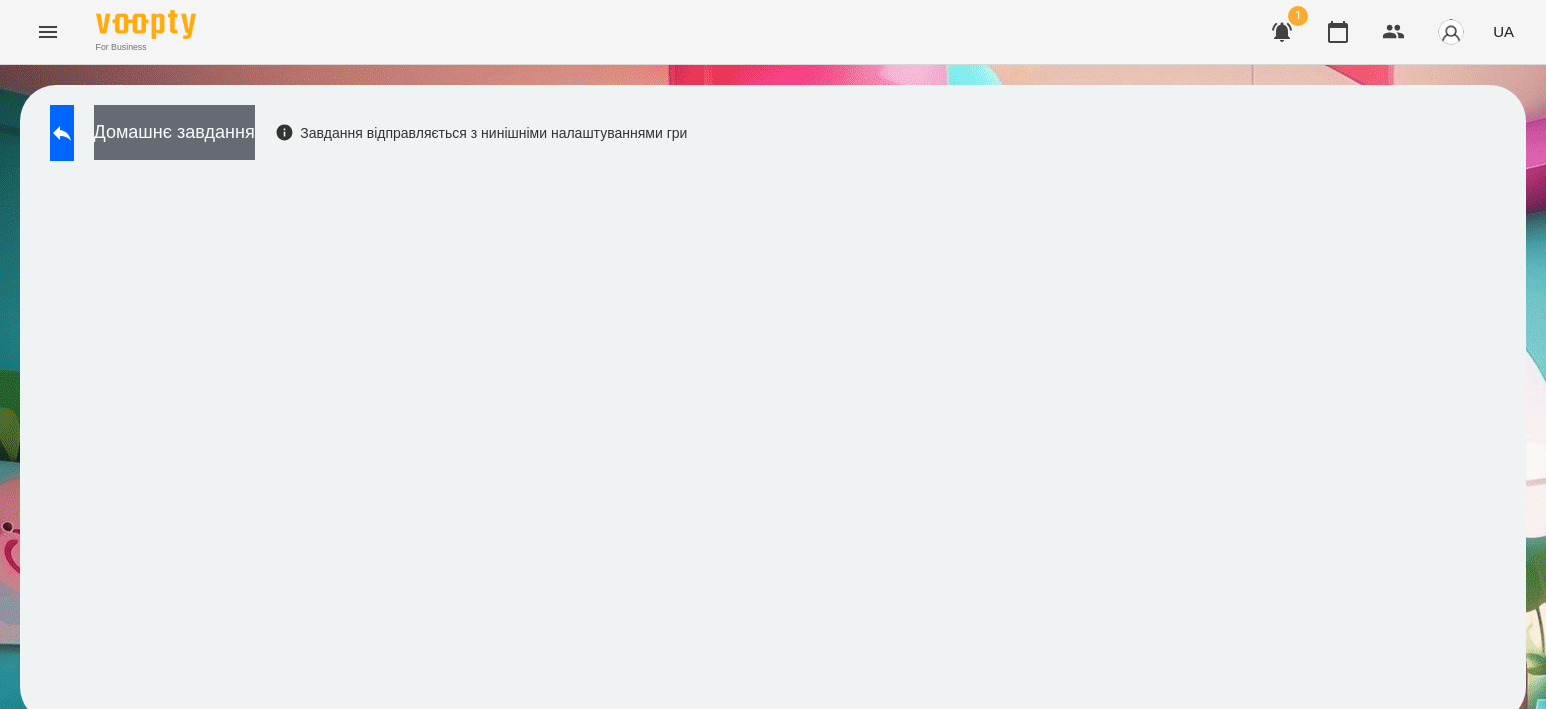 drag, startPoint x: 216, startPoint y: 98, endPoint x: 231, endPoint y: 118, distance: 25 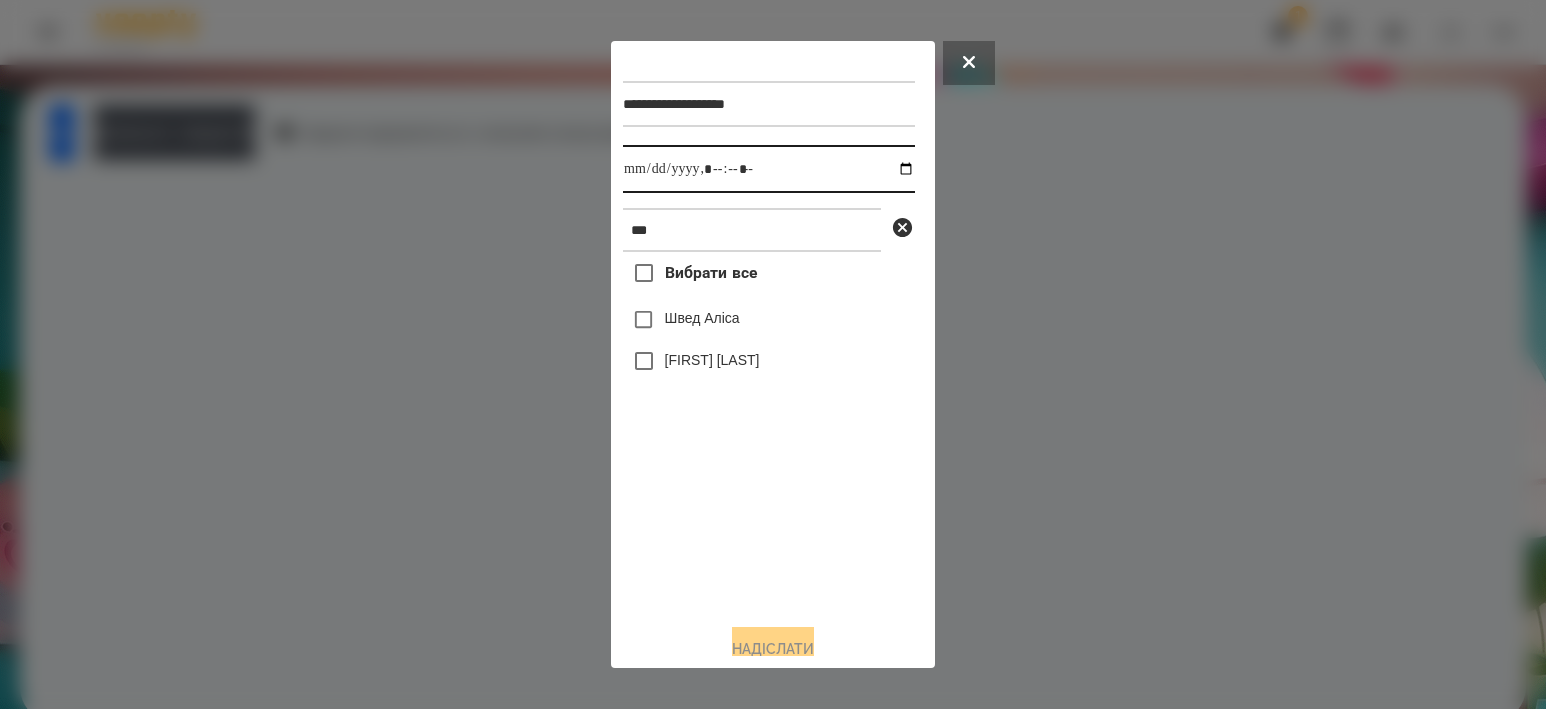 click at bounding box center [769, 169] 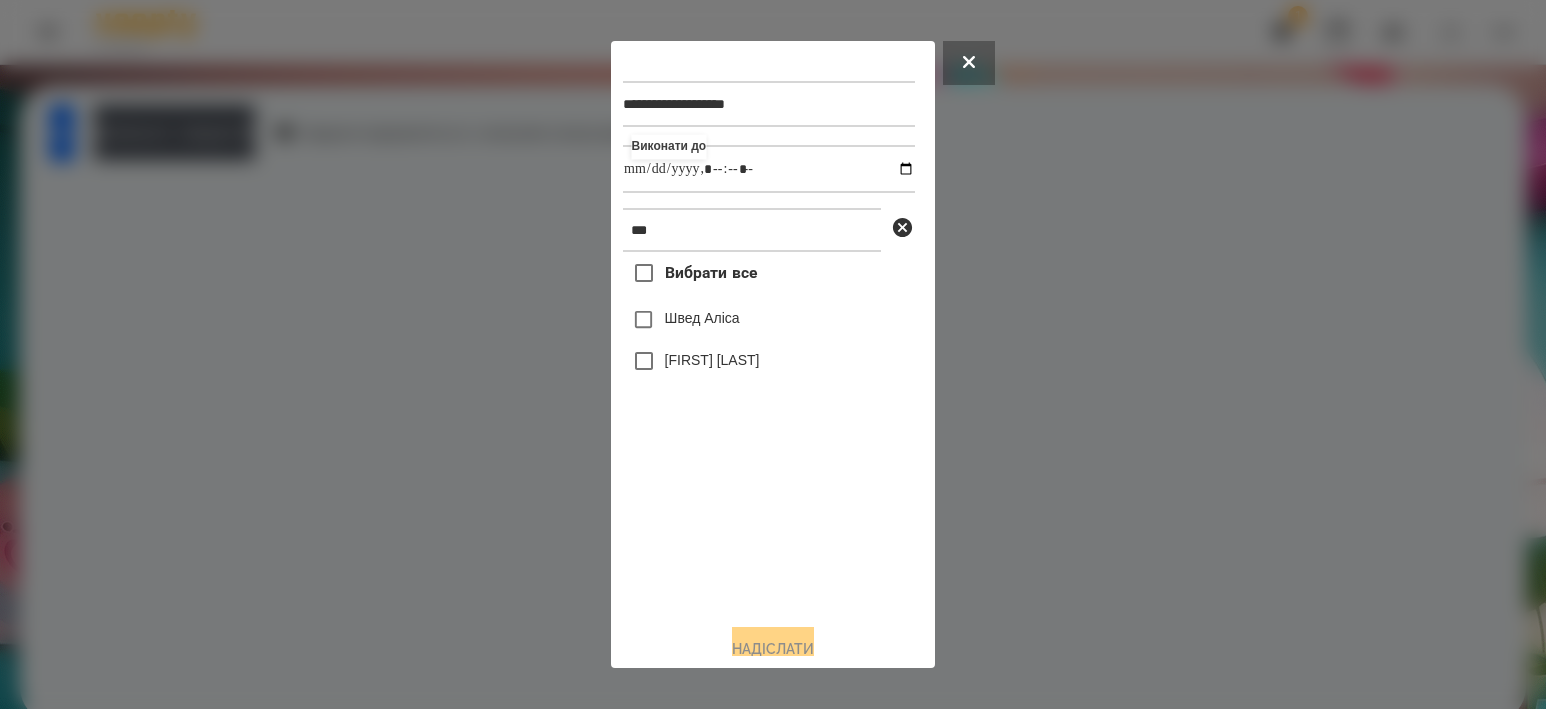 type on "**********" 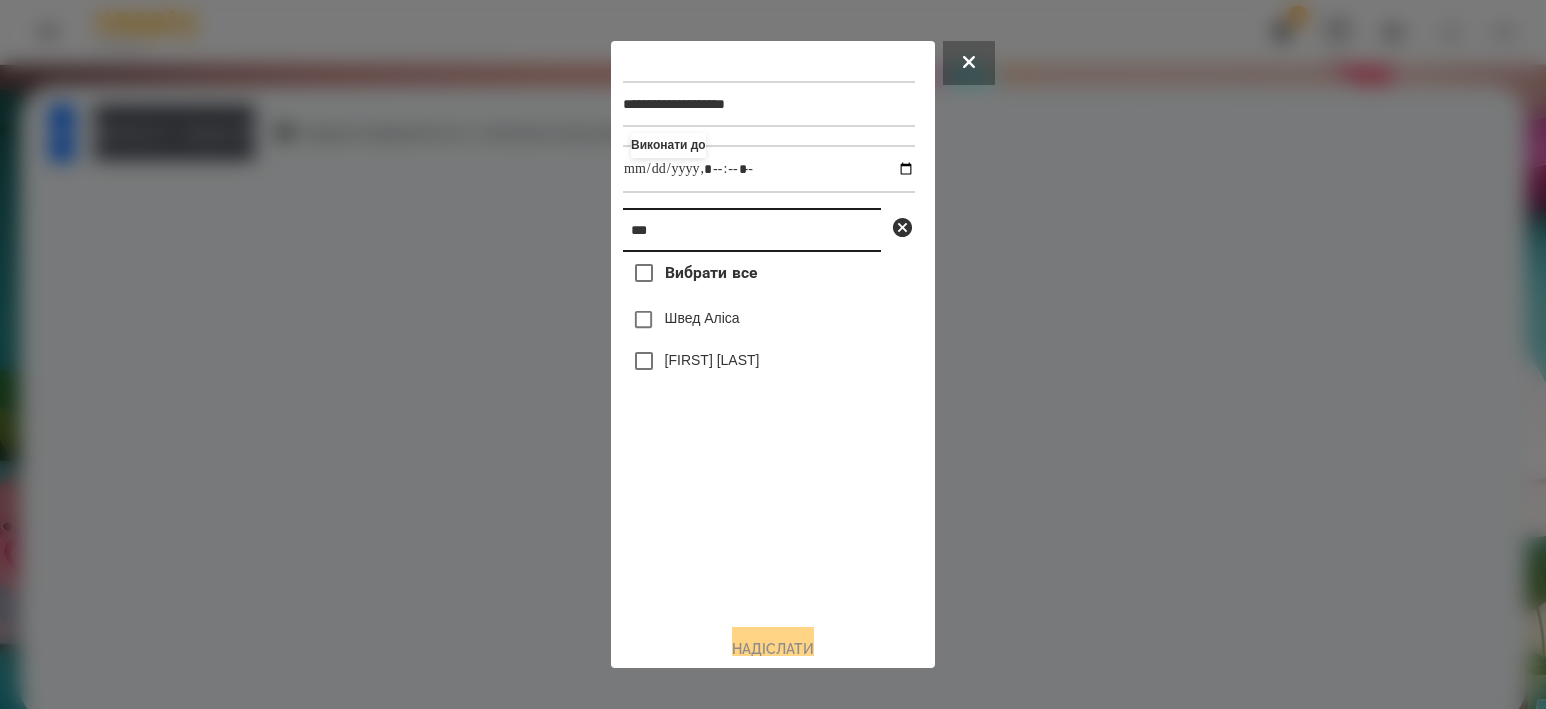 drag, startPoint x: 706, startPoint y: 232, endPoint x: 245, endPoint y: 172, distance: 464.88815 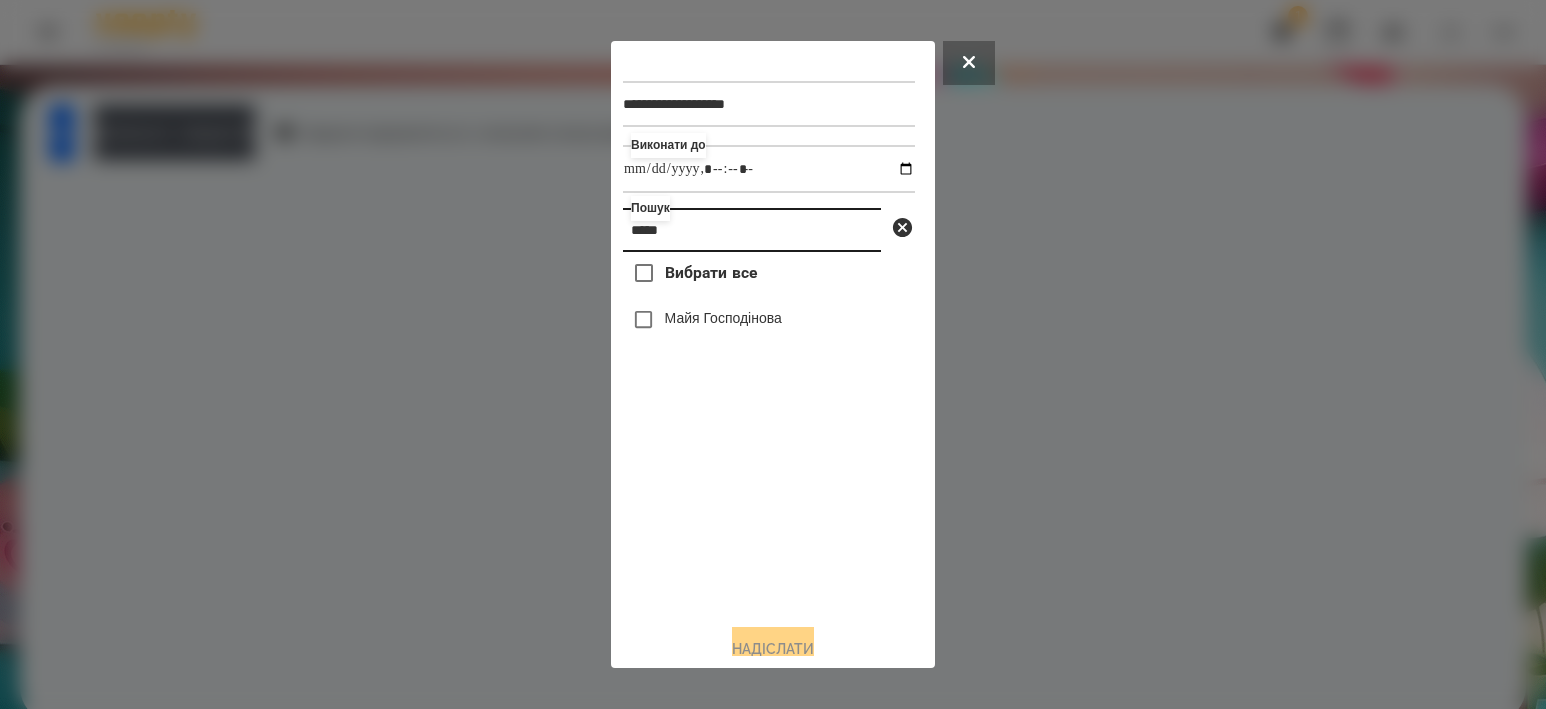 type on "*****" 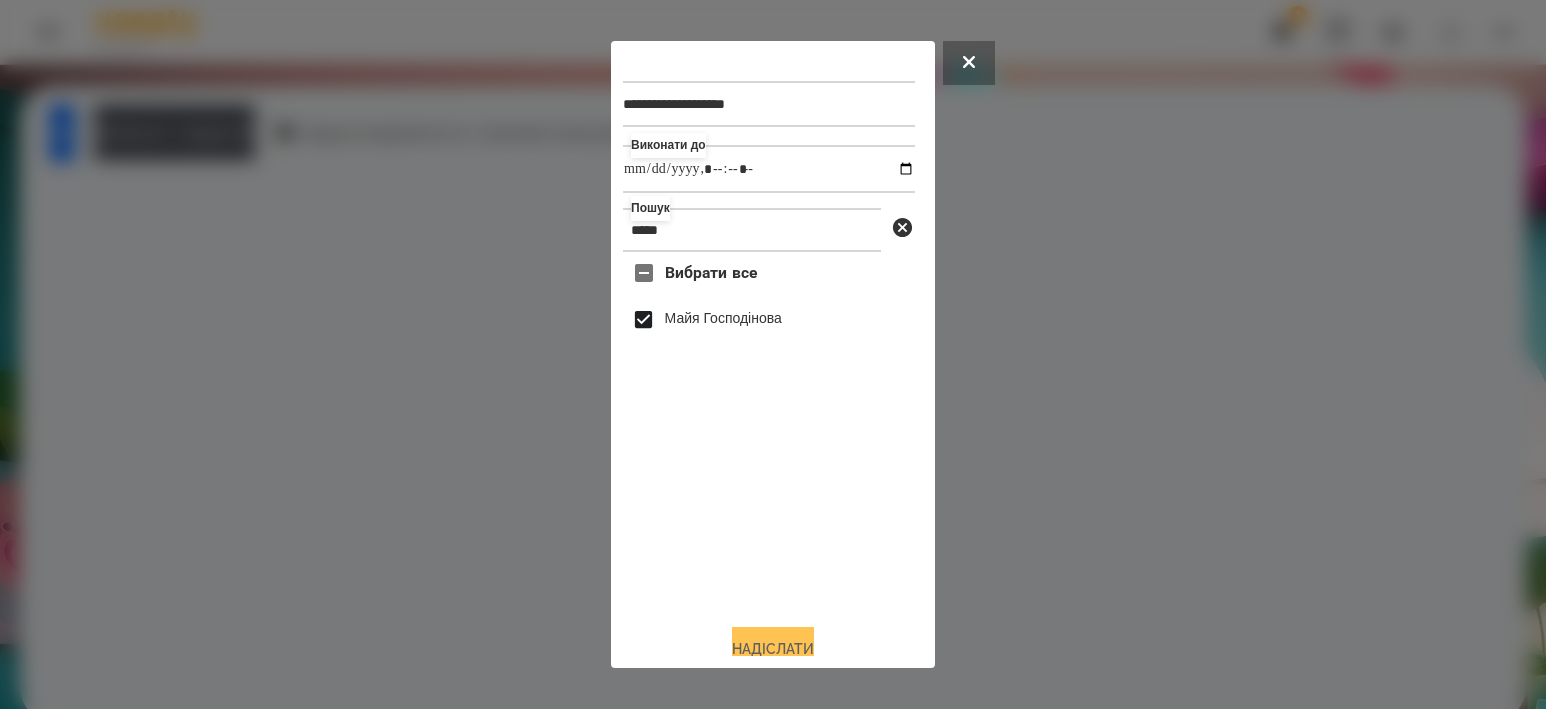 click on "Надіслати" at bounding box center [773, 649] 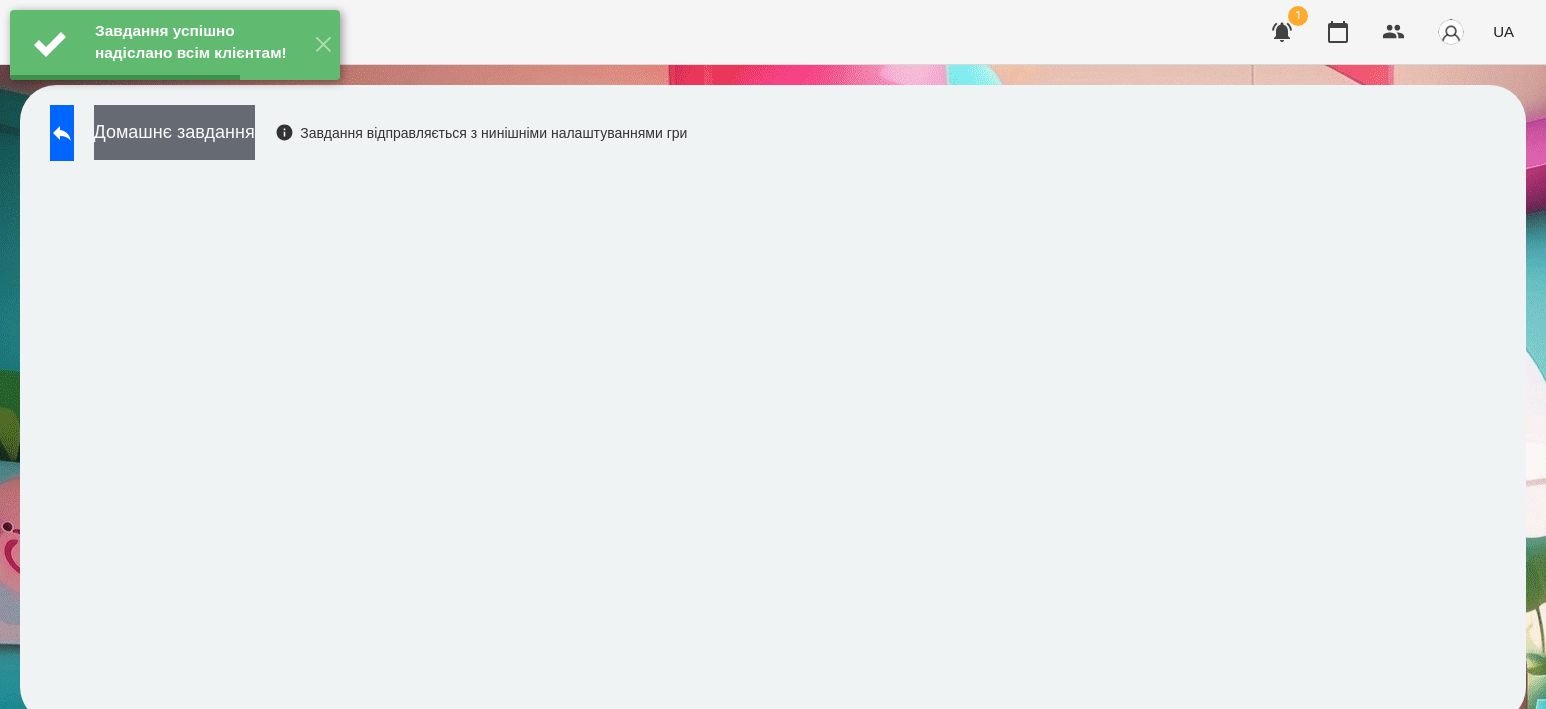 click on "Домашнє завдання" at bounding box center (174, 132) 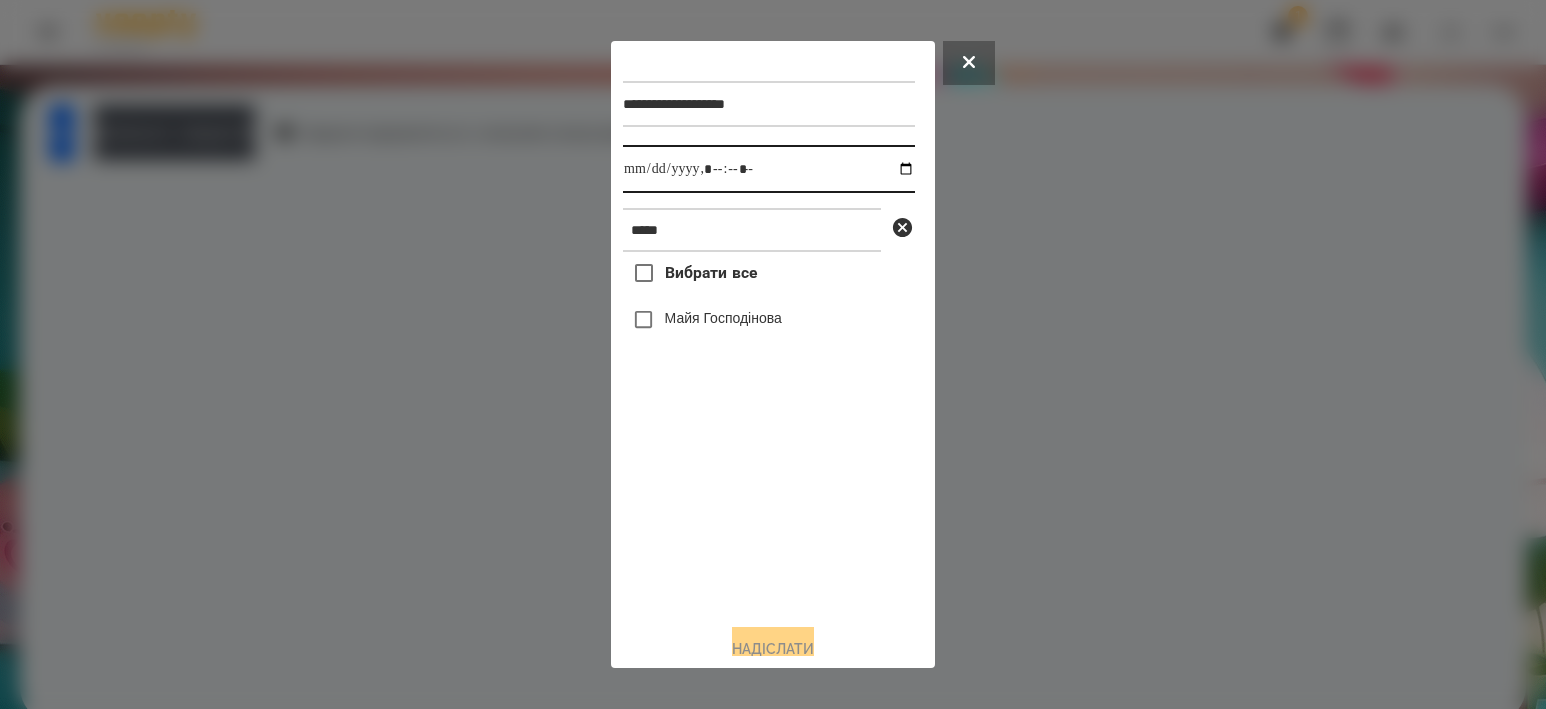 click at bounding box center (769, 169) 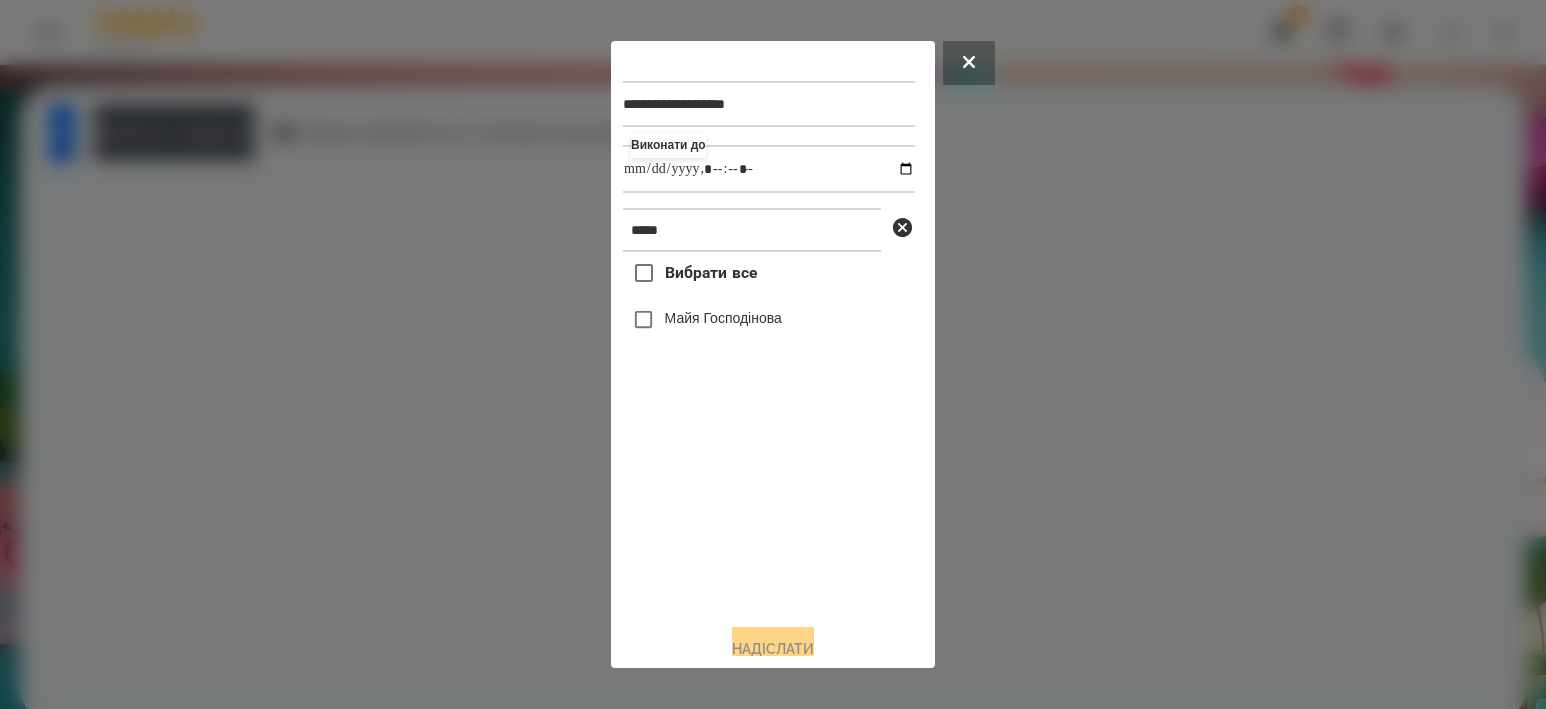 type on "**********" 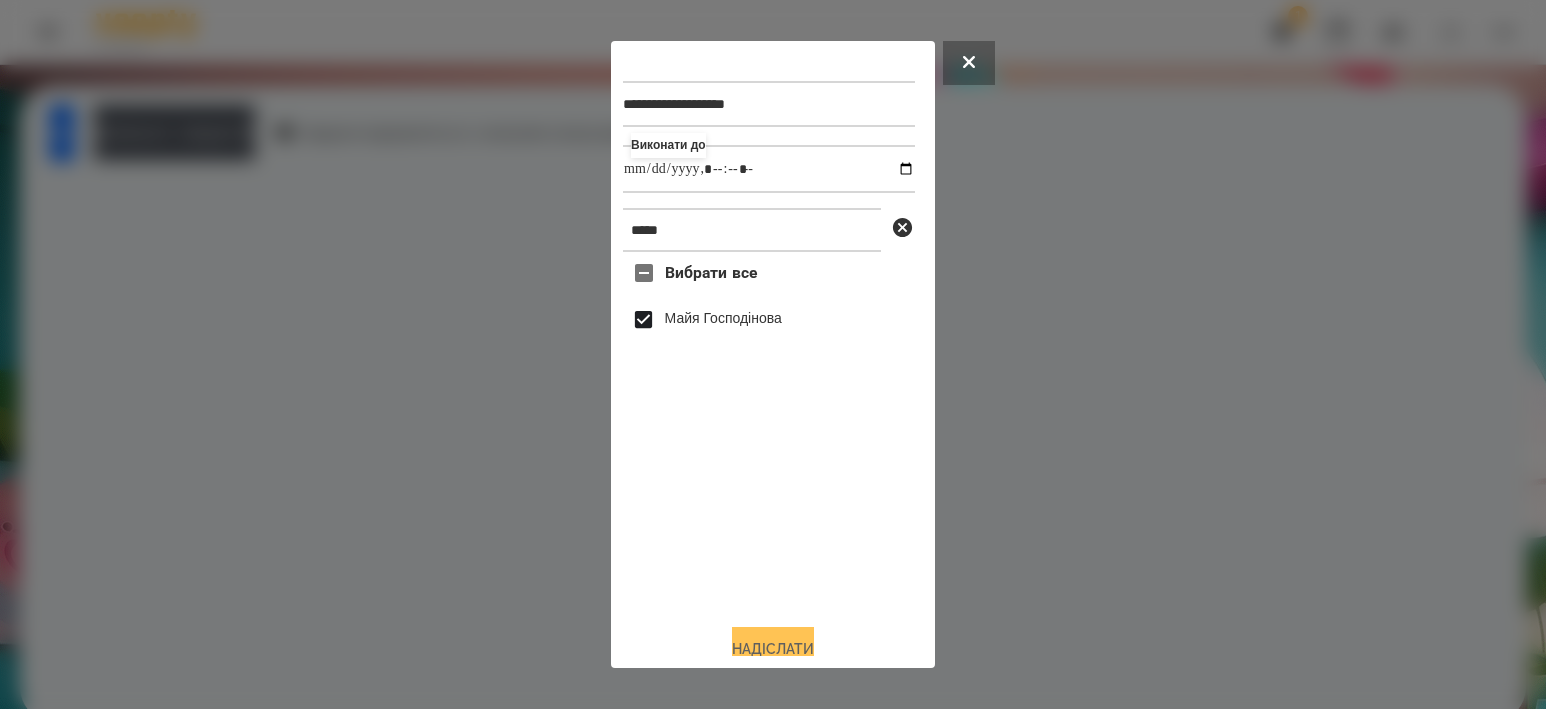 click on "Надіслати" at bounding box center (773, 649) 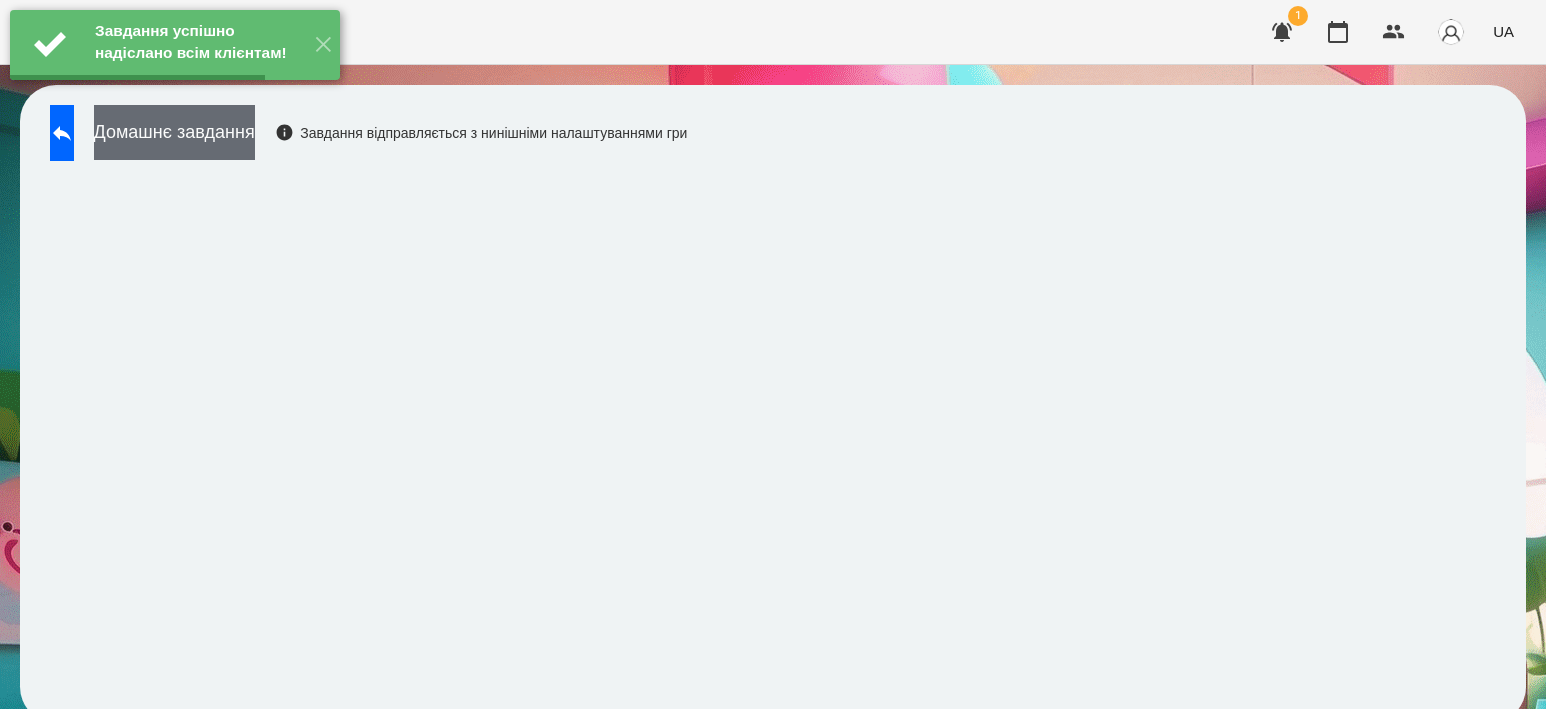click on "Домашнє завдання" at bounding box center (174, 132) 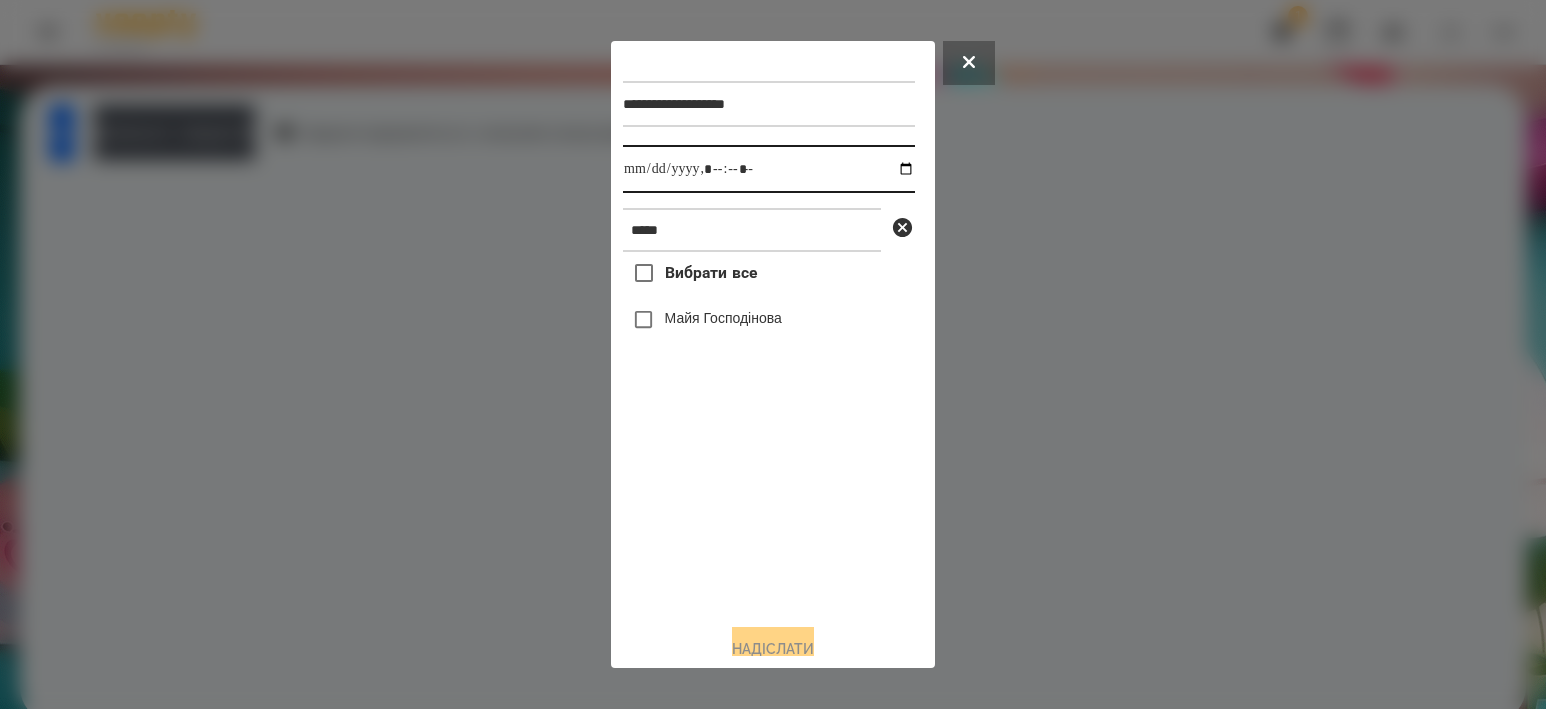 drag, startPoint x: 879, startPoint y: 162, endPoint x: 890, endPoint y: 178, distance: 19.416489 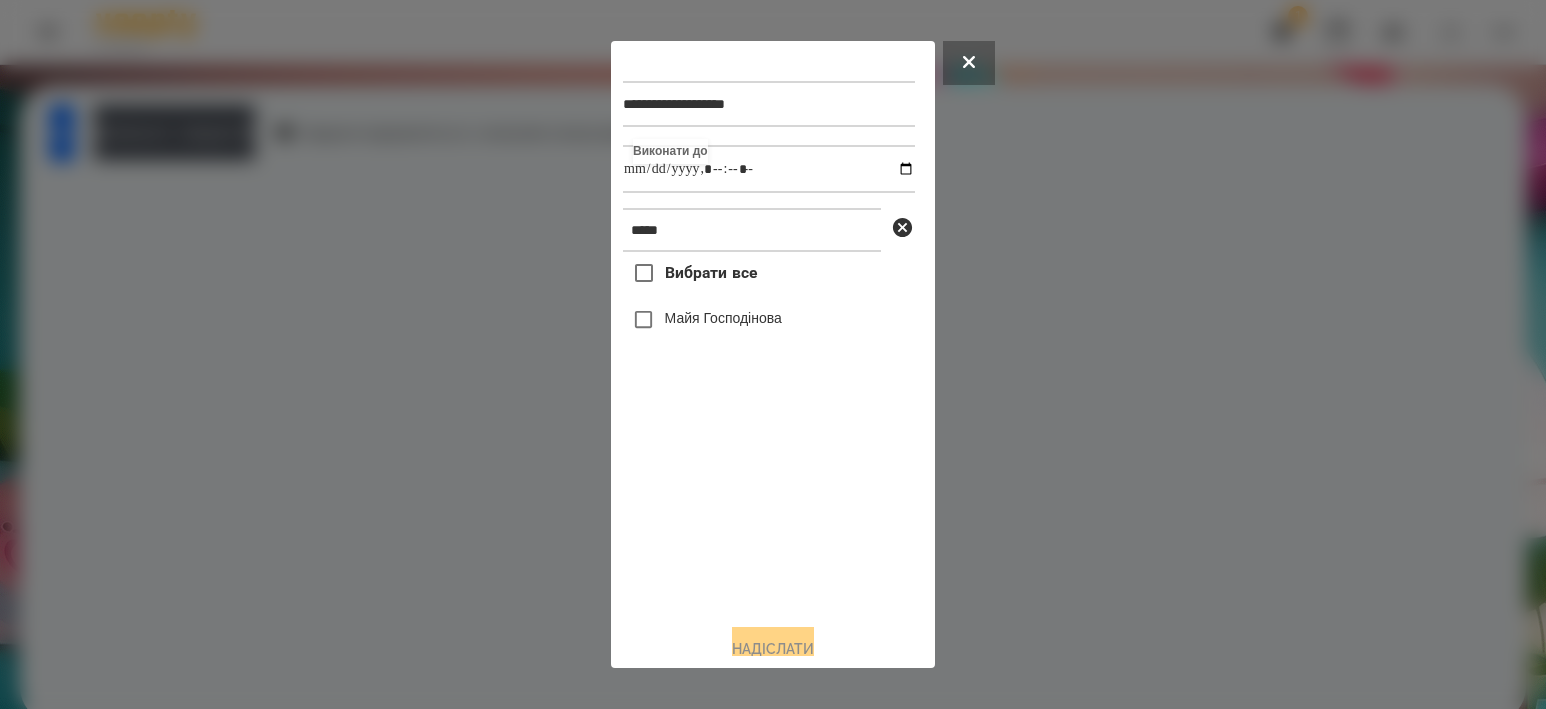 type on "**********" 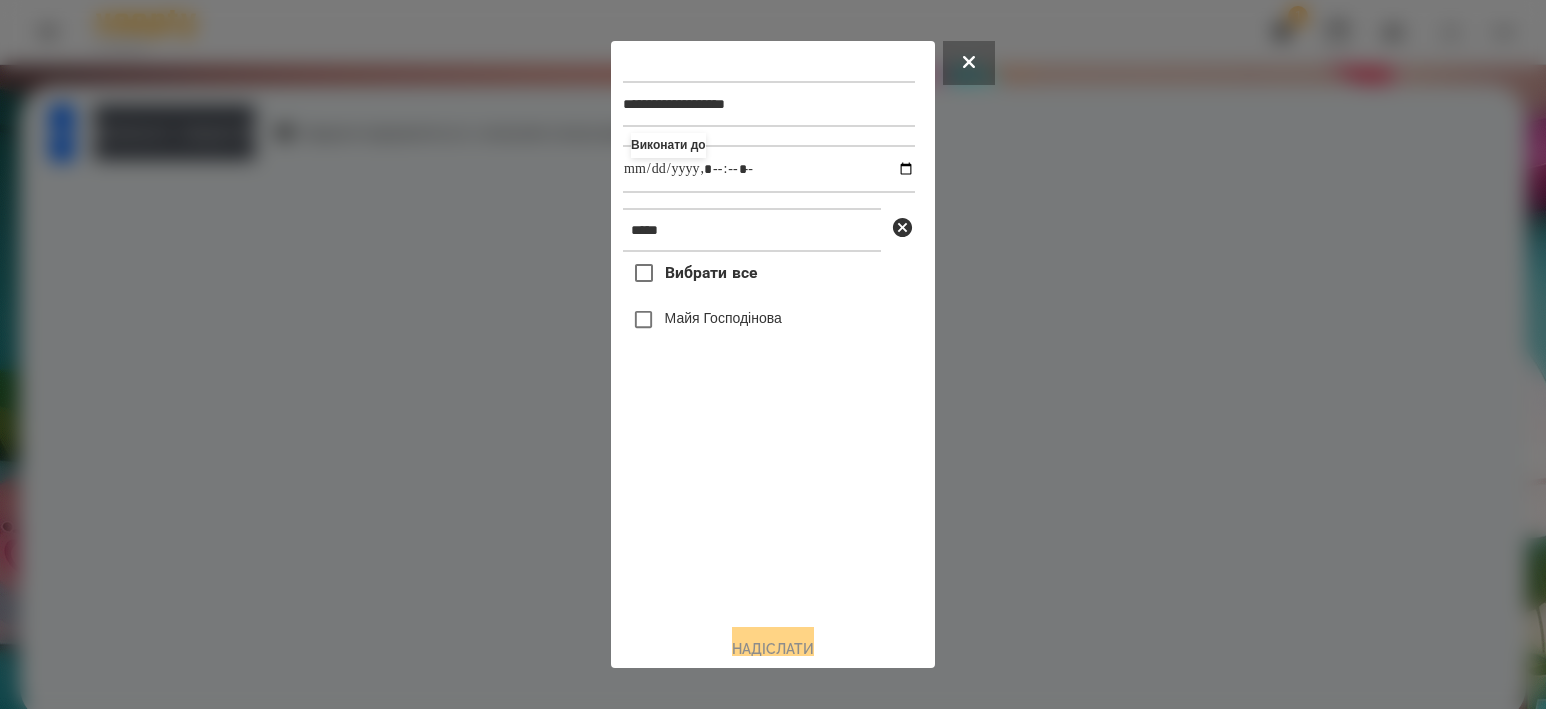 drag, startPoint x: 778, startPoint y: 533, endPoint x: 741, endPoint y: 366, distance: 171.0497 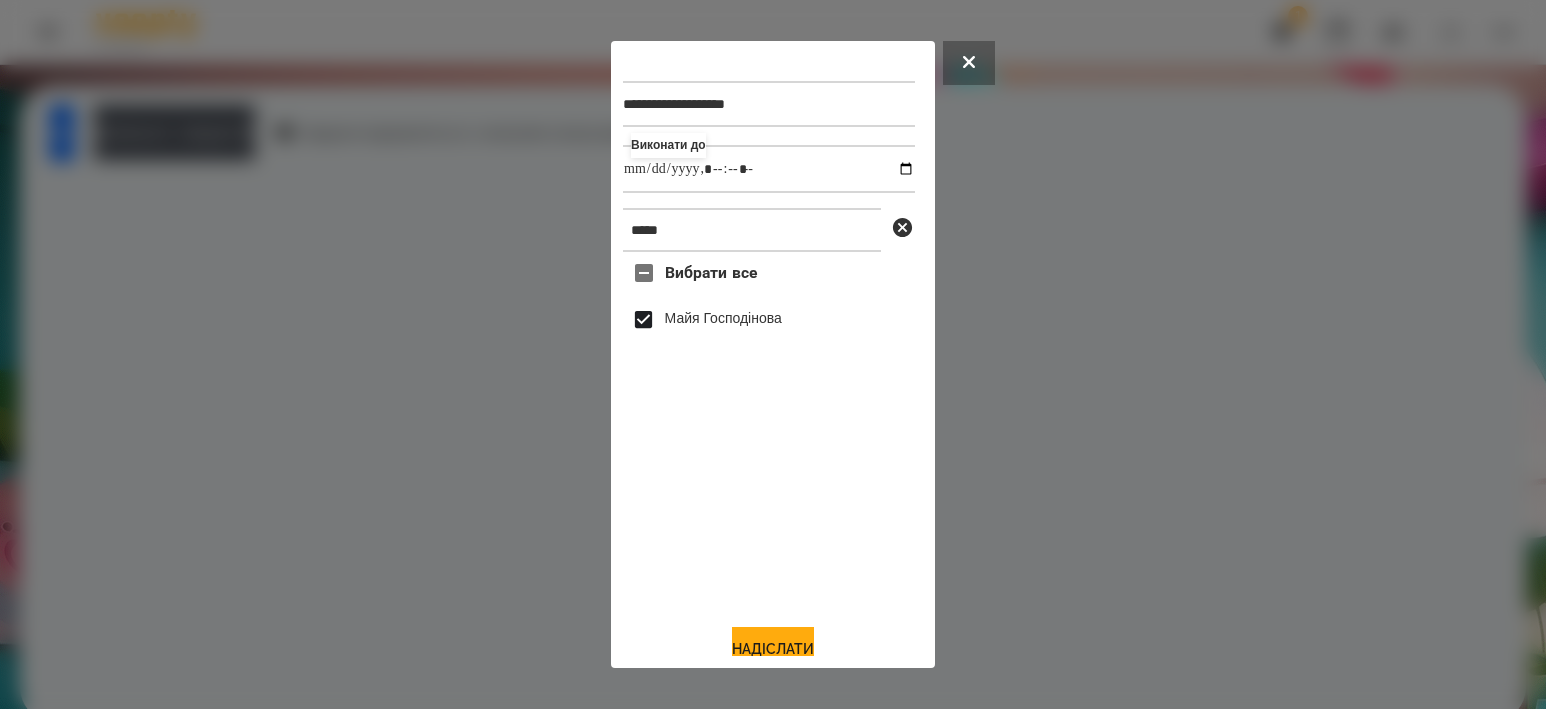 click on "**********" at bounding box center [773, 354] 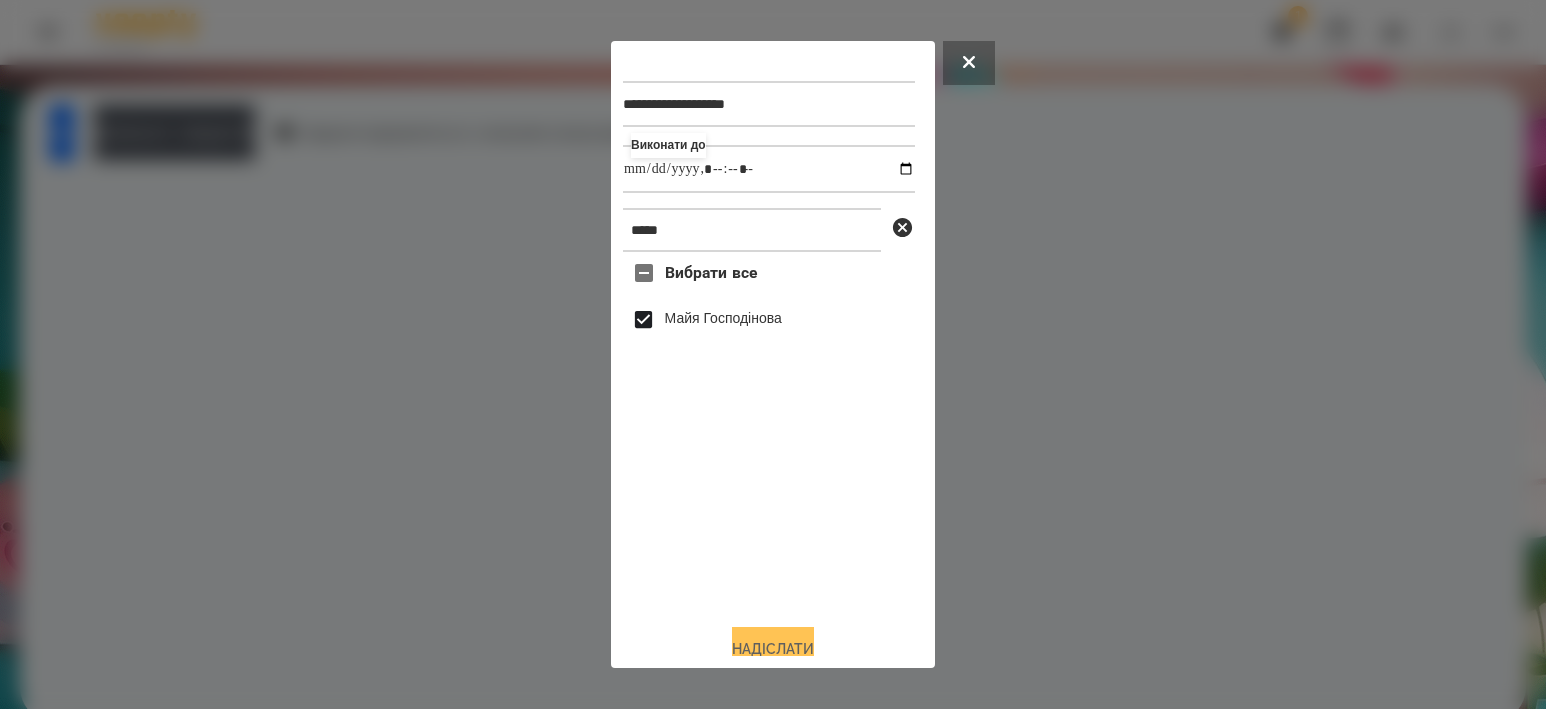 click on "Надіслати" at bounding box center (773, 649) 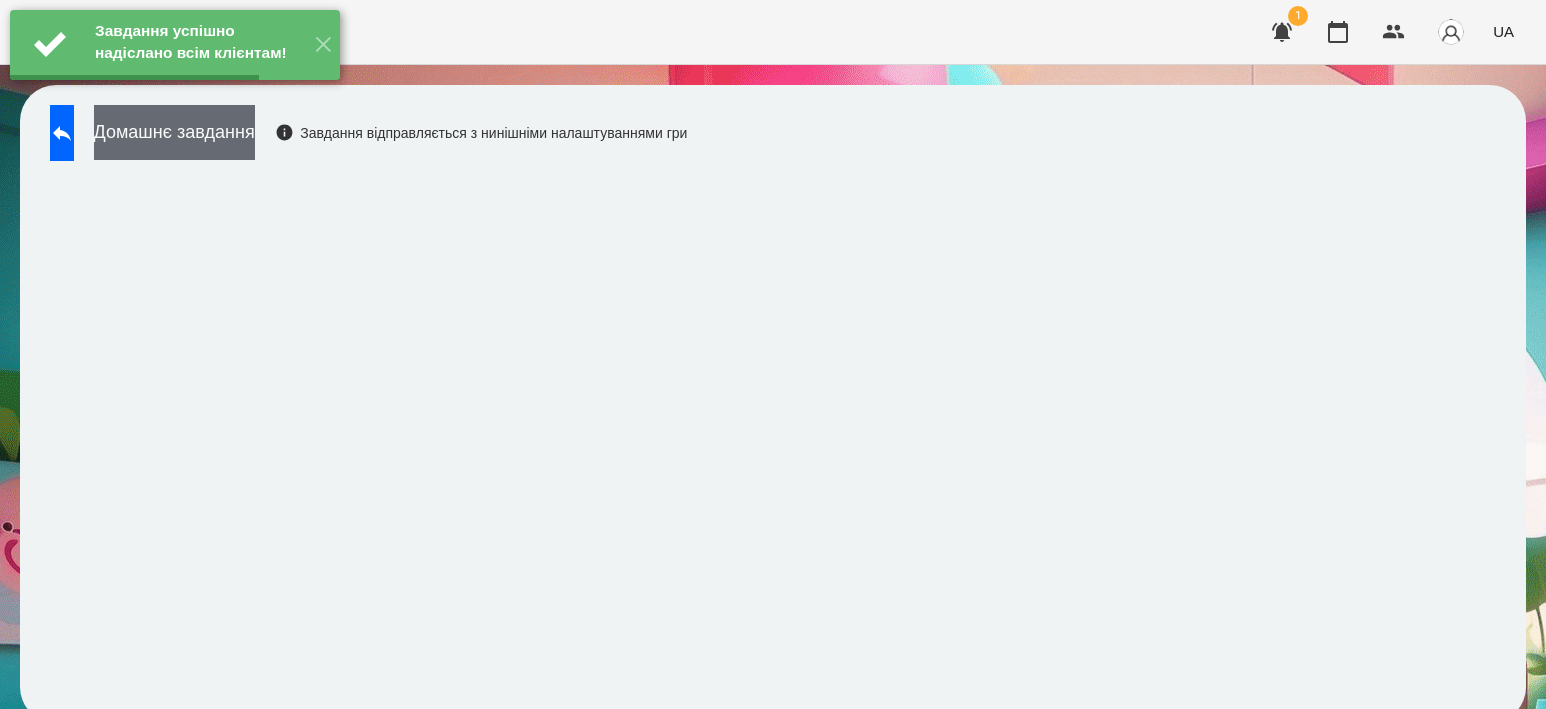click on "Домашнє завдання" at bounding box center (174, 132) 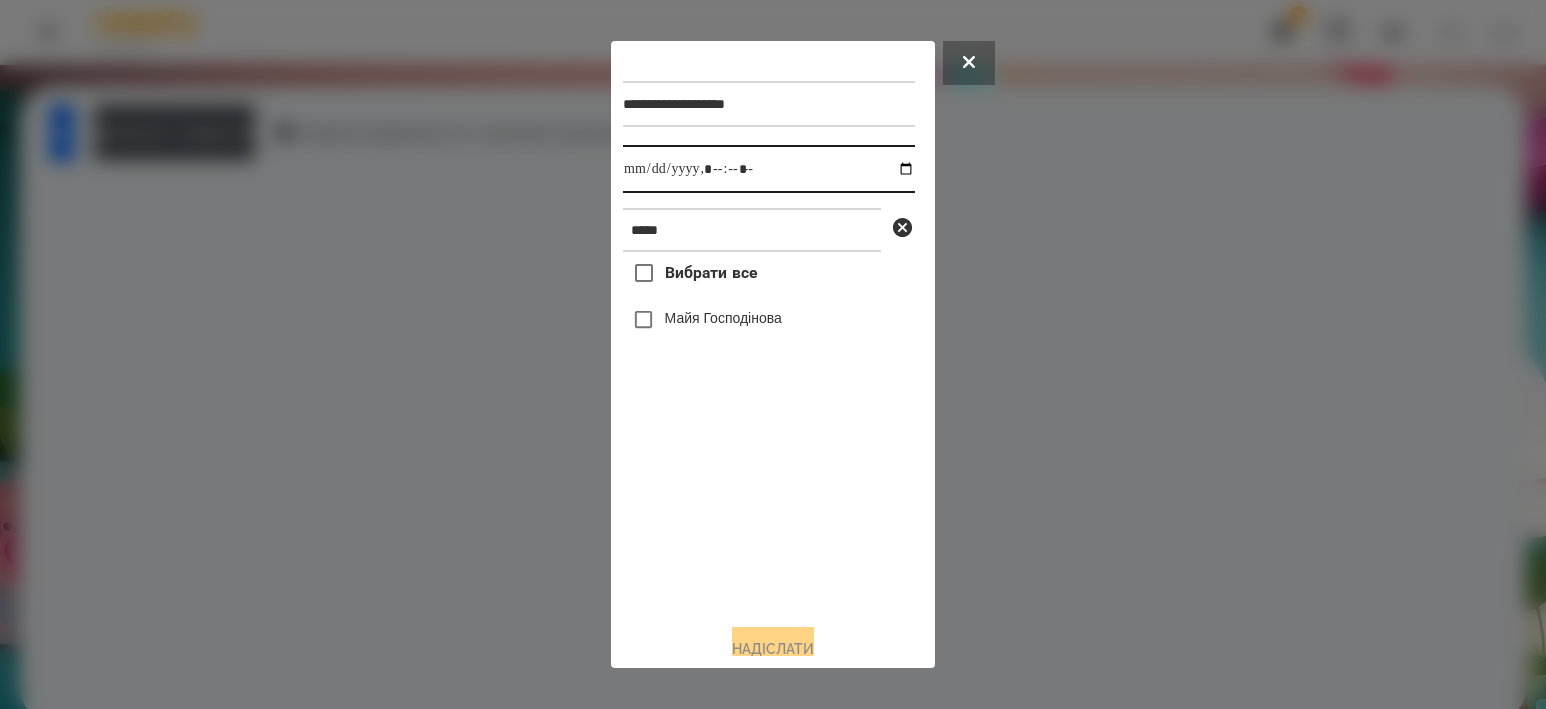 click at bounding box center (769, 169) 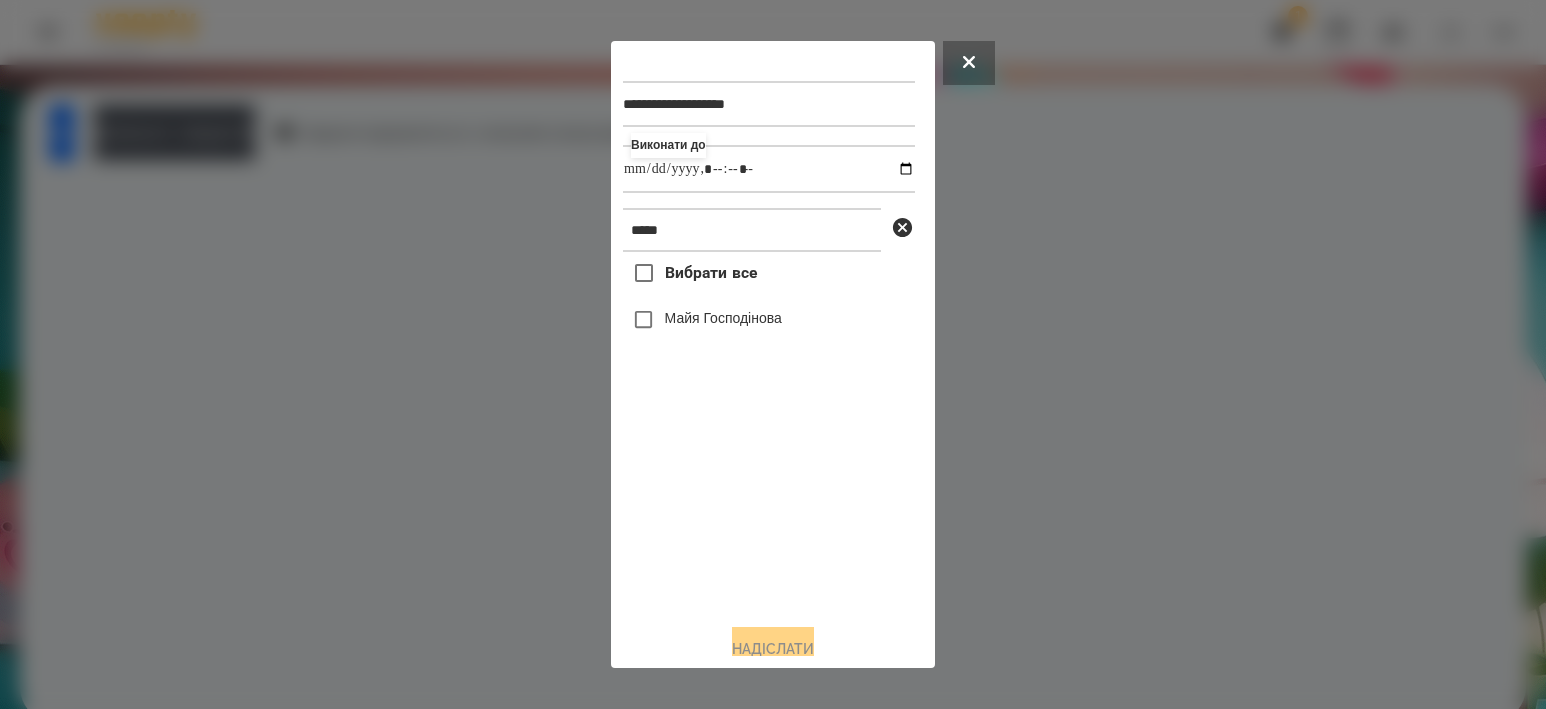 type on "**********" 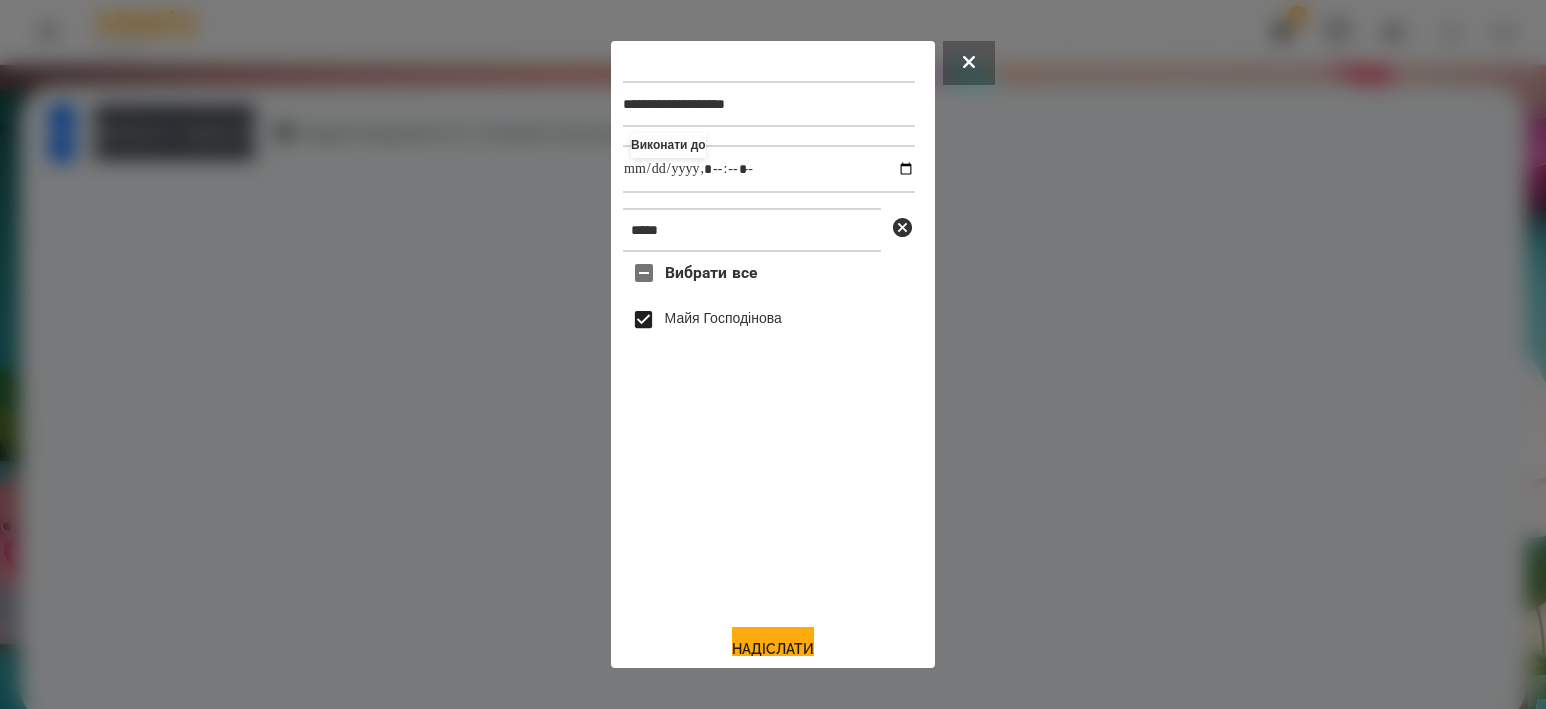 click on "**********" at bounding box center (773, 354) 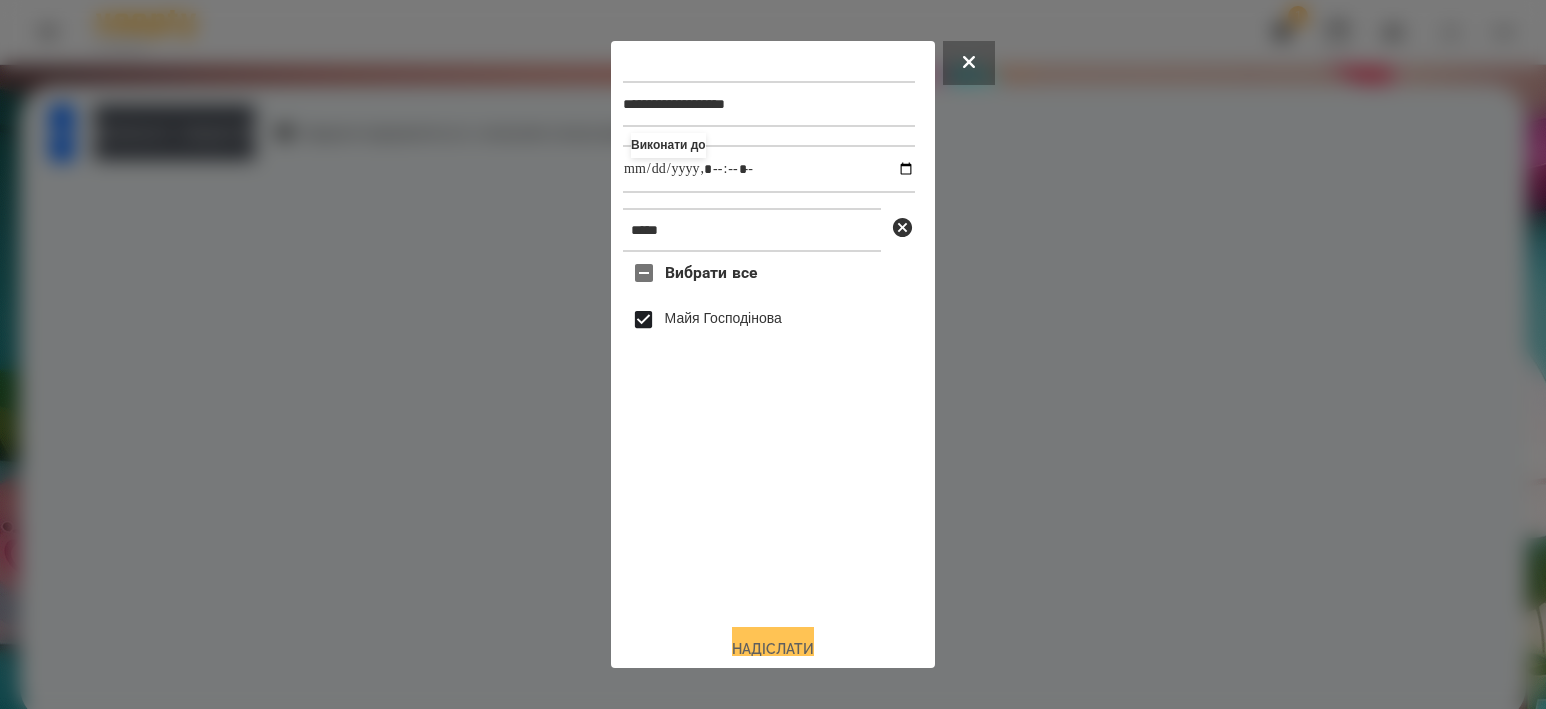 click on "Надіслати" at bounding box center [773, 649] 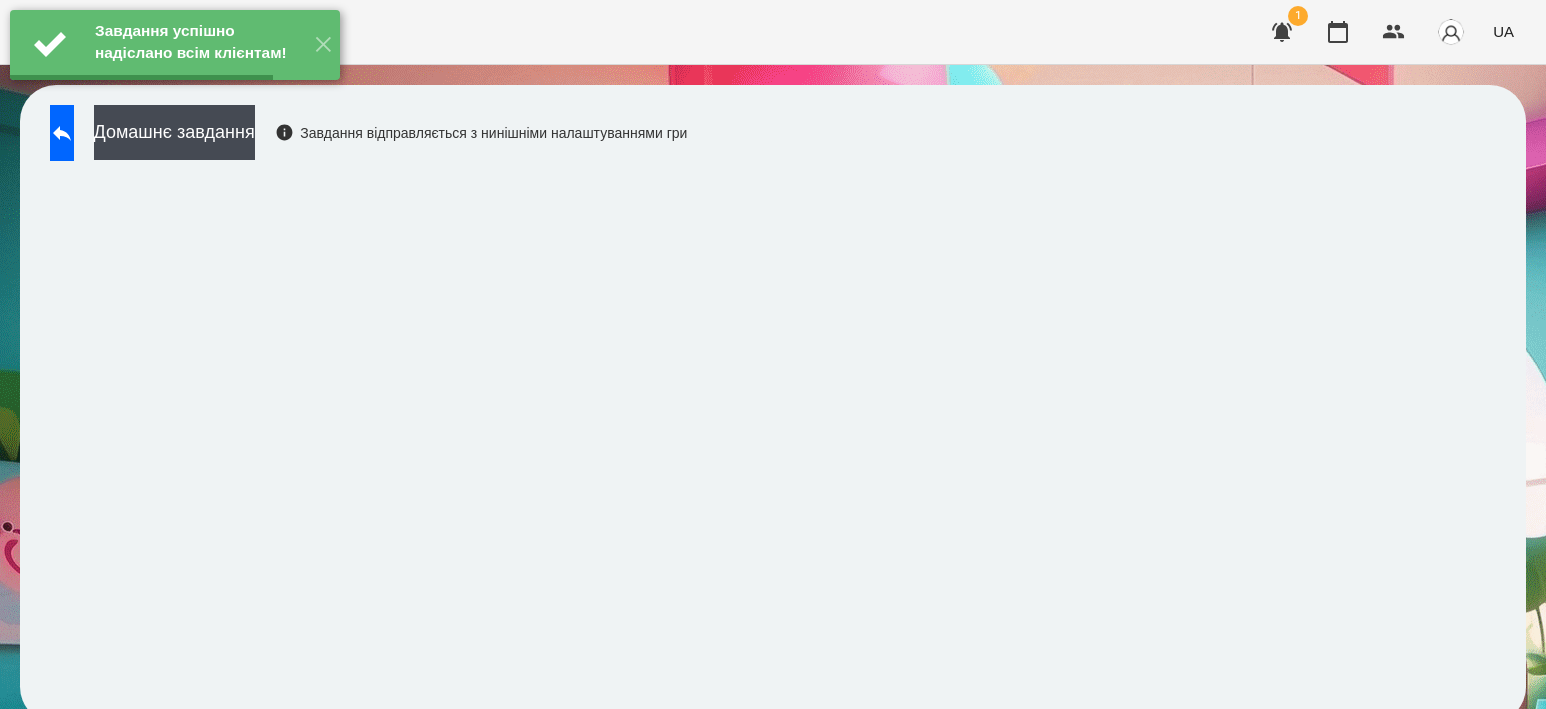 click on "Домашнє завдання" at bounding box center [174, 132] 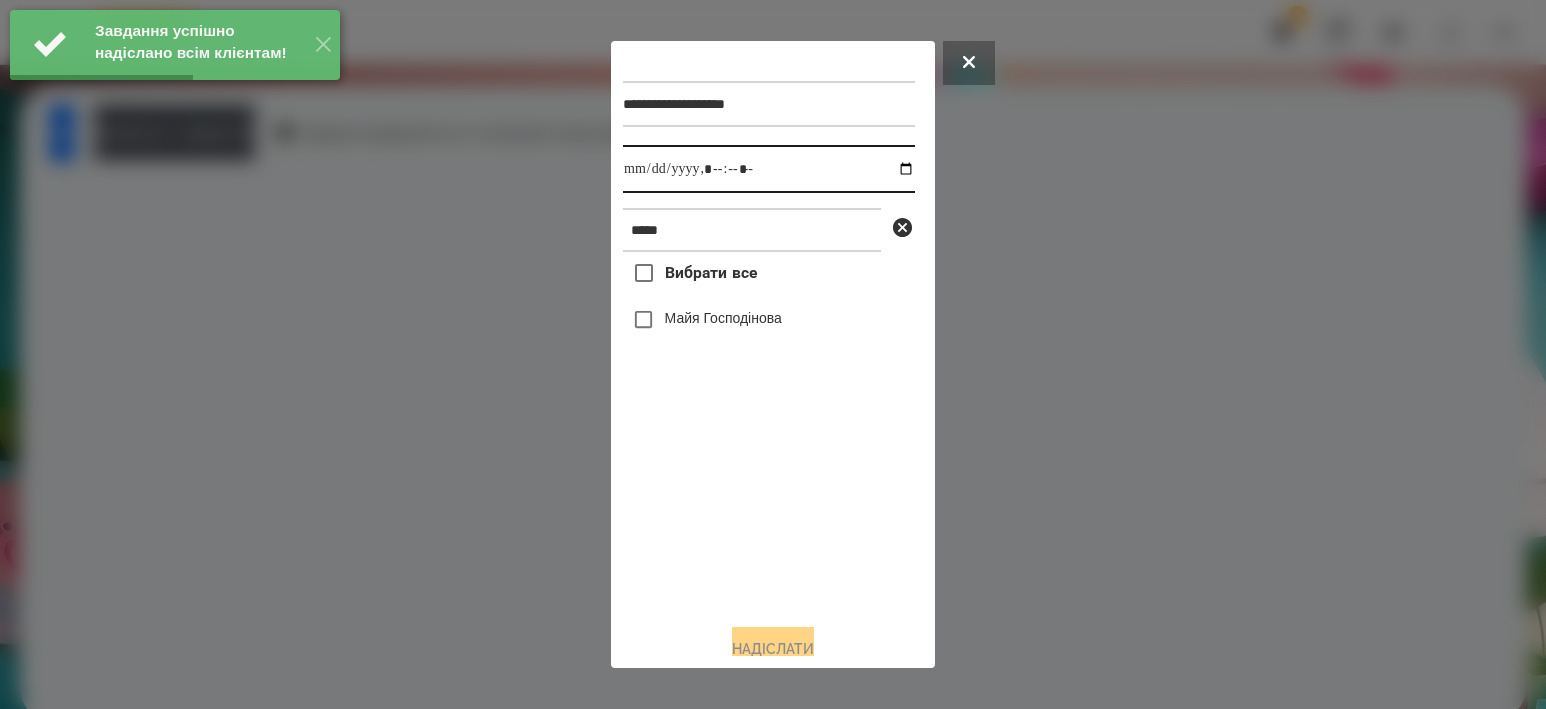 click at bounding box center [769, 169] 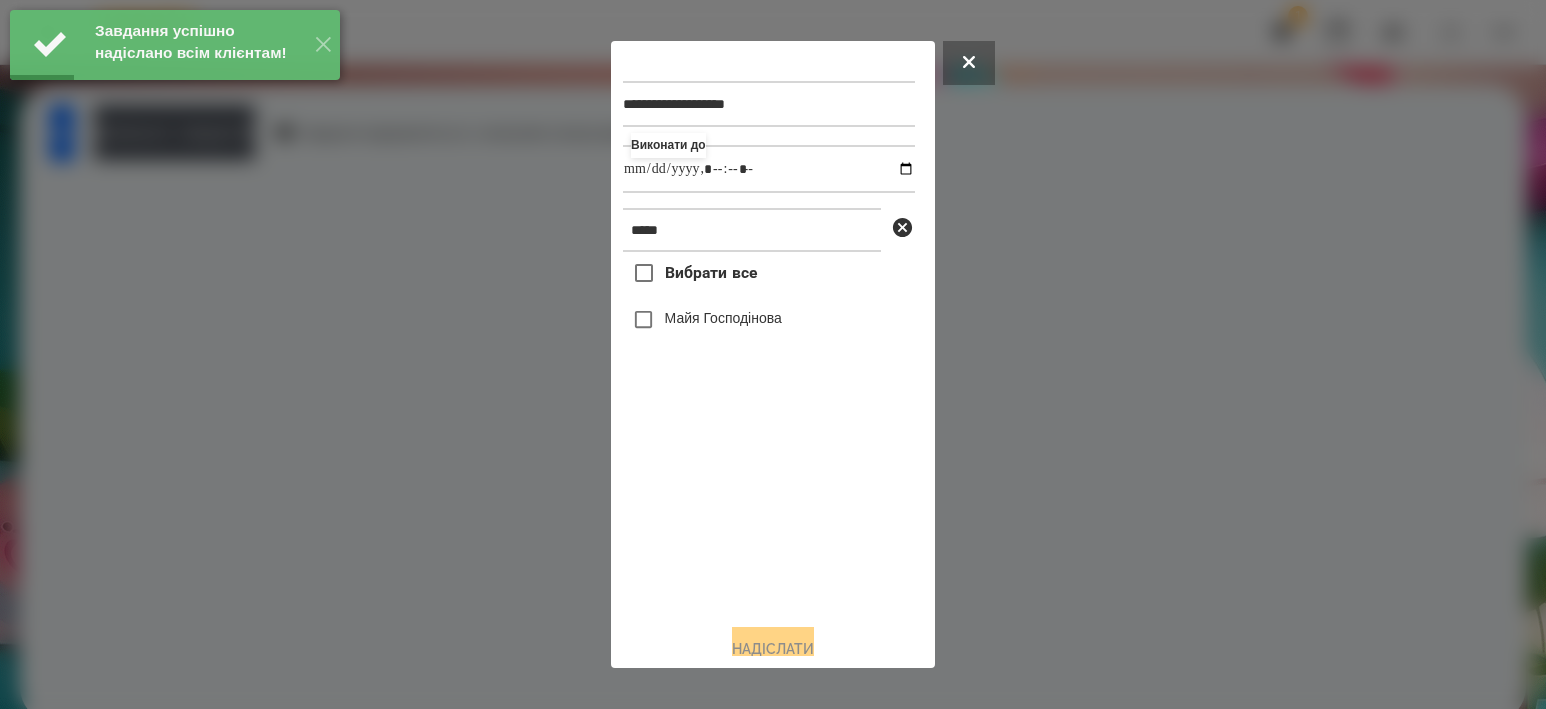 type on "**********" 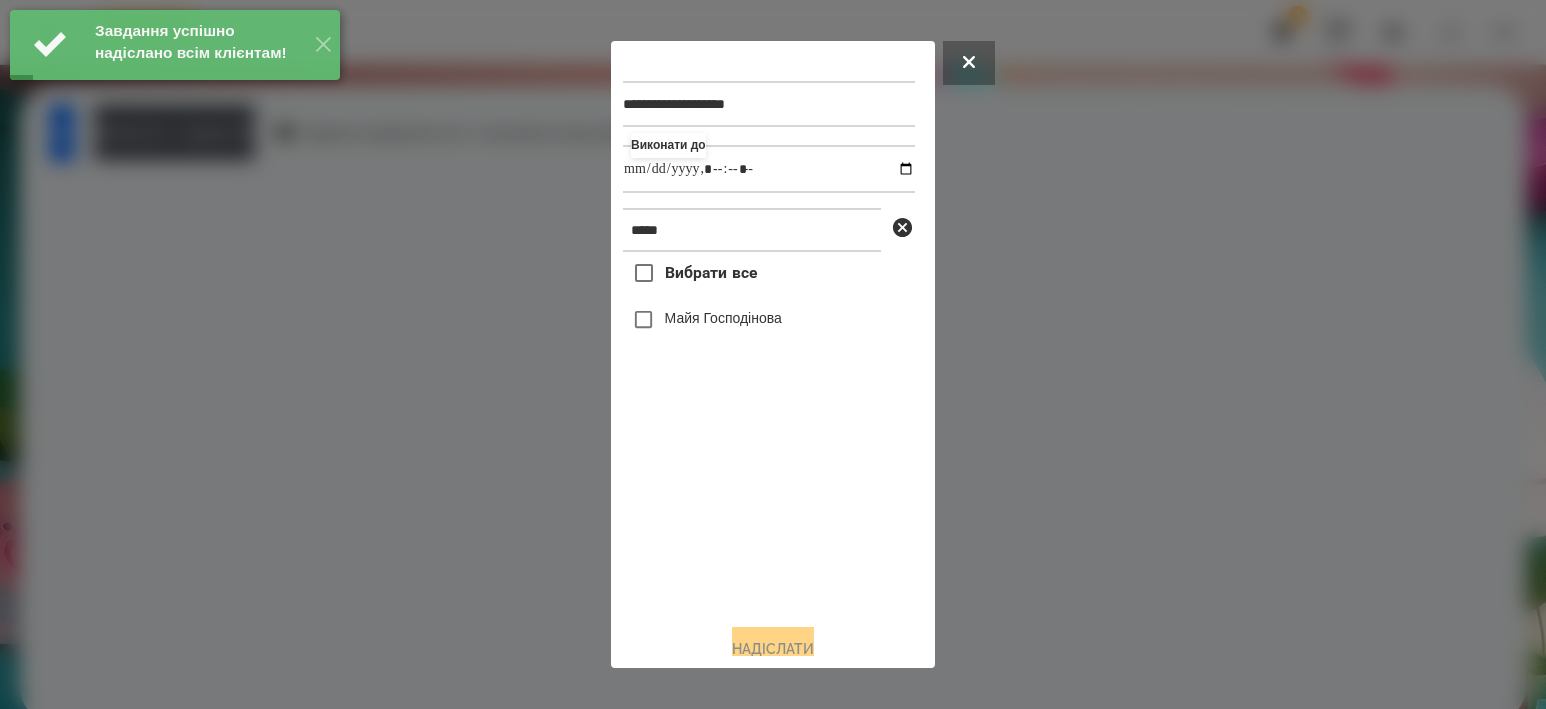 click on "Майя Господінова" at bounding box center [723, 318] 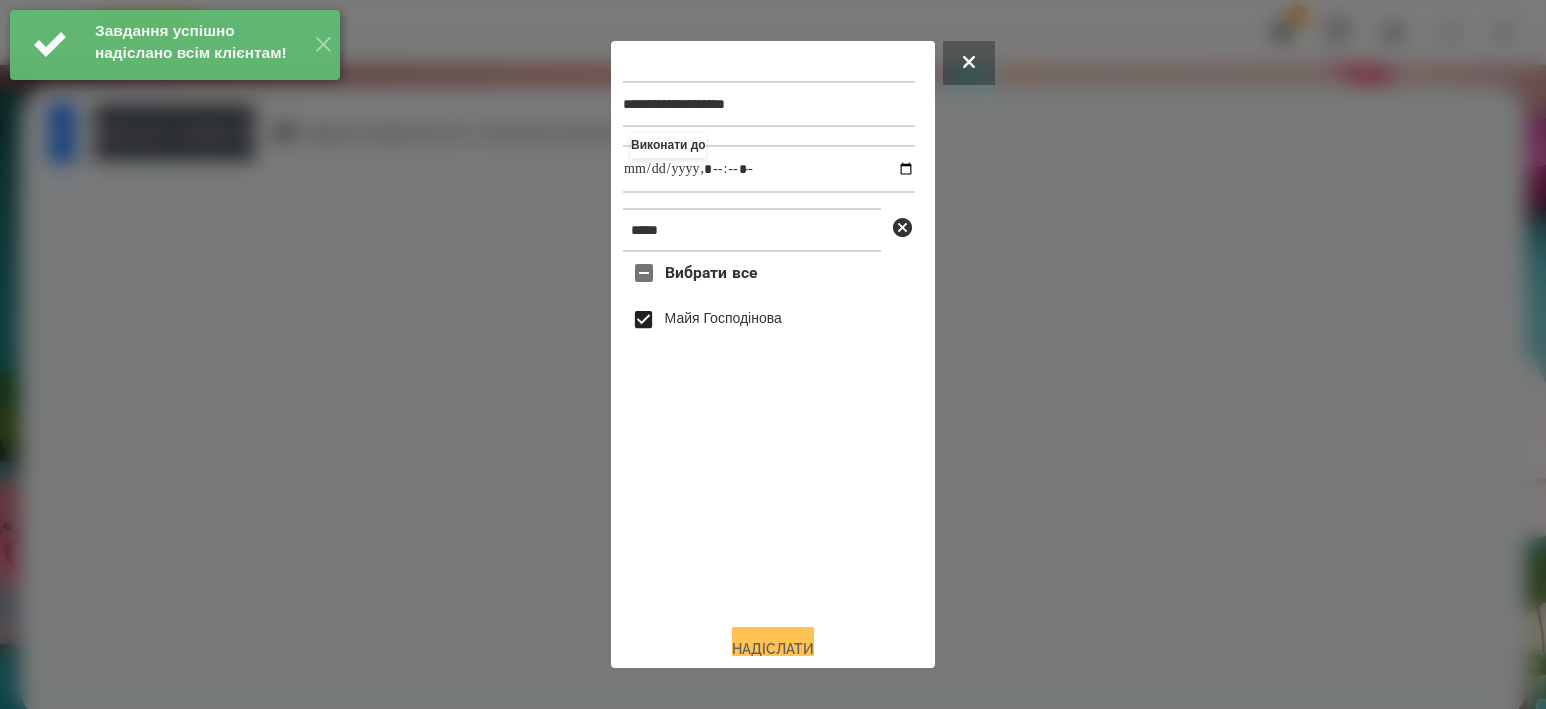 click on "Надіслати" at bounding box center (773, 649) 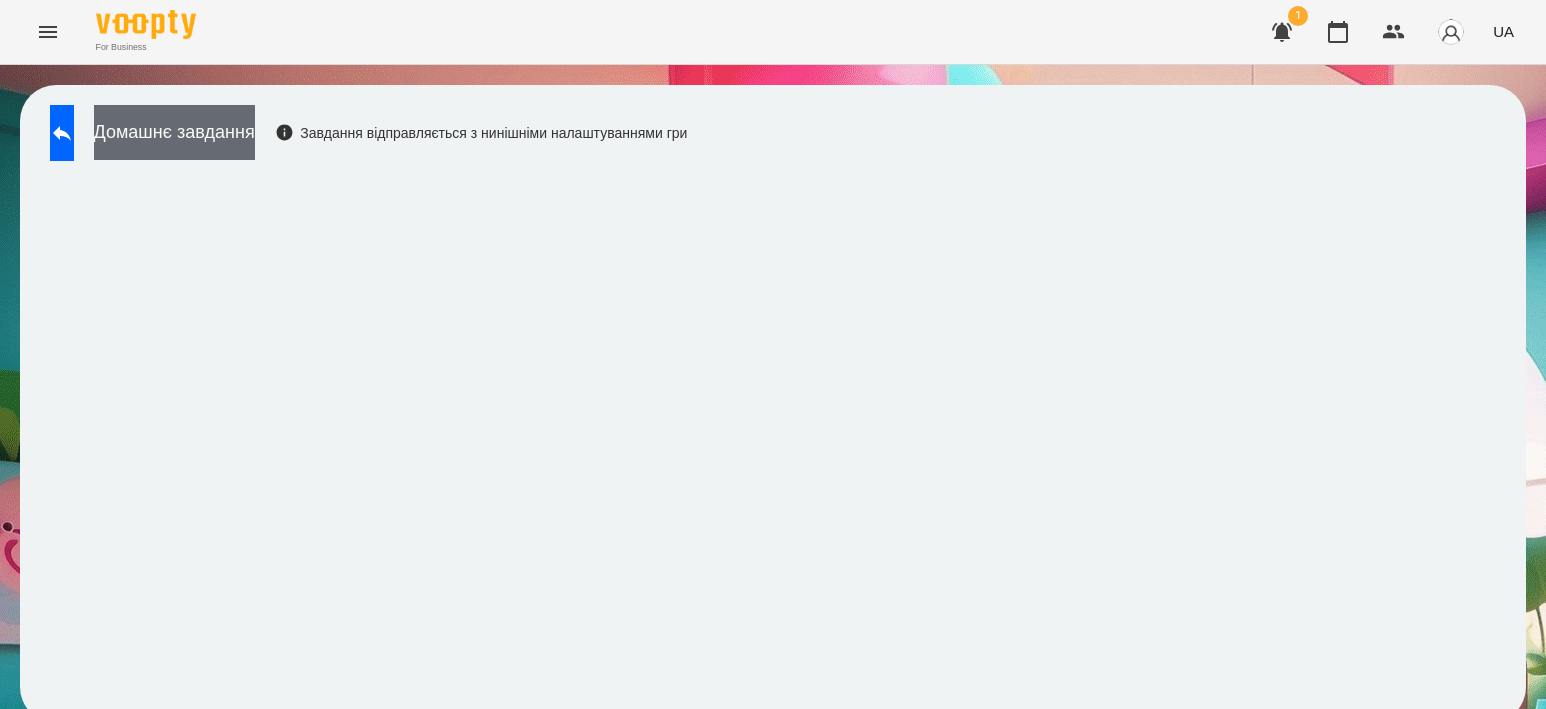 click on "Домашнє завдання" at bounding box center (174, 132) 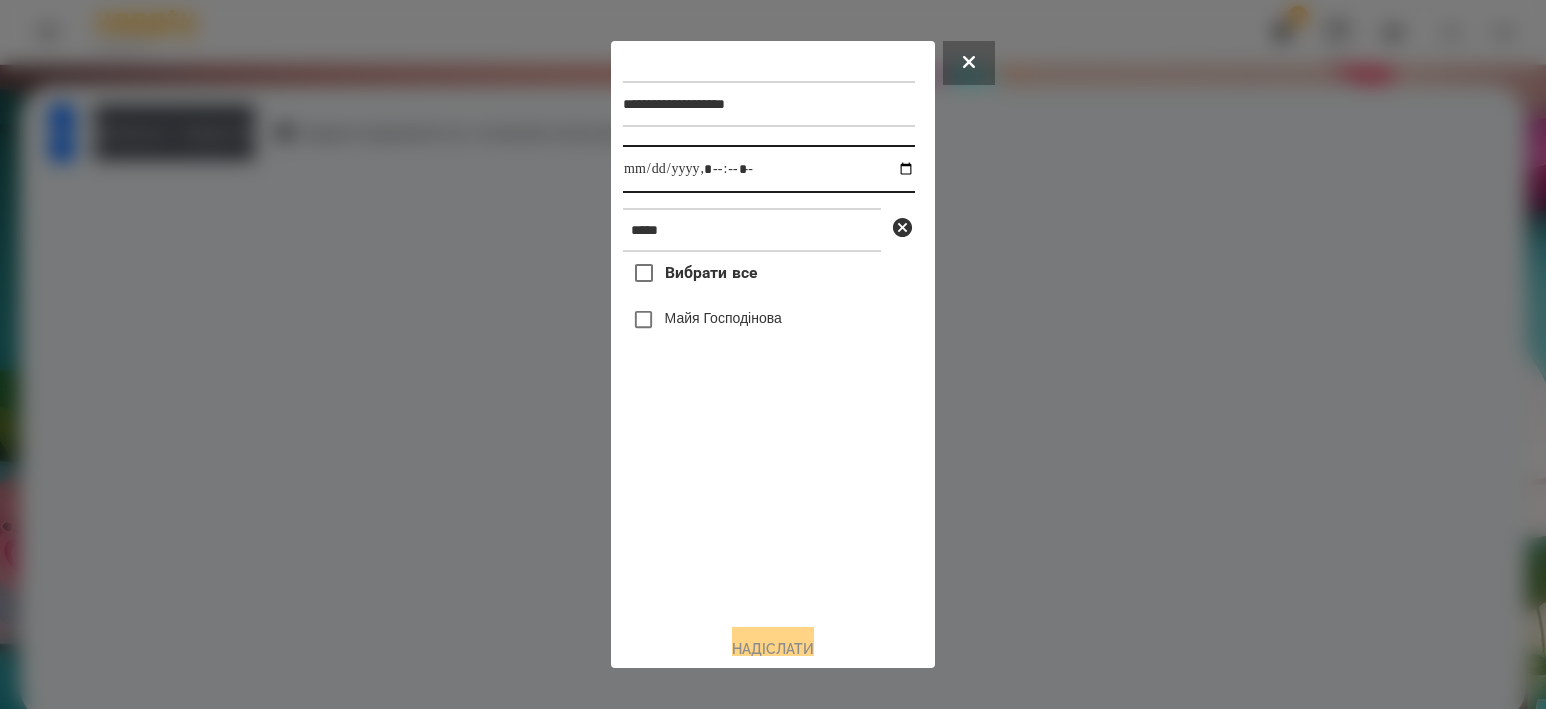 drag, startPoint x: 877, startPoint y: 157, endPoint x: 887, endPoint y: 174, distance: 19.723083 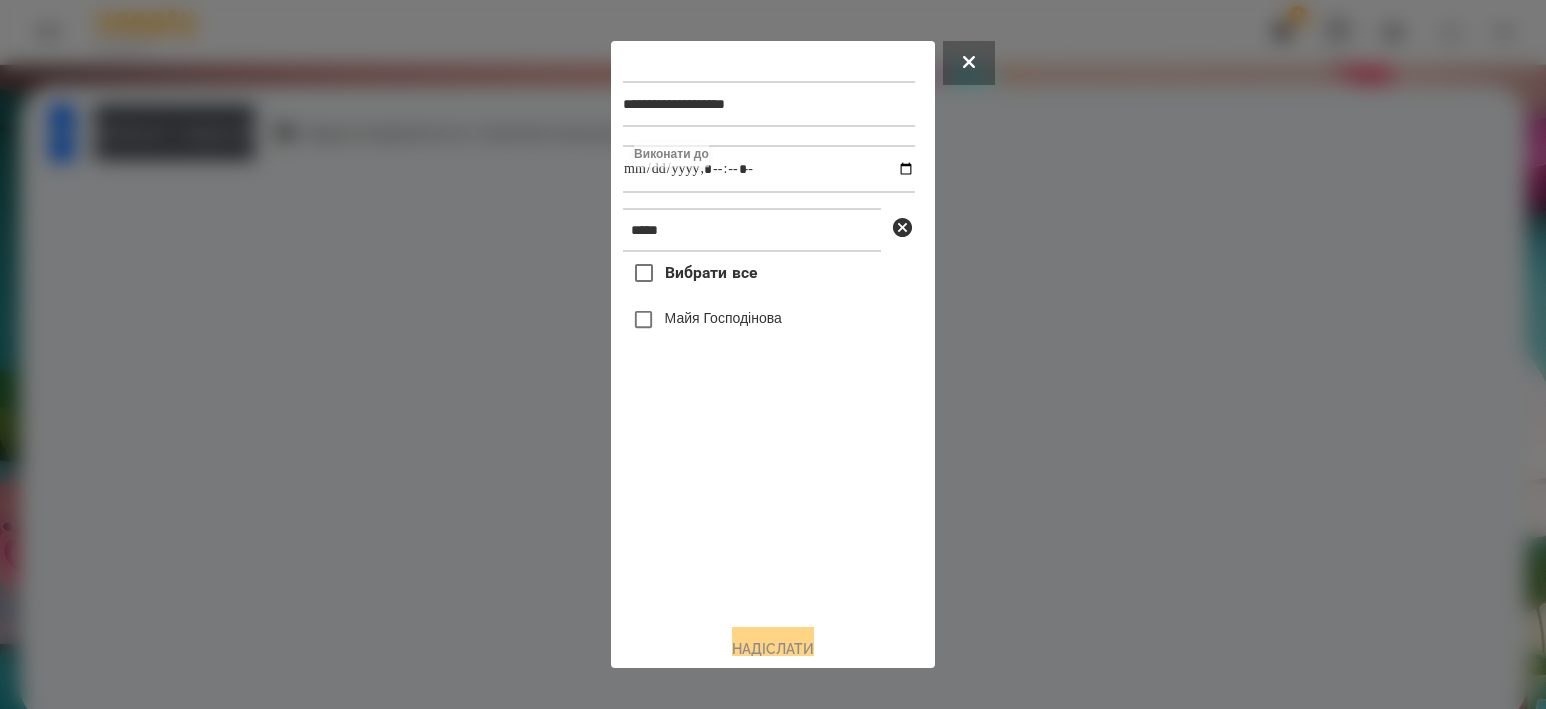 type on "**********" 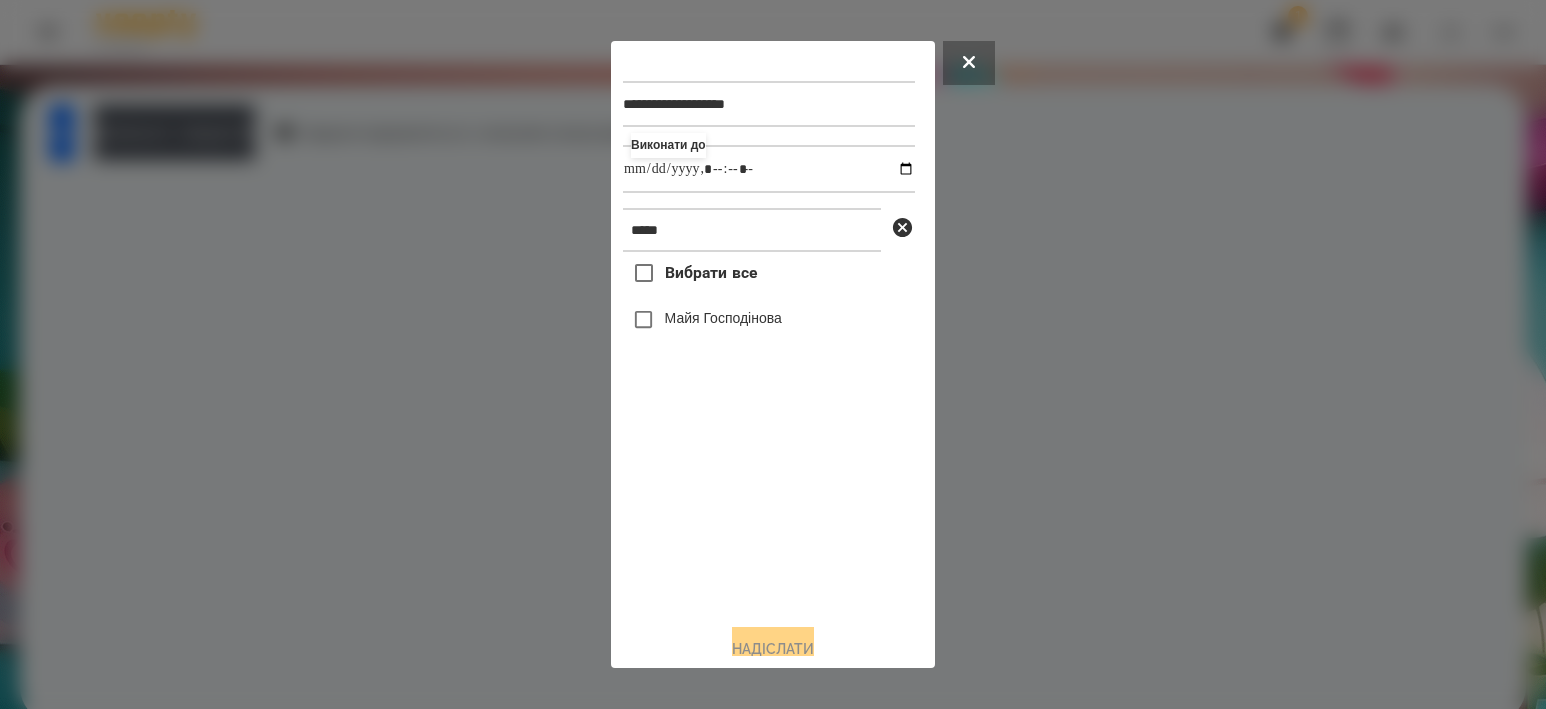 drag, startPoint x: 733, startPoint y: 589, endPoint x: 733, endPoint y: 456, distance: 133 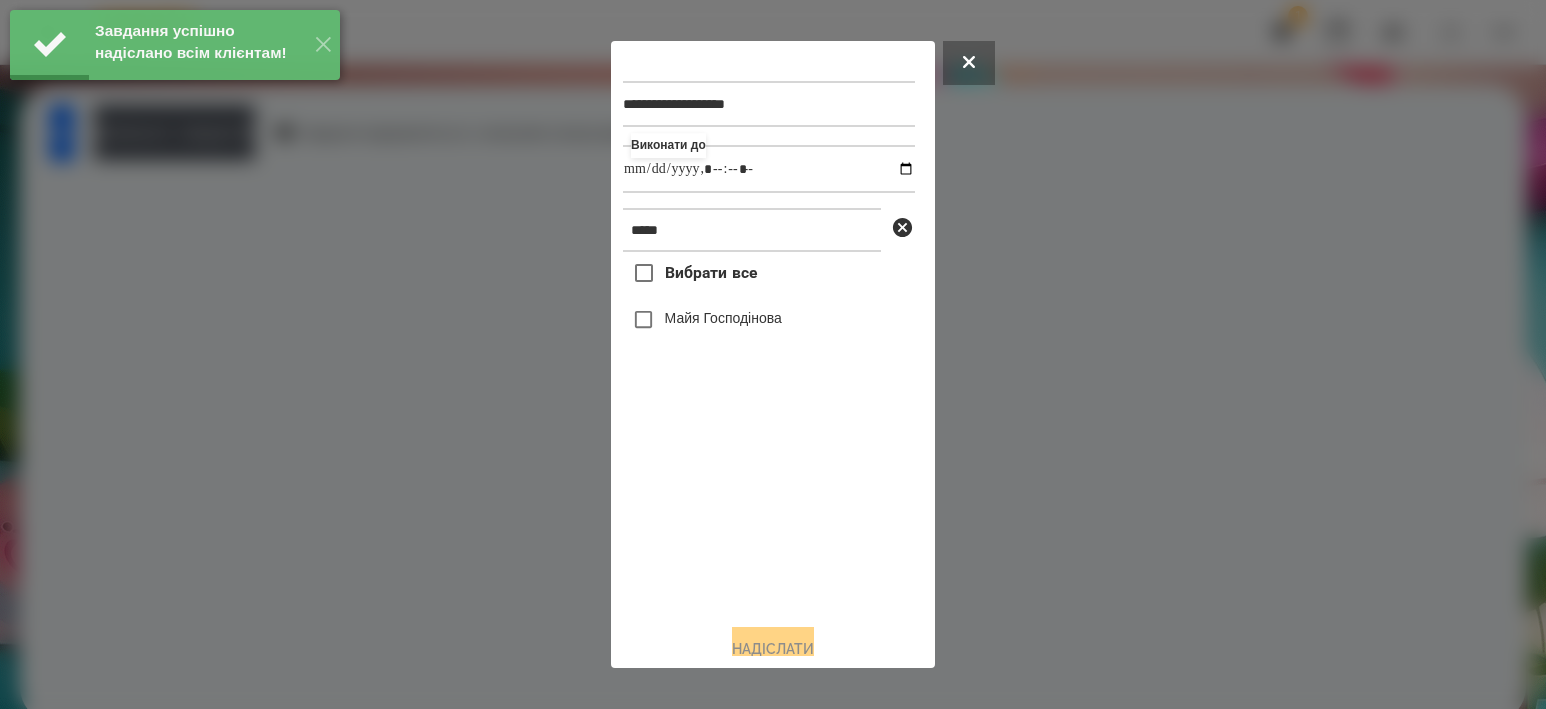 type on "**********" 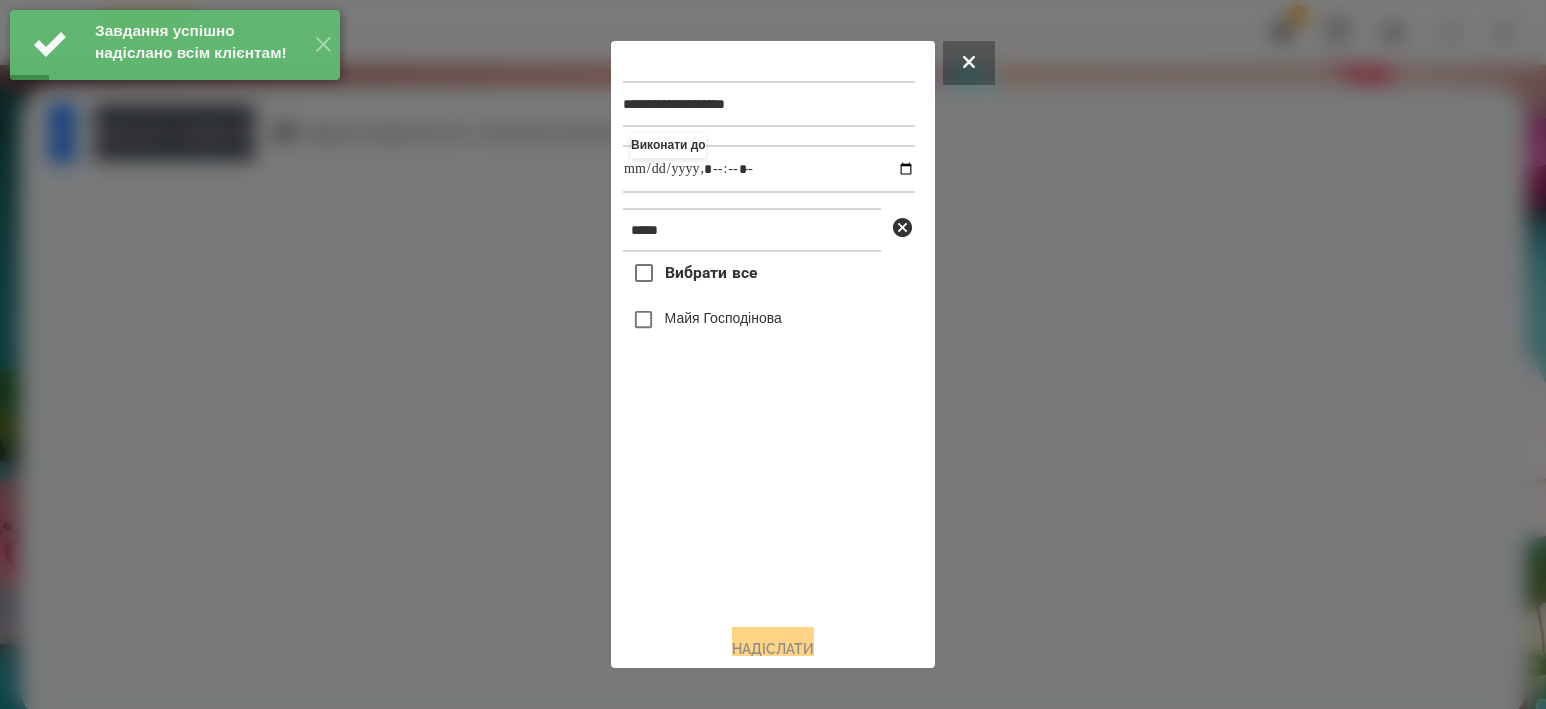 drag, startPoint x: 709, startPoint y: 323, endPoint x: 704, endPoint y: 437, distance: 114.1096 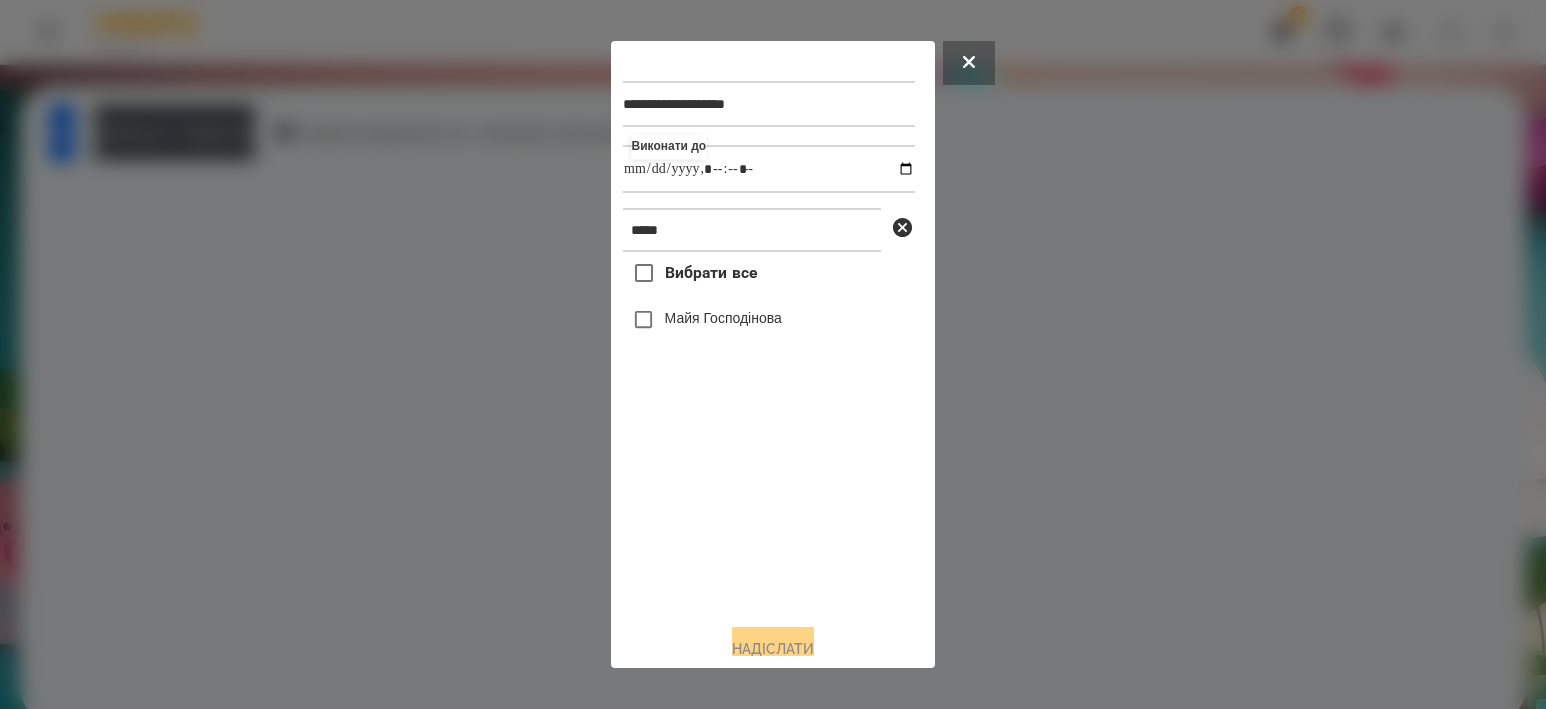 type on "**********" 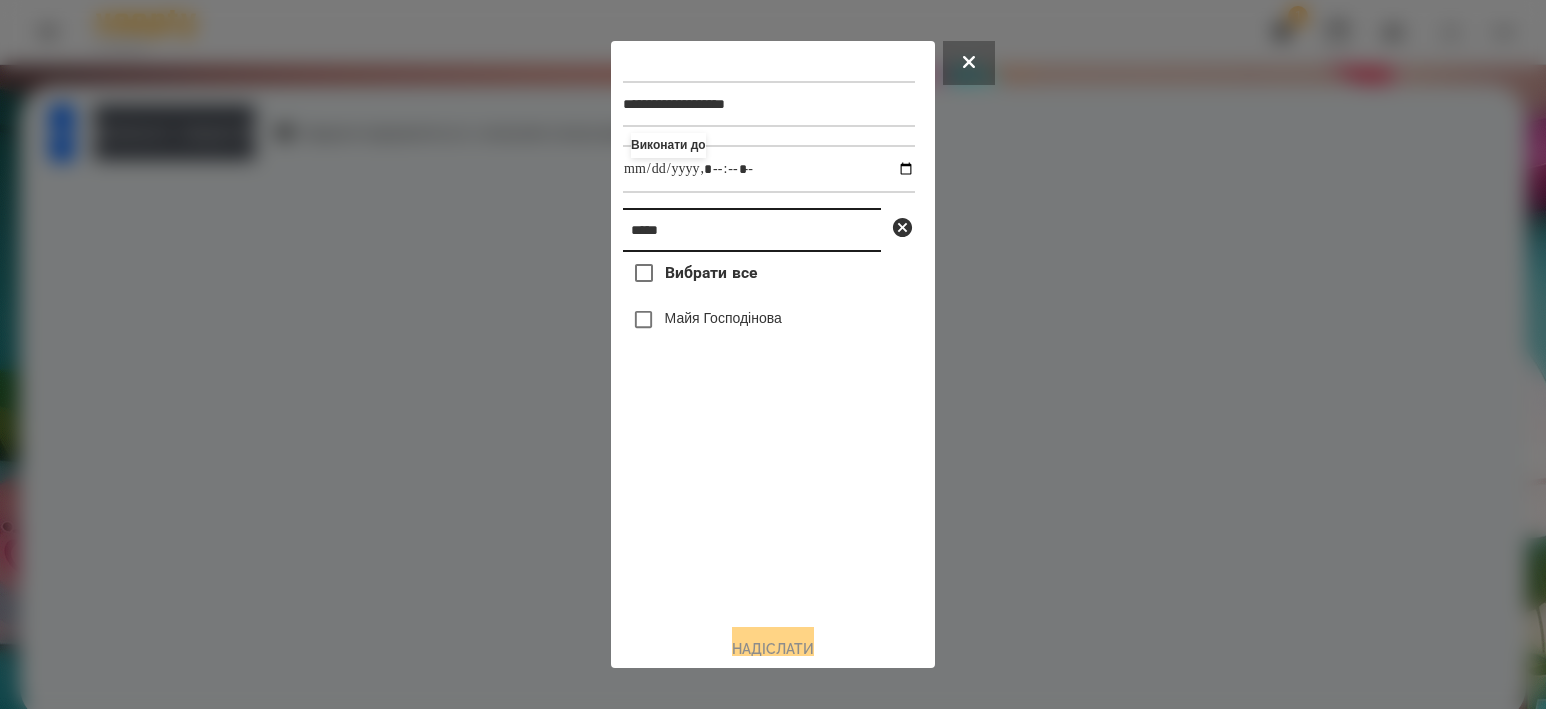 drag, startPoint x: 712, startPoint y: 229, endPoint x: 532, endPoint y: 194, distance: 183.37122 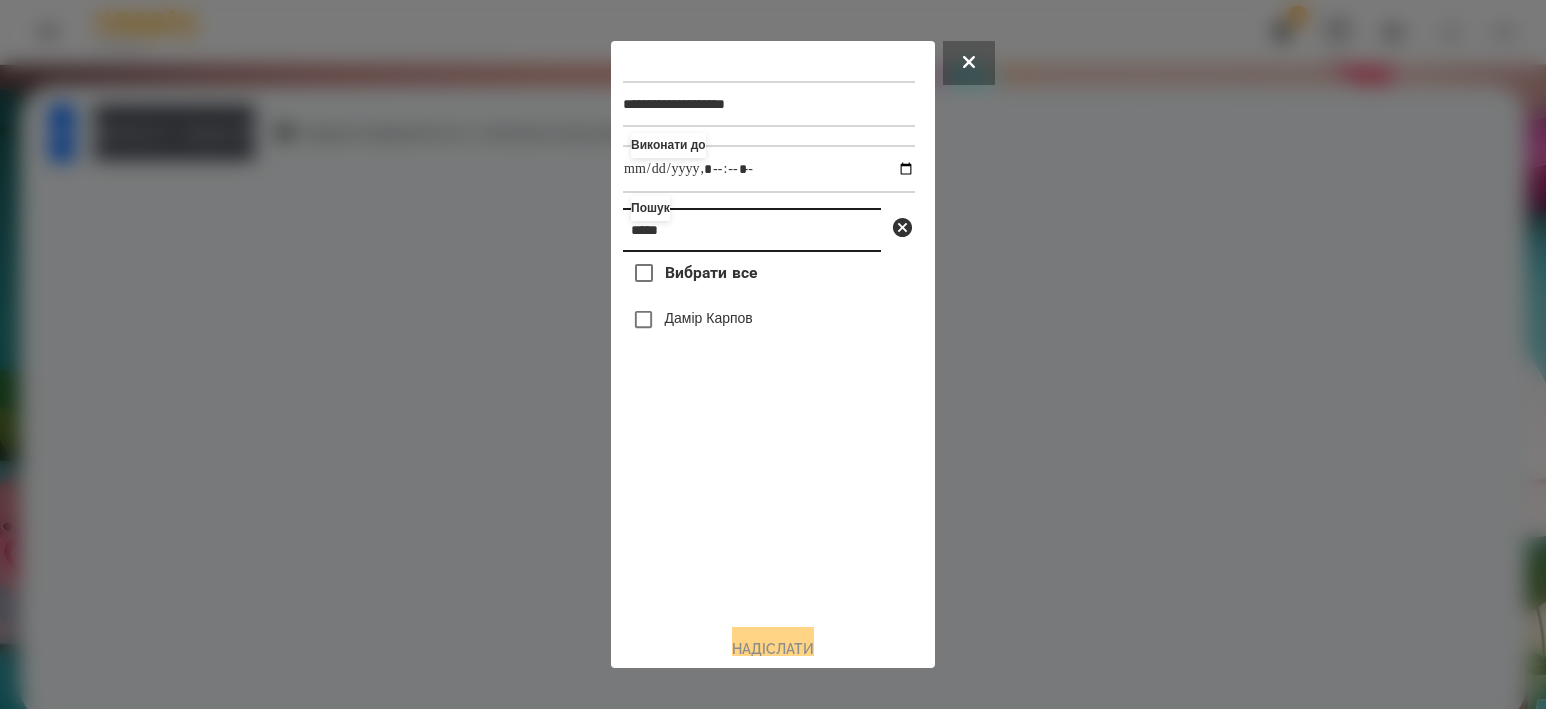 type on "*****" 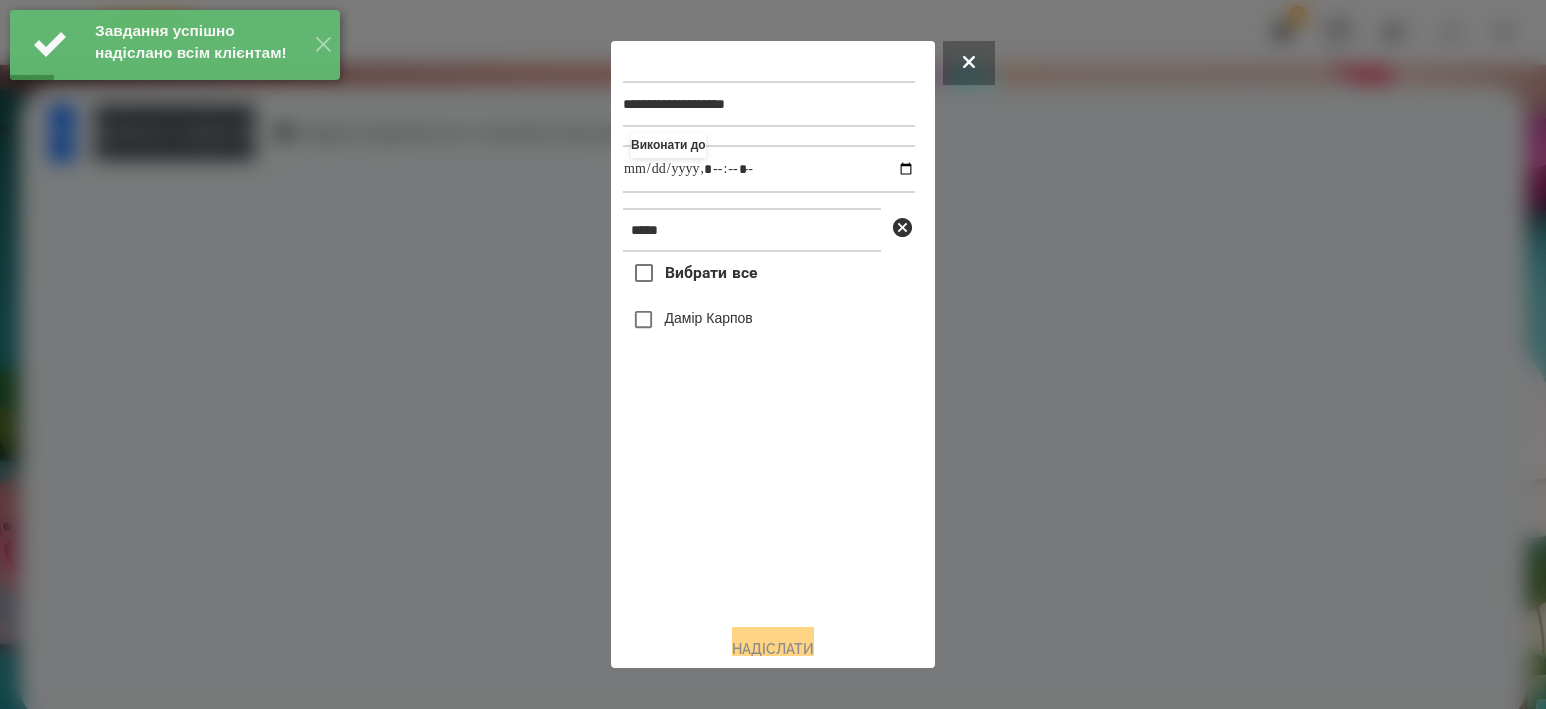 type on "**********" 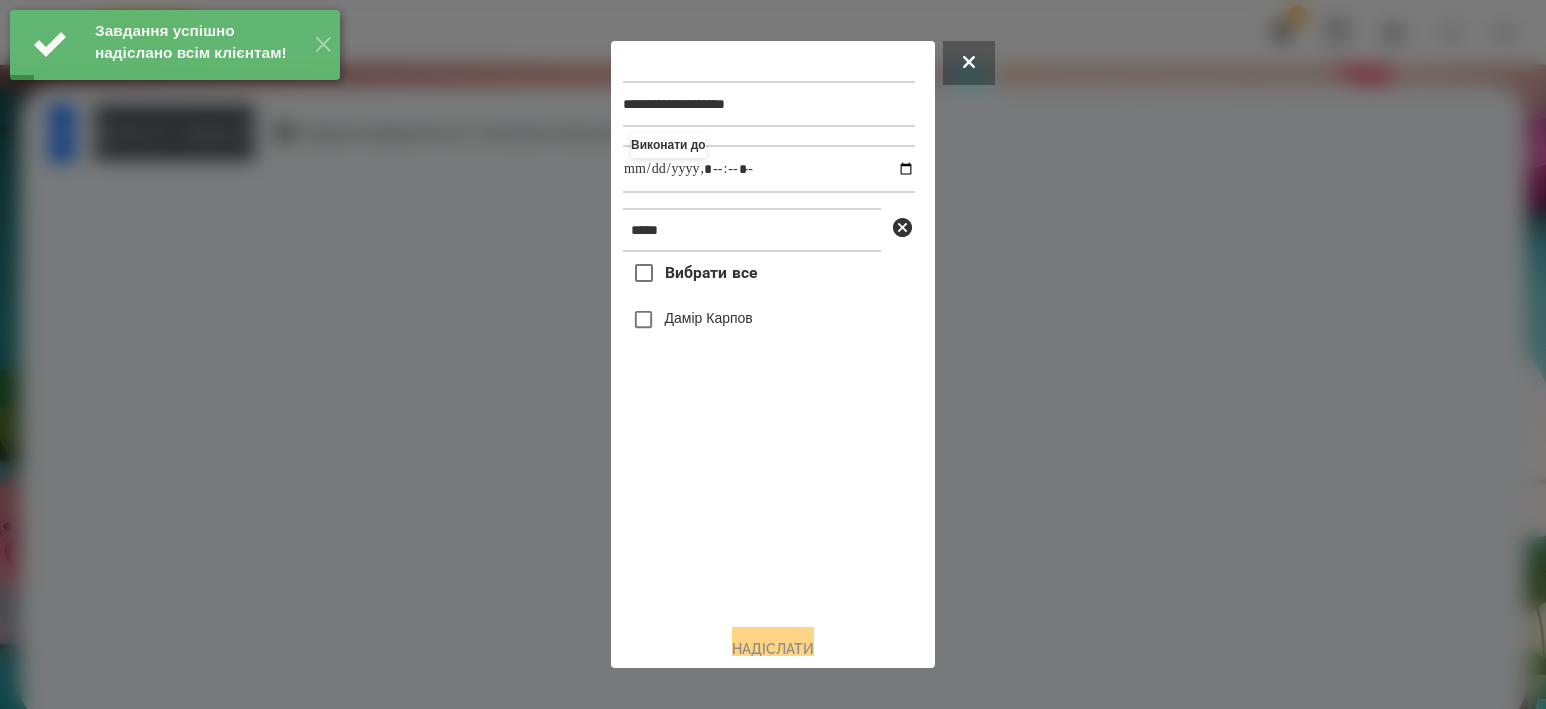drag, startPoint x: 723, startPoint y: 528, endPoint x: 735, endPoint y: 381, distance: 147.48898 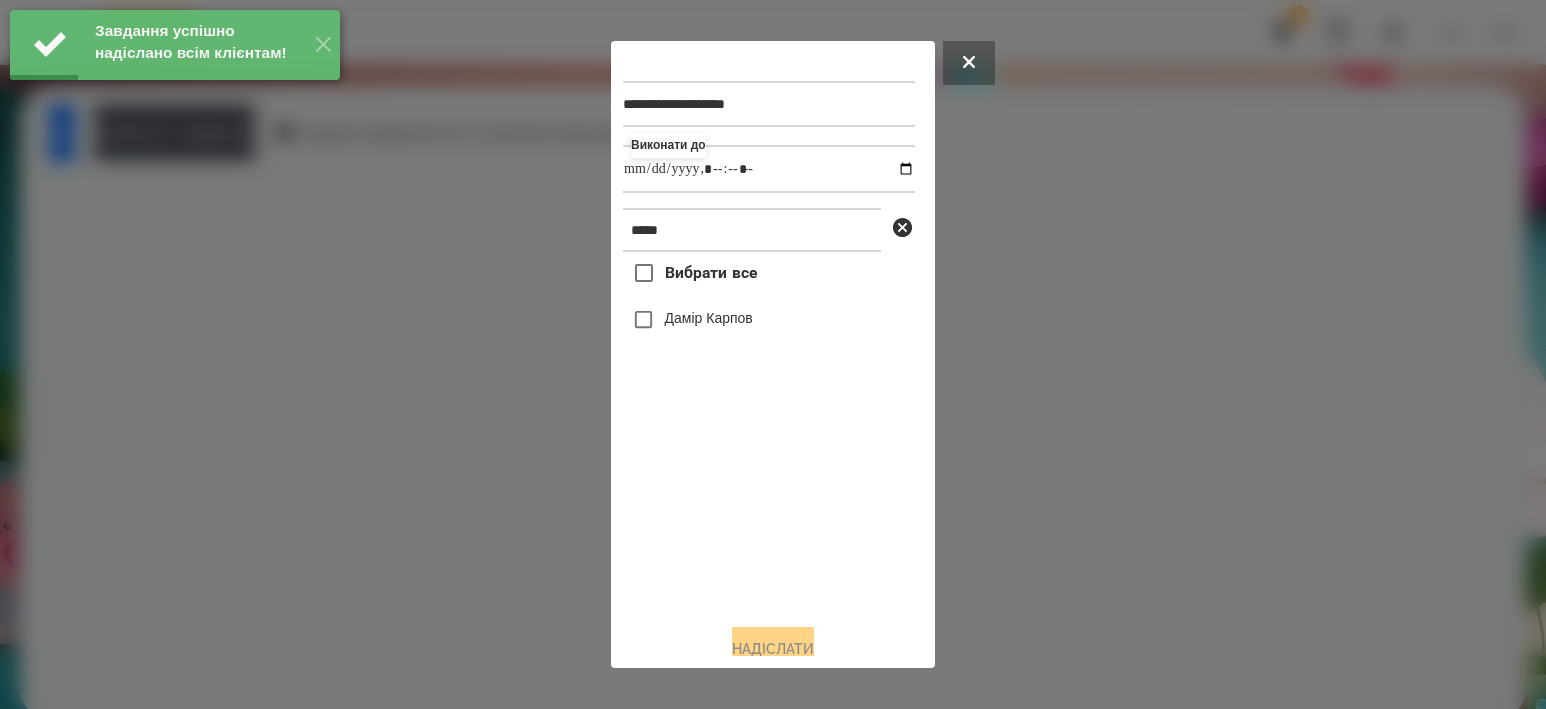 type on "**********" 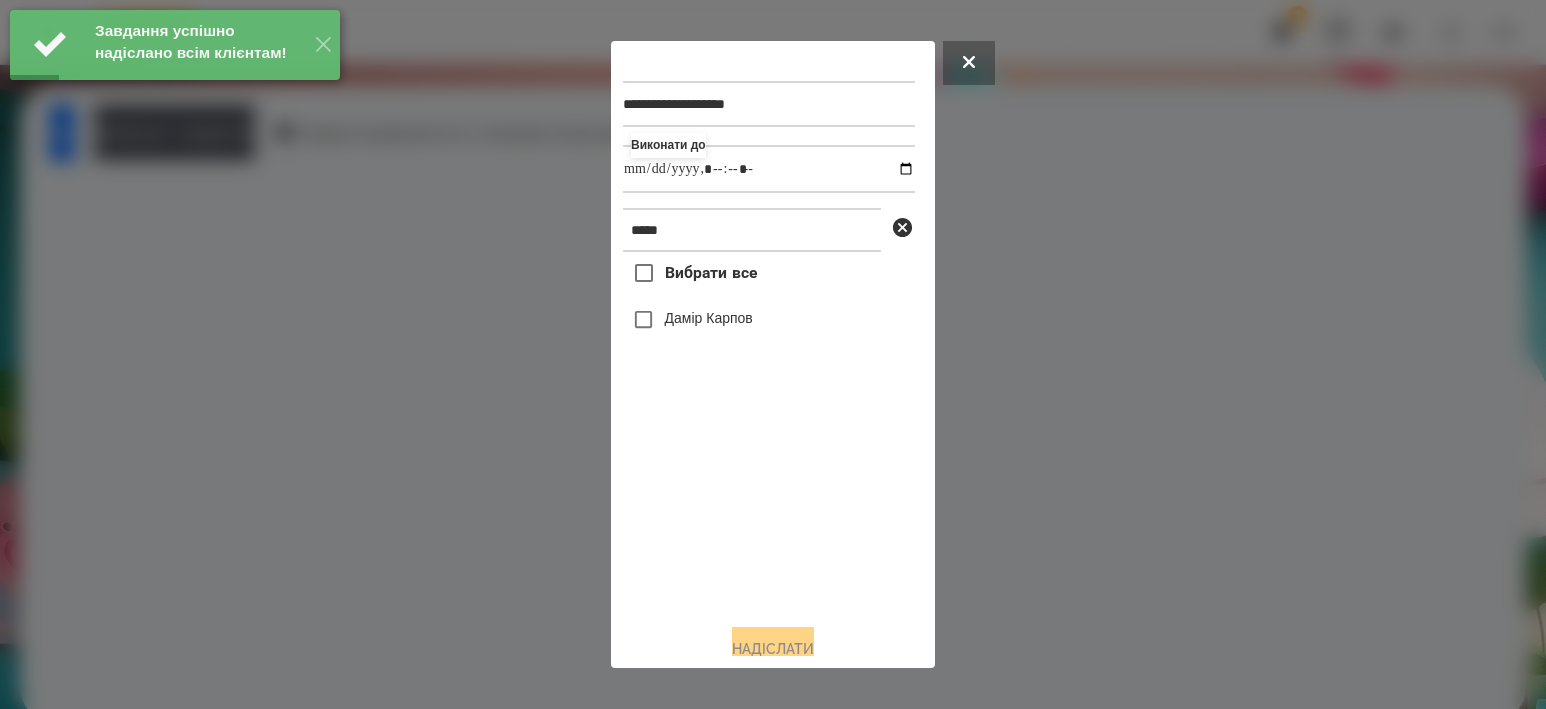 drag, startPoint x: 783, startPoint y: 519, endPoint x: 751, endPoint y: 381, distance: 141.66158 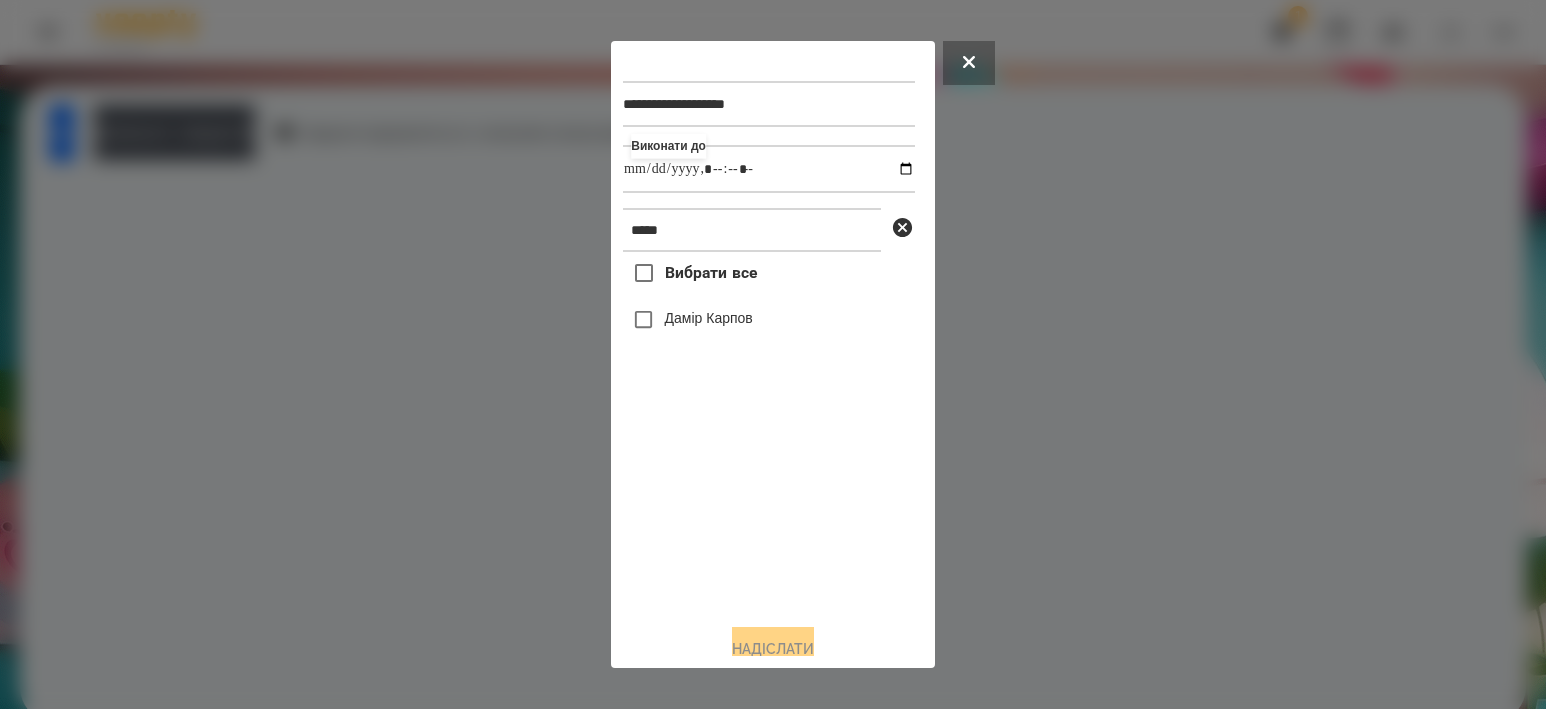 type on "**********" 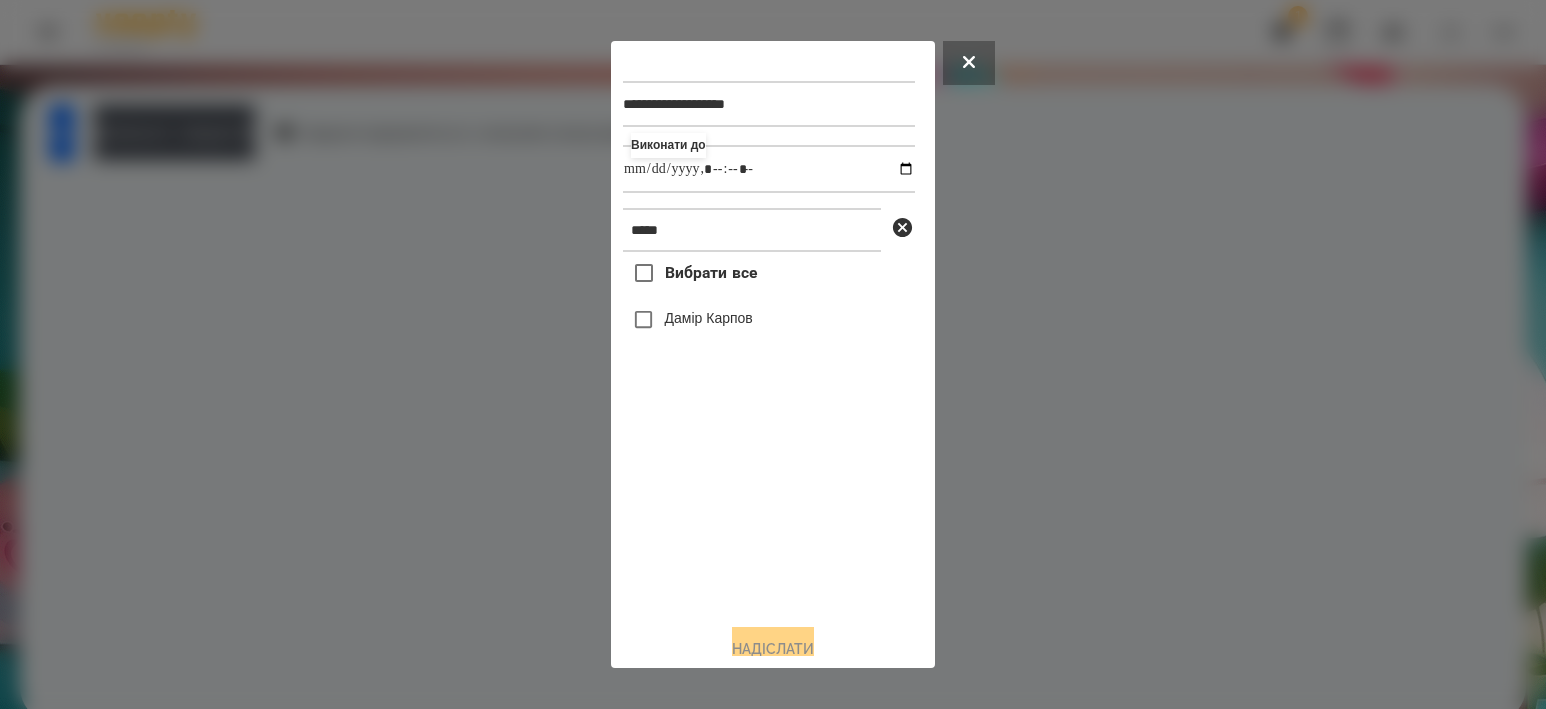 drag, startPoint x: 713, startPoint y: 311, endPoint x: 711, endPoint y: 324, distance: 13.152946 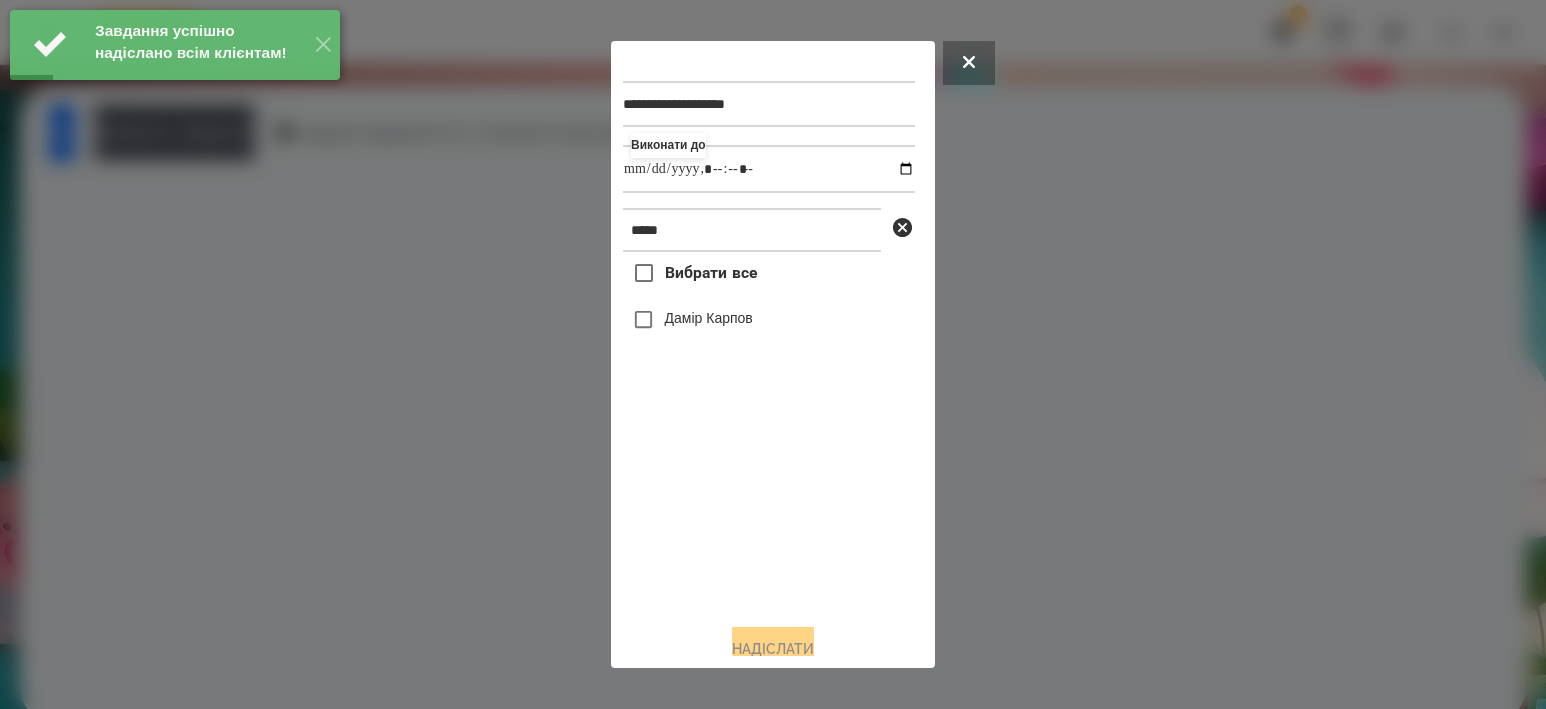type on "**********" 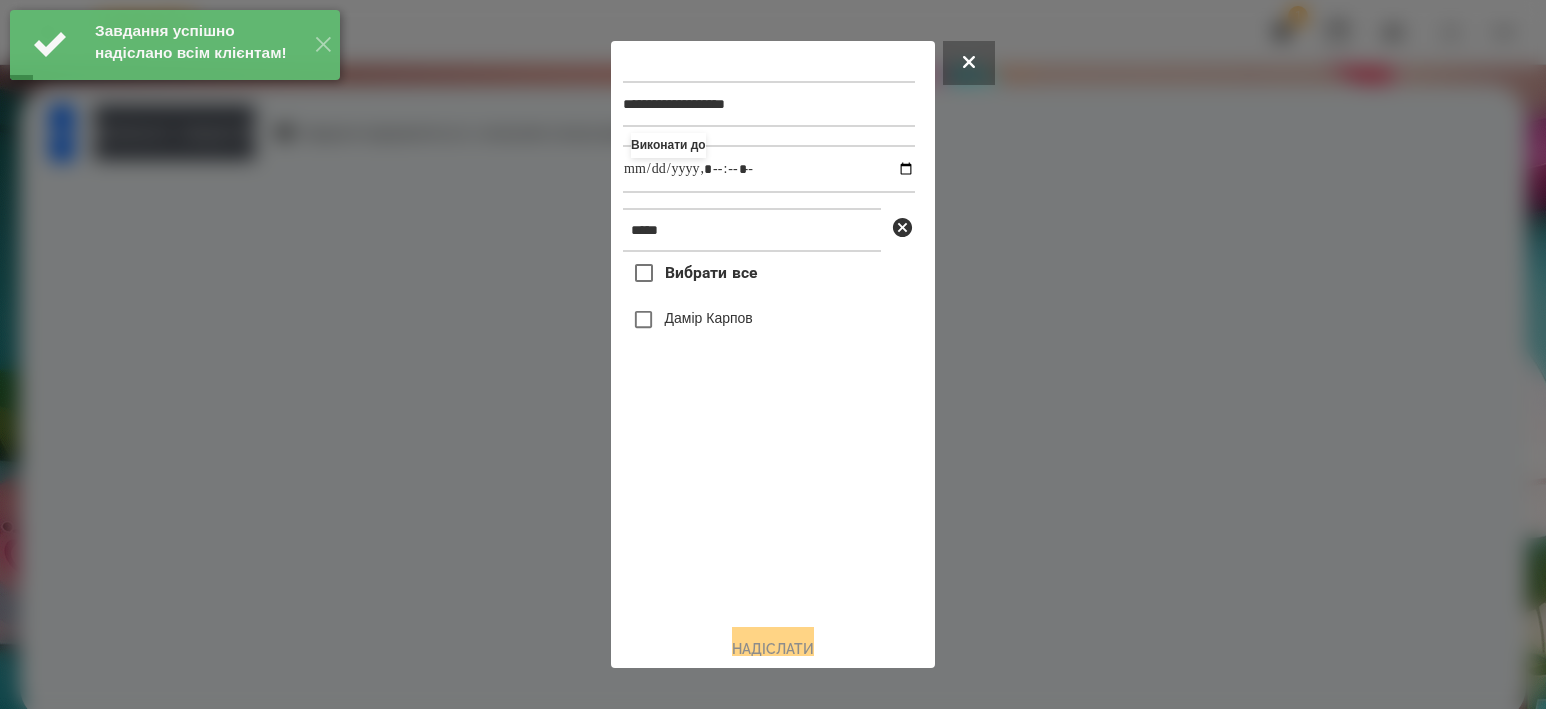 drag, startPoint x: 754, startPoint y: 527, endPoint x: 710, endPoint y: 441, distance: 96.60228 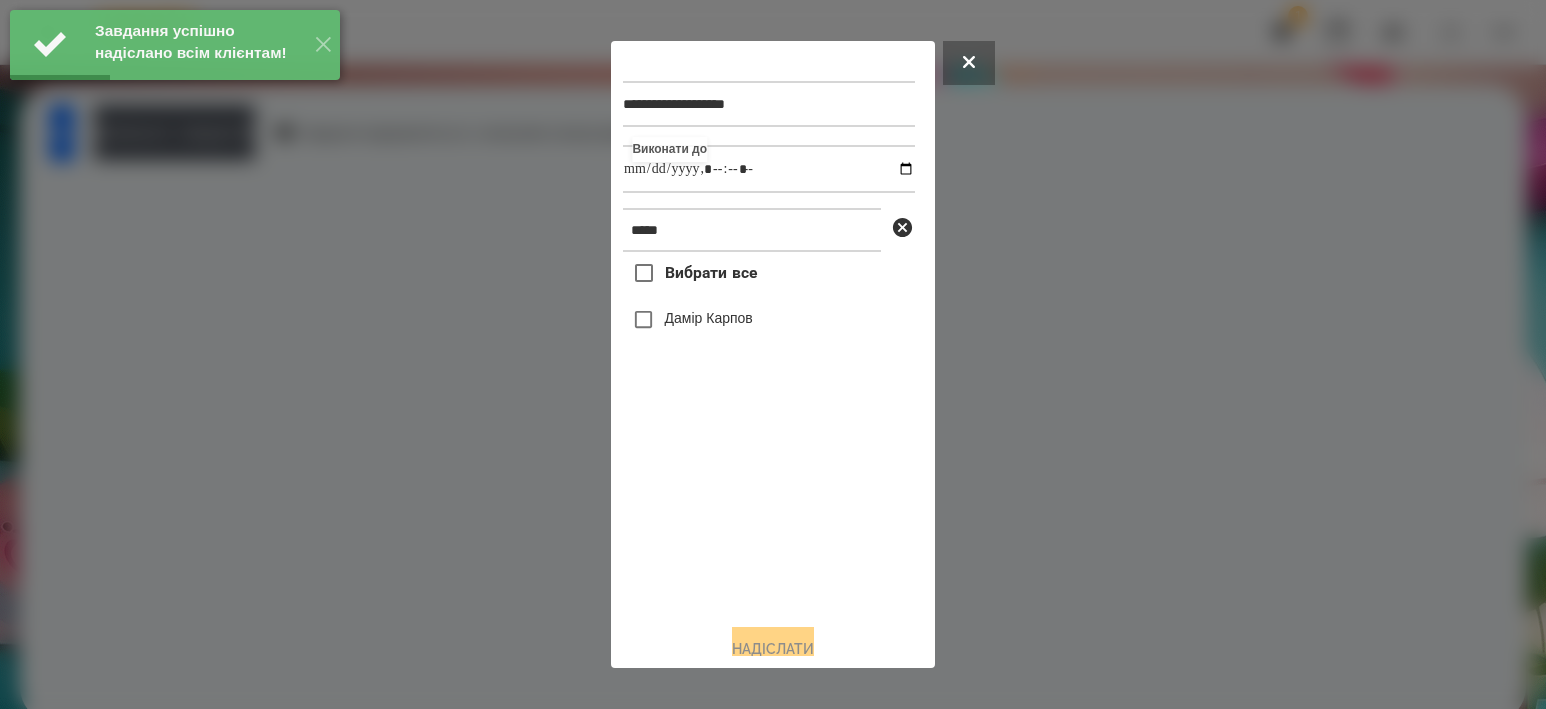 type on "**********" 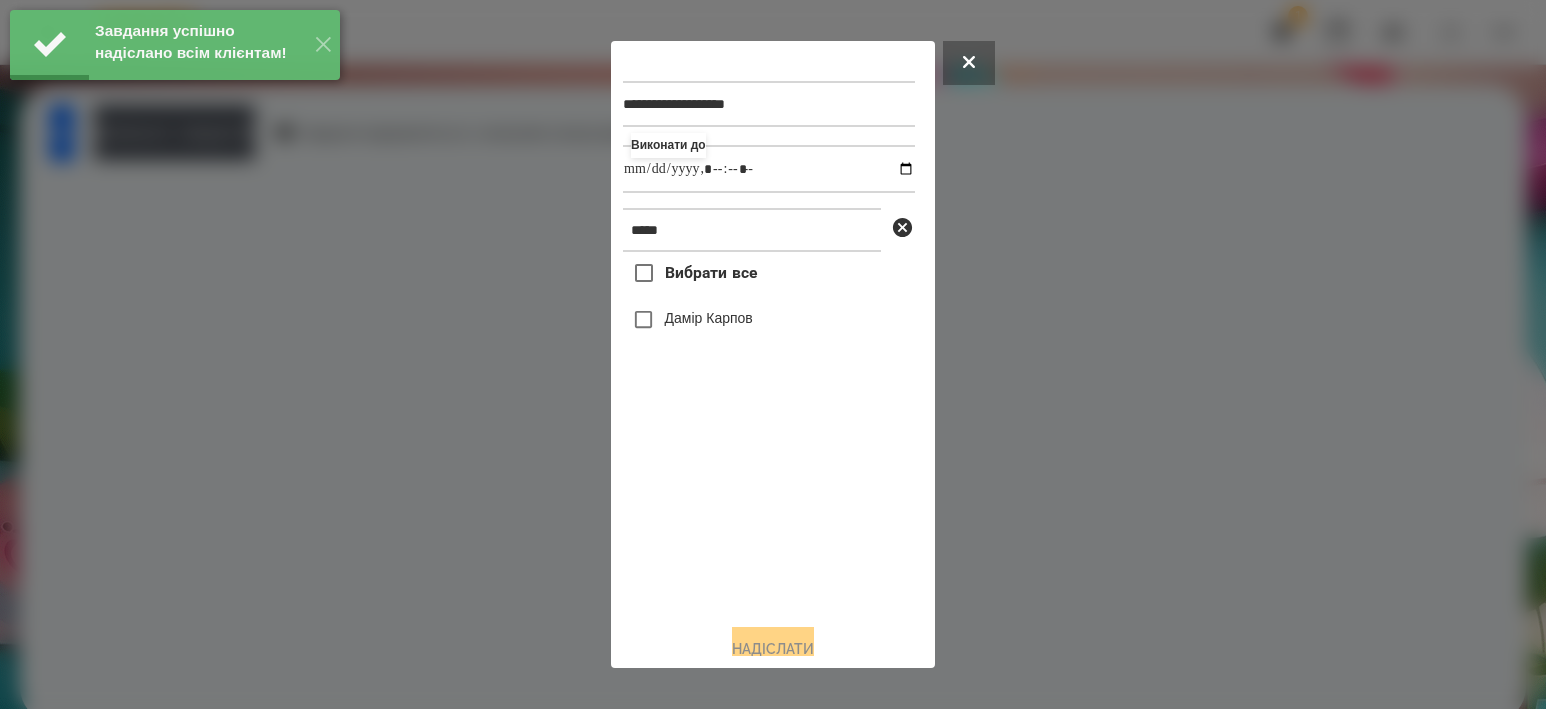 drag, startPoint x: 691, startPoint y: 549, endPoint x: 706, endPoint y: 460, distance: 90.255196 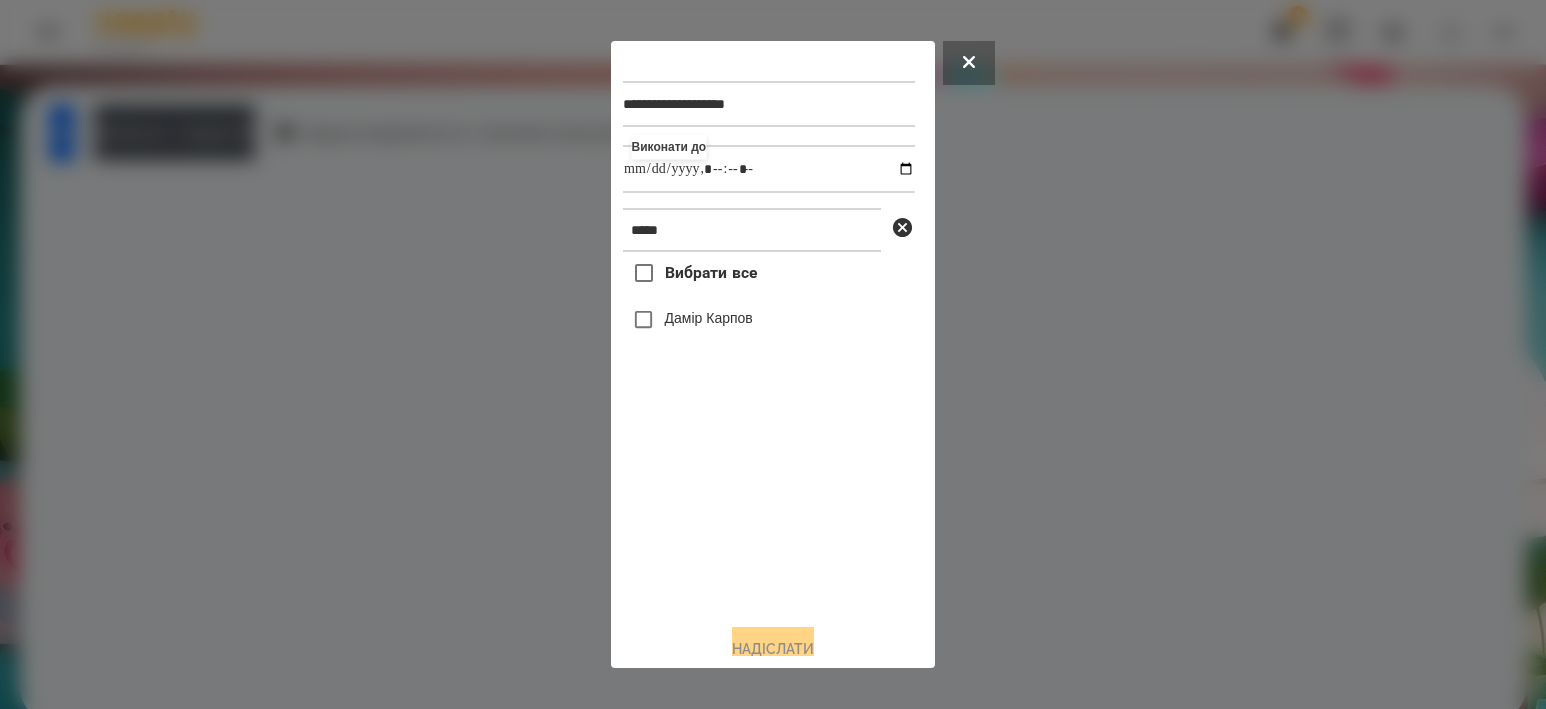 type on "**********" 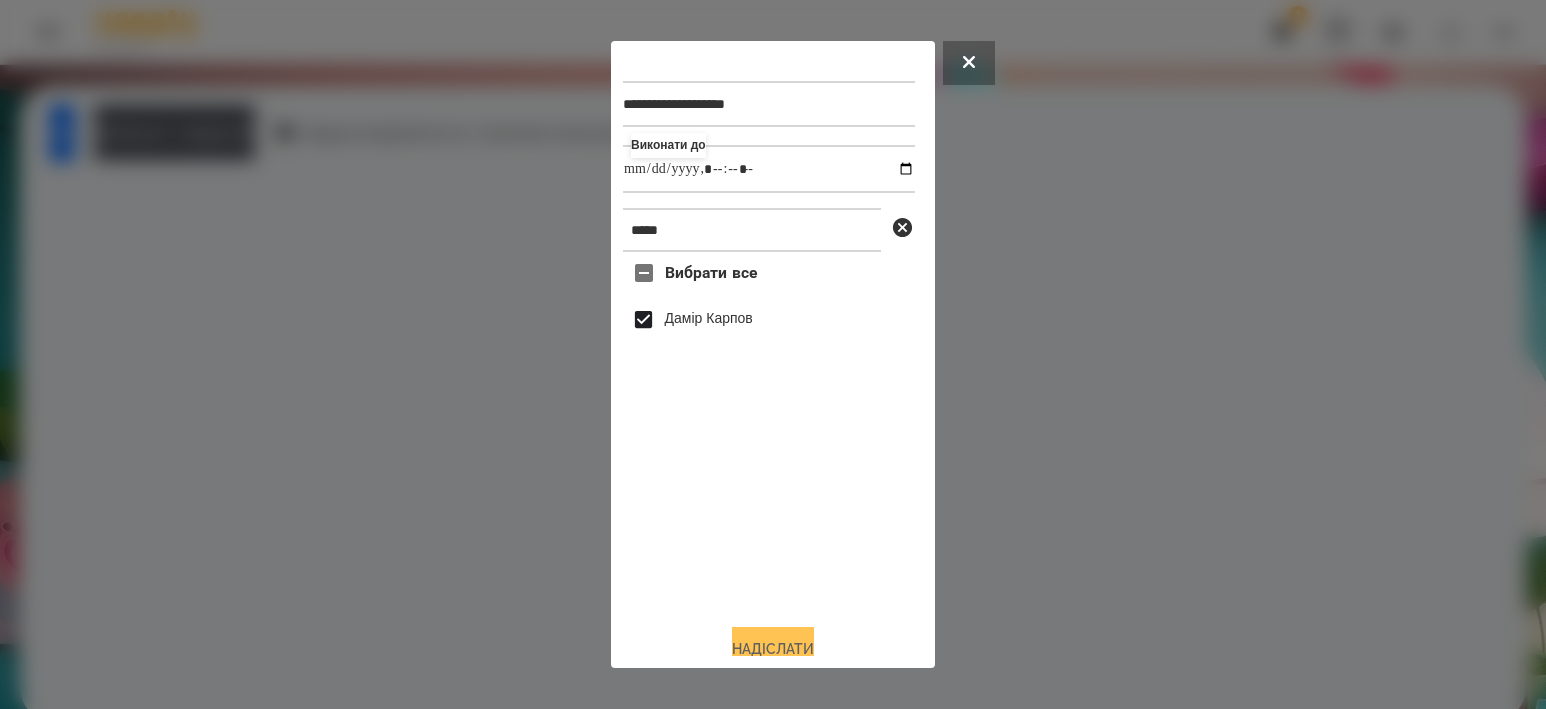 drag, startPoint x: 754, startPoint y: 645, endPoint x: 751, endPoint y: 603, distance: 42.107006 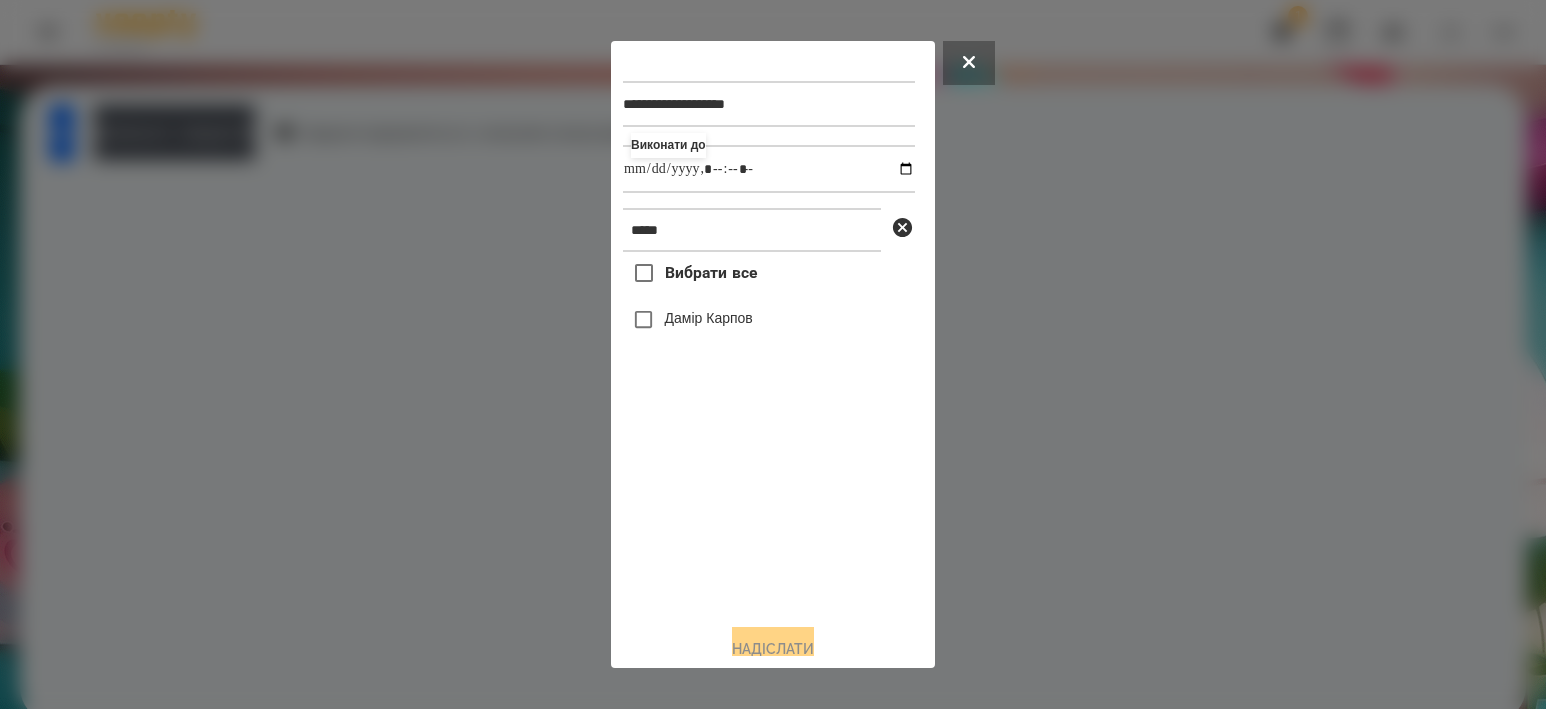 type on "**********" 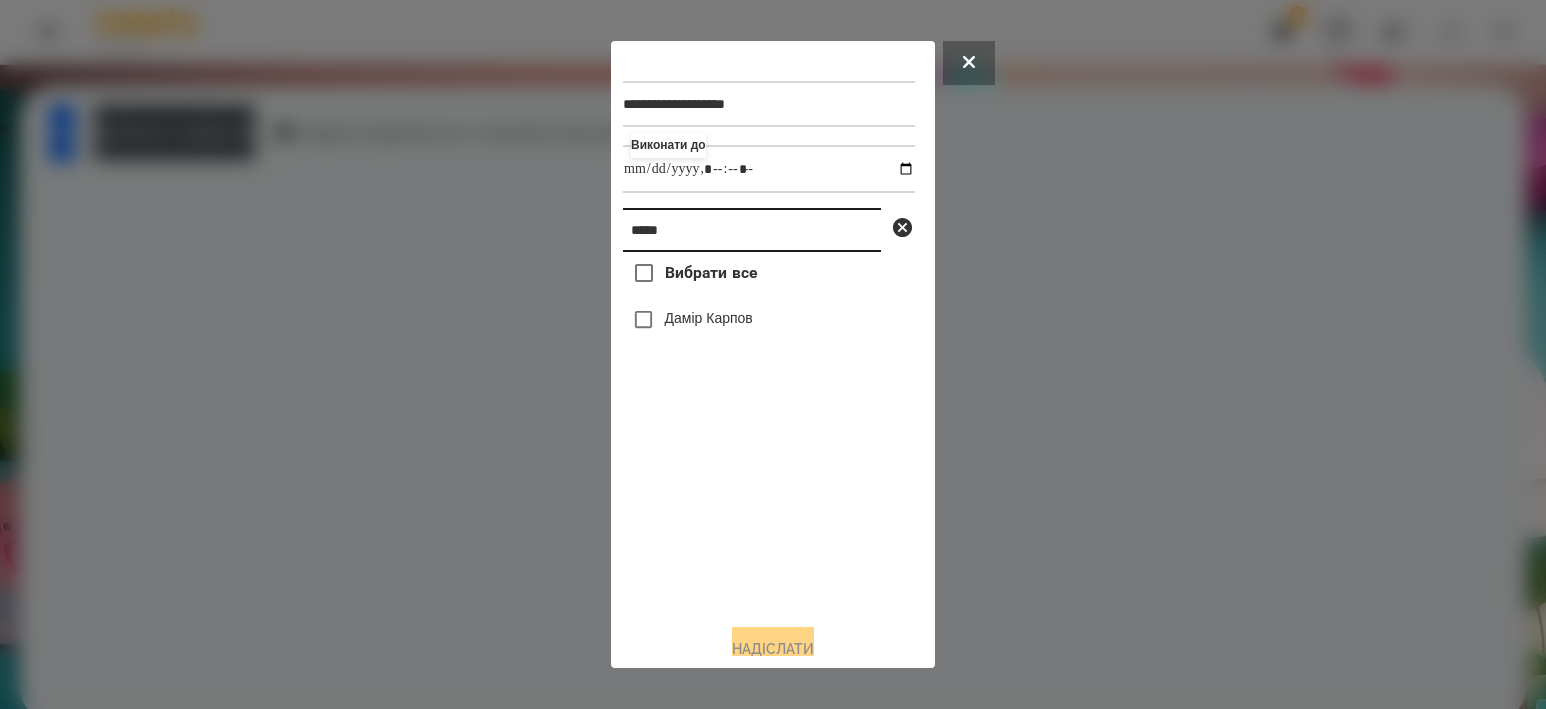 drag, startPoint x: 696, startPoint y: 228, endPoint x: 479, endPoint y: 192, distance: 219.96591 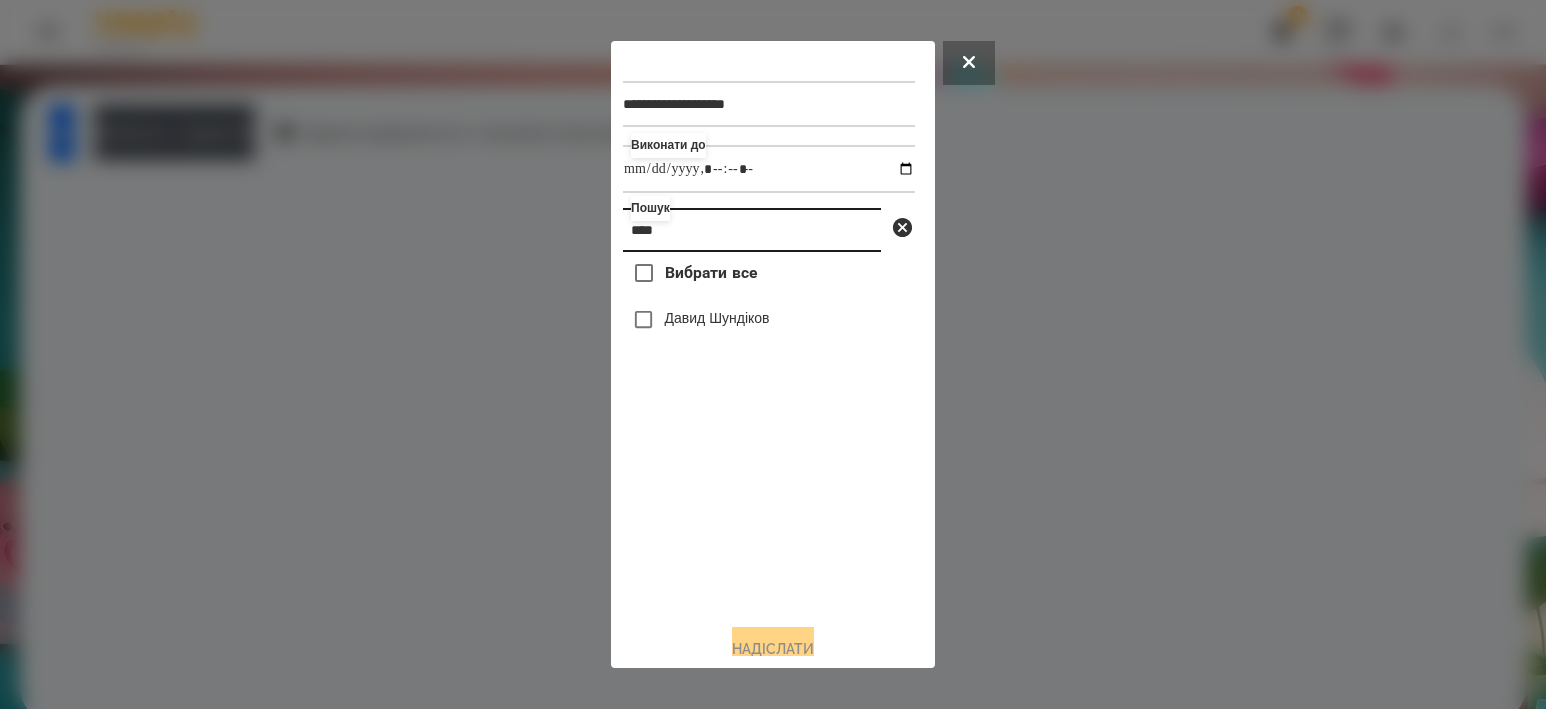 type on "****" 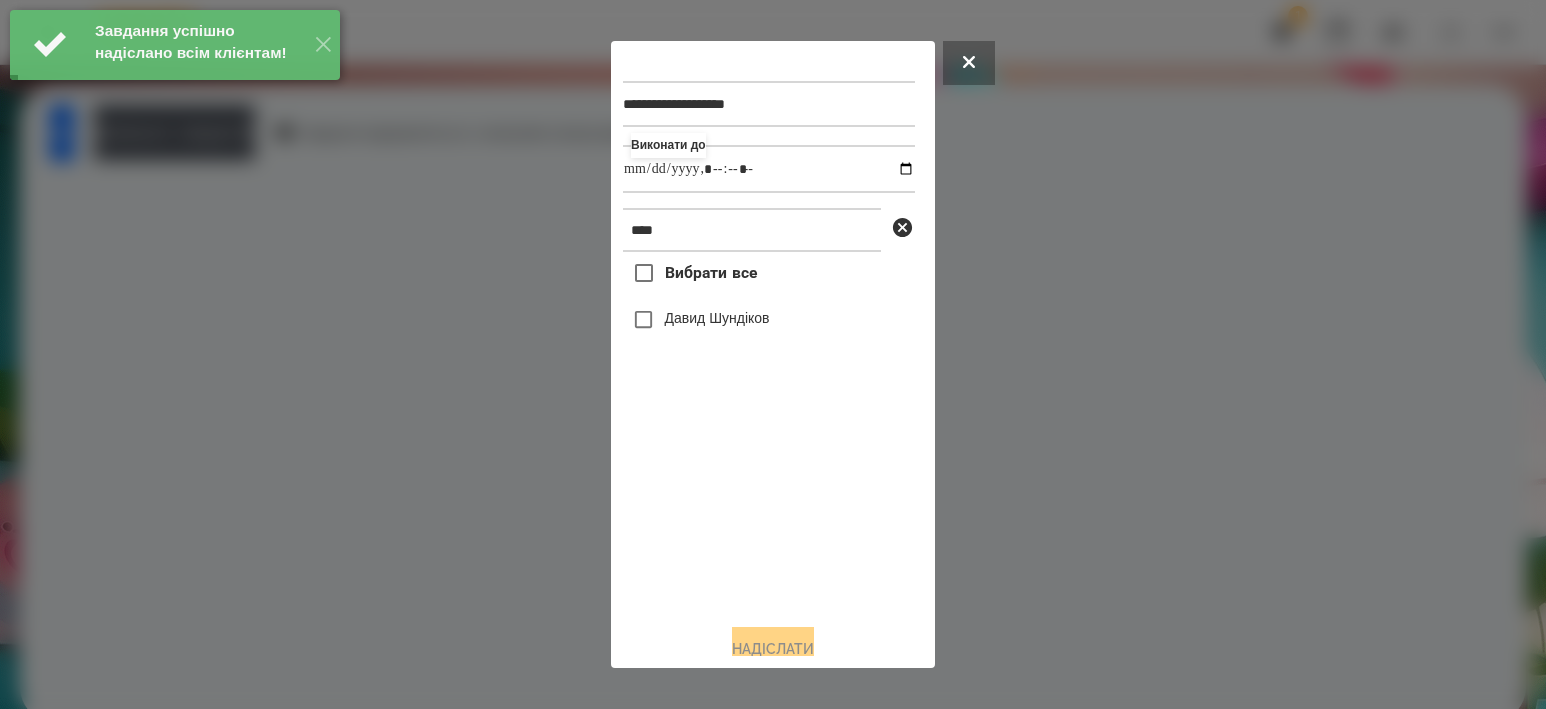 type on "**********" 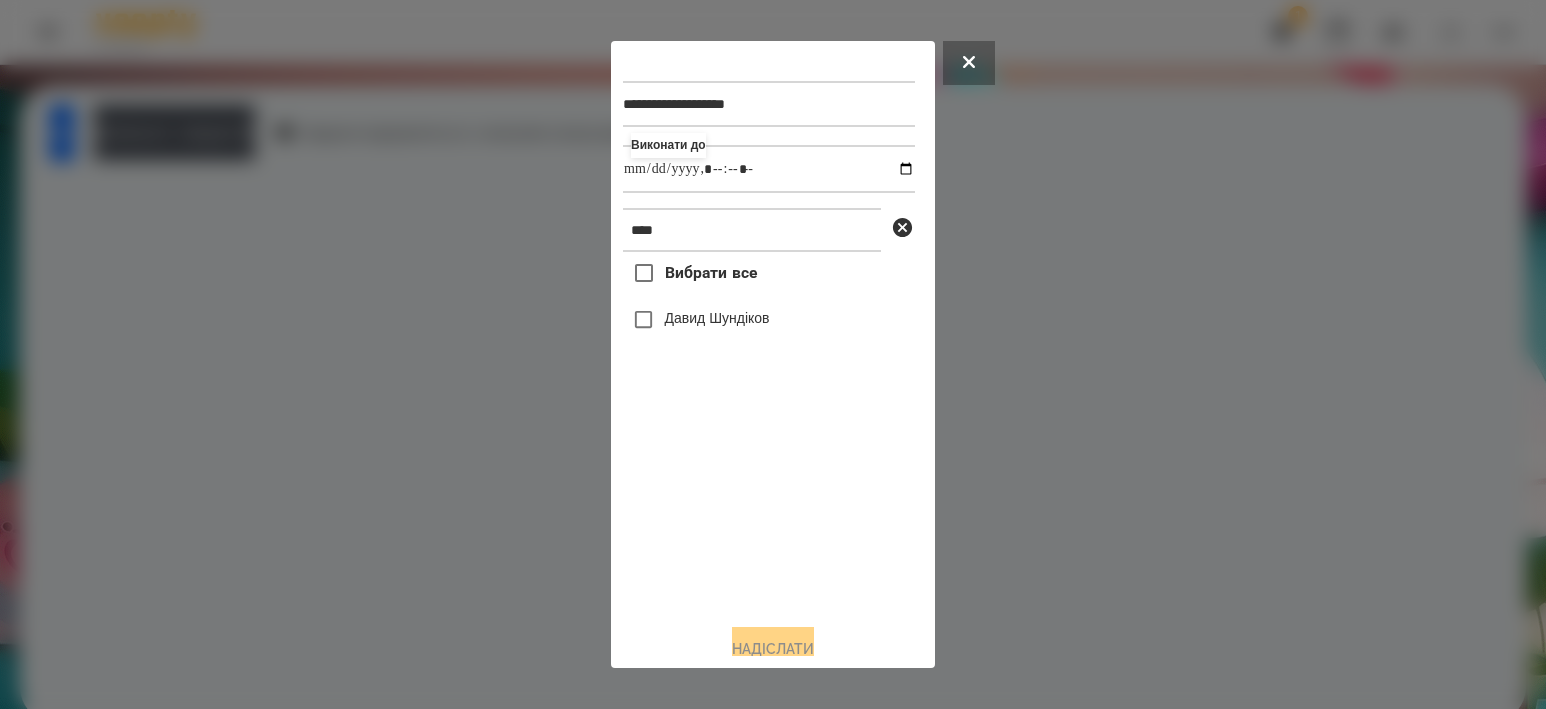 type on "**********" 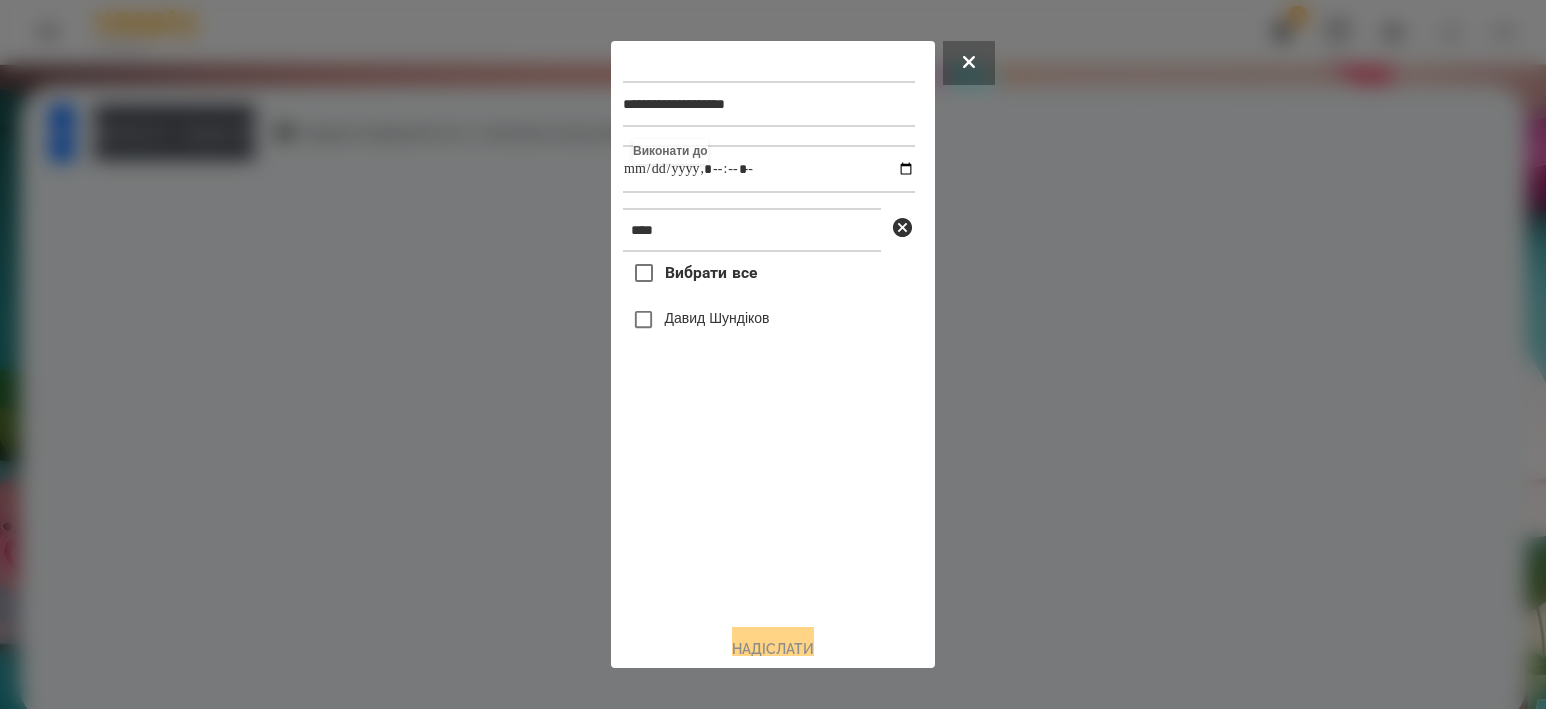 type on "**********" 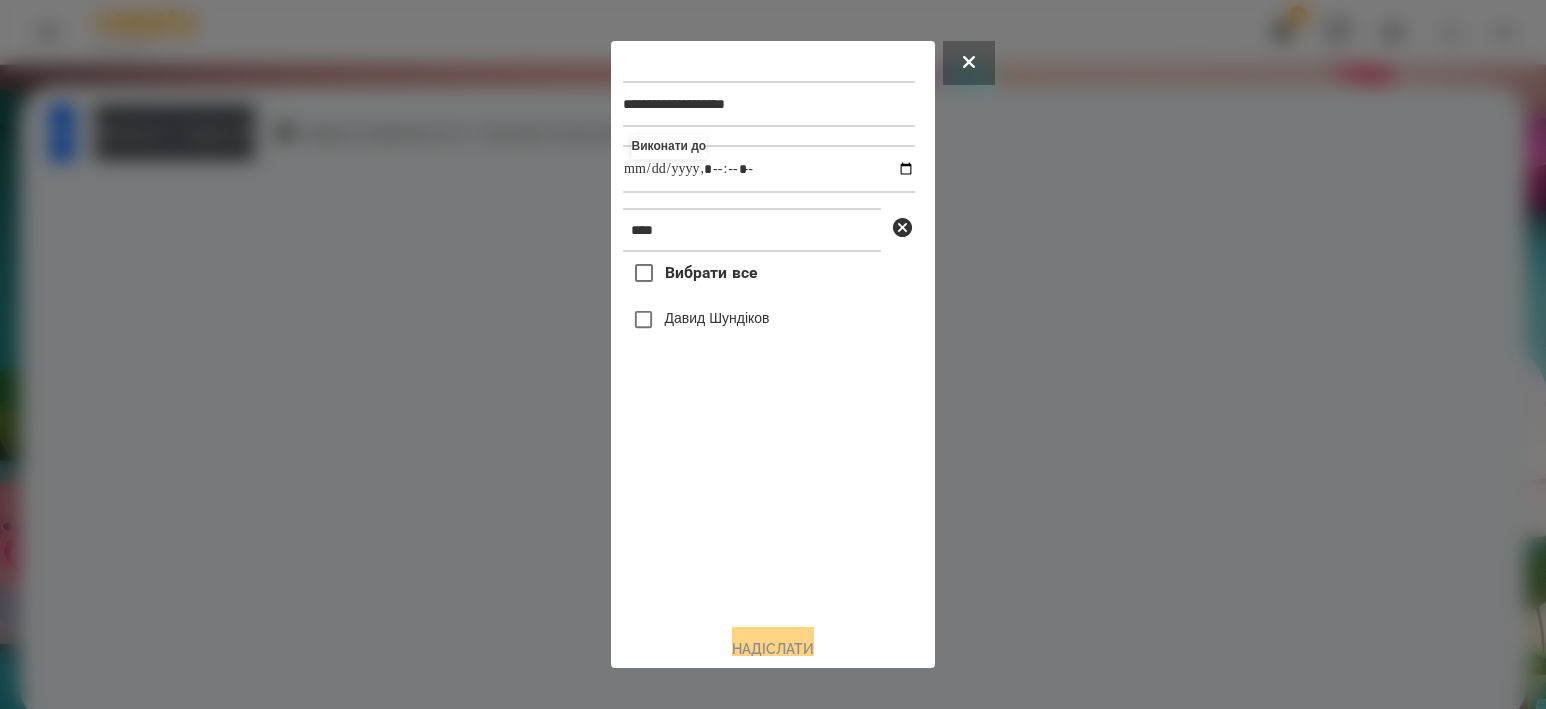 type on "**********" 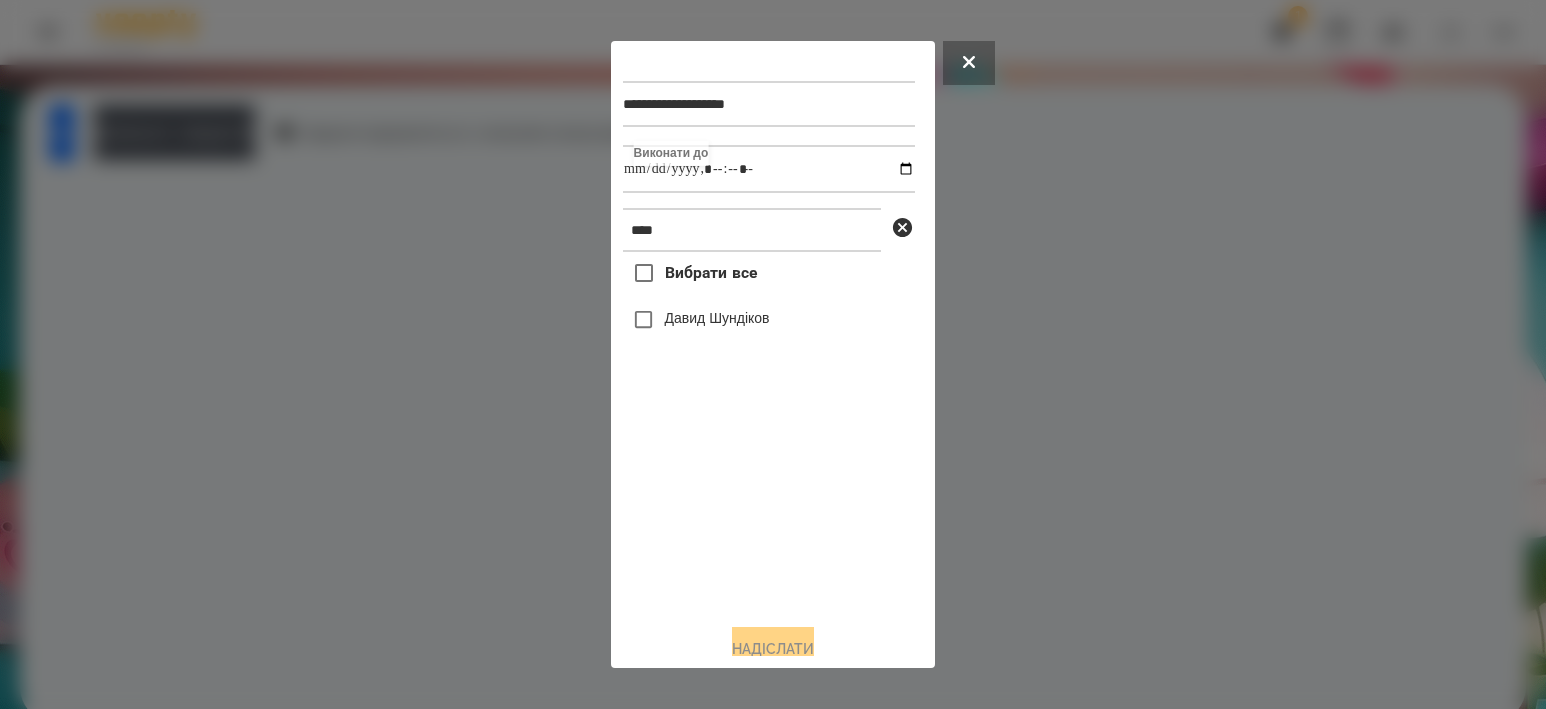 type on "**********" 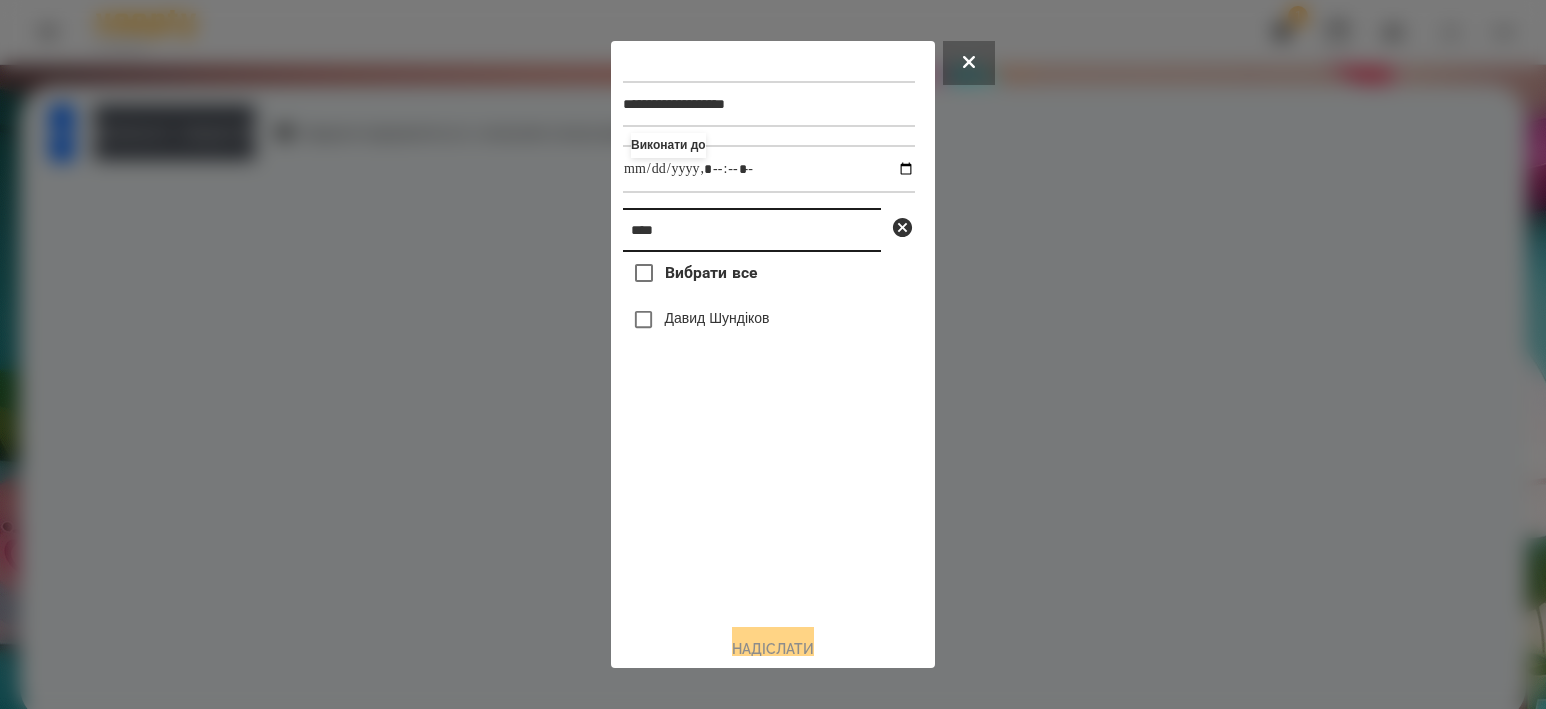 drag, startPoint x: 748, startPoint y: 234, endPoint x: 144, endPoint y: 217, distance: 604.2392 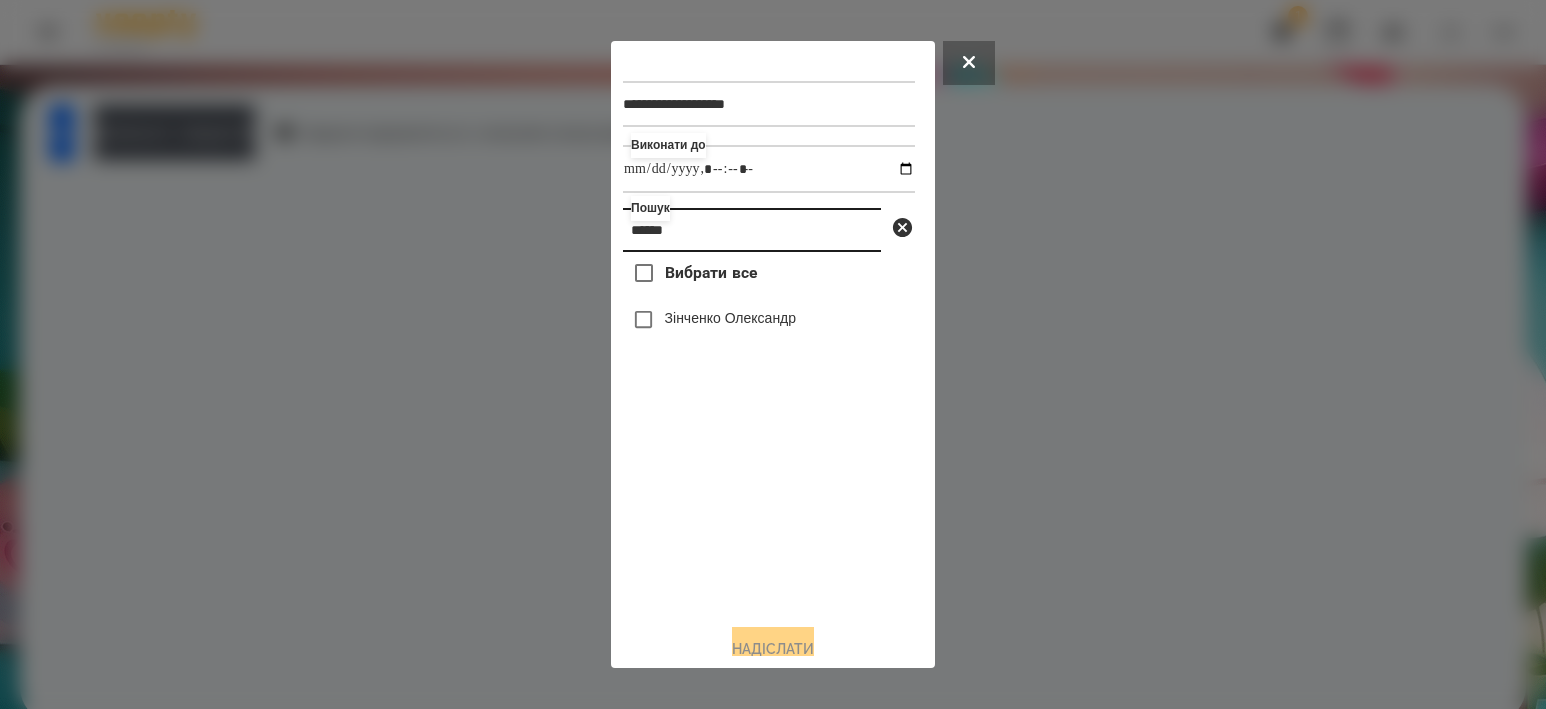 type on "******" 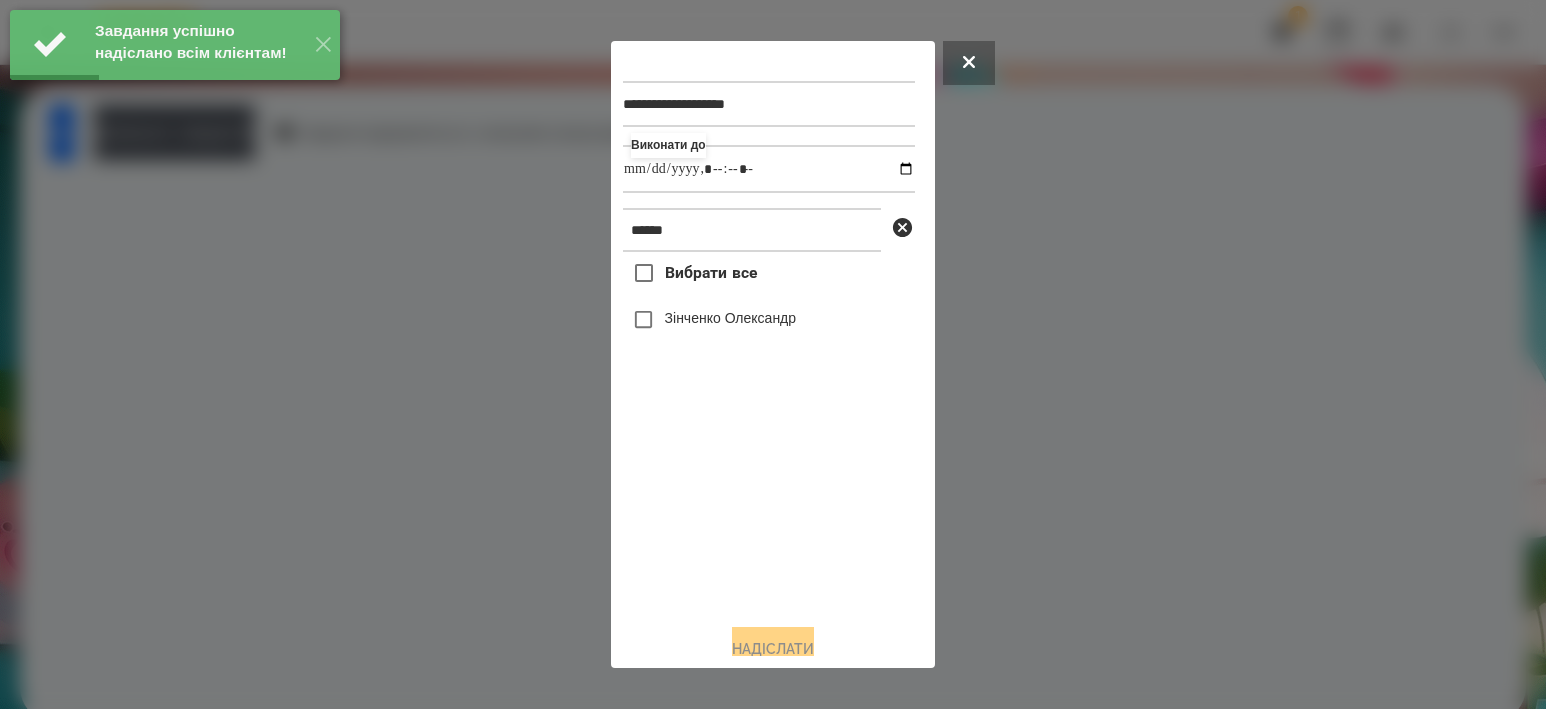 type on "**********" 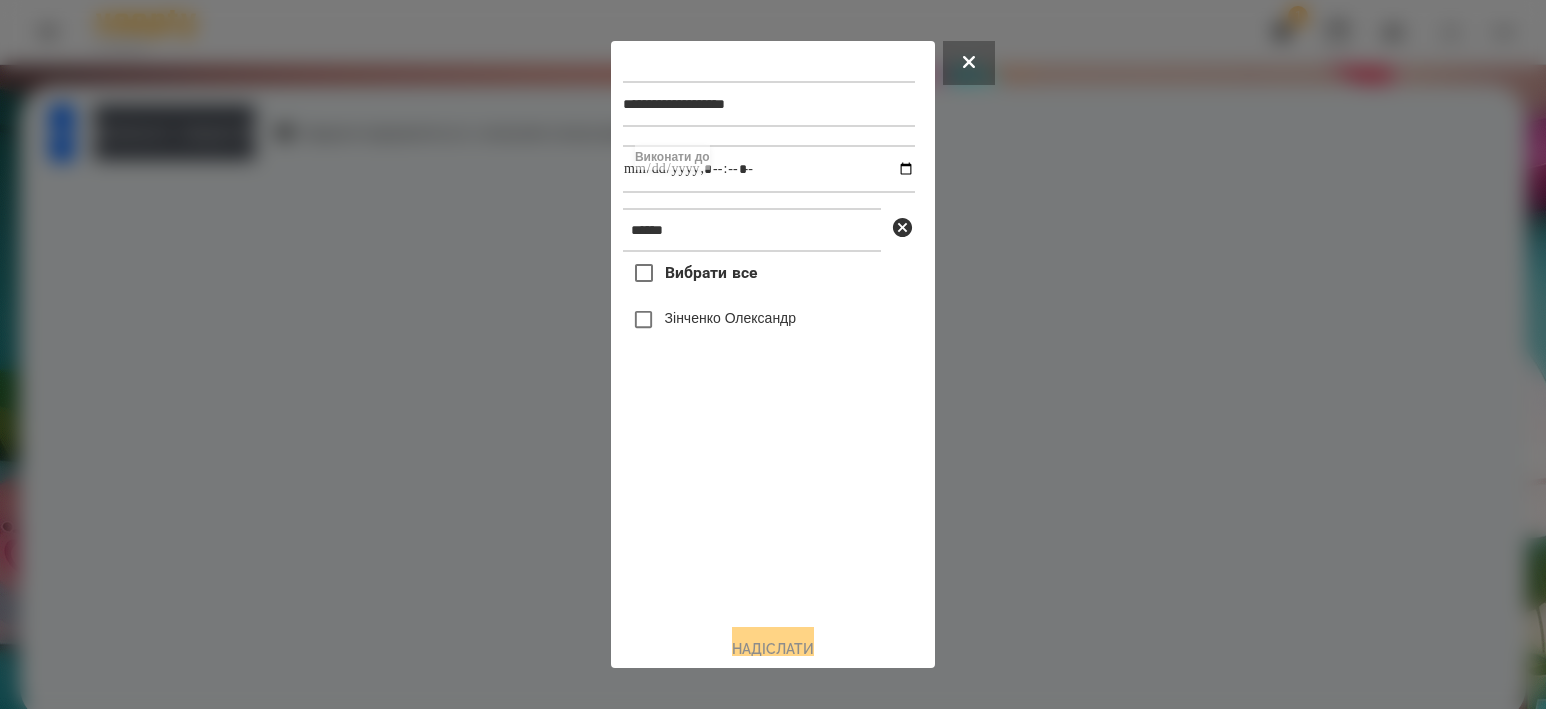 type on "**********" 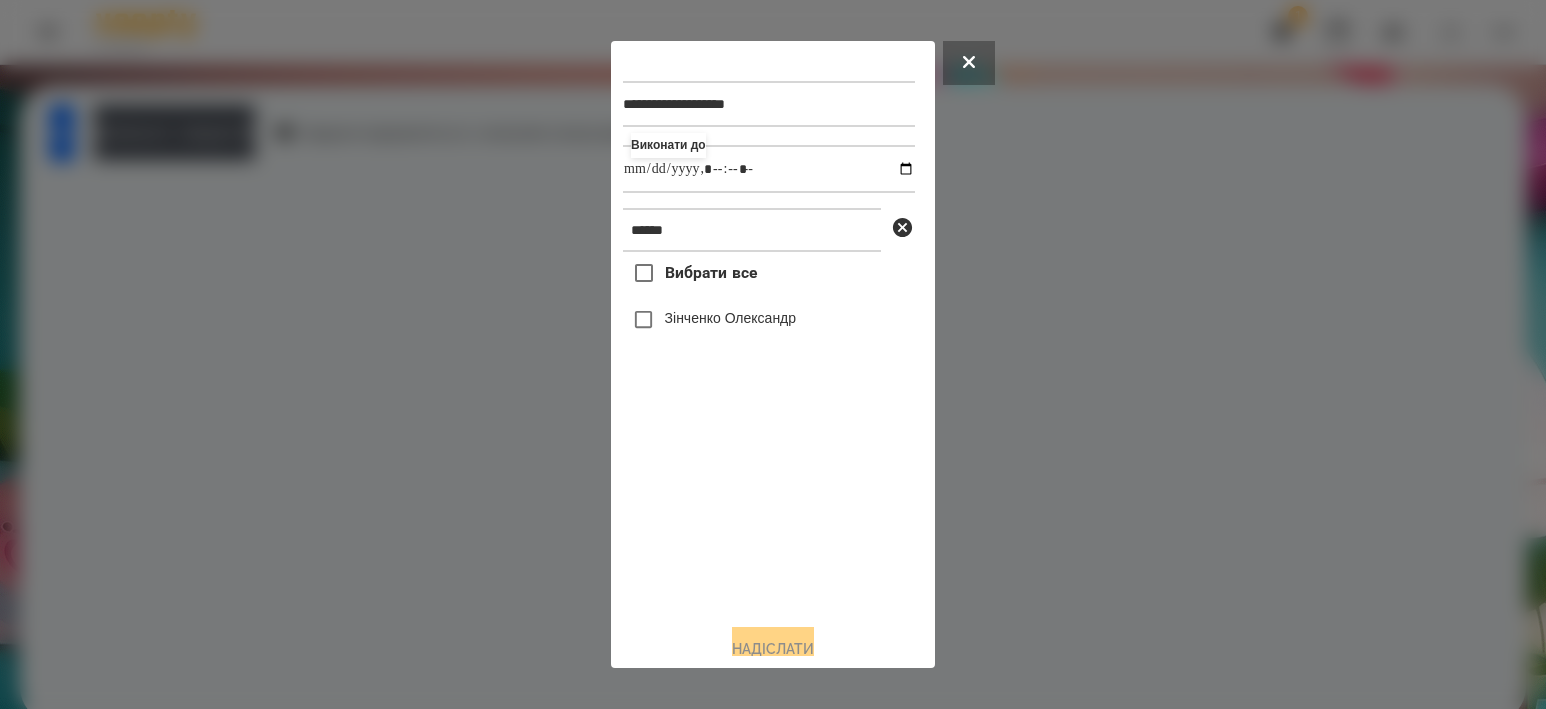 drag, startPoint x: 777, startPoint y: 575, endPoint x: 711, endPoint y: 378, distance: 207.76189 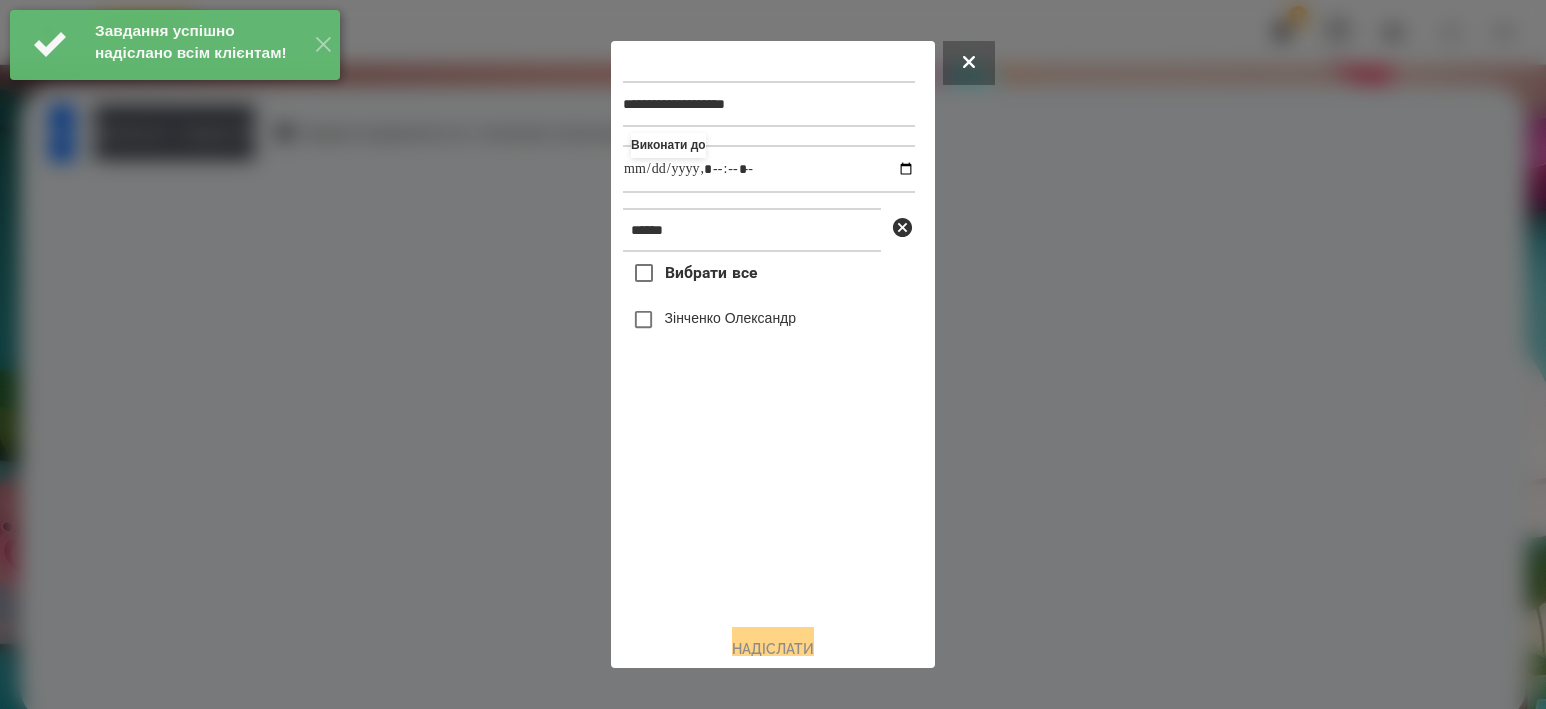 type on "**********" 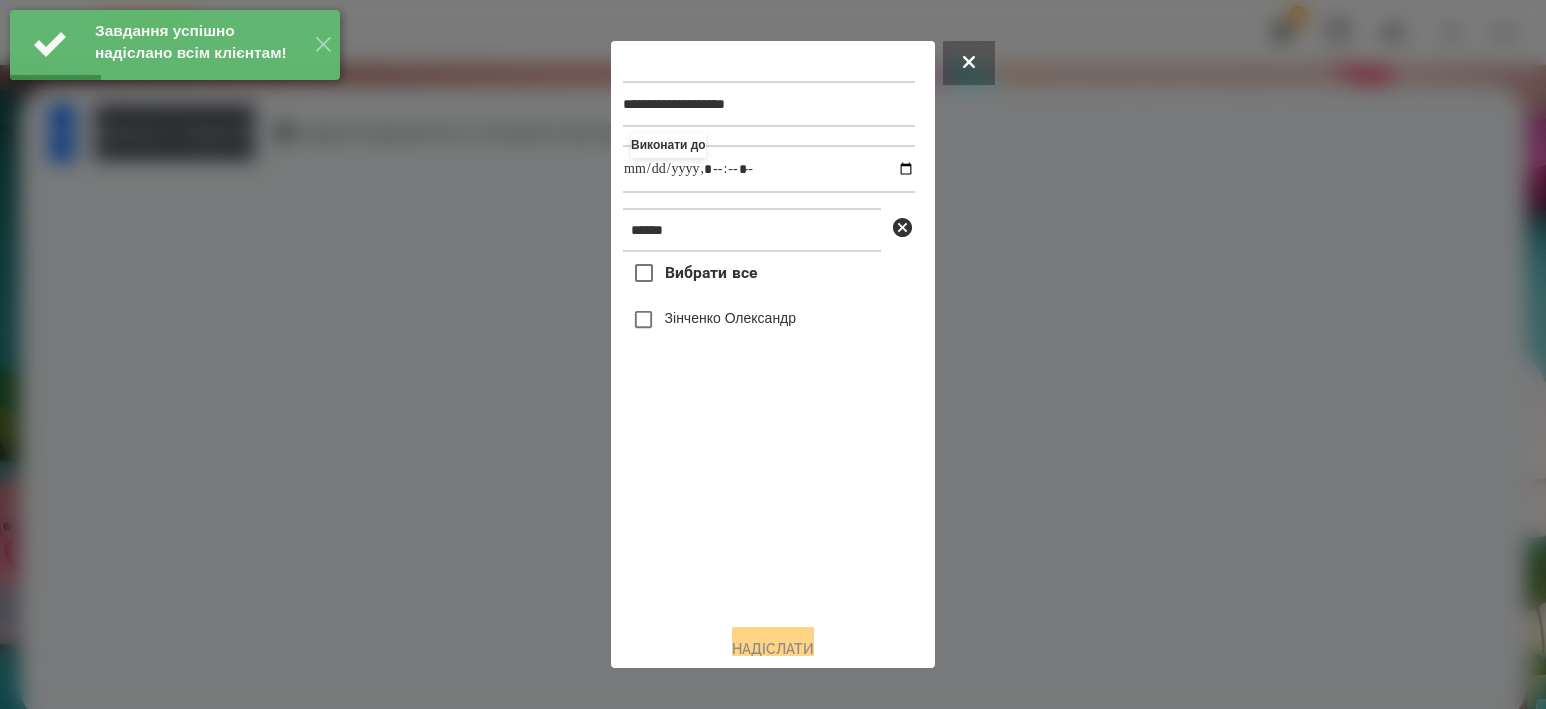 type on "**********" 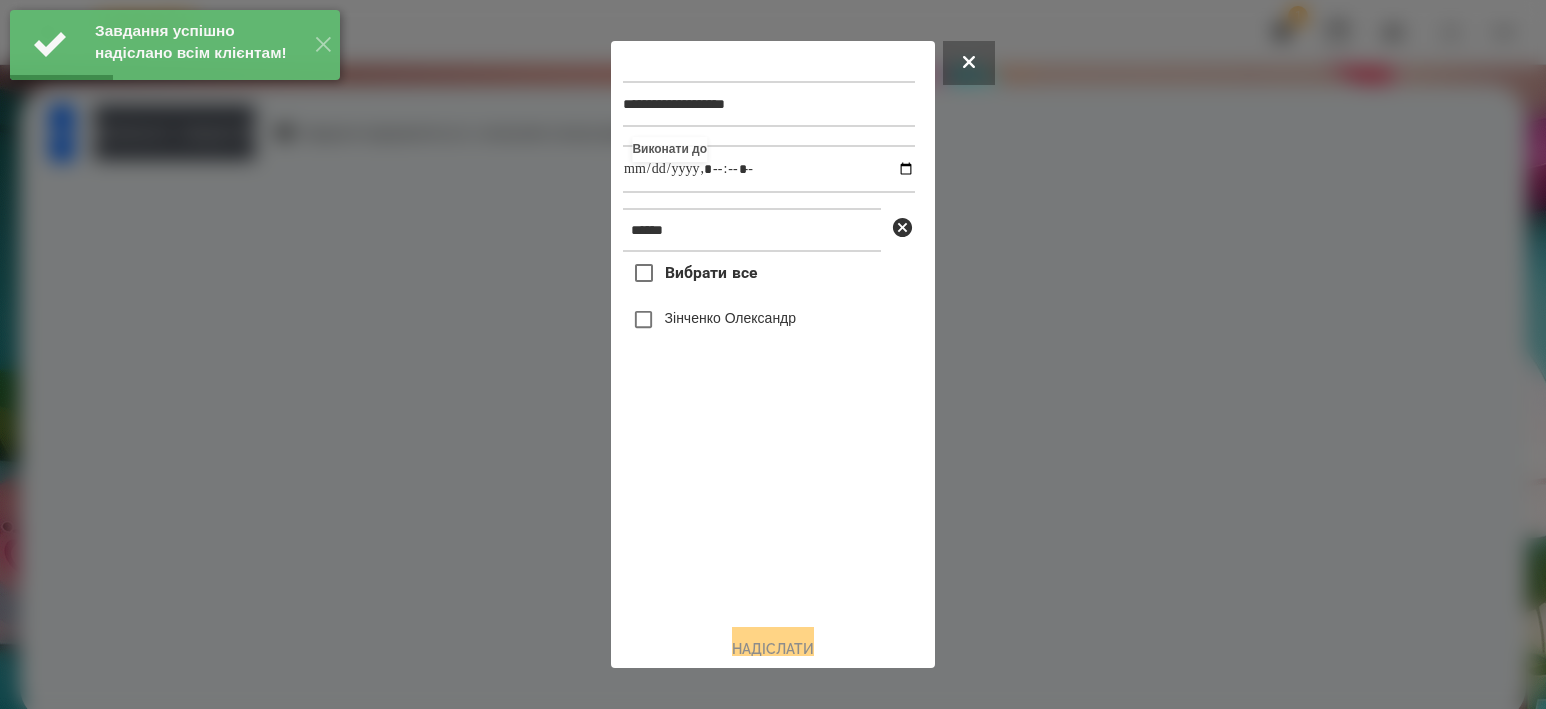 type on "**********" 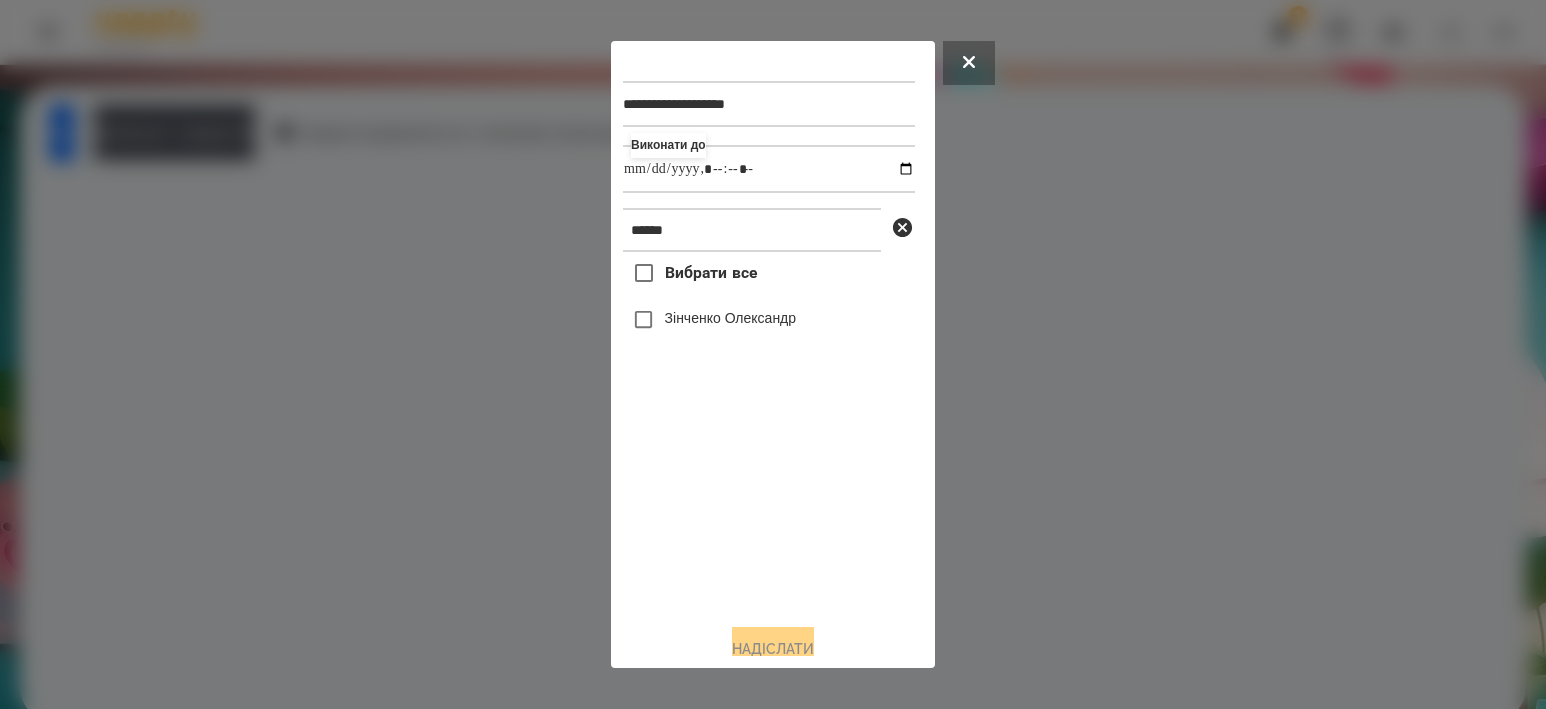 type on "**********" 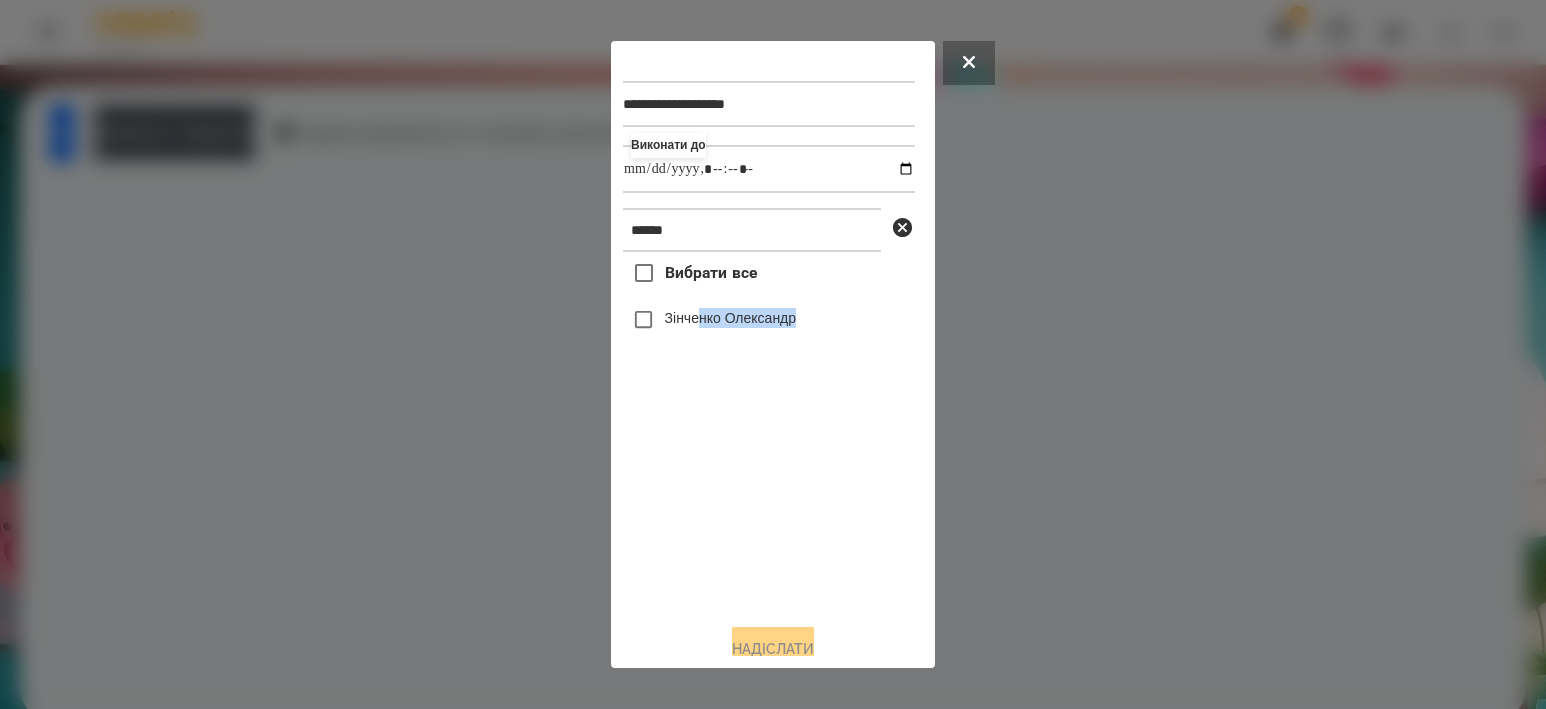 drag, startPoint x: 721, startPoint y: 328, endPoint x: 718, endPoint y: 371, distance: 43.104523 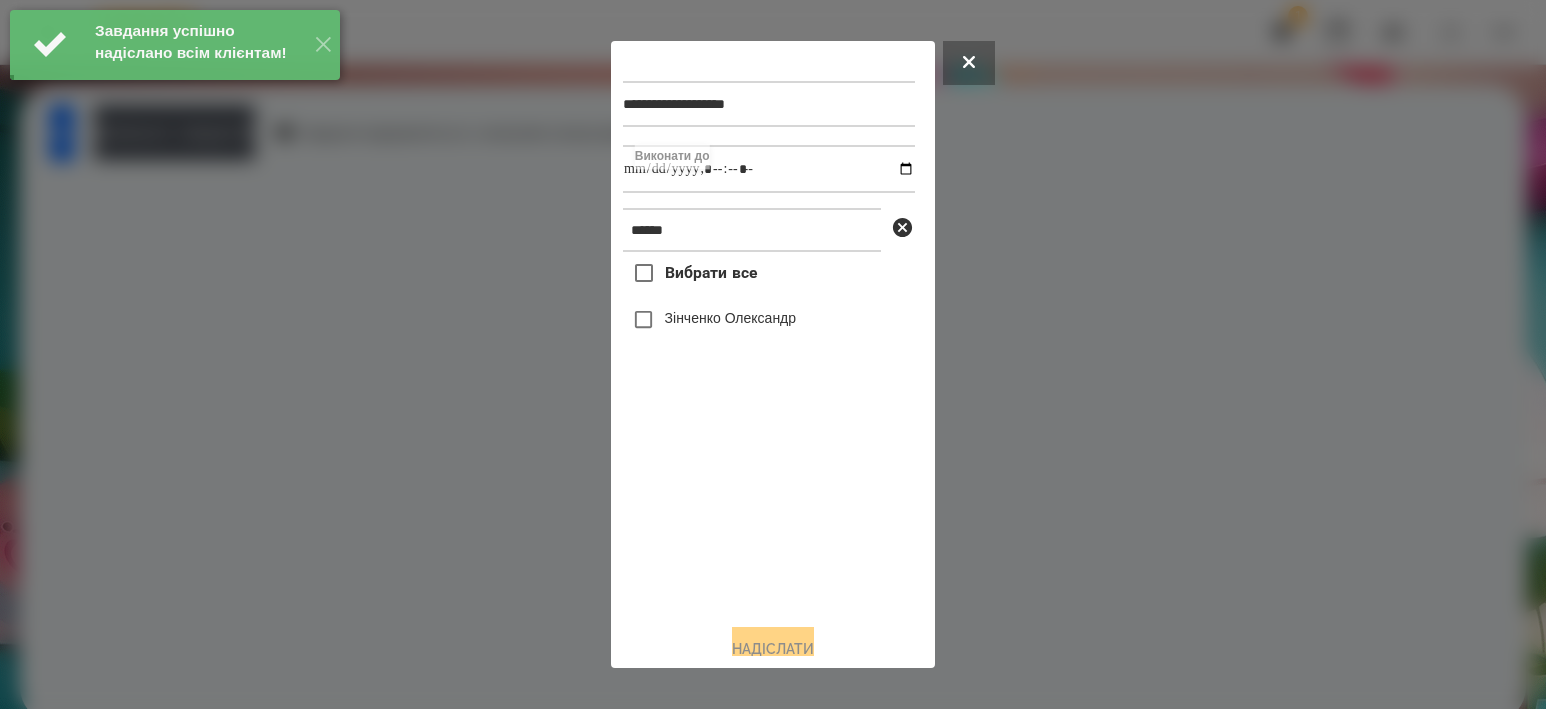type on "**********" 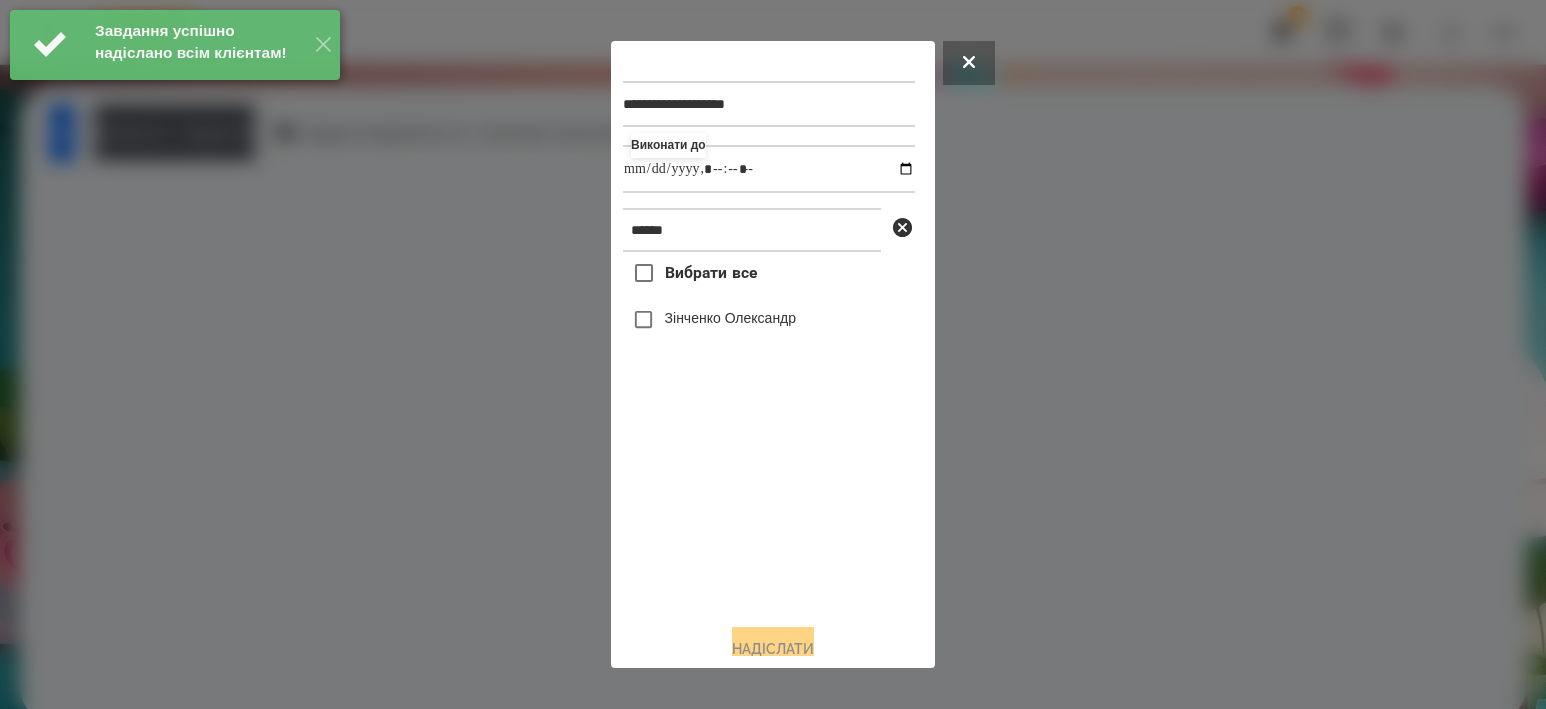 drag, startPoint x: 707, startPoint y: 552, endPoint x: 724, endPoint y: 270, distance: 282.51193 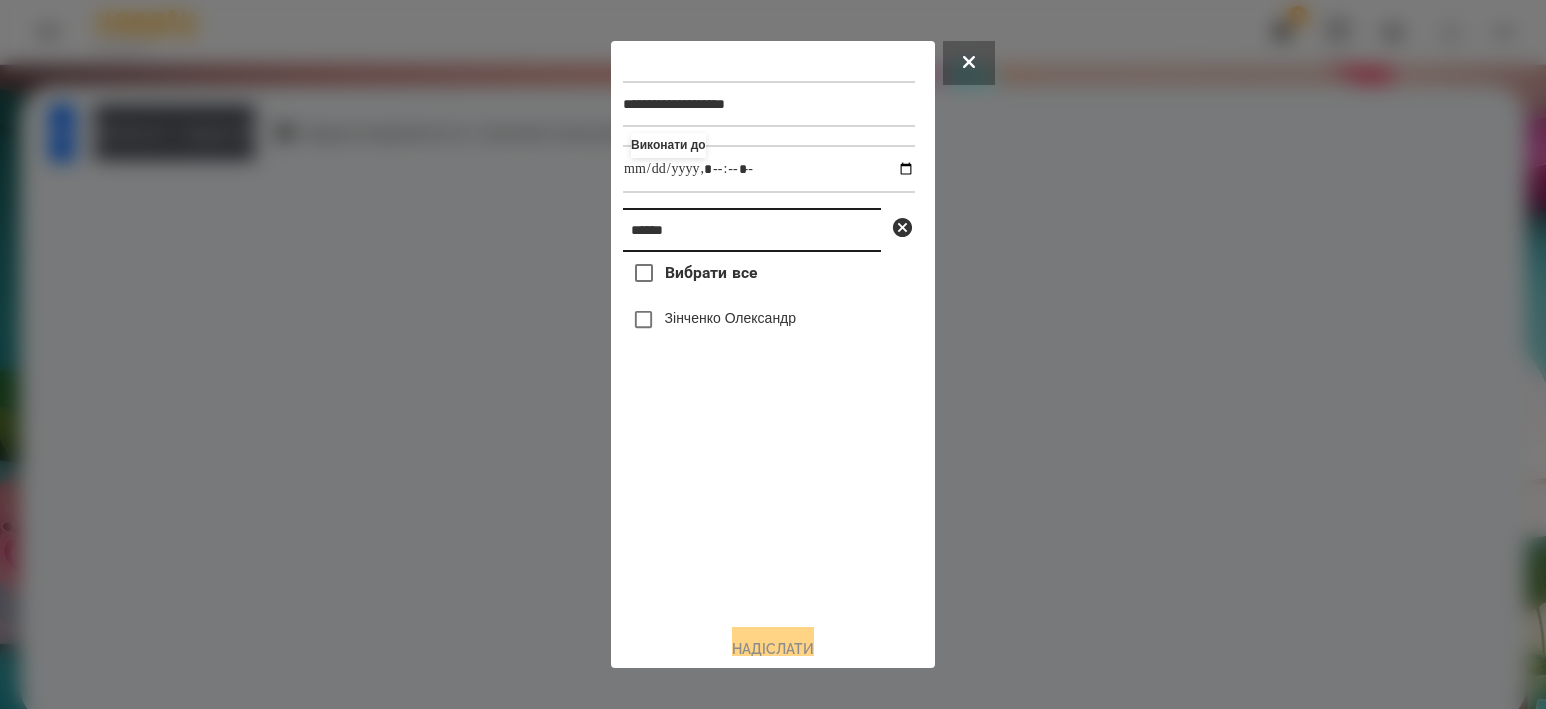 drag, startPoint x: 719, startPoint y: 229, endPoint x: 337, endPoint y: 224, distance: 382.0327 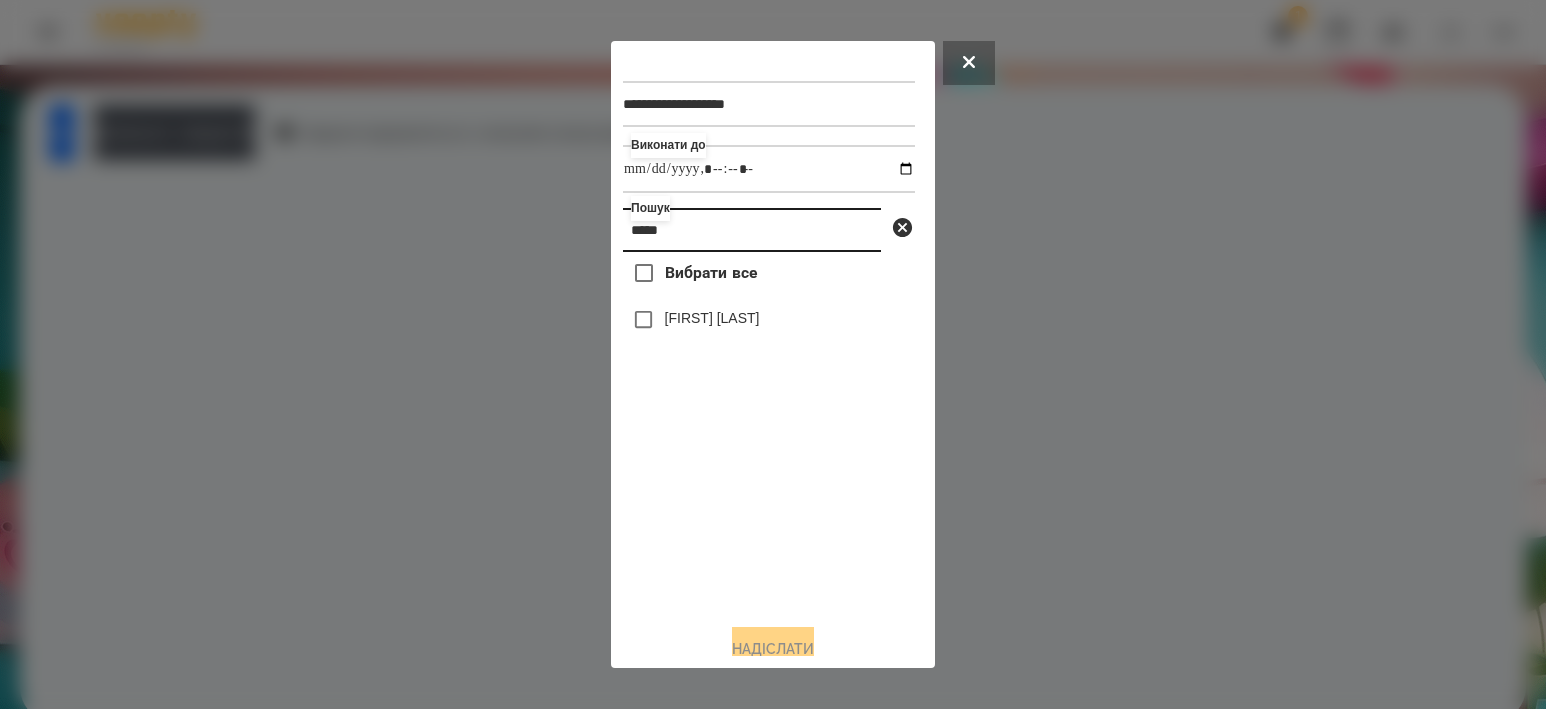 type on "*****" 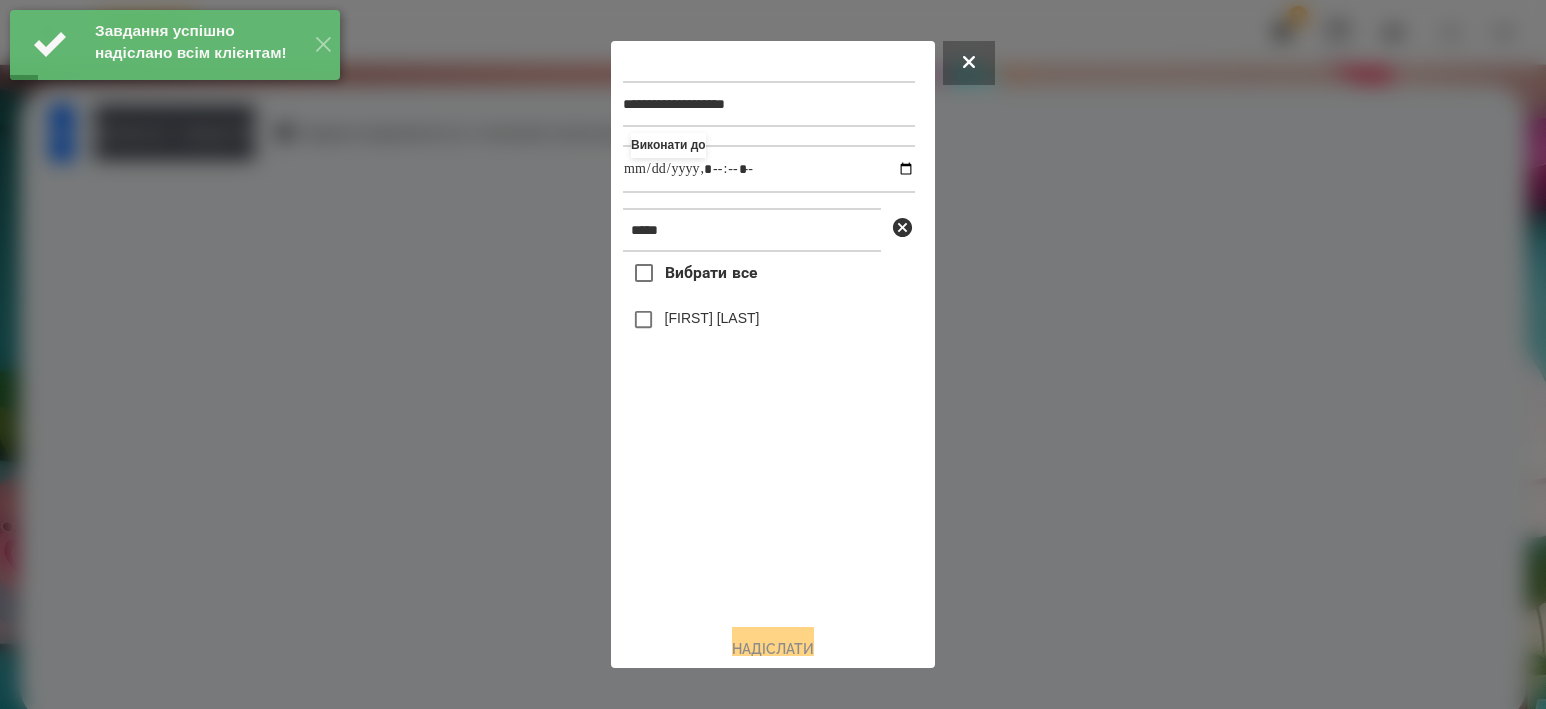 type on "**********" 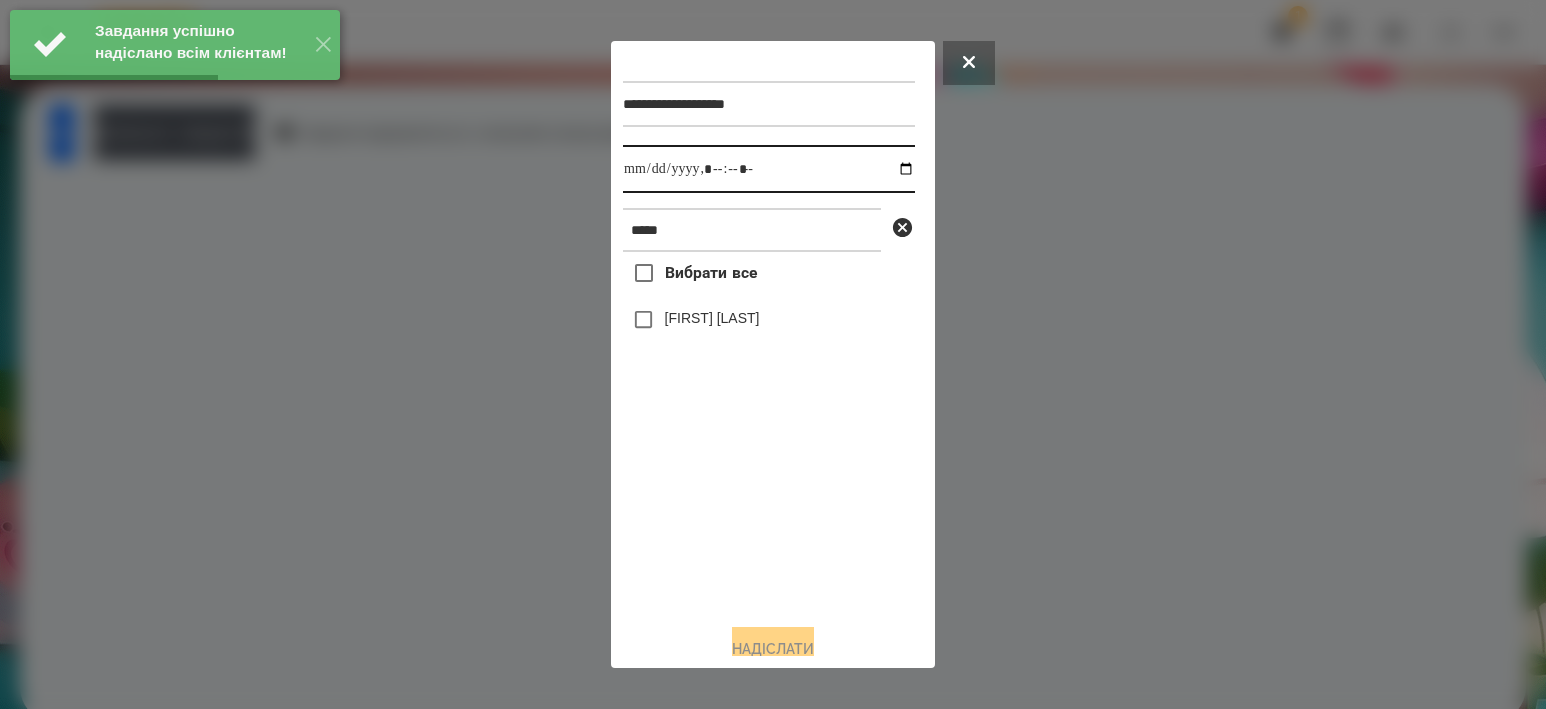 drag, startPoint x: 886, startPoint y: 159, endPoint x: 879, endPoint y: 182, distance: 24.04163 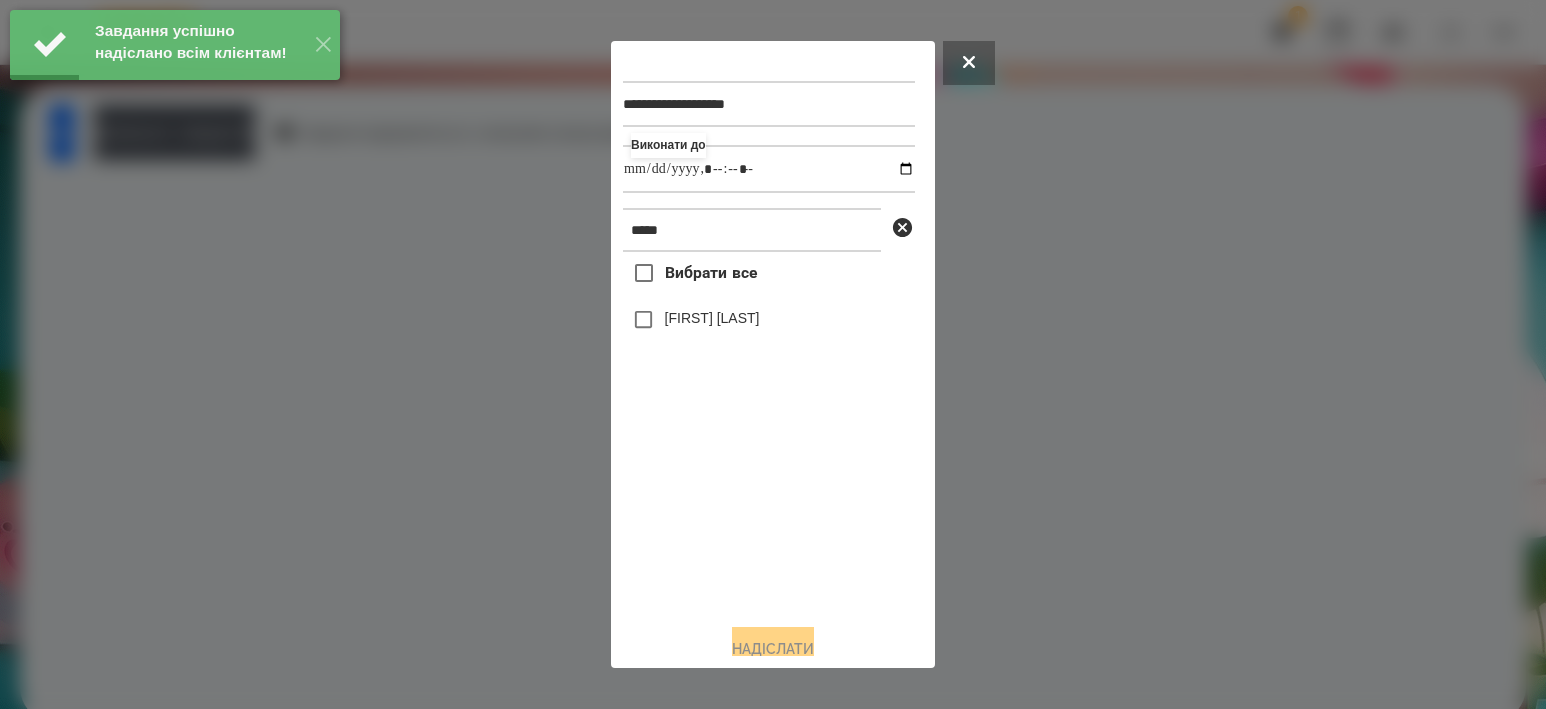 type on "**********" 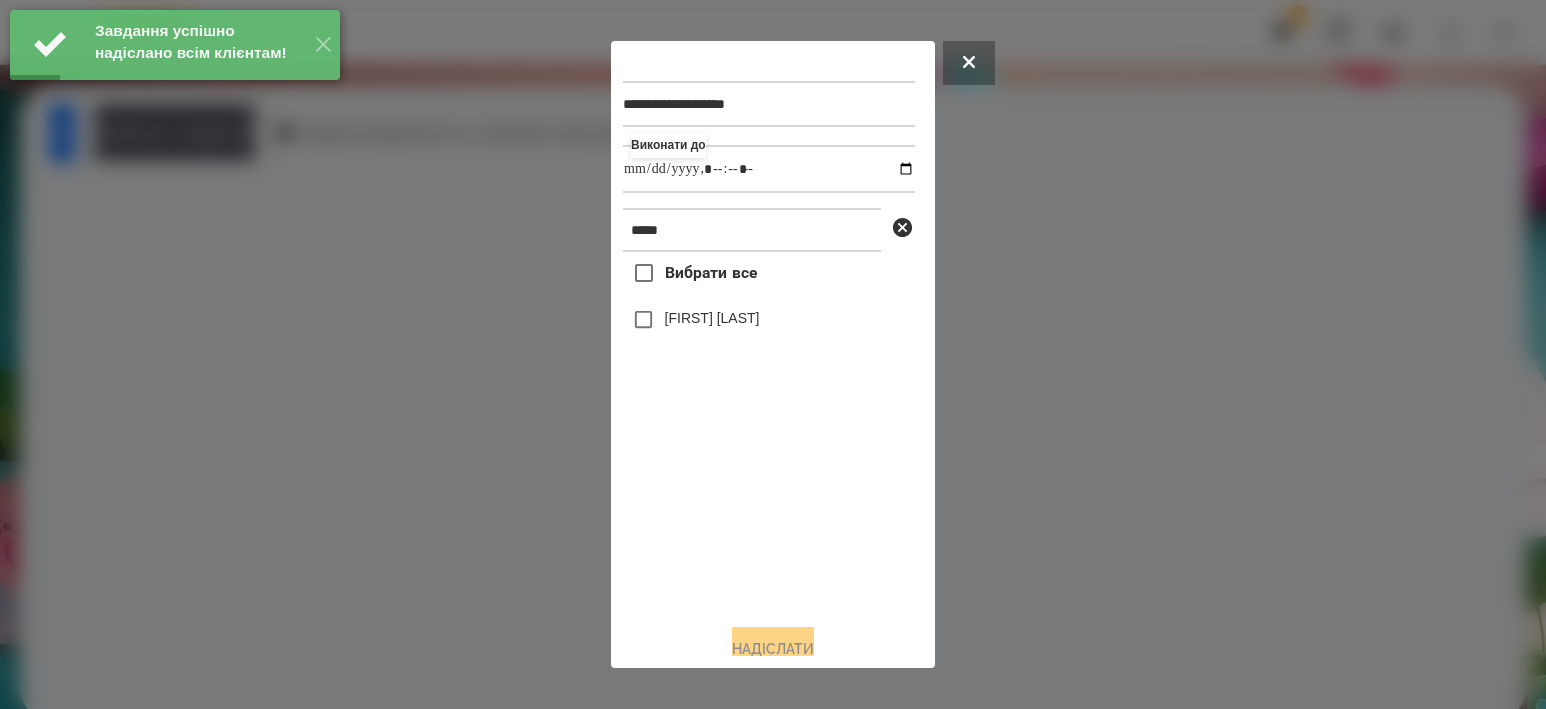 drag, startPoint x: 804, startPoint y: 506, endPoint x: 741, endPoint y: 365, distance: 154.43445 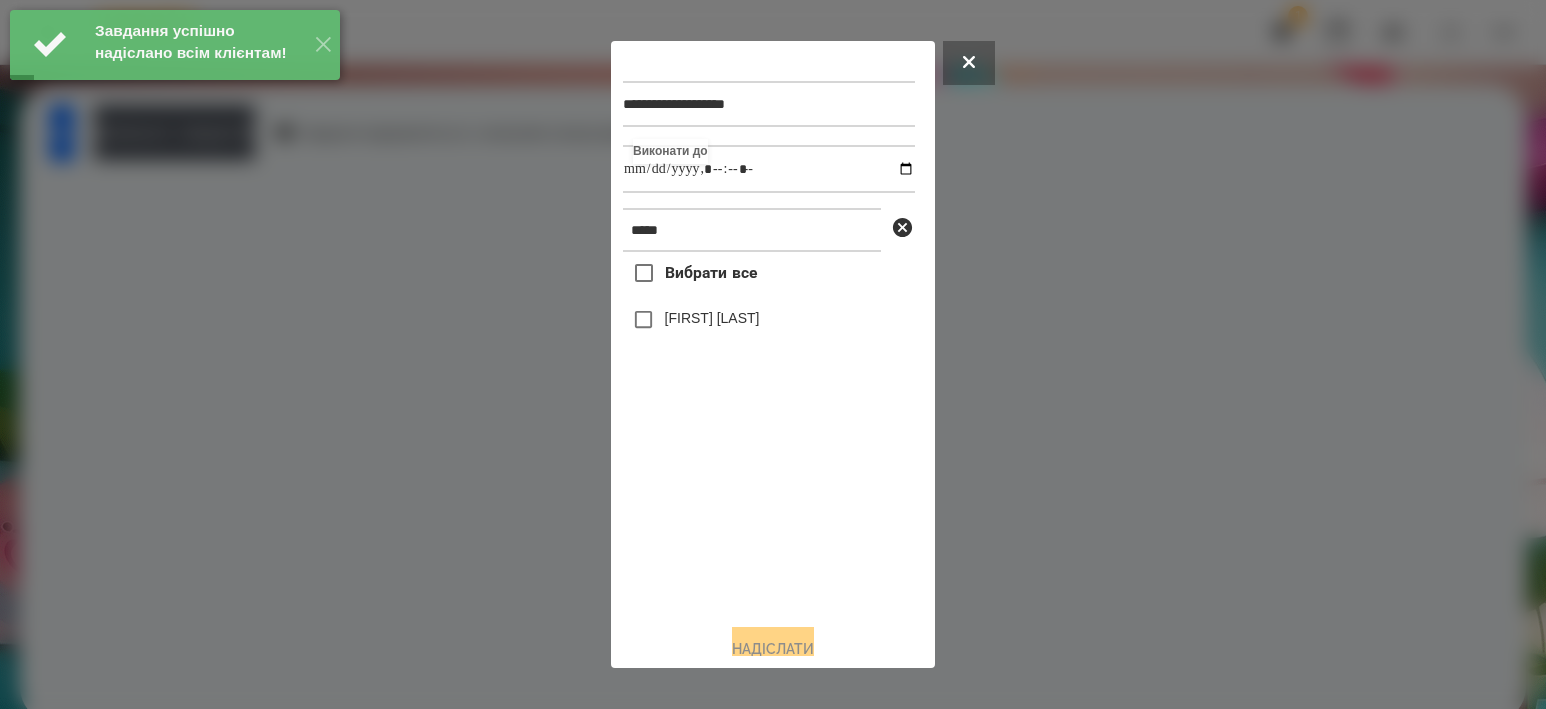 type on "**********" 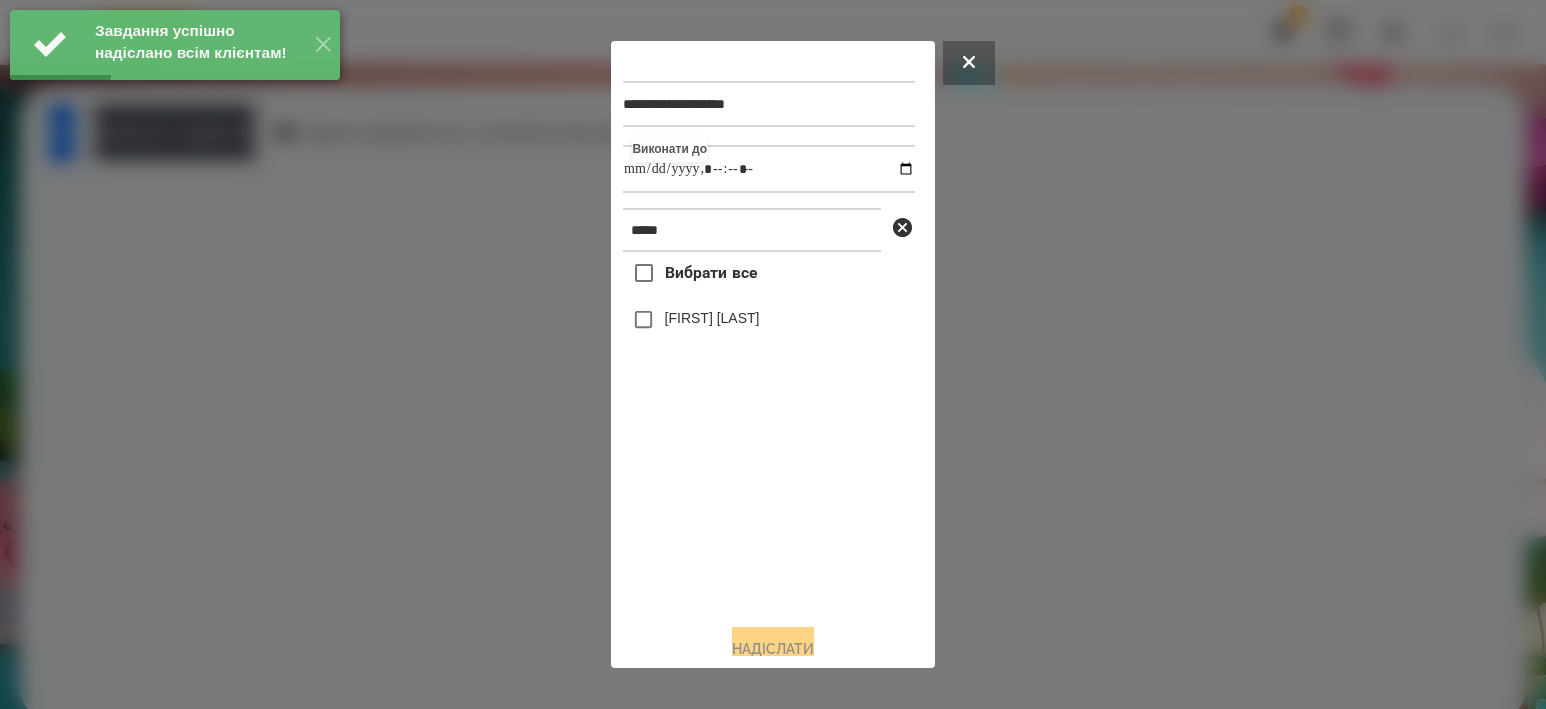 type on "**********" 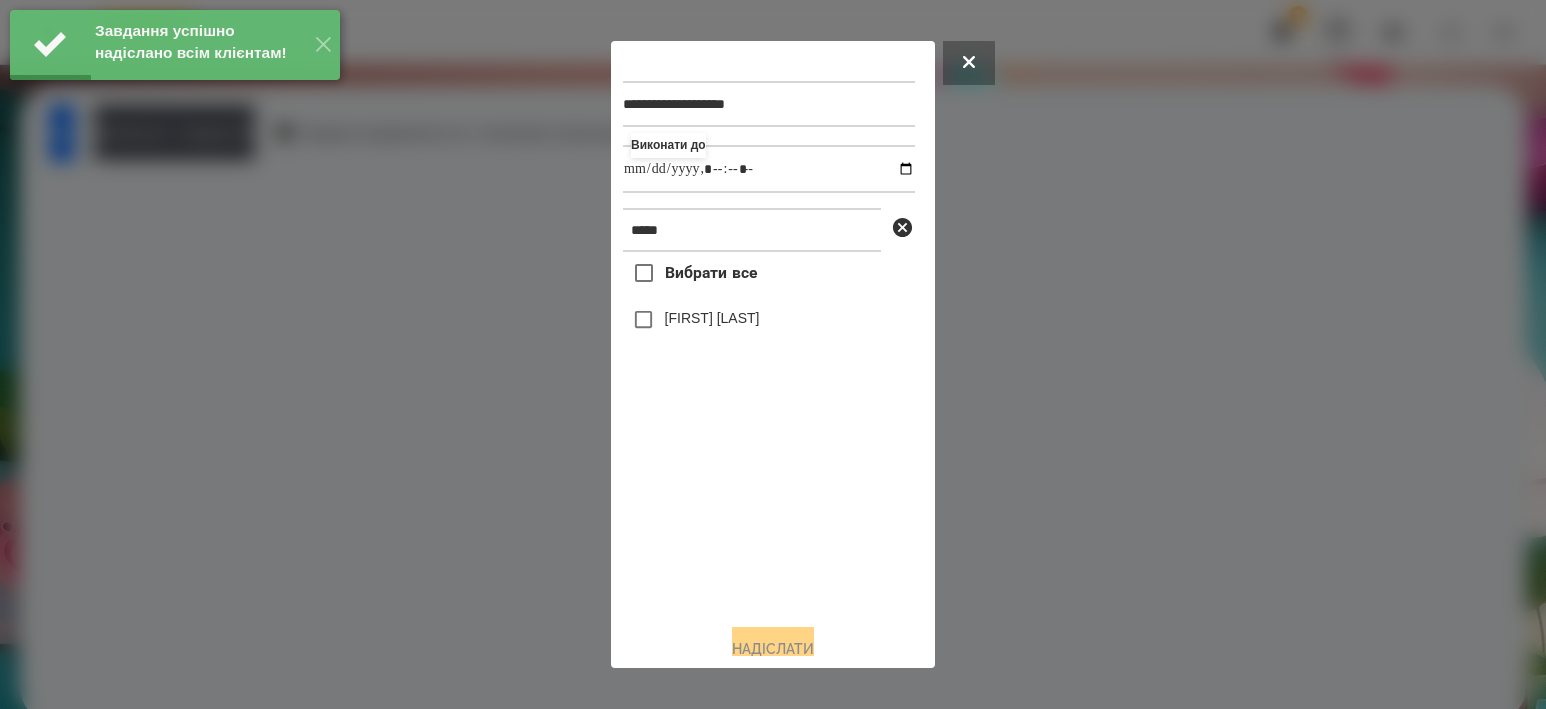 drag, startPoint x: 782, startPoint y: 527, endPoint x: 760, endPoint y: 322, distance: 206.17711 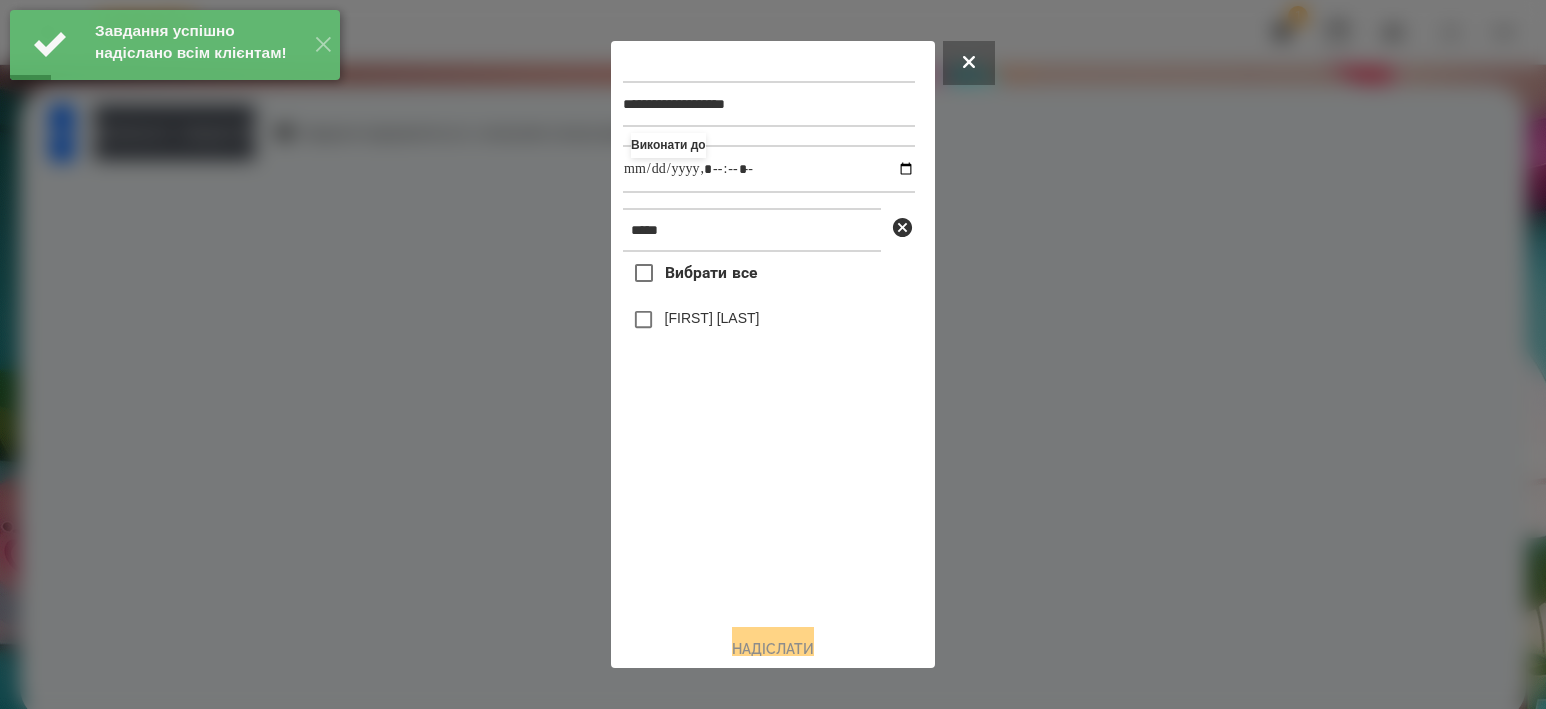 drag, startPoint x: 743, startPoint y: 321, endPoint x: 743, endPoint y: 371, distance: 50 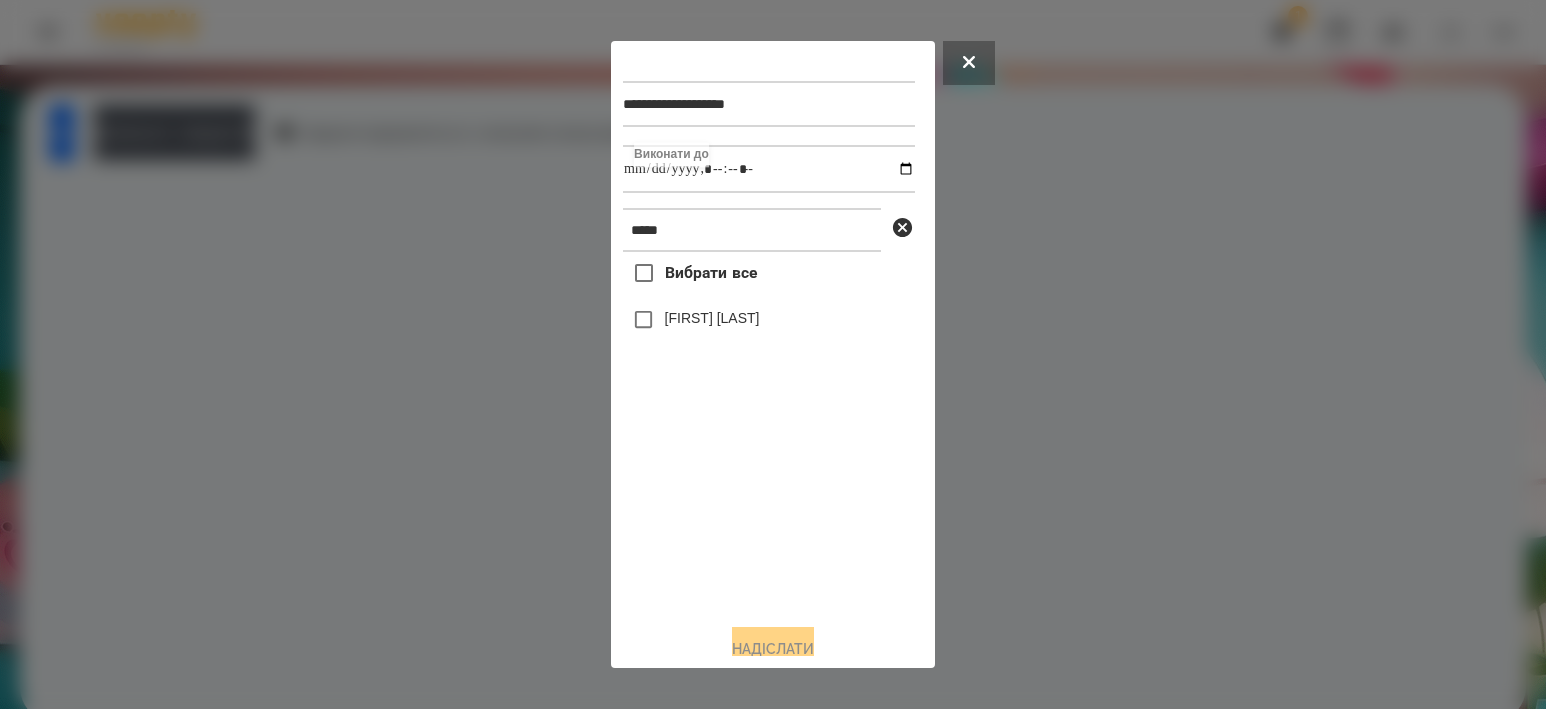 type on "**********" 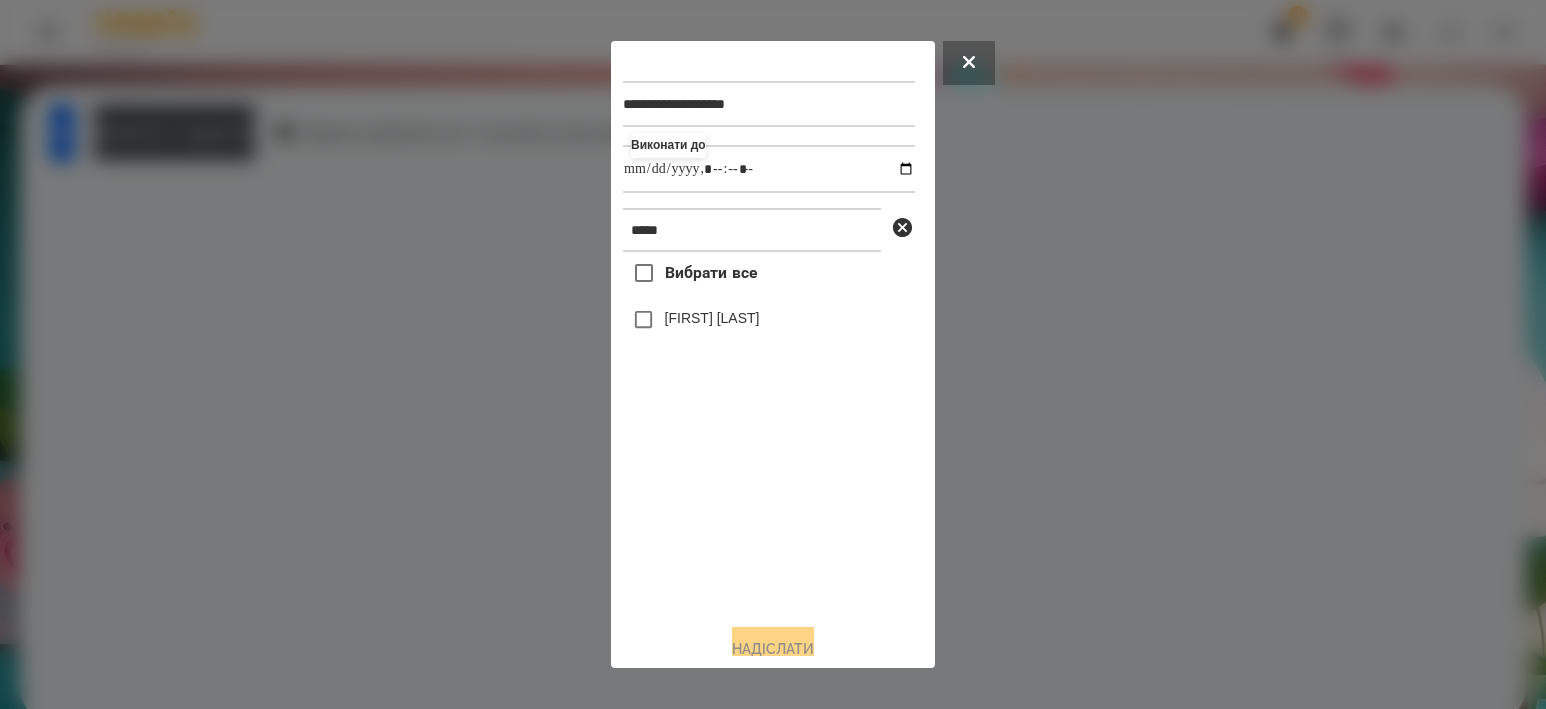 drag, startPoint x: 700, startPoint y: 537, endPoint x: 710, endPoint y: 487, distance: 50.990196 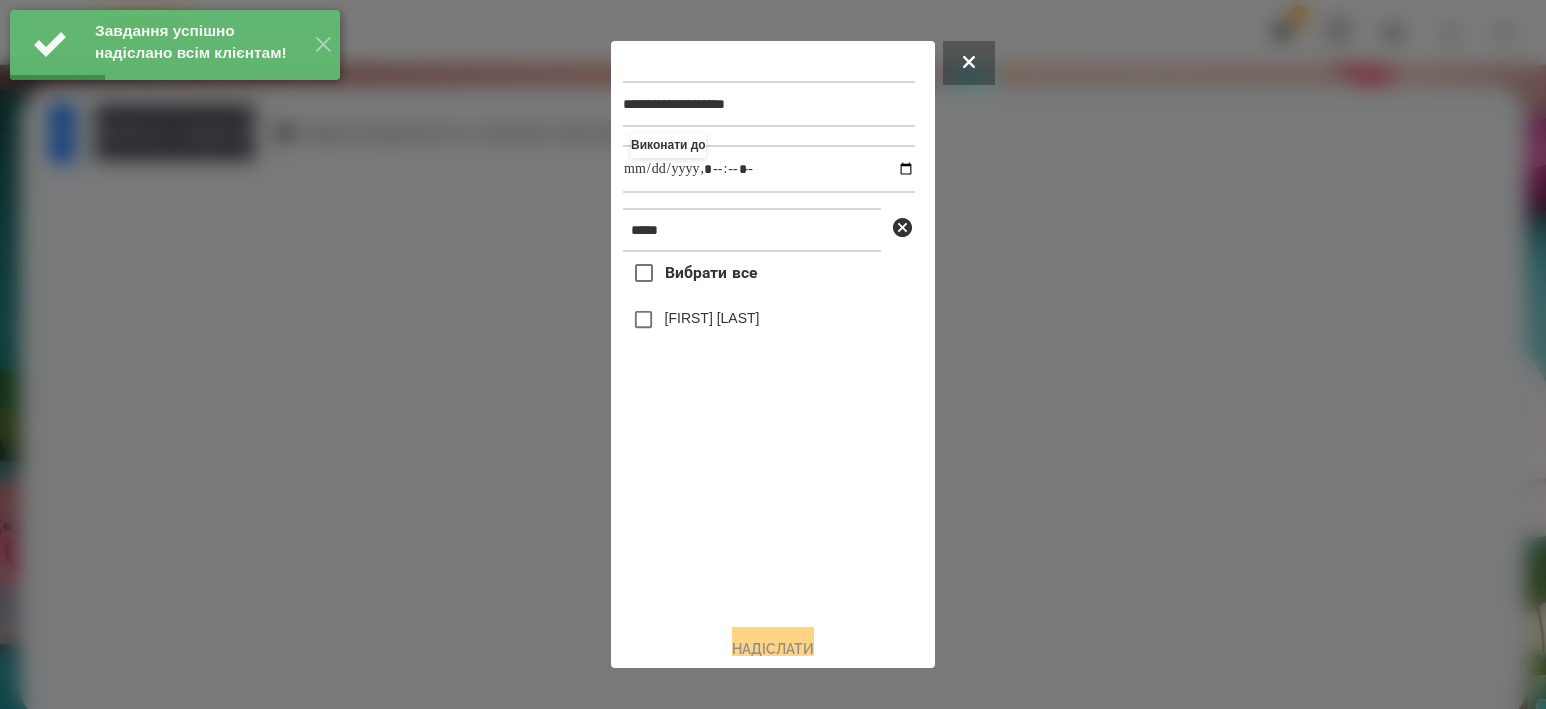 type on "**********" 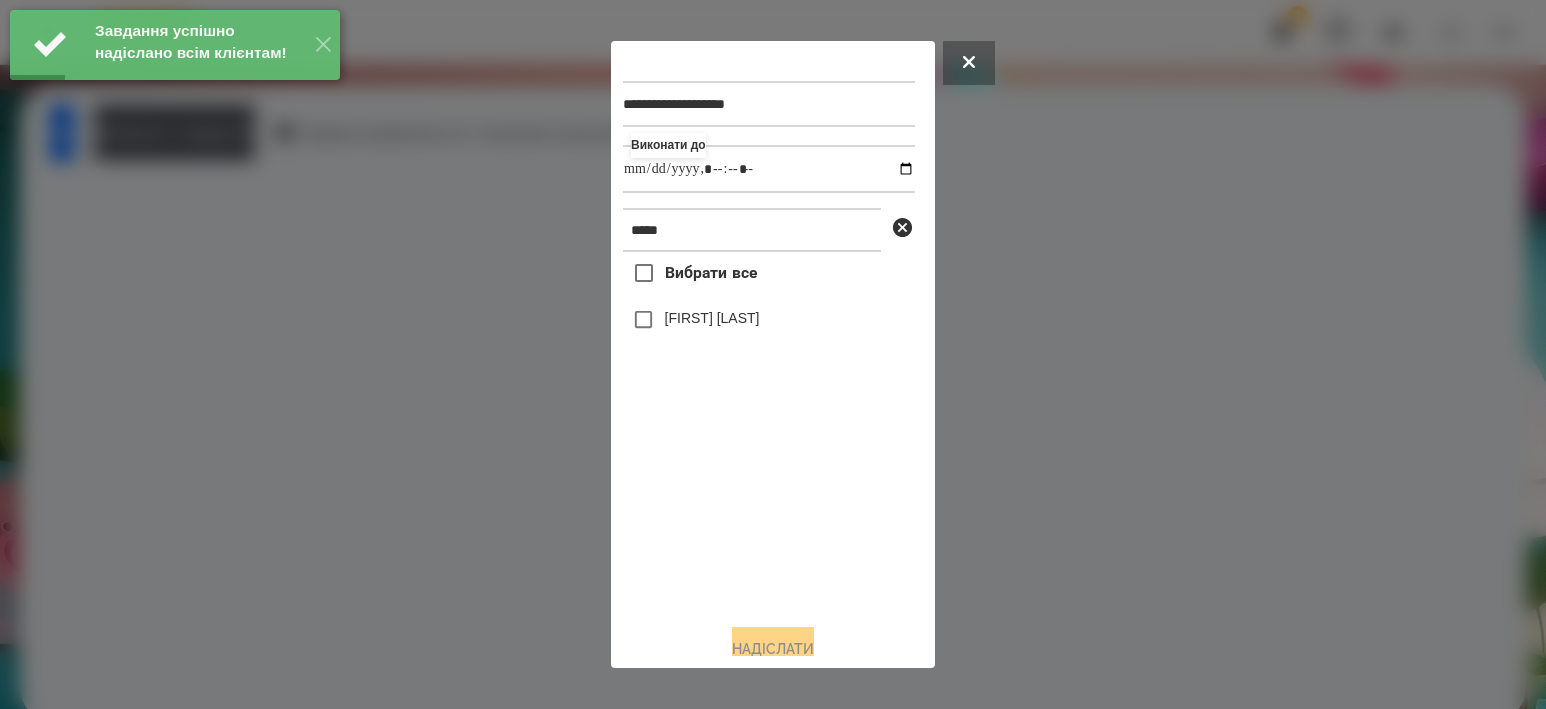 drag, startPoint x: 712, startPoint y: 298, endPoint x: 708, endPoint y: 318, distance: 20.396078 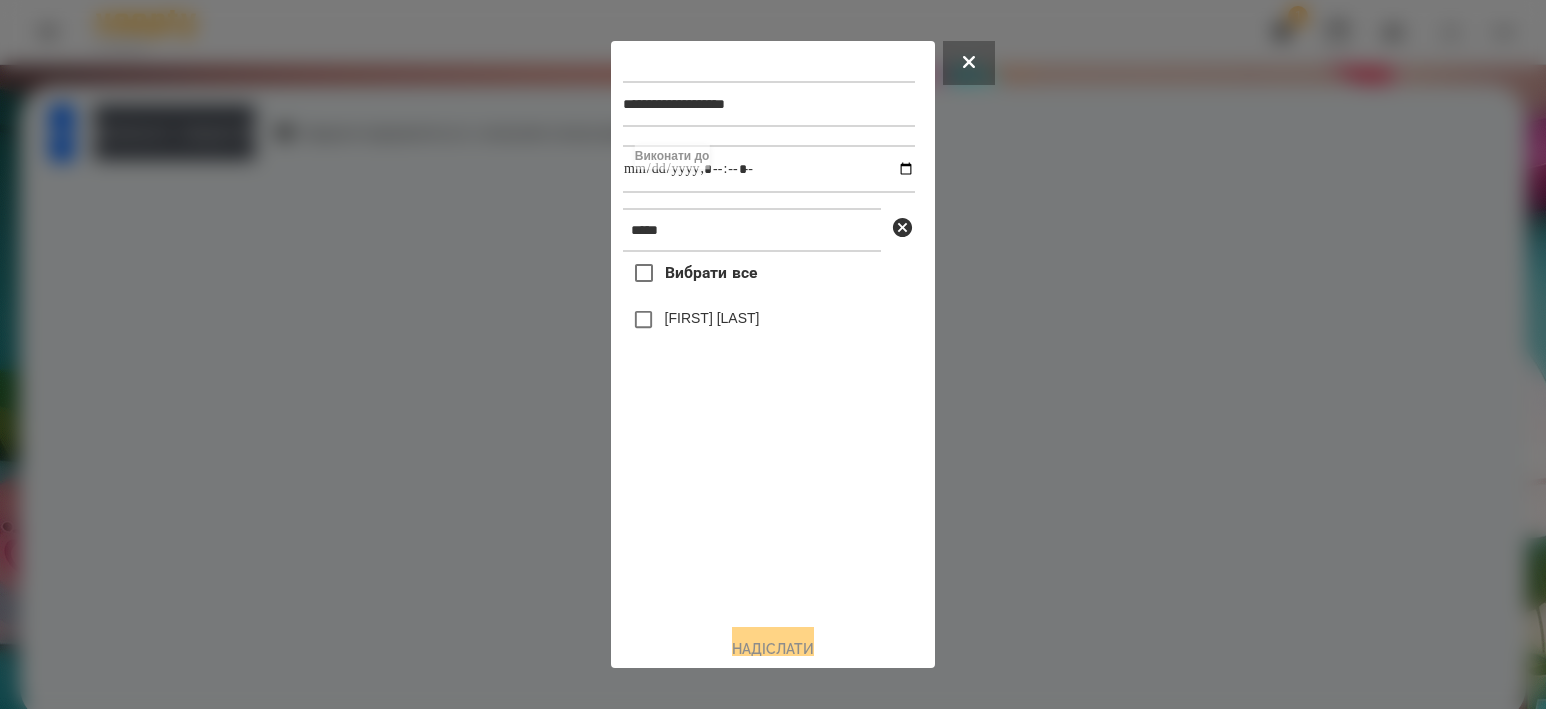 type on "**********" 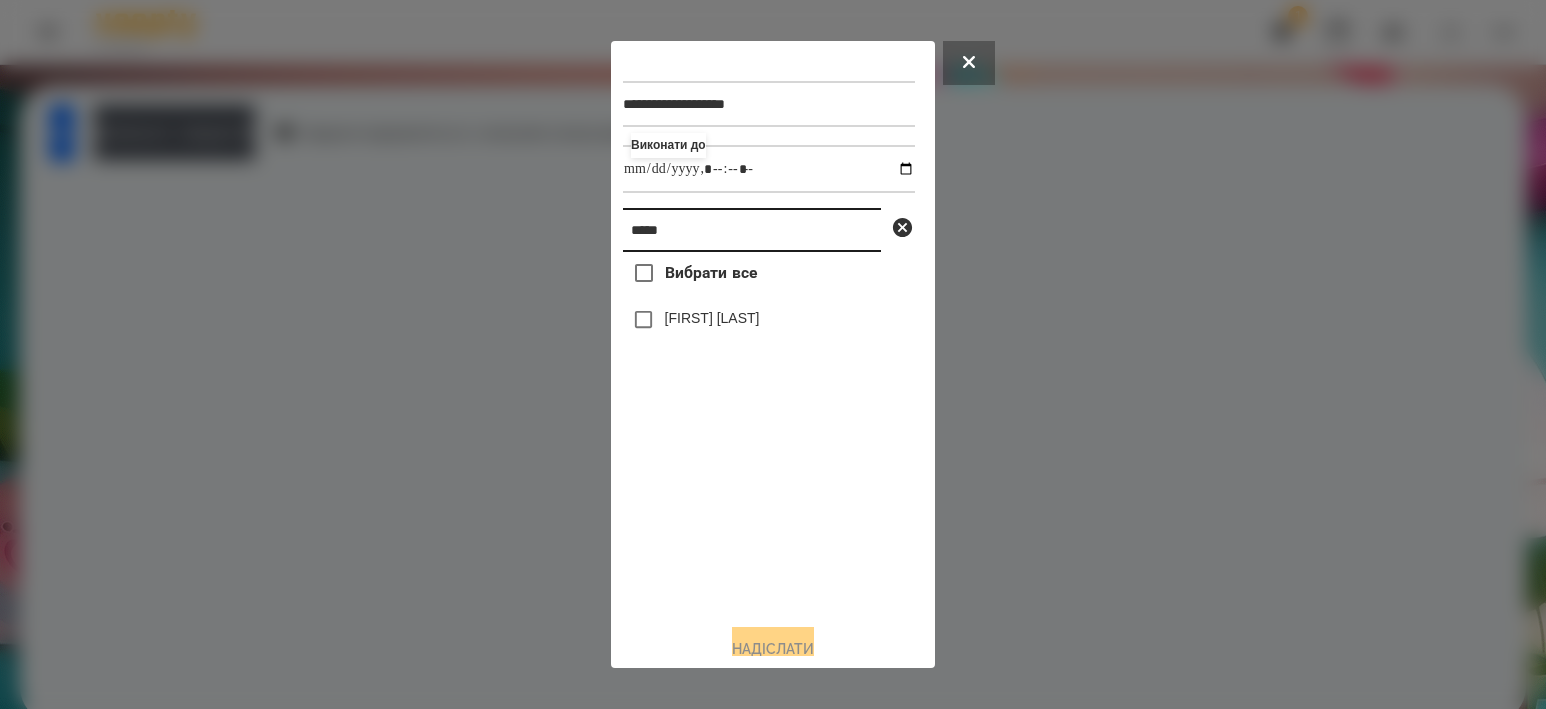 drag, startPoint x: 677, startPoint y: 234, endPoint x: 344, endPoint y: 209, distance: 333.93713 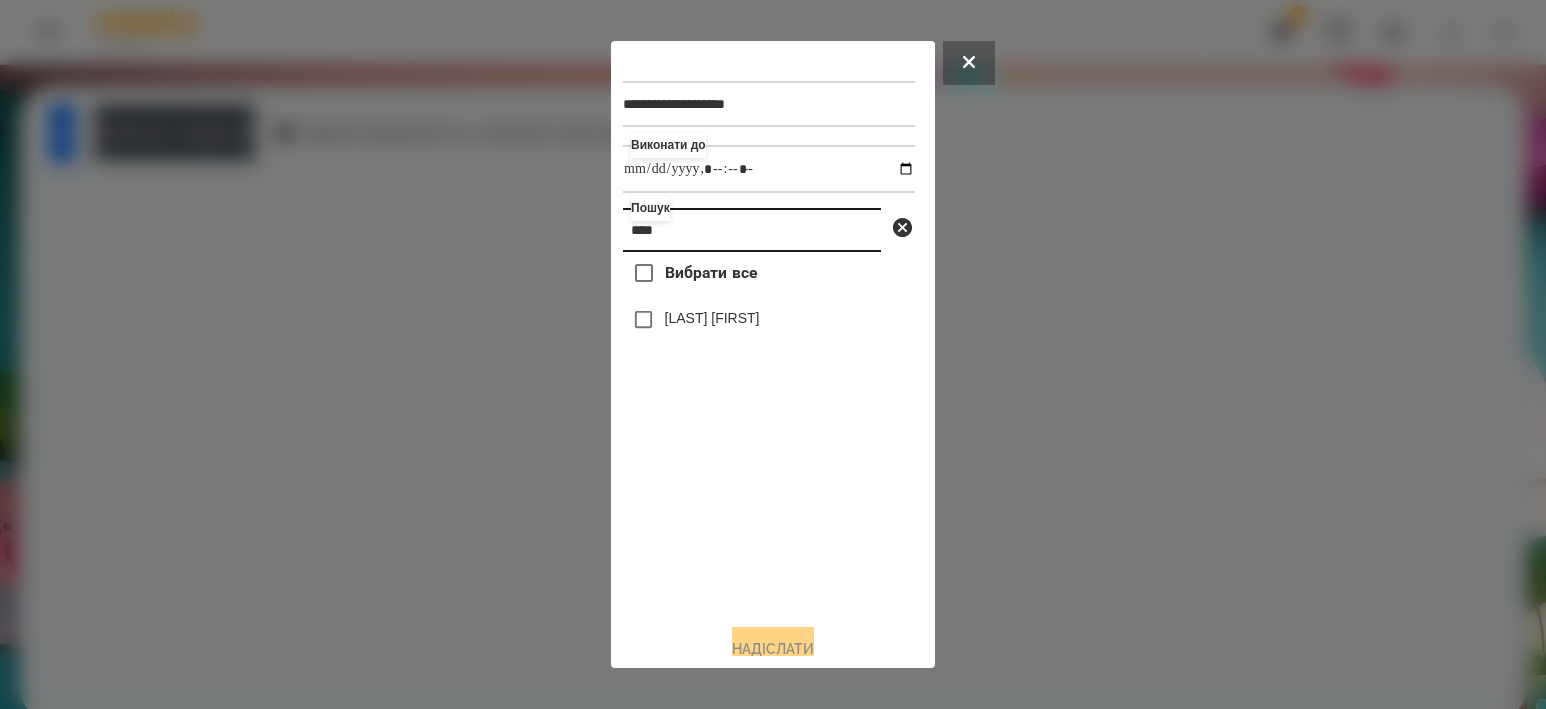 type on "****" 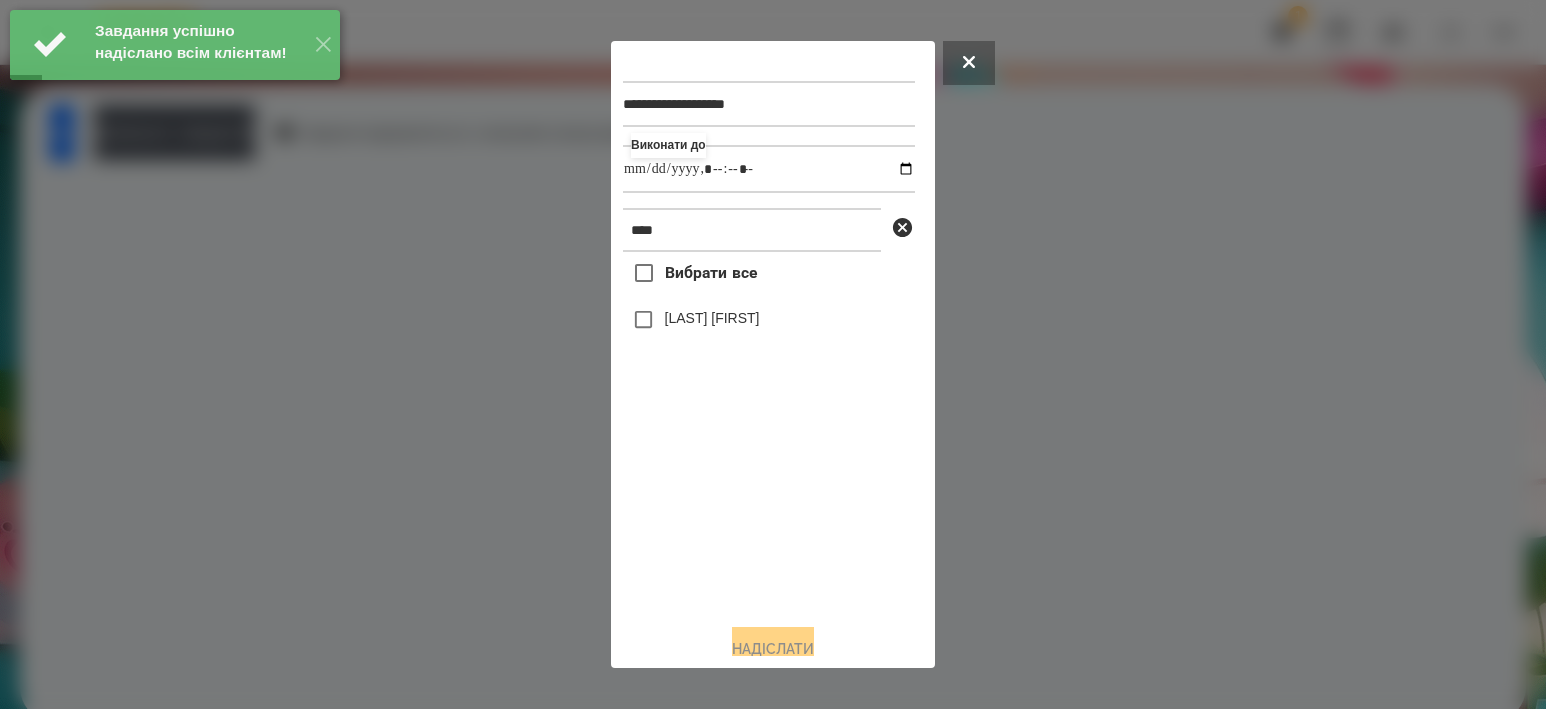 type on "**********" 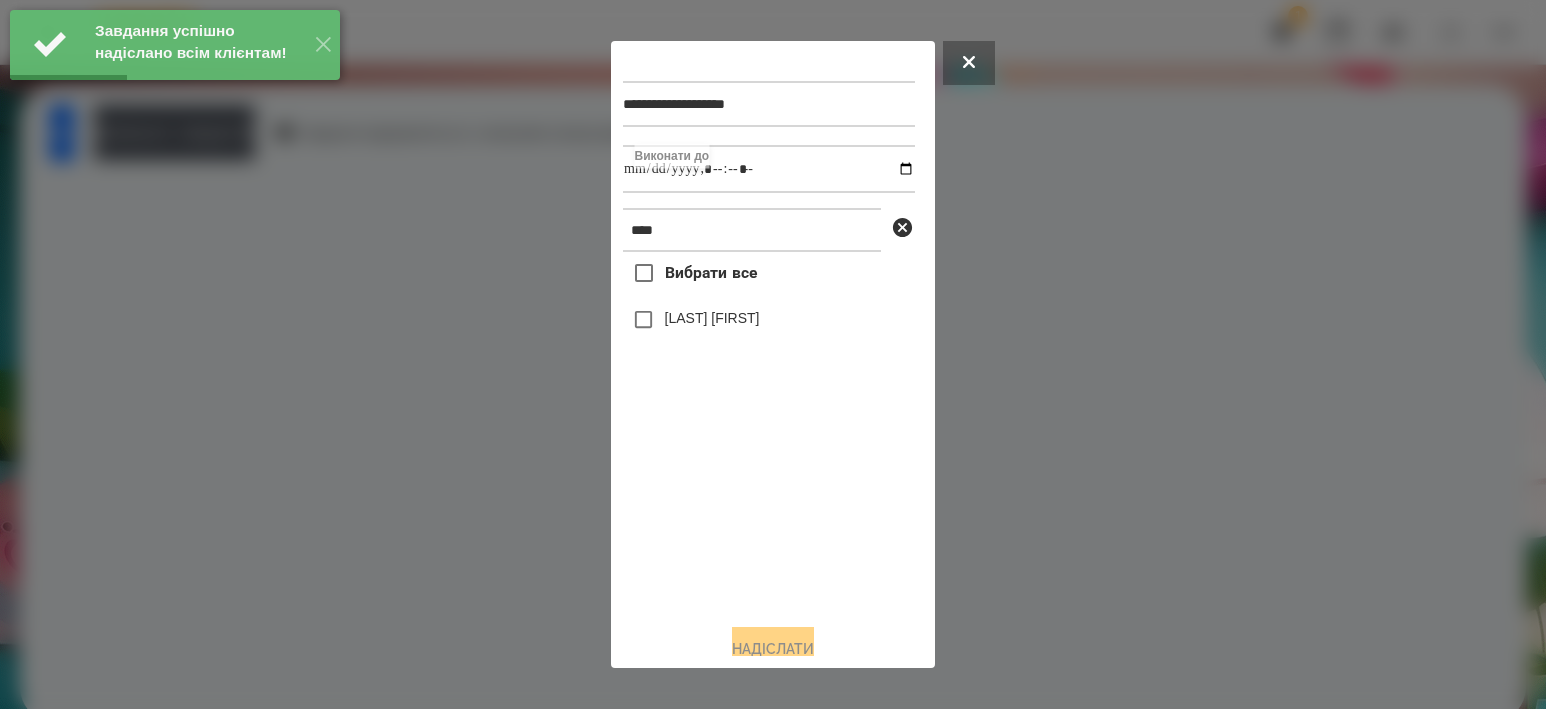 type on "**********" 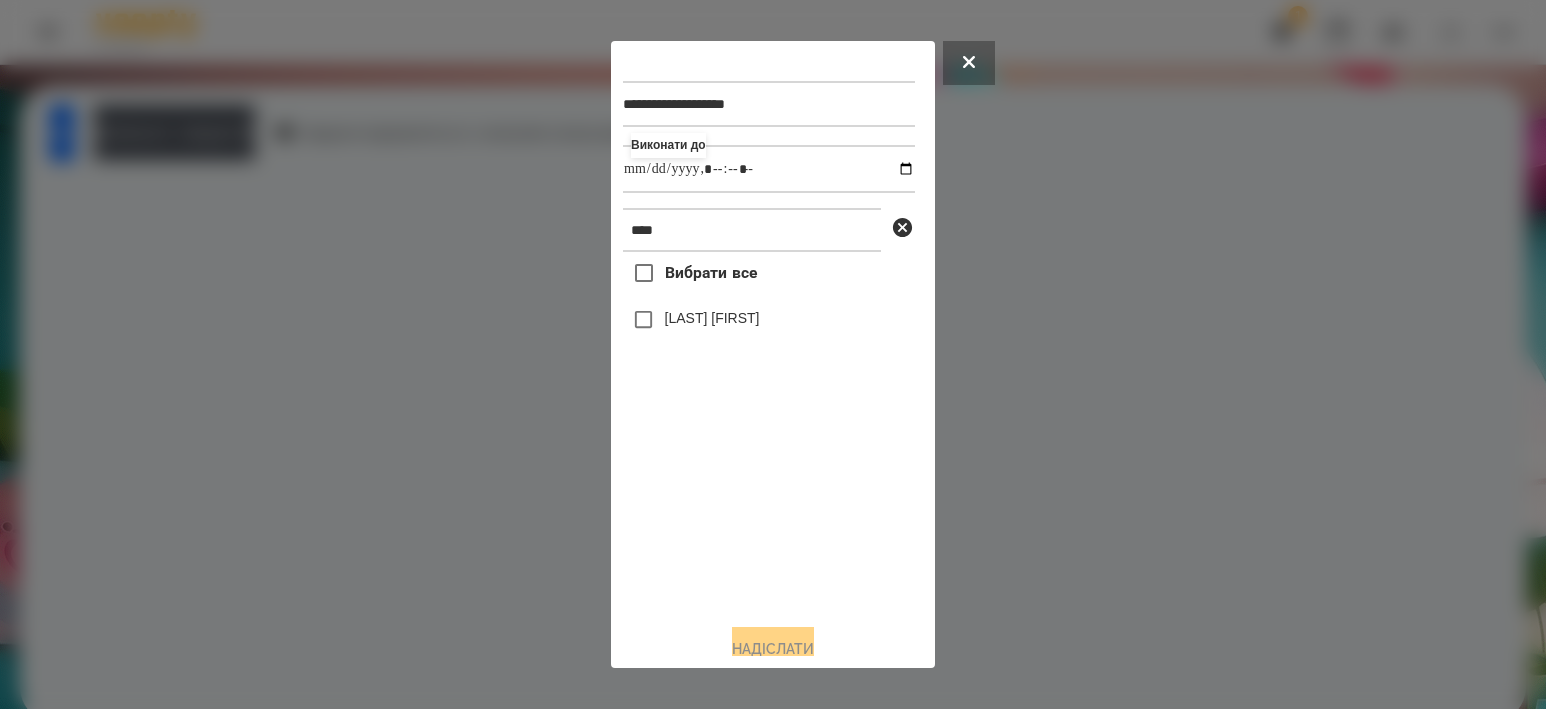 type on "**********" 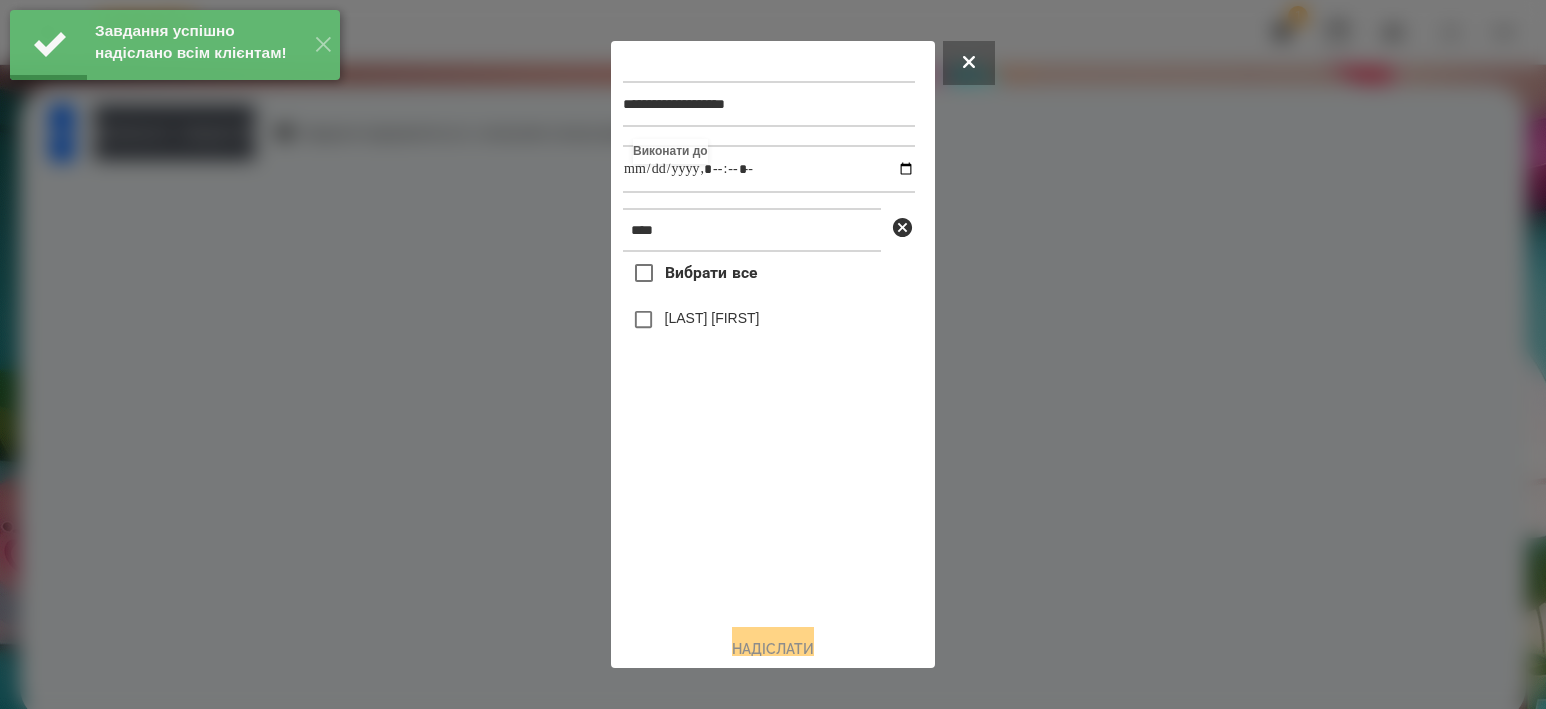 type on "**********" 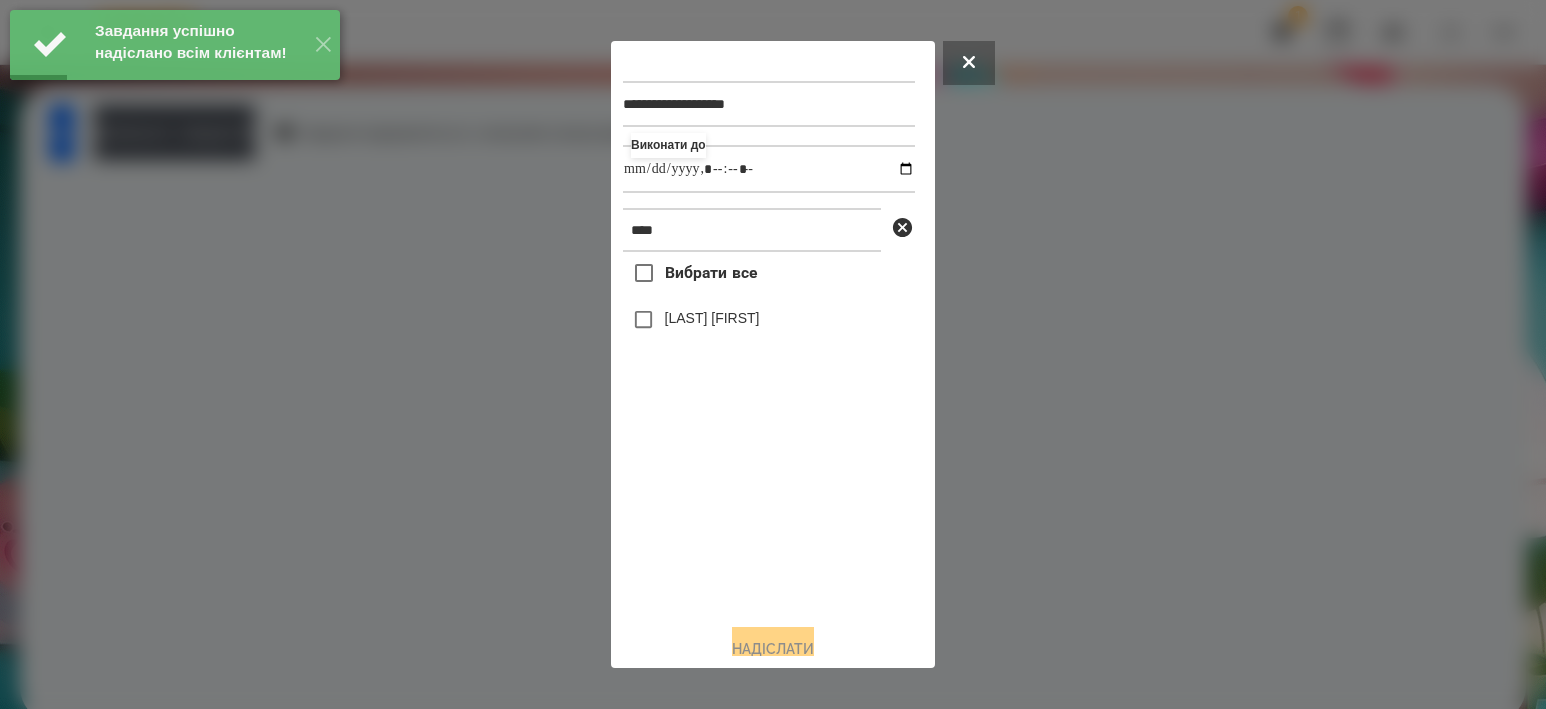 drag, startPoint x: 852, startPoint y: 611, endPoint x: 812, endPoint y: 552, distance: 71.281136 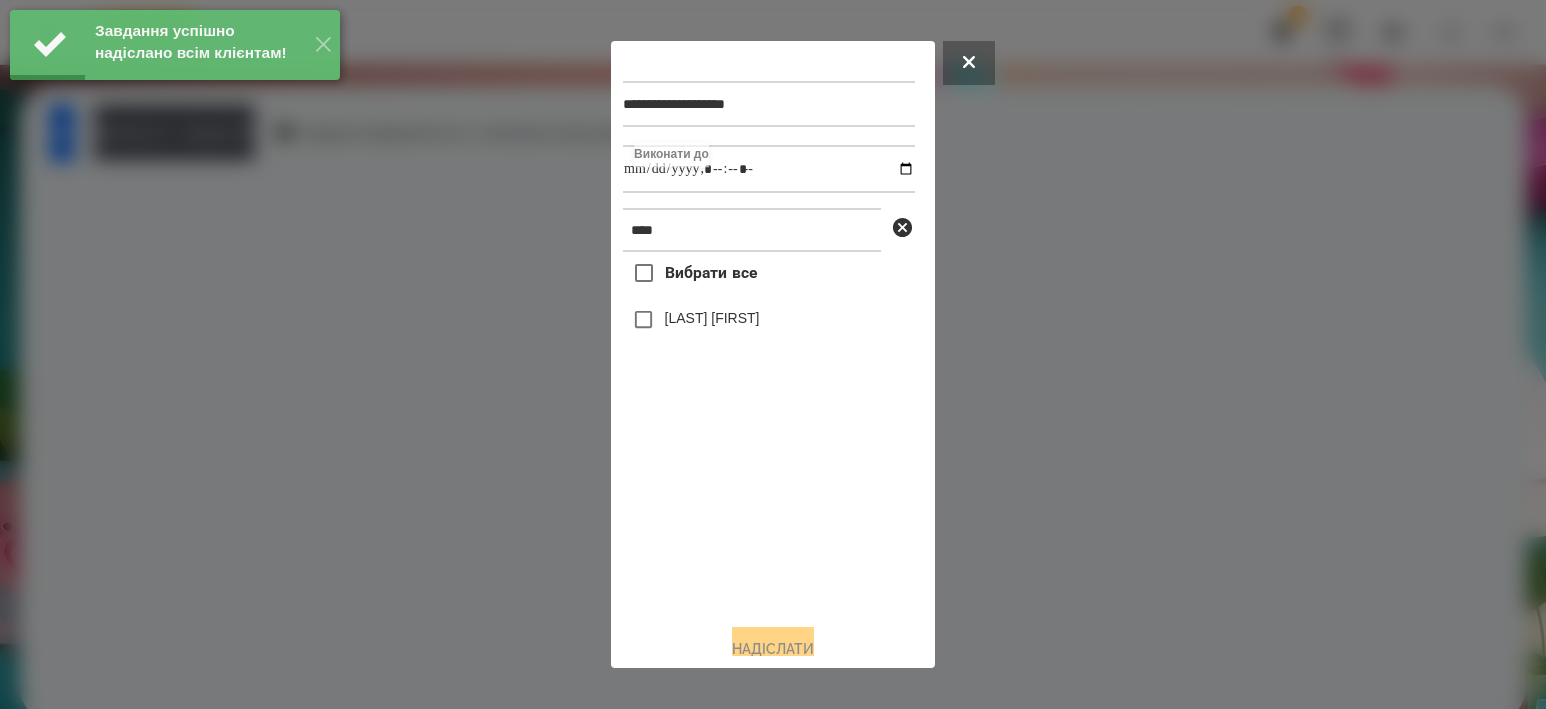 type on "**********" 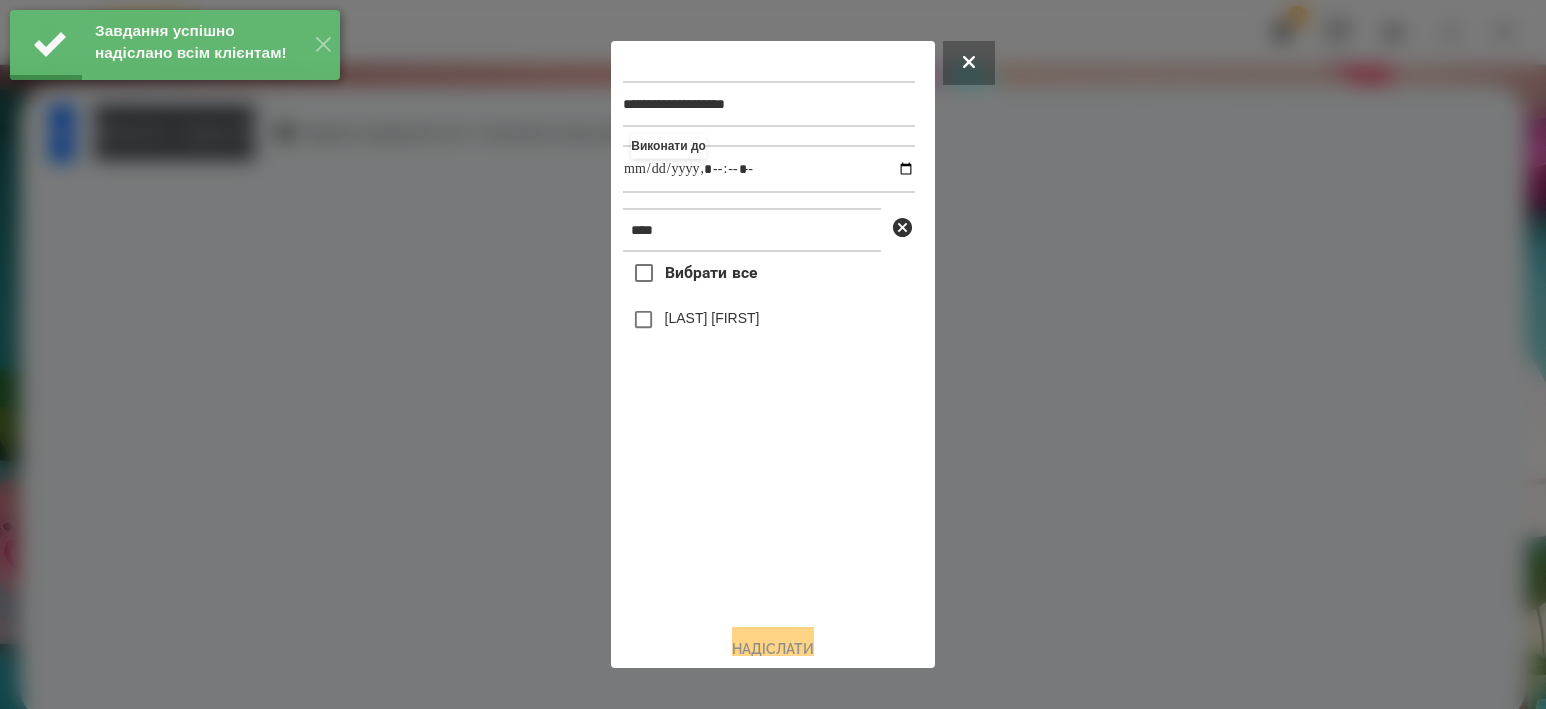 type on "**********" 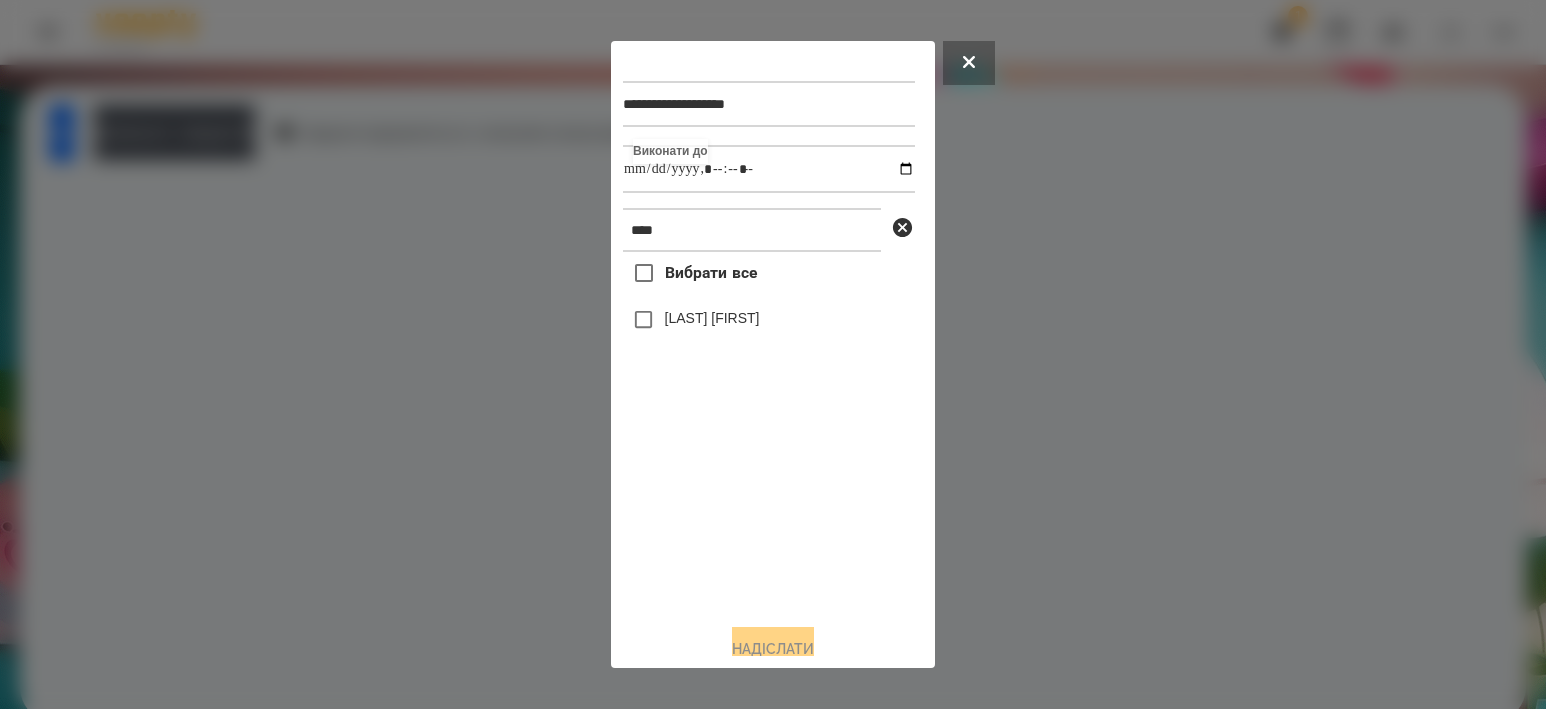type on "**********" 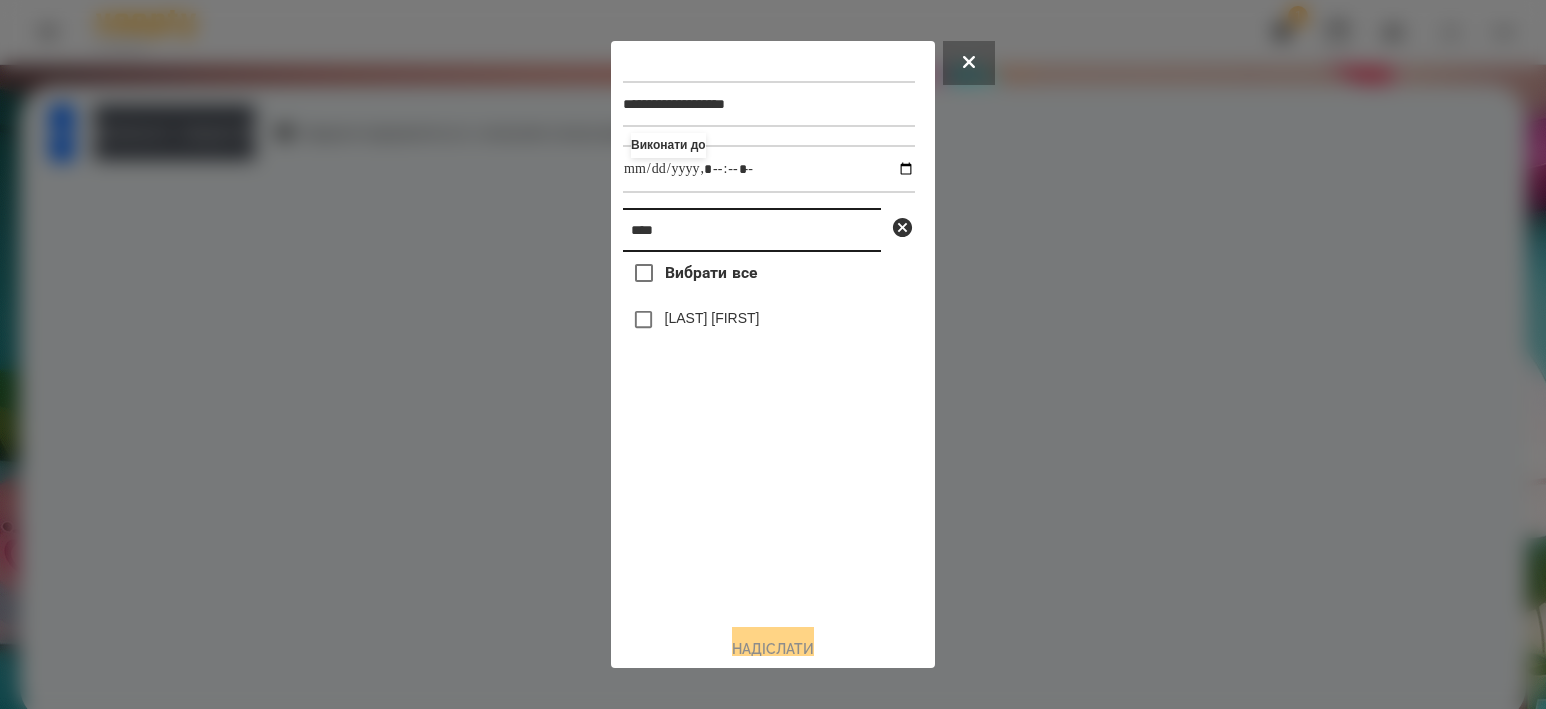 drag, startPoint x: 677, startPoint y: 226, endPoint x: 301, endPoint y: 187, distance: 378.01718 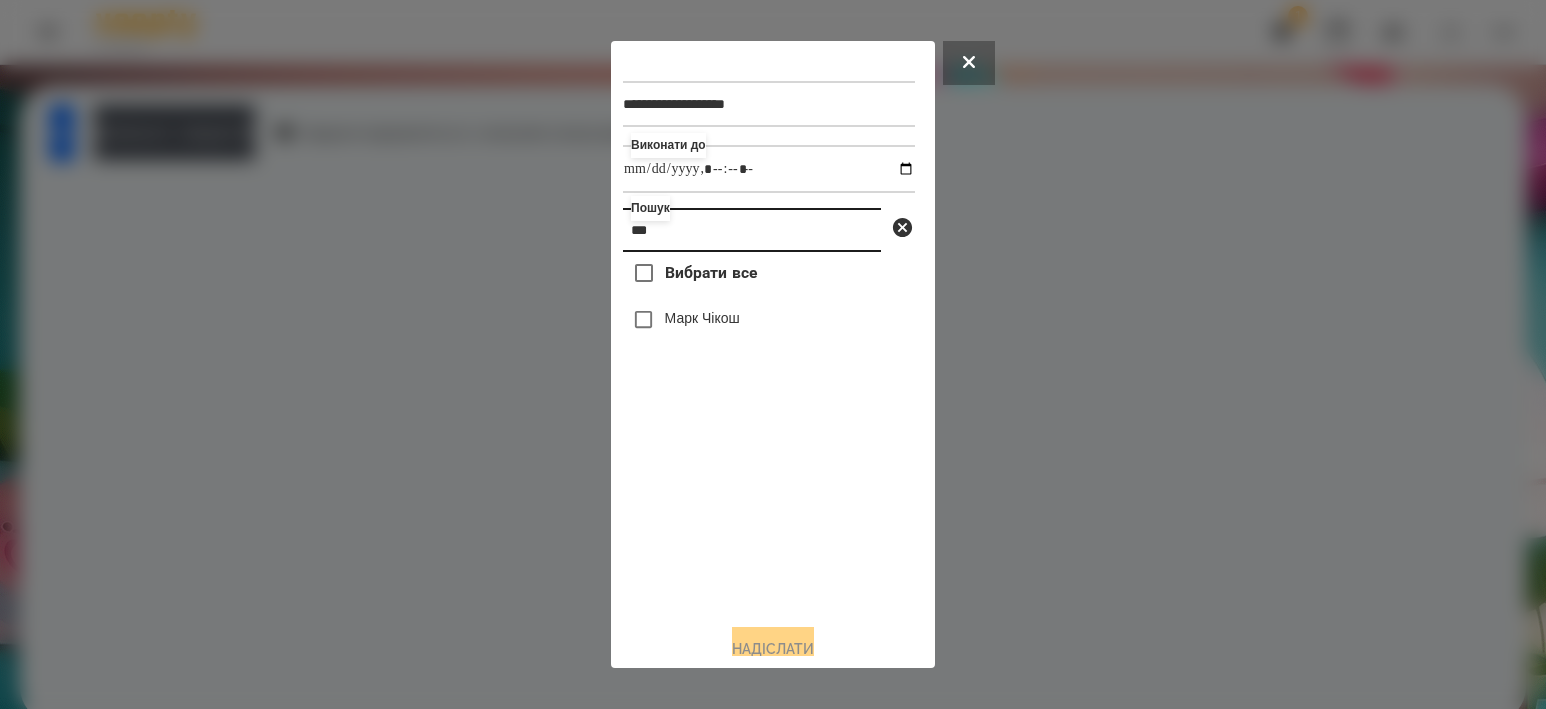 type on "***" 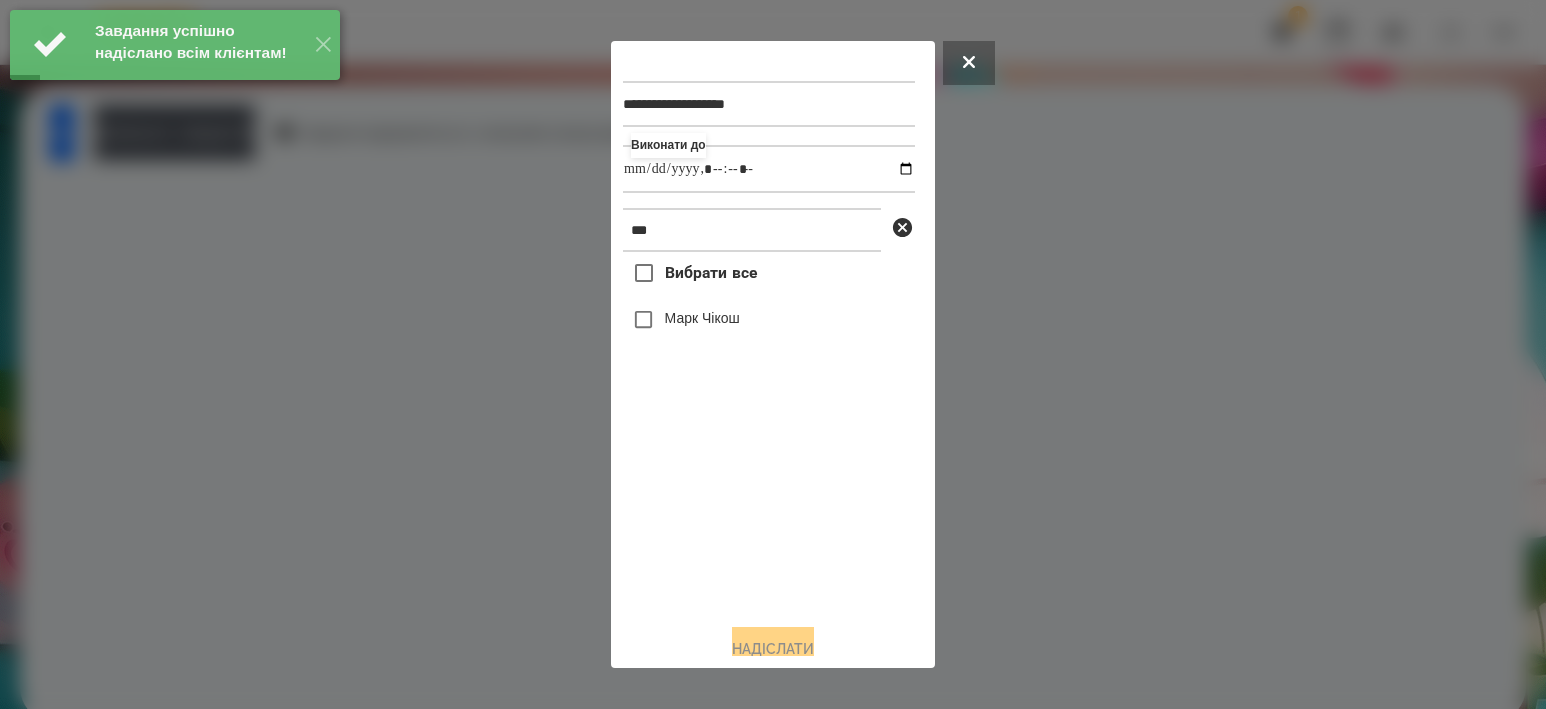 type on "**********" 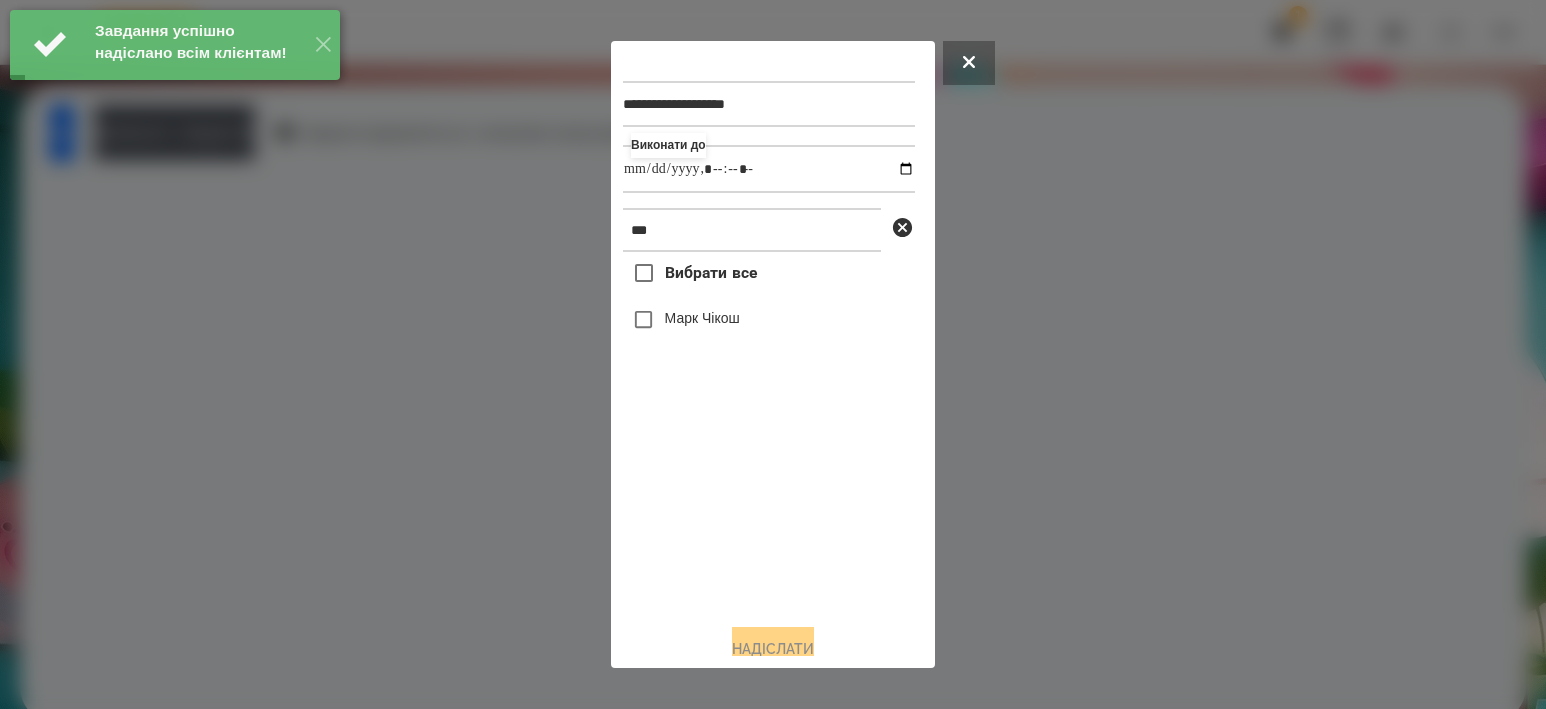 type on "**********" 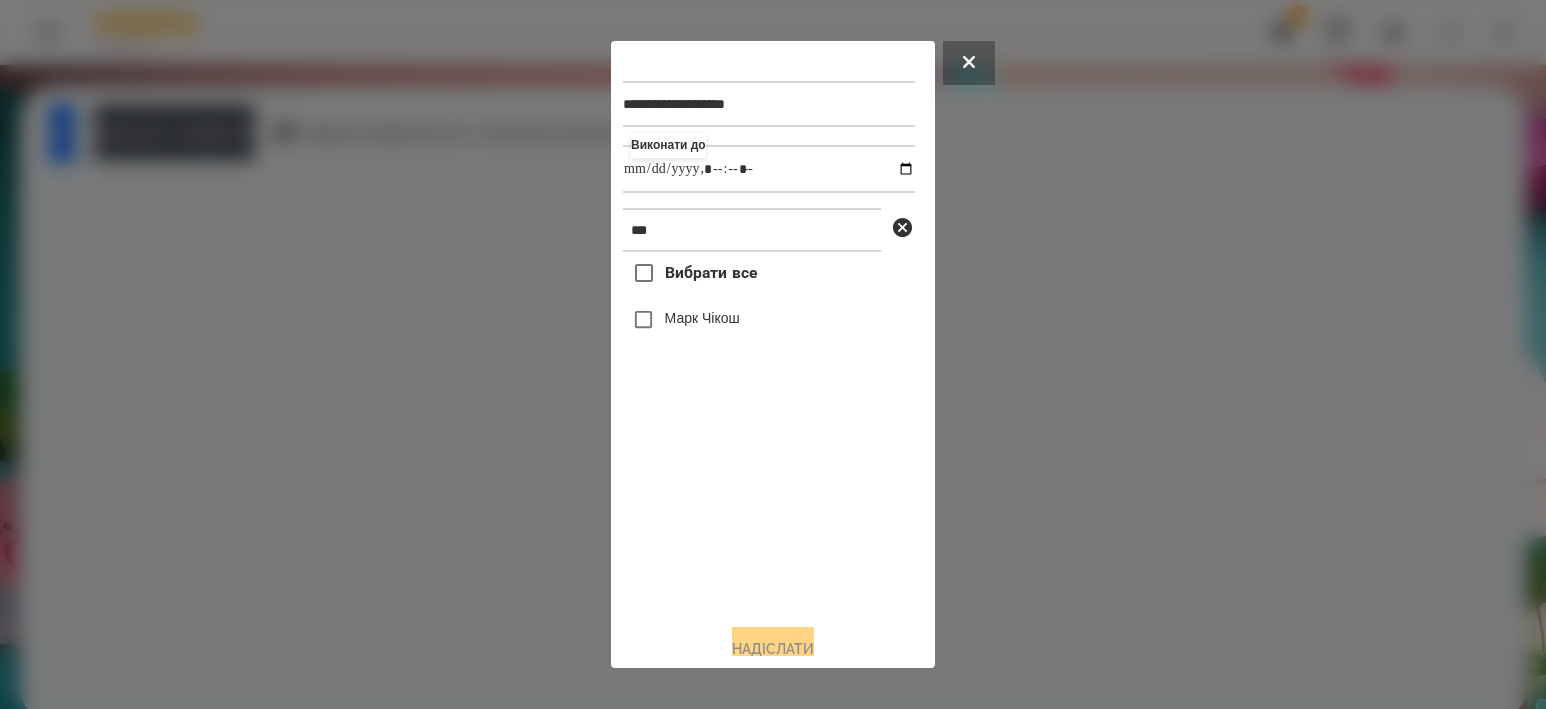 type on "**********" 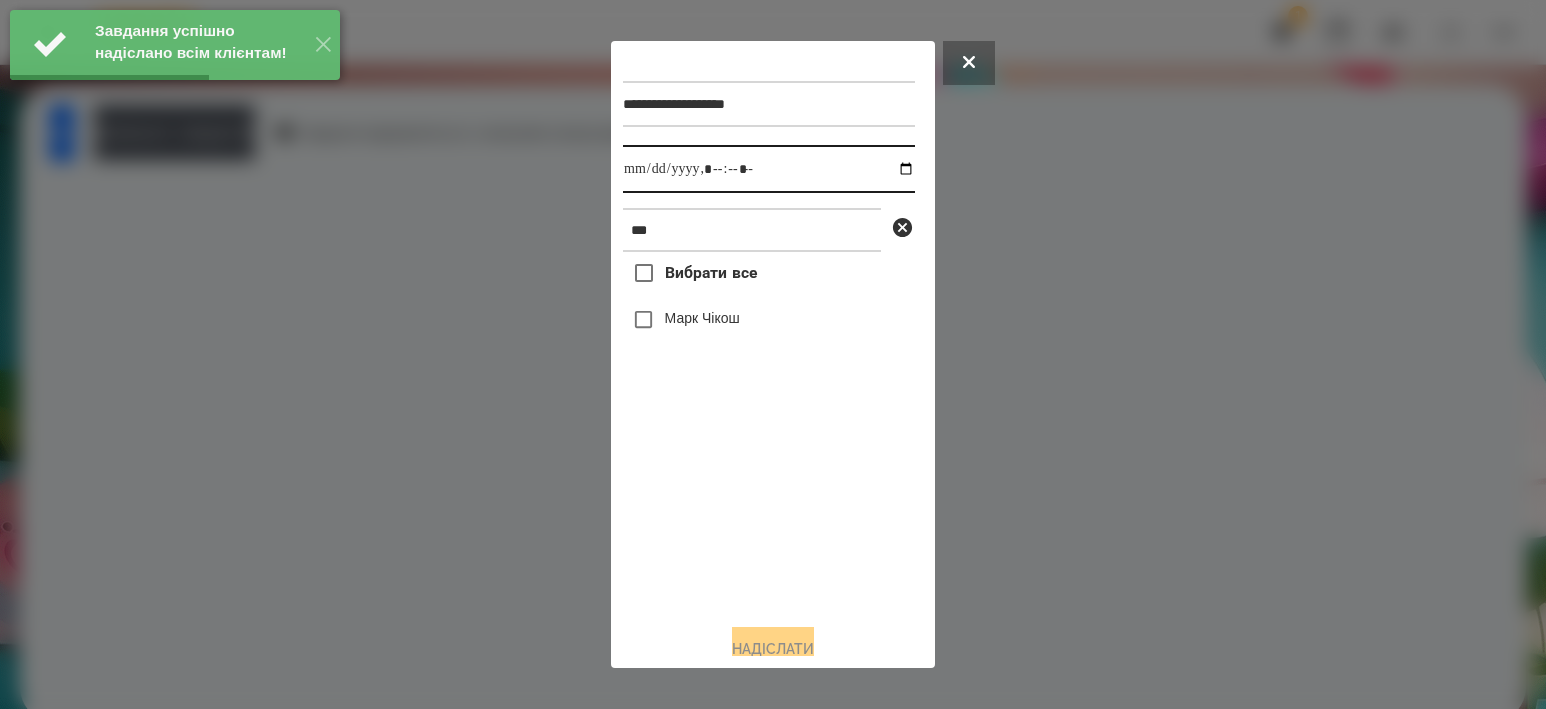 drag, startPoint x: 882, startPoint y: 163, endPoint x: 877, endPoint y: 194, distance: 31.400637 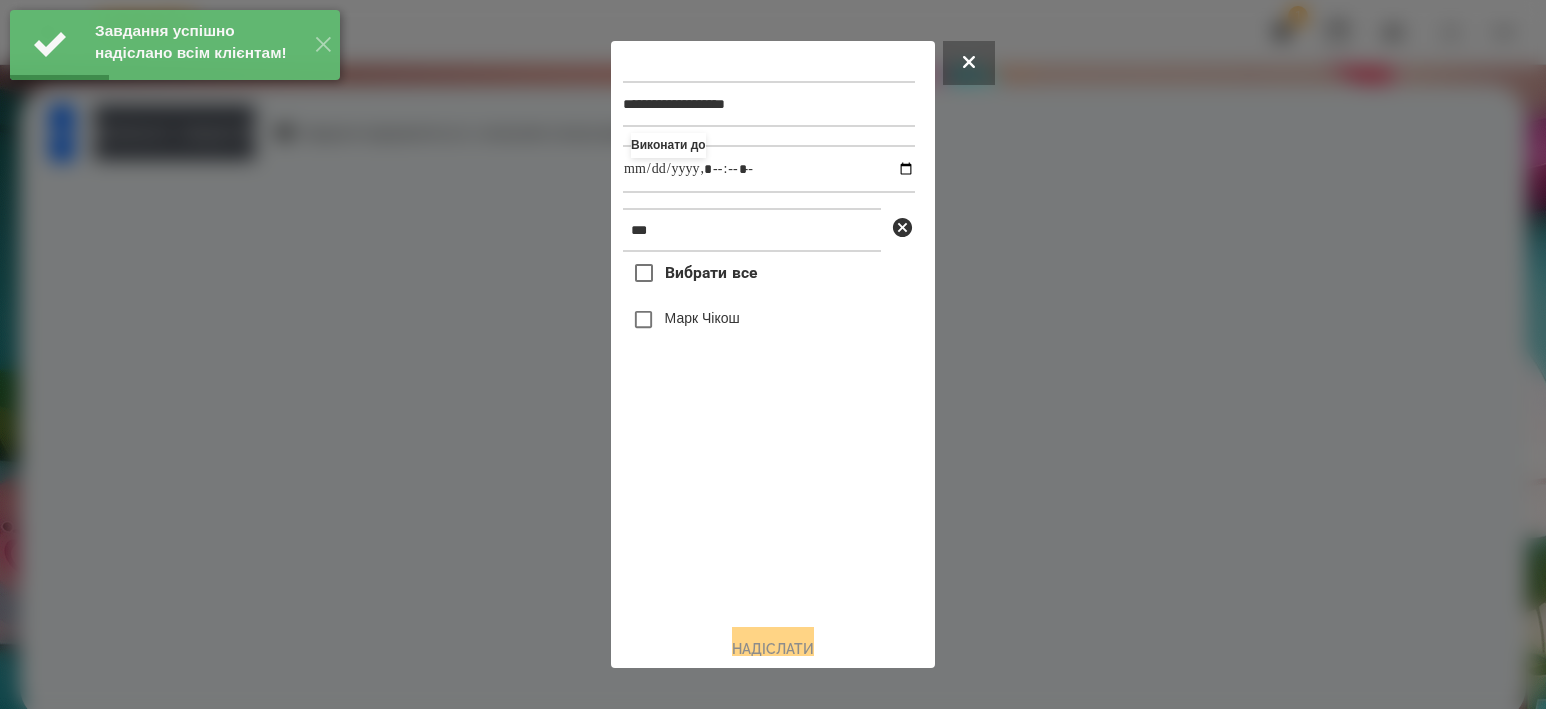 type on "**********" 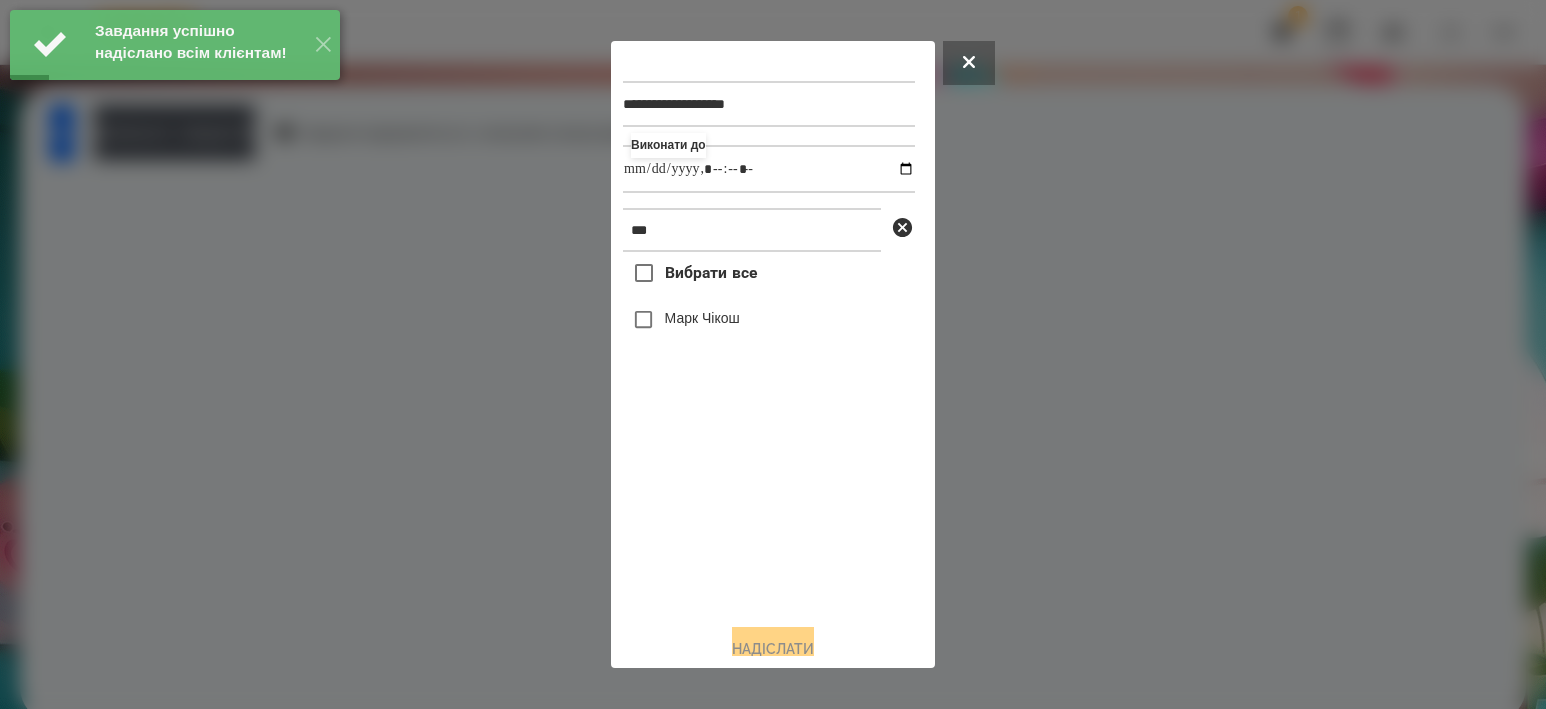 drag, startPoint x: 748, startPoint y: 325, endPoint x: 722, endPoint y: 434, distance: 112.05802 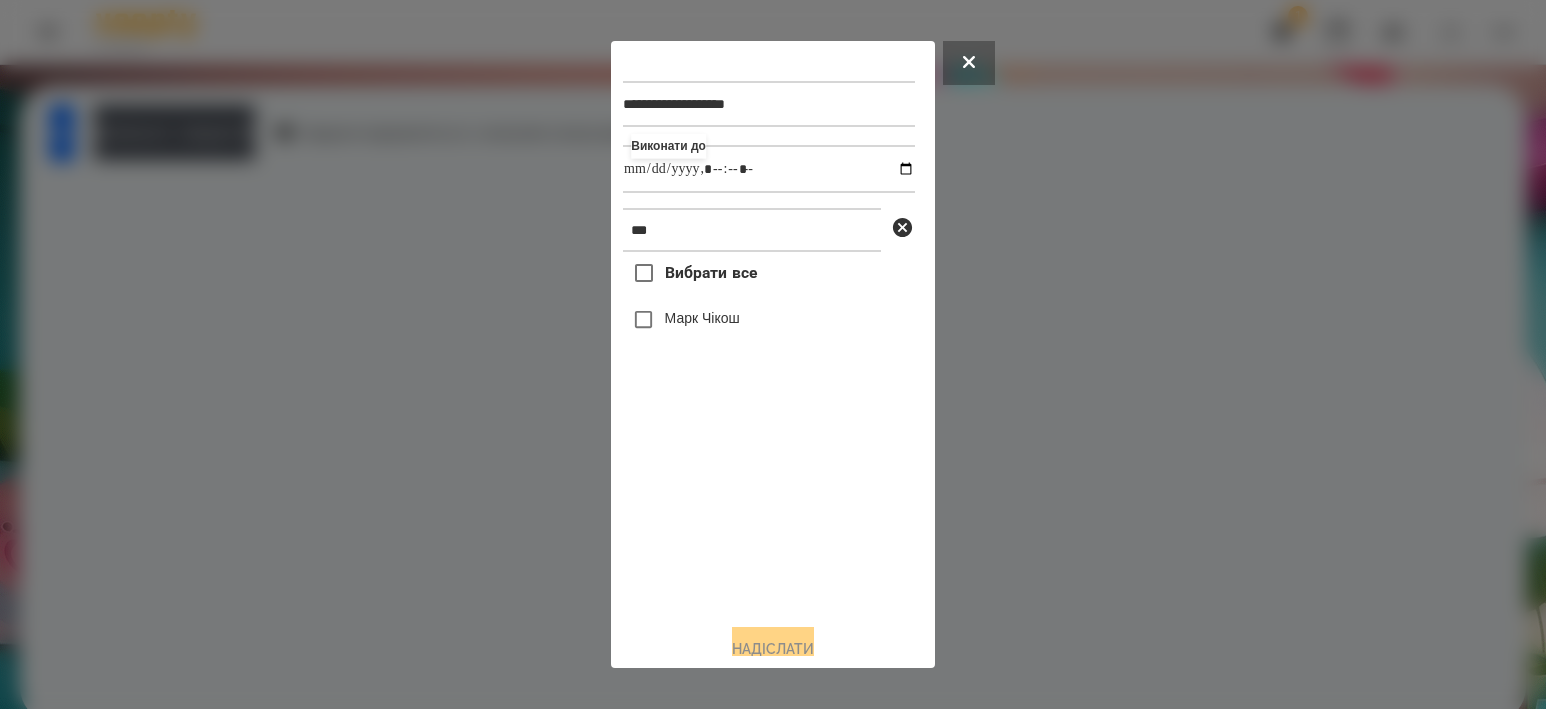 type on "**********" 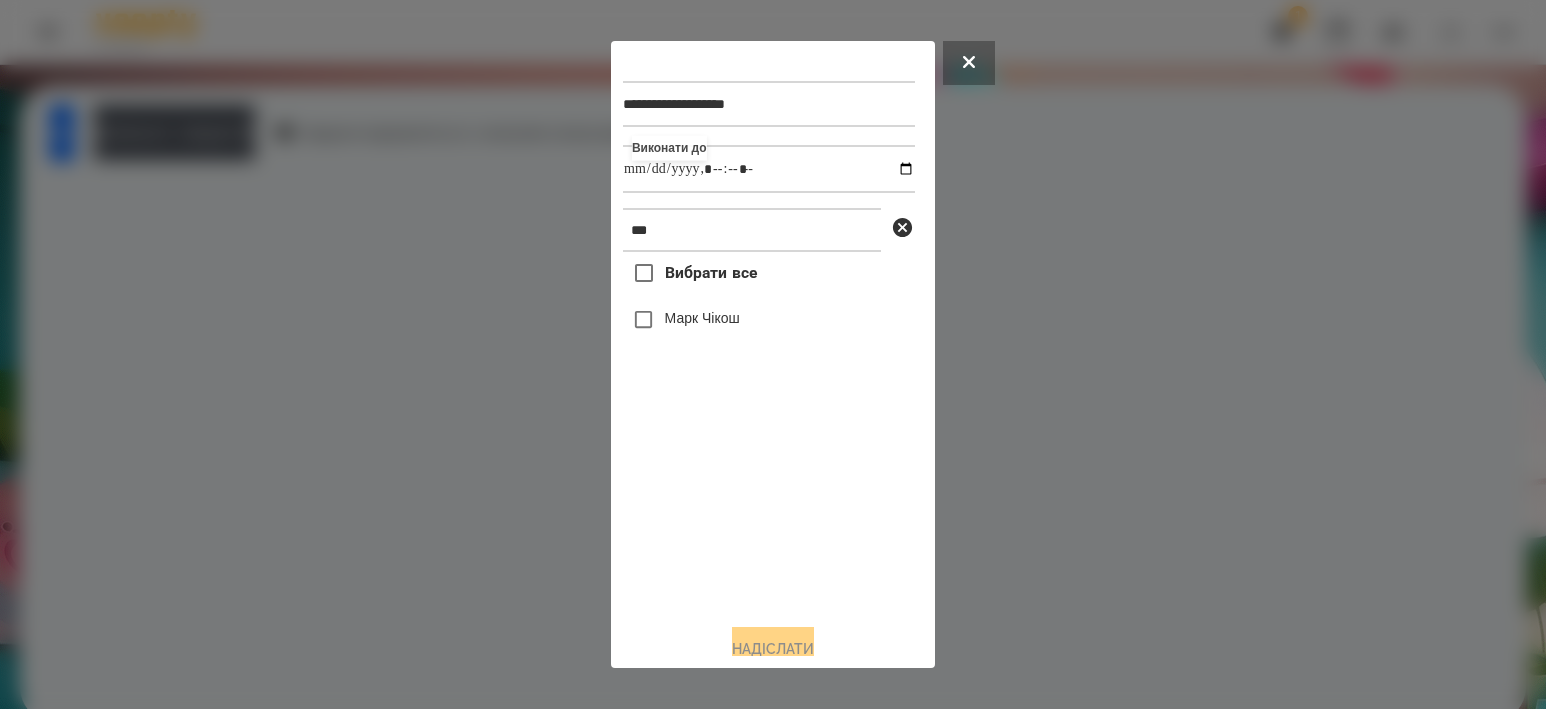 type on "**********" 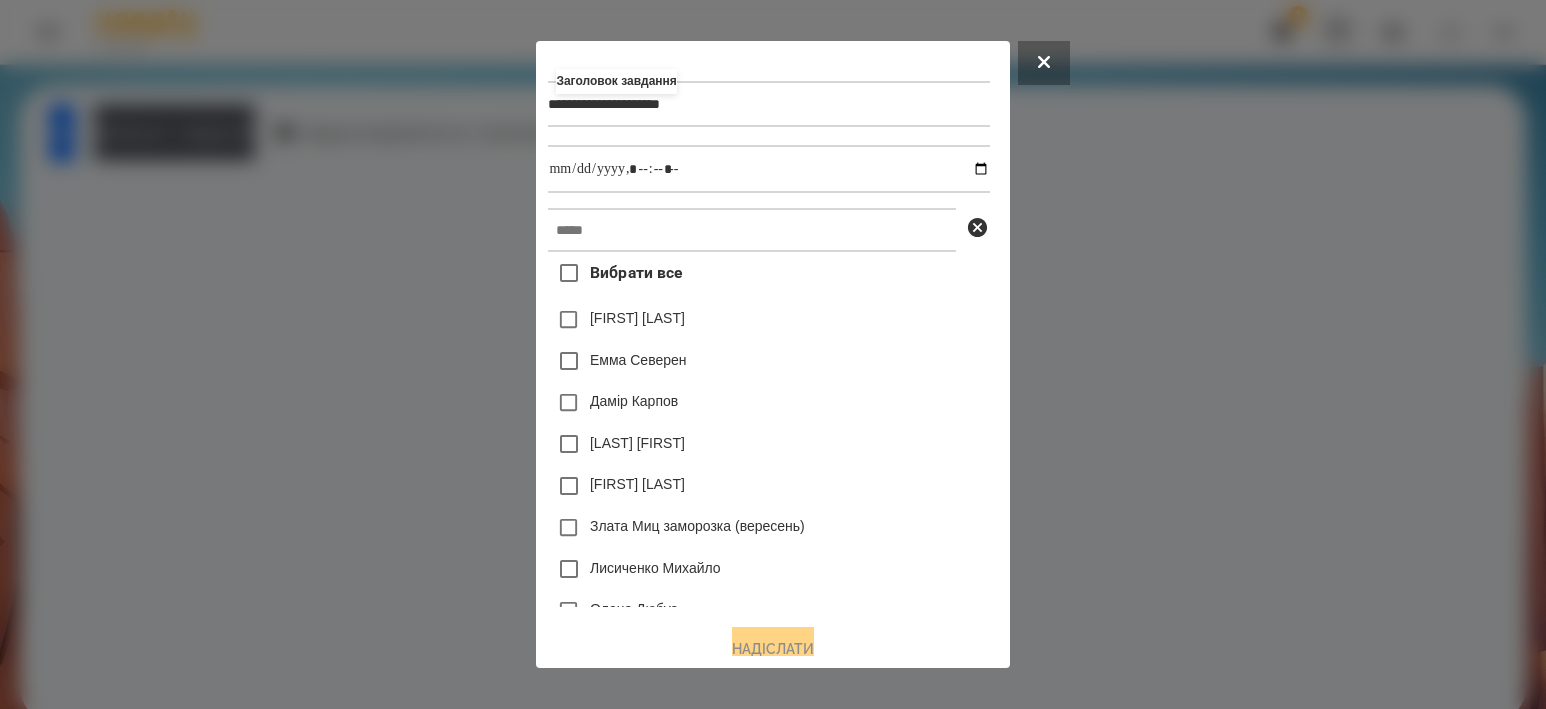 type on "**********" 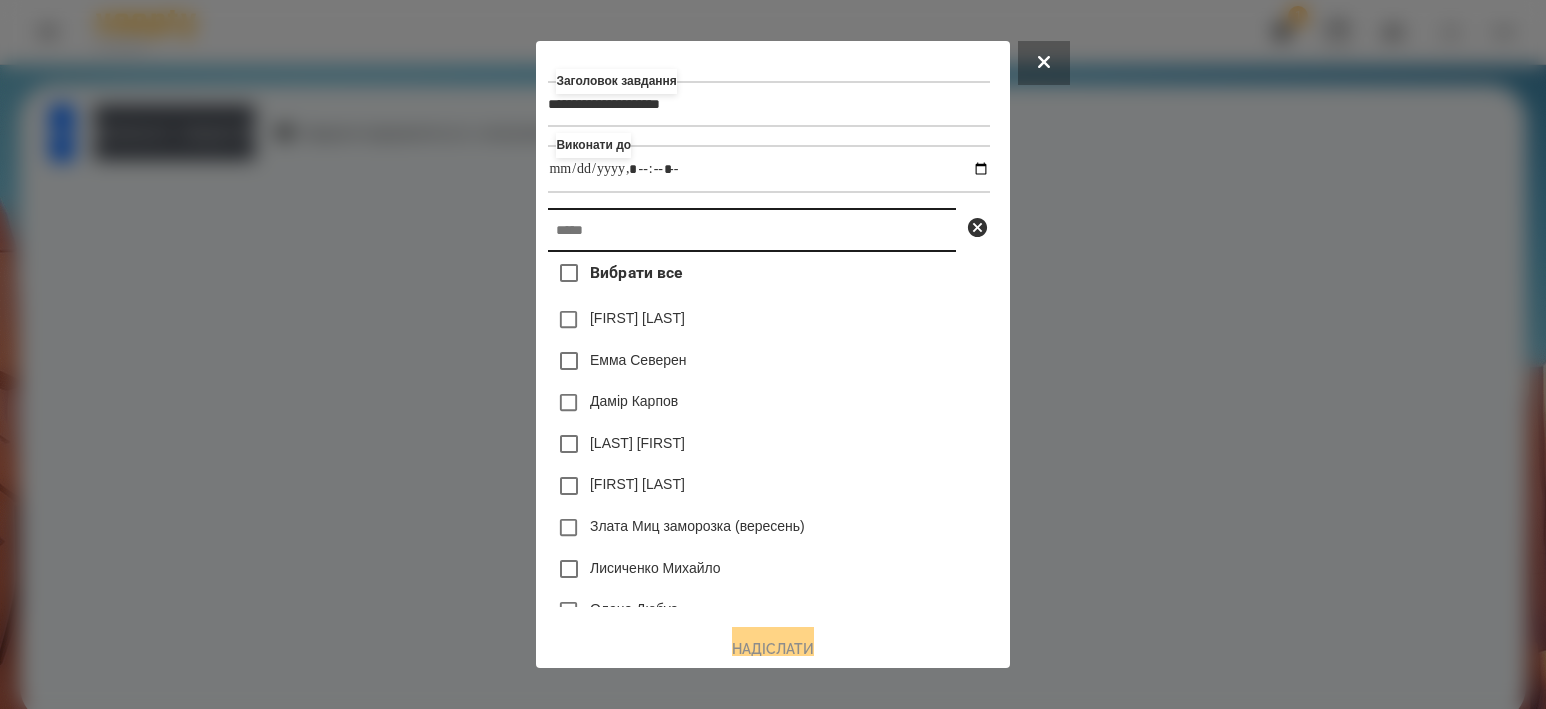 type 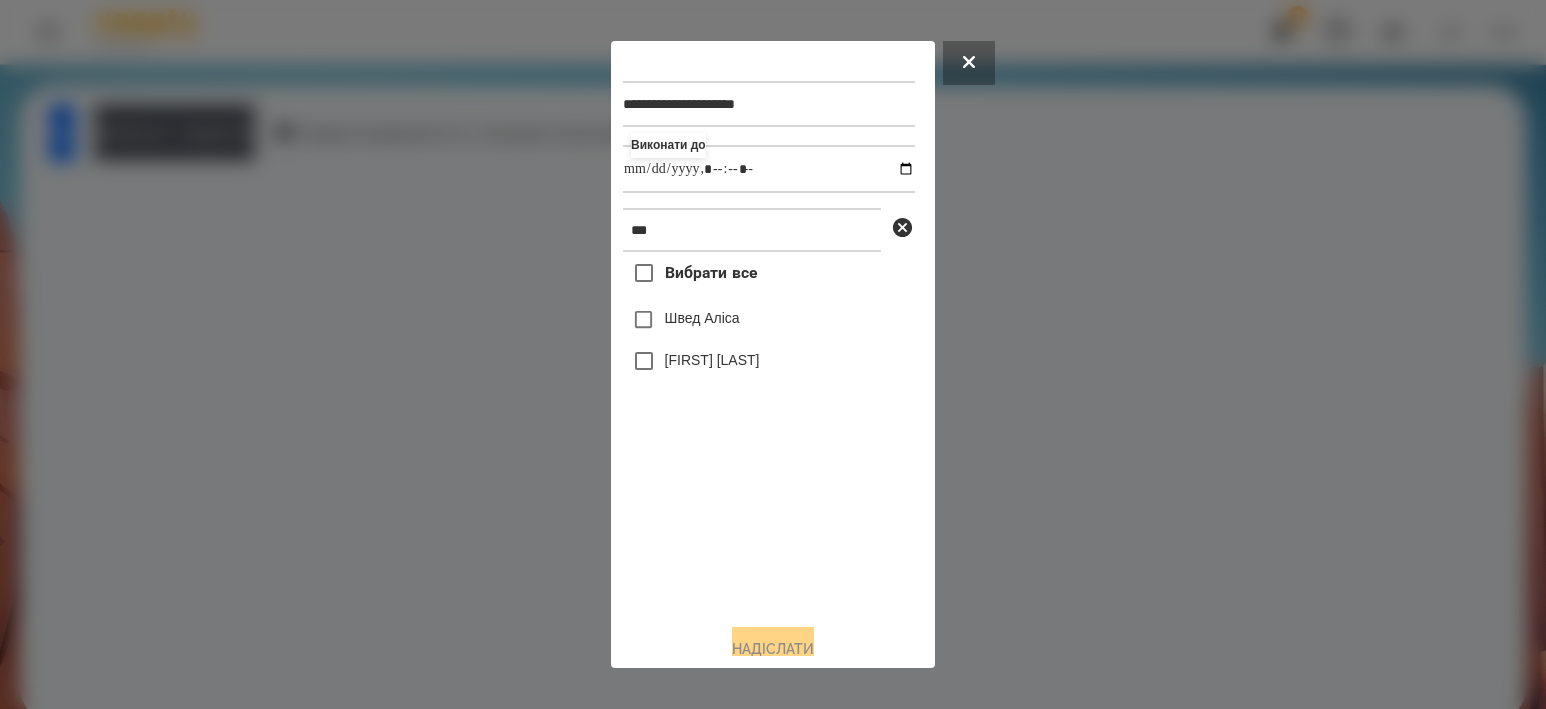 drag, startPoint x: 769, startPoint y: 532, endPoint x: 767, endPoint y: 468, distance: 64.03124 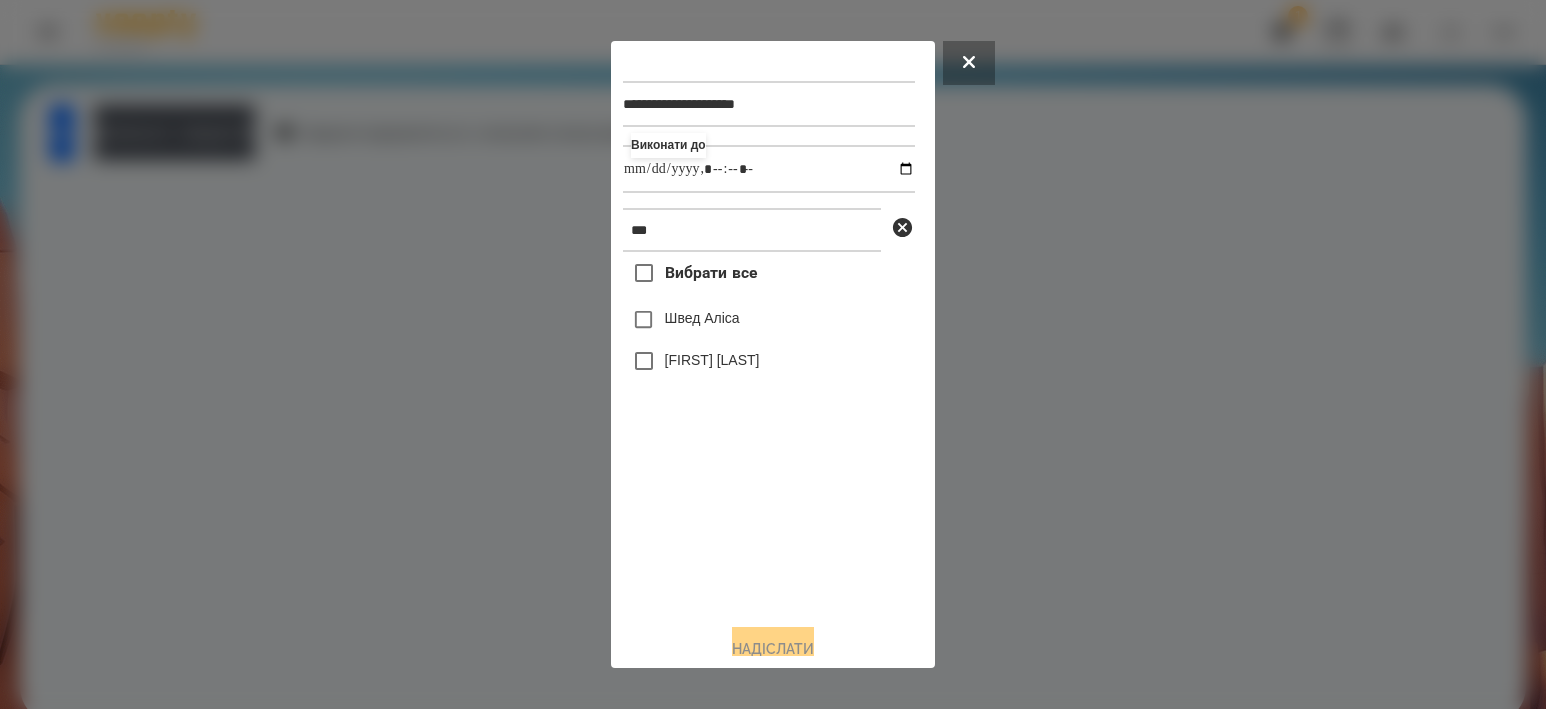 drag, startPoint x: 733, startPoint y: 585, endPoint x: 706, endPoint y: 381, distance: 205.779 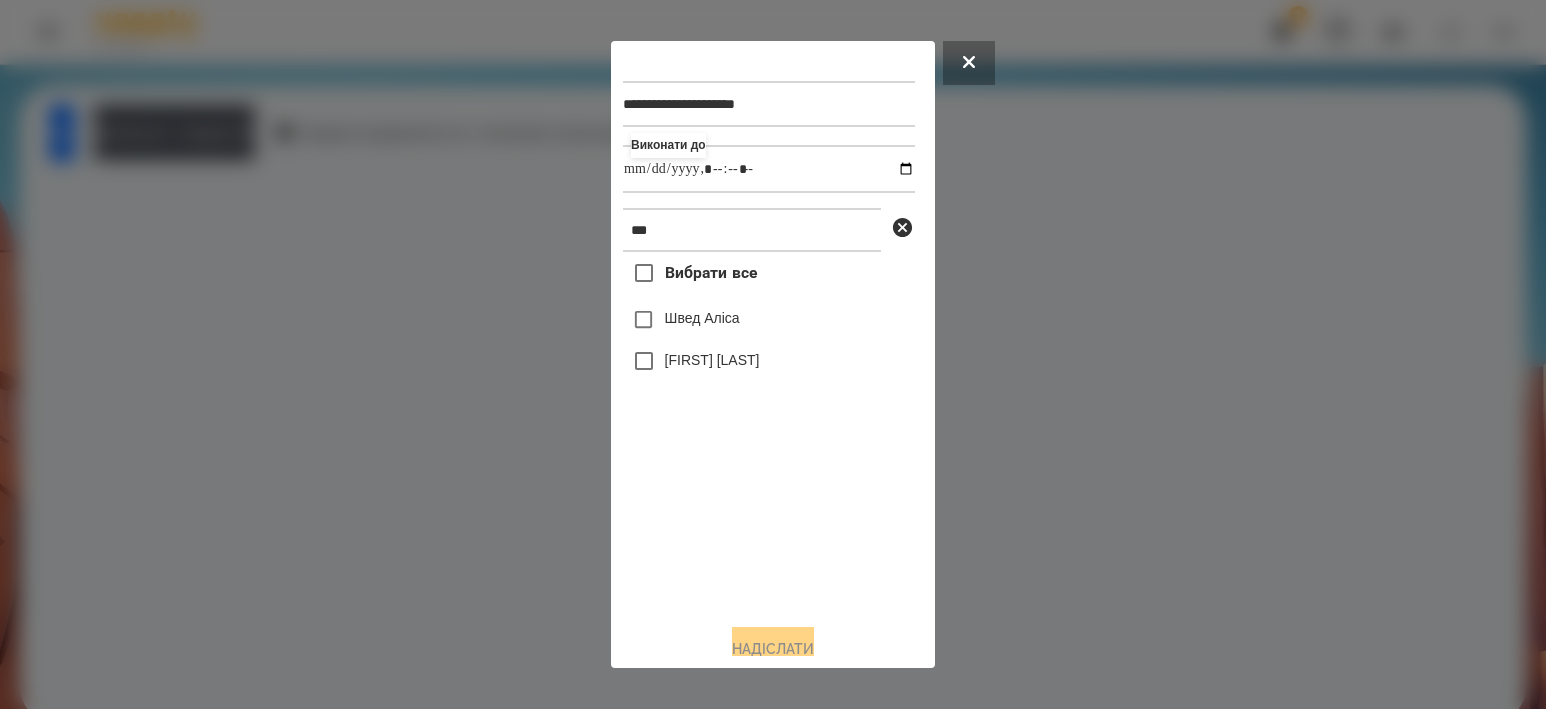drag, startPoint x: 695, startPoint y: 504, endPoint x: 704, endPoint y: 427, distance: 77.52419 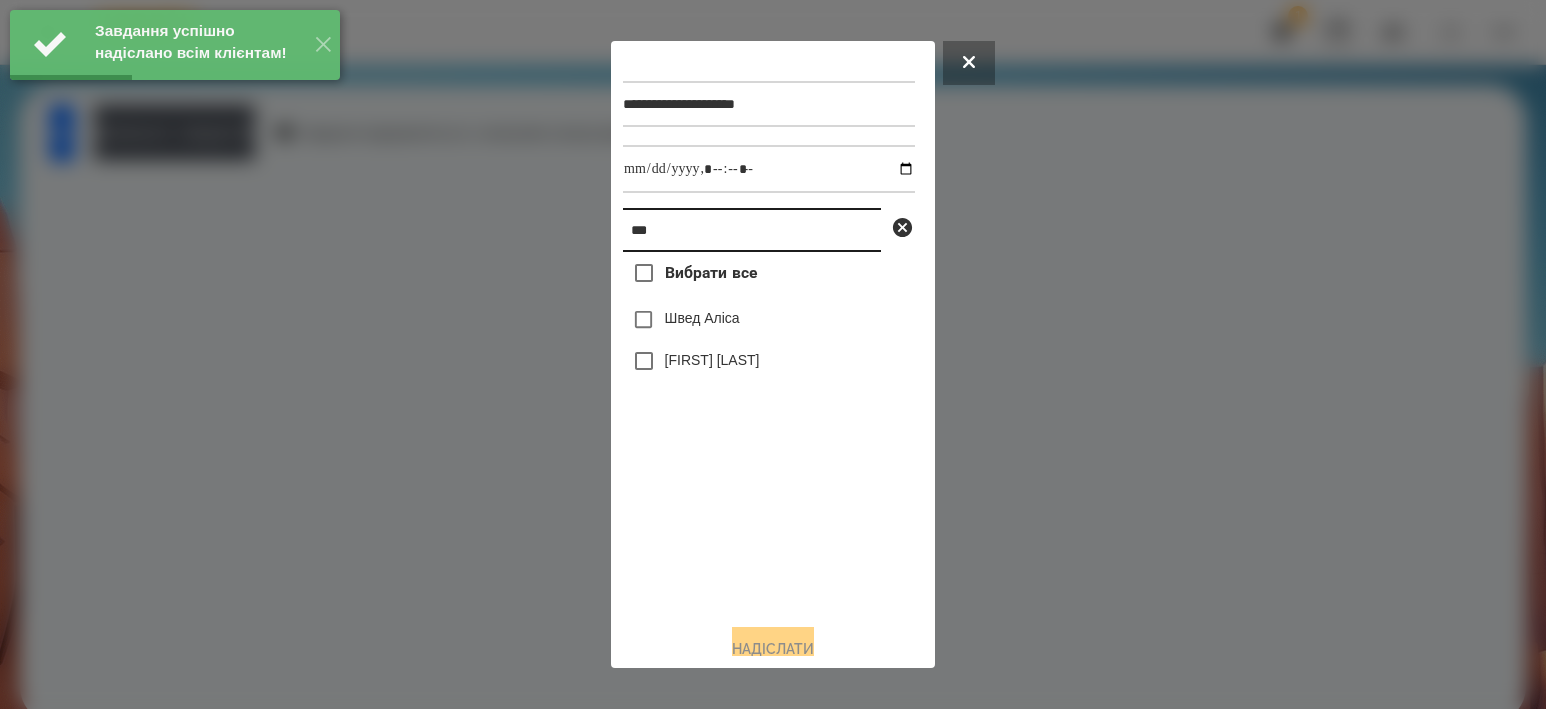 drag, startPoint x: 673, startPoint y: 232, endPoint x: 511, endPoint y: 259, distance: 164.23459 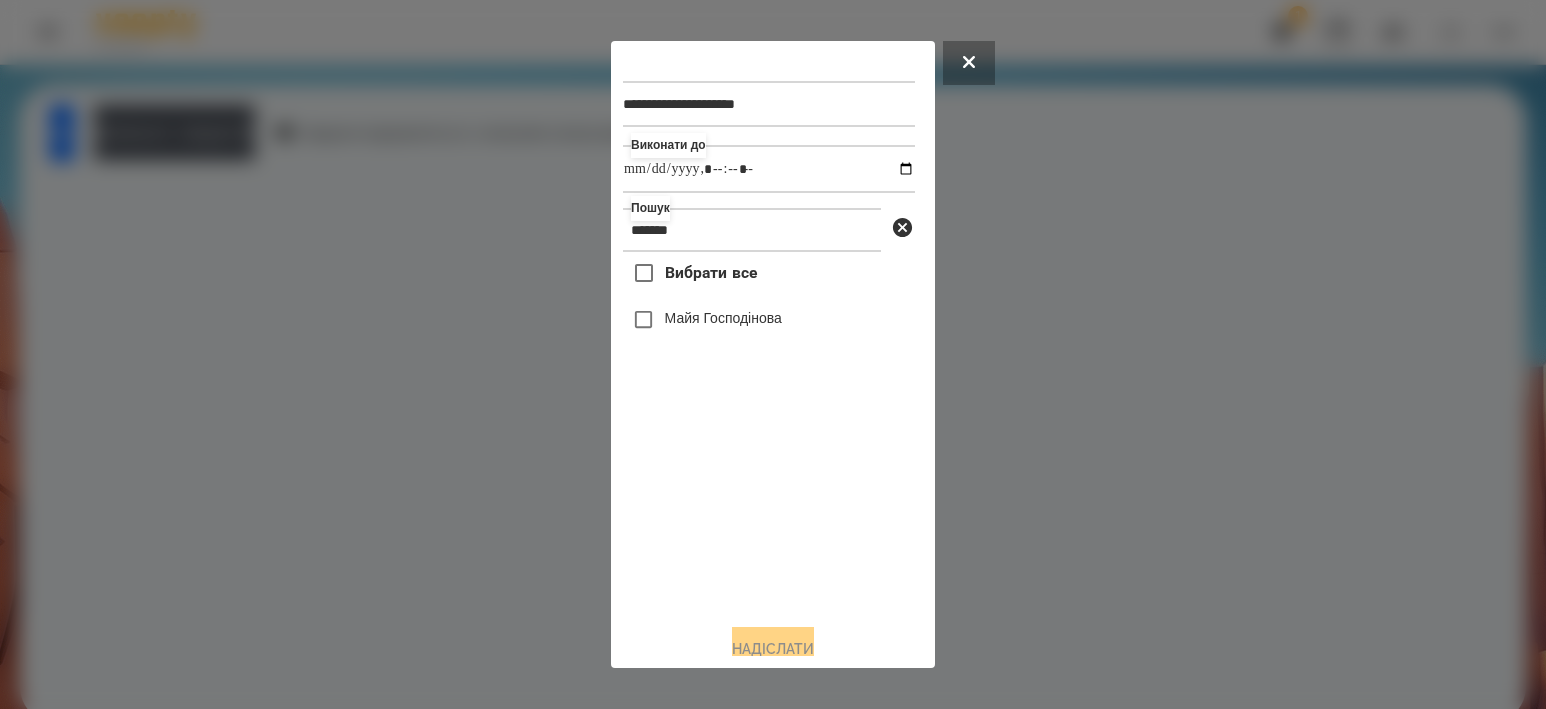 drag, startPoint x: 729, startPoint y: 489, endPoint x: 669, endPoint y: 319, distance: 180.27756 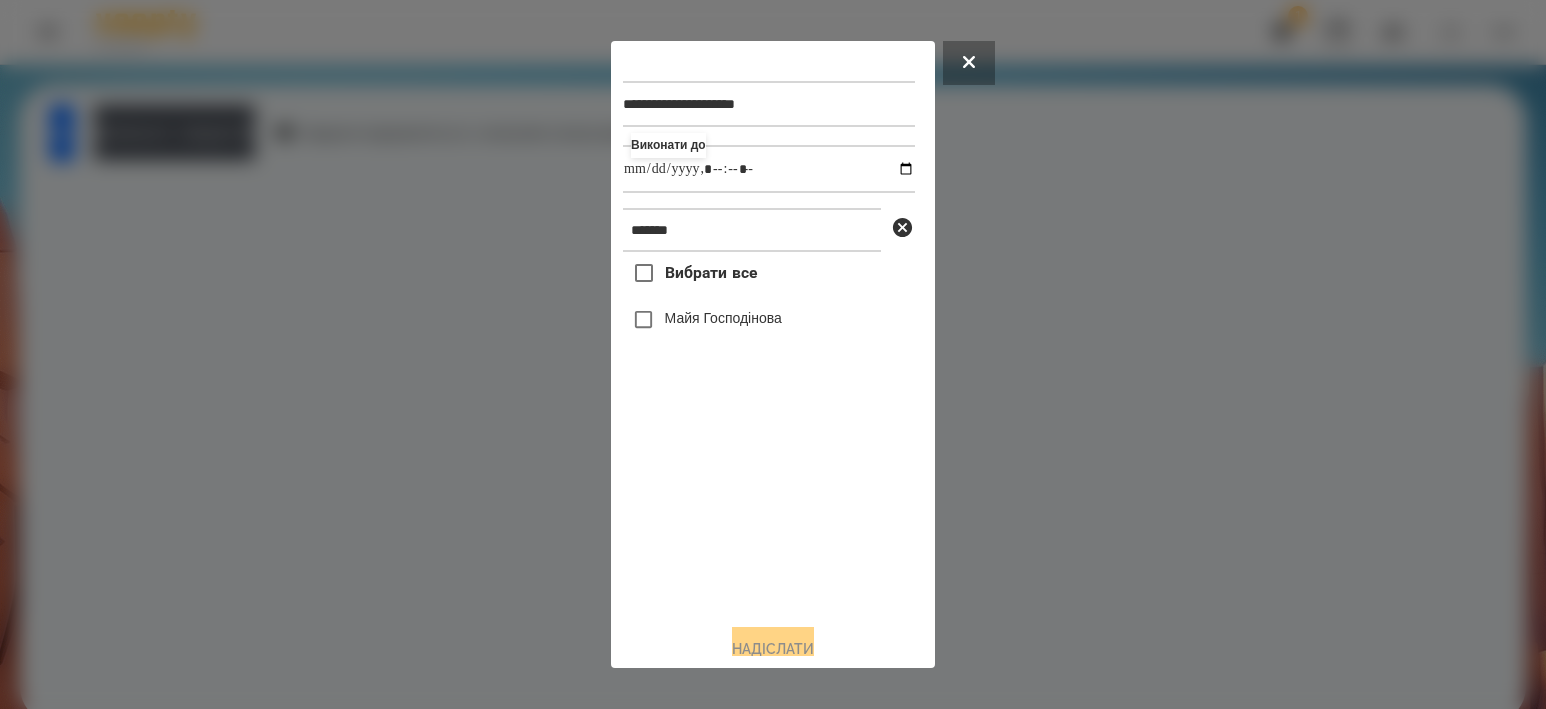 drag, startPoint x: 730, startPoint y: 521, endPoint x: 730, endPoint y: 470, distance: 51 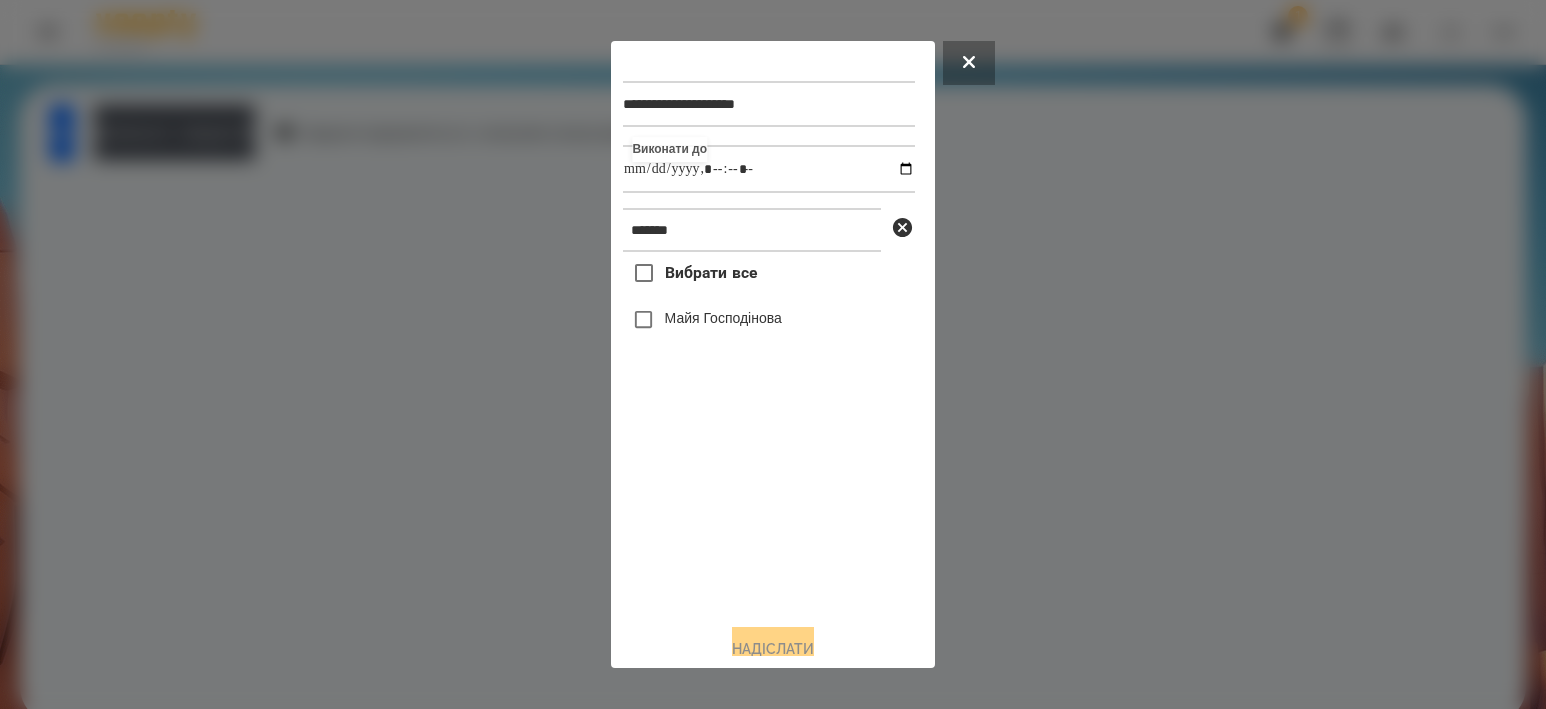 drag, startPoint x: 698, startPoint y: 521, endPoint x: 707, endPoint y: 500, distance: 22.847319 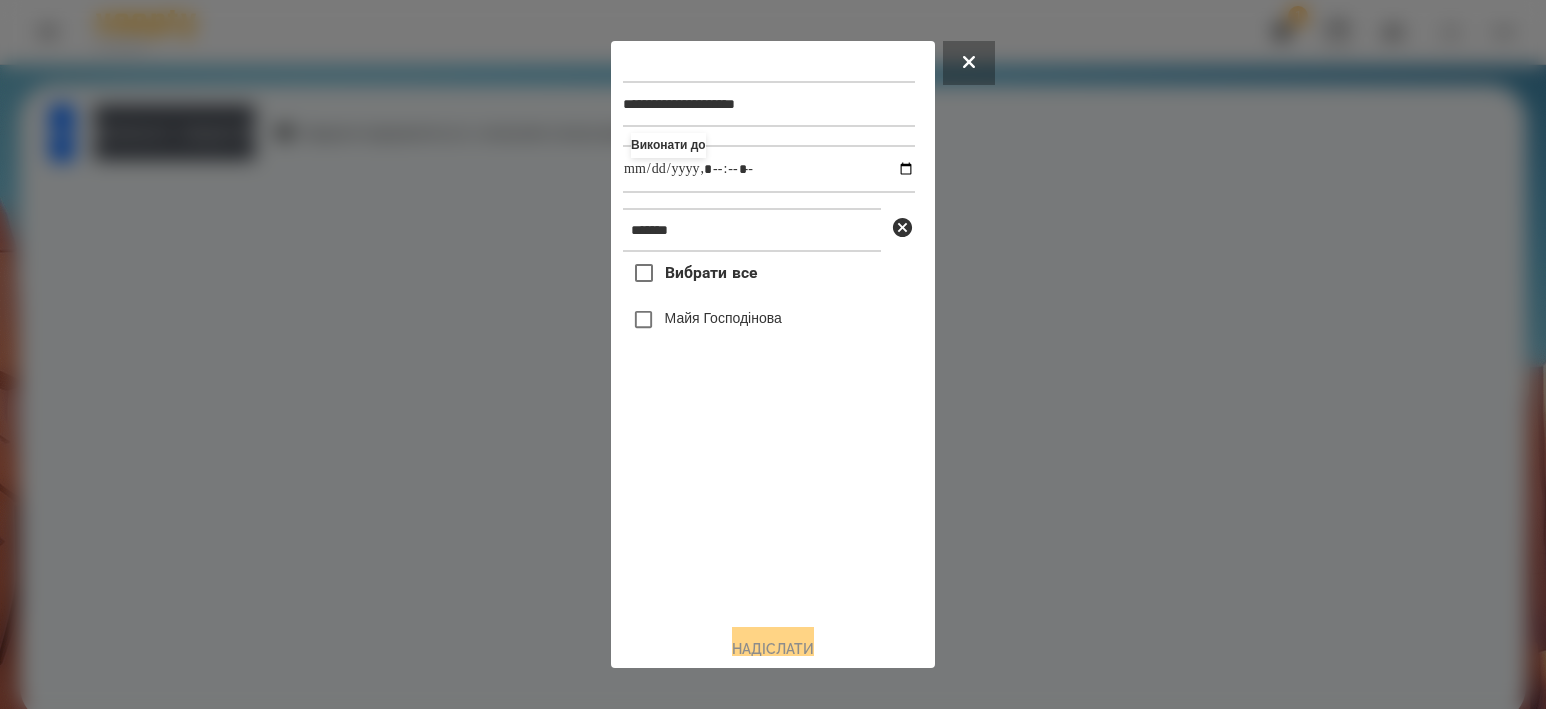 drag, startPoint x: 725, startPoint y: 325, endPoint x: 722, endPoint y: 486, distance: 161.02795 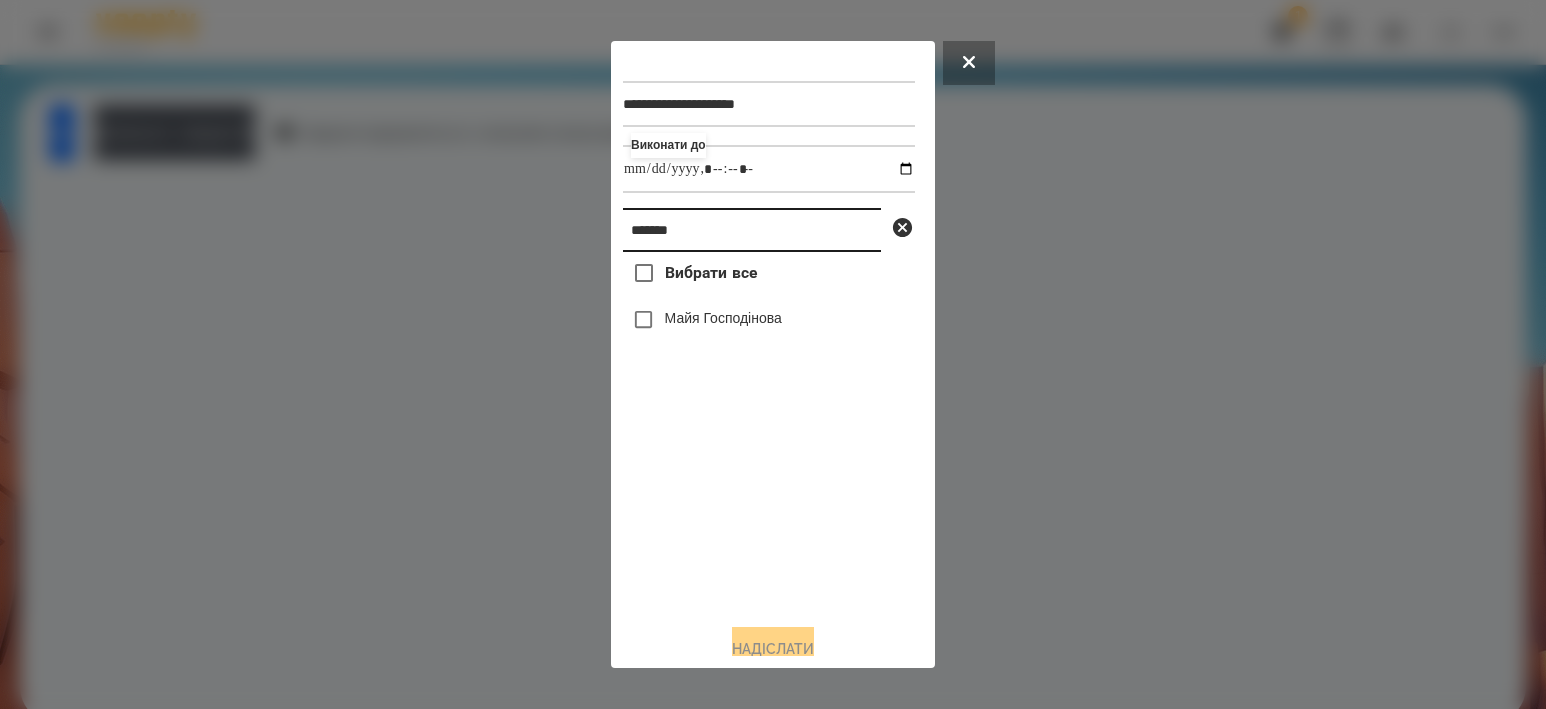drag, startPoint x: 733, startPoint y: 238, endPoint x: 347, endPoint y: 189, distance: 389.0977 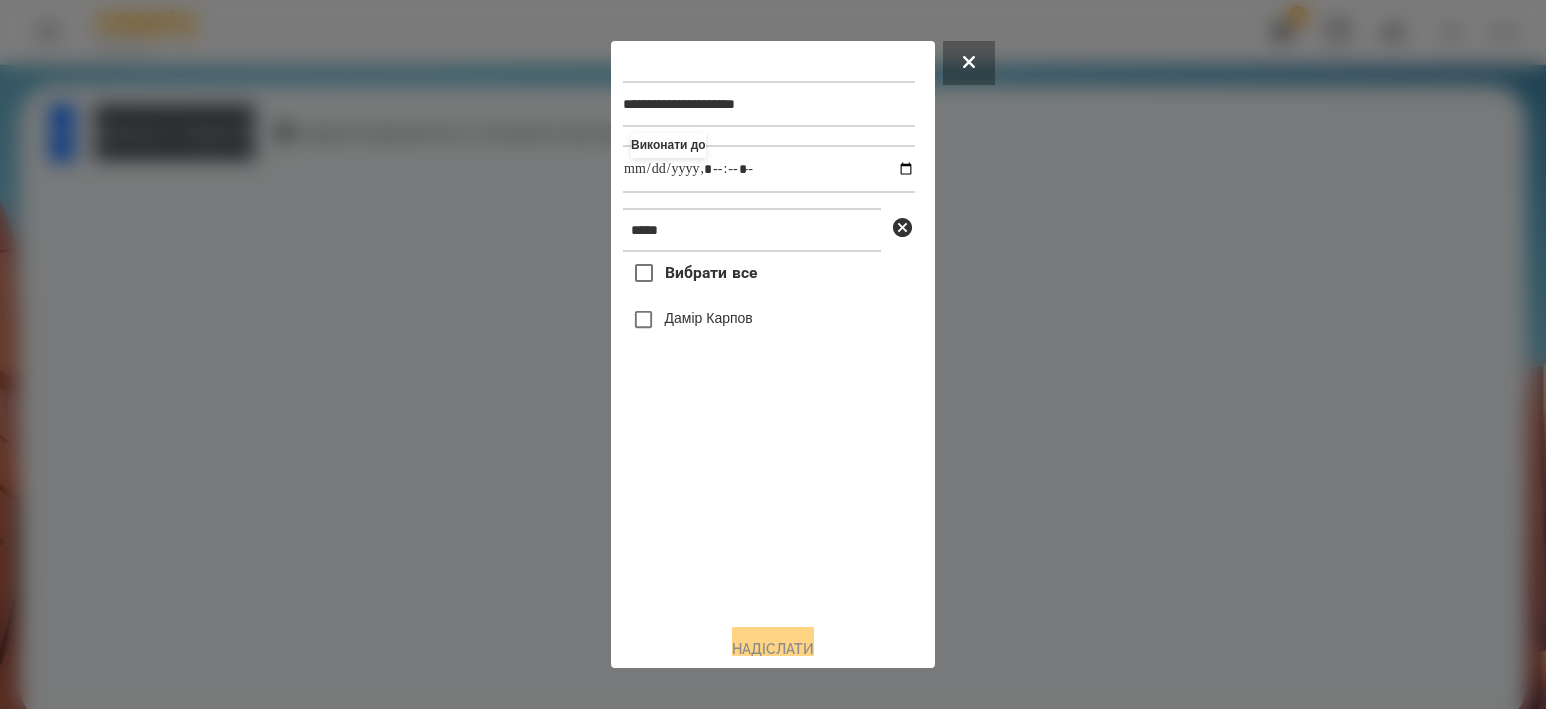 drag, startPoint x: 733, startPoint y: 564, endPoint x: 734, endPoint y: 503, distance: 61.008198 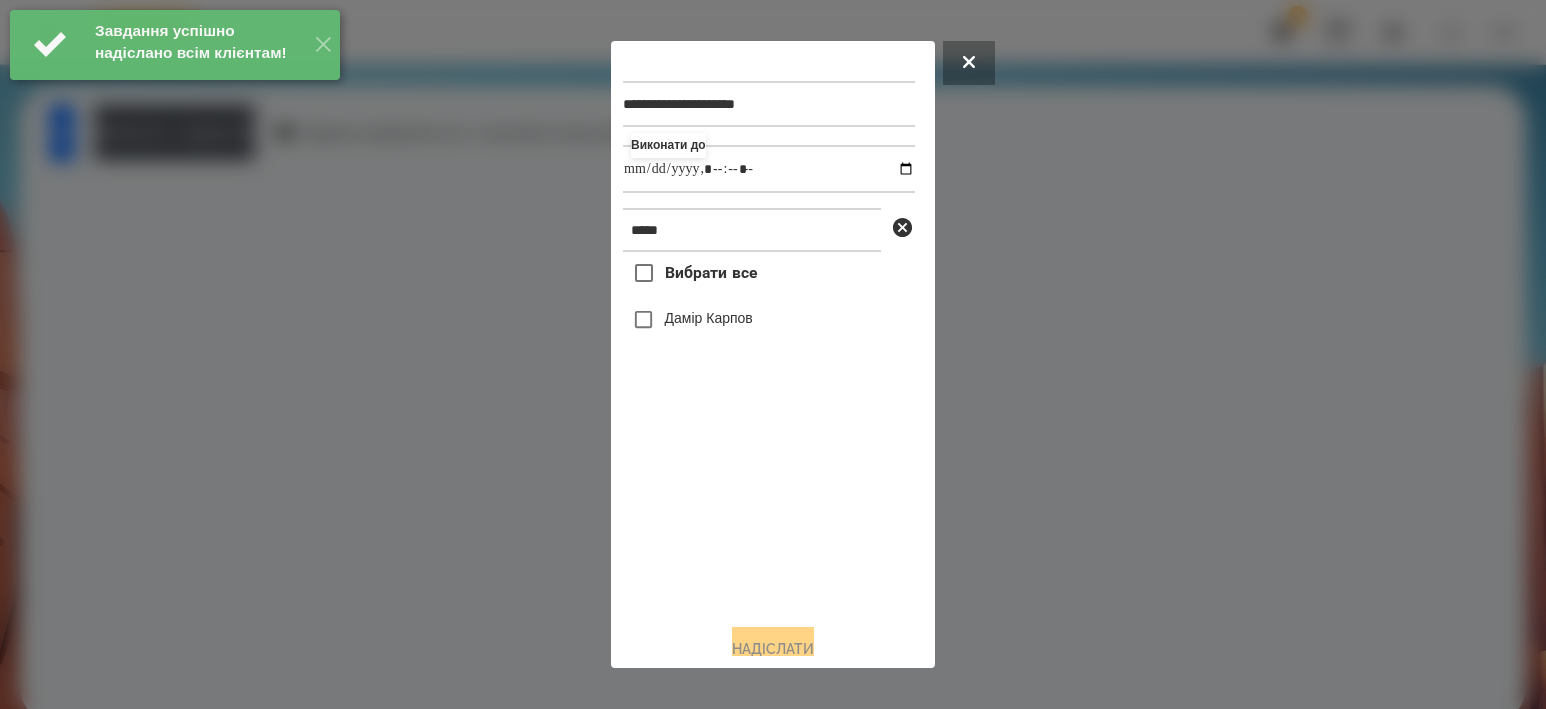 drag, startPoint x: 776, startPoint y: 537, endPoint x: 766, endPoint y: 444, distance: 93.53609 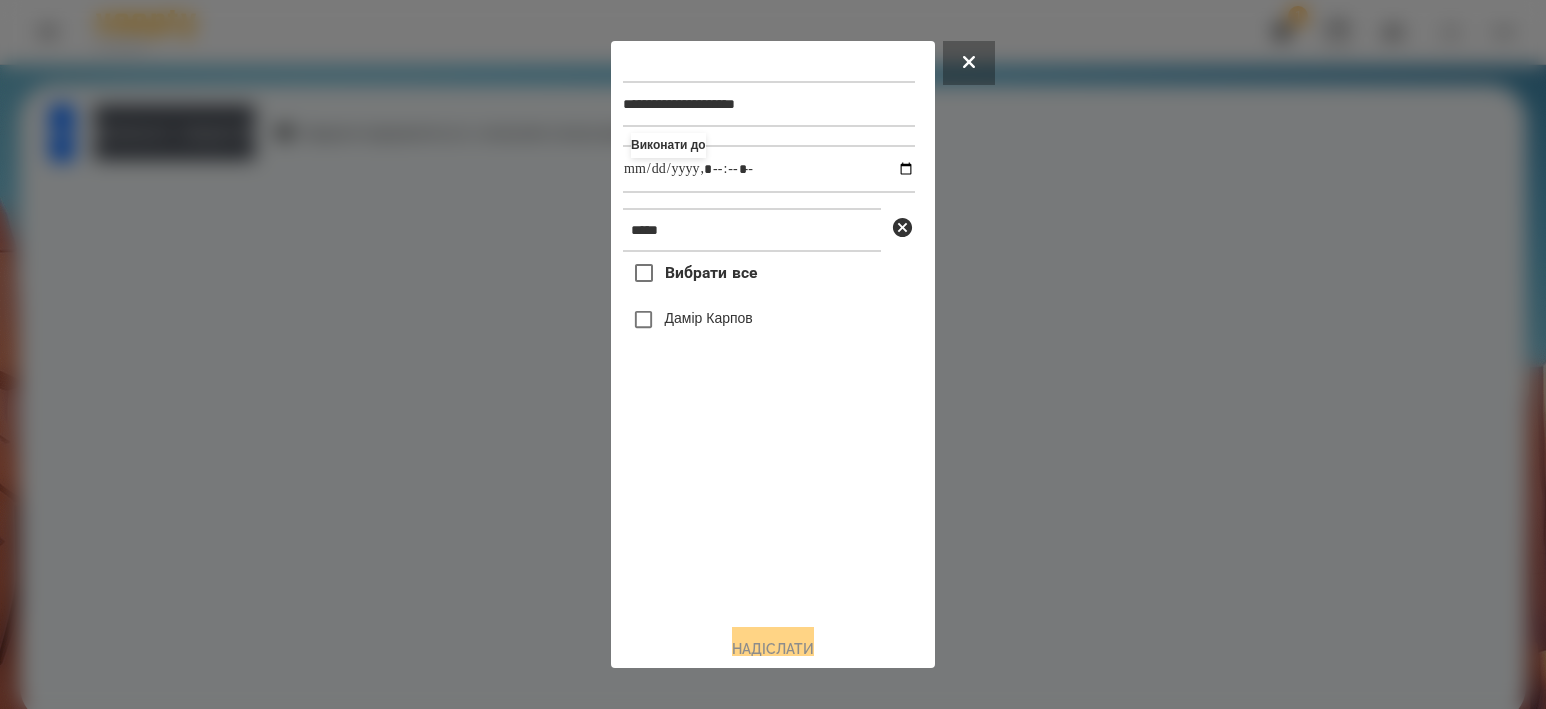drag, startPoint x: 711, startPoint y: 323, endPoint x: 740, endPoint y: 506, distance: 185.28357 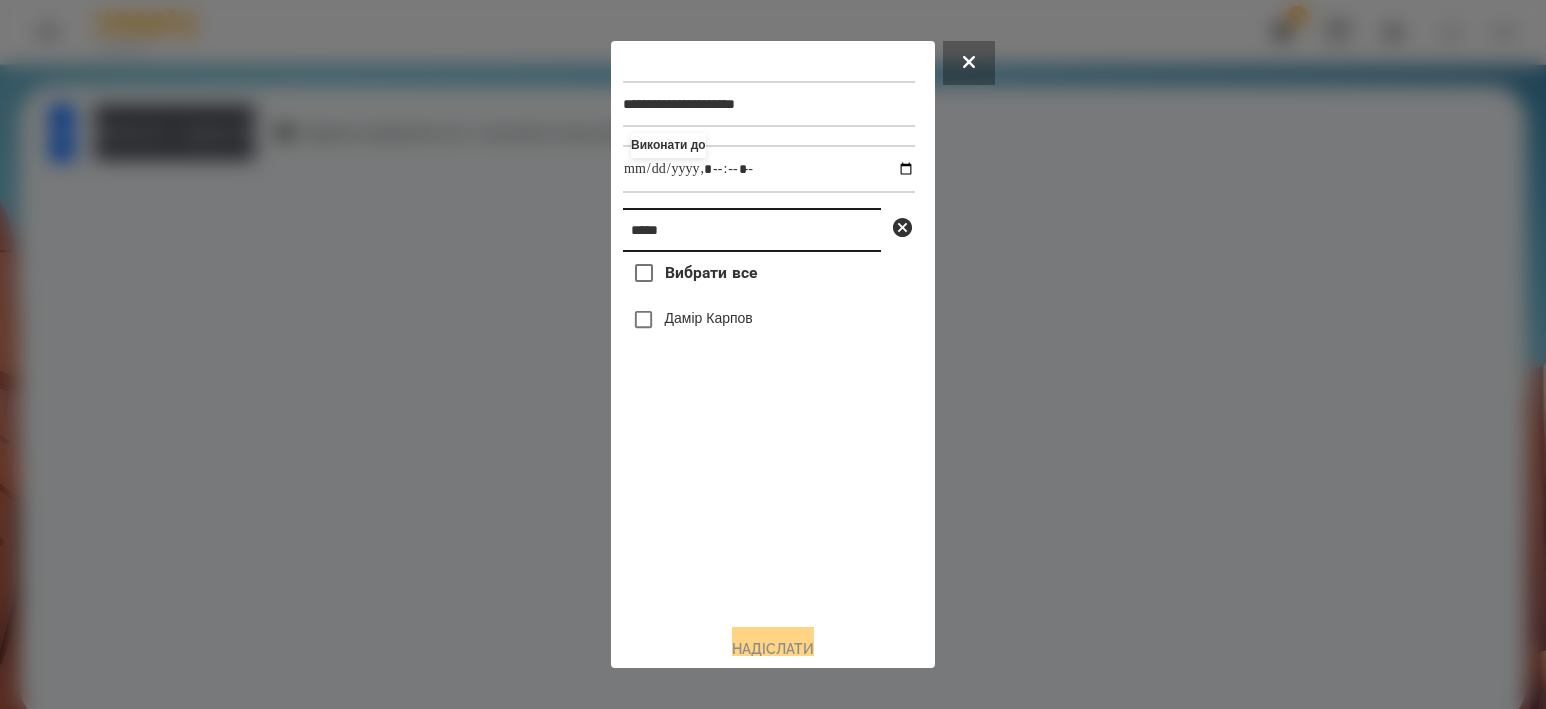 drag, startPoint x: 716, startPoint y: 233, endPoint x: 149, endPoint y: 248, distance: 567.19836 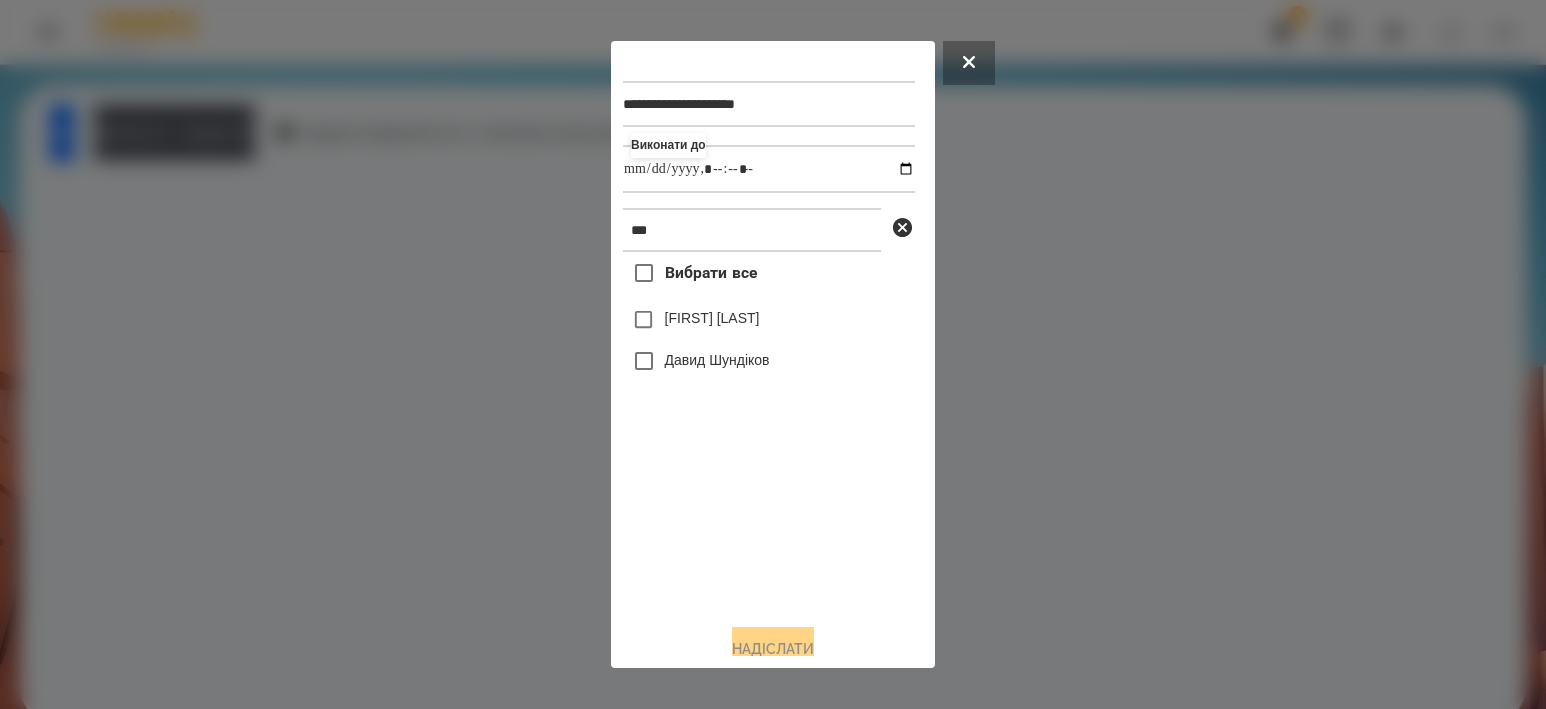 drag, startPoint x: 782, startPoint y: 575, endPoint x: 771, endPoint y: 468, distance: 107.563934 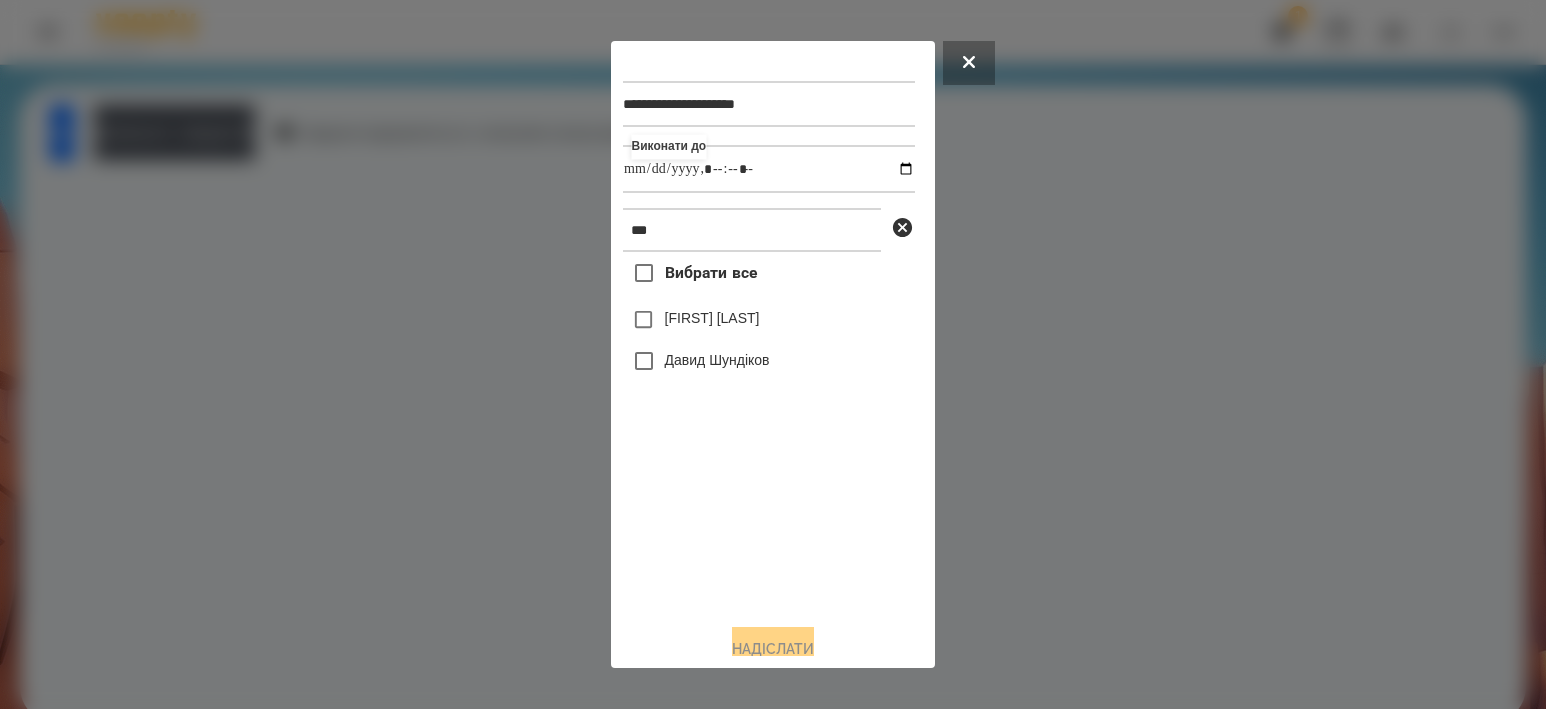 drag, startPoint x: 753, startPoint y: 520, endPoint x: 742, endPoint y: 428, distance: 92.65527 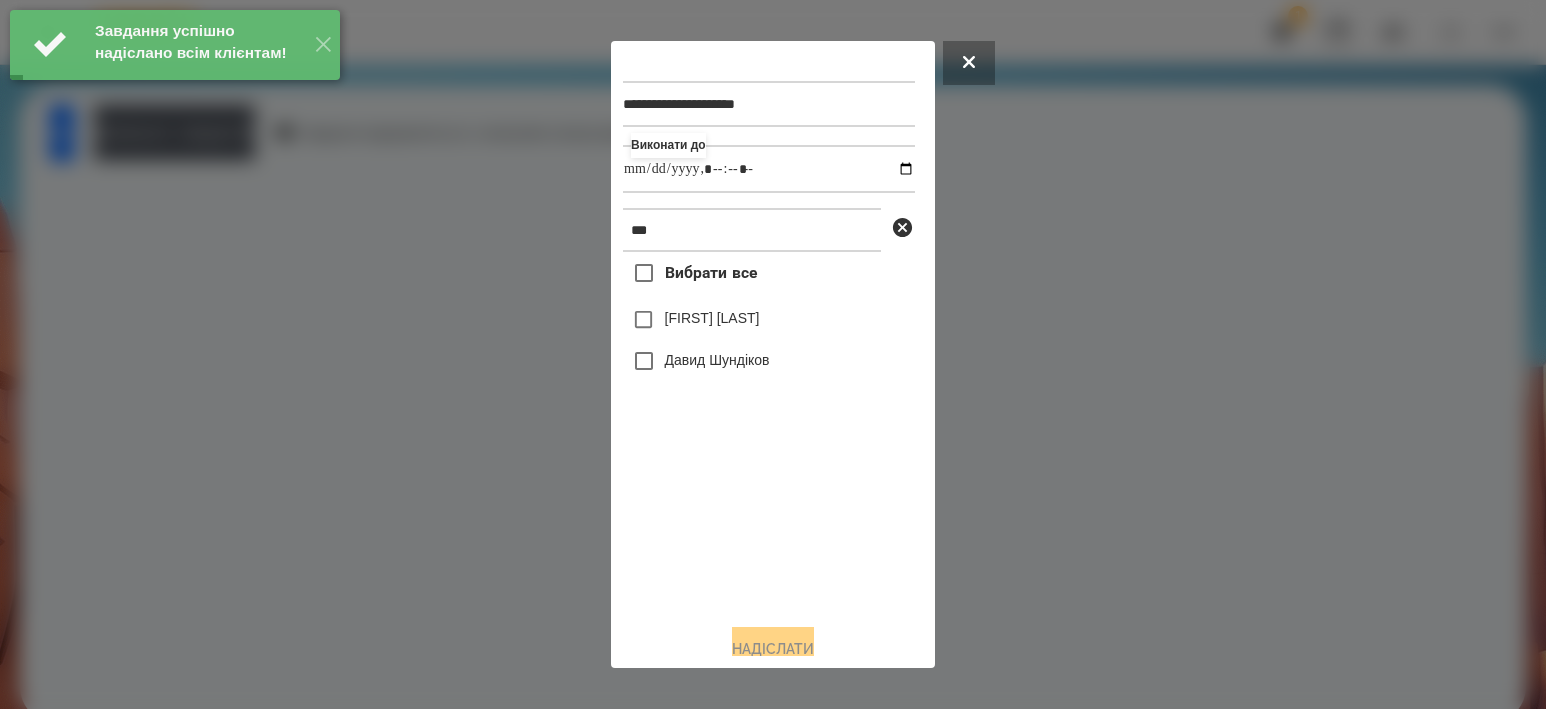 drag, startPoint x: 751, startPoint y: 528, endPoint x: 723, endPoint y: 422, distance: 109.63576 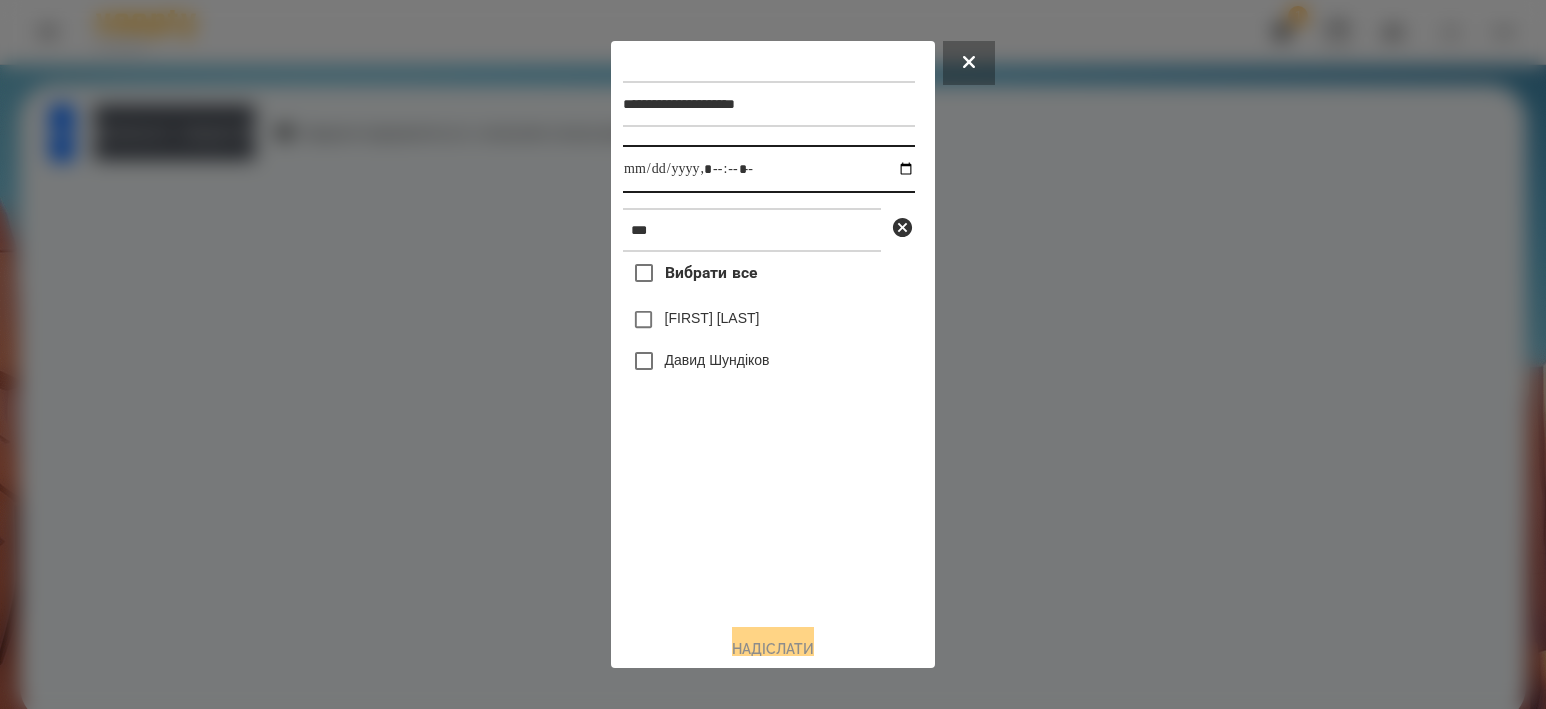 drag, startPoint x: 874, startPoint y: 167, endPoint x: 898, endPoint y: 181, distance: 27.784887 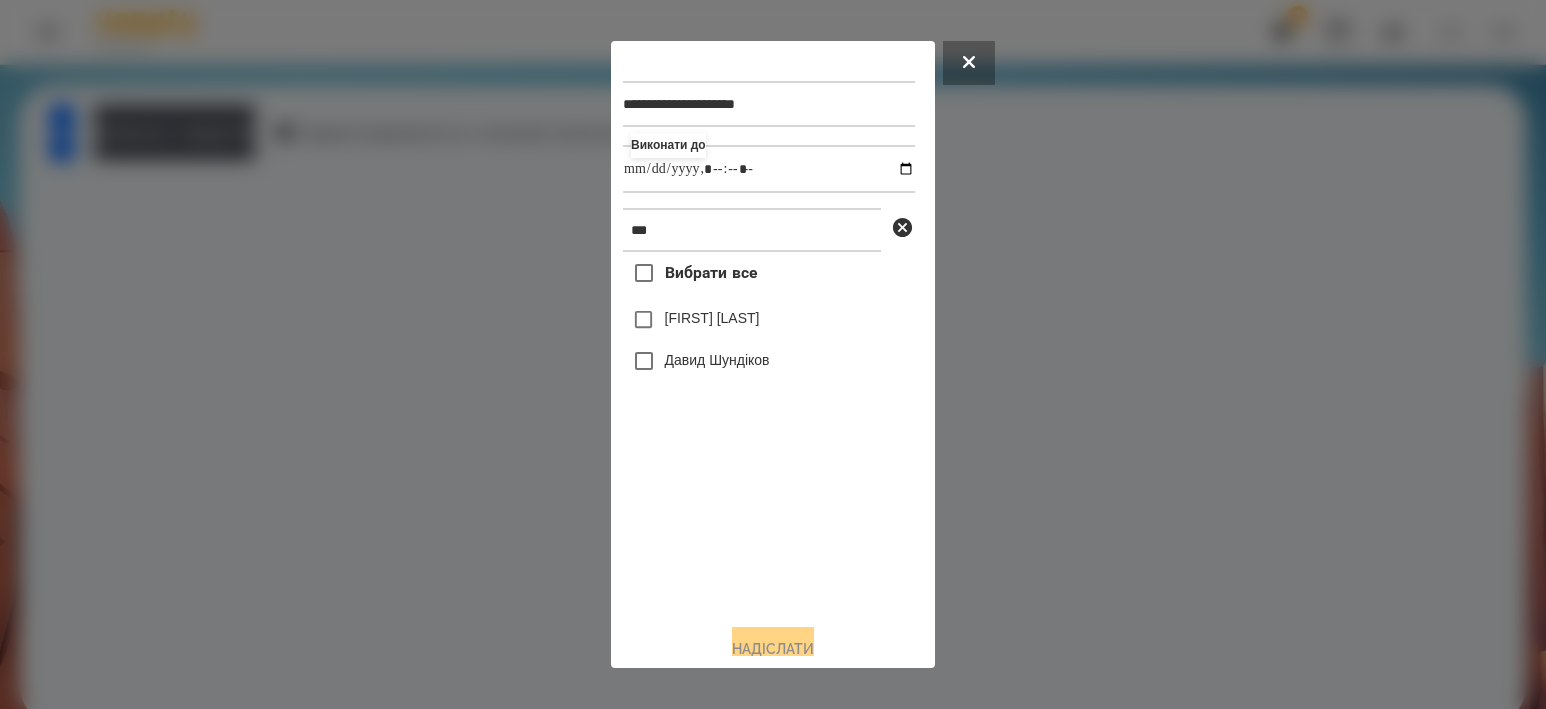drag, startPoint x: 778, startPoint y: 536, endPoint x: 757, endPoint y: 402, distance: 135.63554 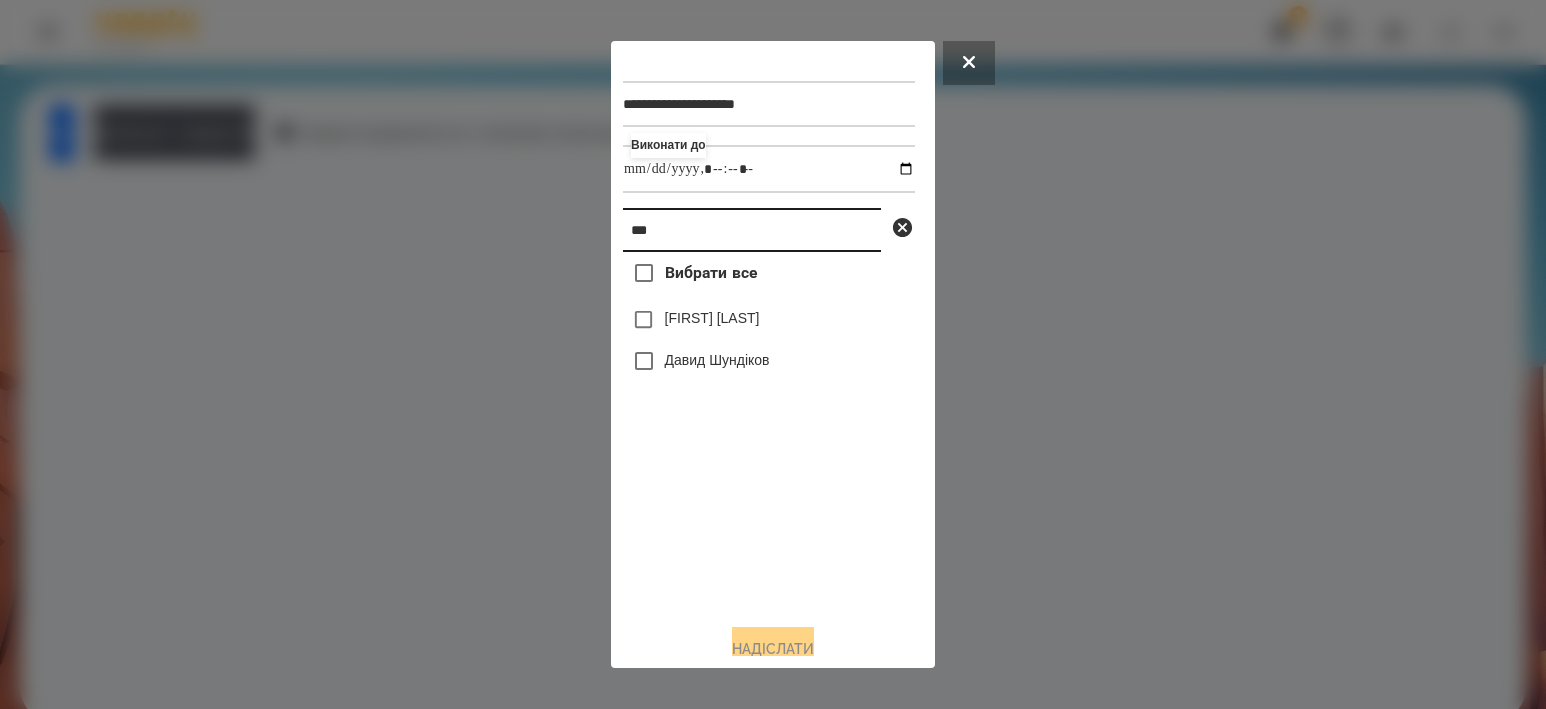 drag, startPoint x: 722, startPoint y: 239, endPoint x: 290, endPoint y: 185, distance: 435.3619 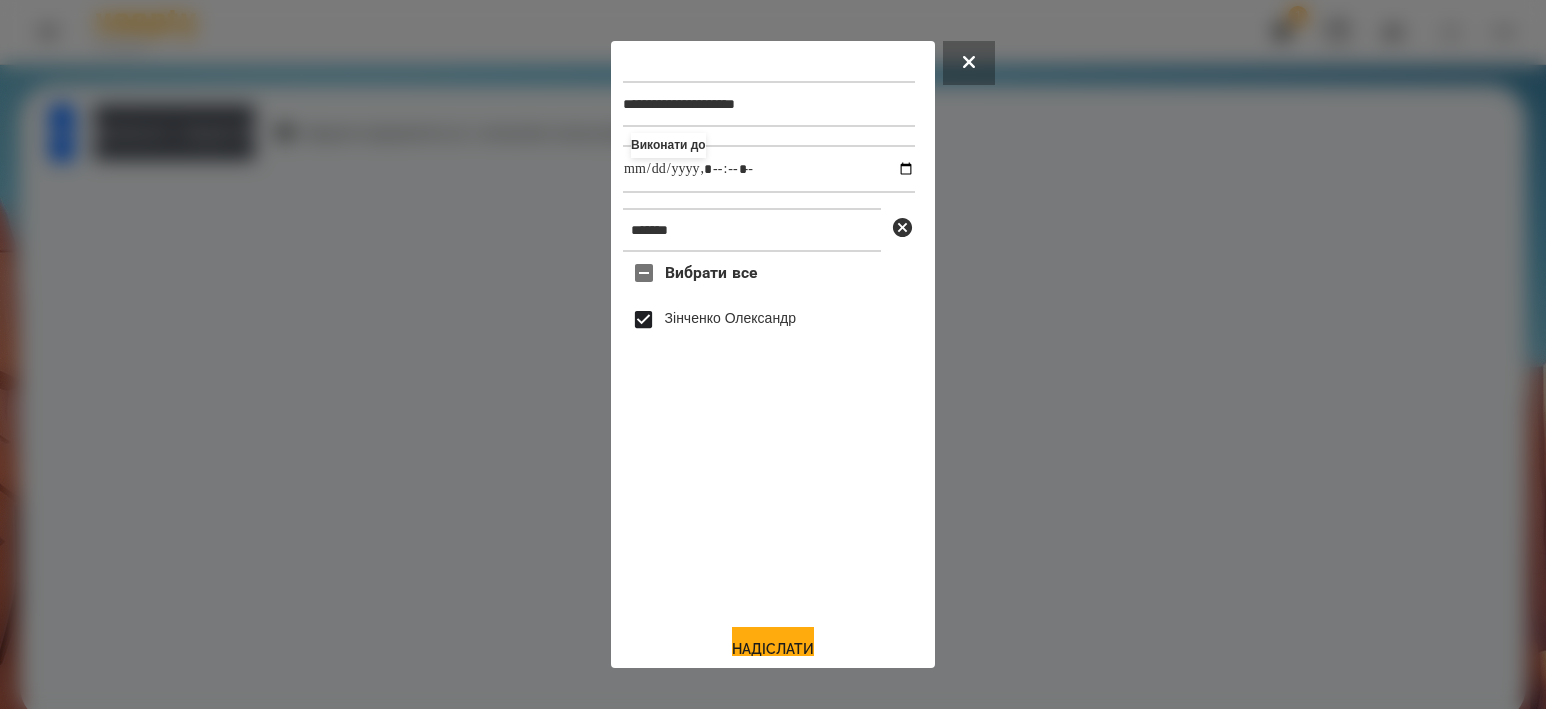drag, startPoint x: 816, startPoint y: 641, endPoint x: 717, endPoint y: 615, distance: 102.357216 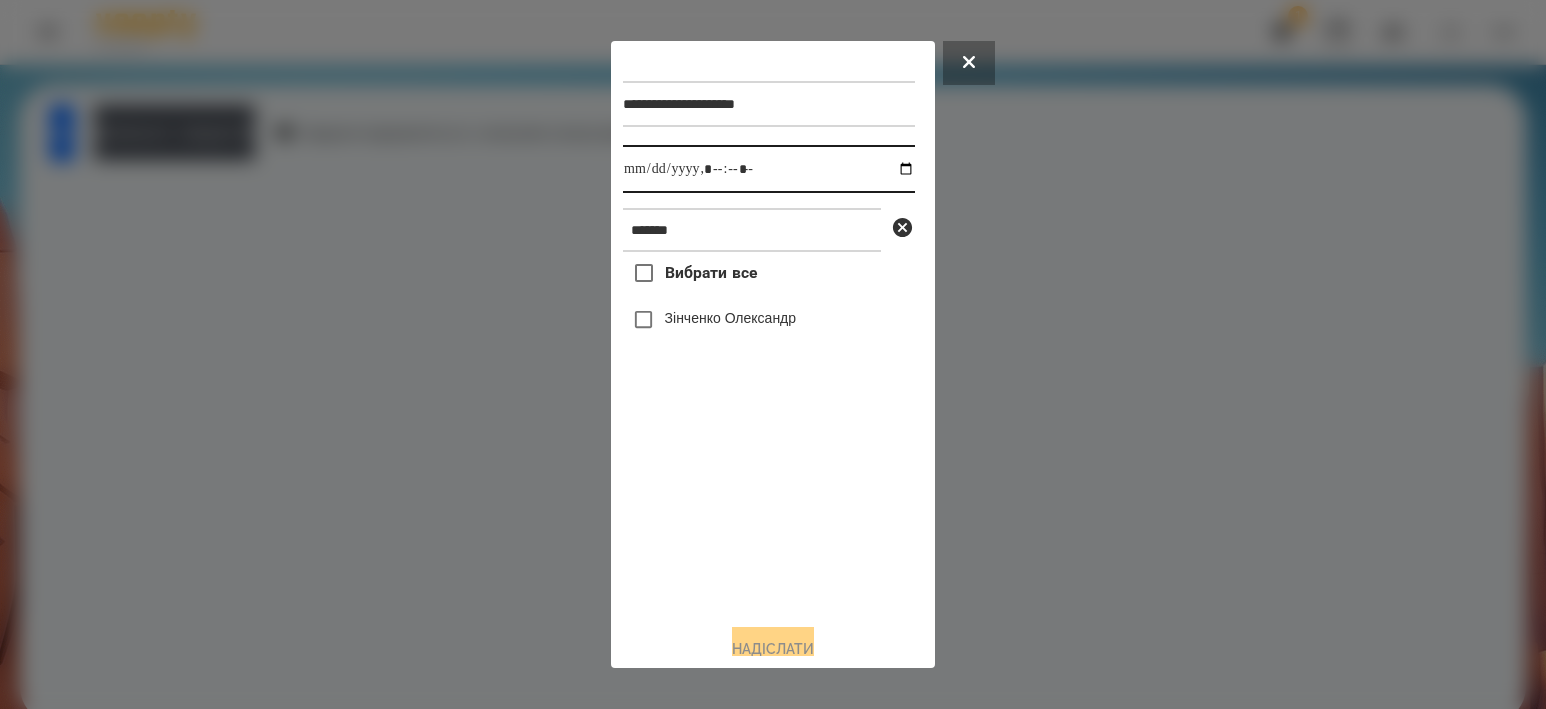 drag, startPoint x: 887, startPoint y: 176, endPoint x: 866, endPoint y: 196, distance: 29 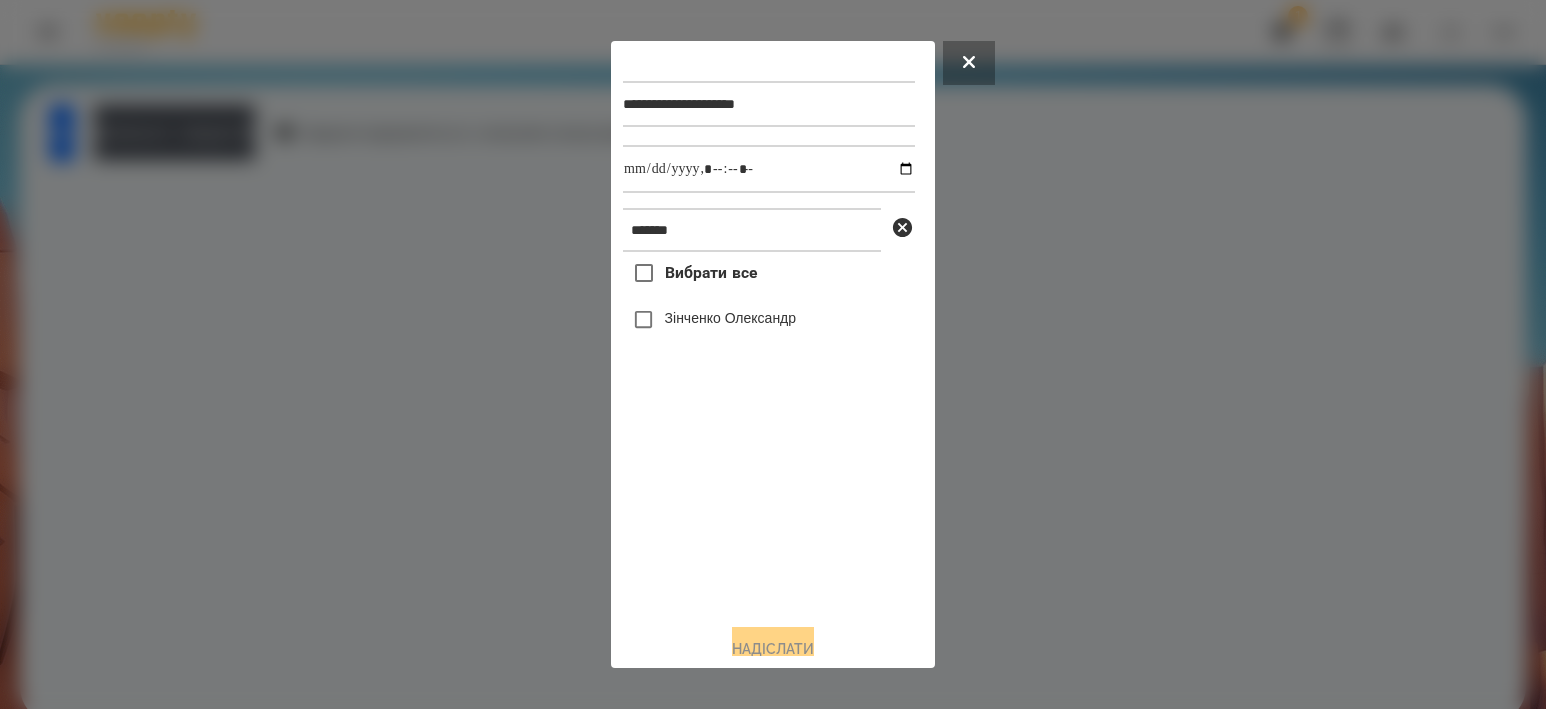 drag, startPoint x: 676, startPoint y: 312, endPoint x: 678, endPoint y: 341, distance: 29.068884 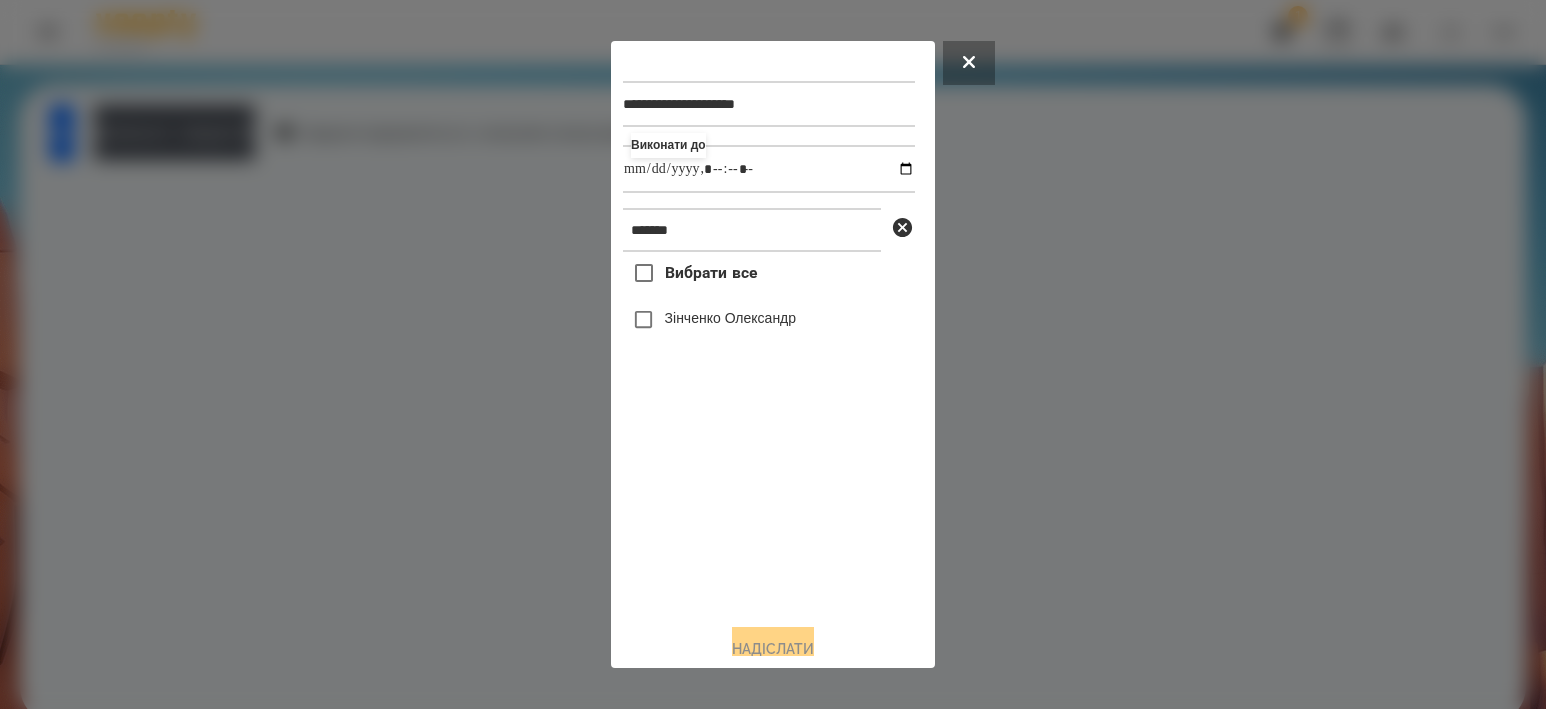 drag, startPoint x: 799, startPoint y: 534, endPoint x: 786, endPoint y: 421, distance: 113.74533 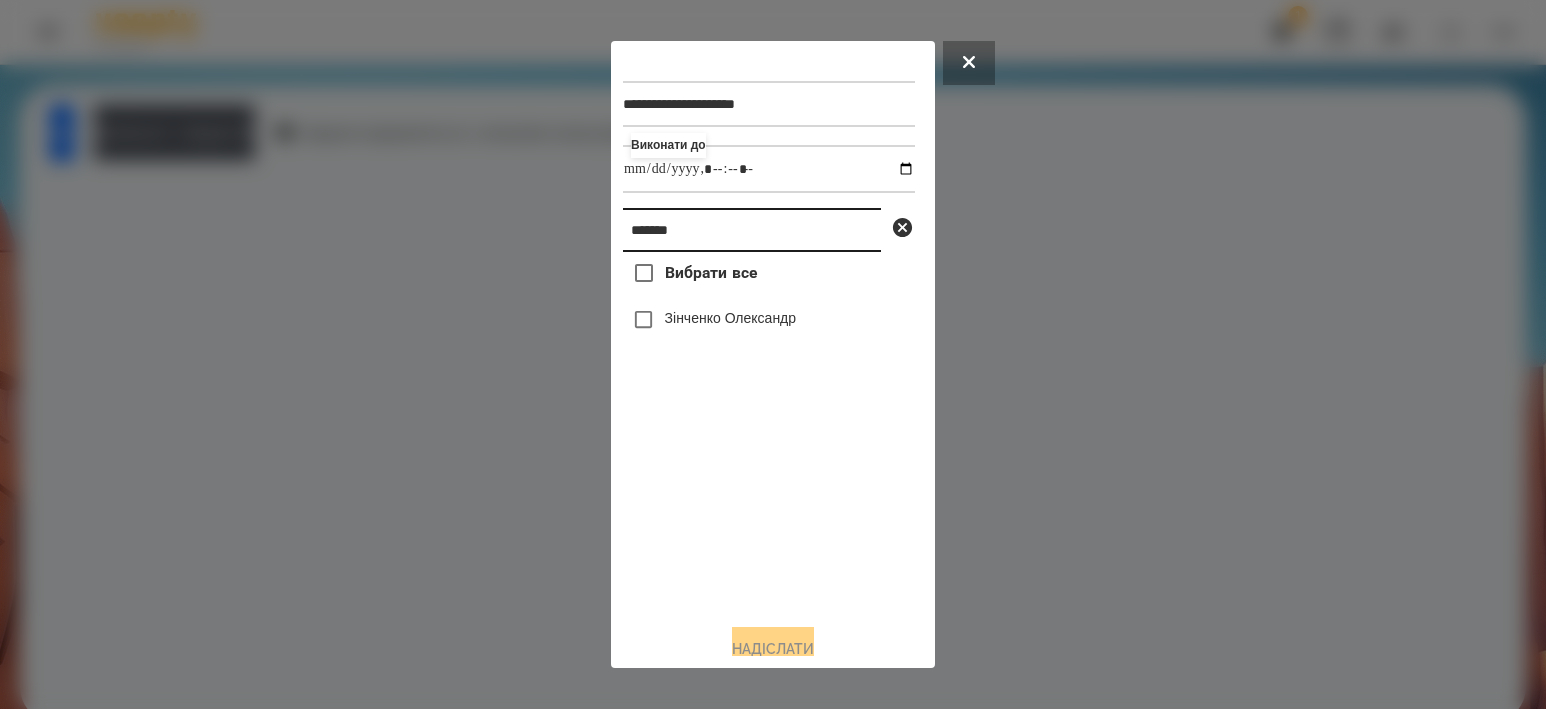 drag, startPoint x: 751, startPoint y: 242, endPoint x: 169, endPoint y: 183, distance: 584.9829 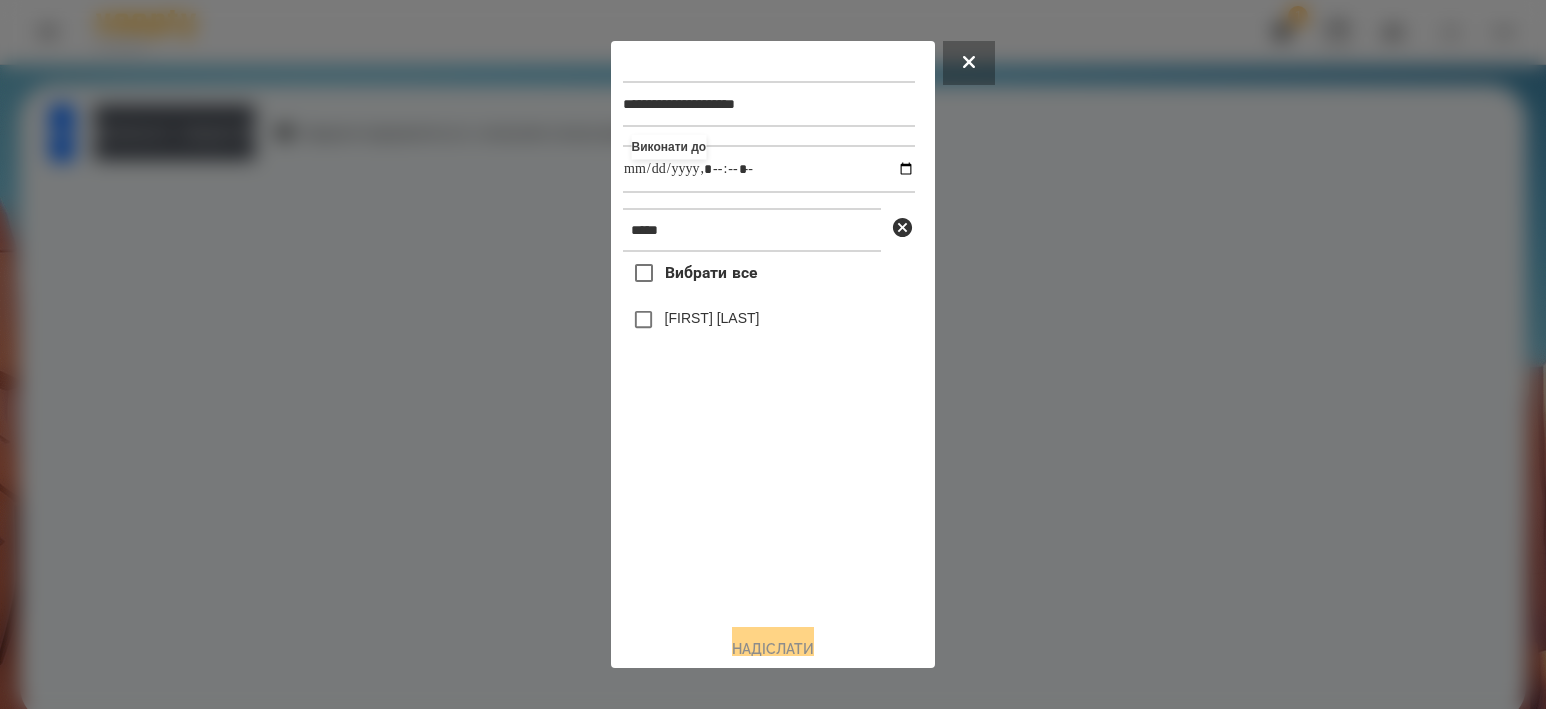 drag, startPoint x: 791, startPoint y: 548, endPoint x: 791, endPoint y: 515, distance: 33 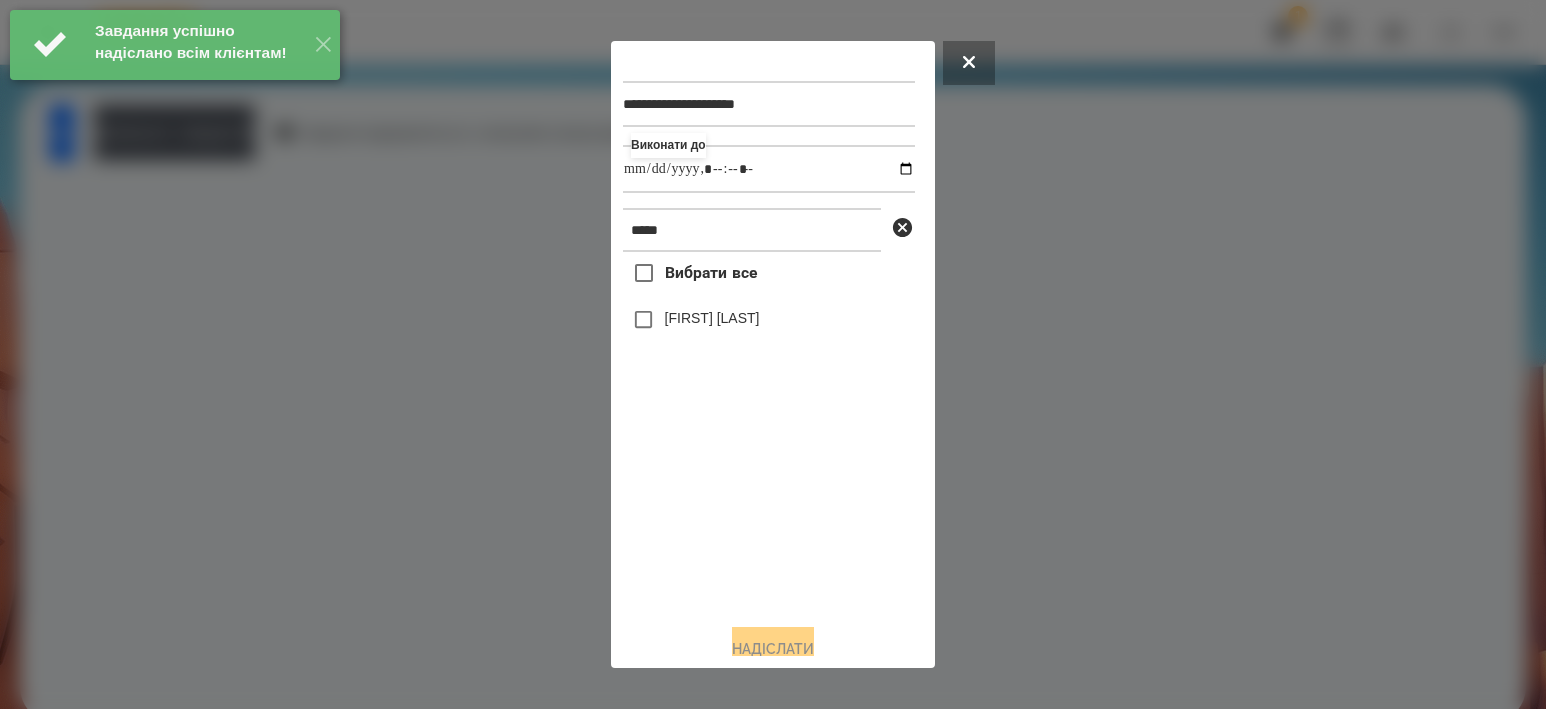 drag, startPoint x: 777, startPoint y: 543, endPoint x: 759, endPoint y: 373, distance: 170.95029 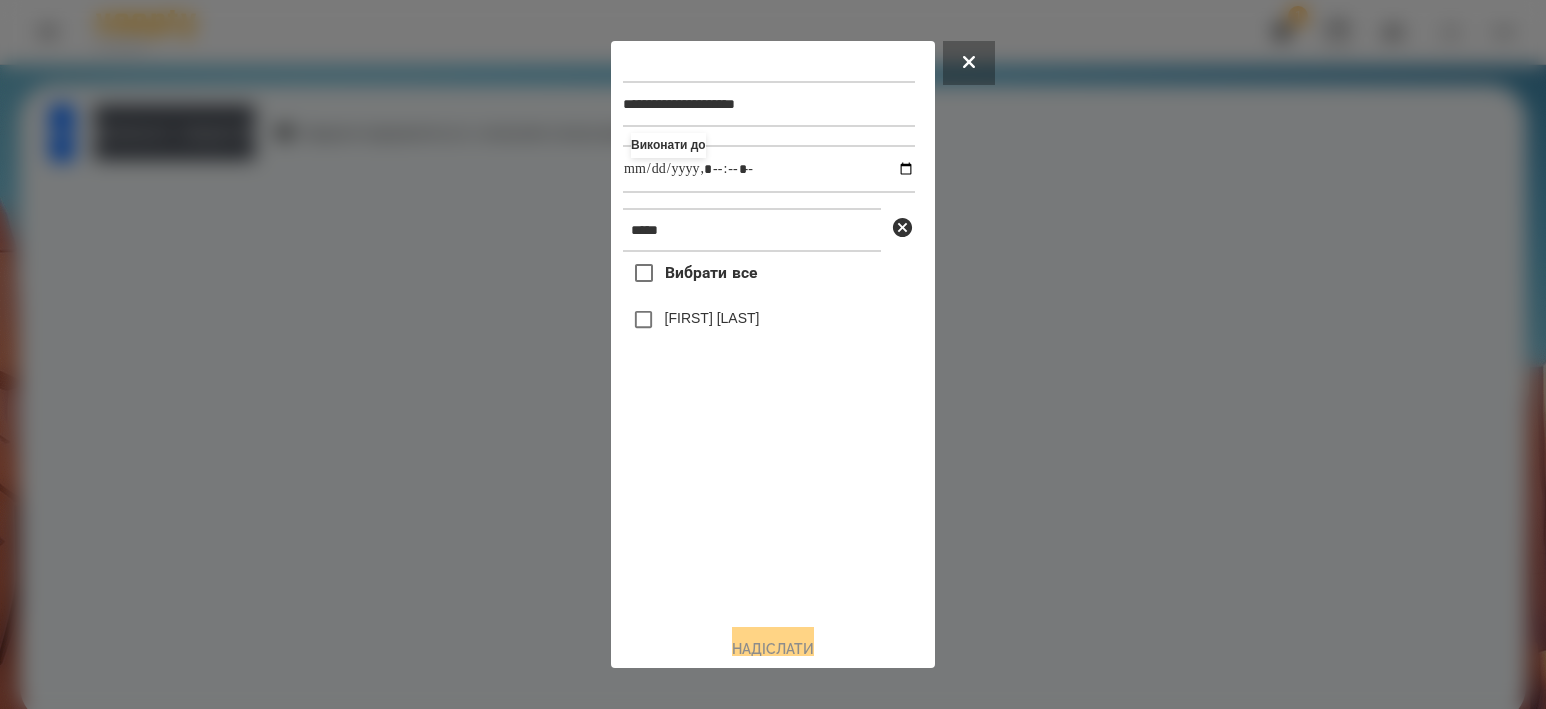 drag, startPoint x: 755, startPoint y: 587, endPoint x: 727, endPoint y: 357, distance: 231.69807 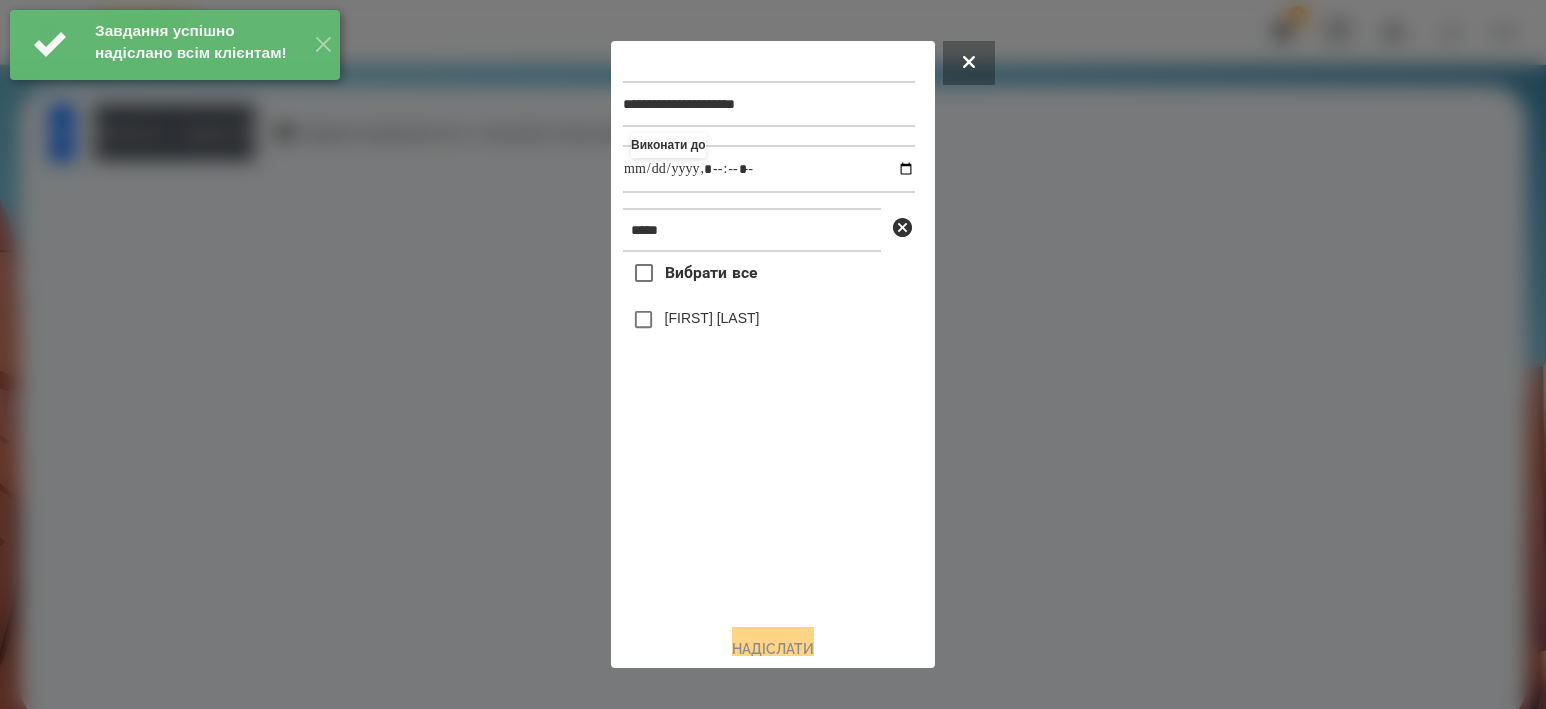 drag, startPoint x: 682, startPoint y: 530, endPoint x: 697, endPoint y: 369, distance: 161.69725 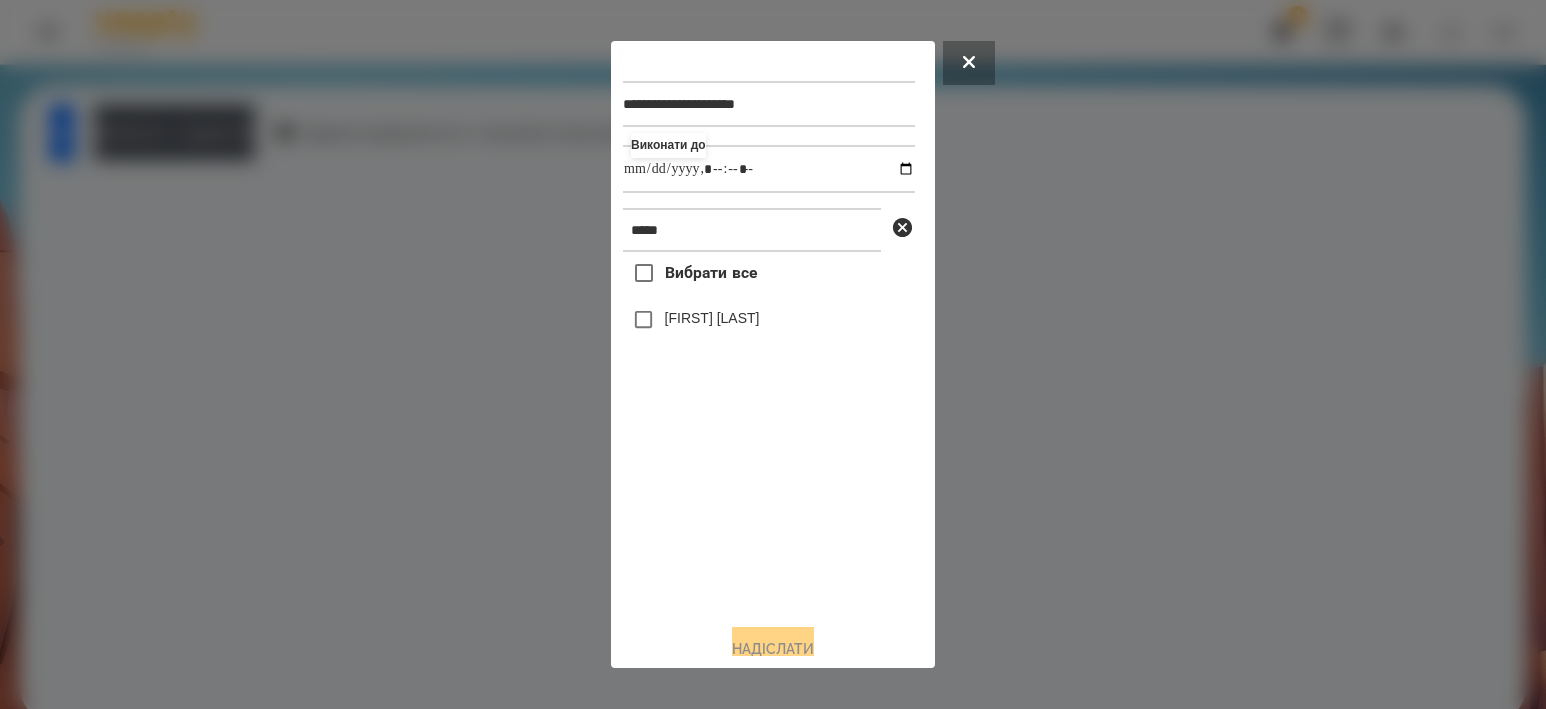 drag, startPoint x: 696, startPoint y: 530, endPoint x: 761, endPoint y: 263, distance: 274.7981 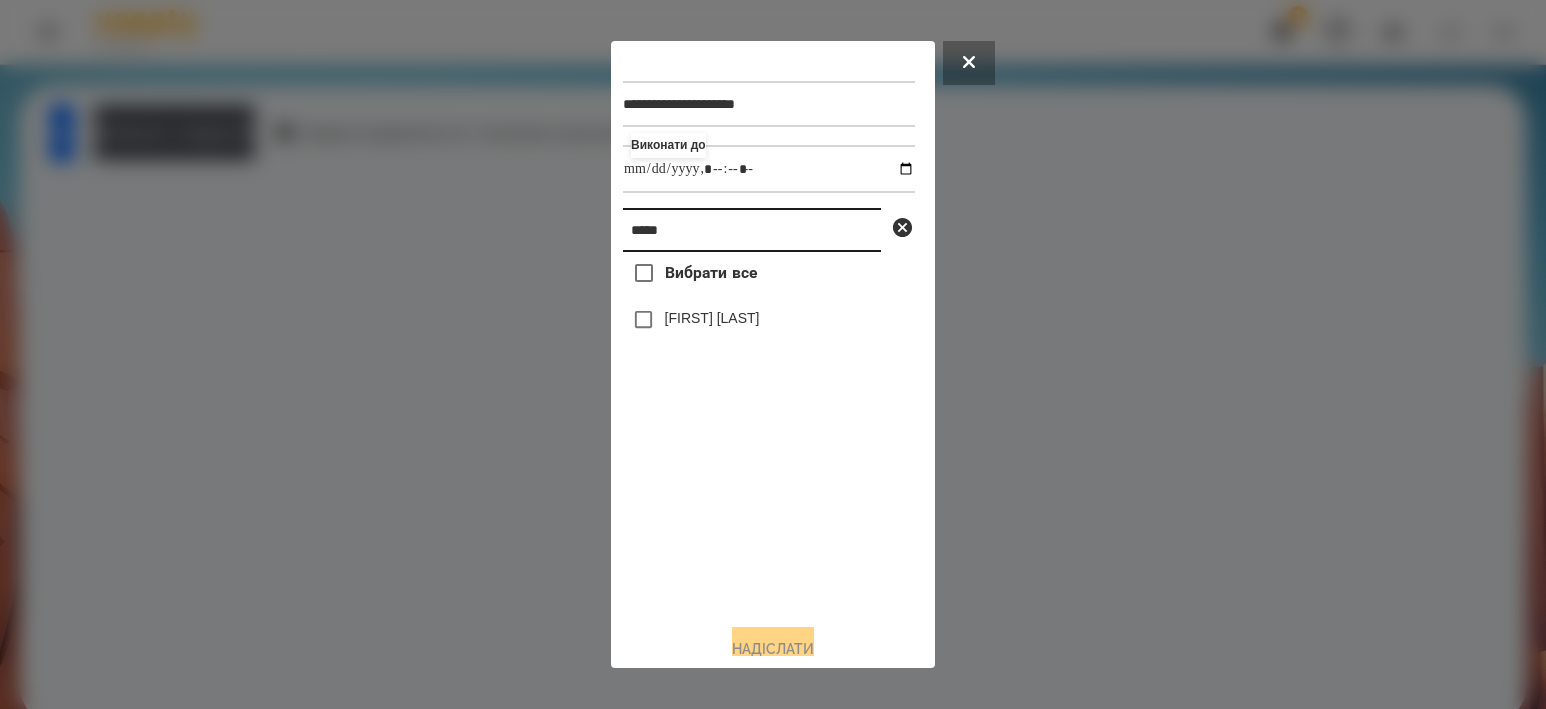 drag, startPoint x: 761, startPoint y: 231, endPoint x: 212, endPoint y: 228, distance: 549.0082 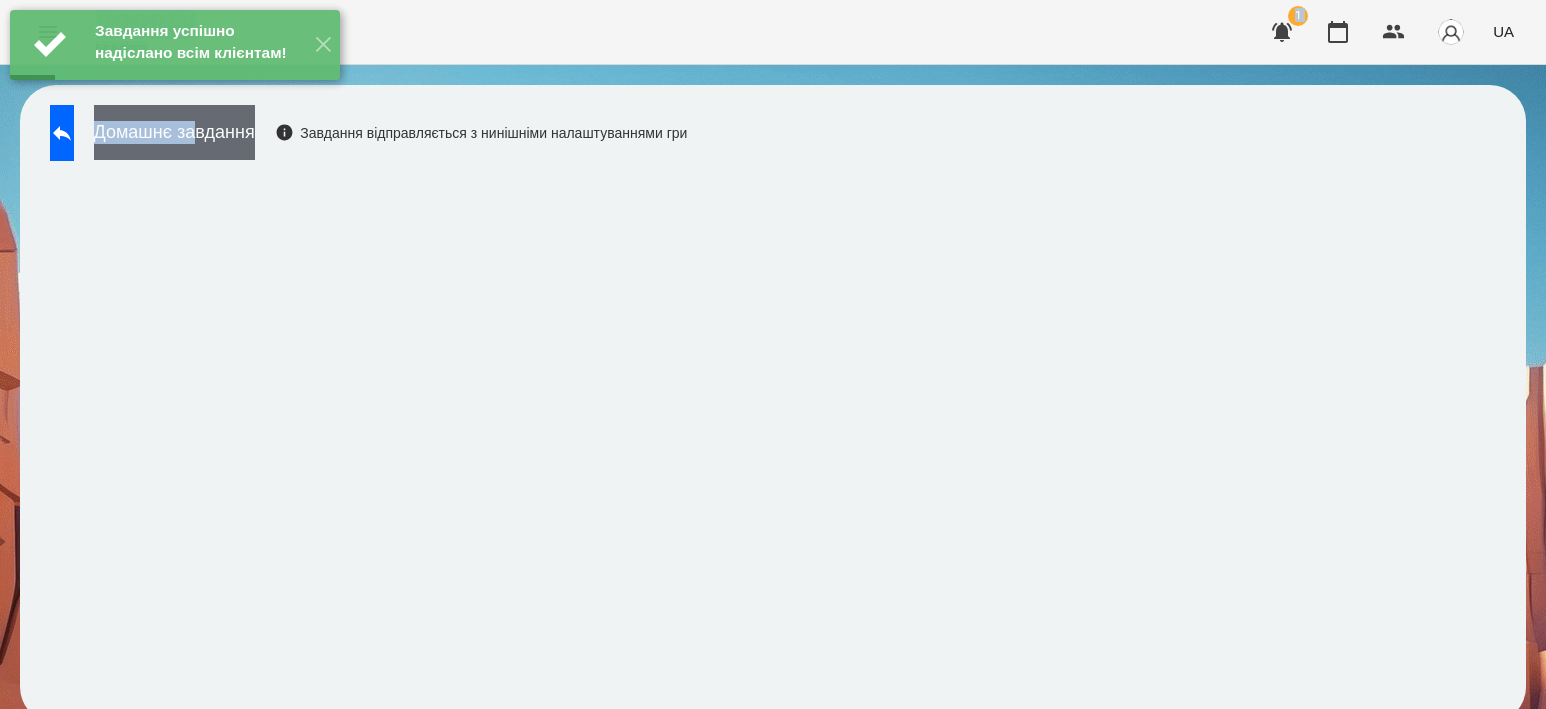drag, startPoint x: 259, startPoint y: 120, endPoint x: 276, endPoint y: 139, distance: 25.495098 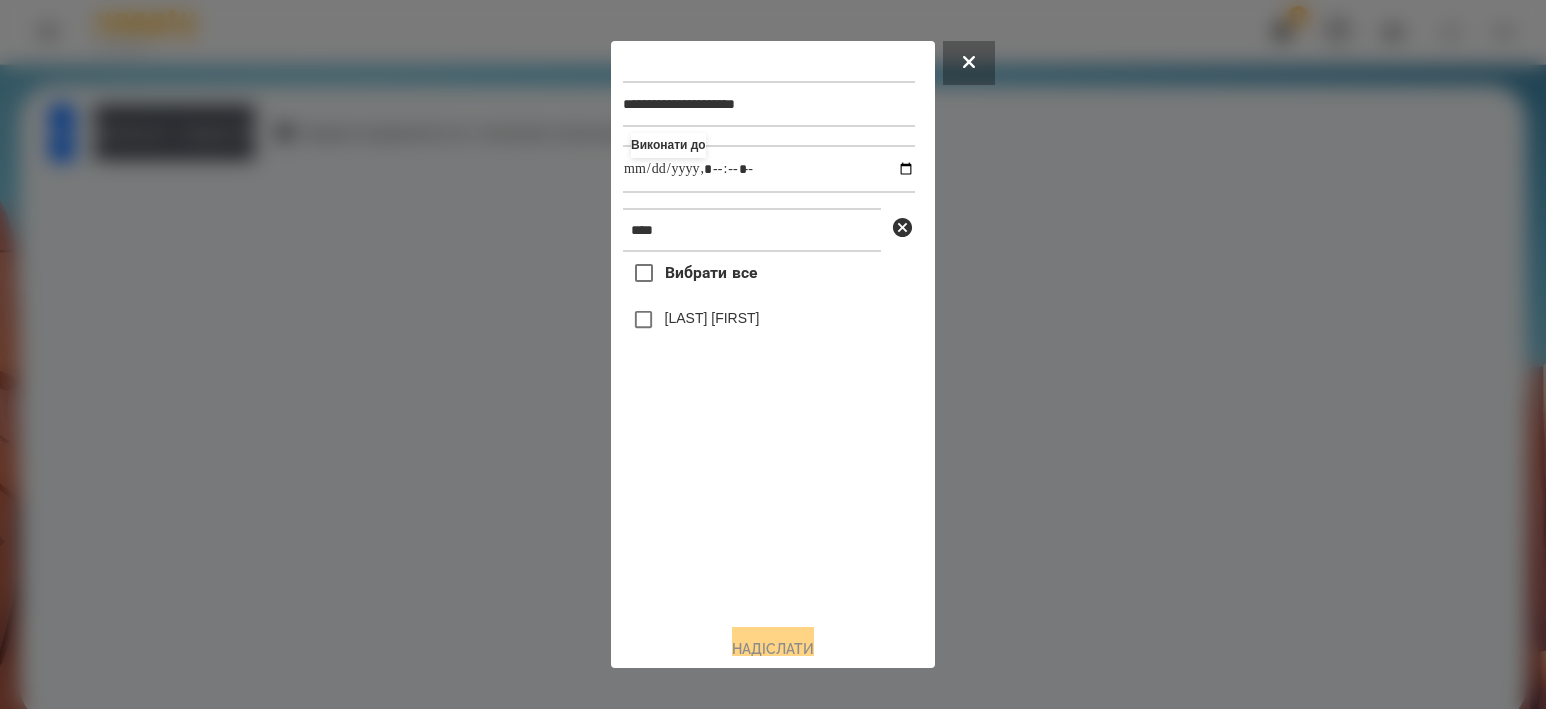 drag, startPoint x: 752, startPoint y: 530, endPoint x: 749, endPoint y: 443, distance: 87.05171 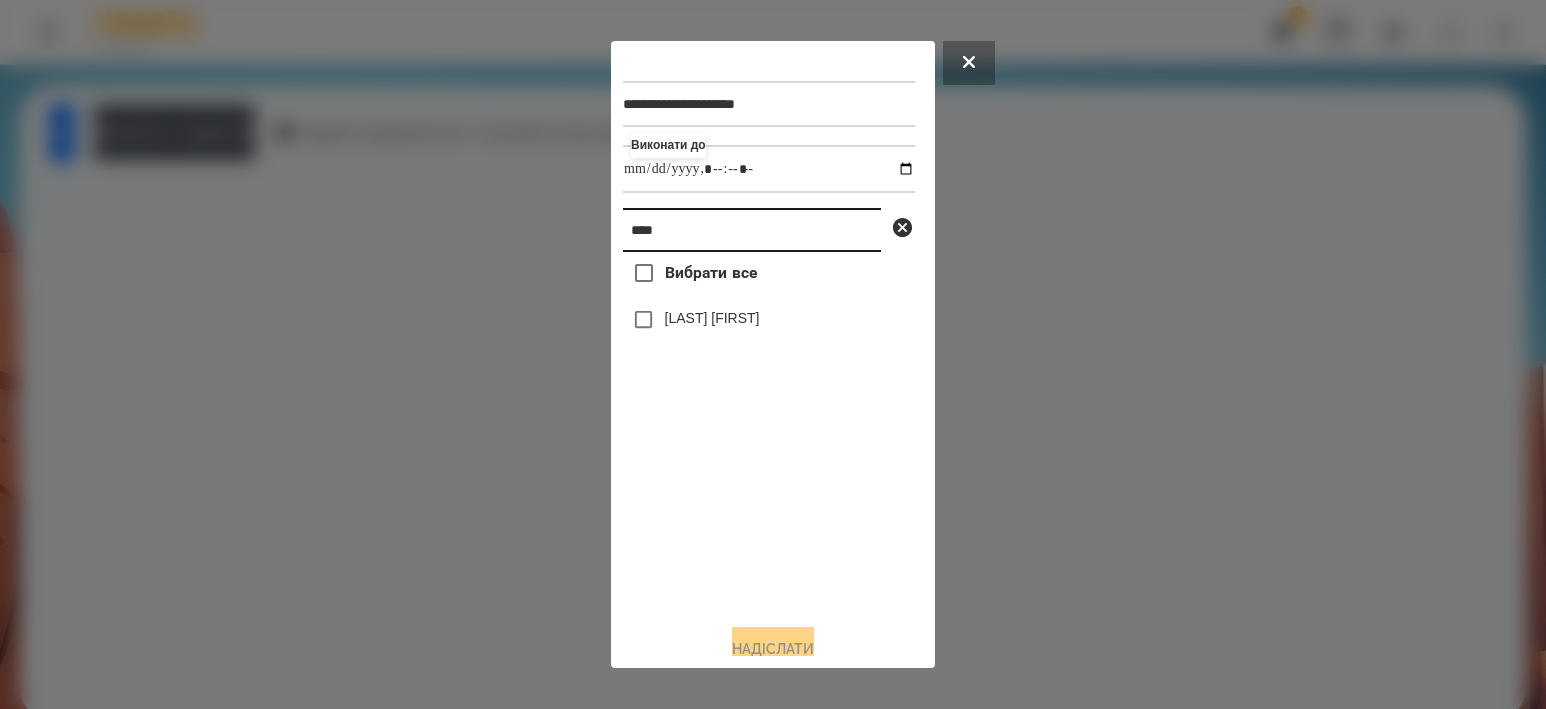 drag, startPoint x: 689, startPoint y: 250, endPoint x: 408, endPoint y: 232, distance: 281.57593 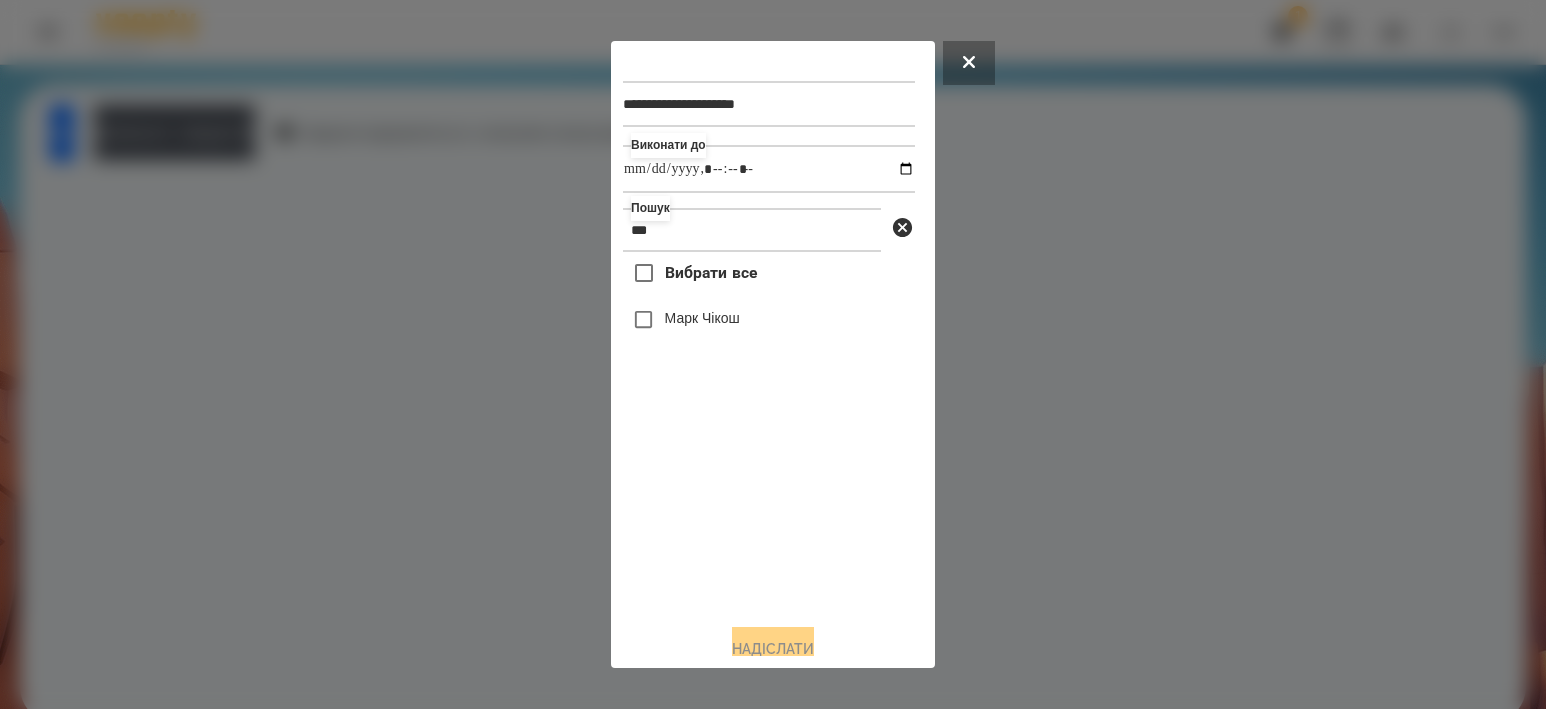 drag, startPoint x: 665, startPoint y: 326, endPoint x: 779, endPoint y: 586, distance: 283.89435 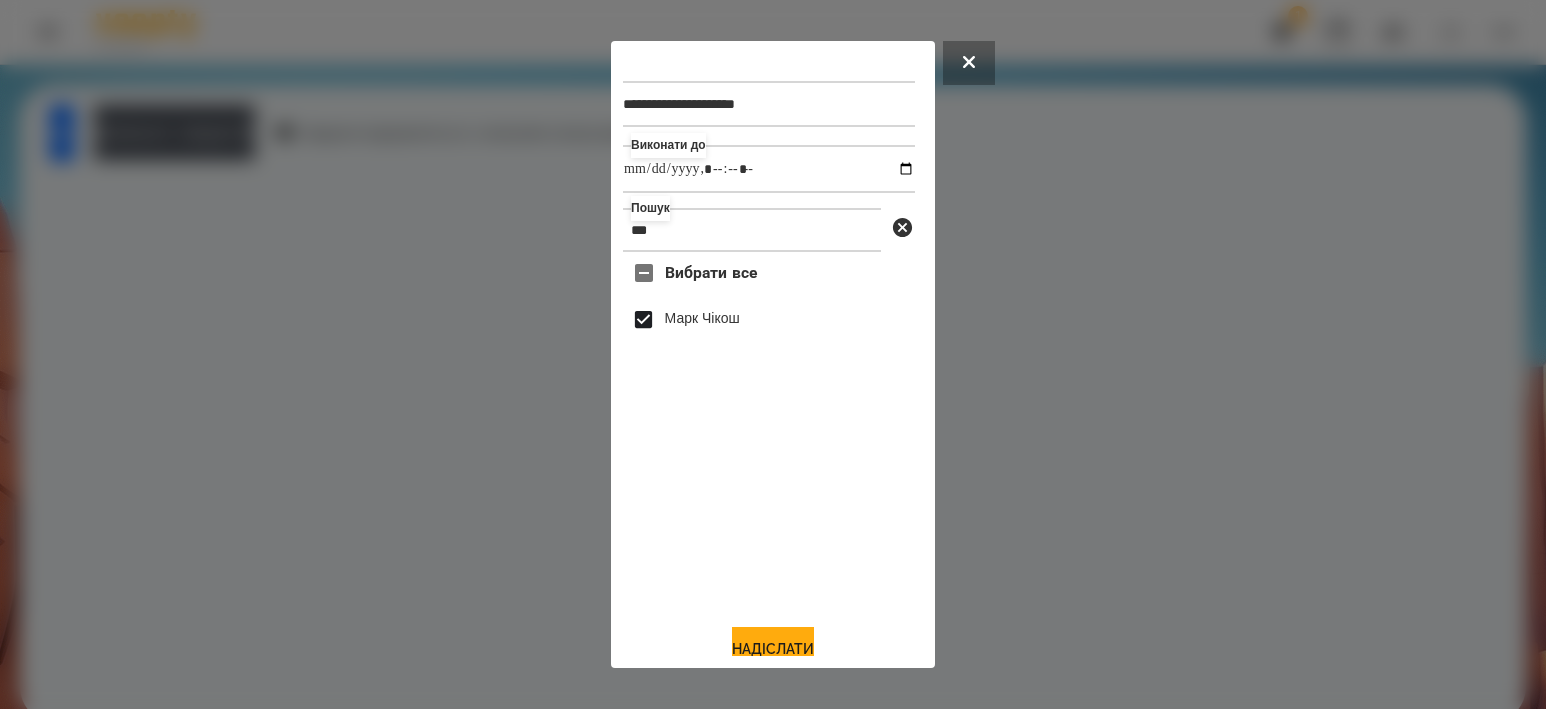 drag, startPoint x: 797, startPoint y: 650, endPoint x: 770, endPoint y: 626, distance: 36.124783 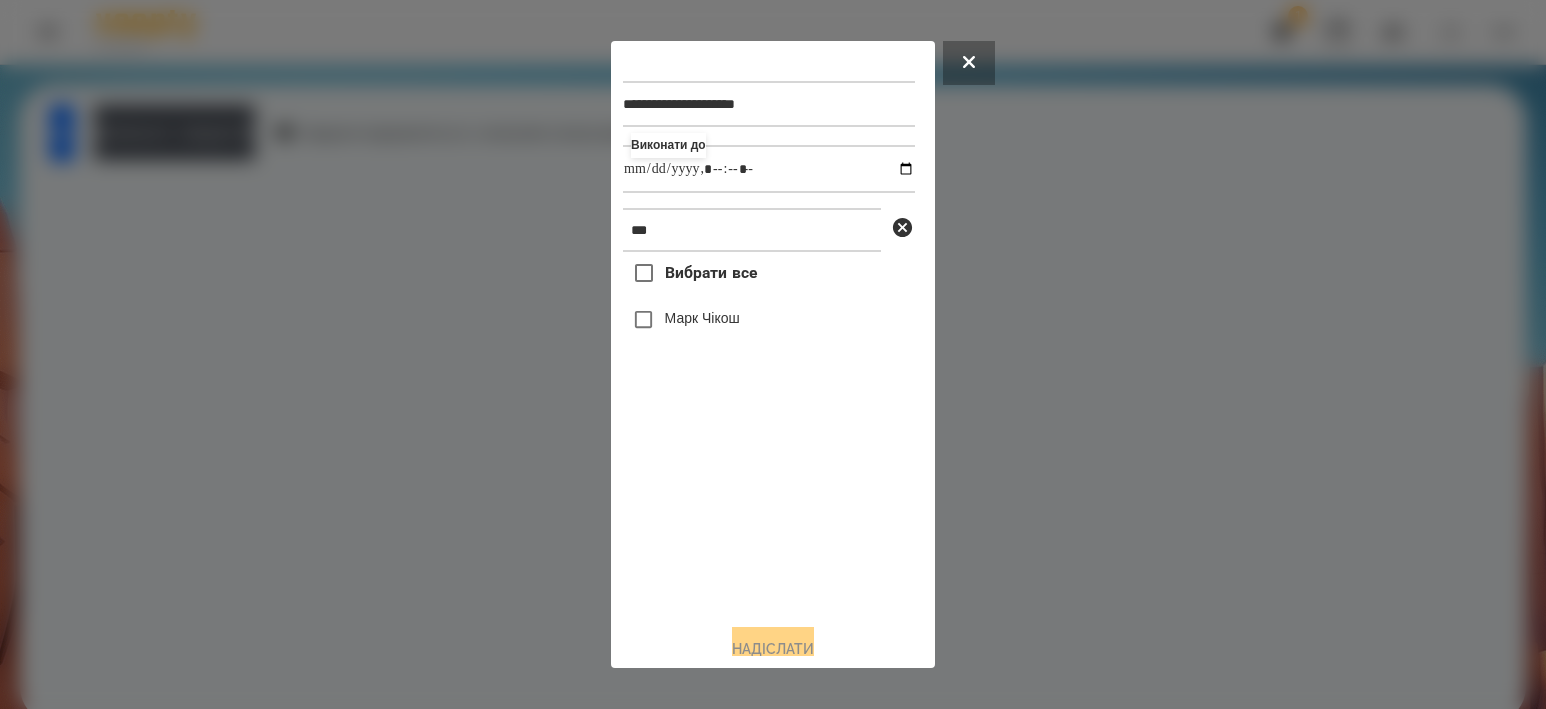 drag, startPoint x: 696, startPoint y: 328, endPoint x: 713, endPoint y: 387, distance: 61.400326 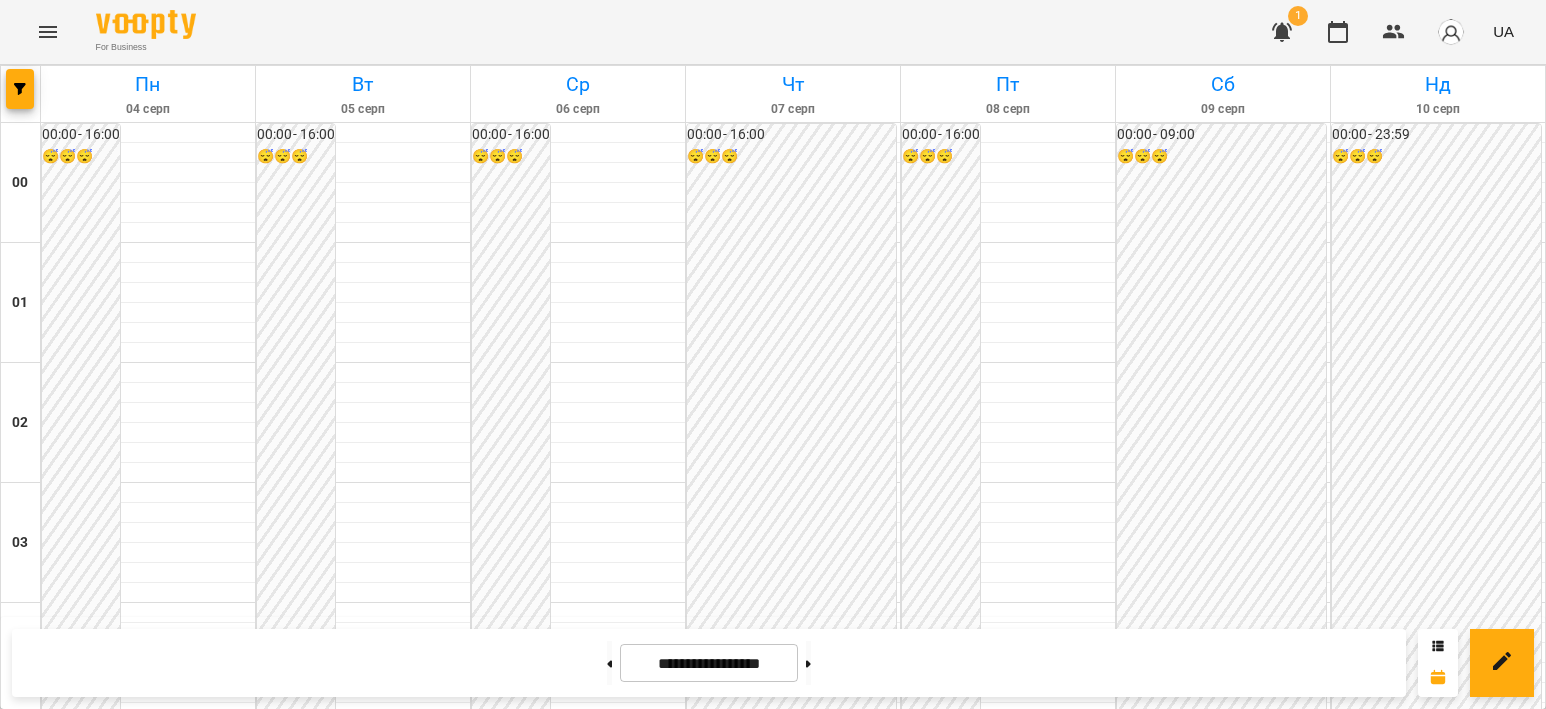 scroll, scrollTop: 1700, scrollLeft: 0, axis: vertical 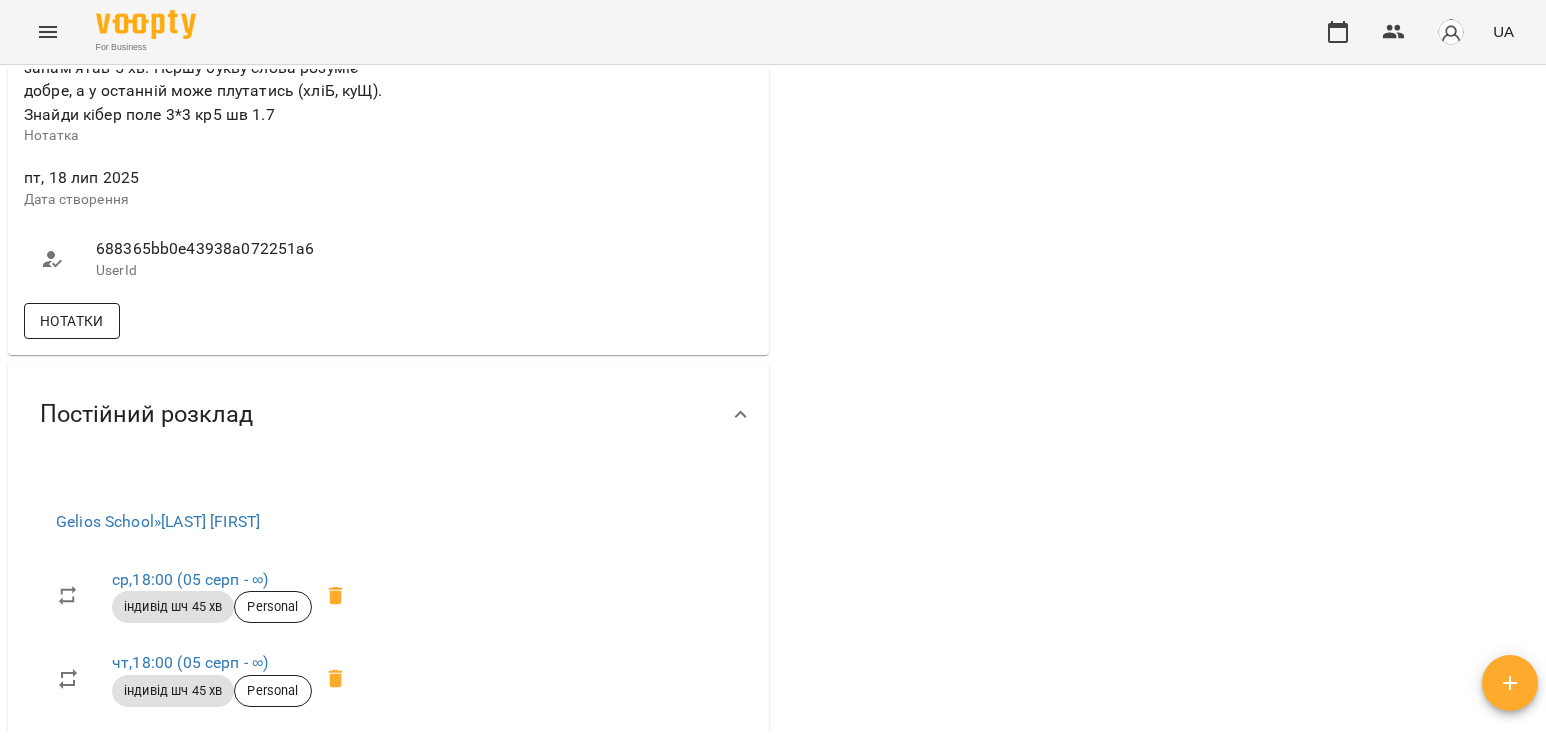 click on "Нотатки" at bounding box center (72, 321) 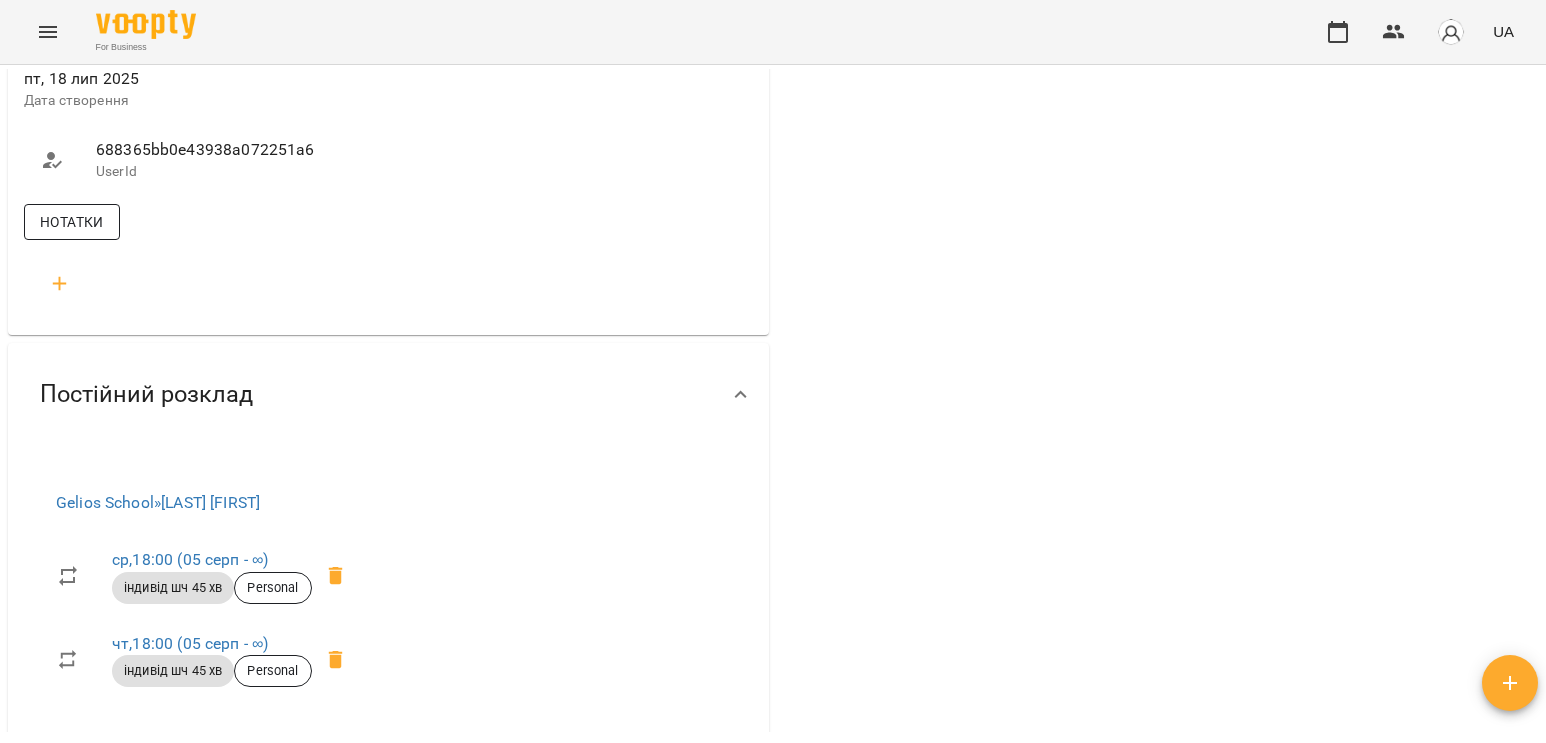 scroll, scrollTop: 900, scrollLeft: 0, axis: vertical 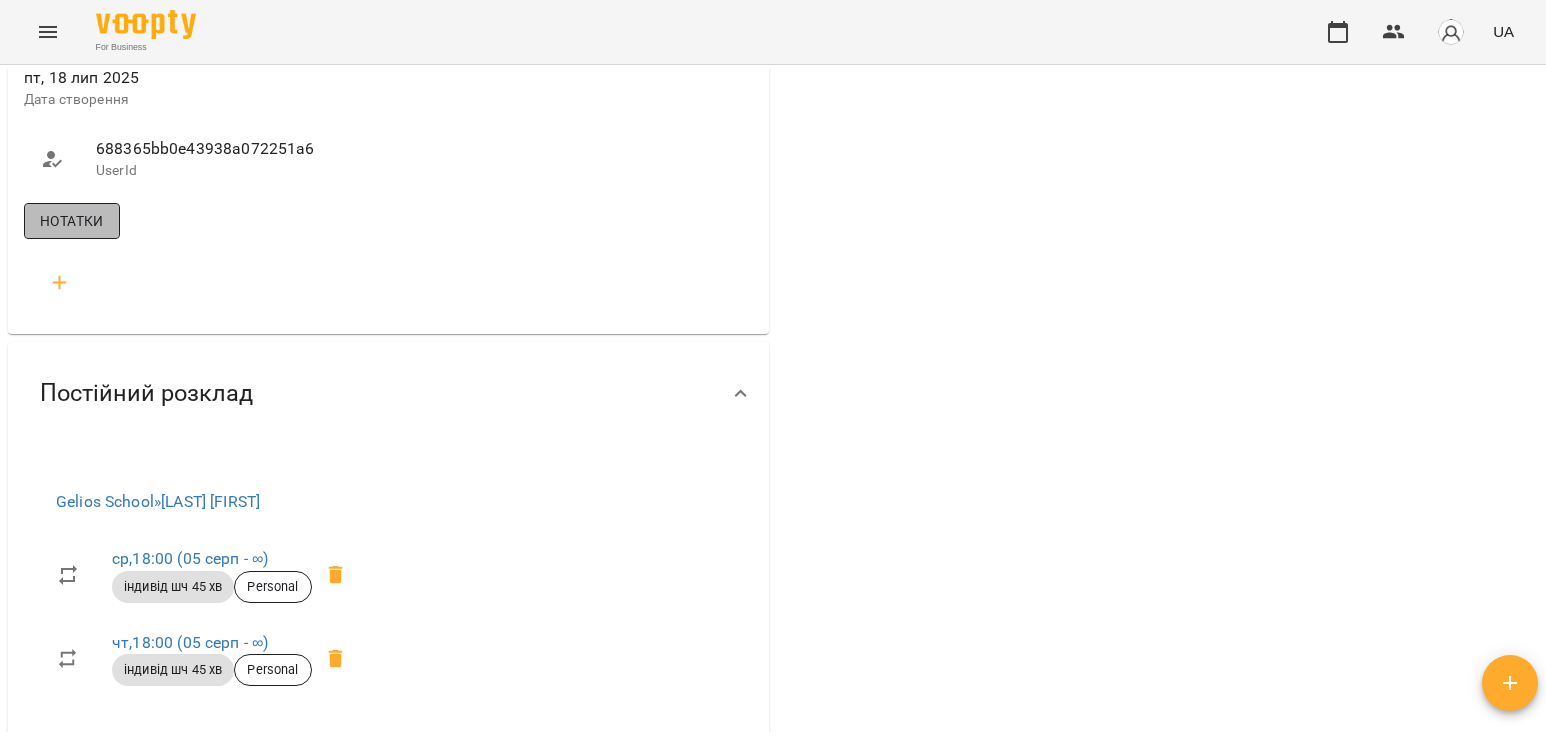click on "Нотатки" at bounding box center [72, 221] 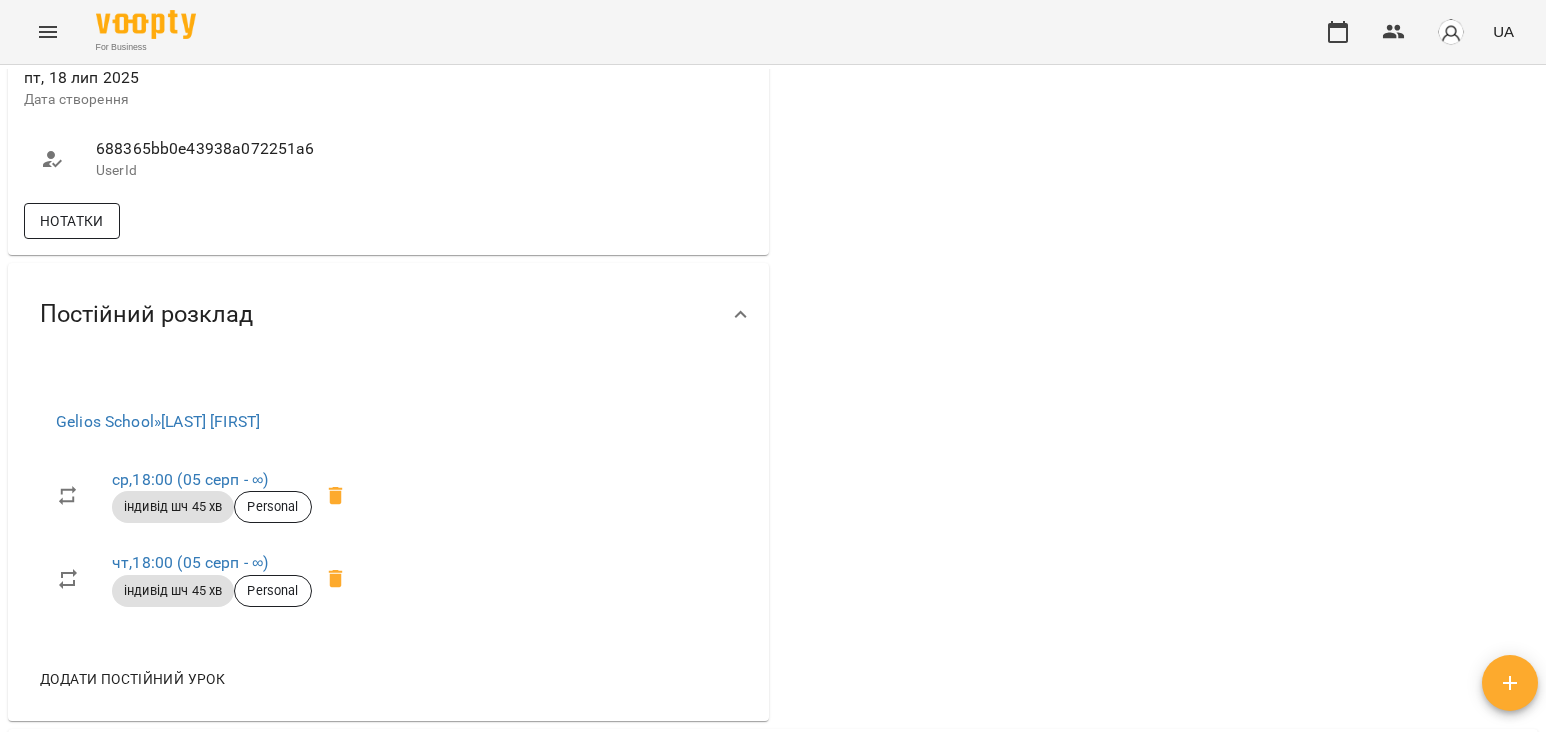click on "Нотатки" at bounding box center [72, 221] 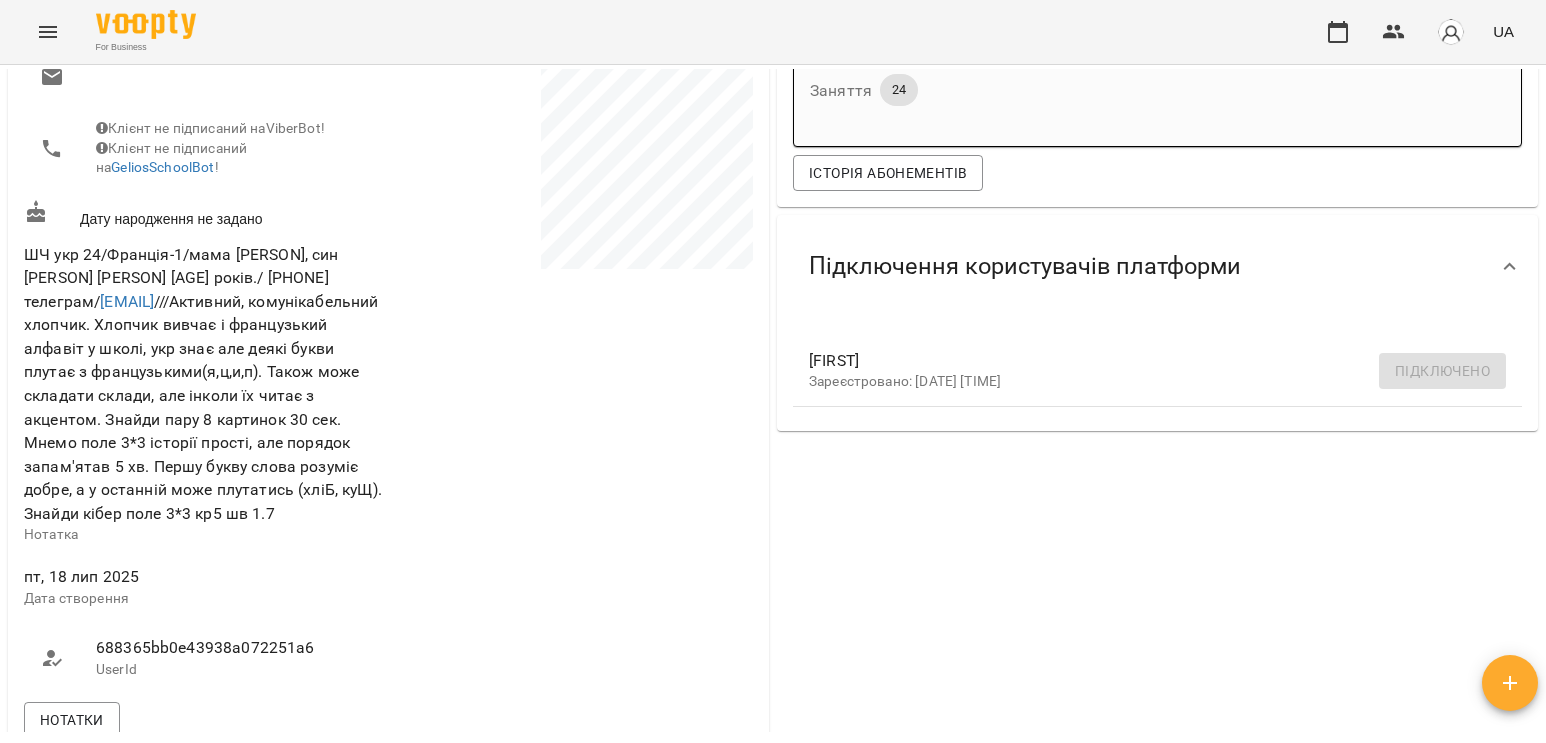 scroll, scrollTop: 400, scrollLeft: 0, axis: vertical 